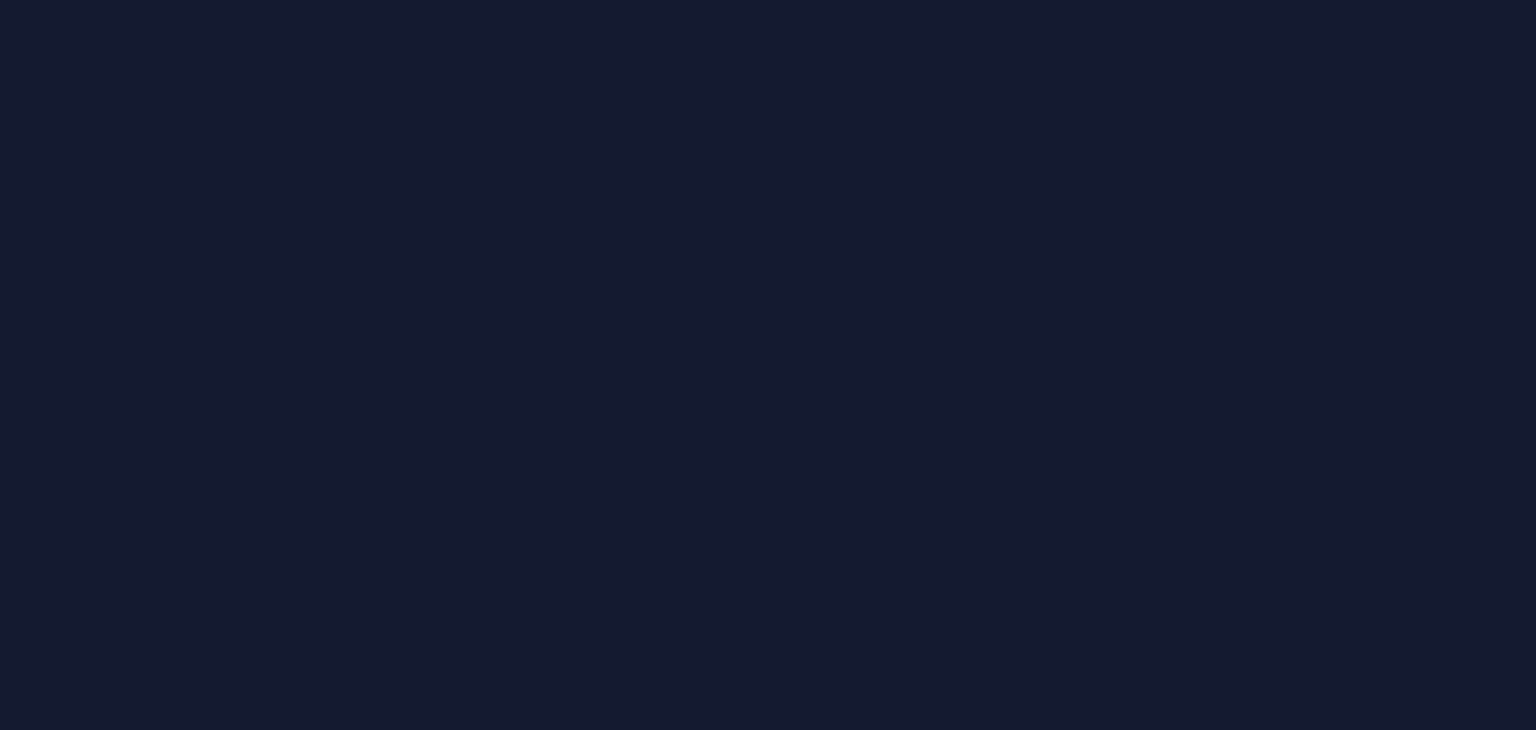 scroll, scrollTop: 0, scrollLeft: 0, axis: both 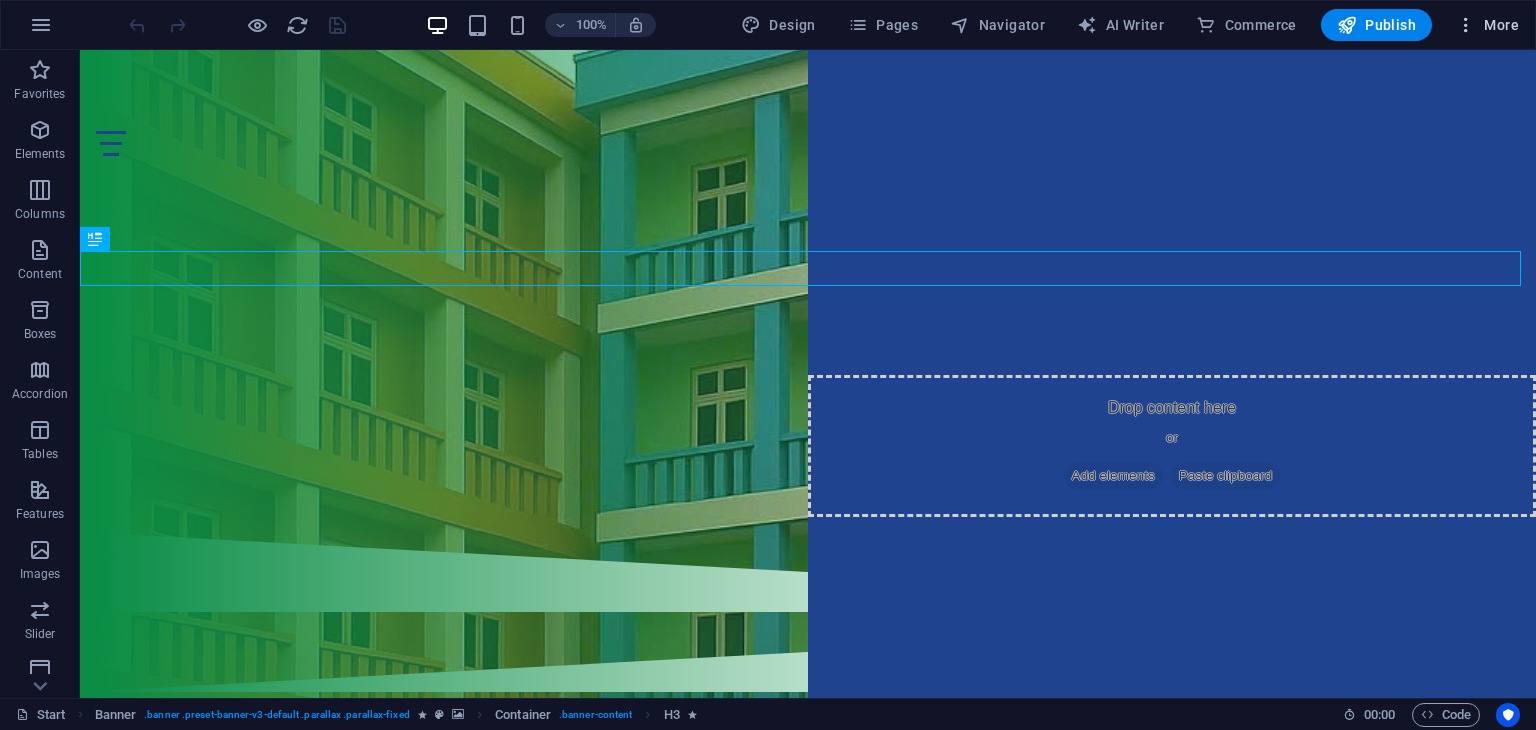 click on "More" at bounding box center (1487, 25) 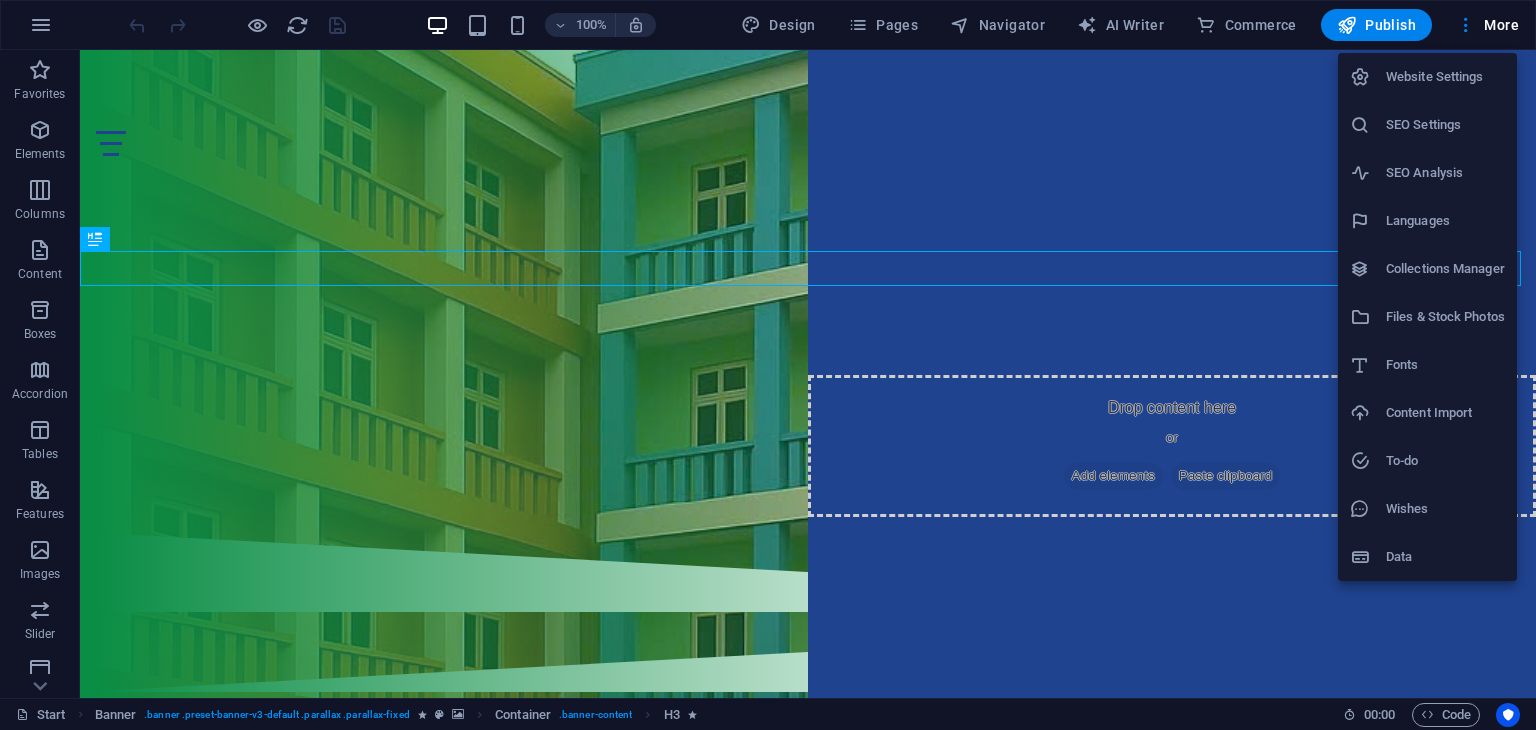 click on "Files & Stock Photos" at bounding box center (1427, 317) 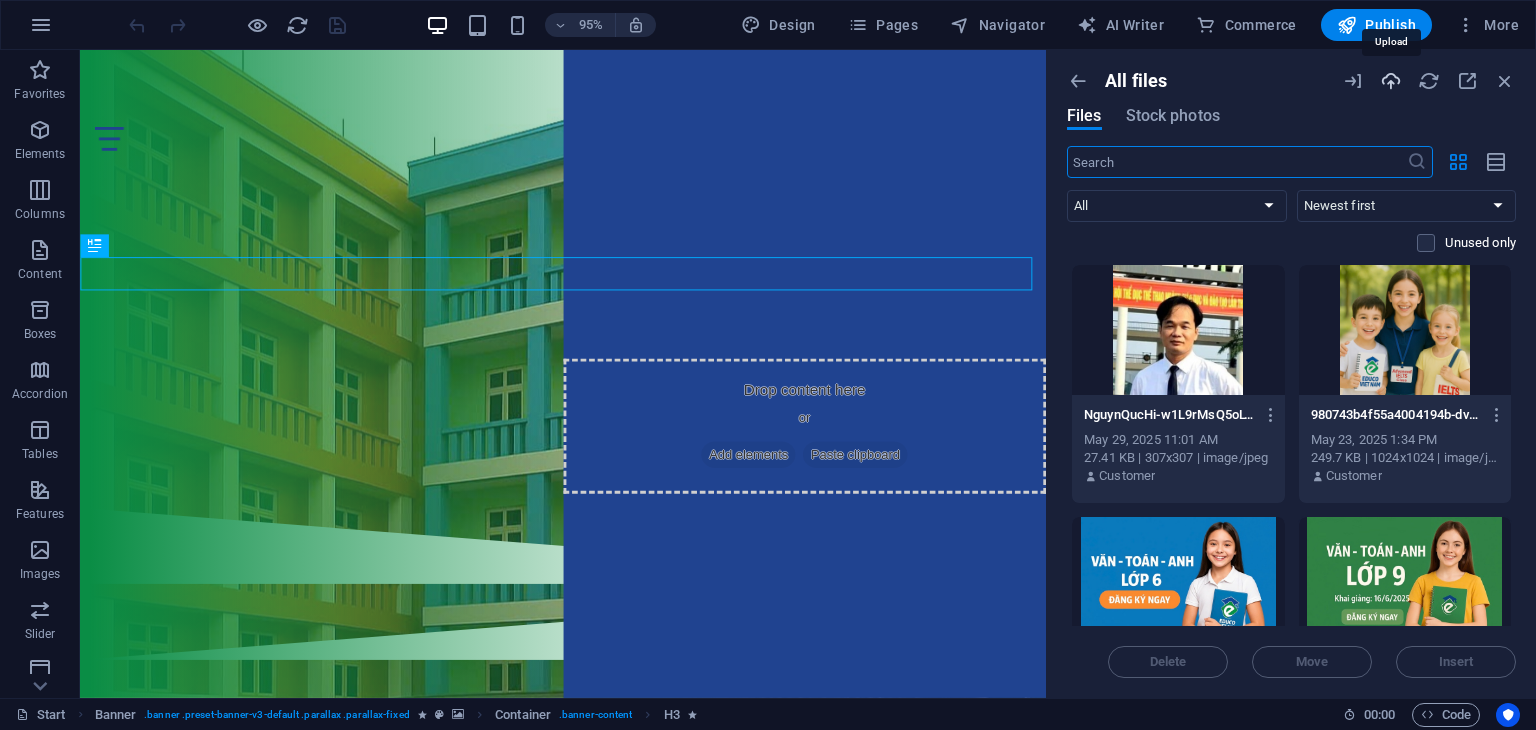 click at bounding box center (1391, 81) 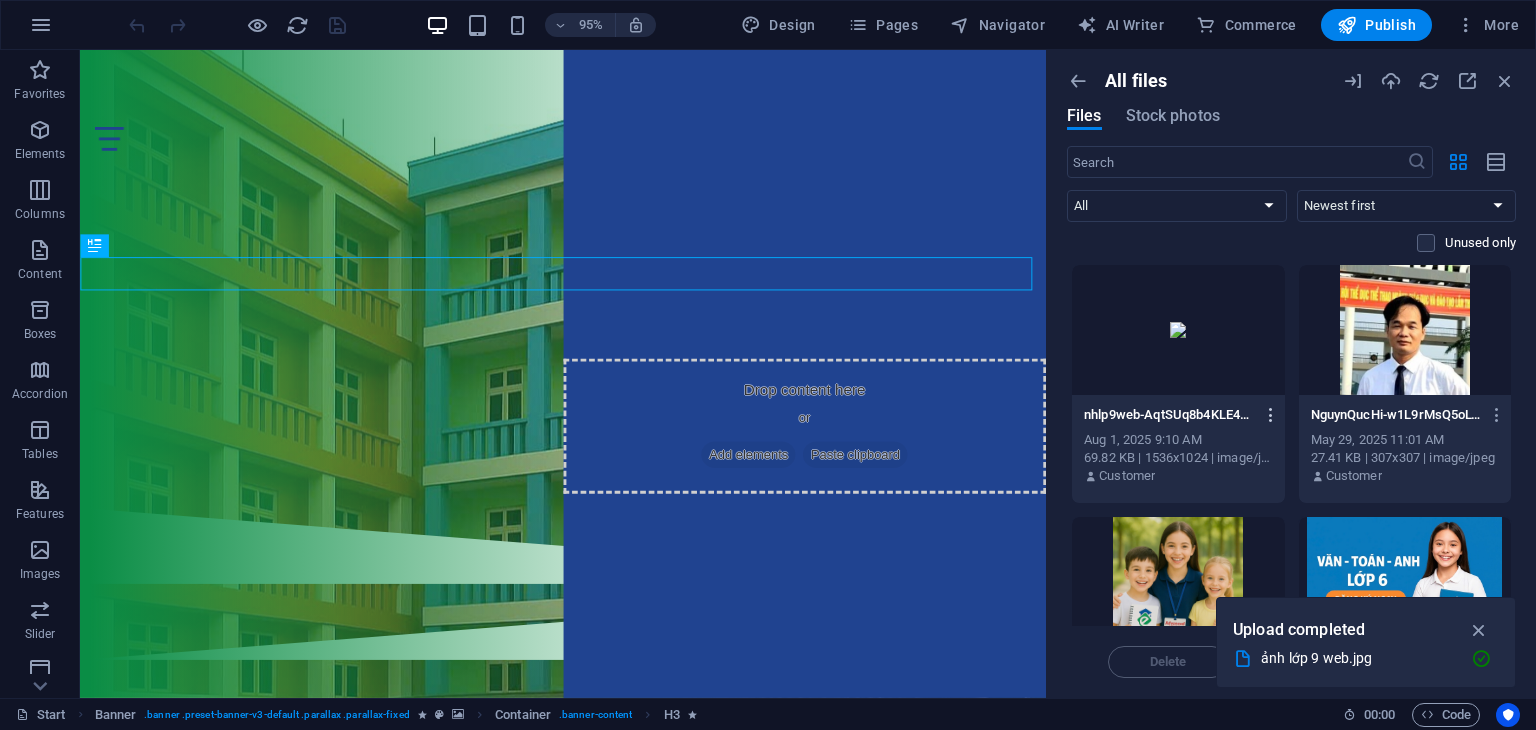 click at bounding box center (1271, 415) 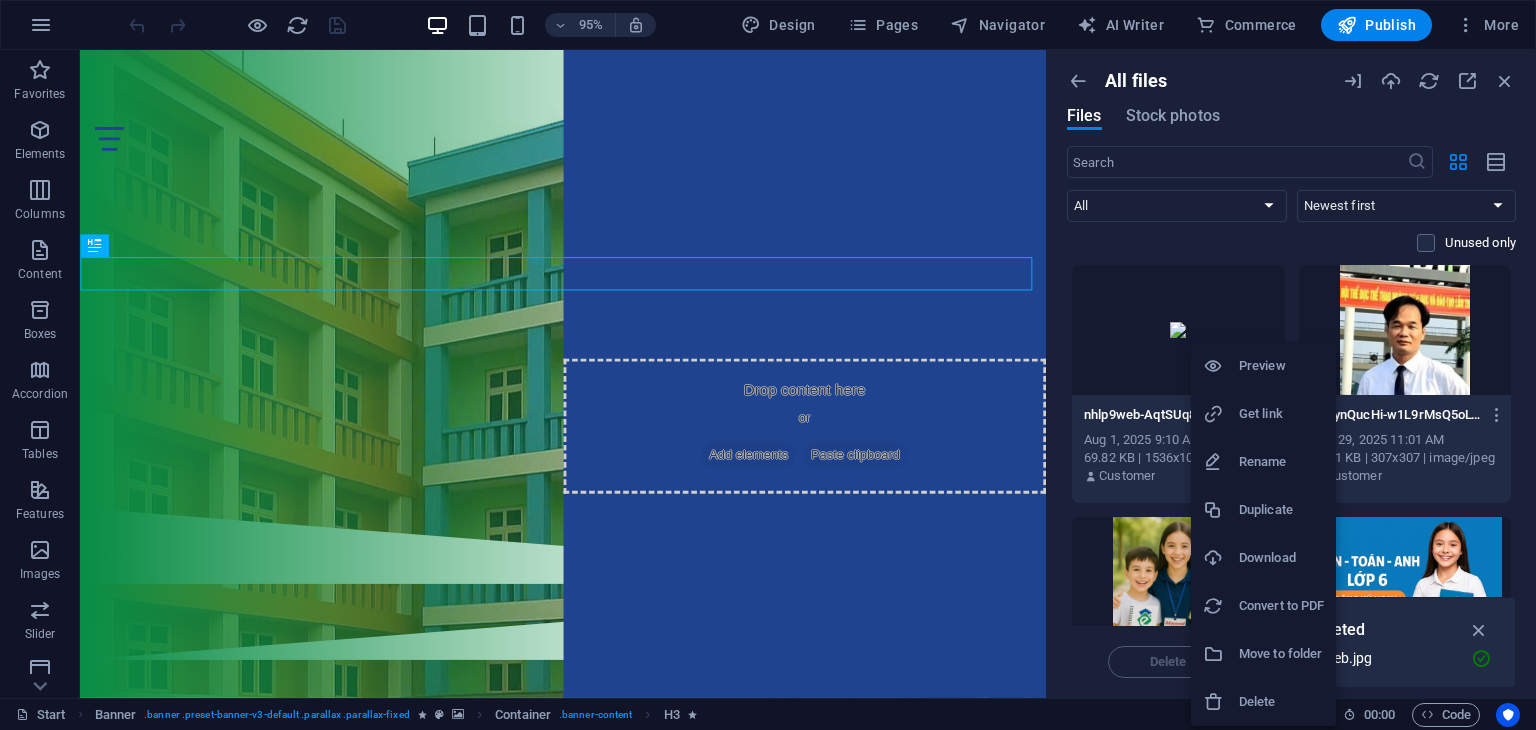 click on "Delete" at bounding box center (1281, 702) 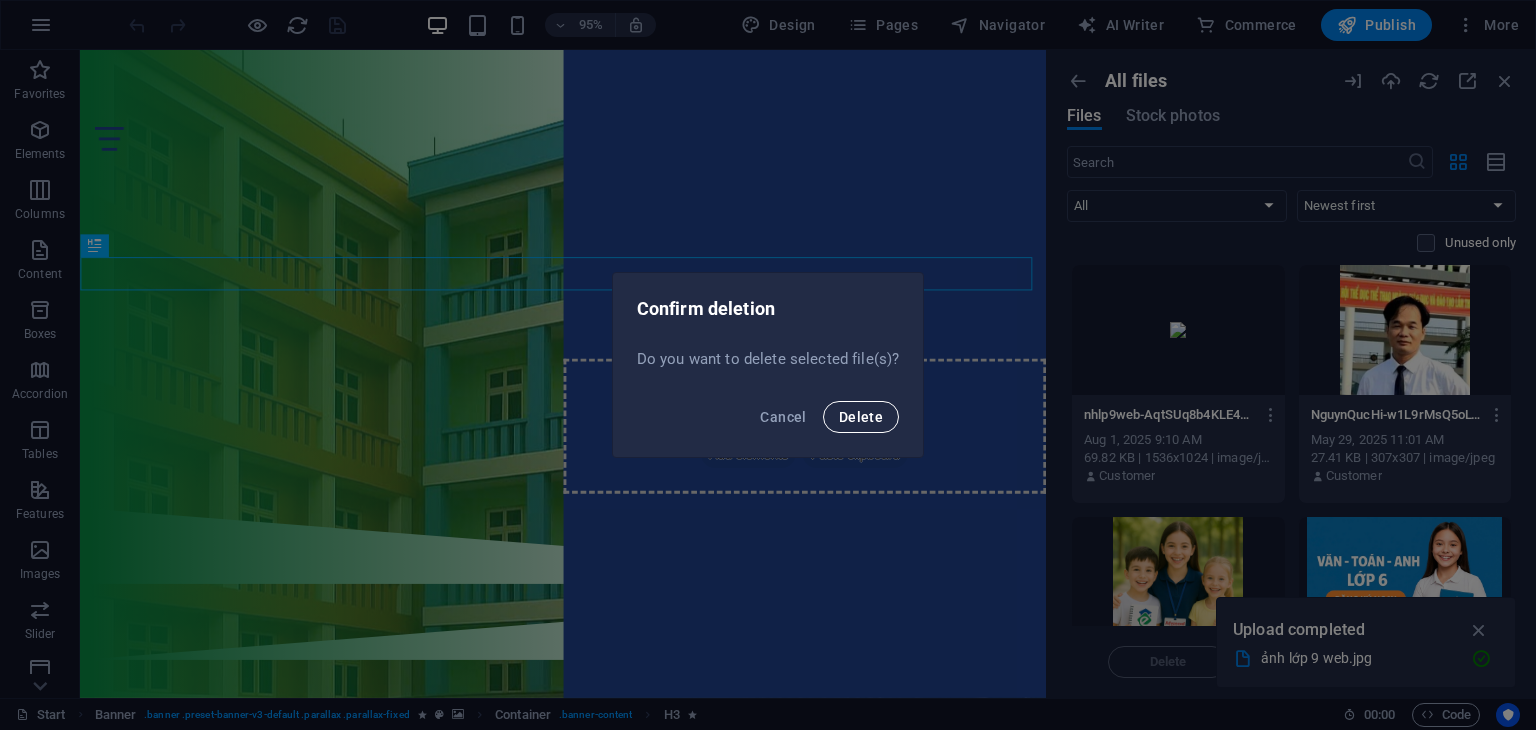 click on "Delete" at bounding box center [861, 417] 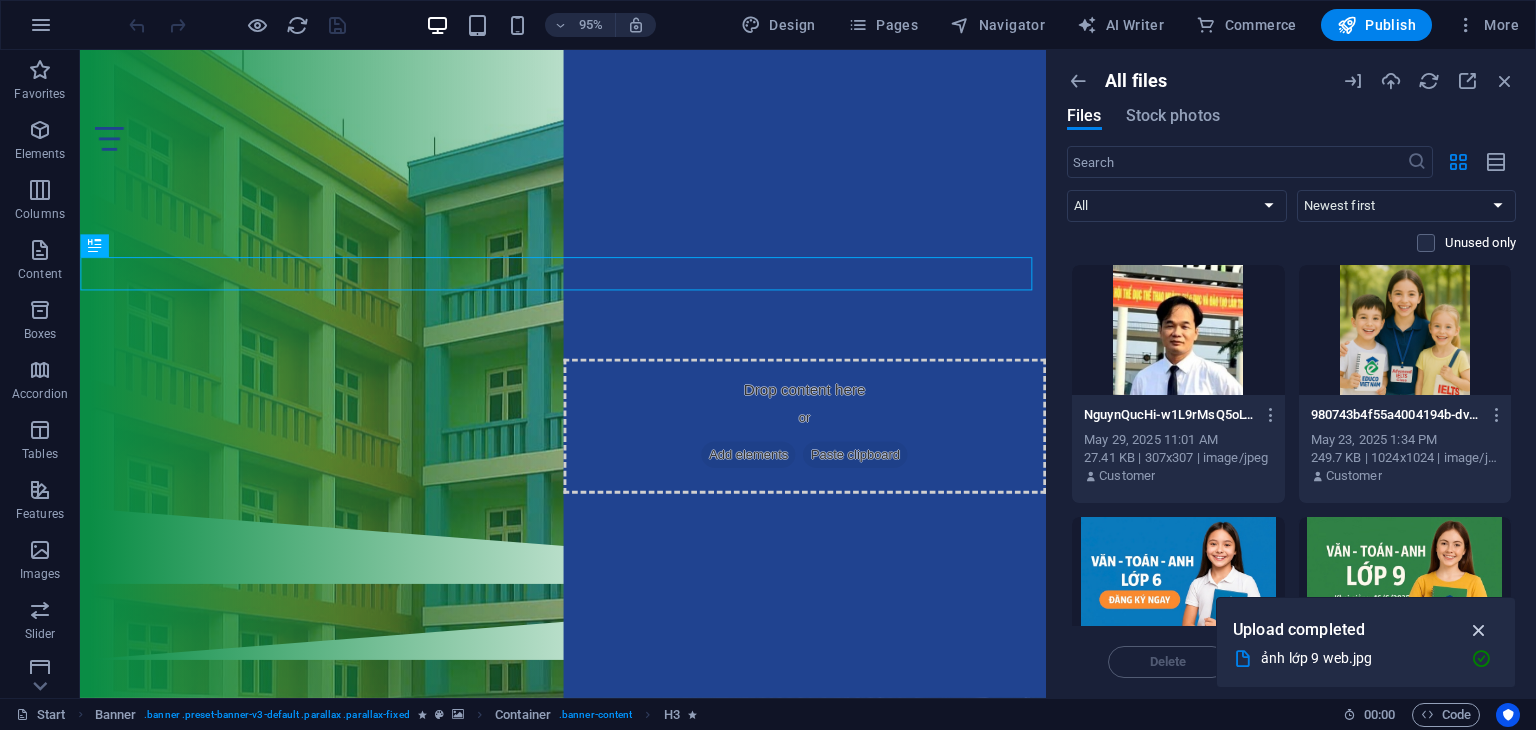 click at bounding box center (1479, 630) 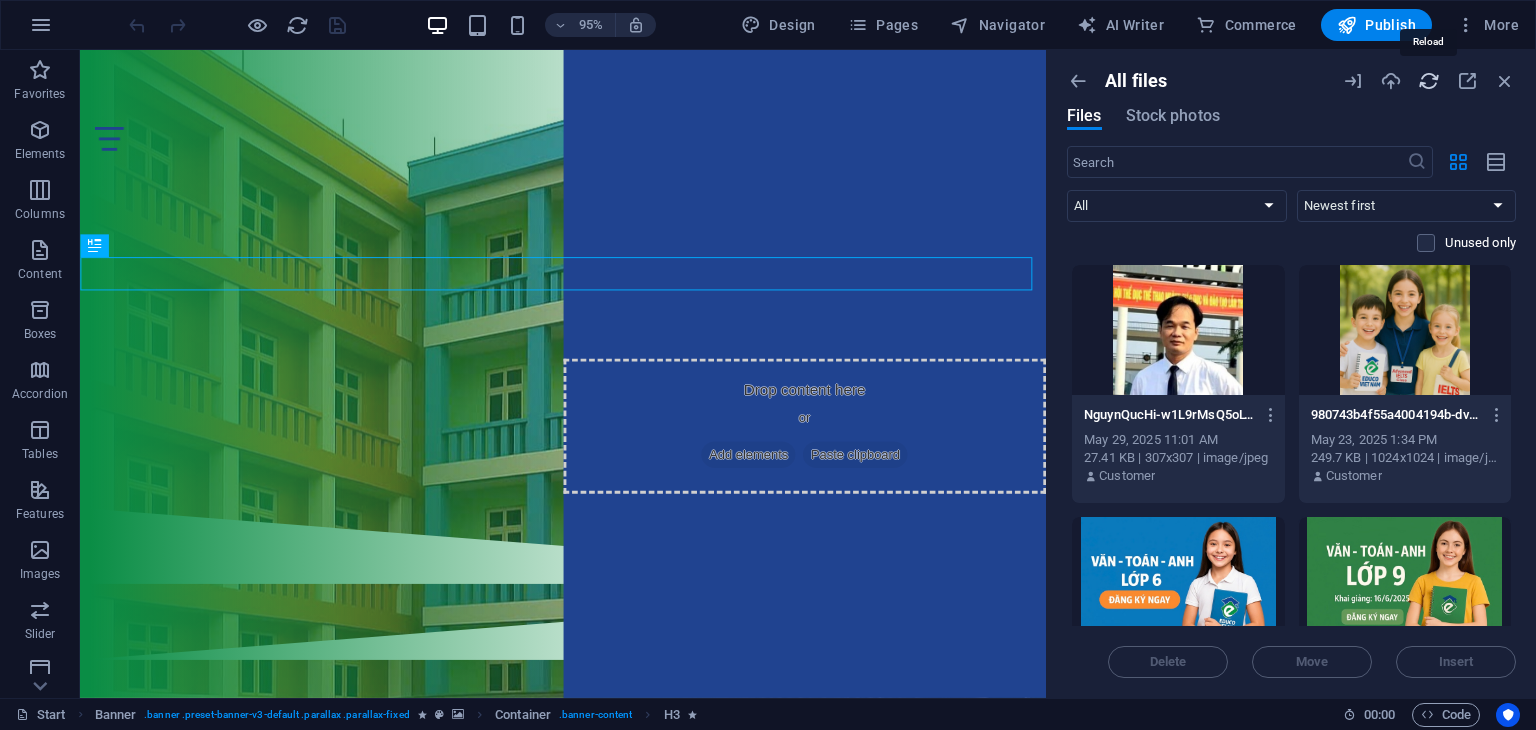 click at bounding box center (1429, 81) 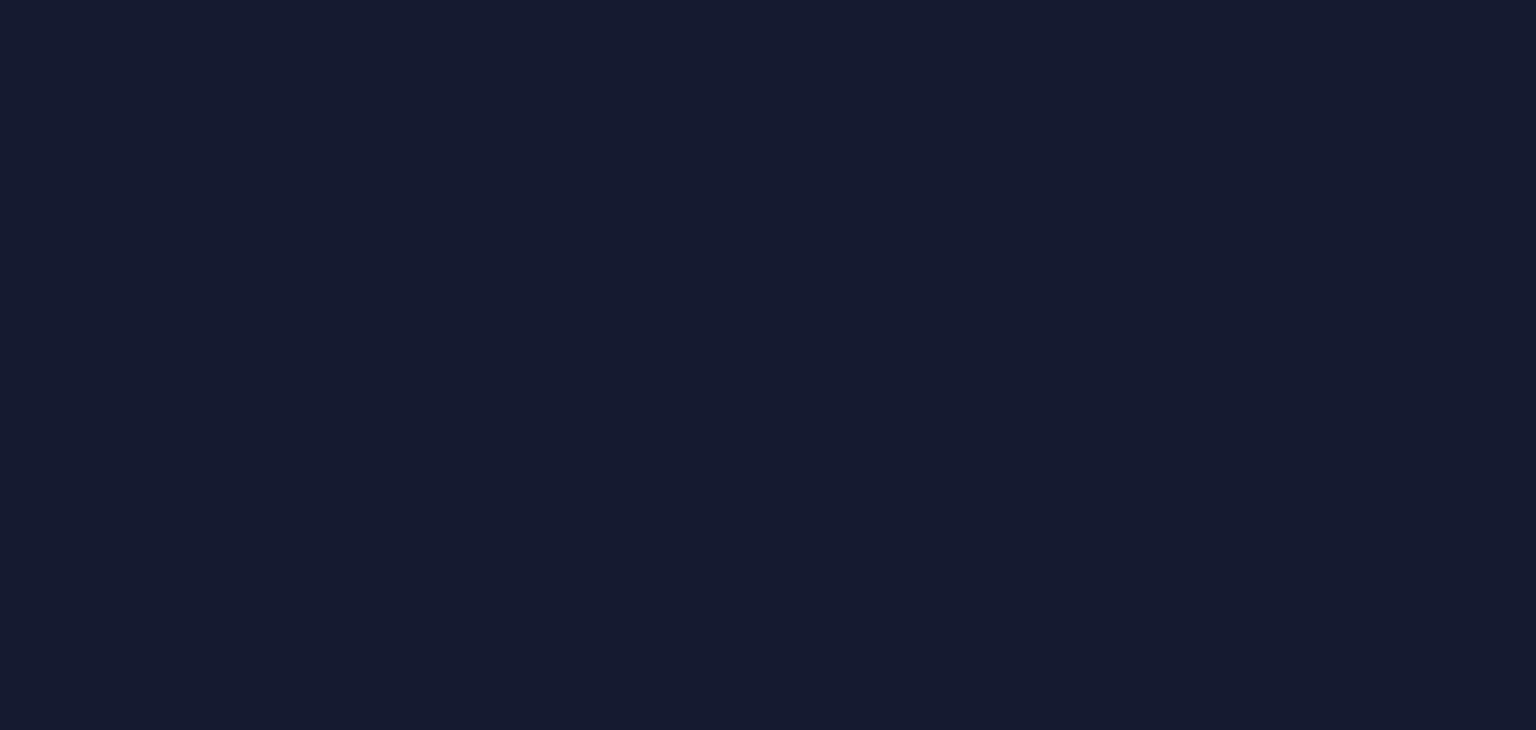 scroll, scrollTop: 0, scrollLeft: 0, axis: both 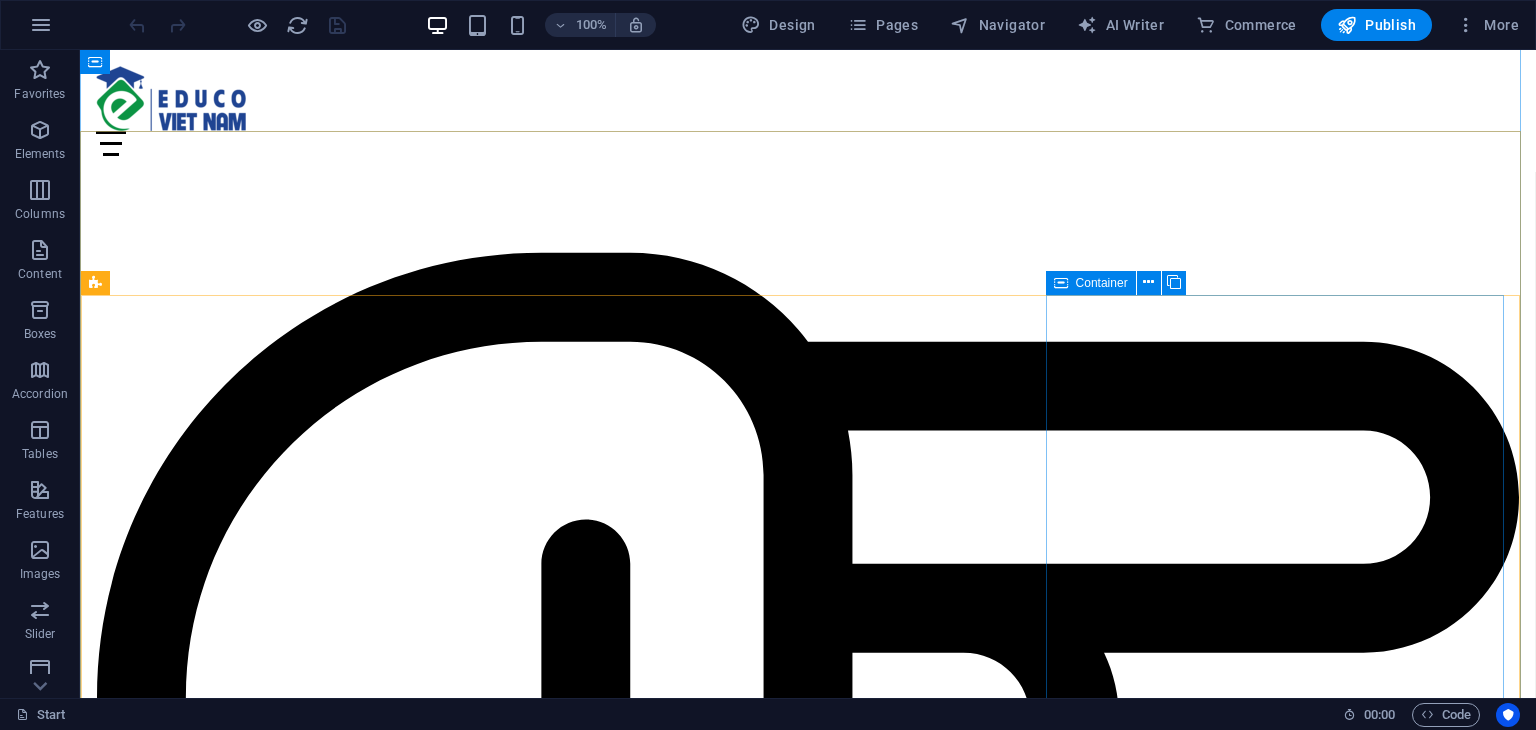 click on "Add elements" at bounding box center (749, 19482) 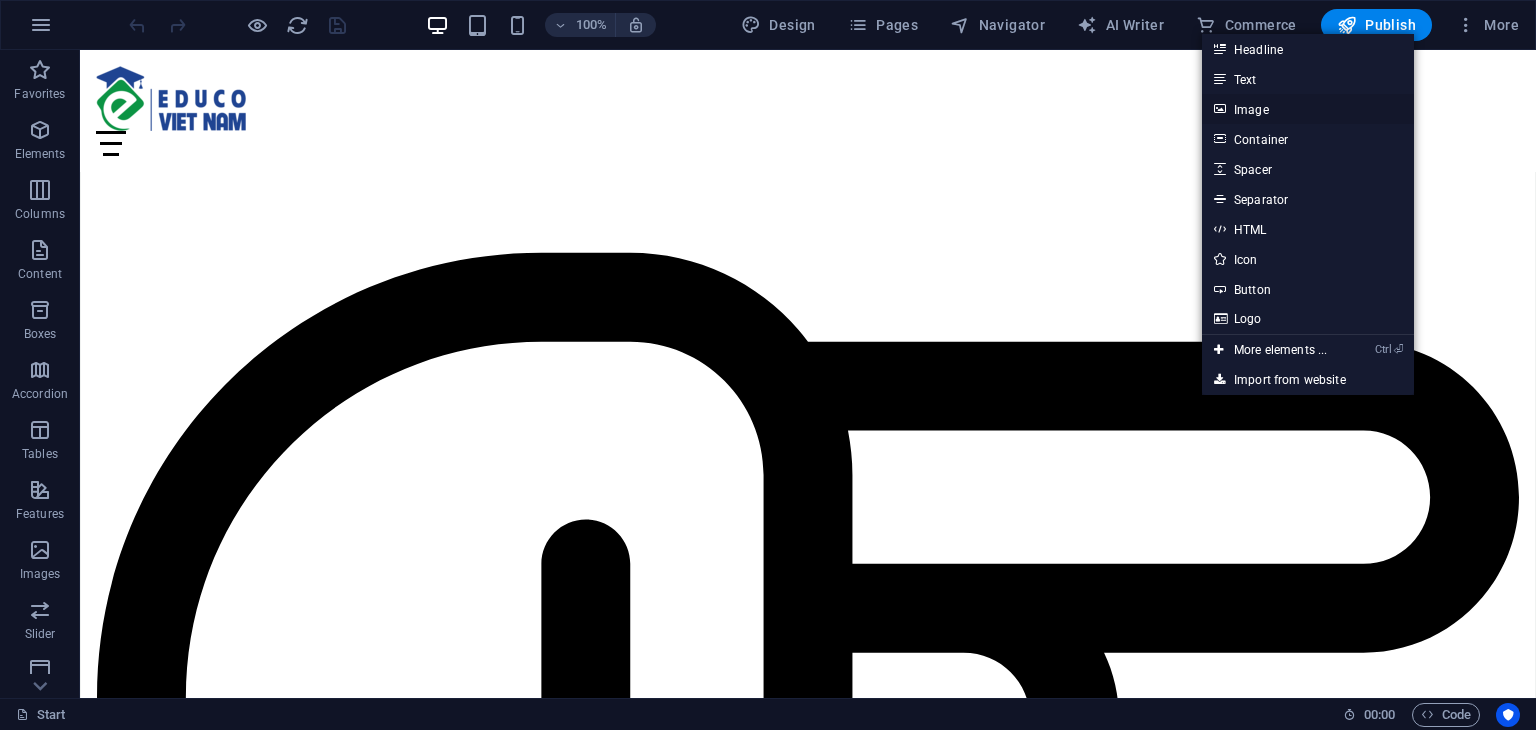 click on "Image" at bounding box center [1308, 109] 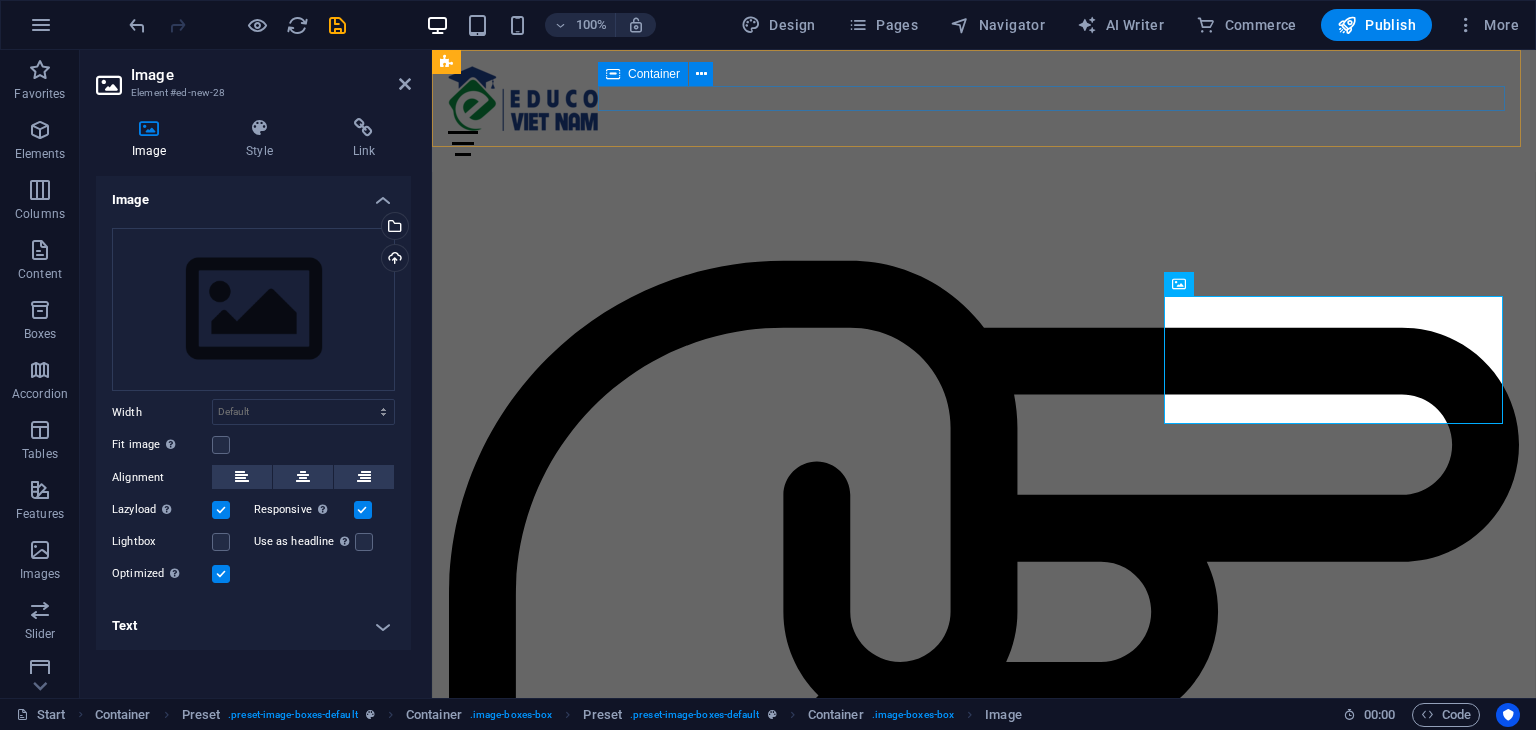 scroll, scrollTop: 1550, scrollLeft: 0, axis: vertical 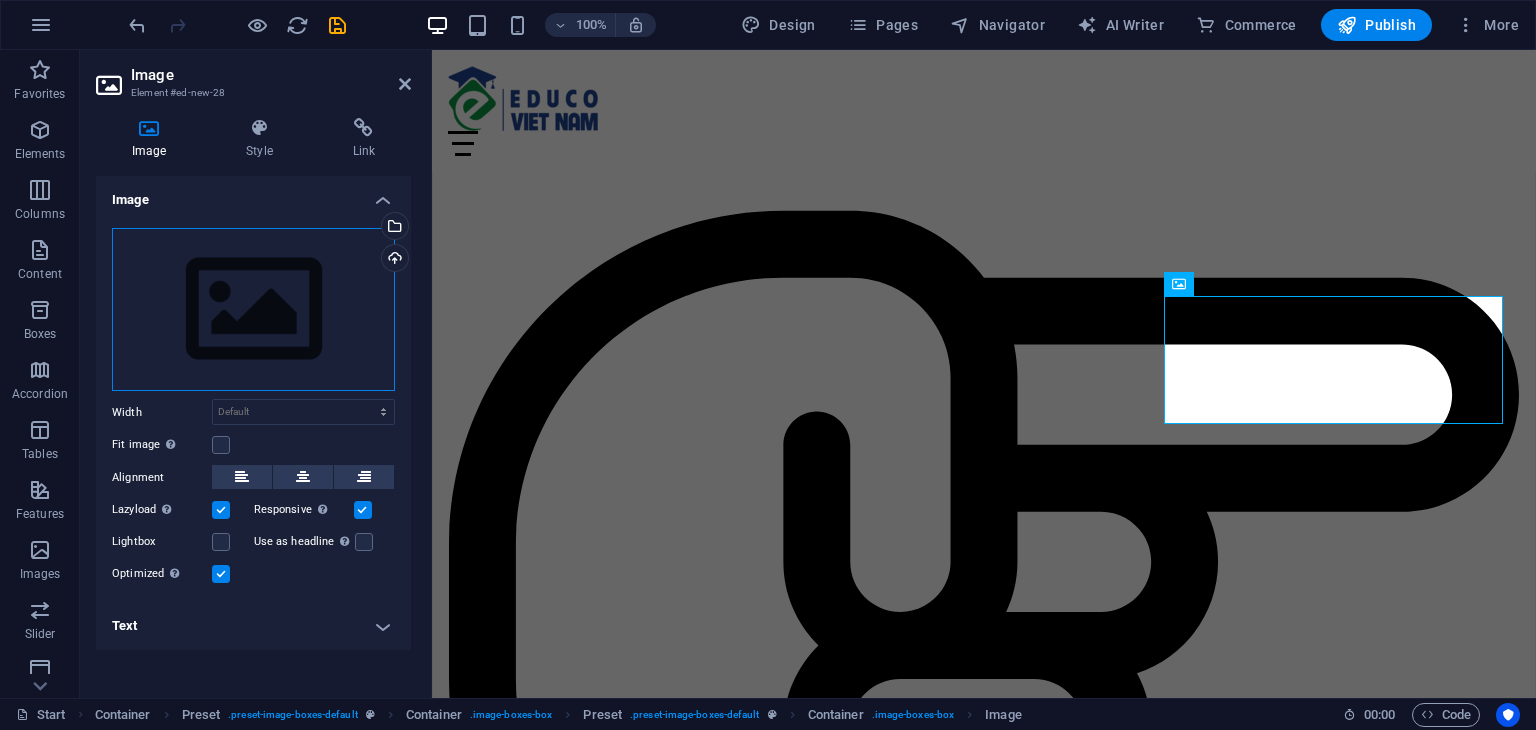 click on "Drag files here, click to choose files or select files from Files or our free stock photos & videos" at bounding box center (253, 310) 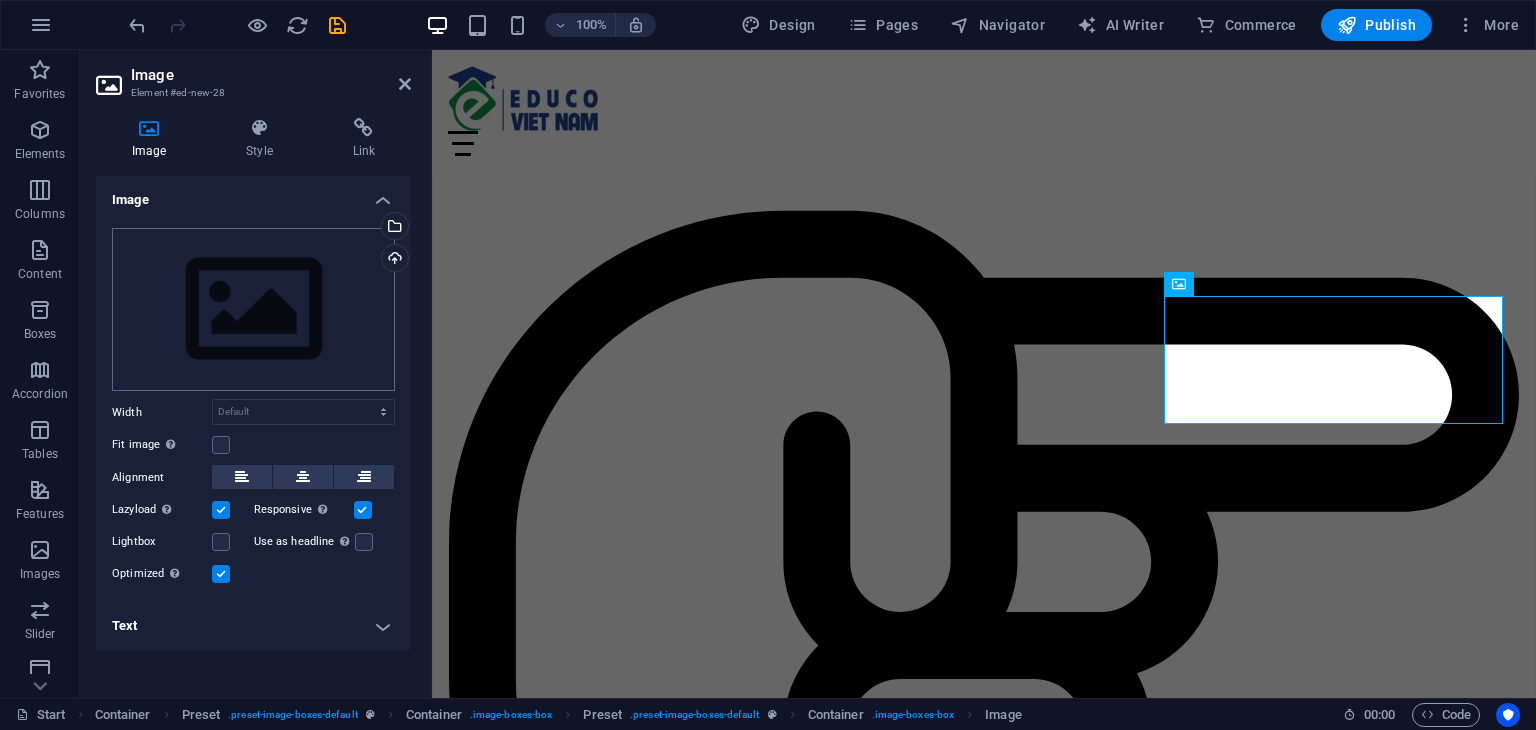 scroll, scrollTop: 1981, scrollLeft: 0, axis: vertical 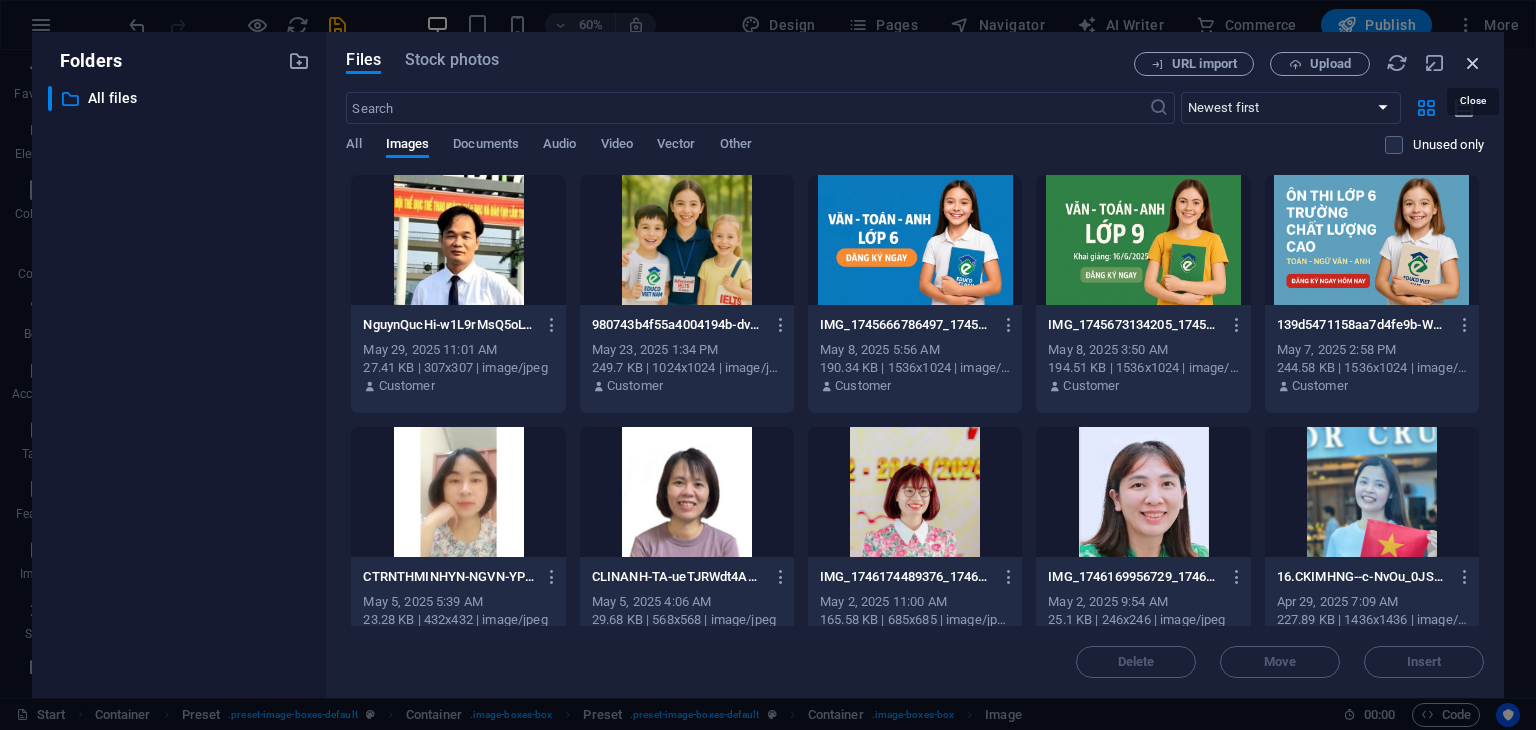 drag, startPoint x: 1469, startPoint y: 68, endPoint x: 1036, endPoint y: 19, distance: 435.7637 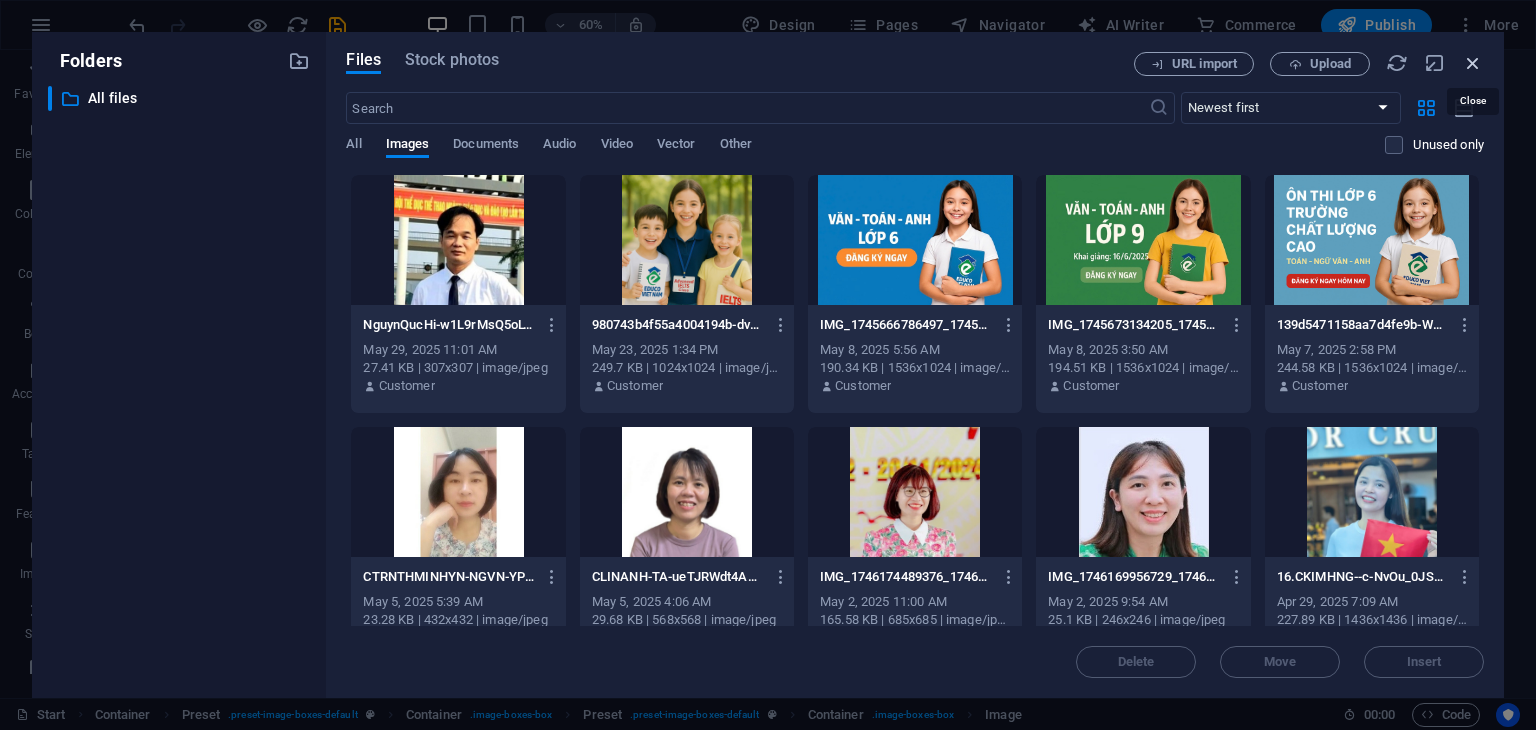 click at bounding box center [1473, 63] 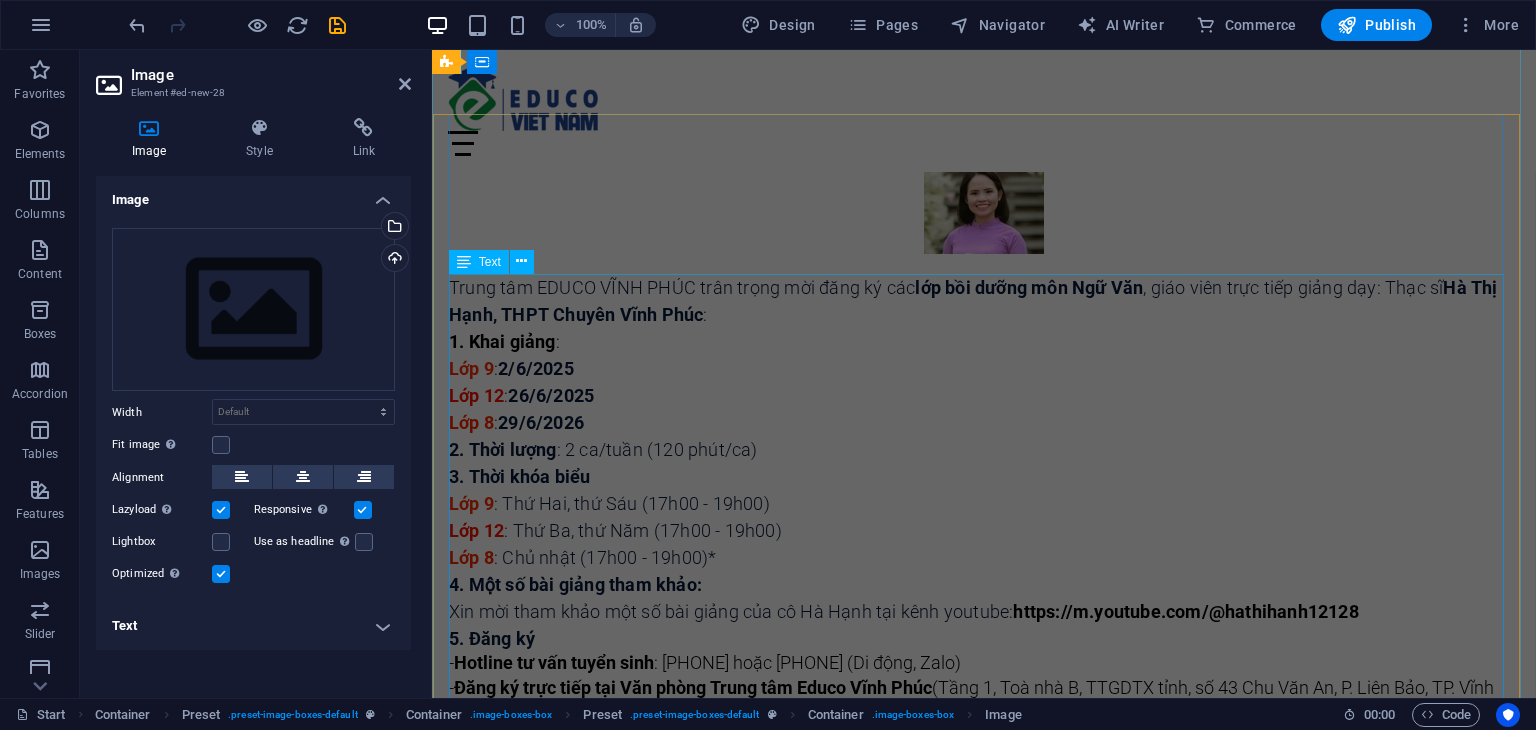 scroll, scrollTop: 1450, scrollLeft: 0, axis: vertical 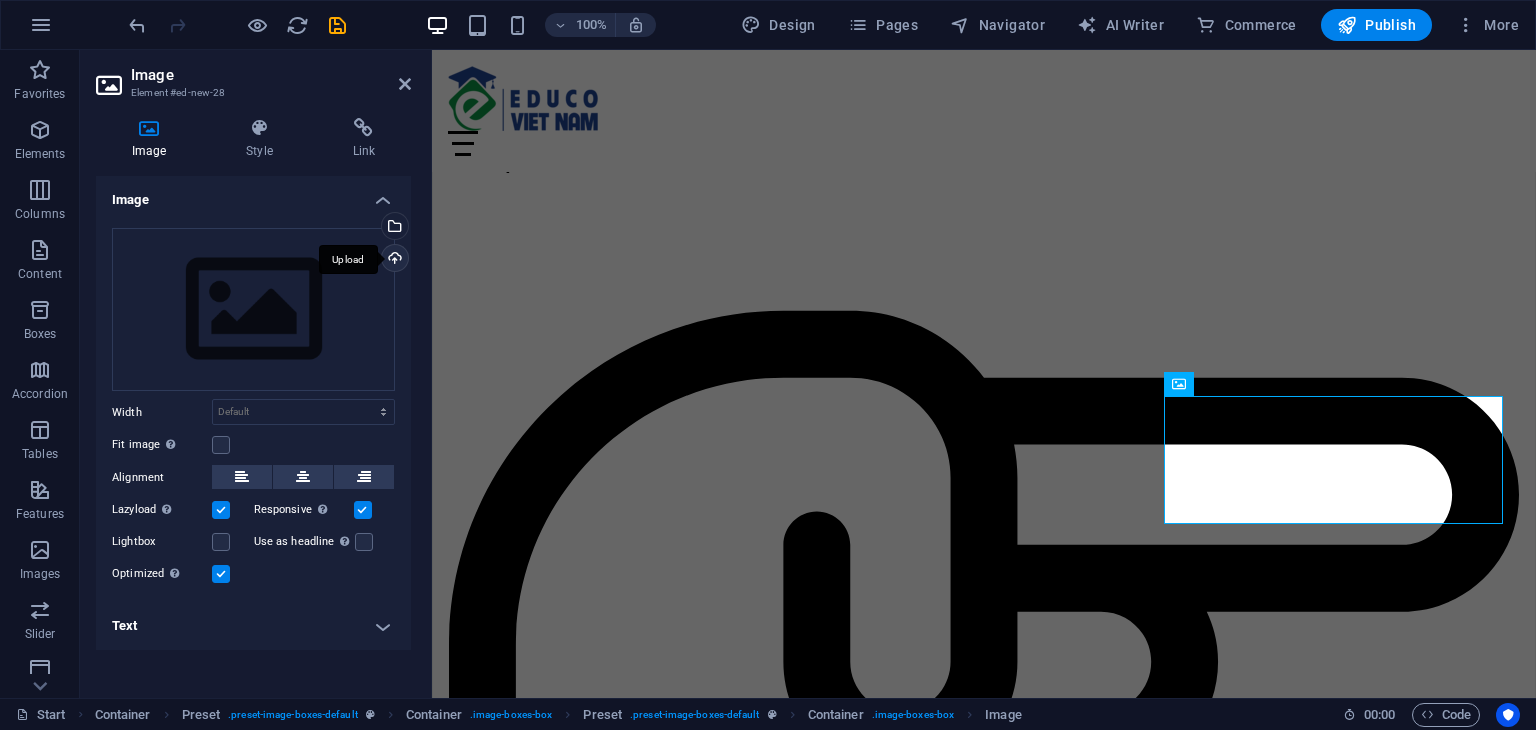 click on "Upload" at bounding box center [393, 260] 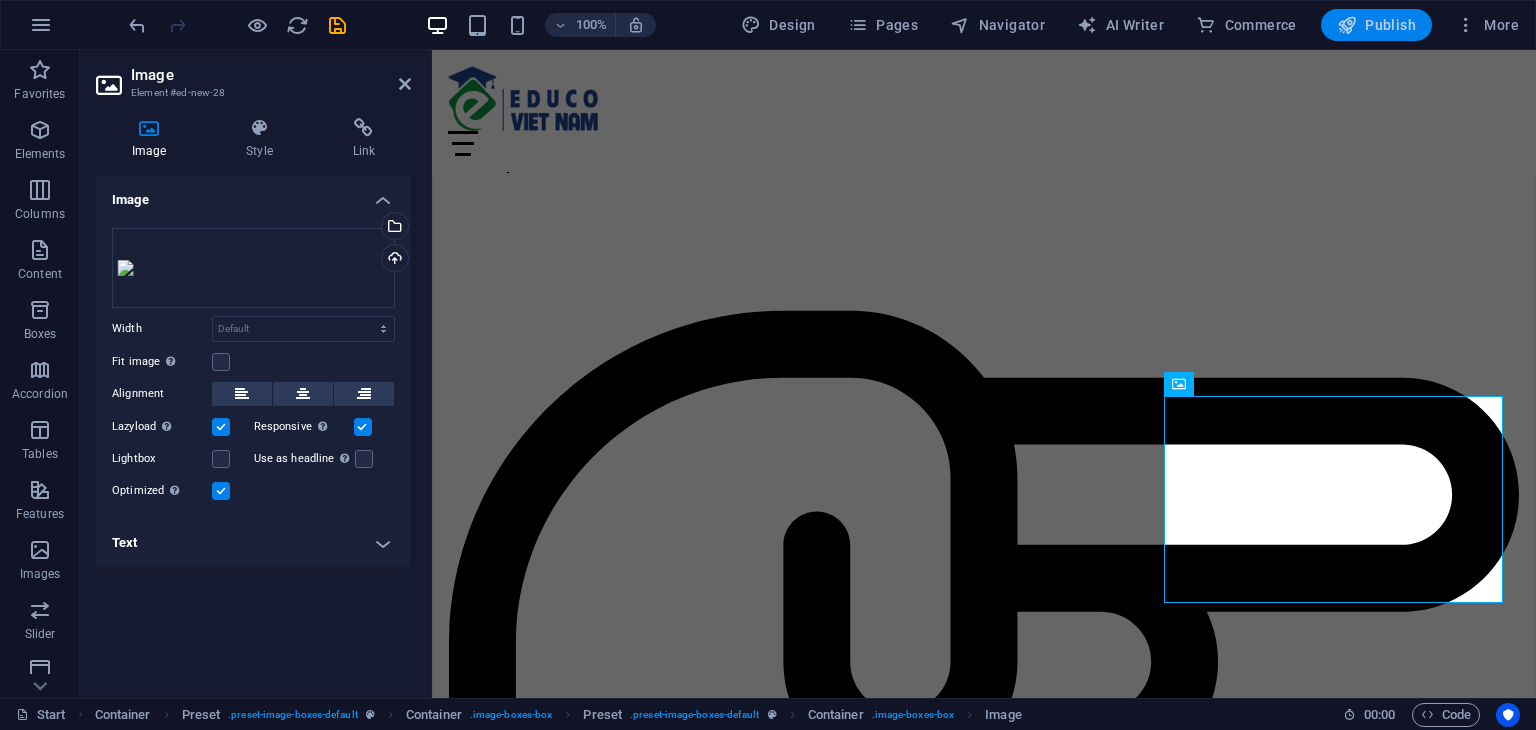 click on "Publish" at bounding box center (1376, 25) 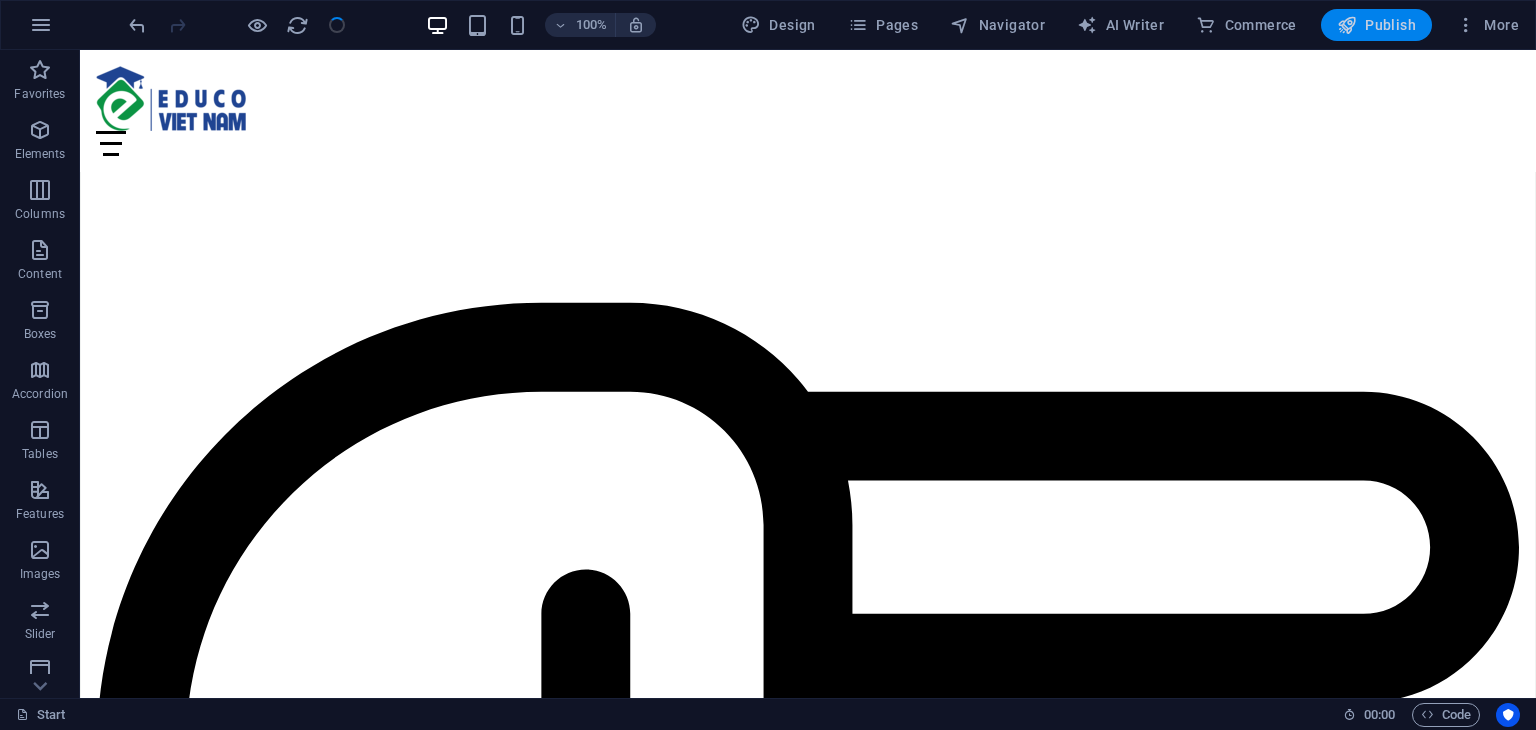 scroll, scrollTop: 1423, scrollLeft: 0, axis: vertical 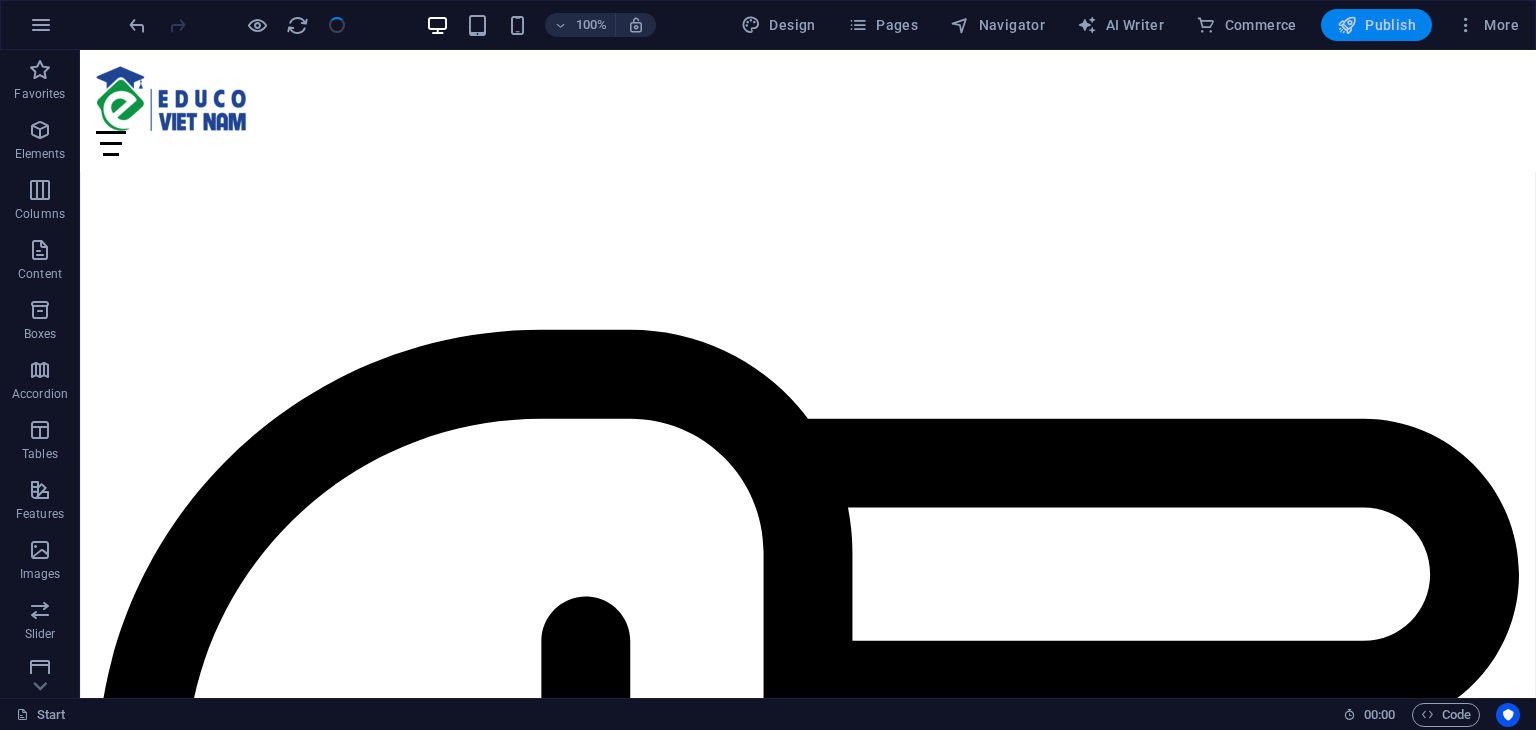 click on "Publish" at bounding box center [1376, 25] 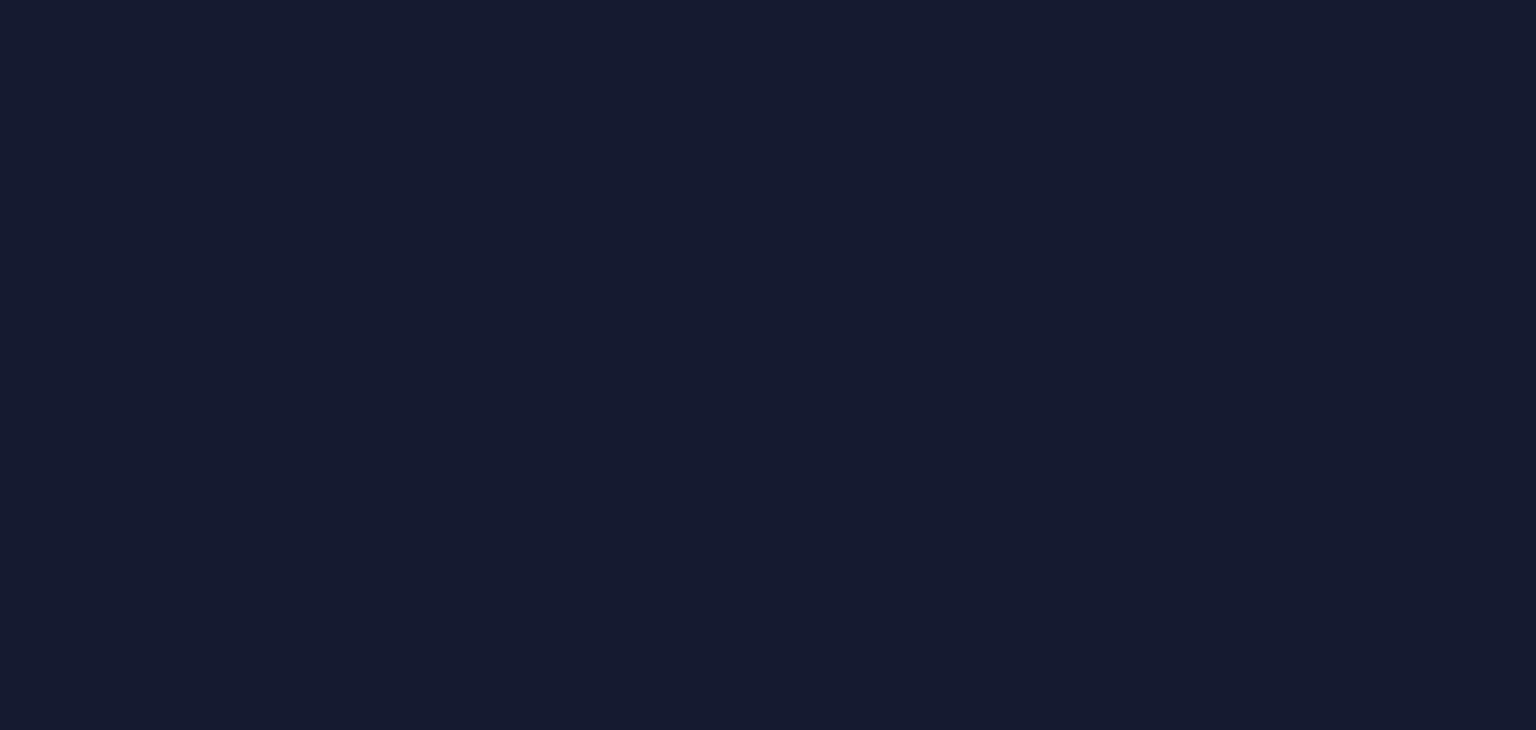 scroll, scrollTop: 0, scrollLeft: 0, axis: both 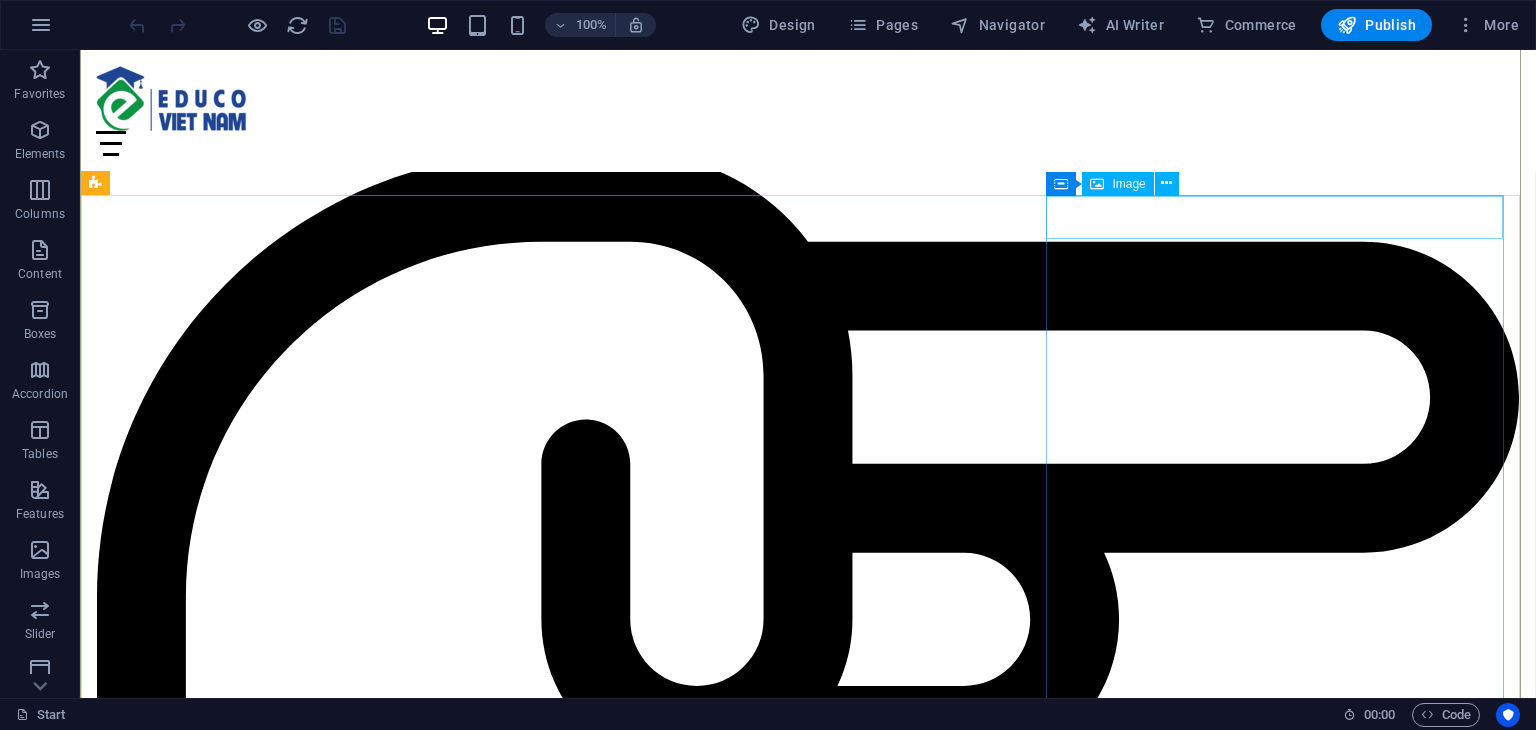 click at bounding box center (808, 19302) 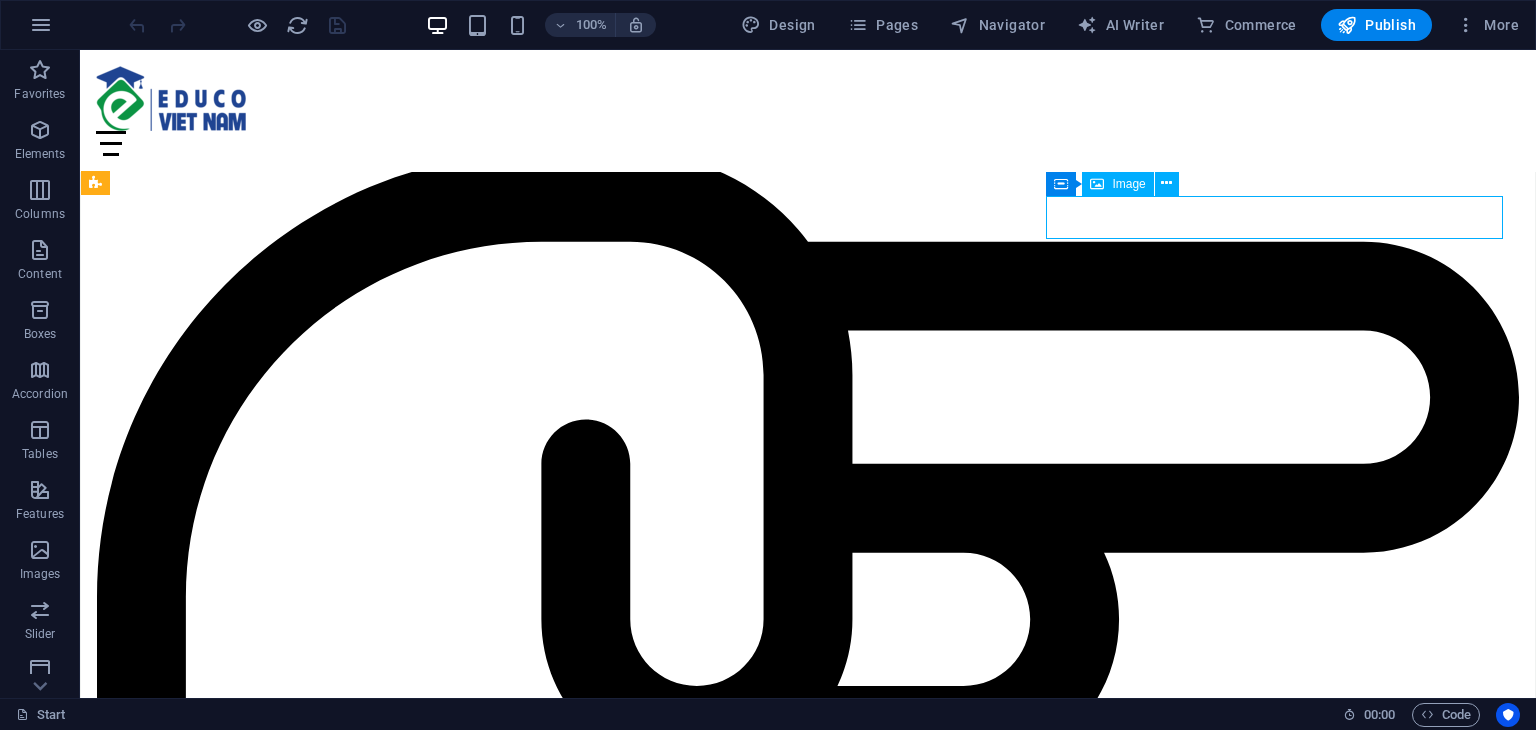 click at bounding box center [808, 19302] 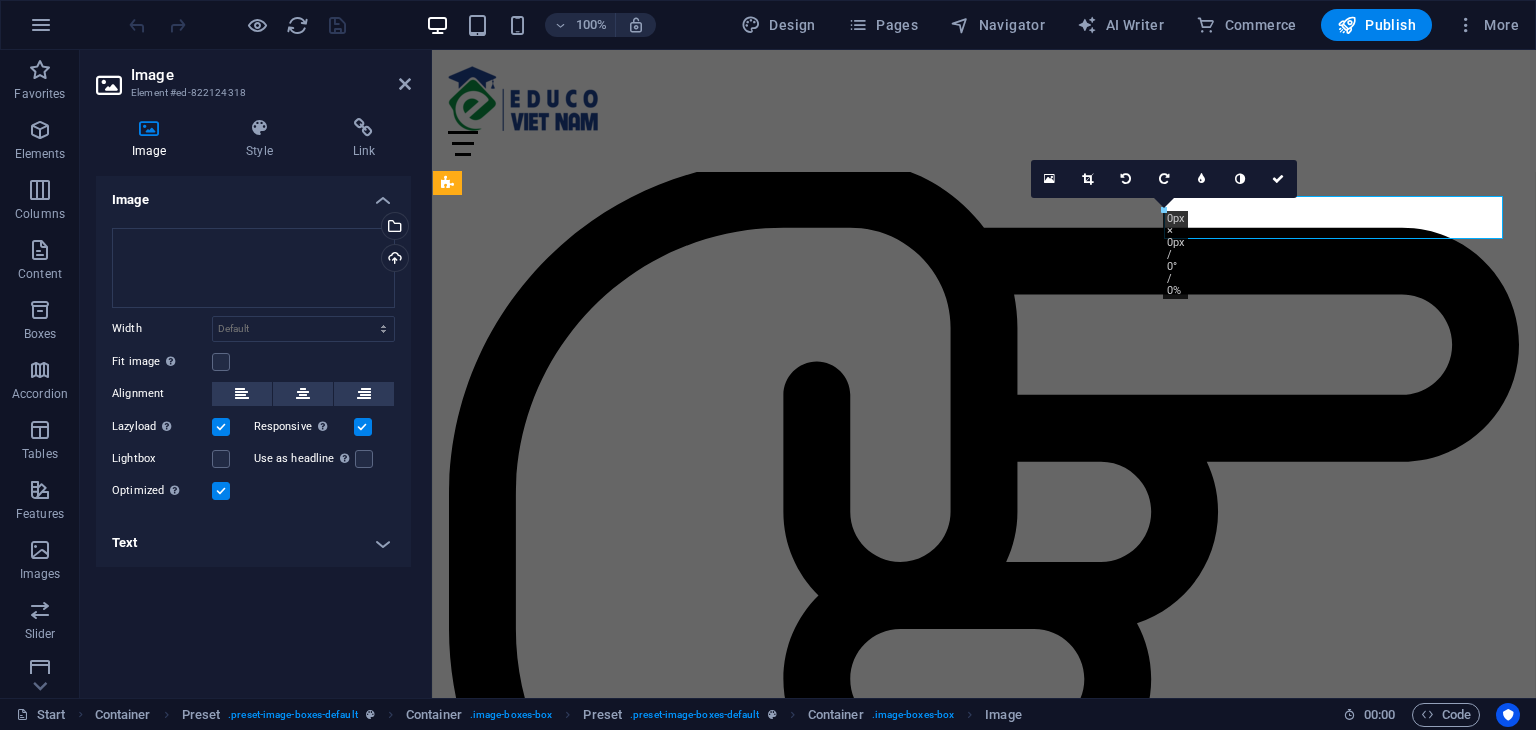 scroll, scrollTop: 1650, scrollLeft: 0, axis: vertical 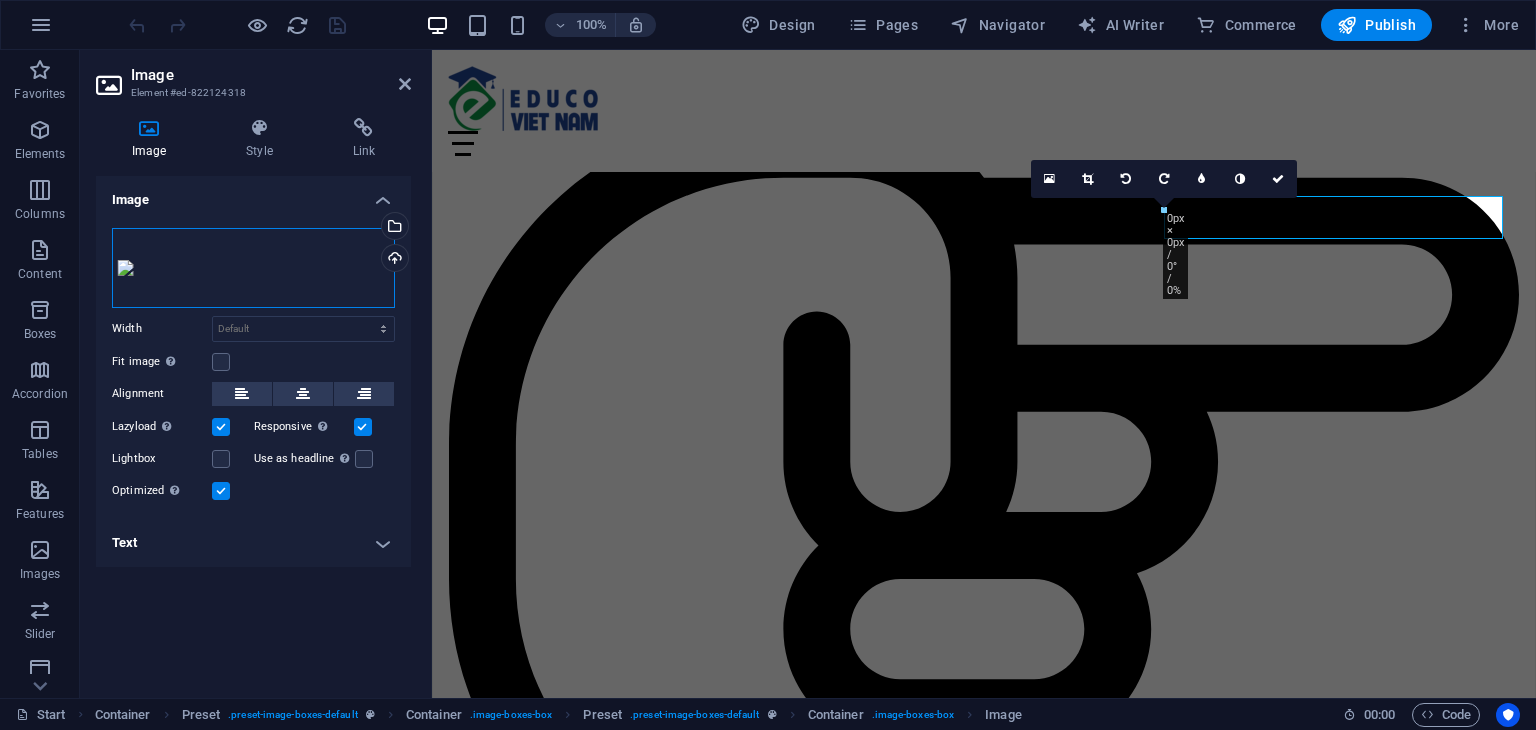 click on "Drag files here, click to choose files or select files from Files or our free stock photos & videos" at bounding box center (253, 268) 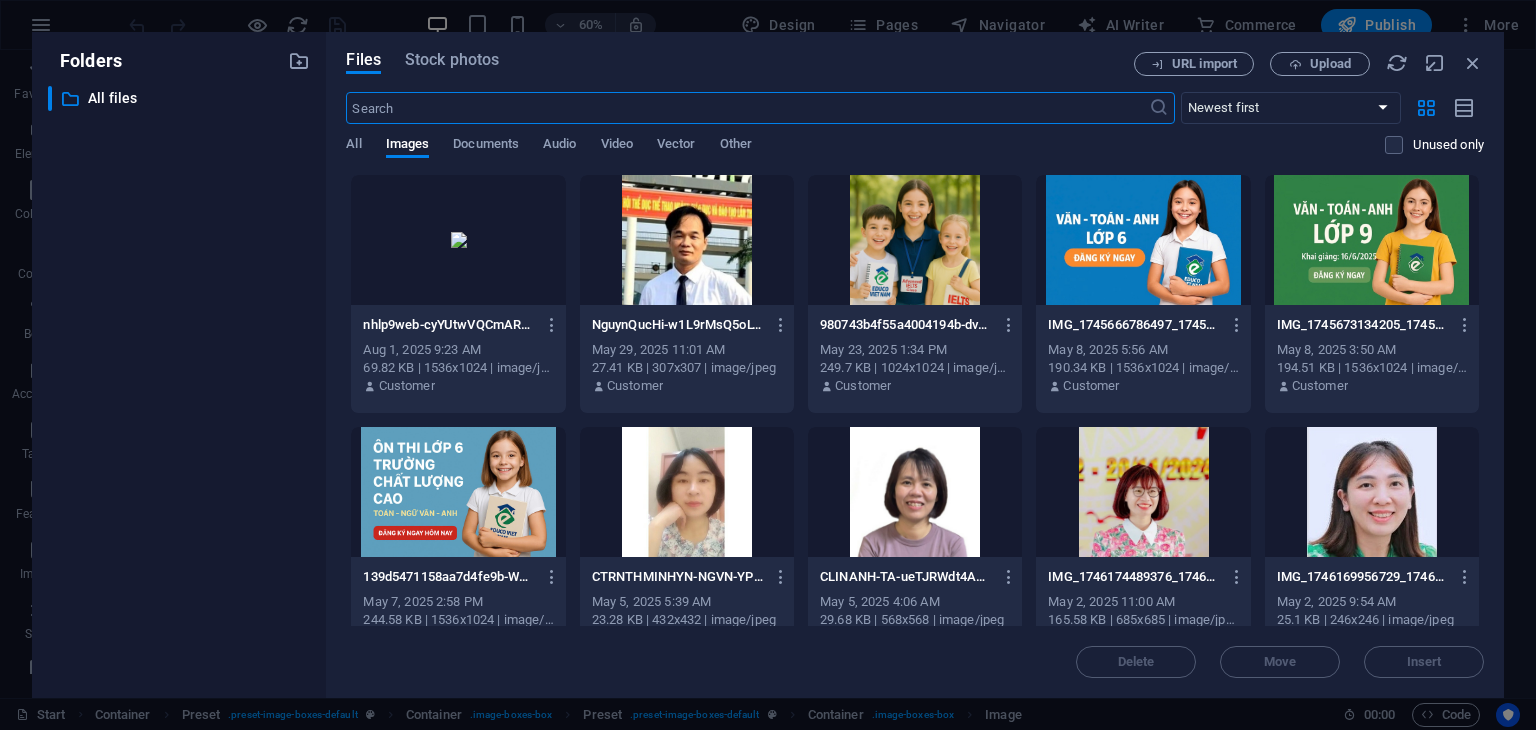 scroll, scrollTop: 2081, scrollLeft: 0, axis: vertical 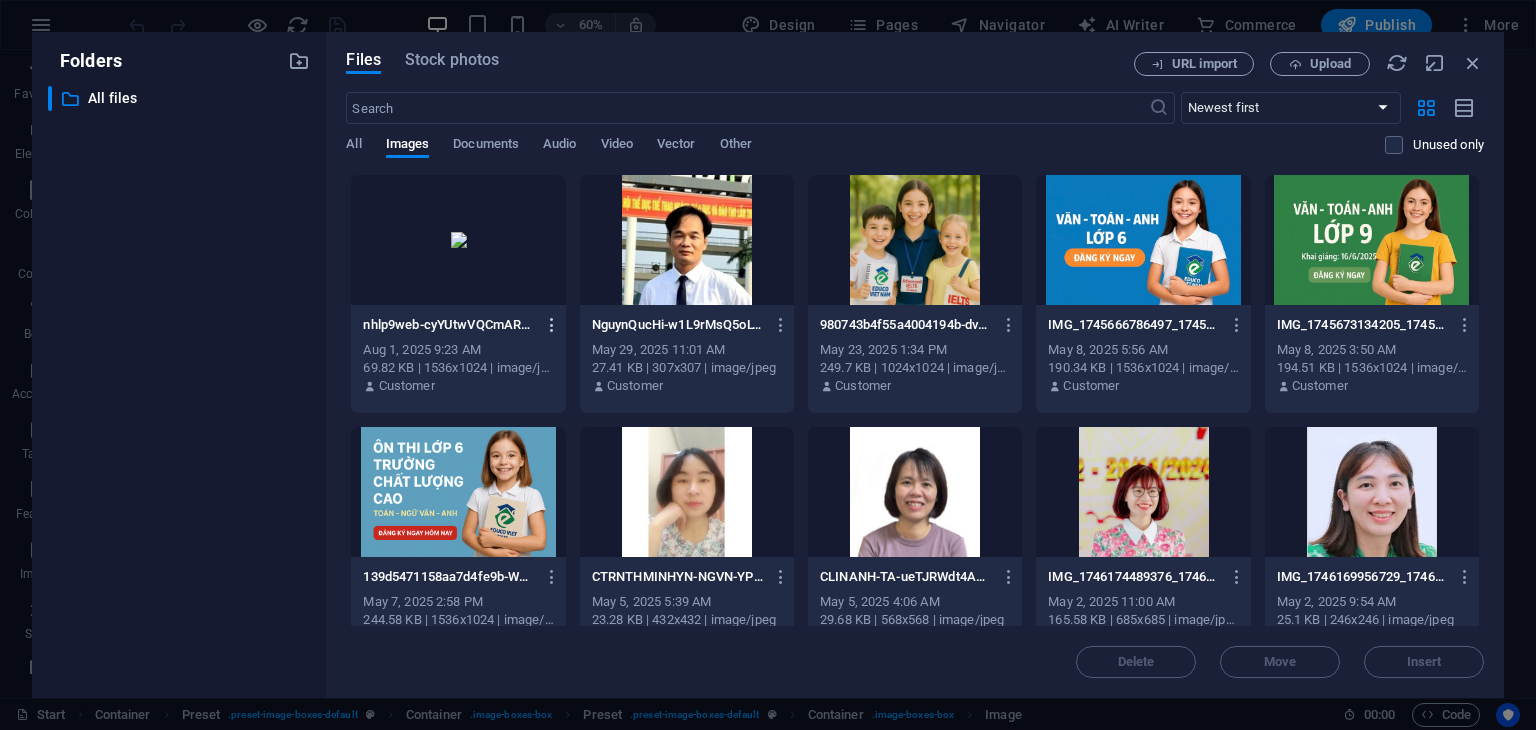 click at bounding box center (552, 325) 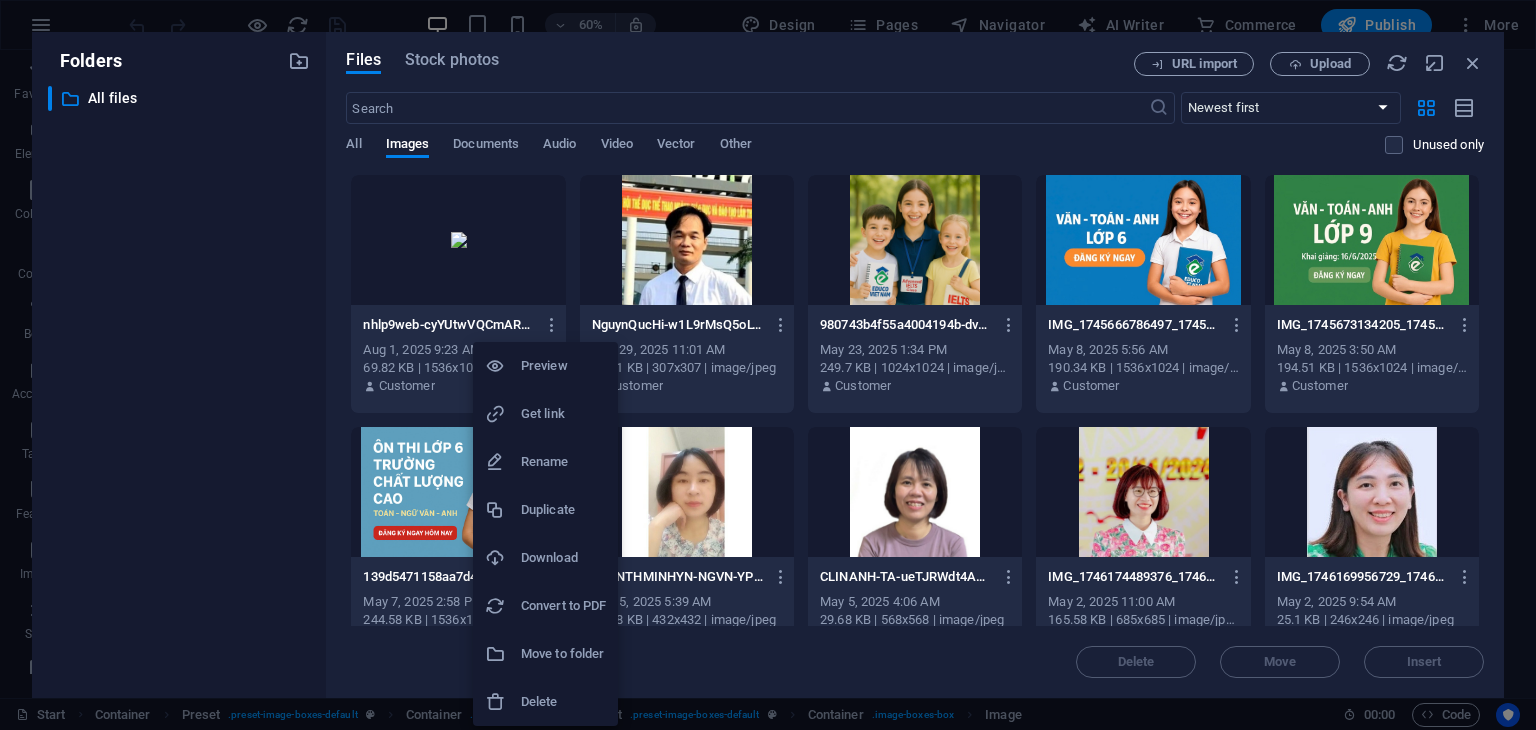 click on "Delete" at bounding box center (563, 702) 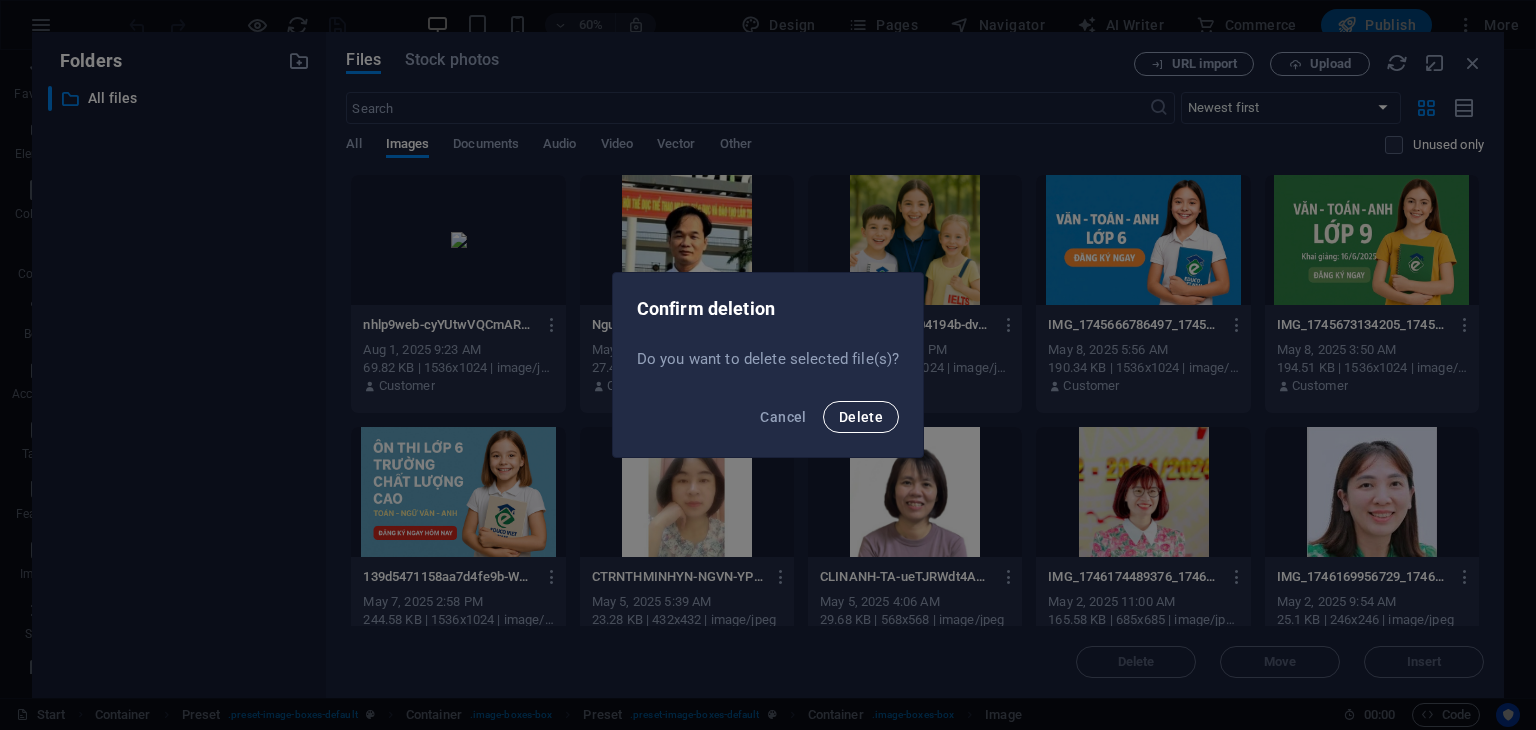 click on "Delete" at bounding box center (861, 417) 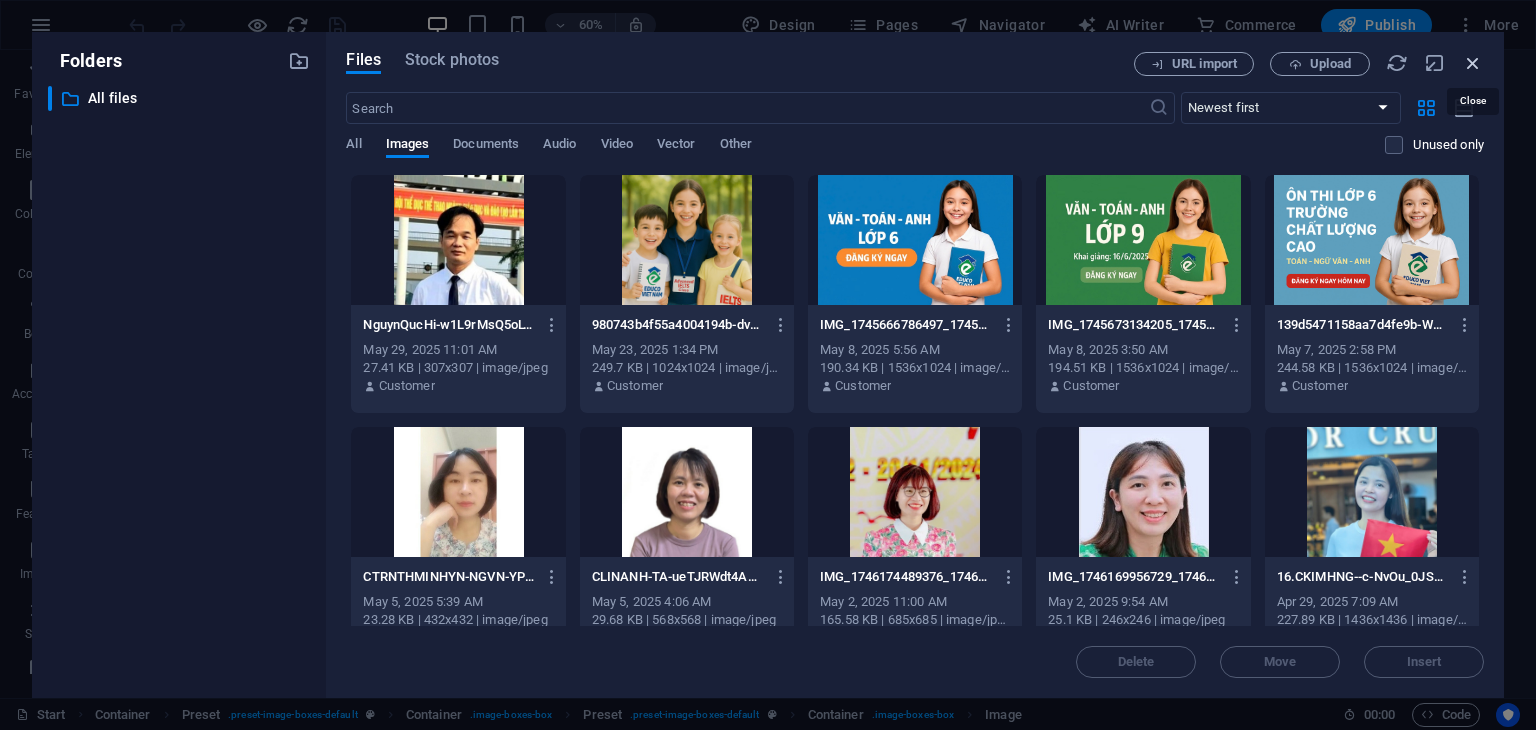 click at bounding box center [1473, 63] 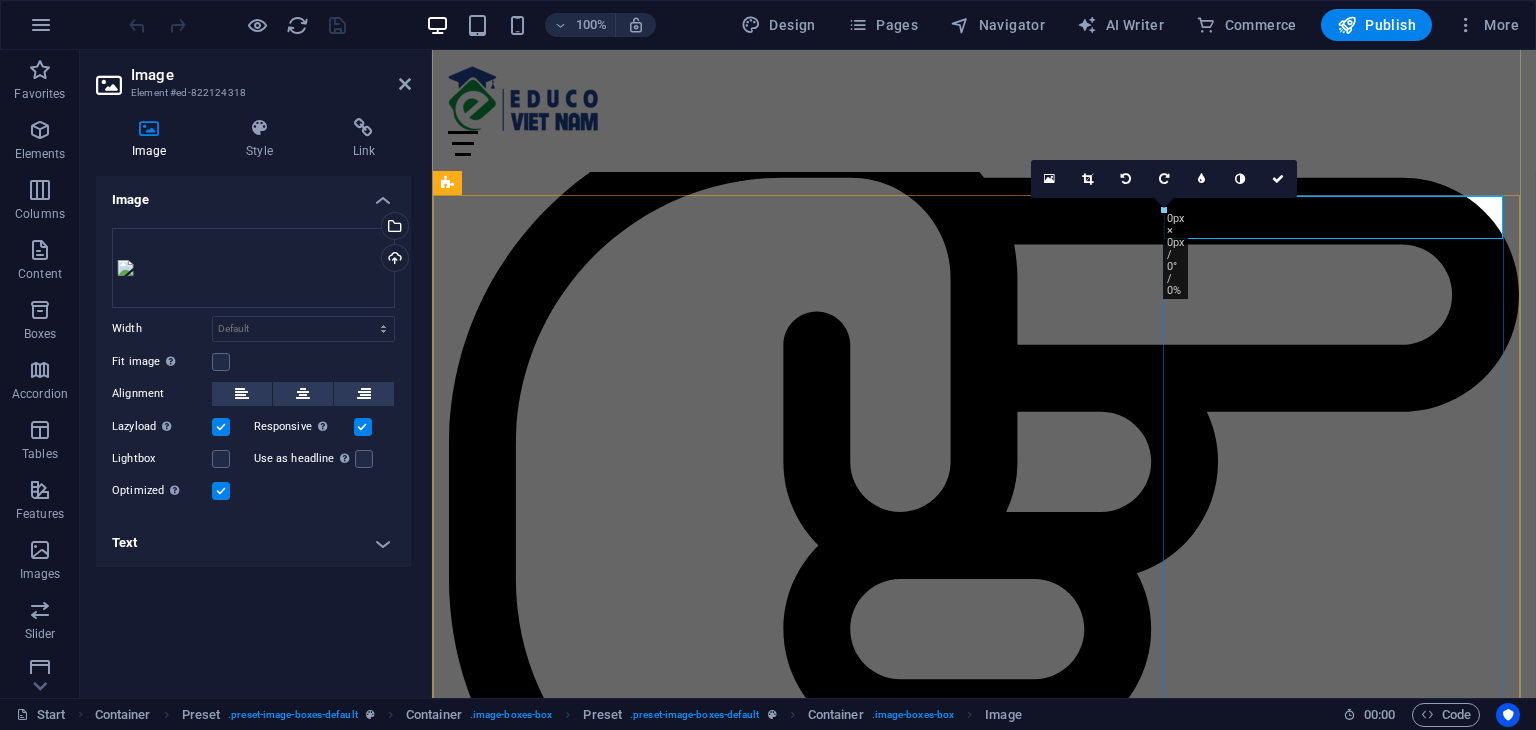 click at bounding box center (984, 14761) 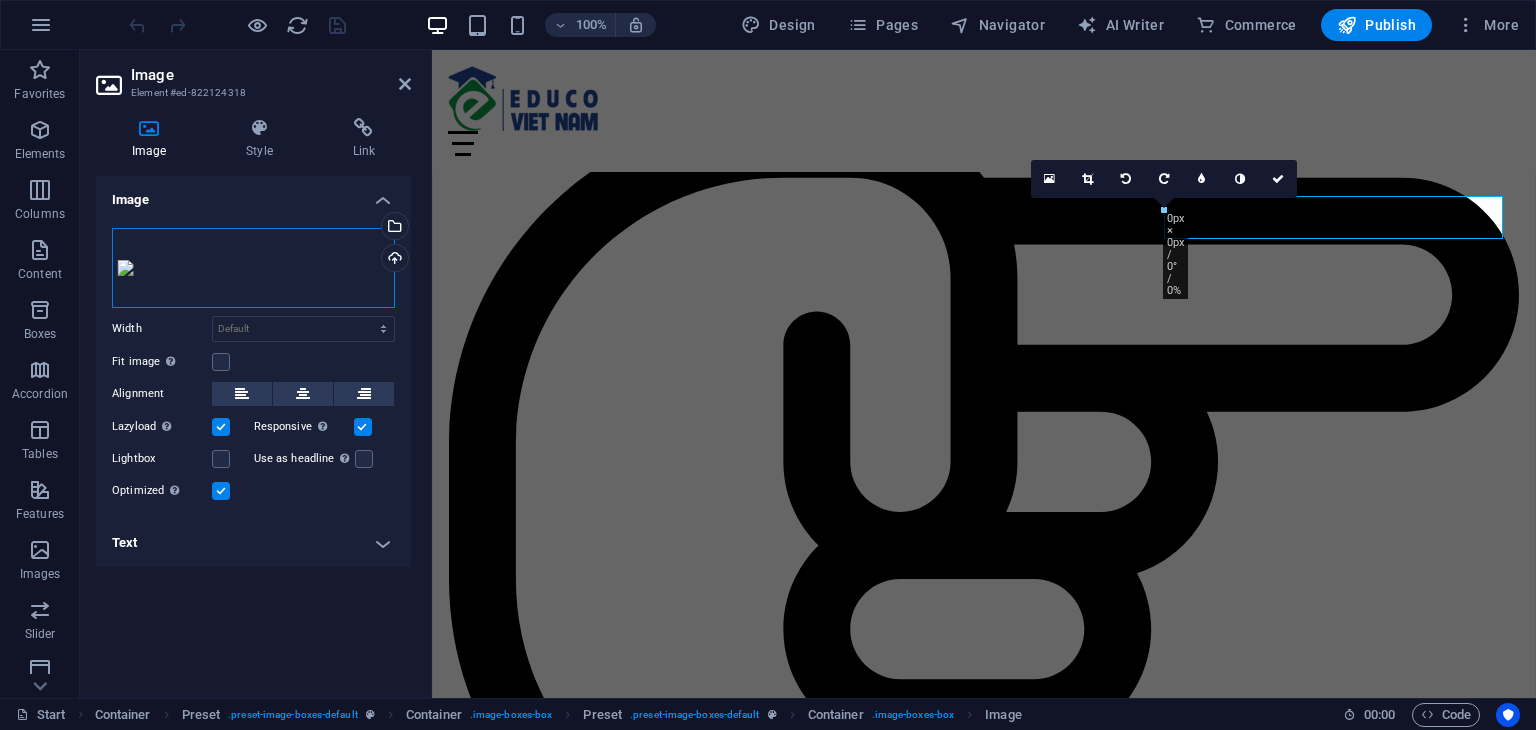 click on "Drag files here, click to choose files or select files from Files or our free stock photos & videos" at bounding box center (253, 268) 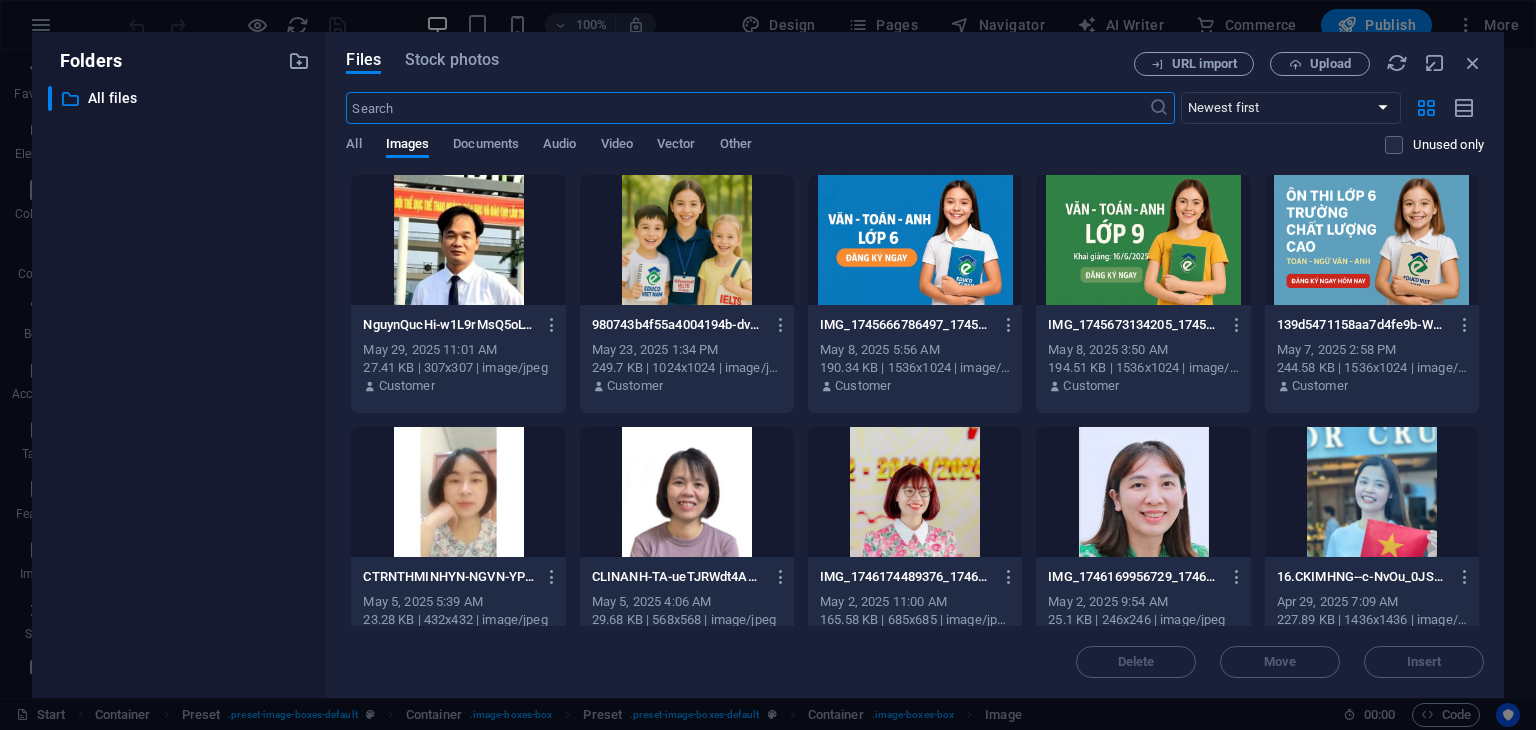scroll, scrollTop: 2081, scrollLeft: 0, axis: vertical 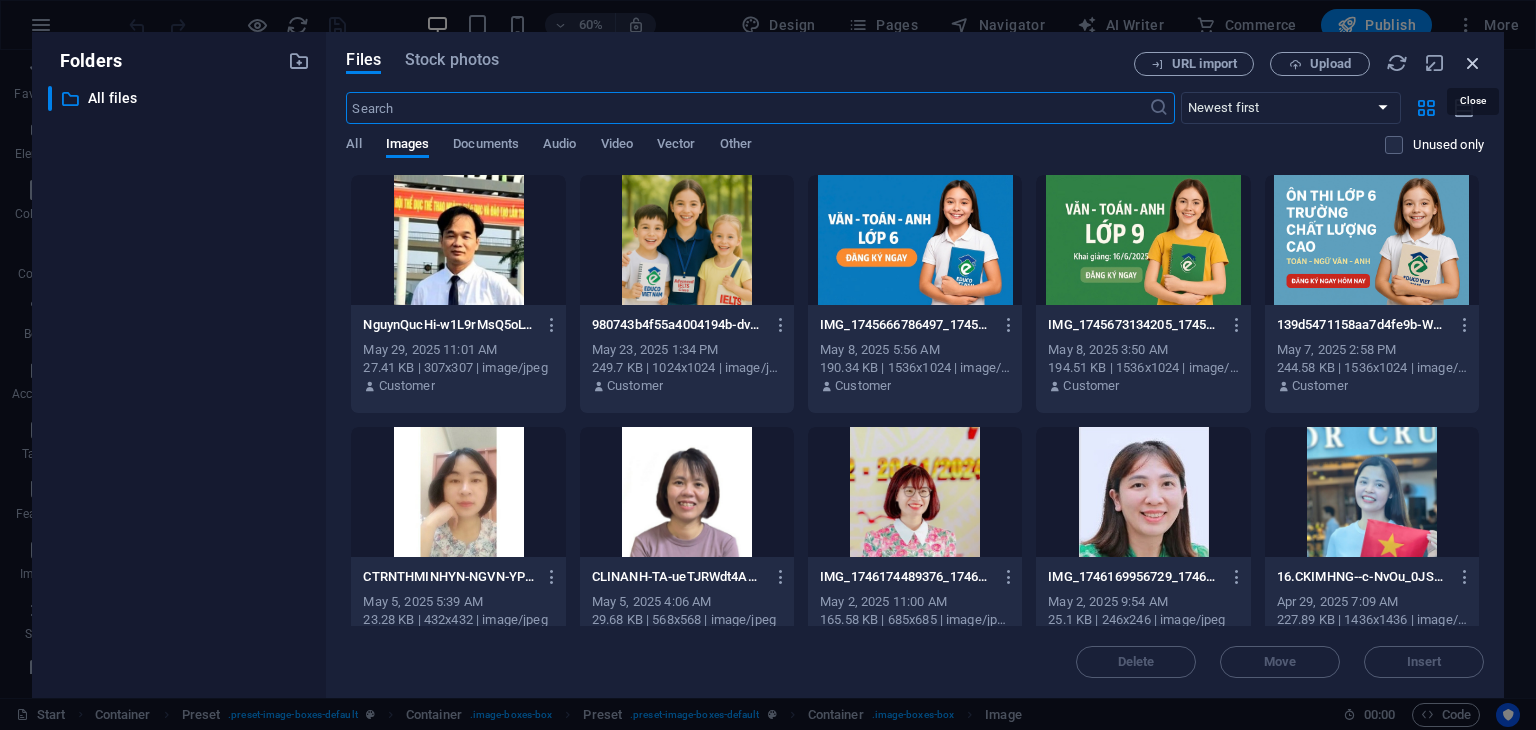 click at bounding box center (1473, 63) 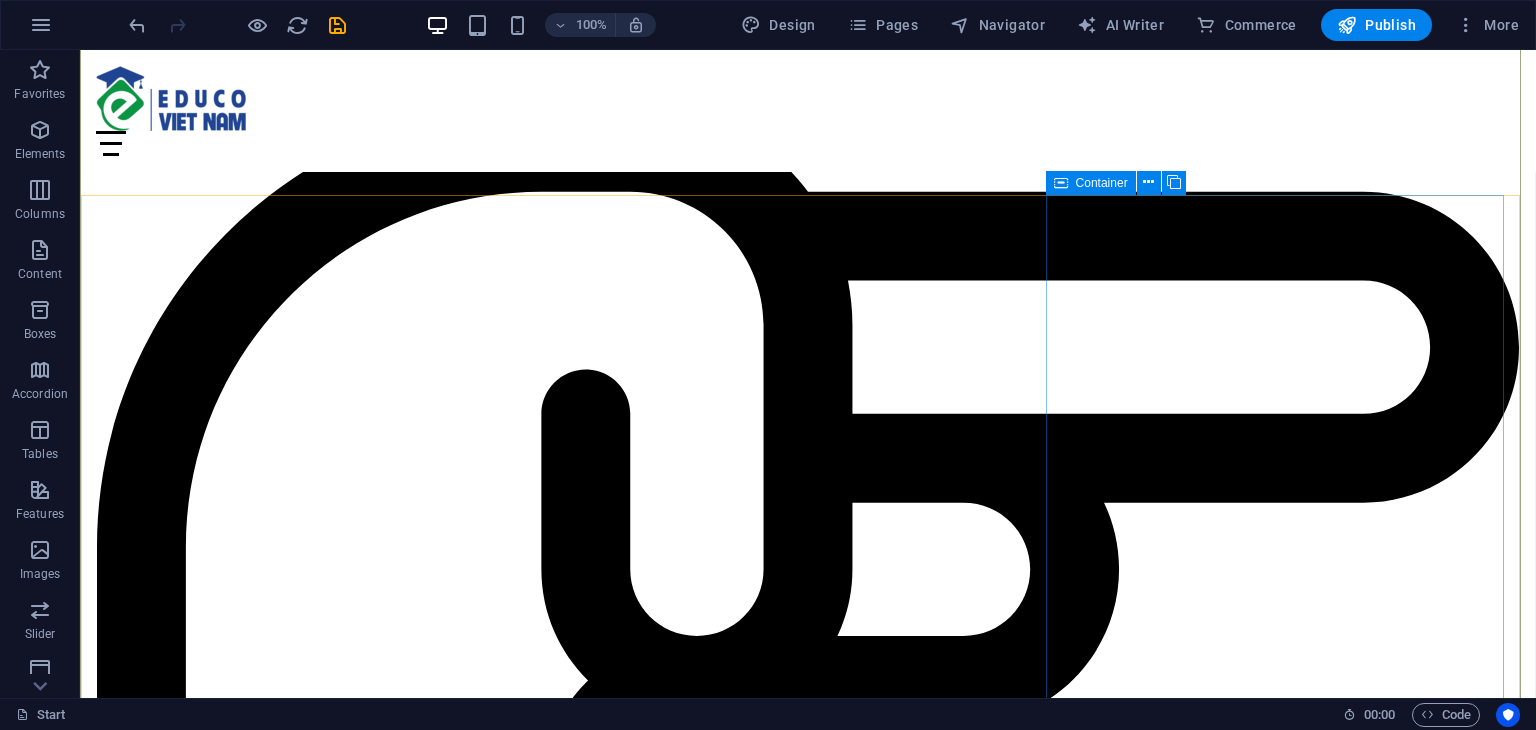 scroll, scrollTop: 1600, scrollLeft: 0, axis: vertical 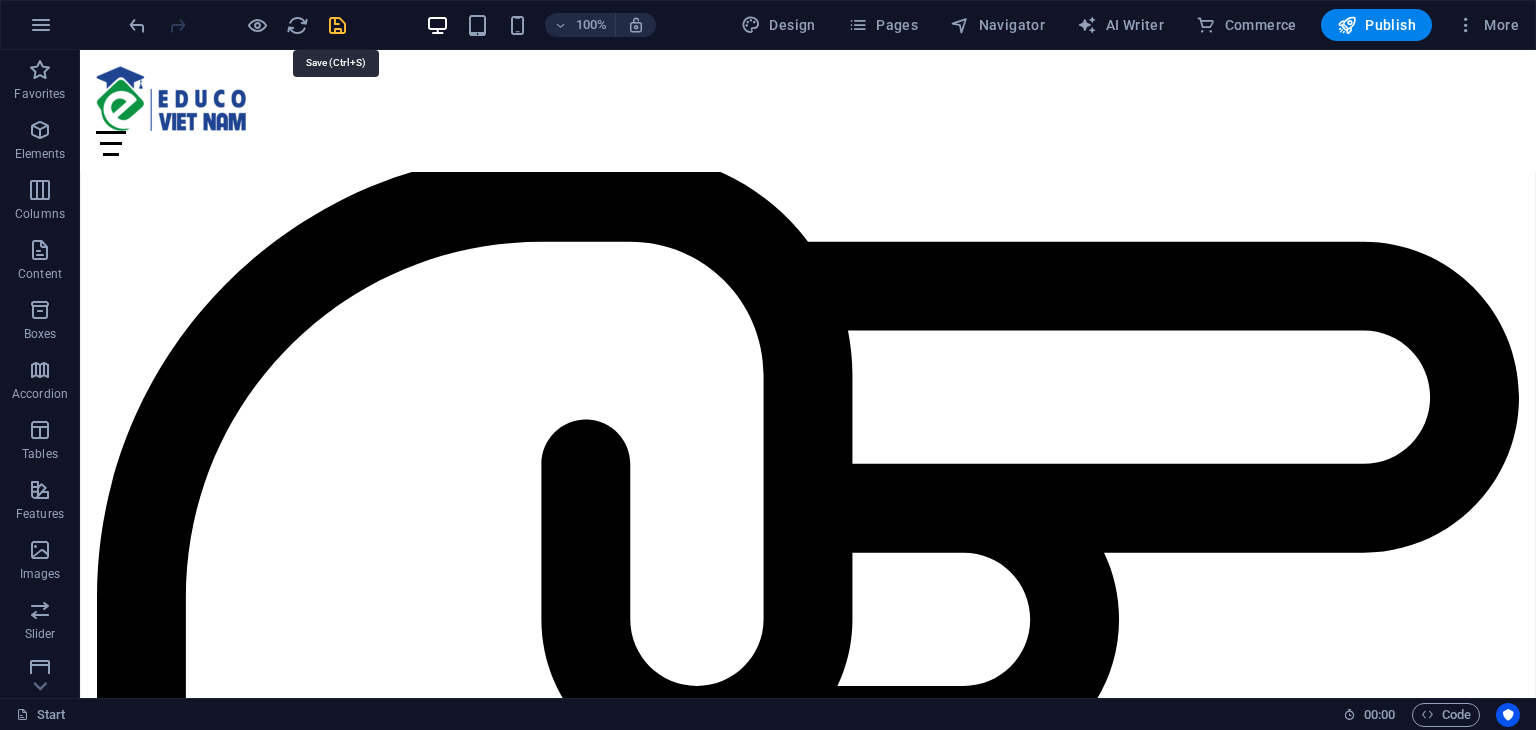click at bounding box center (337, 25) 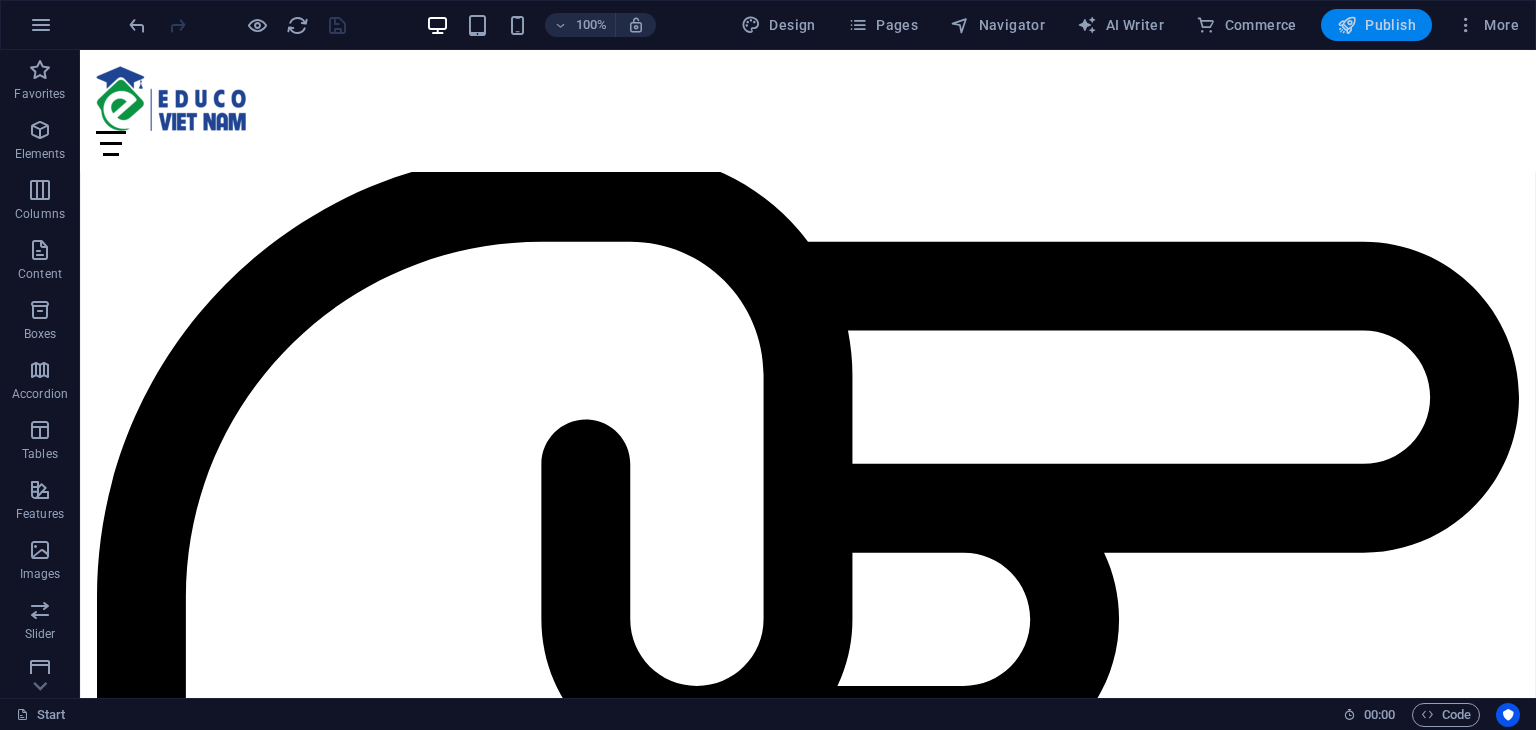 click on "Publish" at bounding box center (1376, 25) 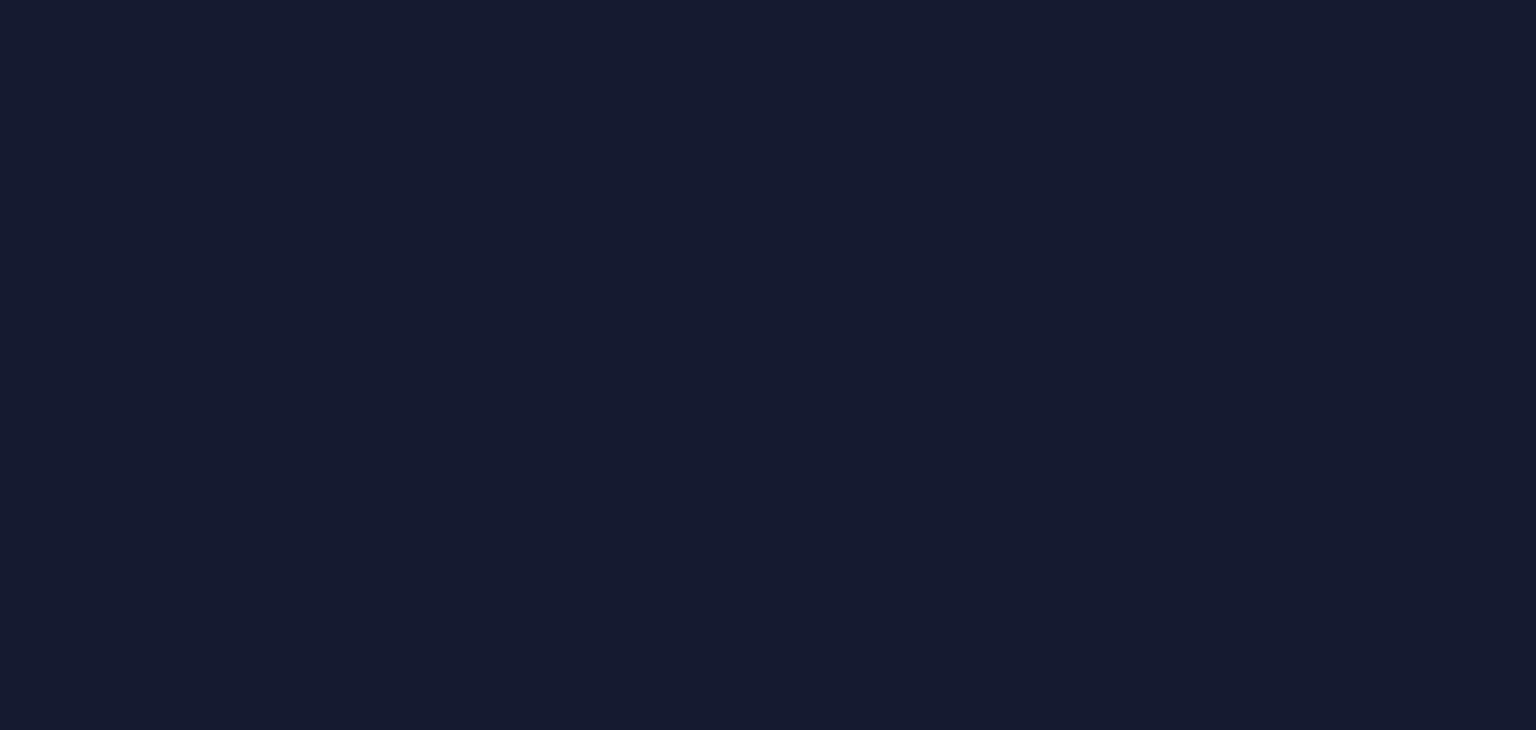 scroll, scrollTop: 0, scrollLeft: 0, axis: both 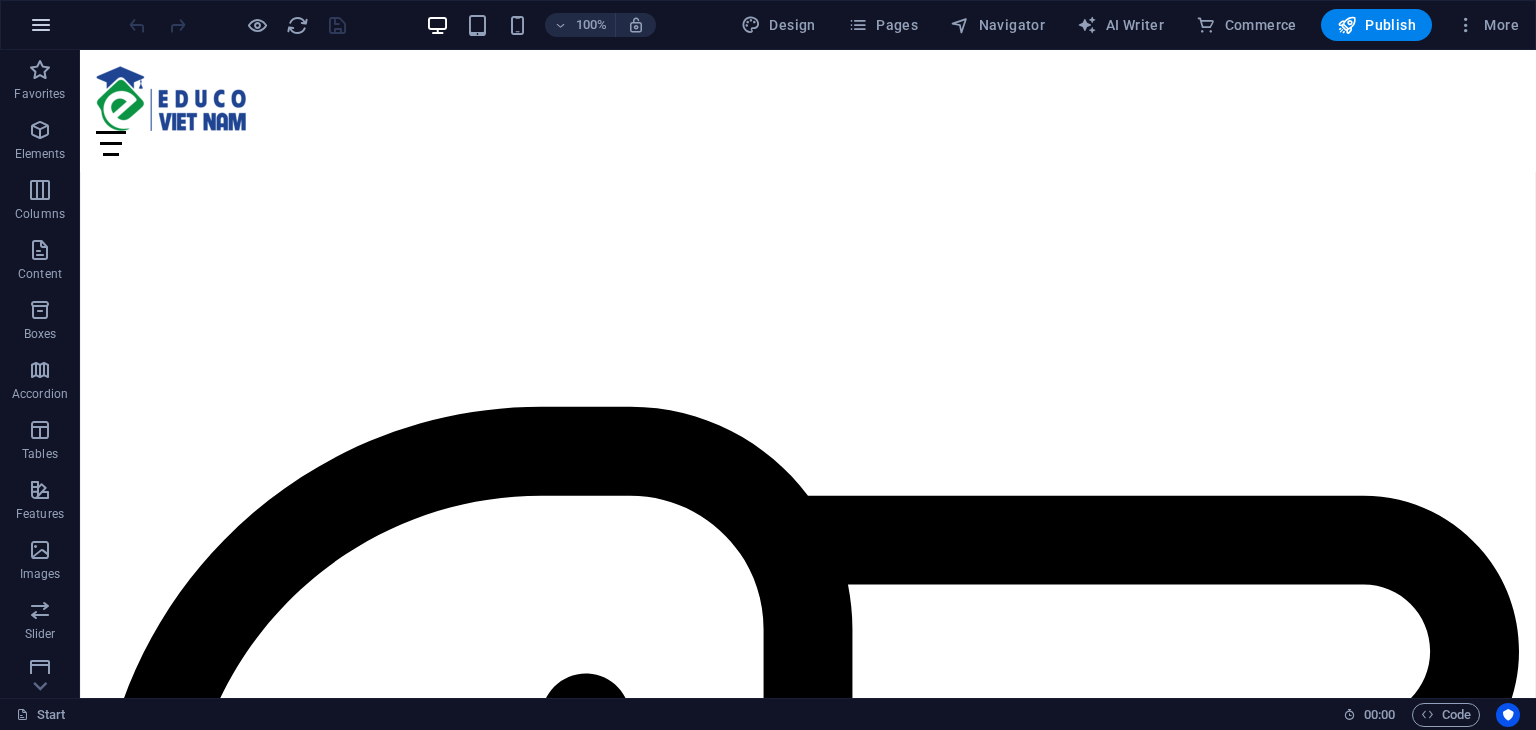 click at bounding box center [41, 25] 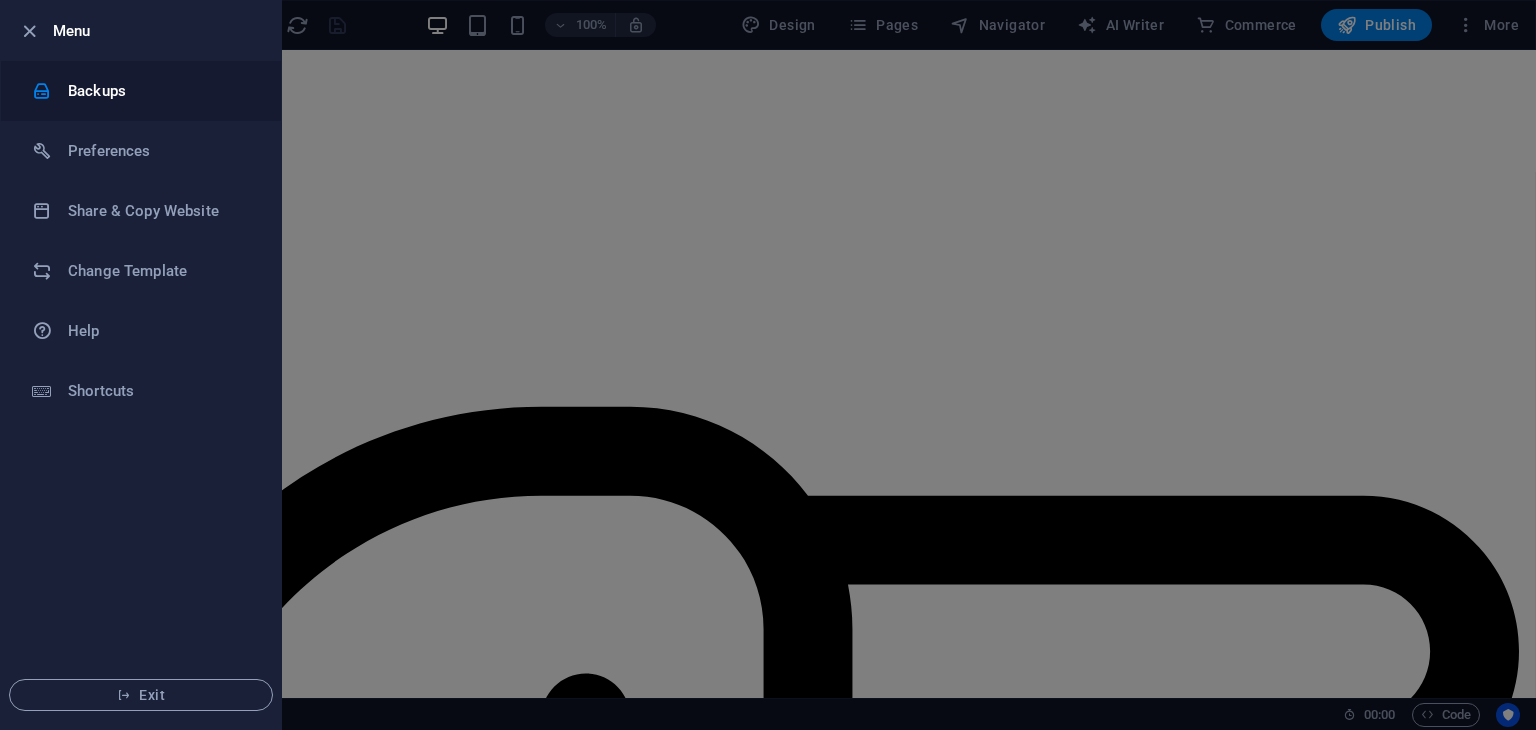 click on "Backups" at bounding box center [160, 91] 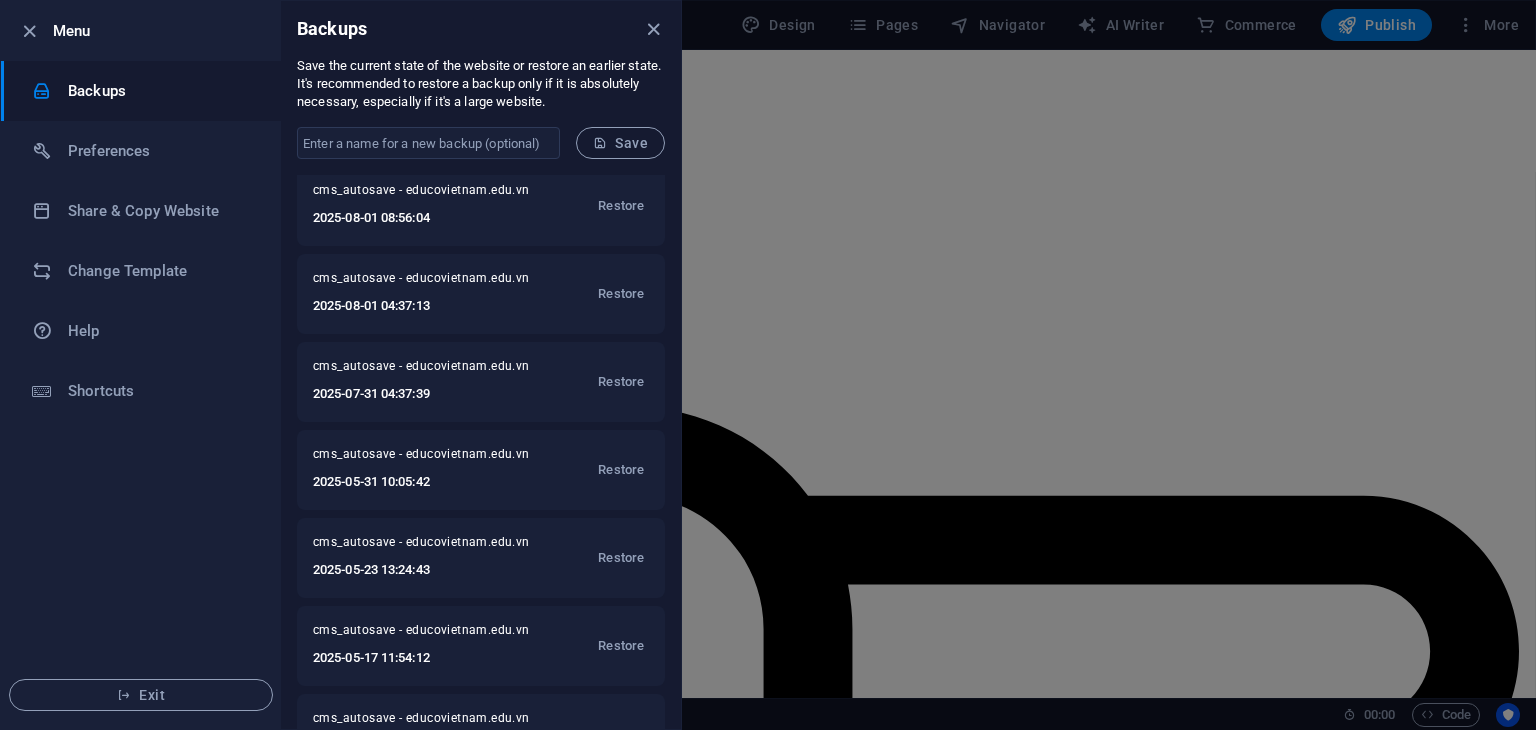scroll, scrollTop: 100, scrollLeft: 0, axis: vertical 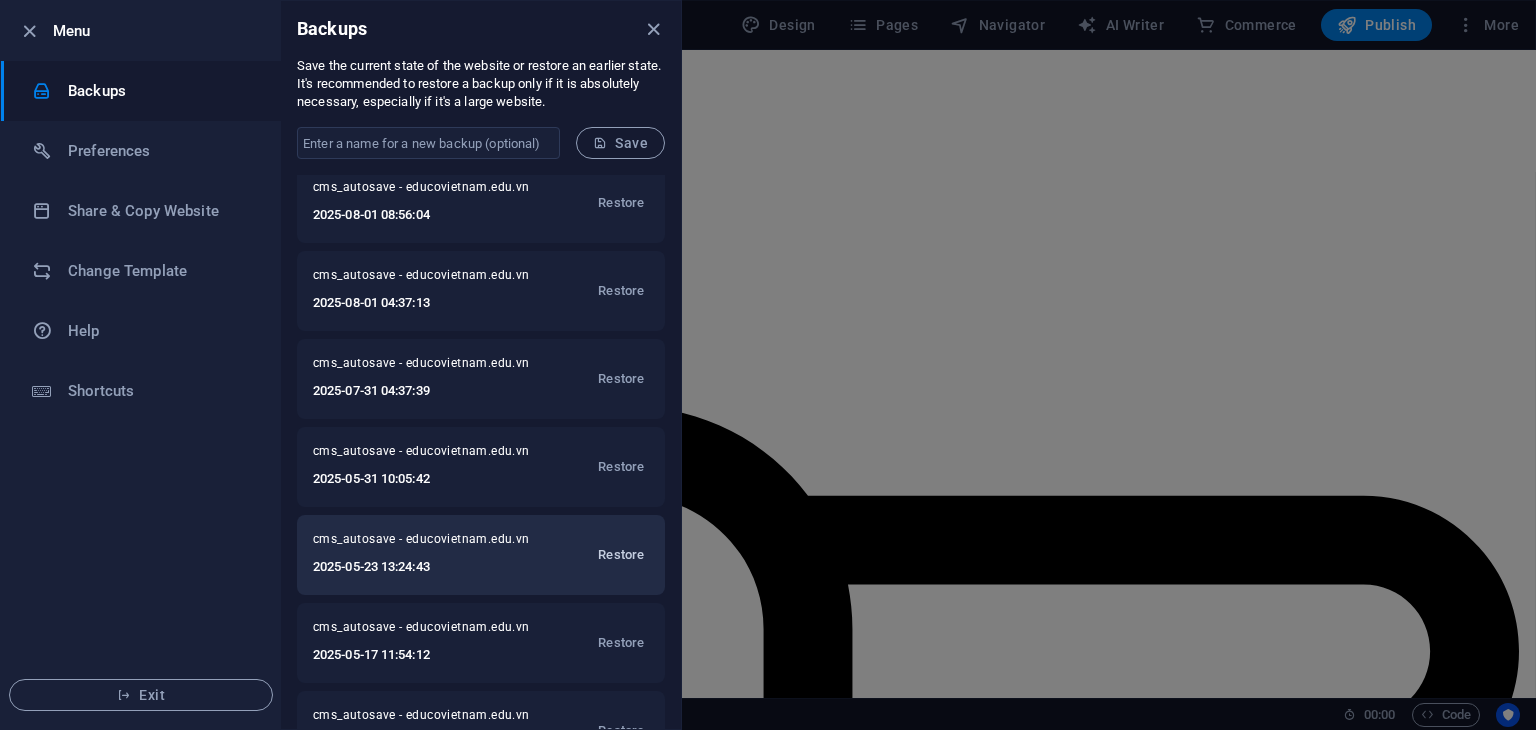 click on "Restore" at bounding box center (621, 555) 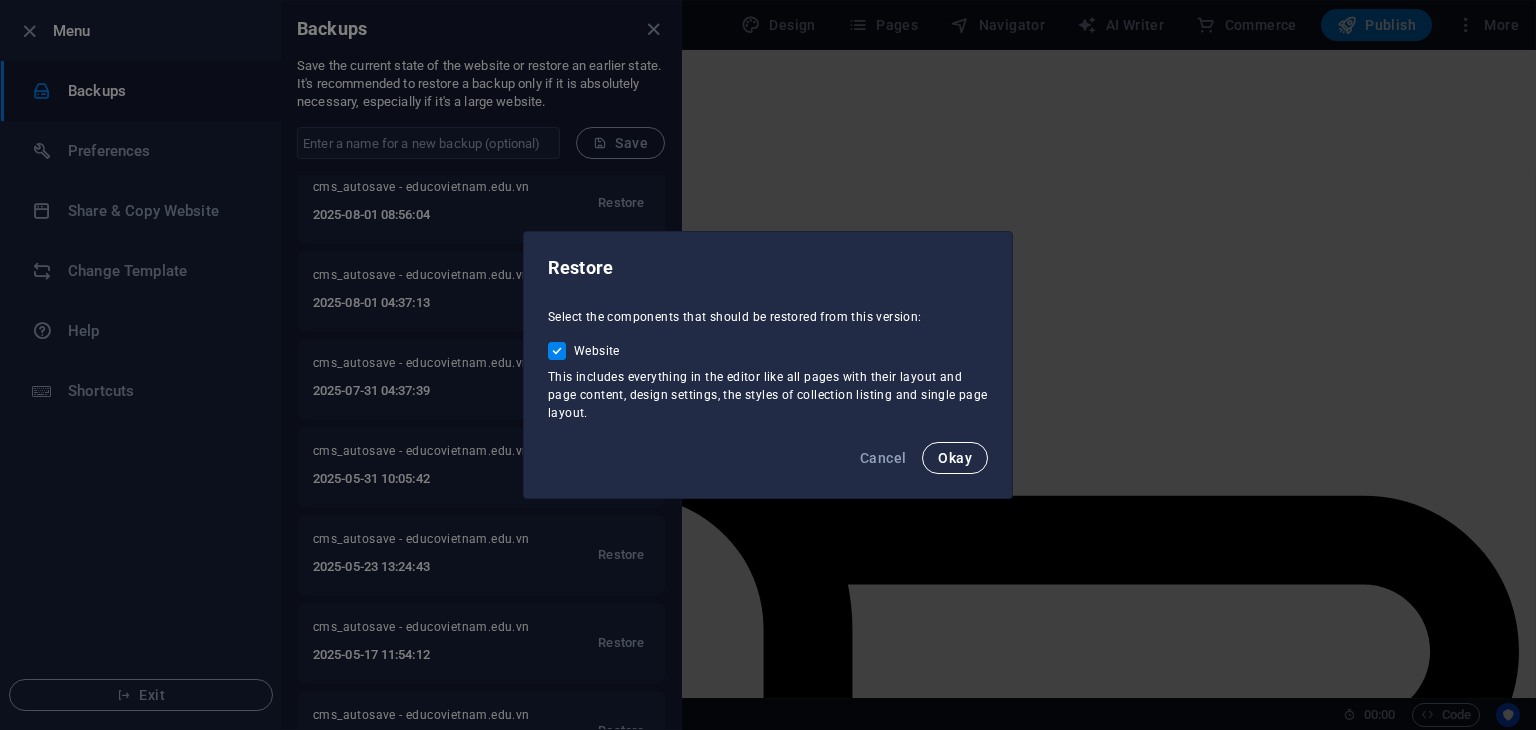 click on "Okay" at bounding box center [955, 458] 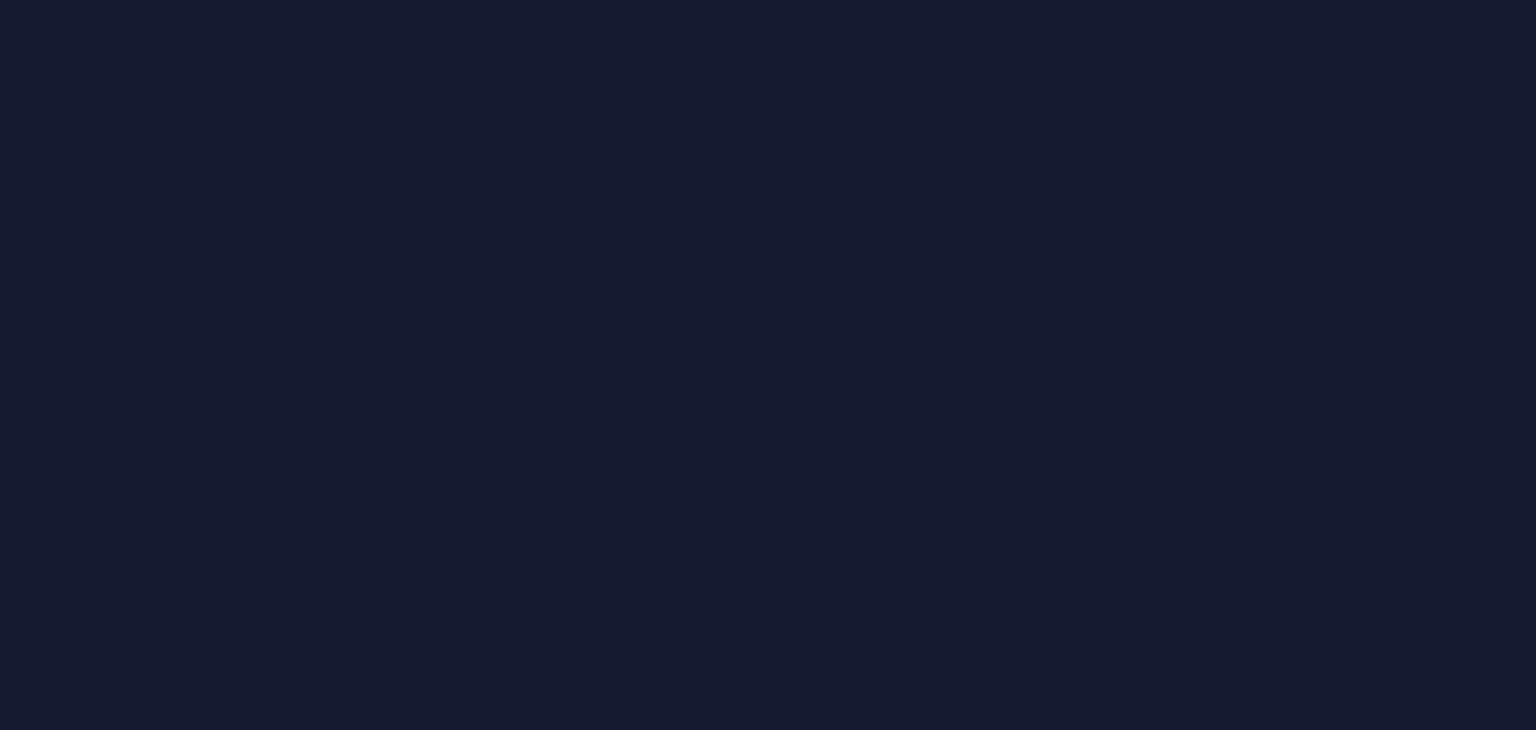 scroll, scrollTop: 0, scrollLeft: 0, axis: both 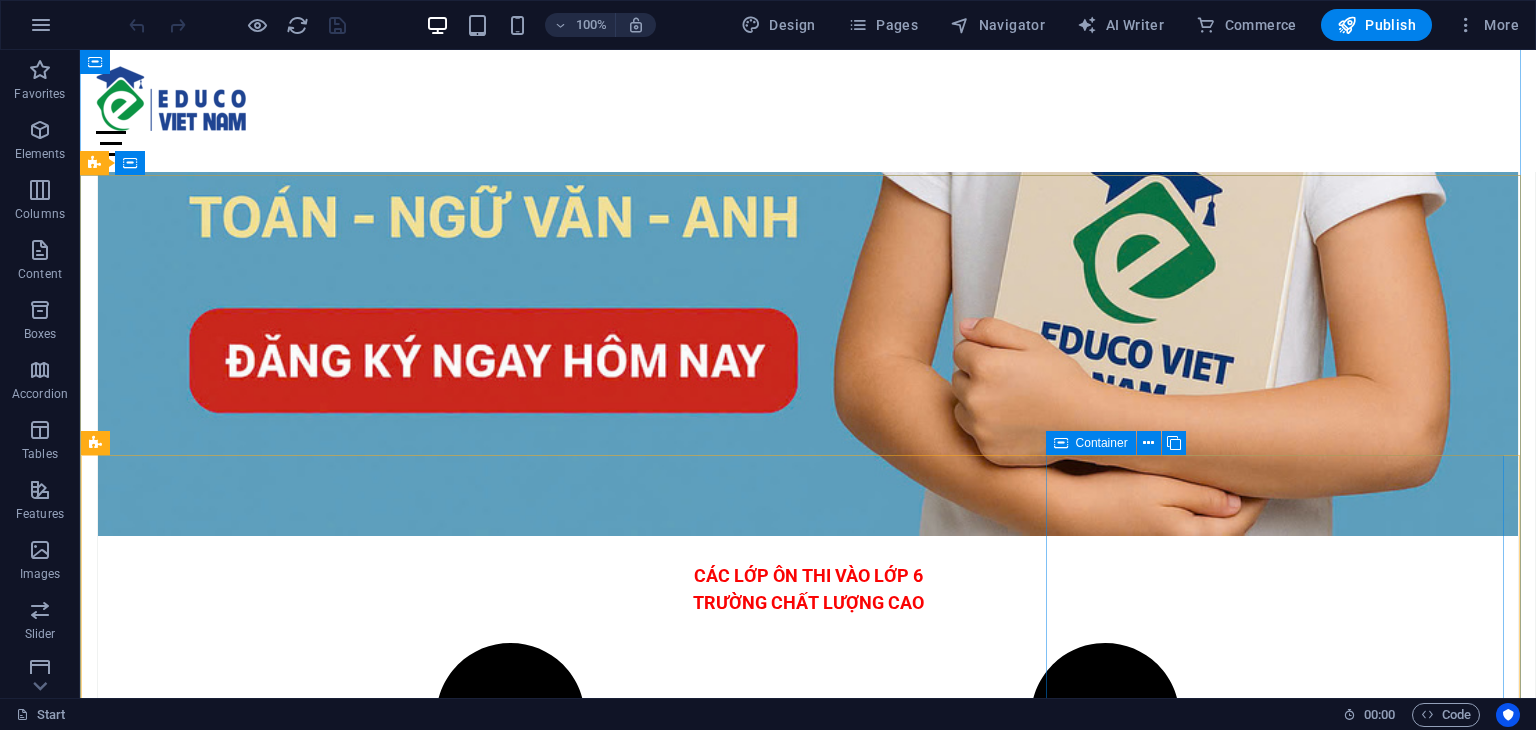 click on "Add elements" at bounding box center (749, 83851) 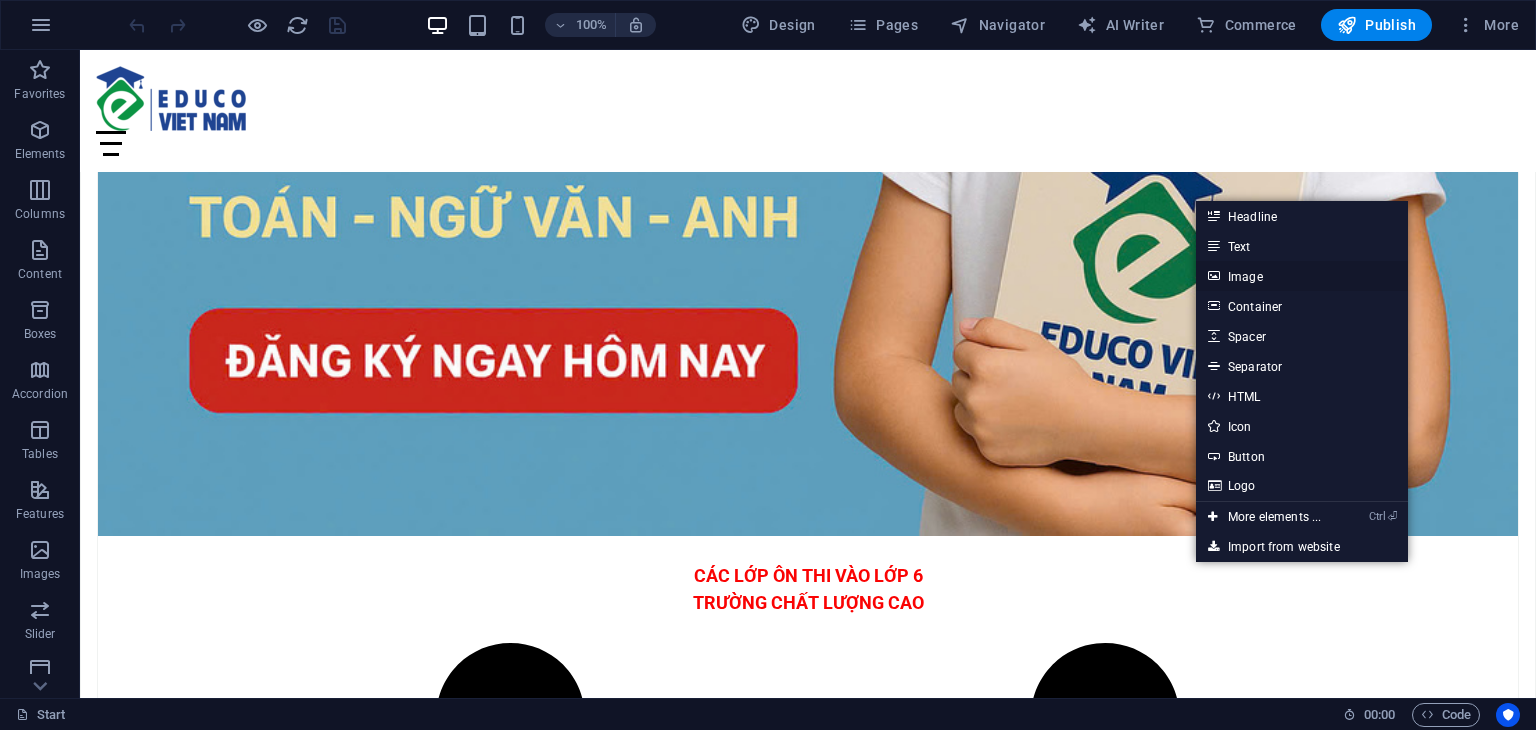 click on "Image" at bounding box center [1302, 276] 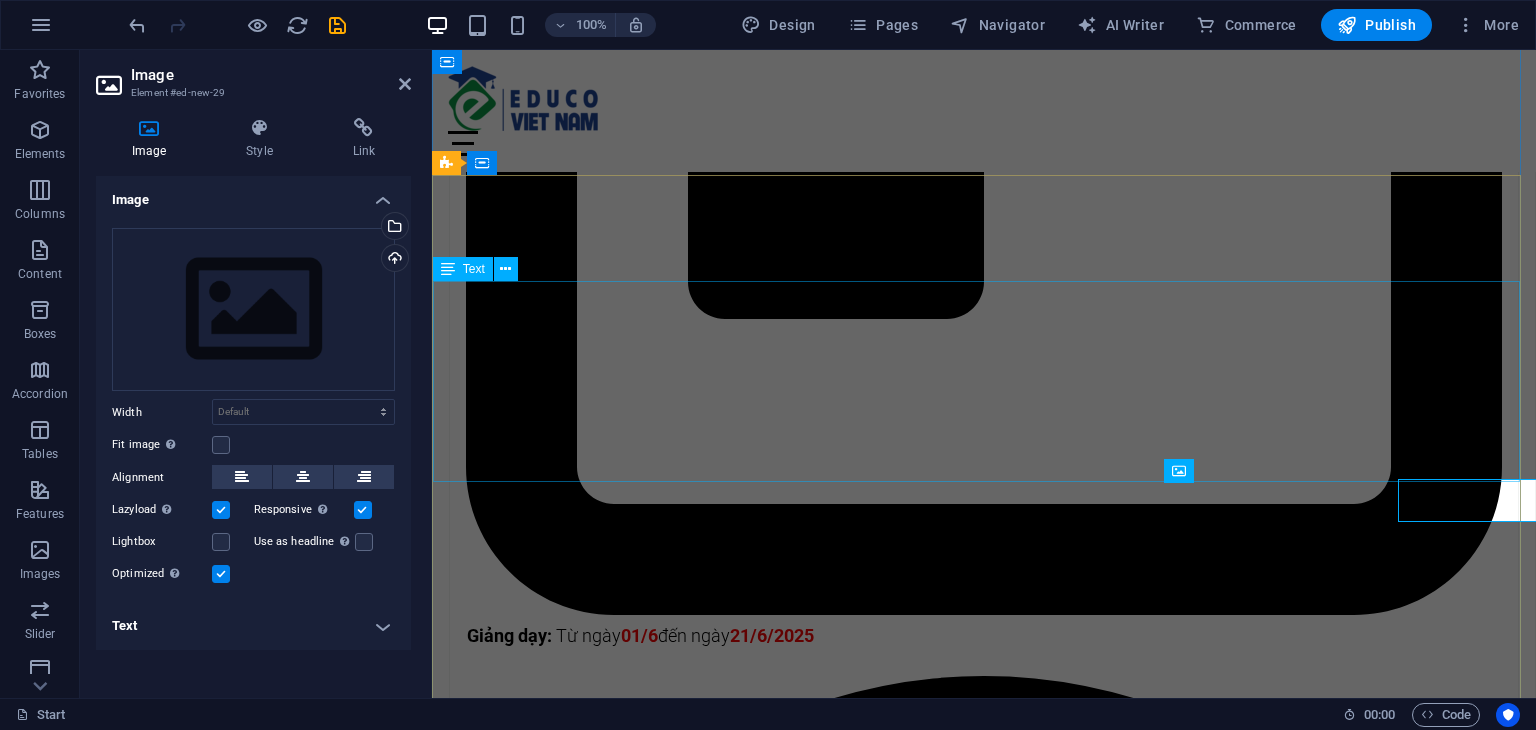 scroll, scrollTop: 6476, scrollLeft: 0, axis: vertical 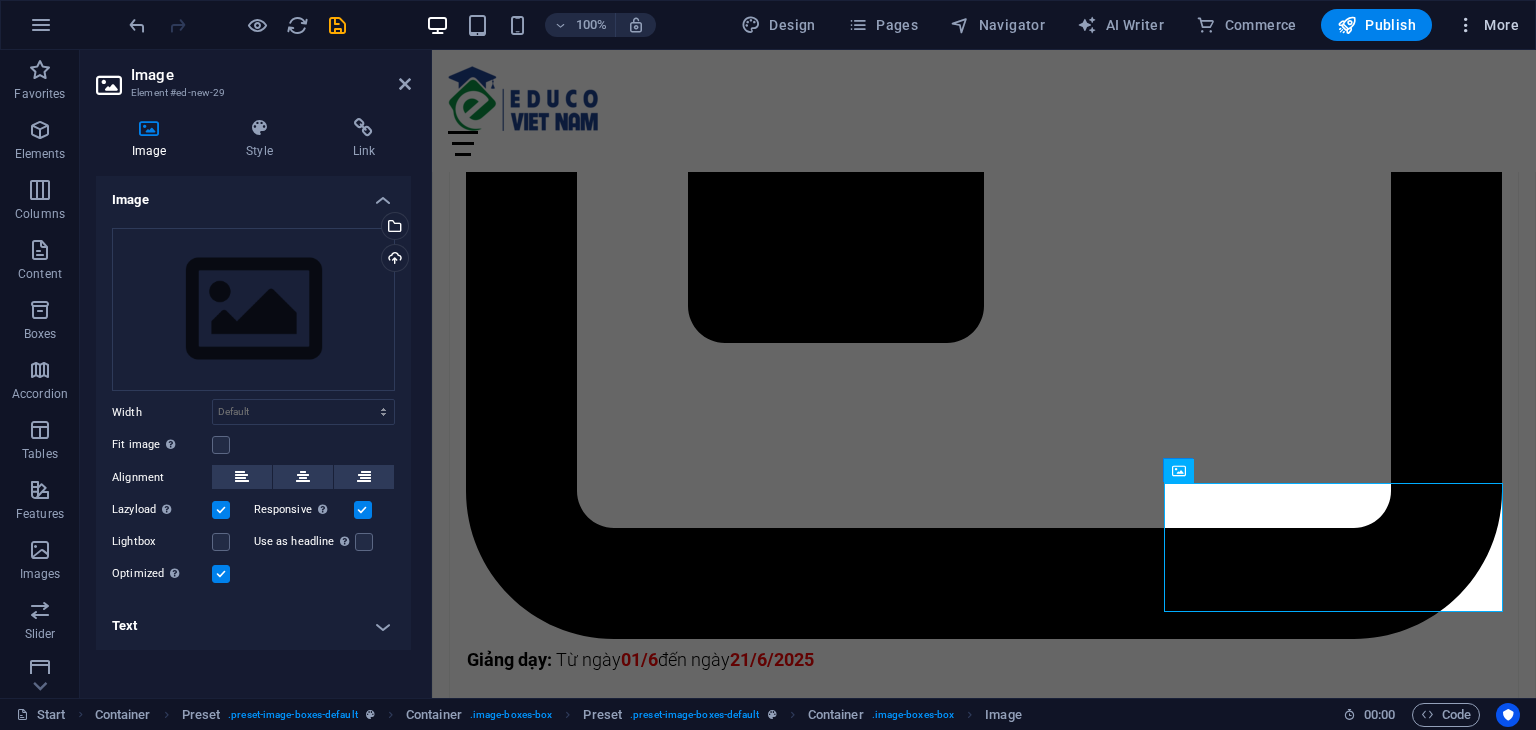 click on "More" at bounding box center [1487, 25] 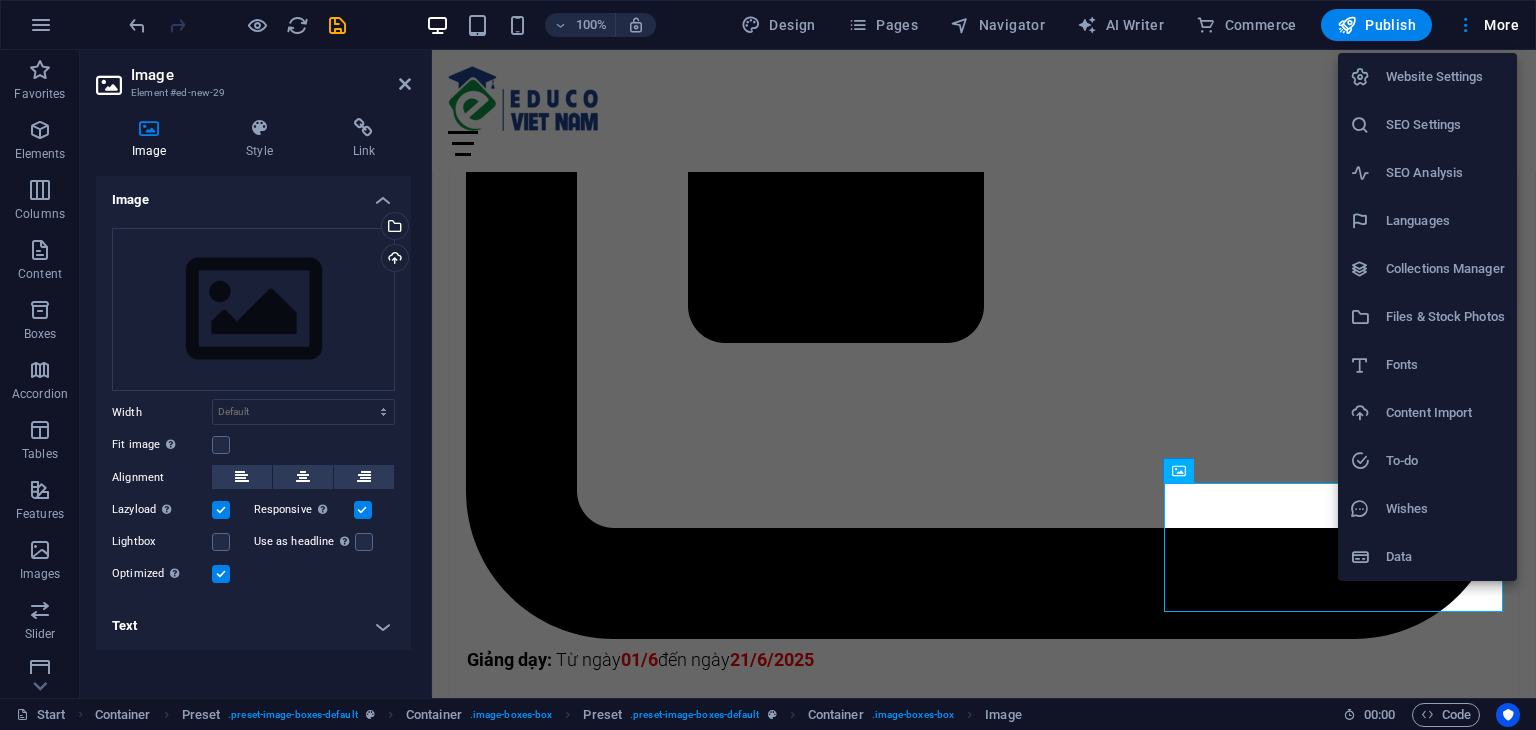 click at bounding box center (768, 365) 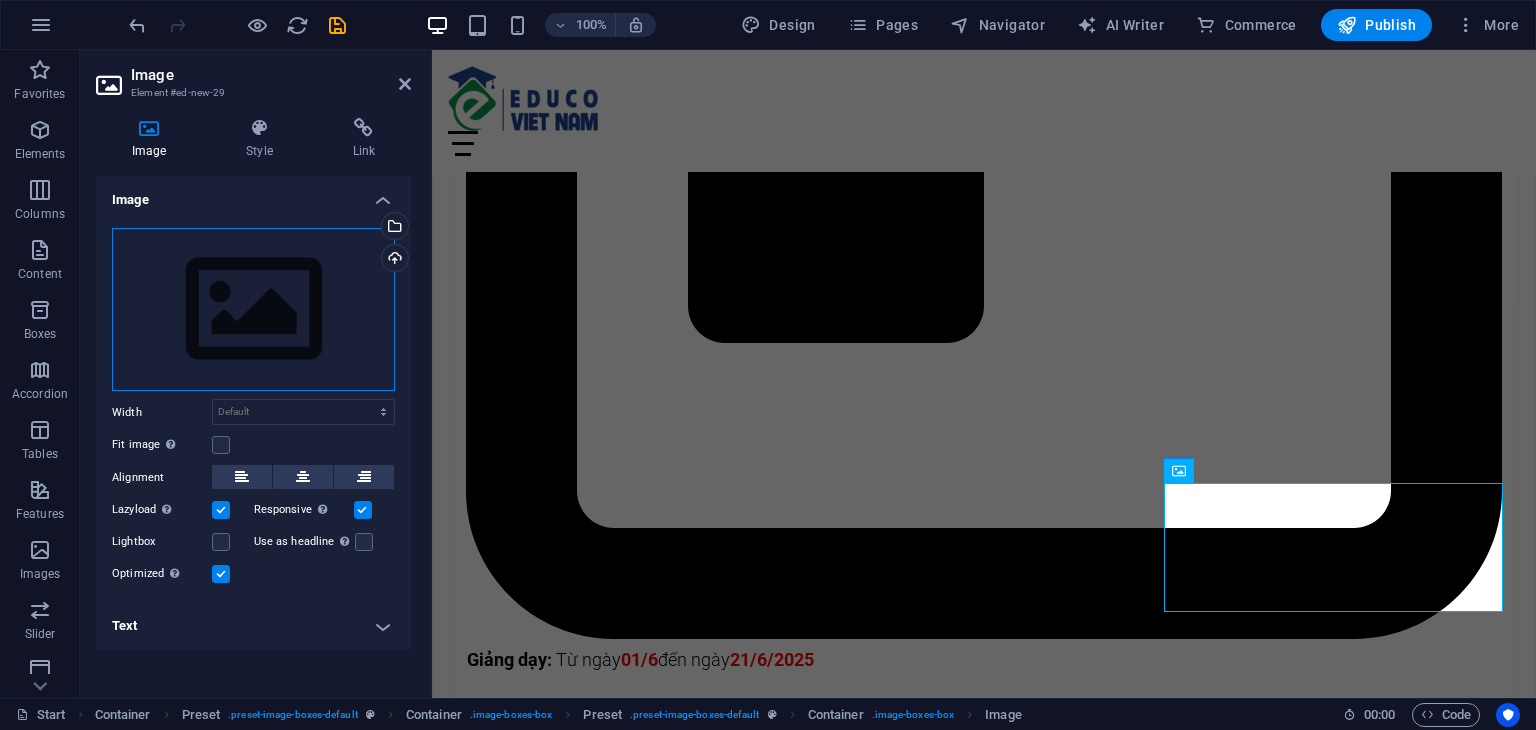 click on "Drag files here, click to choose files or select files from Files or our free stock photos & videos" at bounding box center [253, 310] 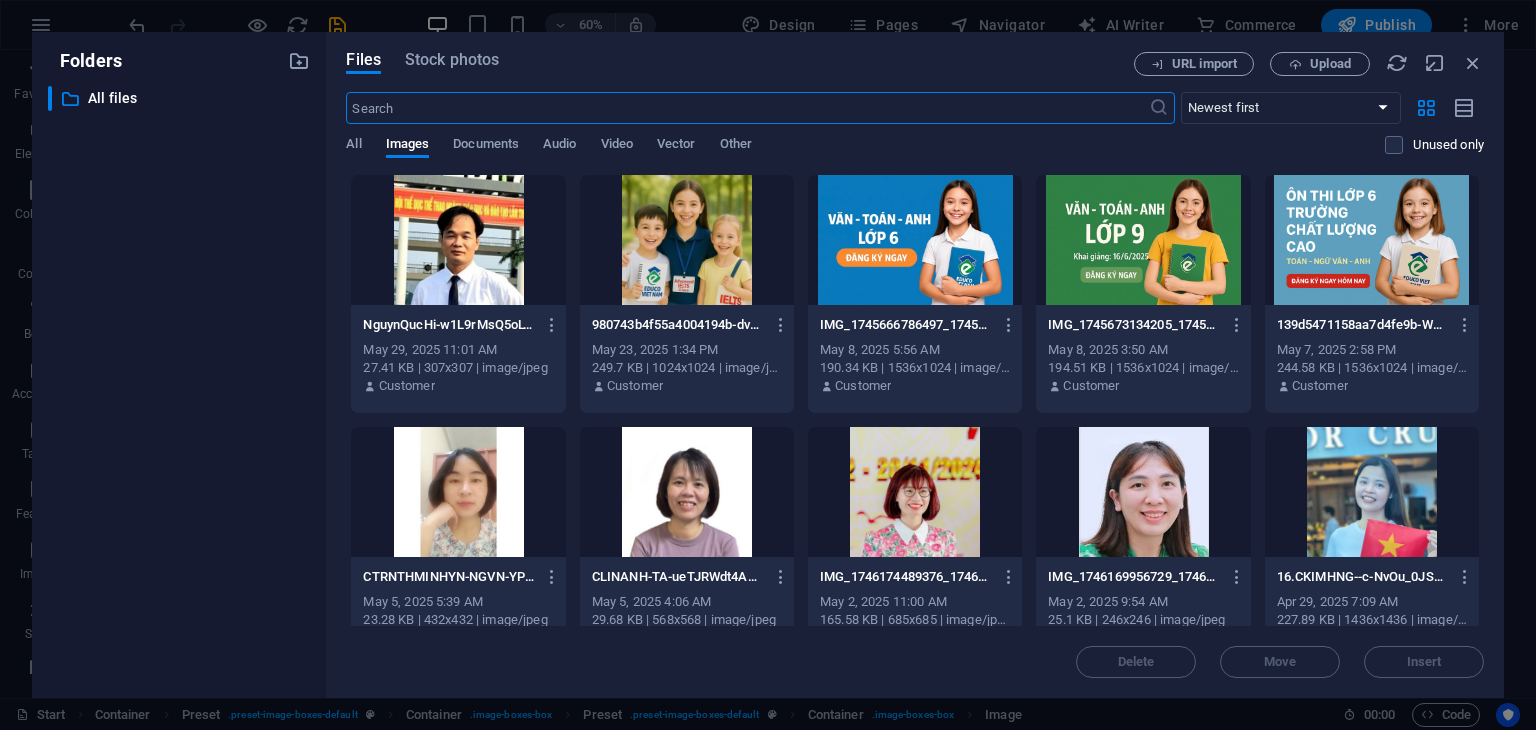 scroll, scrollTop: 7187, scrollLeft: 0, axis: vertical 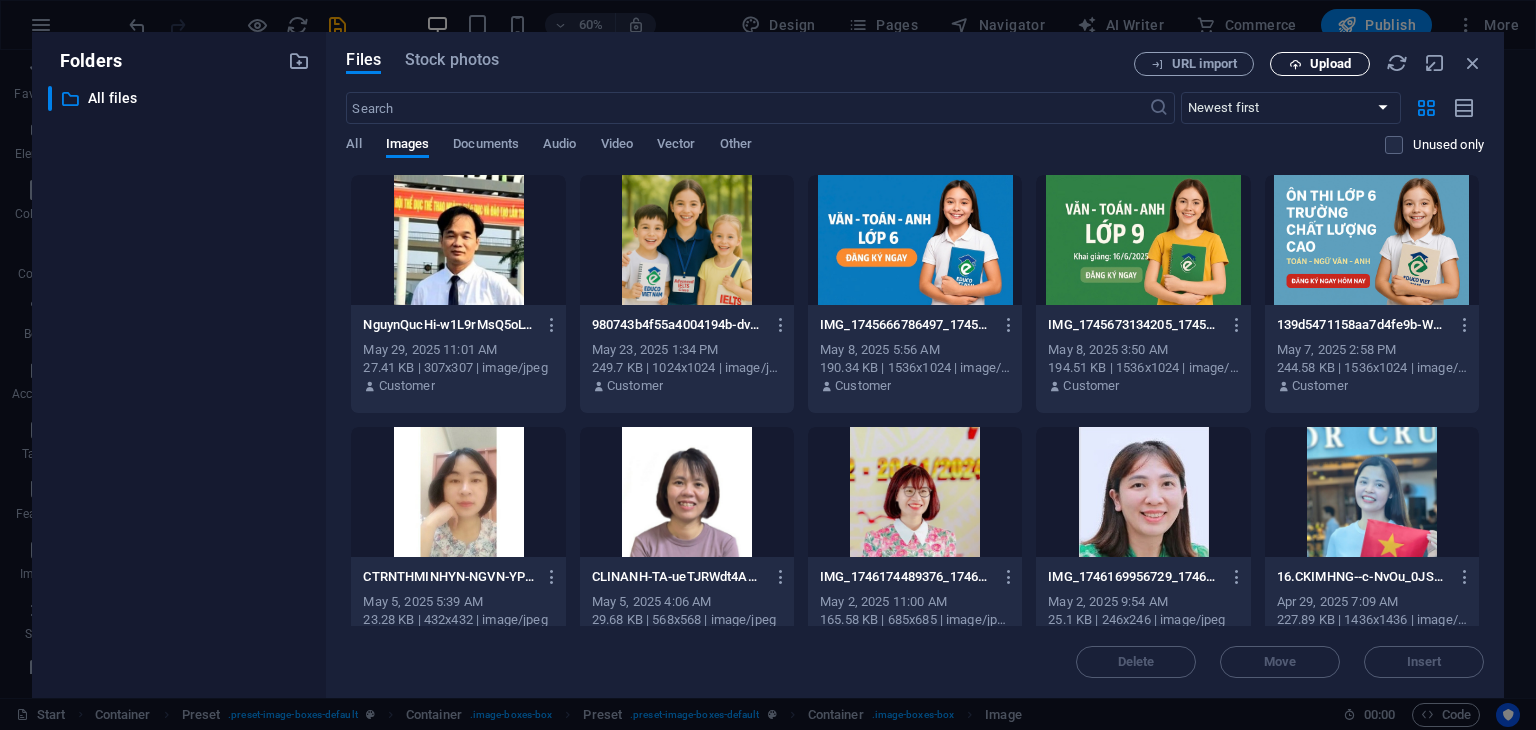 click on "Upload" at bounding box center [1330, 64] 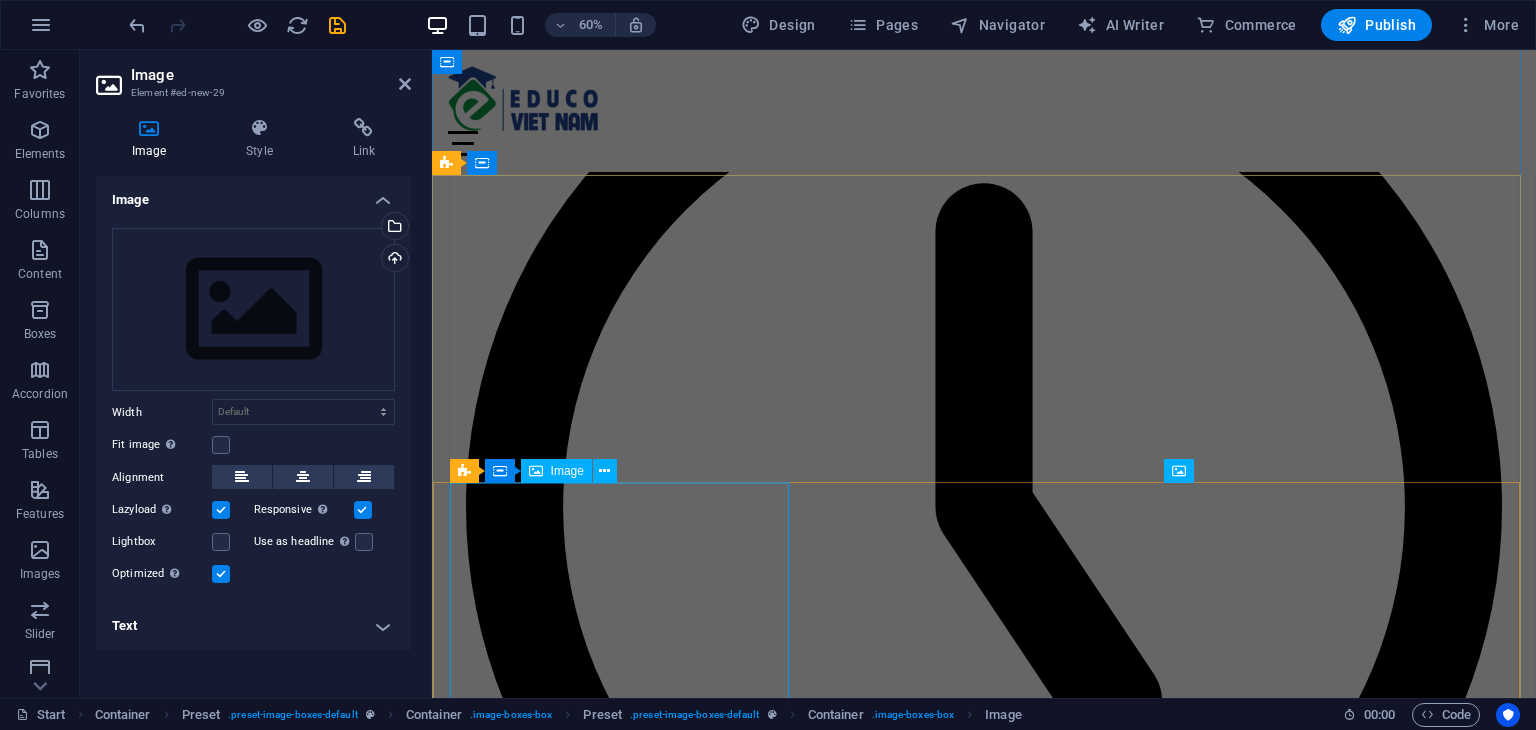 scroll, scrollTop: 6476, scrollLeft: 0, axis: vertical 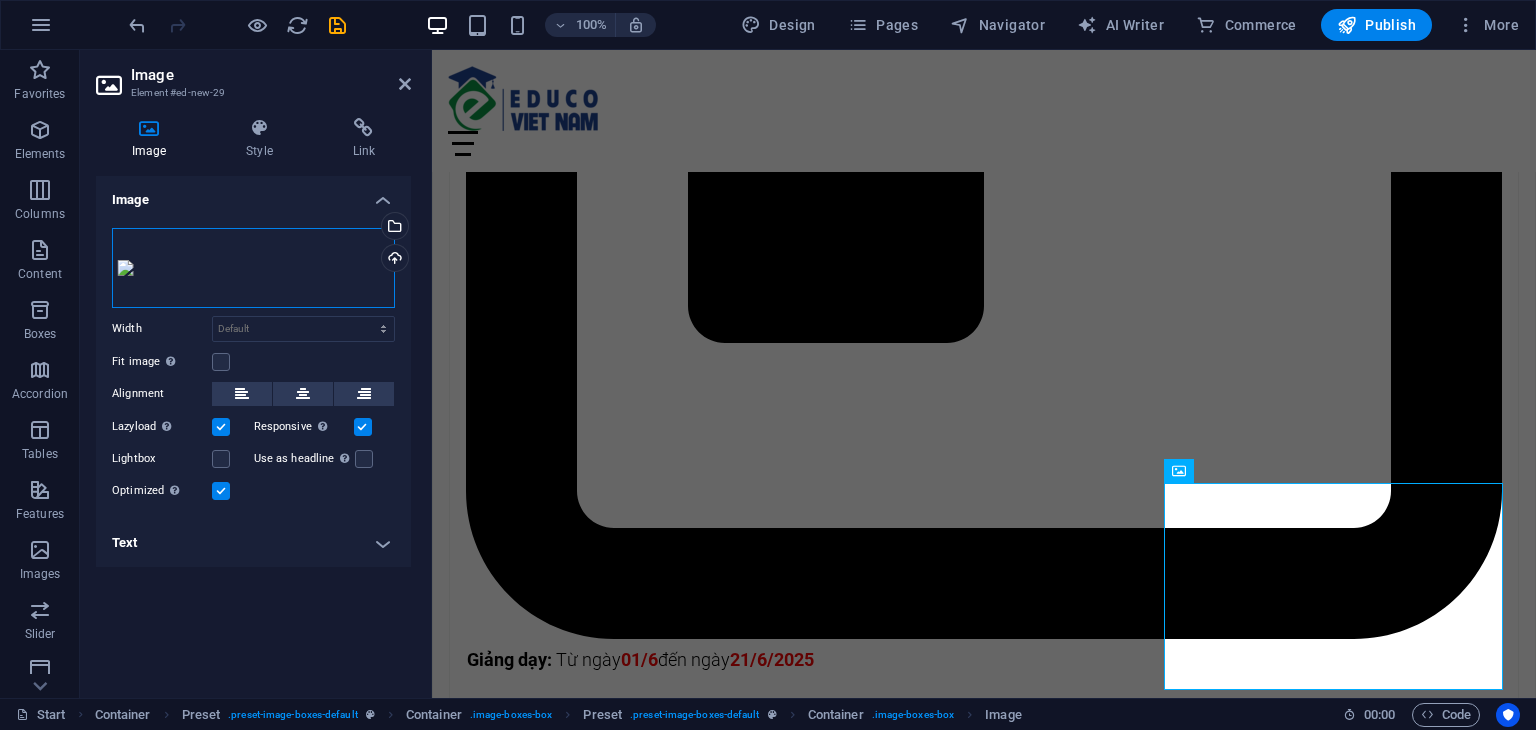 click on "Drag files here, click to choose files or select files from Files or our free stock photos & videos" at bounding box center [253, 268] 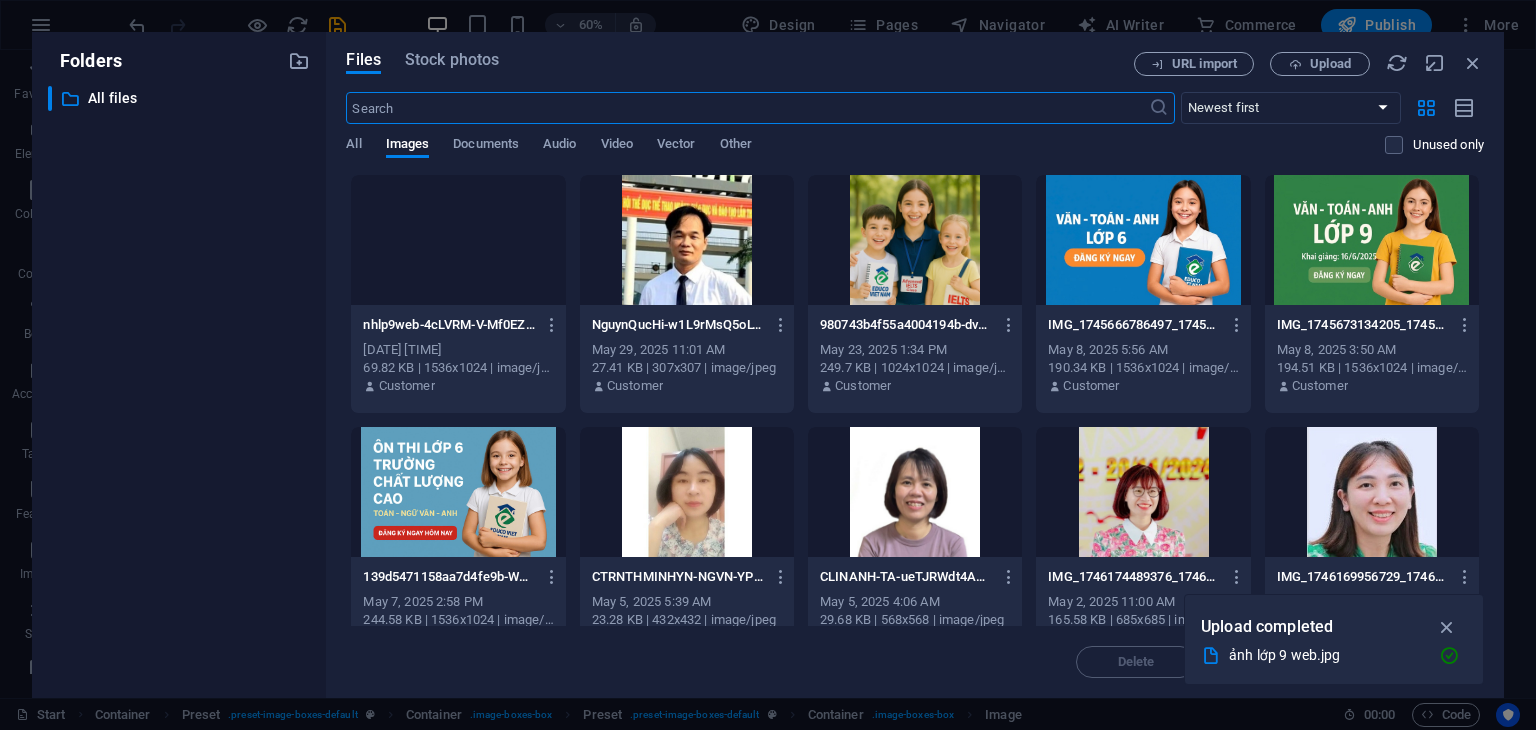 scroll, scrollTop: 7187, scrollLeft: 0, axis: vertical 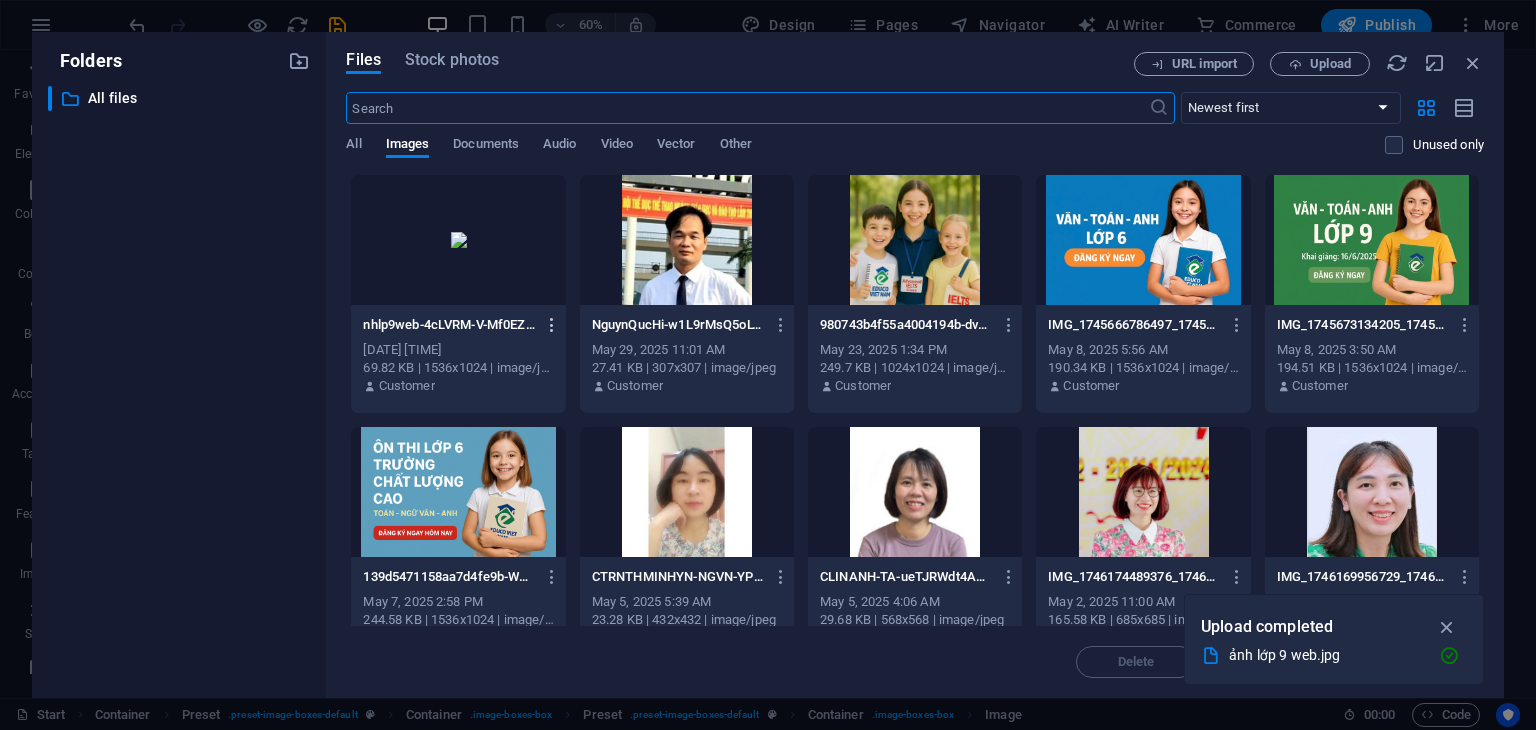 click at bounding box center (552, 325) 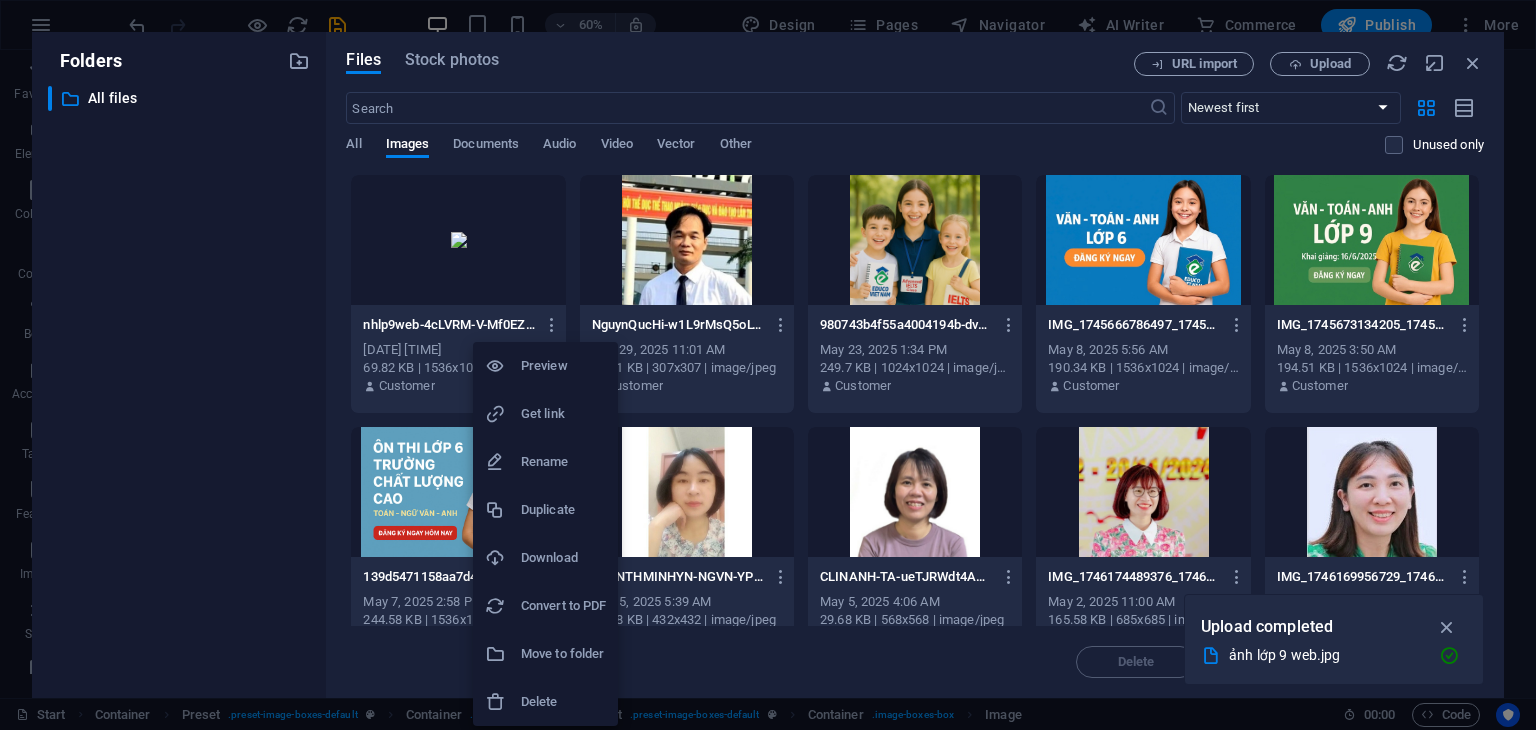 click on "Delete" at bounding box center [563, 702] 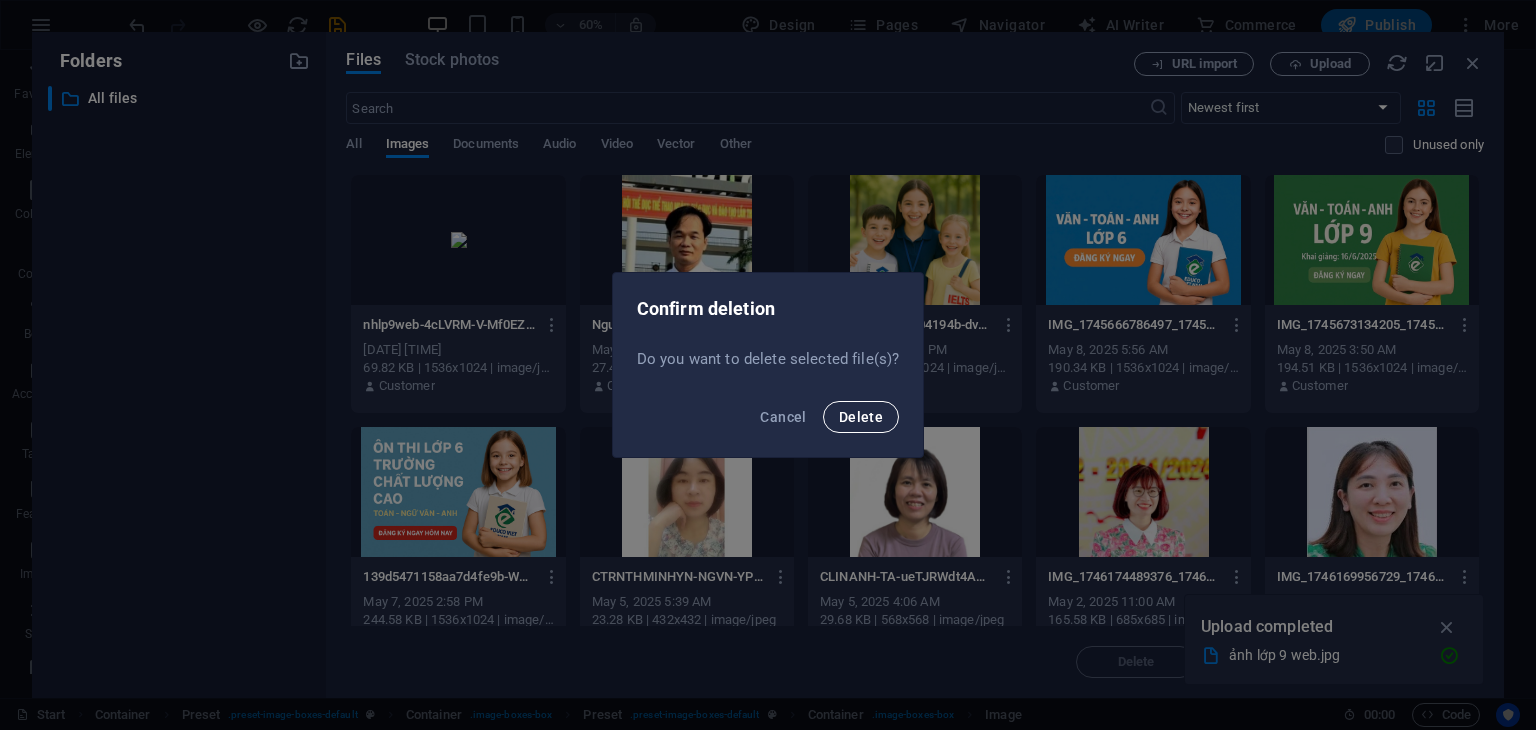 click on "Delete" at bounding box center (861, 417) 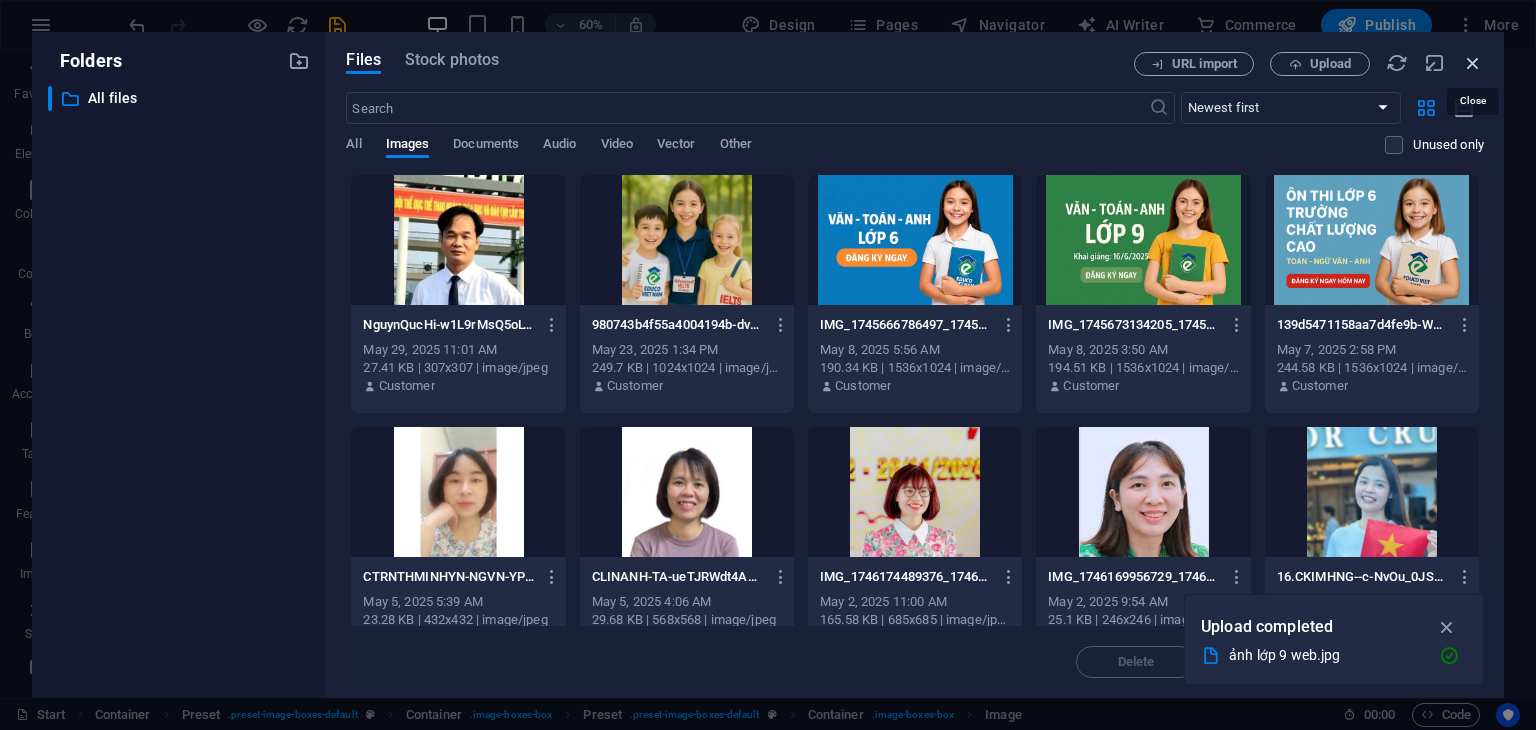 drag, startPoint x: 1475, startPoint y: 59, endPoint x: 1029, endPoint y: 10, distance: 448.68362 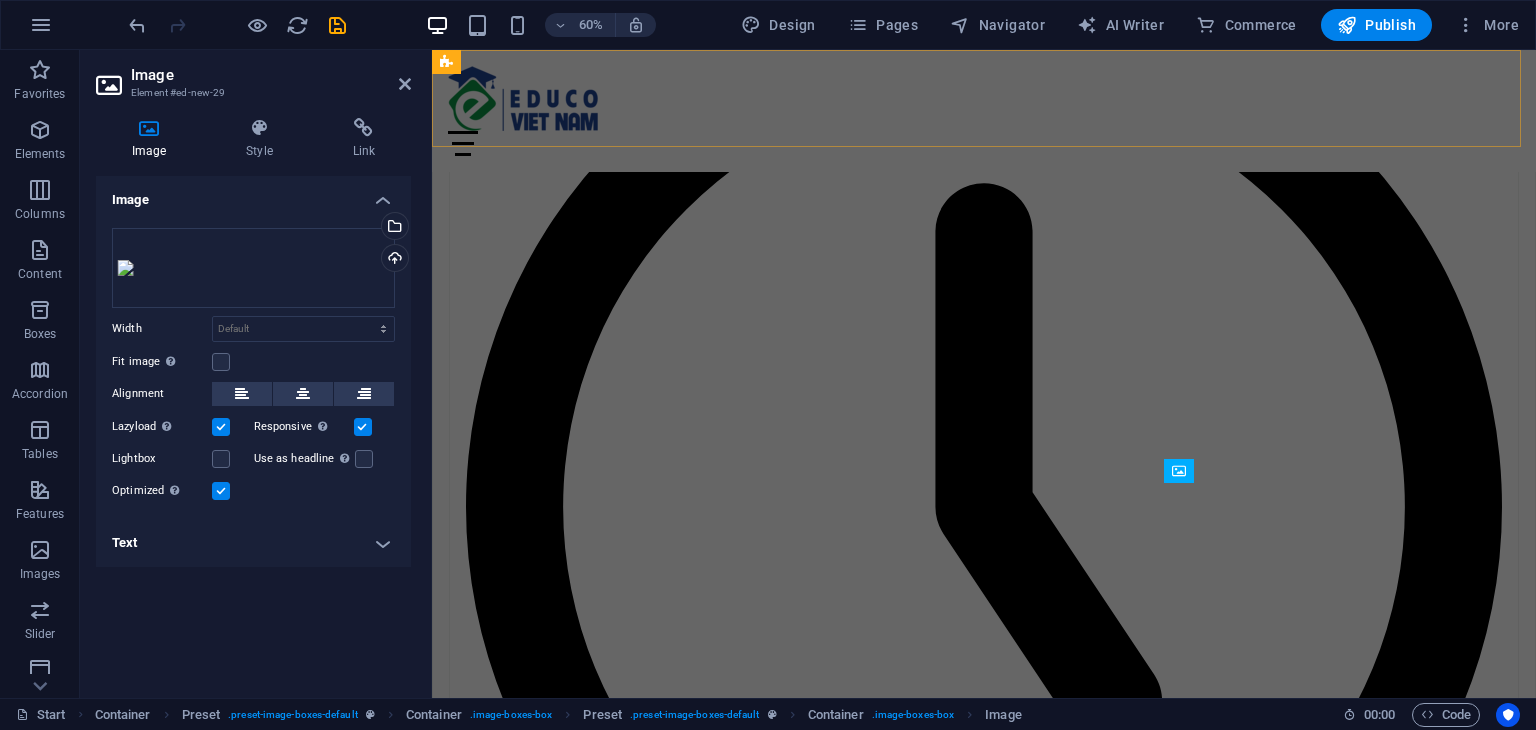 scroll, scrollTop: 6476, scrollLeft: 0, axis: vertical 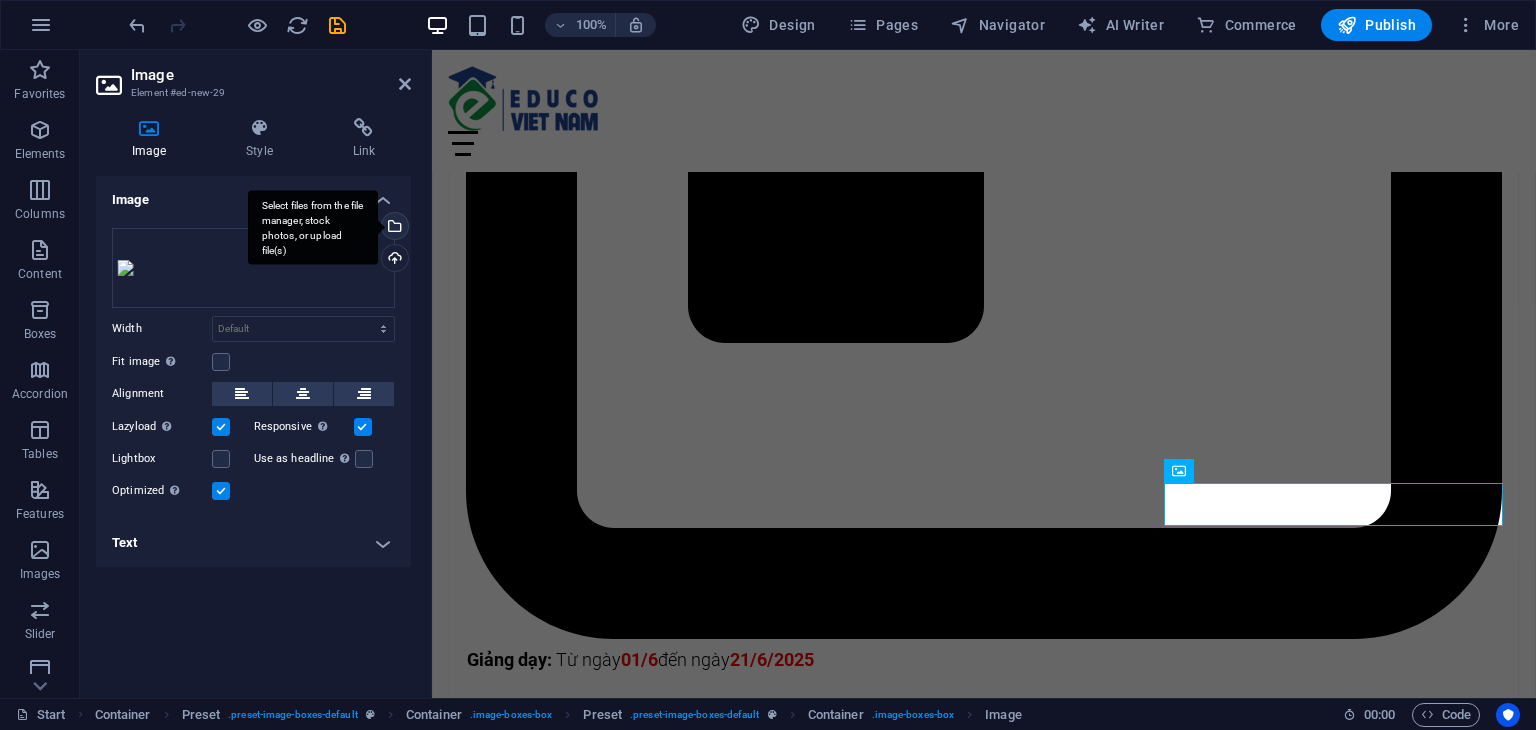 click on "Select files from the file manager, stock photos, or upload file(s)" at bounding box center [393, 228] 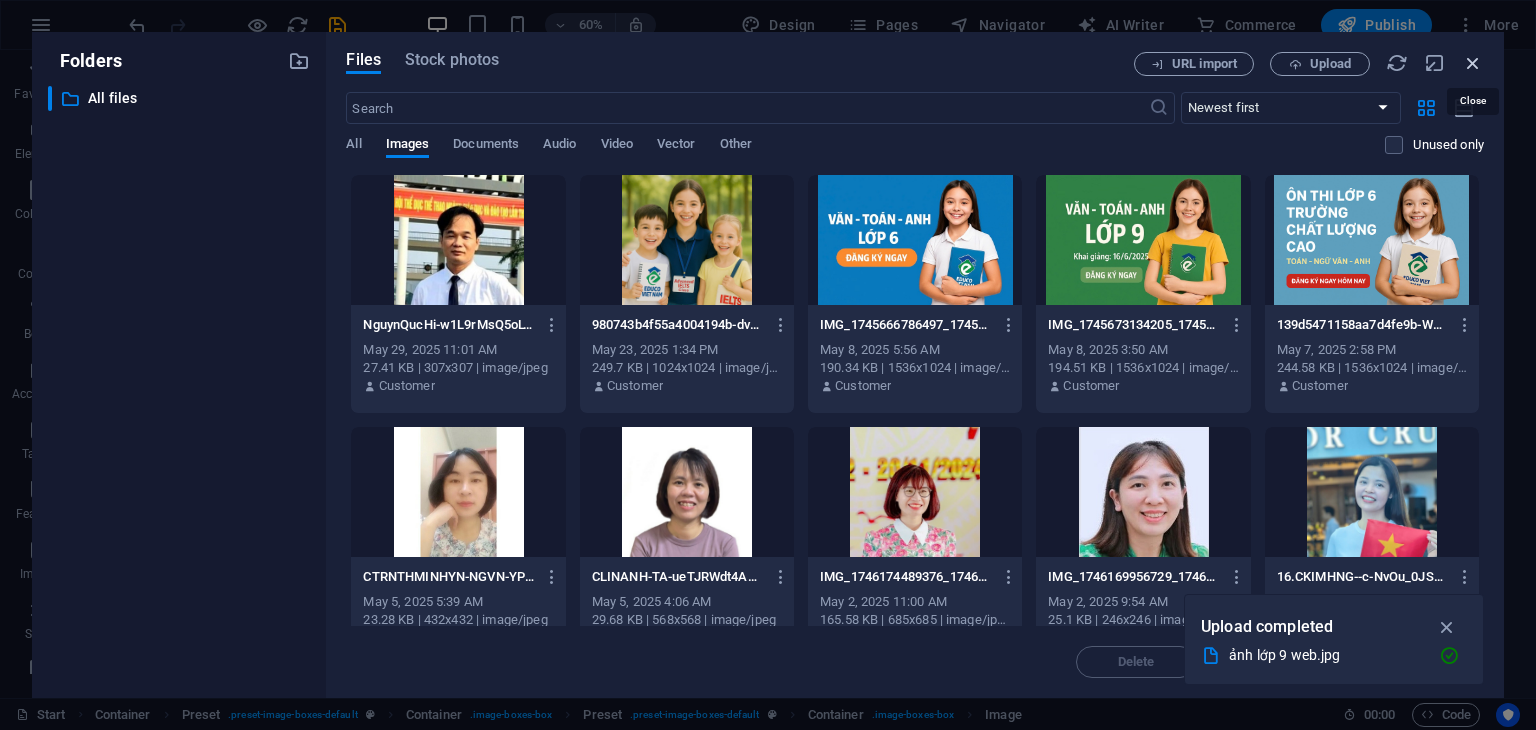 drag, startPoint x: 1479, startPoint y: 64, endPoint x: 1048, endPoint y: 198, distance: 451.3502 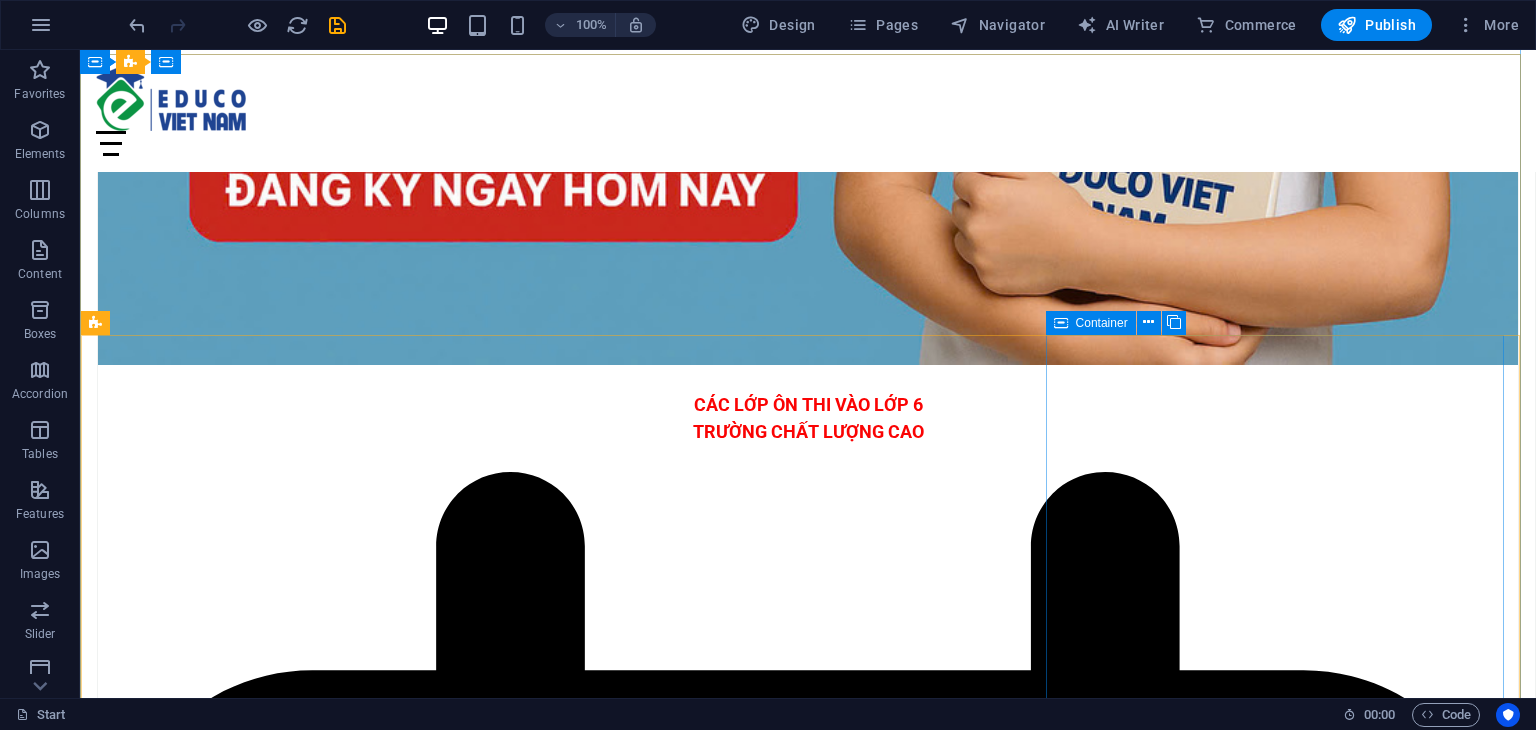 scroll, scrollTop: 6600, scrollLeft: 0, axis: vertical 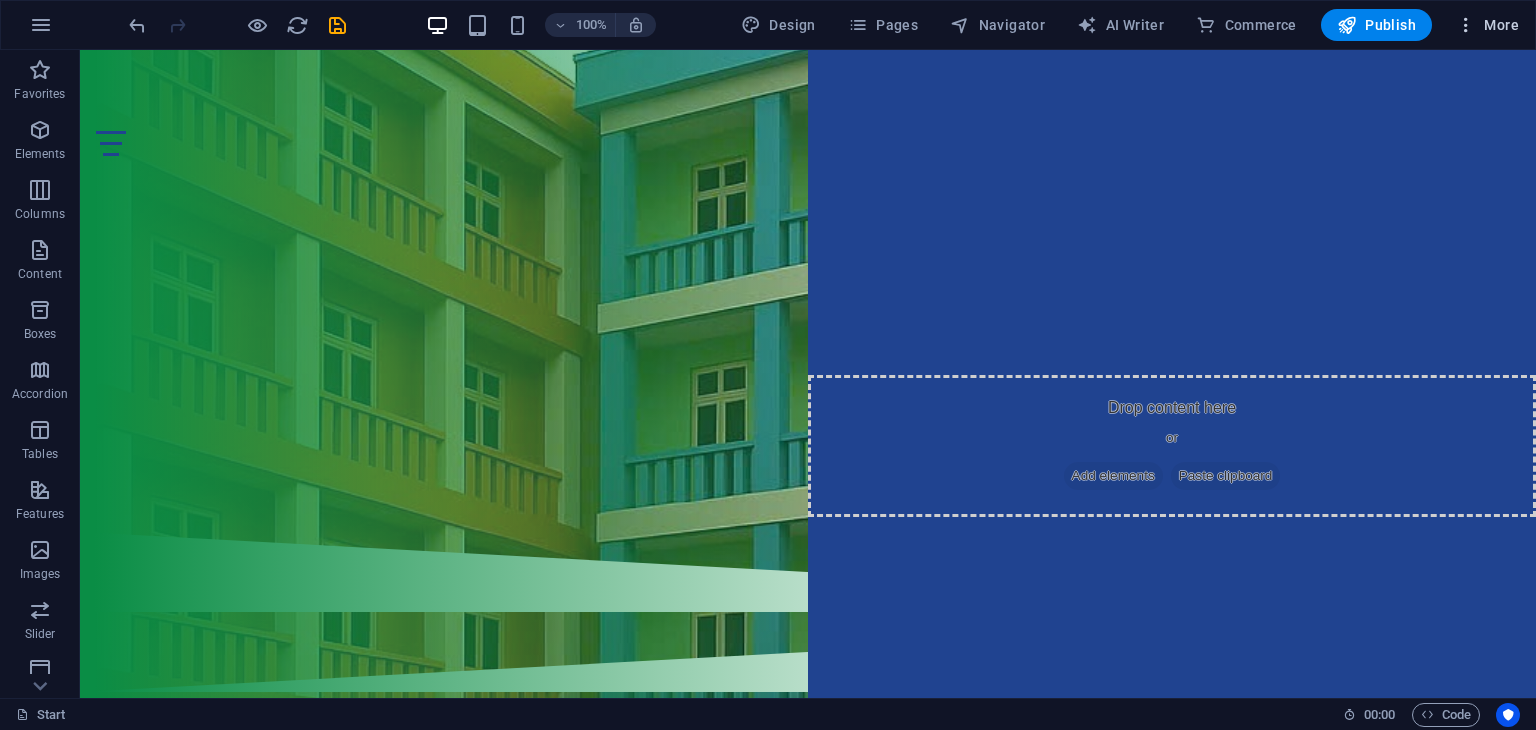click on "More" at bounding box center (1487, 25) 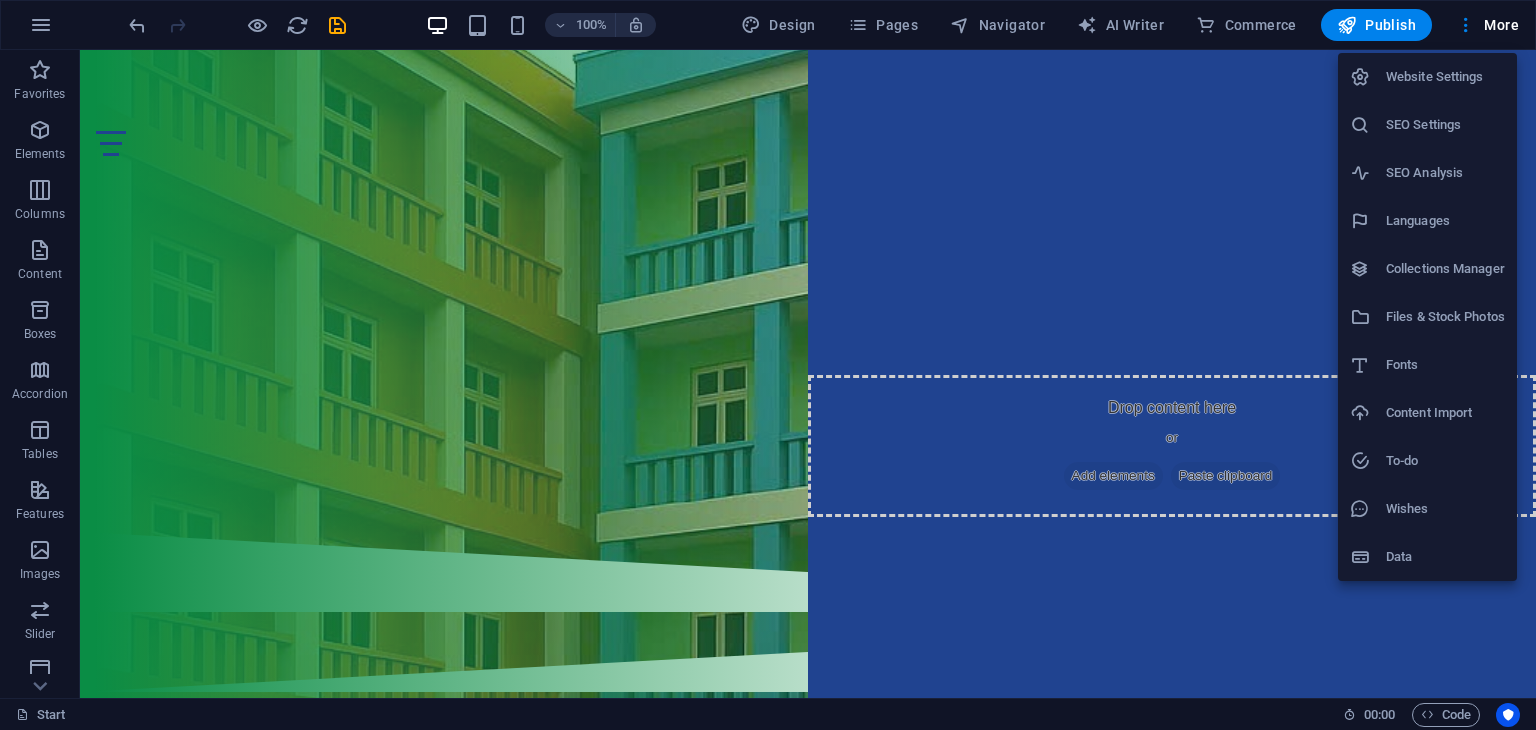 click on "Files & Stock Photos" at bounding box center [1445, 317] 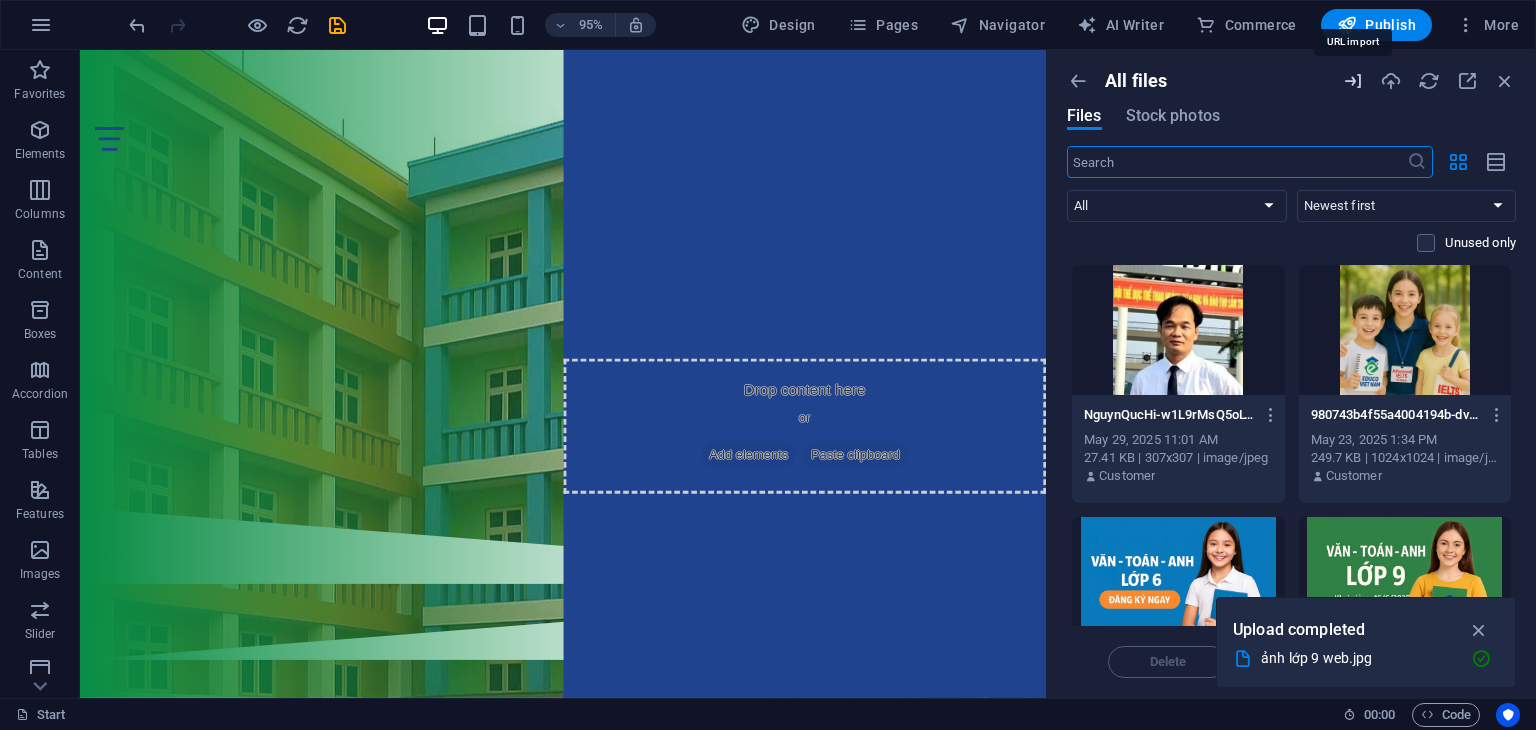 click at bounding box center [1353, 81] 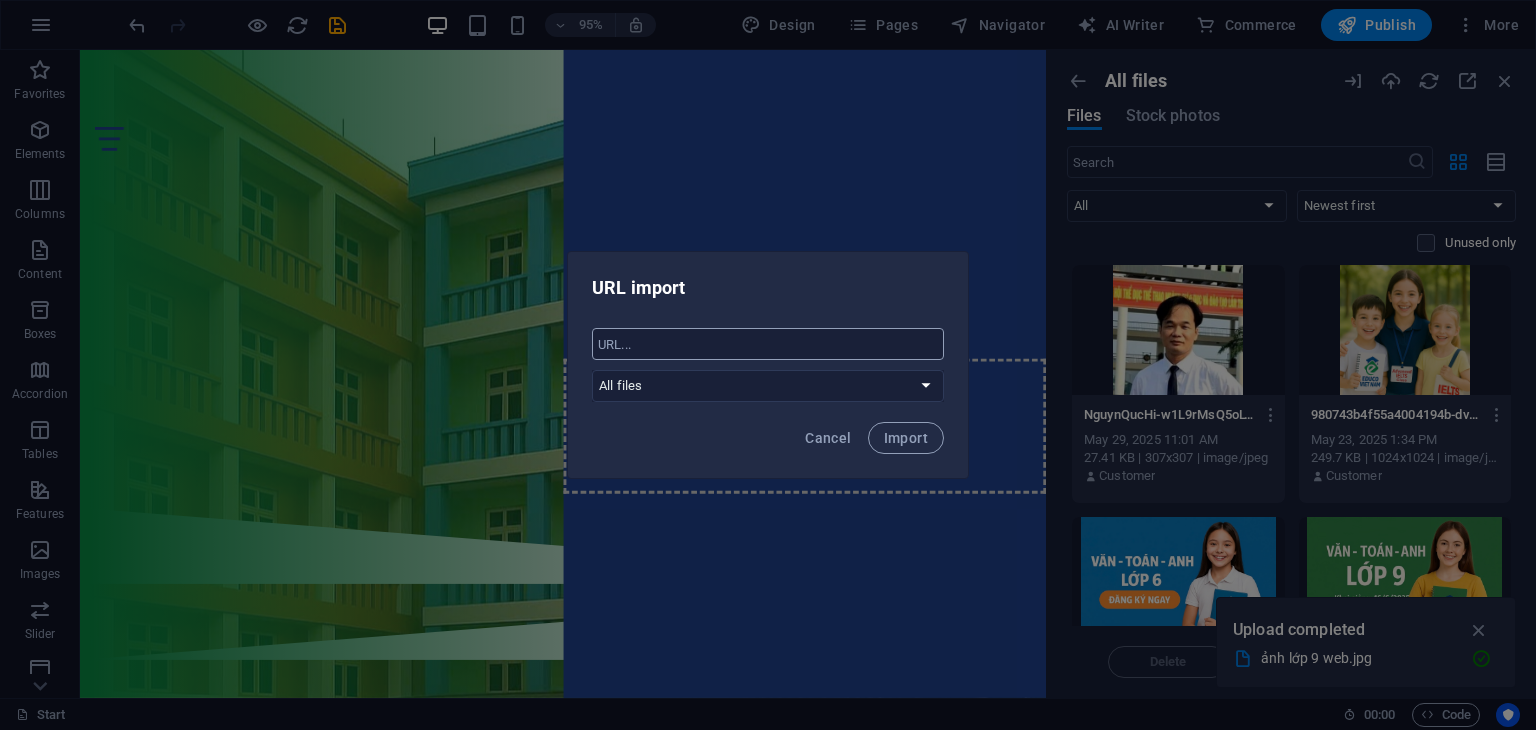 click at bounding box center [768, 344] 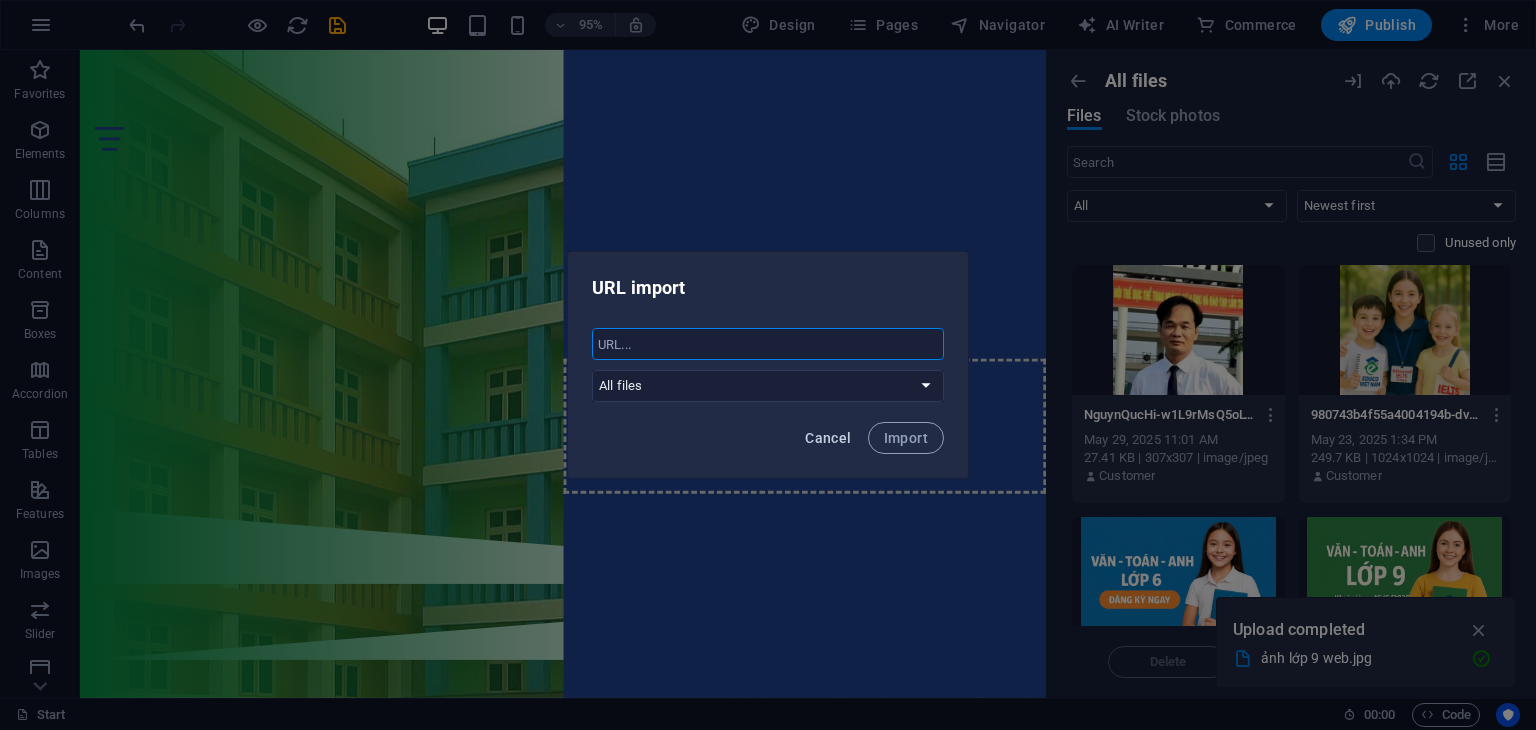 click on "Cancel" at bounding box center (828, 438) 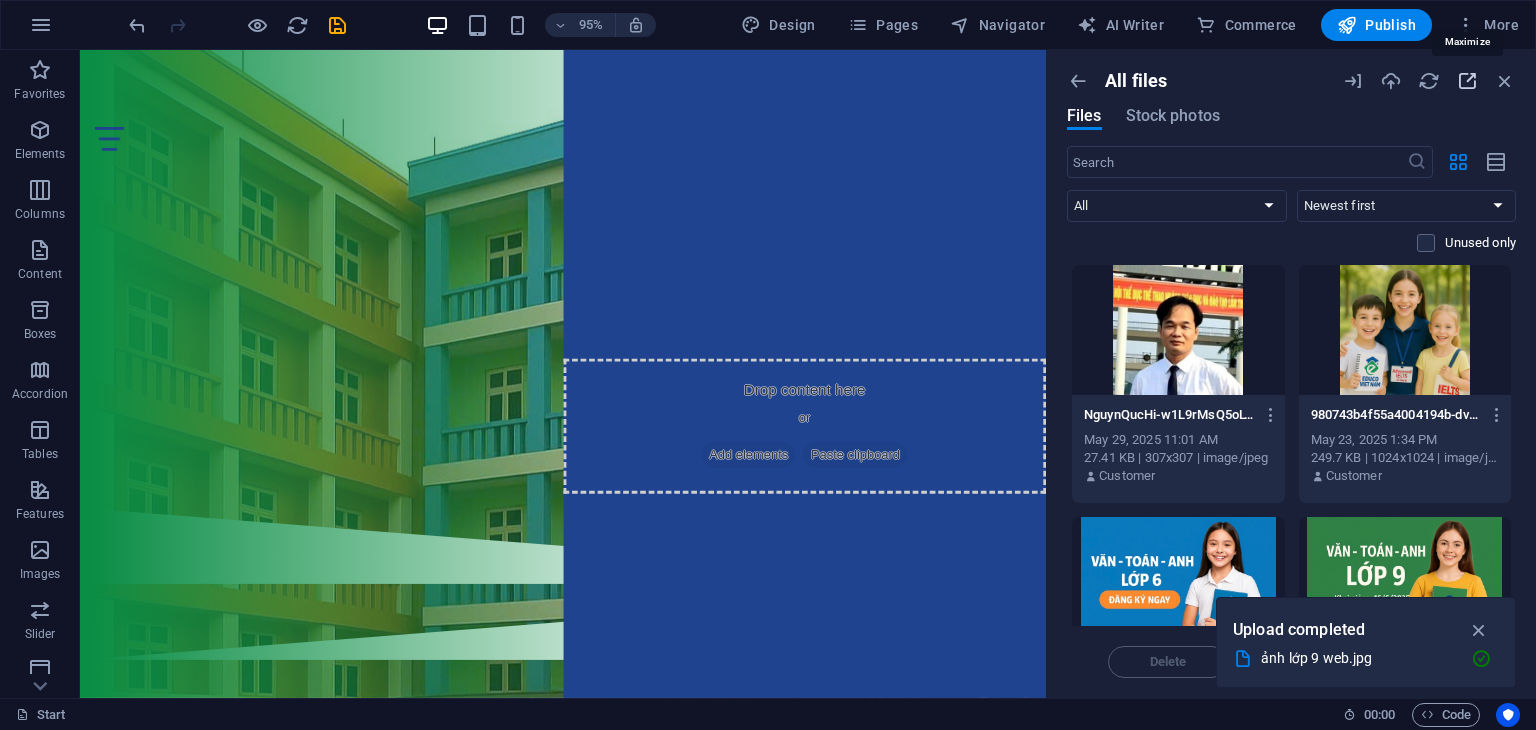 click at bounding box center (1467, 81) 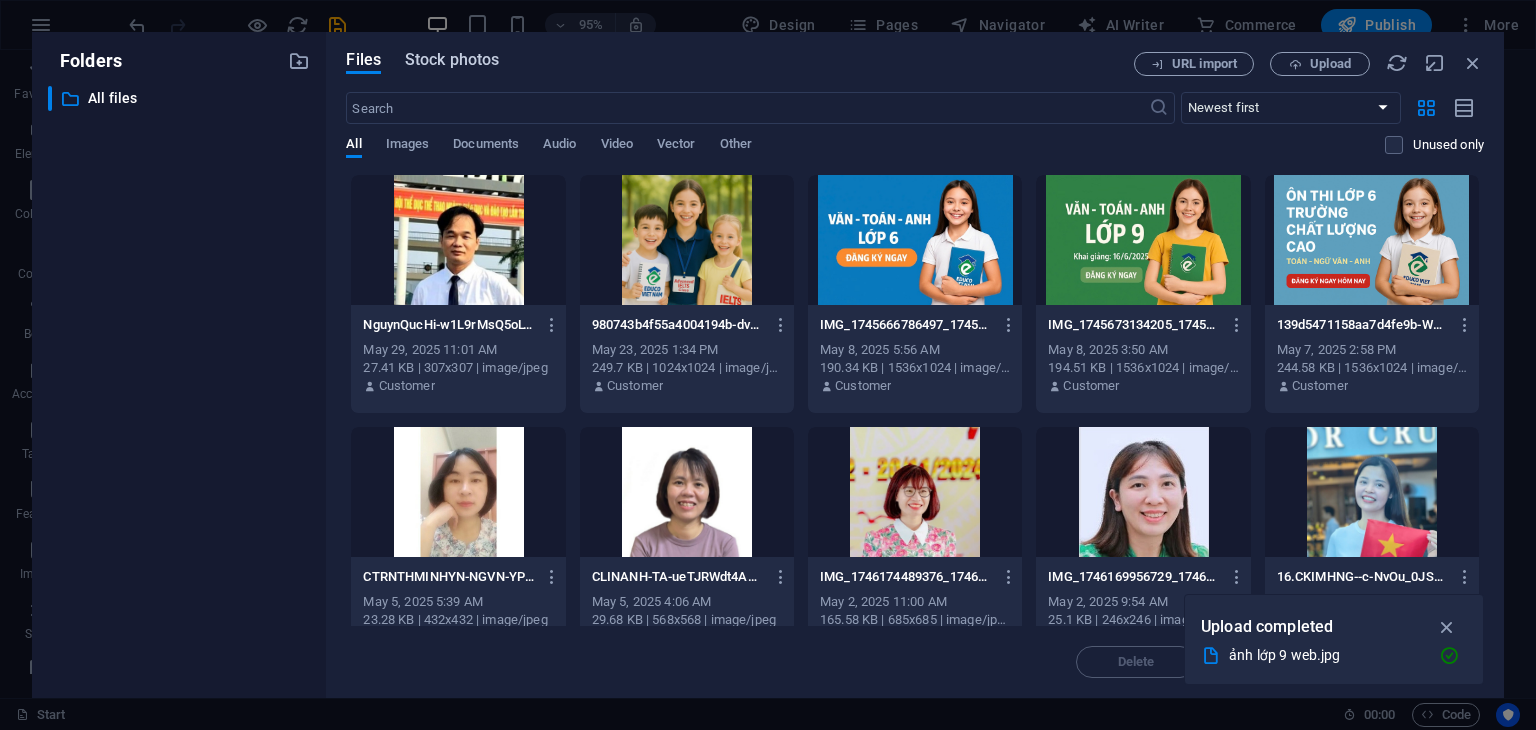 click on "Stock photos" at bounding box center (452, 60) 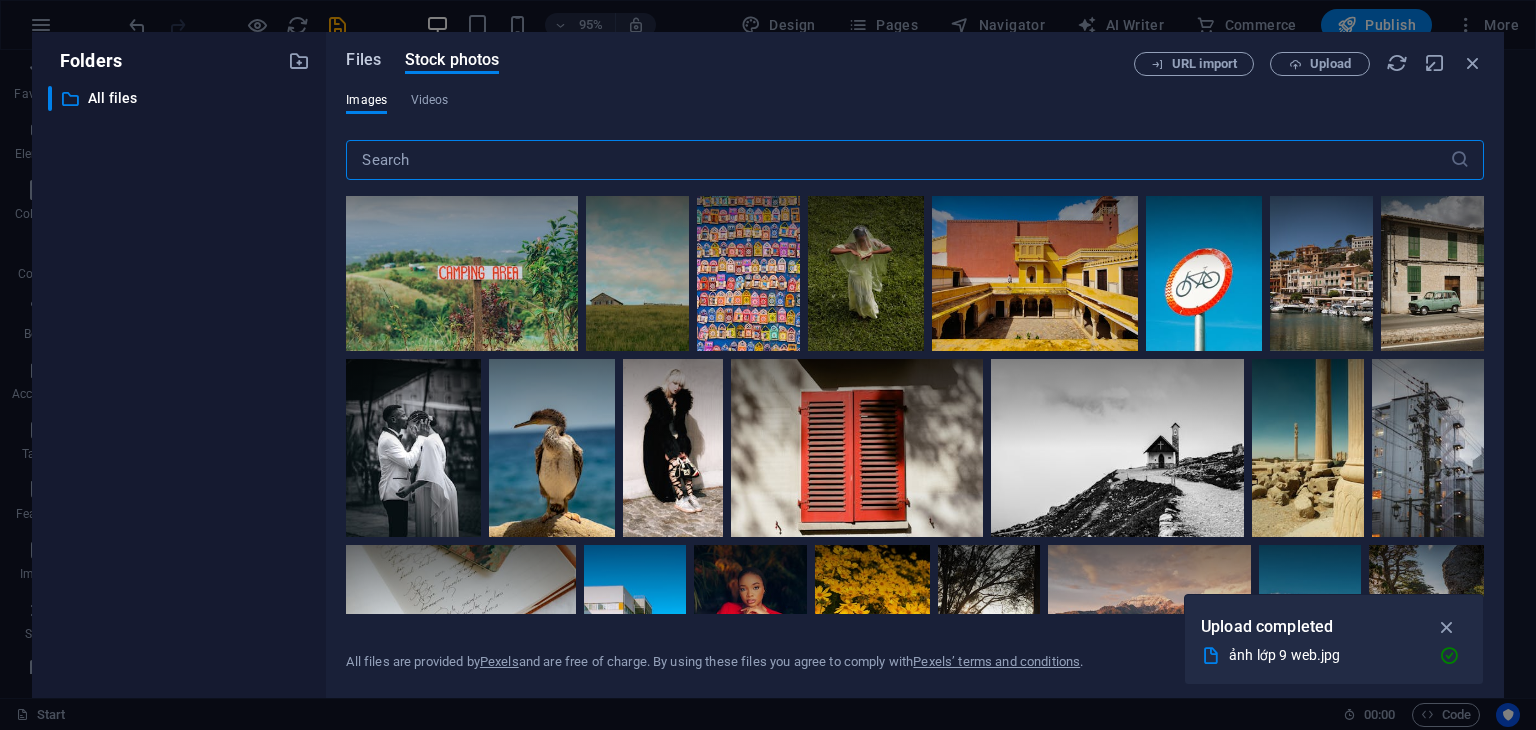 click on "Files" at bounding box center (363, 60) 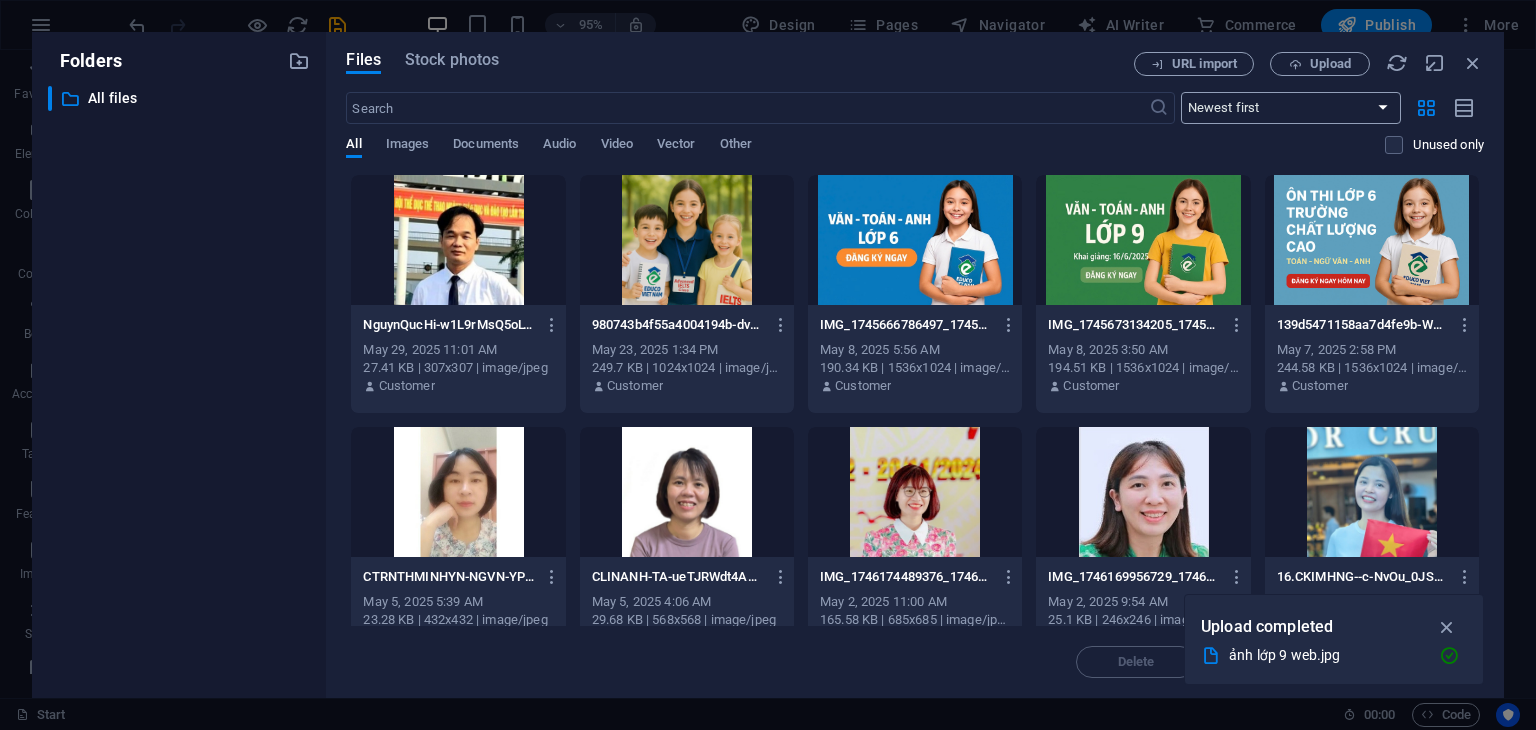 click on "Newest first Oldest first Name (A-Z) Name (Z-A) Size (0-9) Size (9-0) Resolution (0-9) Resolution (9-0)" at bounding box center [1291, 108] 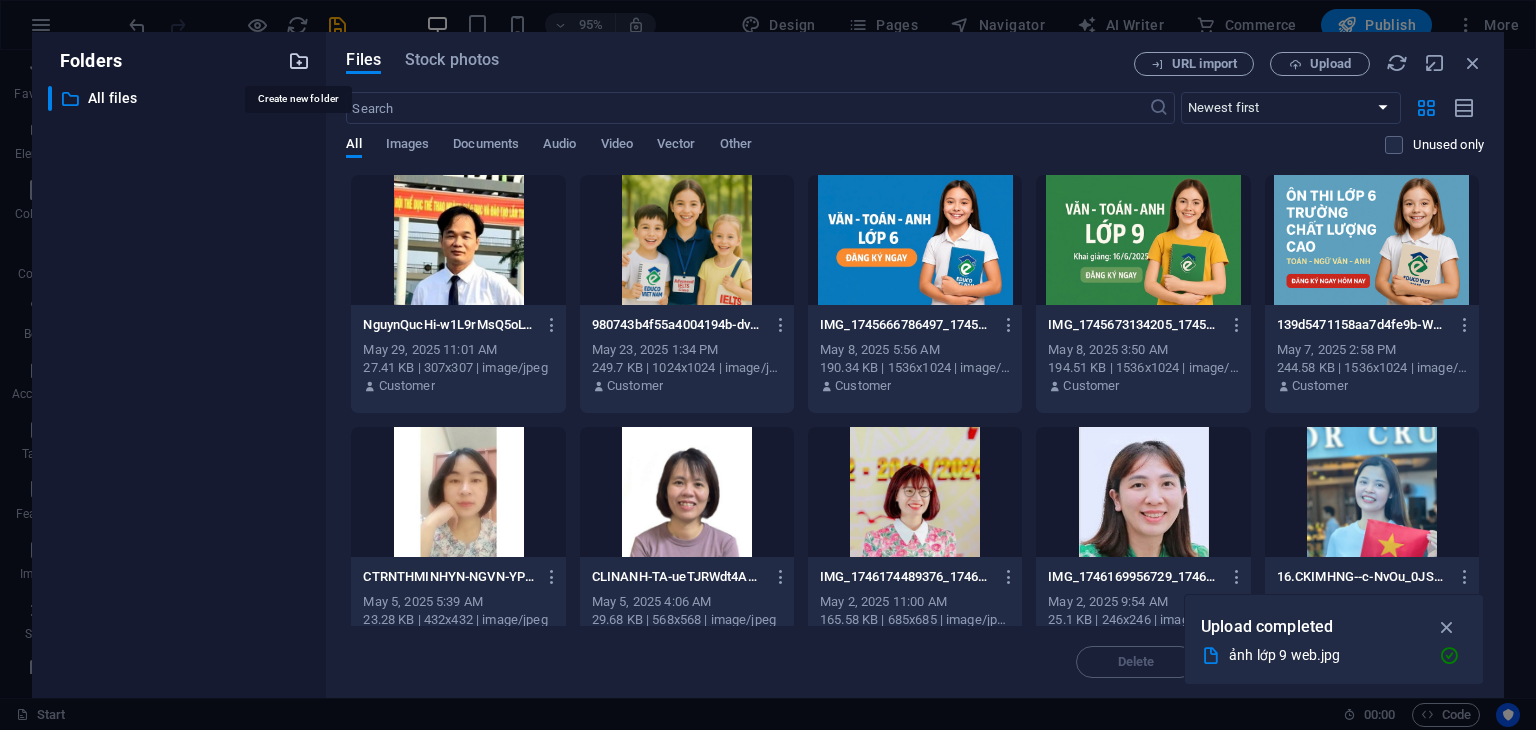 click at bounding box center [299, 61] 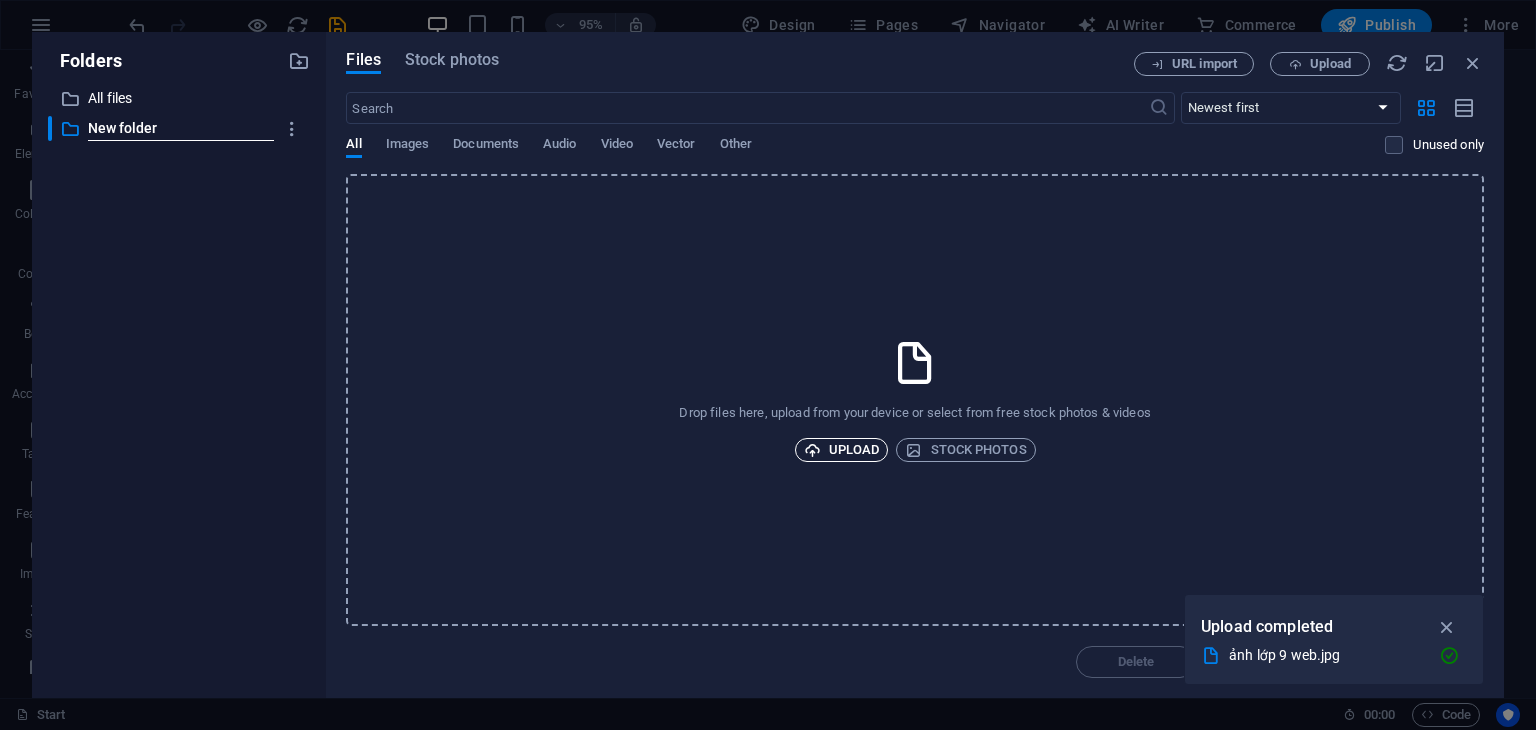 click on "Upload" at bounding box center [842, 450] 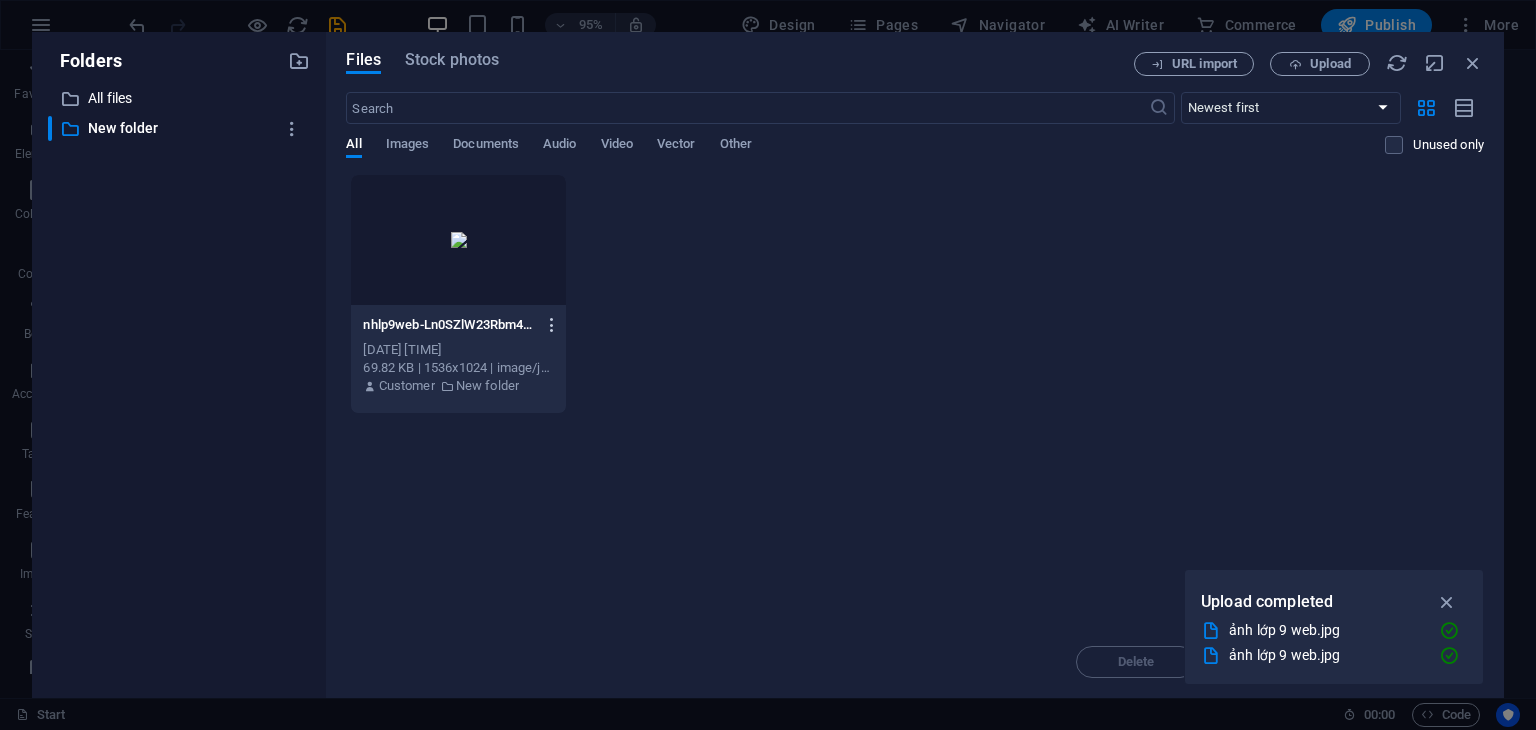 click at bounding box center [552, 325] 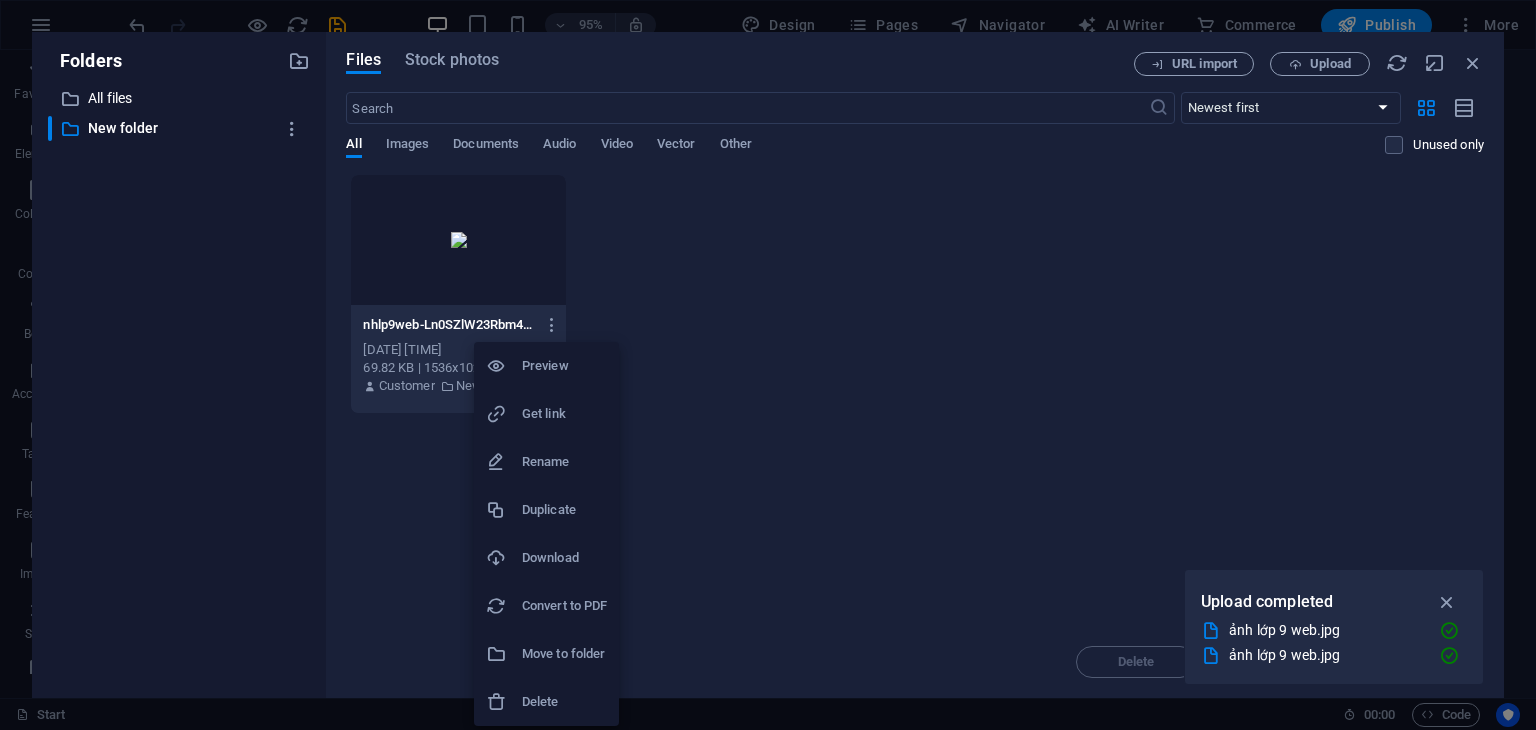 click on "Delete" at bounding box center [564, 702] 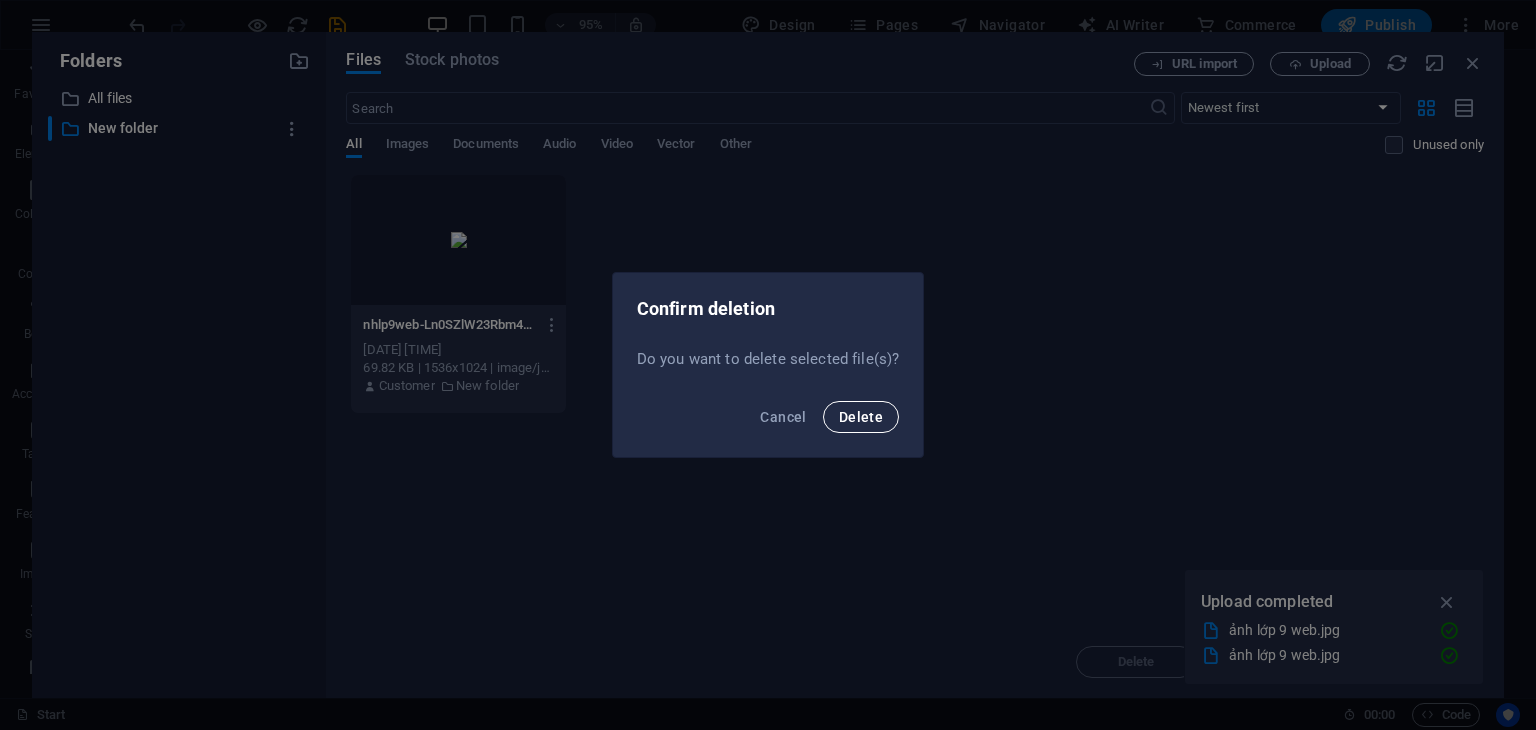 click on "Delete" at bounding box center [861, 417] 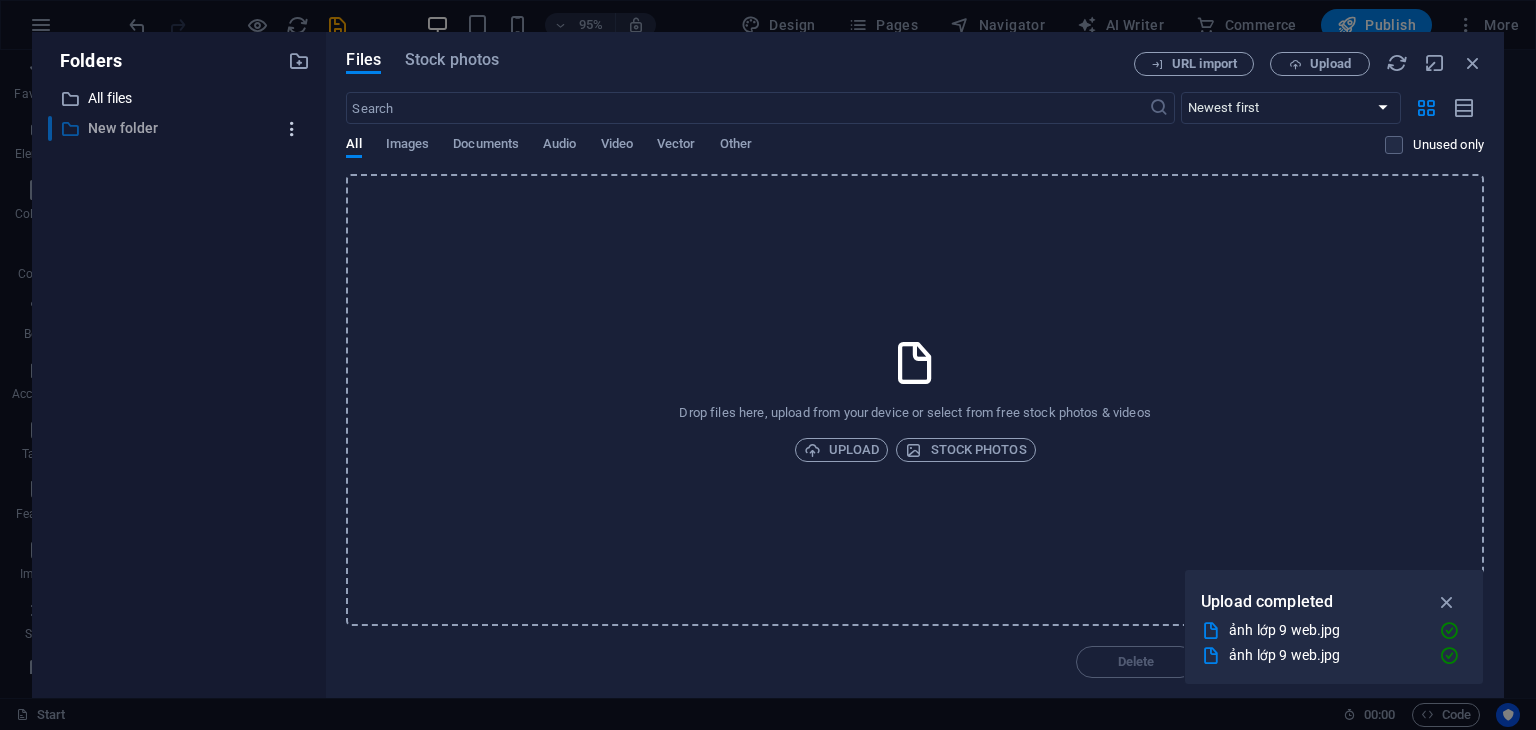 click at bounding box center [292, 129] 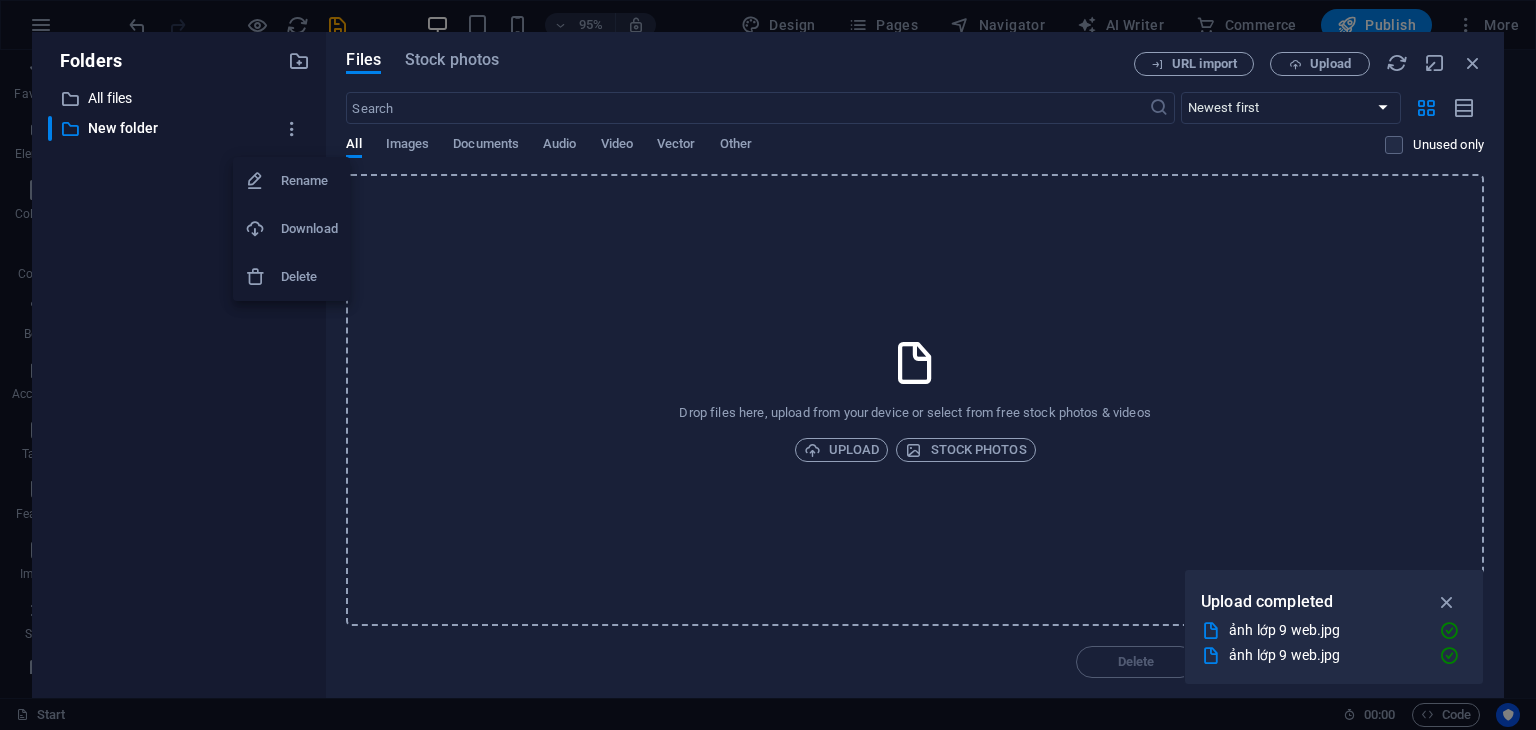 click on "Delete" at bounding box center (309, 277) 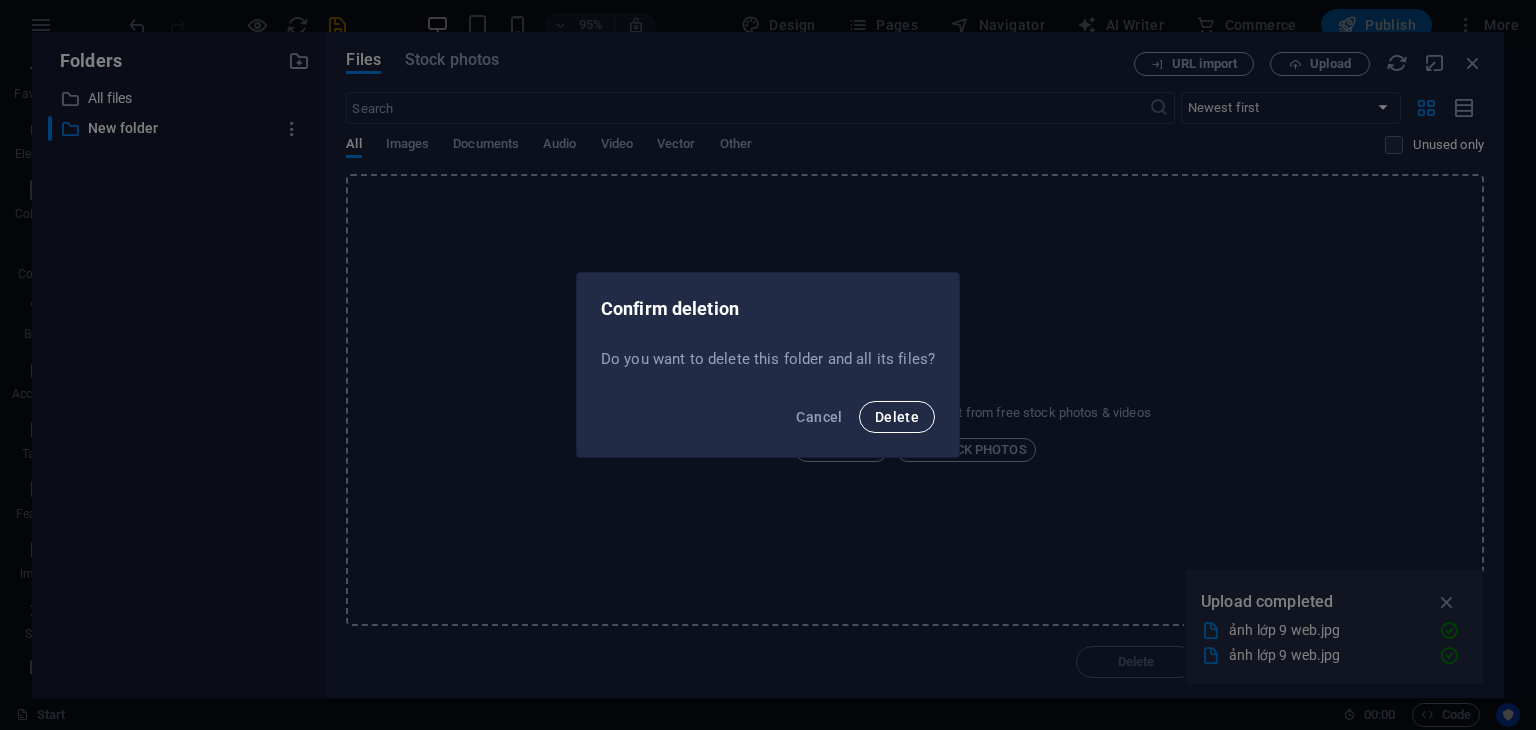 click on "Delete" at bounding box center (897, 417) 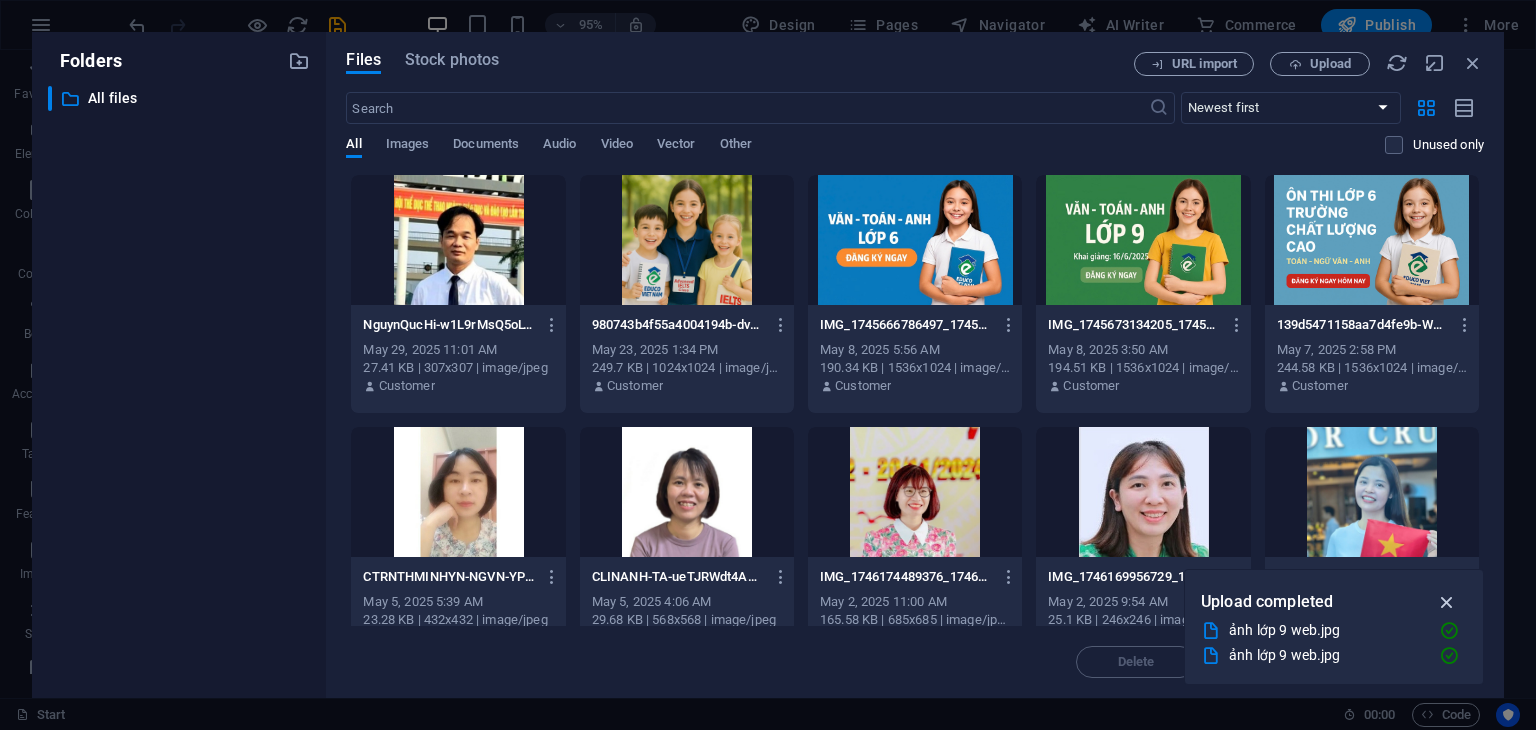 click at bounding box center [1447, 602] 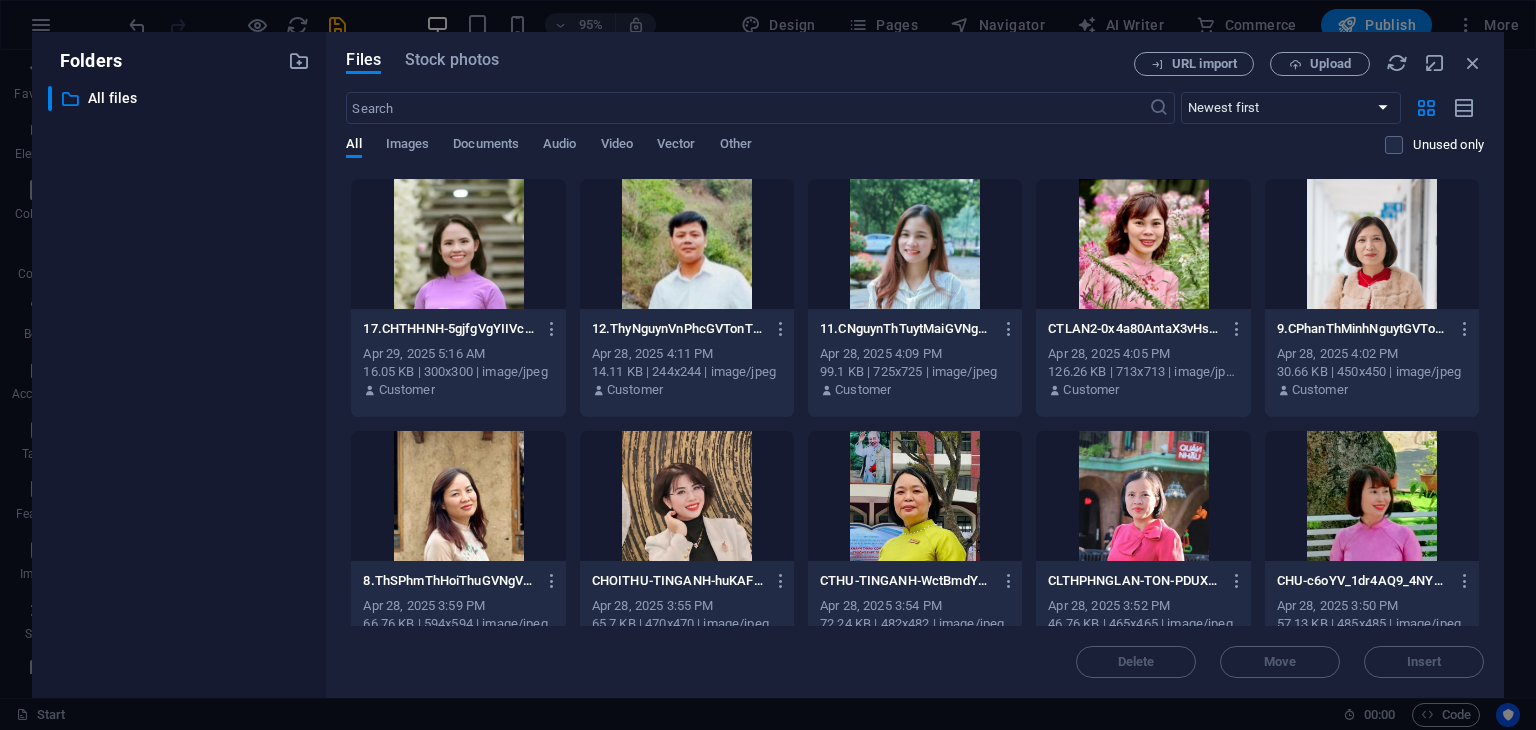 scroll, scrollTop: 0, scrollLeft: 0, axis: both 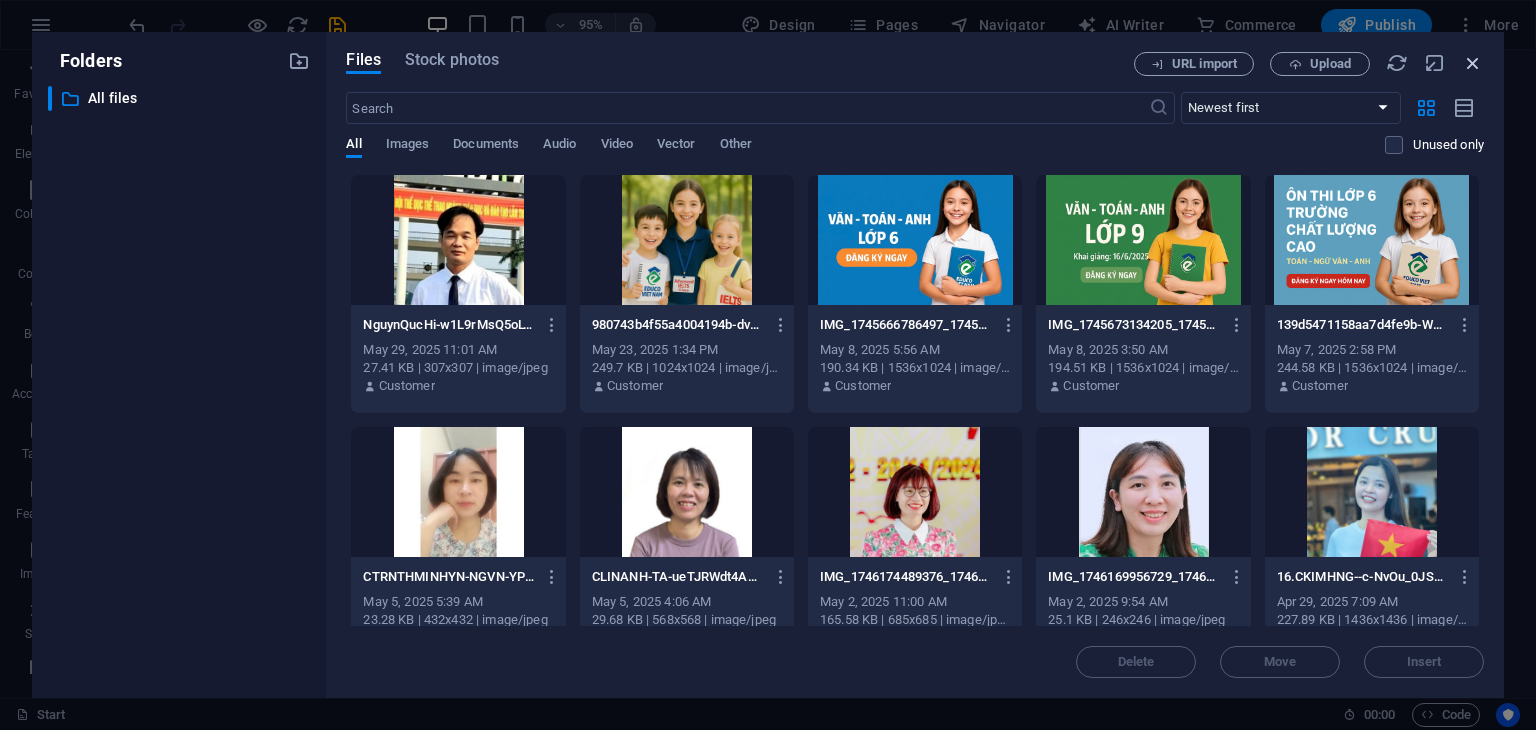click at bounding box center (1473, 63) 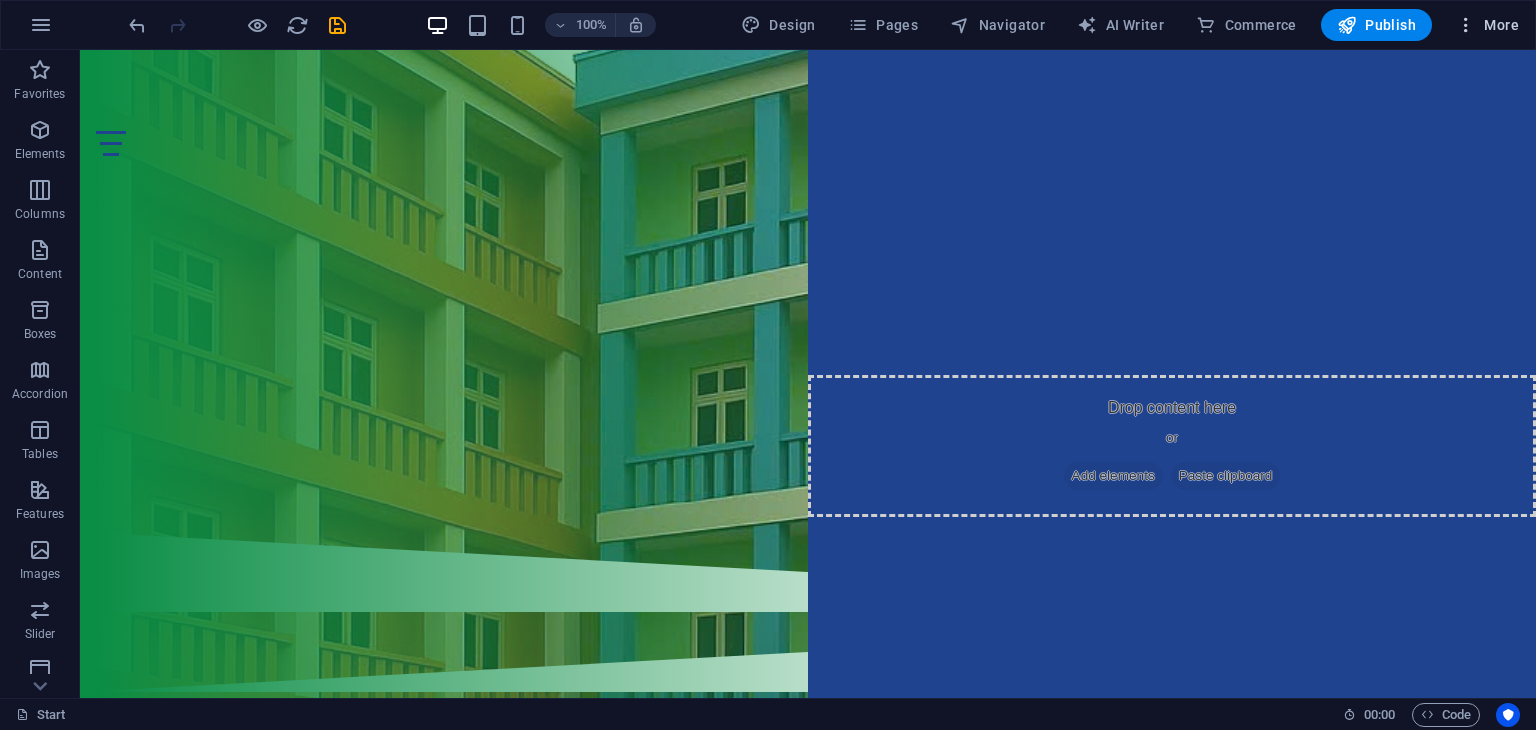 click on "More" at bounding box center [1487, 25] 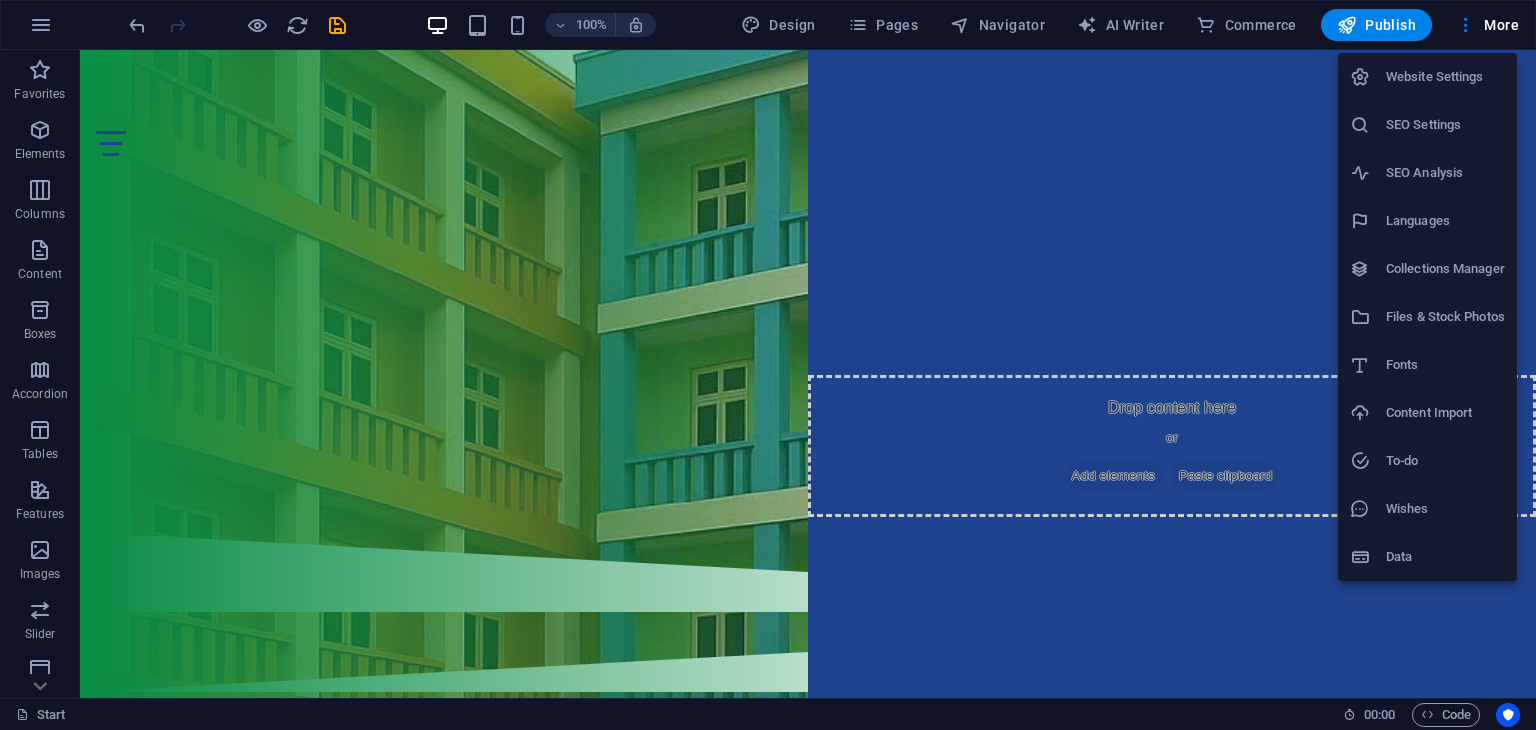 click on "Website Settings" at bounding box center [1445, 77] 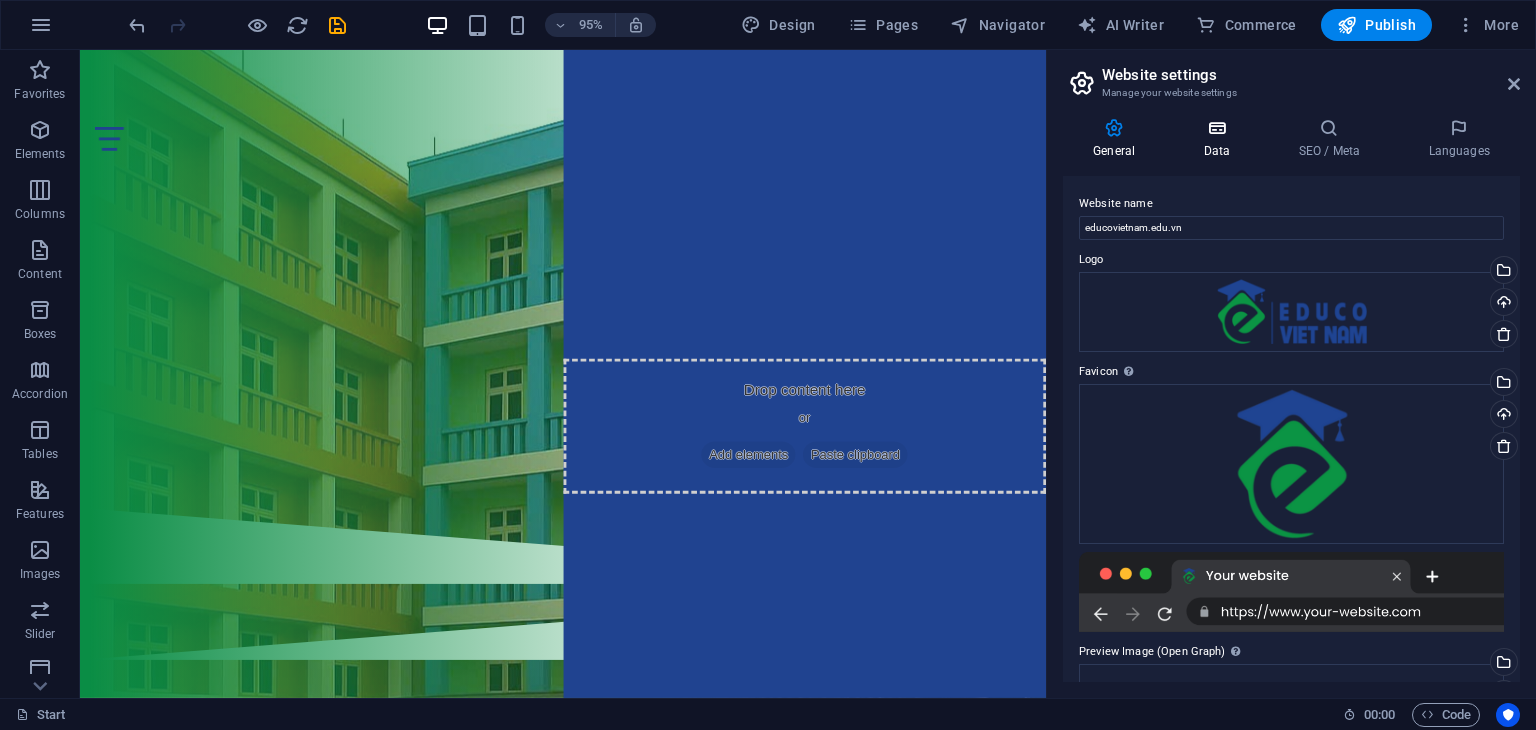 click at bounding box center (1216, 128) 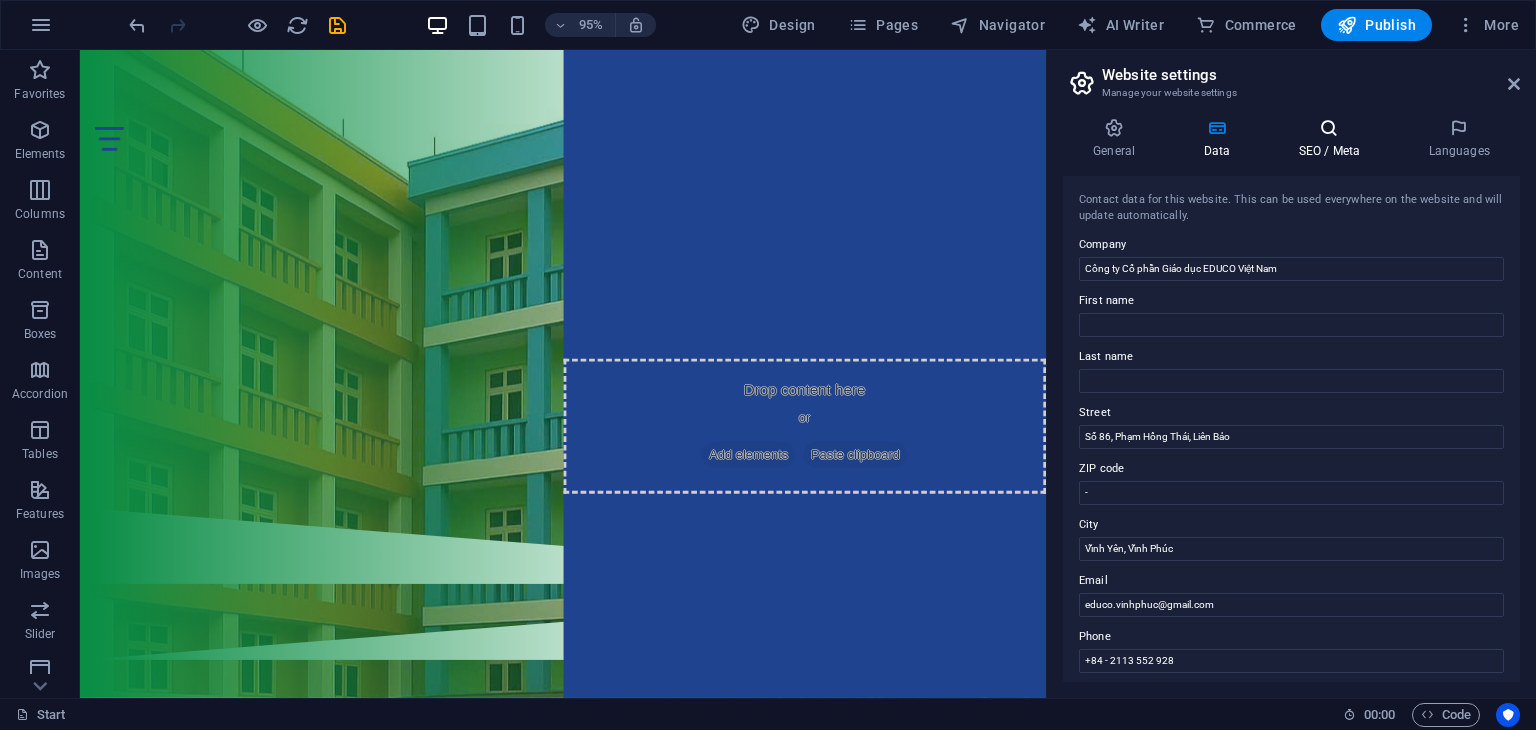 click at bounding box center (1329, 128) 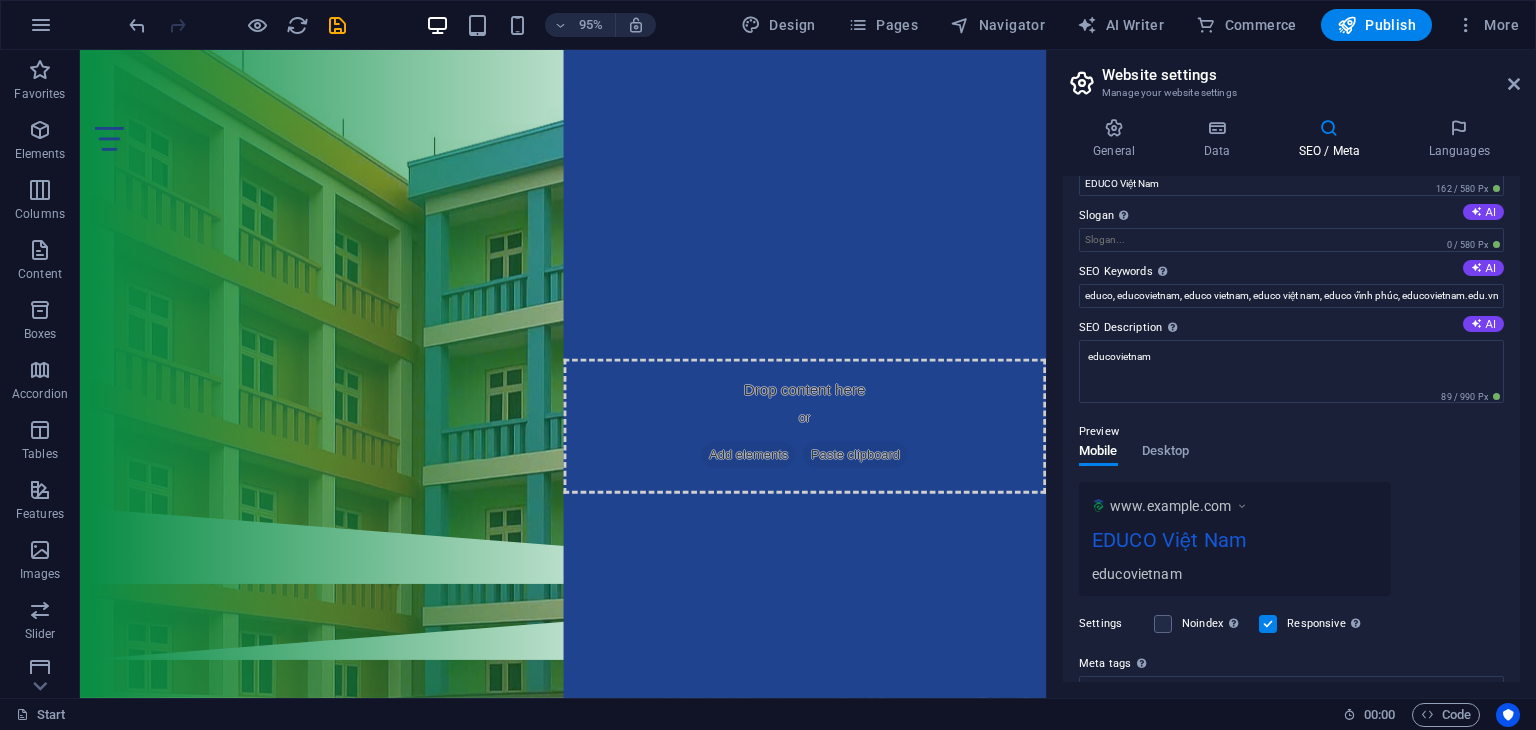 scroll, scrollTop: 0, scrollLeft: 0, axis: both 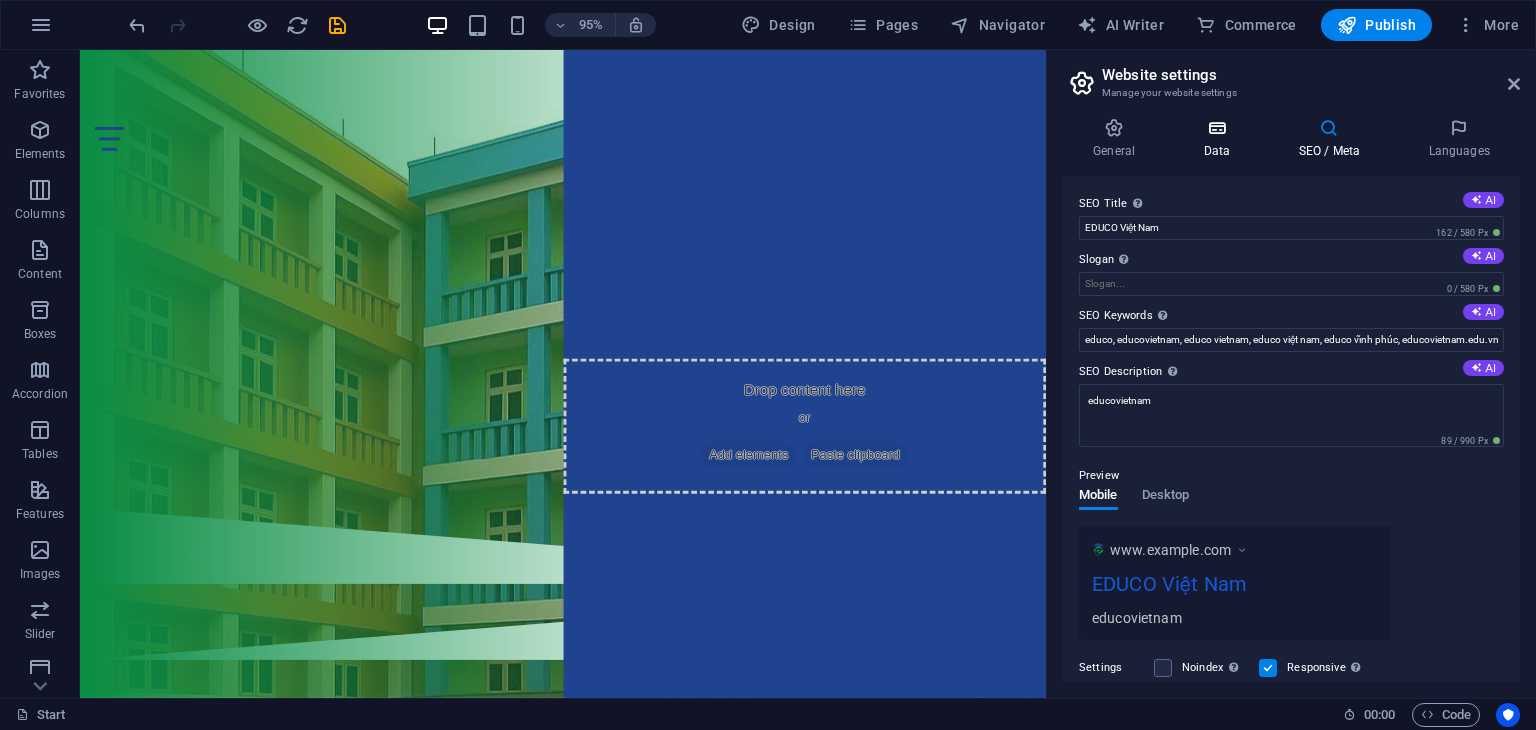 click on "Data" at bounding box center (1220, 139) 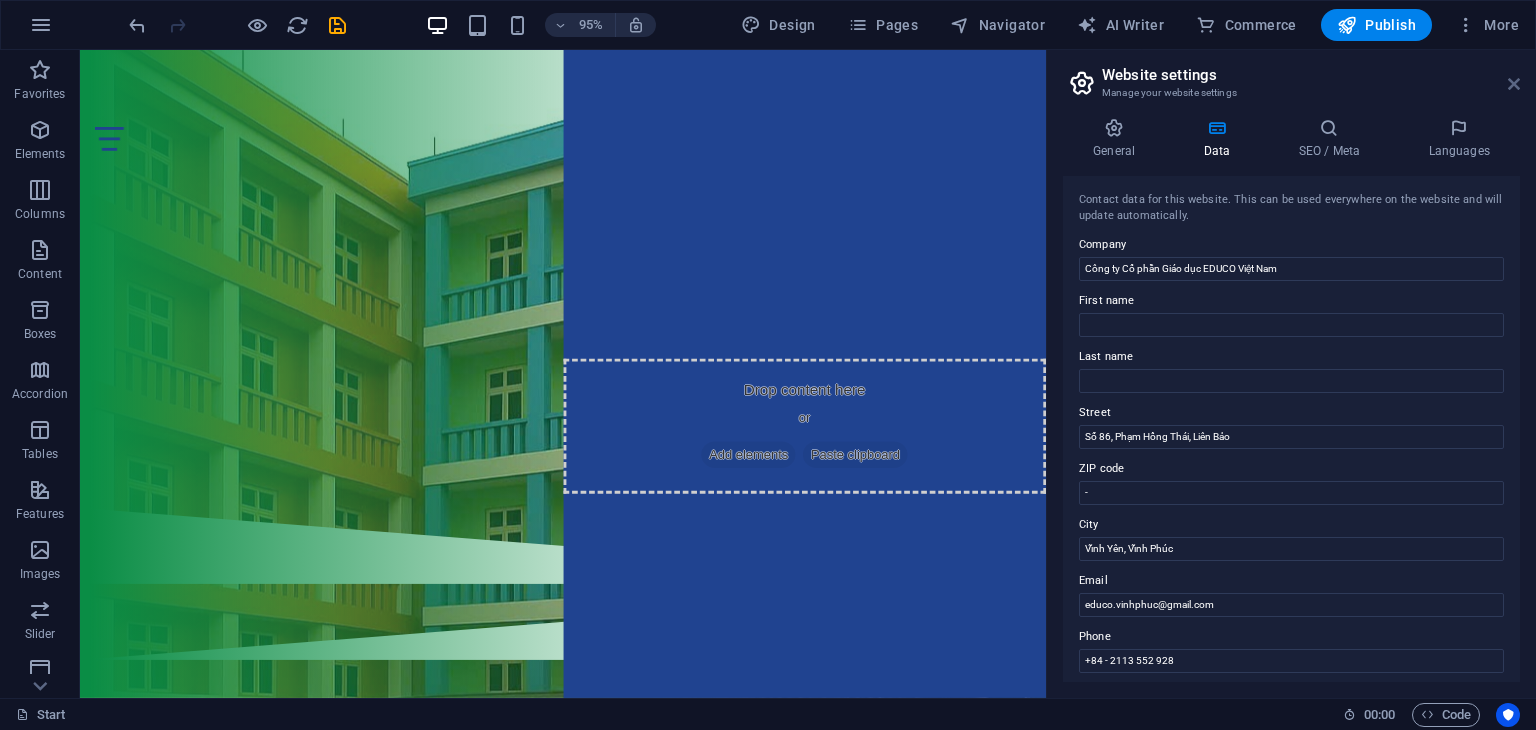 drag, startPoint x: 1510, startPoint y: 81, endPoint x: 1429, endPoint y: 31, distance: 95.189285 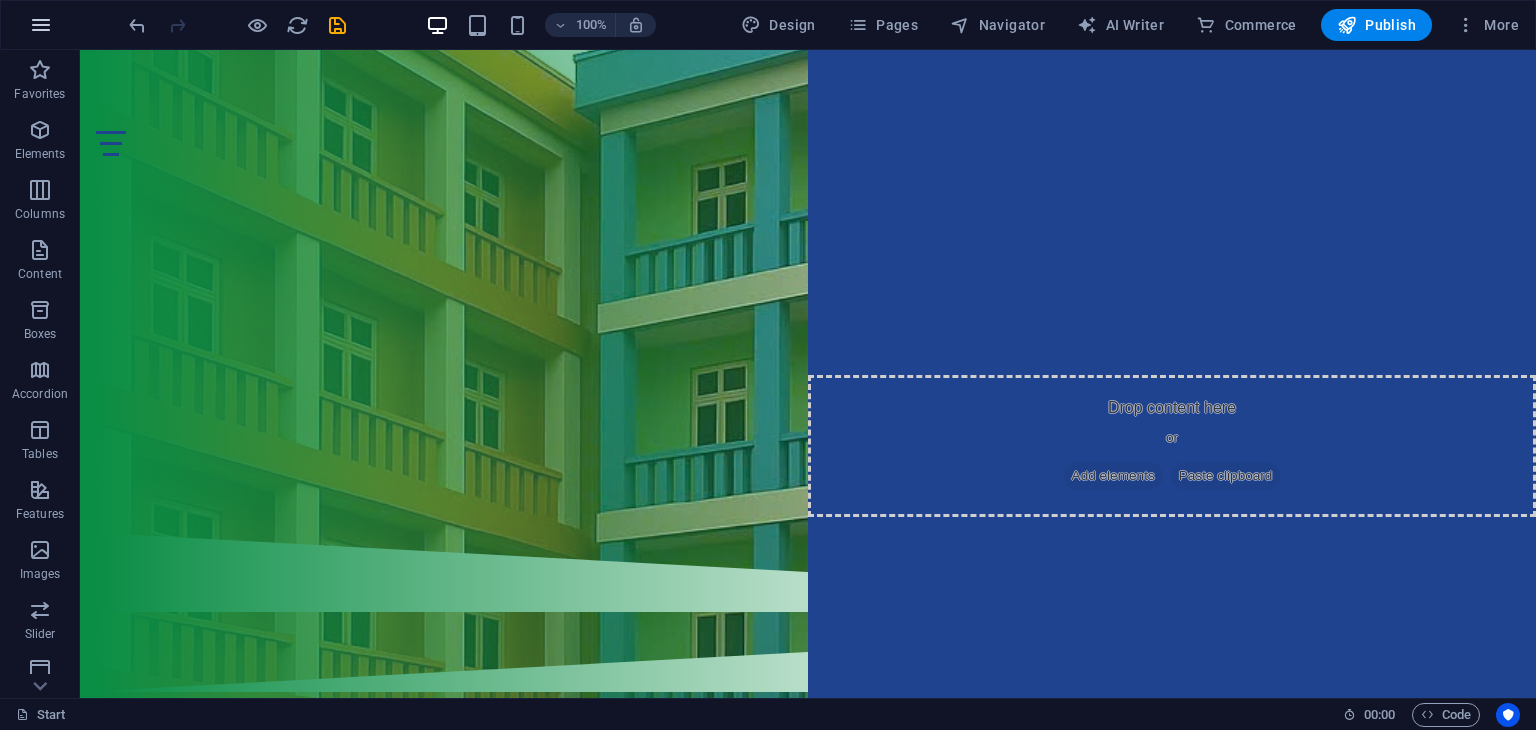 click at bounding box center [41, 25] 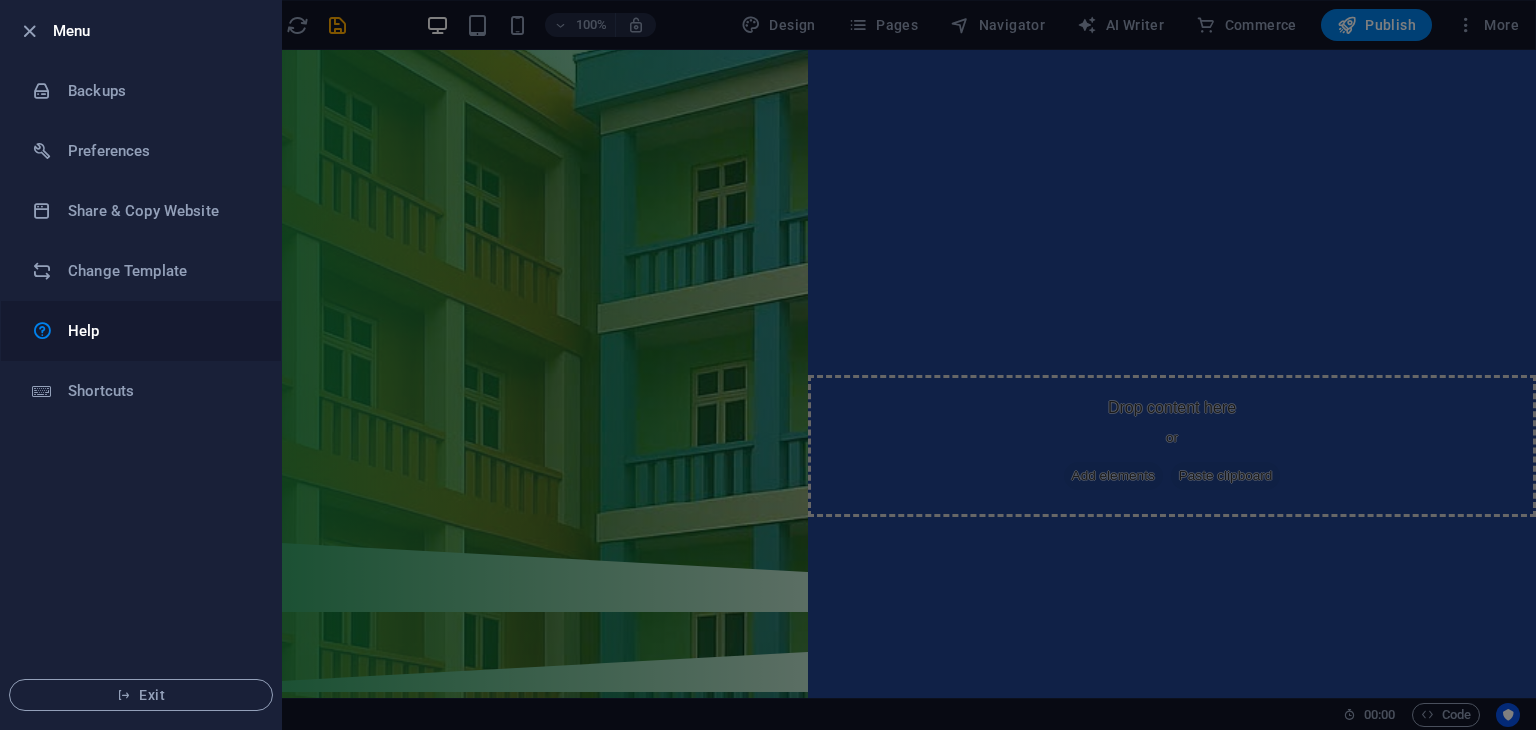 click on "Help" at bounding box center [160, 331] 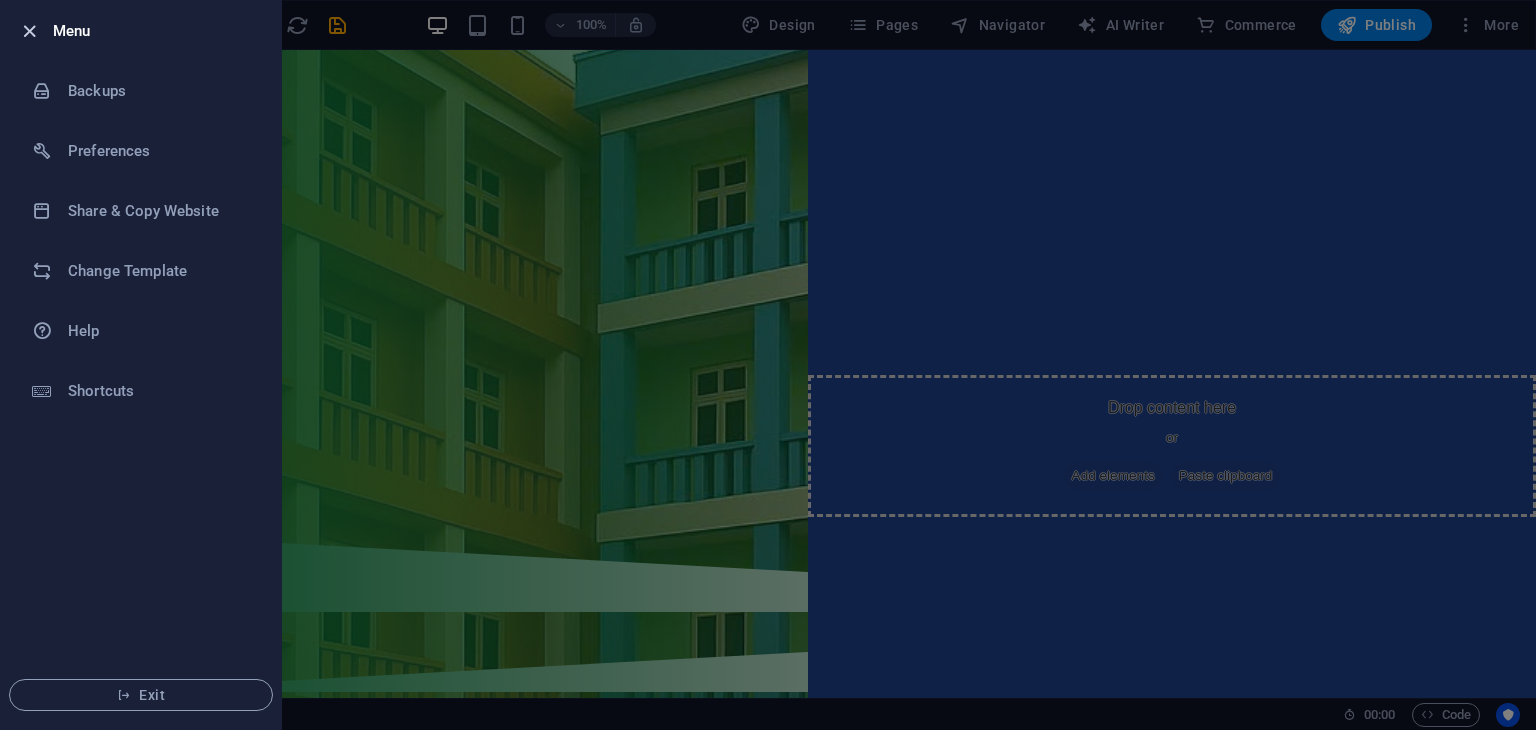 click at bounding box center [29, 31] 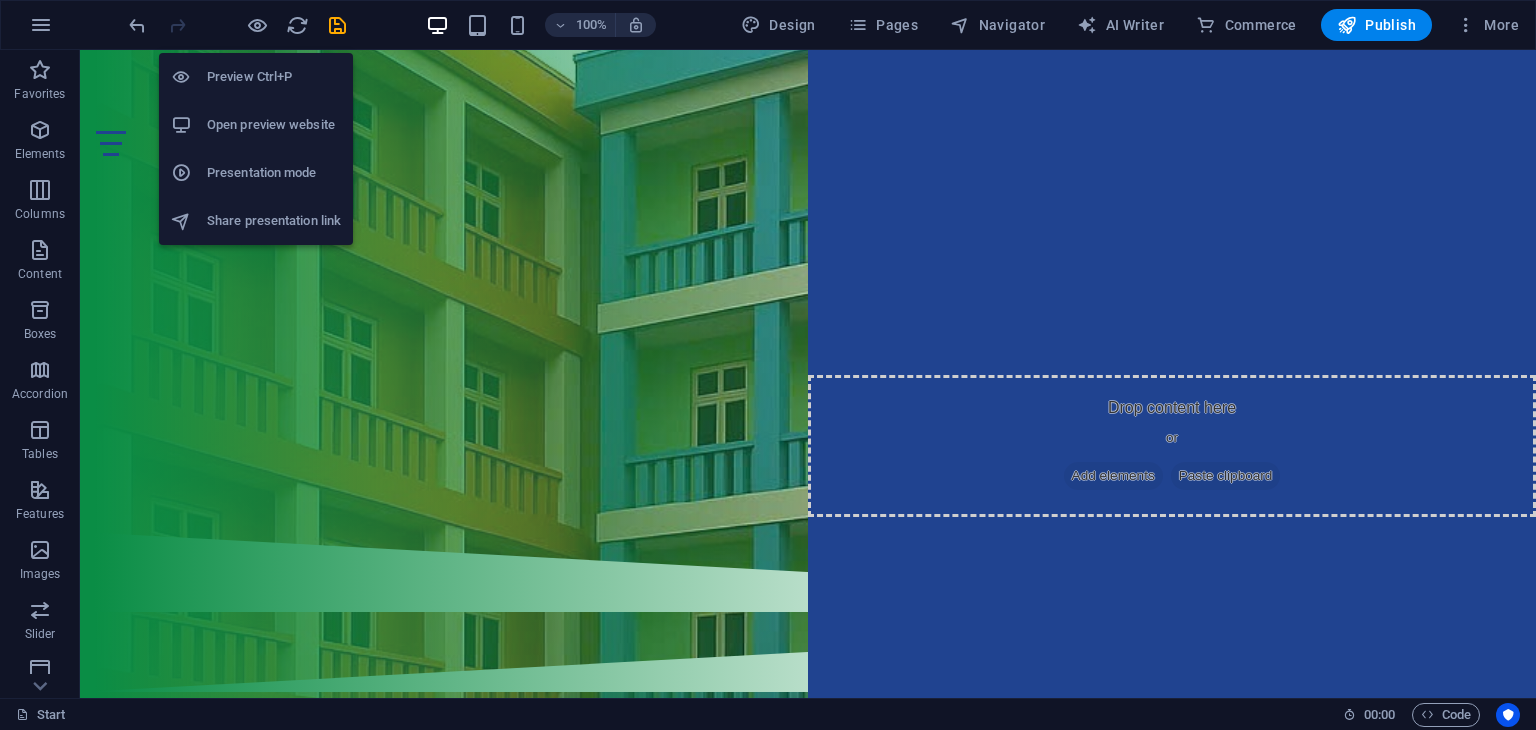 click on "Open preview website" at bounding box center (274, 125) 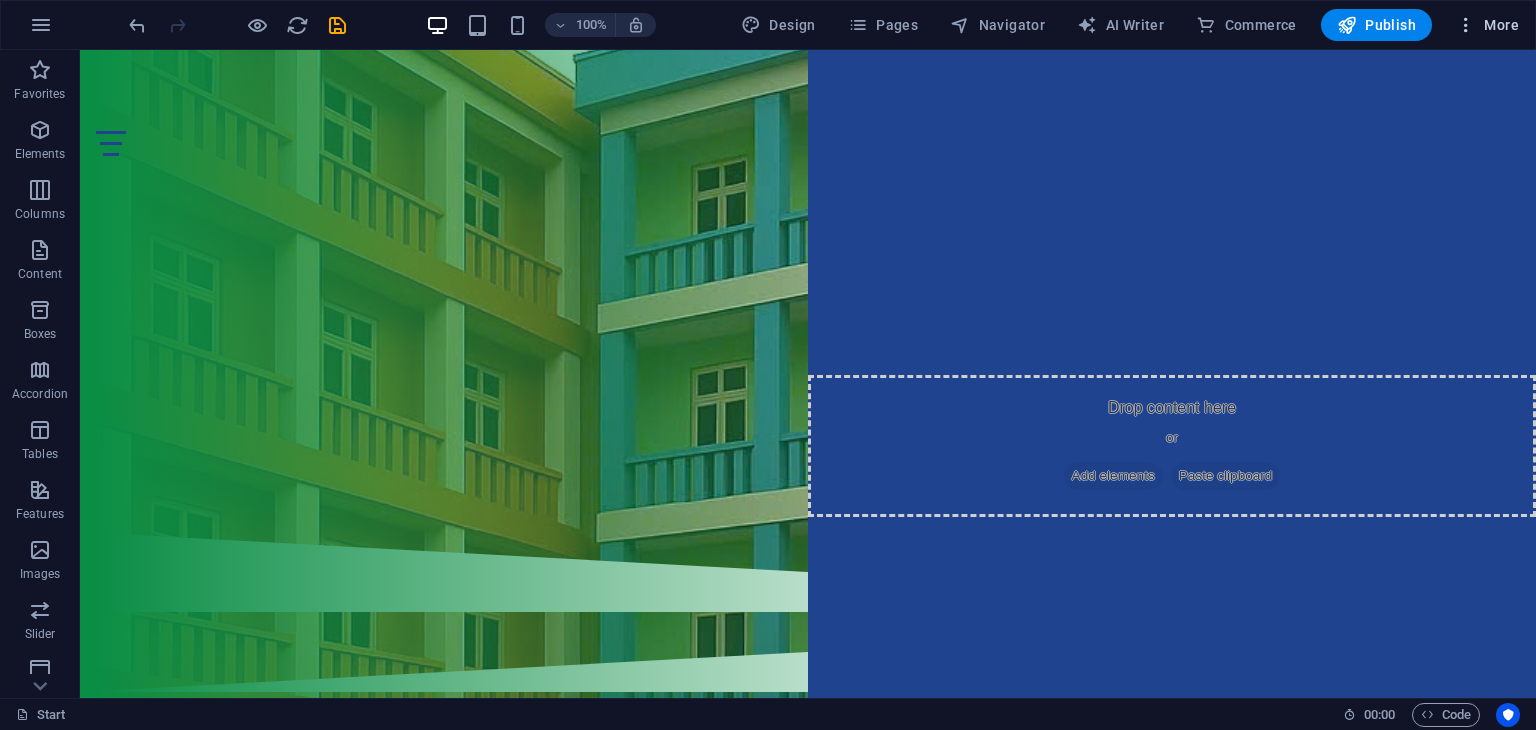 click at bounding box center (1466, 25) 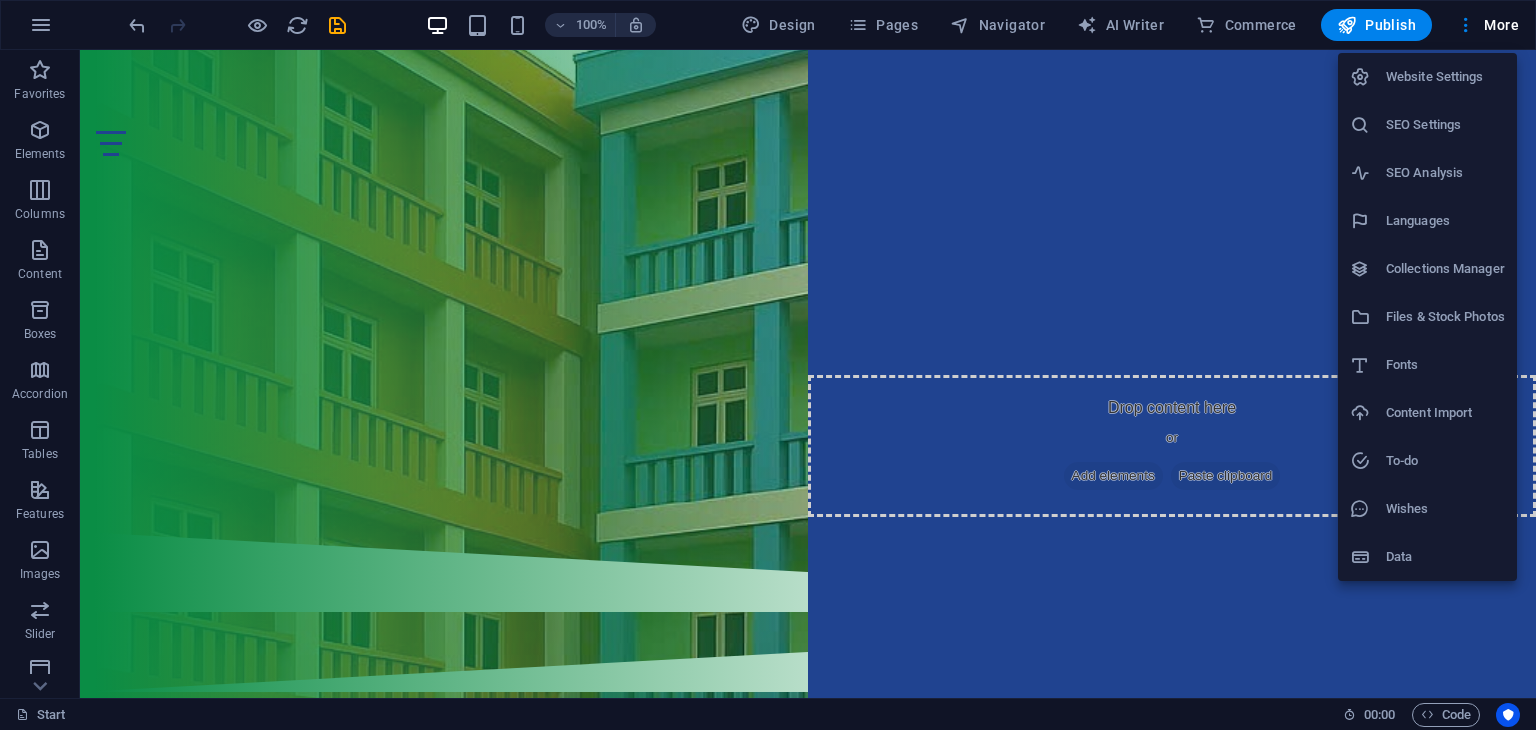 click on "Files & Stock Photos" at bounding box center [1427, 317] 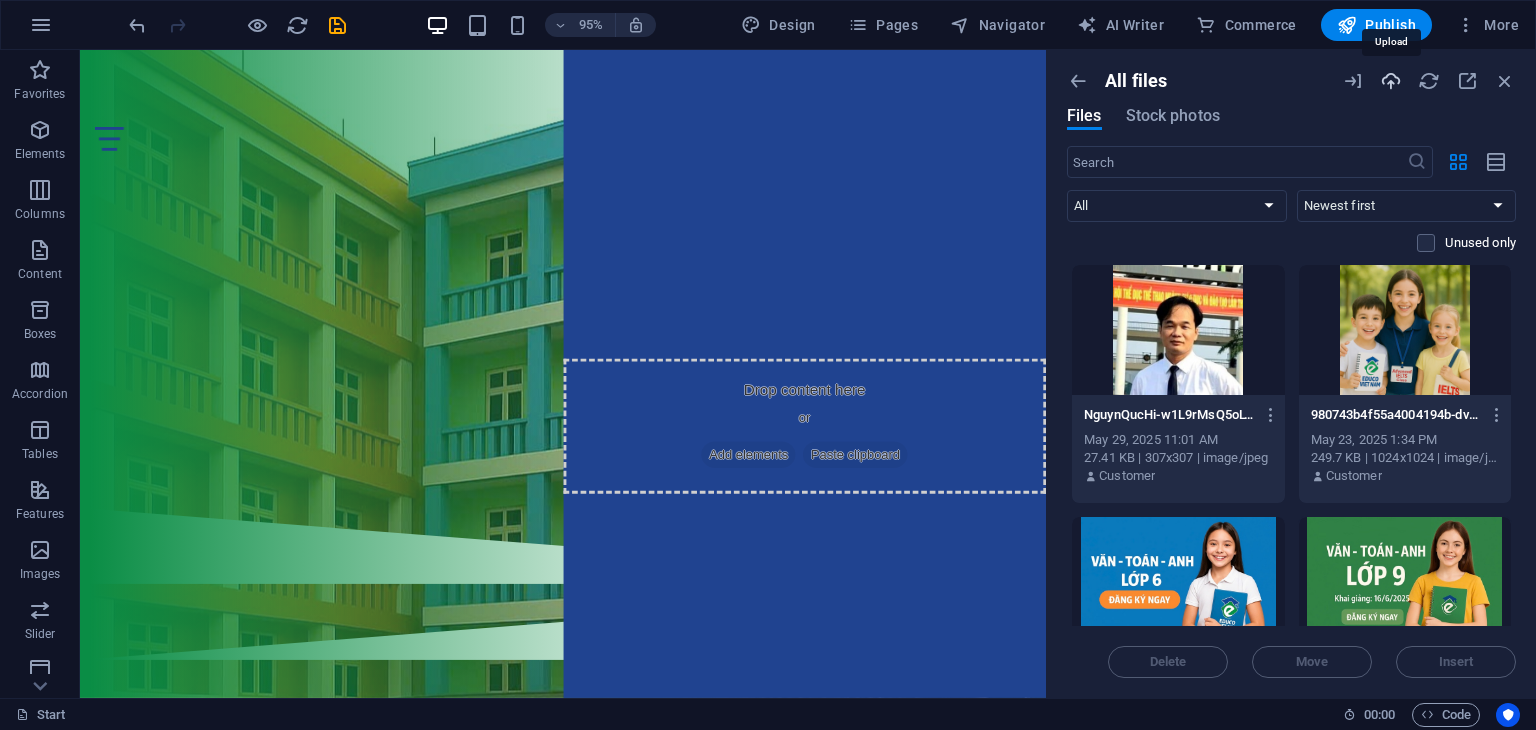 click at bounding box center [1391, 81] 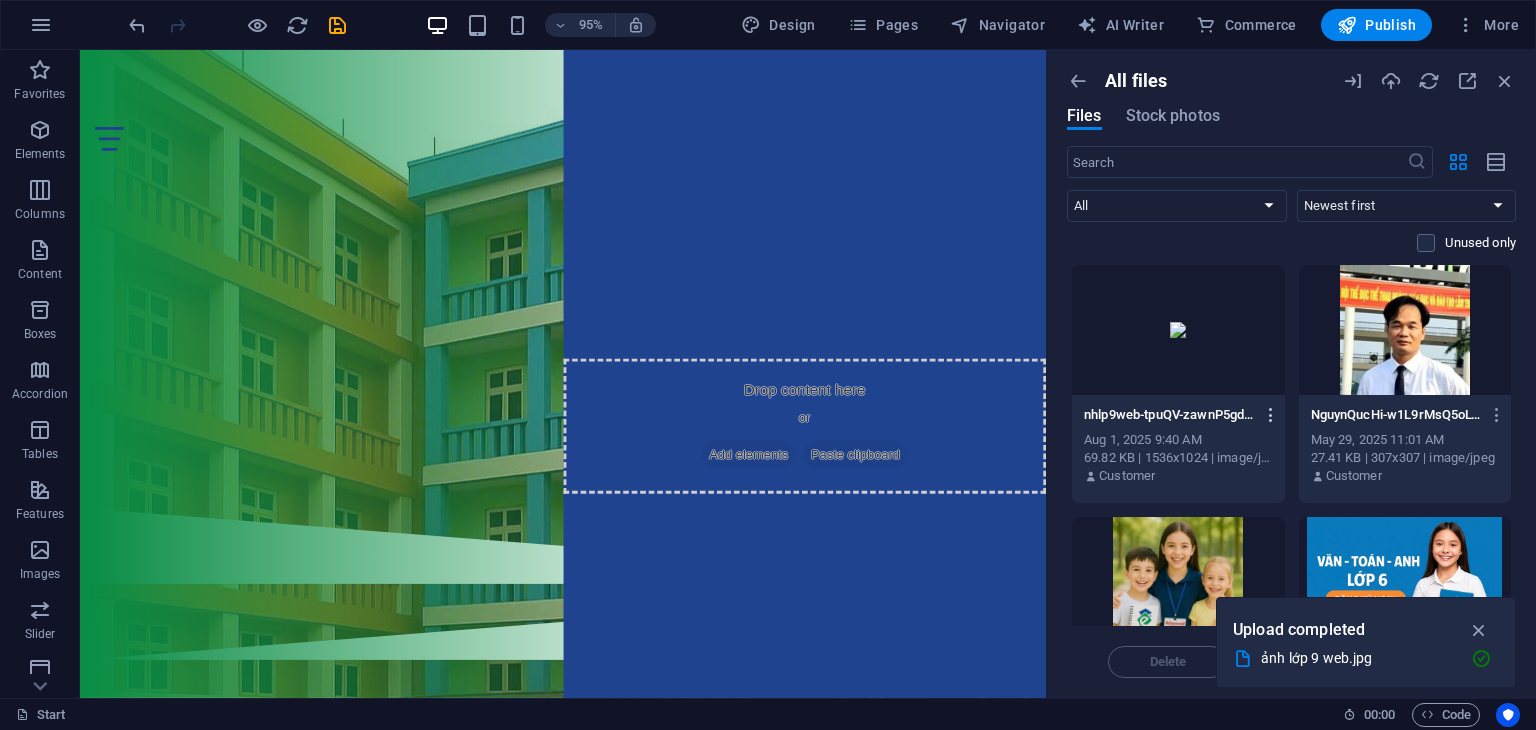 click at bounding box center (1271, 415) 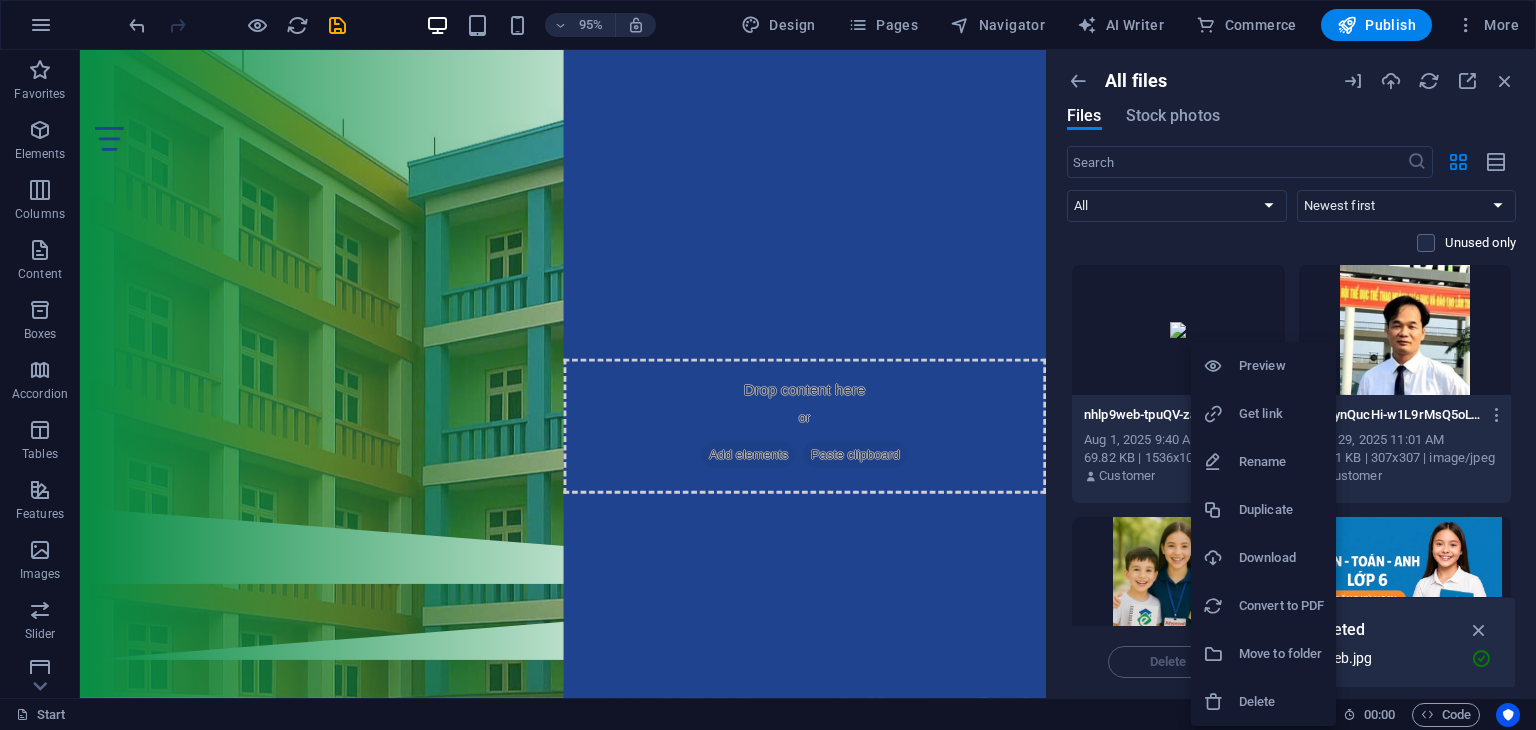 click at bounding box center [1213, 702] 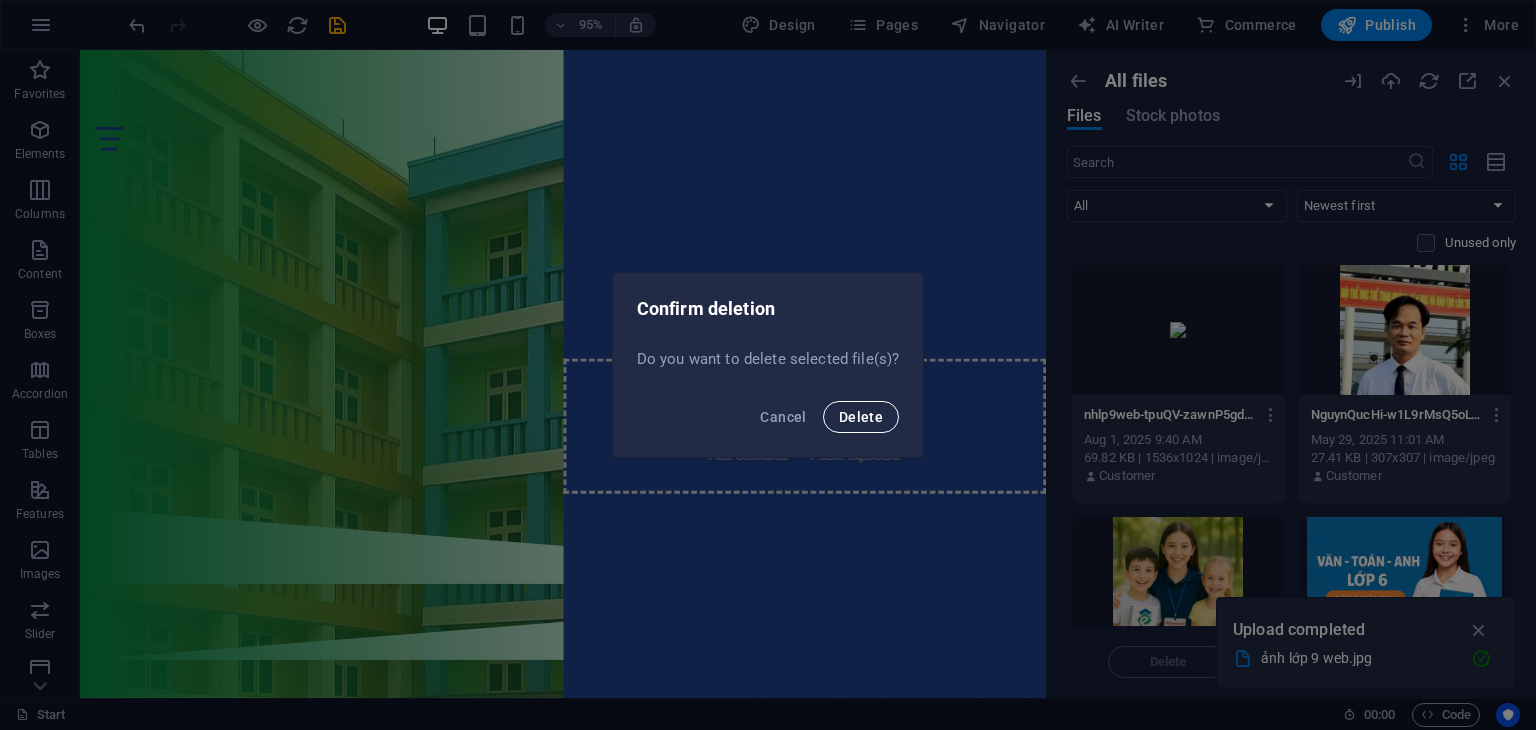 click on "Delete" at bounding box center (861, 417) 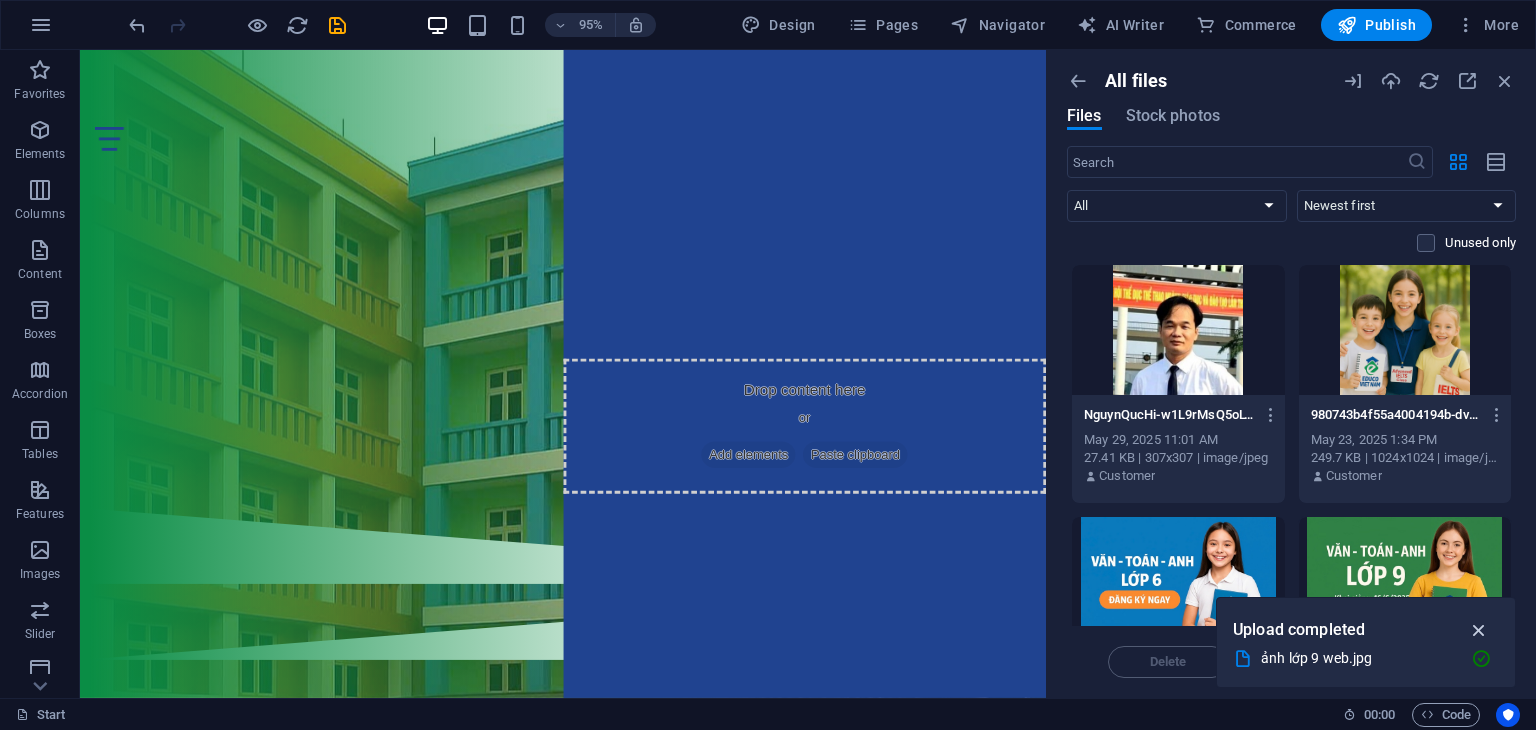 click at bounding box center (1479, 630) 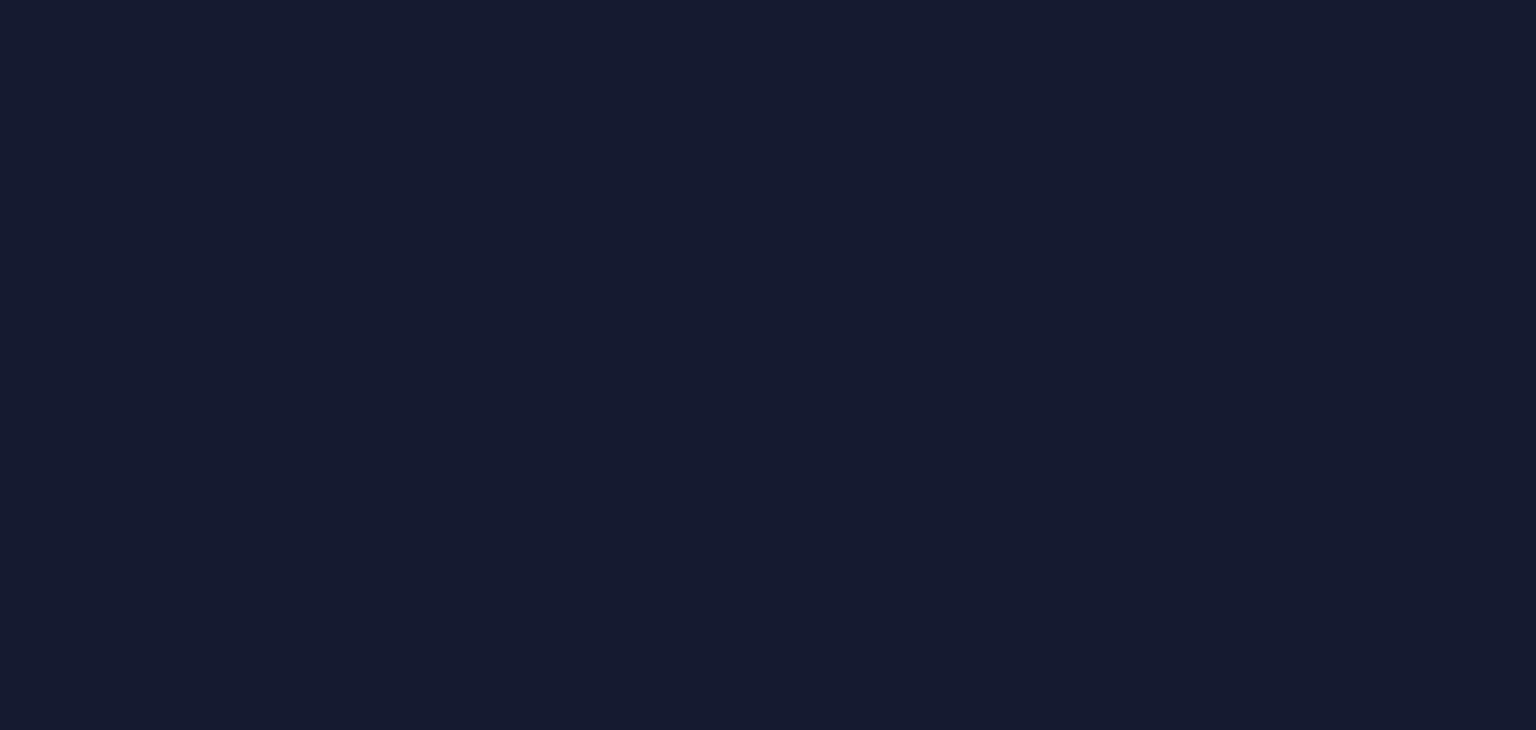 scroll, scrollTop: 0, scrollLeft: 0, axis: both 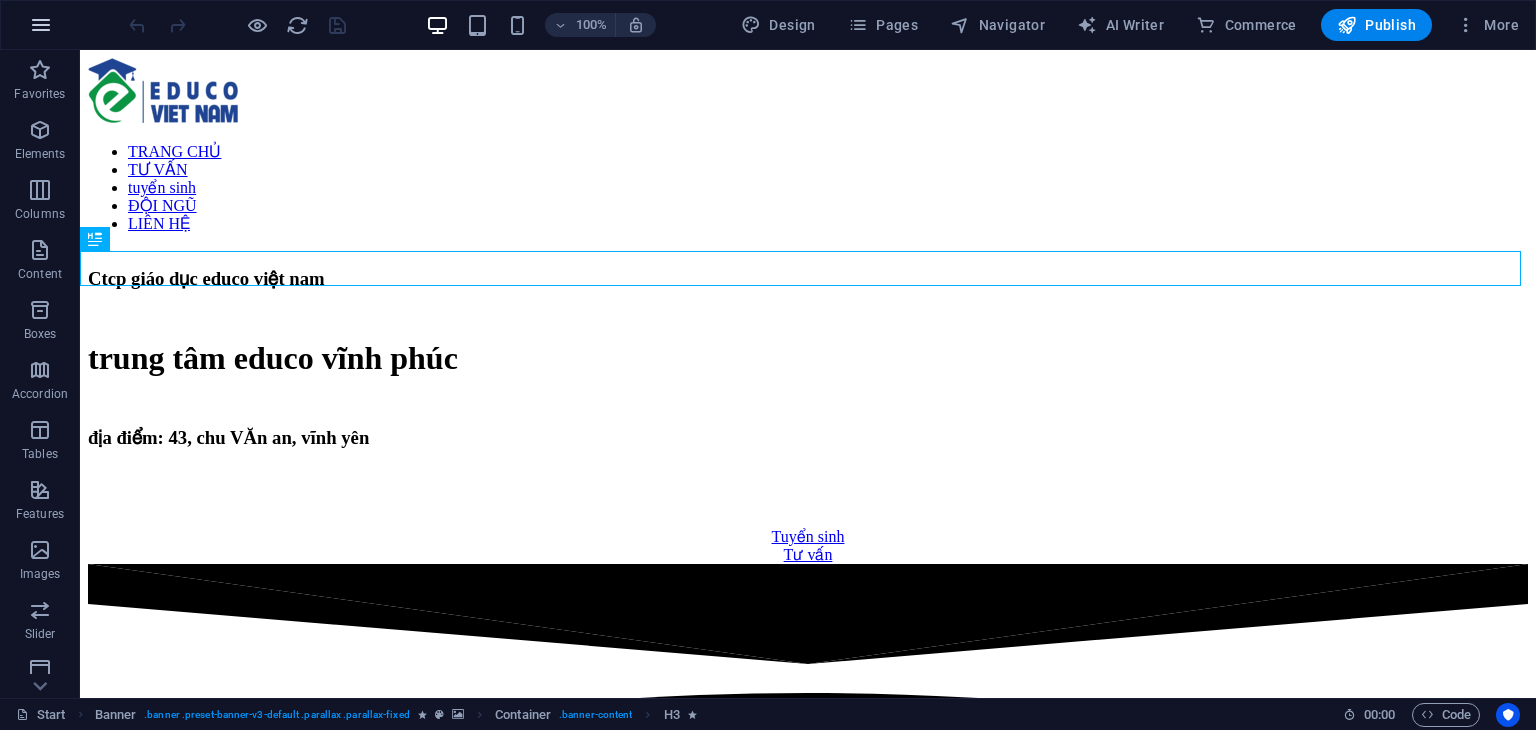 click at bounding box center (41, 25) 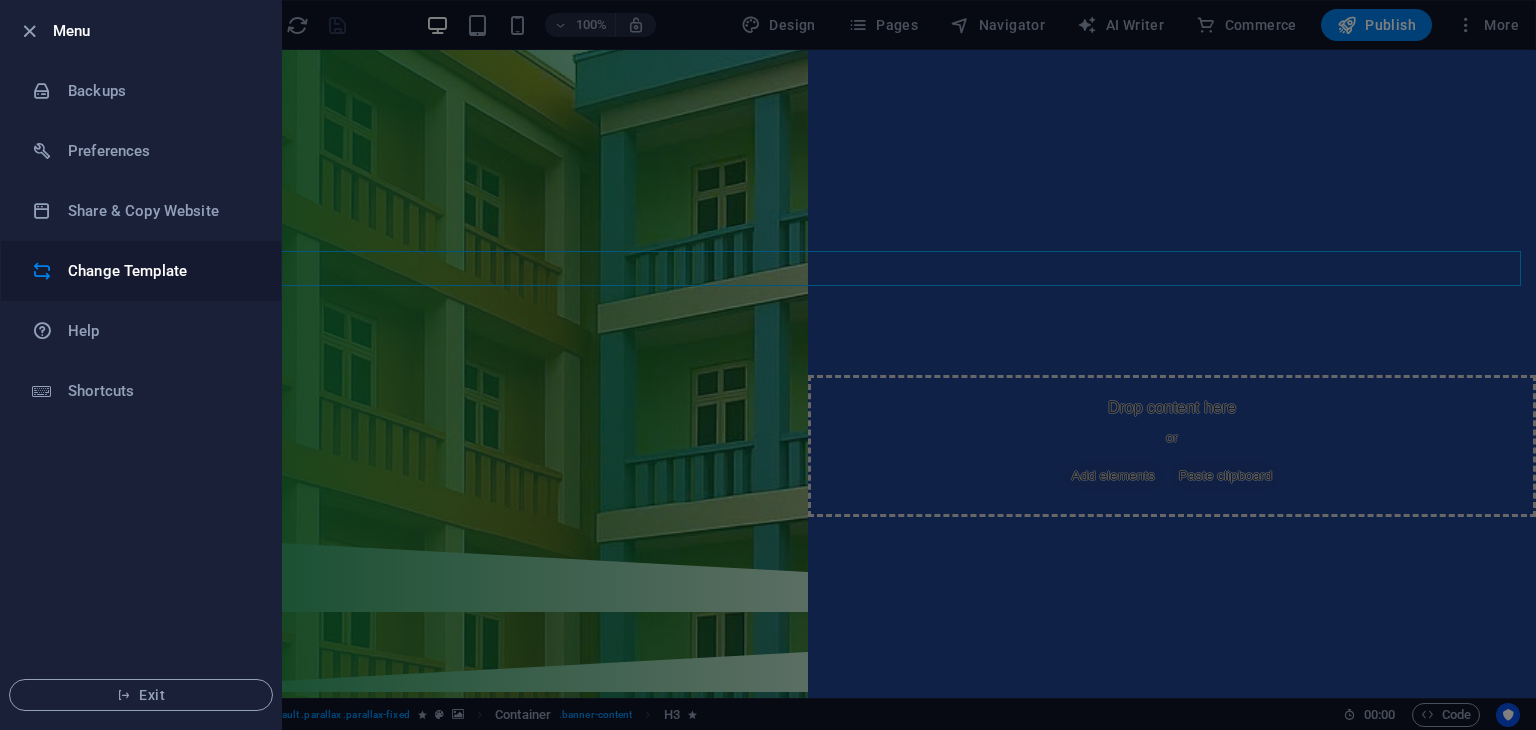 click on "Change Template" at bounding box center [160, 271] 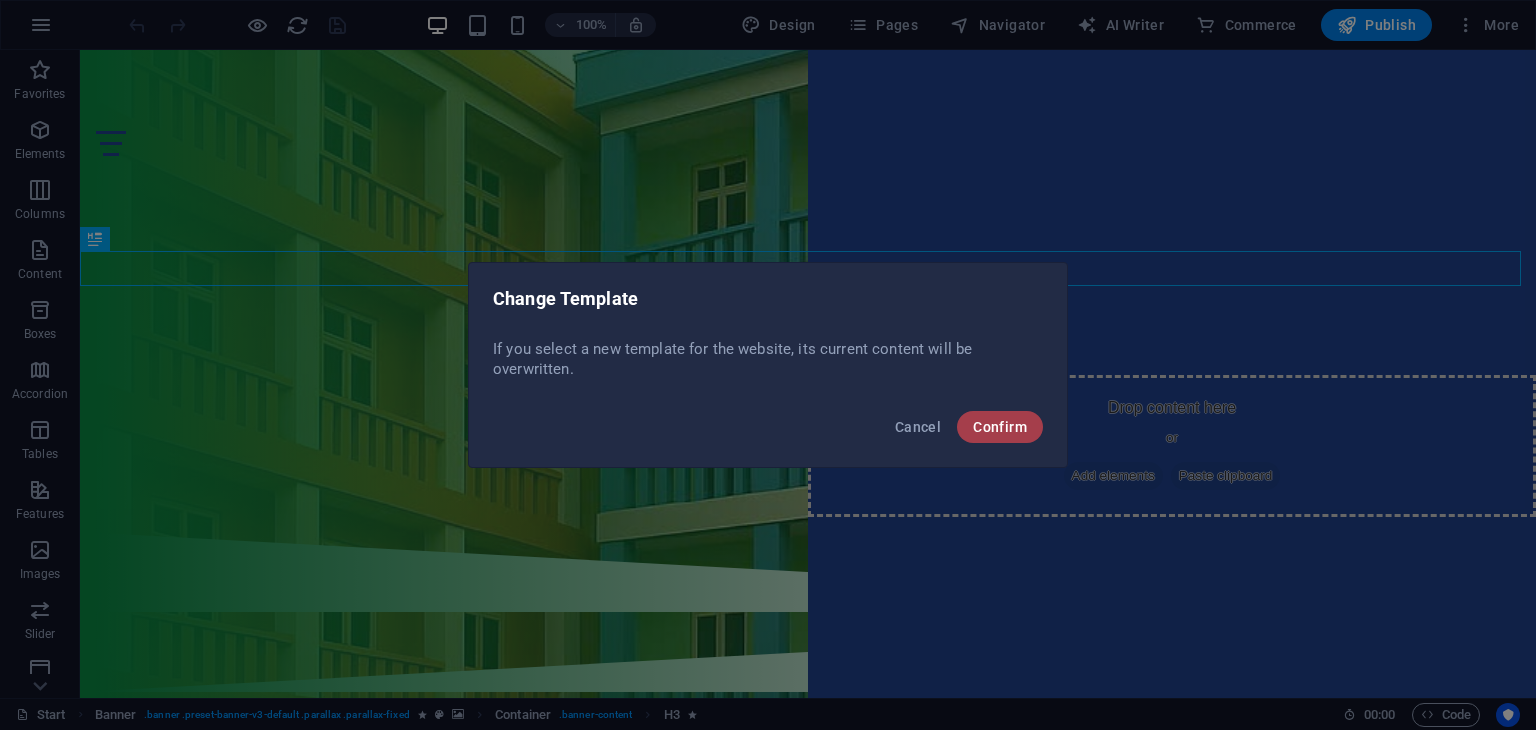 click on "Confirm" at bounding box center (1000, 427) 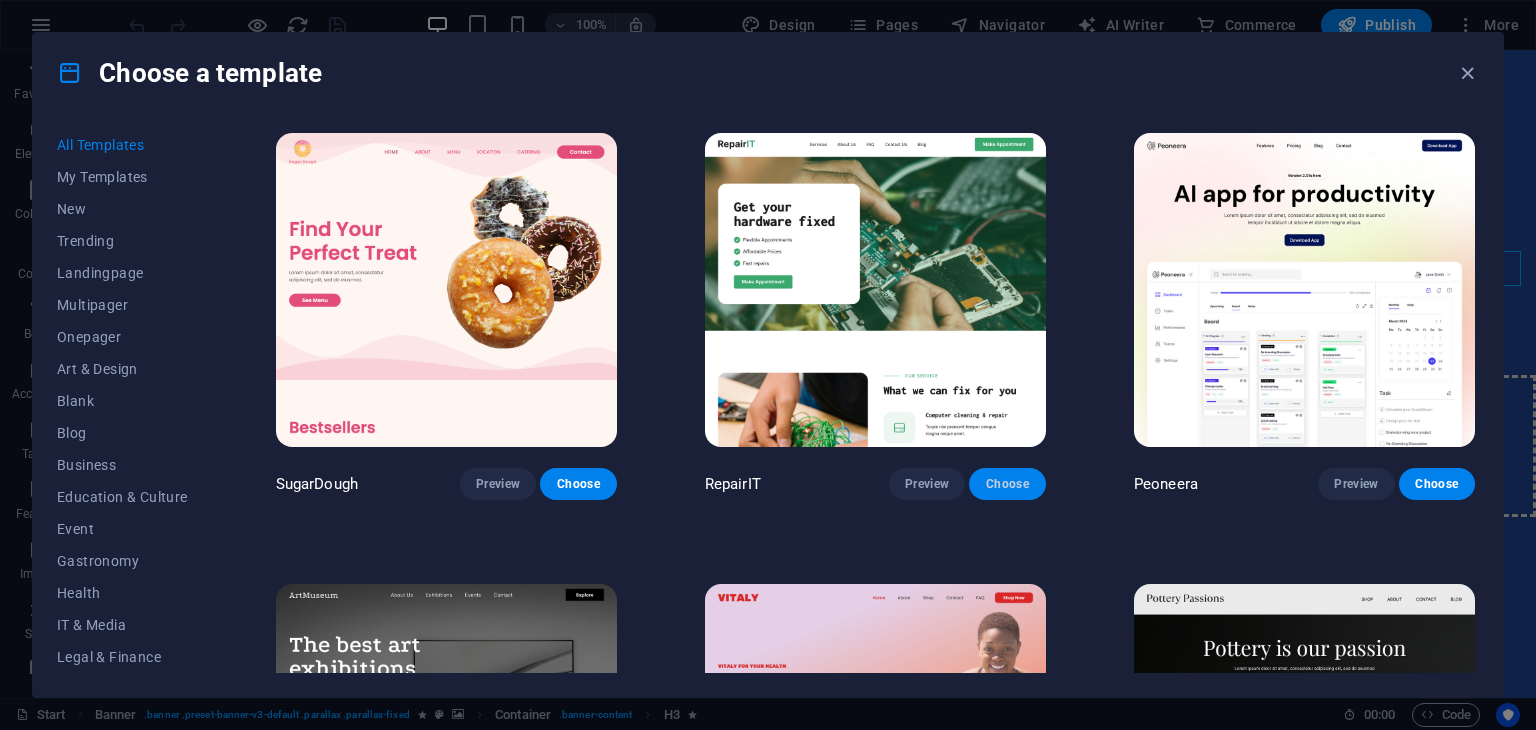 click on "Choose" at bounding box center [1007, 484] 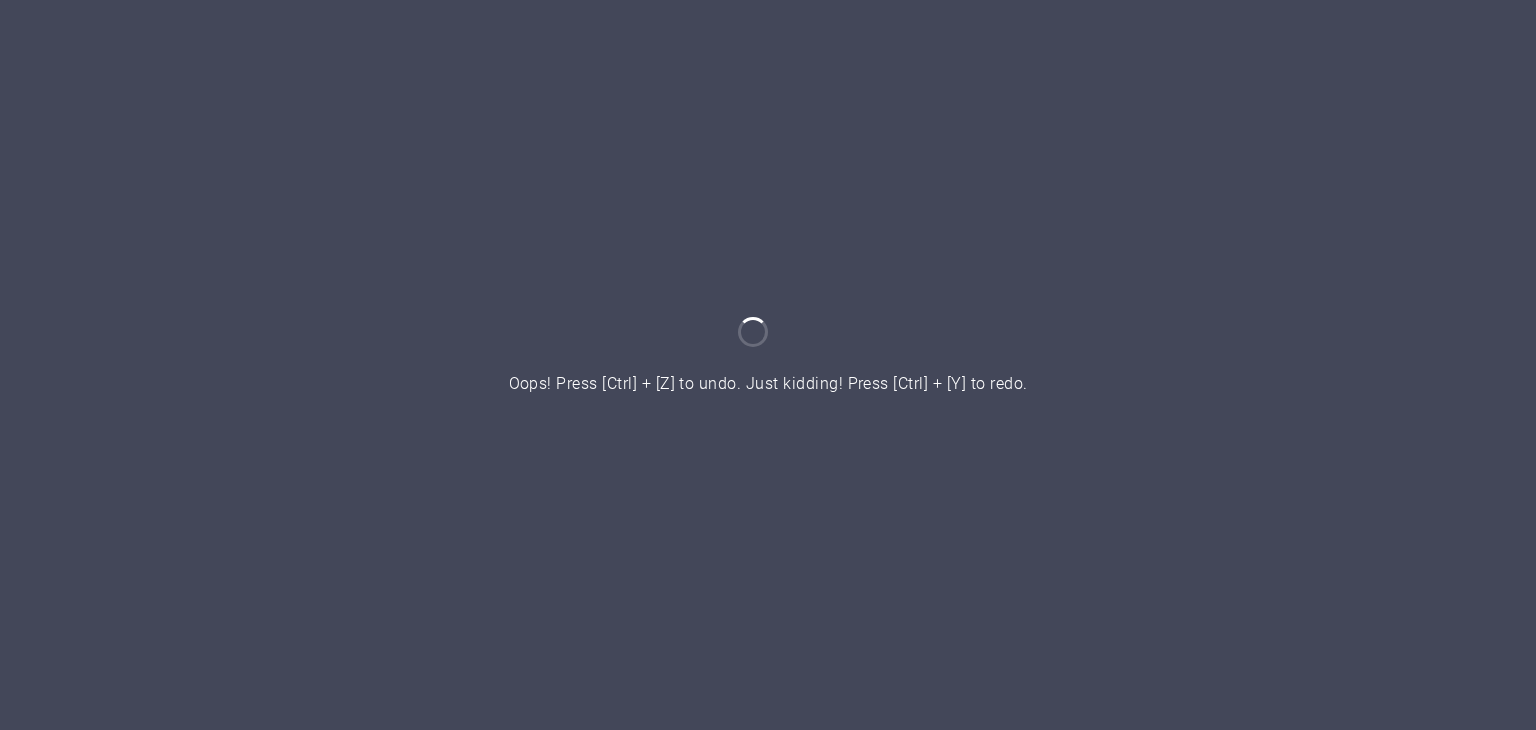 scroll, scrollTop: 0, scrollLeft: 0, axis: both 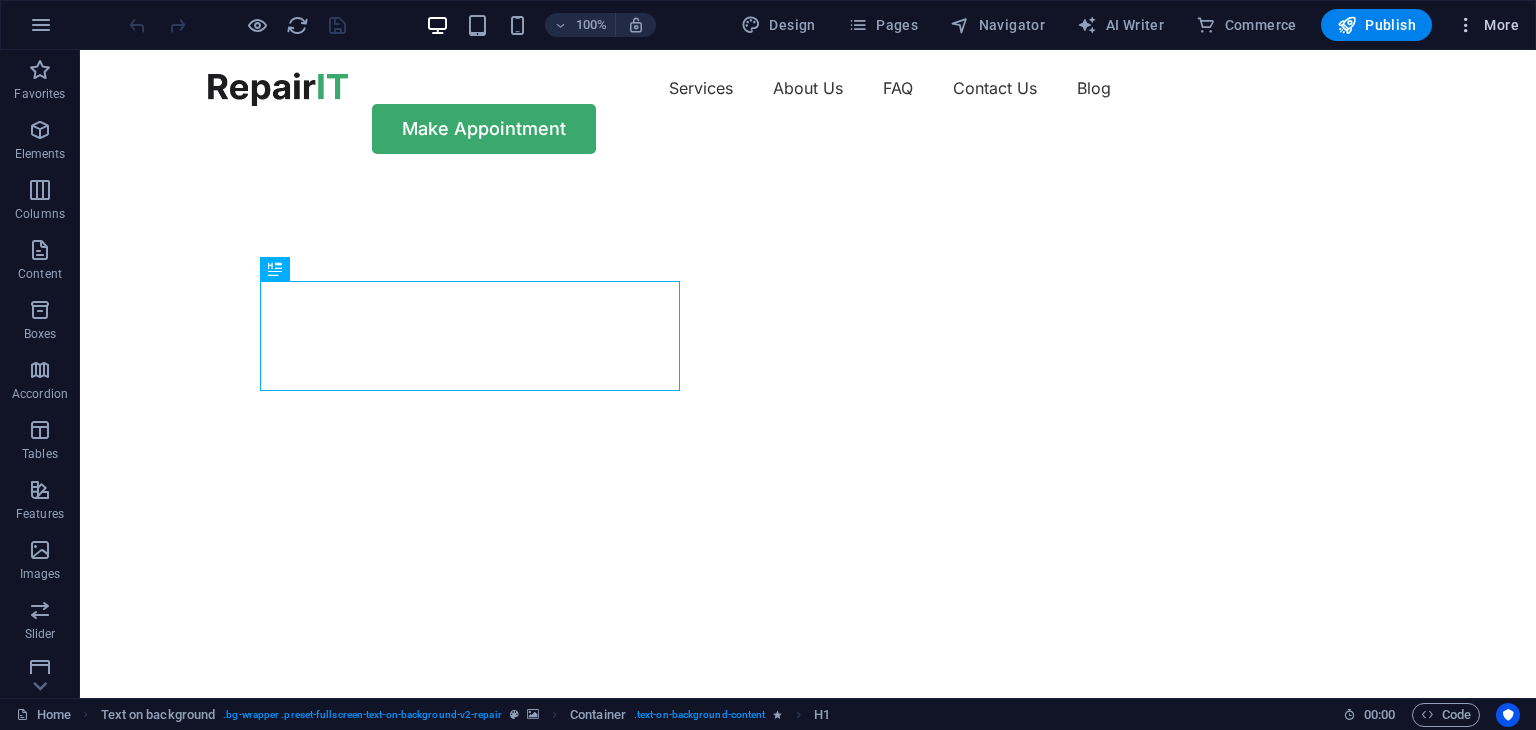 click at bounding box center (1466, 25) 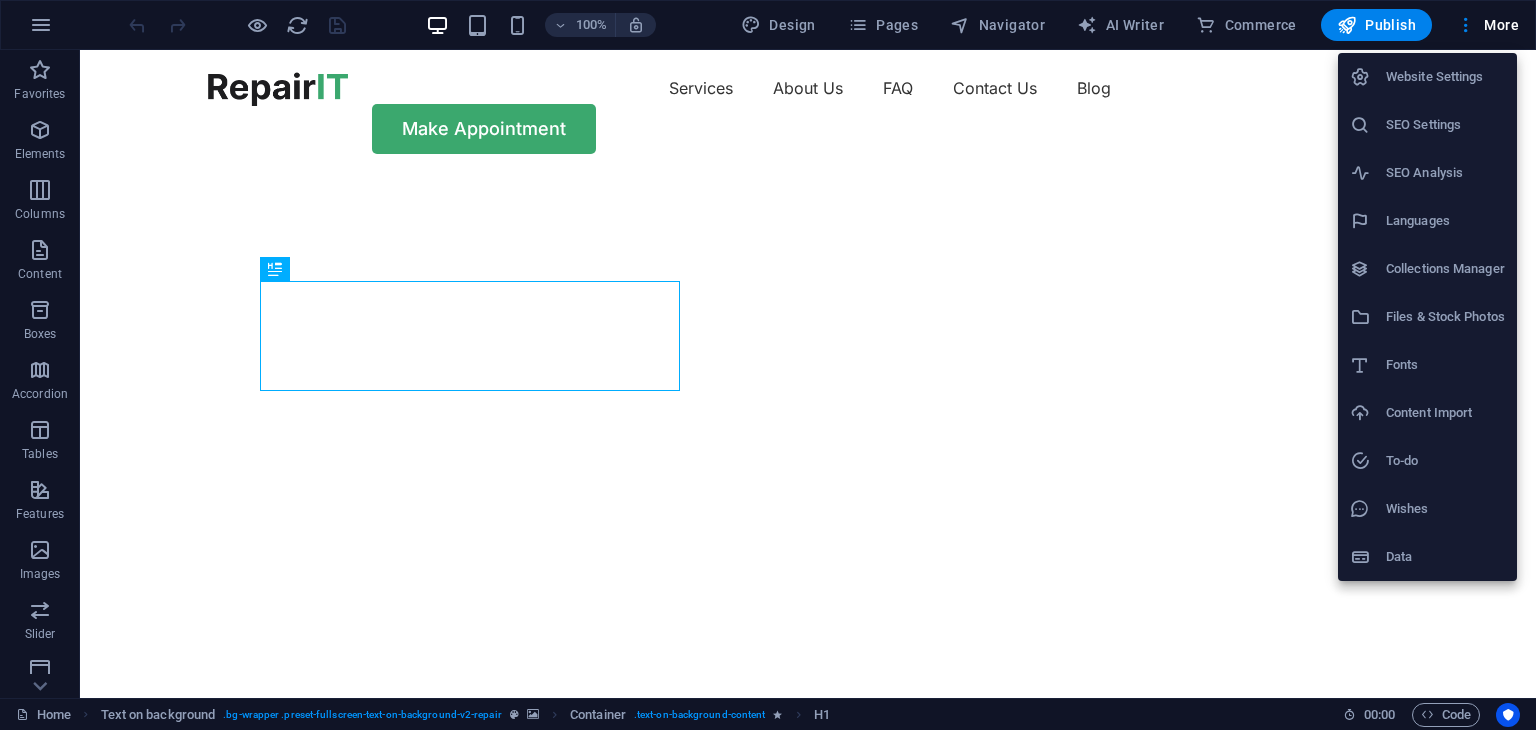 click on "Files & Stock Photos" at bounding box center [1427, 317] 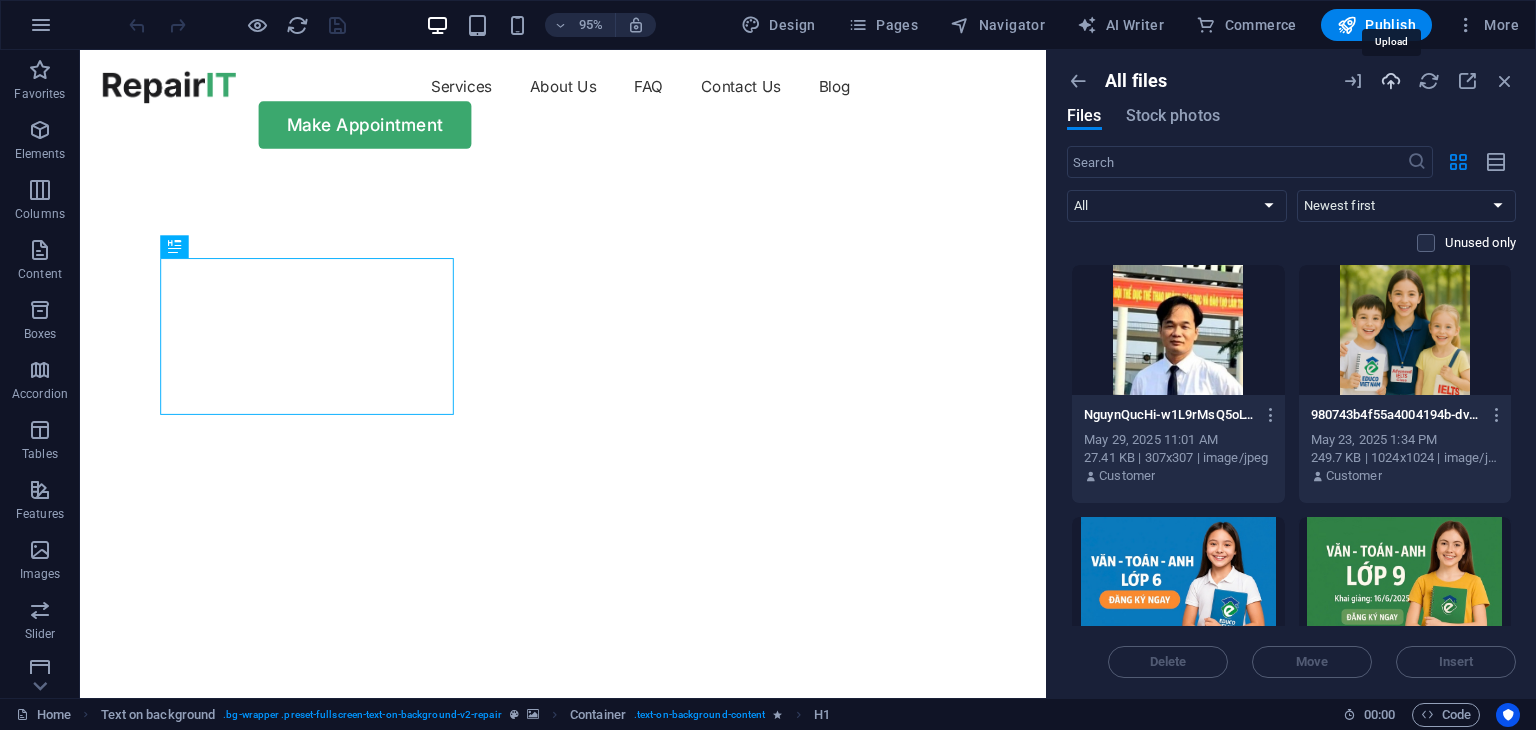 click at bounding box center [1391, 81] 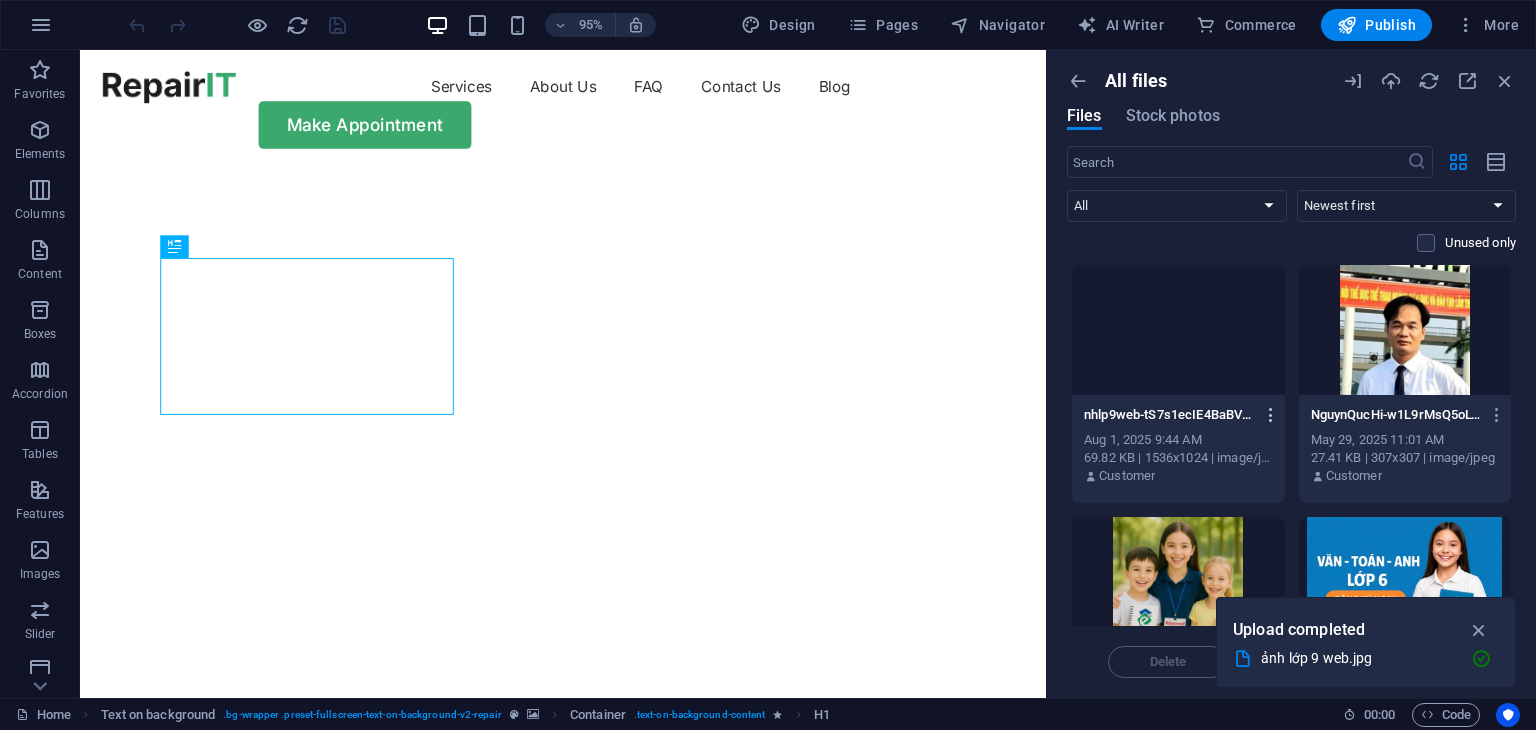click at bounding box center [1271, 415] 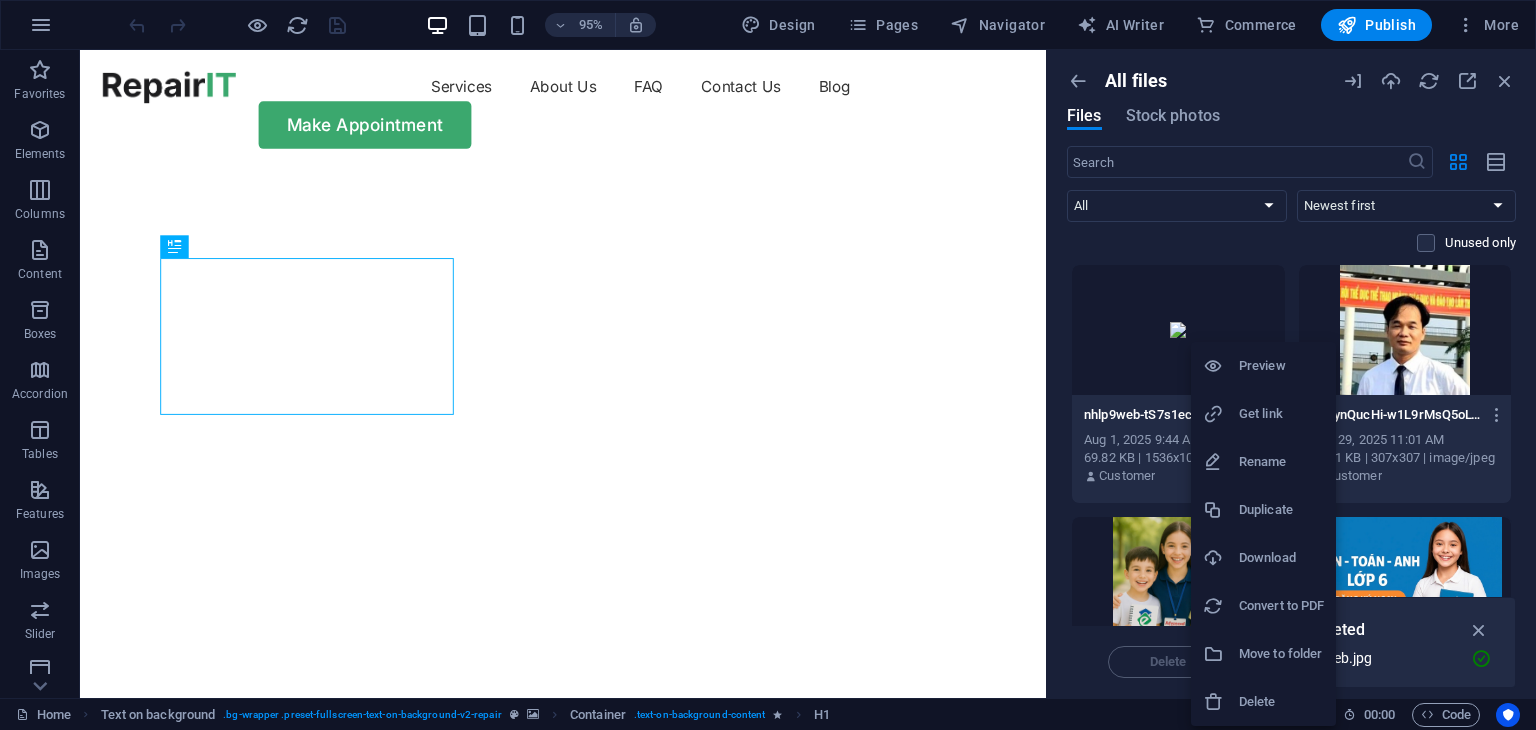 click on "Delete" at bounding box center [1263, 702] 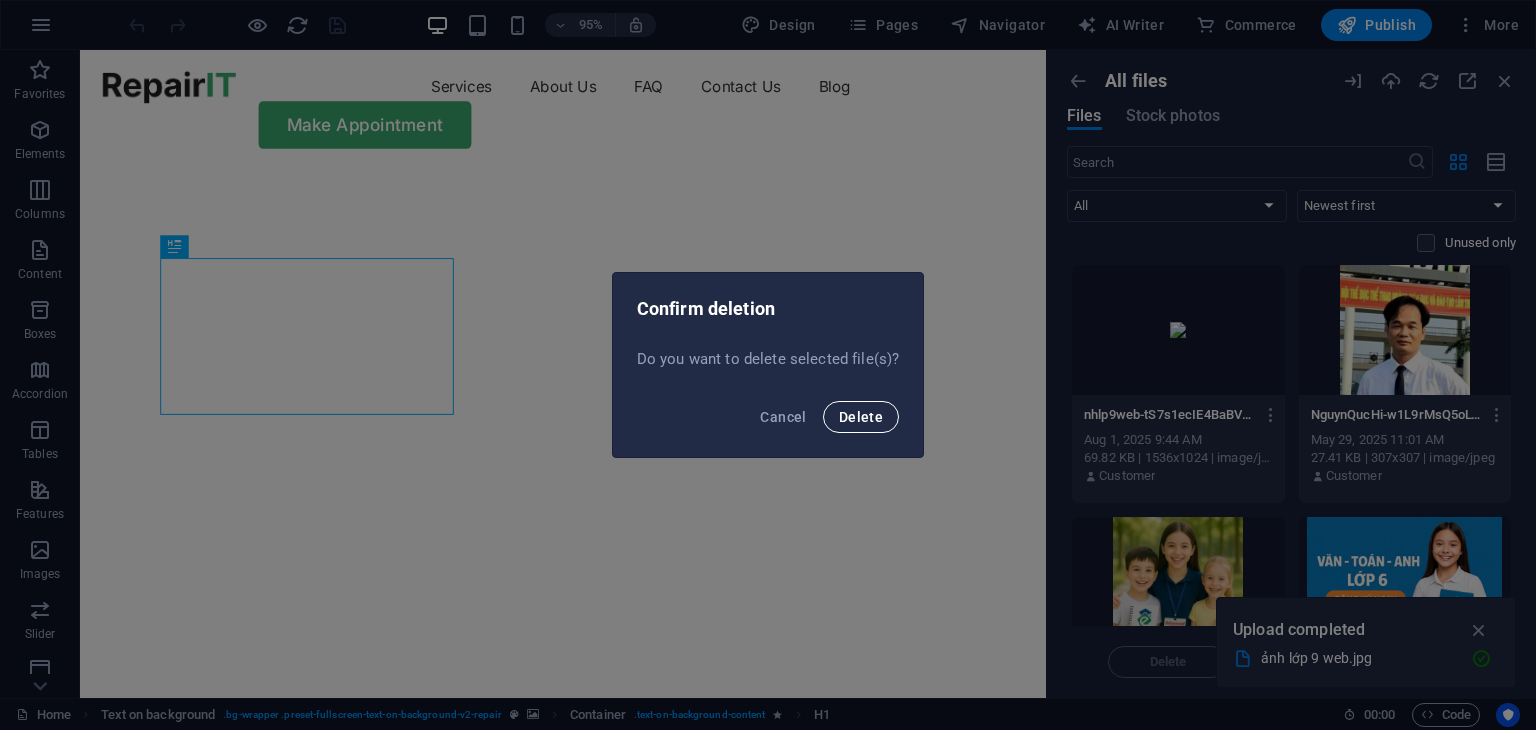 click on "Delete" at bounding box center [861, 417] 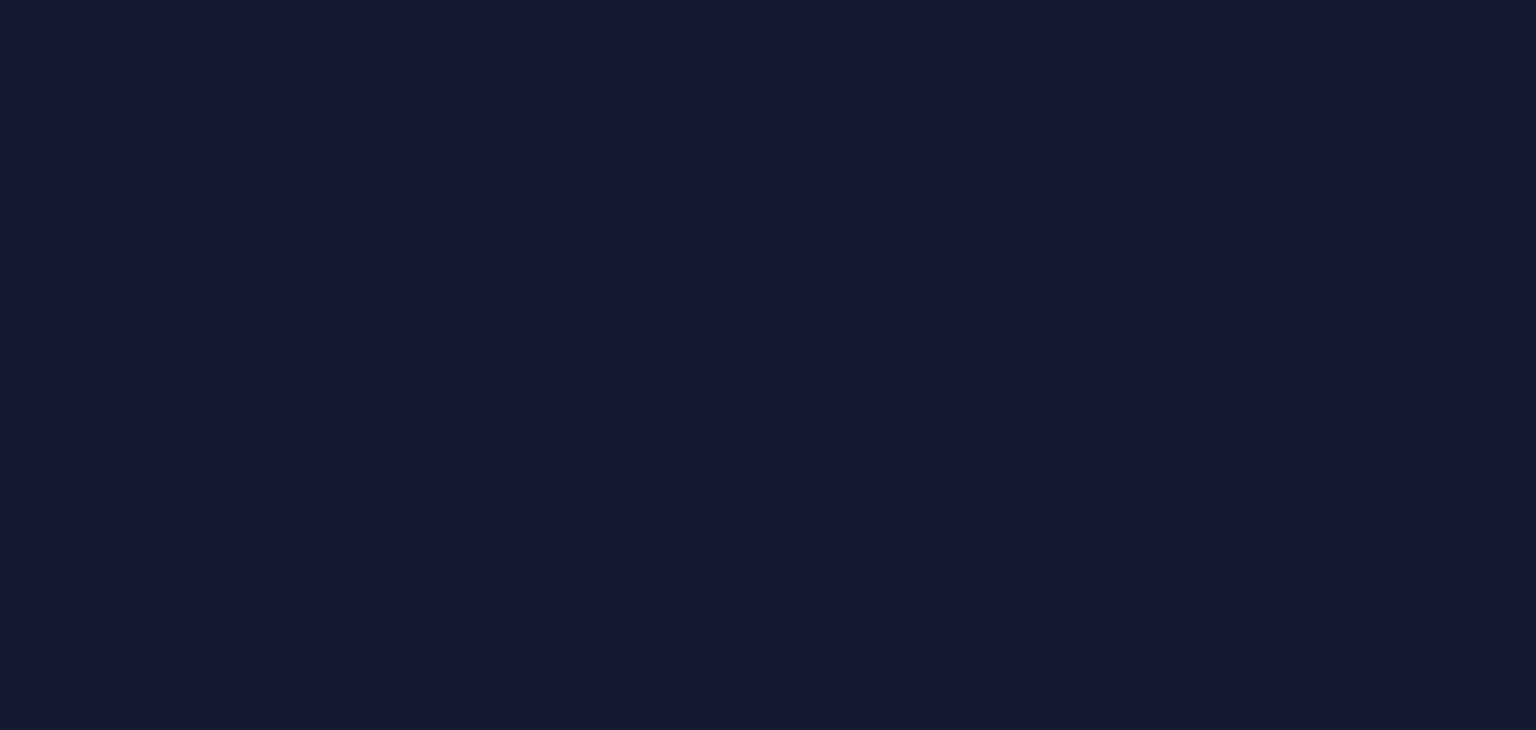 scroll, scrollTop: 0, scrollLeft: 0, axis: both 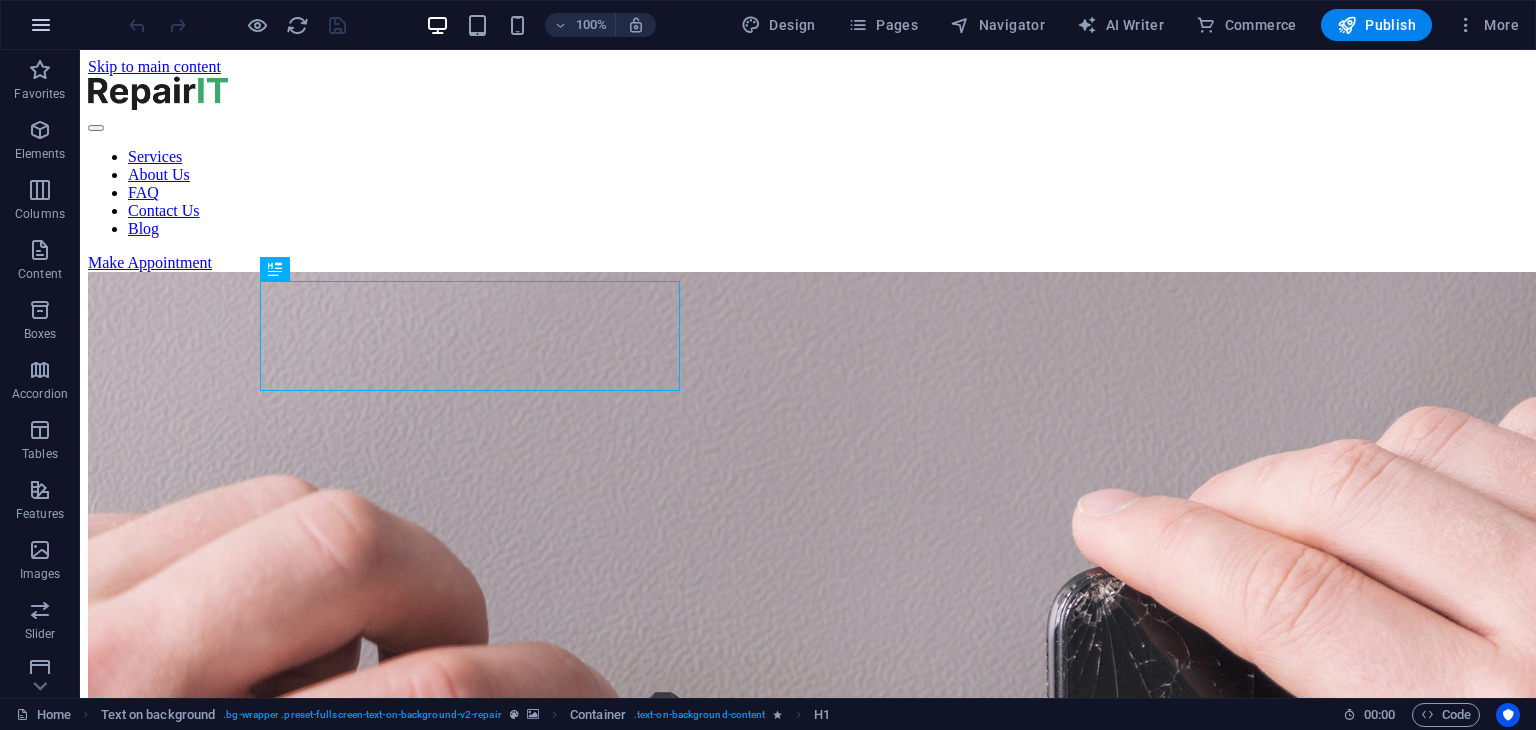 click at bounding box center (41, 25) 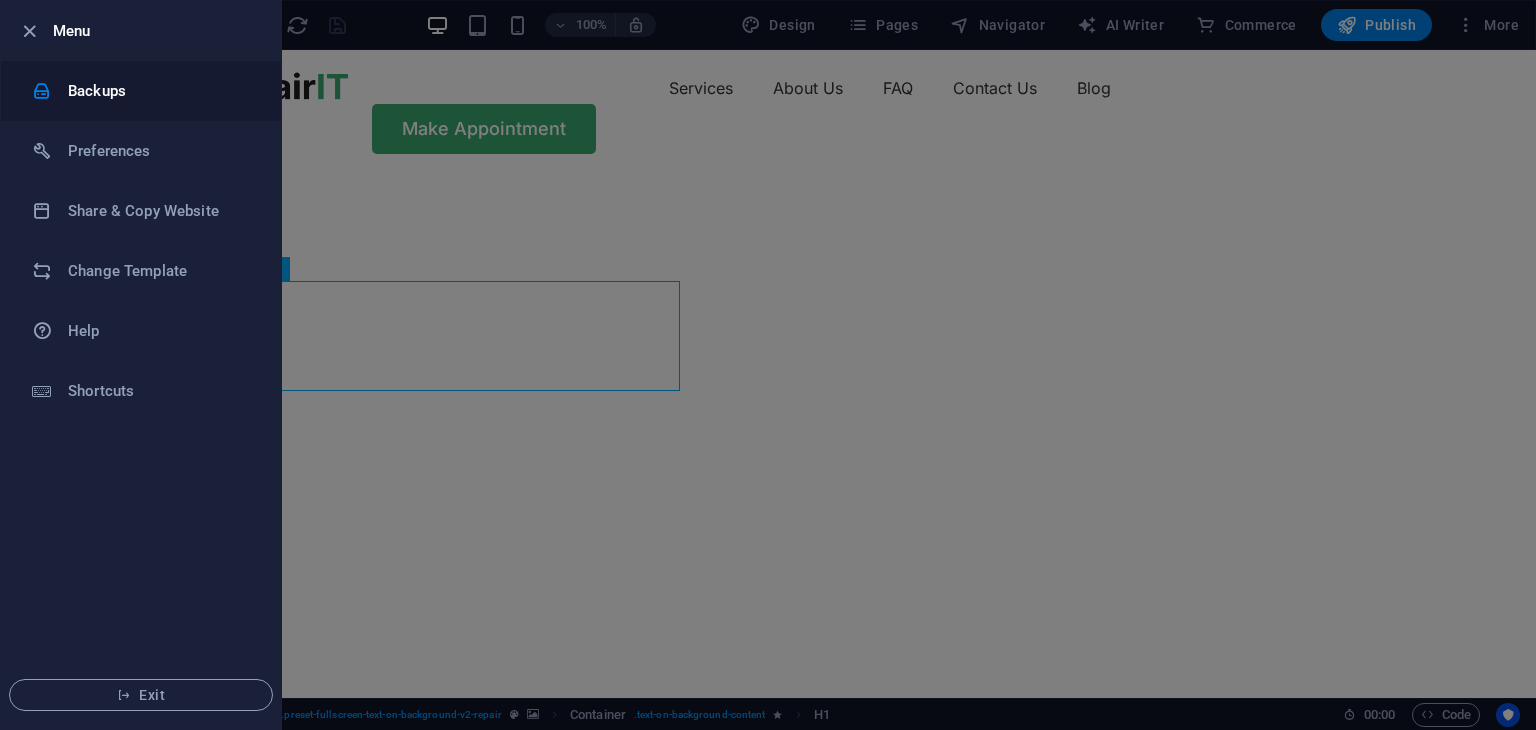 click on "Backups" at bounding box center [160, 91] 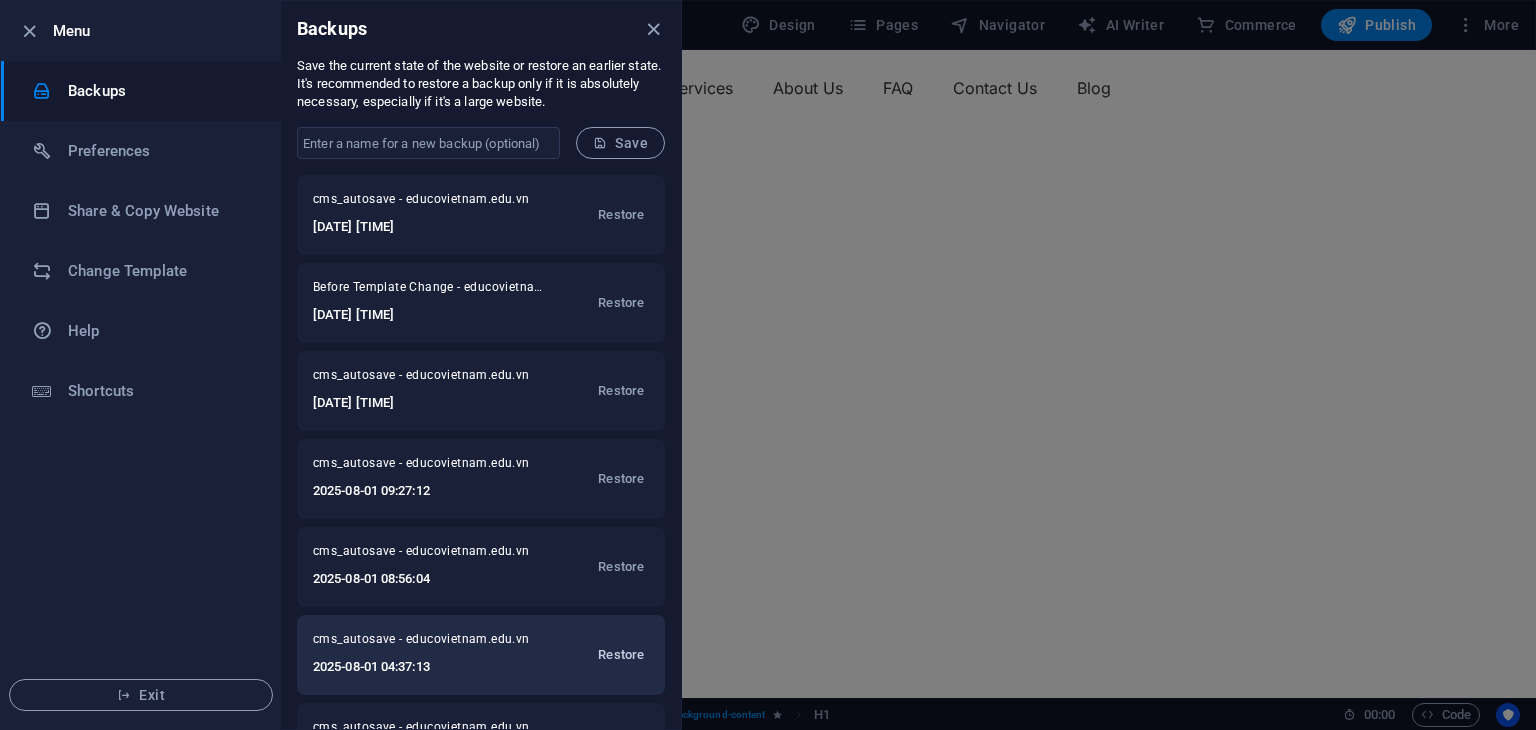 click on "Restore" at bounding box center [621, 655] 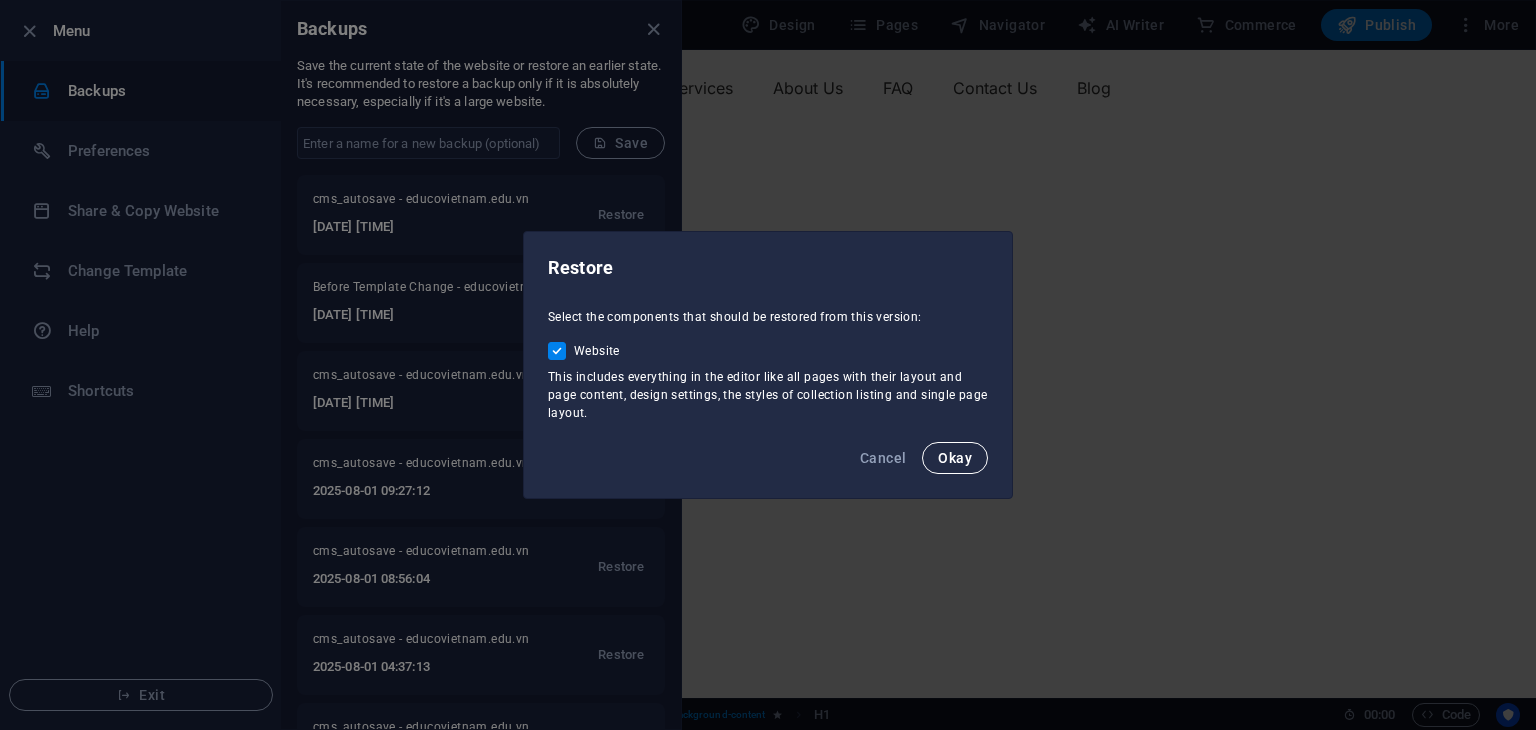 click on "Okay" at bounding box center (955, 458) 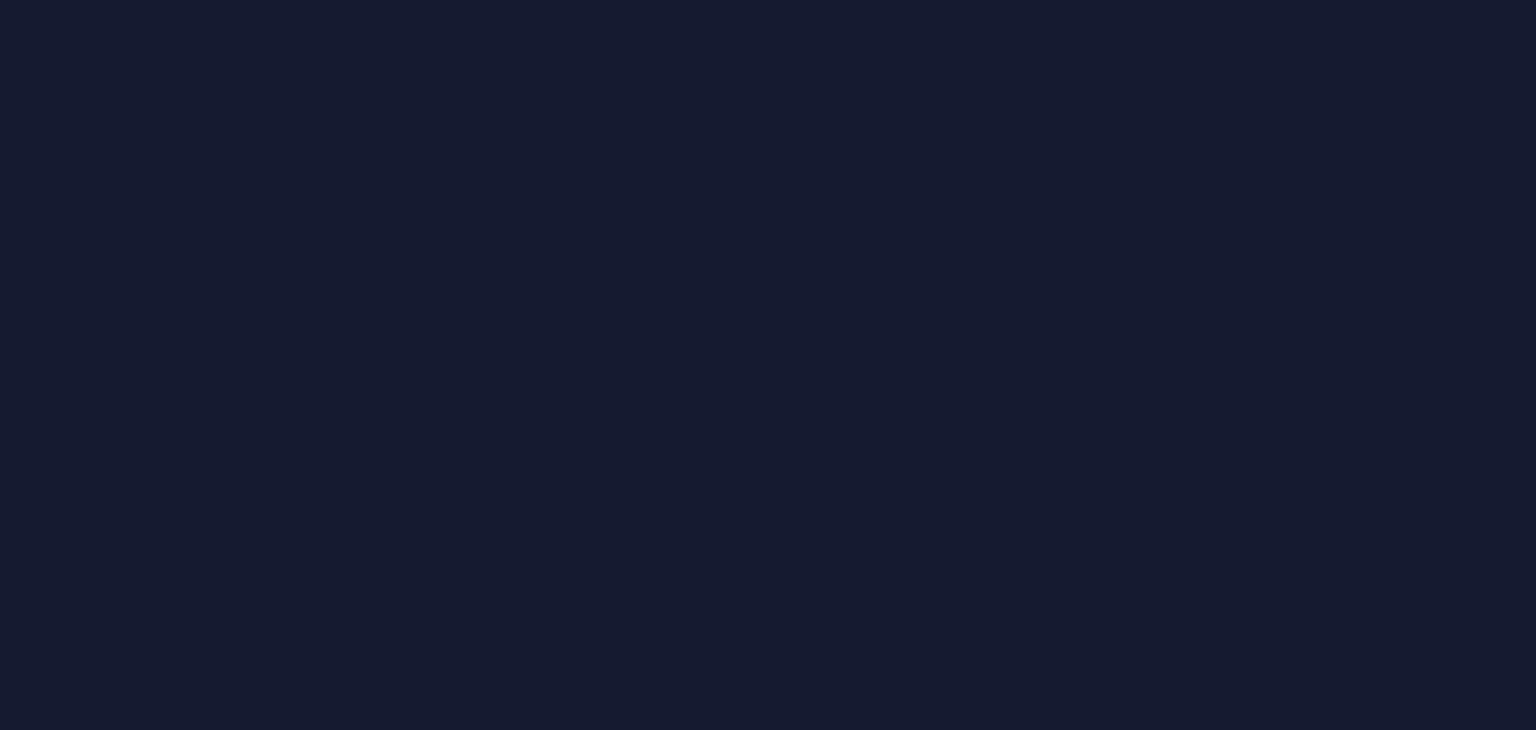 scroll, scrollTop: 0, scrollLeft: 0, axis: both 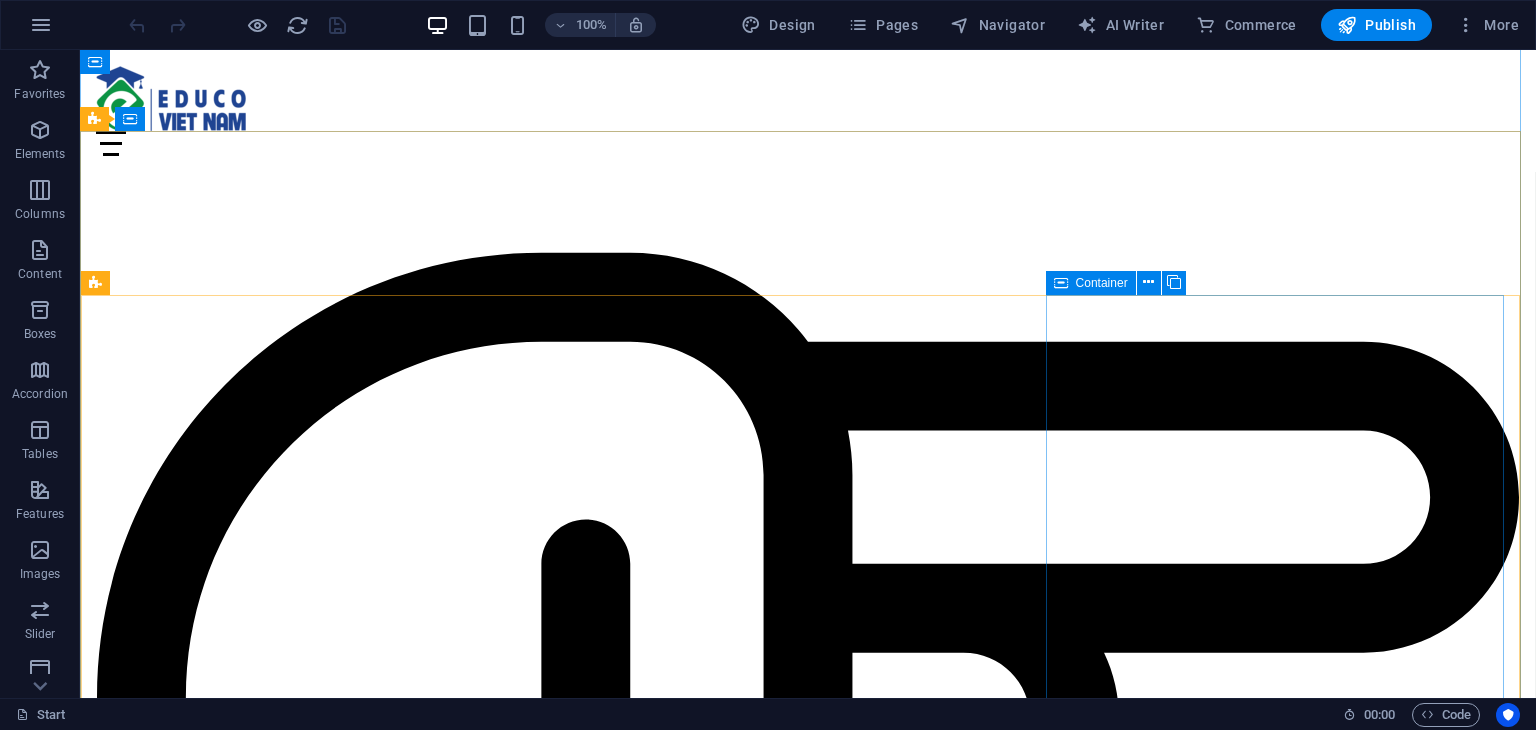 click on "Add elements" at bounding box center [749, 19482] 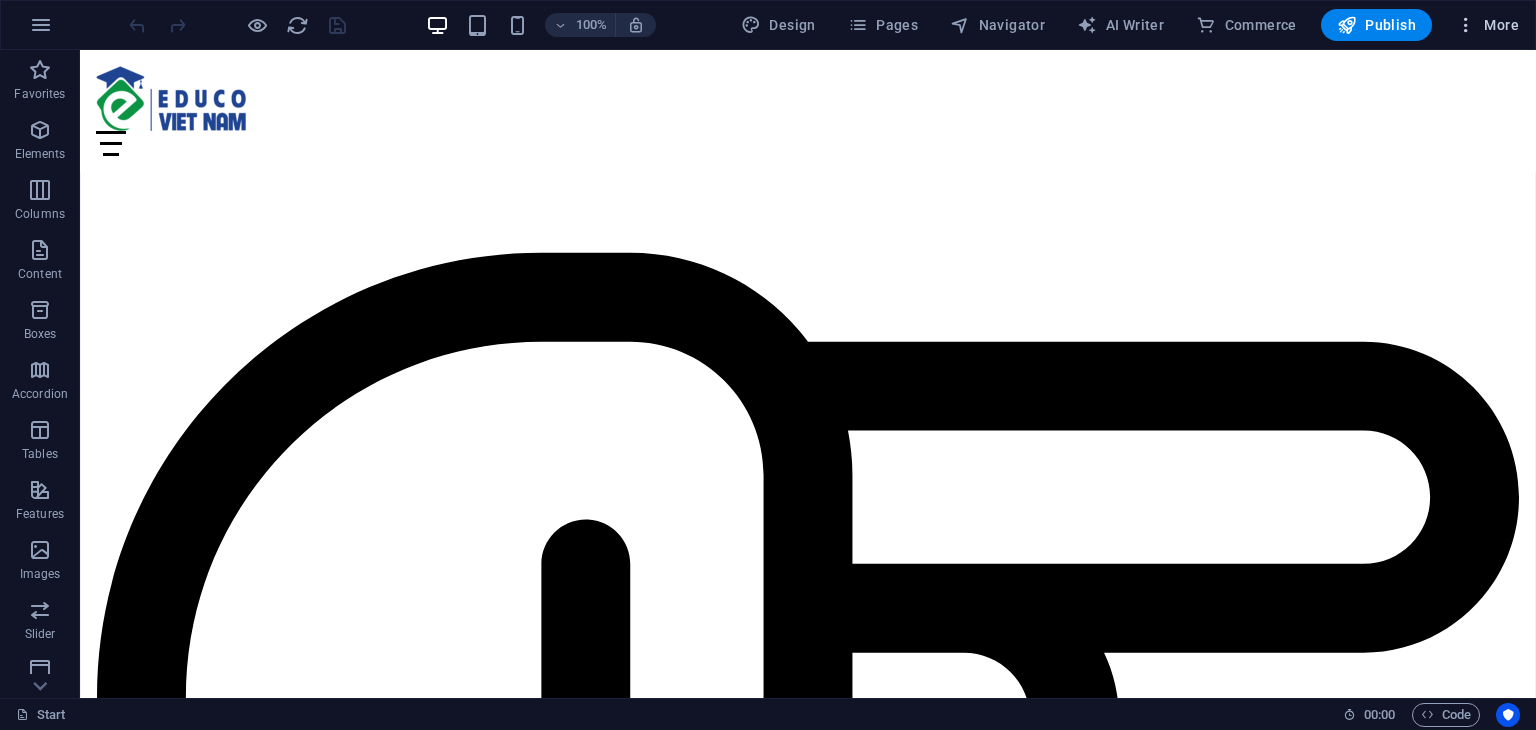 click on "More" at bounding box center [1487, 25] 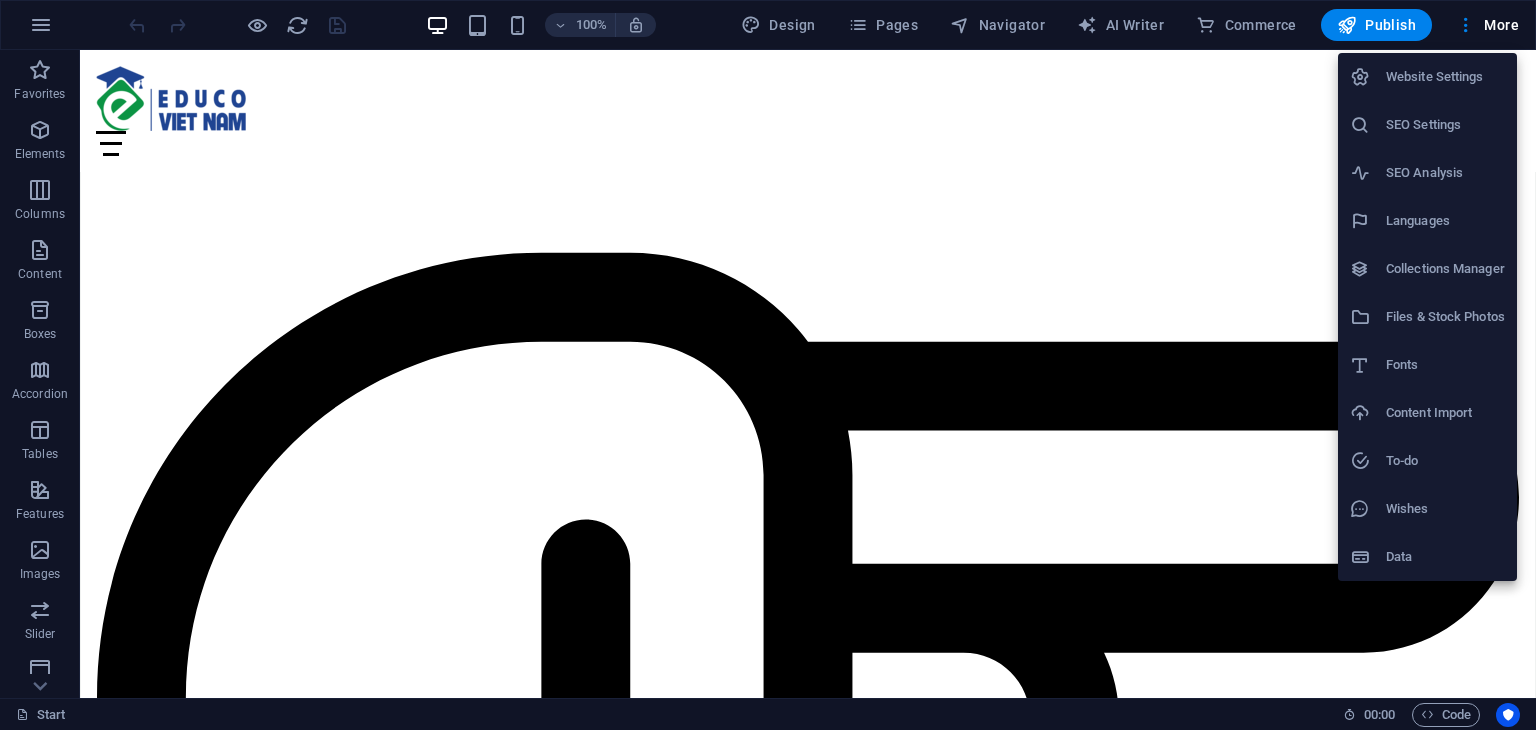 click on "Files & Stock Photos" at bounding box center [1445, 317] 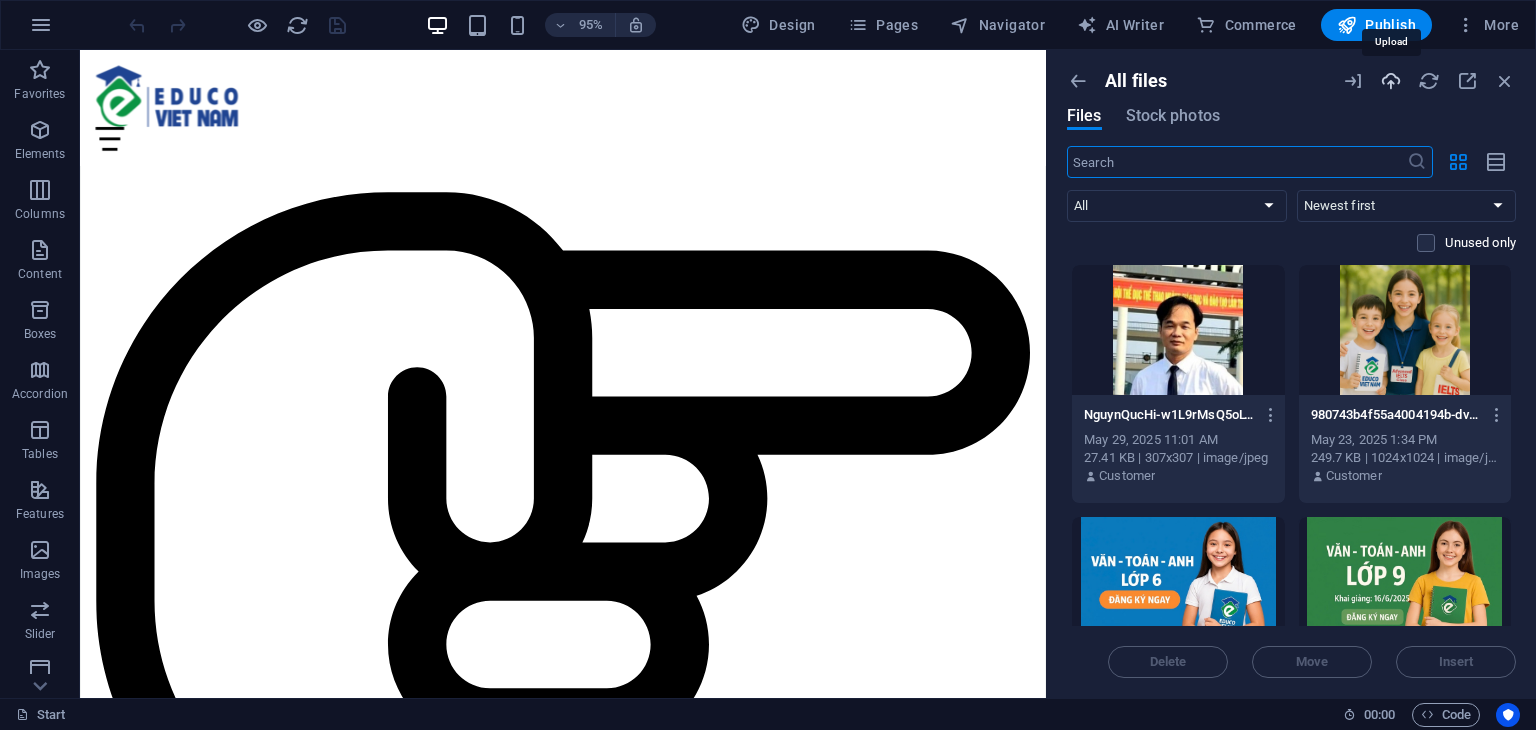 click at bounding box center [1391, 81] 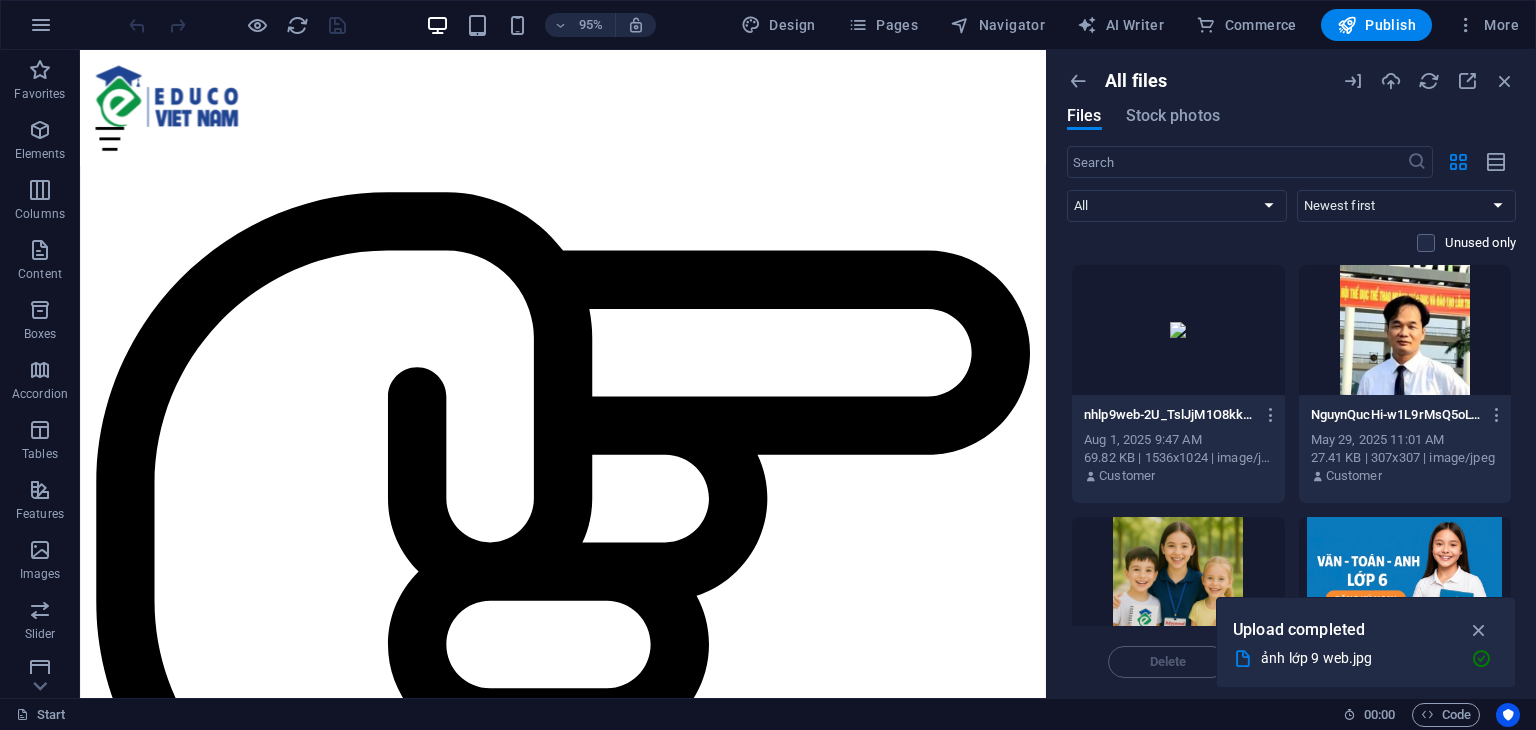 drag, startPoint x: 1478, startPoint y: 625, endPoint x: 1458, endPoint y: 611, distance: 24.41311 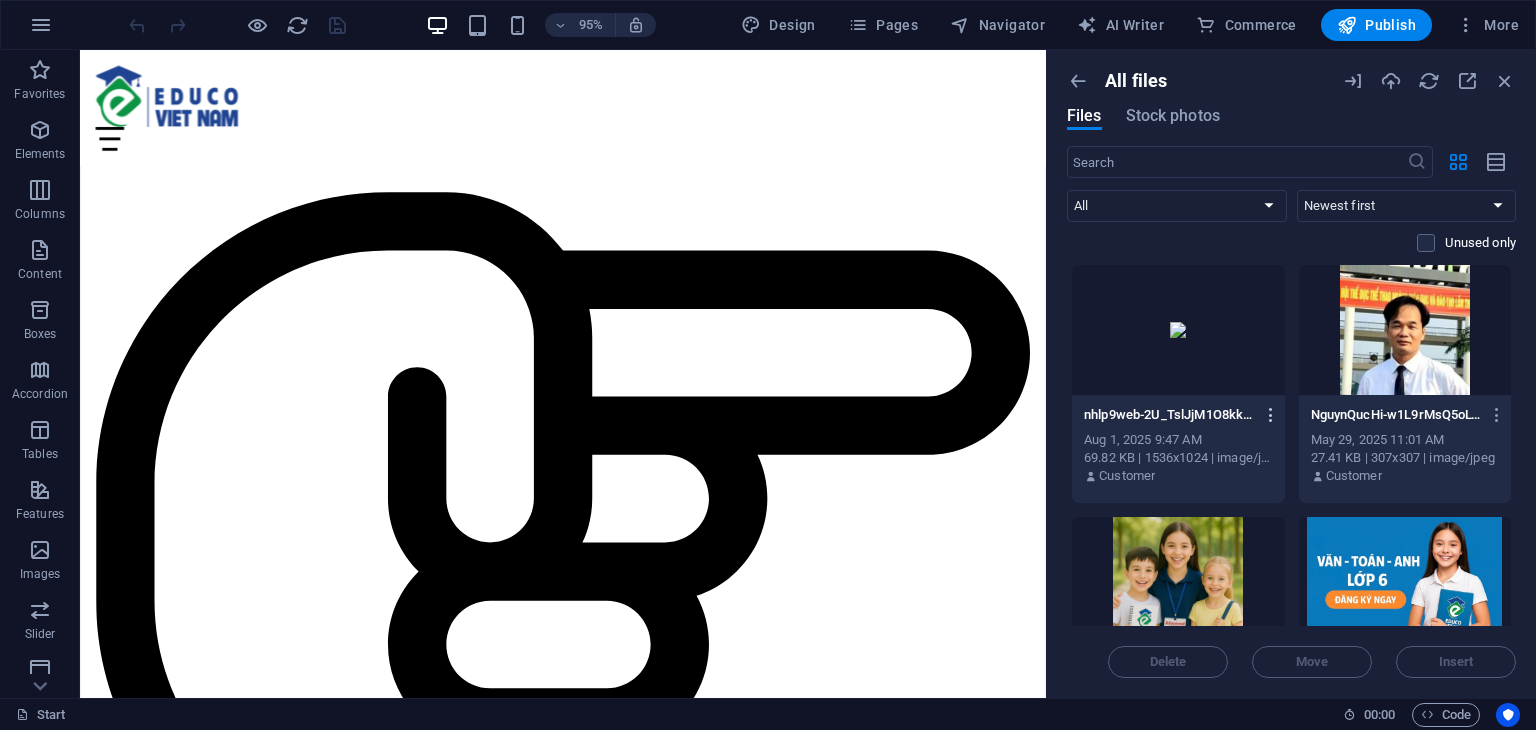 click at bounding box center [1271, 415] 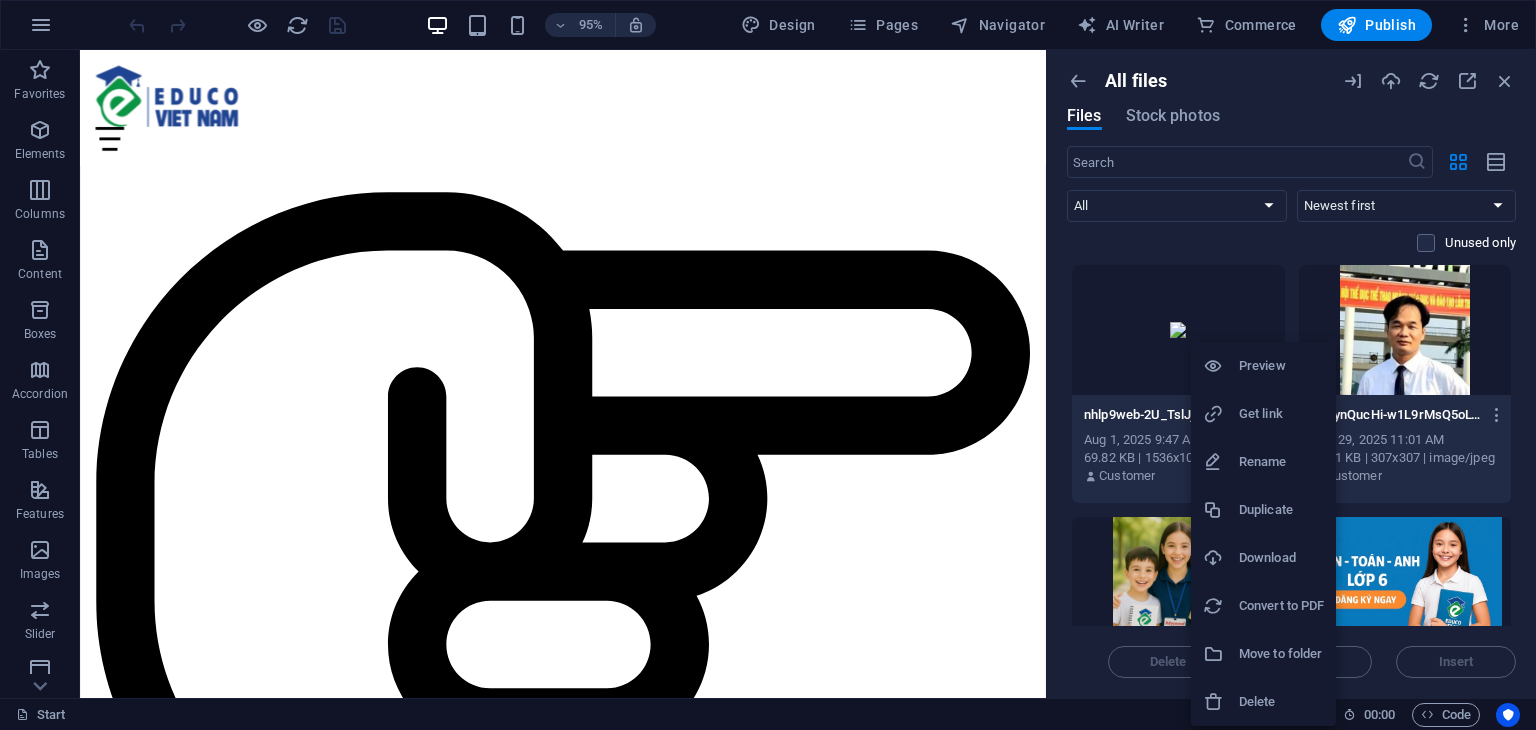click on "Delete" at bounding box center (1281, 702) 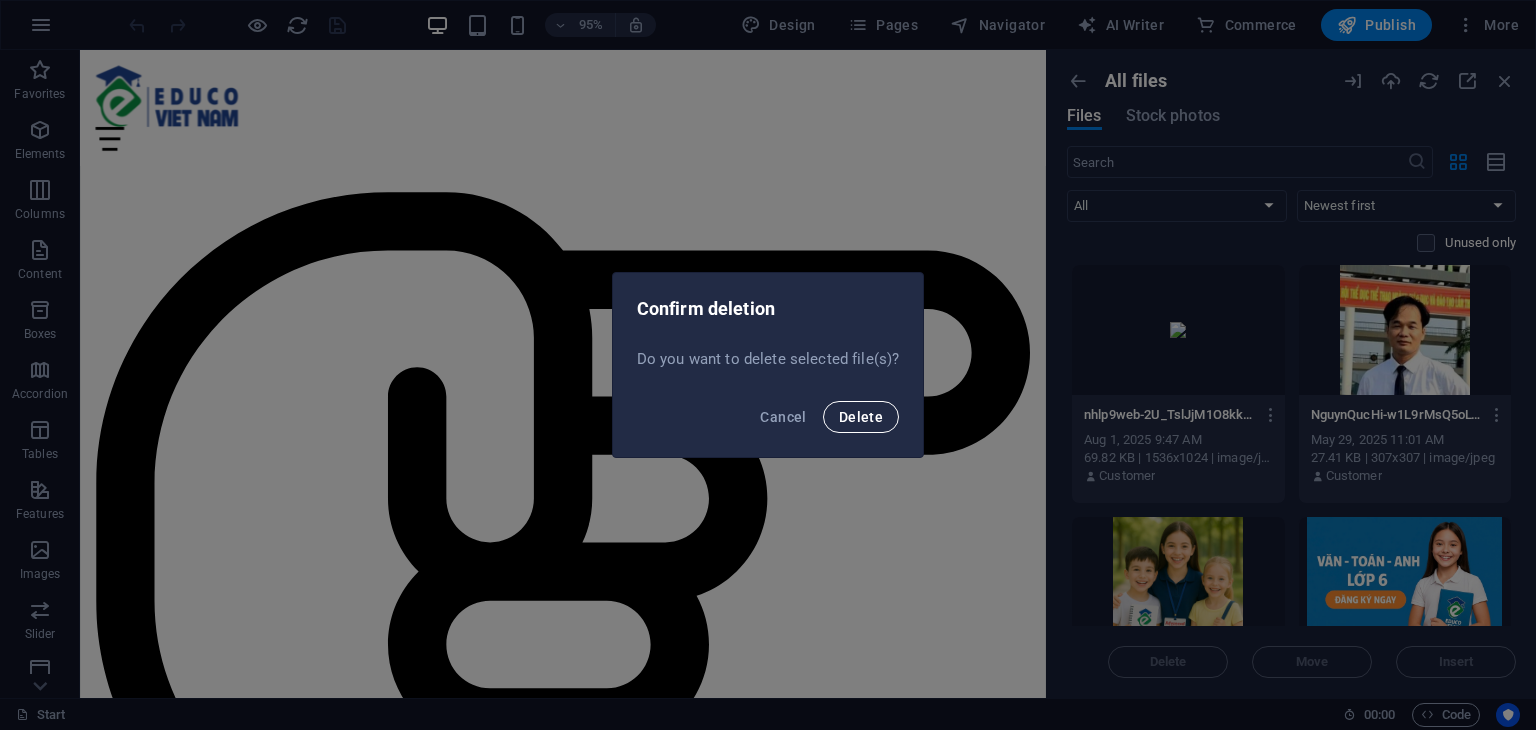 click on "Delete" at bounding box center (861, 417) 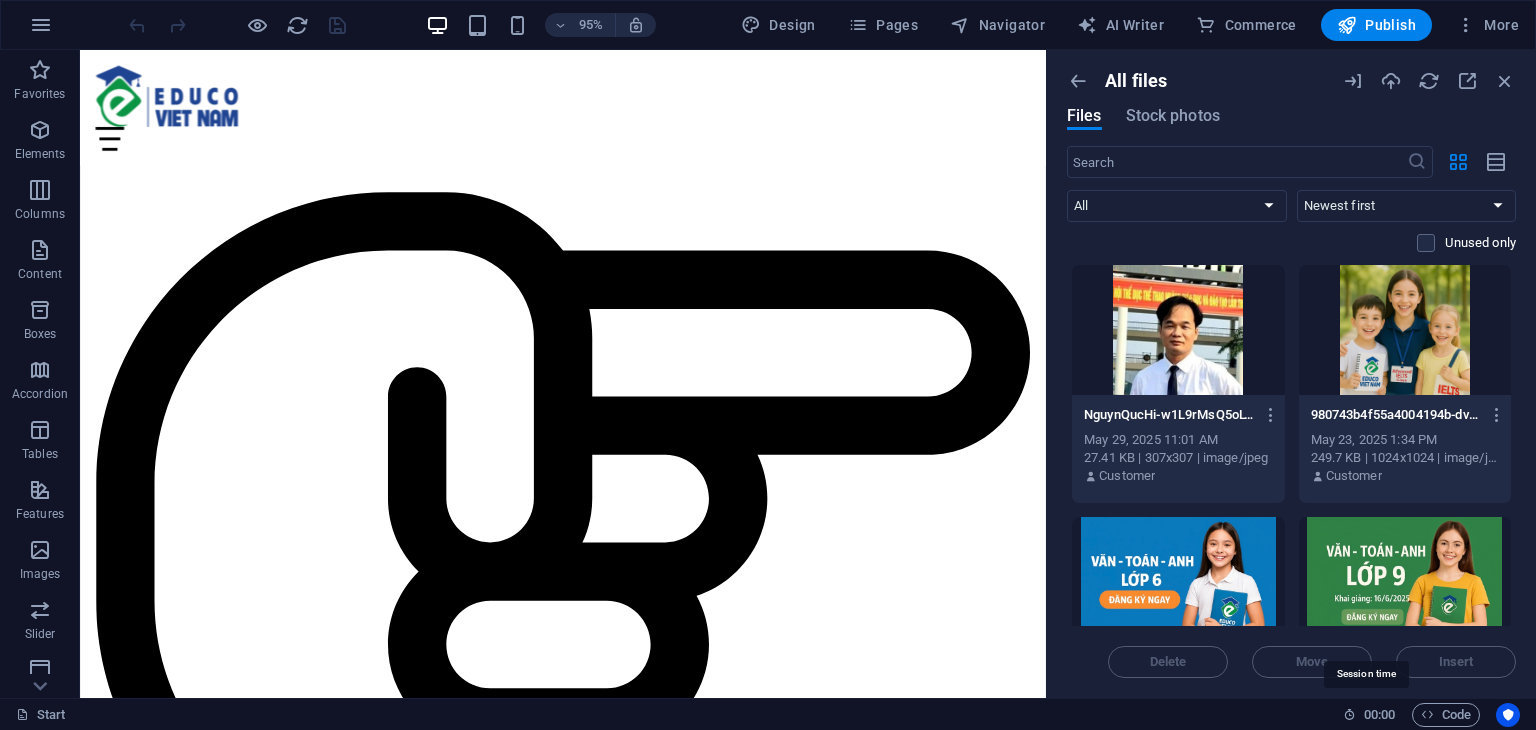 drag, startPoint x: 1365, startPoint y: 713, endPoint x: 1389, endPoint y: 714, distance: 24.020824 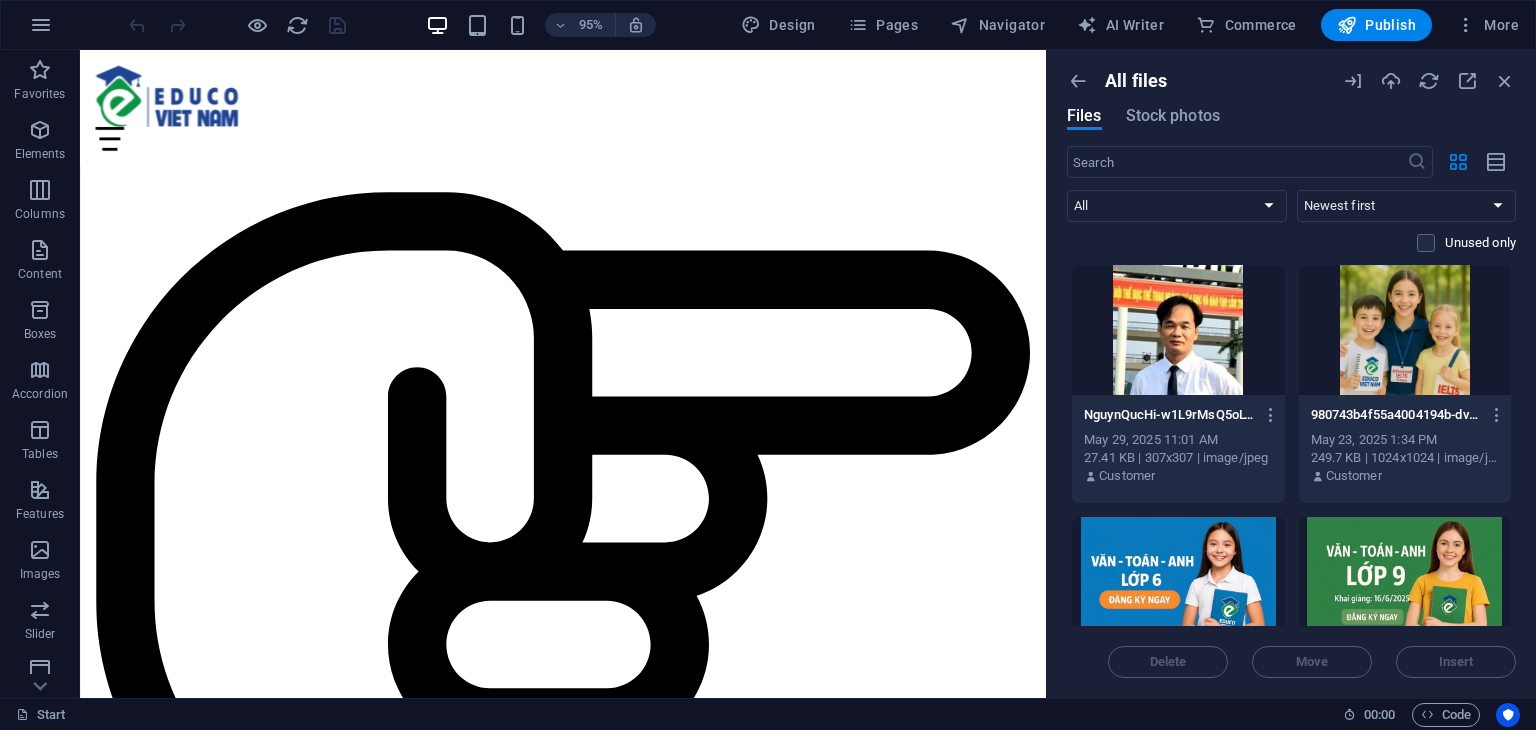 drag, startPoint x: 1390, startPoint y: 714, endPoint x: 1324, endPoint y: 709, distance: 66.189125 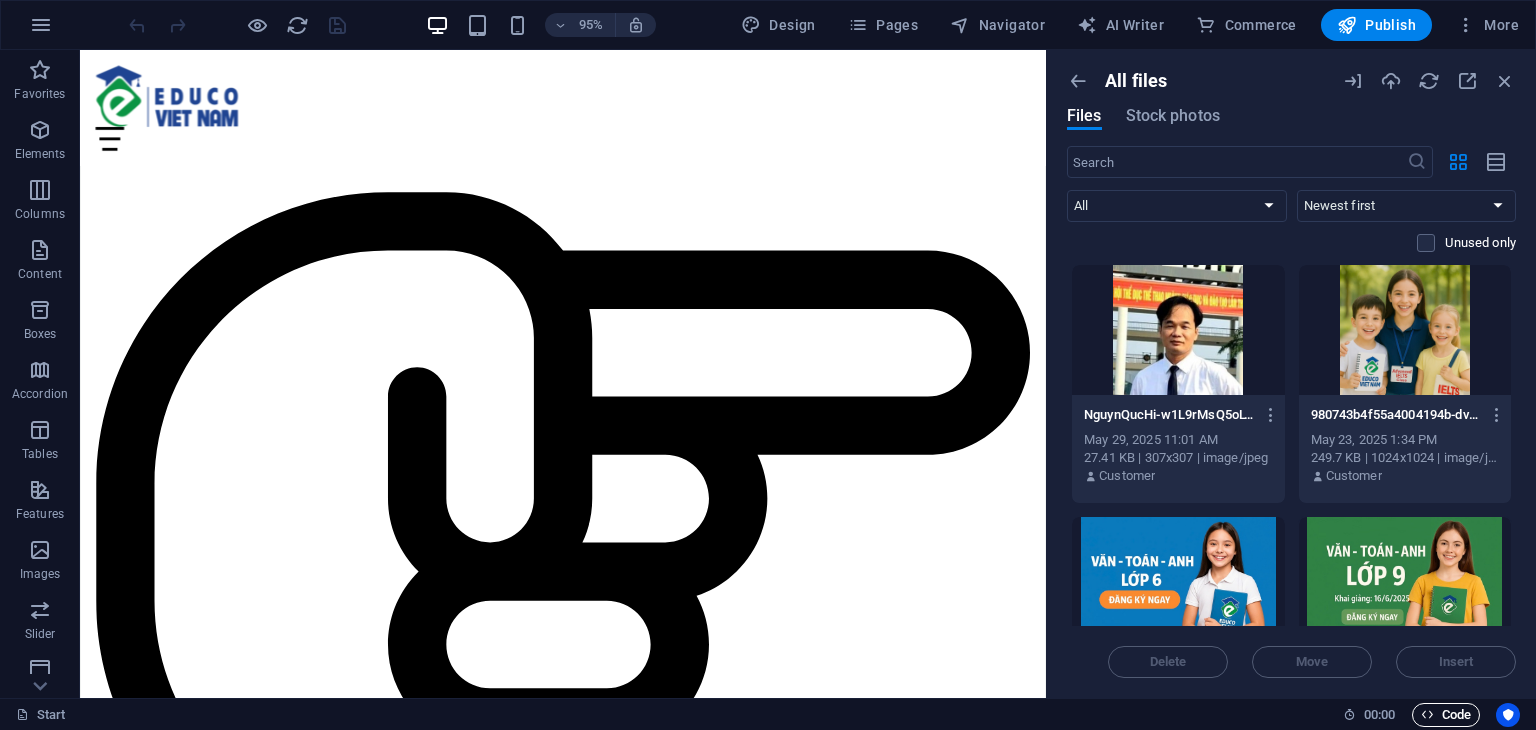 click on "Code" at bounding box center [1446, 715] 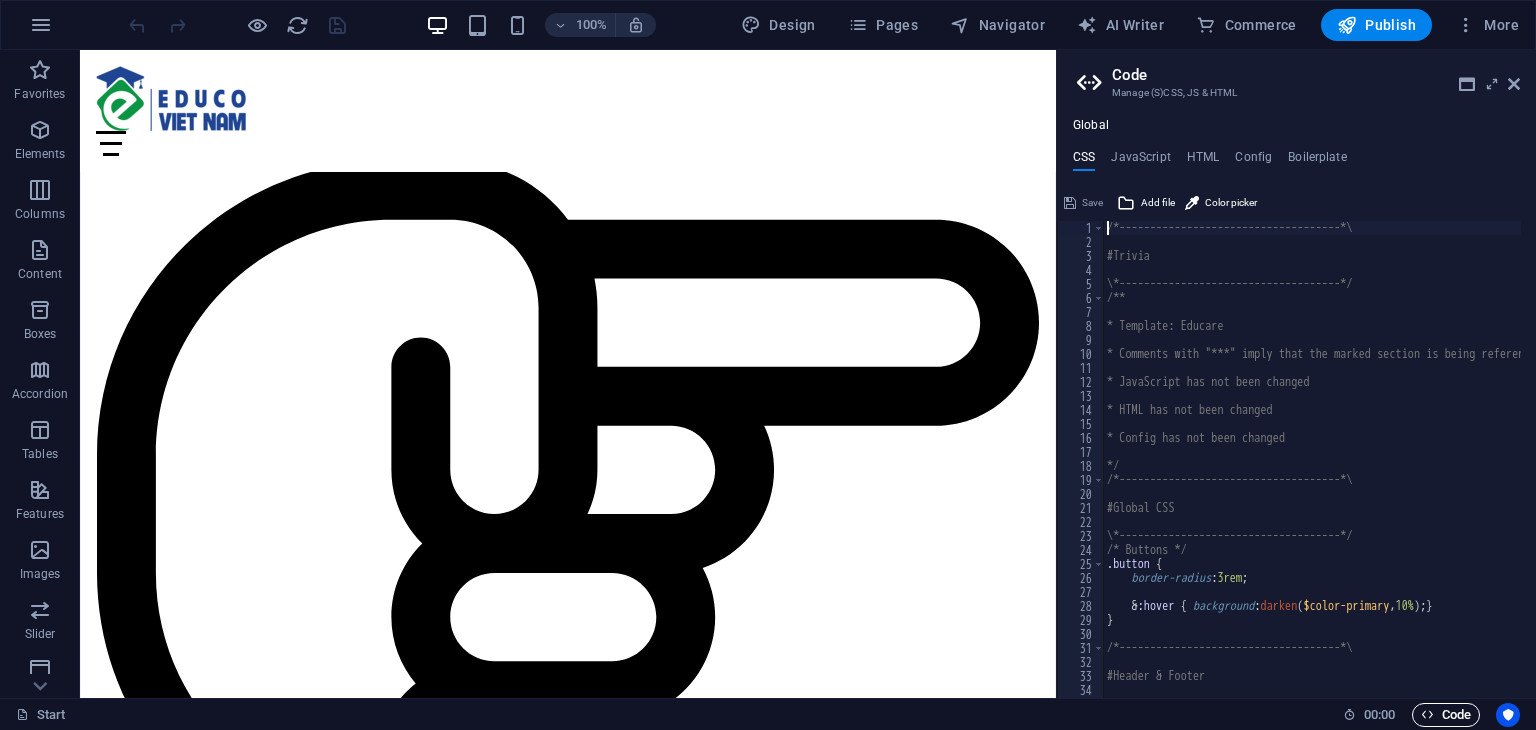 scroll, scrollTop: 1550, scrollLeft: 0, axis: vertical 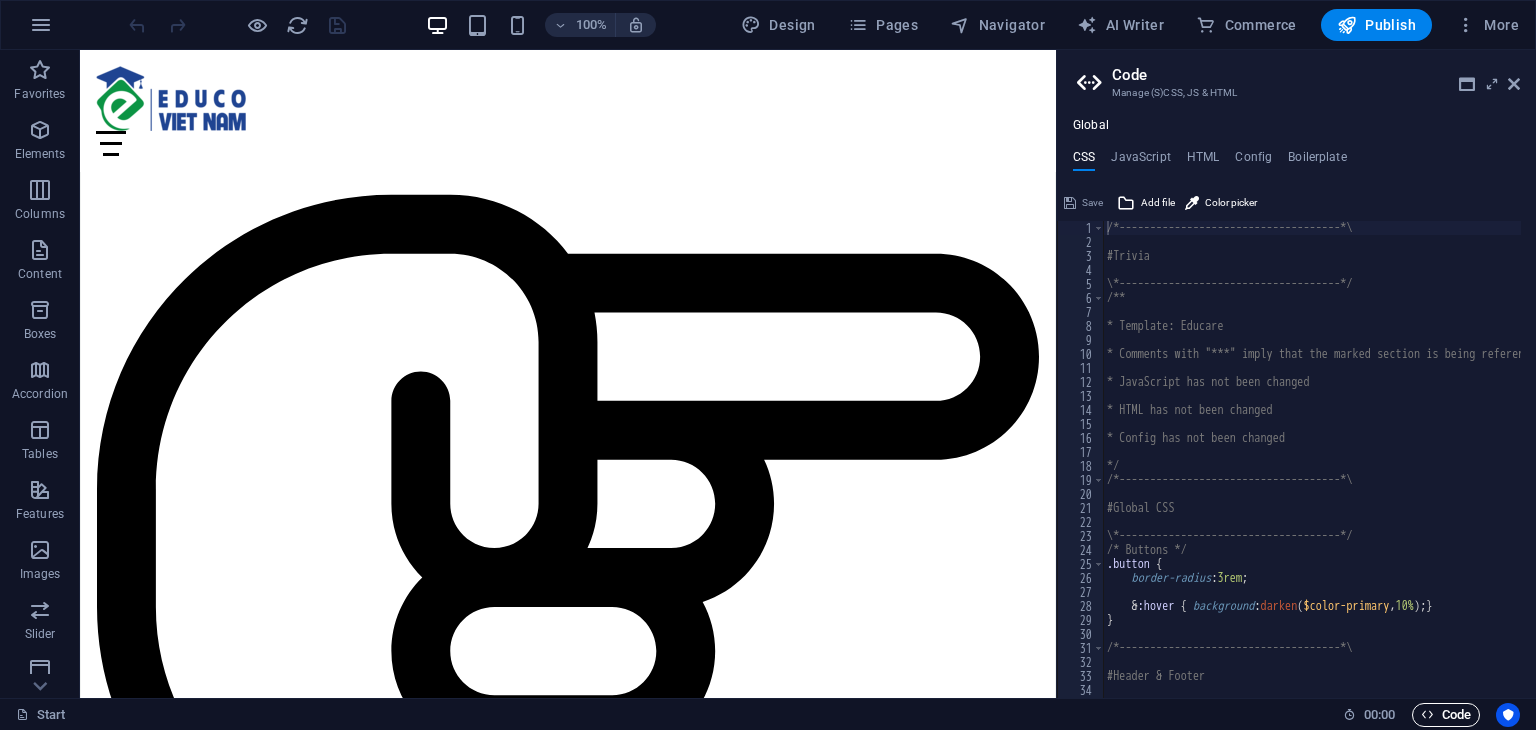 click at bounding box center (1427, 714) 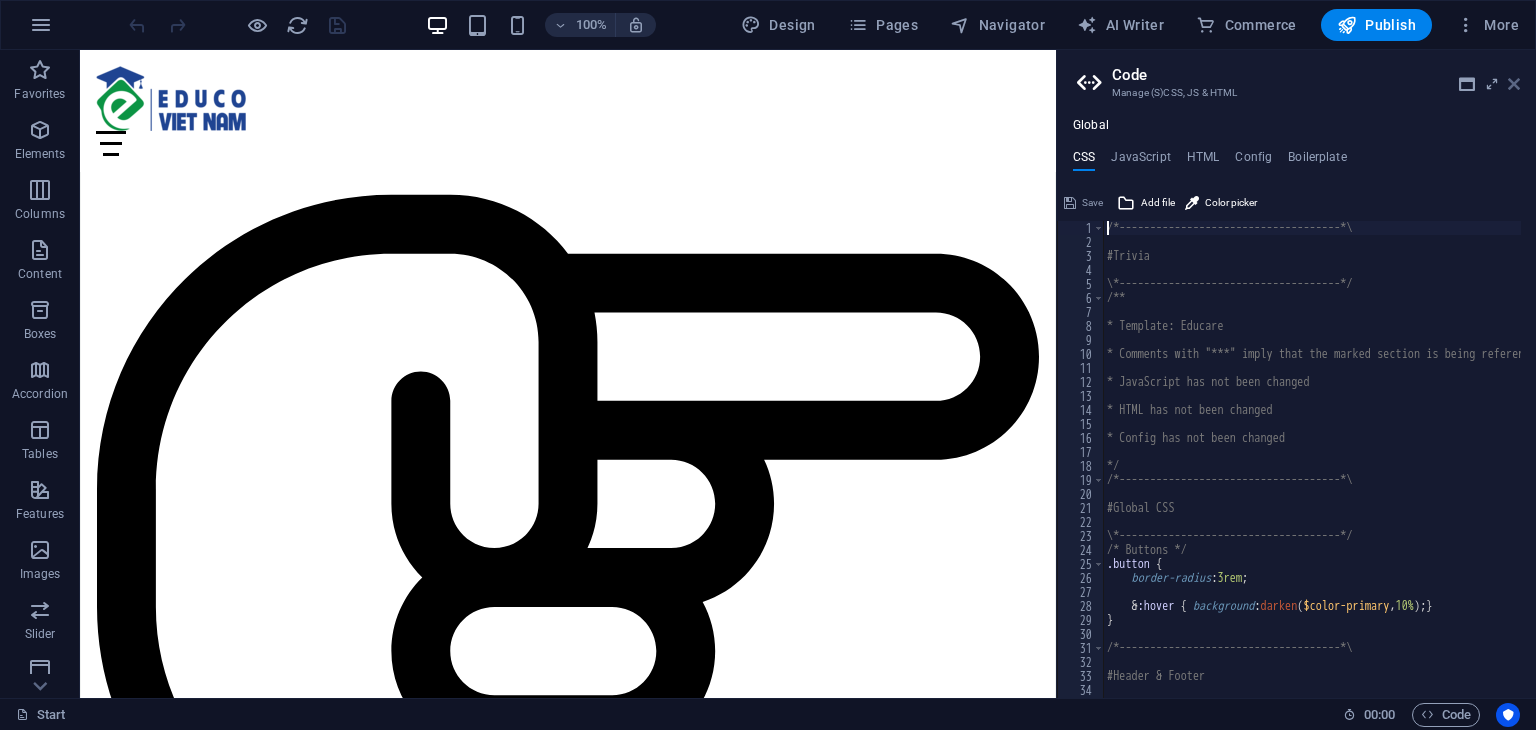 drag, startPoint x: 1517, startPoint y: 84, endPoint x: 1437, endPoint y: 35, distance: 93.813644 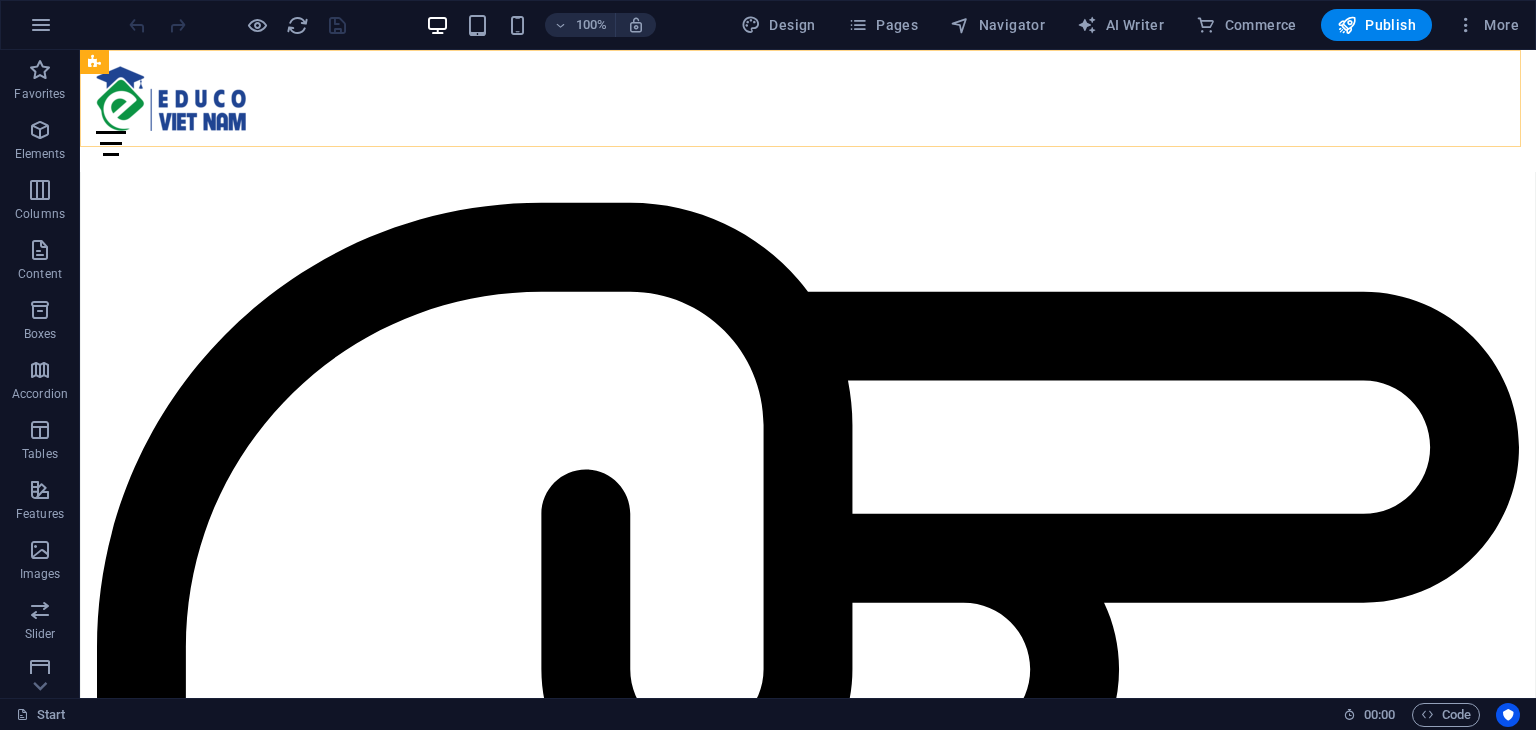 scroll, scrollTop: 1500, scrollLeft: 0, axis: vertical 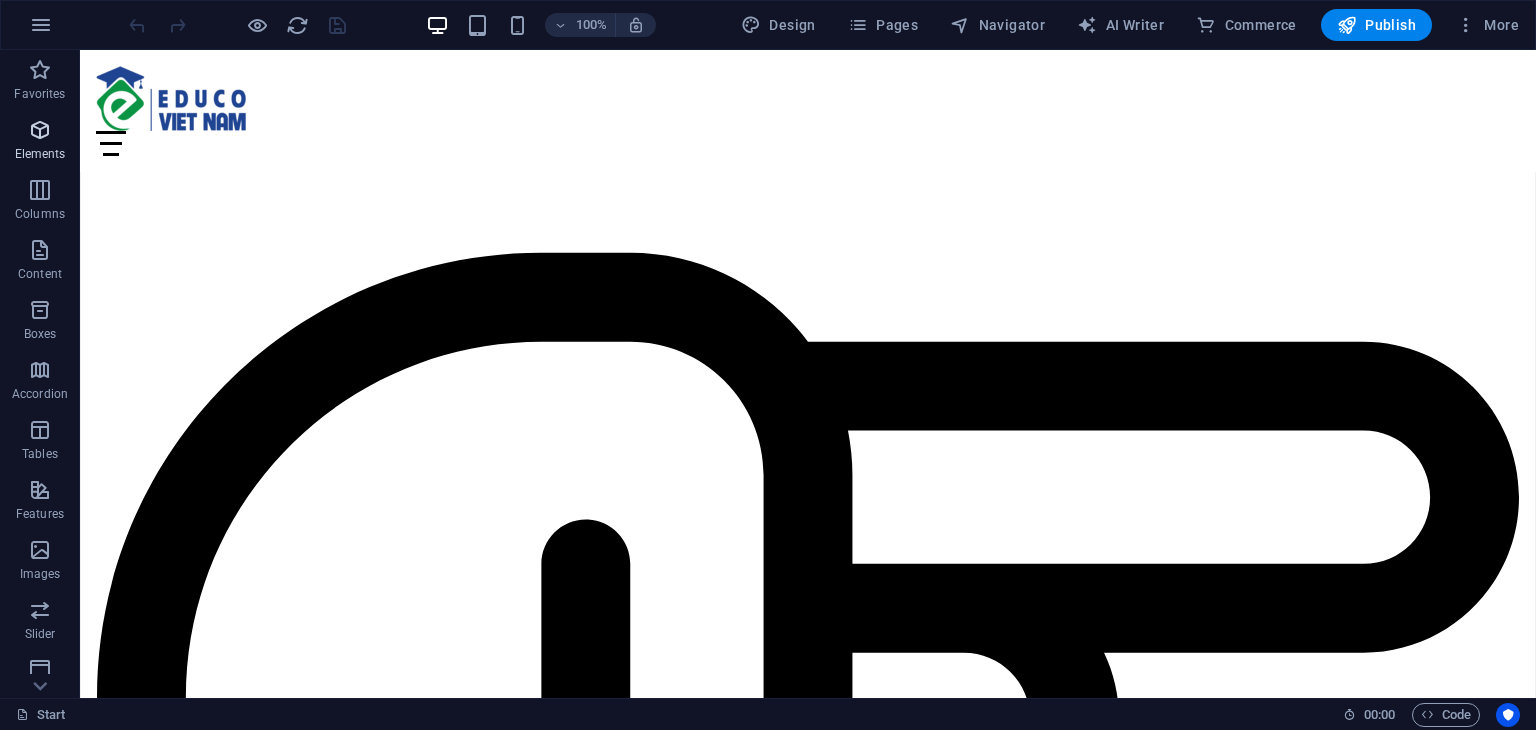 click on "Elements" at bounding box center [40, 154] 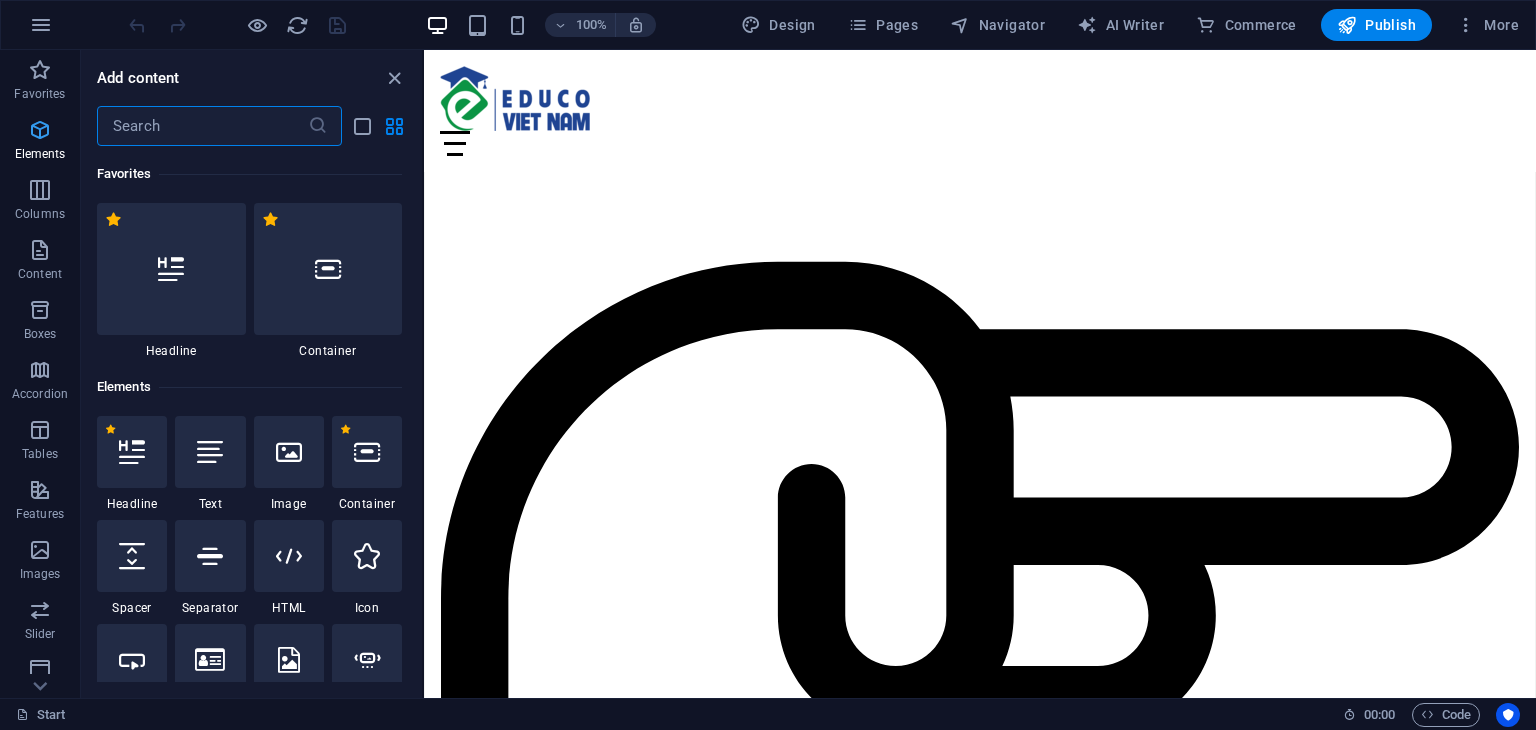 scroll, scrollTop: 1550, scrollLeft: 0, axis: vertical 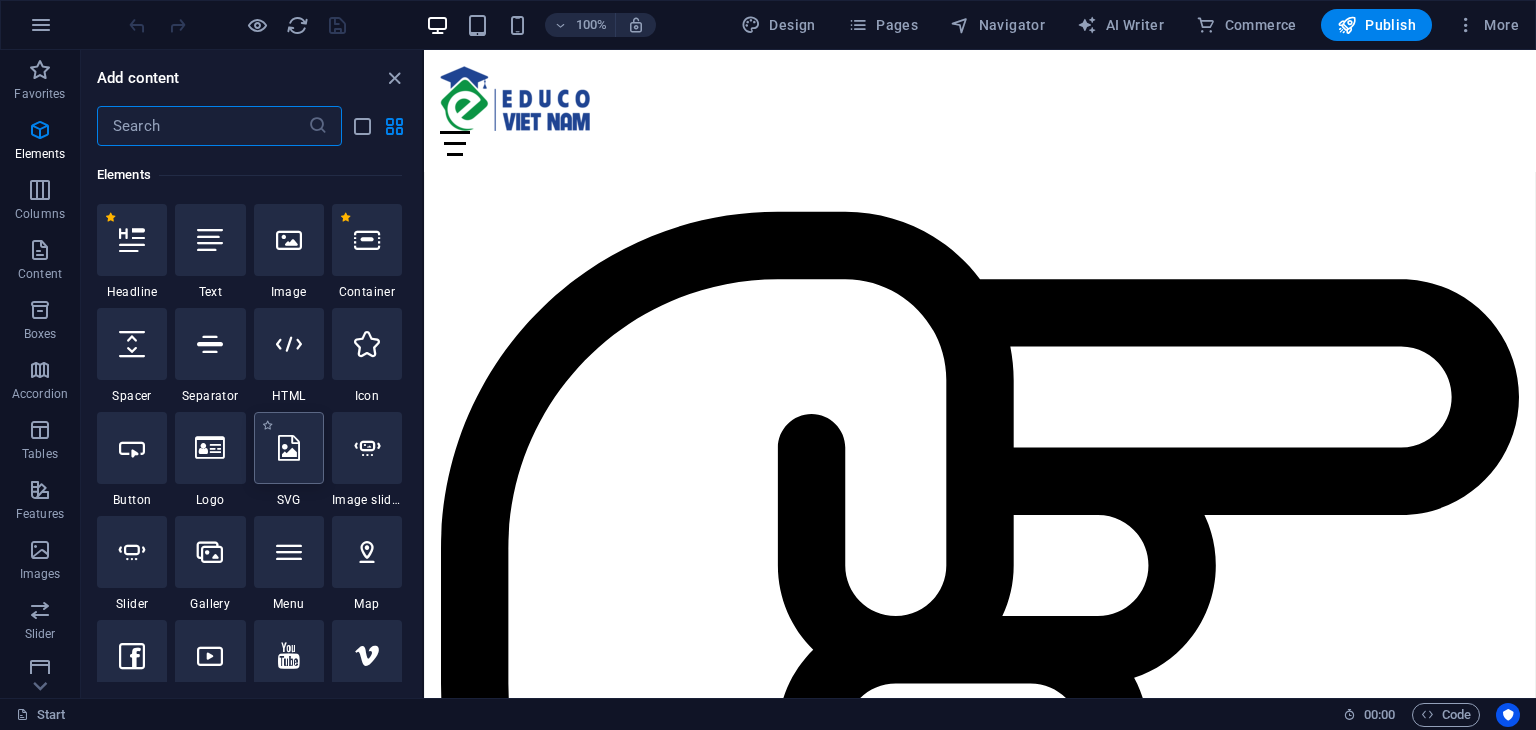 click at bounding box center (289, 448) 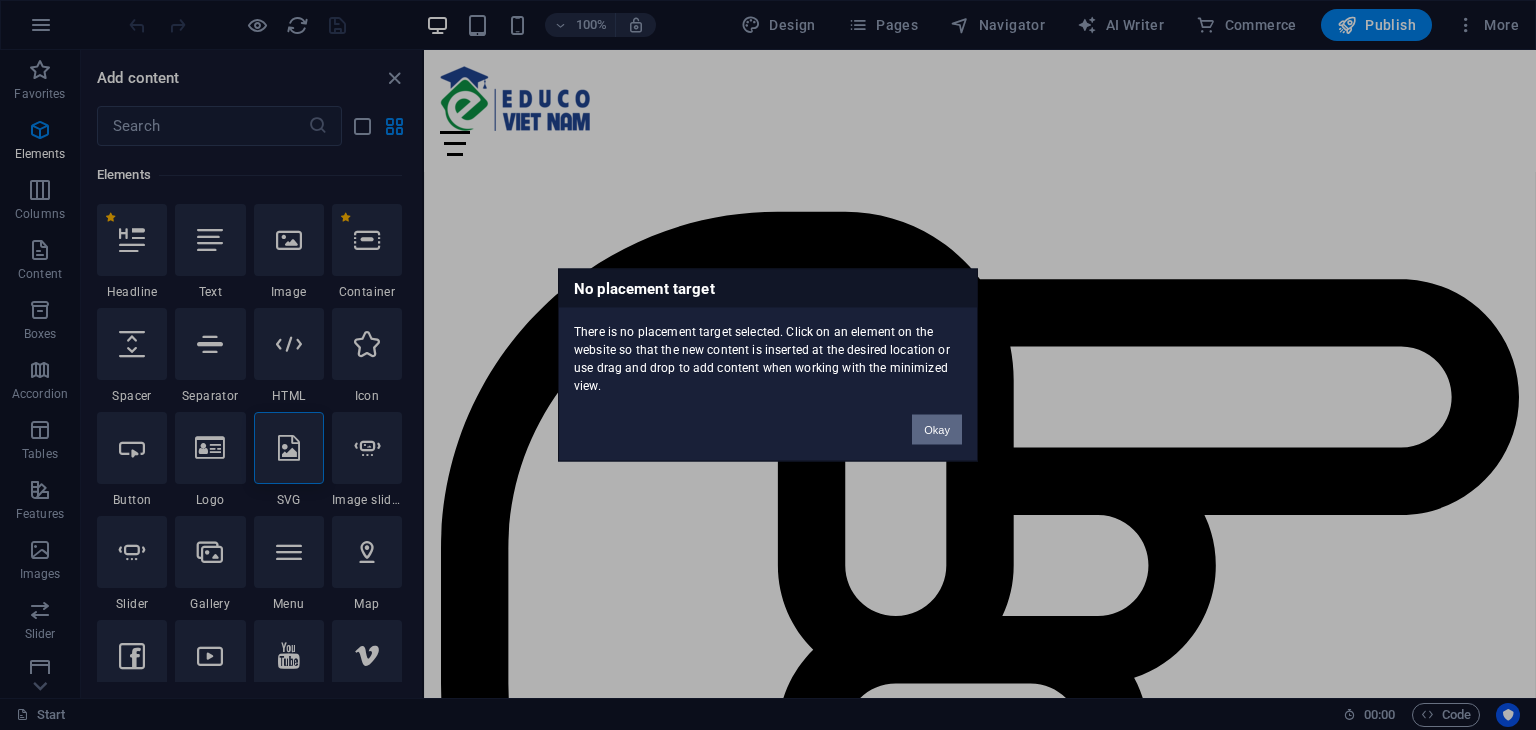 click on "Okay" at bounding box center [937, 430] 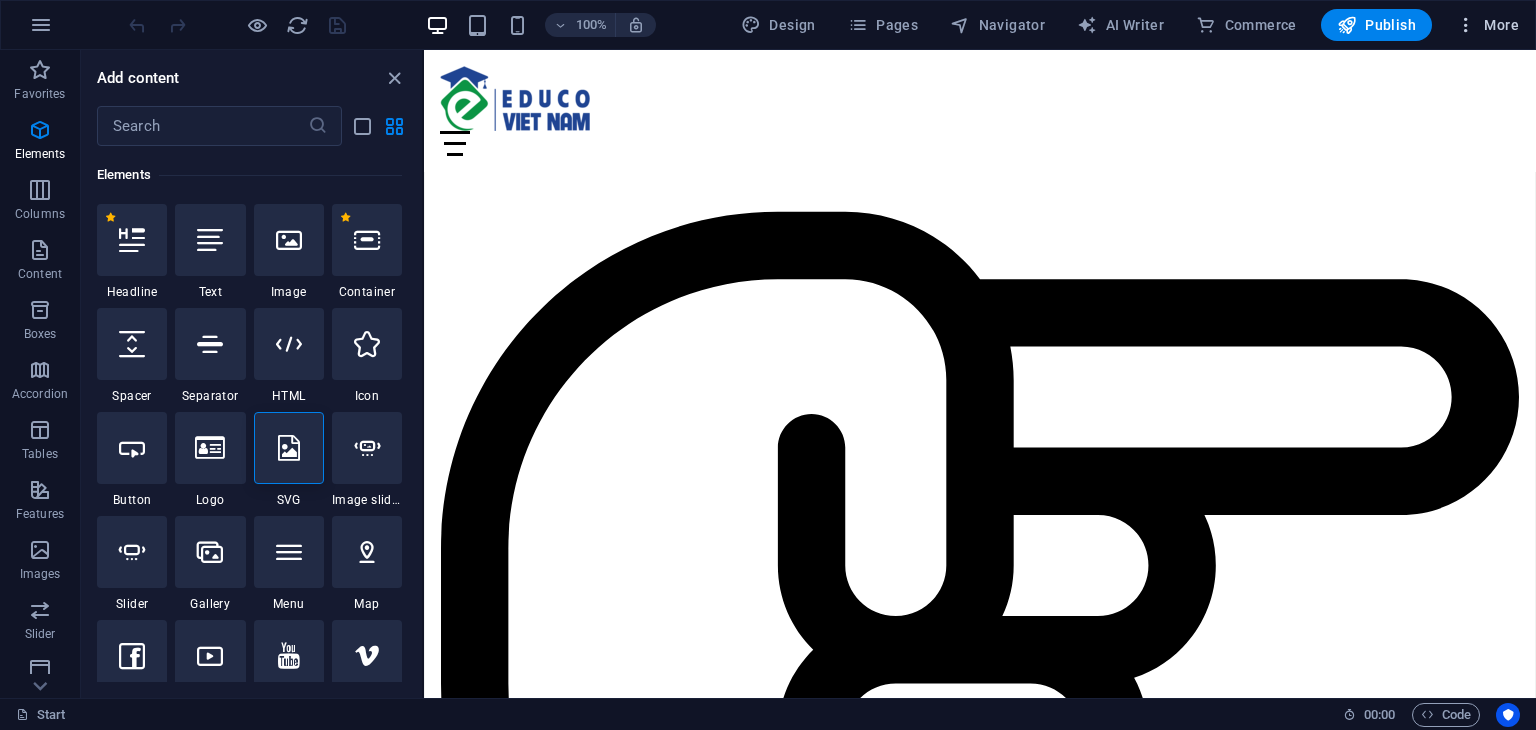 click on "More" at bounding box center [1487, 25] 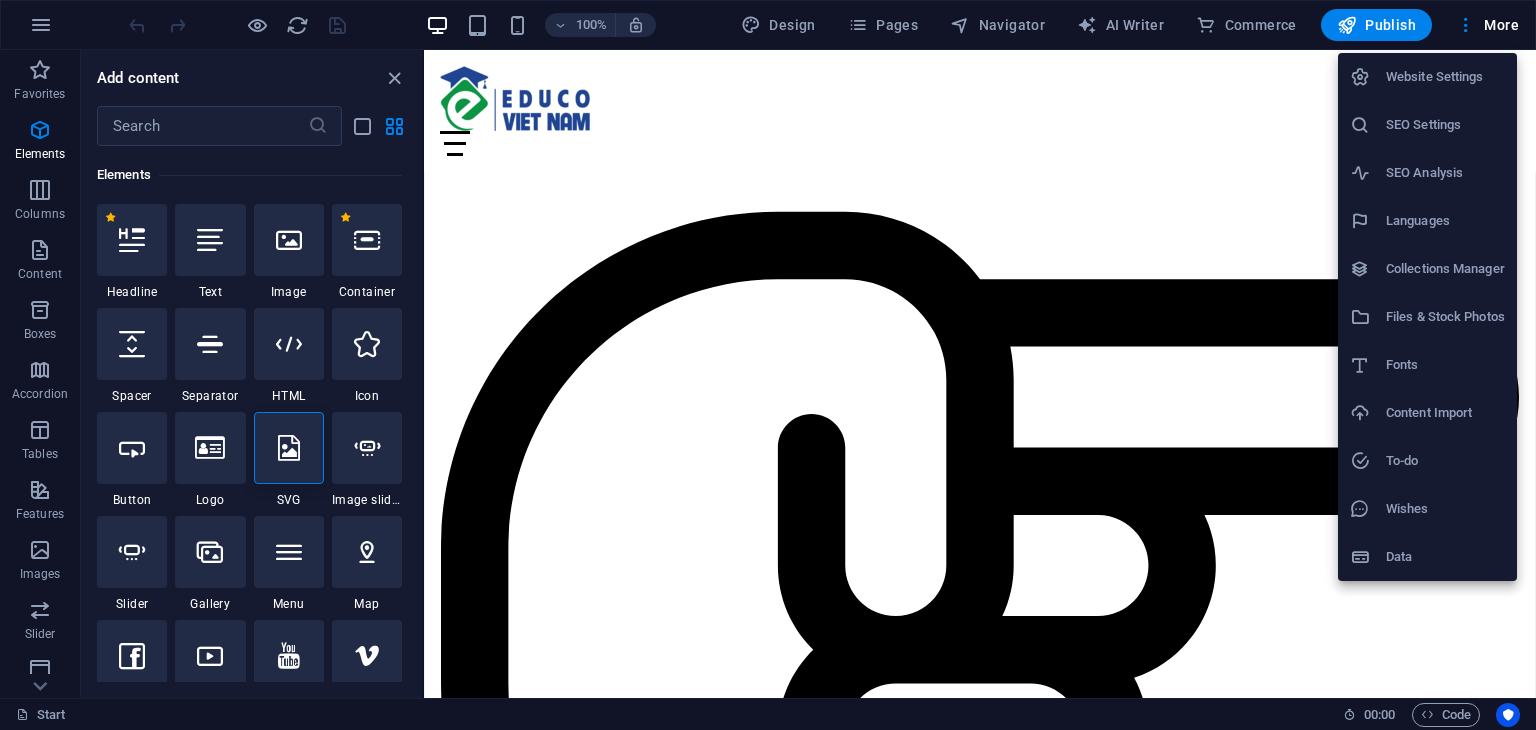click on "Files & Stock Photos" at bounding box center (1445, 317) 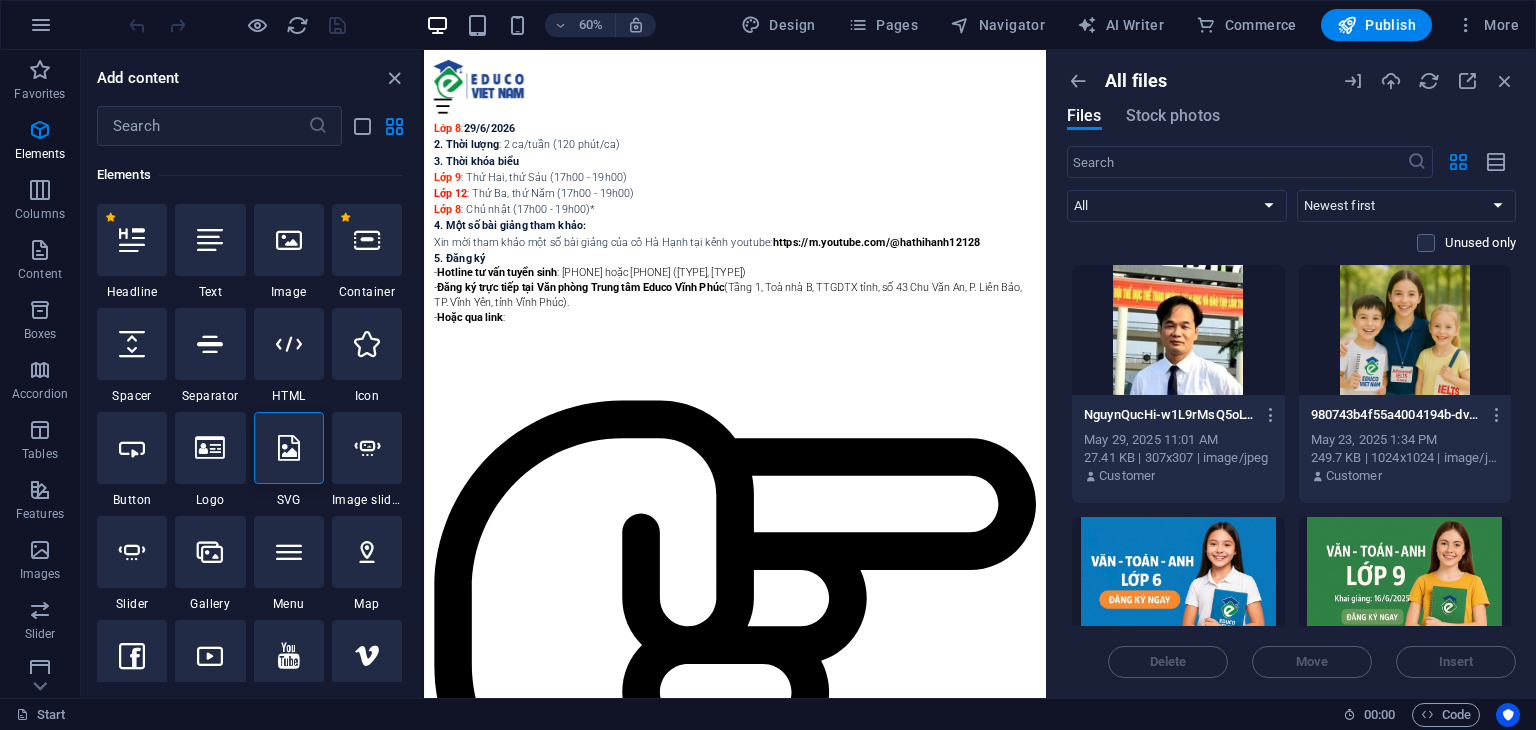 scroll, scrollTop: 1981, scrollLeft: 0, axis: vertical 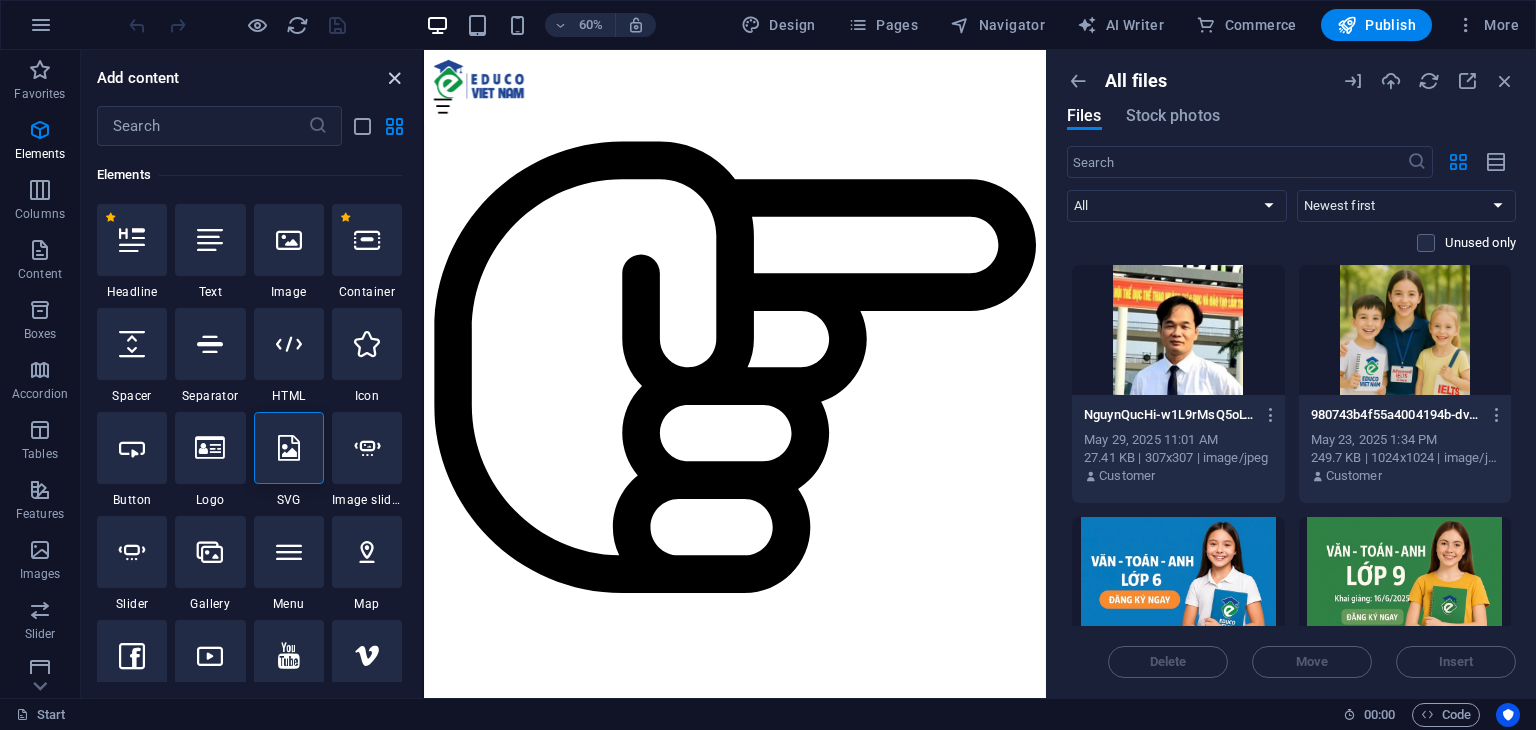 click at bounding box center [394, 78] 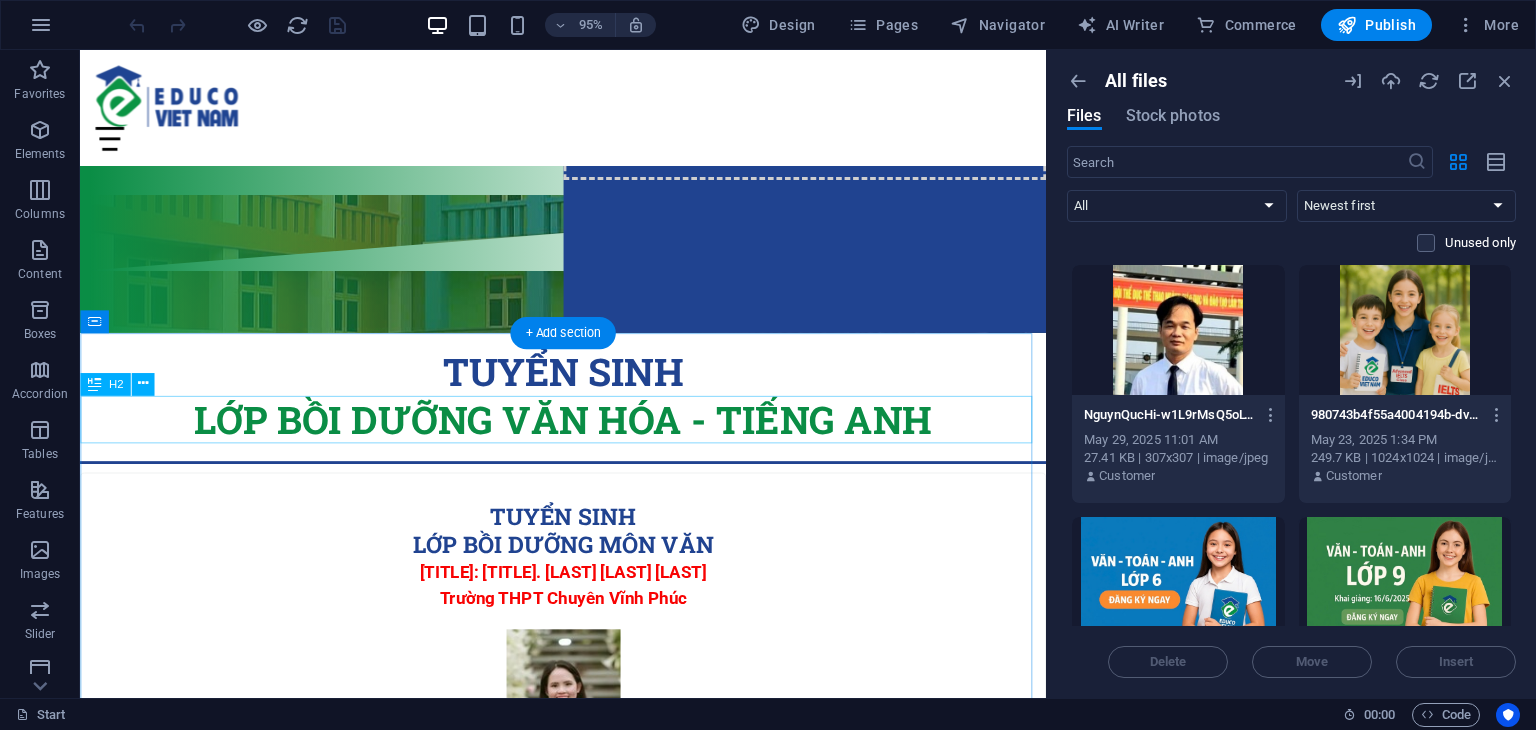 scroll, scrollTop: 0, scrollLeft: 0, axis: both 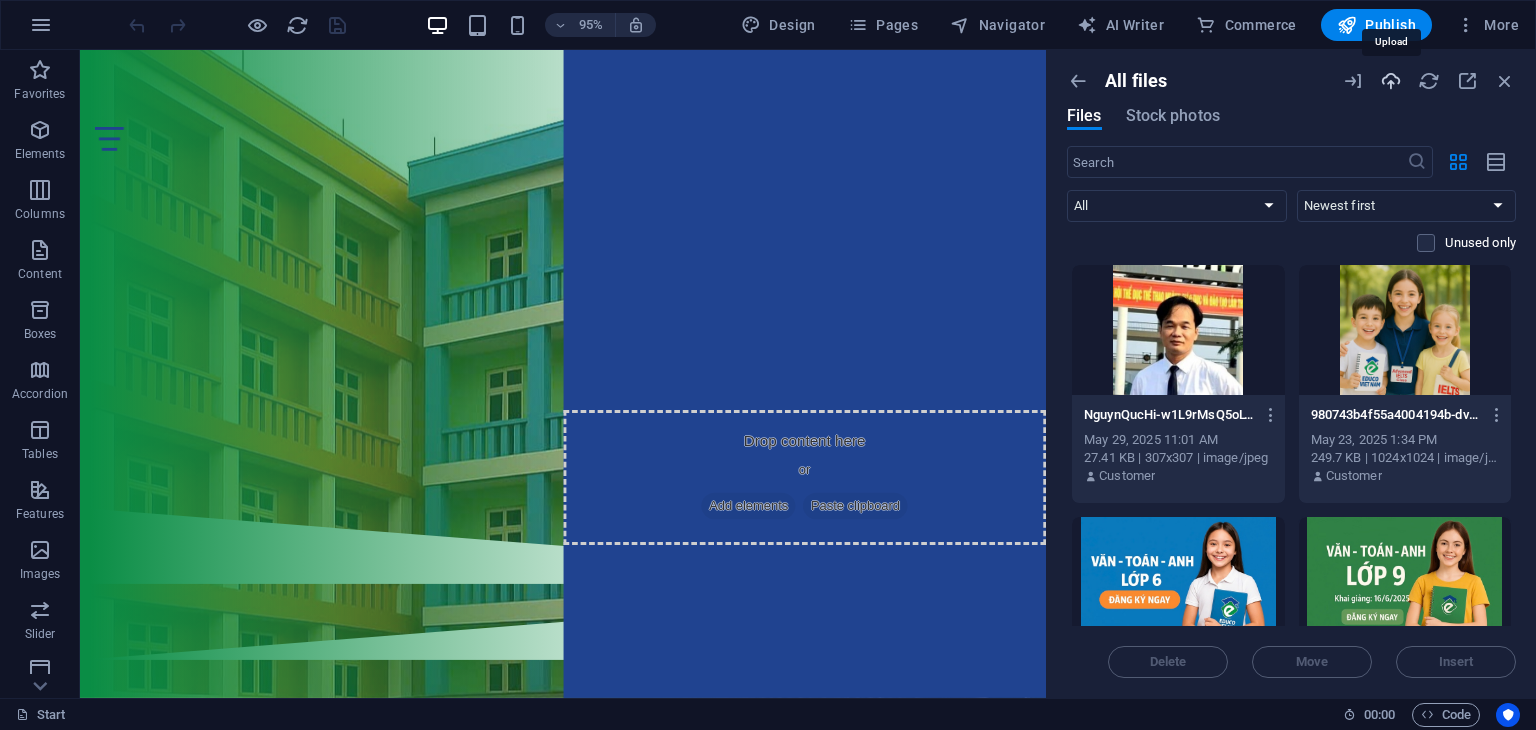 click at bounding box center [1391, 81] 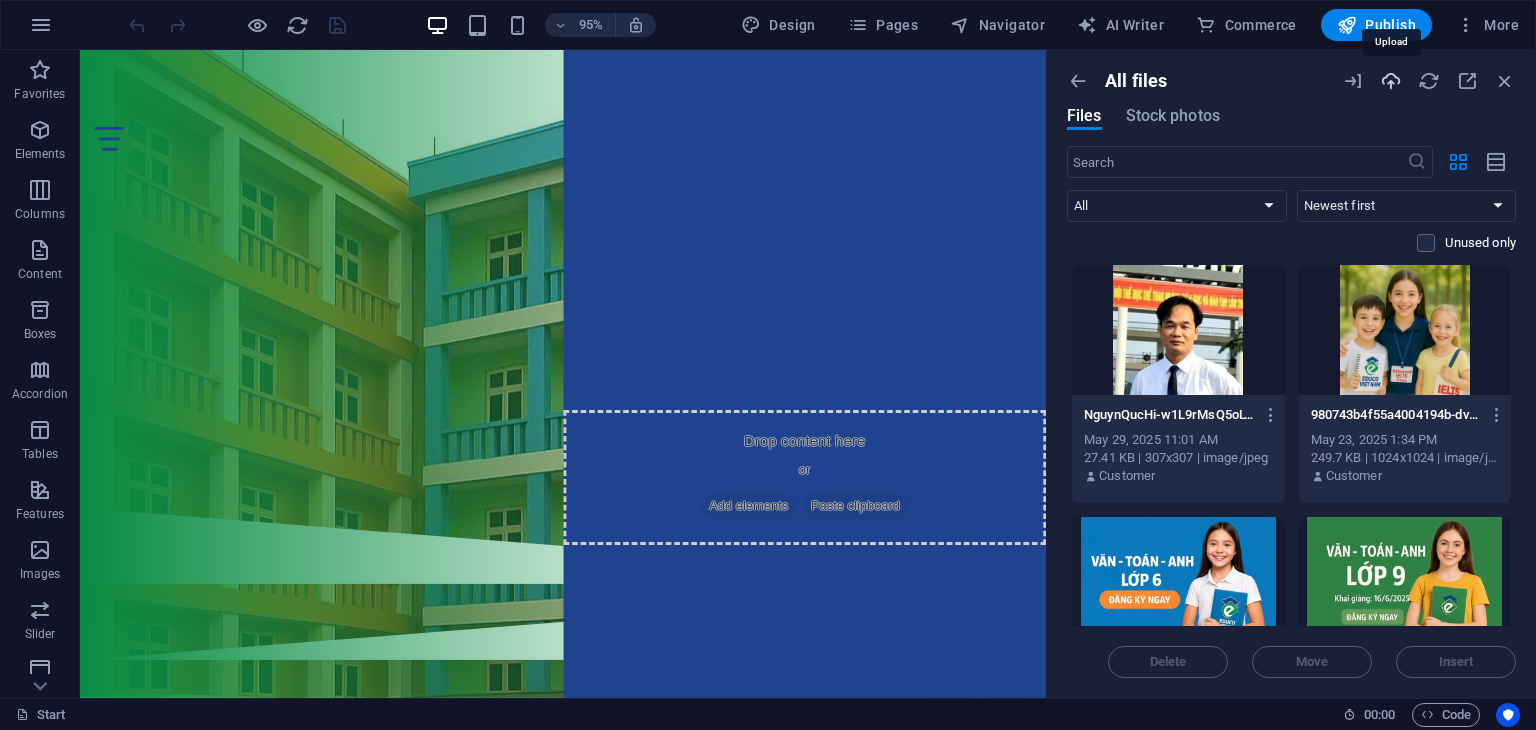 click at bounding box center [1391, 81] 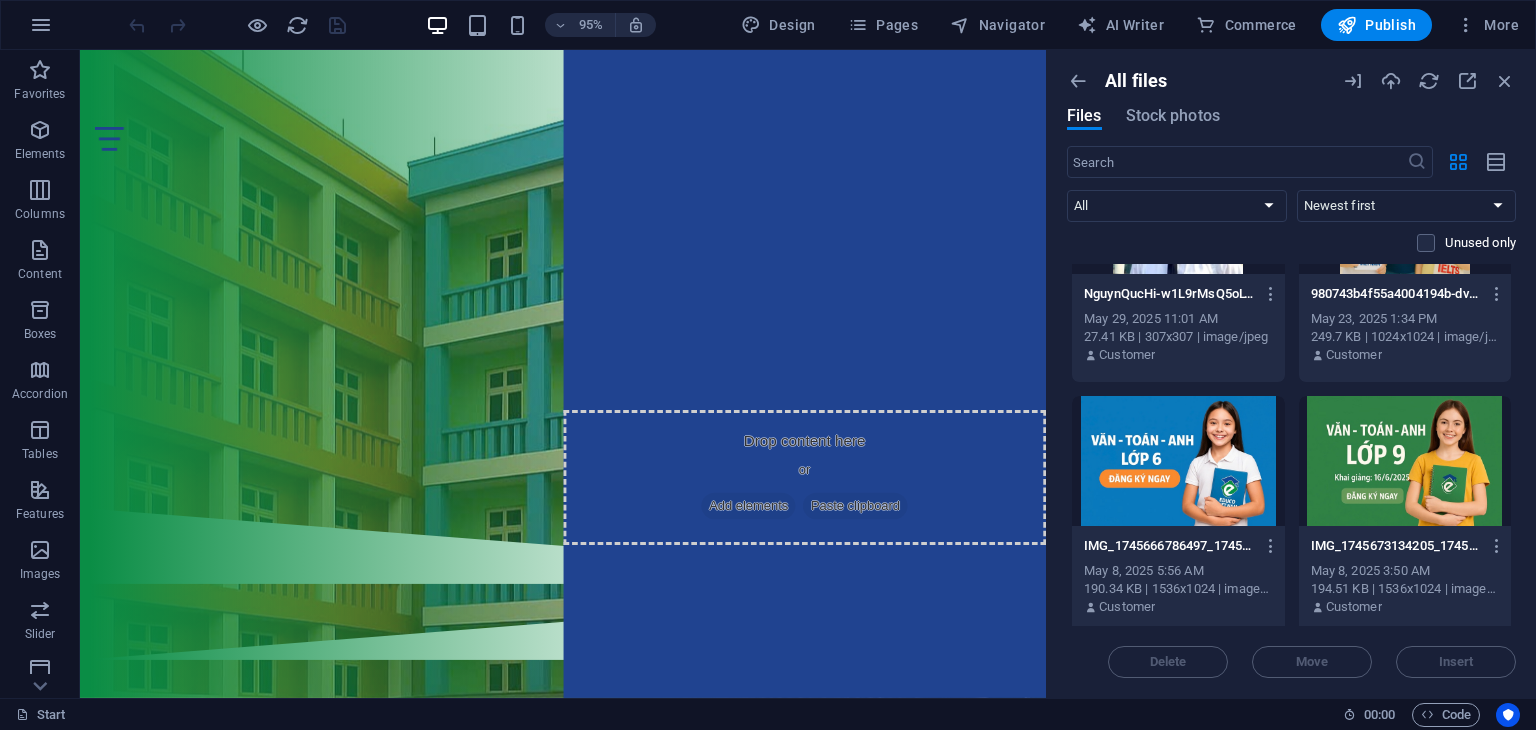 scroll, scrollTop: 0, scrollLeft: 0, axis: both 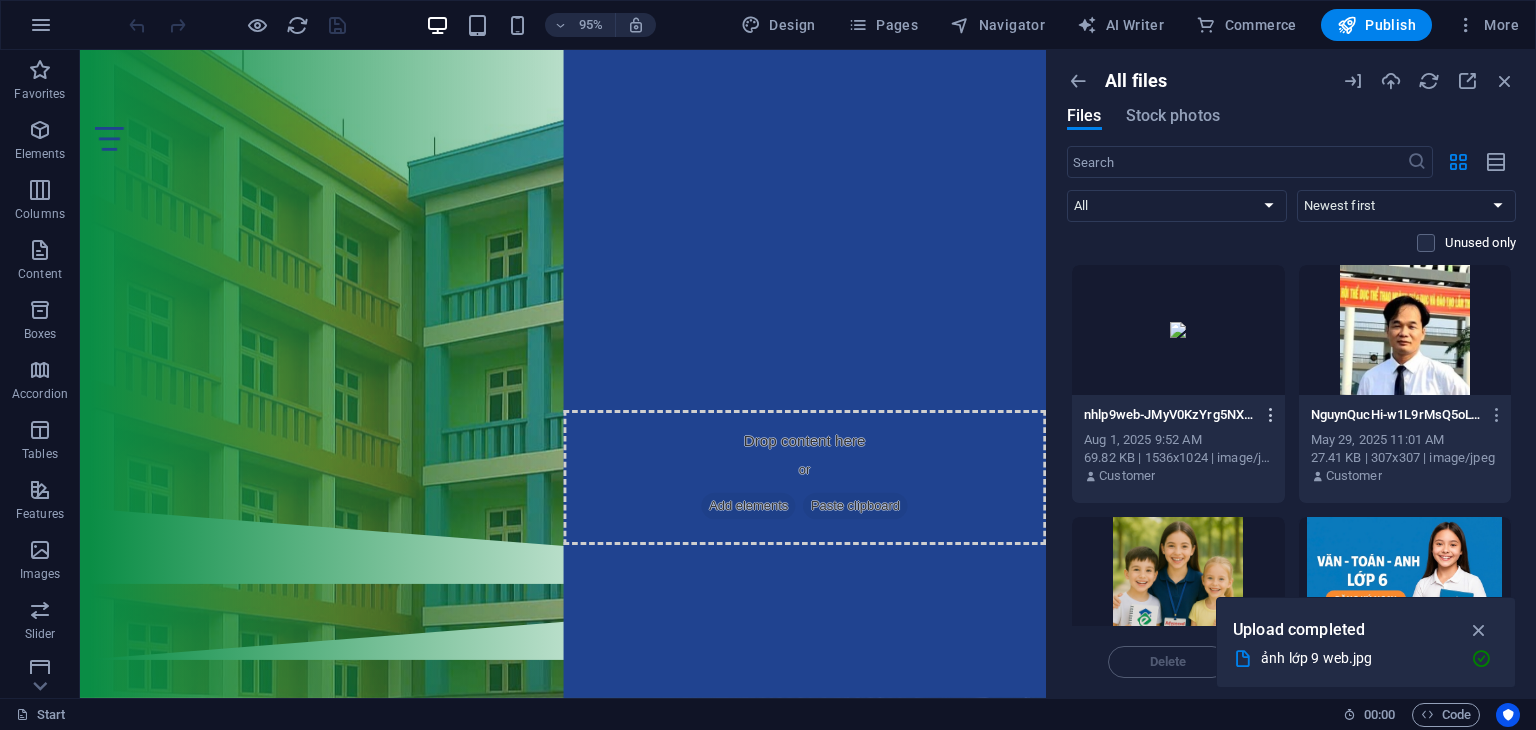 click at bounding box center [1271, 415] 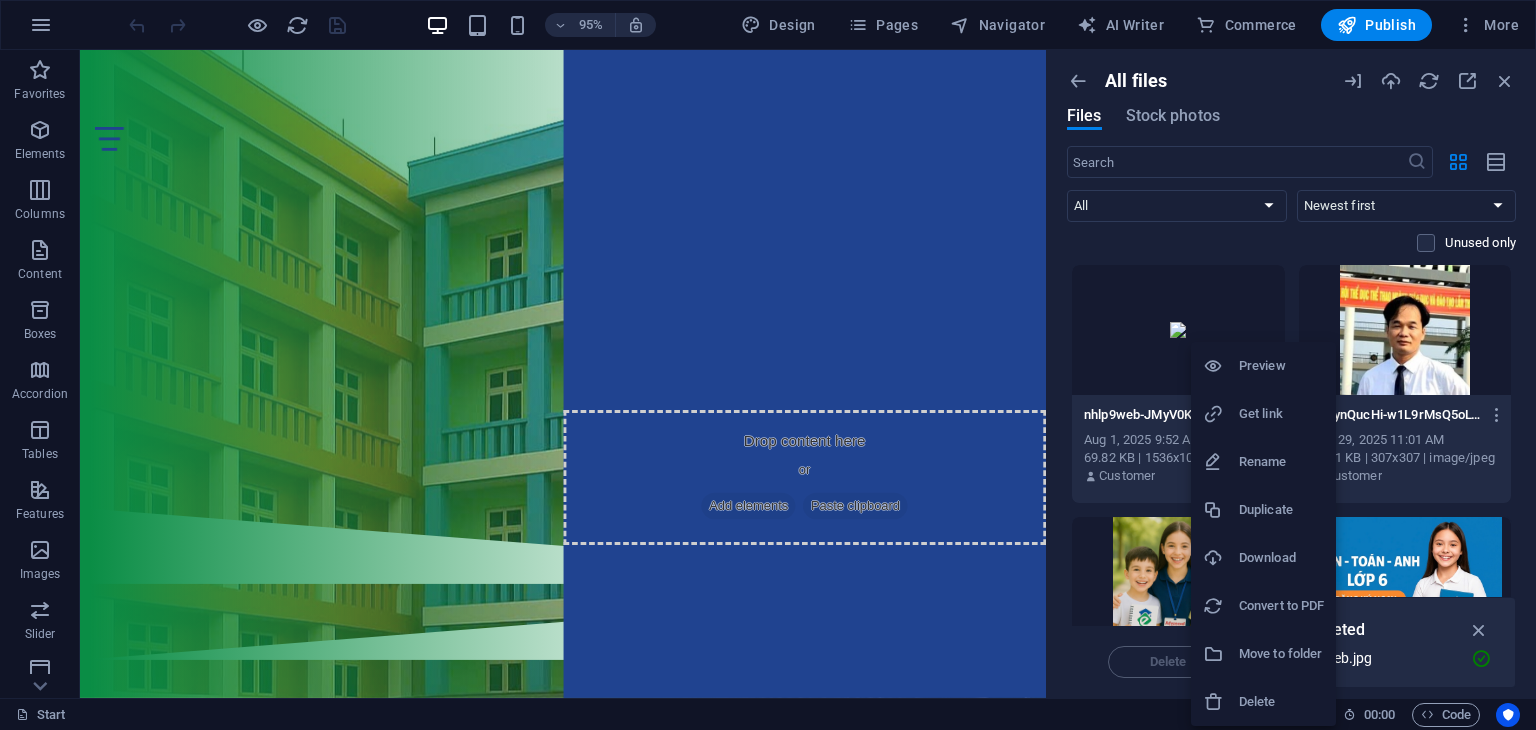 click on "Download" at bounding box center (1281, 558) 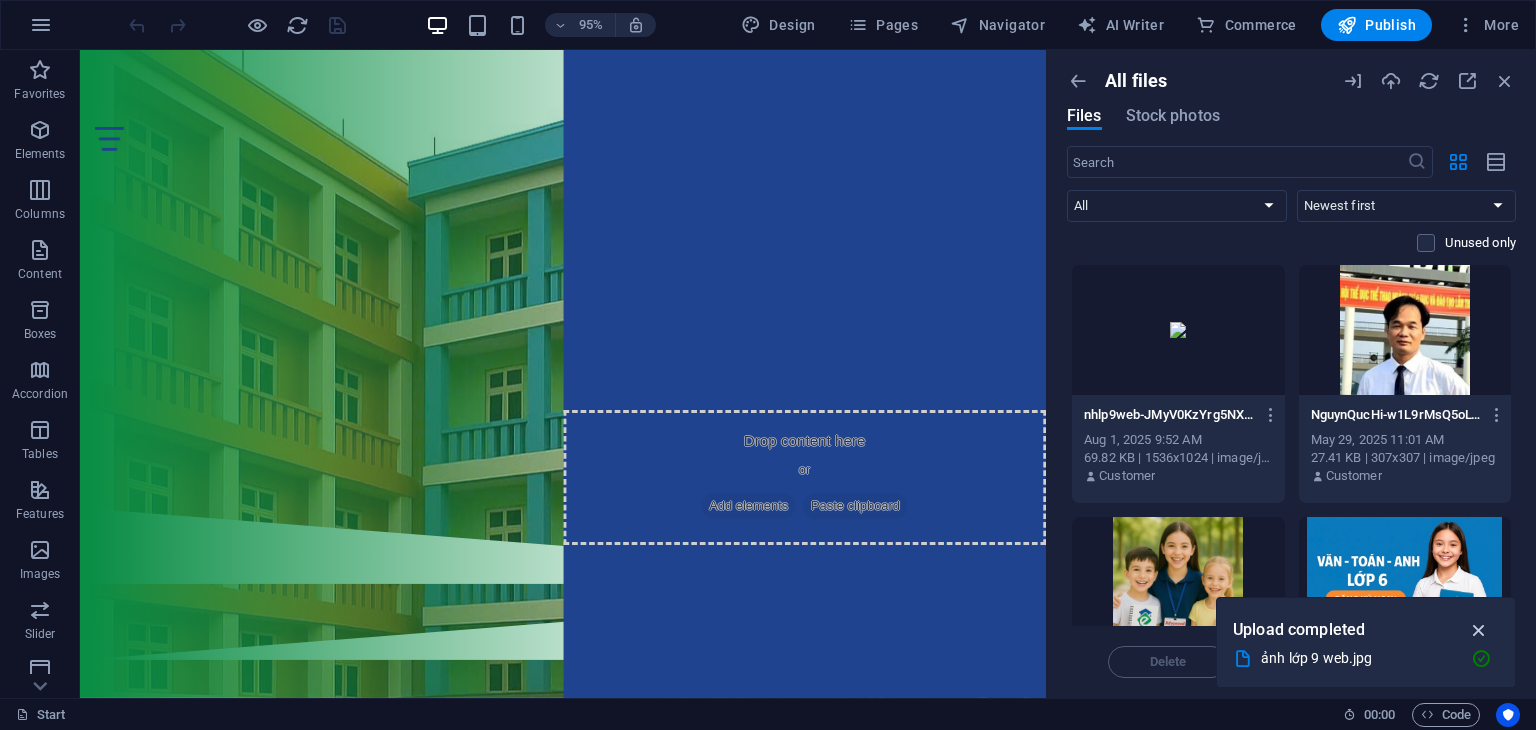click at bounding box center (1479, 630) 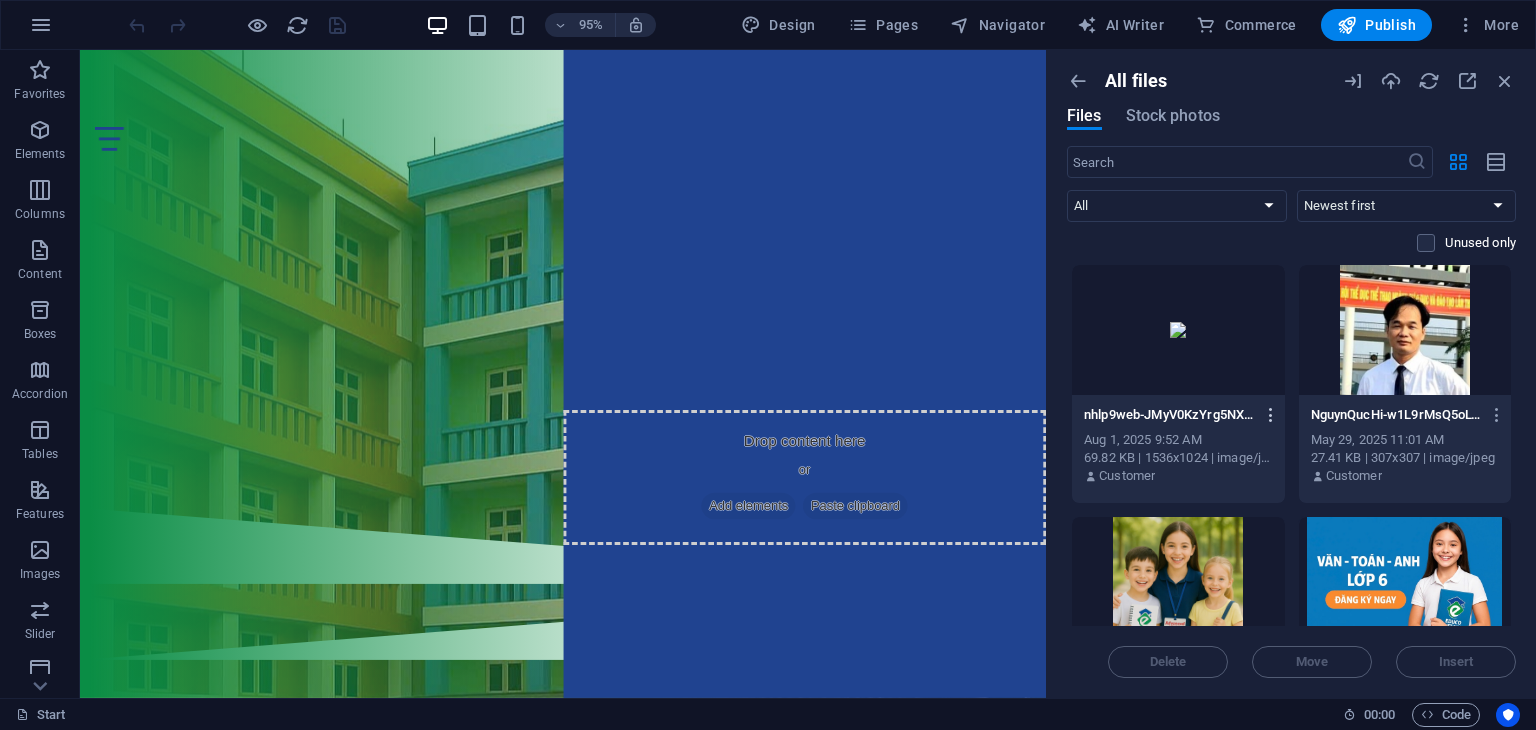 click at bounding box center (1271, 415) 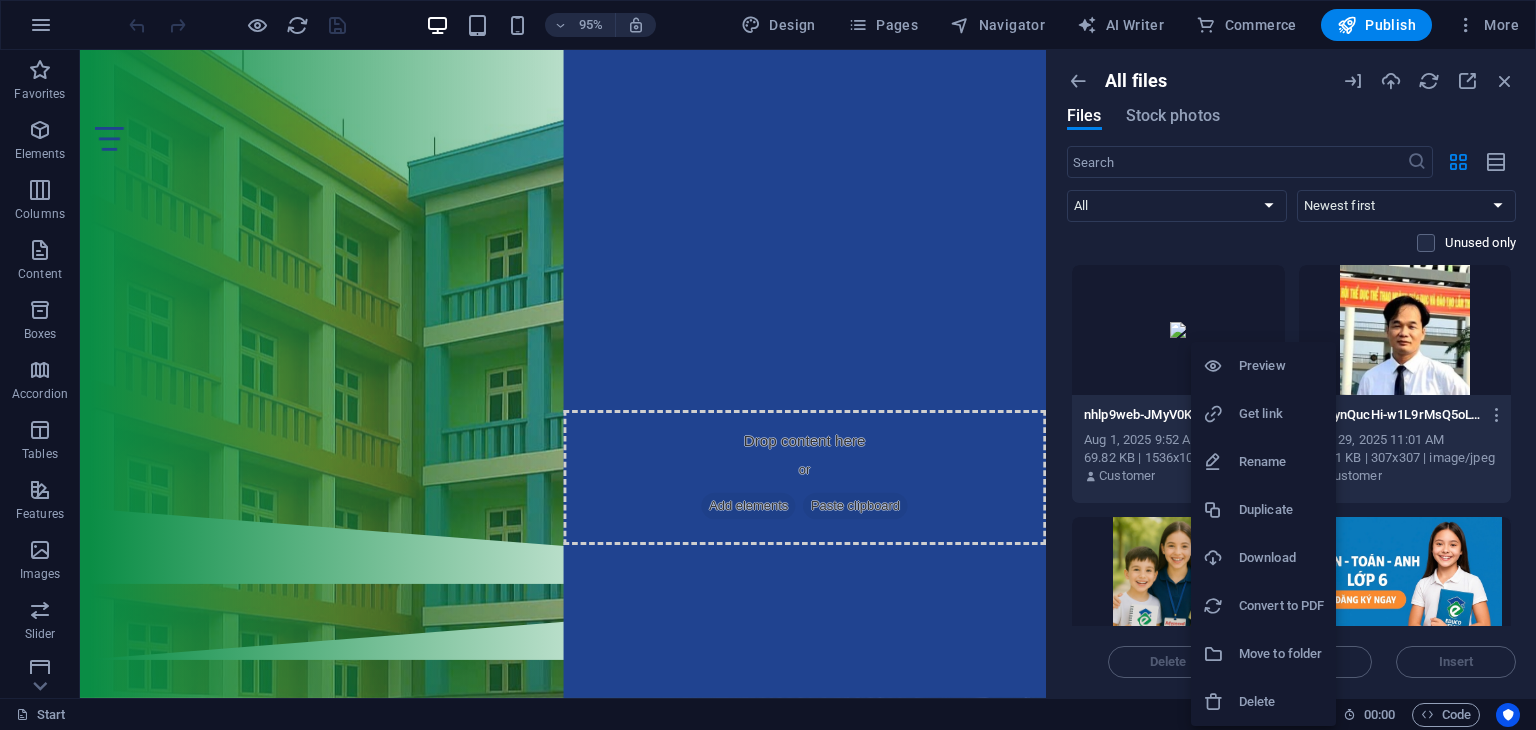 click on "Delete" at bounding box center (1281, 702) 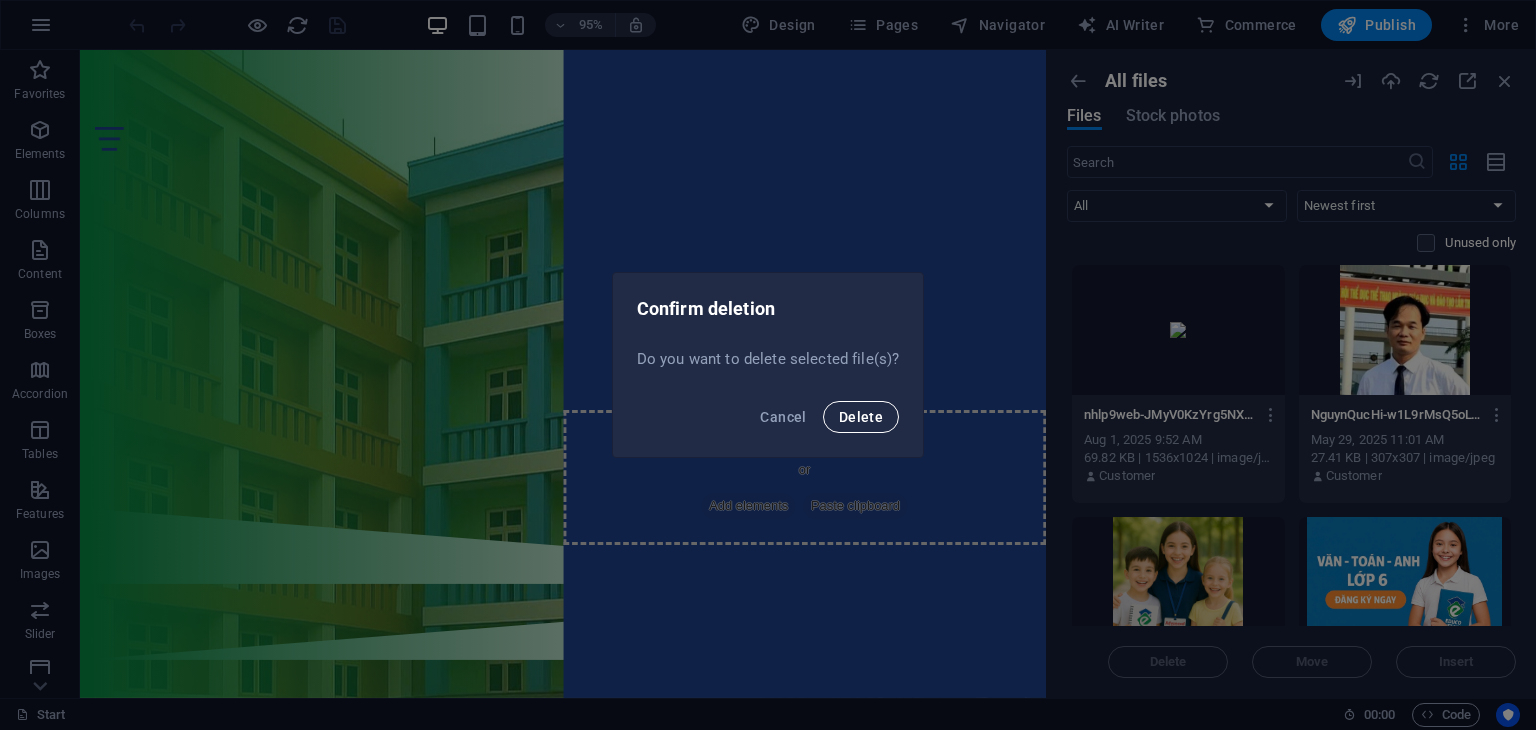 click on "Delete" at bounding box center (861, 417) 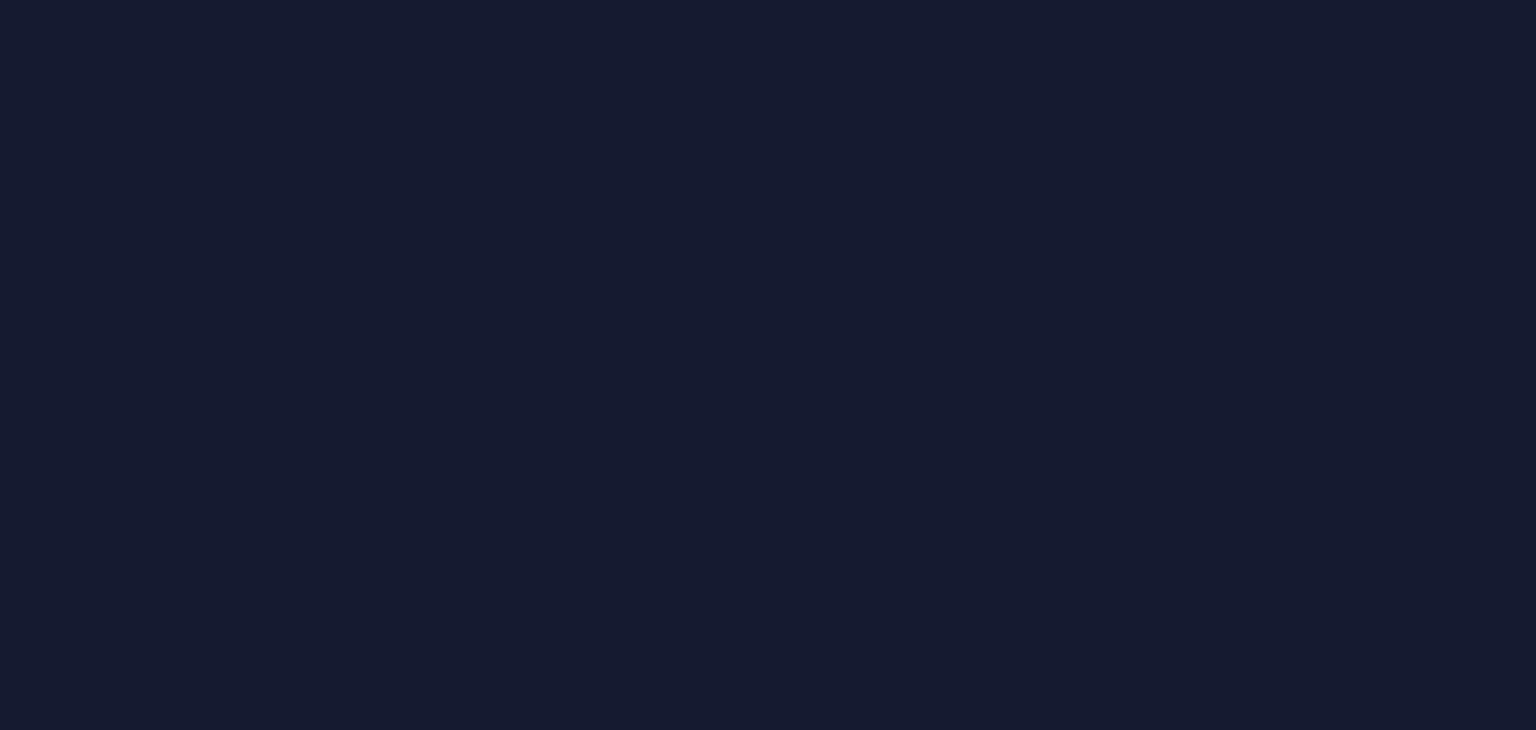 scroll, scrollTop: 0, scrollLeft: 0, axis: both 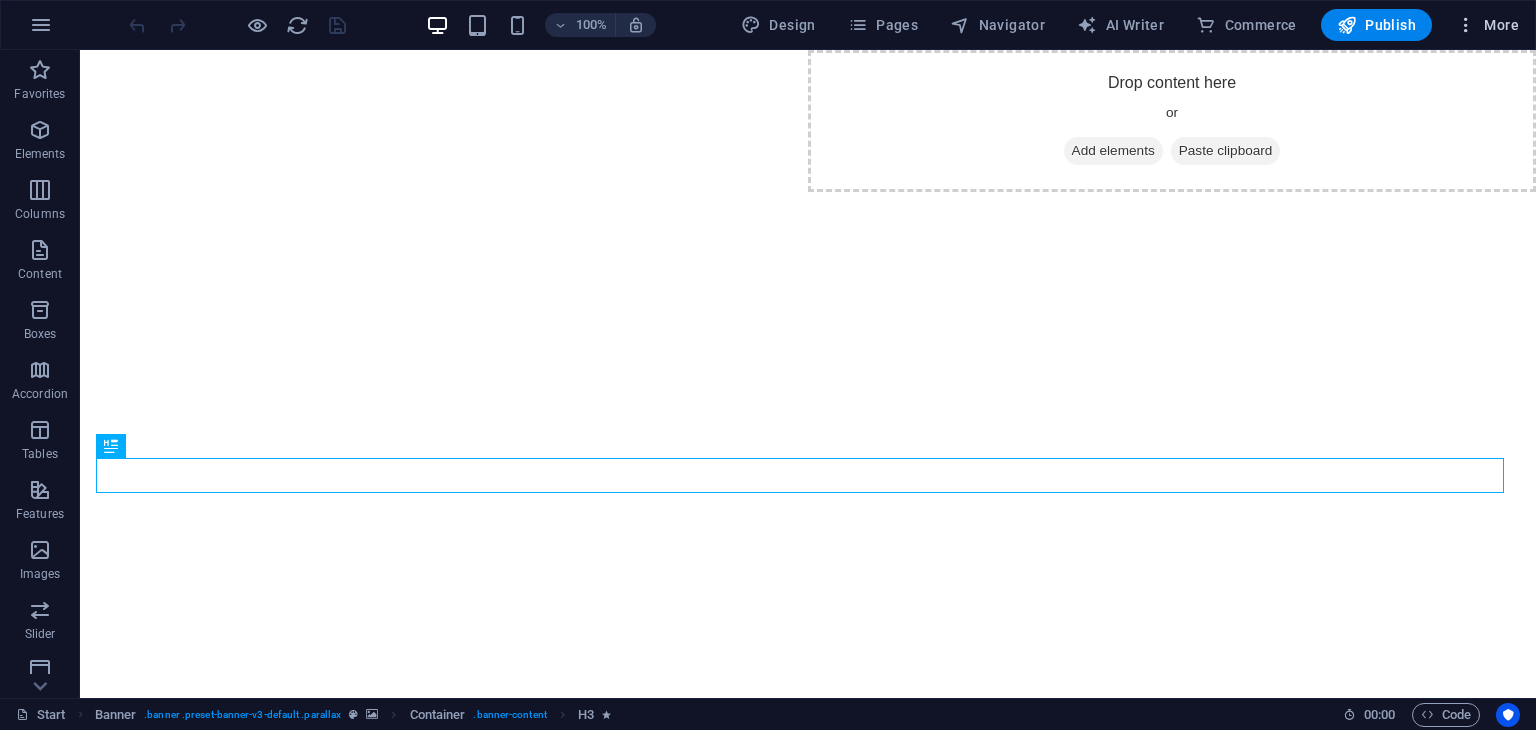 click on "More" at bounding box center [1487, 25] 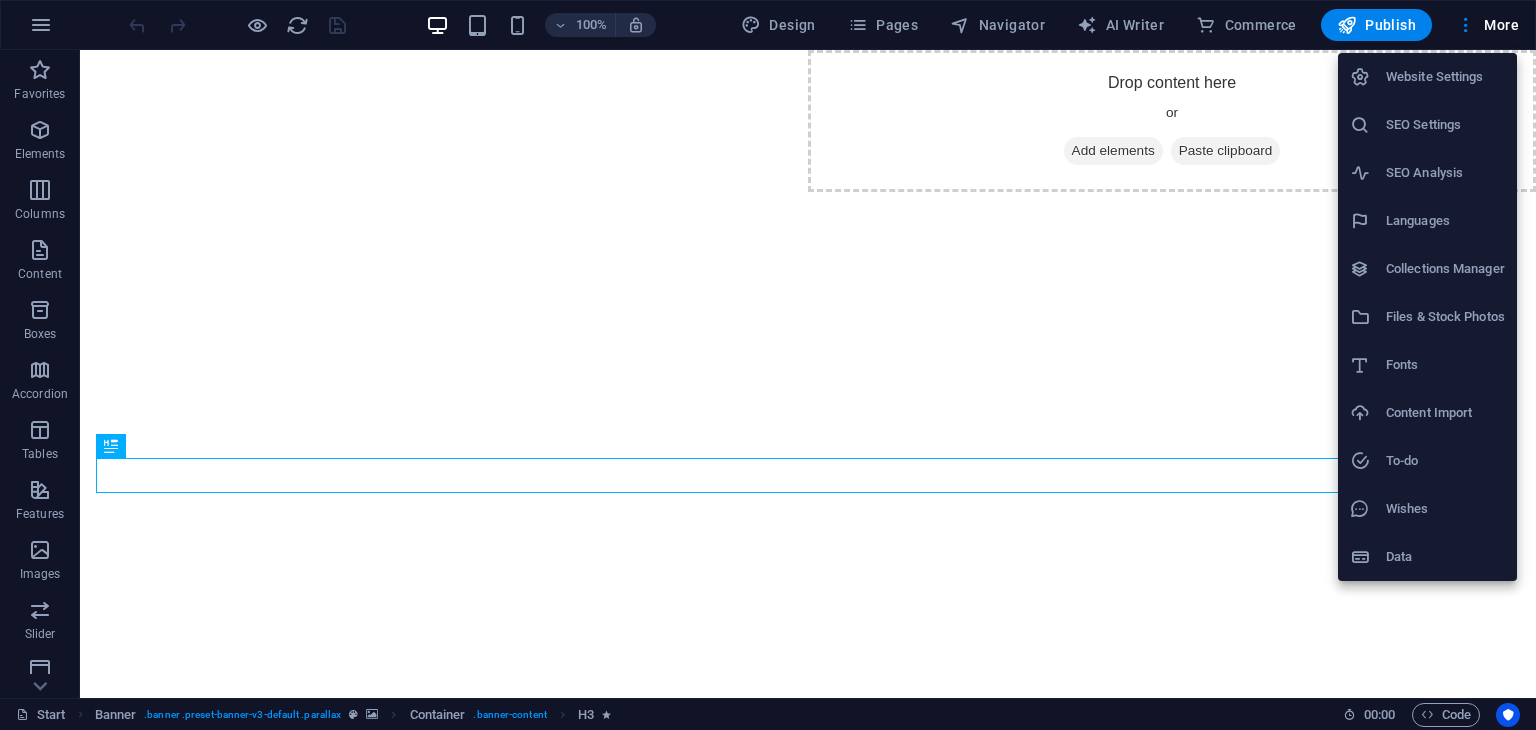 click on "Files & Stock Photos" at bounding box center [1445, 317] 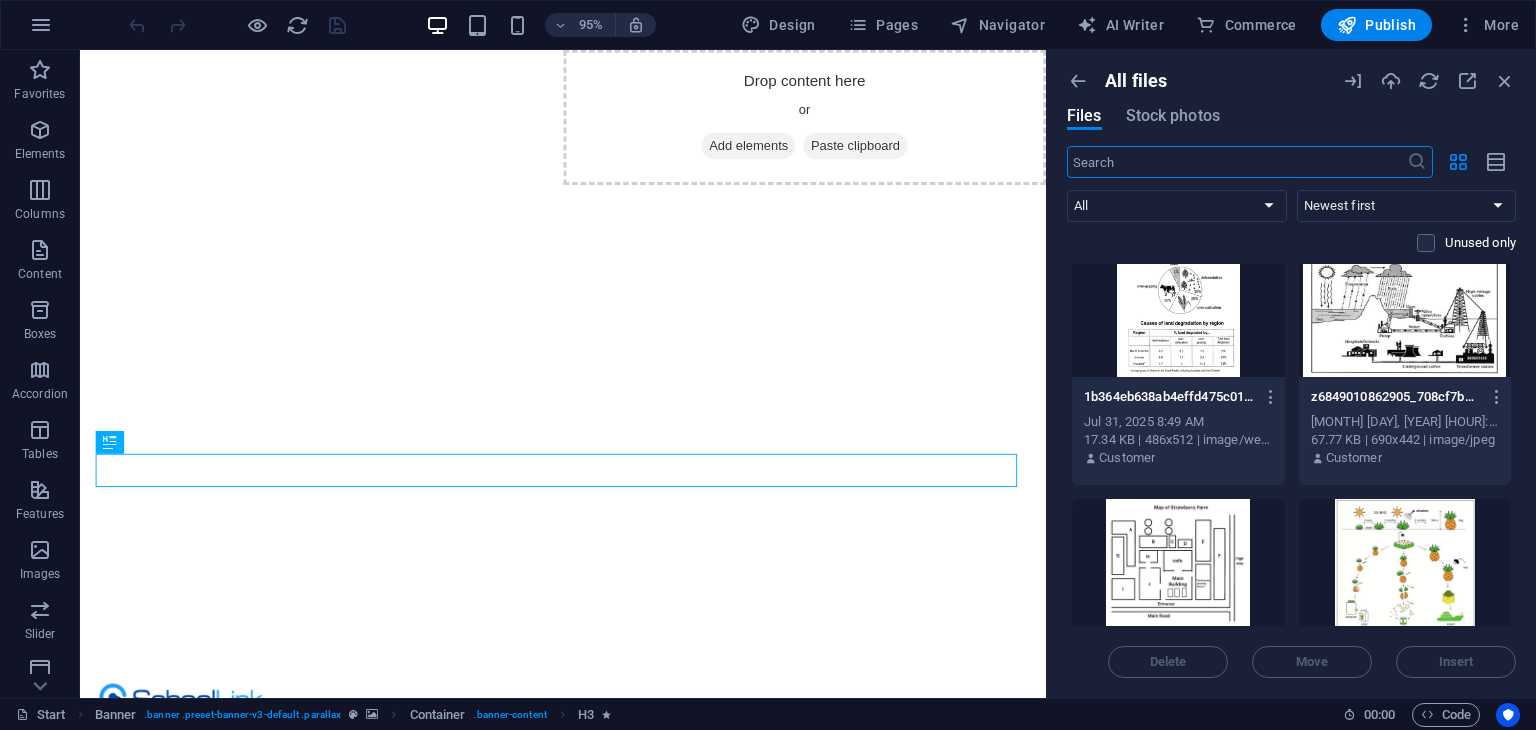 scroll, scrollTop: 0, scrollLeft: 0, axis: both 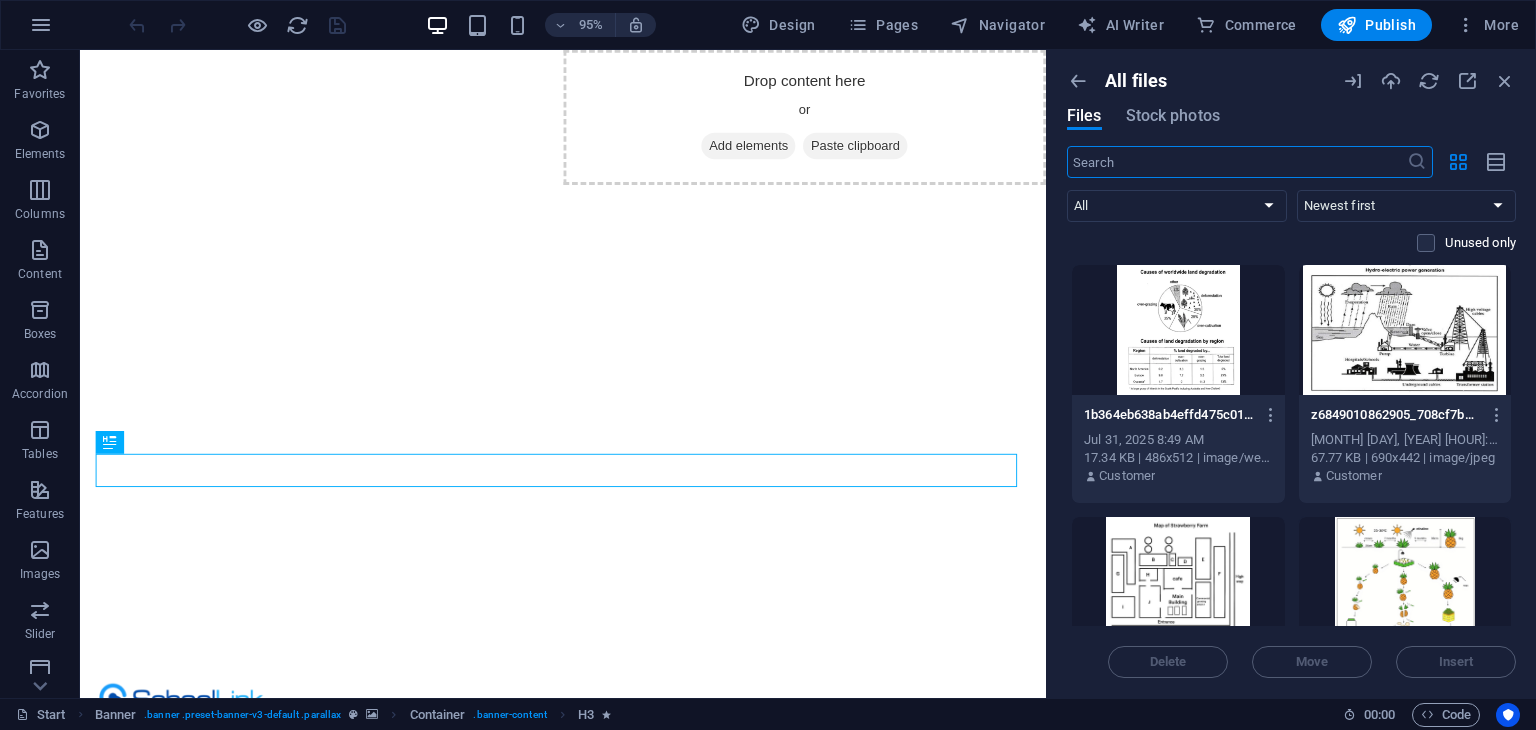 click at bounding box center [1178, 330] 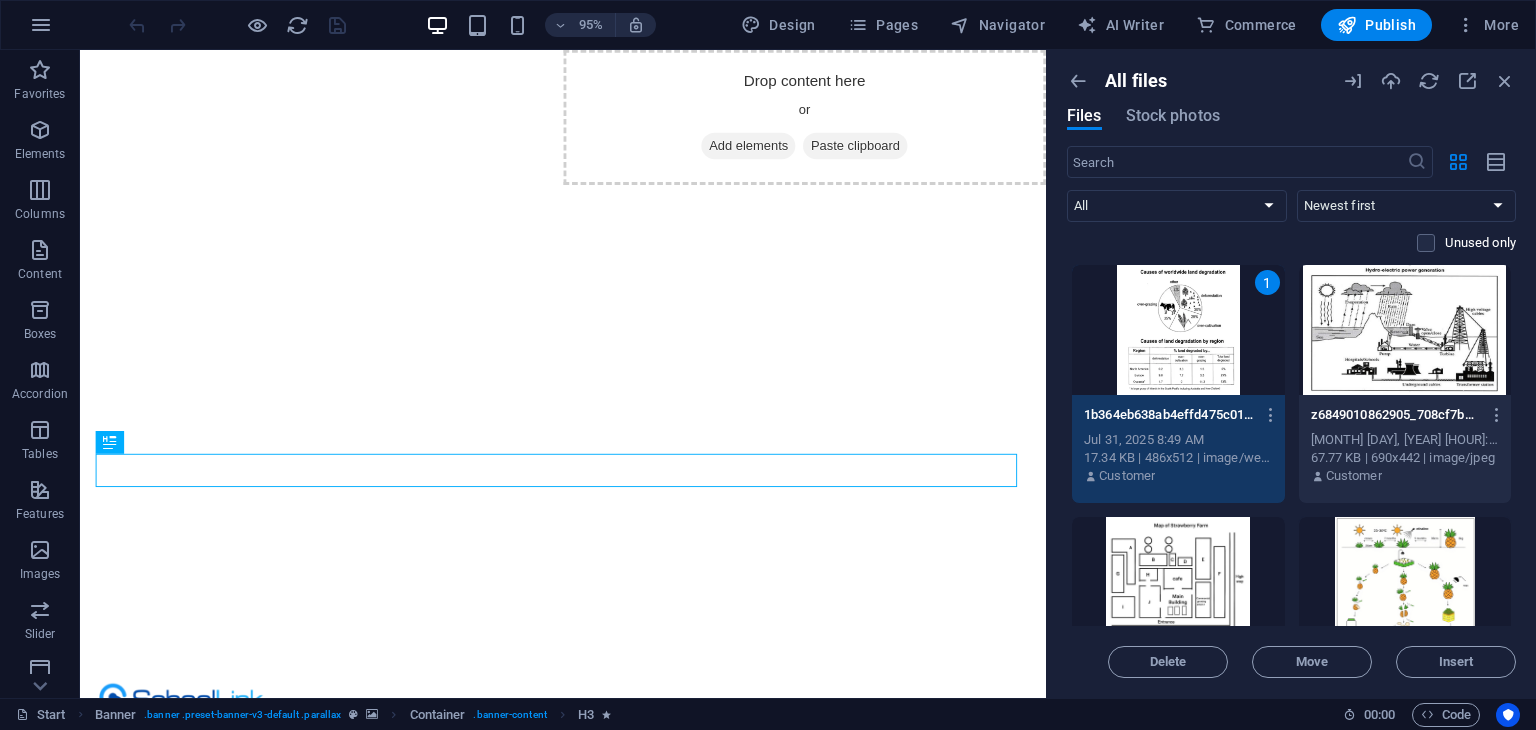 click on "1" at bounding box center (1178, 330) 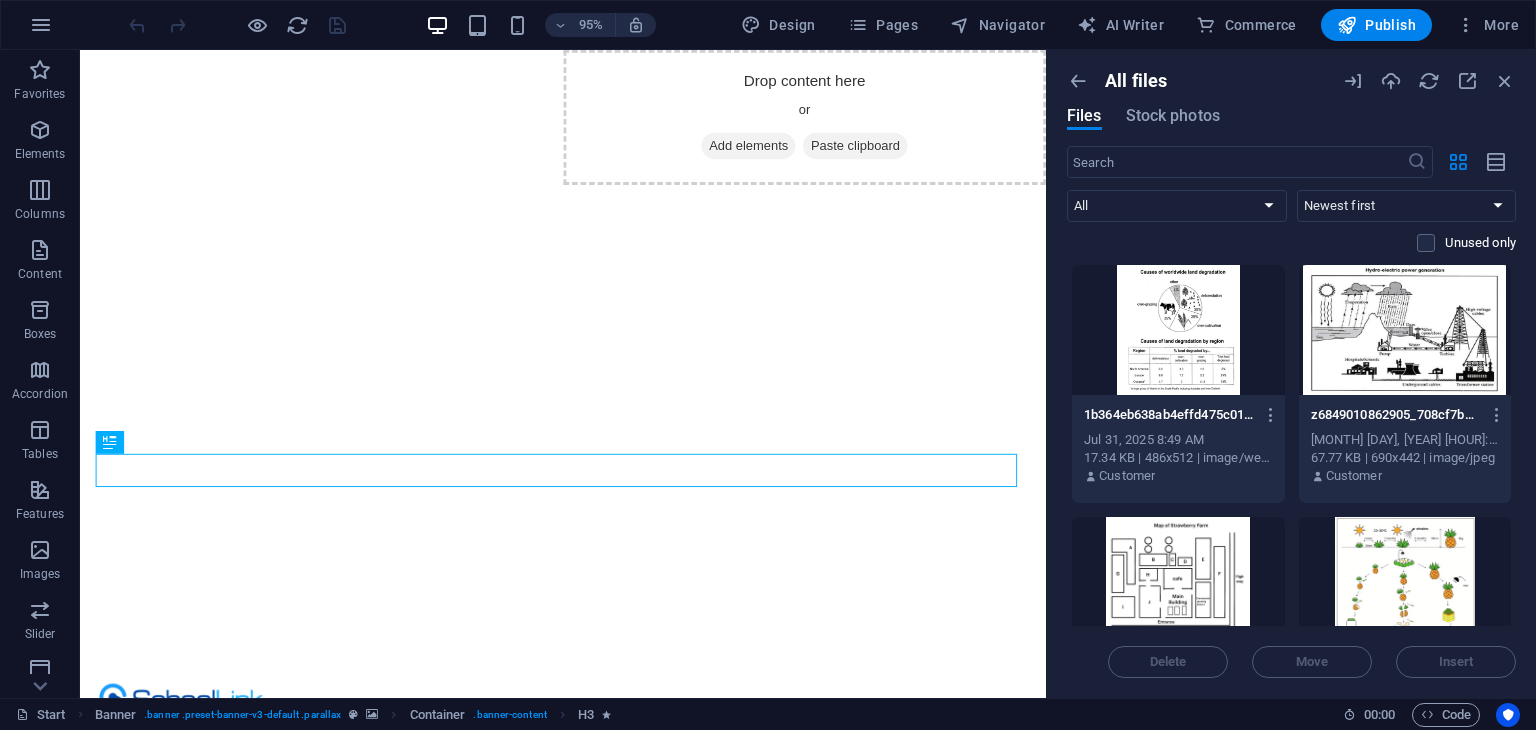 click at bounding box center (1405, 330) 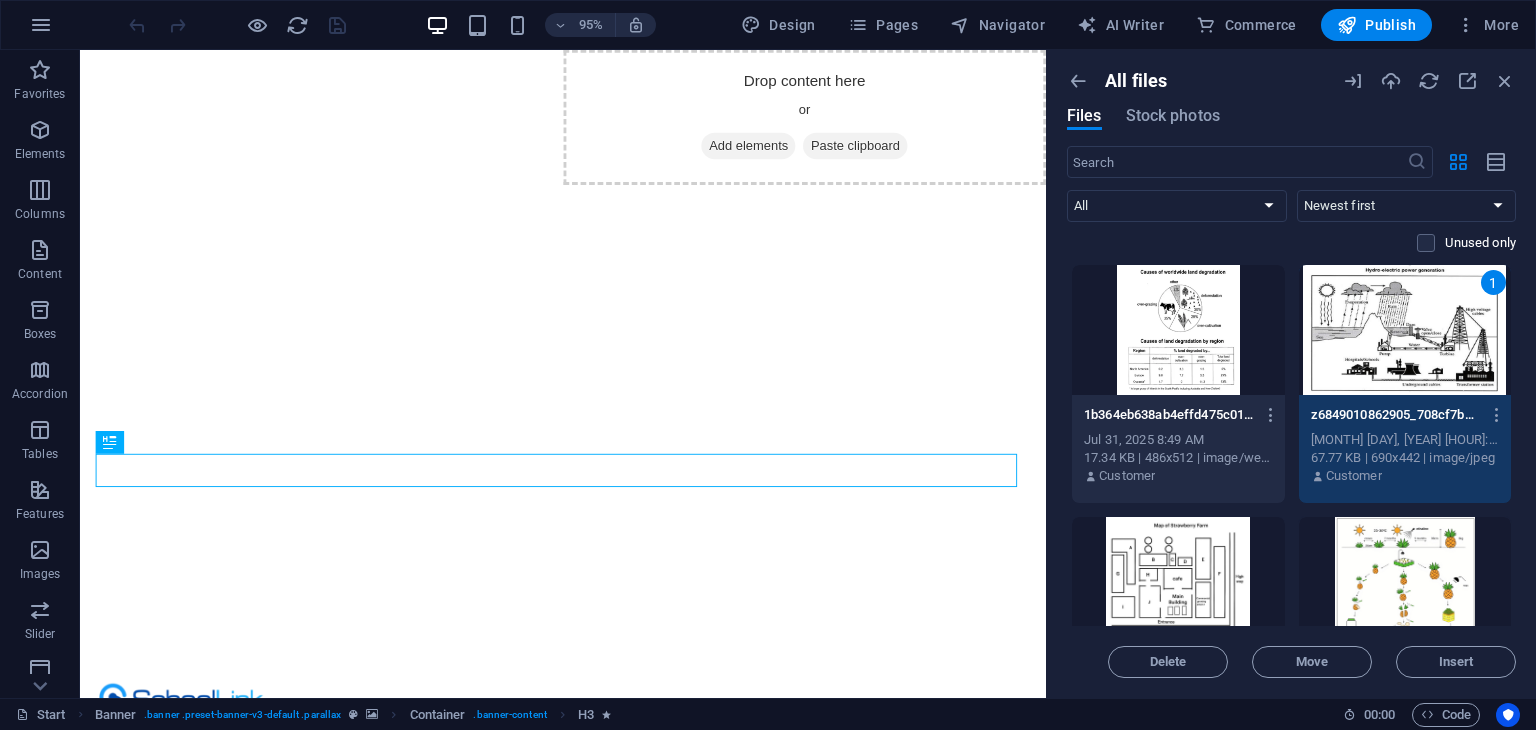 click on "1" at bounding box center (1405, 330) 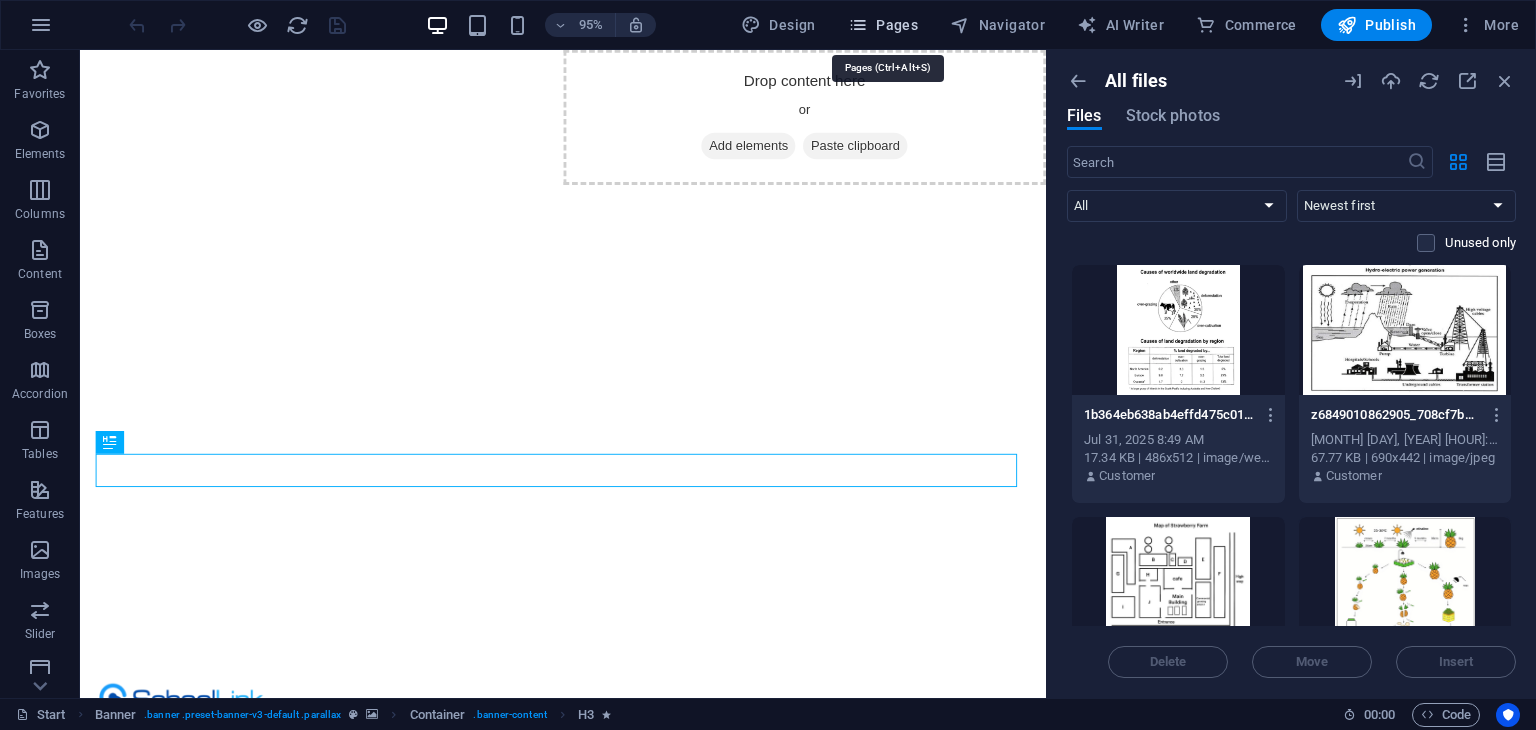 click on "Pages" at bounding box center [883, 25] 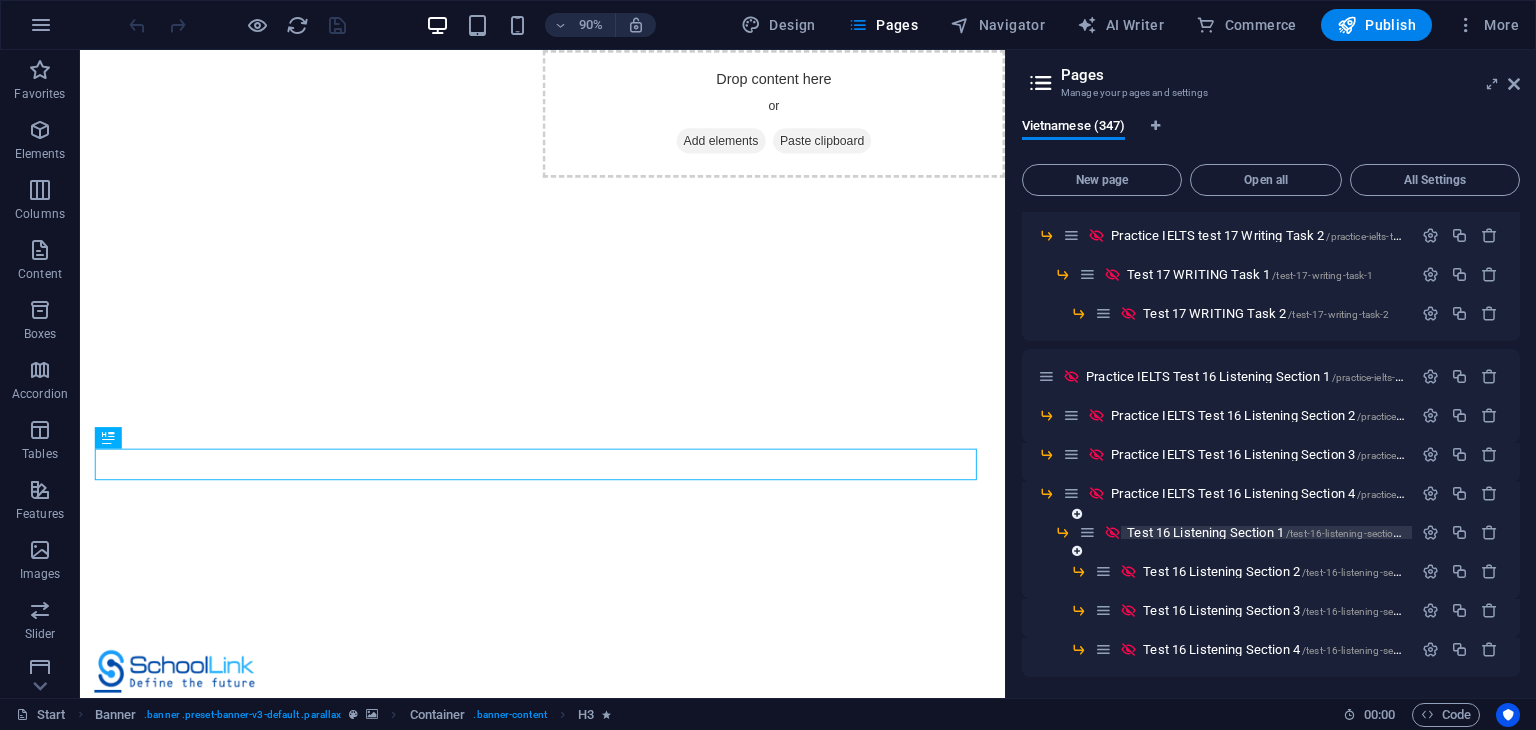 scroll, scrollTop: 2200, scrollLeft: 0, axis: vertical 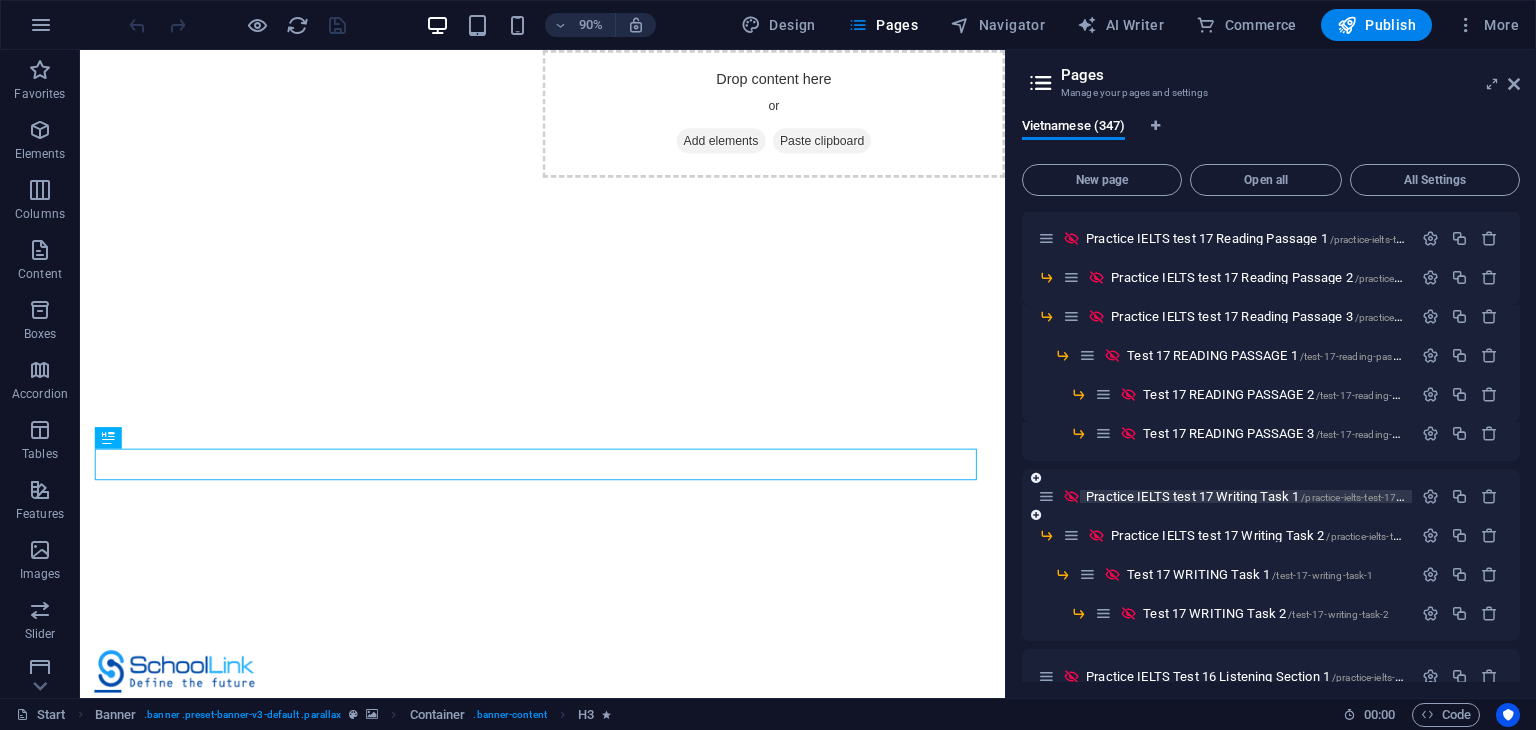 click on "Practice IELTS test 17 Writing Task 1 /practice-ielts-test-17-writing-task-1" at bounding box center (1273, 496) 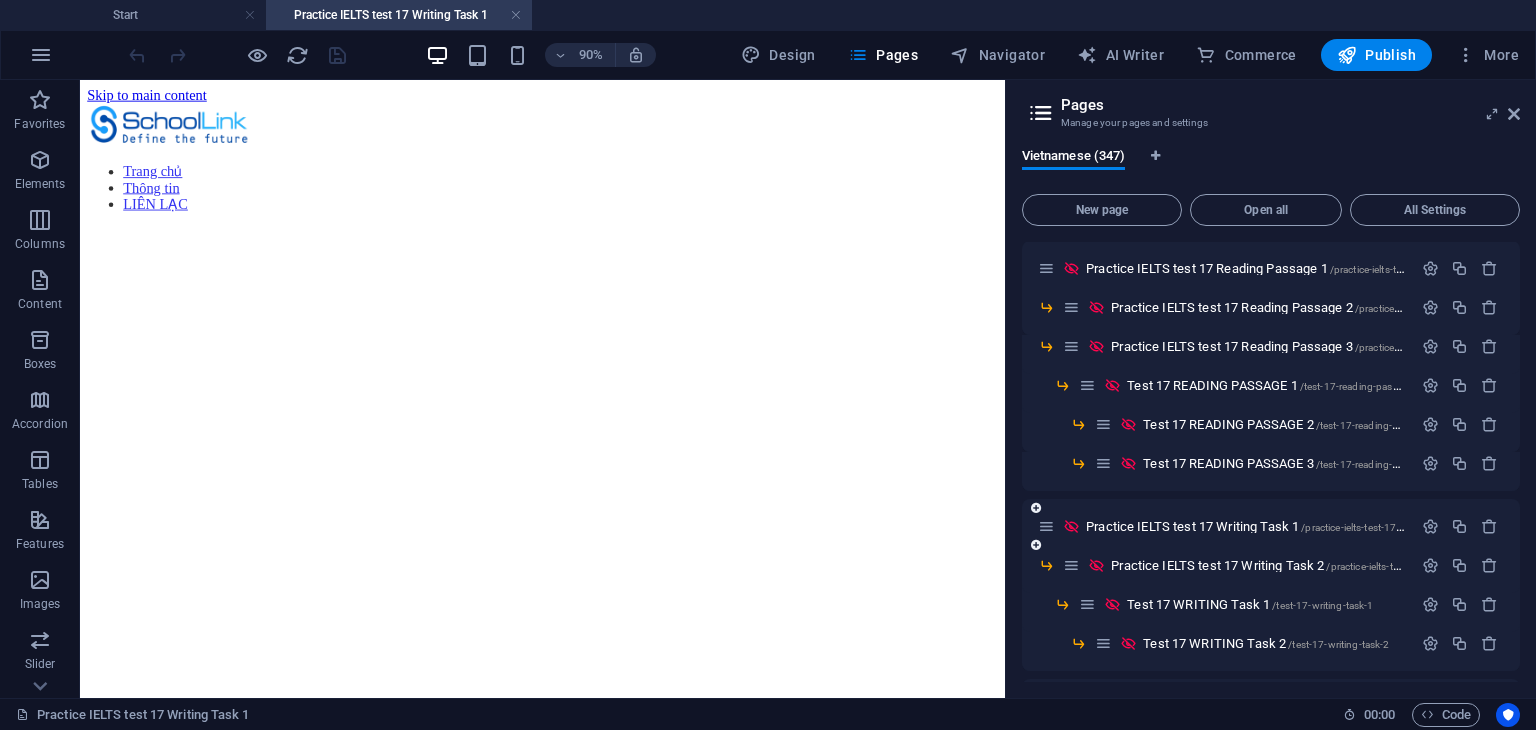 scroll, scrollTop: 0, scrollLeft: 0, axis: both 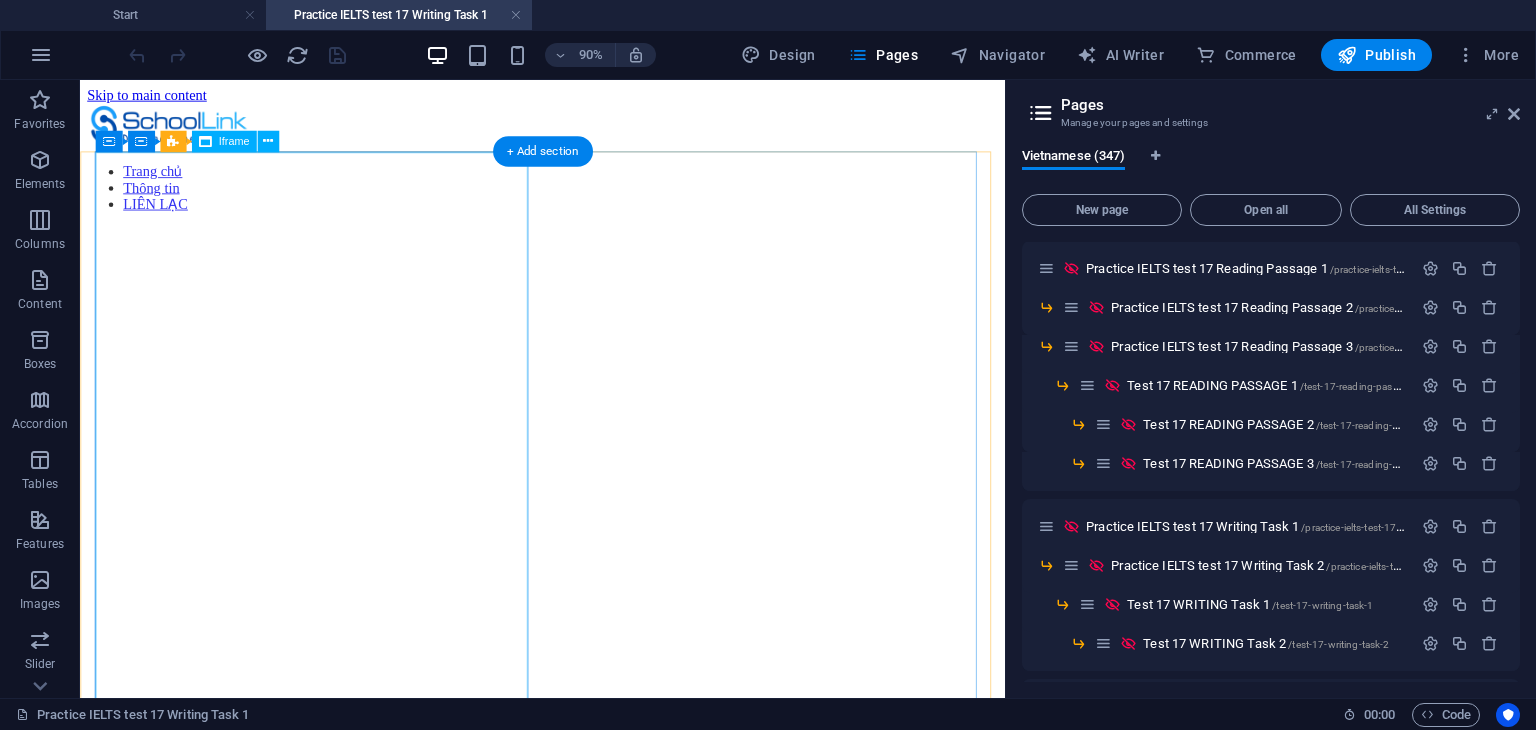 click on "</div>" at bounding box center [594, 595] 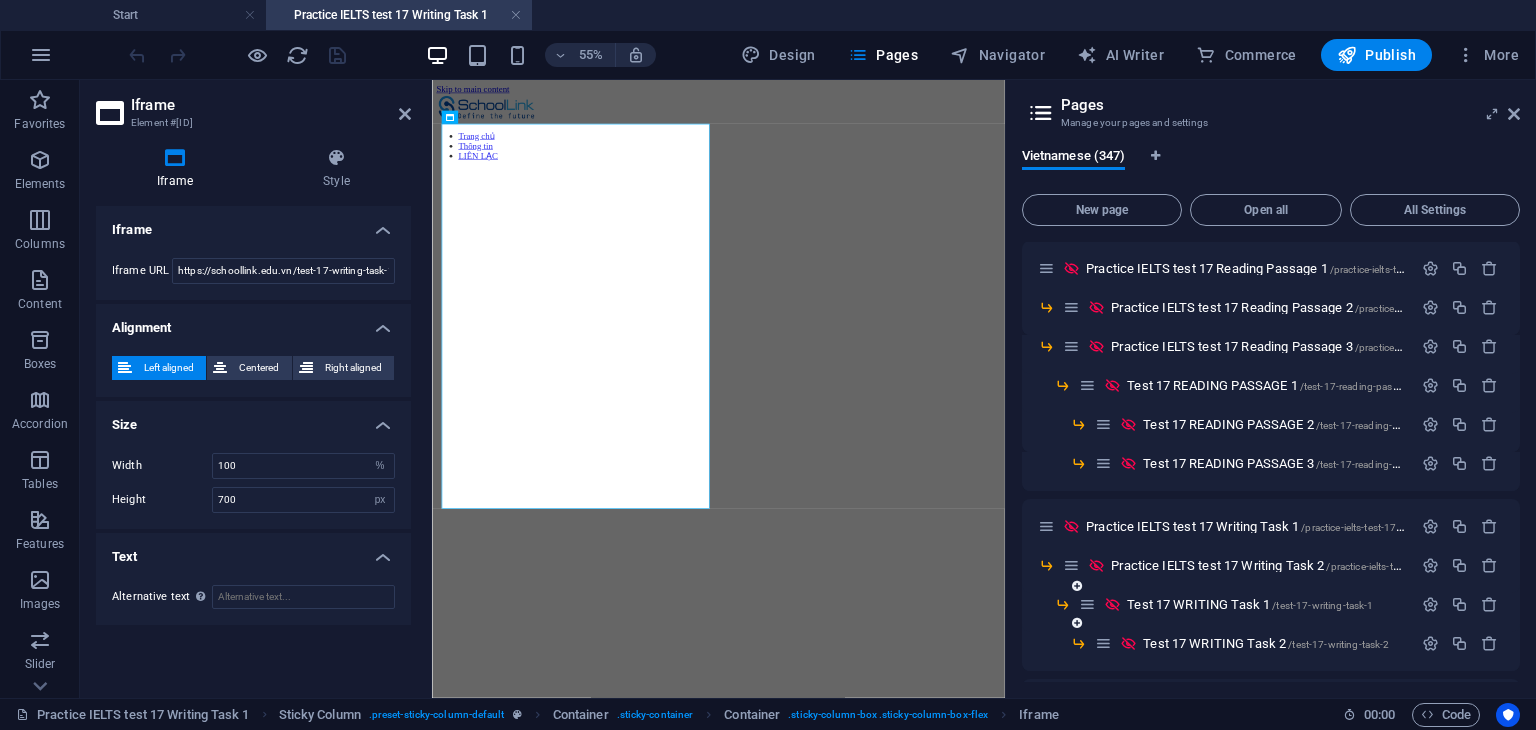 click on "Test 17 WRITING Task 1 /test-17-writing-task-1" at bounding box center (1245, 604) 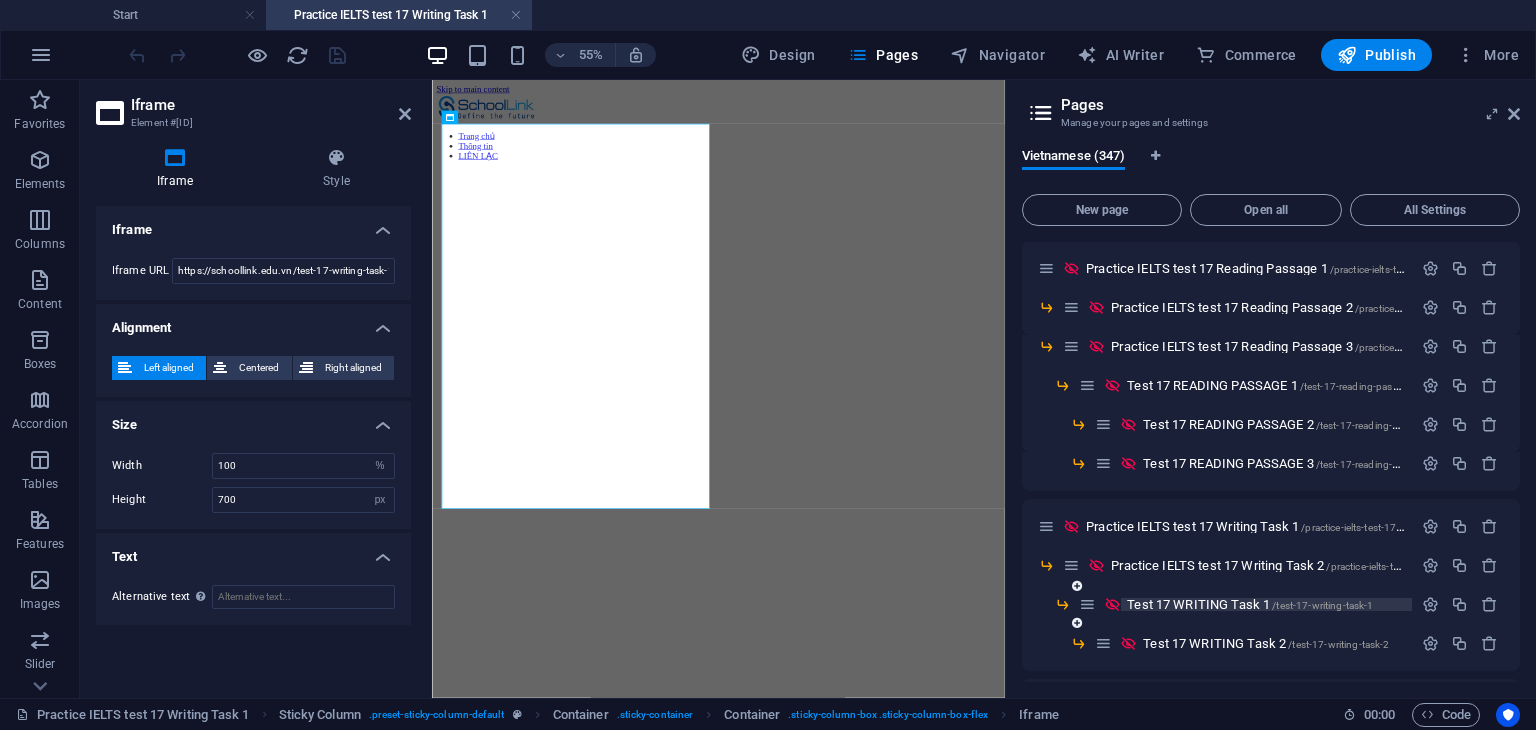click on "Test 17 WRITING Task 1 /test-17-writing-task-1" at bounding box center [1250, 604] 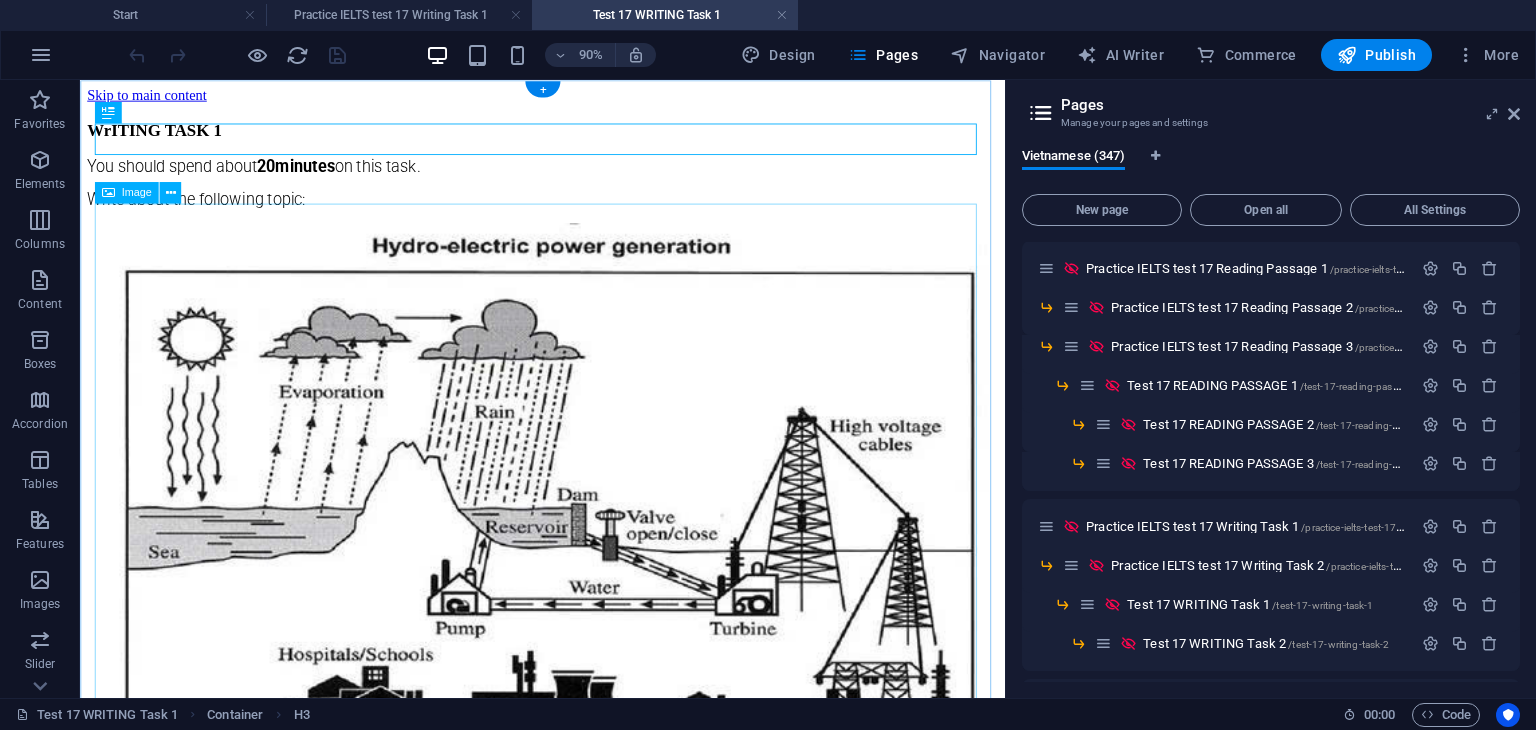 scroll, scrollTop: 0, scrollLeft: 0, axis: both 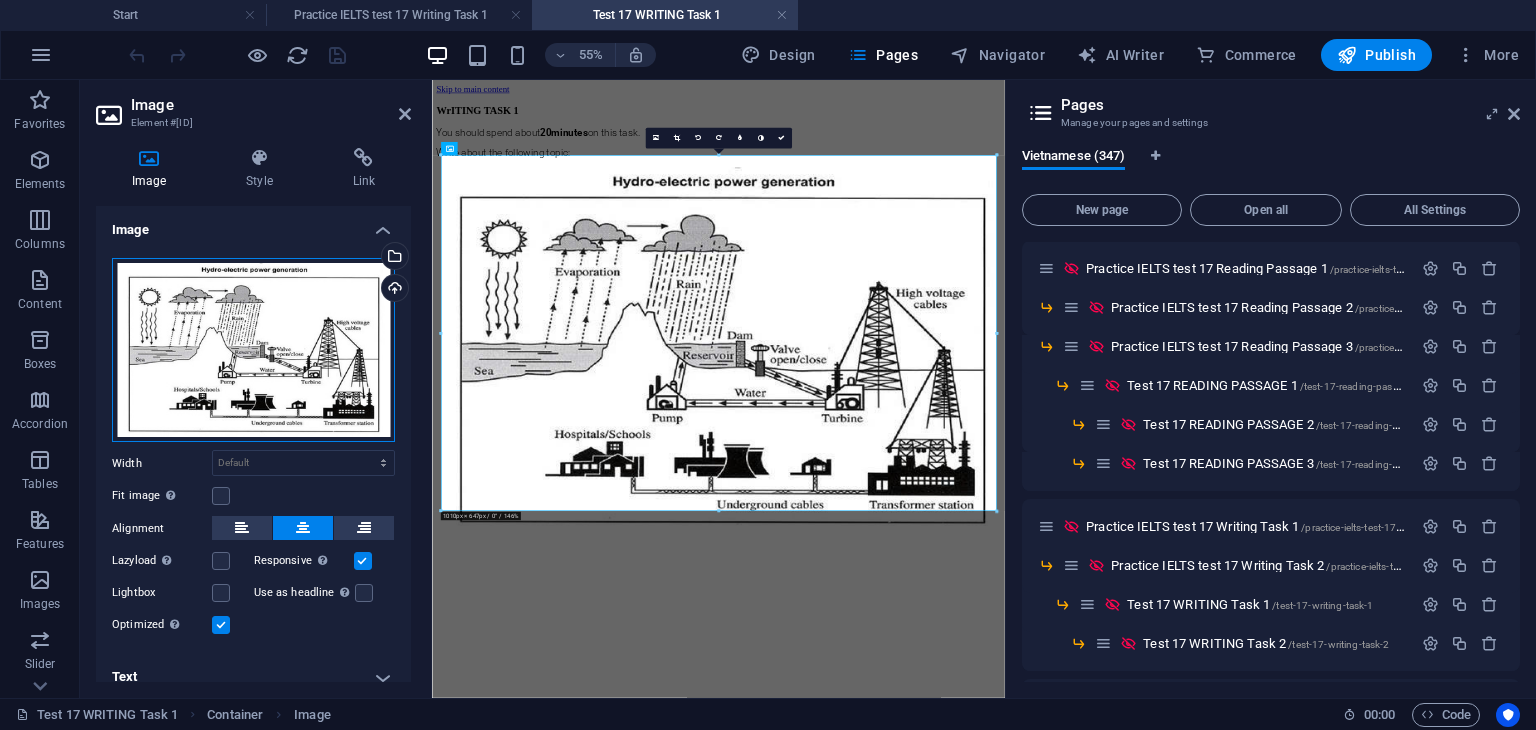 click on "Drag files here, click to choose files or select files from Files or our free stock photos & videos" at bounding box center [253, 350] 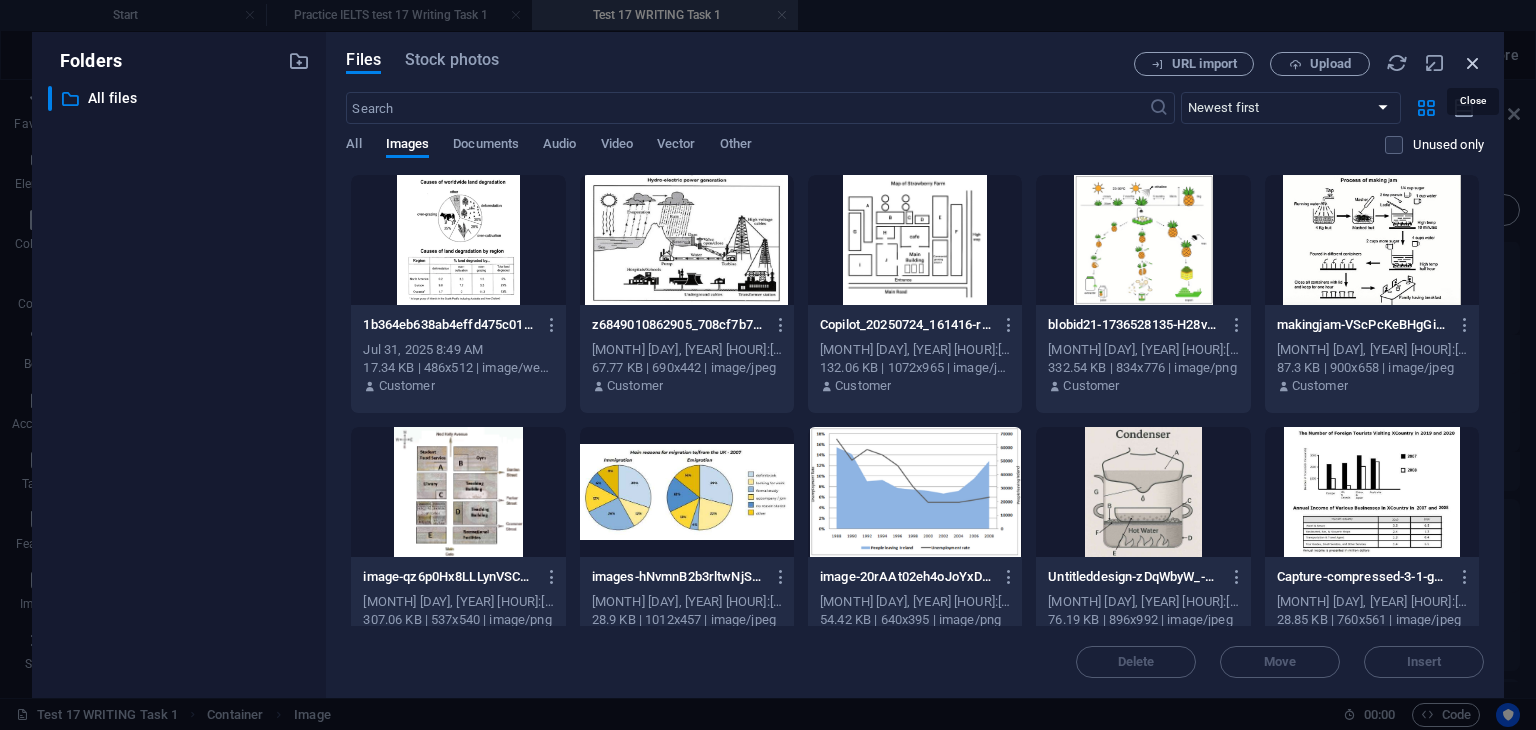 click at bounding box center (1473, 63) 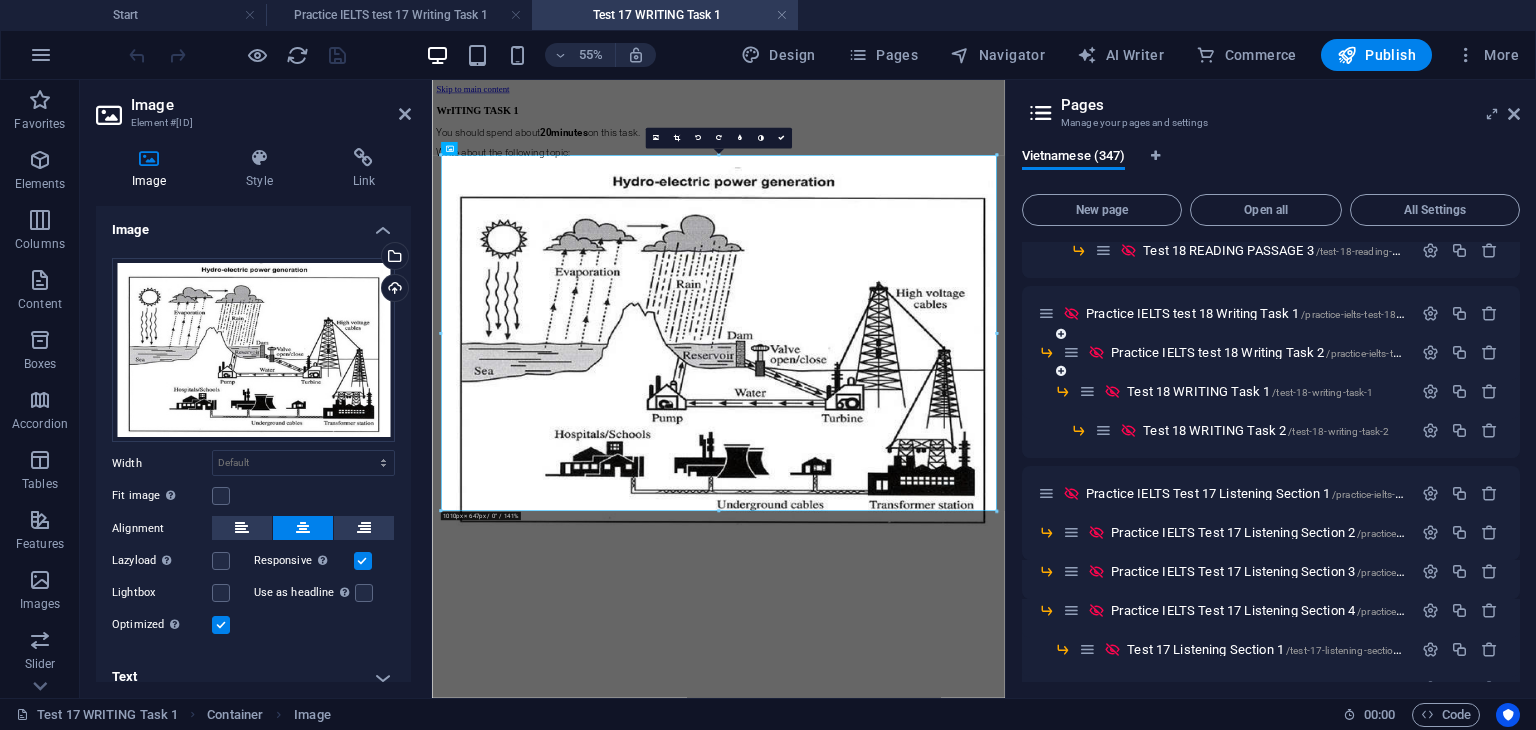 scroll, scrollTop: 1600, scrollLeft: 0, axis: vertical 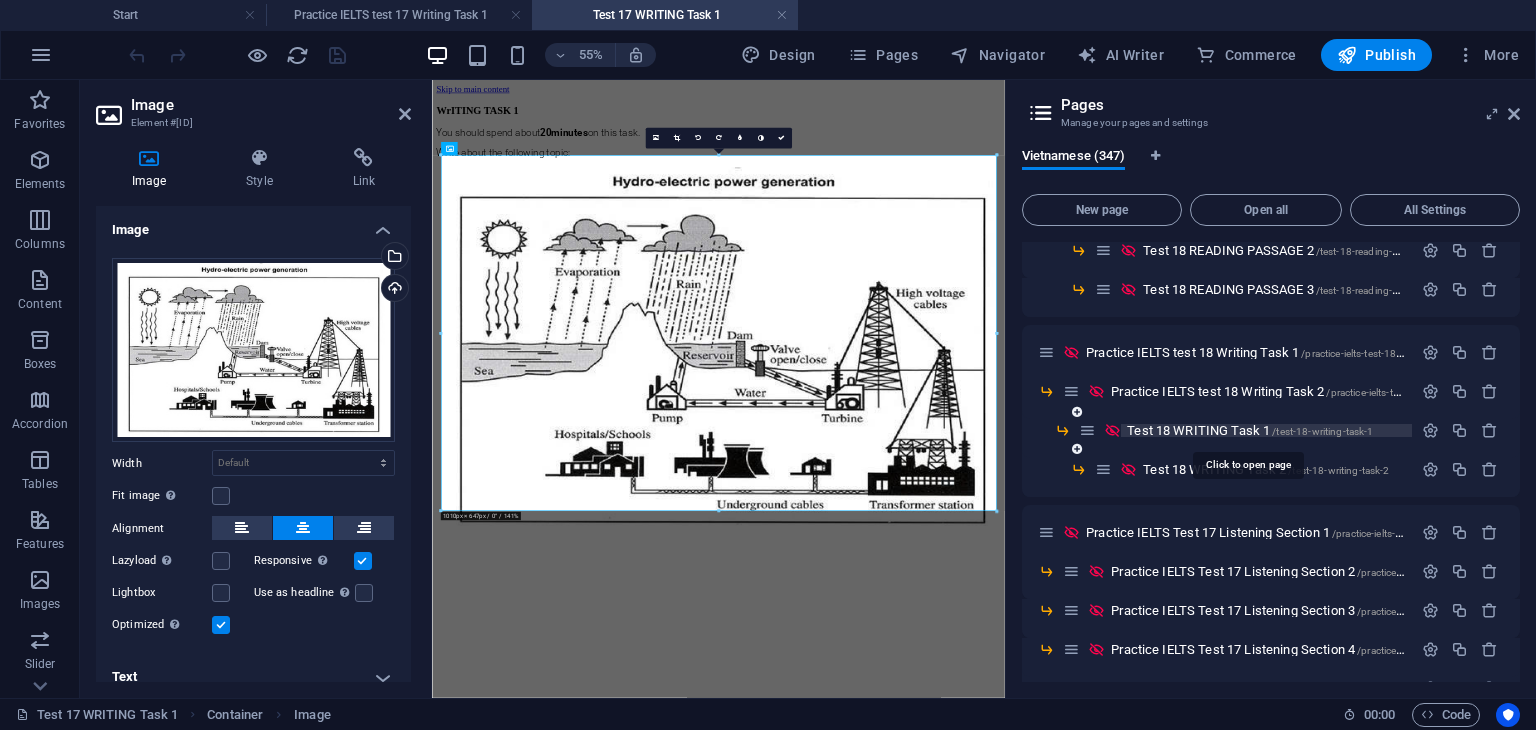 click on "Test 18 WRITING Task 1 /test-18-writing-task-1" at bounding box center [1250, 430] 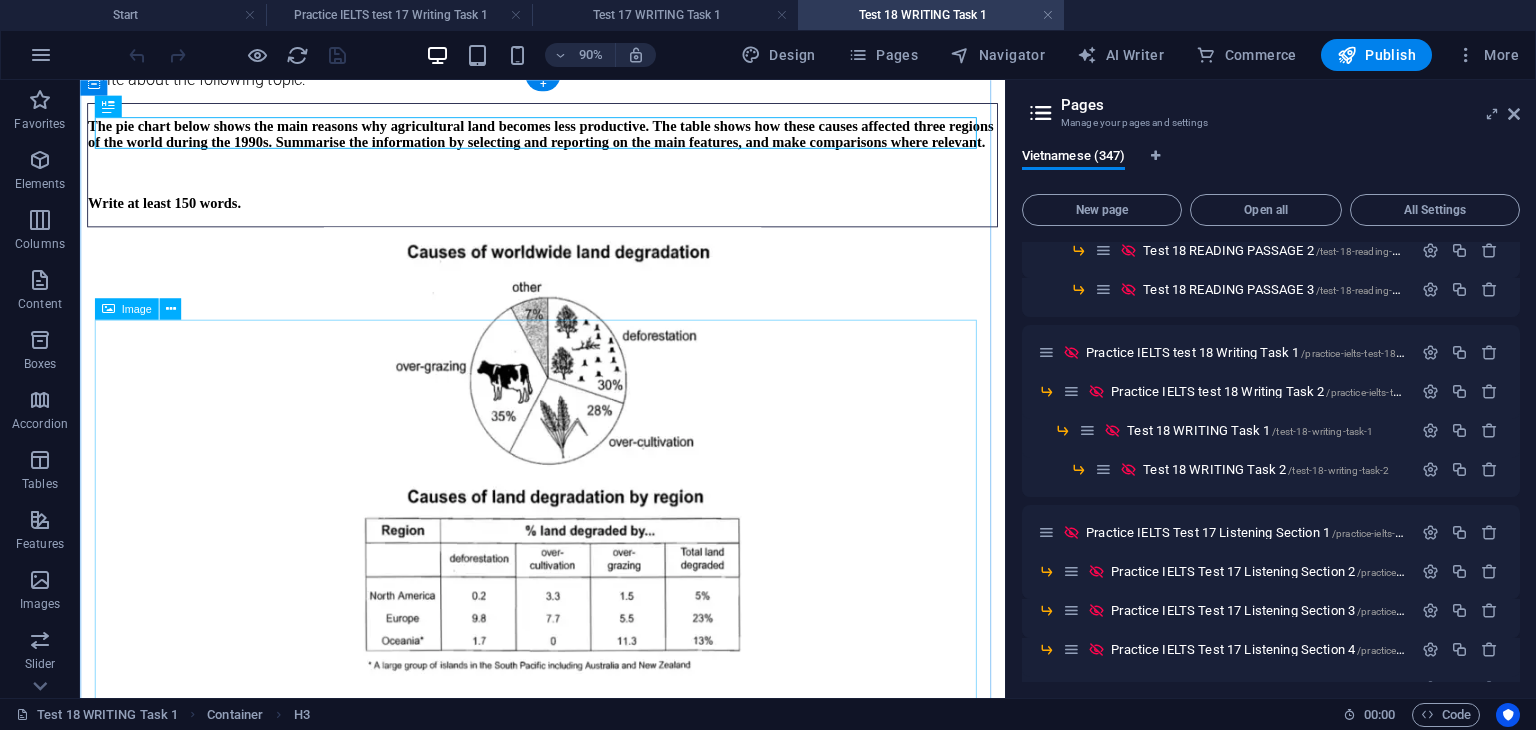 scroll, scrollTop: 147, scrollLeft: 0, axis: vertical 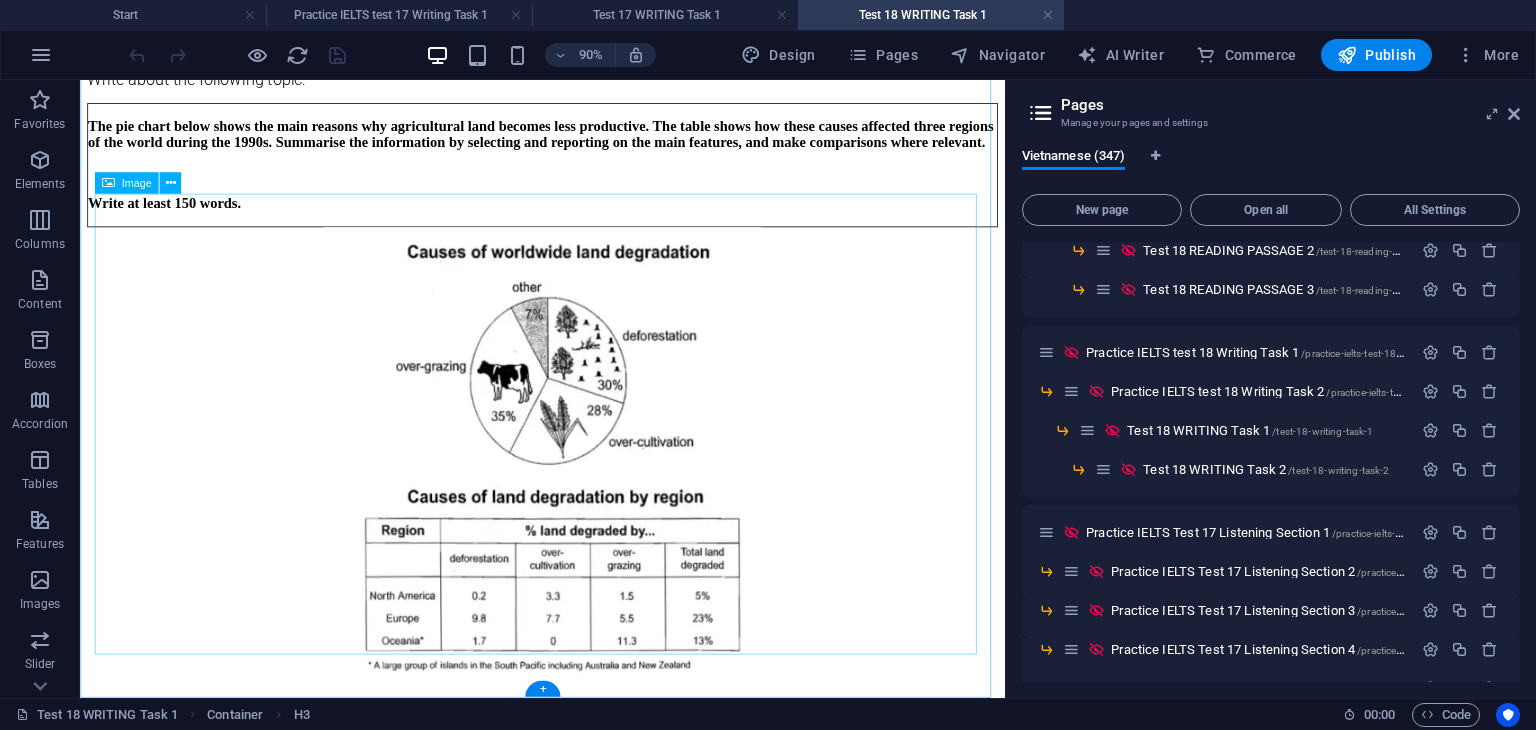 click at bounding box center (594, 501) 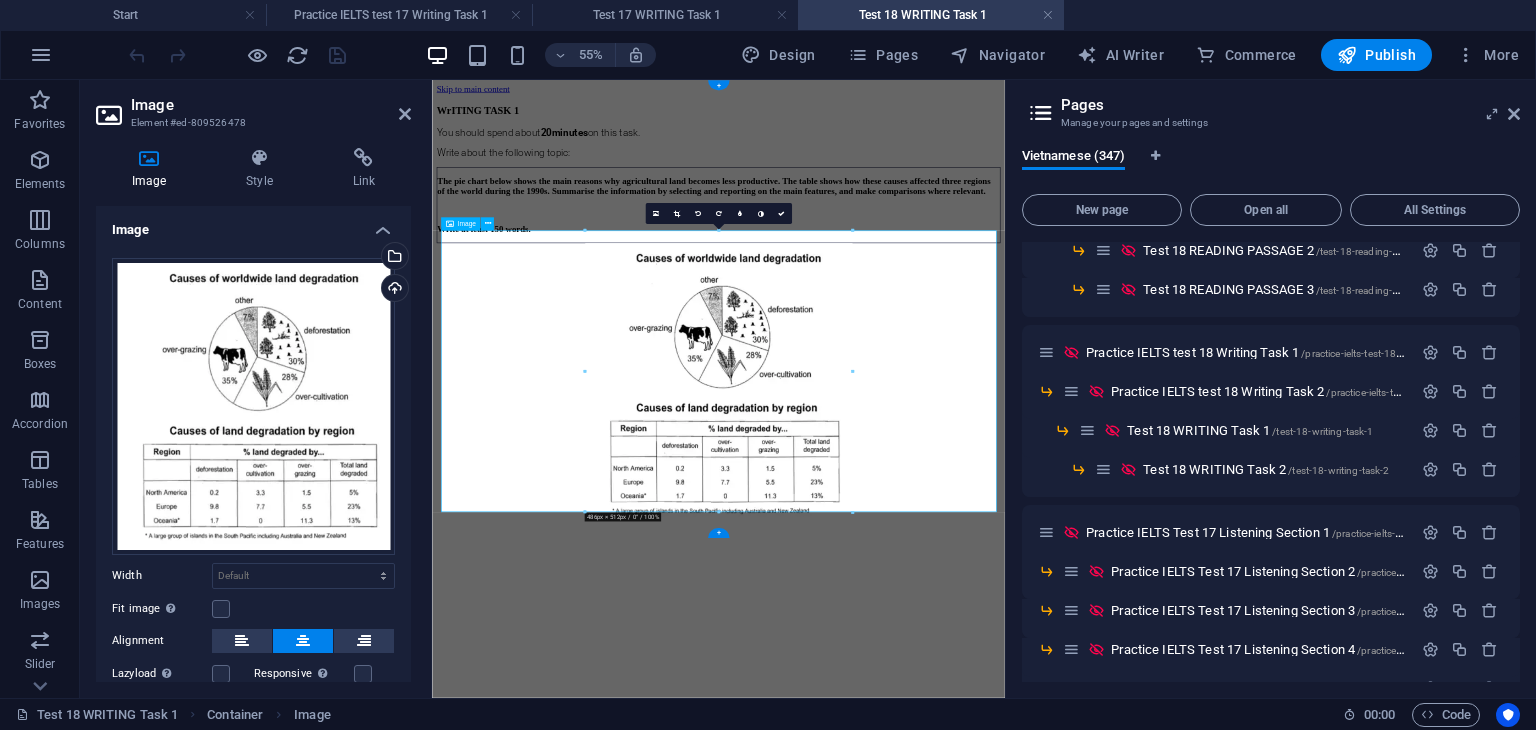 scroll, scrollTop: 0, scrollLeft: 0, axis: both 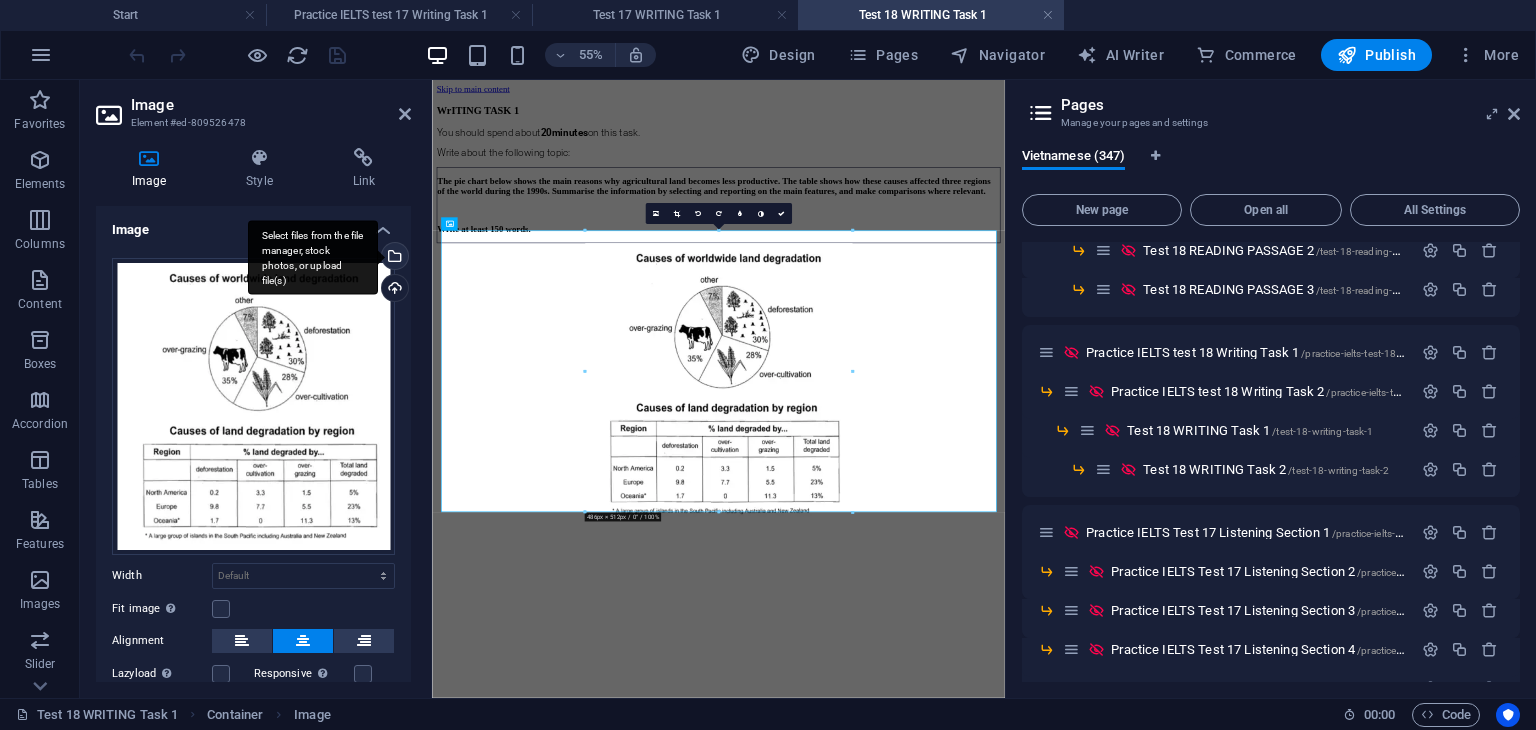 click on "Select files from the file manager, stock photos, or upload file(s)" at bounding box center [313, 257] 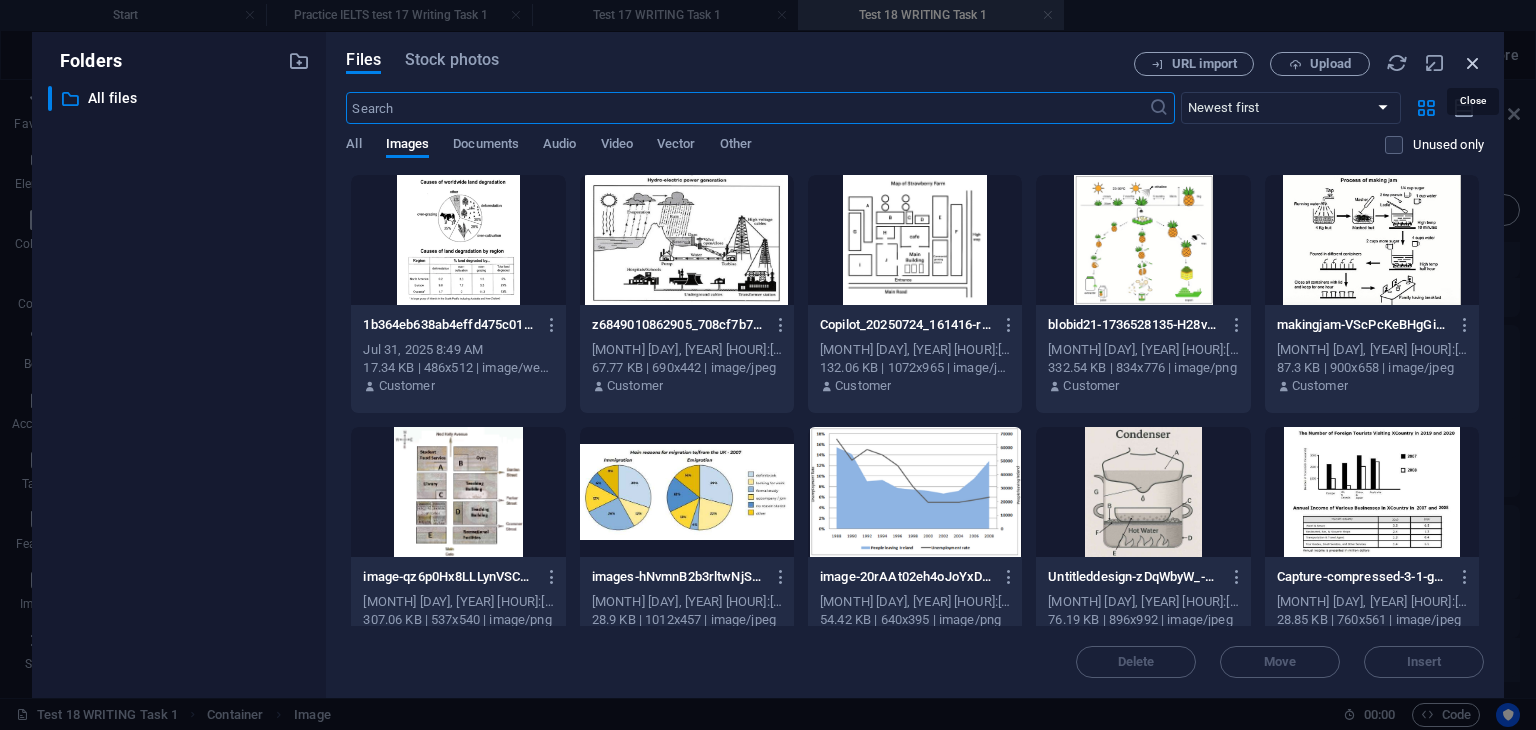 click at bounding box center [1473, 63] 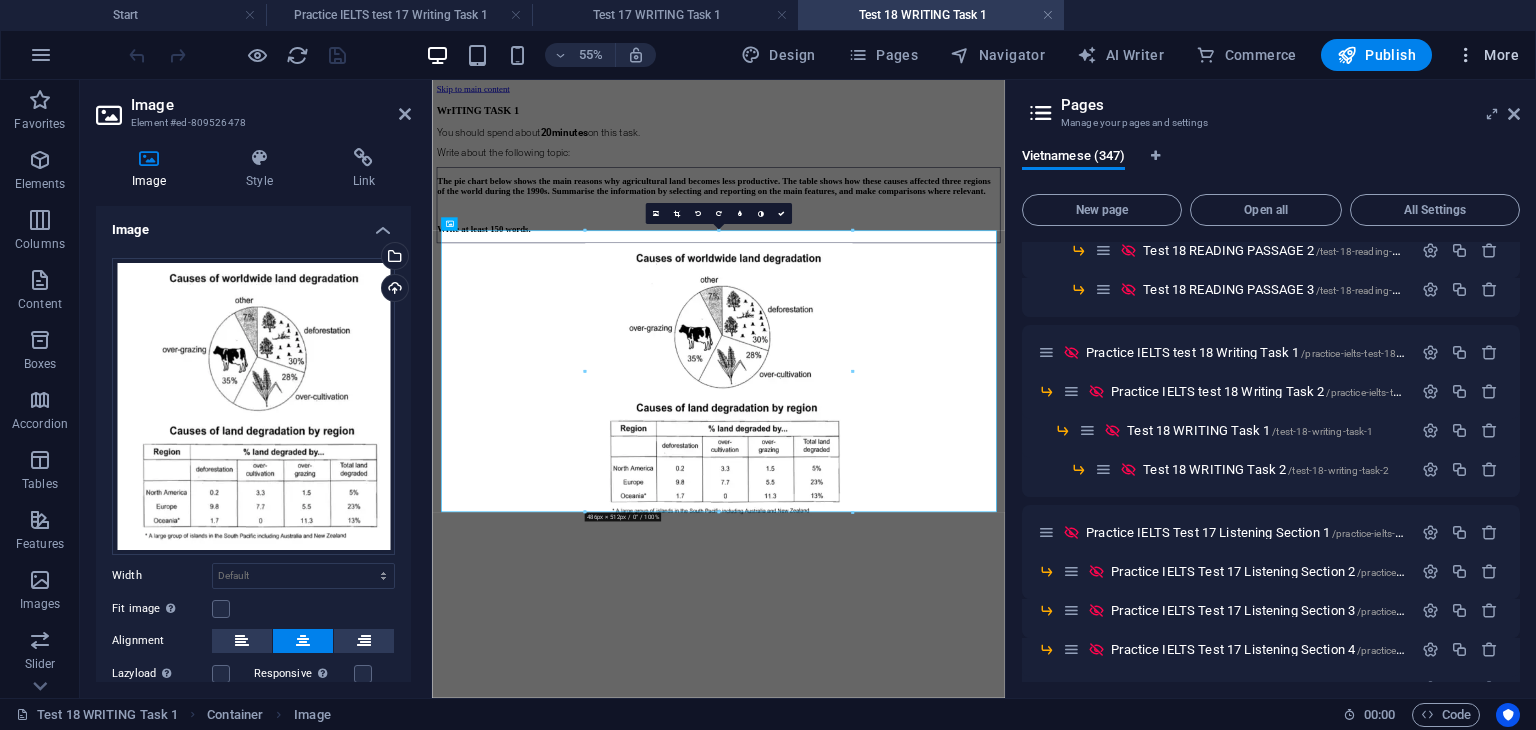 click on "More" at bounding box center (1487, 55) 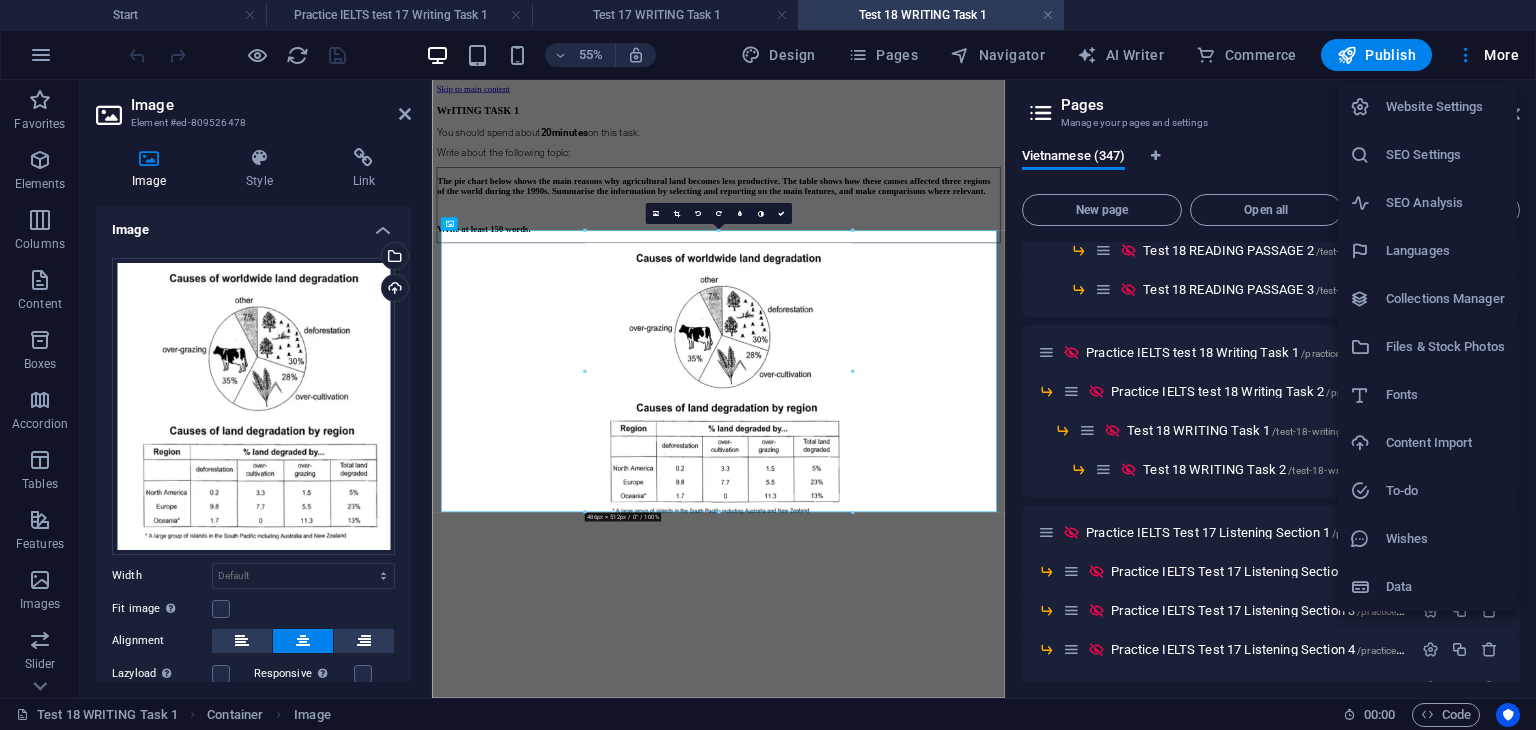 click on "Files & Stock Photos" at bounding box center (1427, 347) 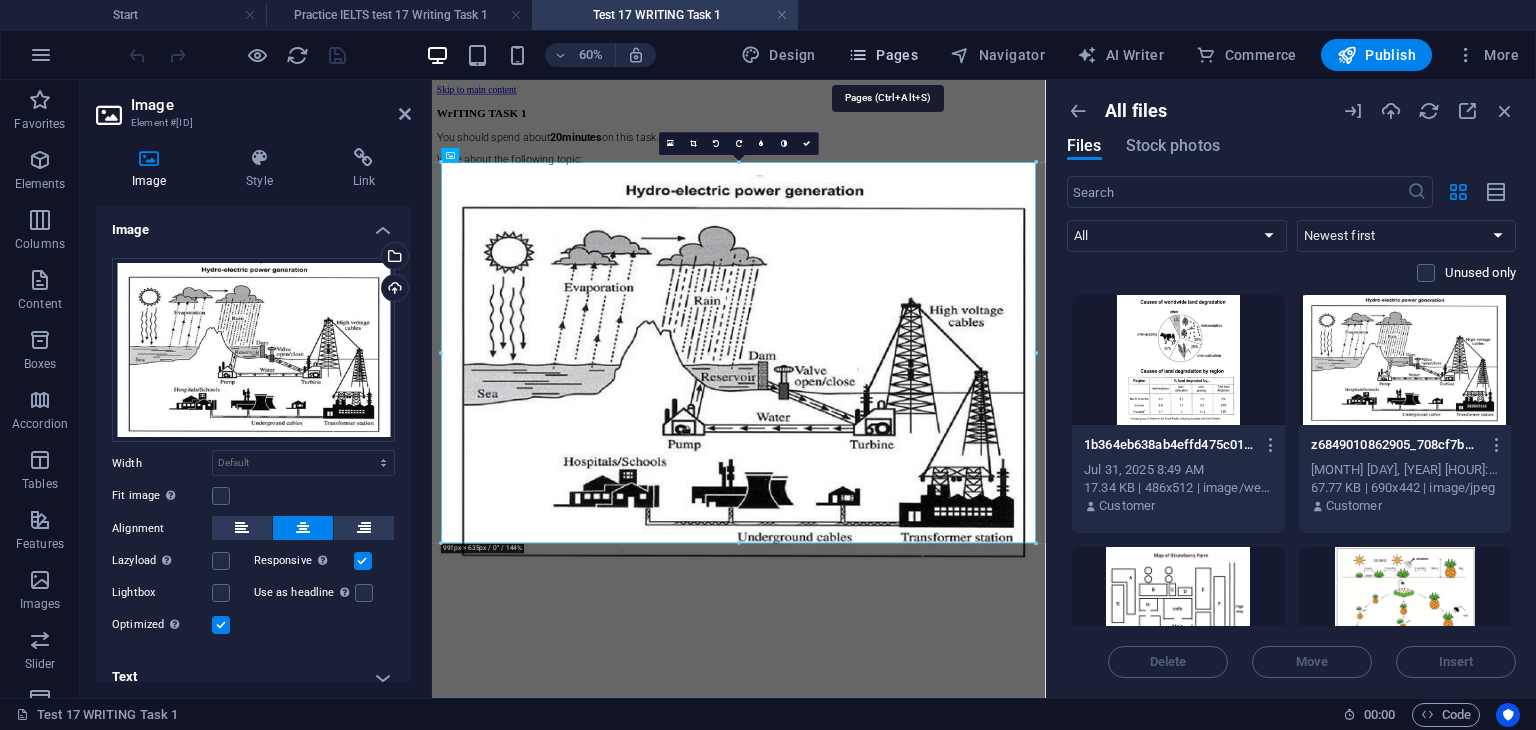 click on "Pages" at bounding box center [883, 55] 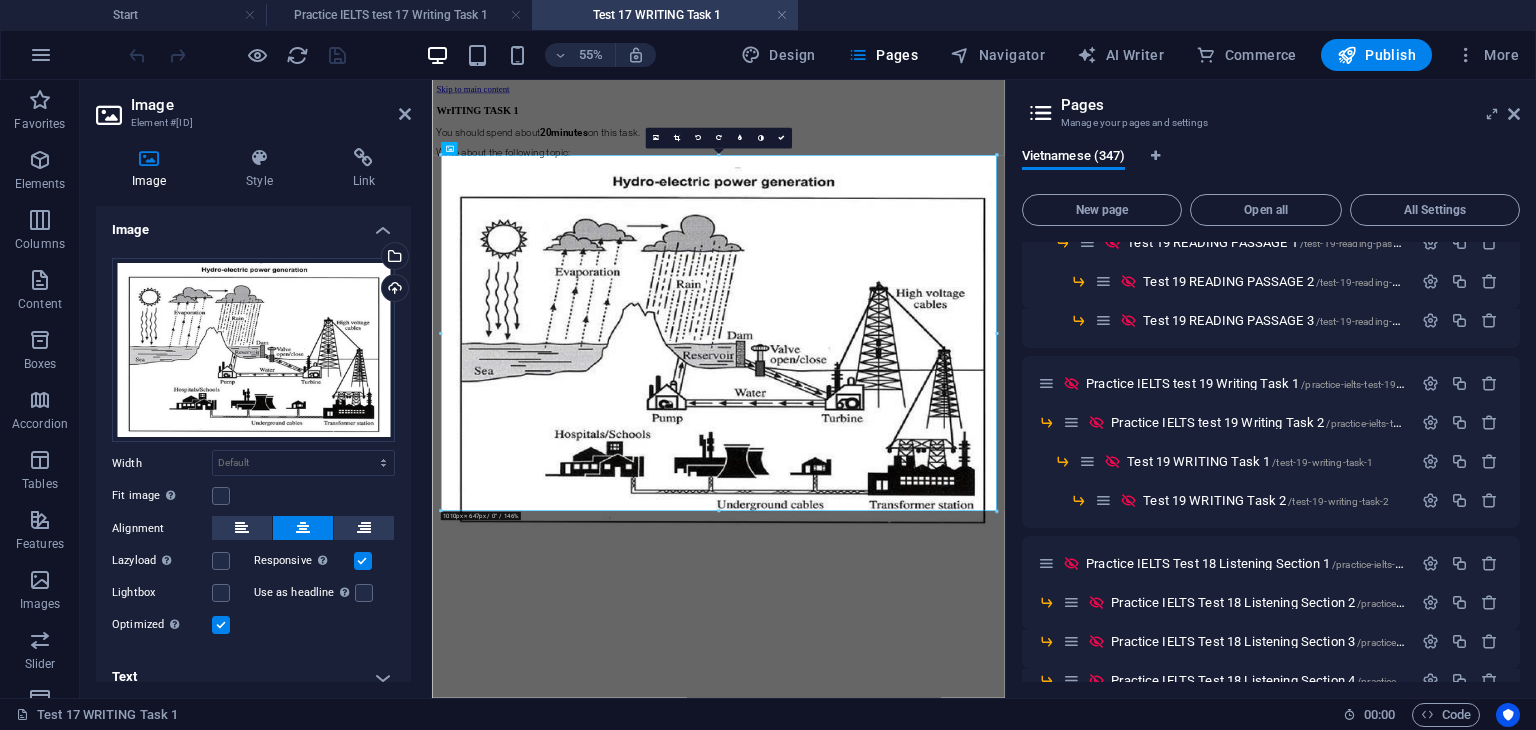 scroll, scrollTop: 800, scrollLeft: 0, axis: vertical 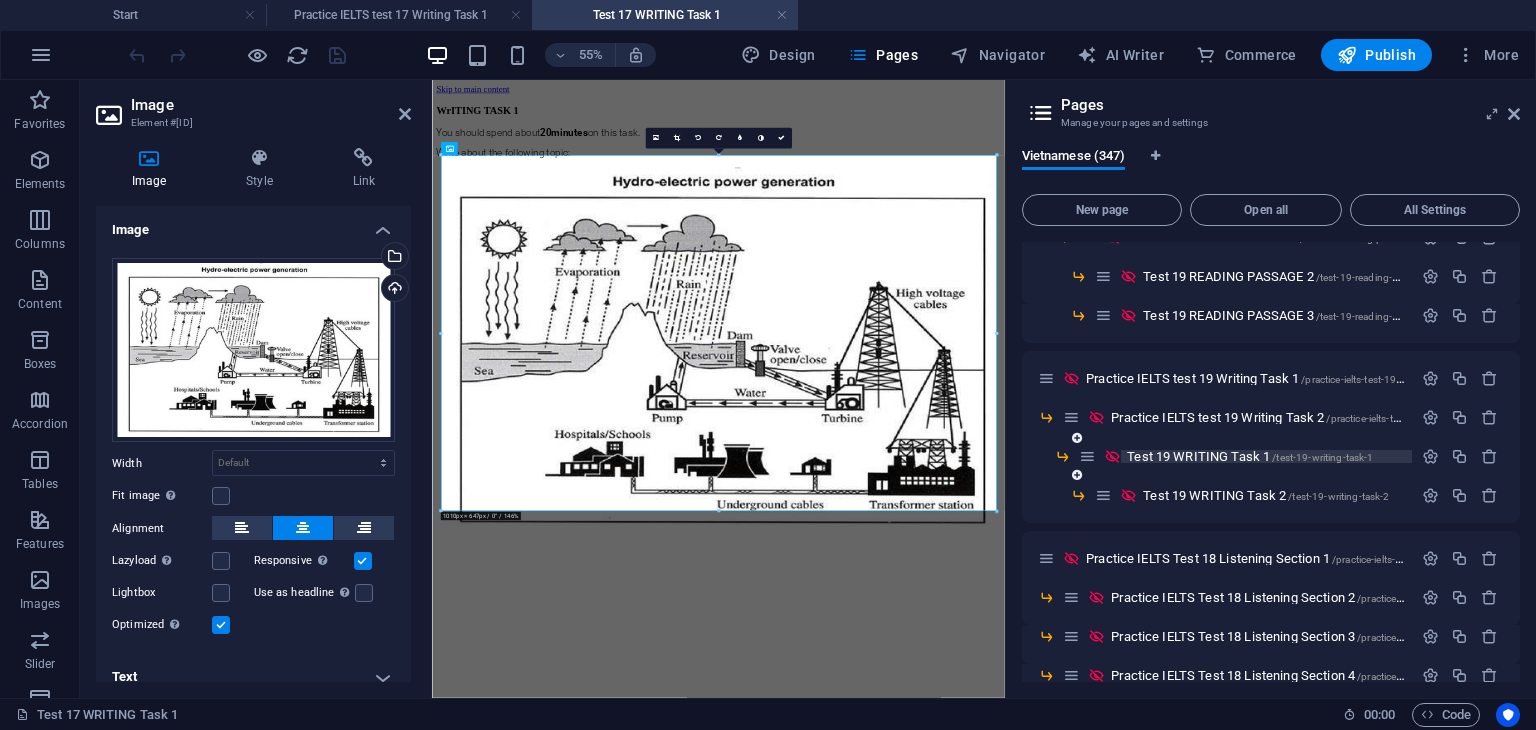 click on "Test 19 WRITING Task 1 /test-19-writing-task-1" at bounding box center (1250, 456) 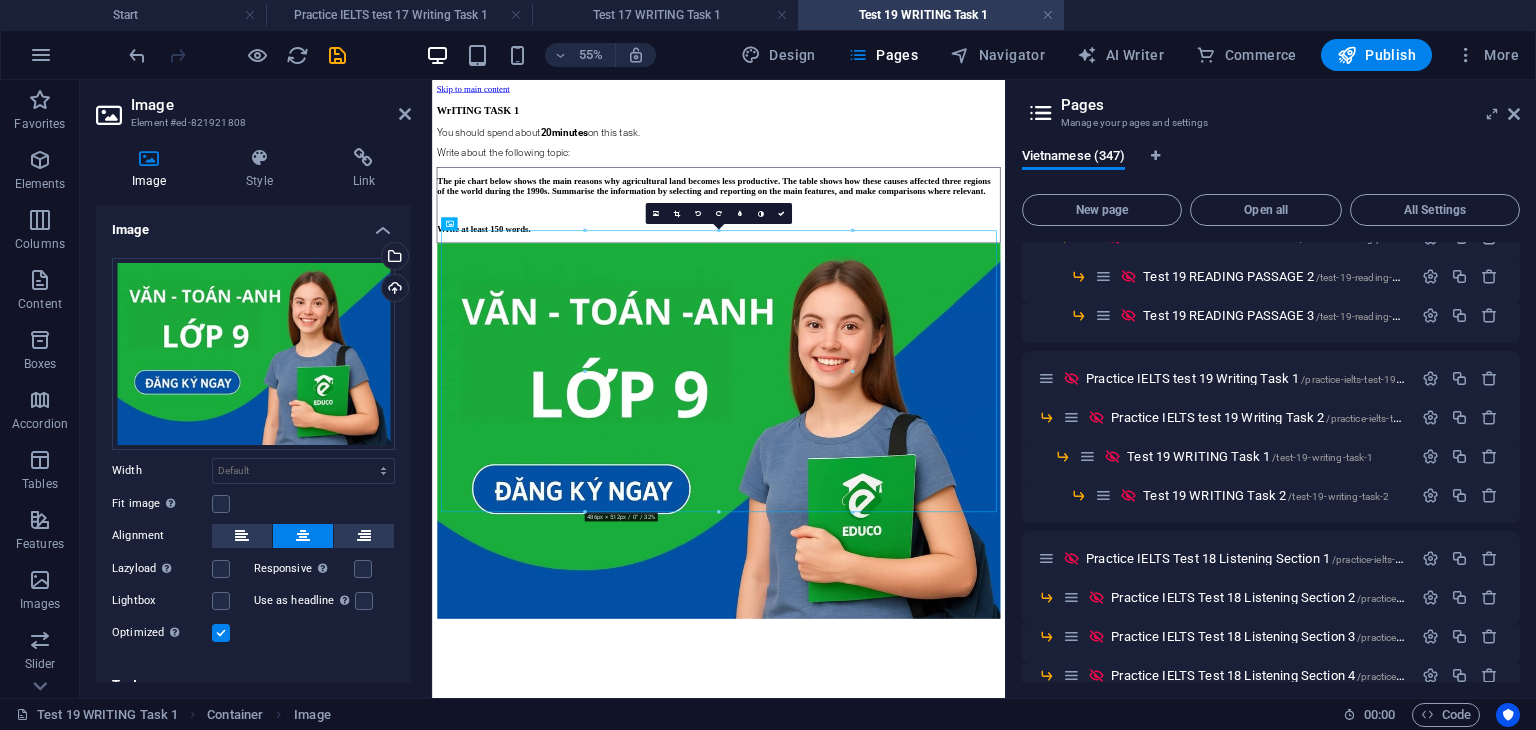 scroll, scrollTop: 0, scrollLeft: 0, axis: both 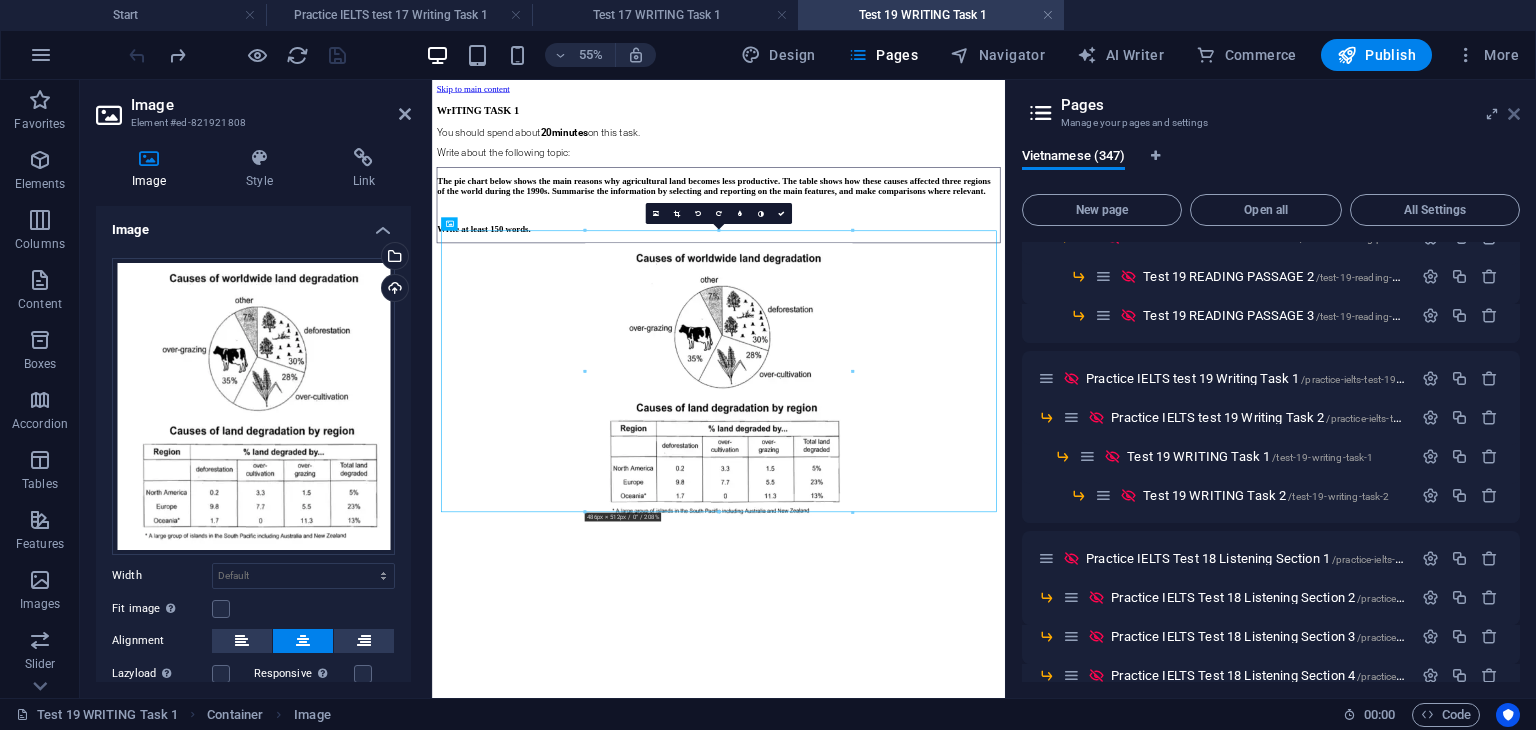 click at bounding box center (1514, 114) 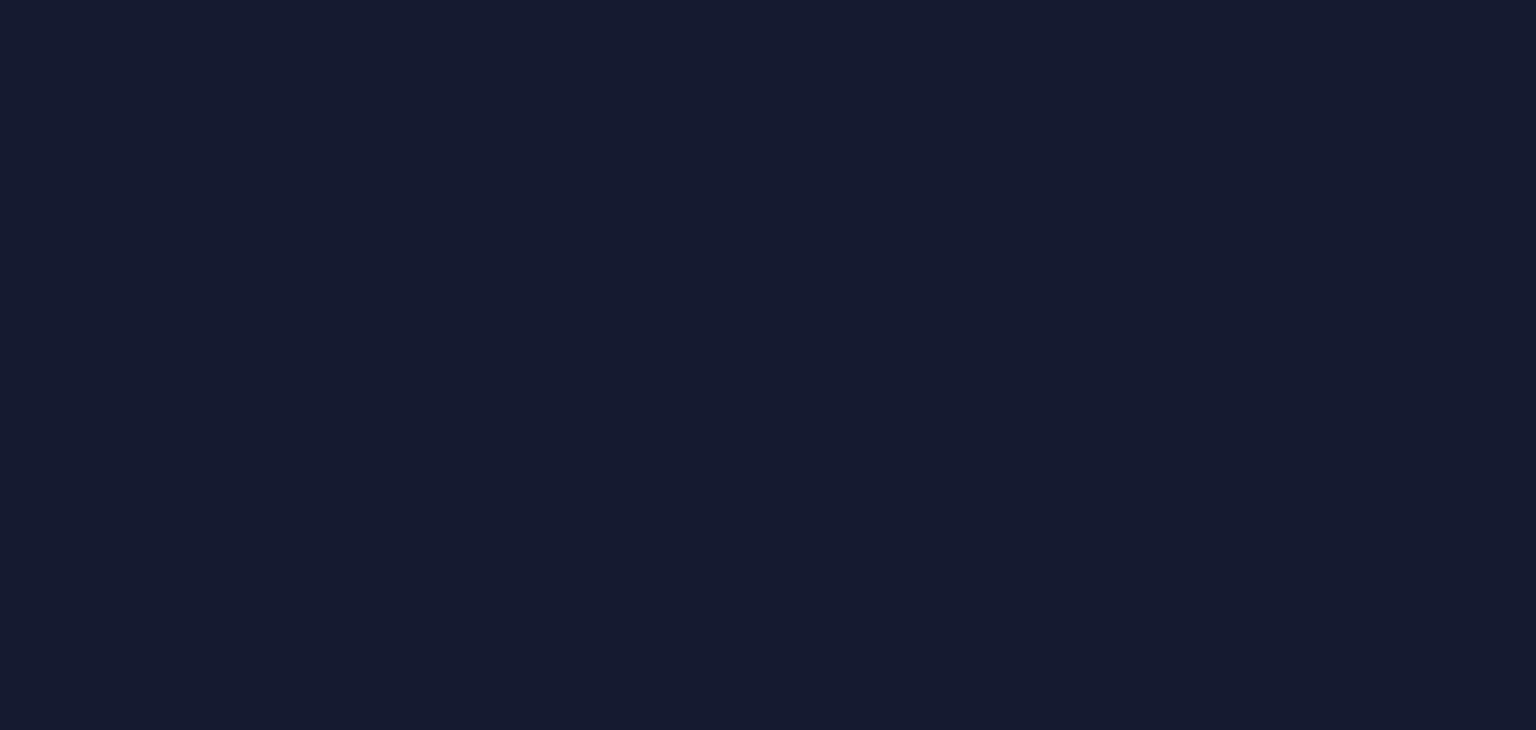 scroll, scrollTop: 0, scrollLeft: 0, axis: both 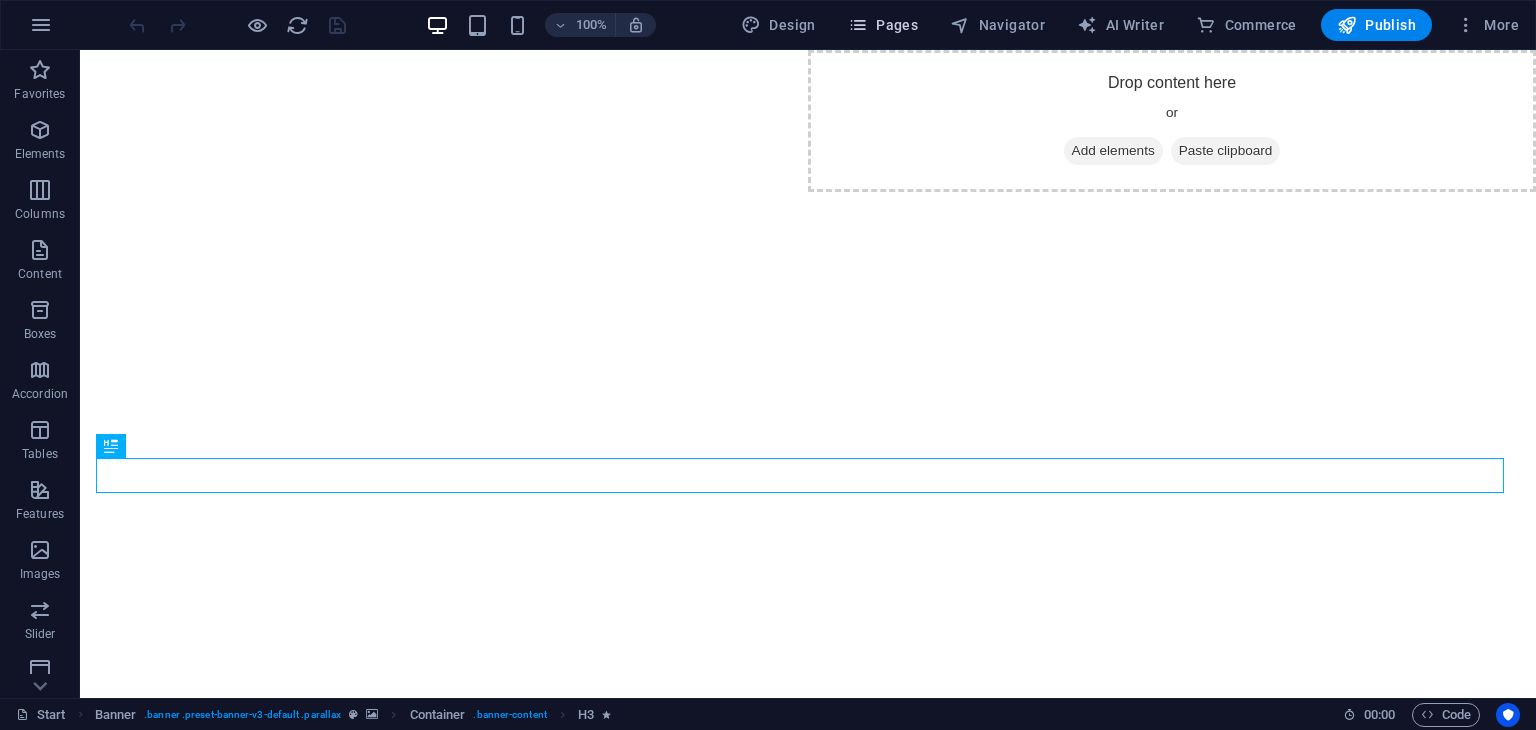 click on "Pages" at bounding box center (883, 25) 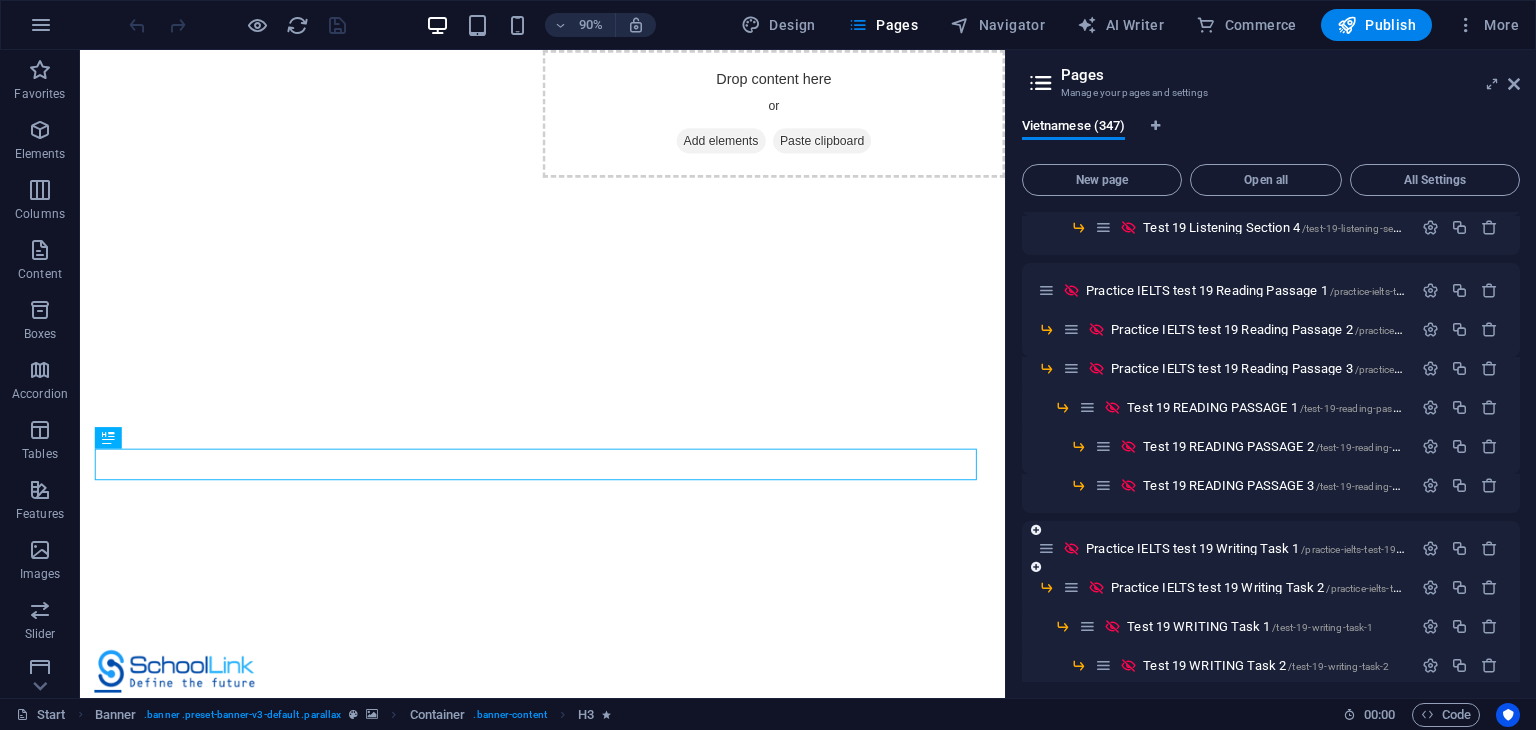 scroll, scrollTop: 1000, scrollLeft: 0, axis: vertical 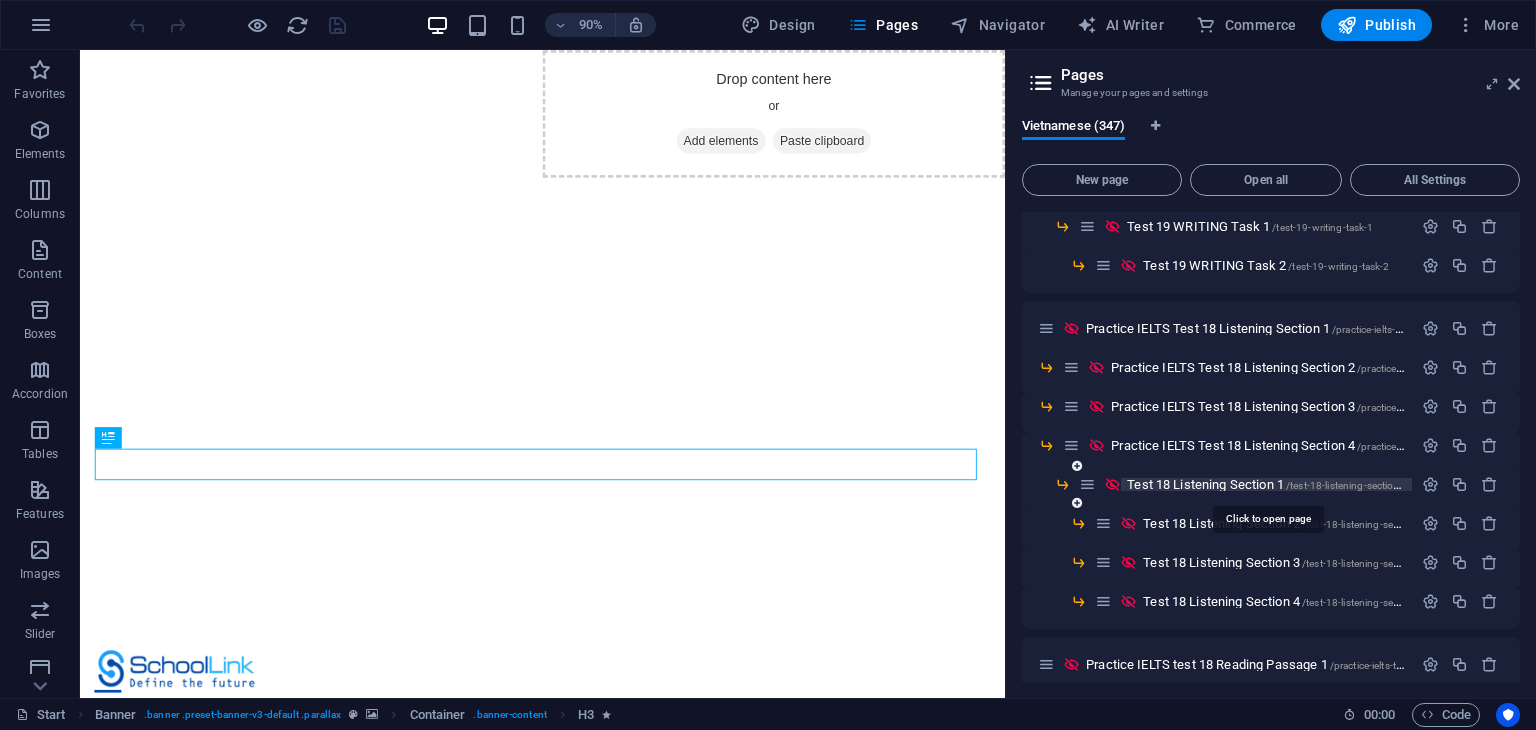 click on "Test 18 Listening Section 1 /test-18-listening-section-1" at bounding box center (1268, 484) 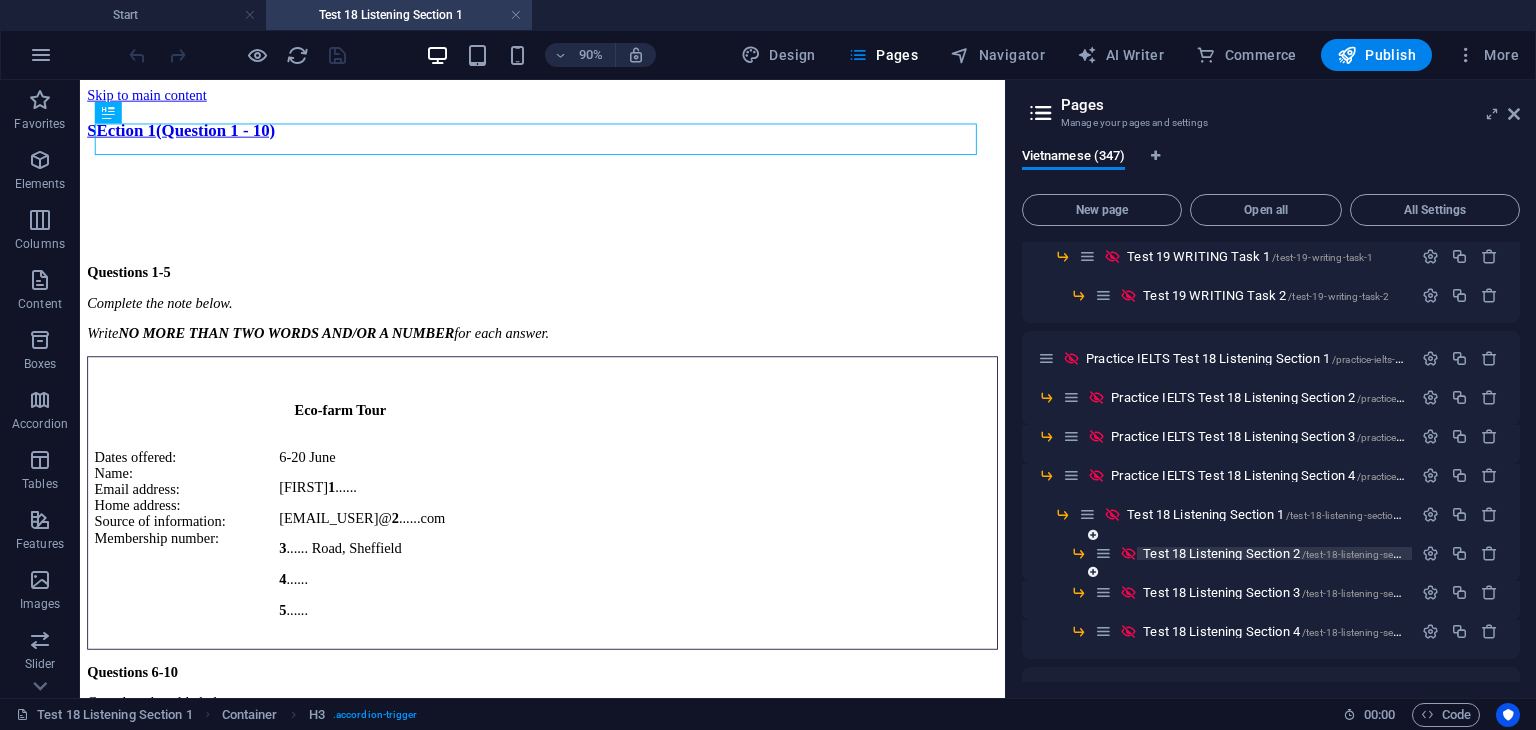 scroll, scrollTop: 0, scrollLeft: 0, axis: both 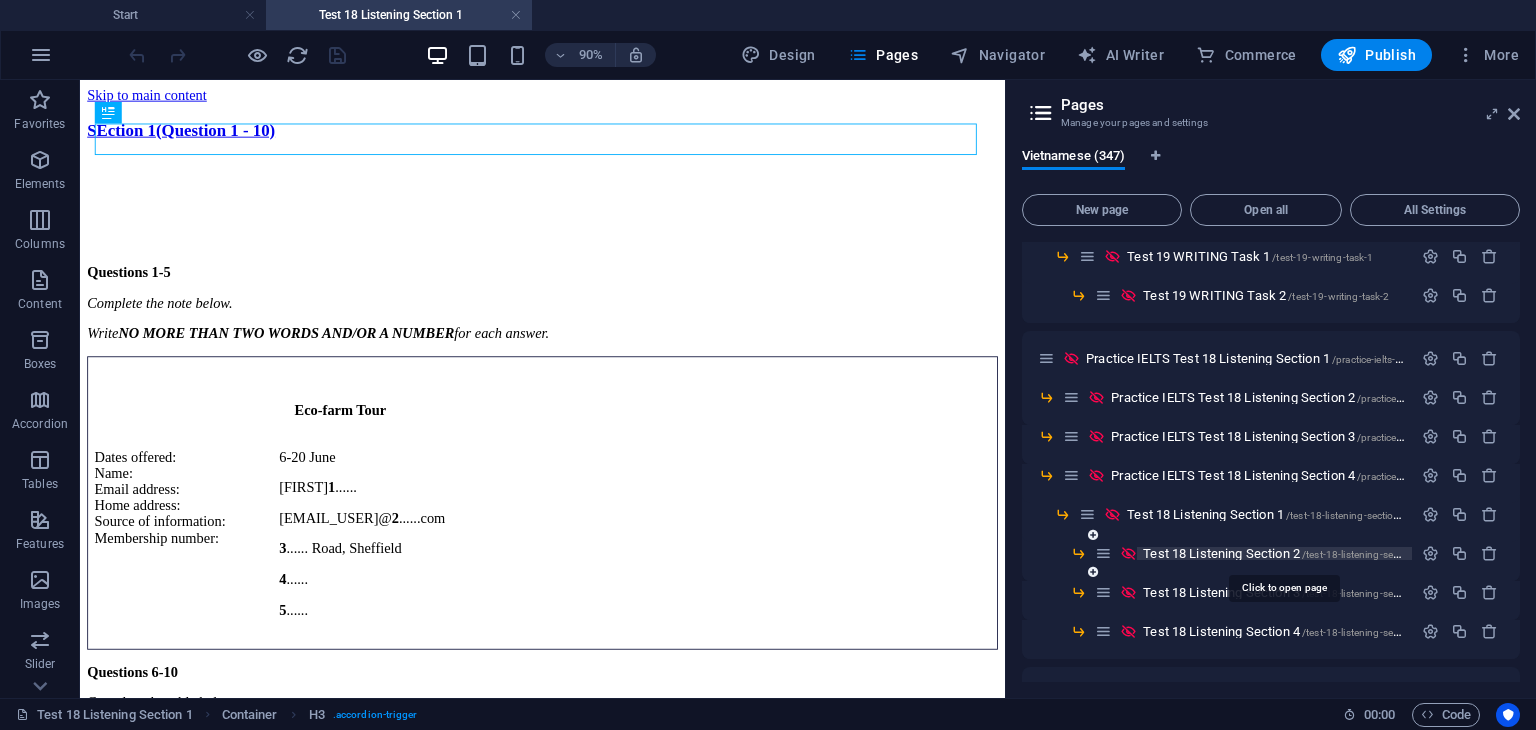 click on "Test 18 Listening Section 2 /test-18-listening-section-2" at bounding box center [1284, 553] 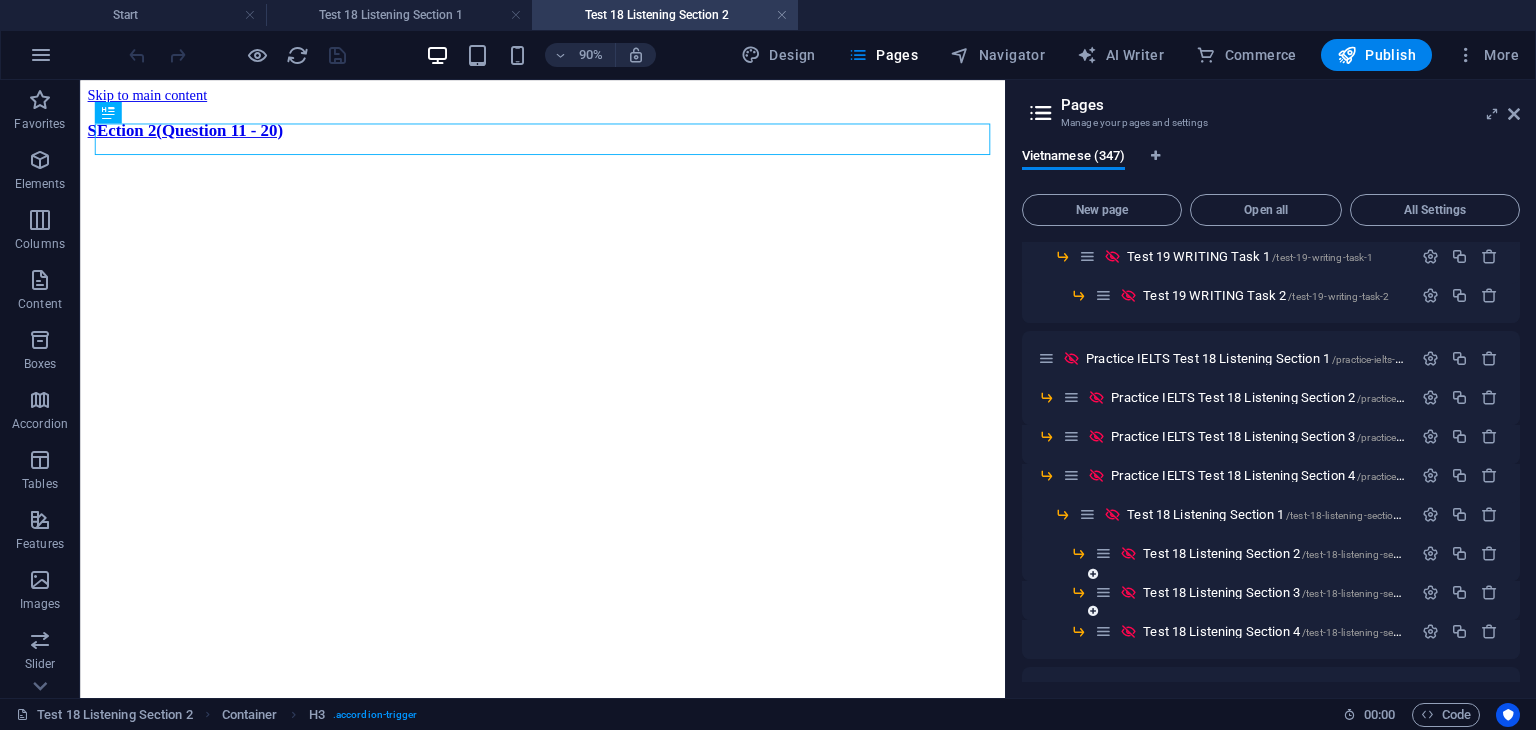 scroll, scrollTop: 0, scrollLeft: 0, axis: both 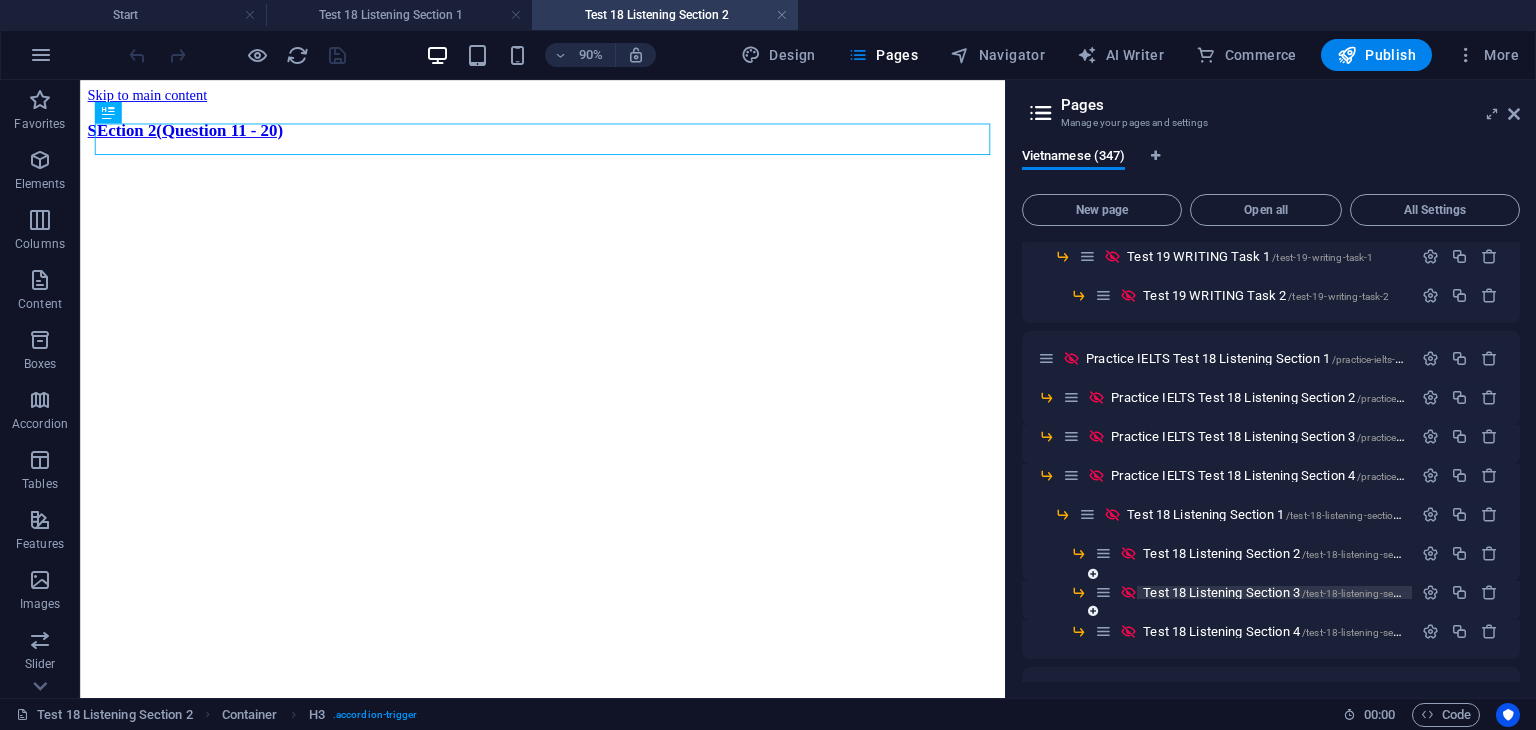 click on "Test 18 Listening Section 3 /test-18-listening-section-3" at bounding box center (1284, 592) 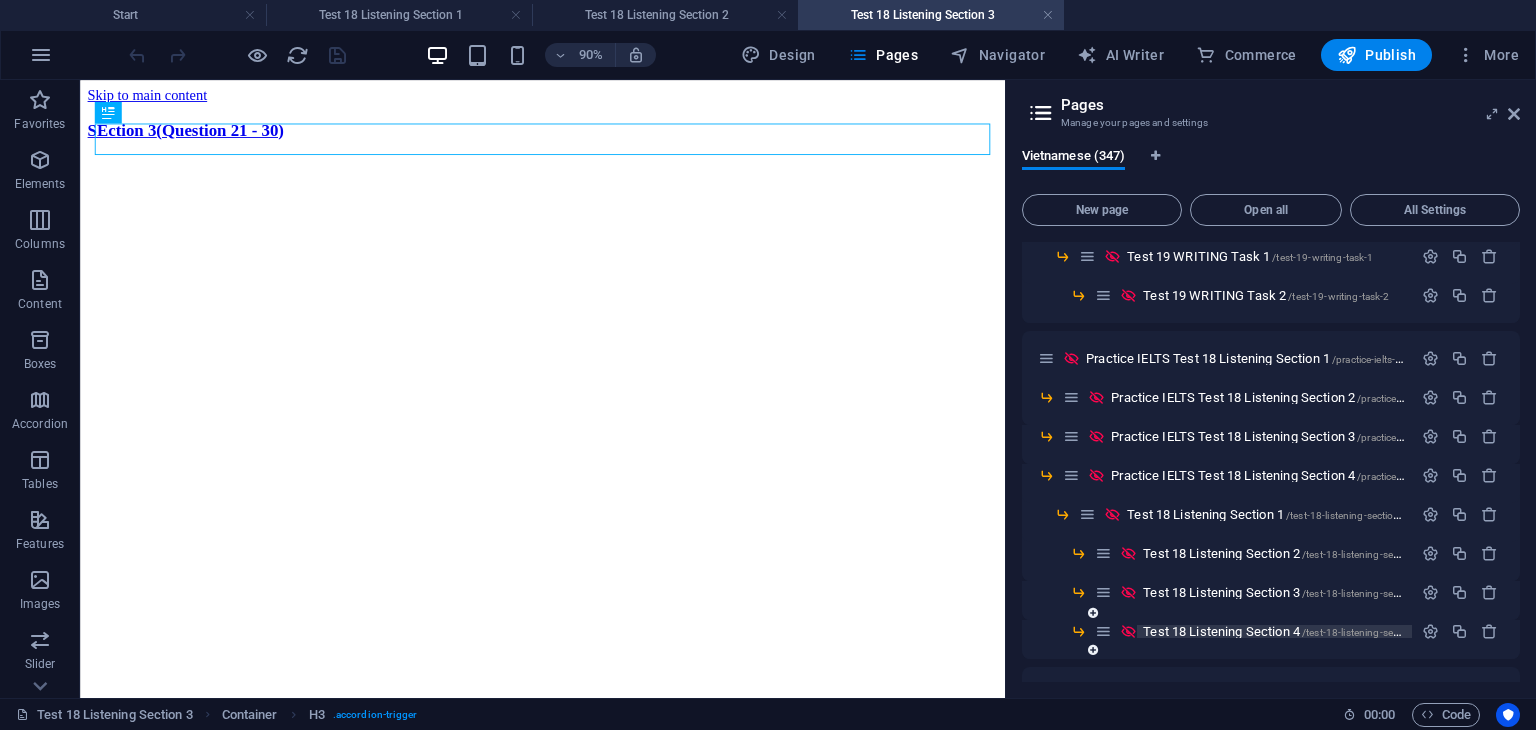 click on "Test 18 Listening Section 4 /test-18-listening-section-4" at bounding box center [1284, 631] 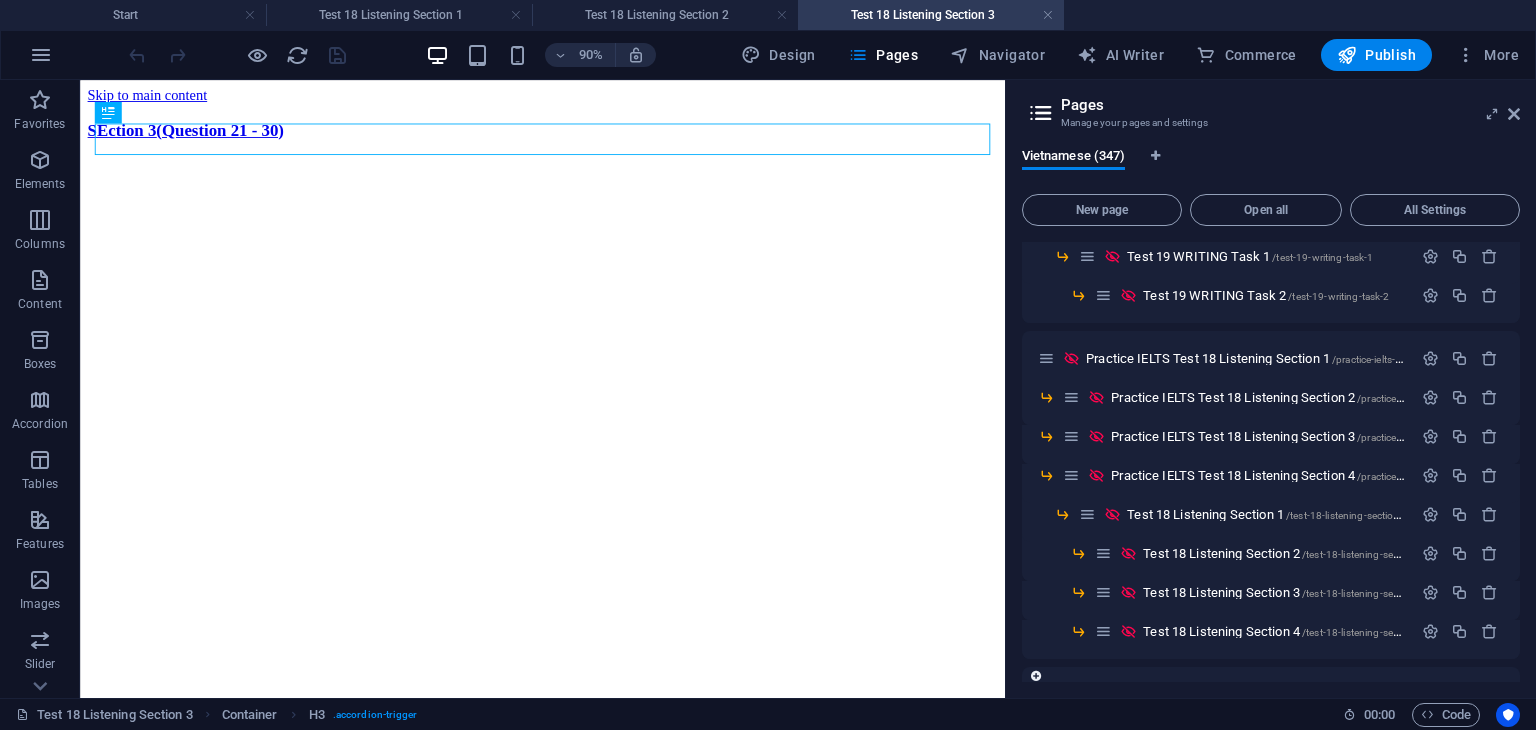 scroll, scrollTop: 0, scrollLeft: 0, axis: both 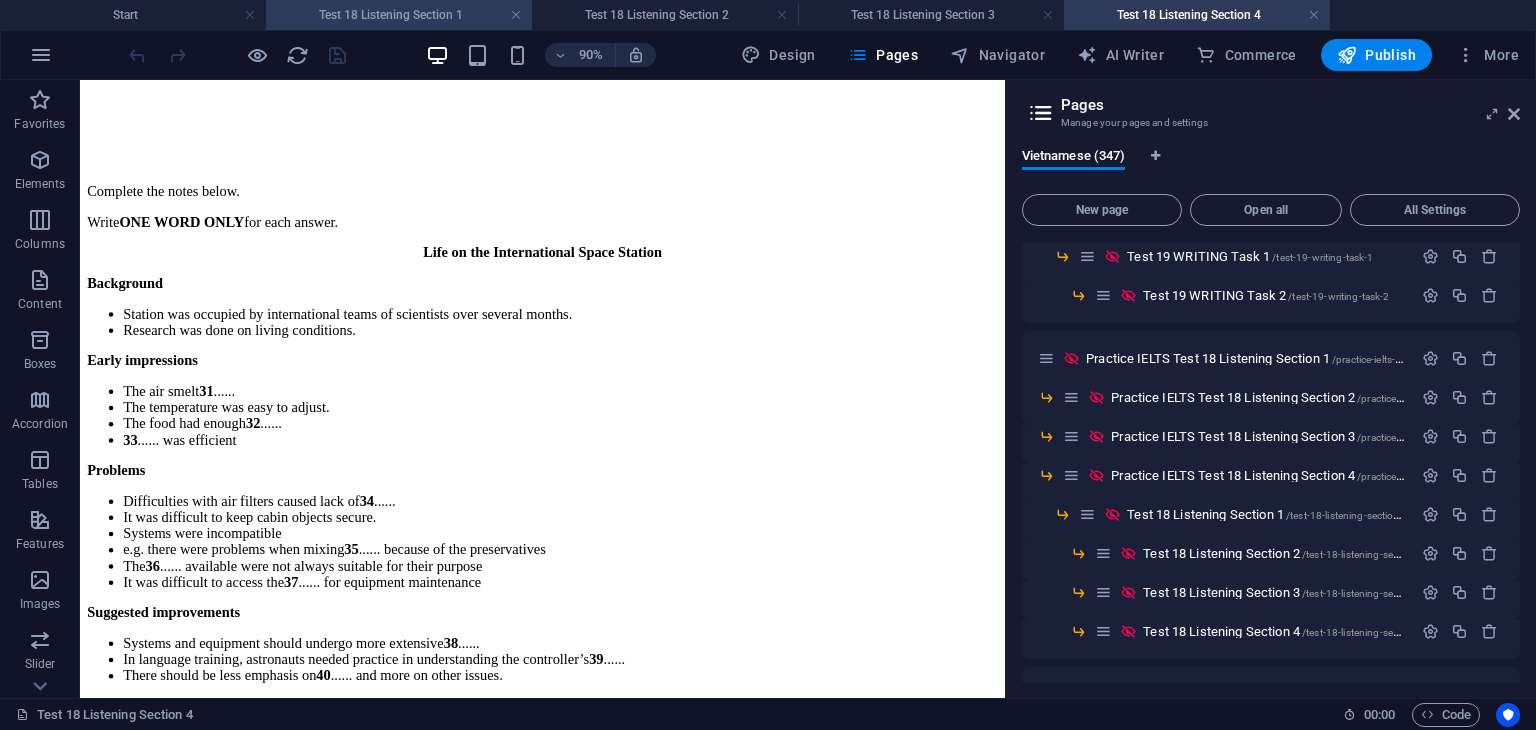 click on "Test 18 Listening Section 1" at bounding box center (399, 15) 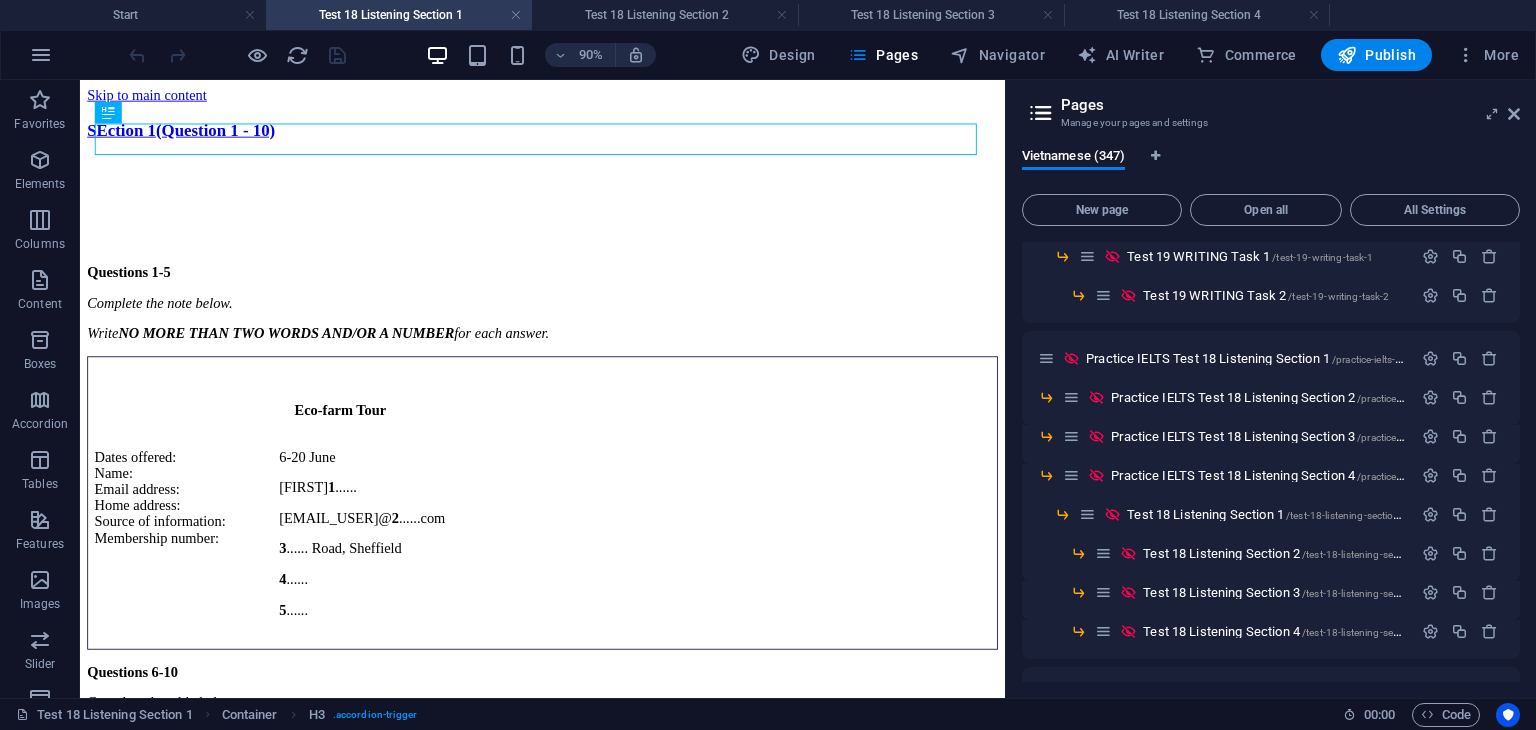 scroll, scrollTop: 0, scrollLeft: 0, axis: both 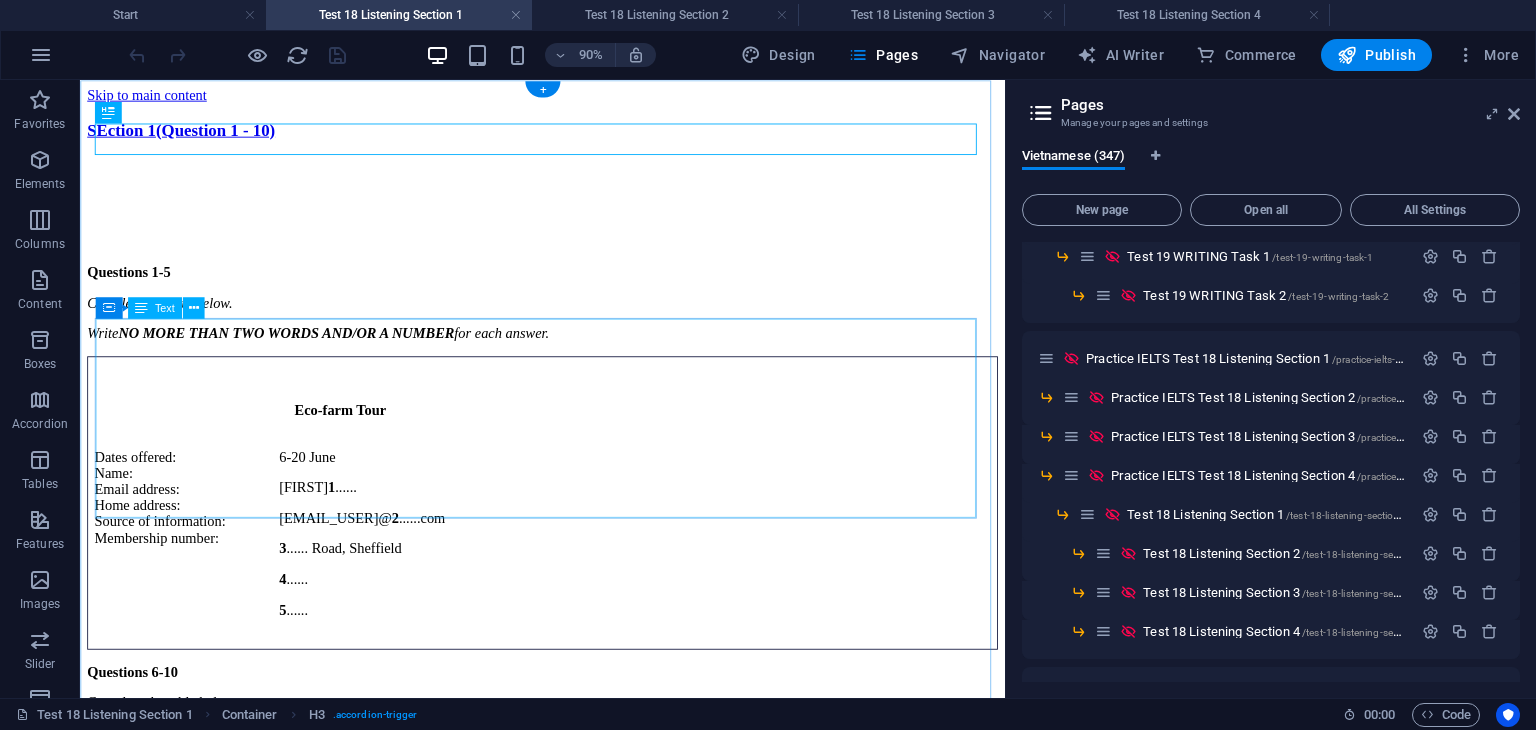 click on "Eco-farm Tour Dates offered: Name:   Email address: Home address: Source of information: Membership number: 6-20 June [FIRST]  1 ...... [EMAIL_USER] 2 ......com 3 ...... Road, [CITY] 4 ...... 5 ......" at bounding box center (594, 558) 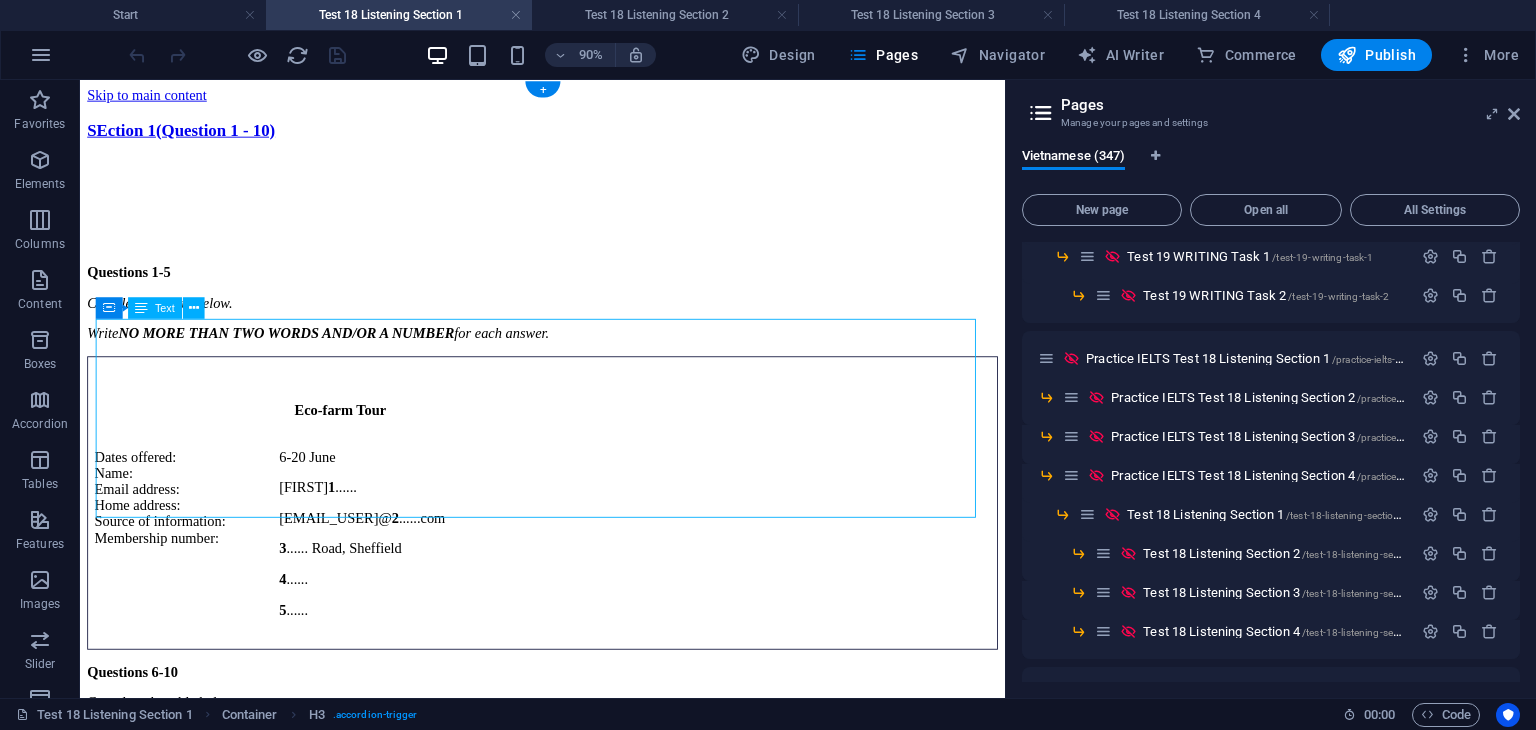 click on "Eco-farm Tour Dates offered: Name:   Email address: Home address: Source of information: Membership number: 6-20 June [FIRST]  1 ...... [EMAIL_USER] 2 ......com 3 ...... Road, [CITY] 4 ...... 5 ......" at bounding box center [594, 558] 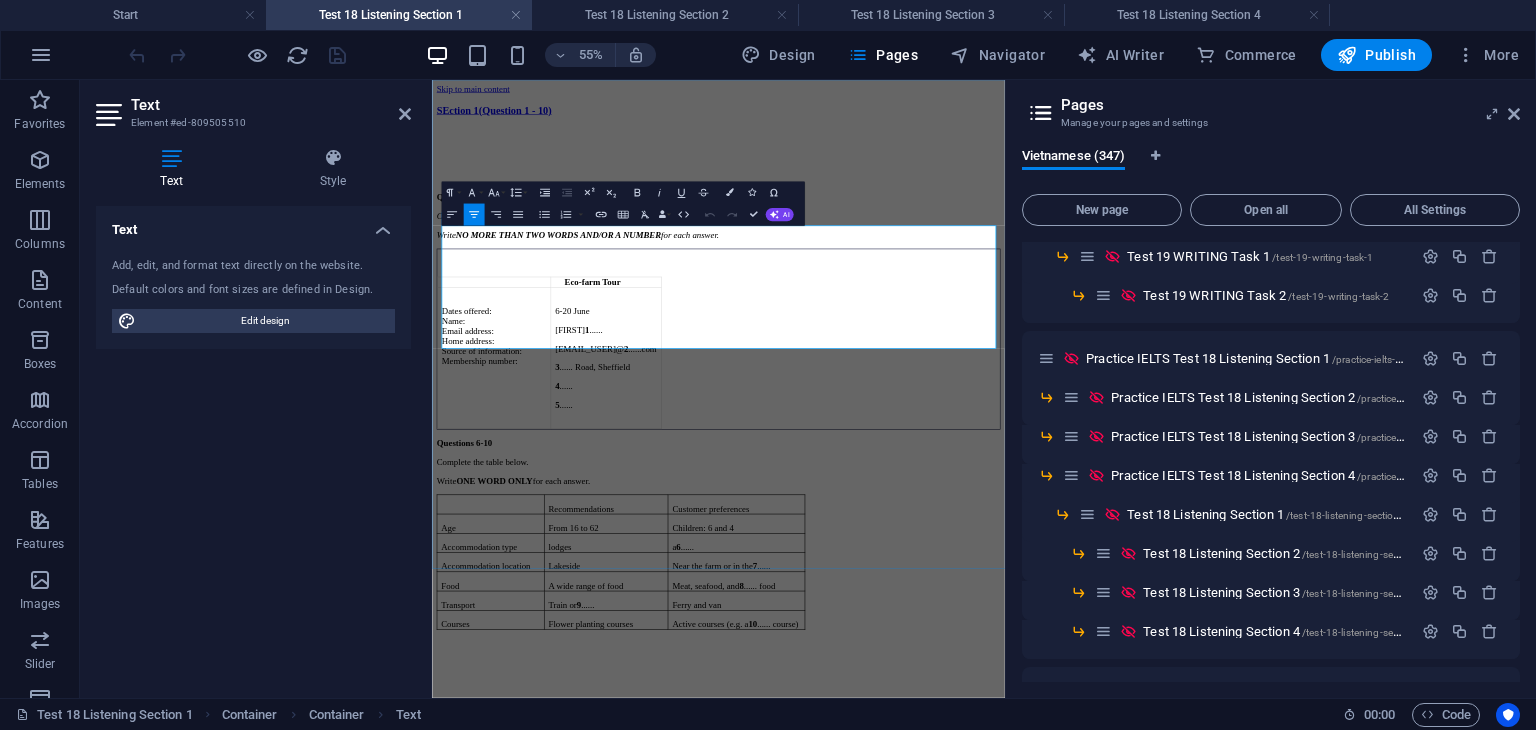 drag, startPoint x: 923, startPoint y: 448, endPoint x: 914, endPoint y: 454, distance: 10.816654 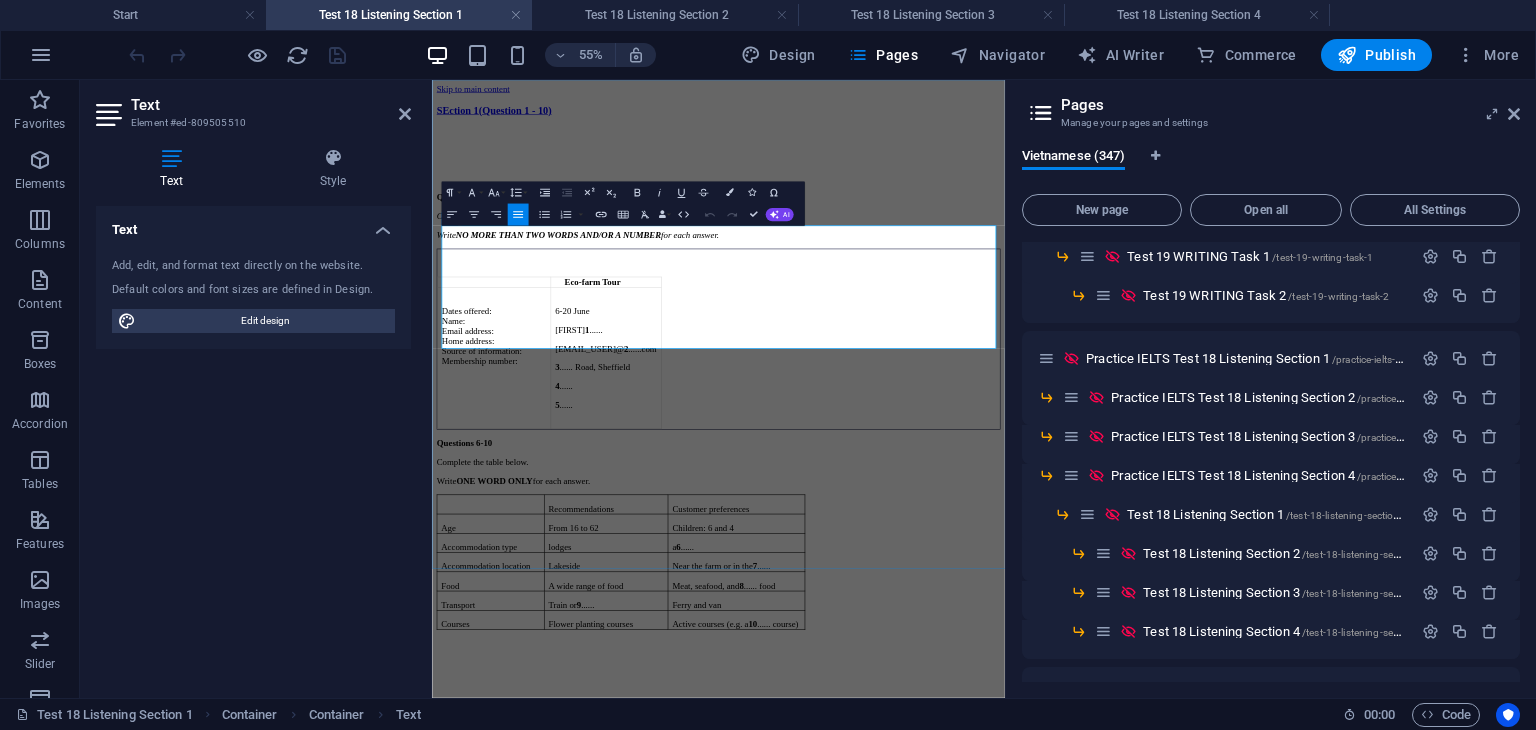 click on "Eco-farm Tour Dates offered: Name:   Email address: Home address: Source of information: Membership number: 6-20 June [FIRST]  1 ...... [EMAIL_USER] 2 ......com 3 ...... Road, [CITY] 4 ...... 5 ......" at bounding box center (952, 559) 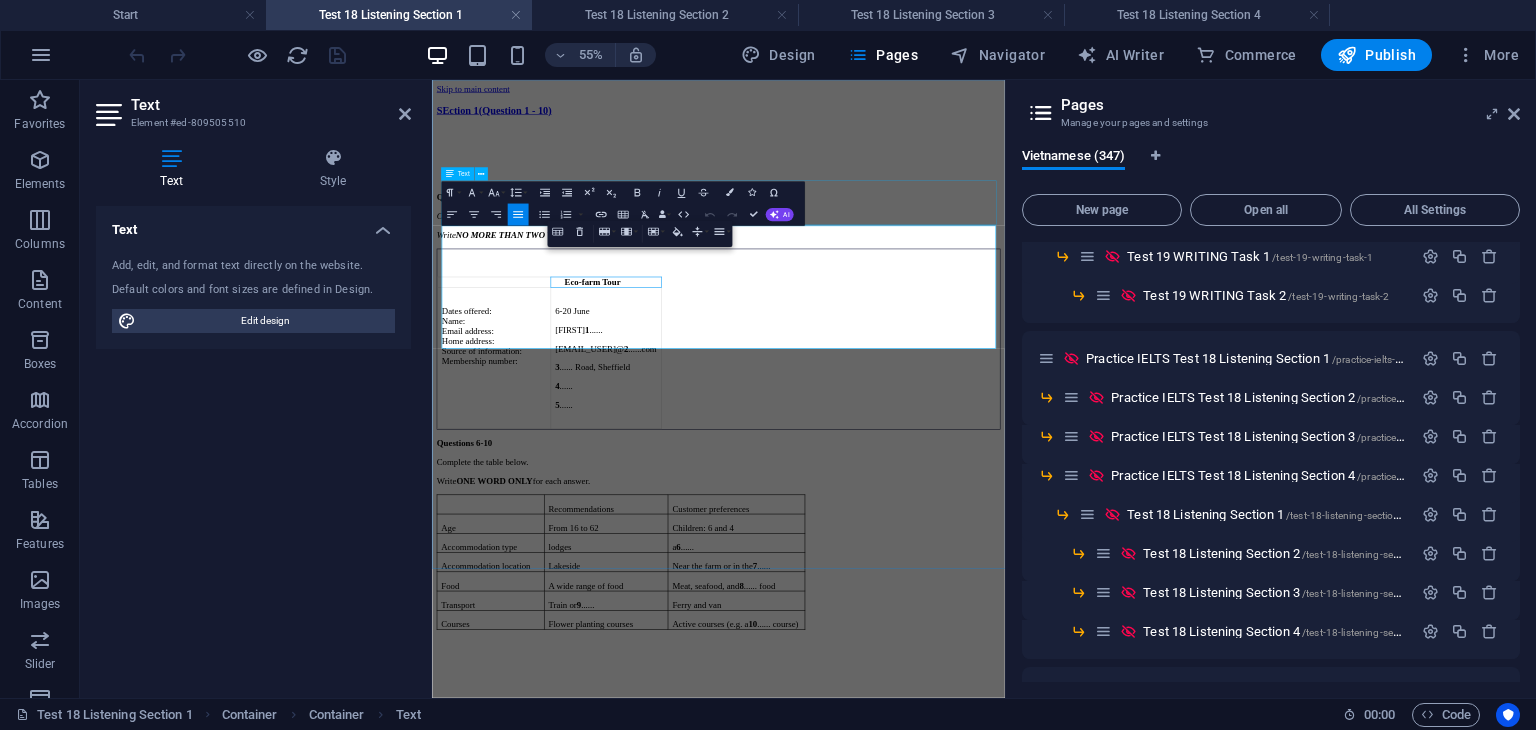 click on "Questions 1-5 Complete the note below. Write  NO MORE THAN TWO   WORDS AND/OR A NUMBER  for each answer." at bounding box center [952, 328] 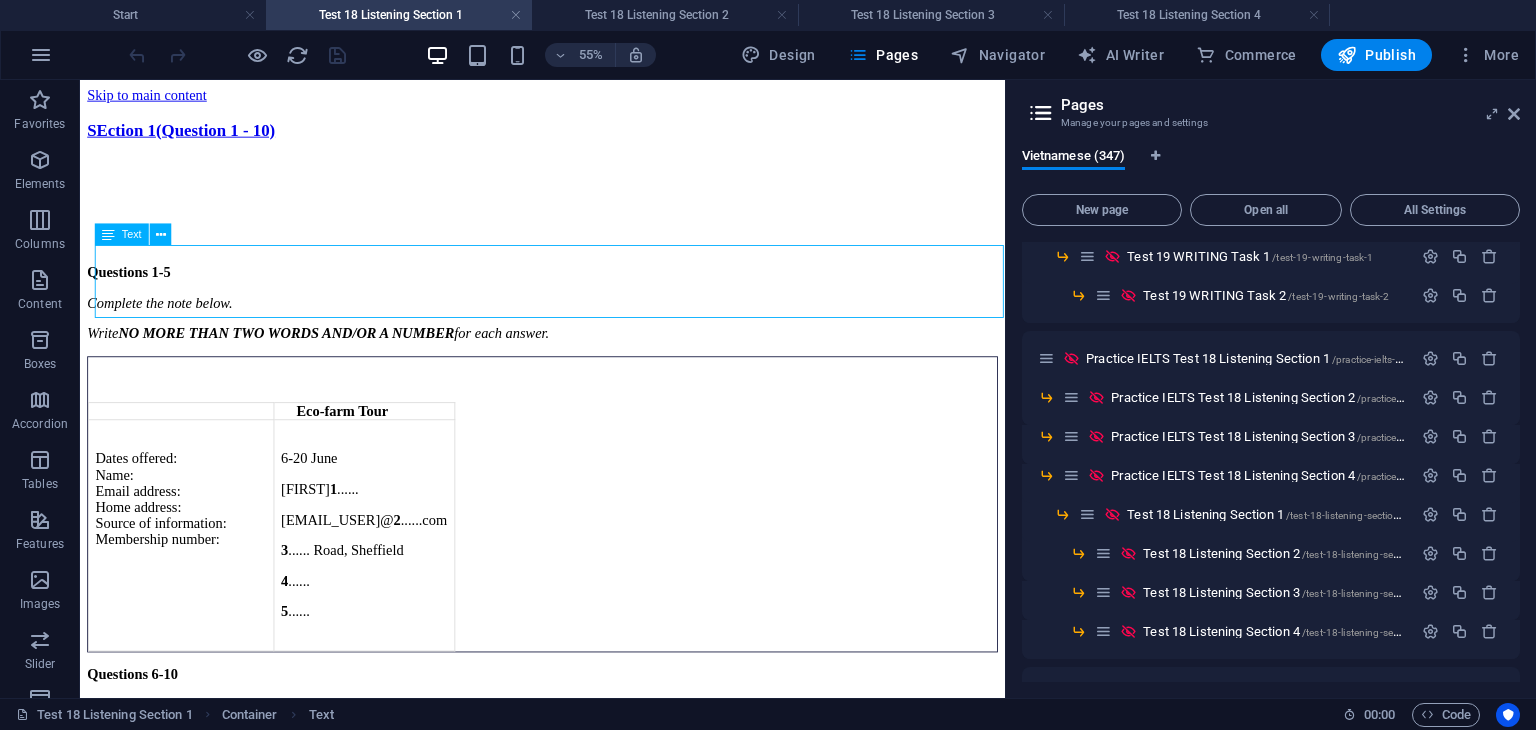 click on "</div>" at bounding box center (594, 217) 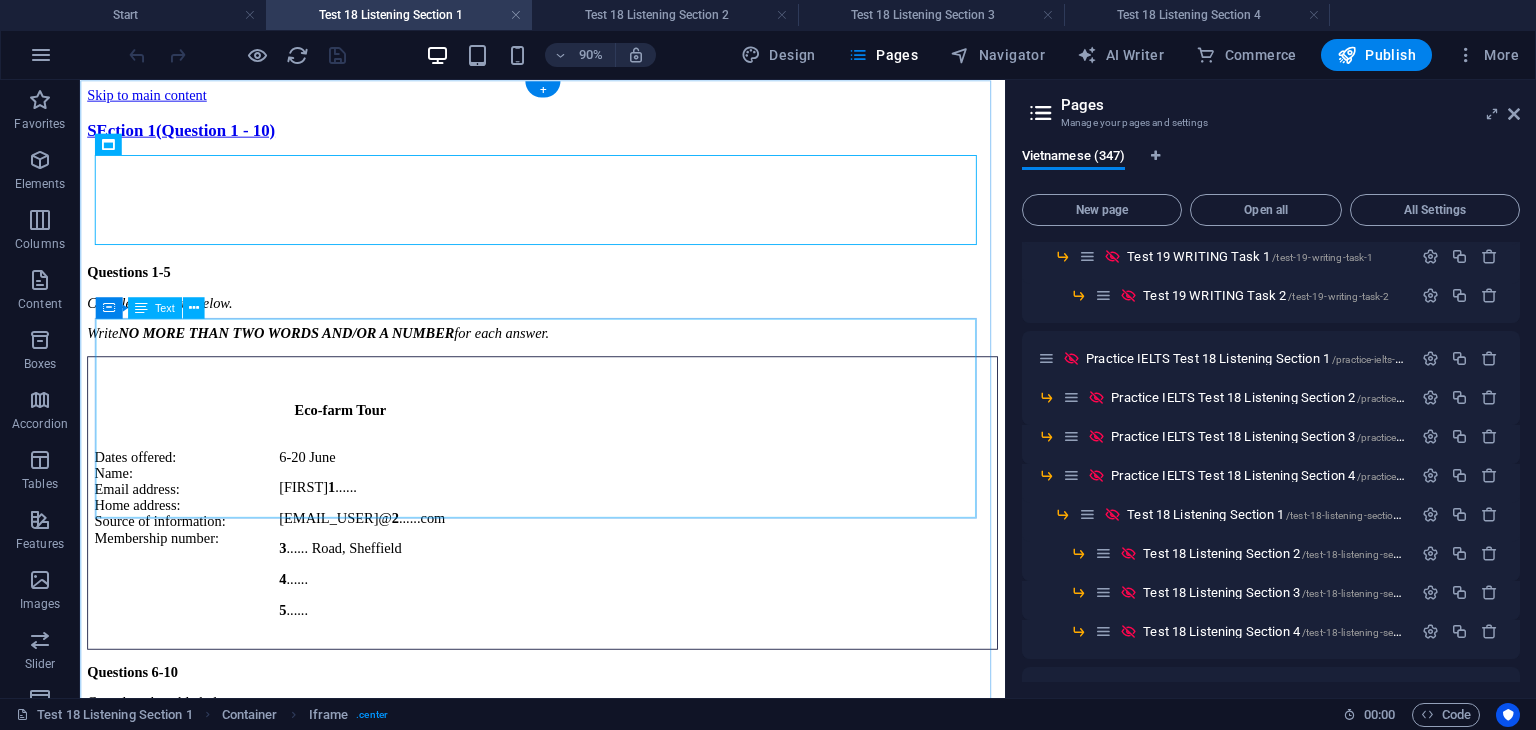 click on "Eco-farm Tour Dates offered: Name:   Email address: Home address: Source of information: Membership number: 6-20 June [FIRST]  1 ...... [EMAIL_USER] 2 ......com 3 ...... Road, [CITY] 4 ...... 5 ......" at bounding box center [594, 558] 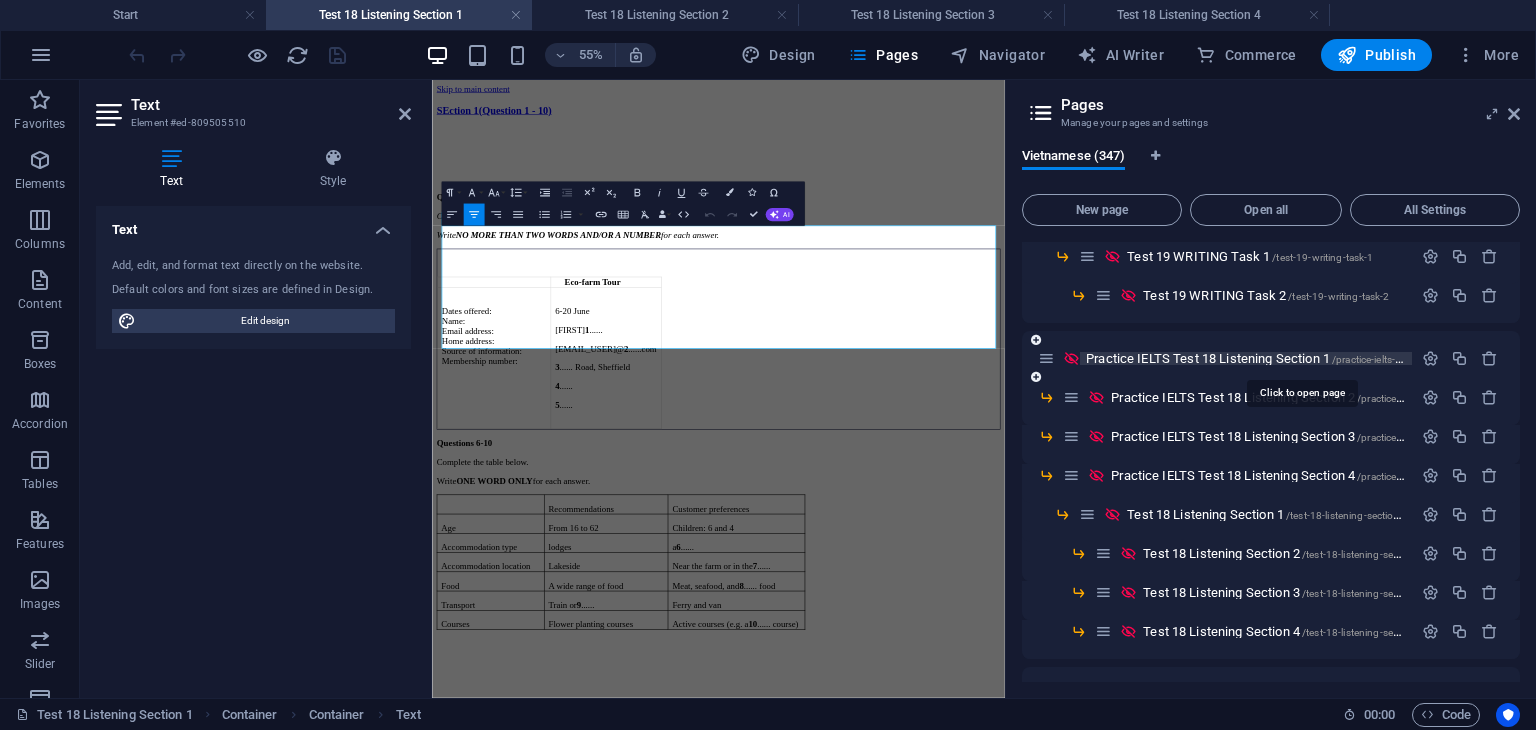 click on "Practice IELTS Test 18 Listening Section 1 /practice-ielts-test-18-listening-section-1" at bounding box center [1300, 358] 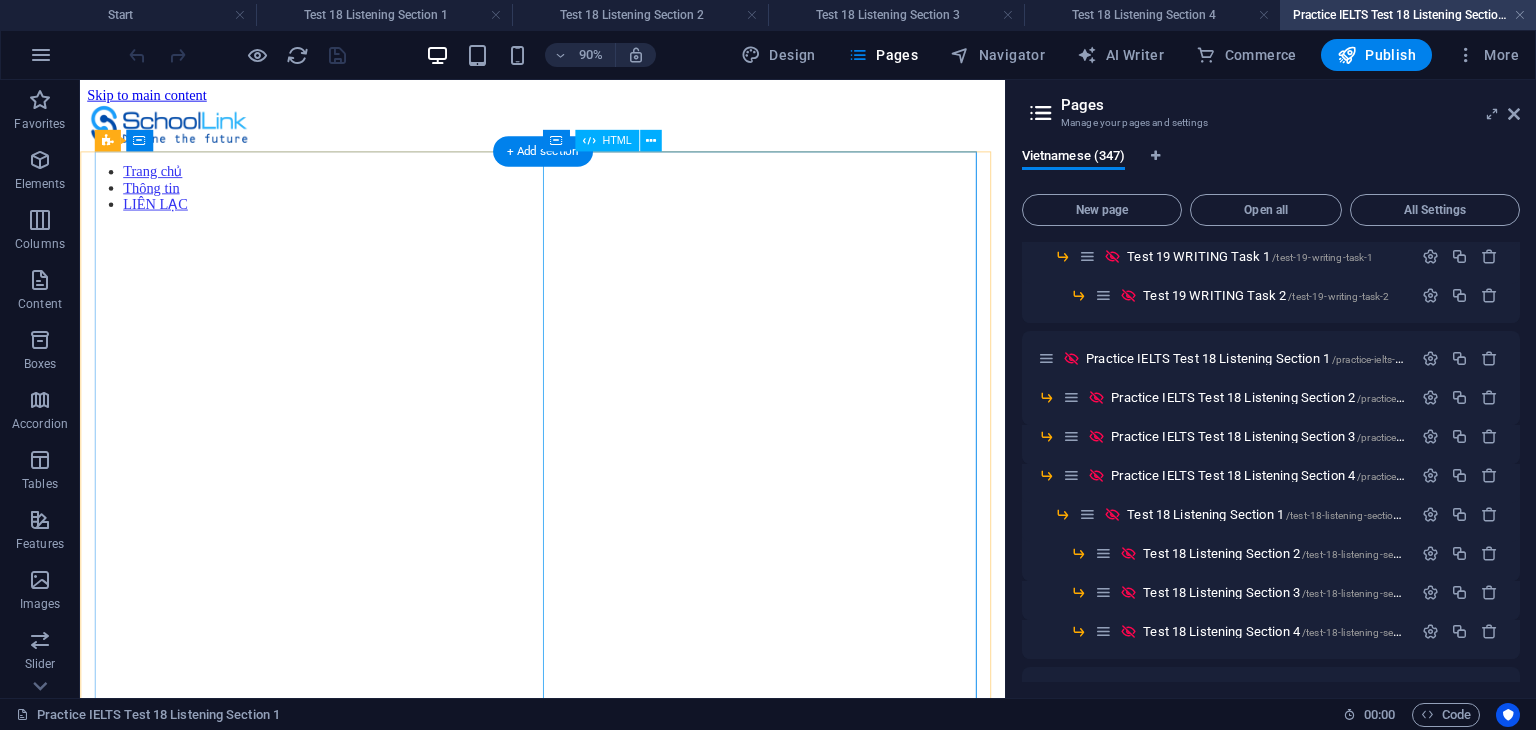 scroll, scrollTop: 0, scrollLeft: 0, axis: both 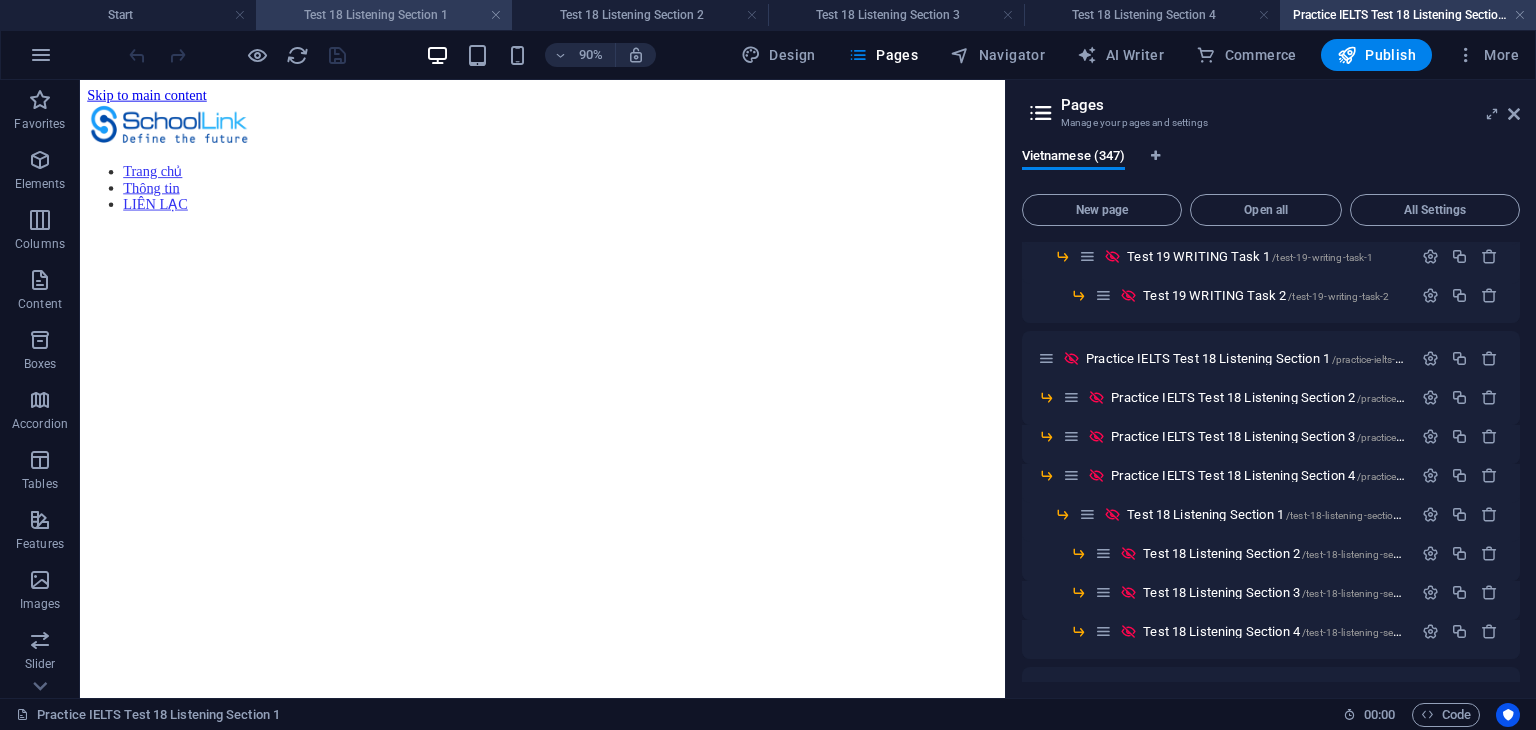 click on "Test 18 Listening Section 1" at bounding box center [384, 15] 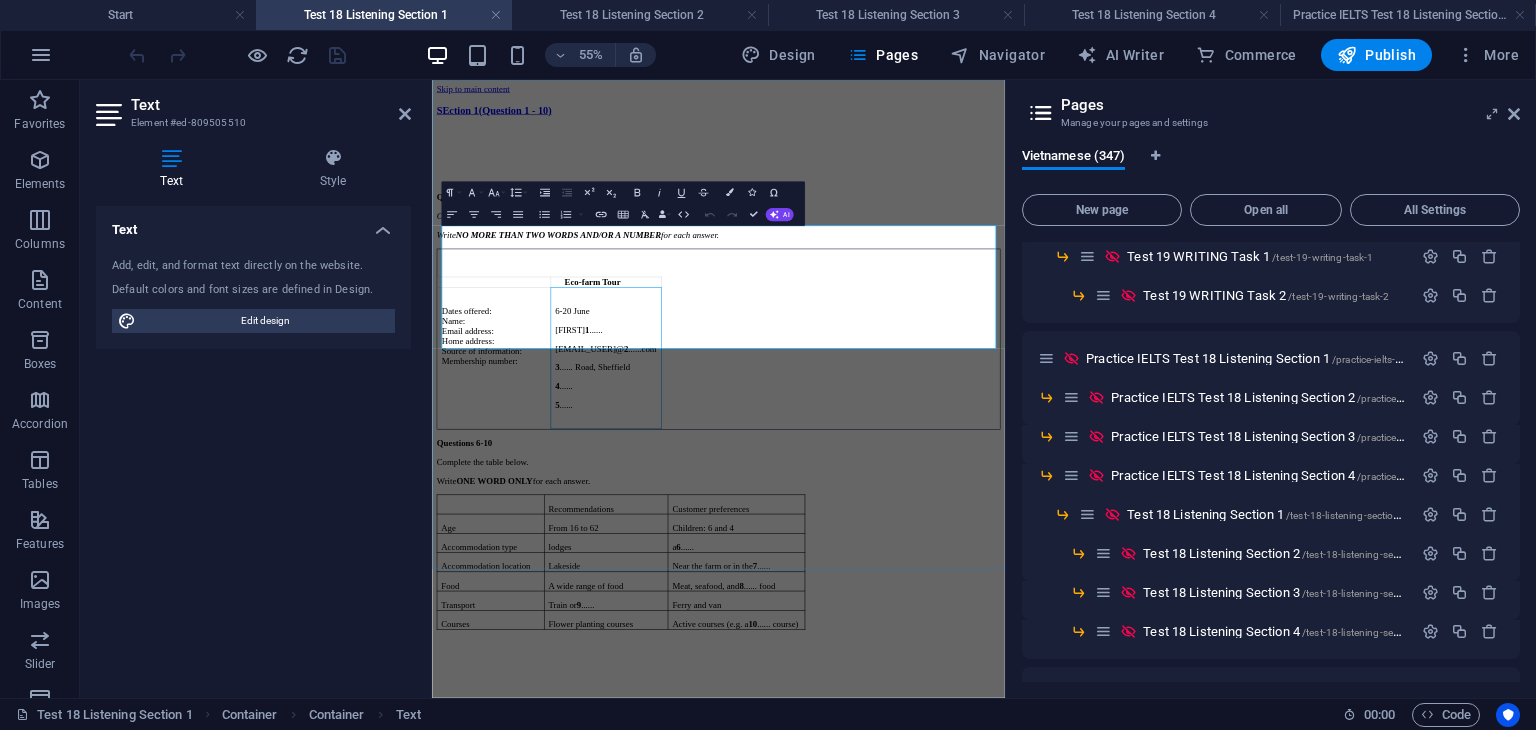 click on "5 ....." at bounding box center [747, 671] 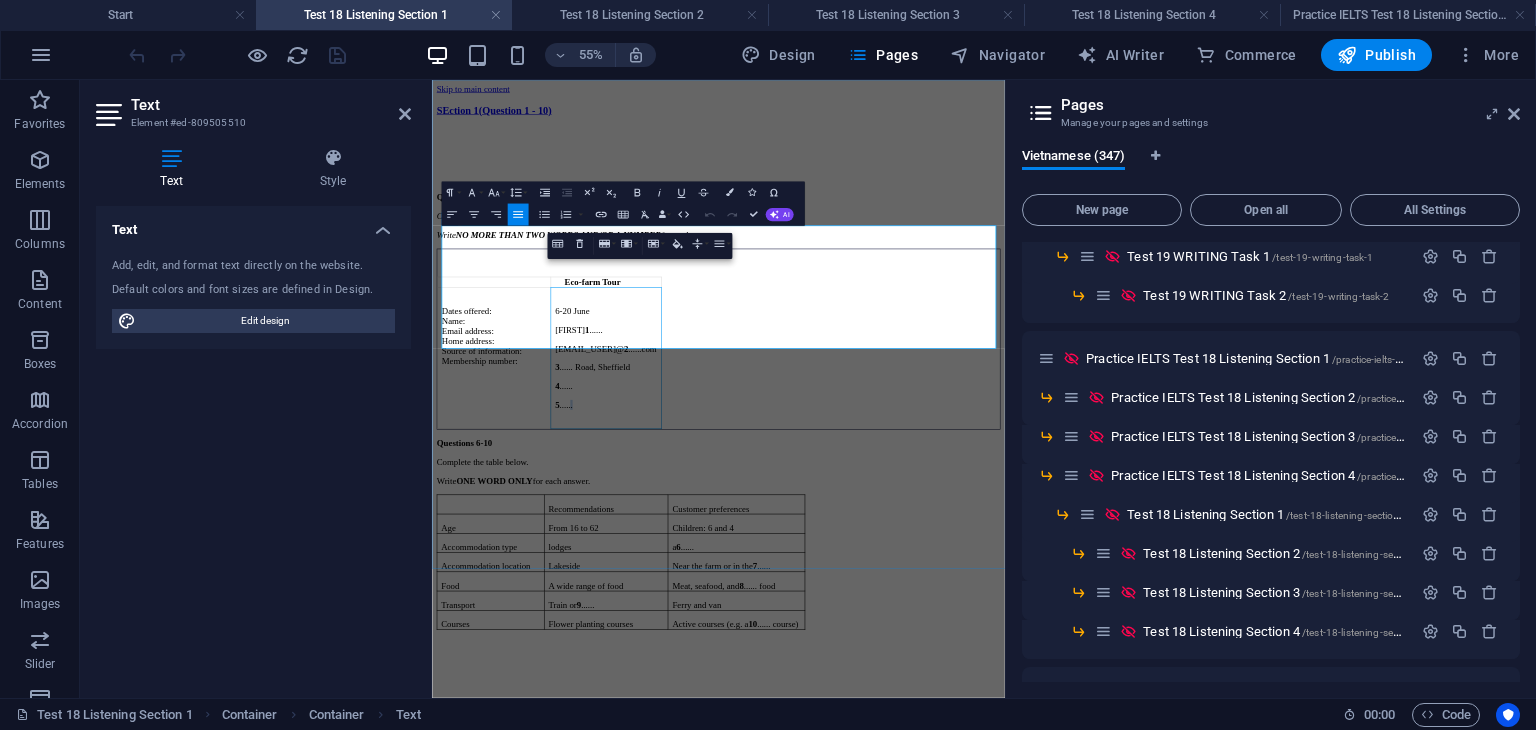 click on "5 ....." at bounding box center [747, 671] 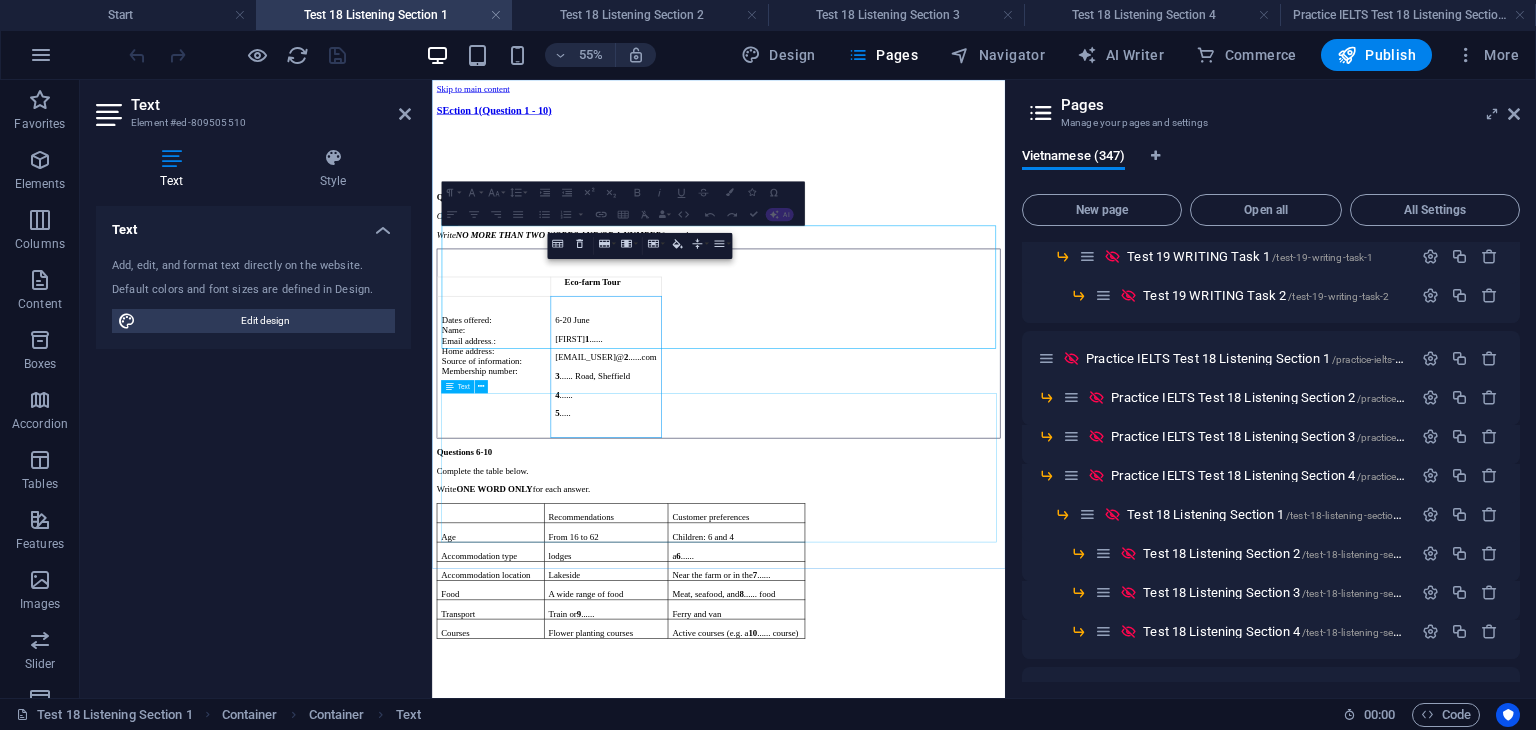 click on "Recommendations Customer preferences Age From 16 to 62 Children: 6 and 4 Accommodation type lodges a  6 ...... Accommodation location Lakeside Near the farm or in the  7 ...... Food A wide range of food Meat, seafood, and  8 ...... food Transport Train or  9 ...... Ferry and van Courses Flower planting courses Active courses (e.g. a  10 ...... course)" at bounding box center (952, 990) 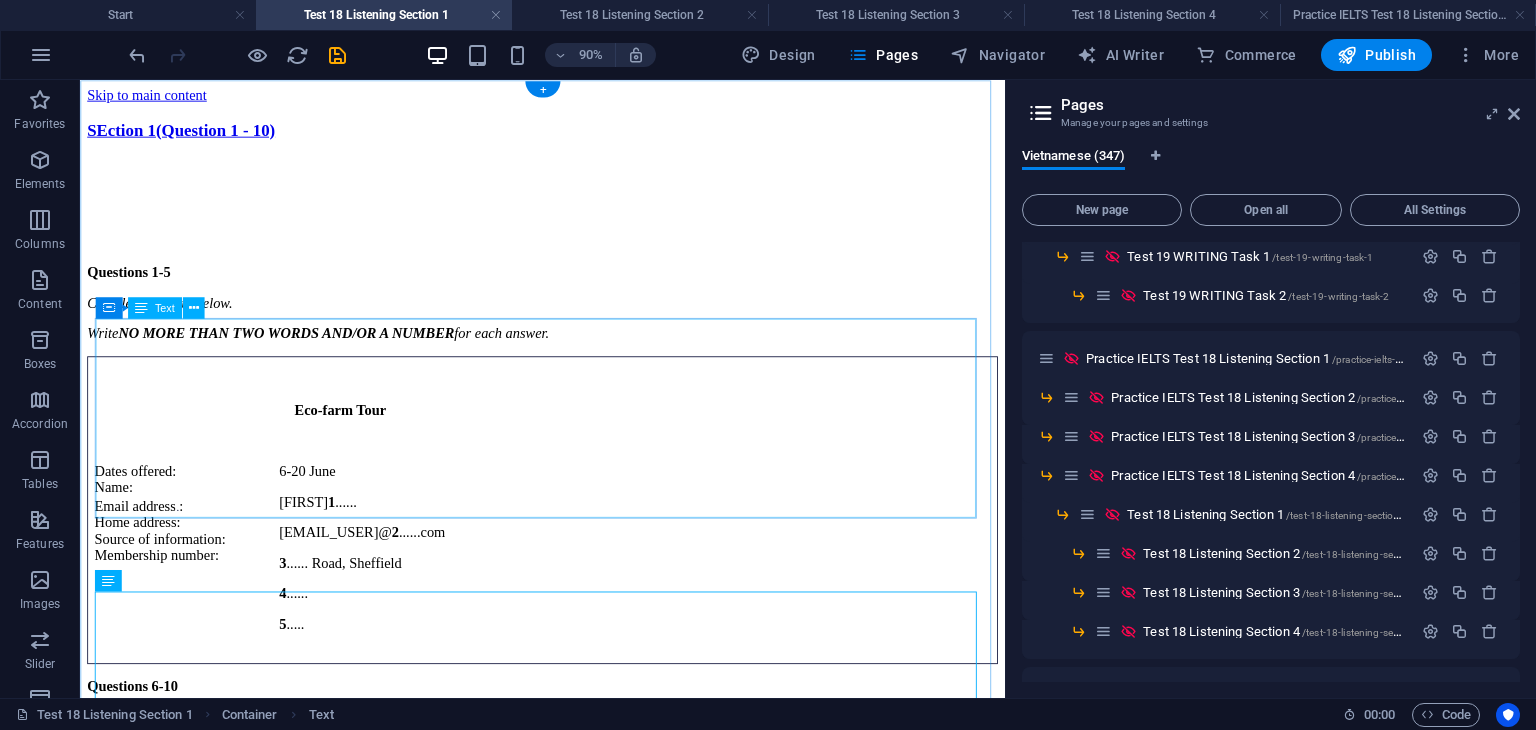 drag, startPoint x: 668, startPoint y: 442, endPoint x: 398, endPoint y: 673, distance: 355.33224 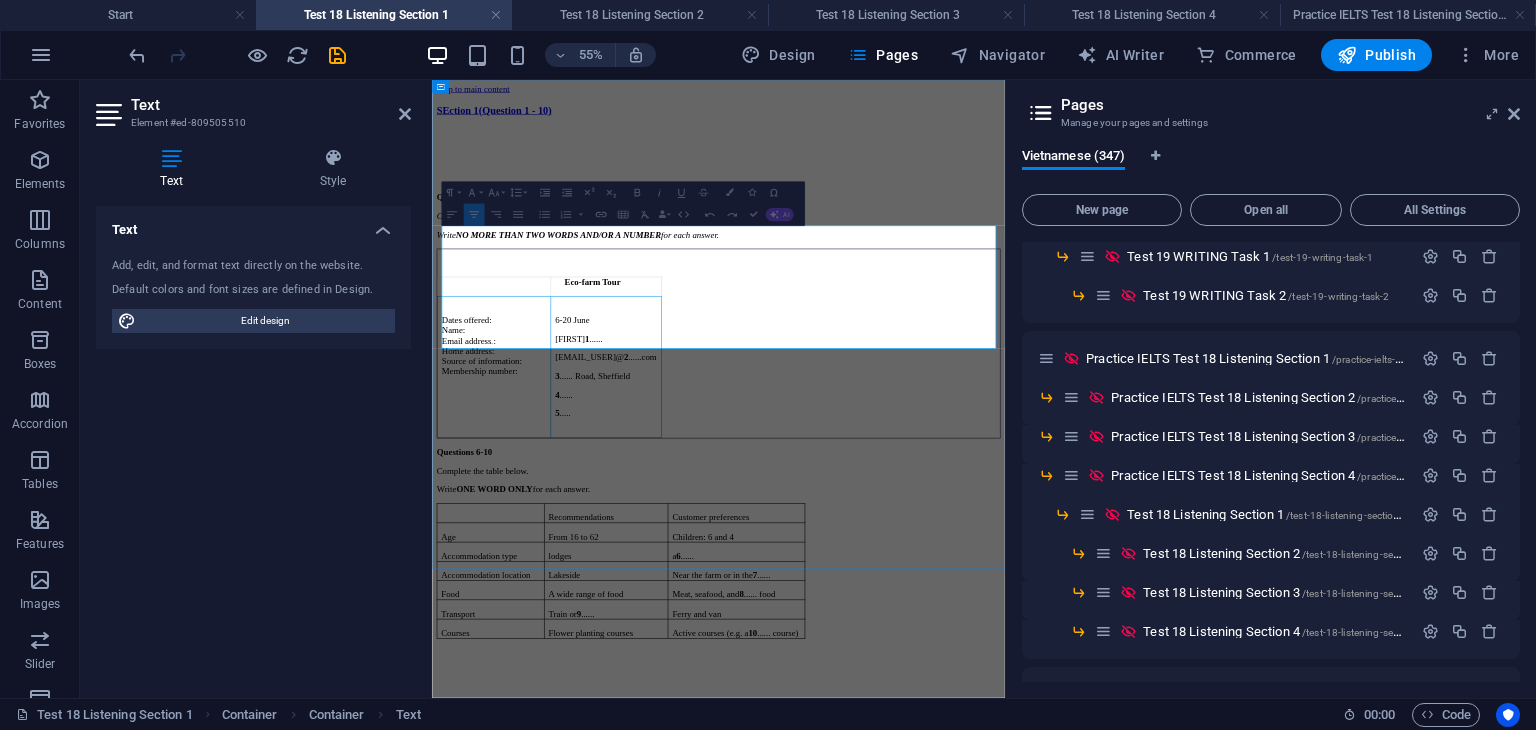 drag, startPoint x: 706, startPoint y: 523, endPoint x: 596, endPoint y: 528, distance: 110.11358 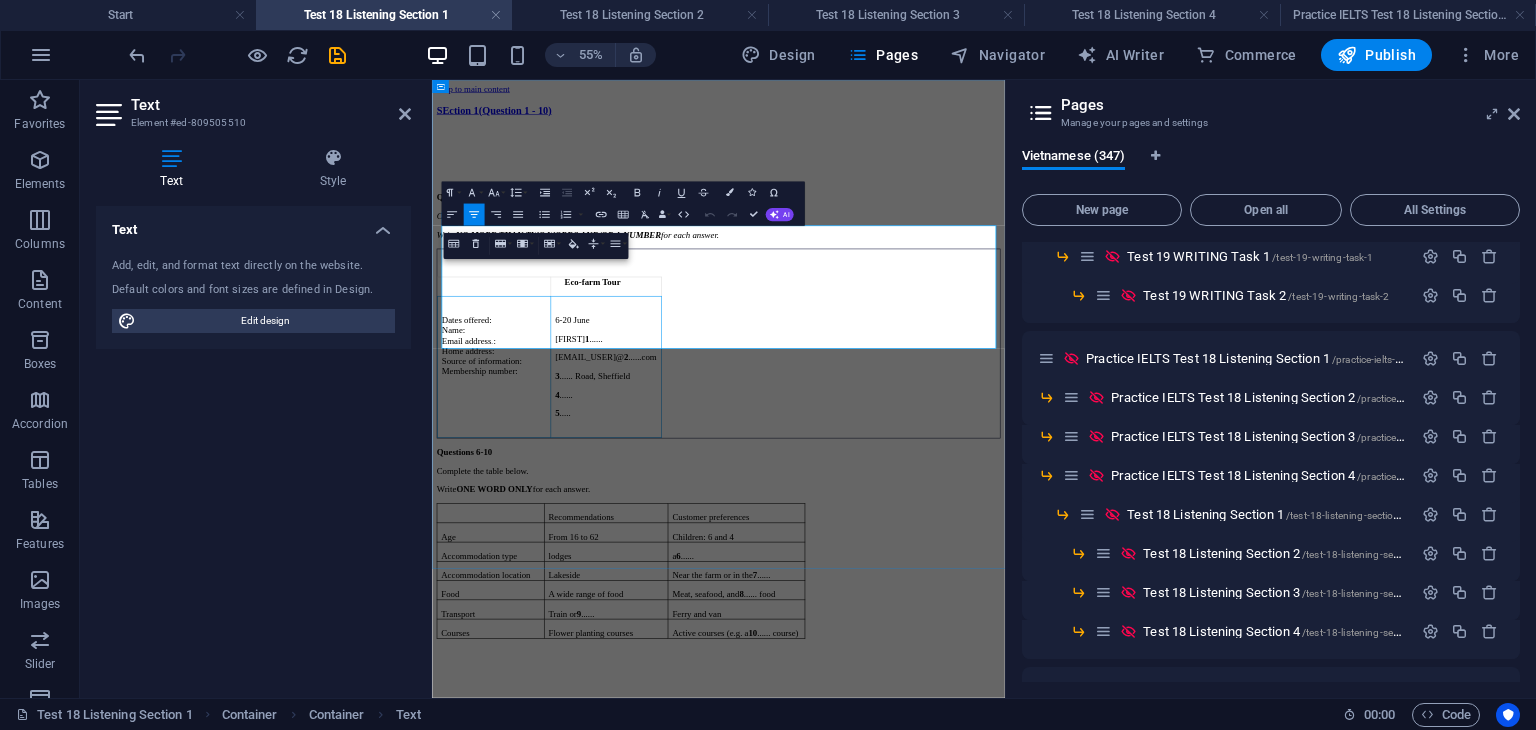 click on "Dates offered: Name:   Email address . : Home address: Source of information: Membership number:" at bounding box center [544, 554] 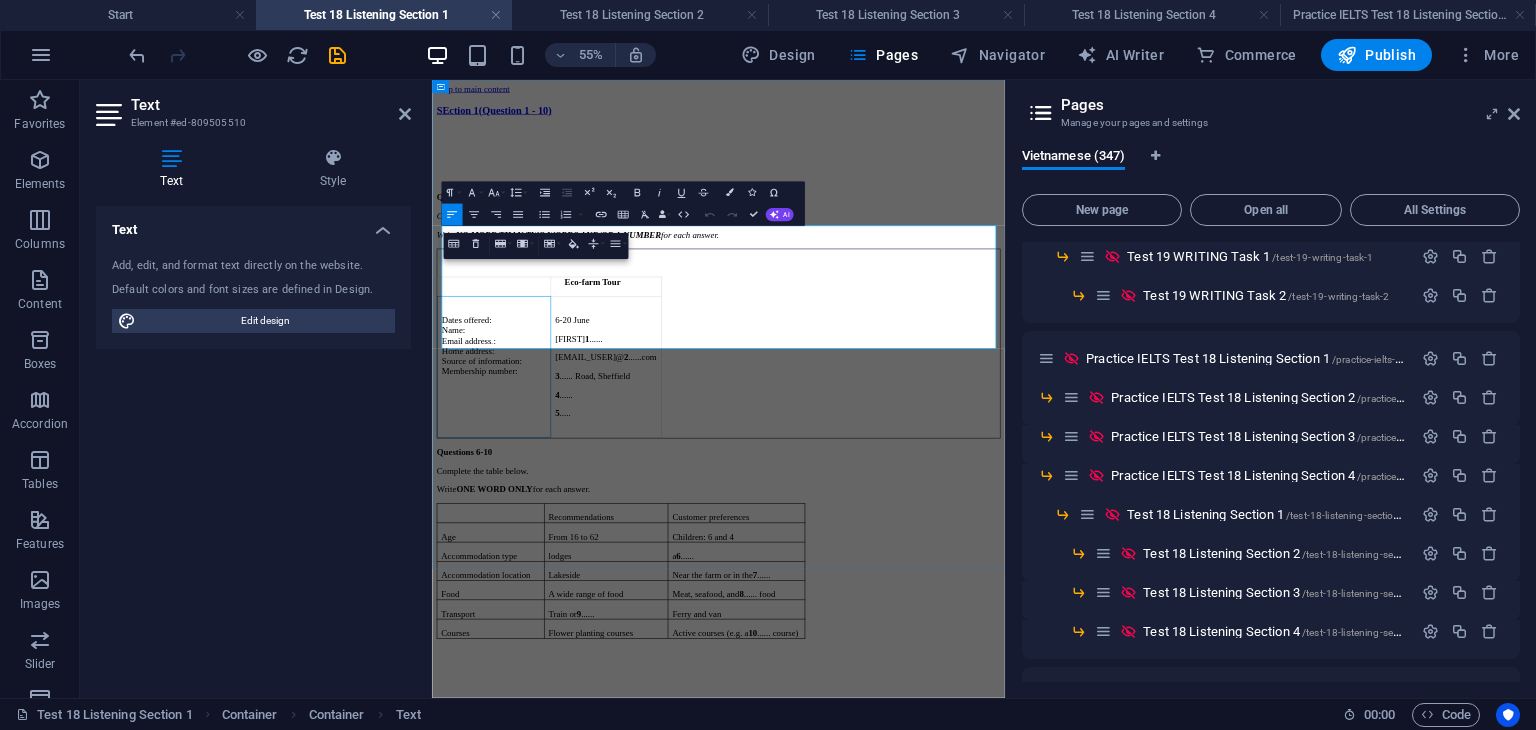 click on "[EMAIL_USER] 2 ......com" at bounding box center (747, 585) 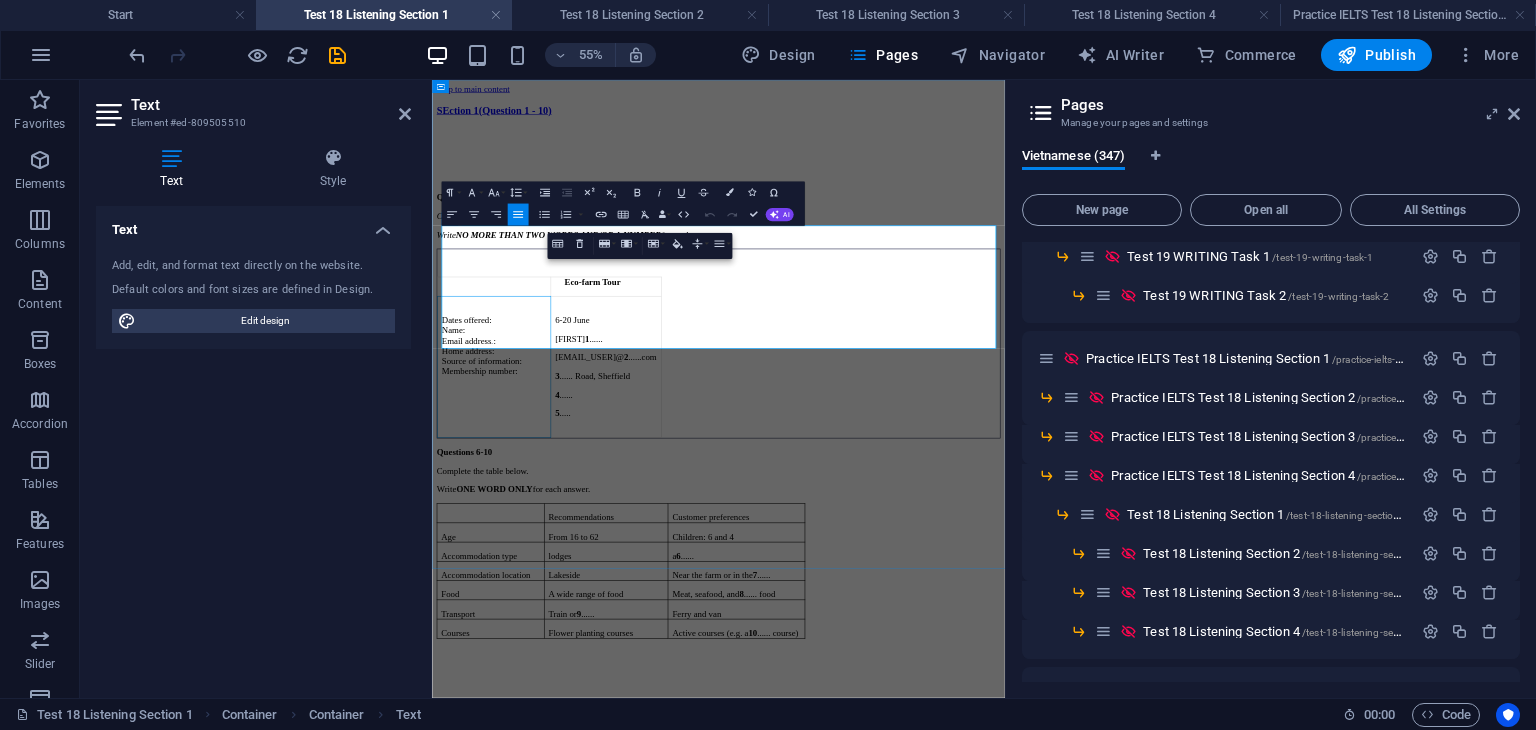 click on "Dates offered: Name:   Email address . : Home address: Source of information: Membership number:" at bounding box center [544, 554] 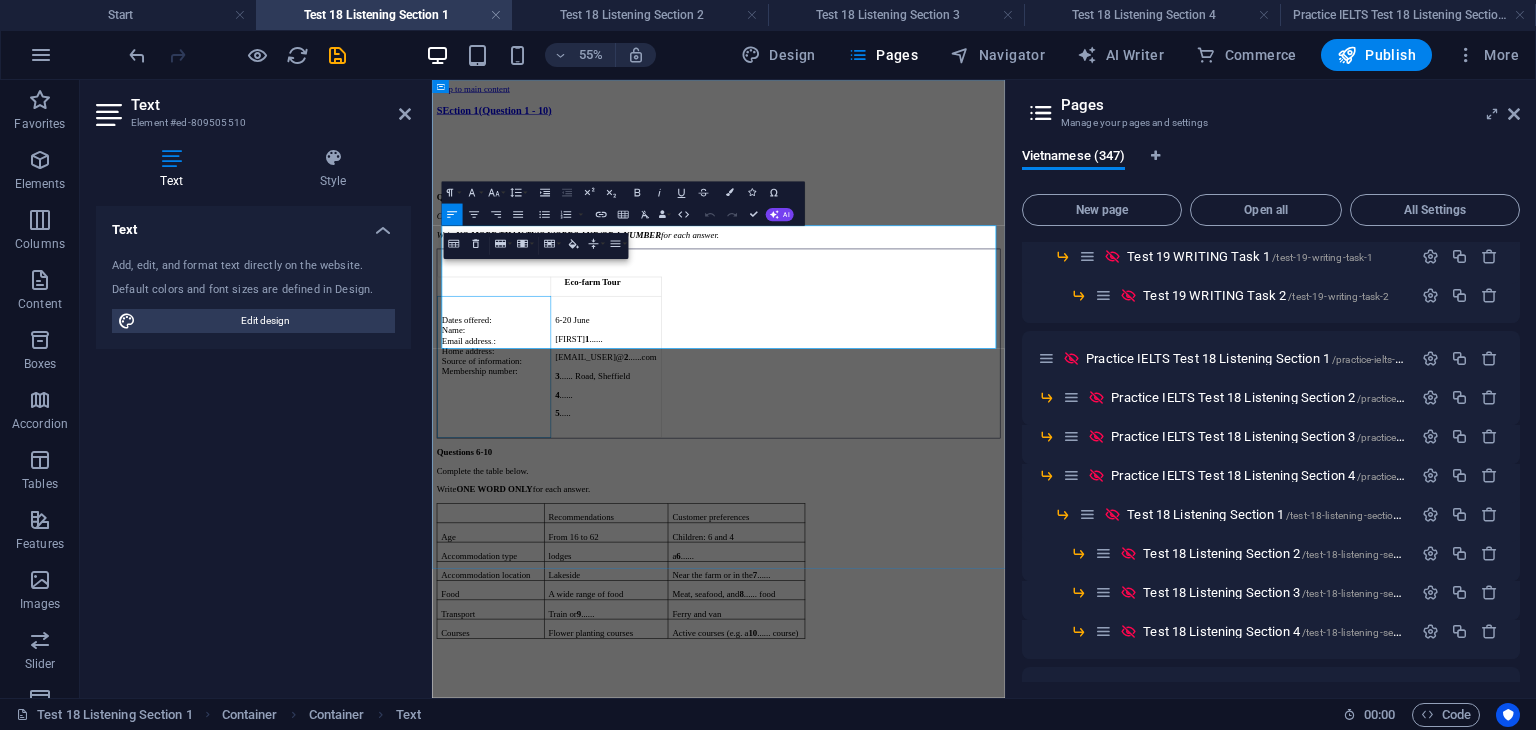 click on "Dates offered: Name:   Email address . : Home address: Source of information: Membership number:" at bounding box center (544, 554) 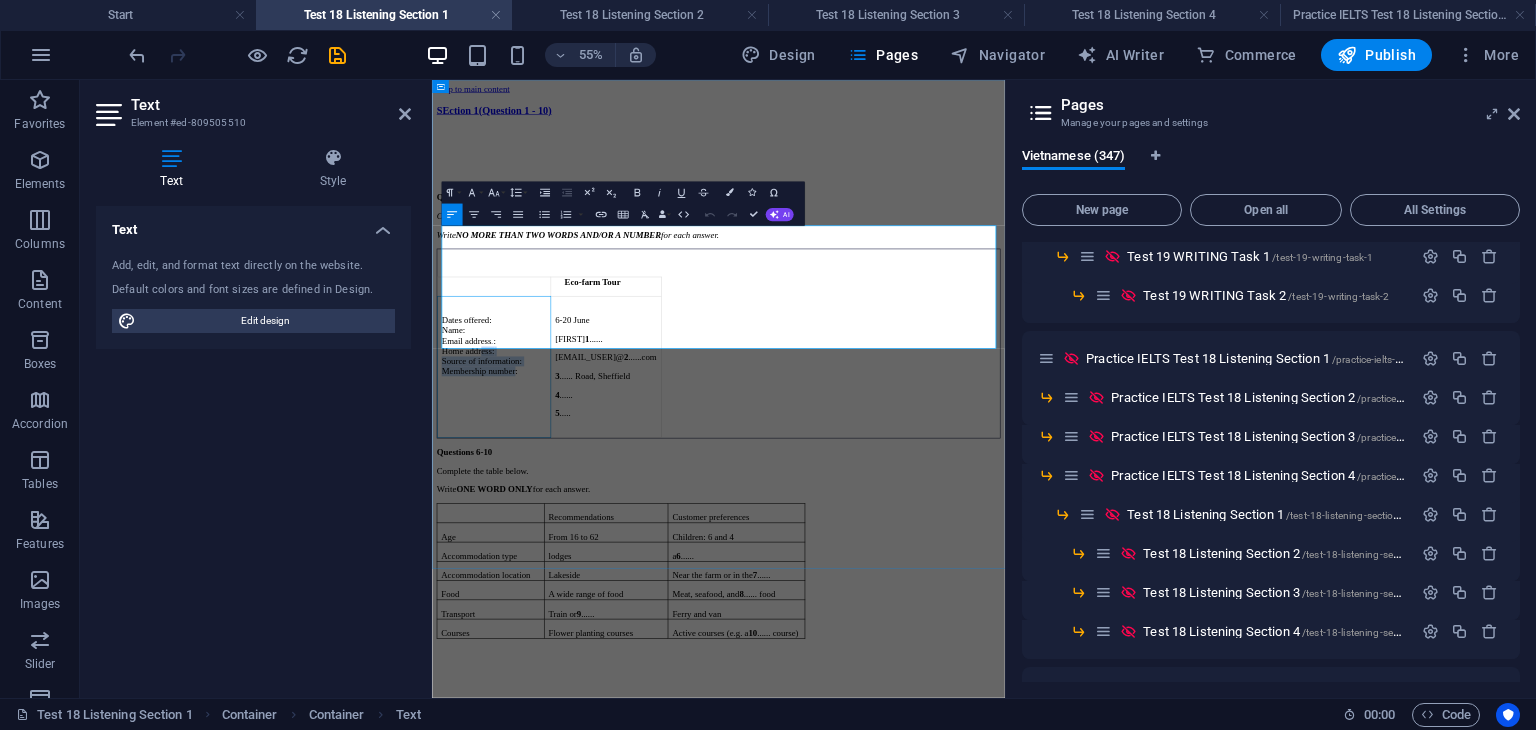 drag, startPoint x: 622, startPoint y: 544, endPoint x: 545, endPoint y: 483, distance: 98.23441 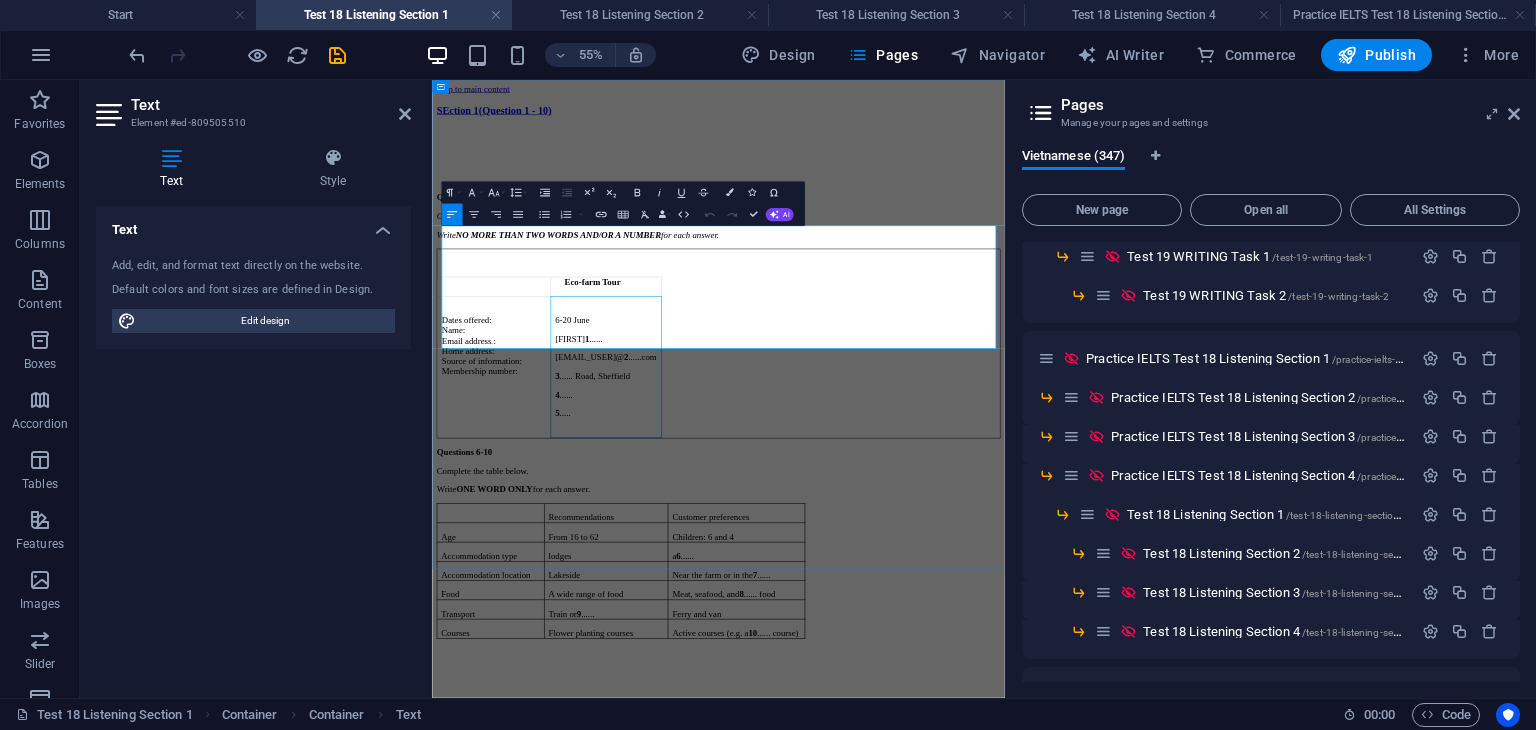 click on "5 ....." at bounding box center [747, 687] 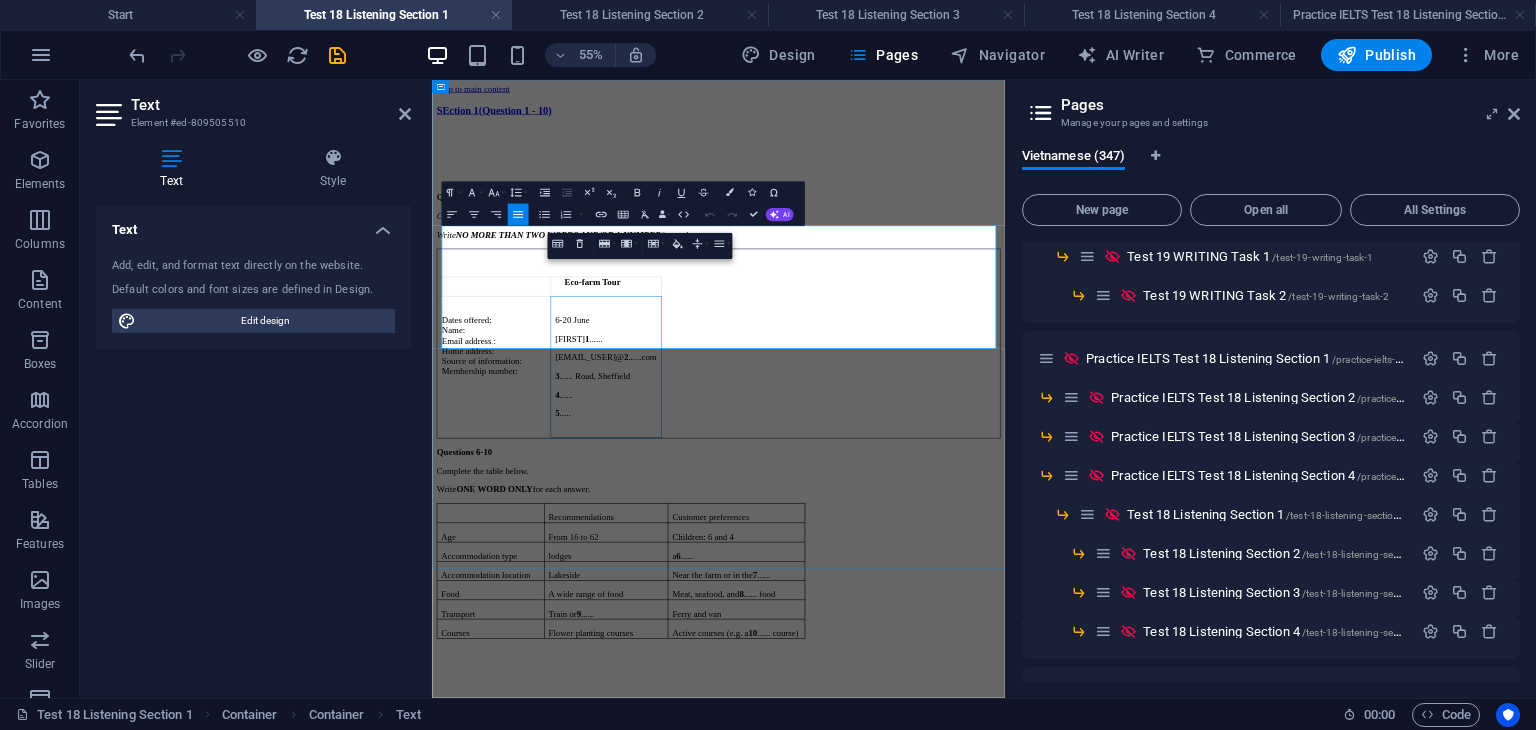 click at bounding box center (747, 721) 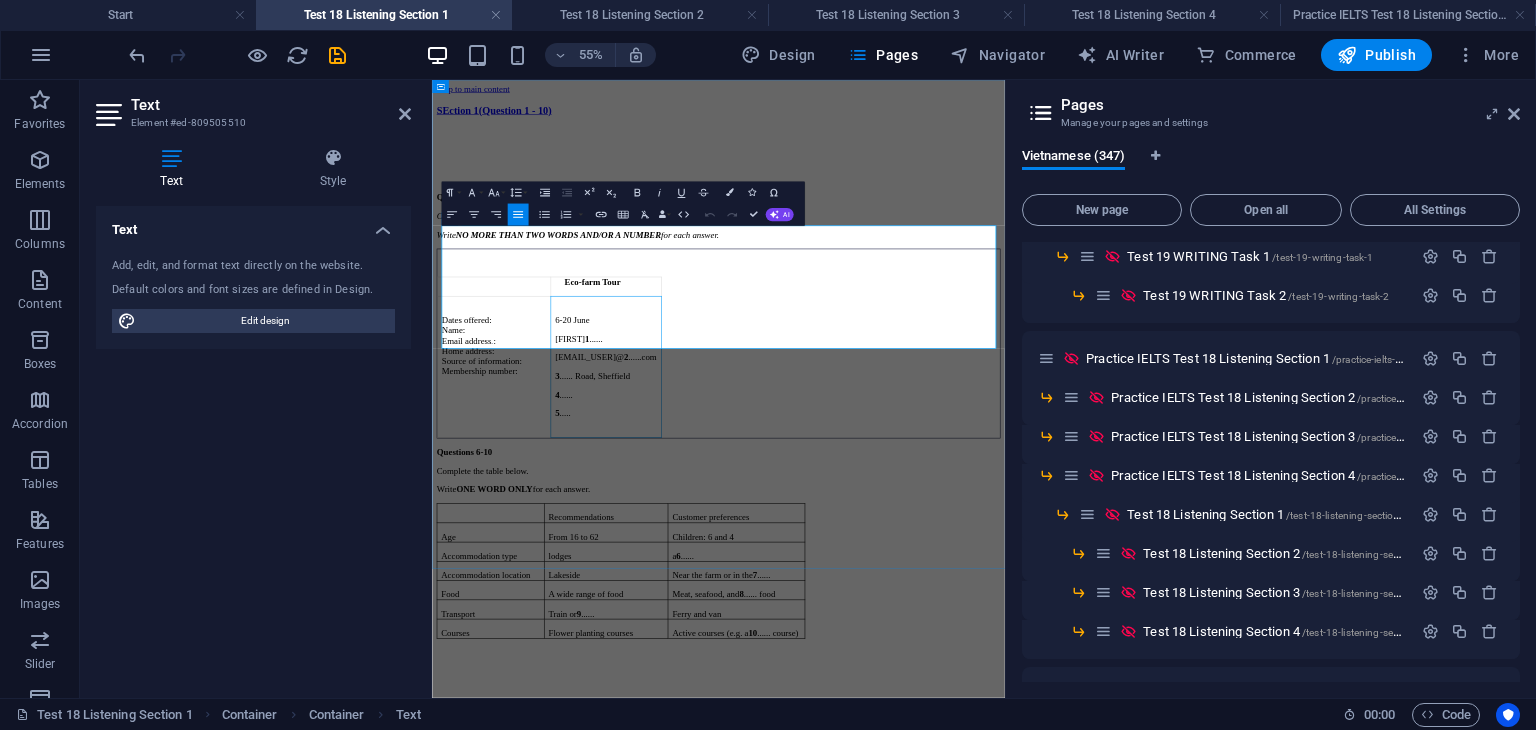 click on "5 ....." at bounding box center [747, 687] 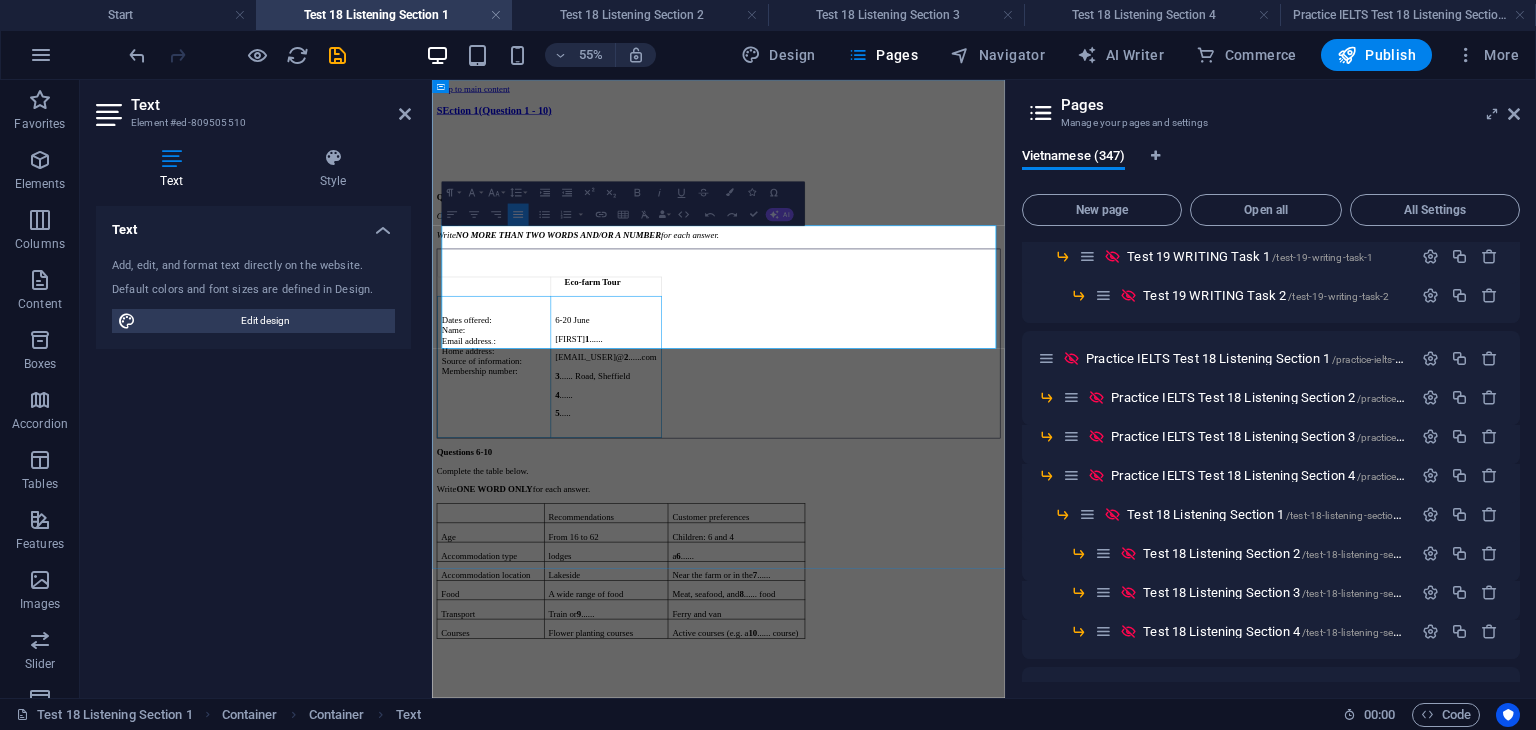 drag, startPoint x: 731, startPoint y: 541, endPoint x: 551, endPoint y: 445, distance: 204 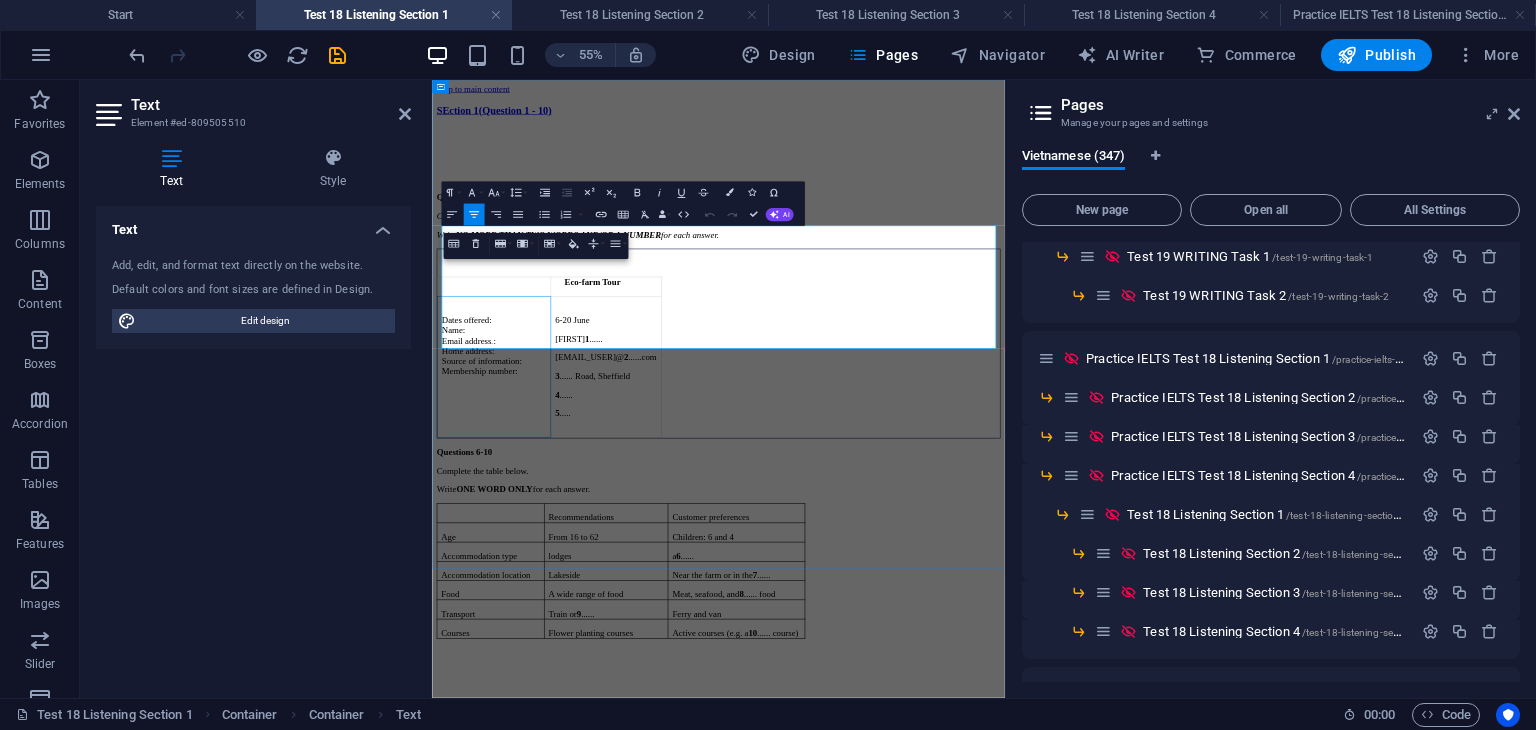 click on "Dates offered: Name:   Email address . : Home address: Source of information: Membership number:" at bounding box center (544, 554) 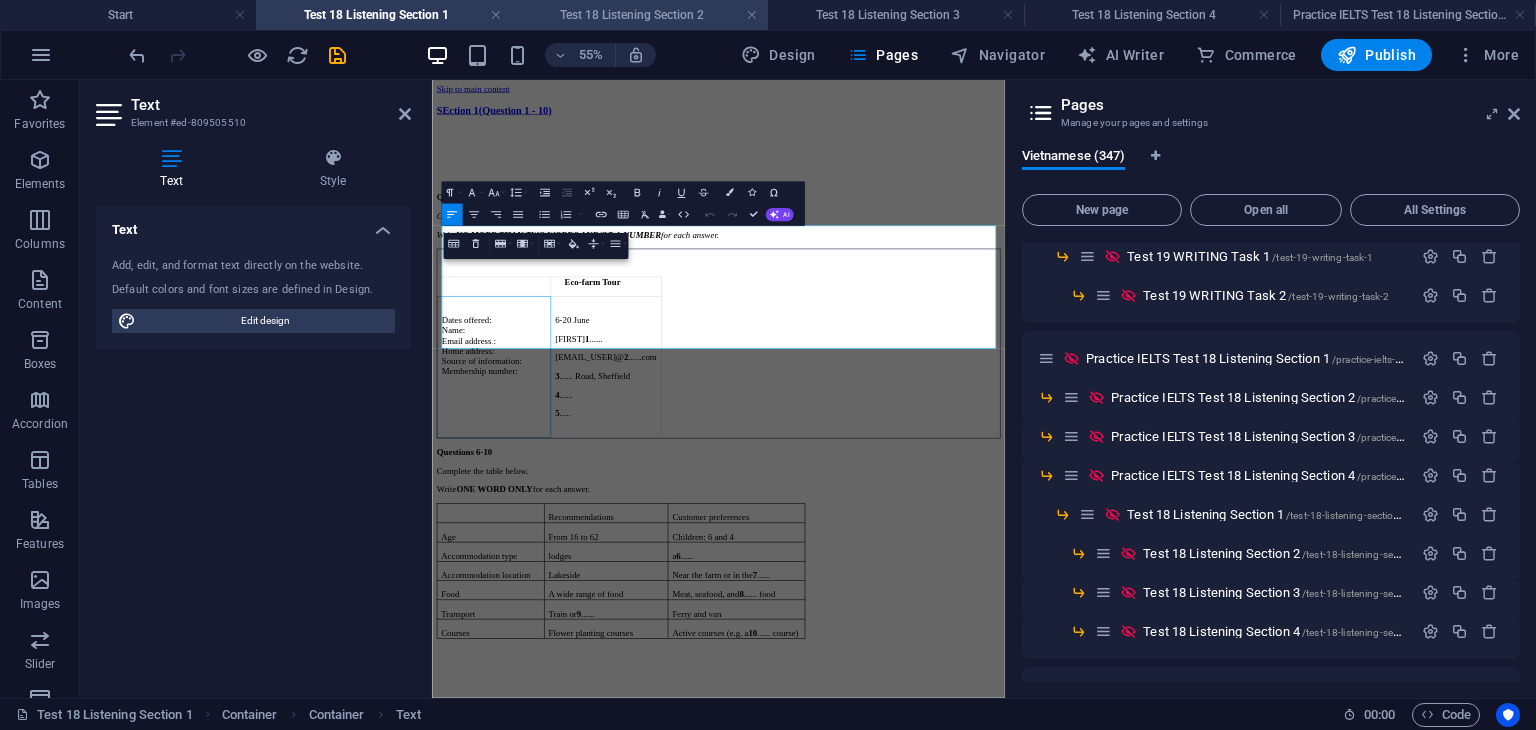 click on "Test 18 Listening Section 2" at bounding box center [640, 15] 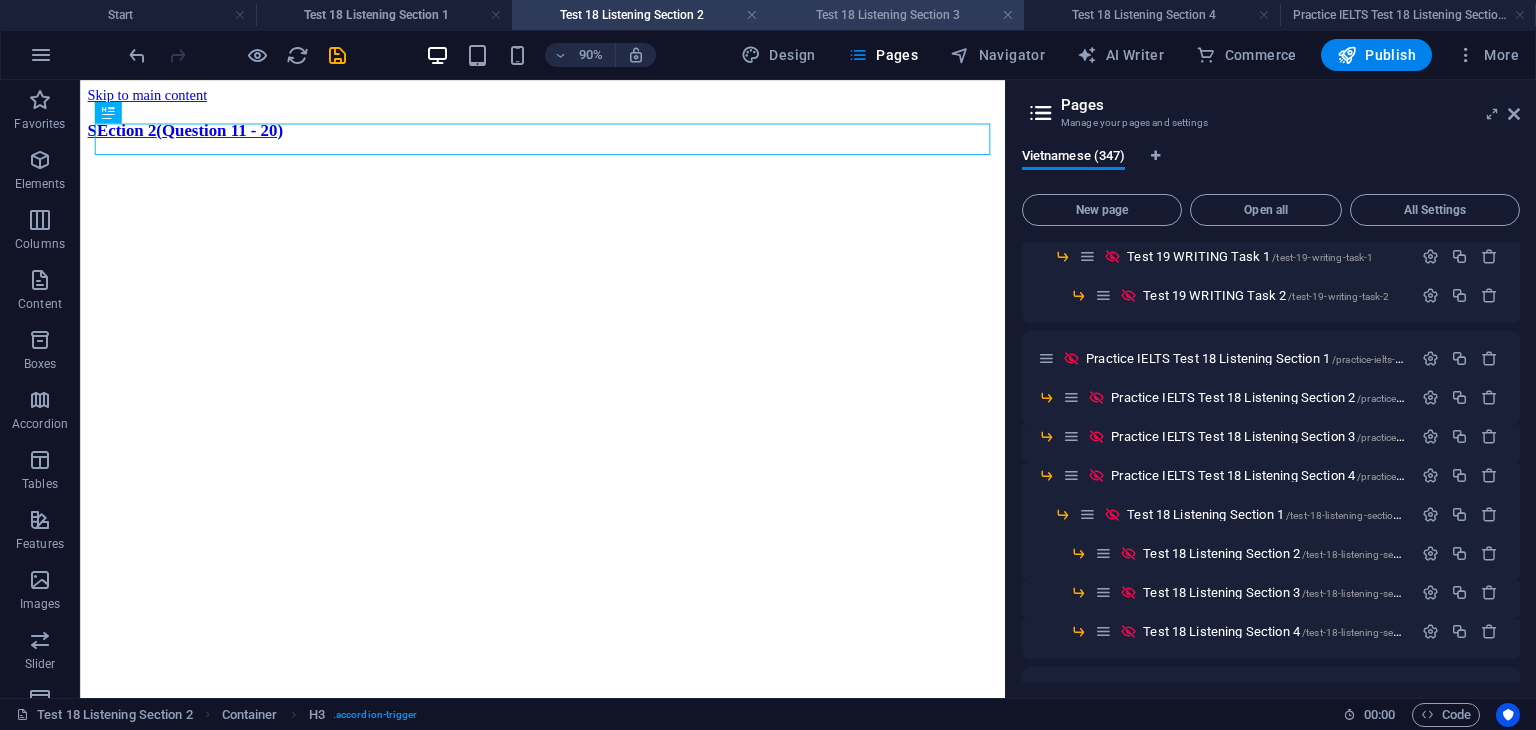 click on "Test 18 Listening Section 3" at bounding box center [896, 15] 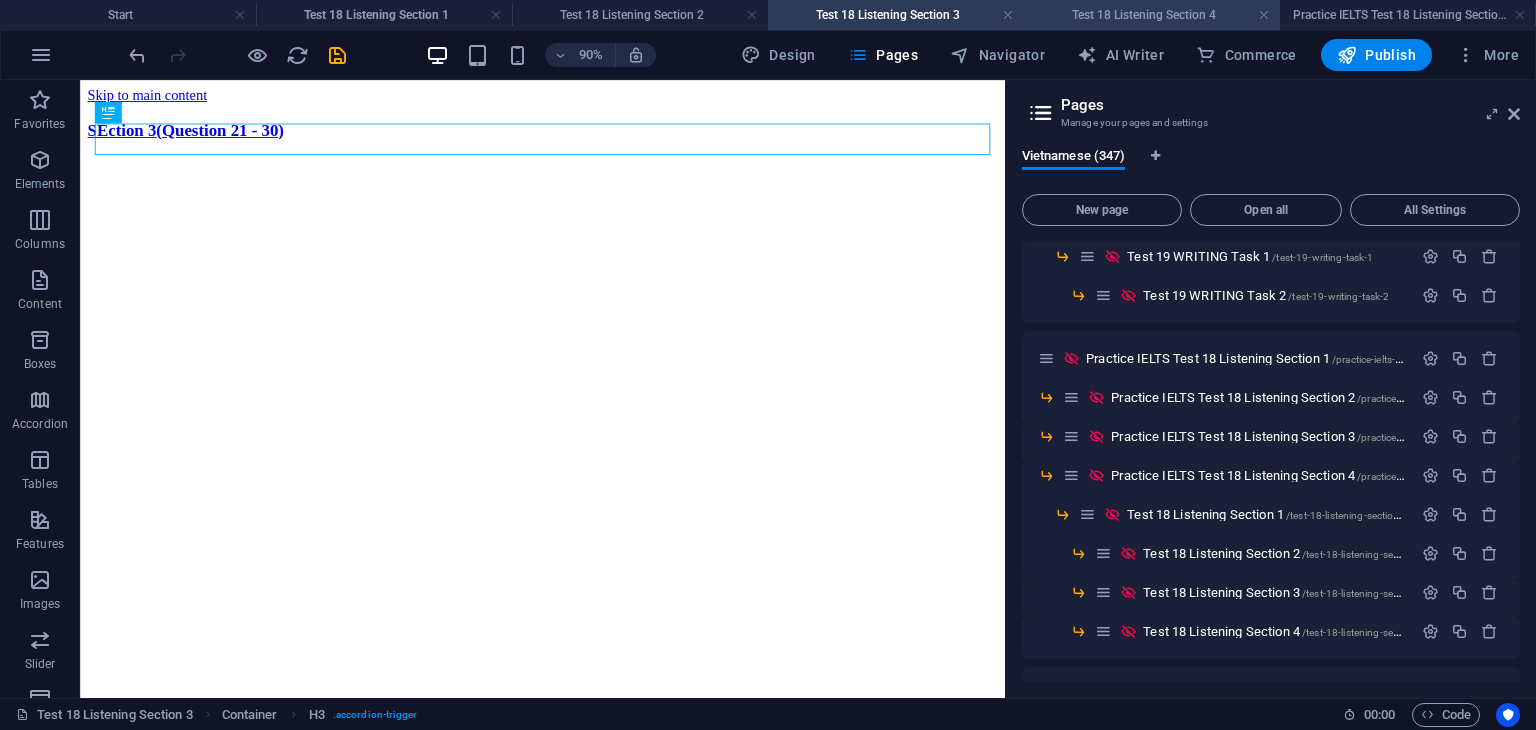click on "Test 18 Listening Section 4" at bounding box center [1152, 15] 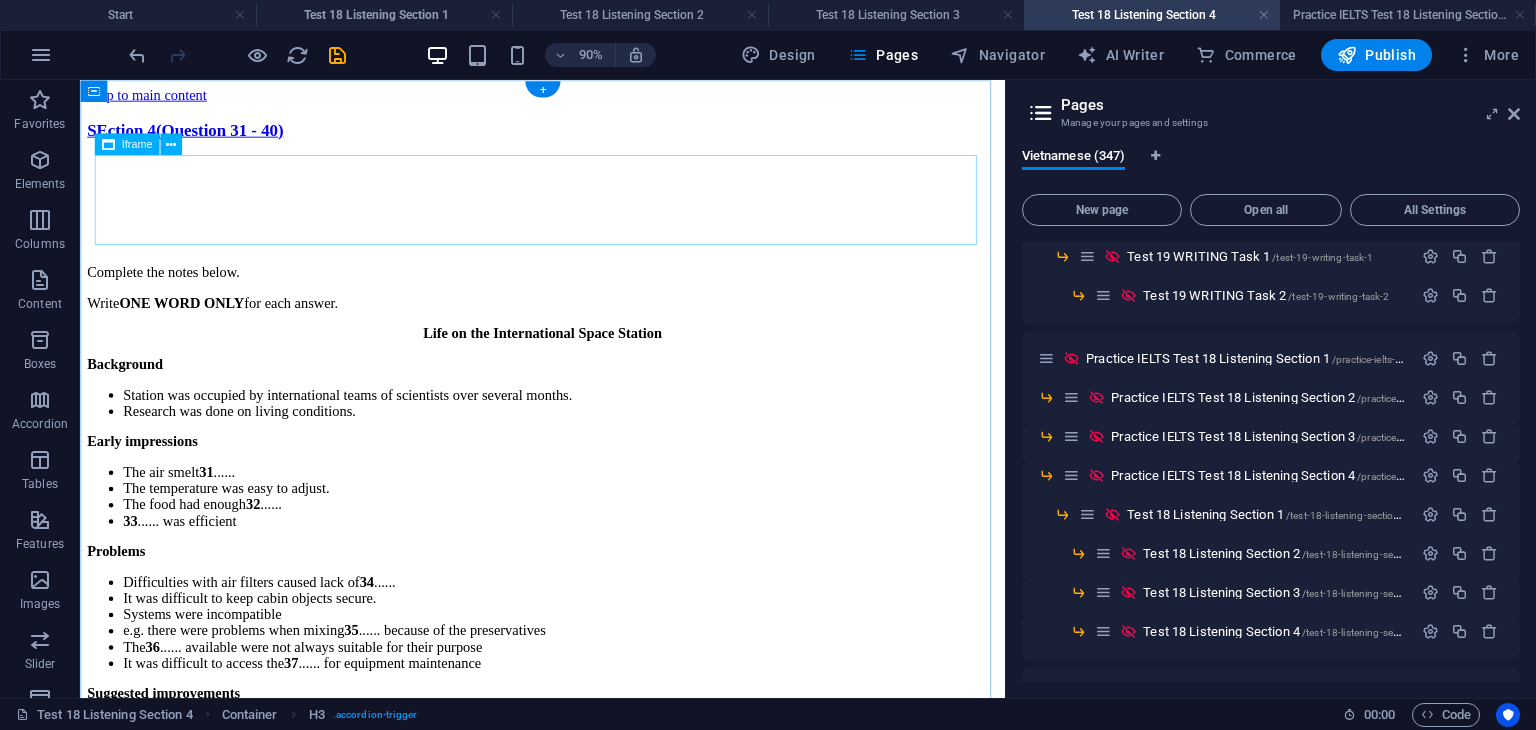 scroll, scrollTop: 100, scrollLeft: 0, axis: vertical 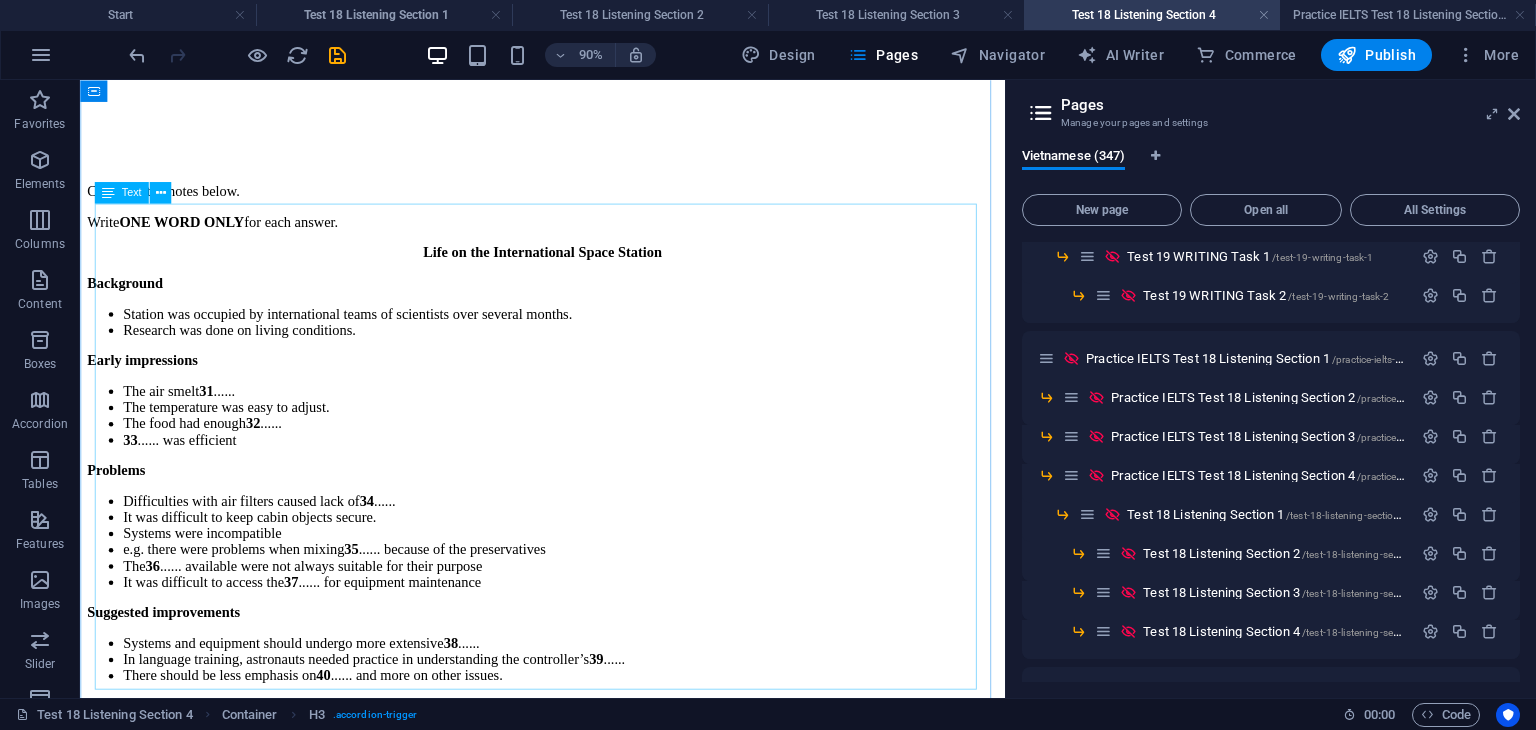 click on "Life on the International Space Station Background Station was occupied by international teams of scientists over several months. Research was done on living conditions. Early impressions The air smelt  31 ...... The temperature was easy to adjust. The food had enough  32 ...... 33 ...... was efficient Problems Difficulties with air filters caused lack of  34 ...... It was difficult to keep cabin objects secure. Systems were incompatible e.g. there were problems when mixing  35 ...... because of the preservatives The  36 ...... available were not always suitable for their purpose It was difficult to access the  37 ...... for equipment maintenance Suggested improvements Systems and equipment should undergo more extensive  38 ...... In language training, astronauts needed practice in understanding the controller’s  39 ...... There should be less emphasis on  40 ...... and more on other issues." at bounding box center (594, 507) 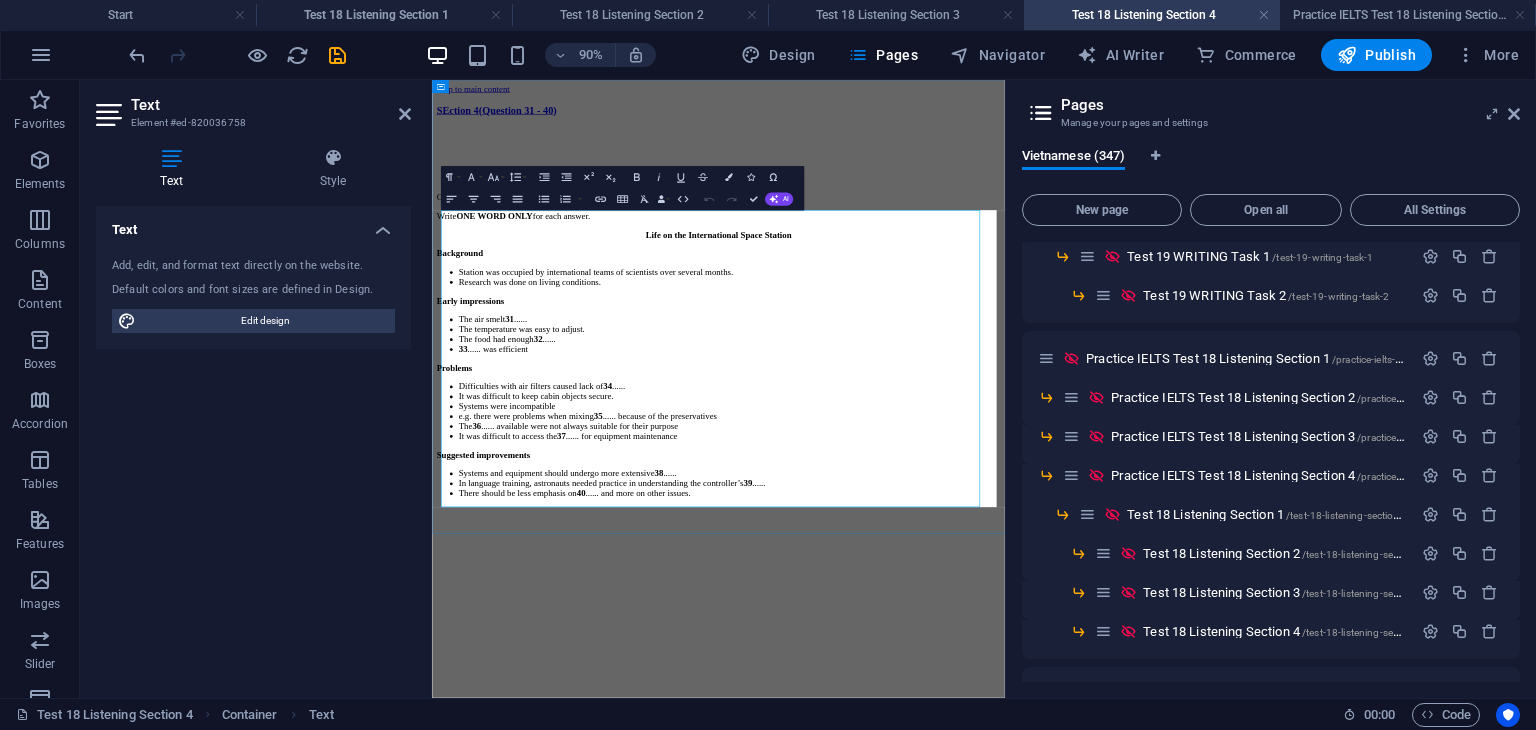 scroll, scrollTop: 0, scrollLeft: 0, axis: both 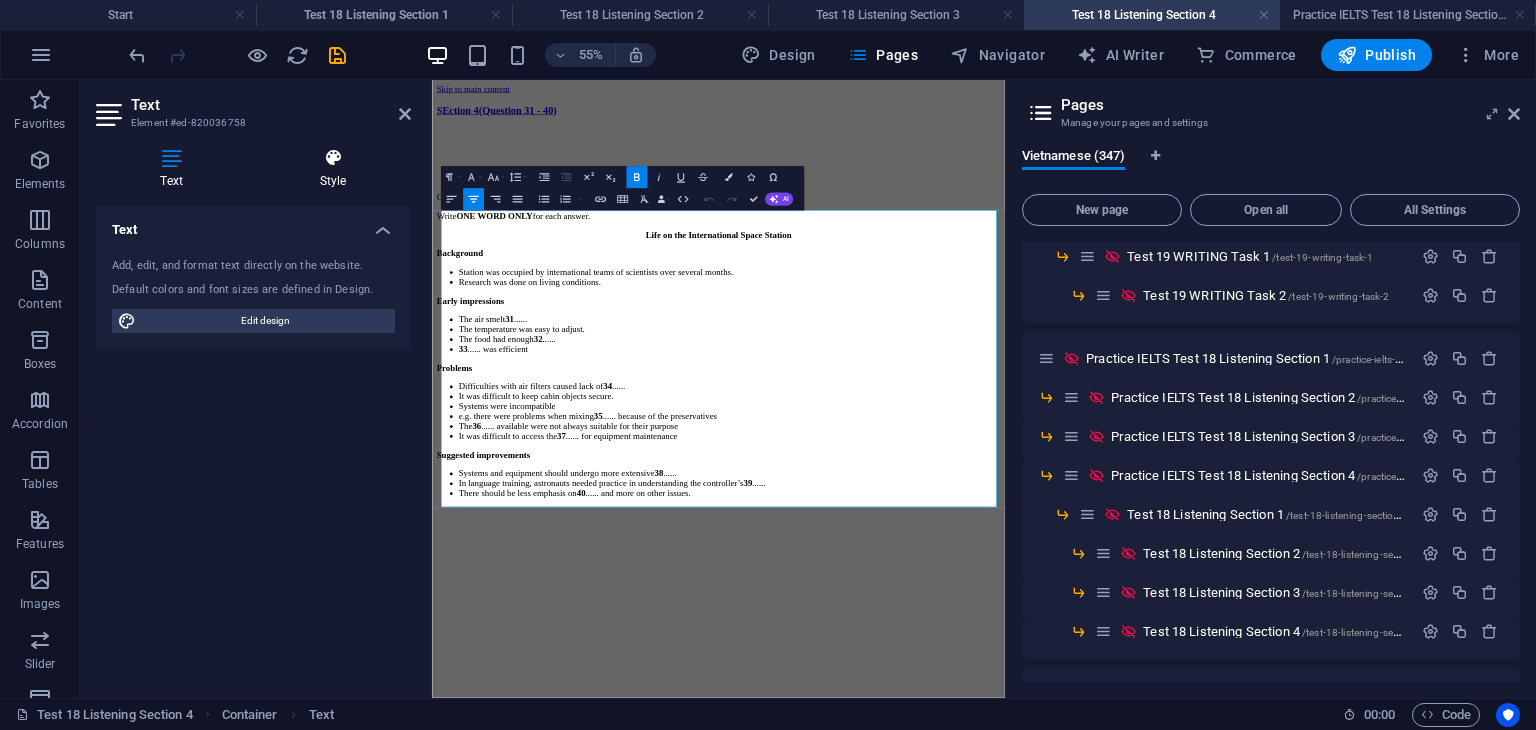 click at bounding box center (333, 158) 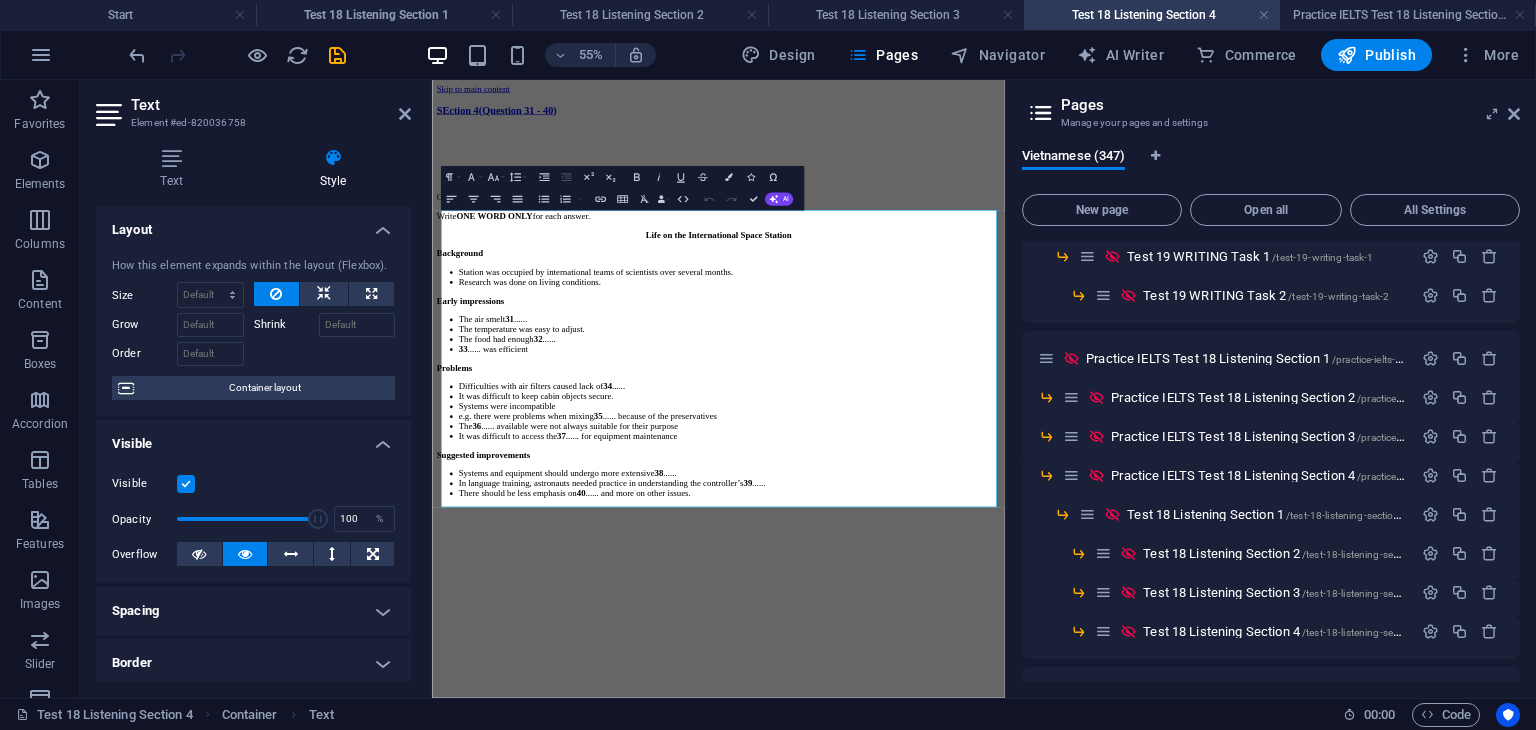 scroll, scrollTop: 100, scrollLeft: 0, axis: vertical 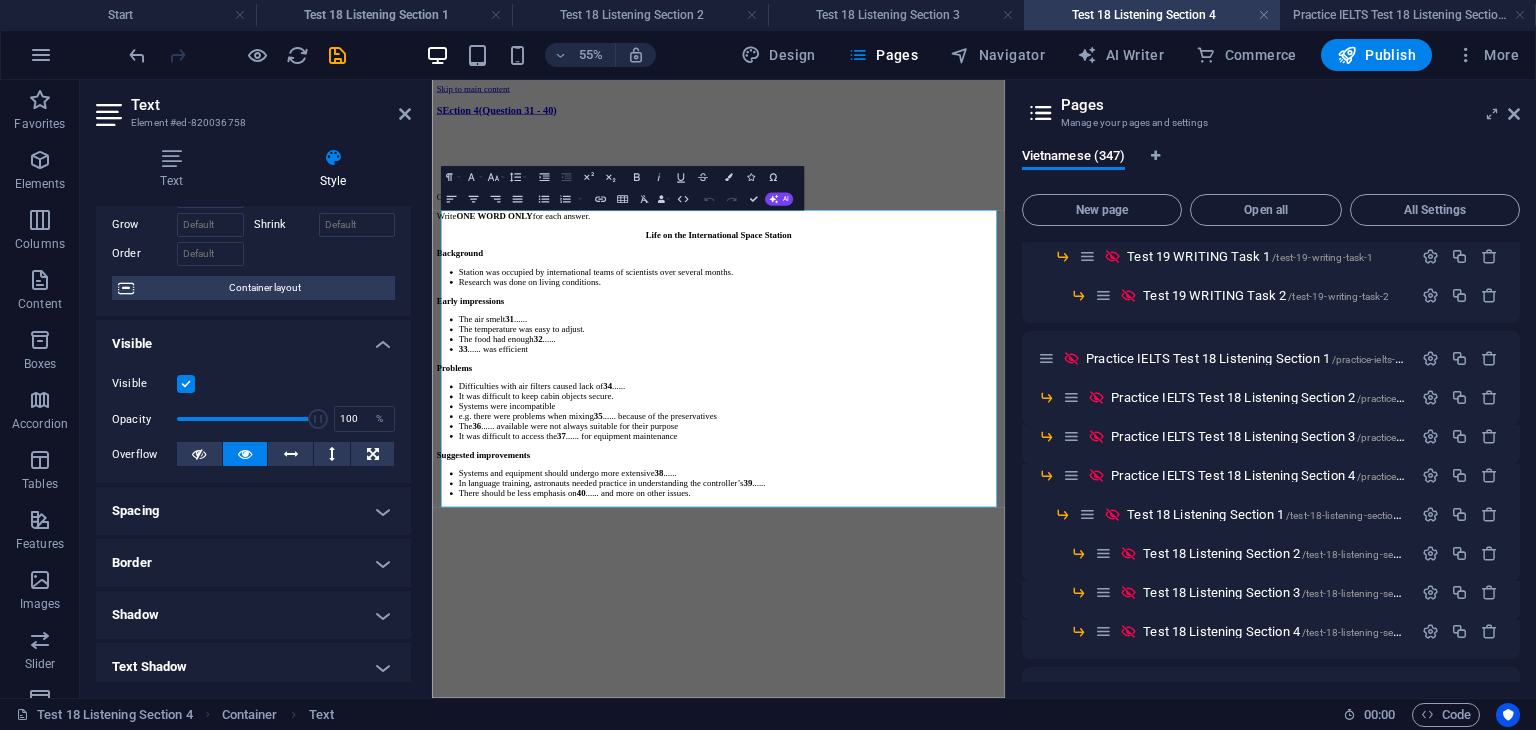 click on "Border" at bounding box center [253, 563] 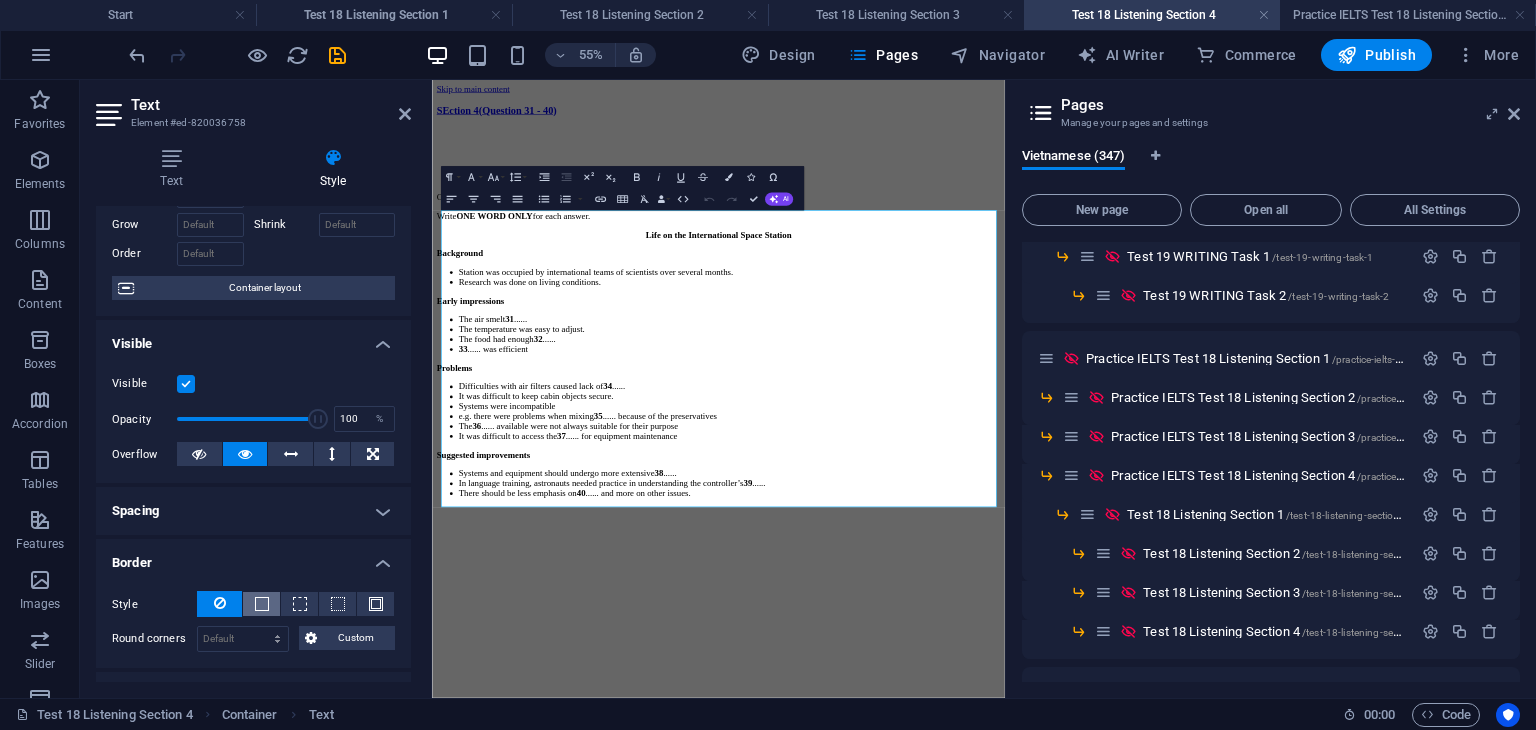 click at bounding box center [262, 604] 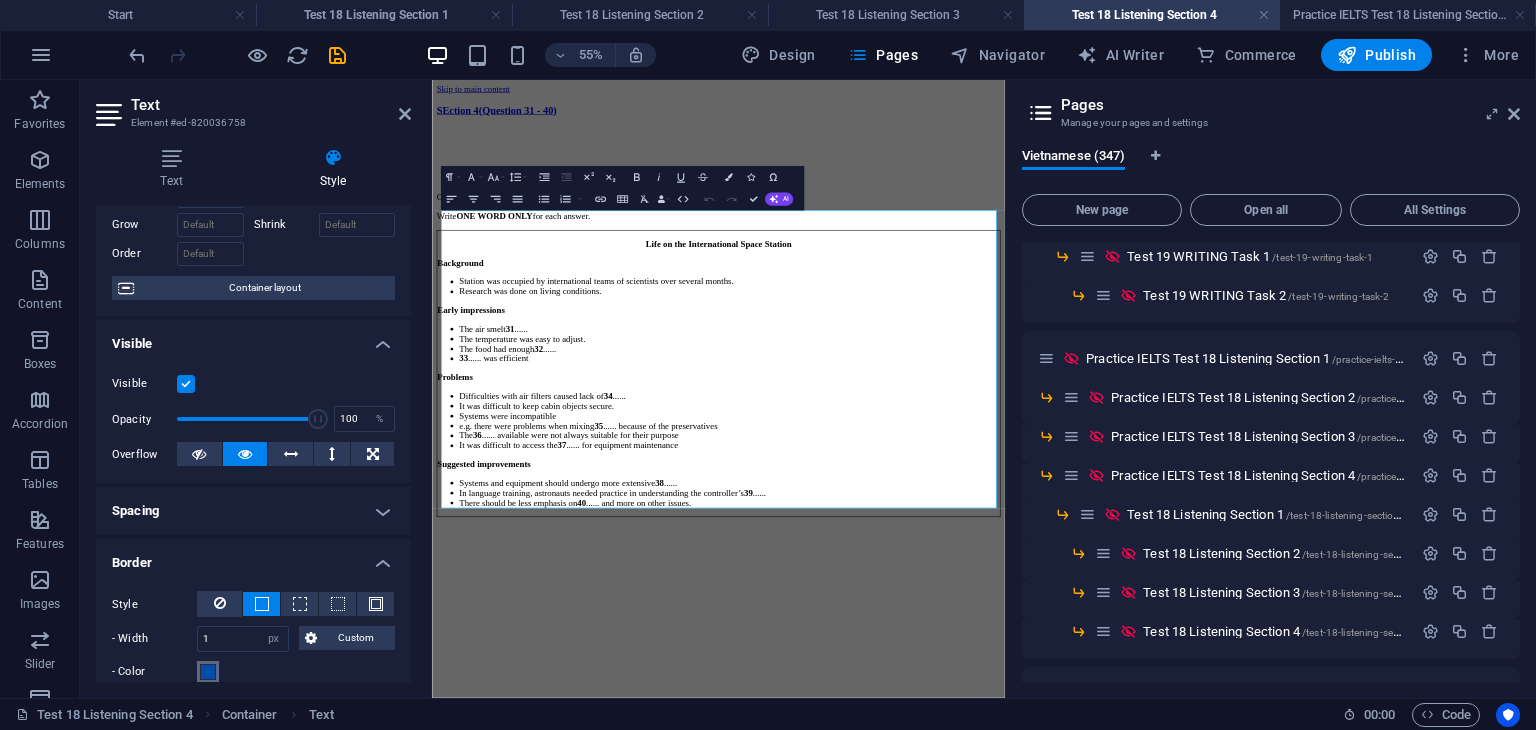 click at bounding box center [208, 672] 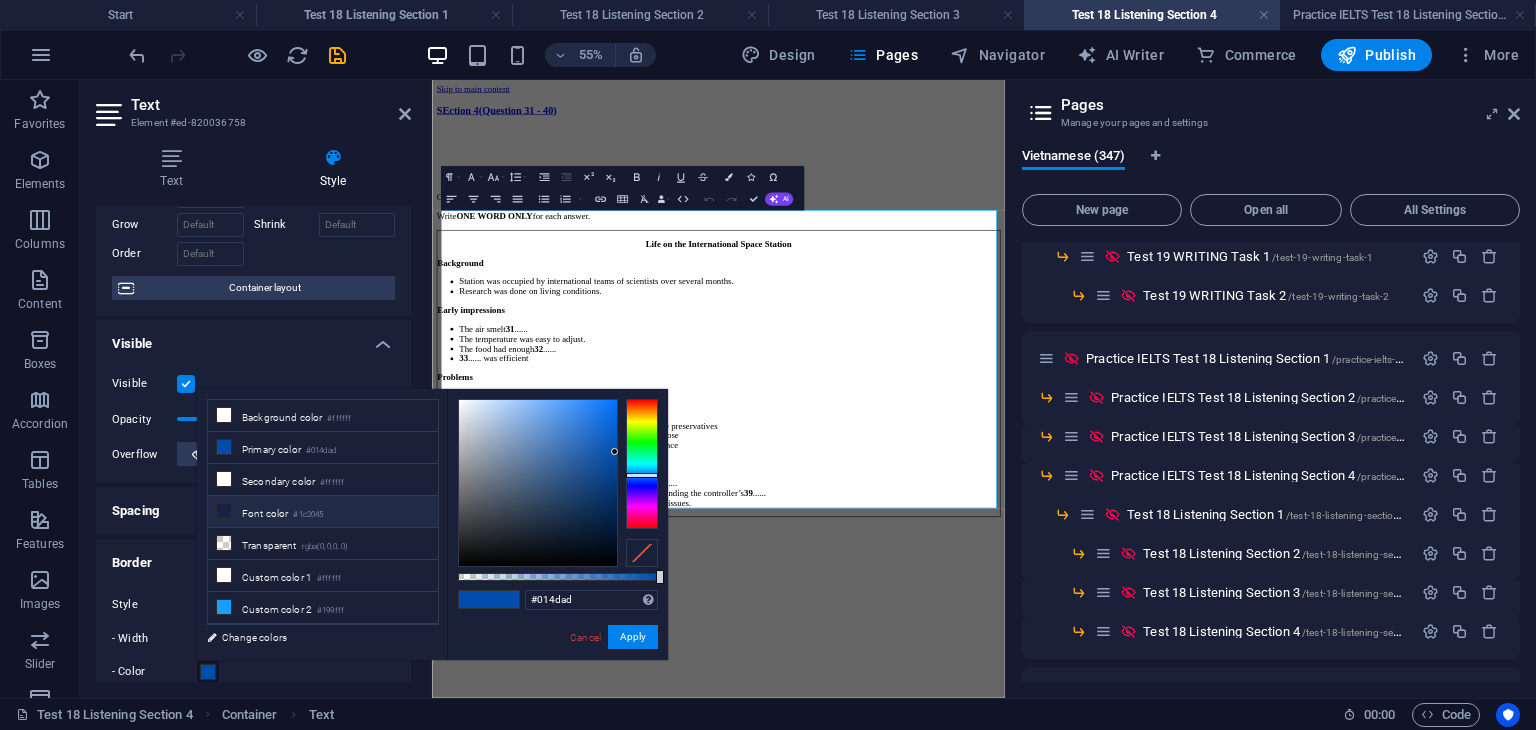 click on "Font color
#1c2045" at bounding box center [323, 512] 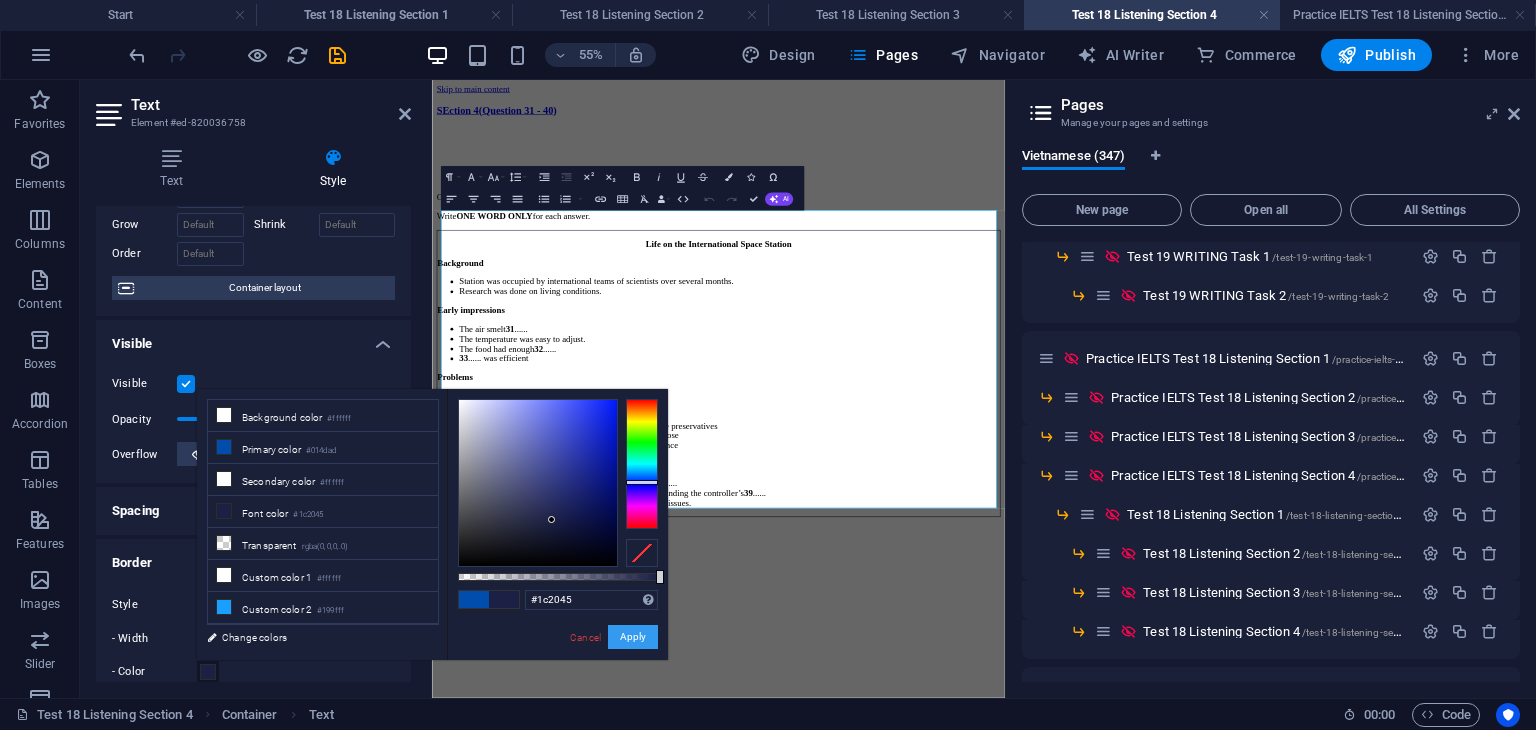 click on "Apply" at bounding box center (633, 637) 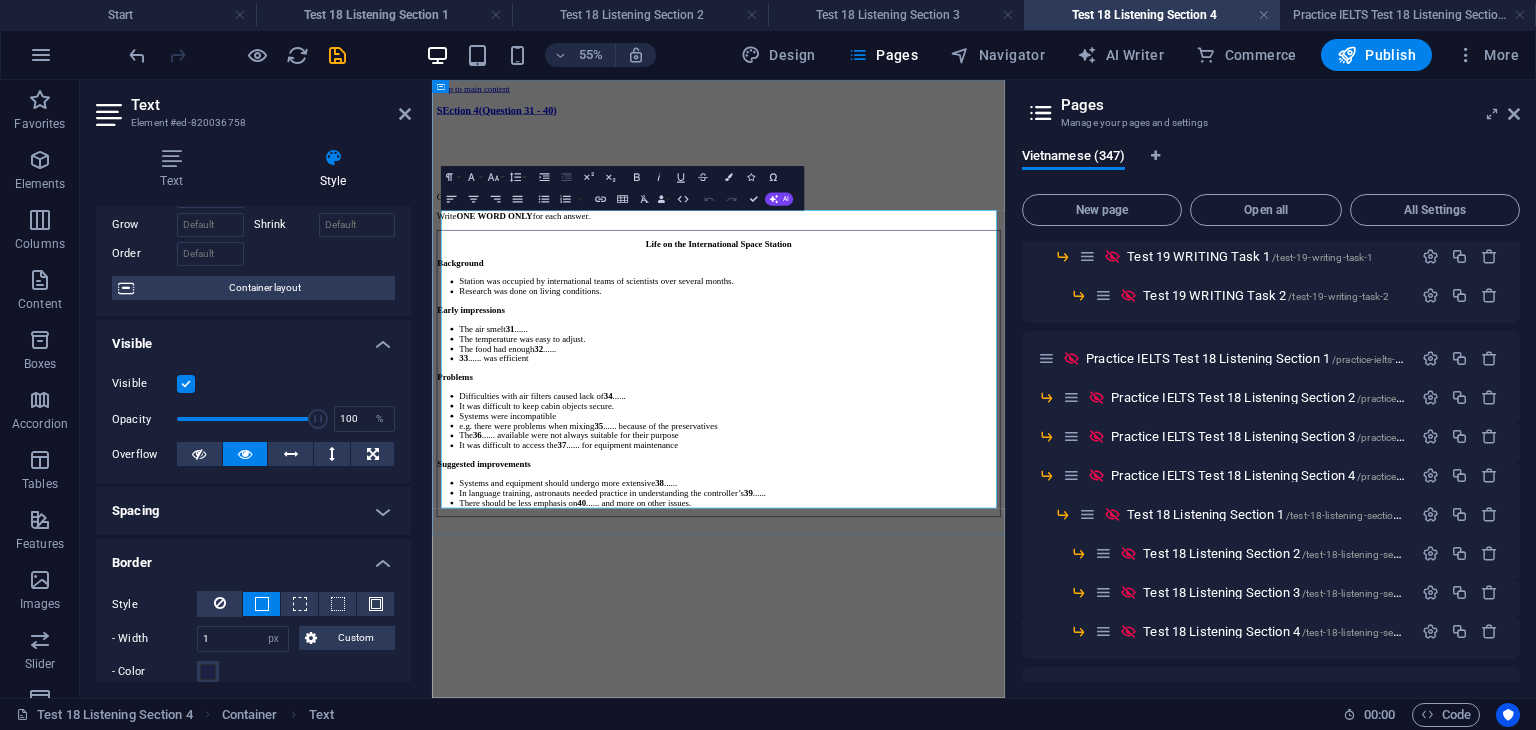 click on "The  36 ...... available were not always suitable for their purpose" at bounding box center (972, 727) 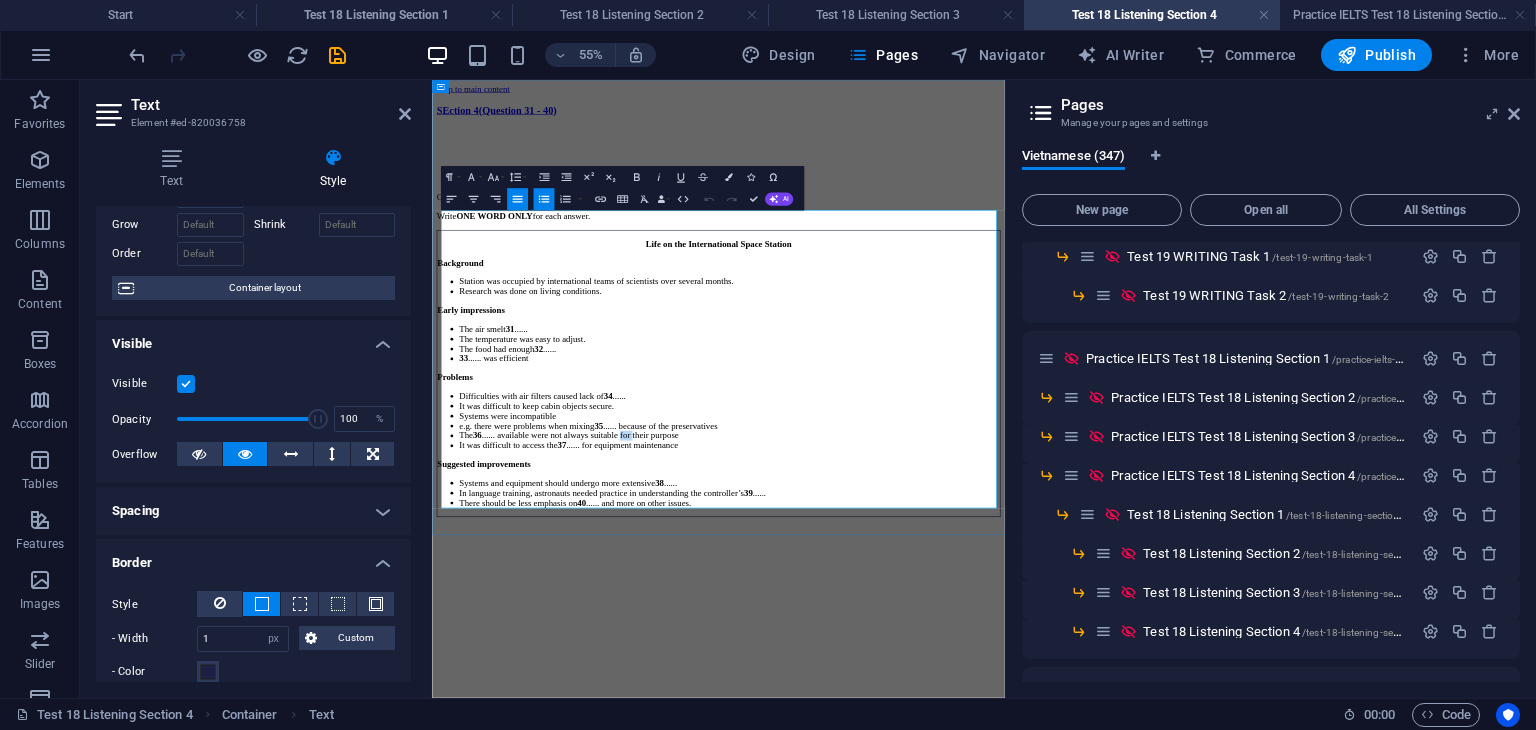 click on "The  36 ...... available were not always suitable for their purpose" at bounding box center (972, 727) 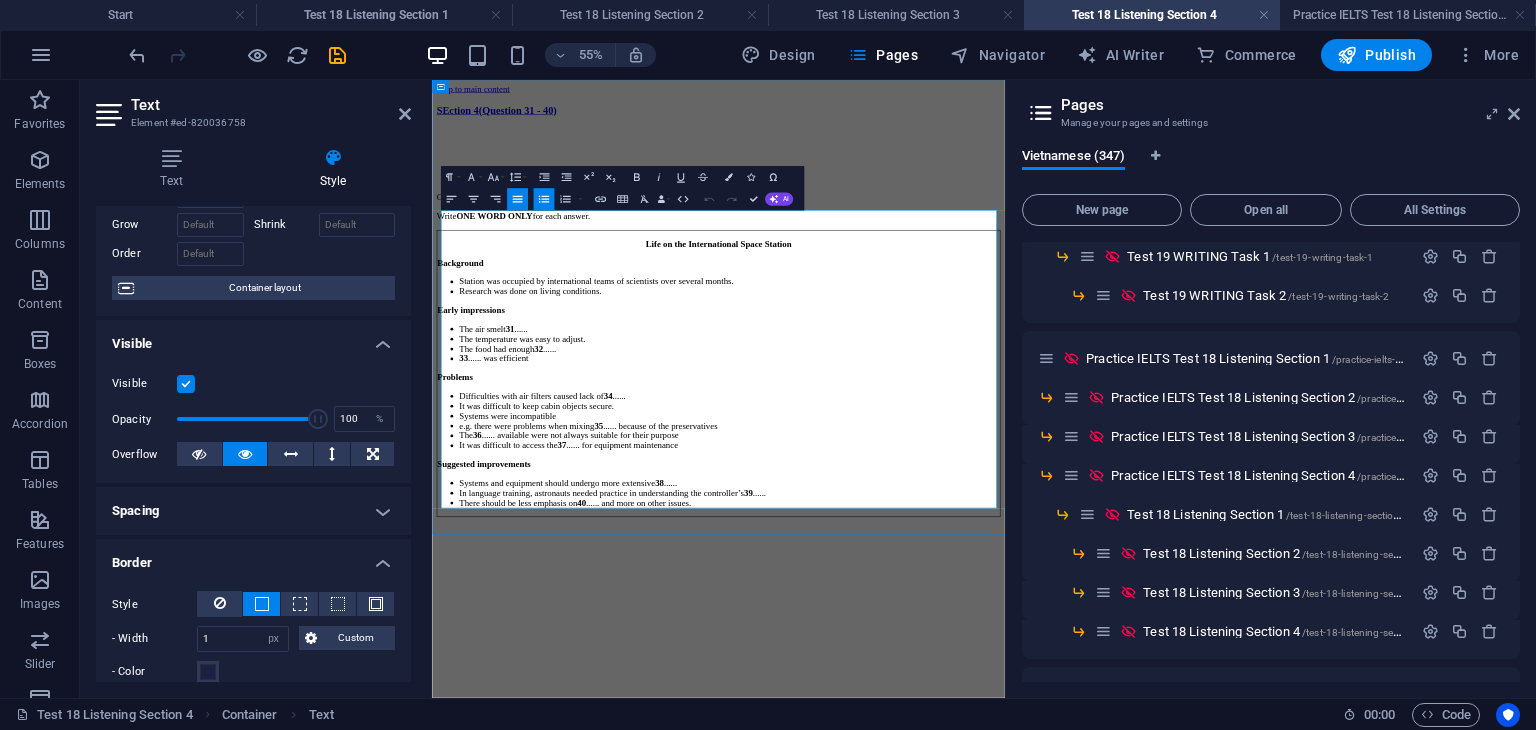 click on "Systems were incompatible" at bounding box center (972, 691) 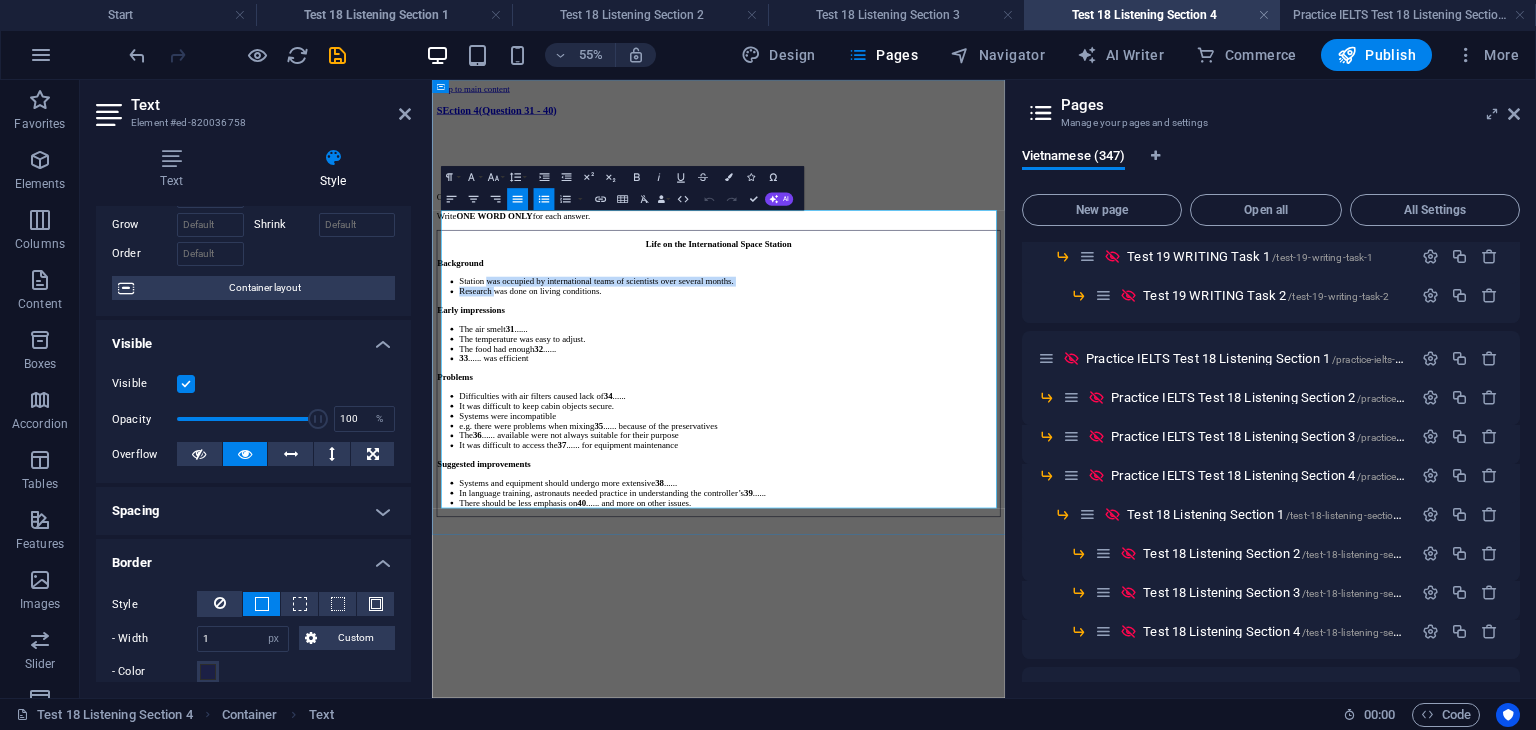 drag, startPoint x: 543, startPoint y: 410, endPoint x: 529, endPoint y: 387, distance: 26.925823 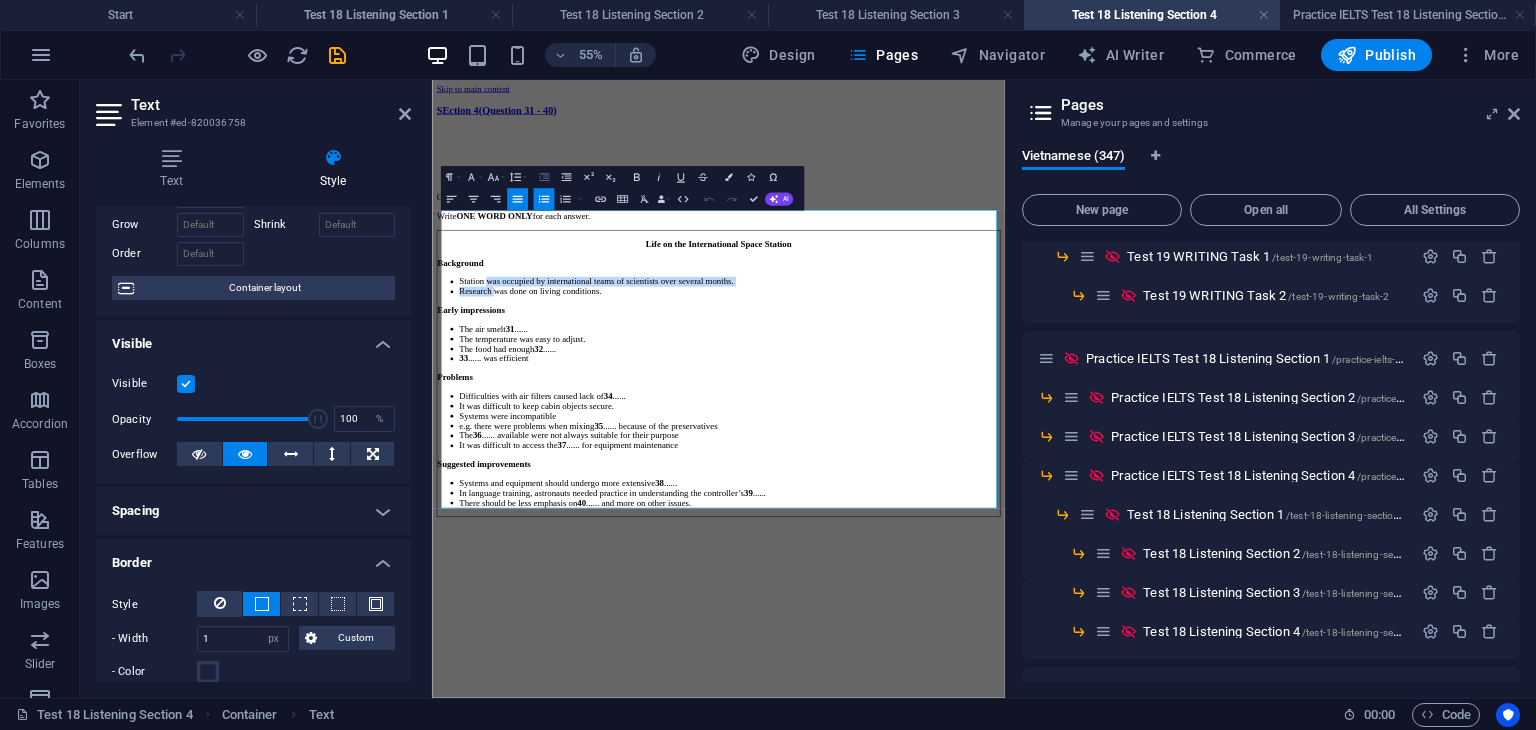 click 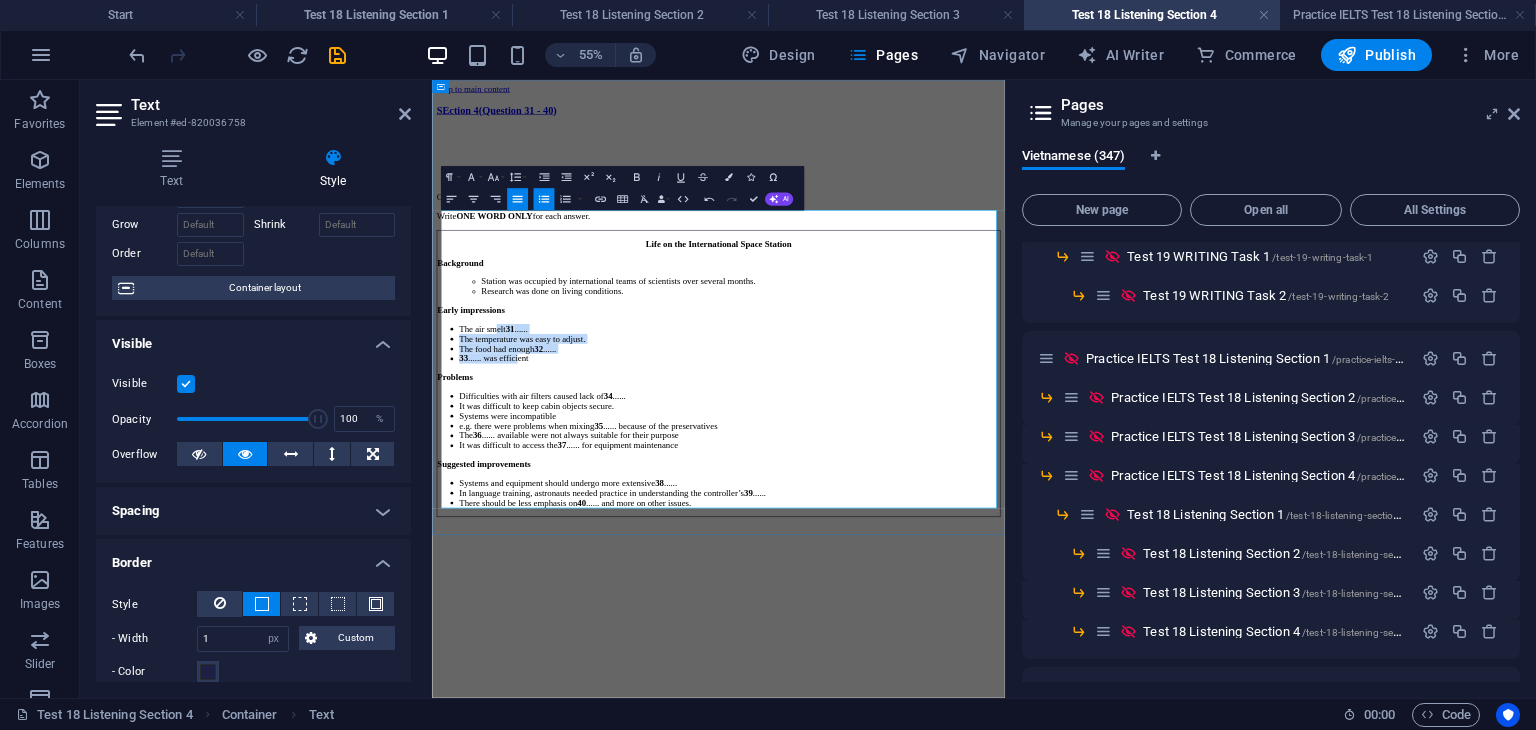 drag, startPoint x: 589, startPoint y: 544, endPoint x: 549, endPoint y: 468, distance: 85.883644 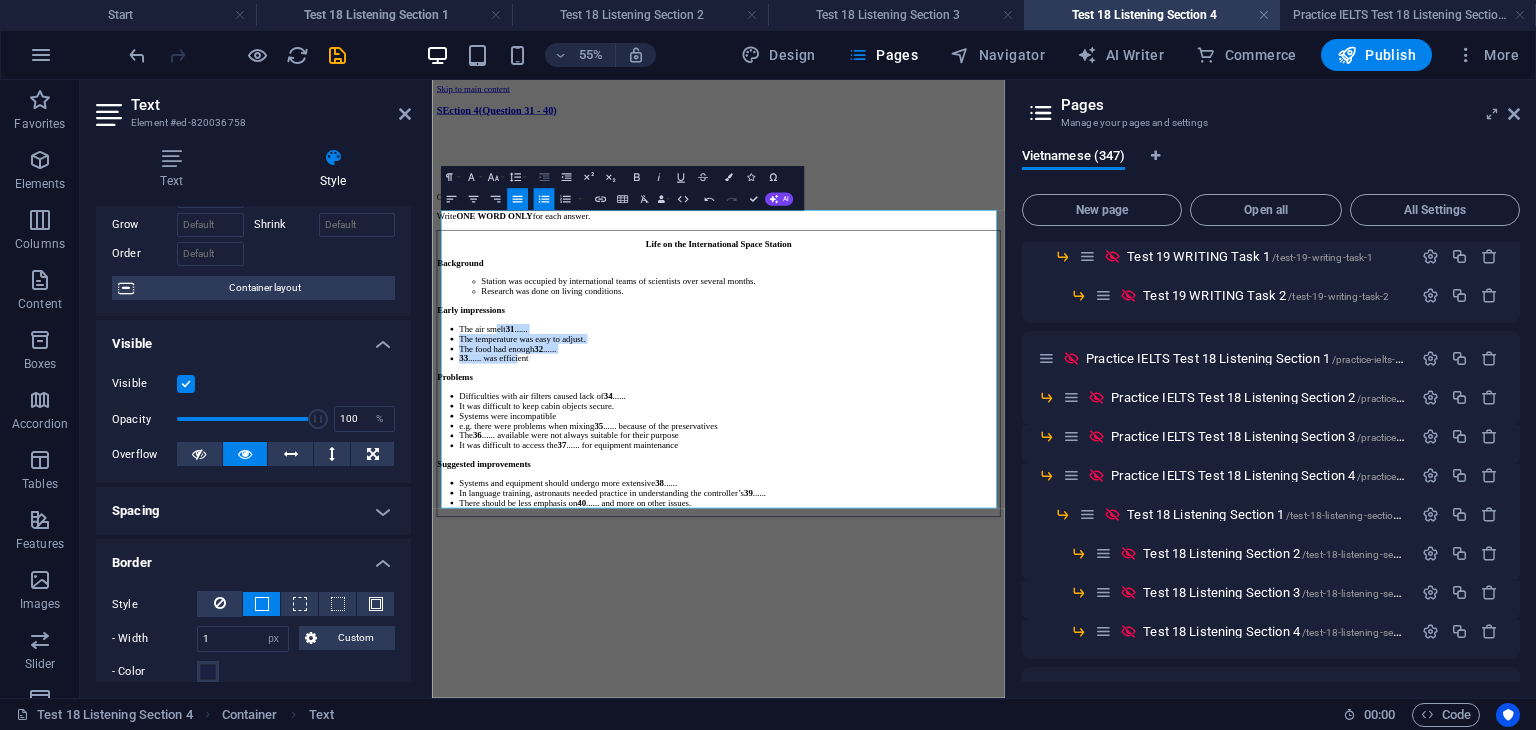 click 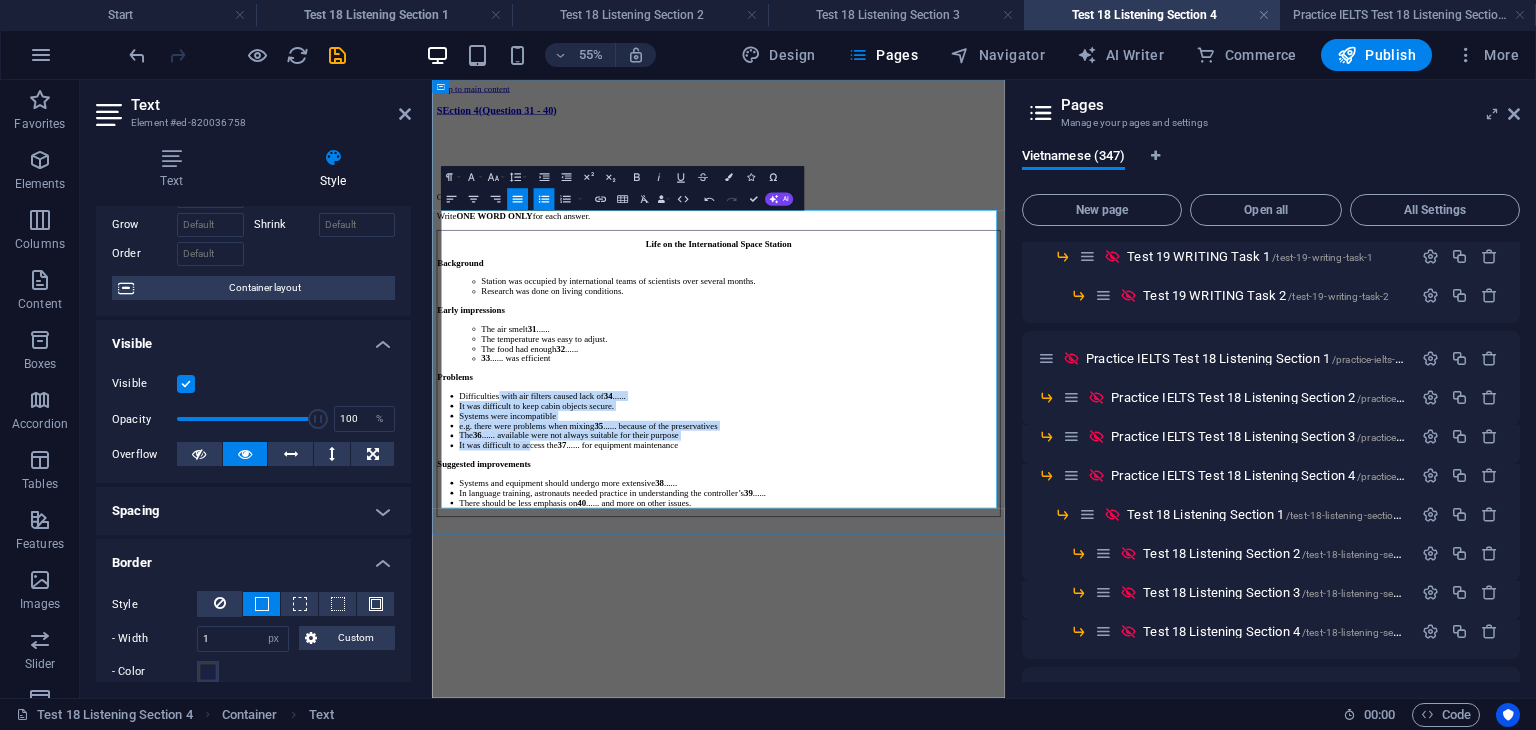 drag, startPoint x: 613, startPoint y: 736, endPoint x: 548, endPoint y: 602, distance: 148.93288 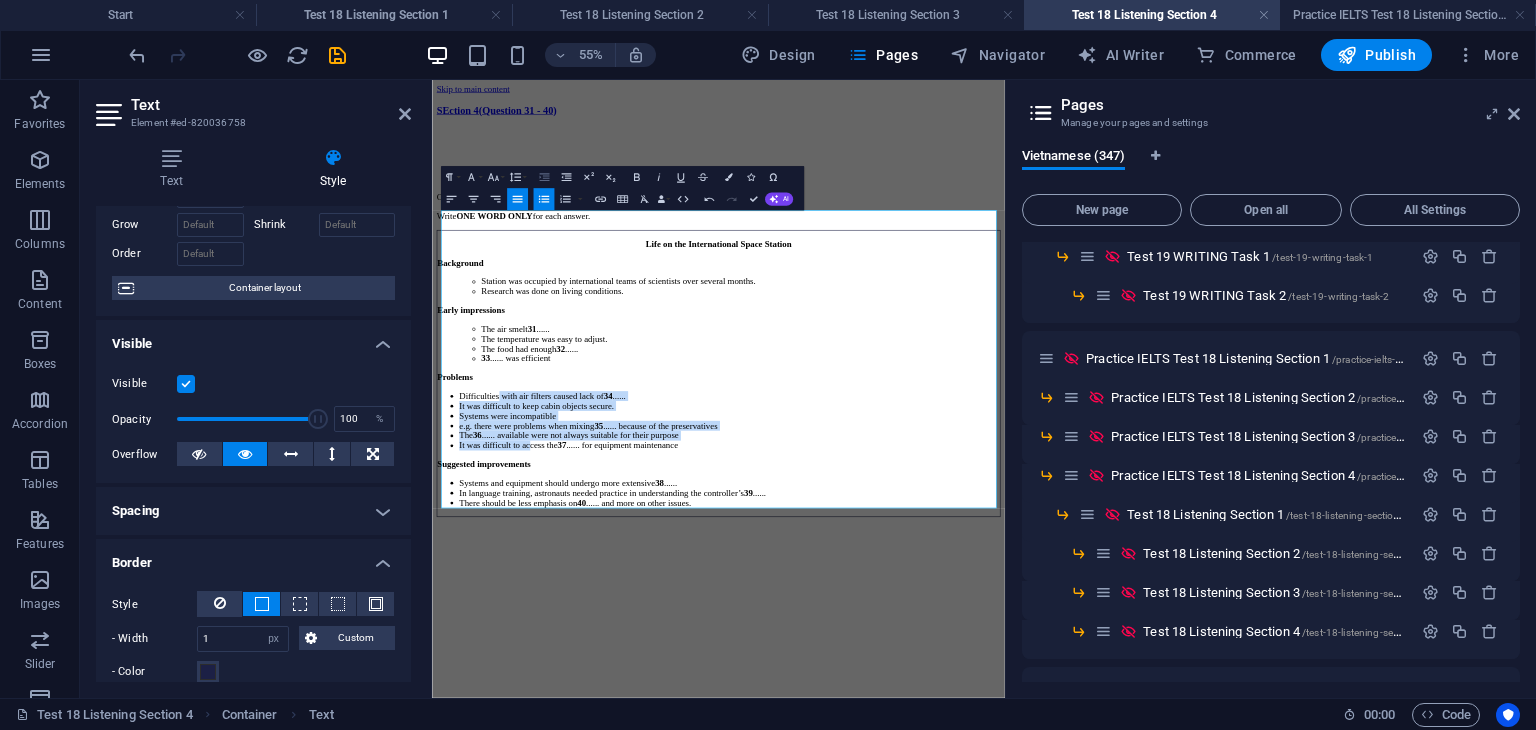 click 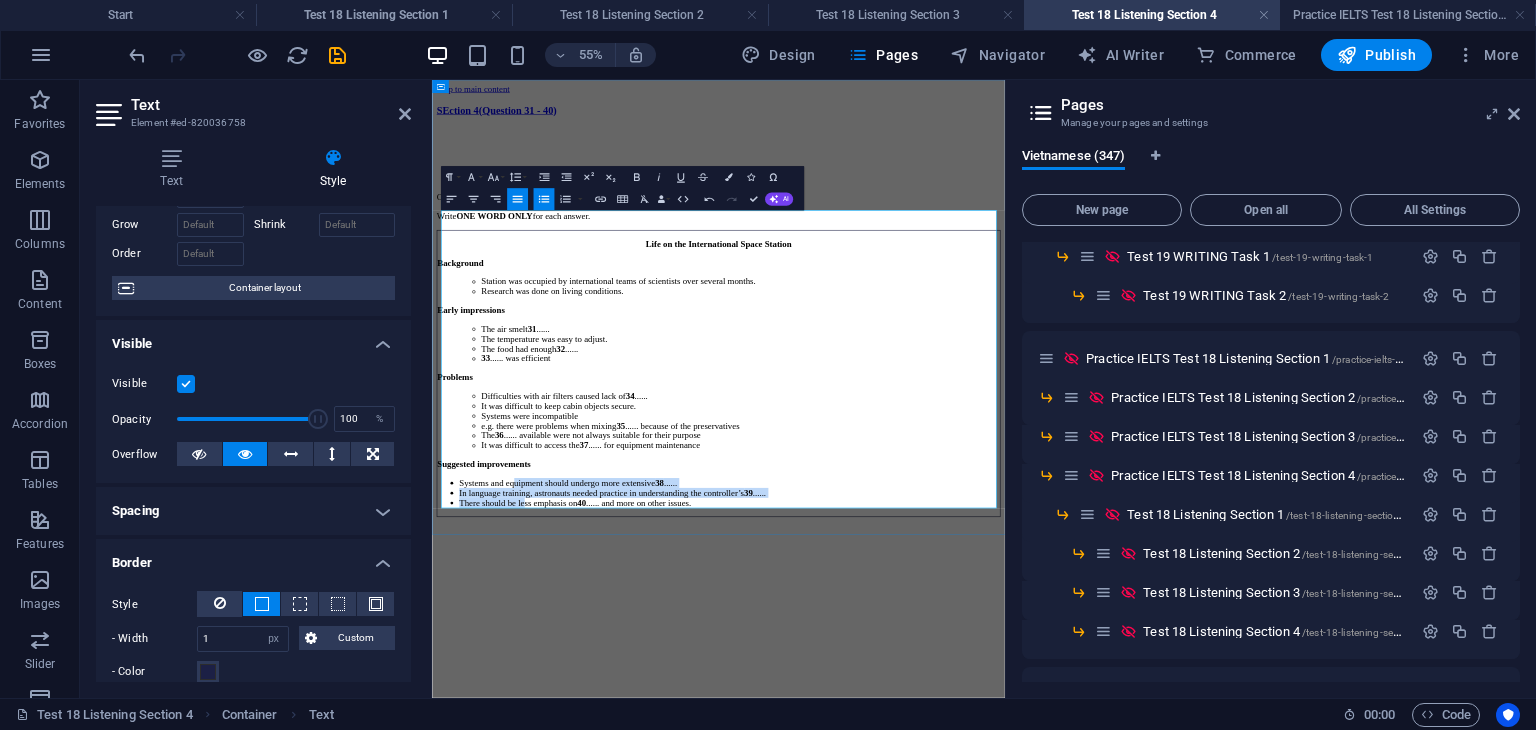 drag, startPoint x: 612, startPoint y: 848, endPoint x: 594, endPoint y: 782, distance: 68.41052 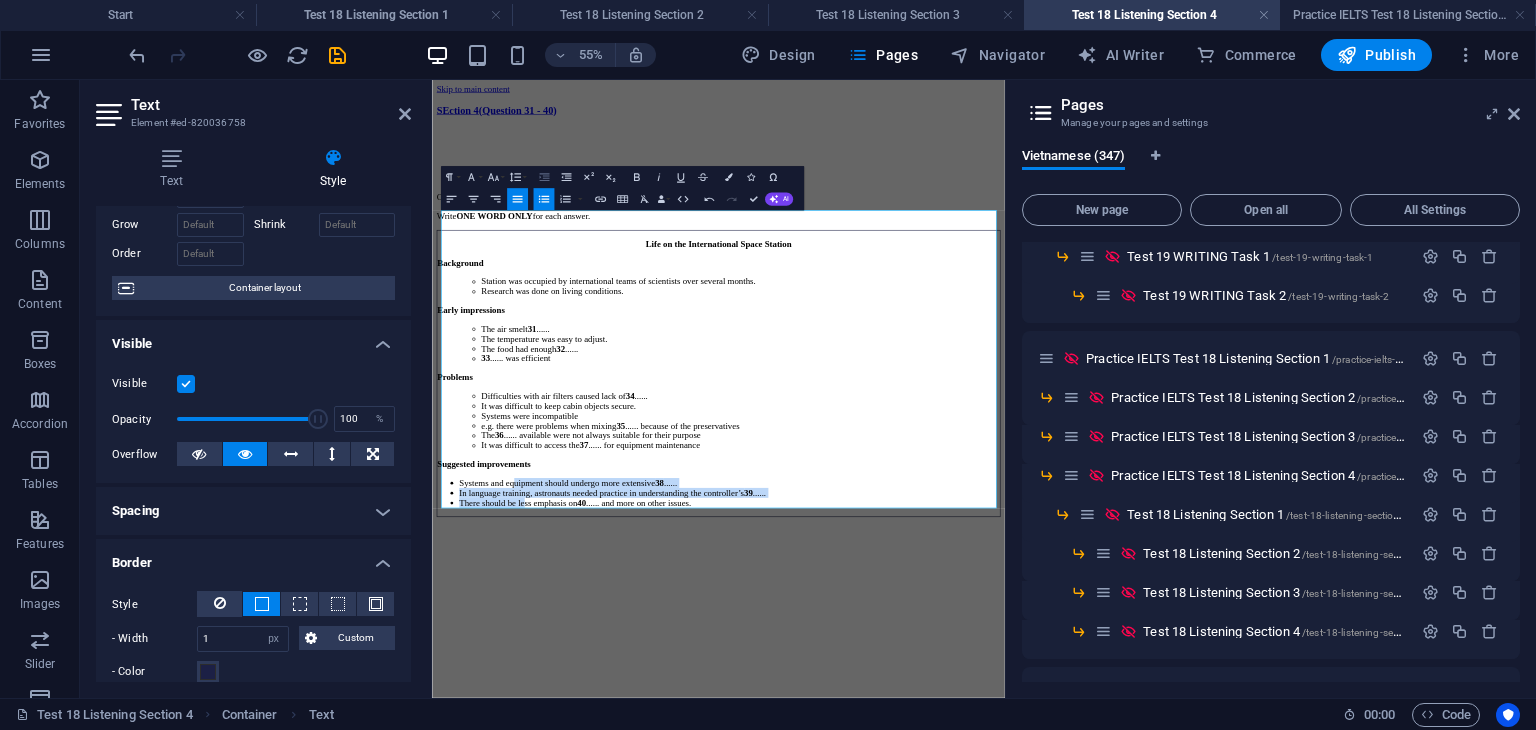 click 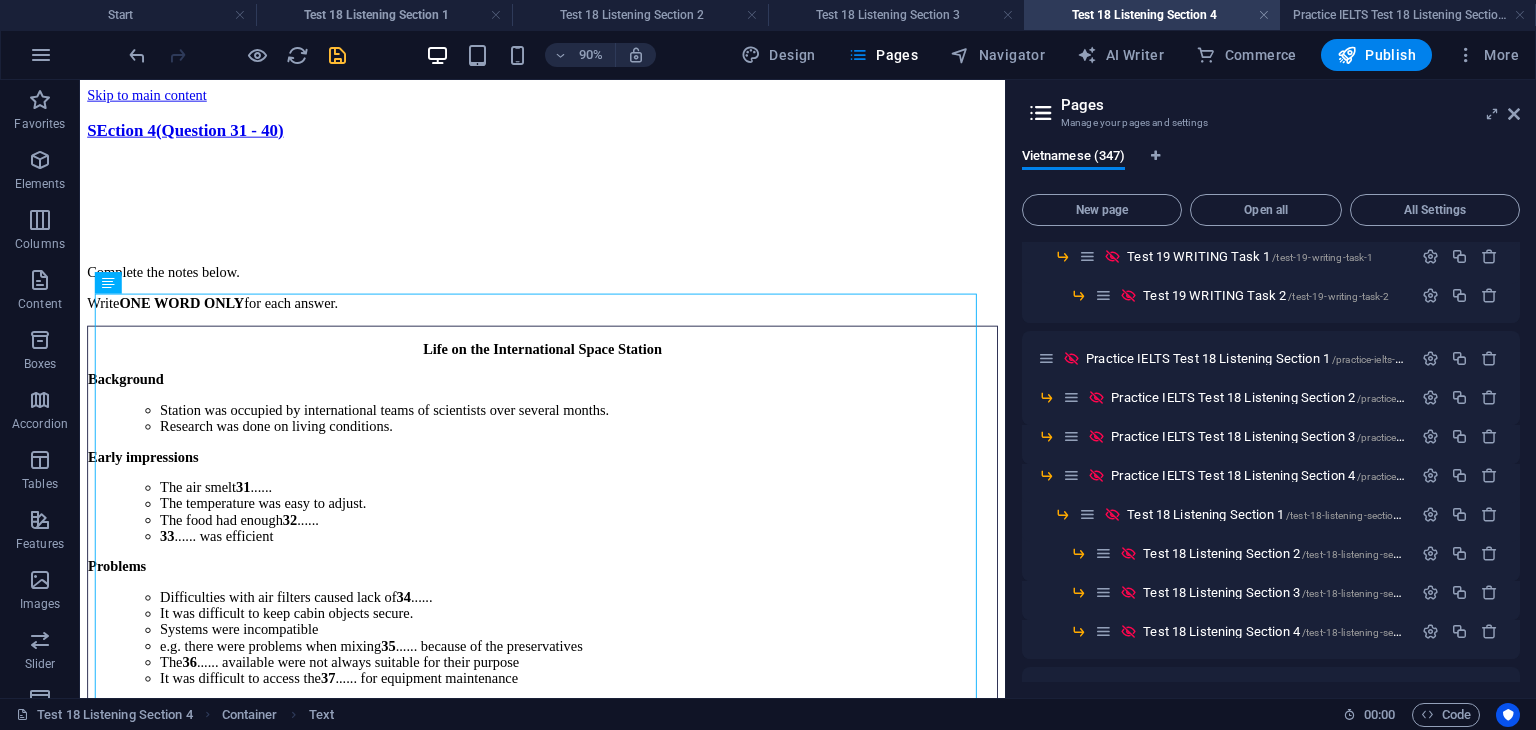 click at bounding box center [337, 55] 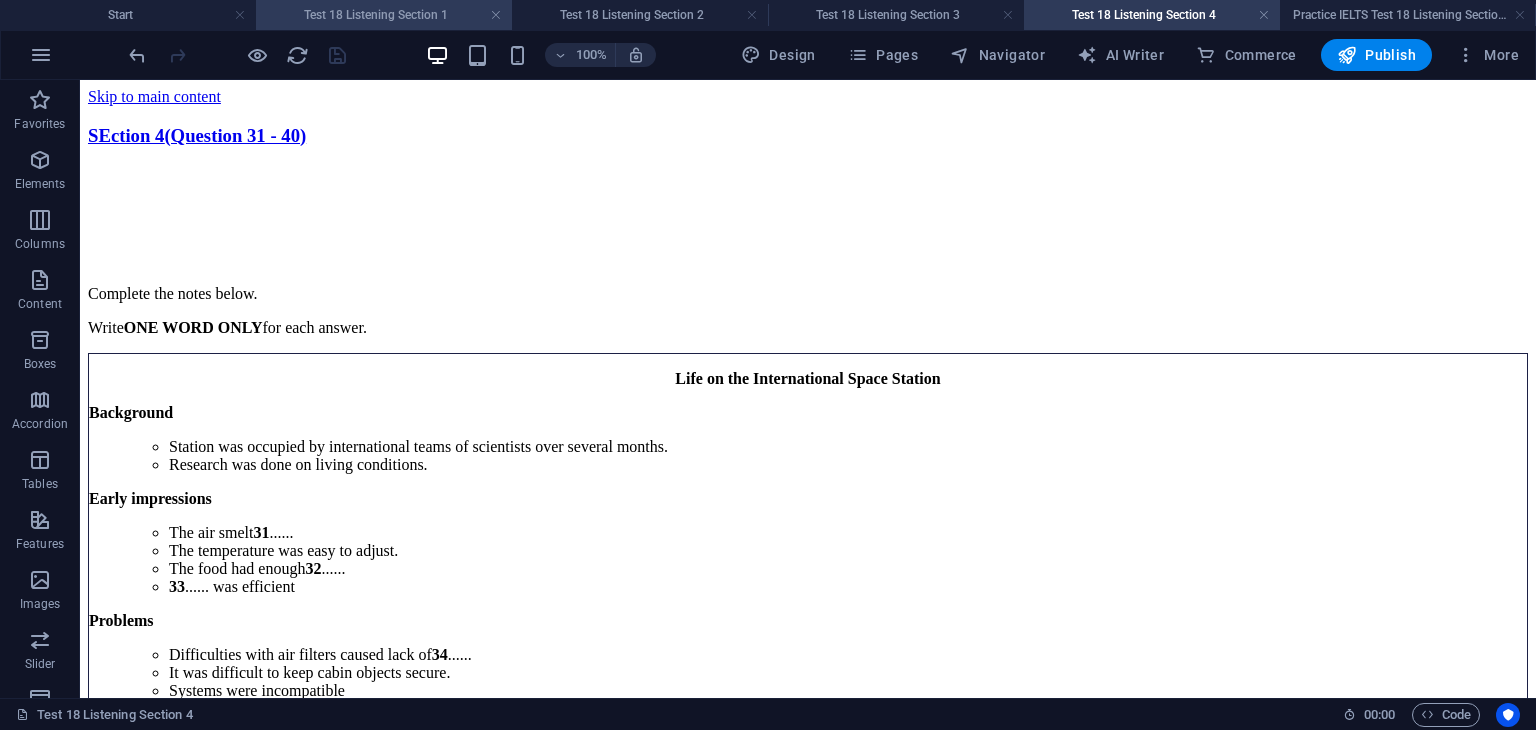 click on "Test 18 Listening Section 1" at bounding box center [384, 15] 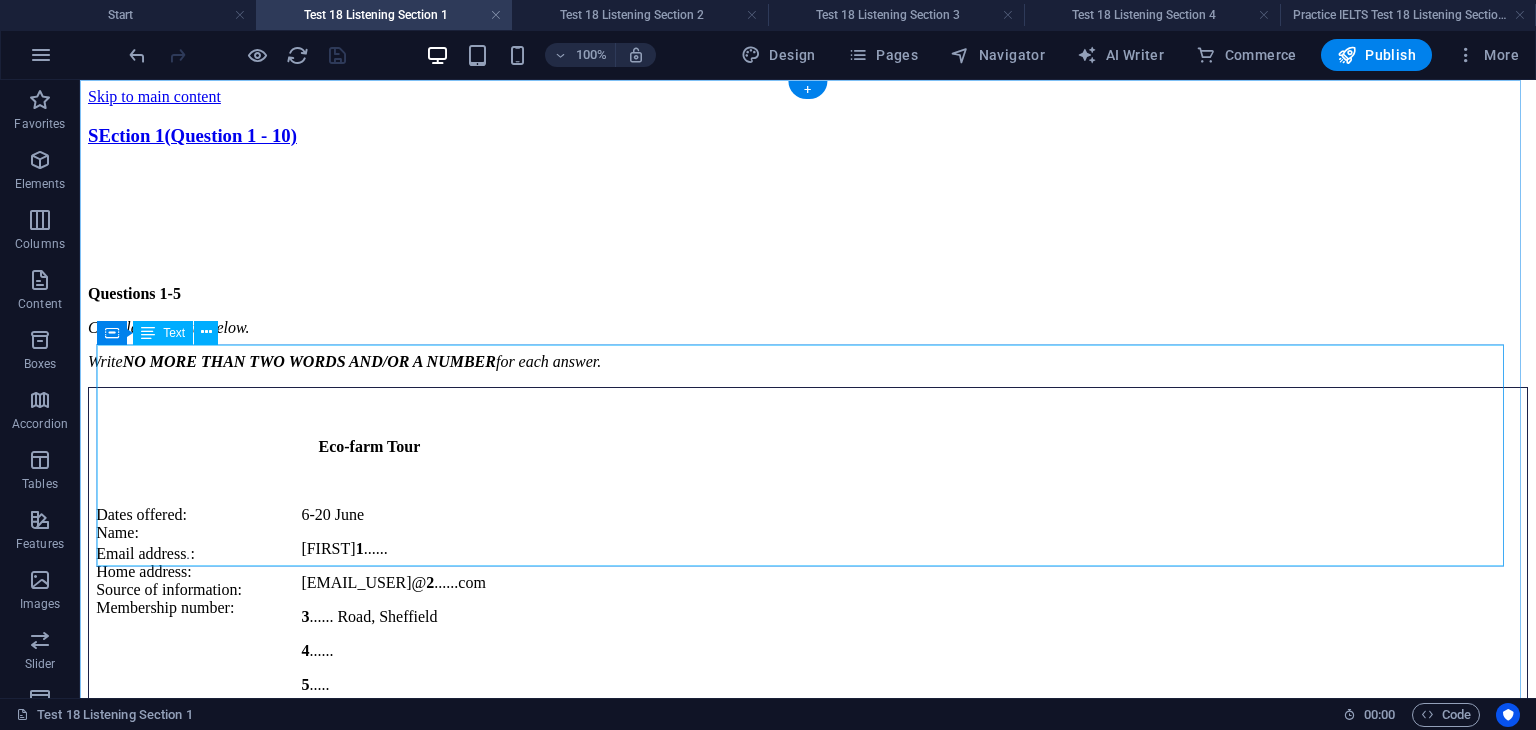 click on "Eco-farm Tour Dates offered: Name:   Email address . : Home address: Source of information: Membership number: 6-20 June [FIRST]  1 ...... [EMAIL_USER] 2 ......com 3 ...... Road, [CITY] 4 ...... 5 ....." at bounding box center (808, 566) 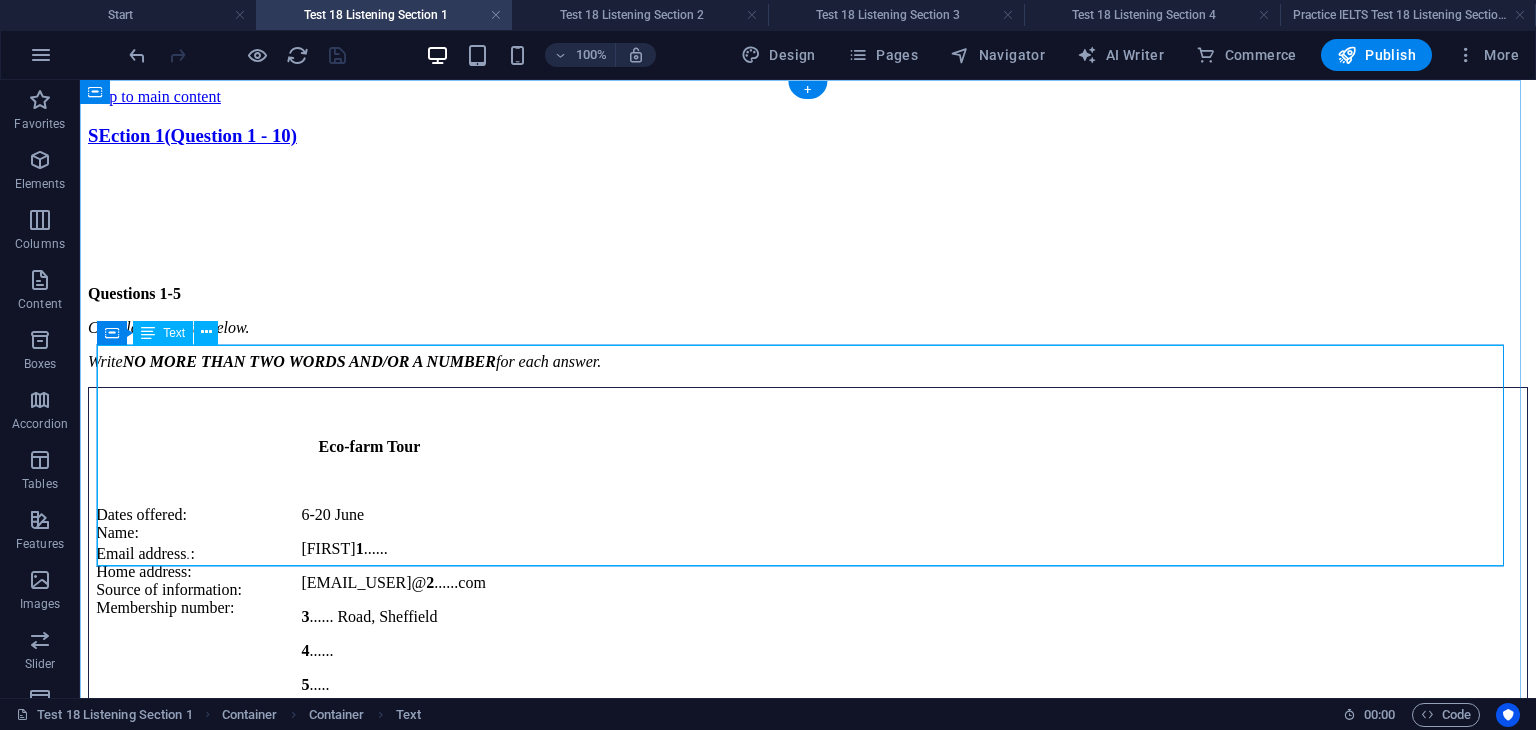 click on "Eco-farm Tour Dates offered: Name:   Email address . : Home address: Source of information: Membership number: 6-20 June [FIRST]  1 ...... [EMAIL_USER] 2 ......com 3 ...... Road, [CITY] 4 ...... 5 ....." at bounding box center (808, 566) 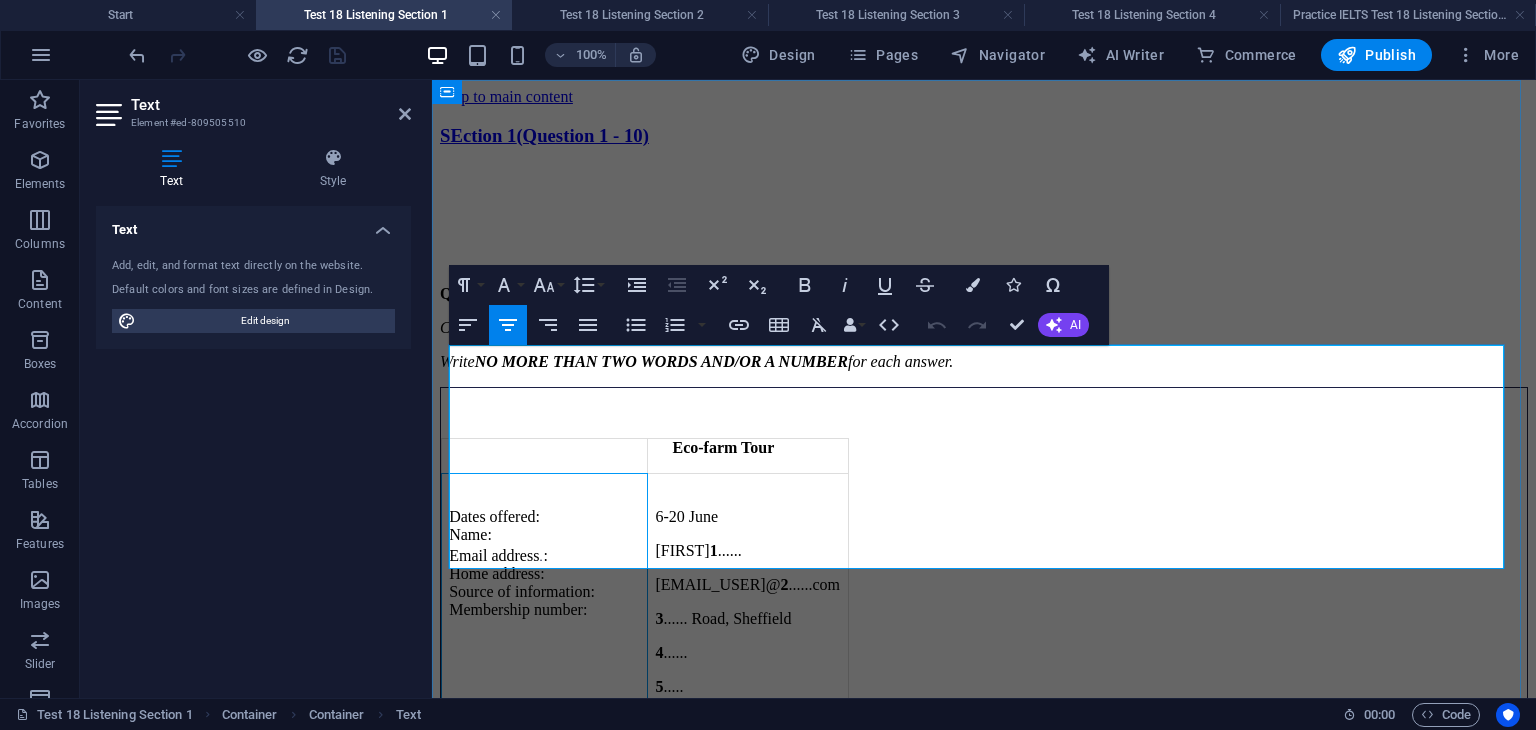 click on "Eco-farm Tour Dates offered: Name:   Email address . : Home address: Source of information: Membership number: 6-20 June [FIRST]  1 ...... [EMAIL_USER] 2 ......com 3 ...... Road, [CITY] 4 ...... 5 ....." at bounding box center (984, 567) 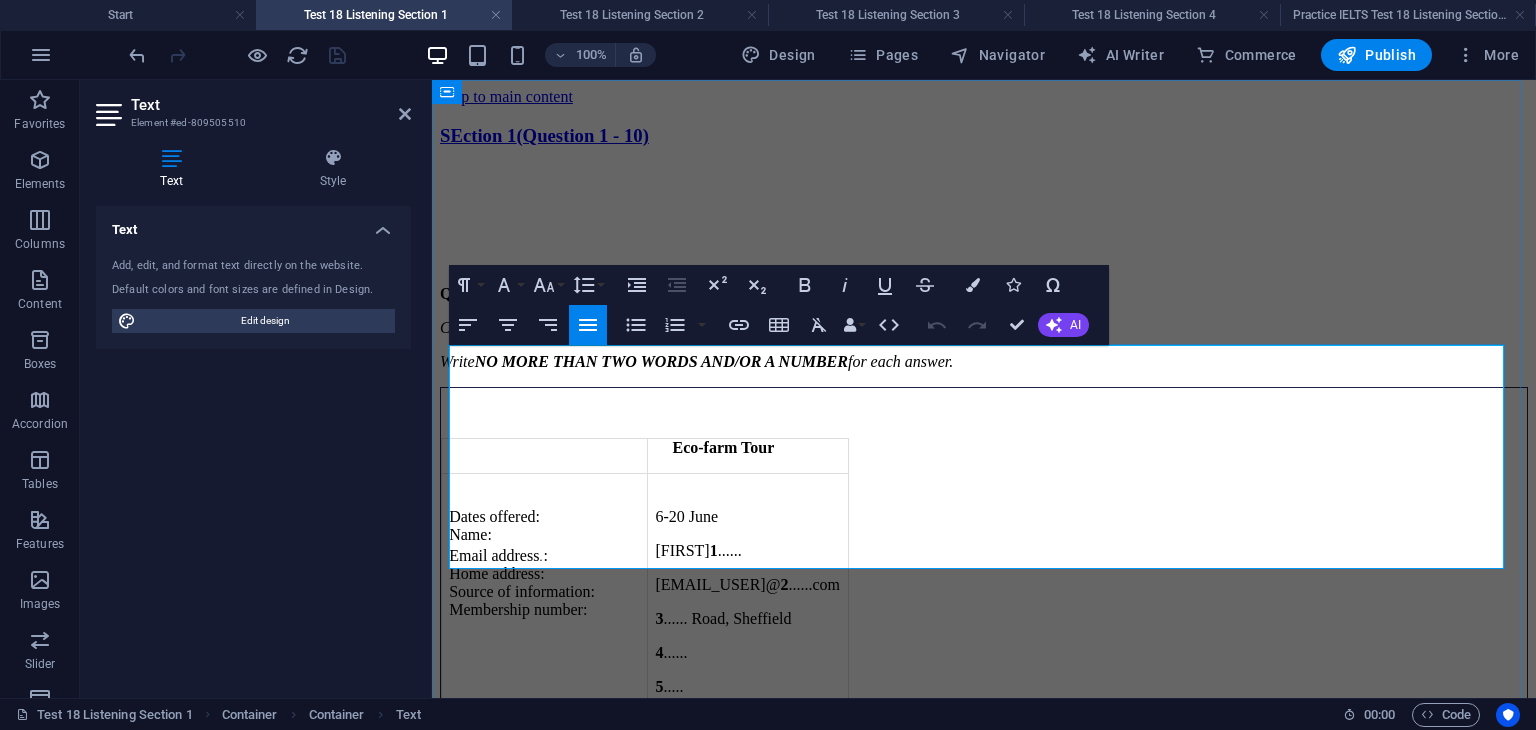 click at bounding box center [828, 413] 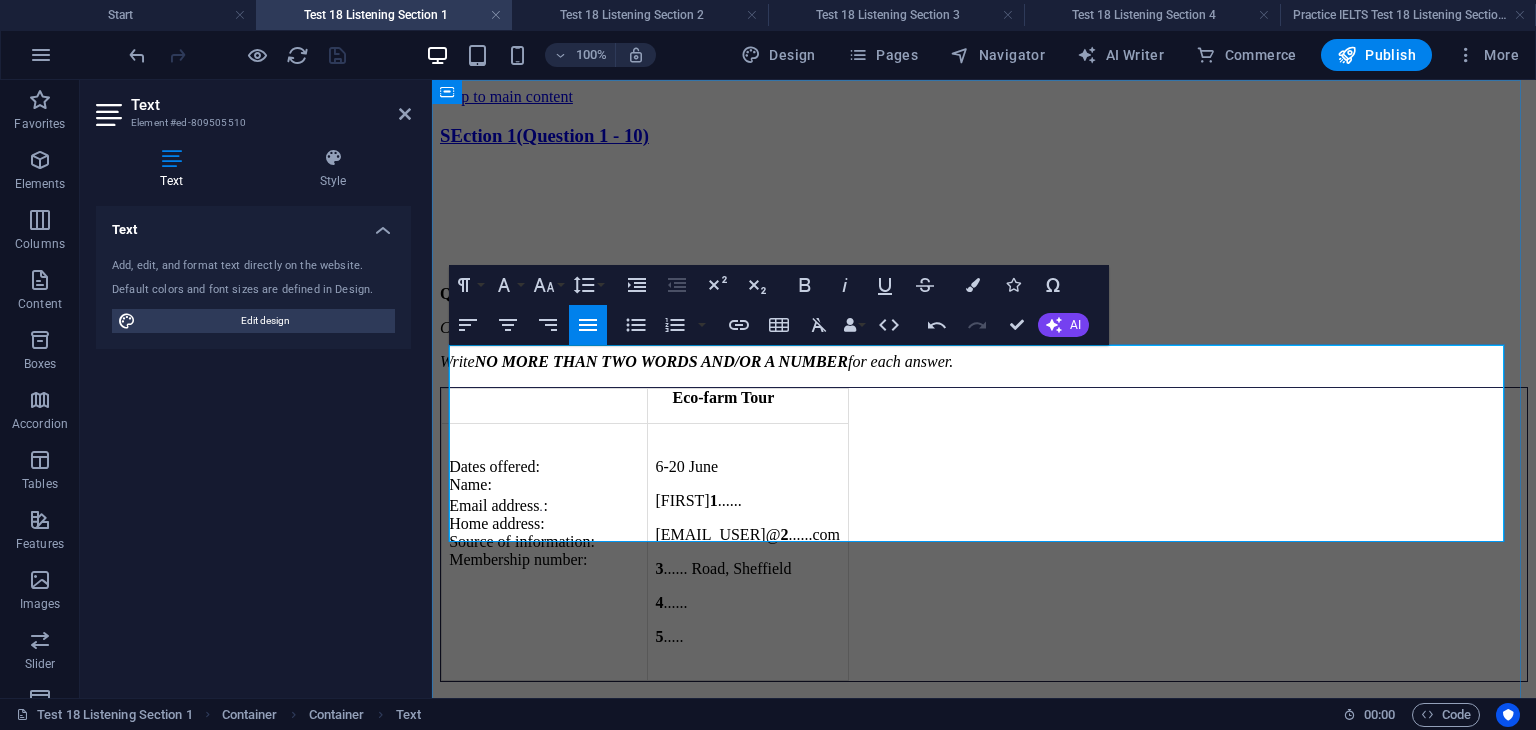 click on "Eco-farm Tour Dates offered: Name:   Email address . : Home address: Source of information: Membership number: 6-20 June [FIRST]  1 ...... [EMAIL_USER] 2 ......com 3 ...... Road, [CITY] 4 ...... 5 ....." at bounding box center [984, 534] 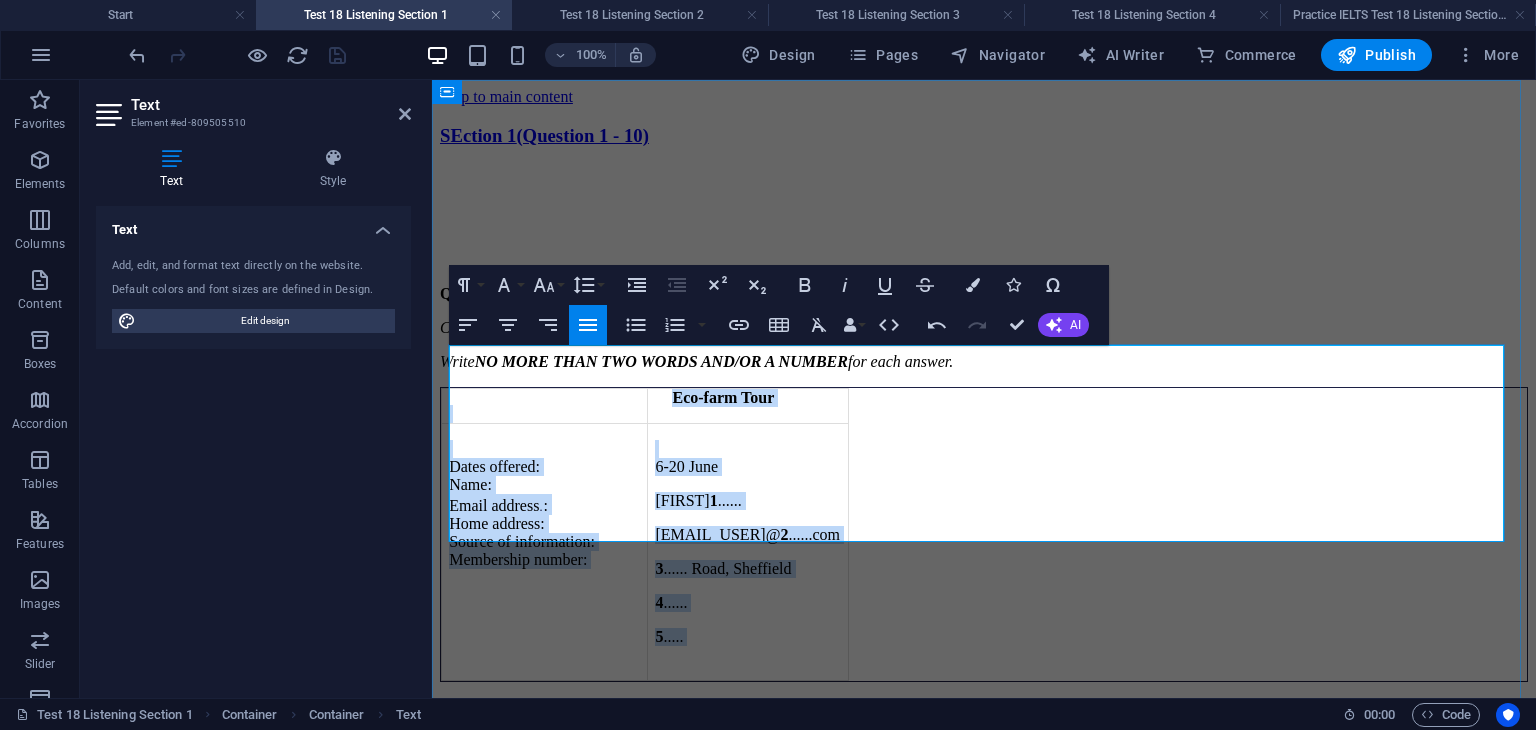 click on "Eco-farm Tour Dates offered: Name:   Email address . : Home address: Source of information: Membership number: 6-20 June [FIRST]  1 ...... [EMAIL_USER] 2 ......com 3 ...... Road, [CITY] 4 ...... 5 ....." at bounding box center (984, 534) 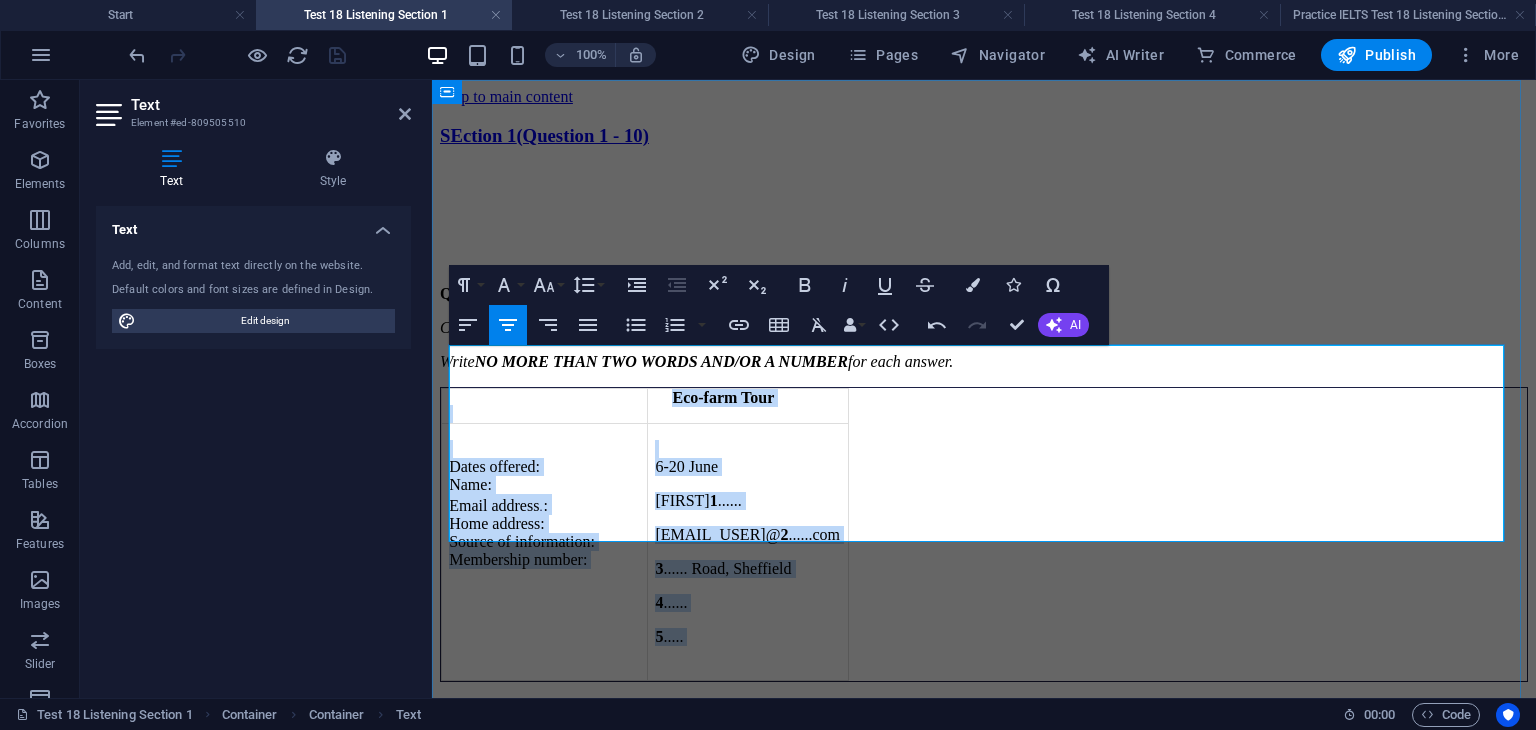 click on "Eco-farm Tour Dates offered: Name:   Email address . : Home address: Source of information: Membership number: 6-20 June [FIRST]  1 ...... [EMAIL_USER] 2 ......com 3 ...... Road, [CITY] 4 ...... 5 ....." at bounding box center [984, 534] 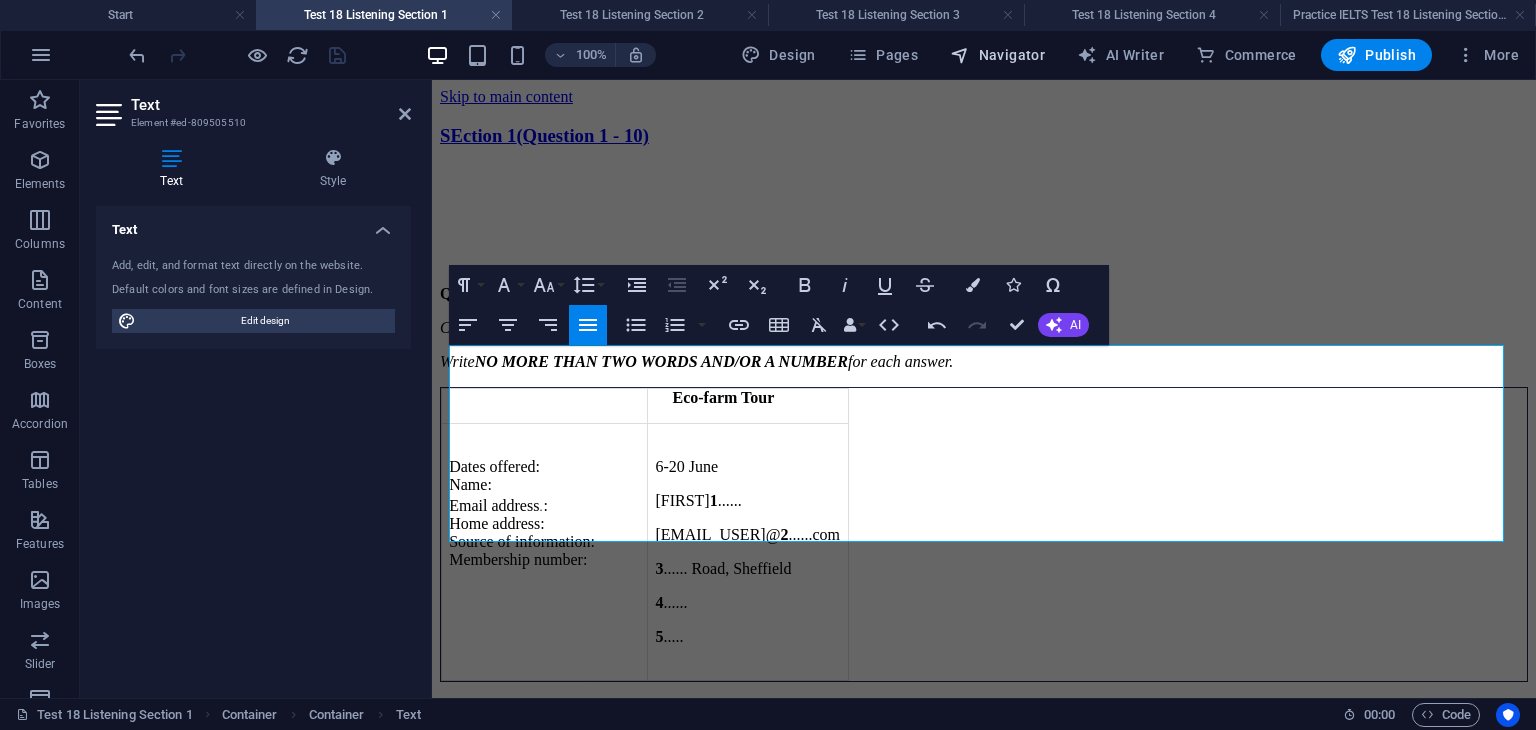 click at bounding box center [960, 55] 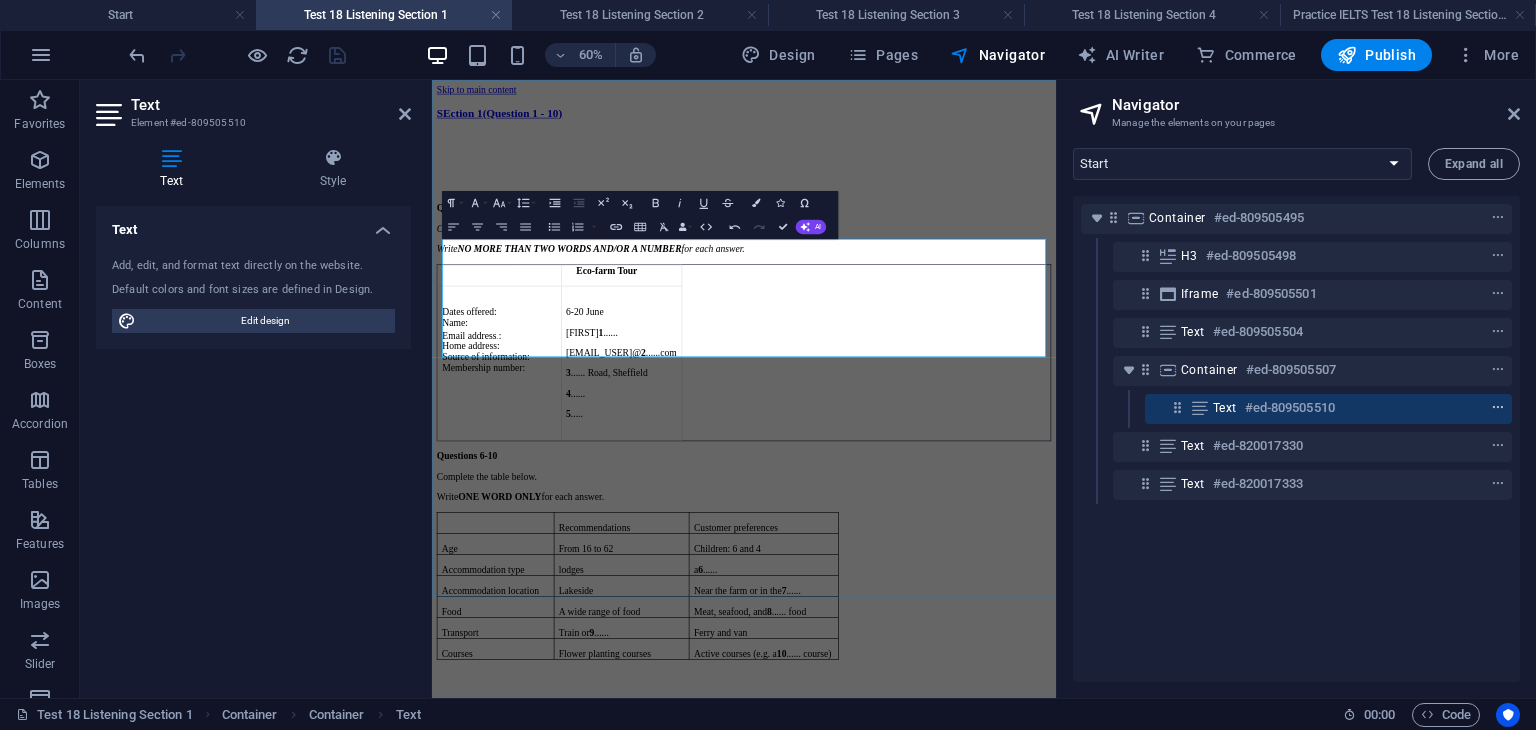 click at bounding box center [1498, 408] 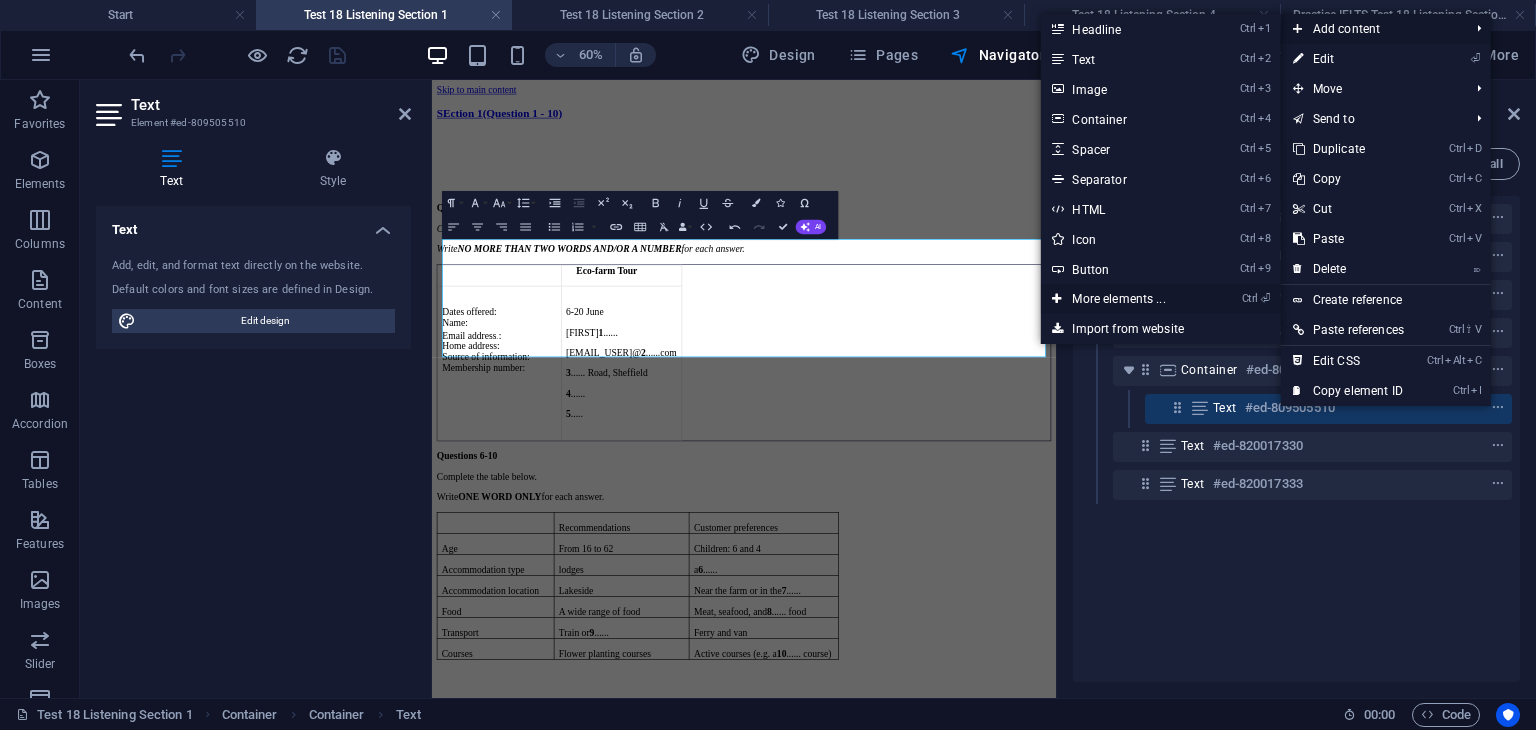 click on "Ctrl ⏎  More elements ..." at bounding box center (1122, 299) 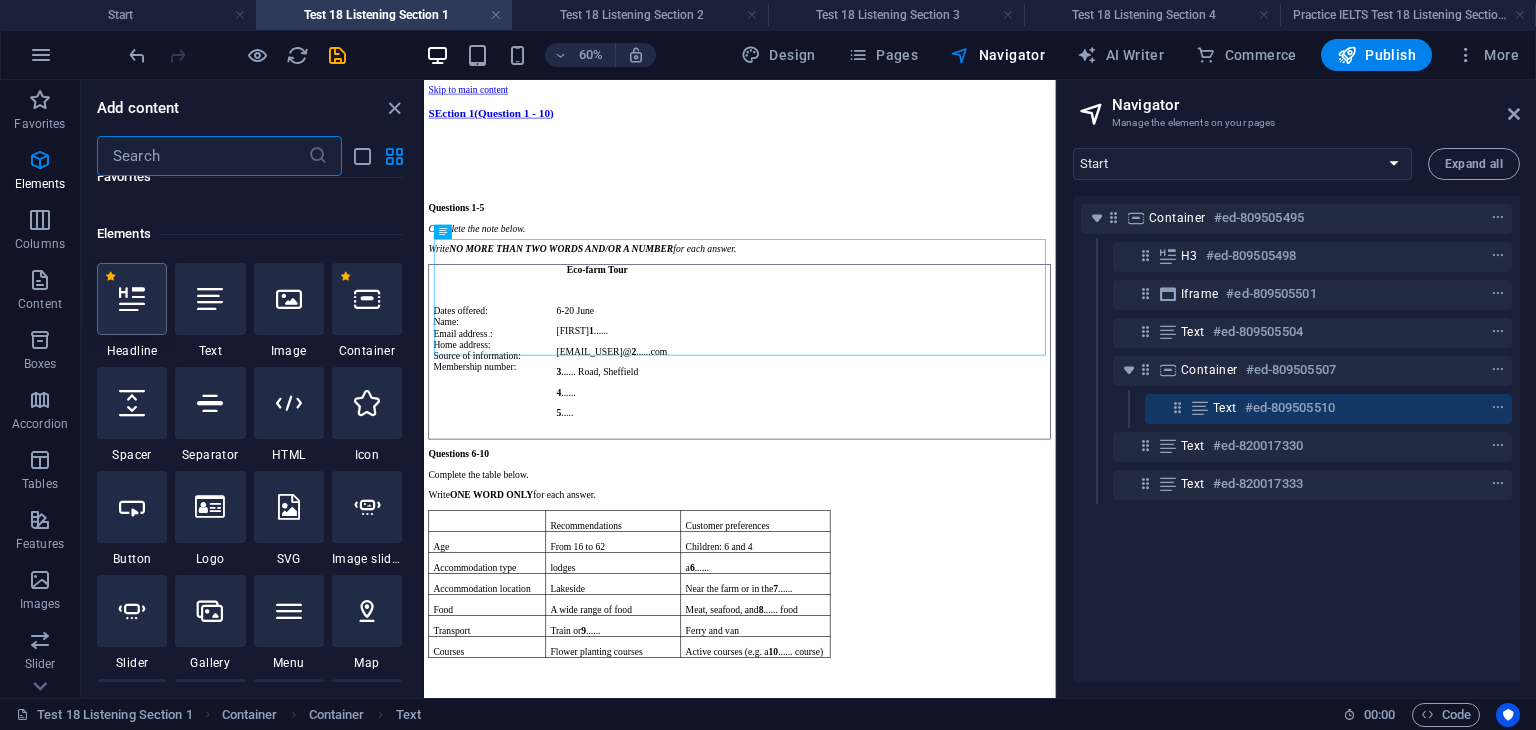 scroll, scrollTop: 212, scrollLeft: 0, axis: vertical 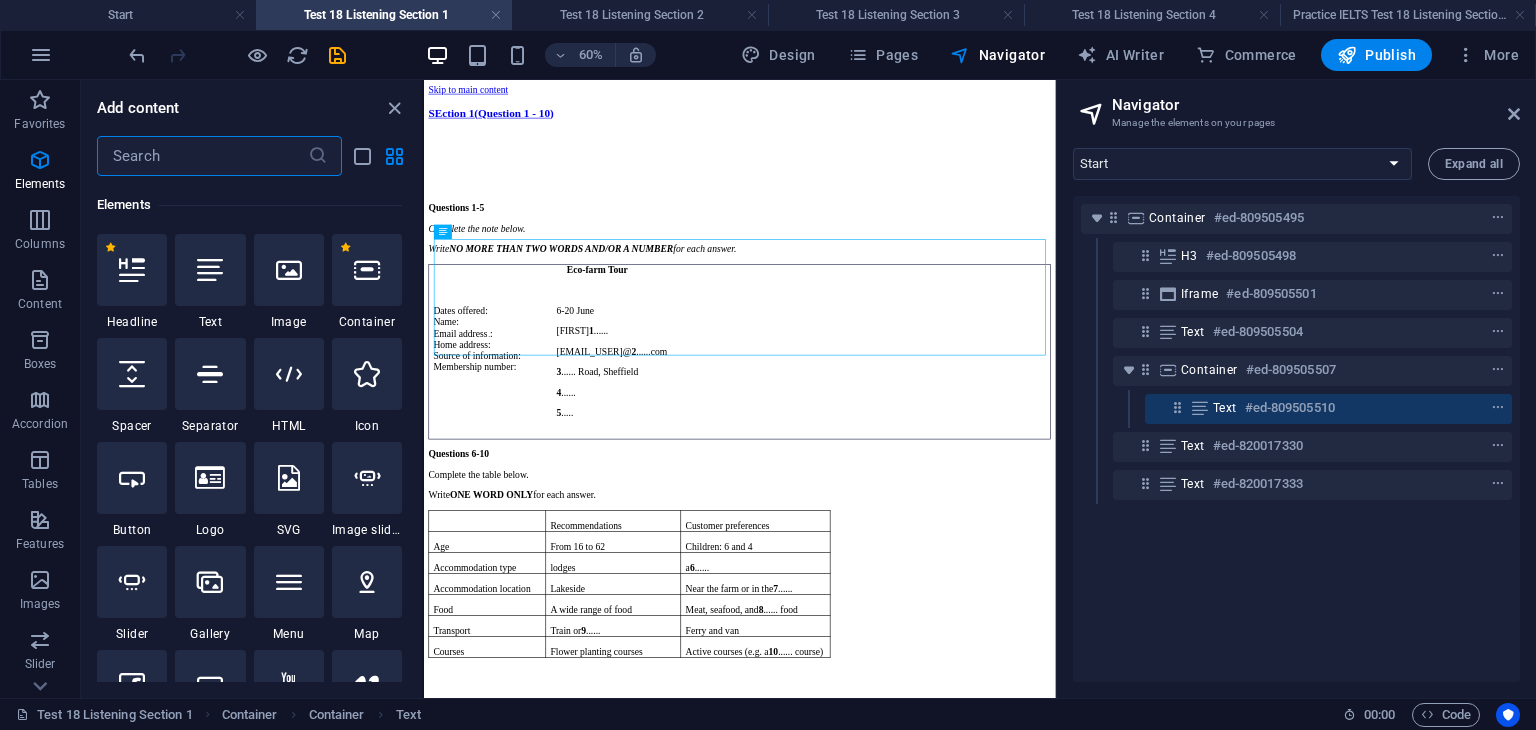 click at bounding box center [202, 156] 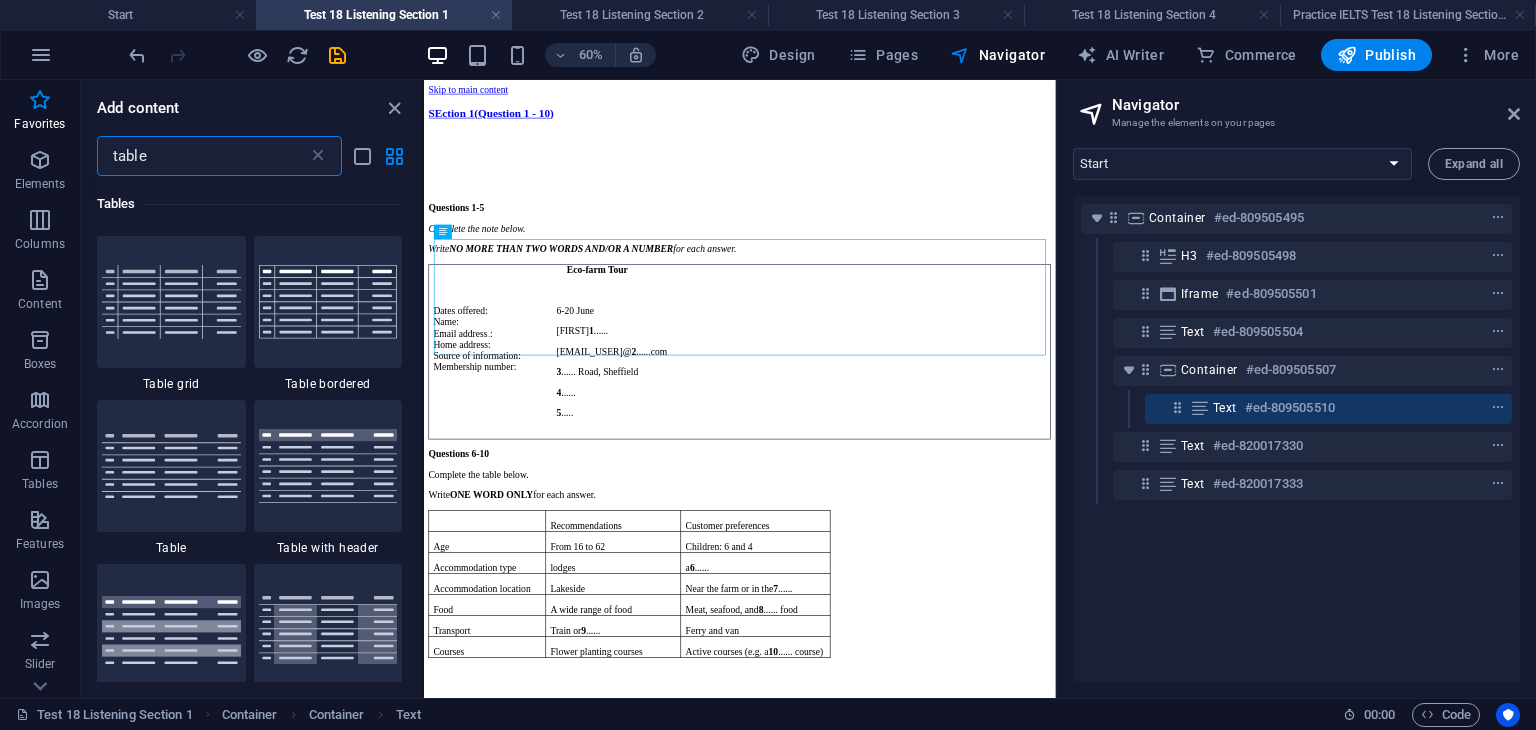 scroll, scrollTop: 0, scrollLeft: 0, axis: both 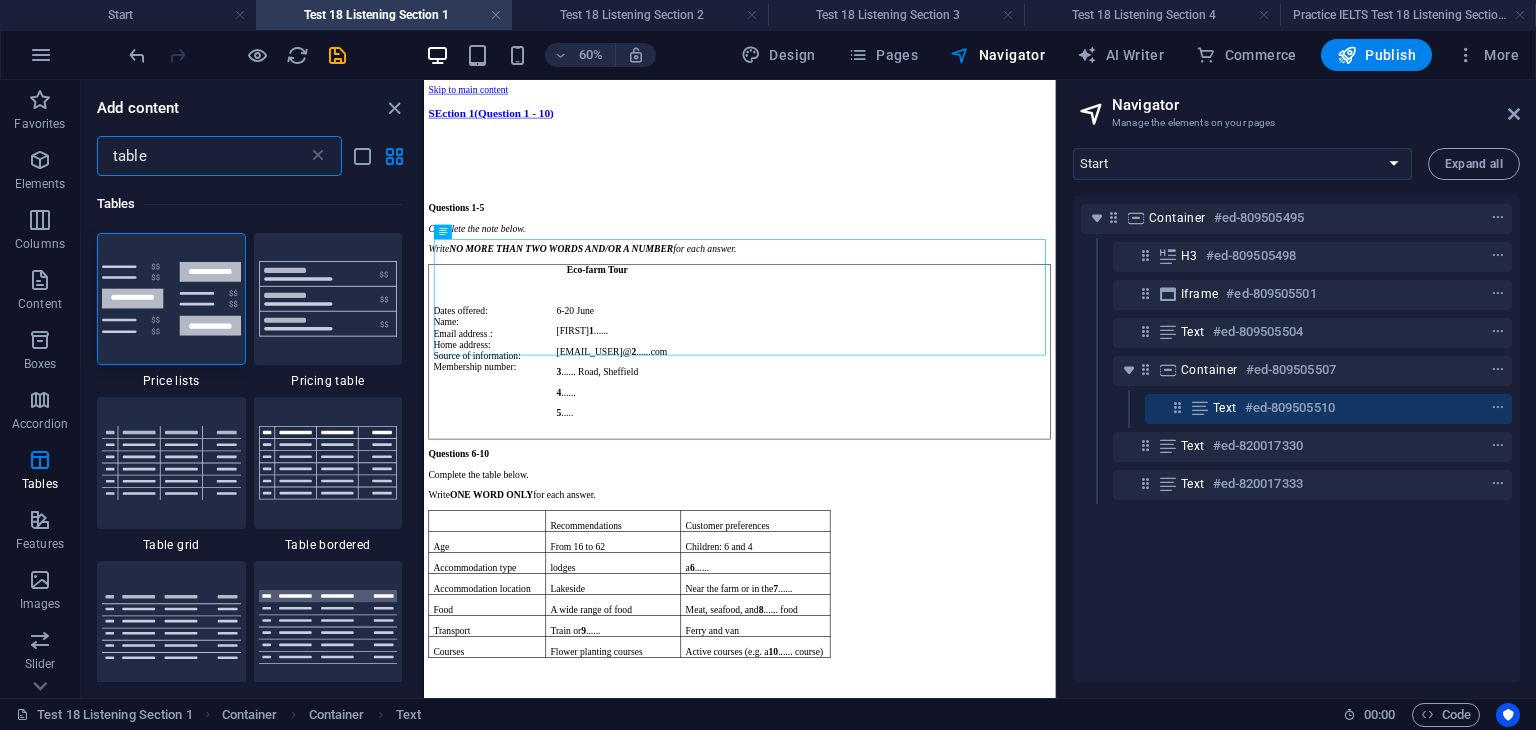 click on "table" at bounding box center (202, 156) 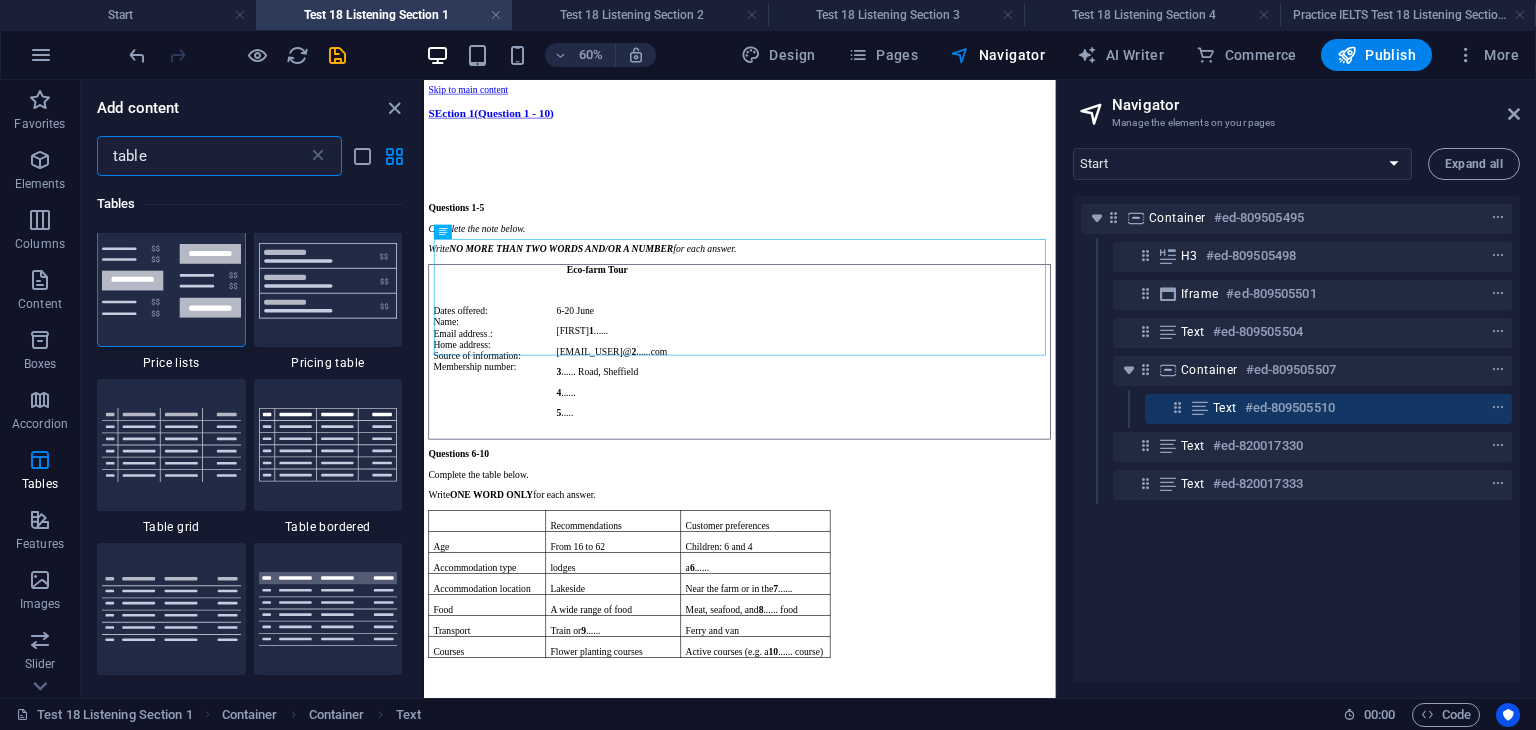 scroll, scrollTop: 0, scrollLeft: 0, axis: both 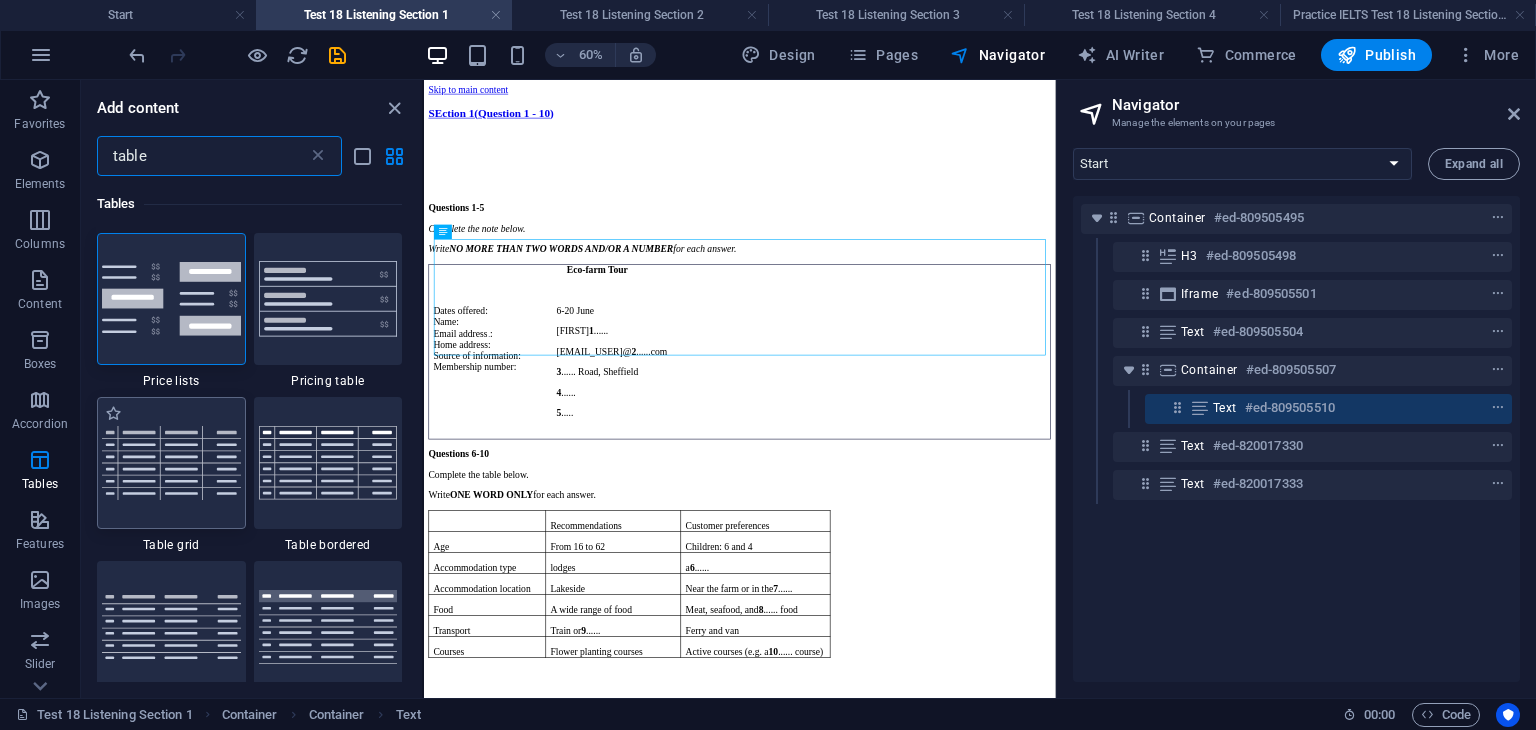 type on "table" 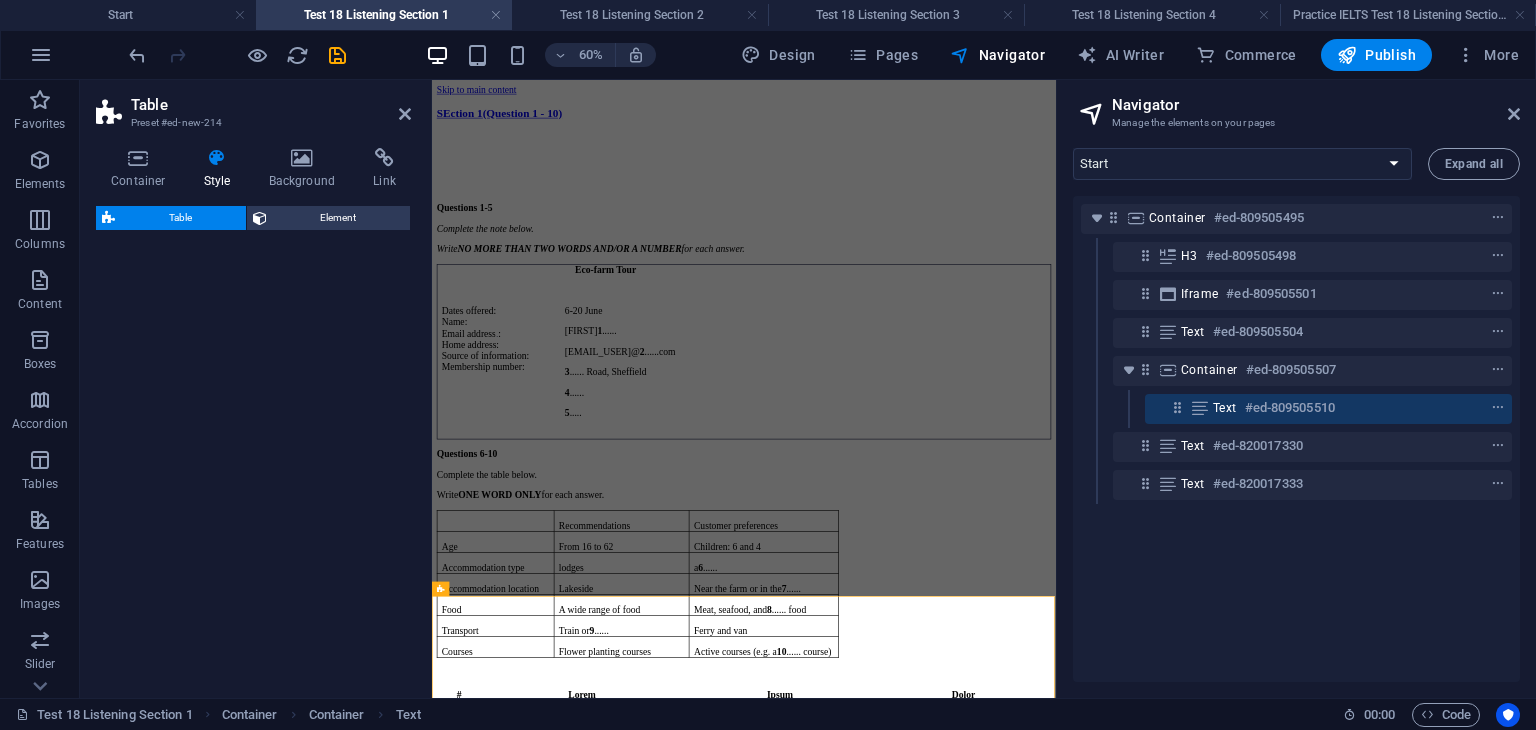 select on "preset-table-v3-border-cross" 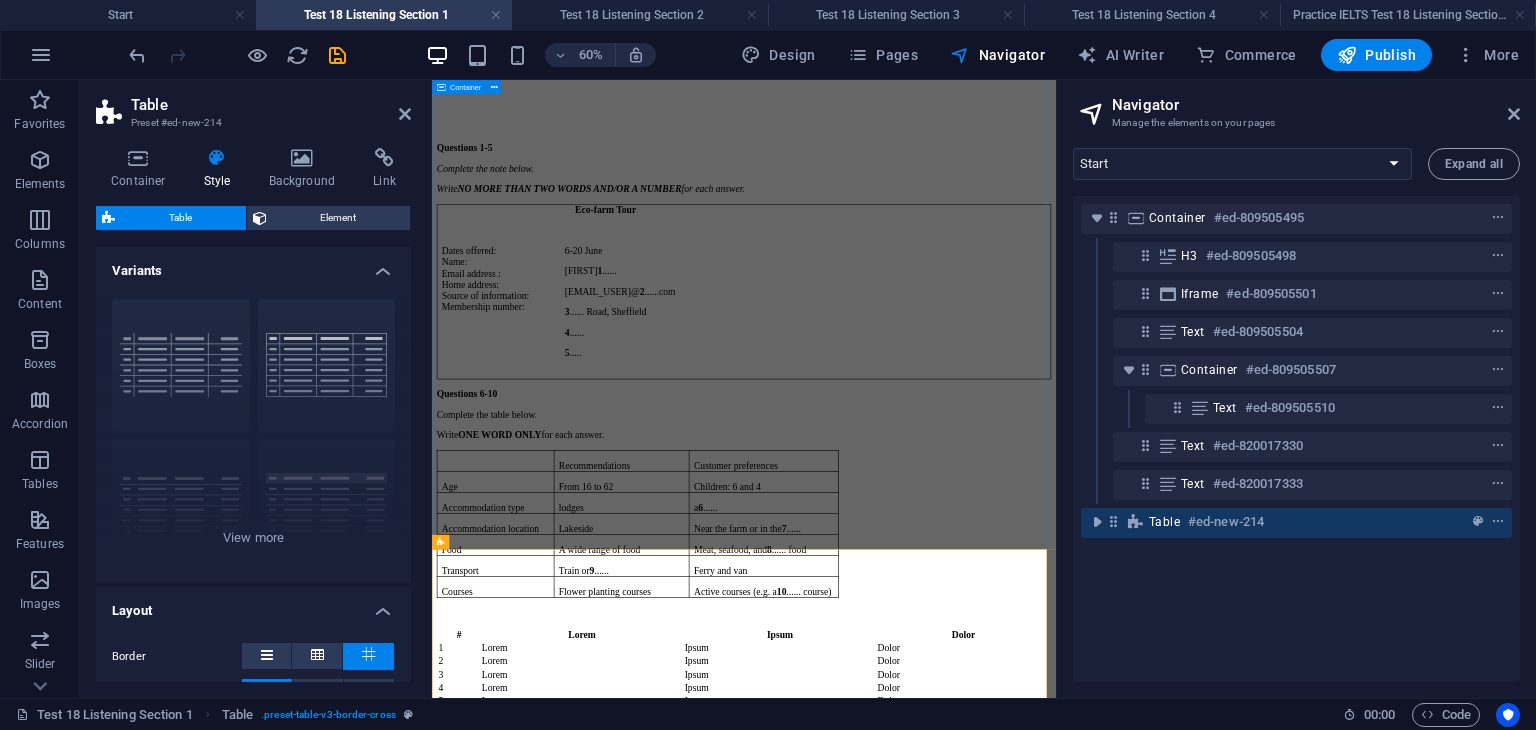 scroll, scrollTop: 100, scrollLeft: 0, axis: vertical 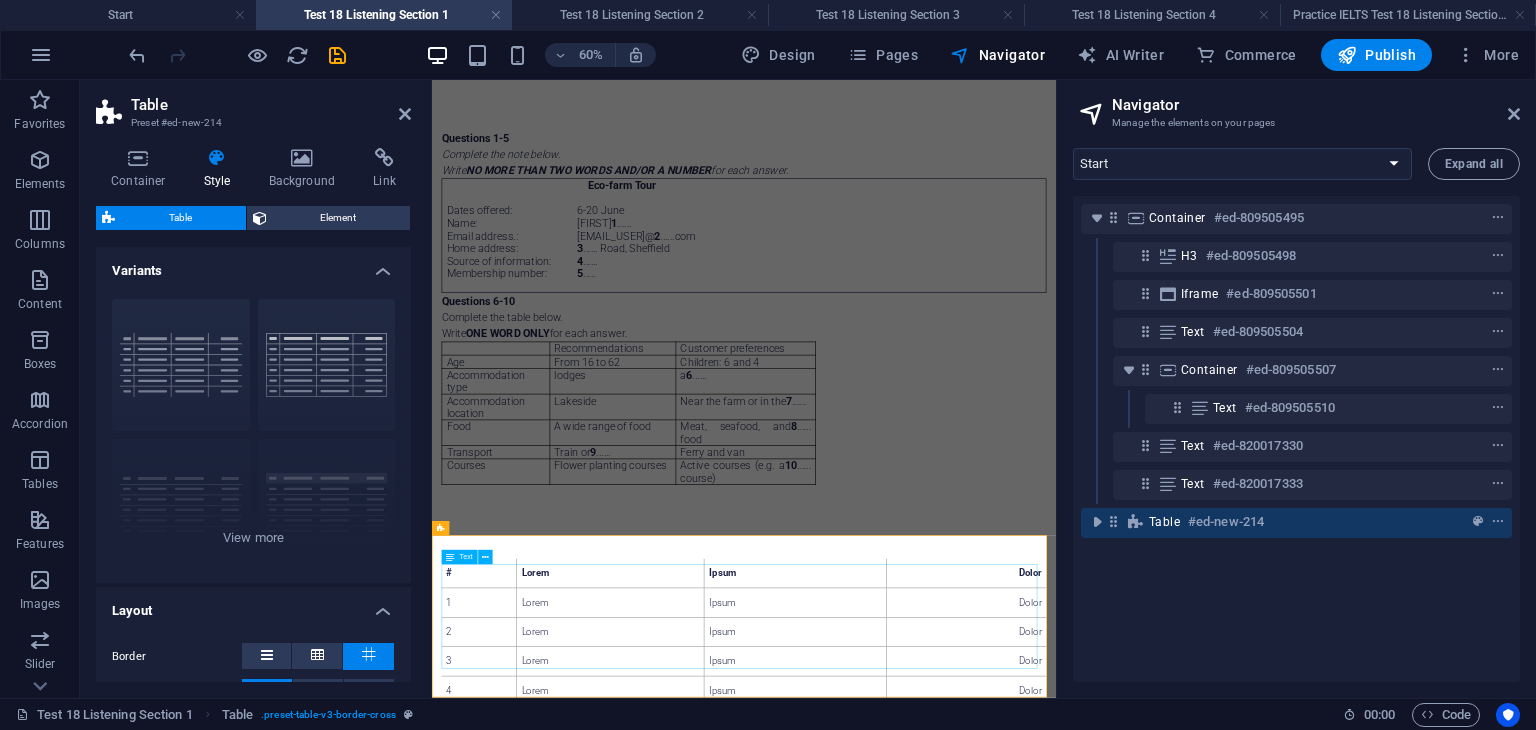 click on "# Lorem Ipsum Dolor 1 Lorem  Ipsum Dolor 2 Lorem Ipsum Dolor 3 Lorem Ipsum Dolor 4 Lorem Ipsum Dolor 5 Lorem Ipsum Dolor" at bounding box center [952, 1024] 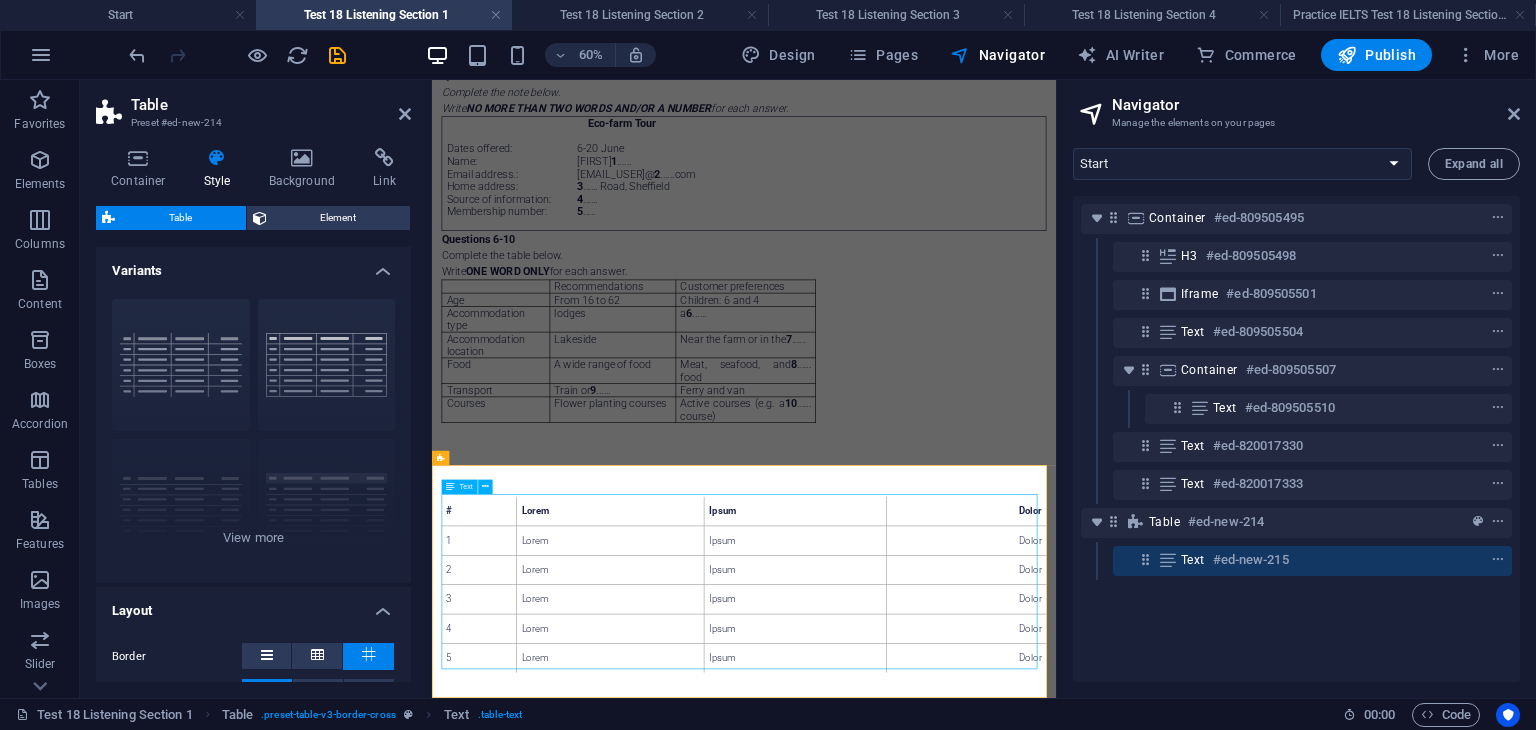 scroll, scrollTop: 218, scrollLeft: 0, axis: vertical 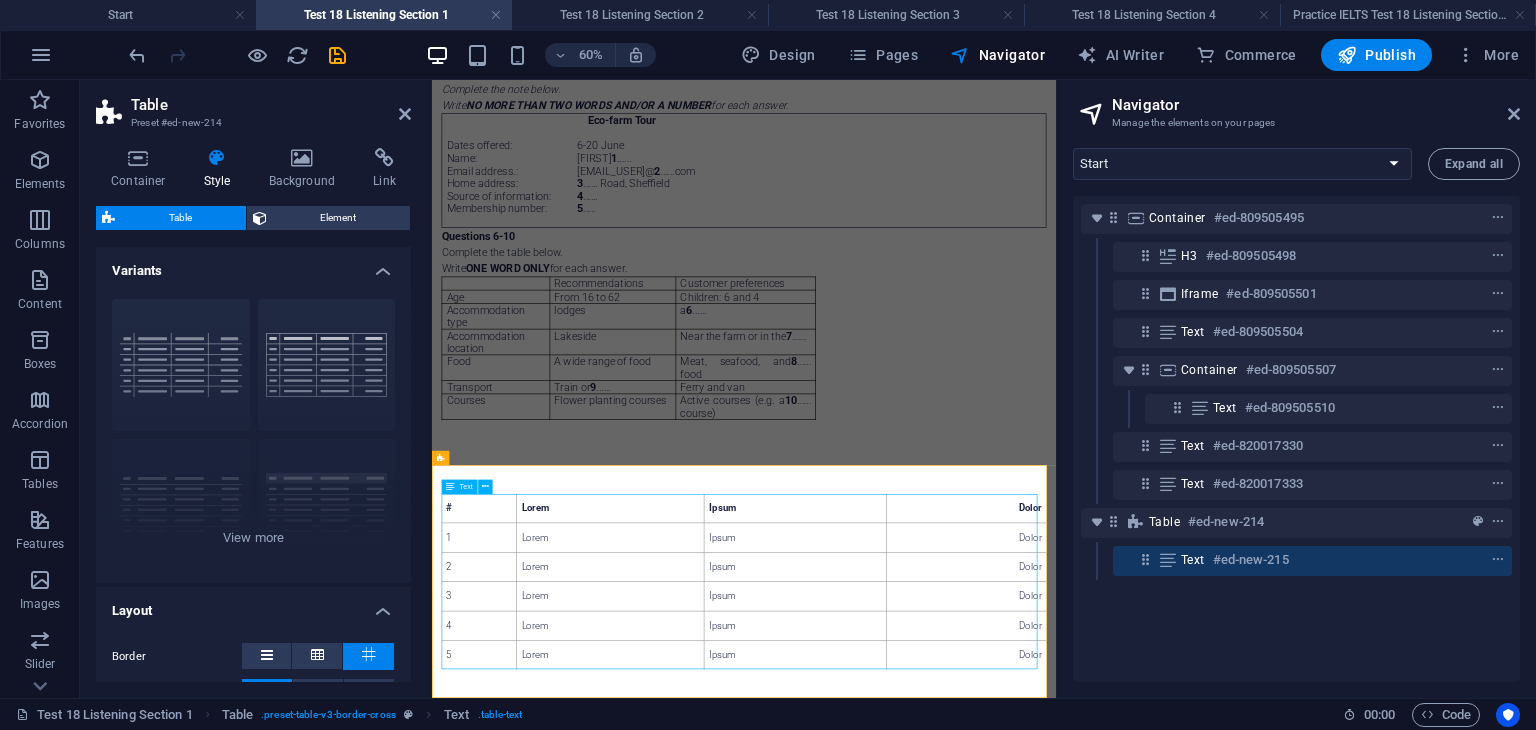 click on "# Lorem Ipsum Dolor 1 Lorem  Ipsum Dolor 2 Lorem Ipsum Dolor 3 Lorem Ipsum Dolor 4 Lorem Ipsum Dolor 5 Lorem Ipsum Dolor" at bounding box center (952, 915) 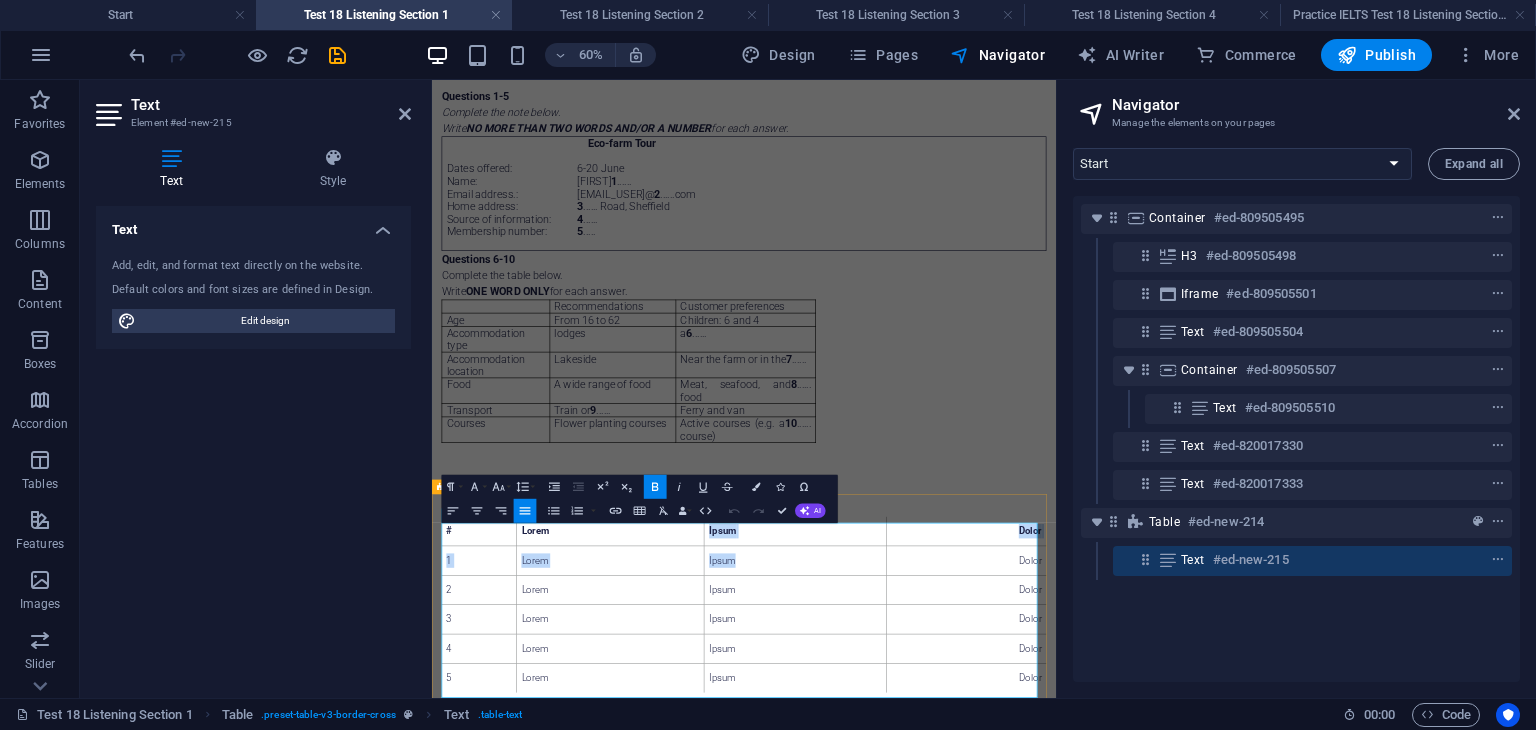 drag, startPoint x: 1052, startPoint y: 844, endPoint x: 1128, endPoint y: 912, distance: 101.98039 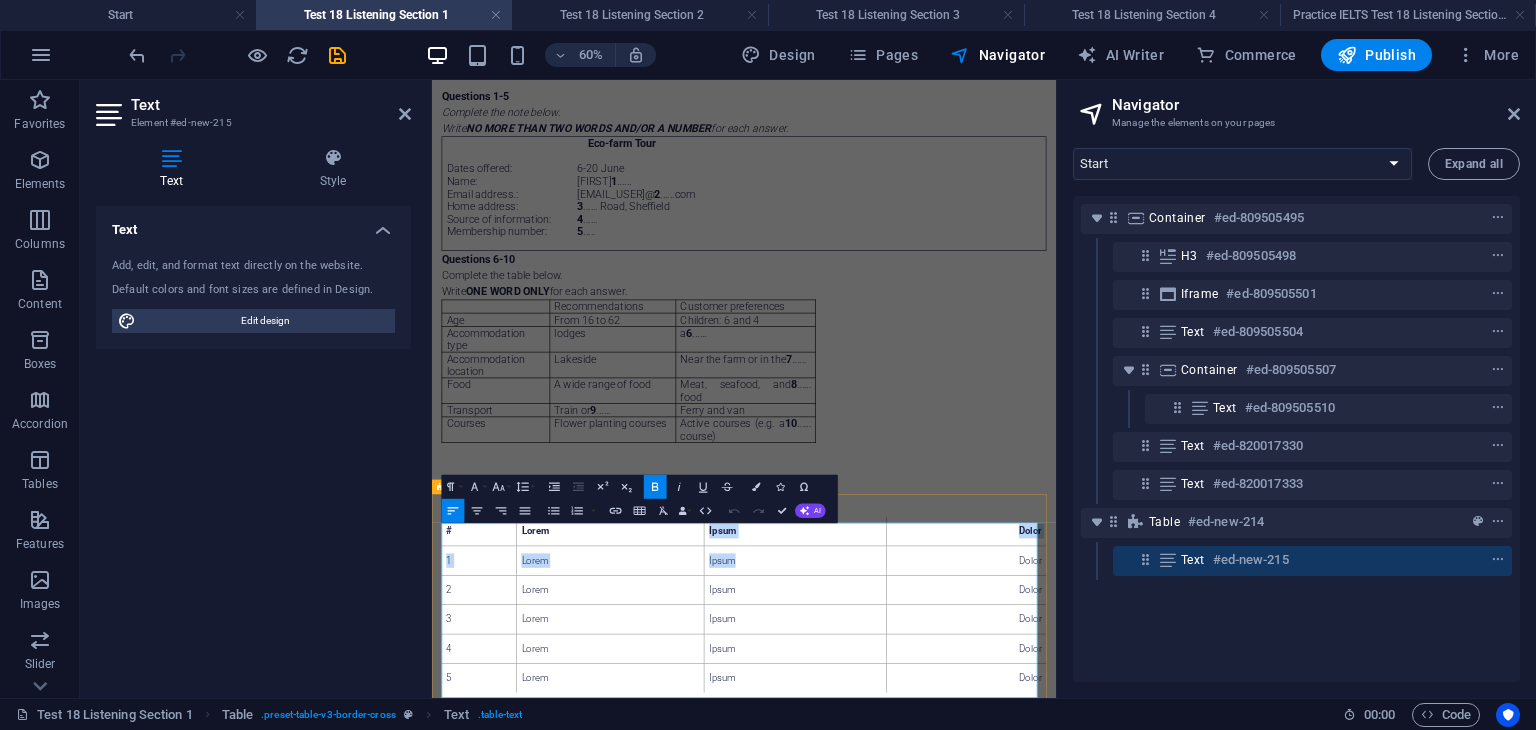 drag, startPoint x: 1097, startPoint y: 896, endPoint x: 1077, endPoint y: 885, distance: 22.825424 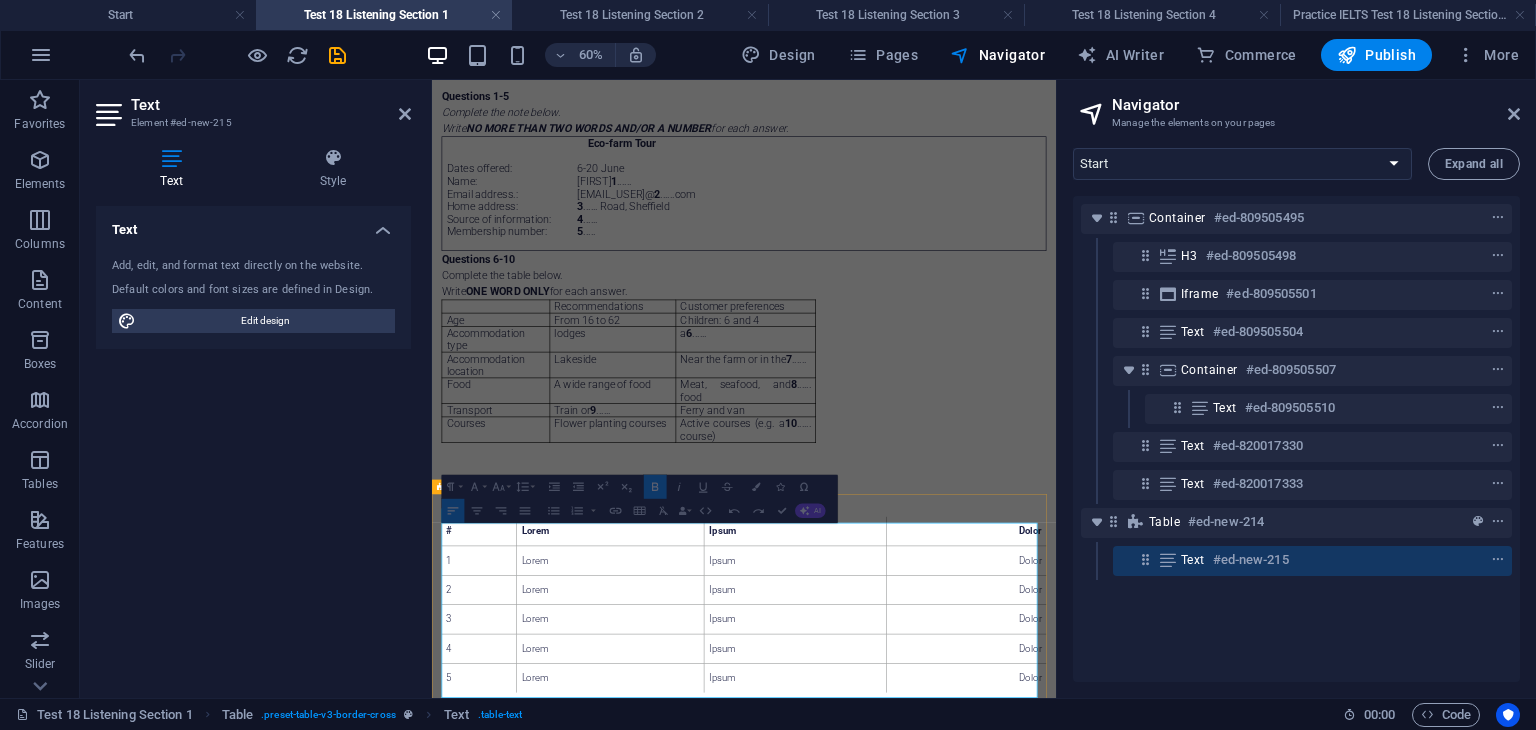 drag, startPoint x: 1022, startPoint y: 838, endPoint x: 1300, endPoint y: 850, distance: 278.25888 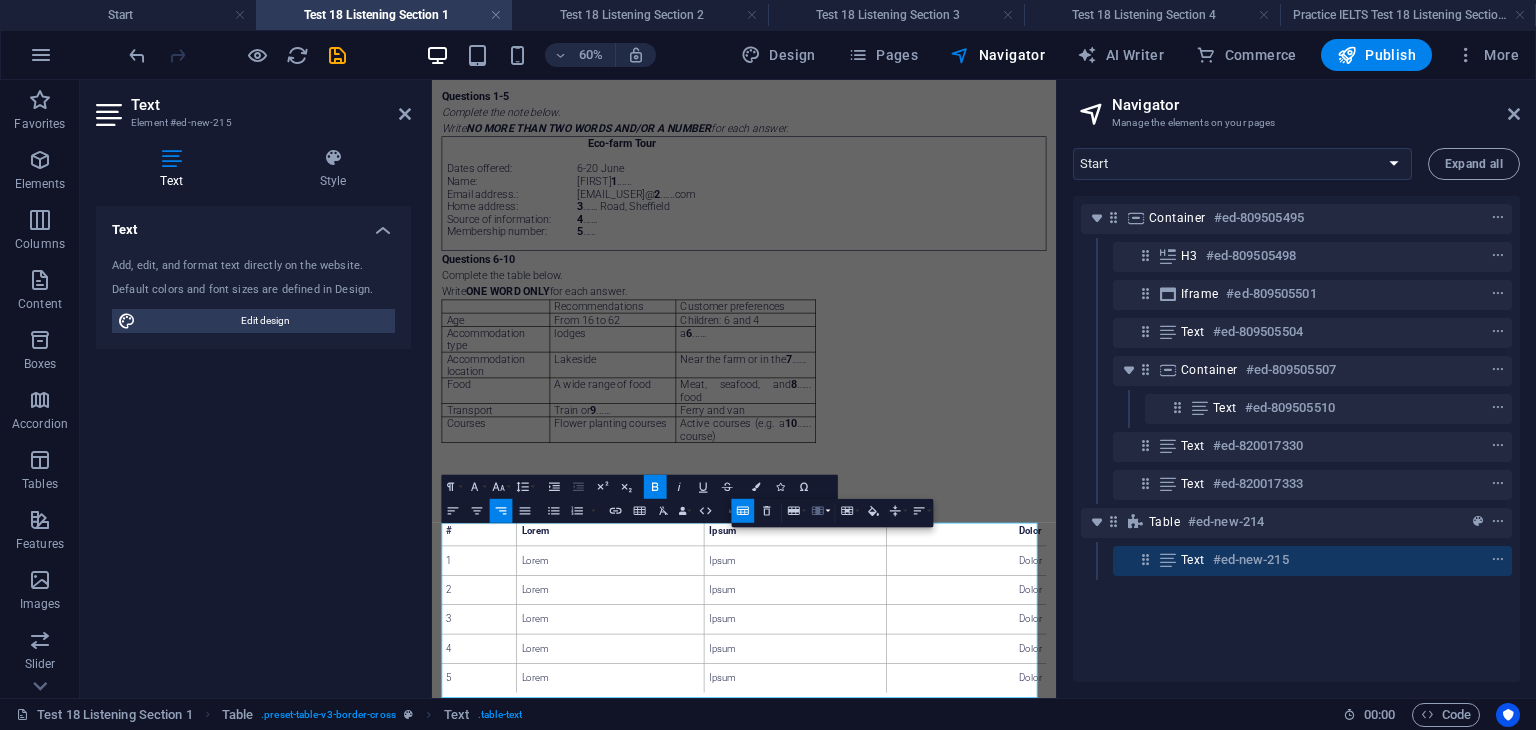 click 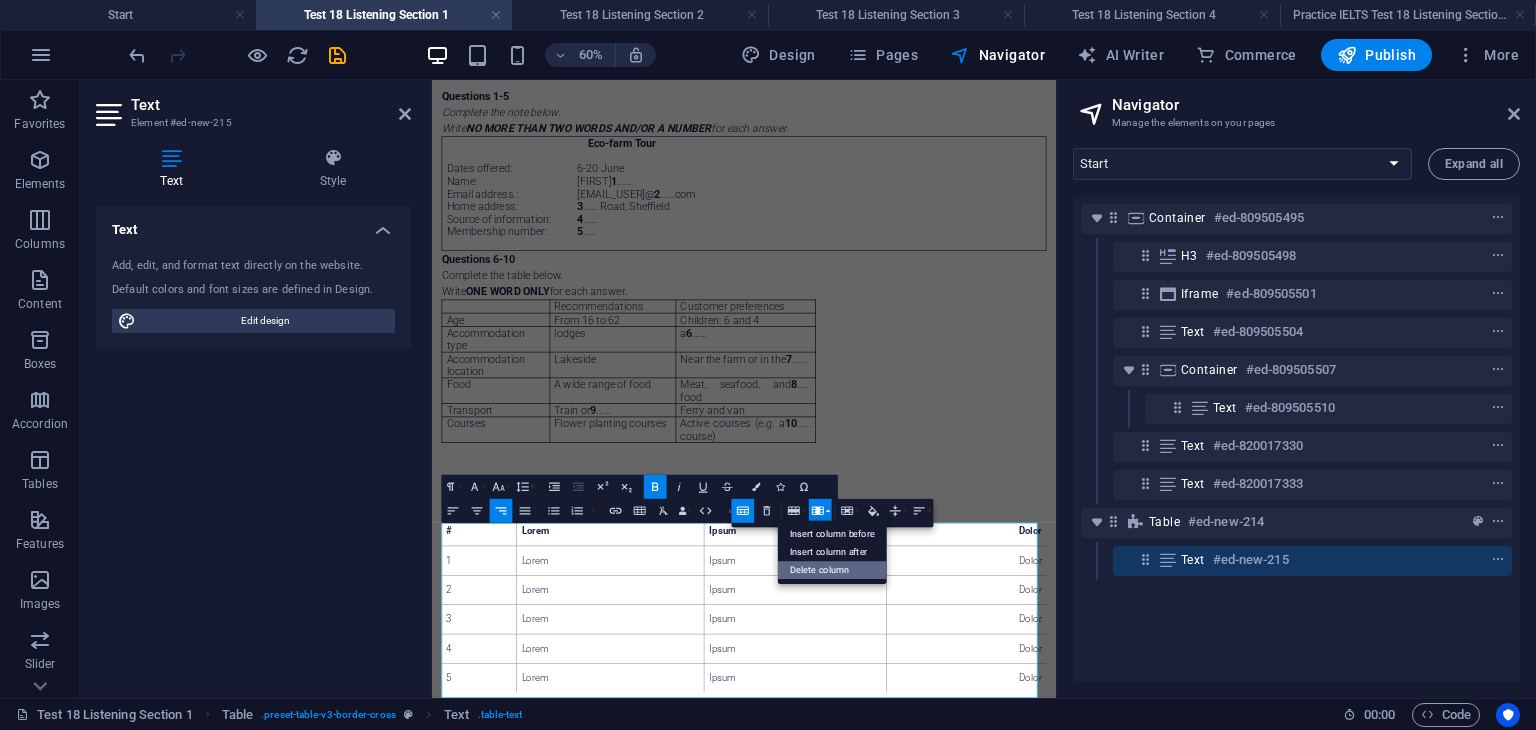 click on "Delete column" at bounding box center [832, 570] 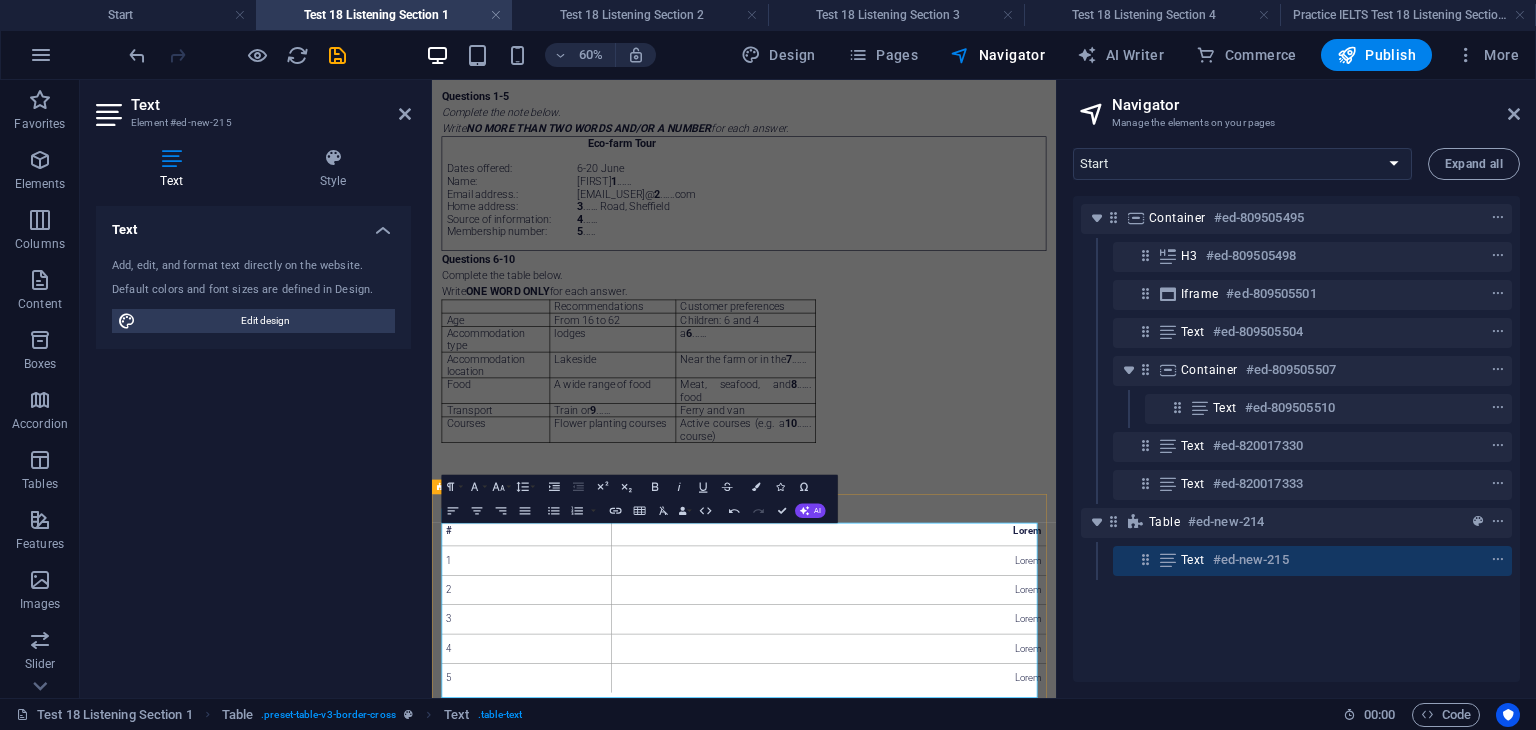 click on "Lorem" at bounding box center (1094, 881) 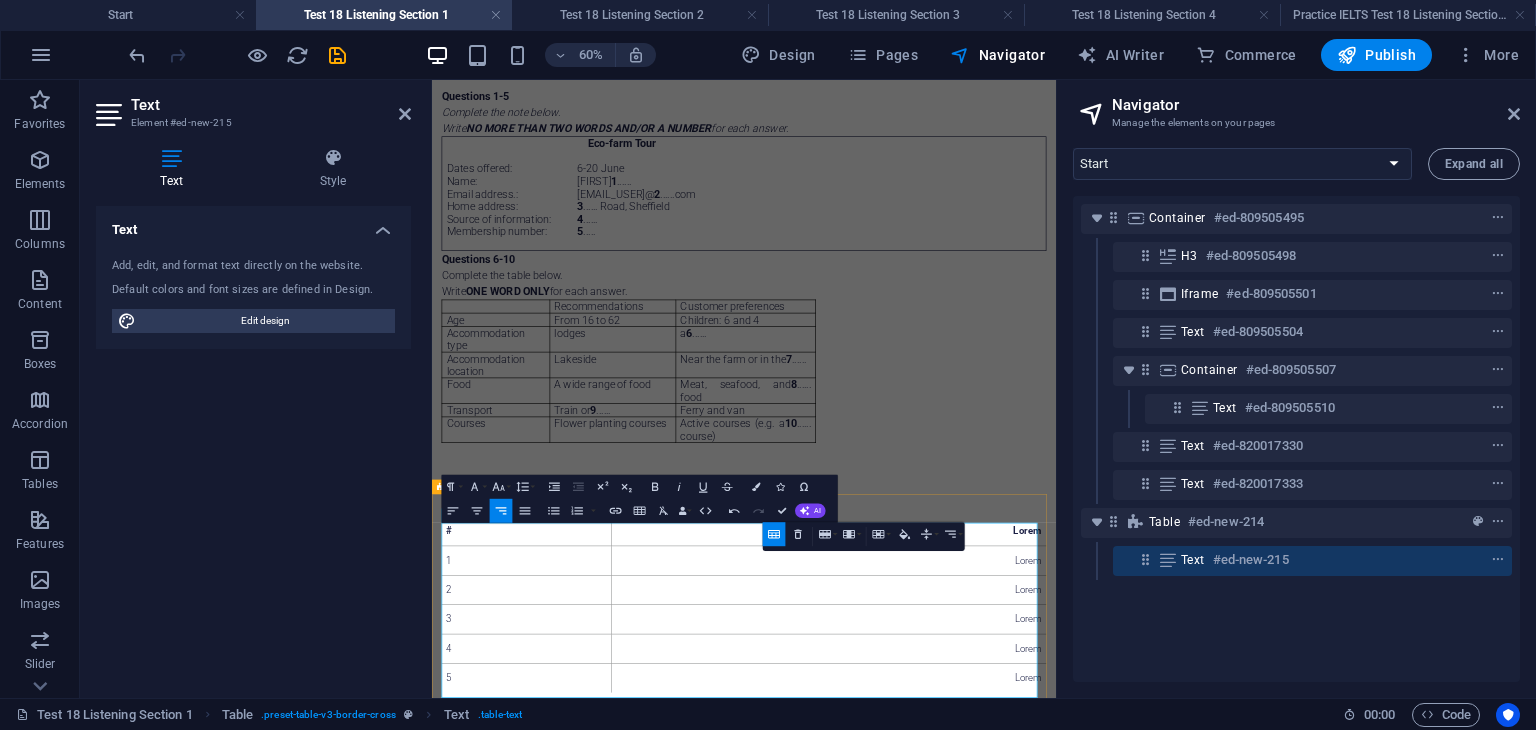scroll, scrollTop: 218, scrollLeft: 0, axis: vertical 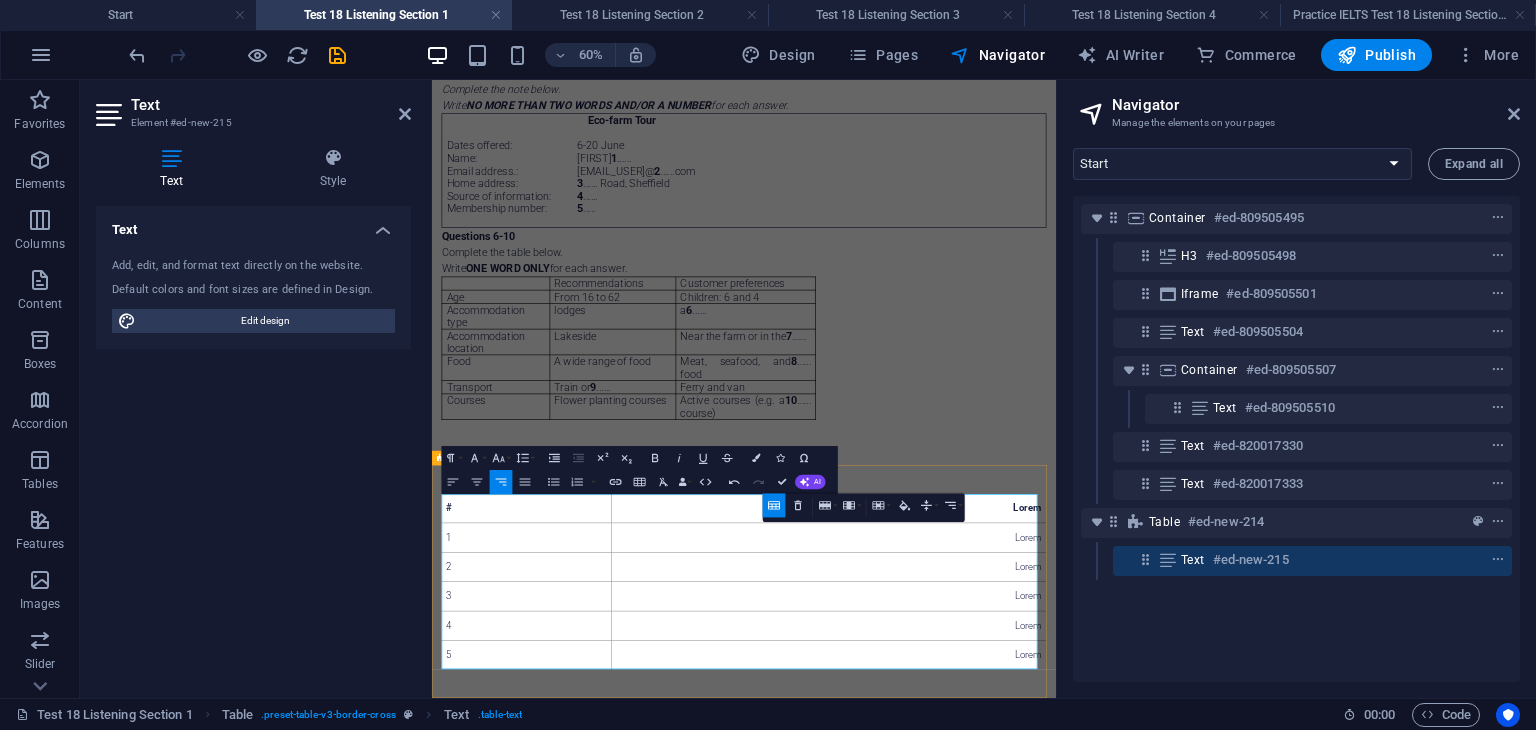 click on "# Lorem 1 Lorem  2 Lorem 3 Lorem 4 Lorem 5 Lorem" at bounding box center (952, 915) 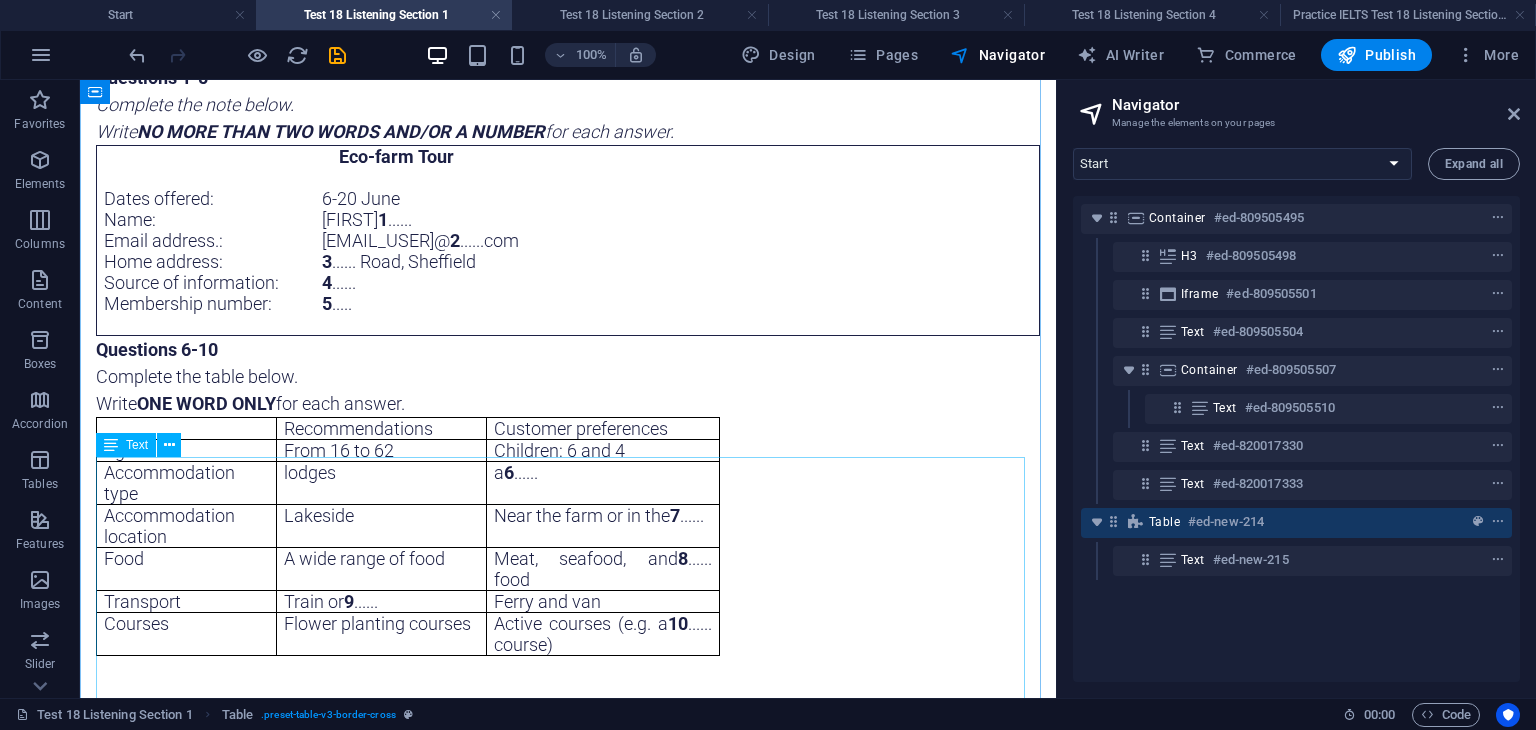 scroll, scrollTop: 130, scrollLeft: 0, axis: vertical 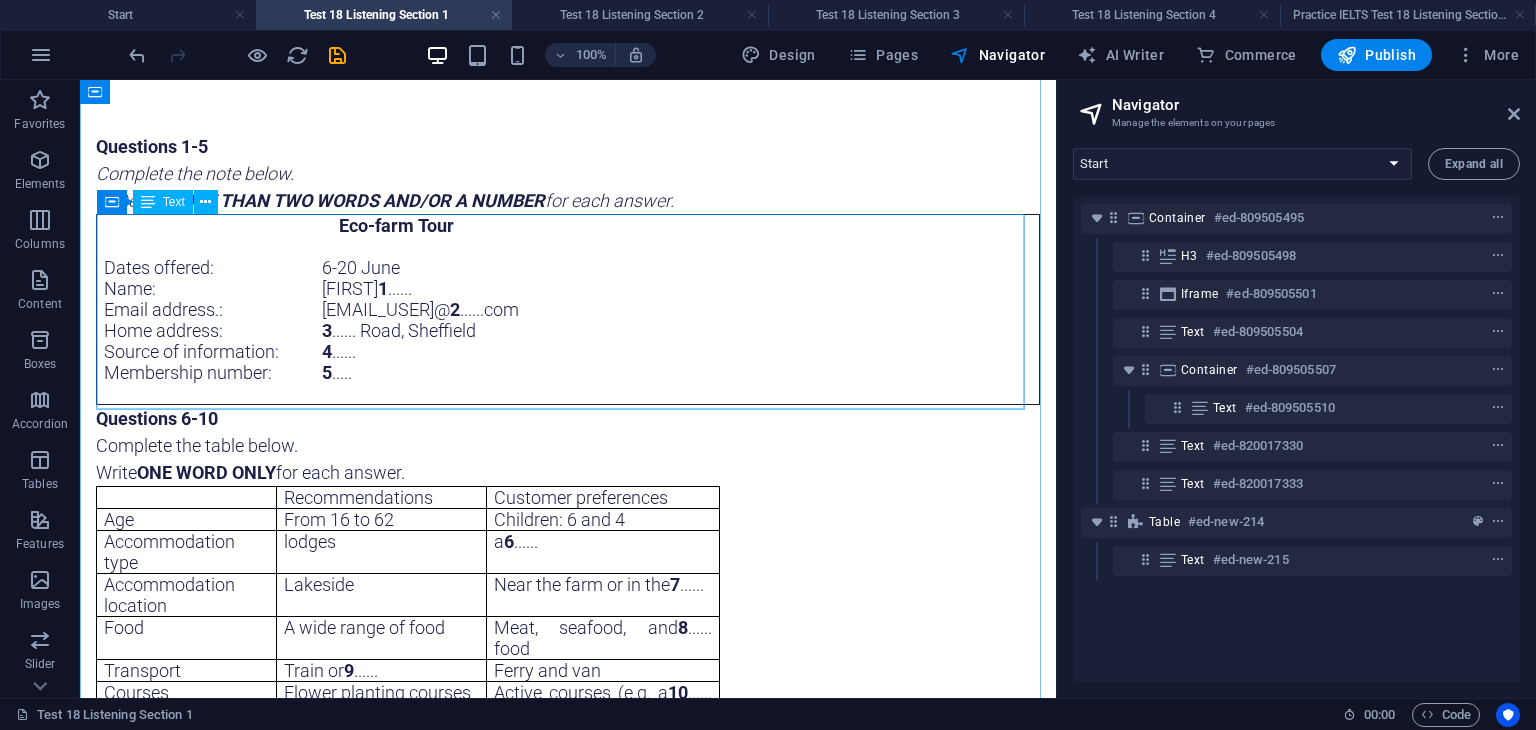 click on "Eco-farm Tour Dates offered: Name:   Email address . : Home address: Source of information: Membership number: 6-20 June [FIRST]  1 ...... [EMAIL_USER] 2 ......com 3 ...... Road, [CITY] 4 ...... 5 ....." at bounding box center [568, 309] 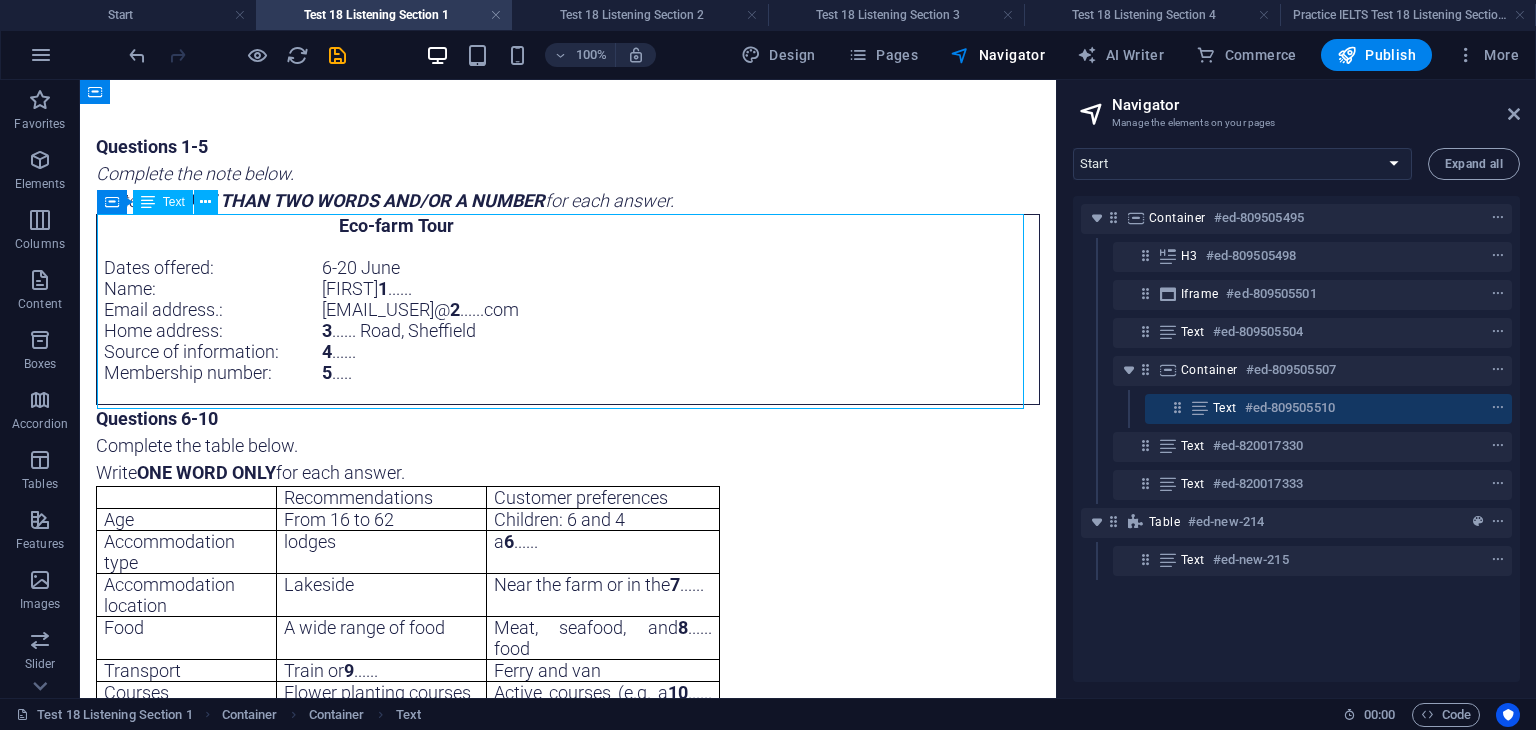 click on "Eco-farm Tour Dates offered: Name:   Email address . : Home address: Source of information: Membership number: 6-20 June [FIRST]  1 ...... [EMAIL_USER] 2 ......com 3 ...... Road, [CITY] 4 ...... 5 ....." at bounding box center [568, 309] 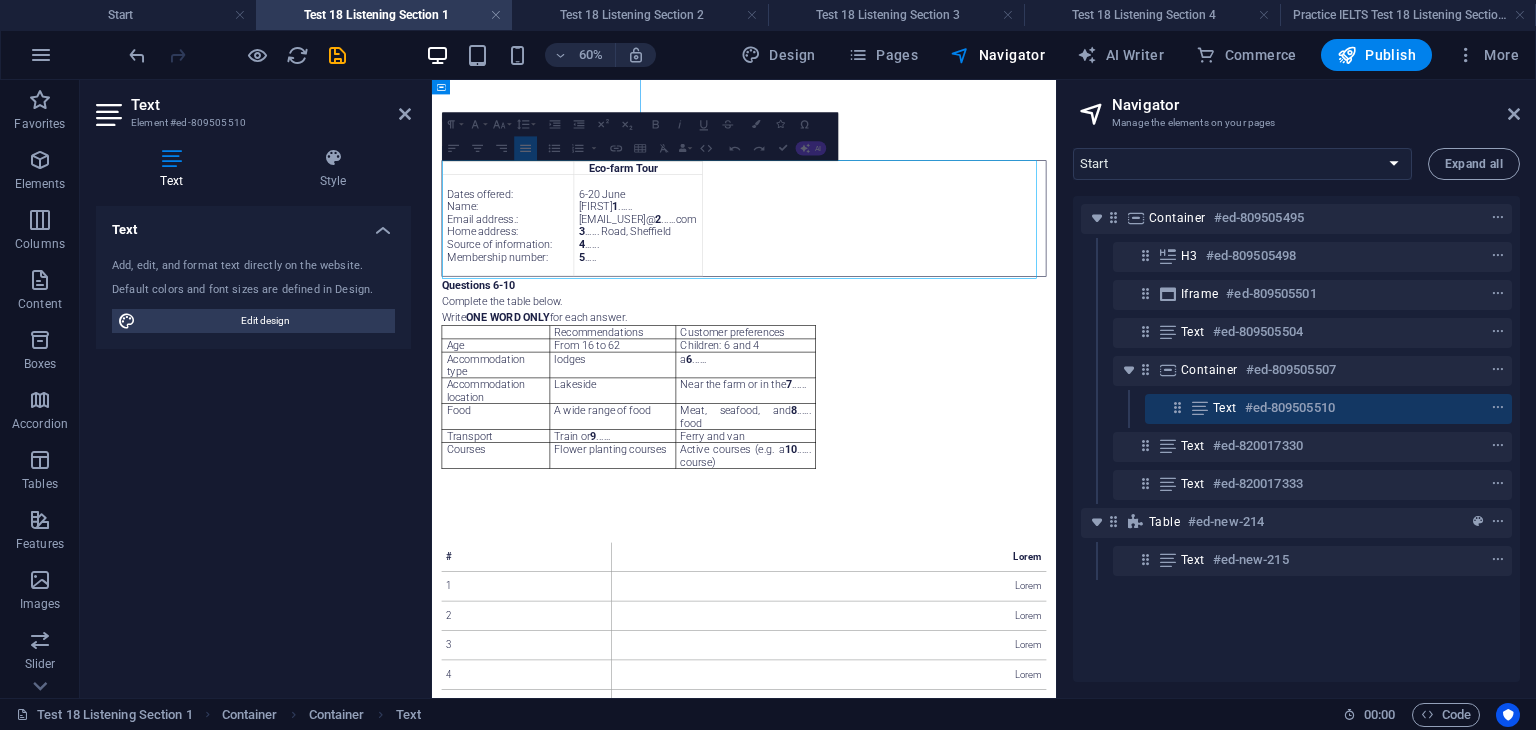 drag, startPoint x: 640, startPoint y: 333, endPoint x: 826, endPoint y: 346, distance: 186.45375 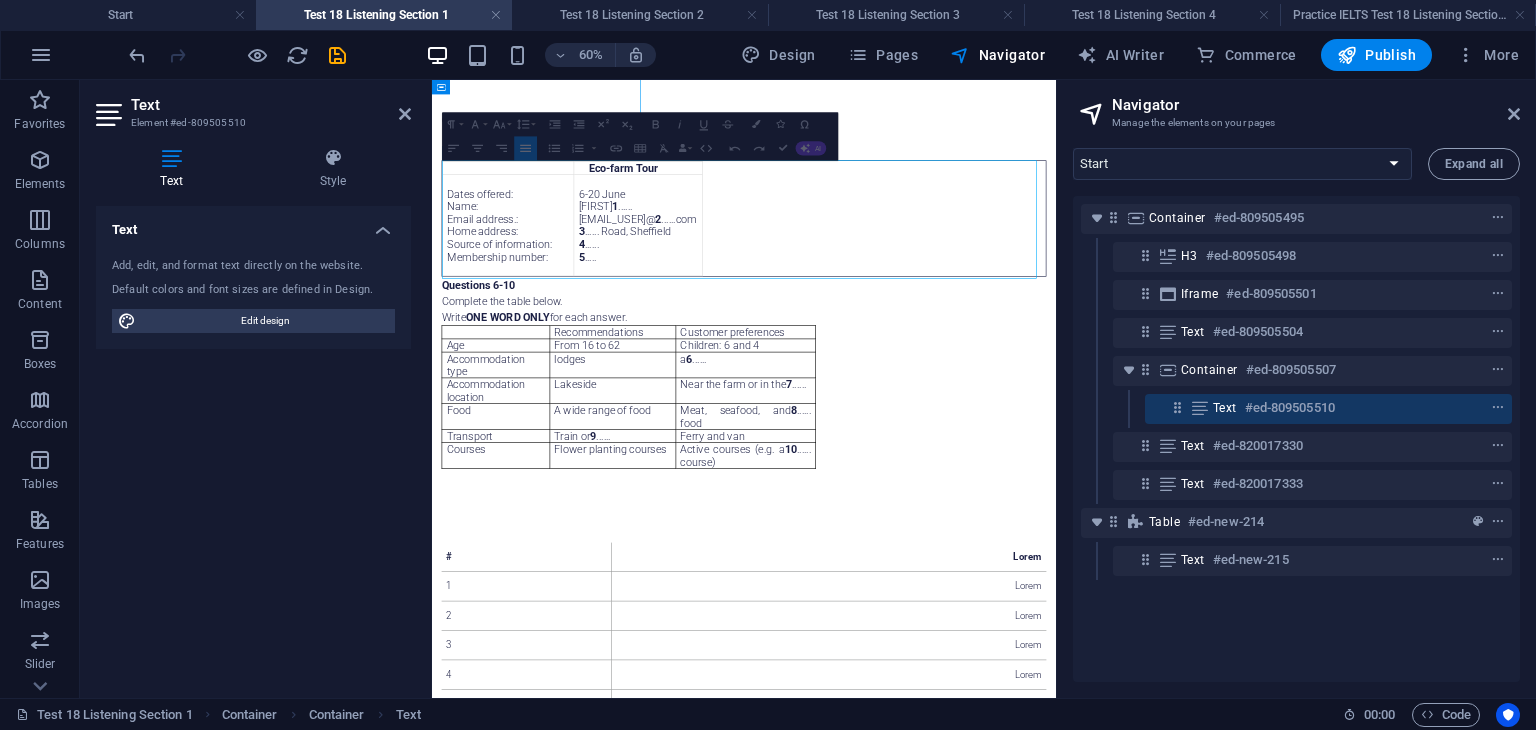 click on "​ ​ Eco-farm Tour Dates offered: Name:   Email address . : Home address: Source of information: Membership number: 6-20 June [FIRST]  1 ...... [EMAIL_USER] 2 ......com 3 ...... Road, [CITY] 4 ...... 5 ....." at bounding box center (952, 311) 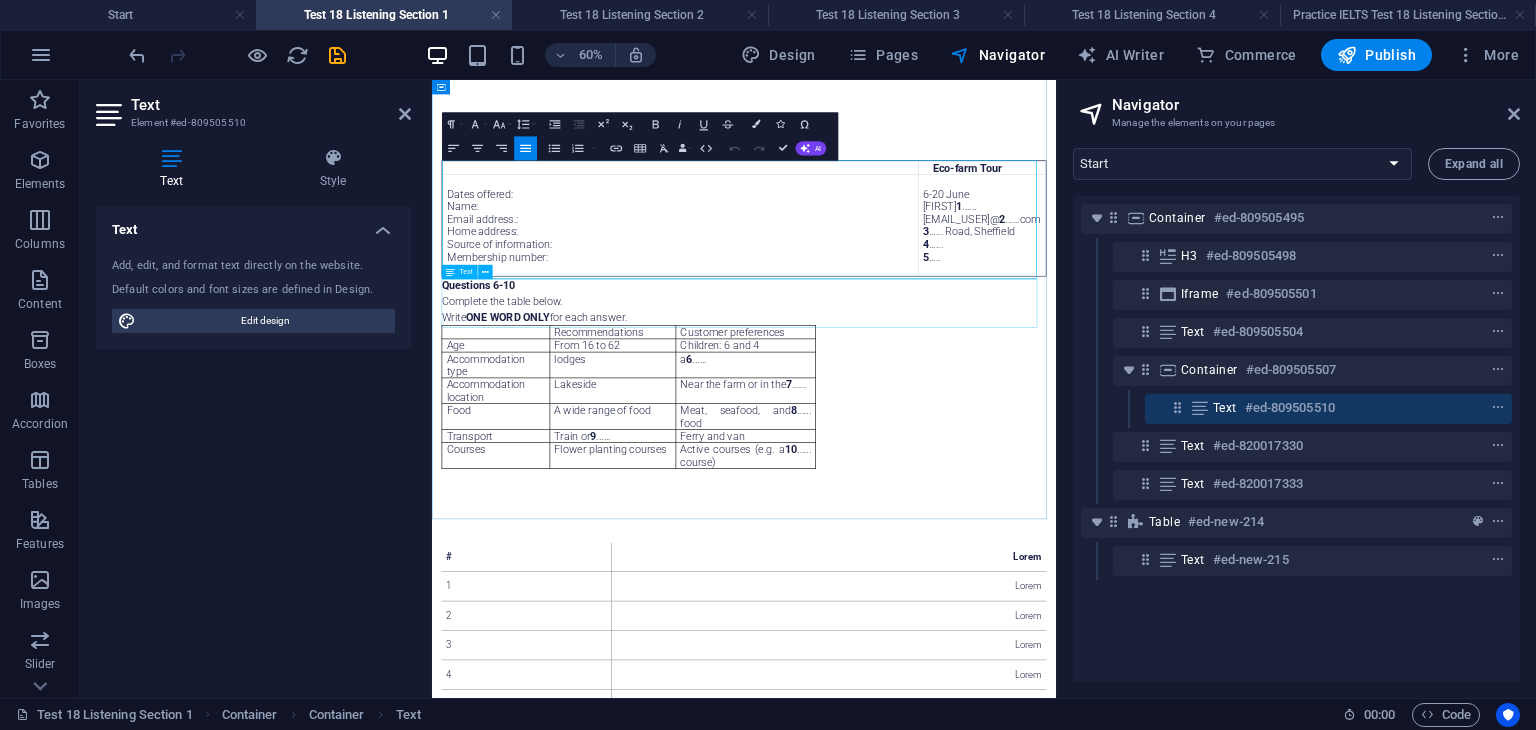 click on "Questions 6-10 Complete the table below. Write  ONE WORD ONLY  for each answer." at bounding box center [952, 448] 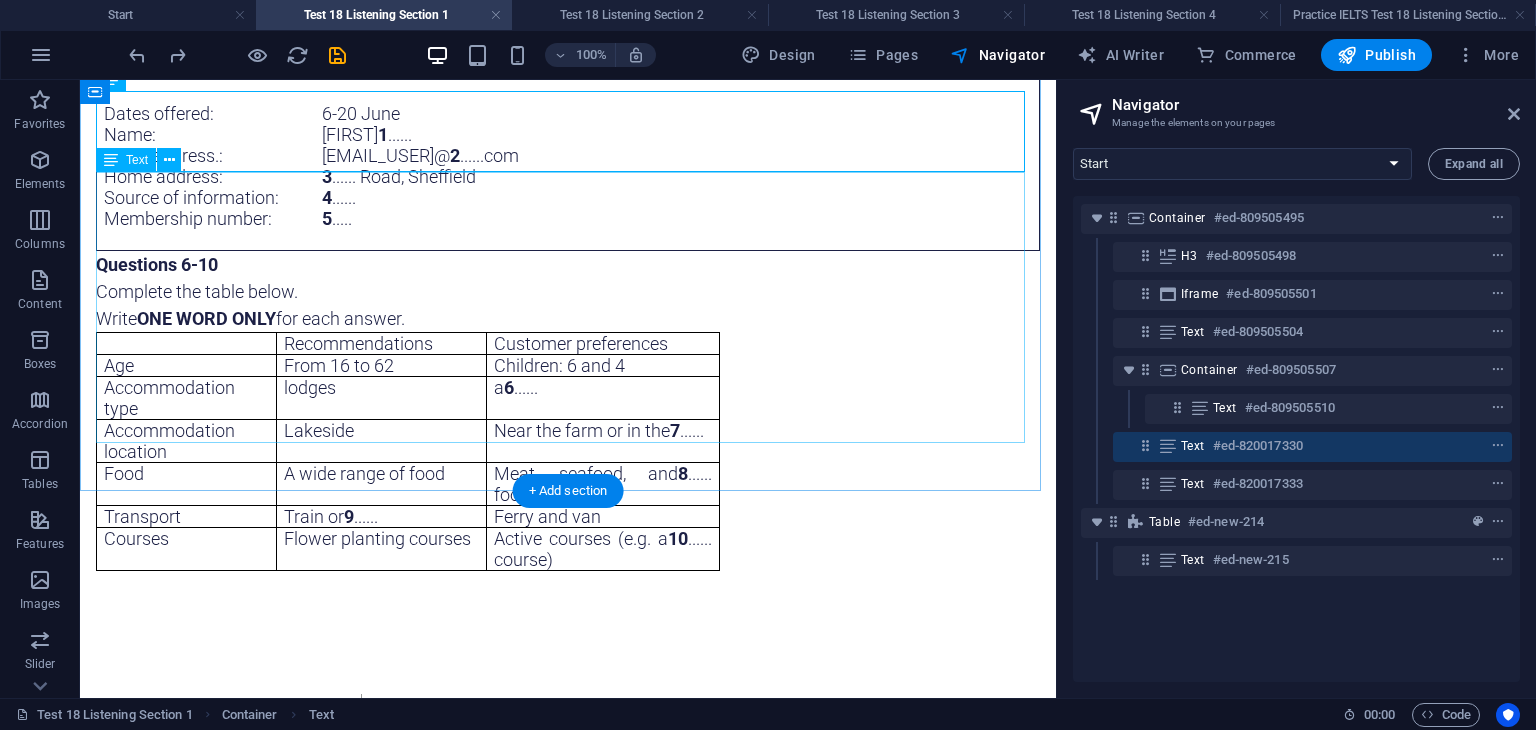 scroll, scrollTop: 630, scrollLeft: 0, axis: vertical 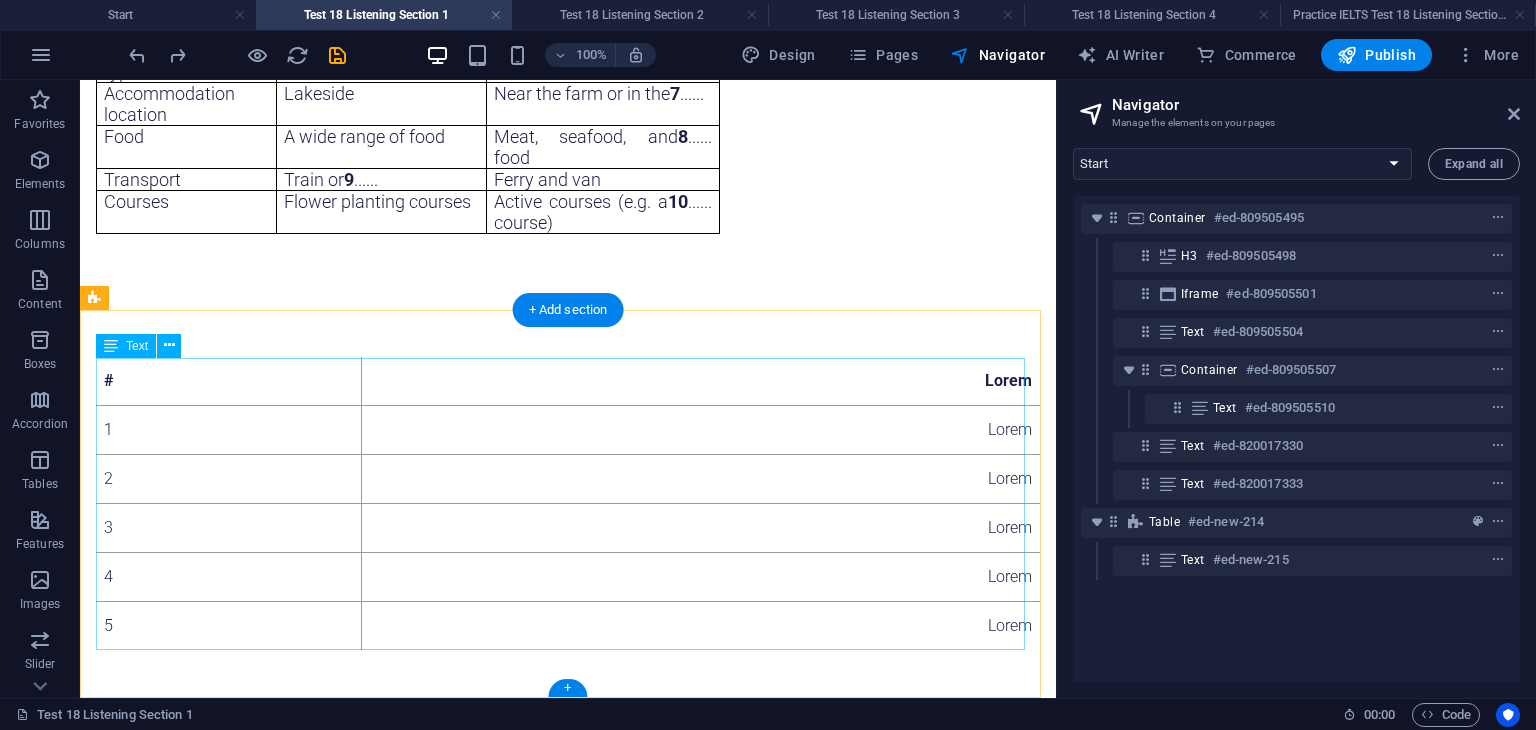 click on "# Lorem 1 Lorem  2 Lorem 3 Lorem 4 Lorem 5 Lorem" at bounding box center [568, 503] 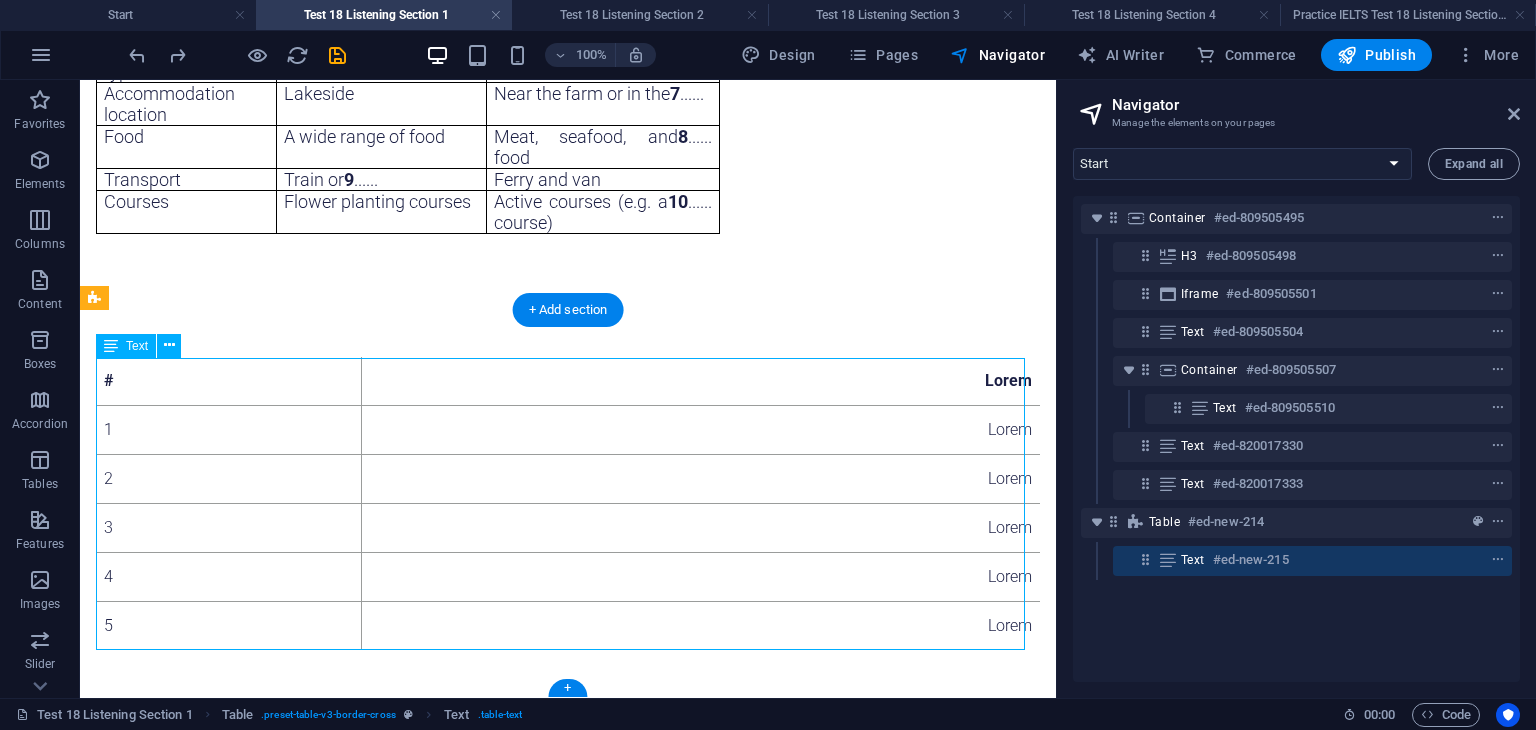 click on "# Lorem 1 Lorem  2 Lorem 3 Lorem 4 Lorem 5 Lorem" at bounding box center [568, 503] 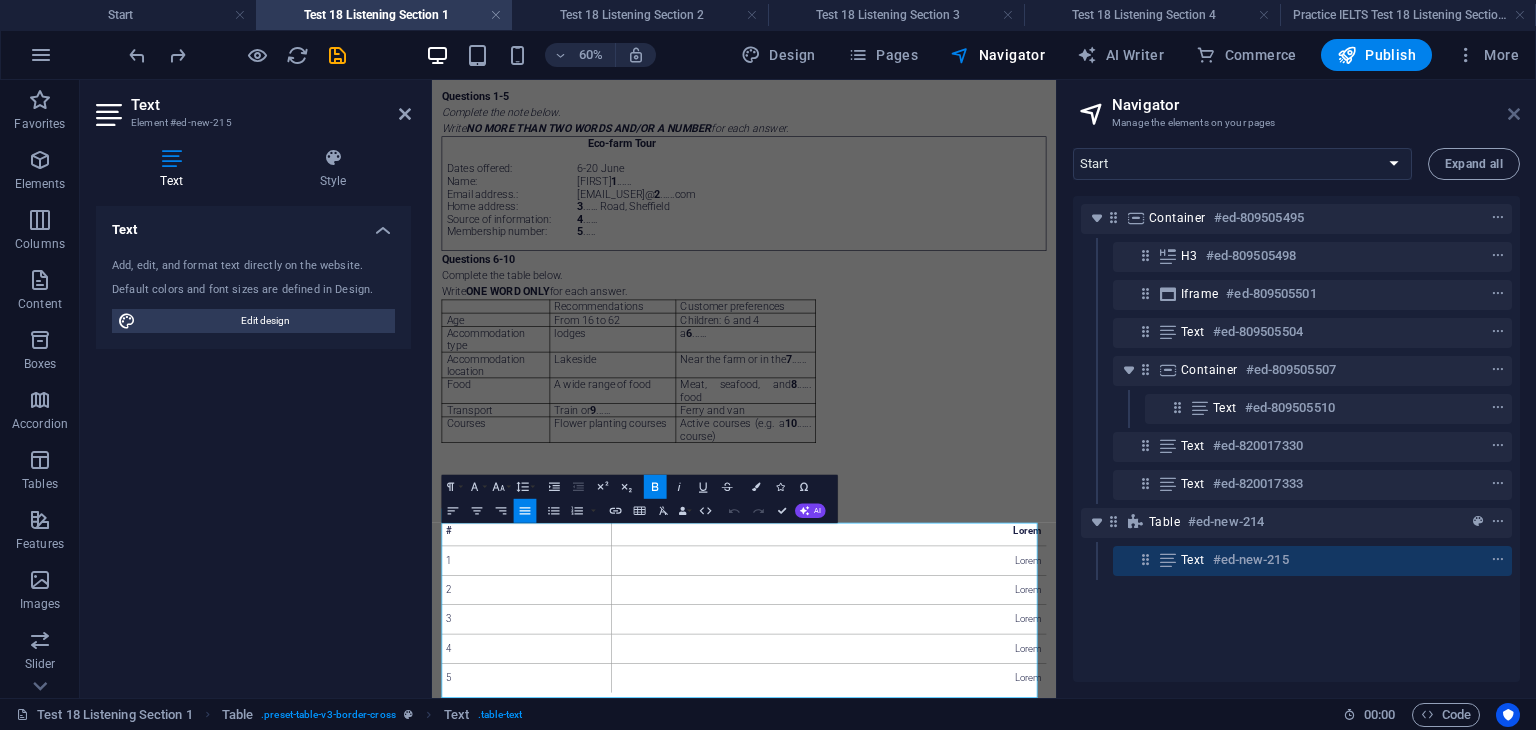 click at bounding box center [1514, 114] 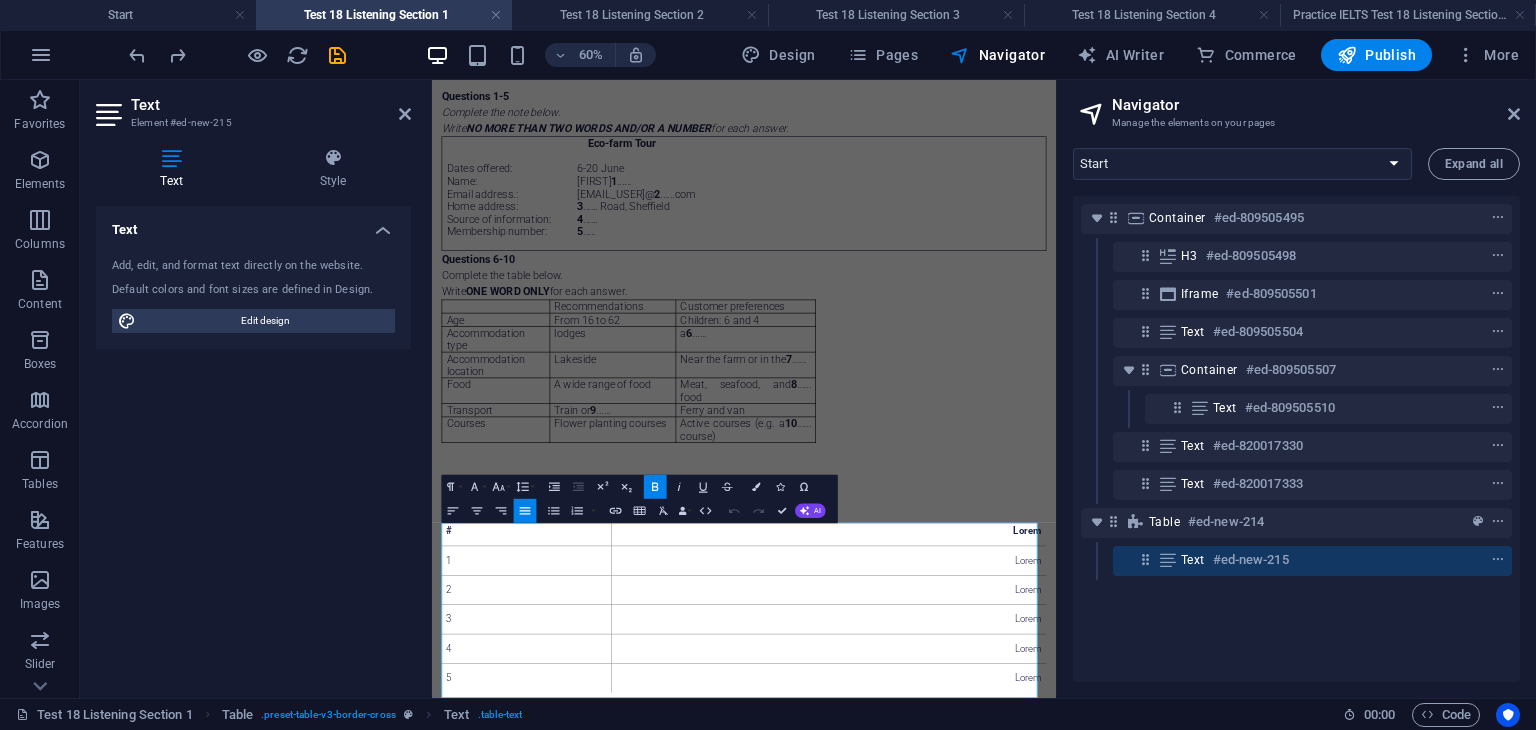 scroll, scrollTop: 630, scrollLeft: 0, axis: vertical 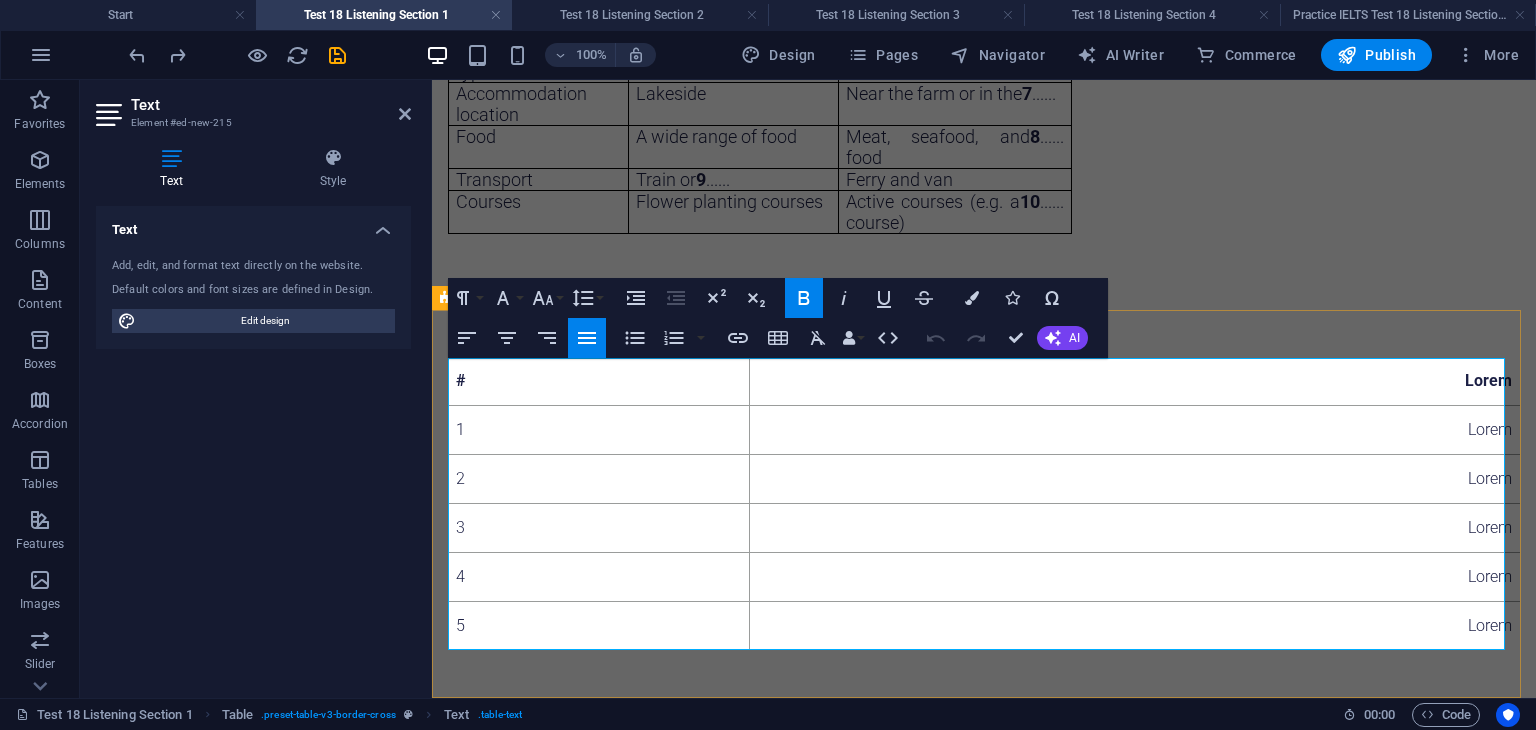 click on "3" at bounding box center (599, 528) 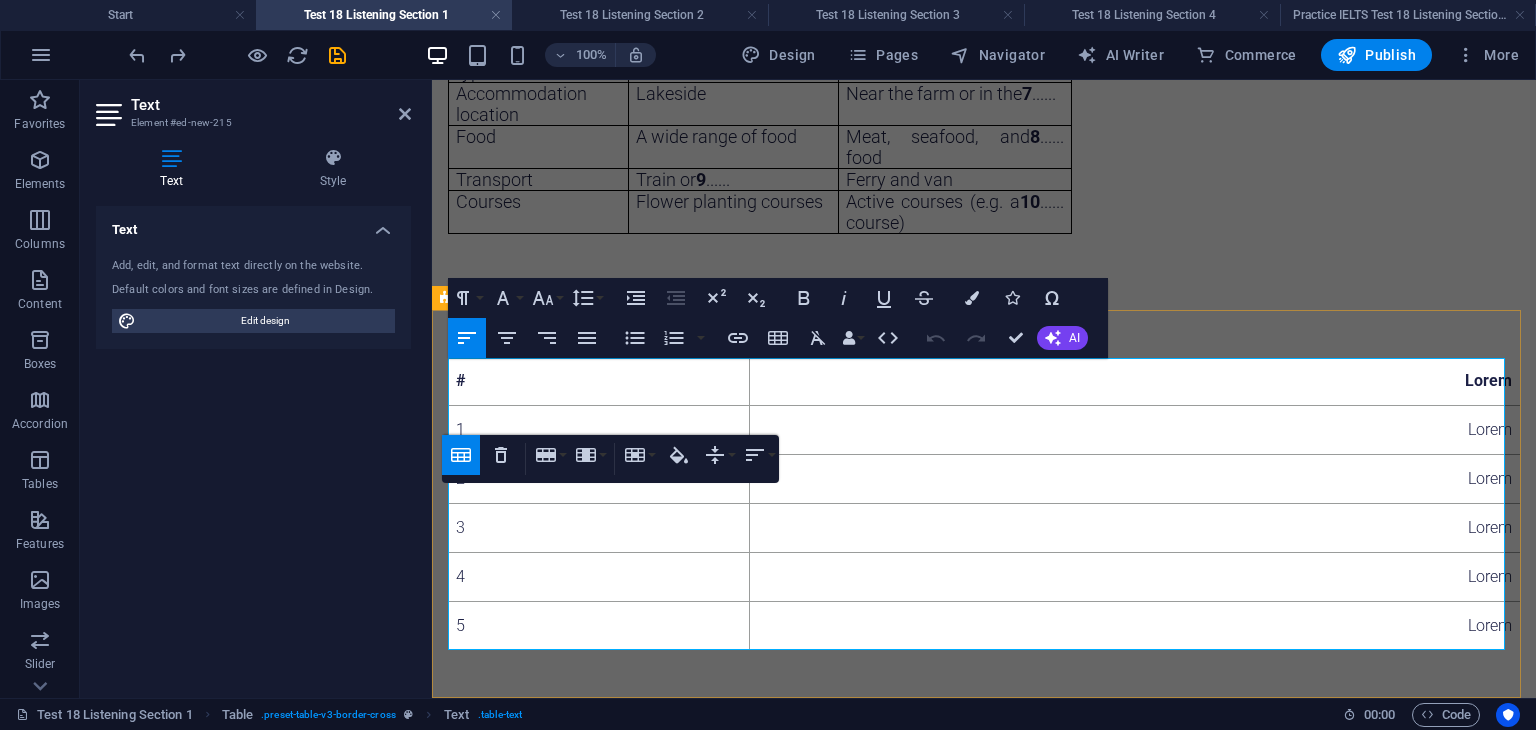 click on "3" at bounding box center (599, 528) 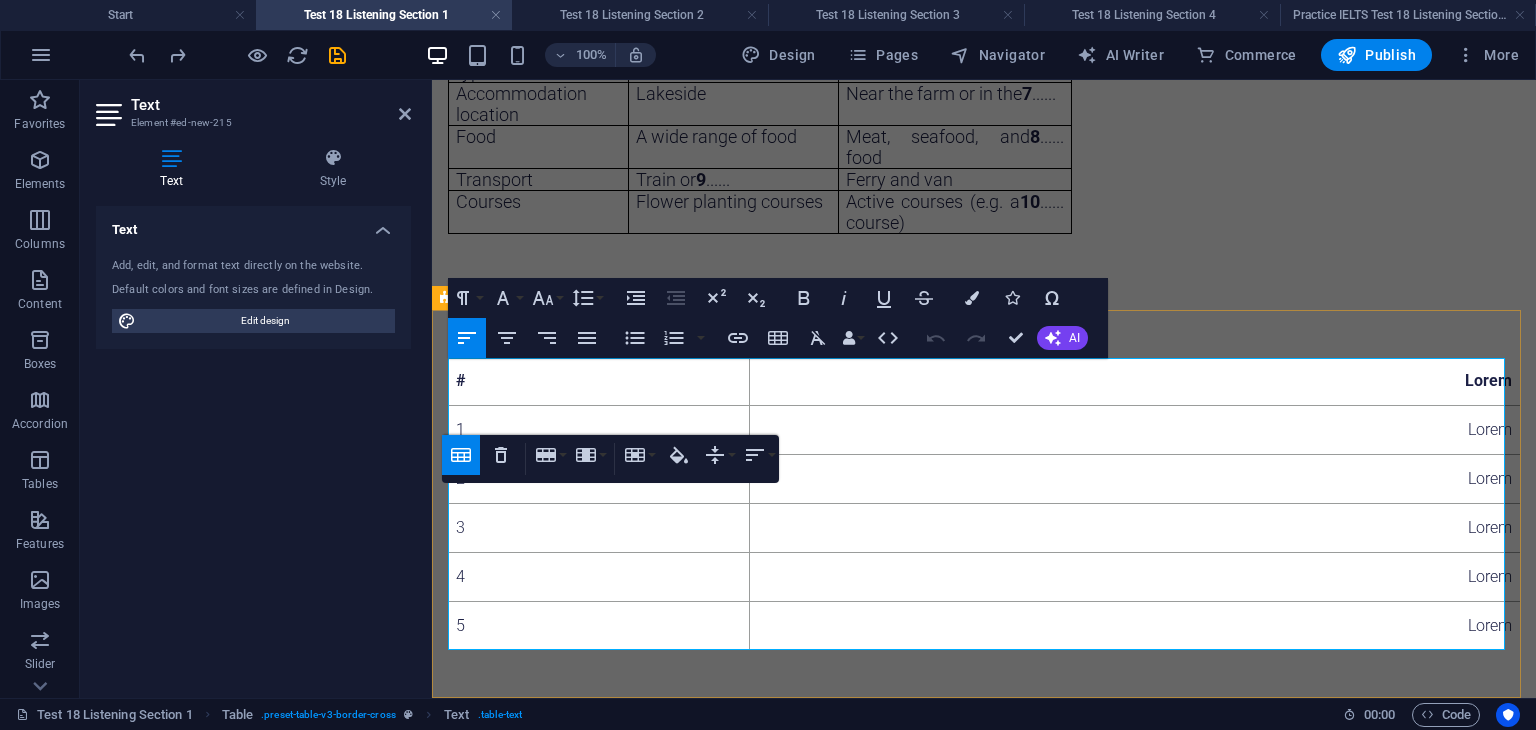 click on "Lorem" at bounding box center (1135, 528) 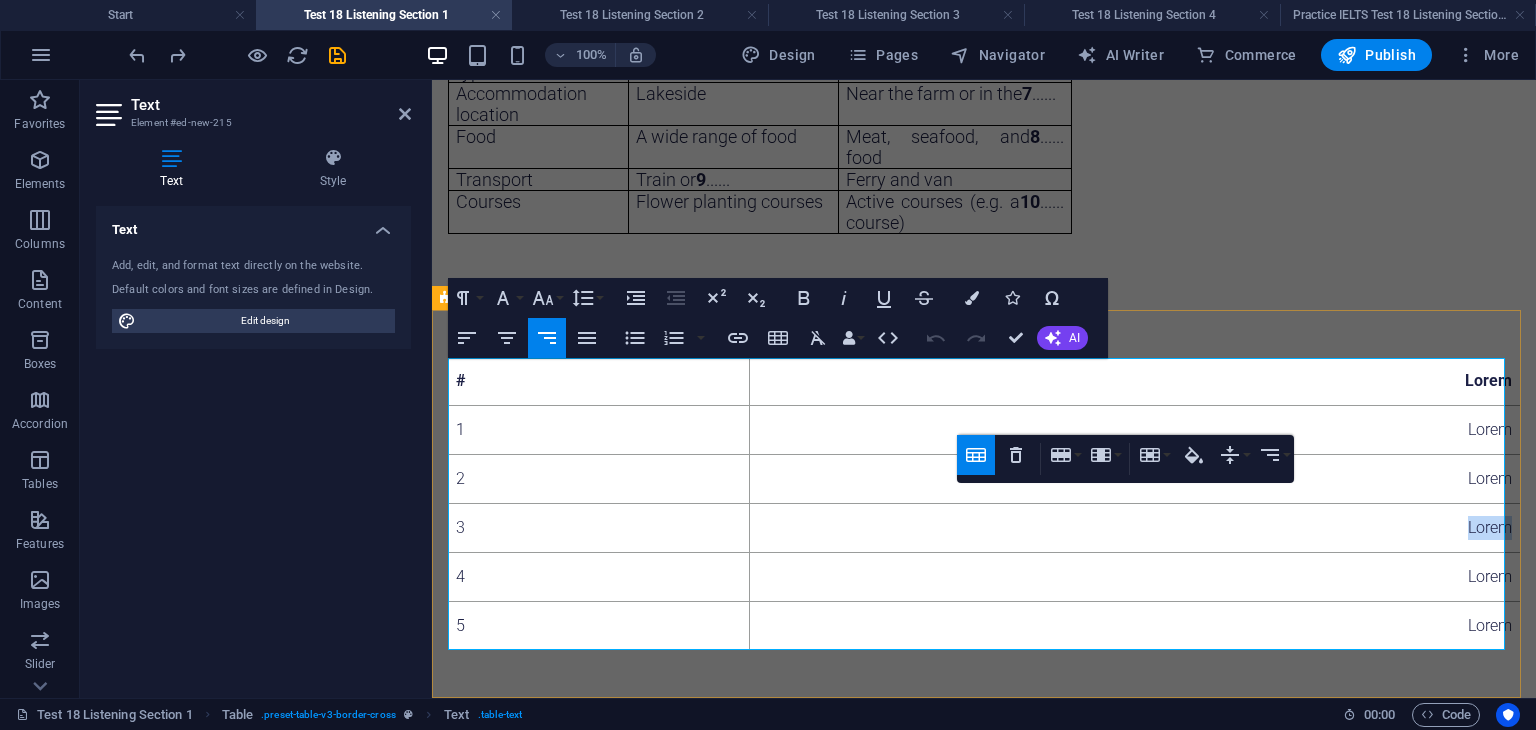 click on "Lorem" at bounding box center [1135, 528] 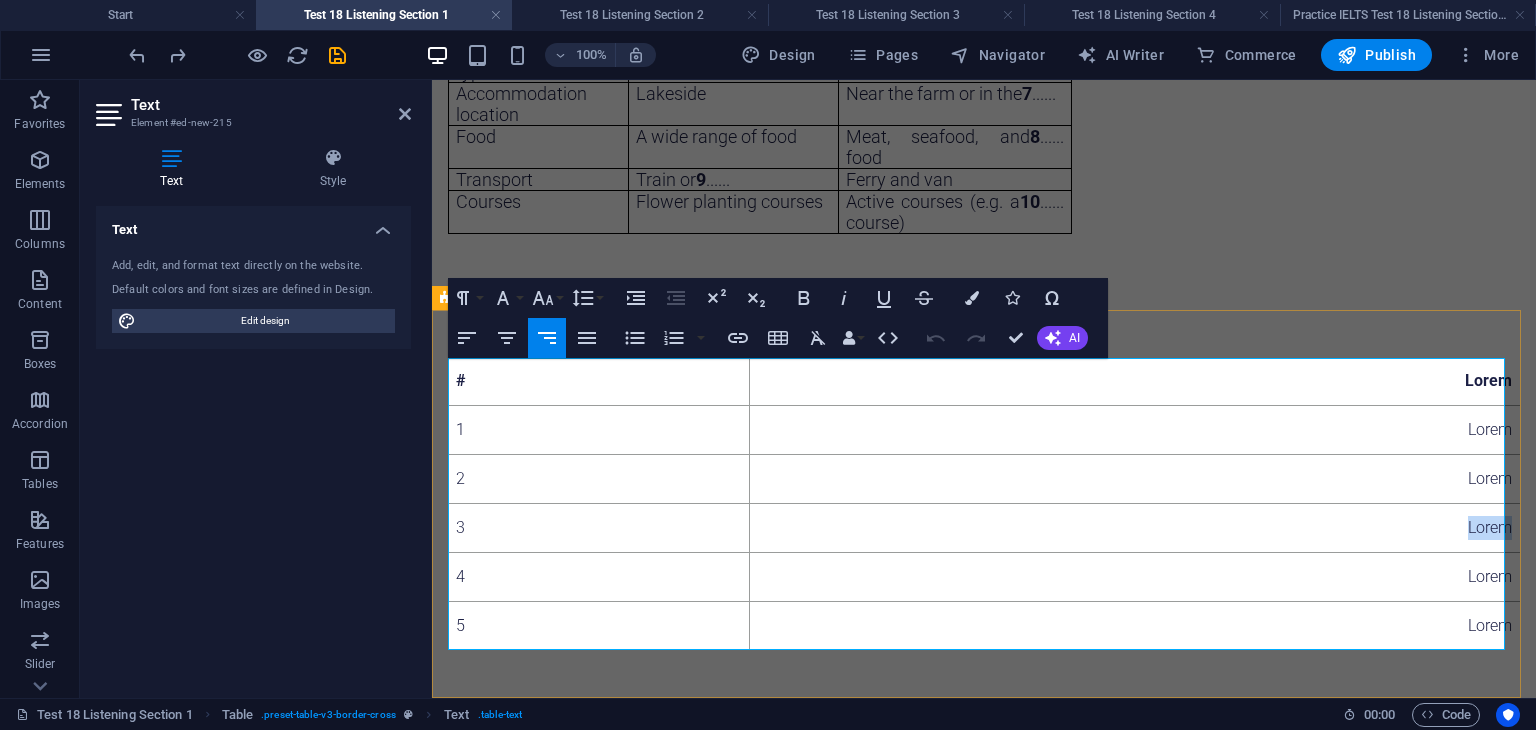 click on "Lorem" at bounding box center (1135, 528) 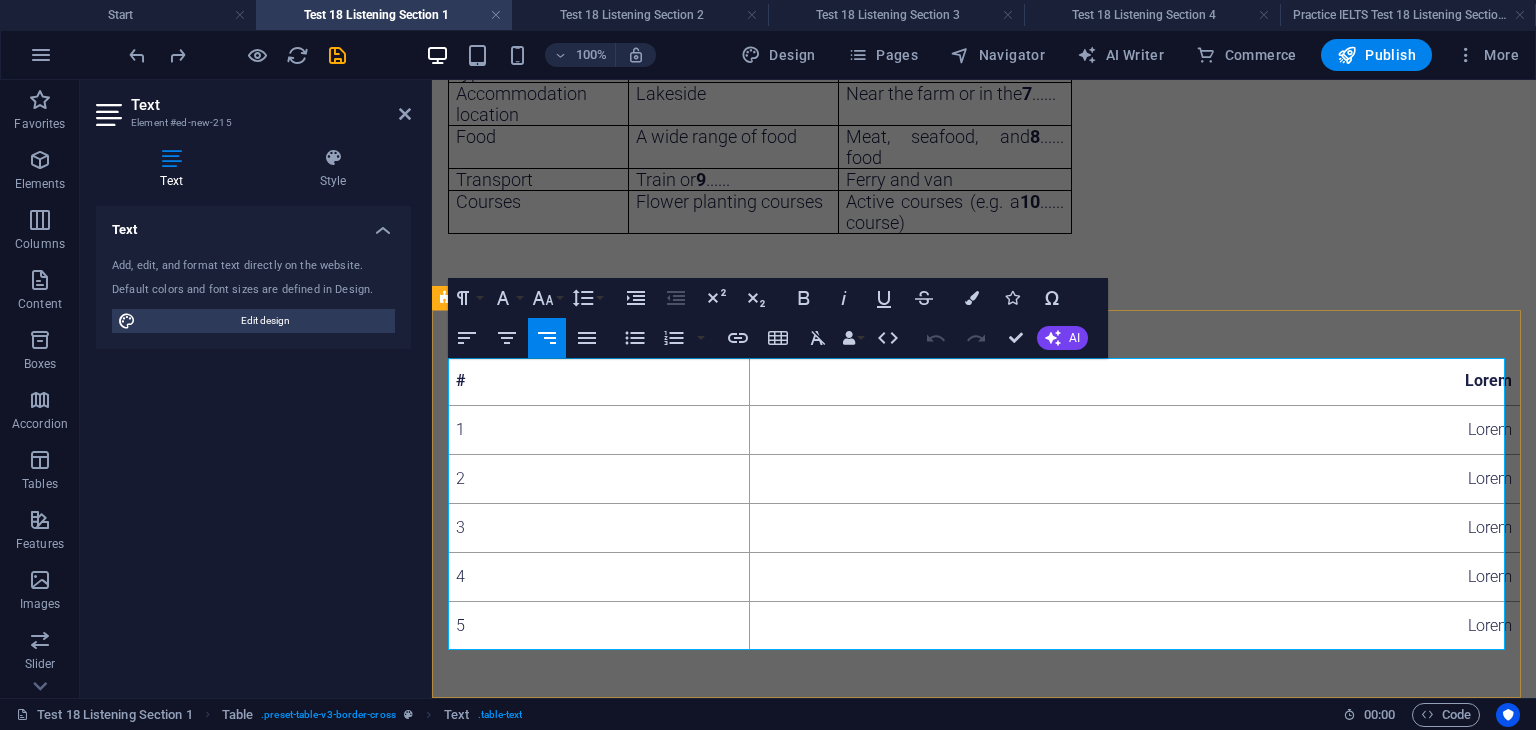 click on "3" at bounding box center [599, 528] 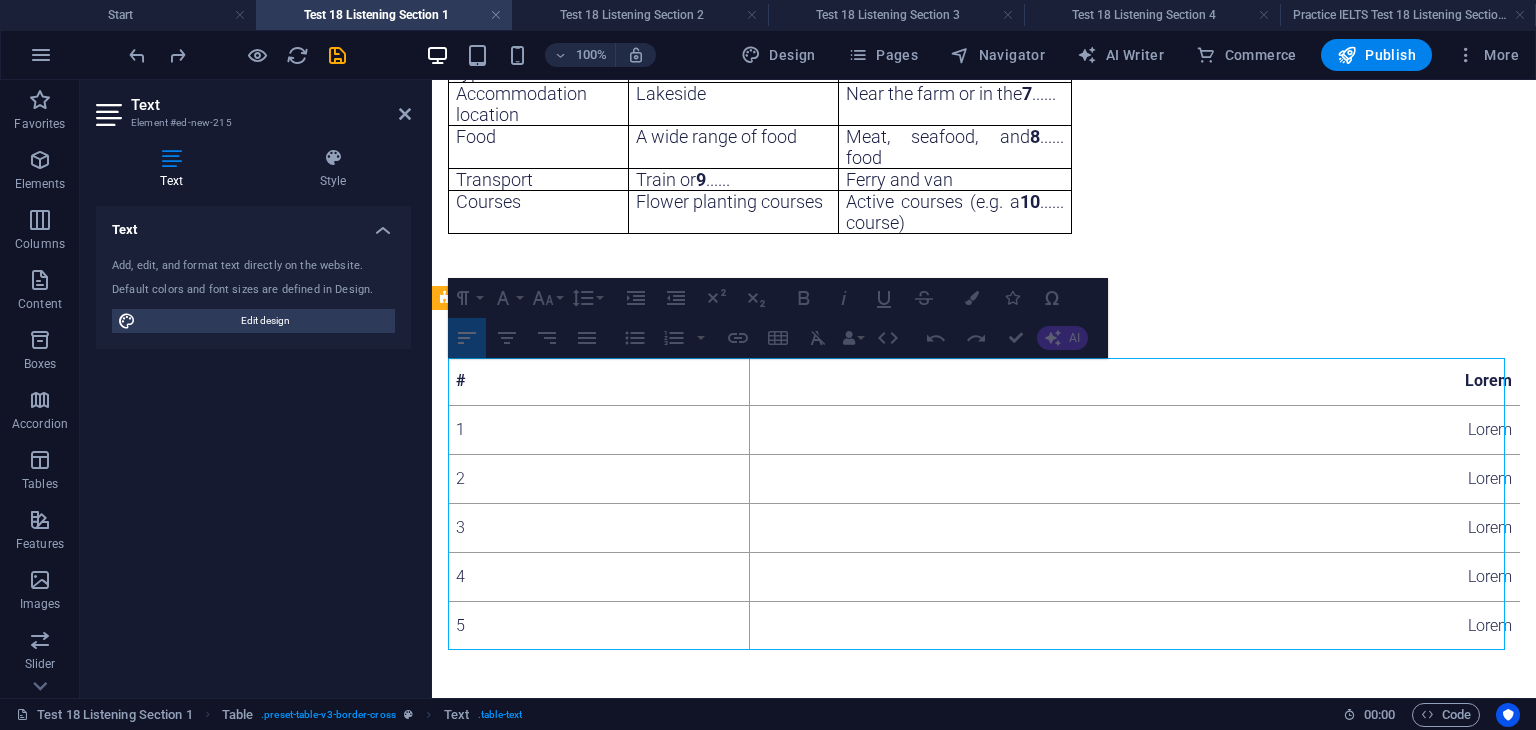 drag, startPoint x: 742, startPoint y: 535, endPoint x: 731, endPoint y: 561, distance: 28.231188 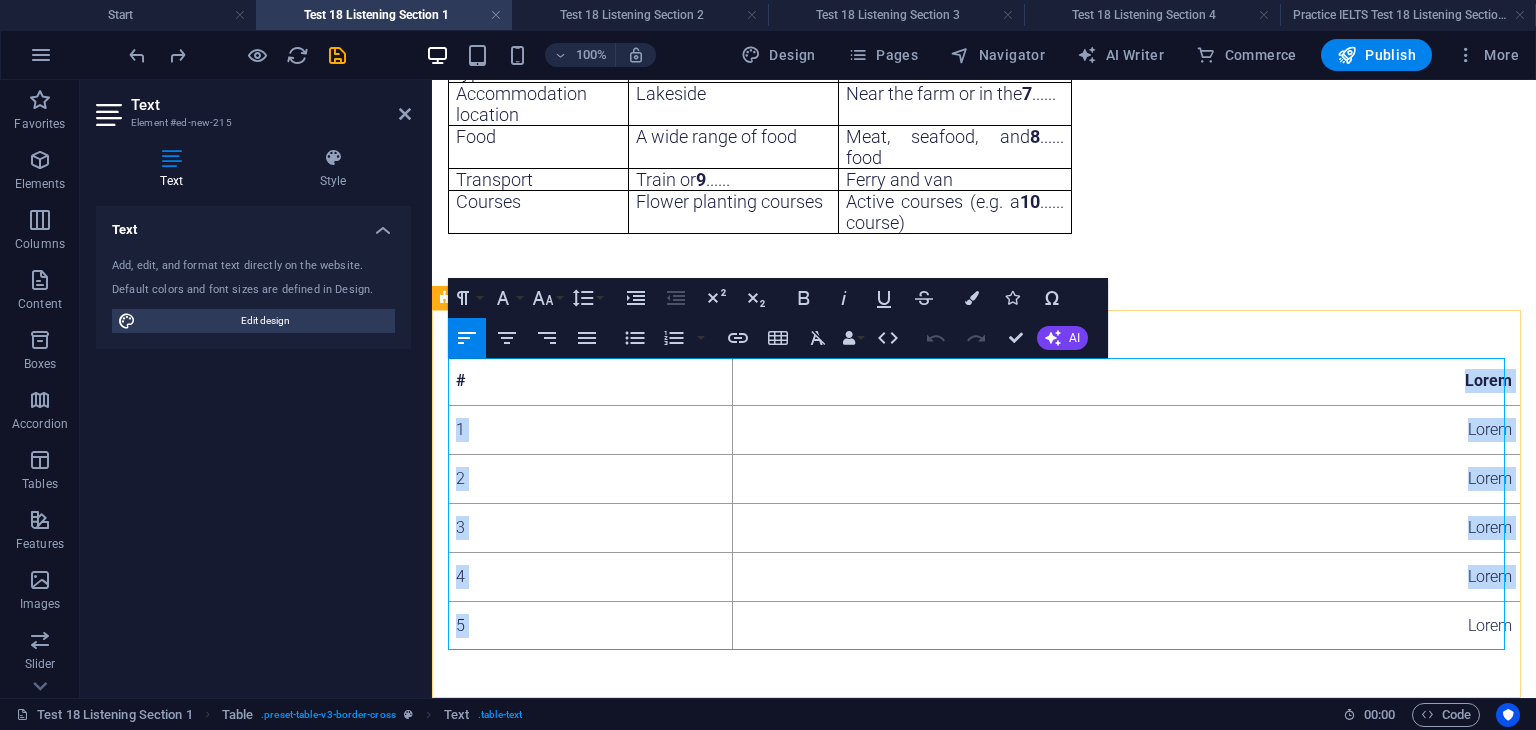 drag, startPoint x: 794, startPoint y: 387, endPoint x: 816, endPoint y: 629, distance: 242.99794 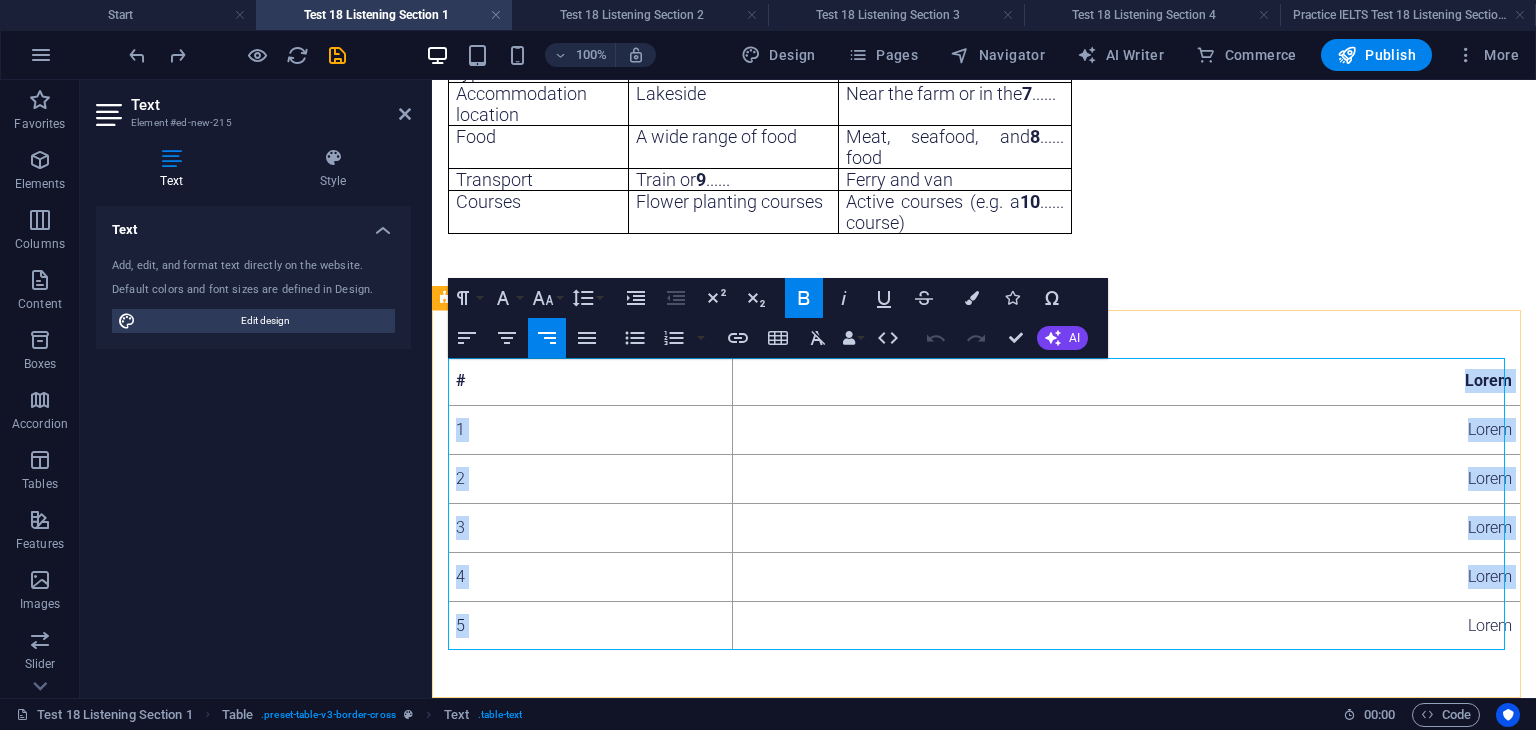 click on "Lorem" at bounding box center [1126, 626] 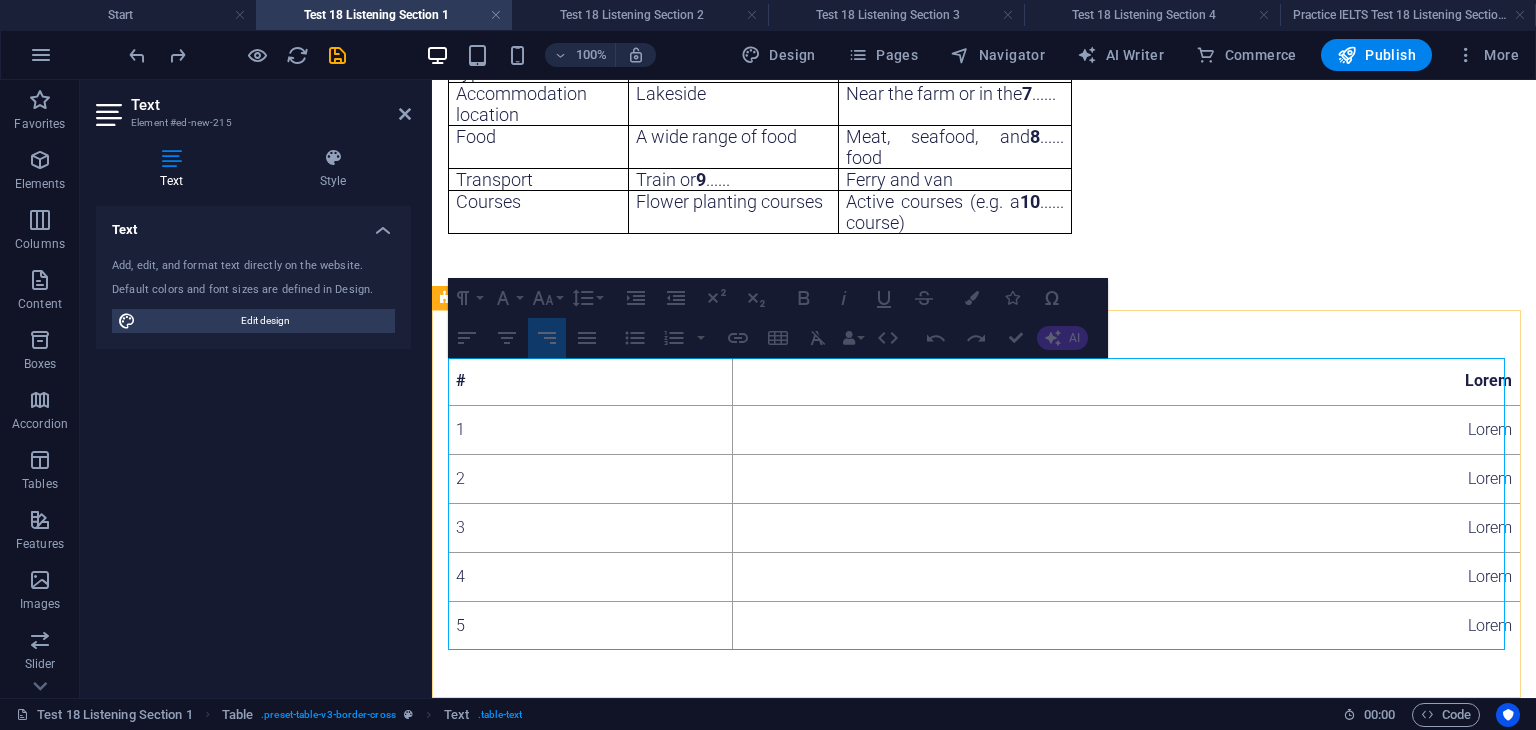 drag, startPoint x: 1475, startPoint y: 631, endPoint x: 1468, endPoint y: 381, distance: 250.09798 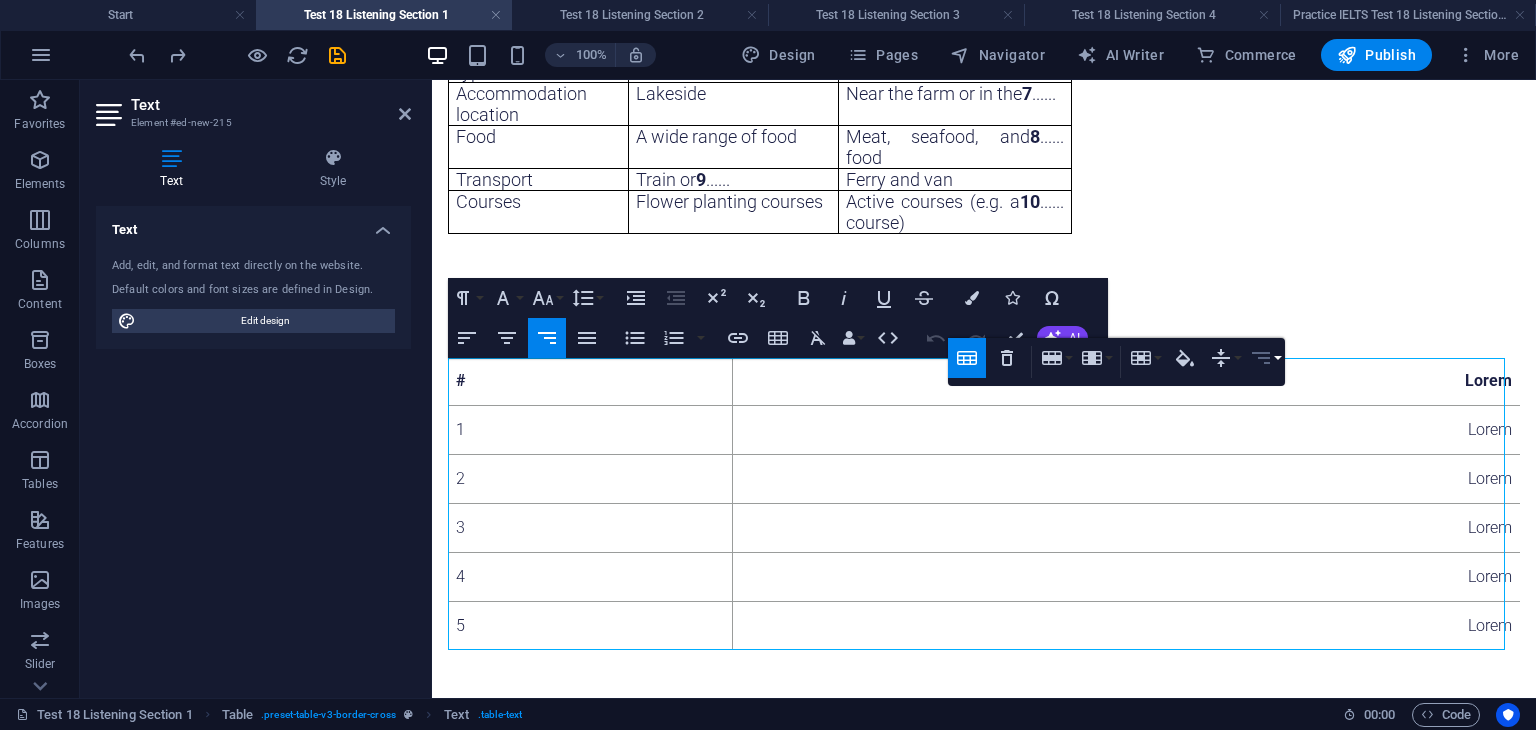 click 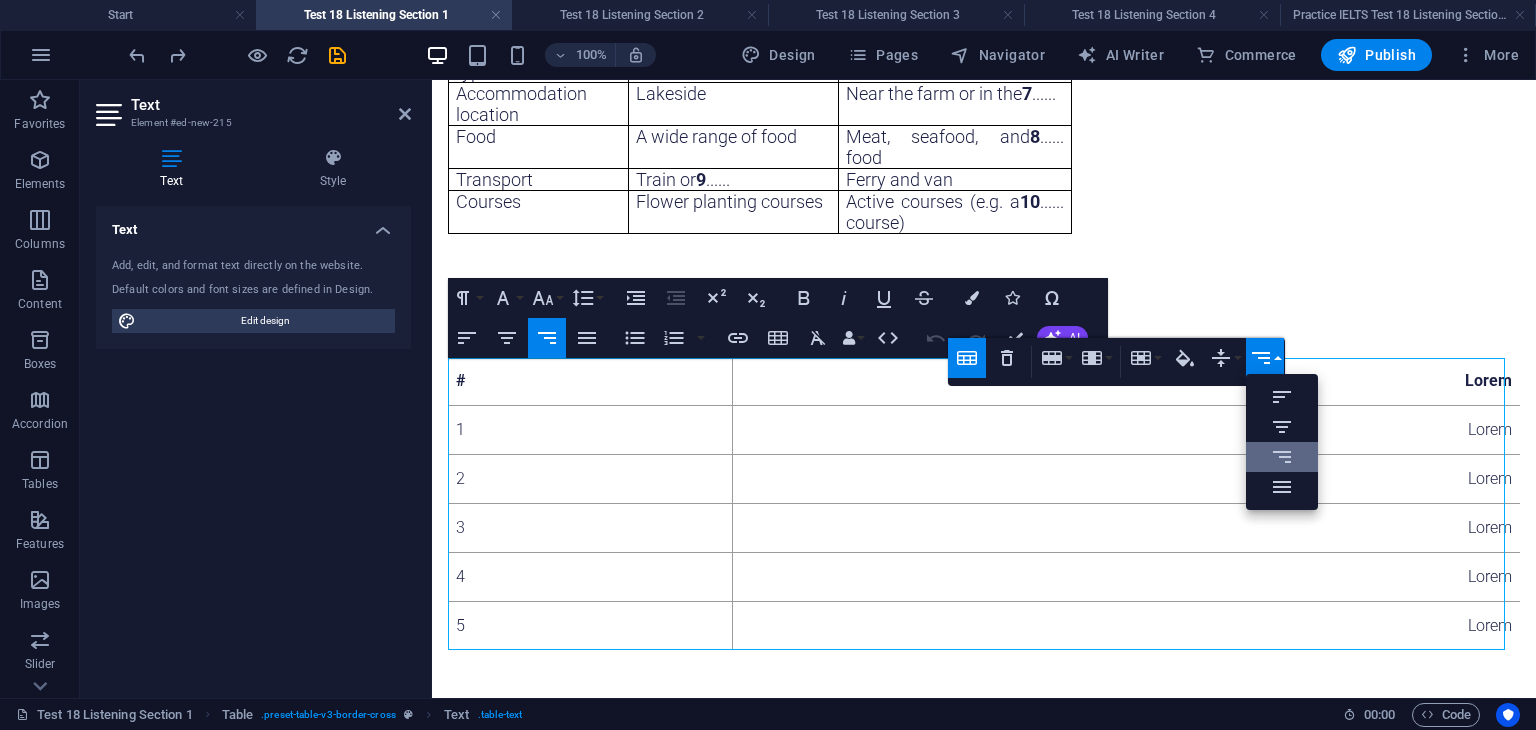 scroll, scrollTop: 0, scrollLeft: 0, axis: both 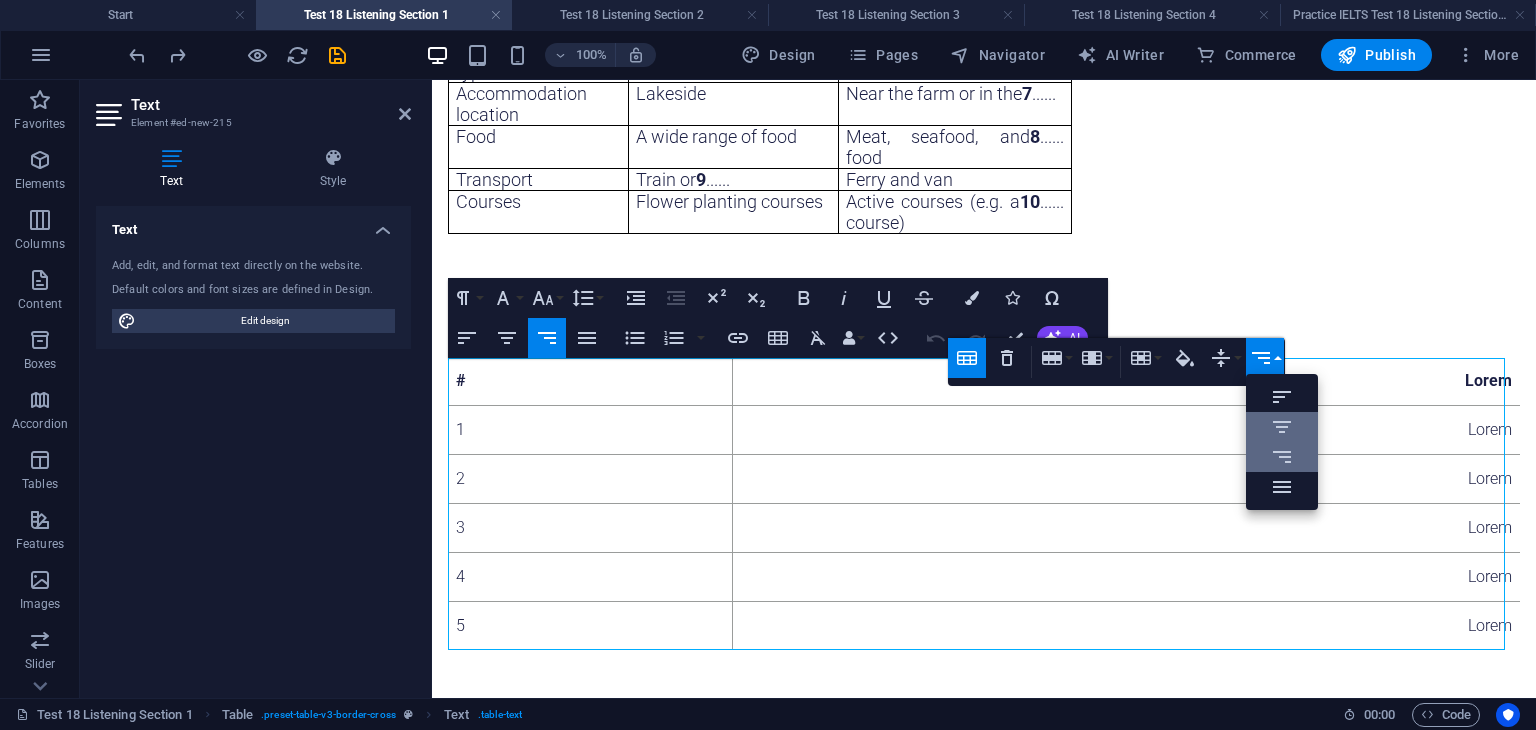 drag, startPoint x: 1276, startPoint y: 421, endPoint x: 843, endPoint y: 342, distance: 440.1477 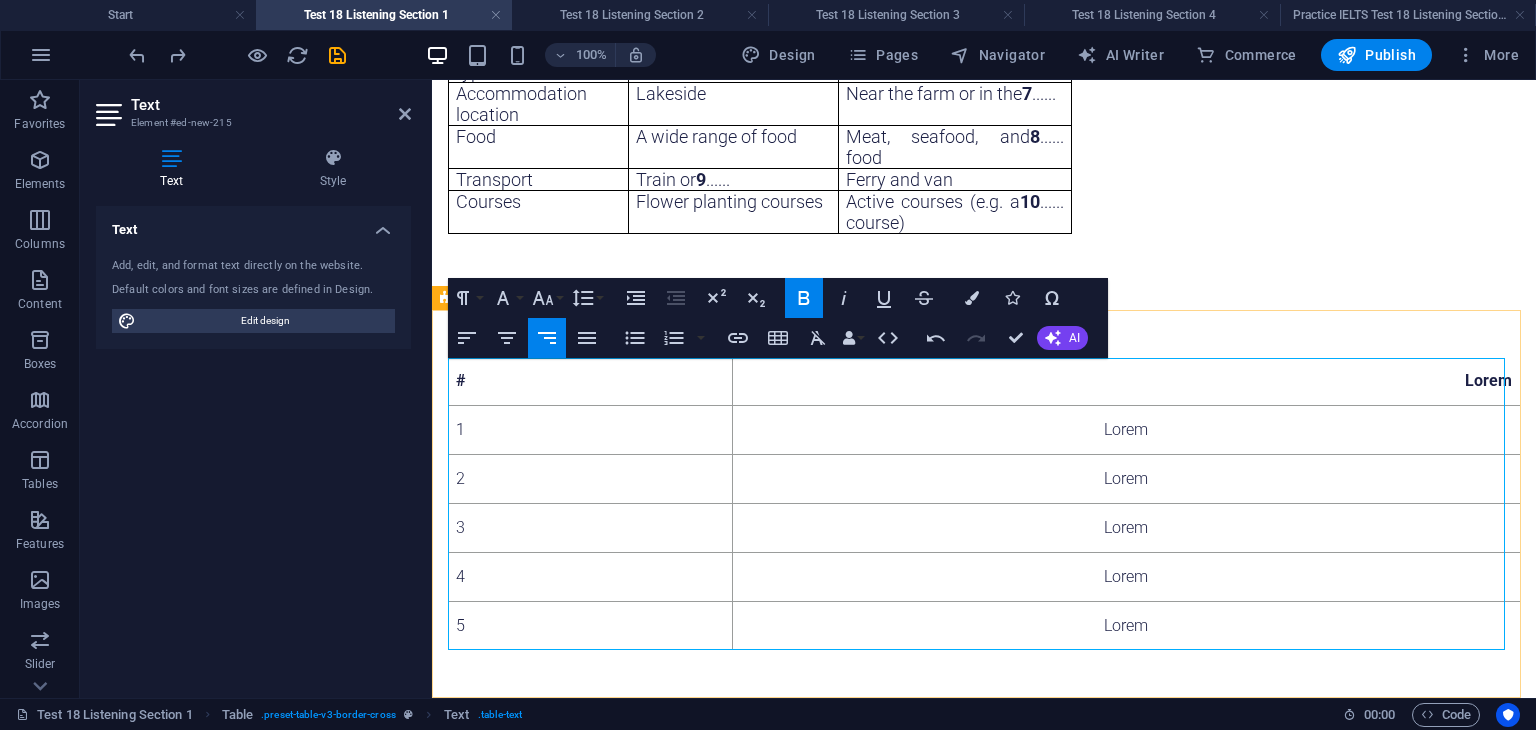 click on "Lorem" at bounding box center (1488, 380) 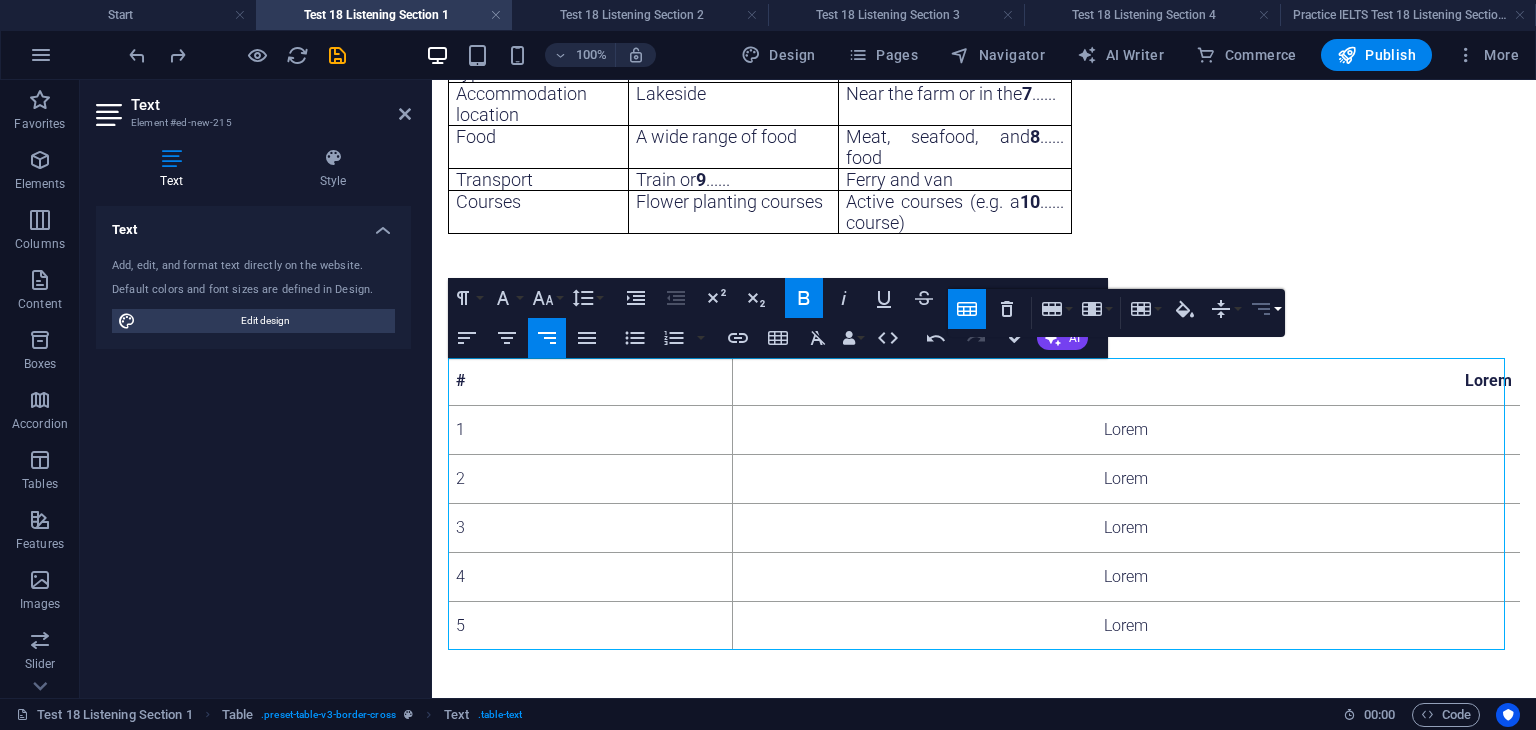click 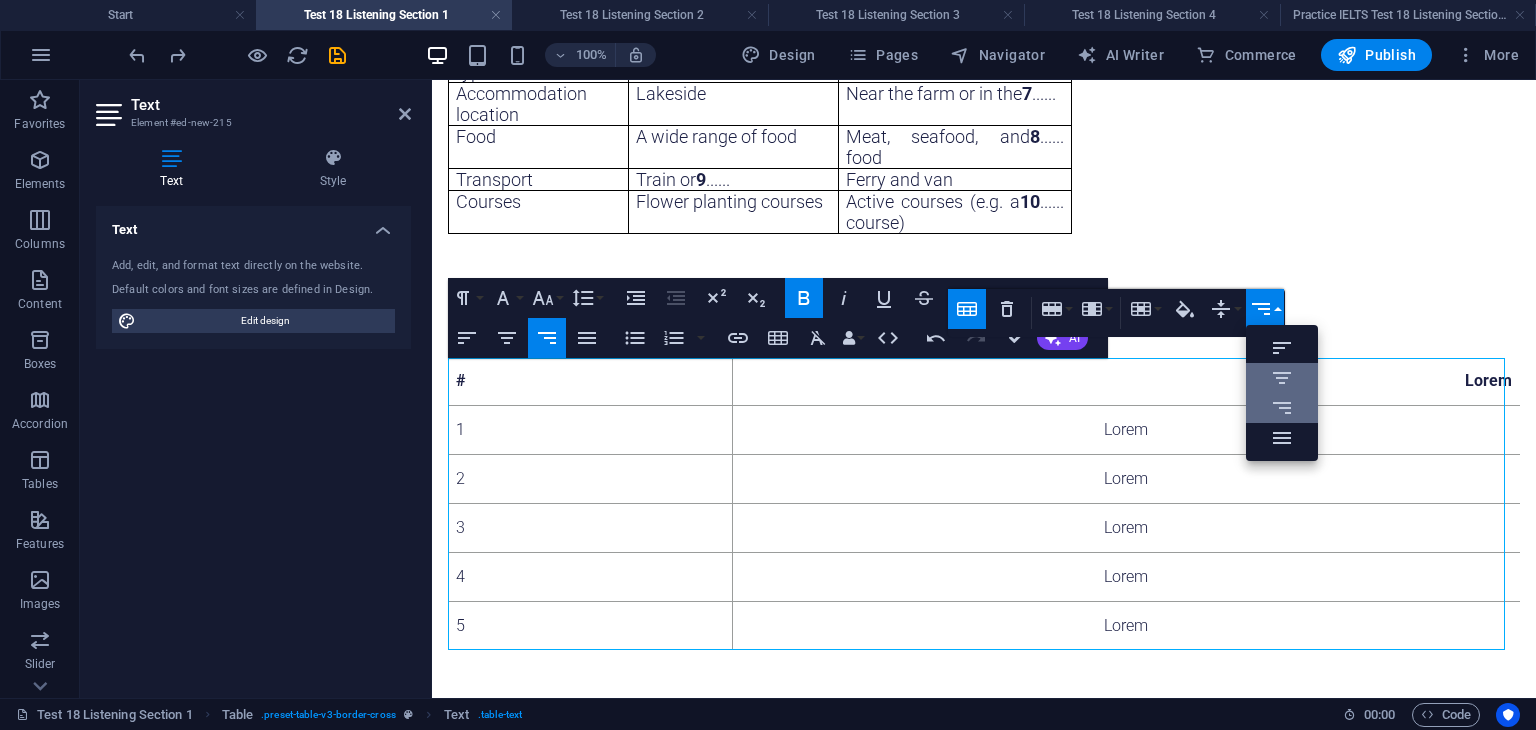 scroll, scrollTop: 0, scrollLeft: 0, axis: both 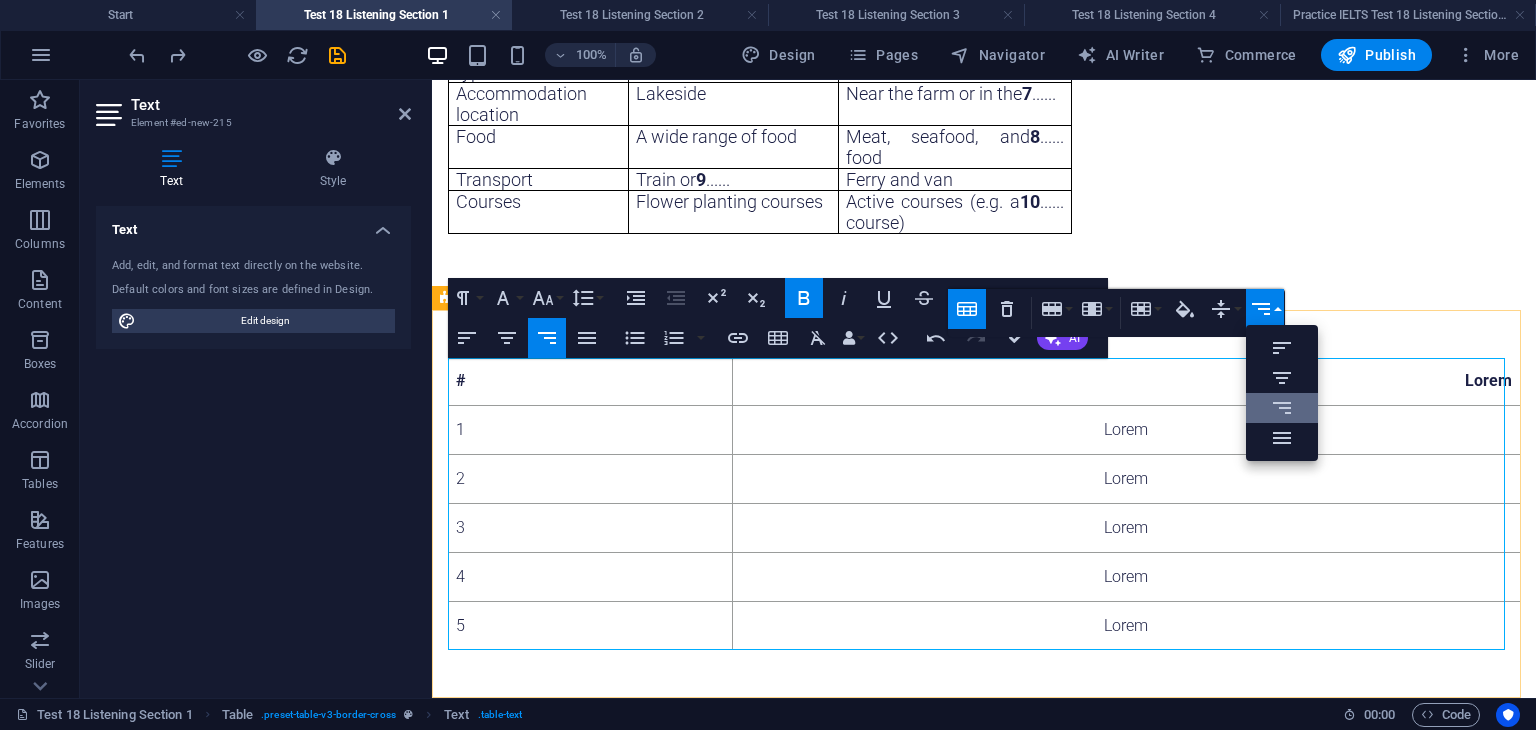 click on "Lorem" at bounding box center (1126, 479) 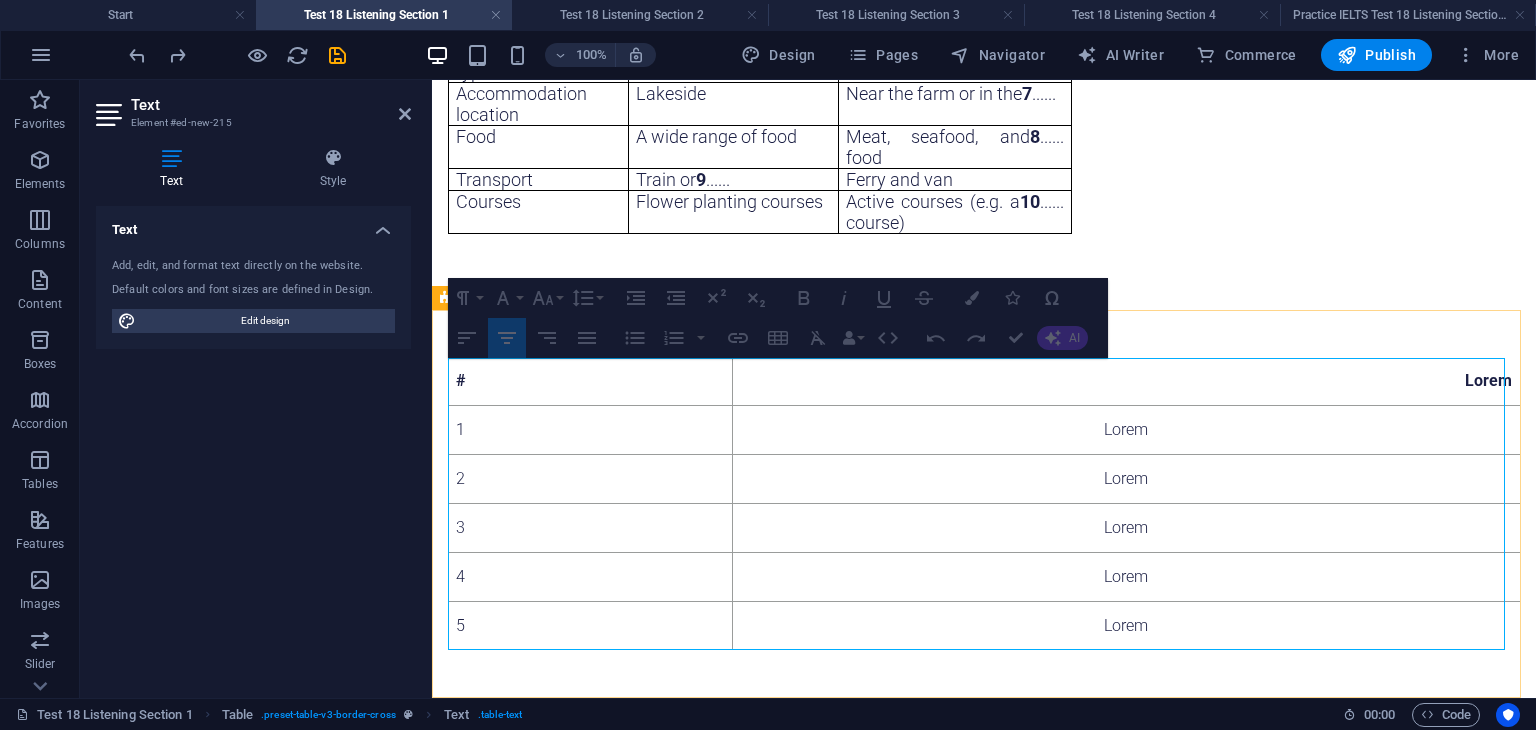 drag, startPoint x: 1112, startPoint y: 426, endPoint x: 1149, endPoint y: 605, distance: 182.78403 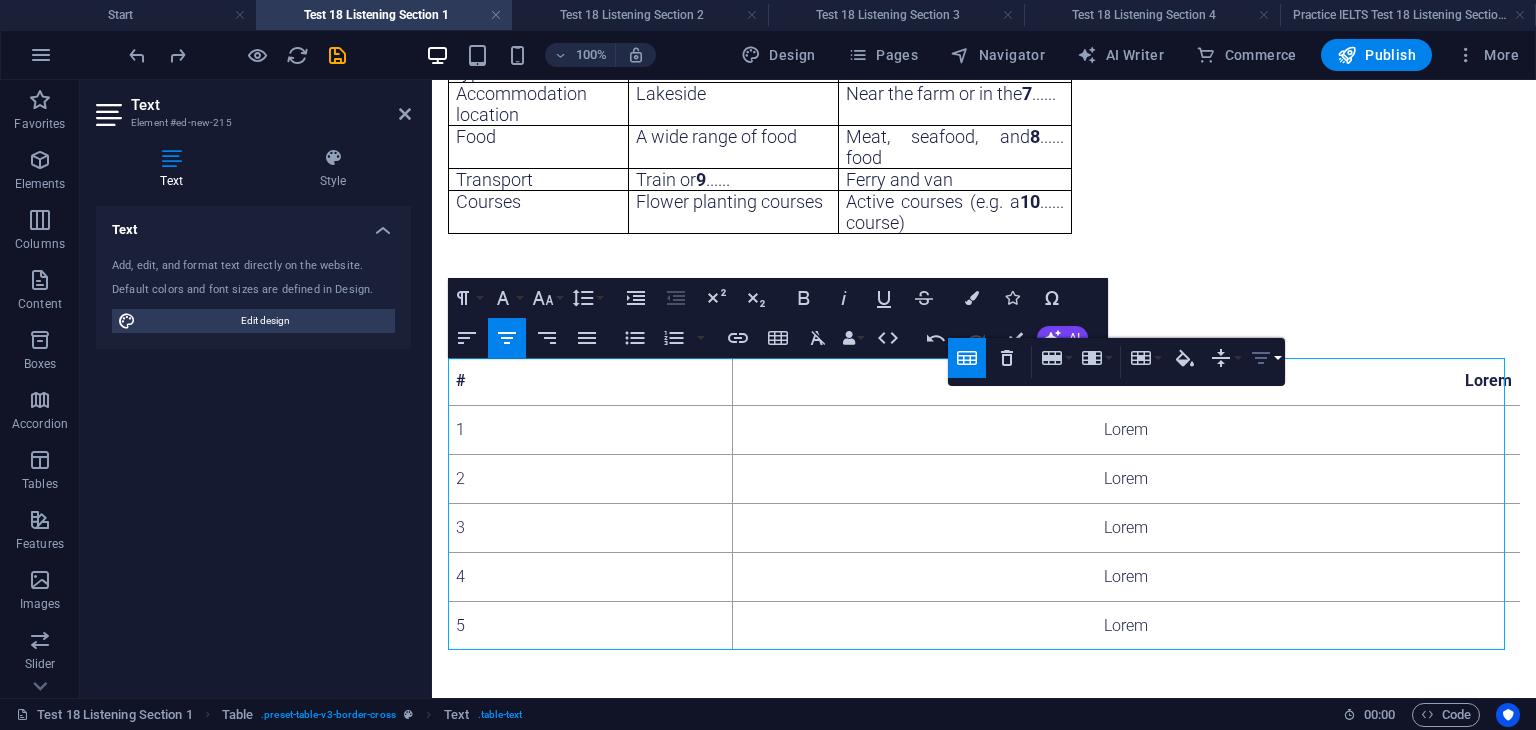 click 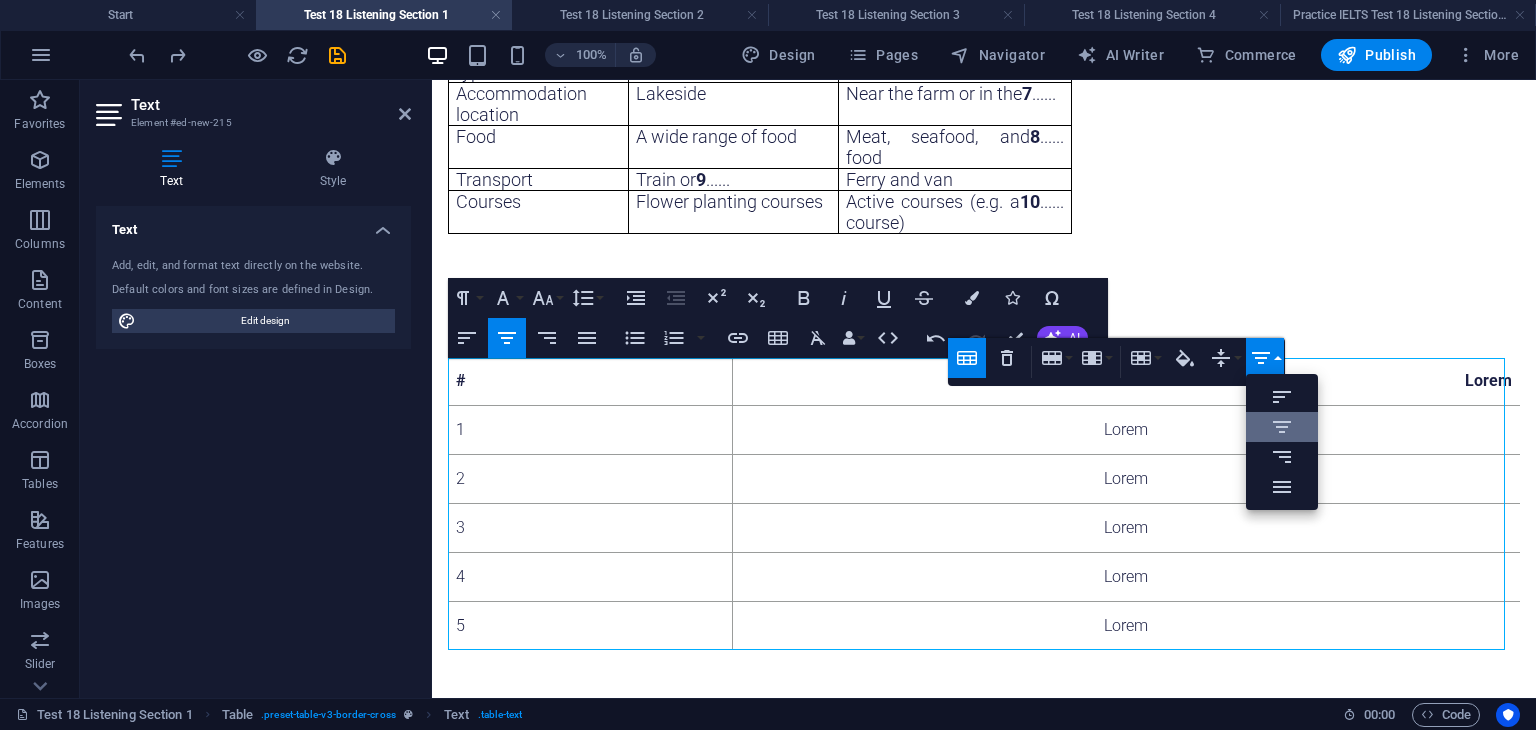 scroll, scrollTop: 0, scrollLeft: 0, axis: both 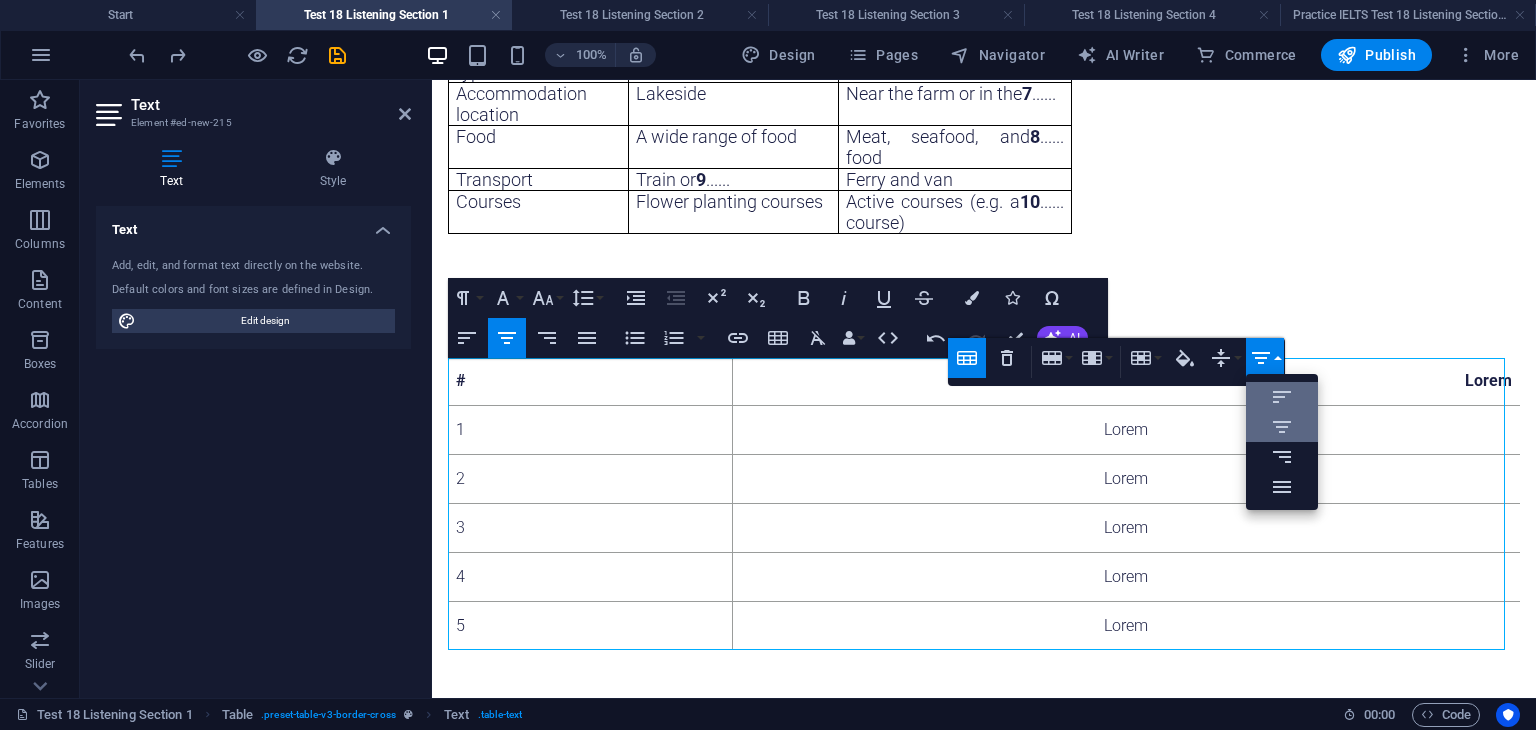 click on "Align Left" at bounding box center (1282, 397) 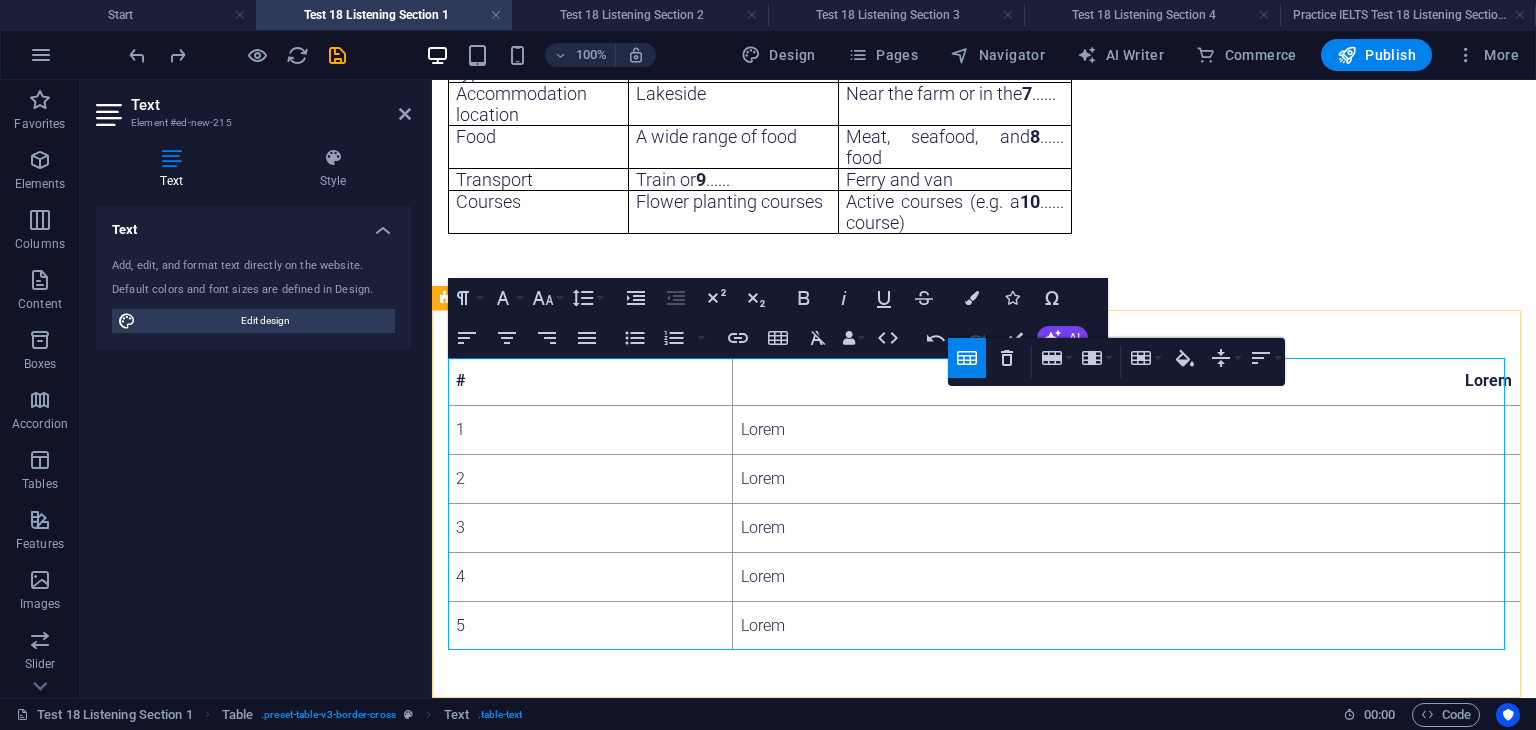 click on "Lorem" at bounding box center (1126, 577) 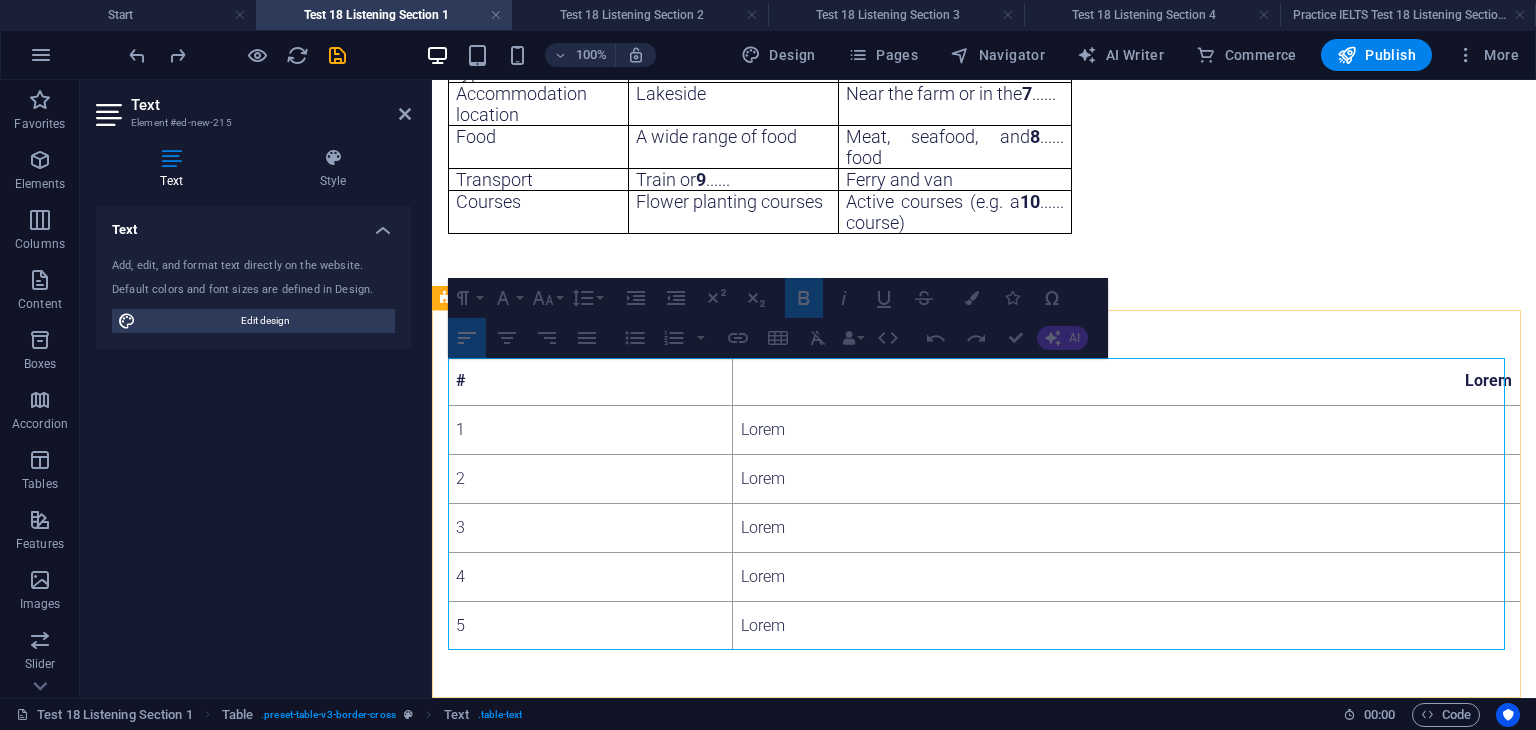 drag, startPoint x: 591, startPoint y: 377, endPoint x: 822, endPoint y: 381, distance: 231.03462 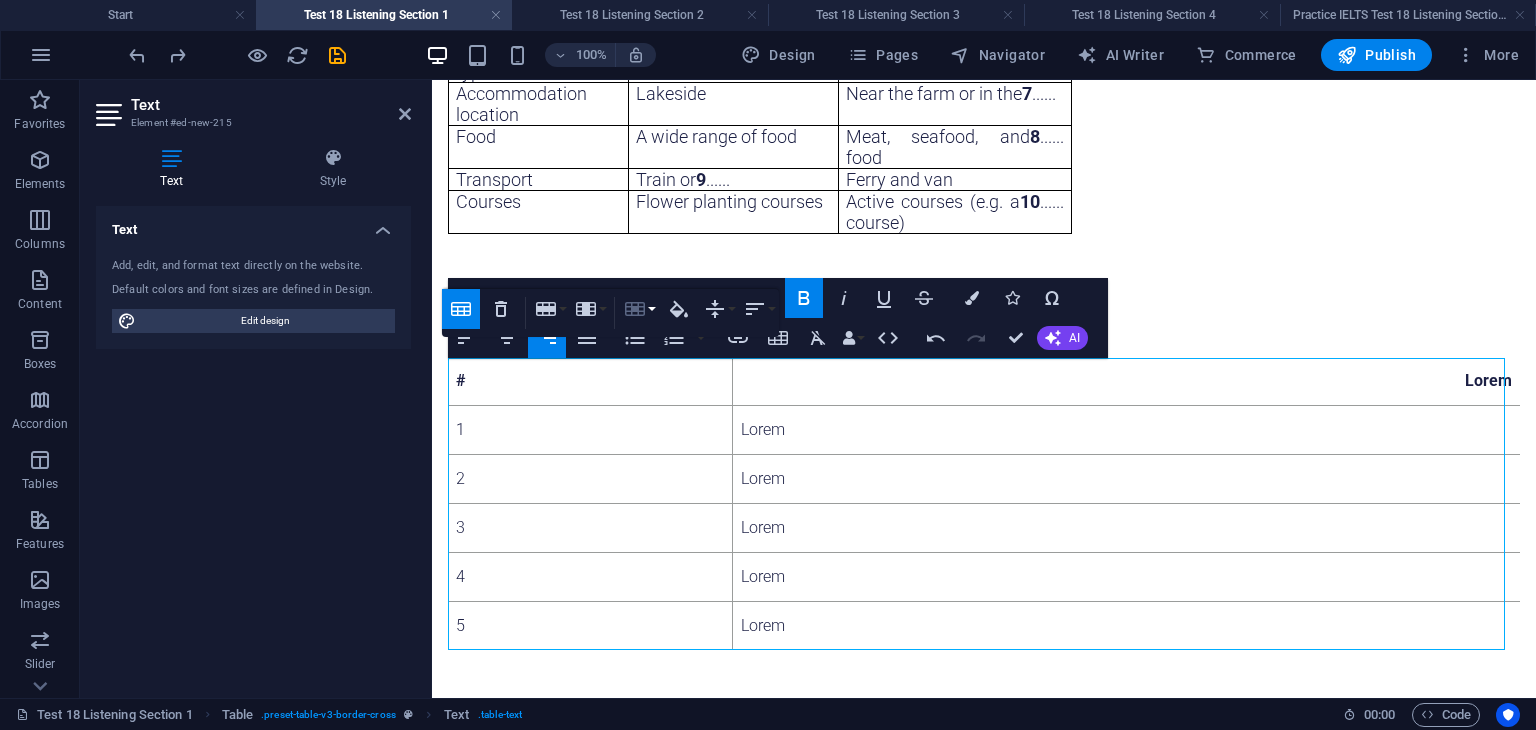 click 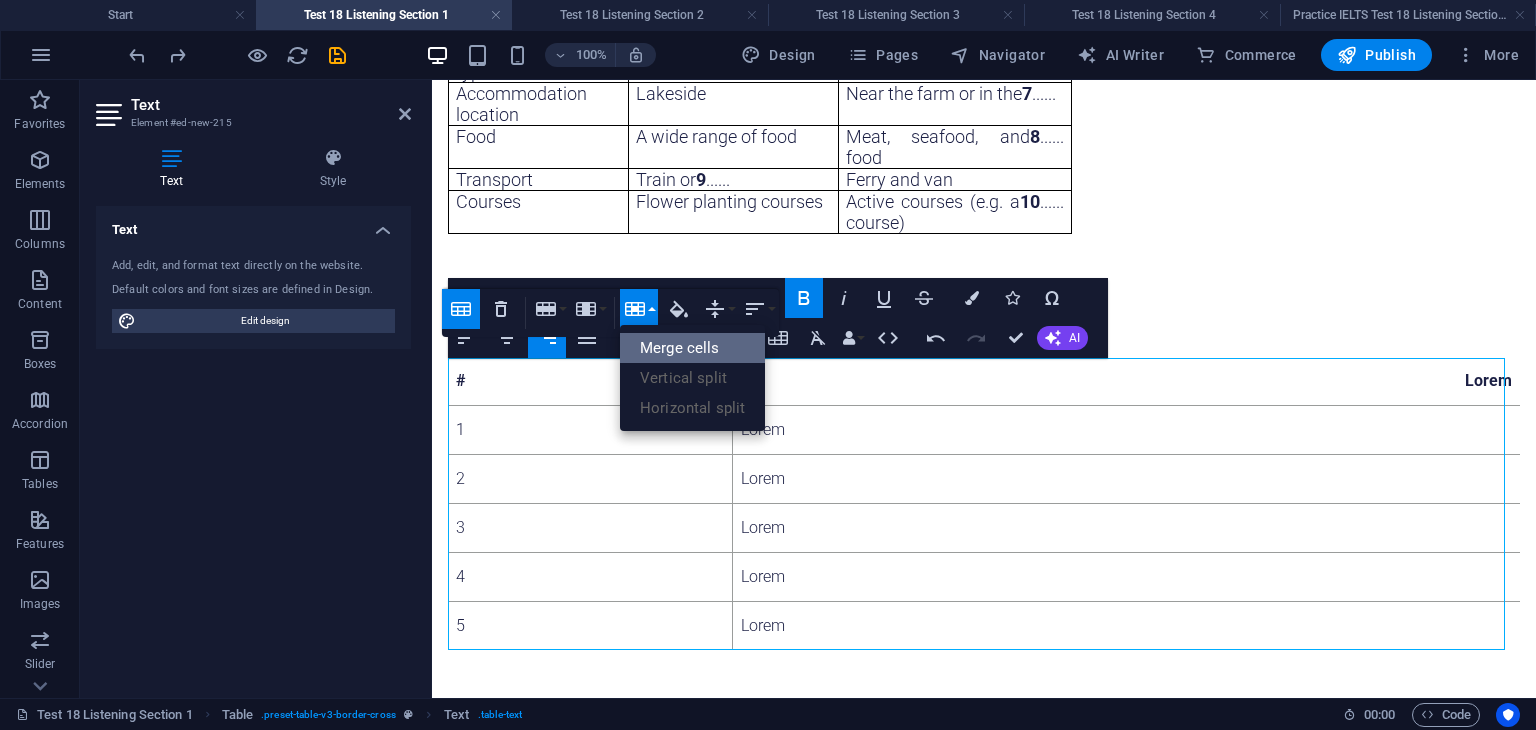 click on "Merge cells" at bounding box center (692, 348) 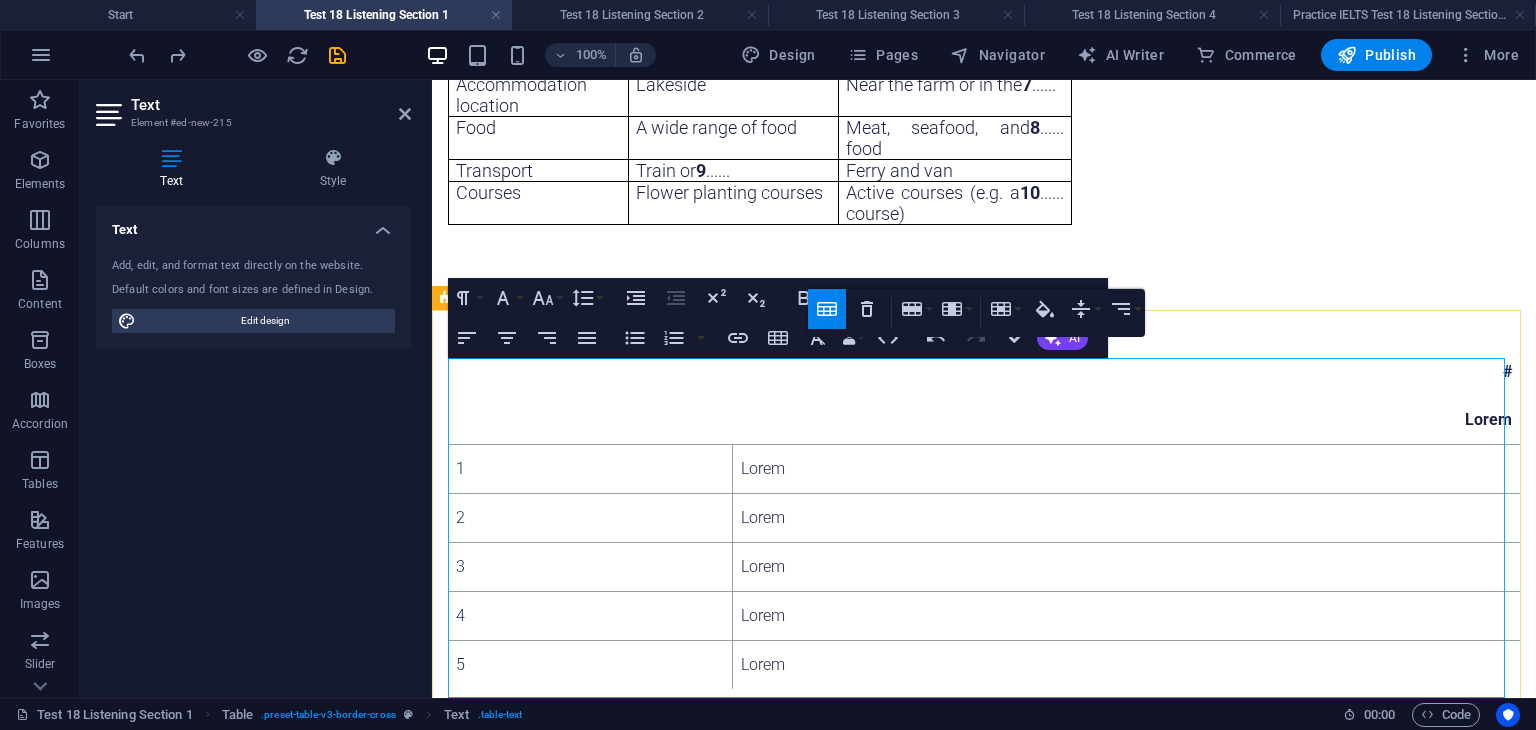 click on "Lorem" at bounding box center [1126, 469] 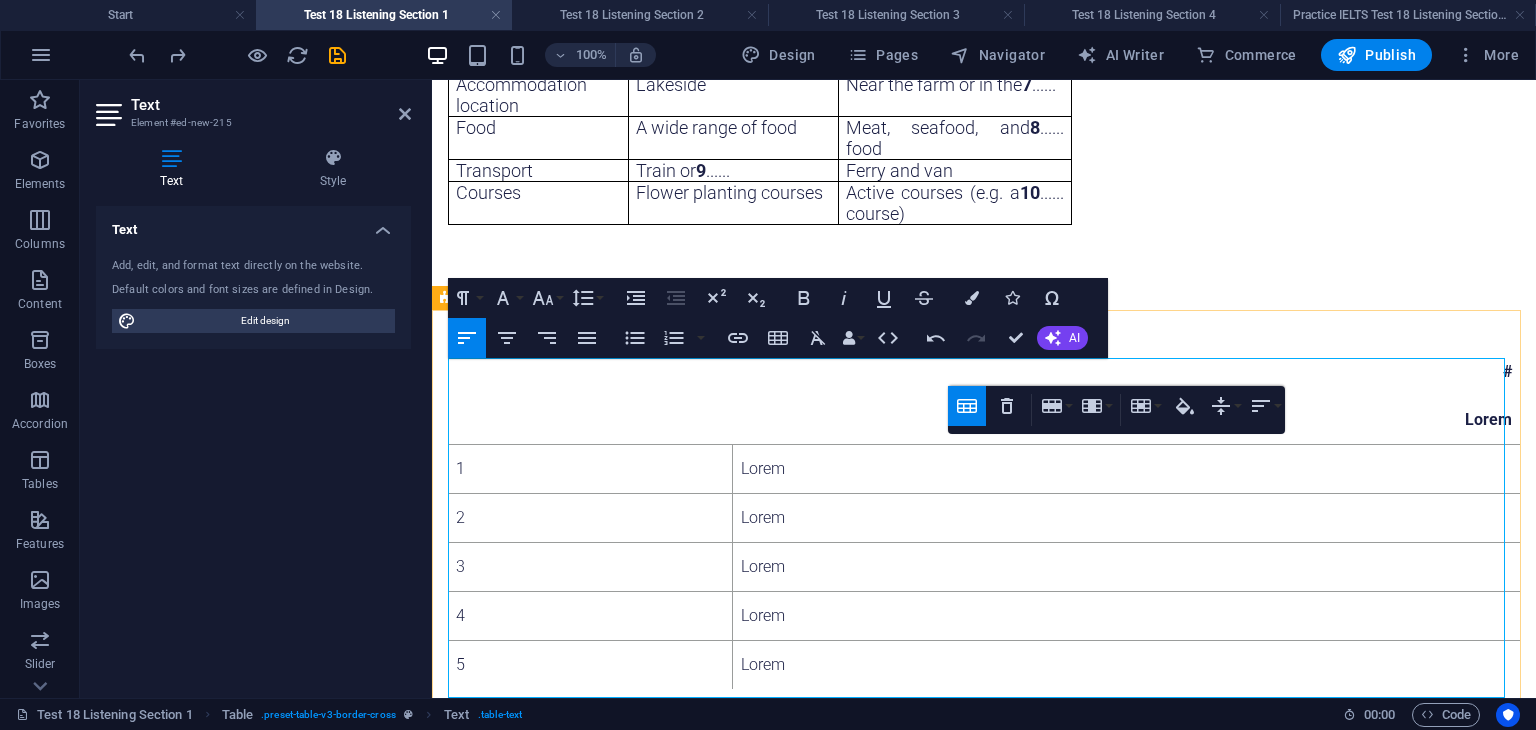 click on "# Lorem" at bounding box center [984, 396] 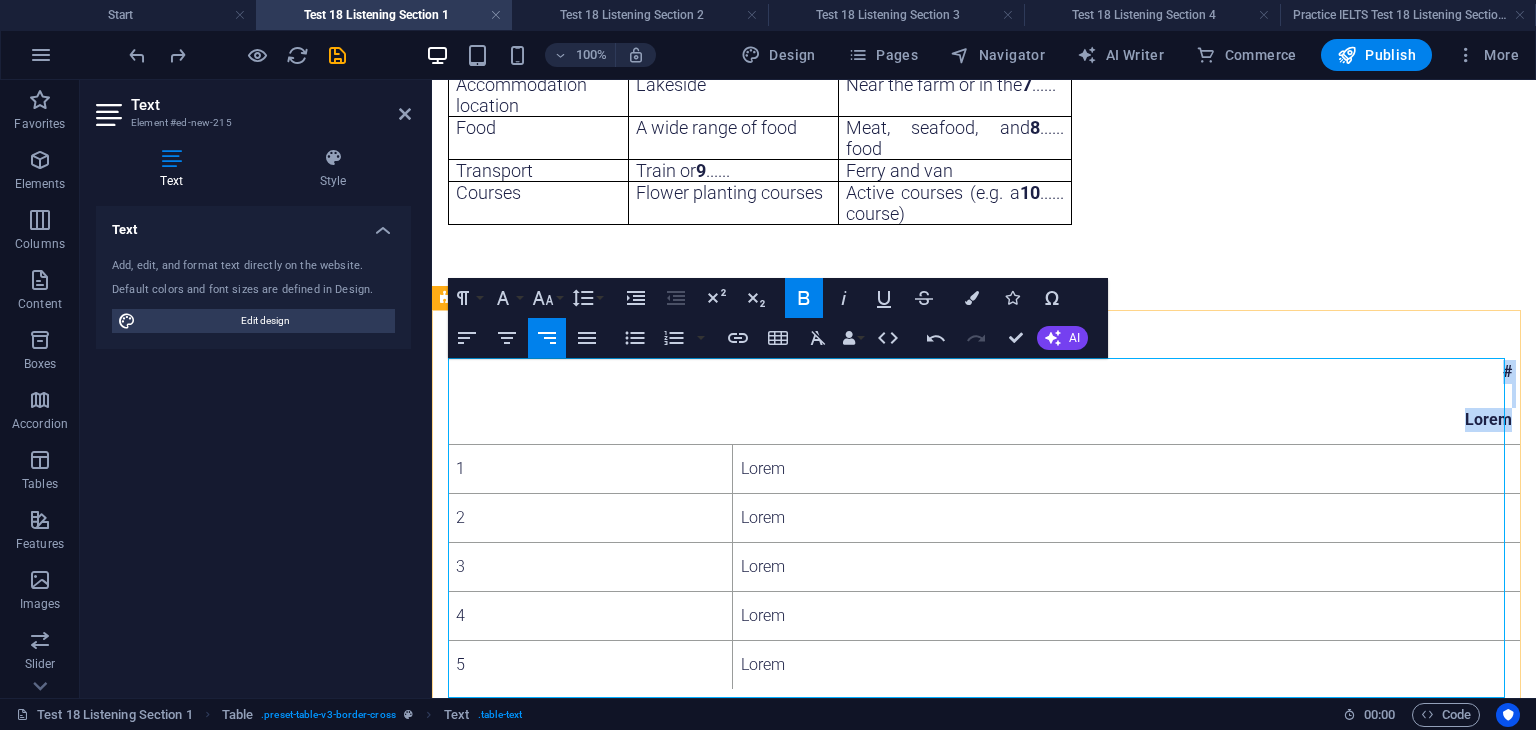 drag, startPoint x: 1496, startPoint y: 435, endPoint x: 1470, endPoint y: 377, distance: 63.560993 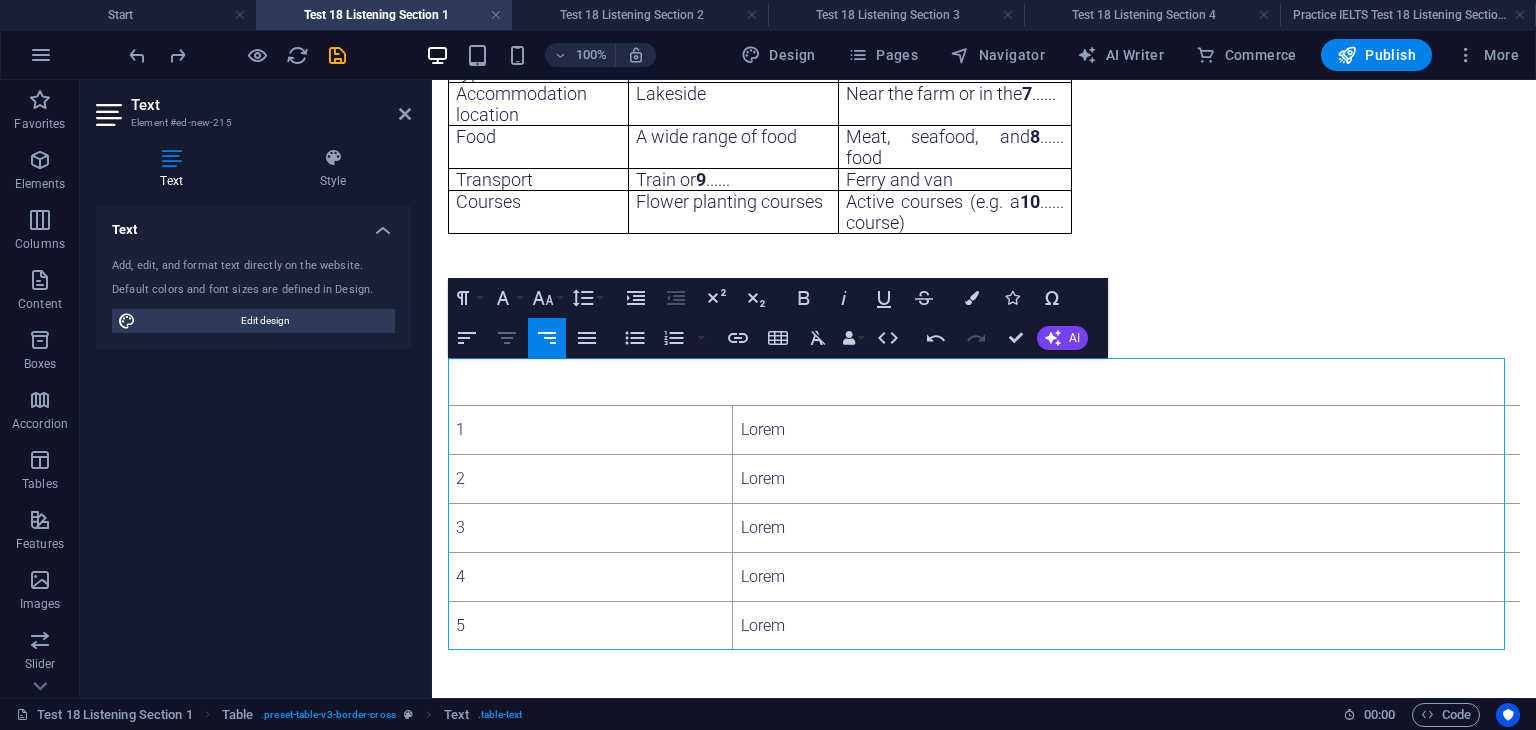 click 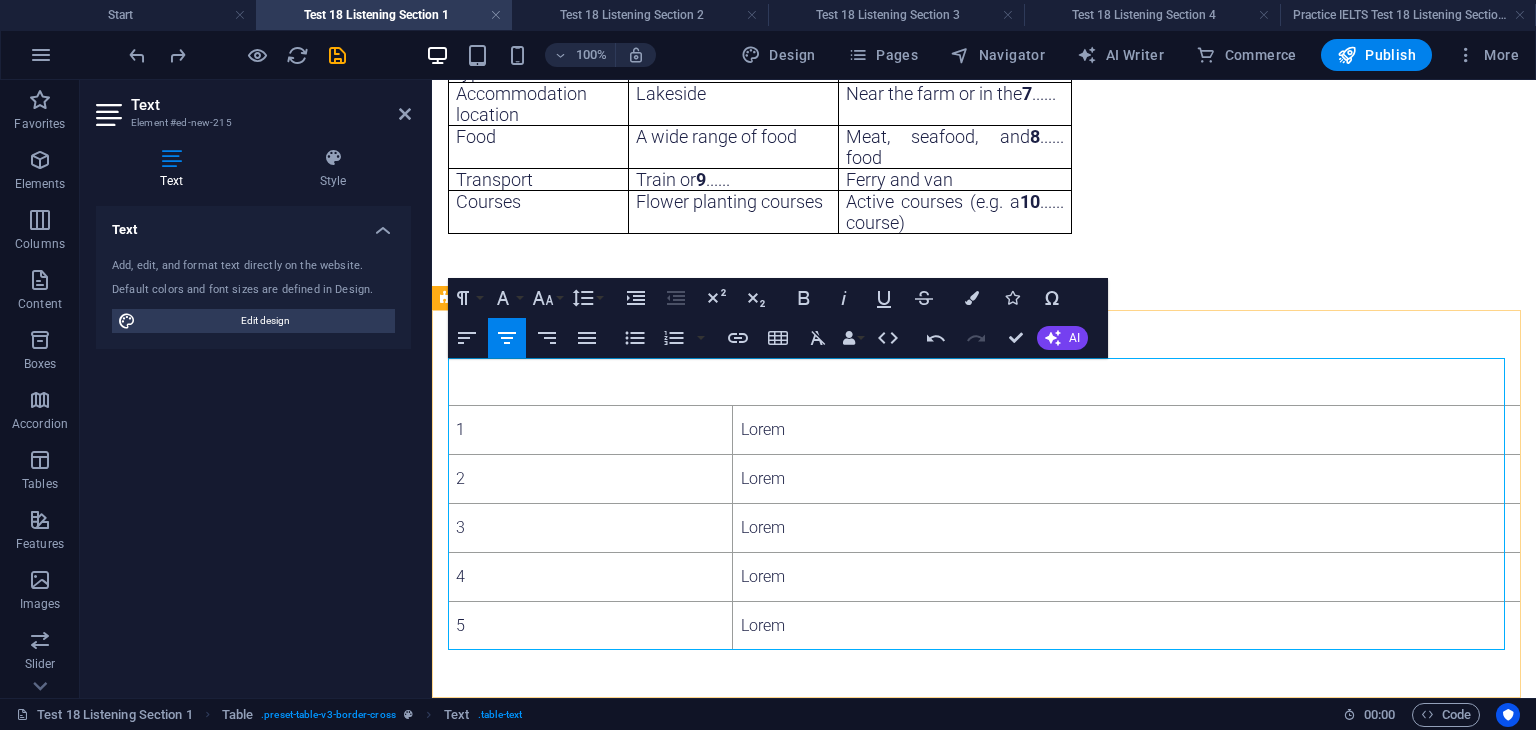click on "Lorem" at bounding box center (1126, 430) 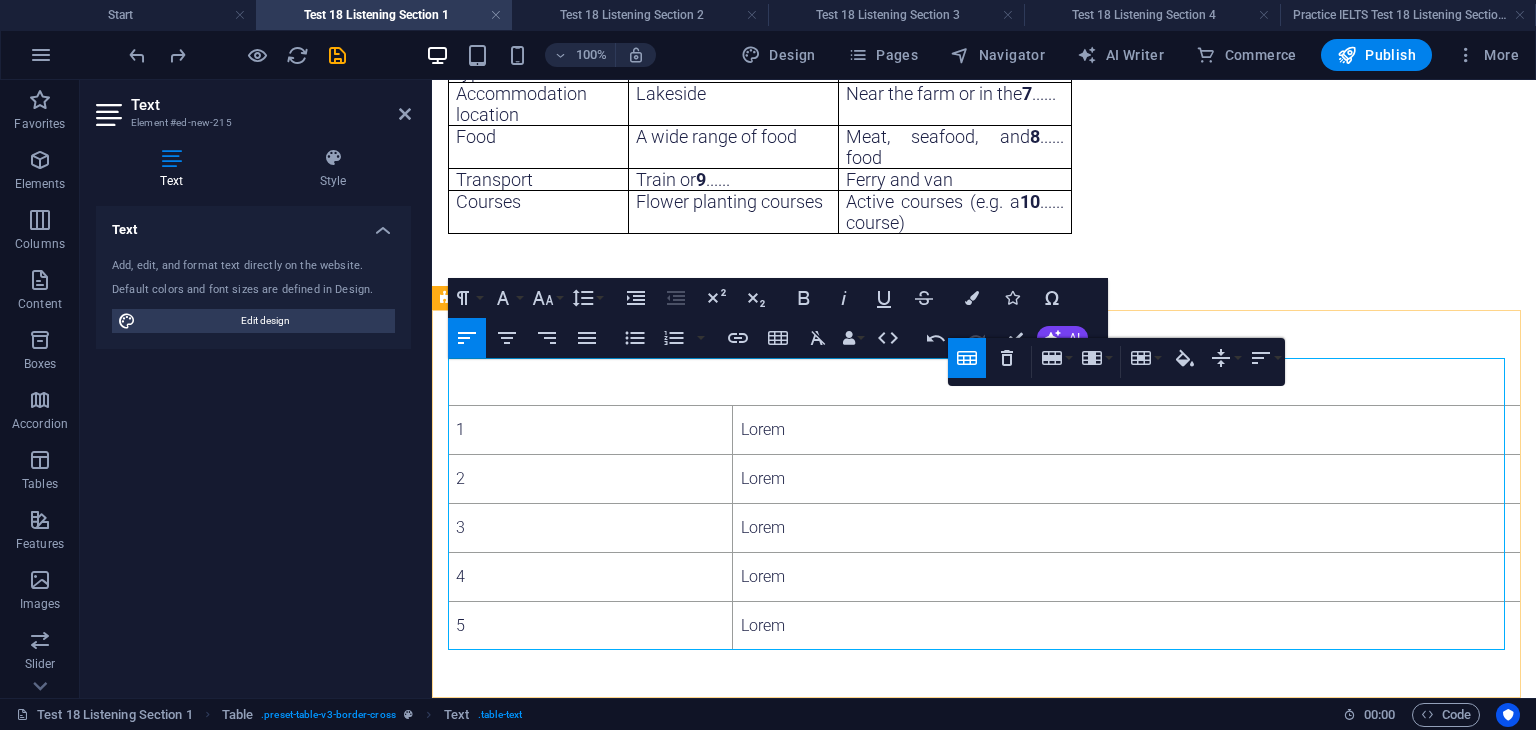 click on "Lorem" at bounding box center (1126, 430) 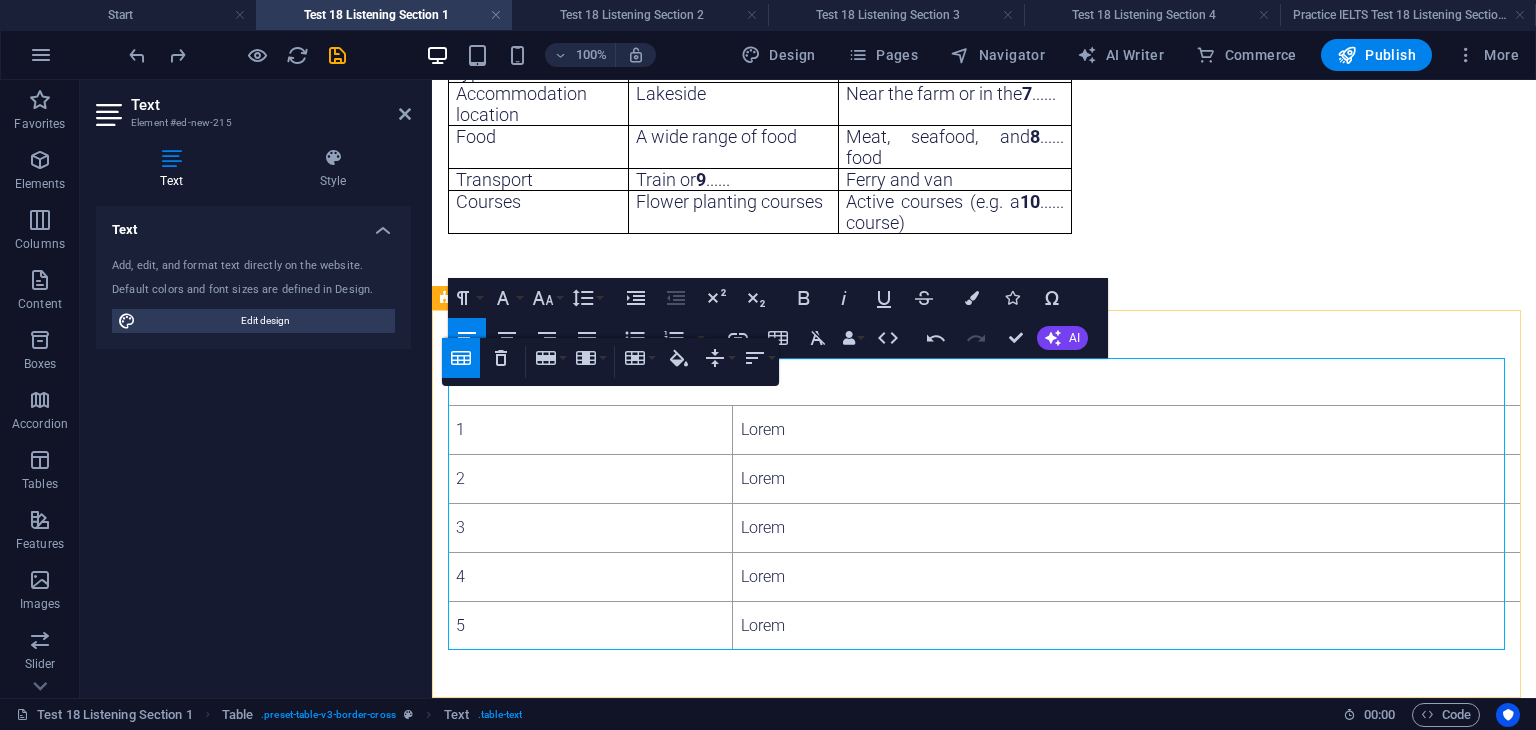 click on "1" at bounding box center [590, 430] 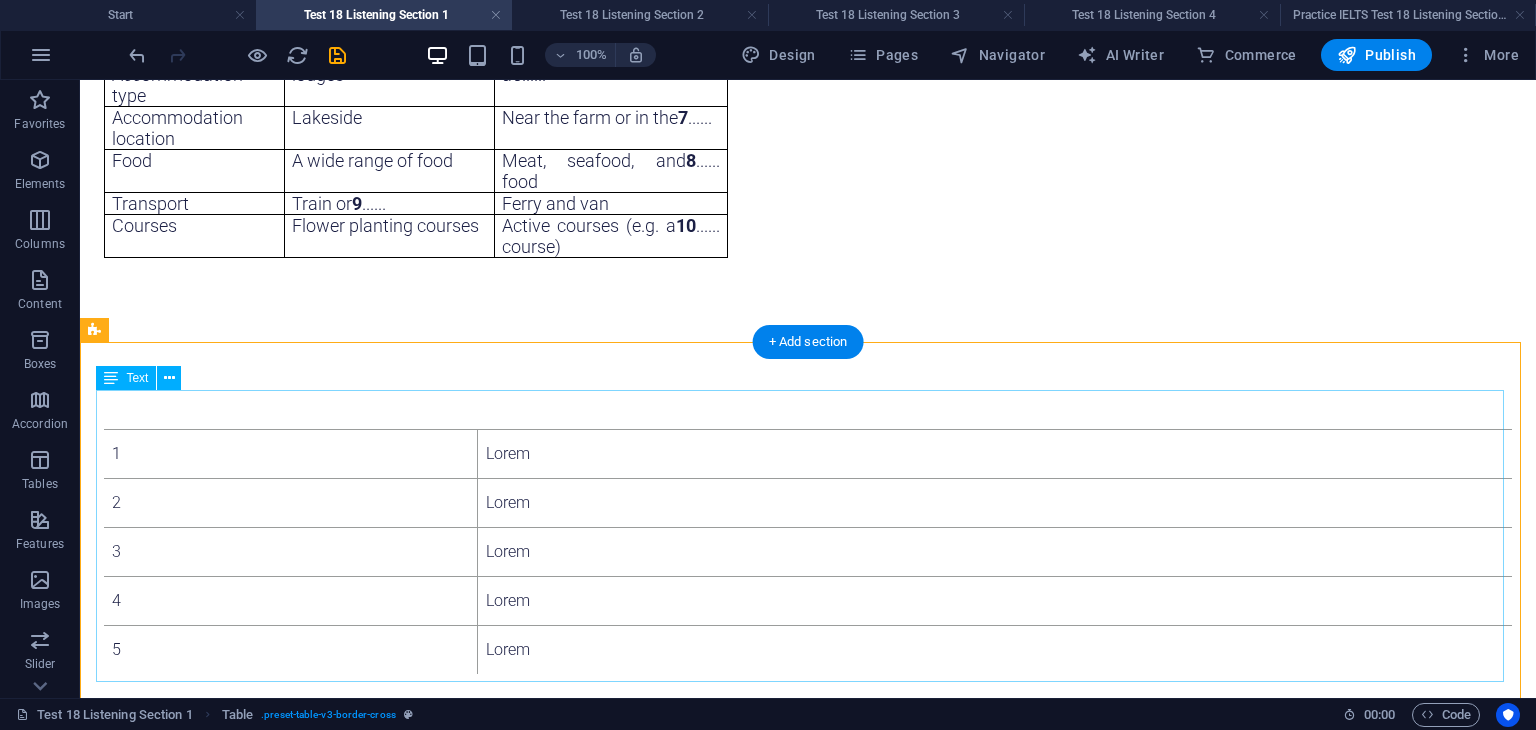 scroll, scrollTop: 630, scrollLeft: 0, axis: vertical 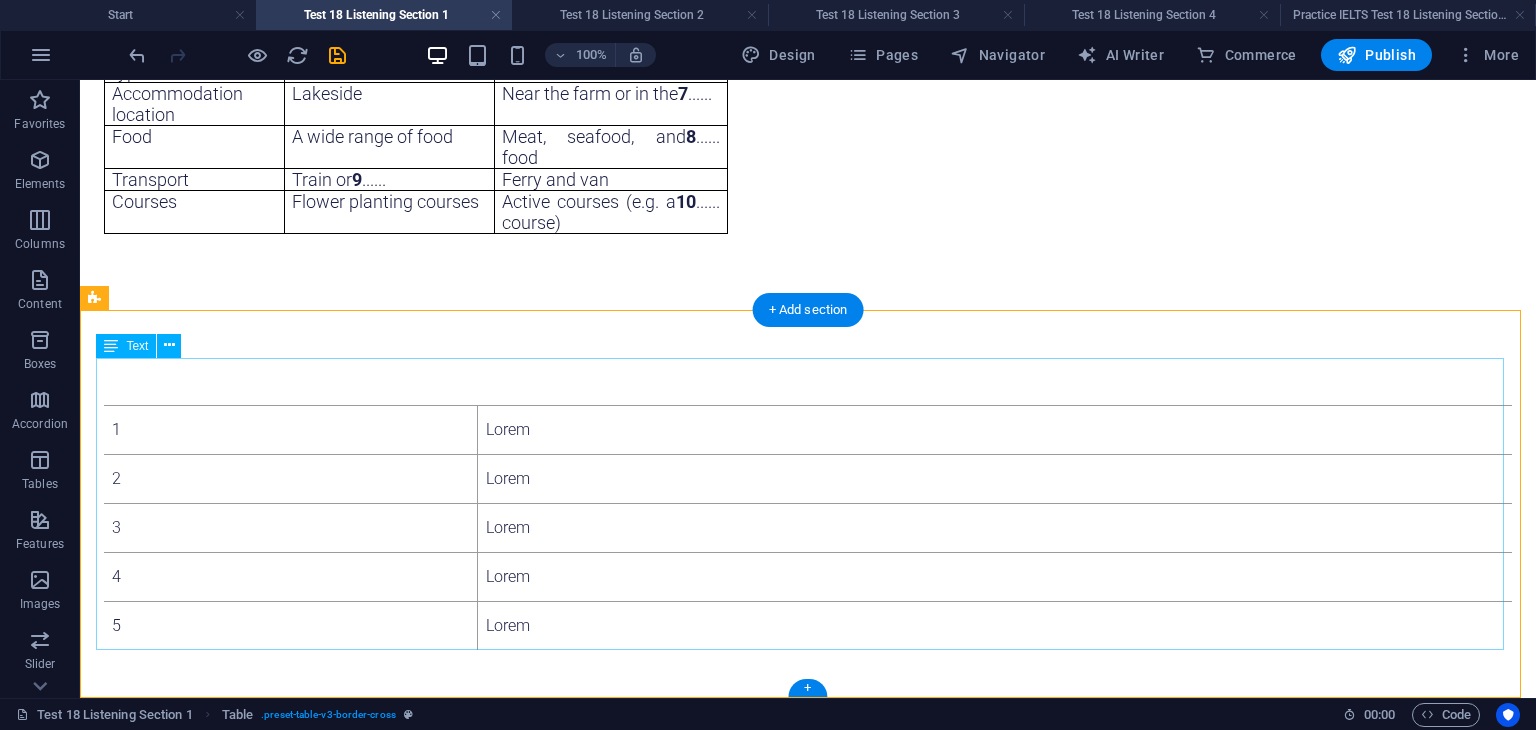 click on "1 Lorem  2 Lorem 3 Lorem 4 Lorem 5 Lorem" at bounding box center (808, 503) 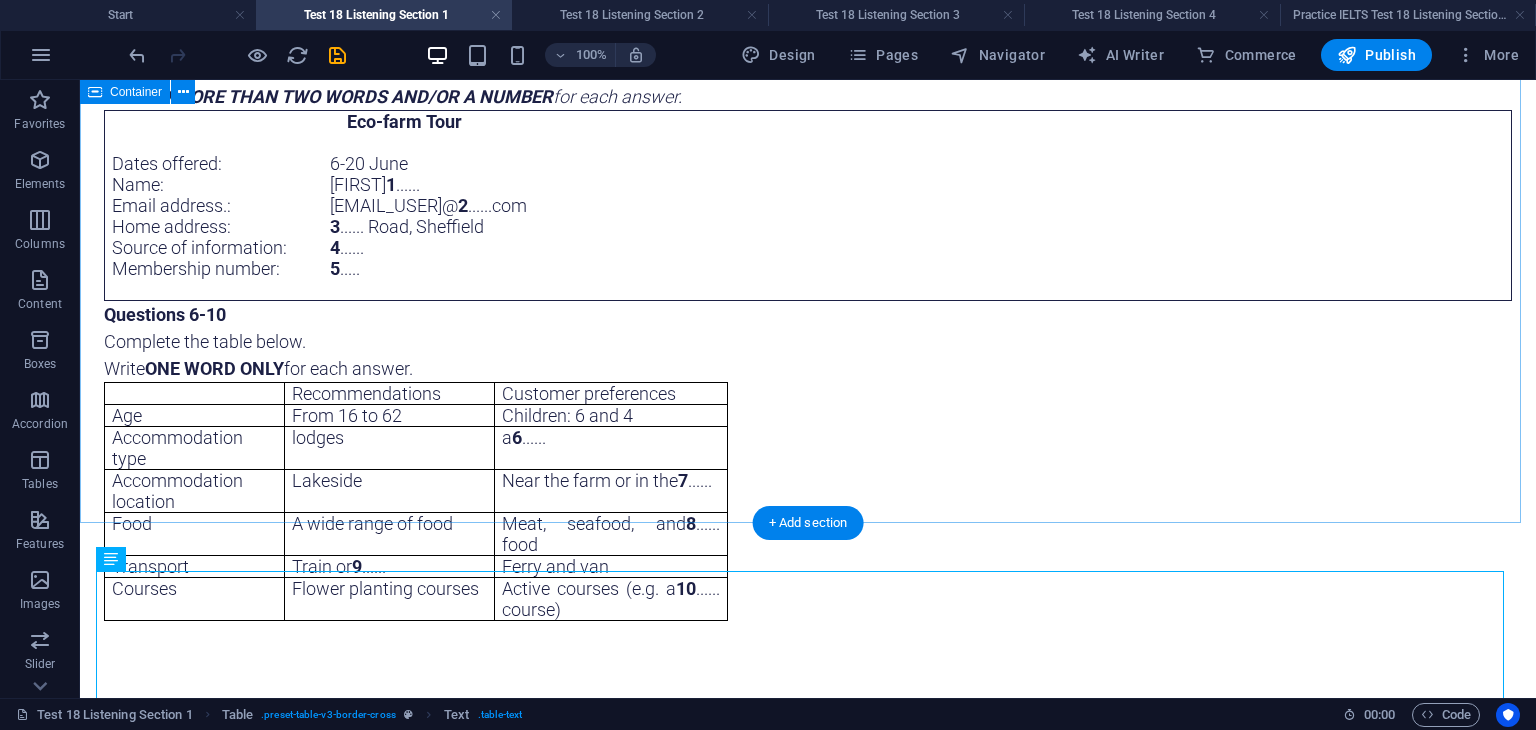 scroll, scrollTop: 230, scrollLeft: 0, axis: vertical 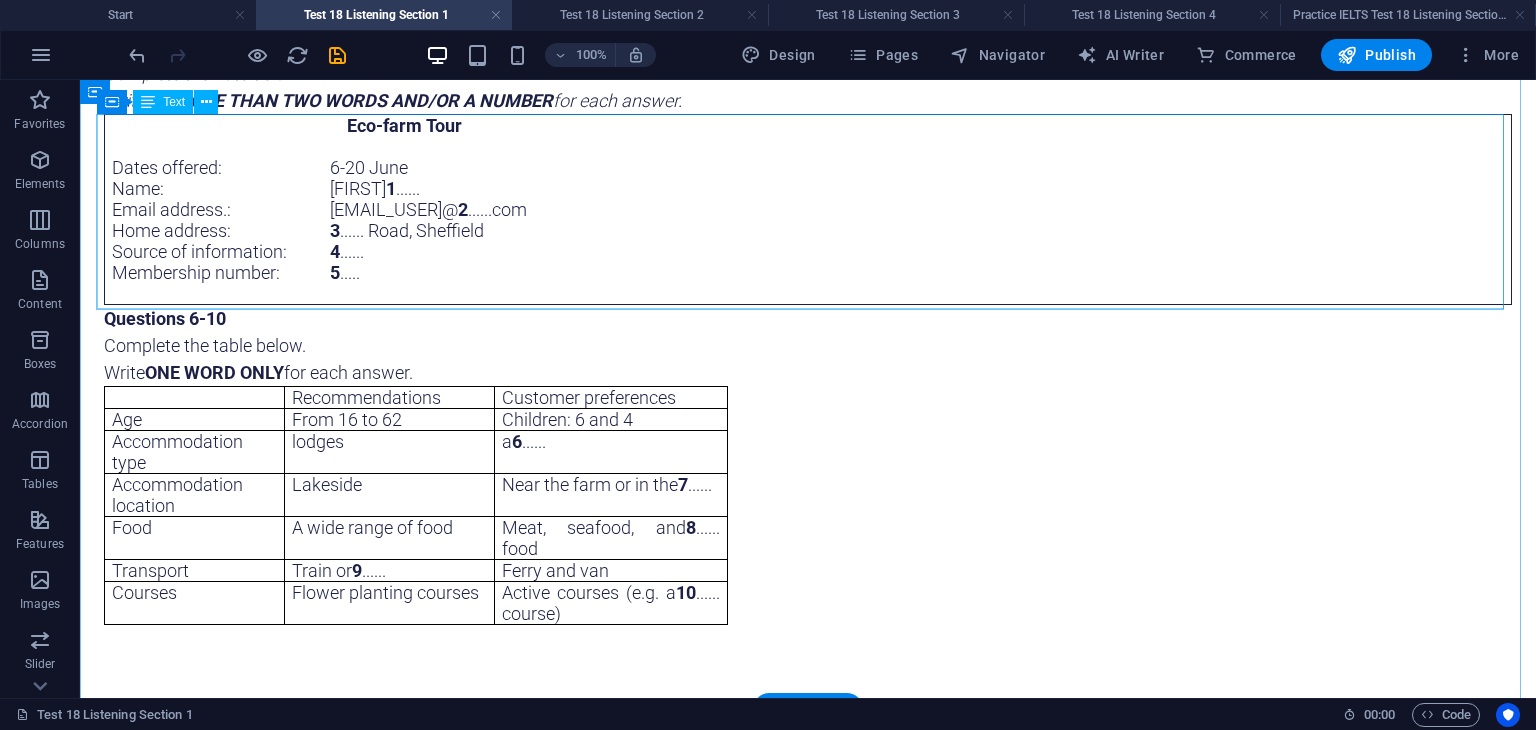 click on "Eco-farm Tour Dates offered: Name:   Email address . : Home address: Source of information: Membership number: 6-20 June [FIRST]  1 ...... [EMAIL_USER] 2 ......com 3 ...... Road, [CITY] 4 ...... 5 ....." at bounding box center (808, 209) 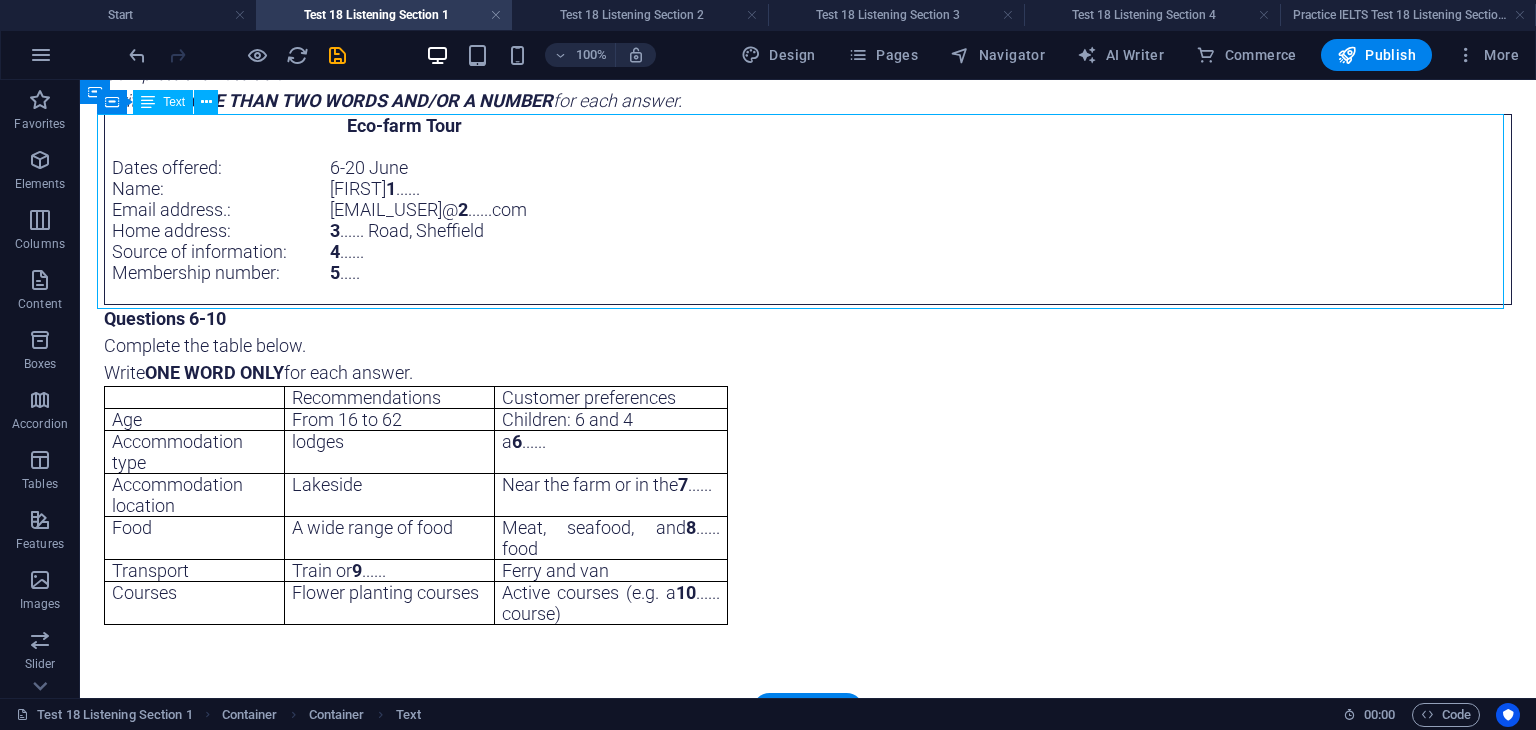 click on "Eco-farm Tour Dates offered: Name:   Email address . : Home address: Source of information: Membership number: 6-20 June [FIRST]  1 ...... [EMAIL_USER] 2 ......com 3 ...... Road, [CITY] 4 ...... 5 ....." at bounding box center (808, 209) 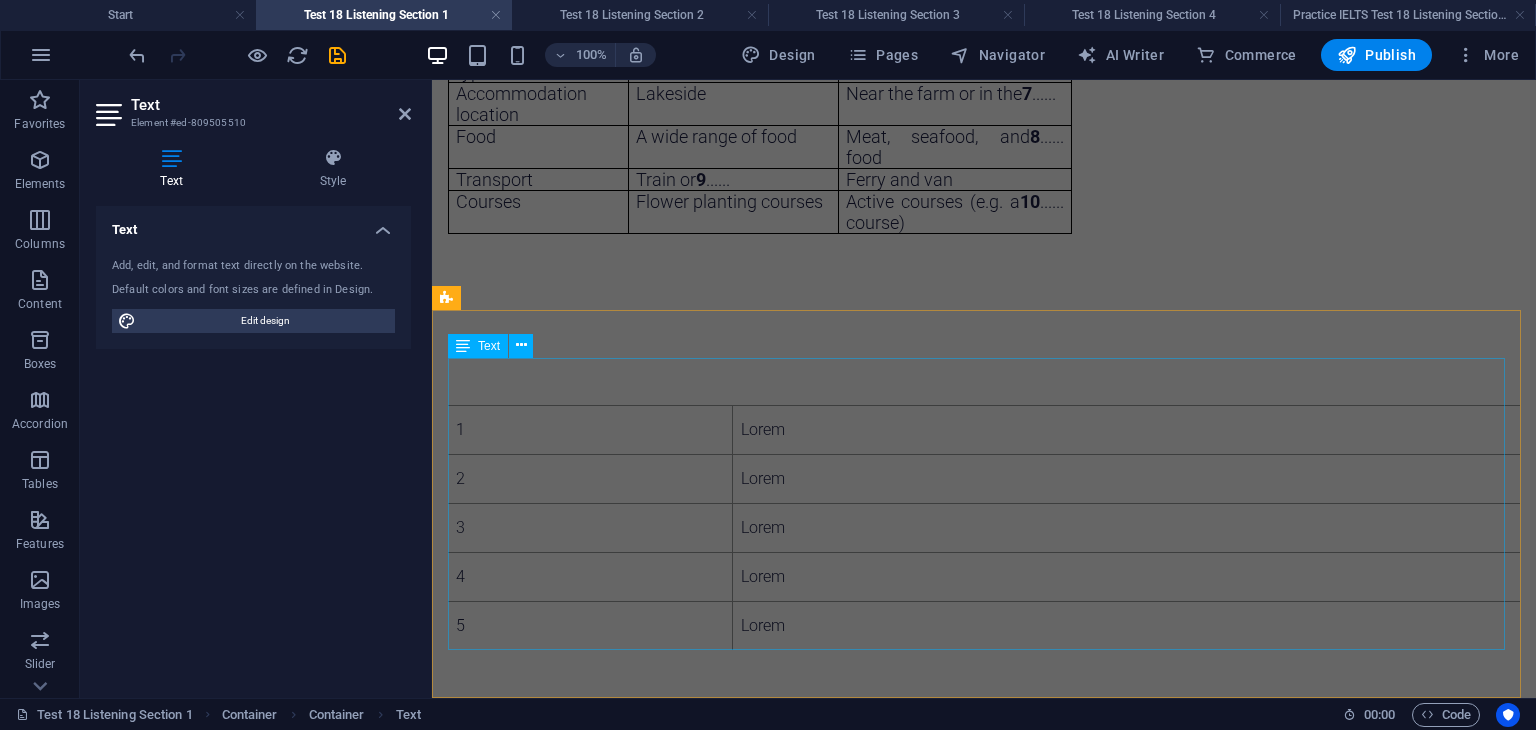 click on "1 Lorem  2 Lorem 3 Lorem 4 Lorem 5 Lorem" at bounding box center [984, 503] 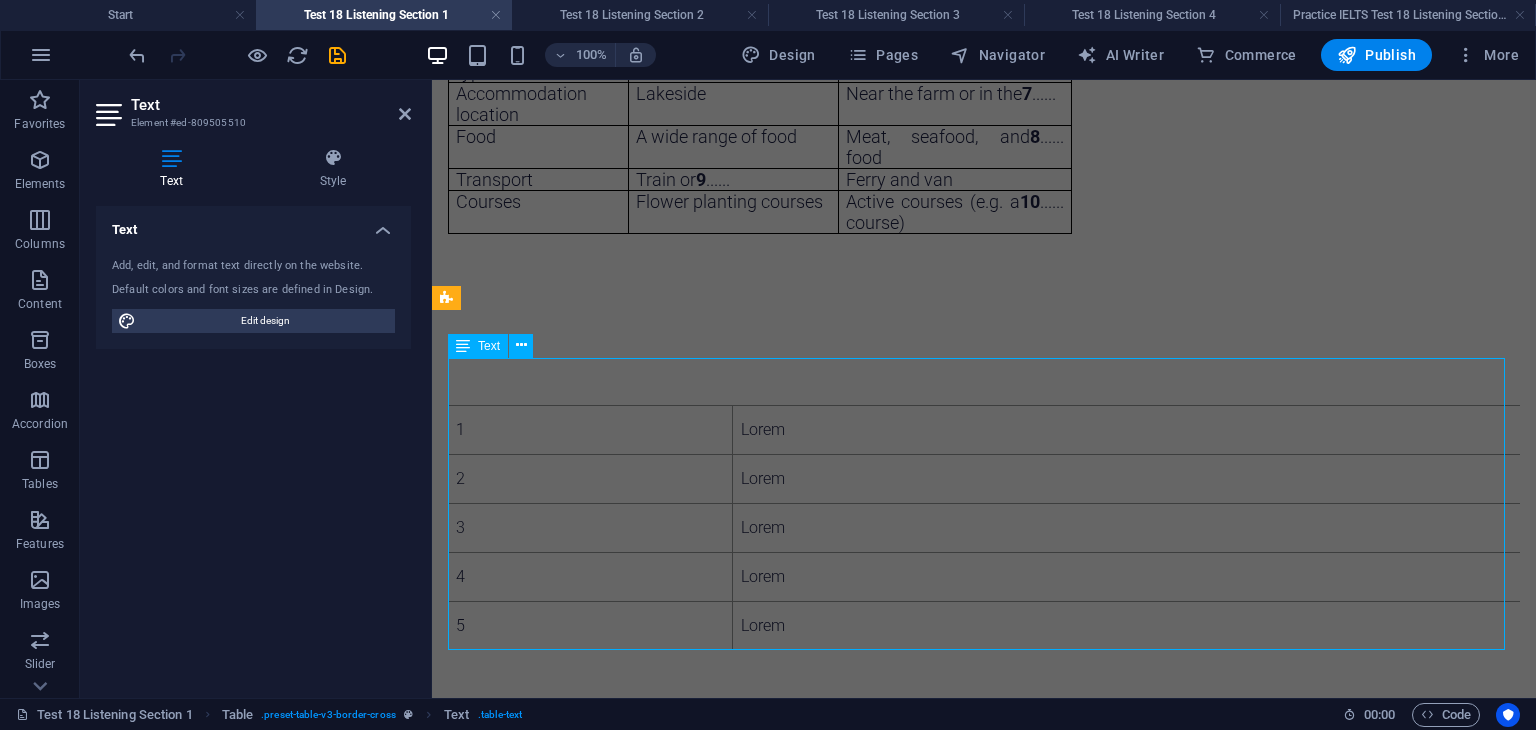 click on "1 Lorem  2 Lorem 3 Lorem 4 Lorem 5 Lorem" at bounding box center (984, 503) 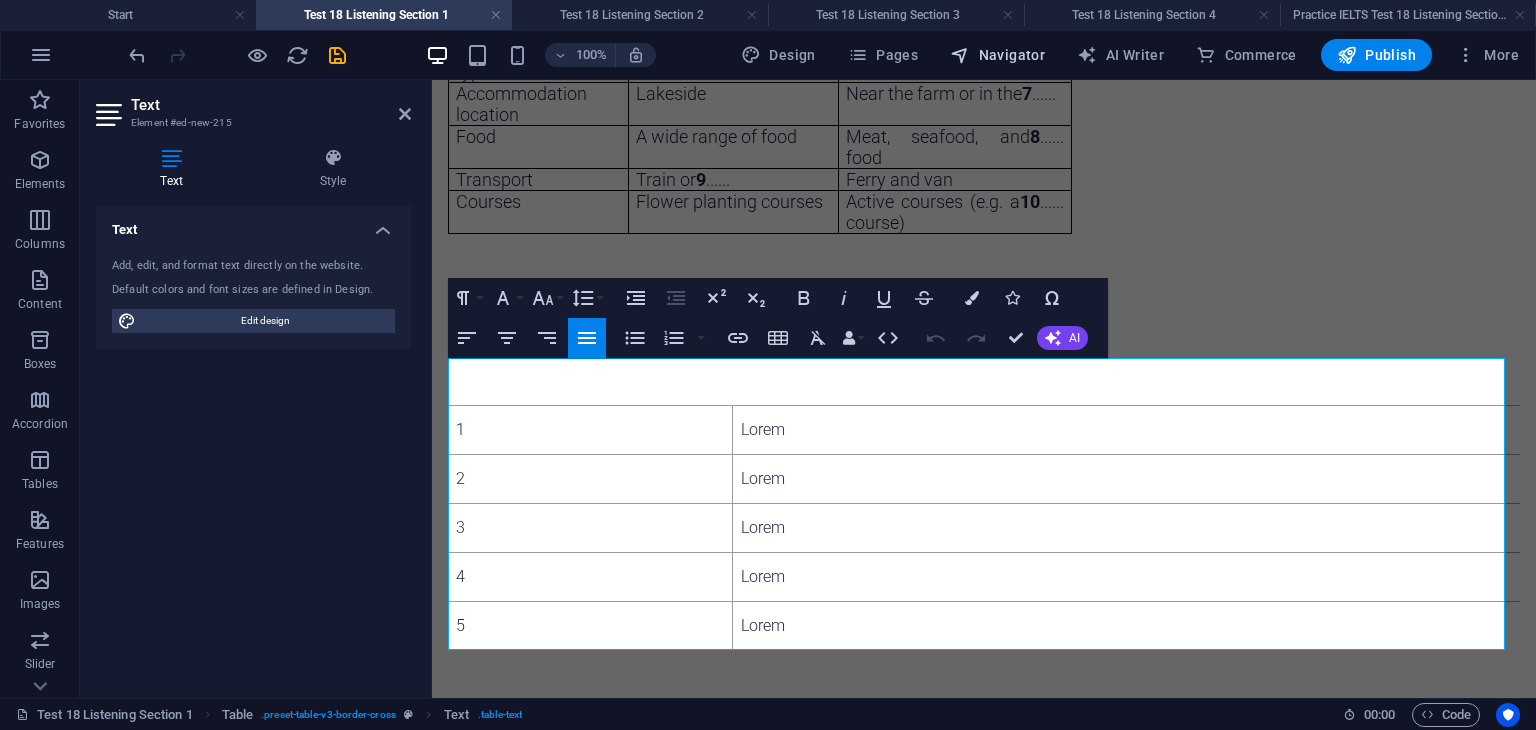 click at bounding box center [960, 55] 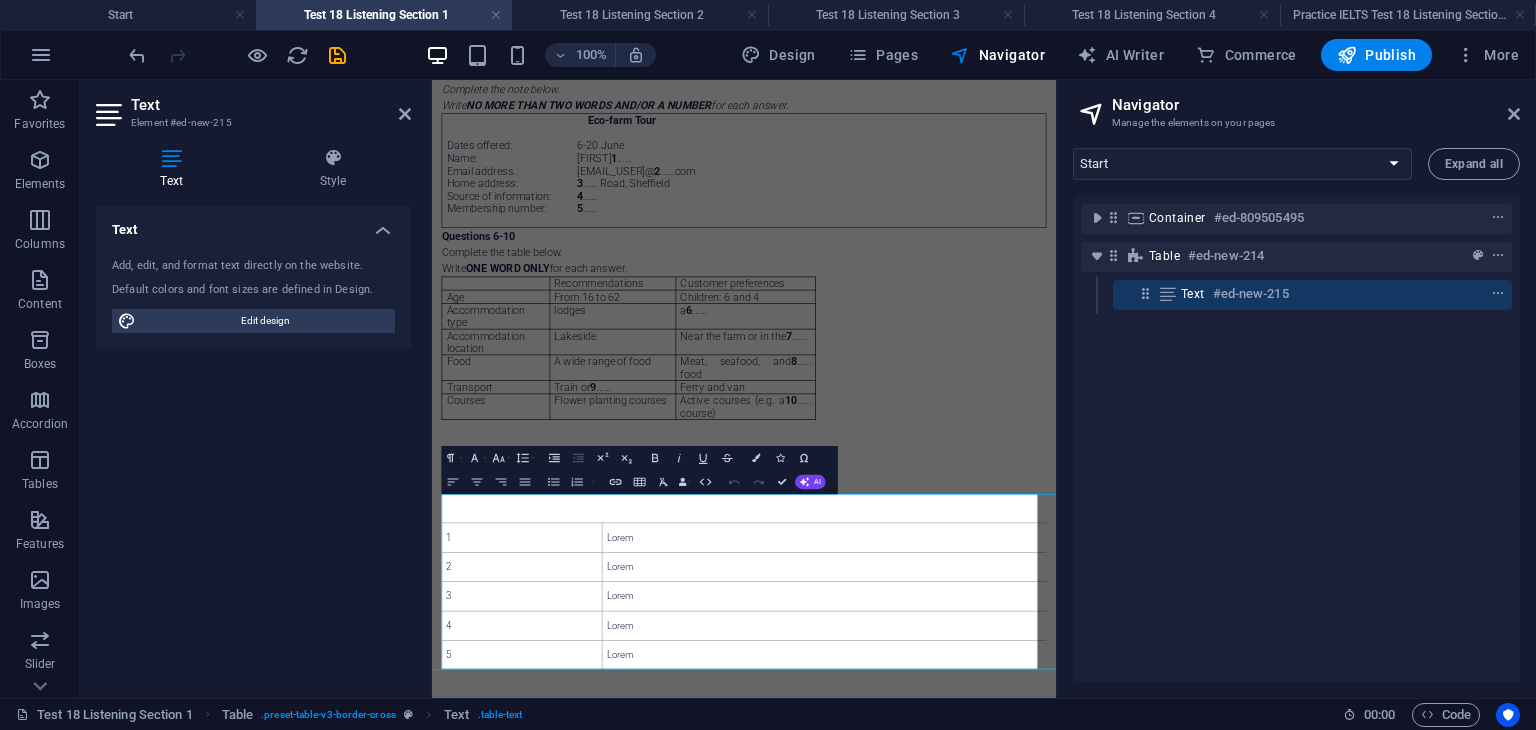 scroll, scrollTop: 218, scrollLeft: 0, axis: vertical 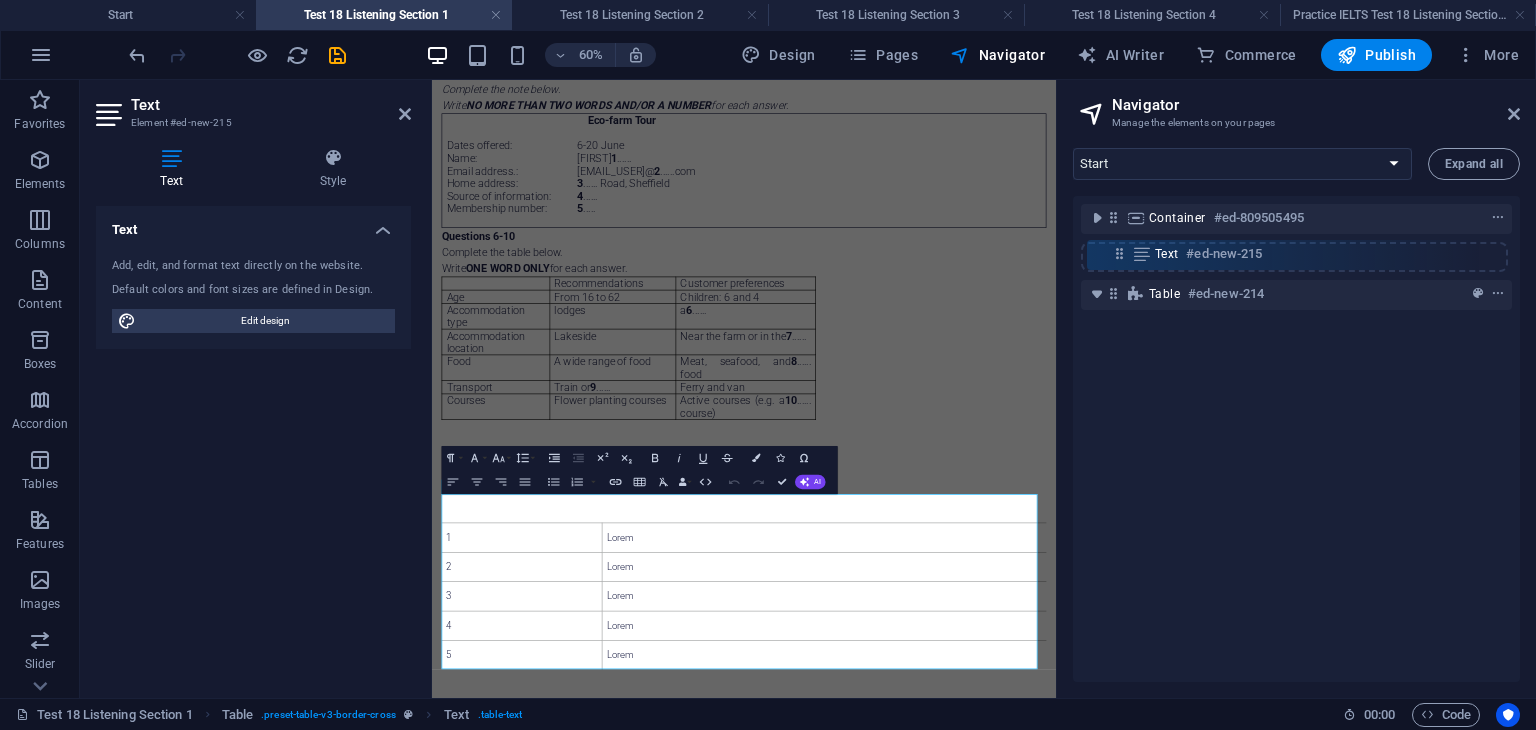 drag, startPoint x: 1144, startPoint y: 290, endPoint x: 1112, endPoint y: 245, distance: 55.21775 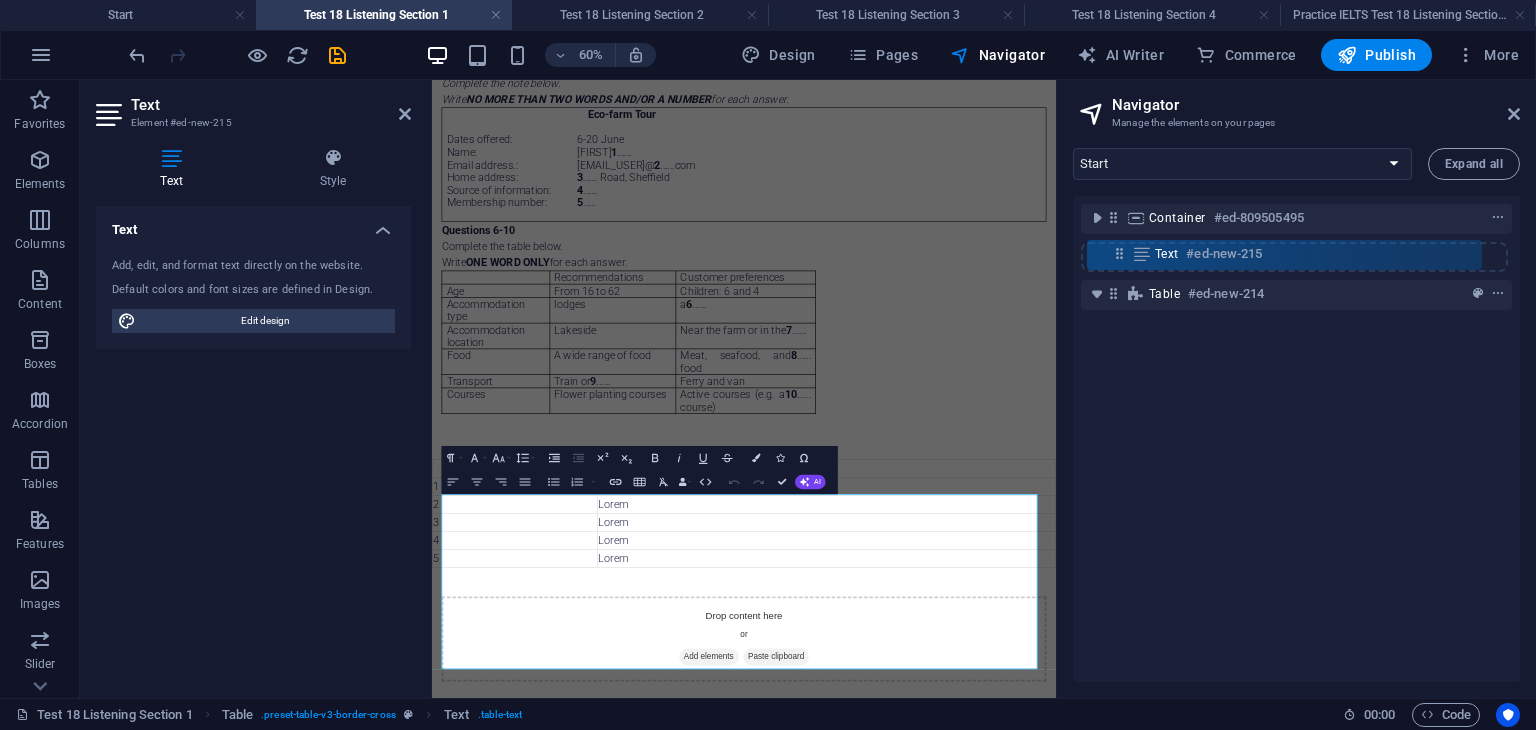 scroll, scrollTop: 247, scrollLeft: 0, axis: vertical 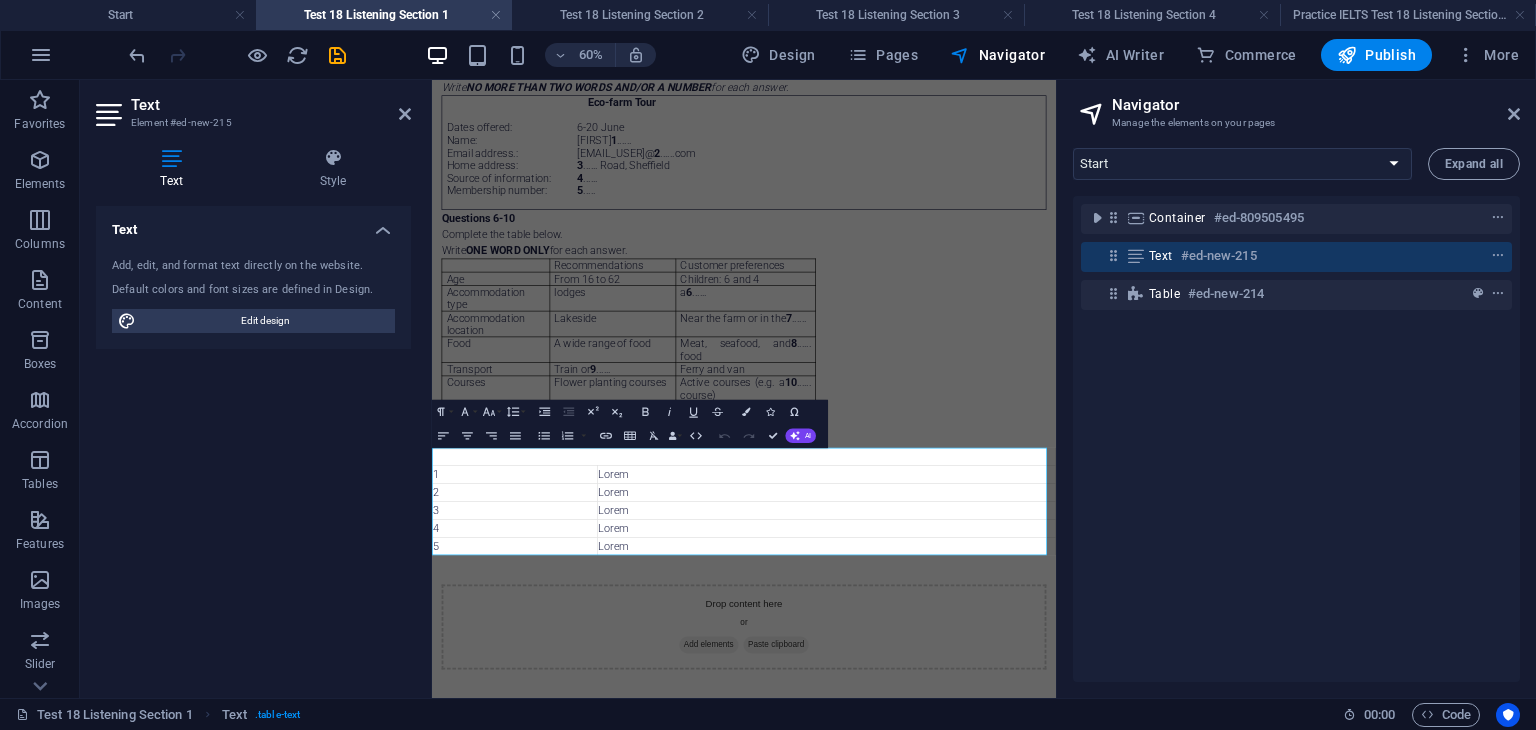 click on "3" at bounding box center (570, 797) 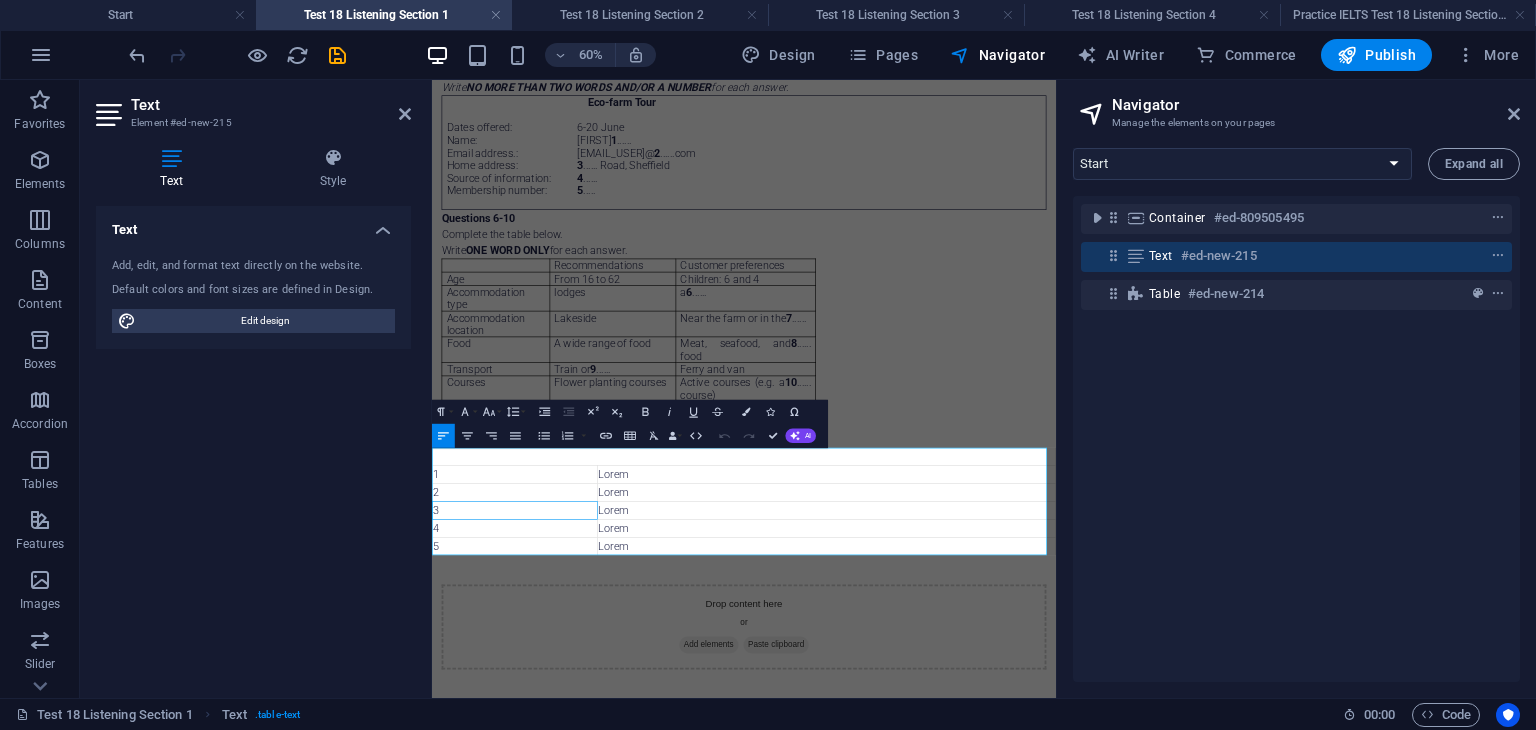 click on "Lorem" at bounding box center (1090, 797) 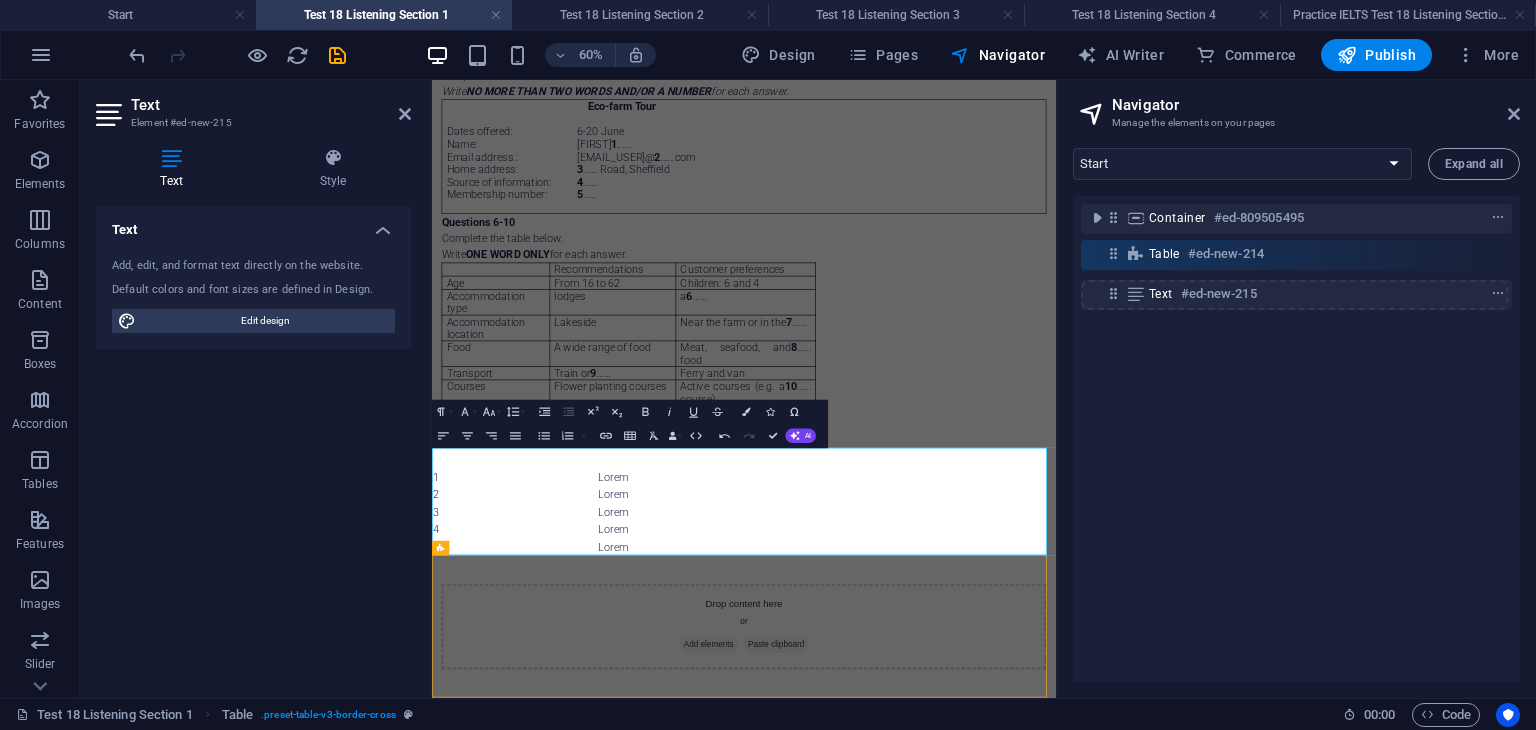 scroll, scrollTop: 653, scrollLeft: 0, axis: vertical 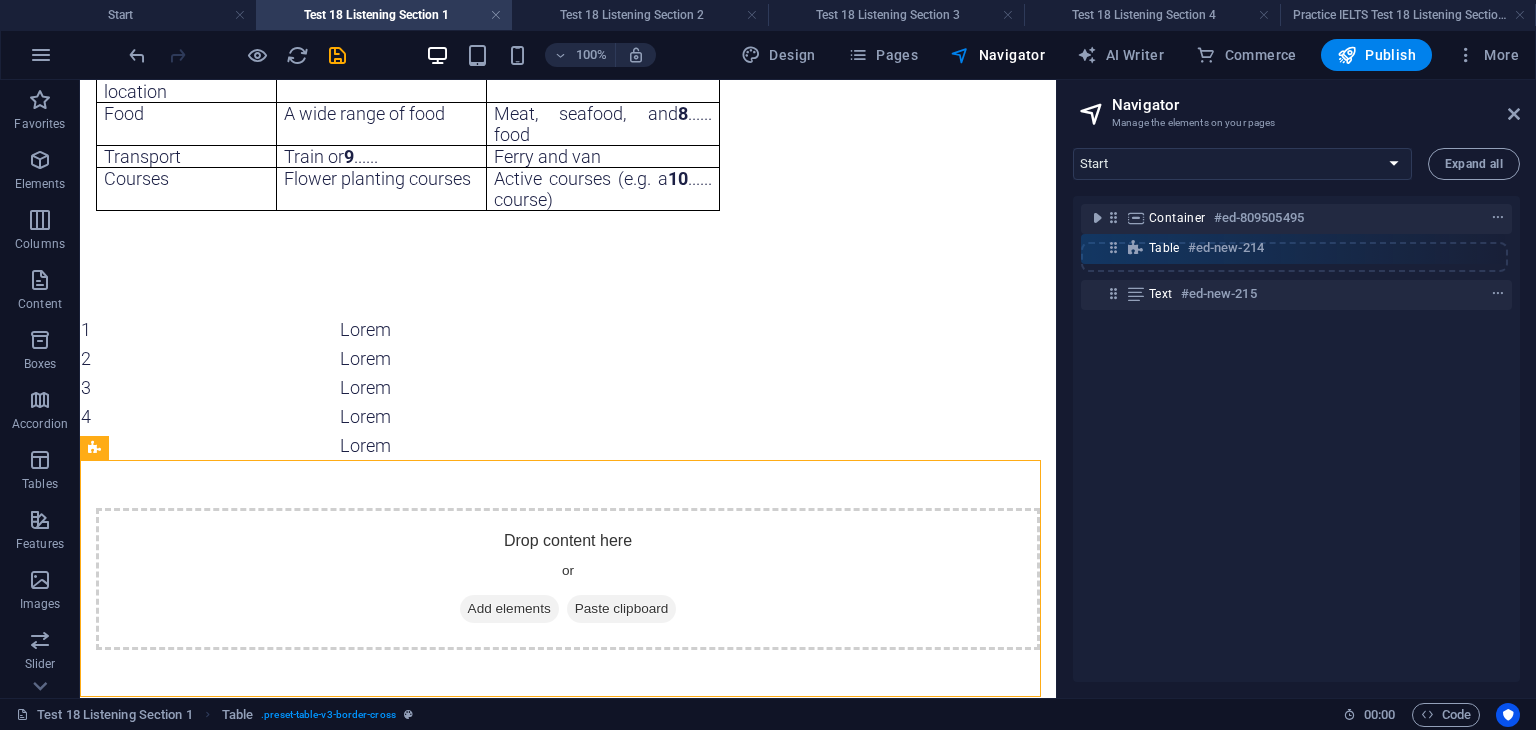 drag, startPoint x: 1116, startPoint y: 296, endPoint x: 1116, endPoint y: 245, distance: 51 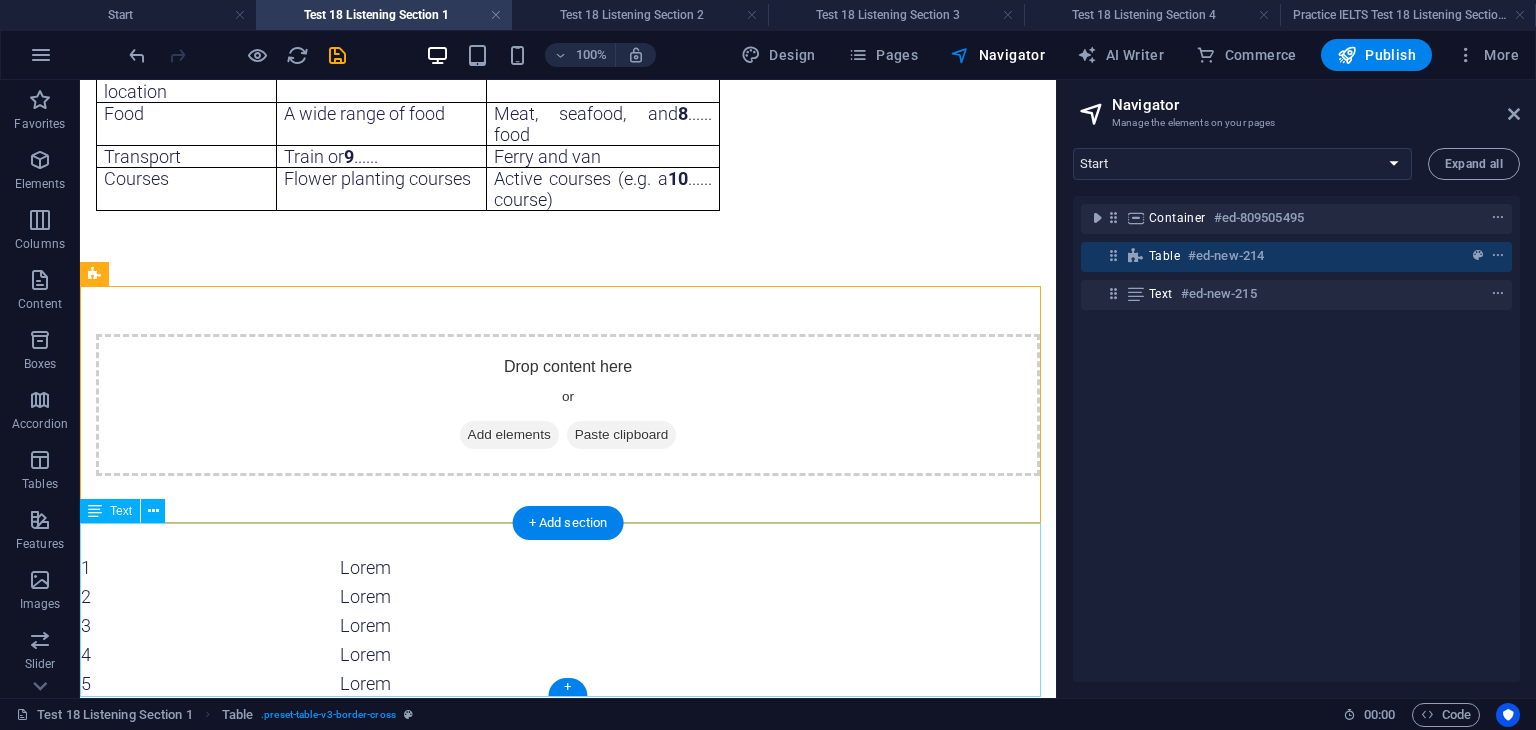 click on "1 Lorem  2 Lorem 3 Lorem 4 Lorem 5 Lorem" at bounding box center (568, 611) 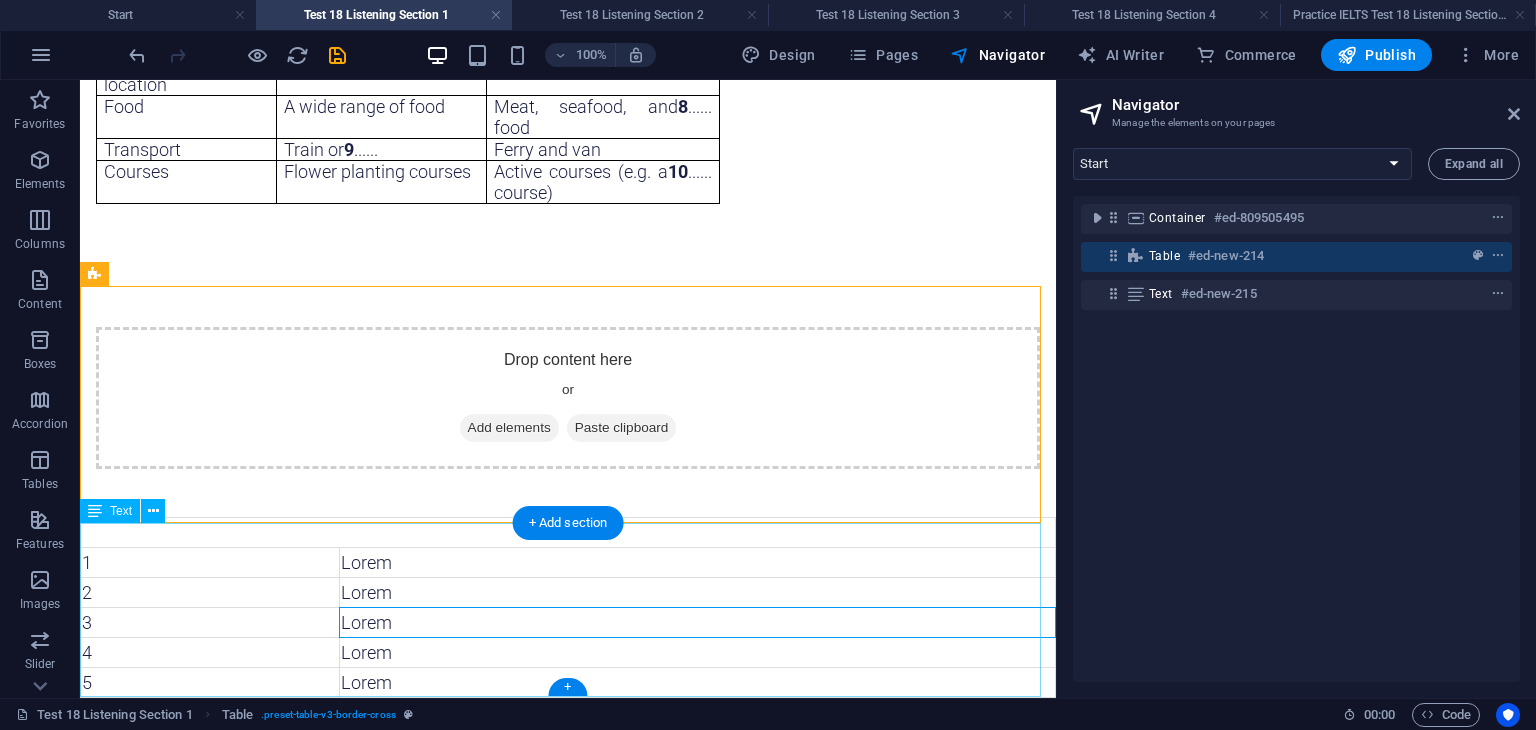 scroll, scrollTop: 247, scrollLeft: 0, axis: vertical 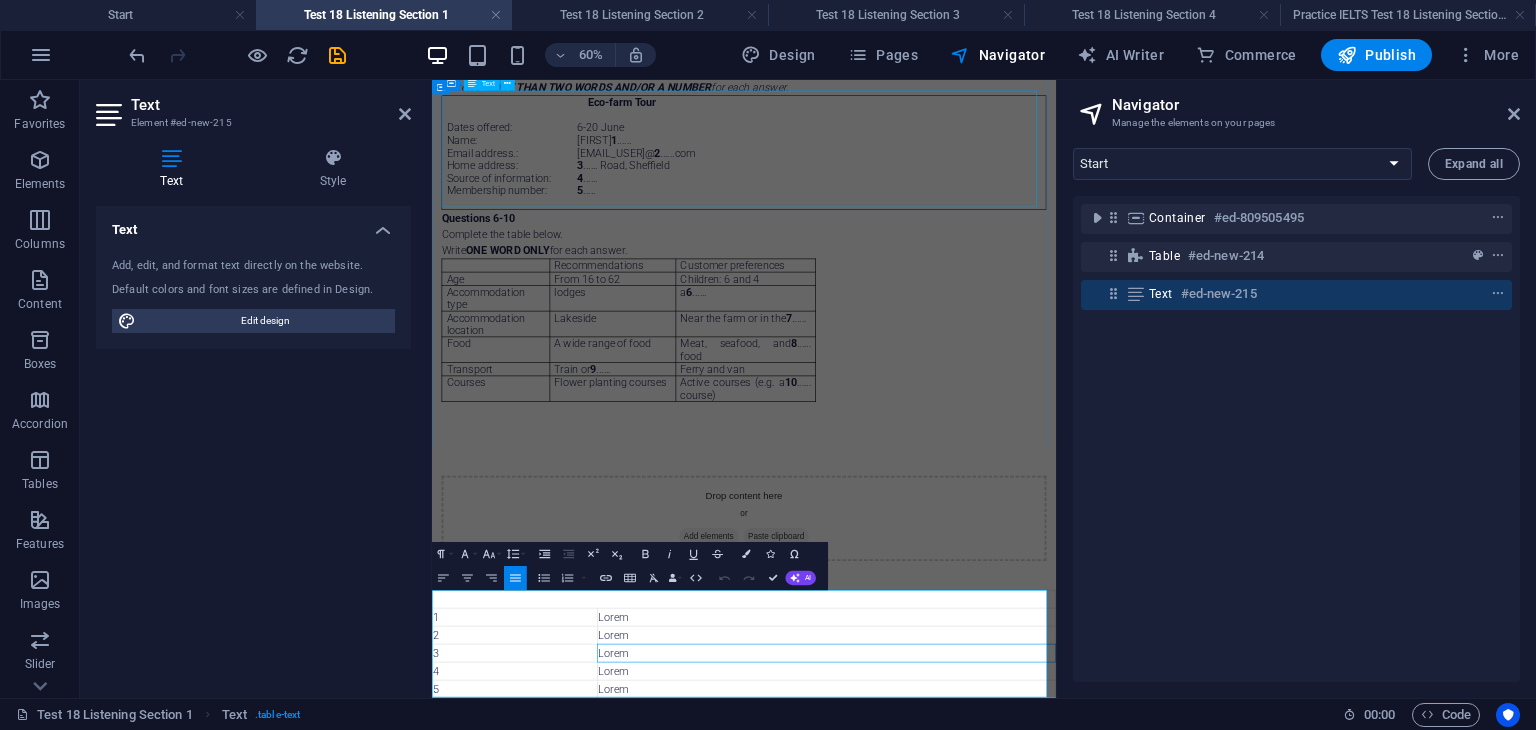 click on "Eco-farm Tour Dates offered: Name:   Email address . : Home address: Source of information: Membership number: 6-20 June [FIRST]  1 ...... [EMAIL_USER] 2 ......com 3 ...... Road, [CITY] 4 ...... 5 ....." at bounding box center (952, 200) 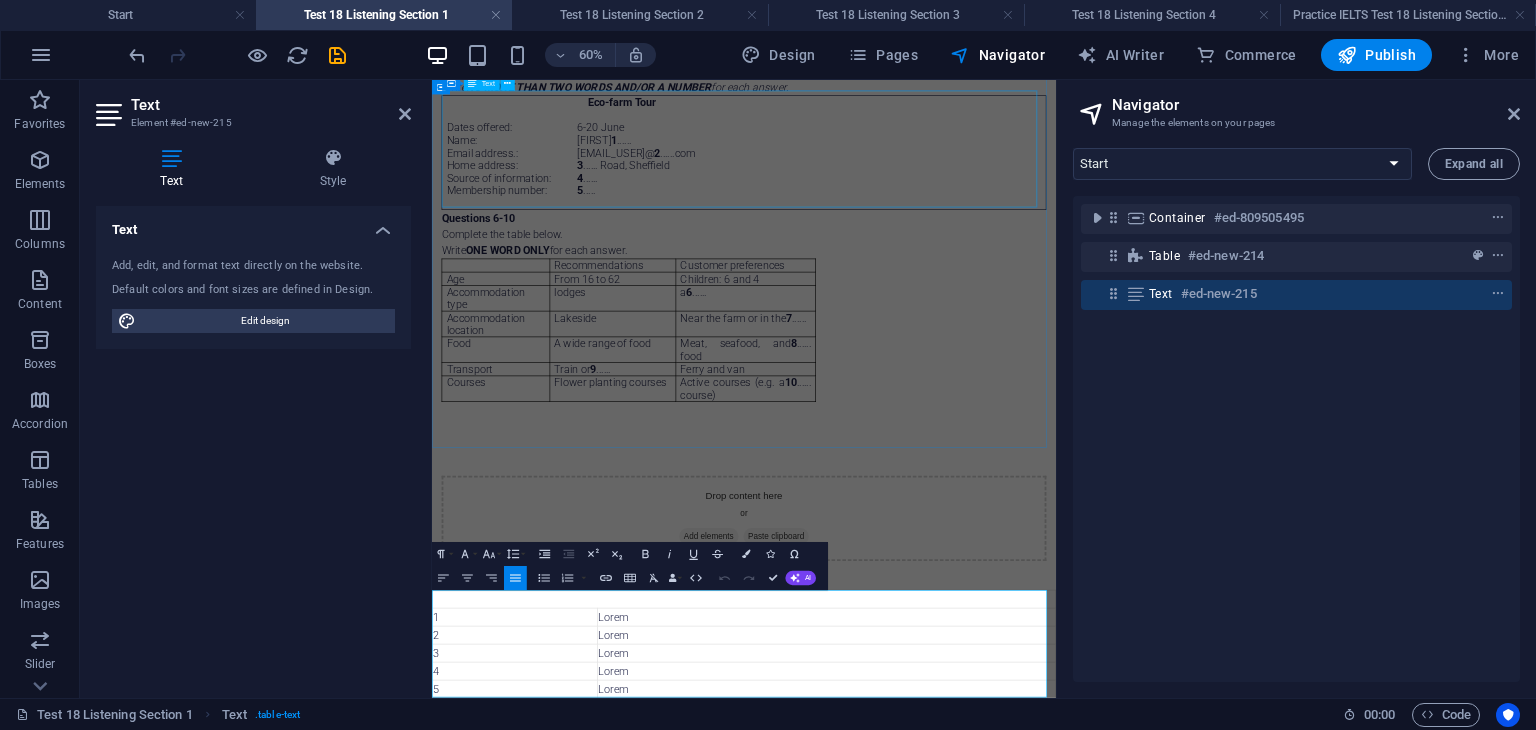 click on "Eco-farm Tour Dates offered: Name:   Email address . : Home address: Source of information: Membership number: 6-20 June [FIRST]  1 ...... [EMAIL_USER] 2 ......com 3 ...... Road, [CITY] 4 ...... 5 ....." at bounding box center [952, 200] 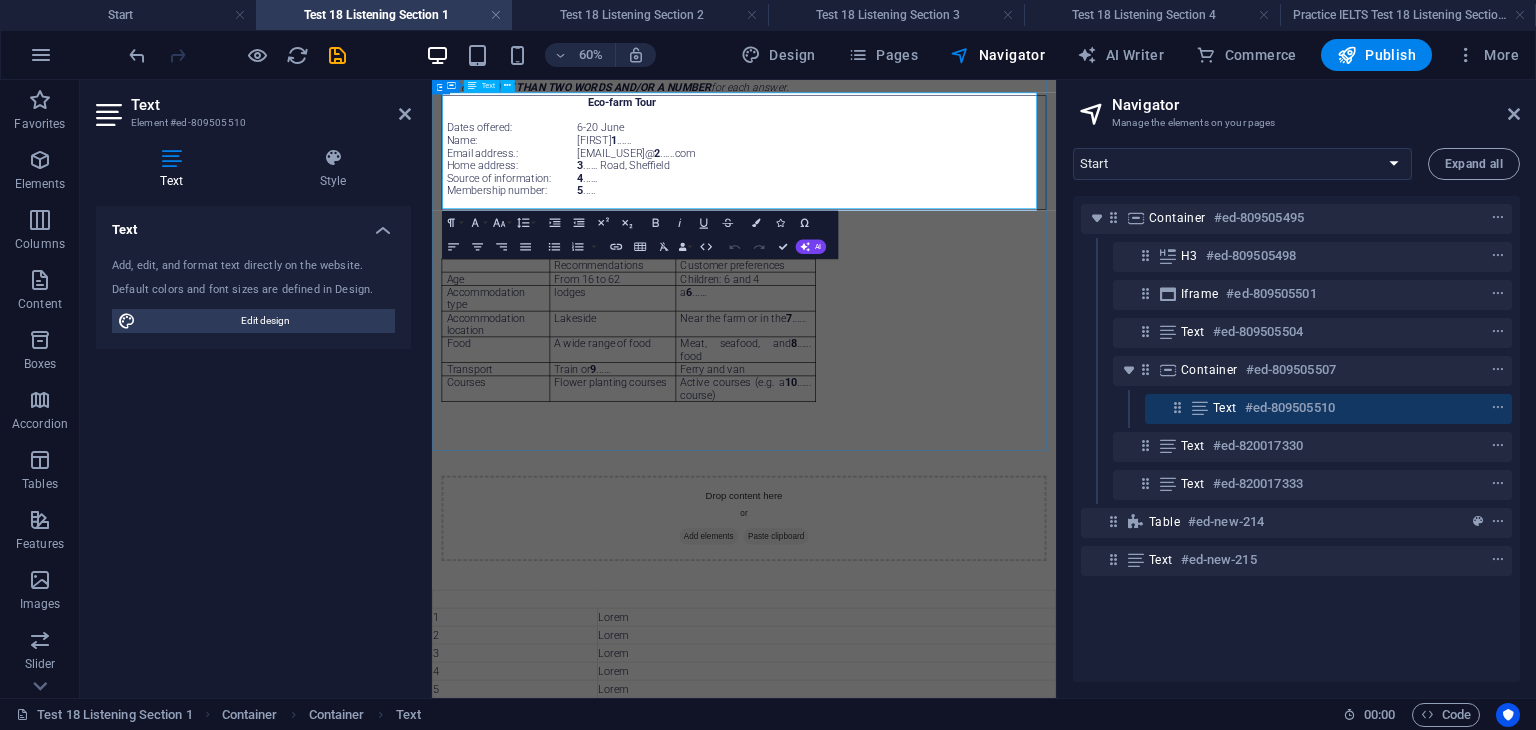 scroll, scrollTop: 244, scrollLeft: 0, axis: vertical 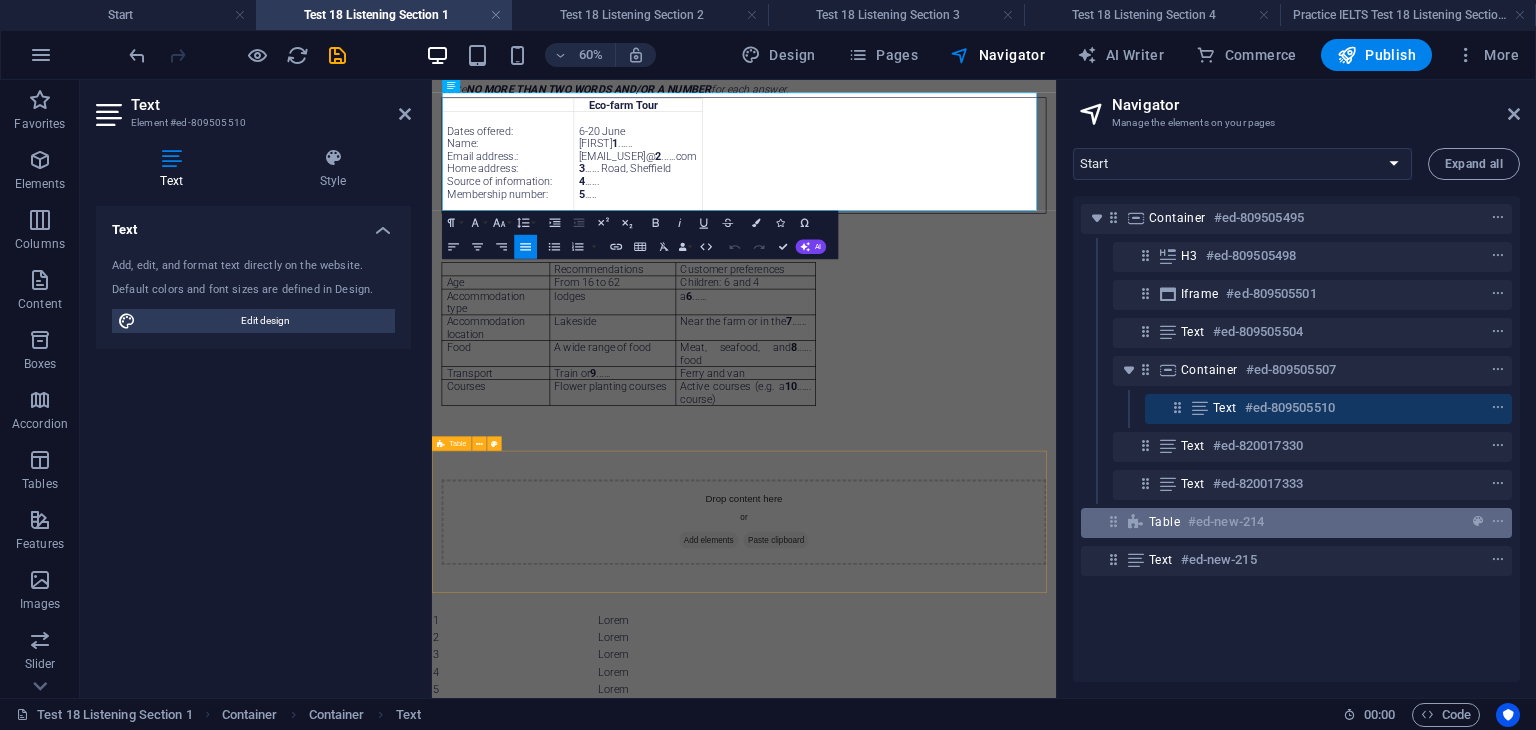 click on "#ed-new-214" at bounding box center [1226, 522] 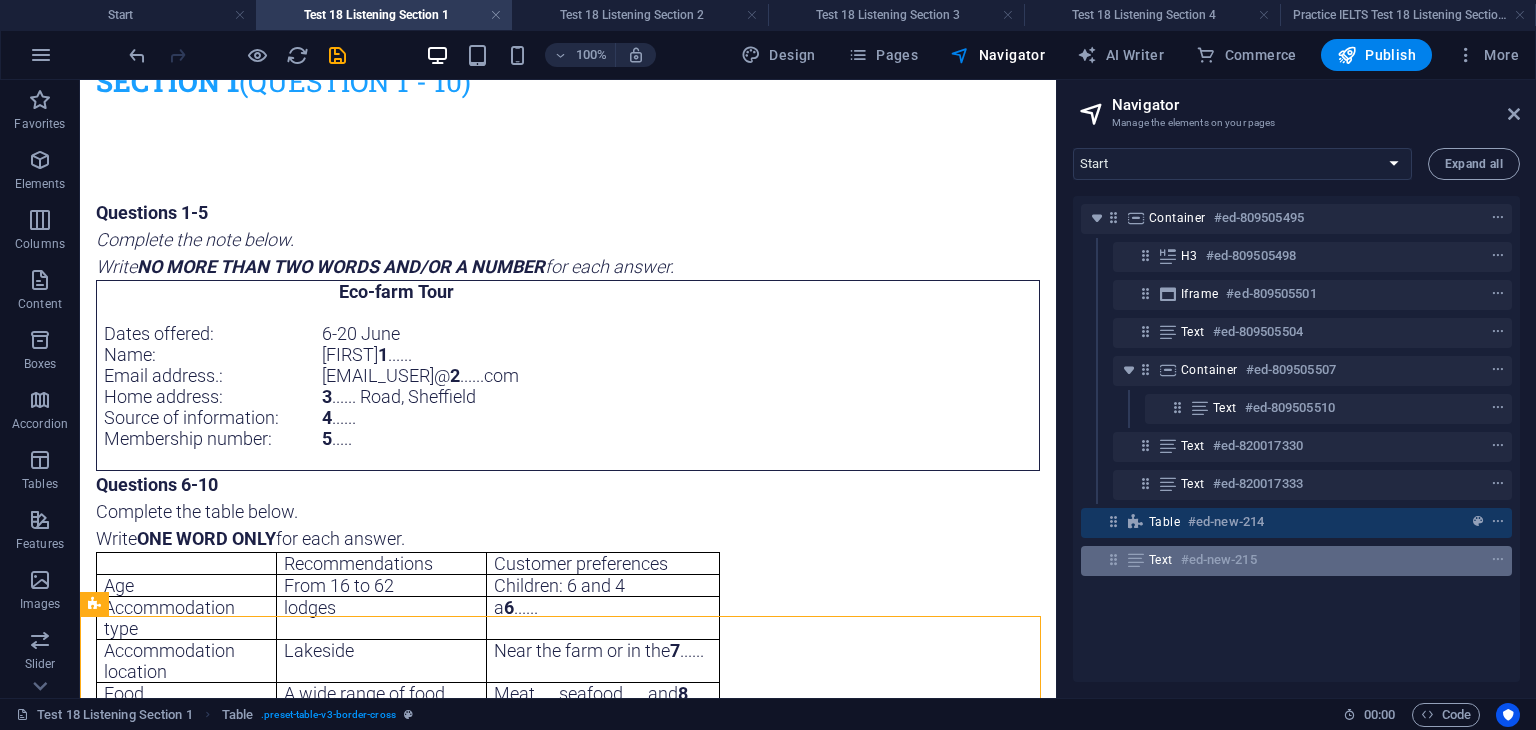 click on "#ed-new-215" at bounding box center (1219, 560) 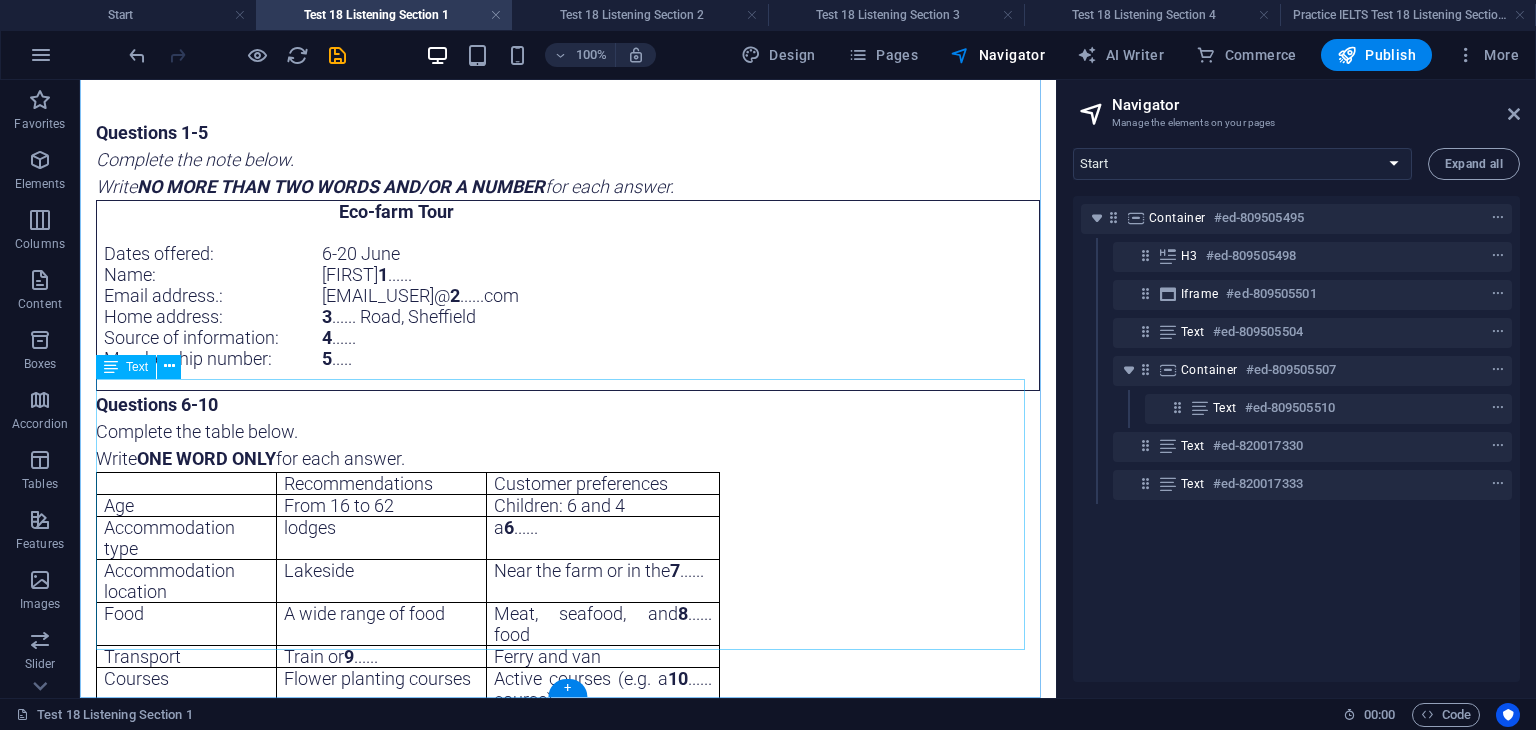 scroll, scrollTop: 42, scrollLeft: 0, axis: vertical 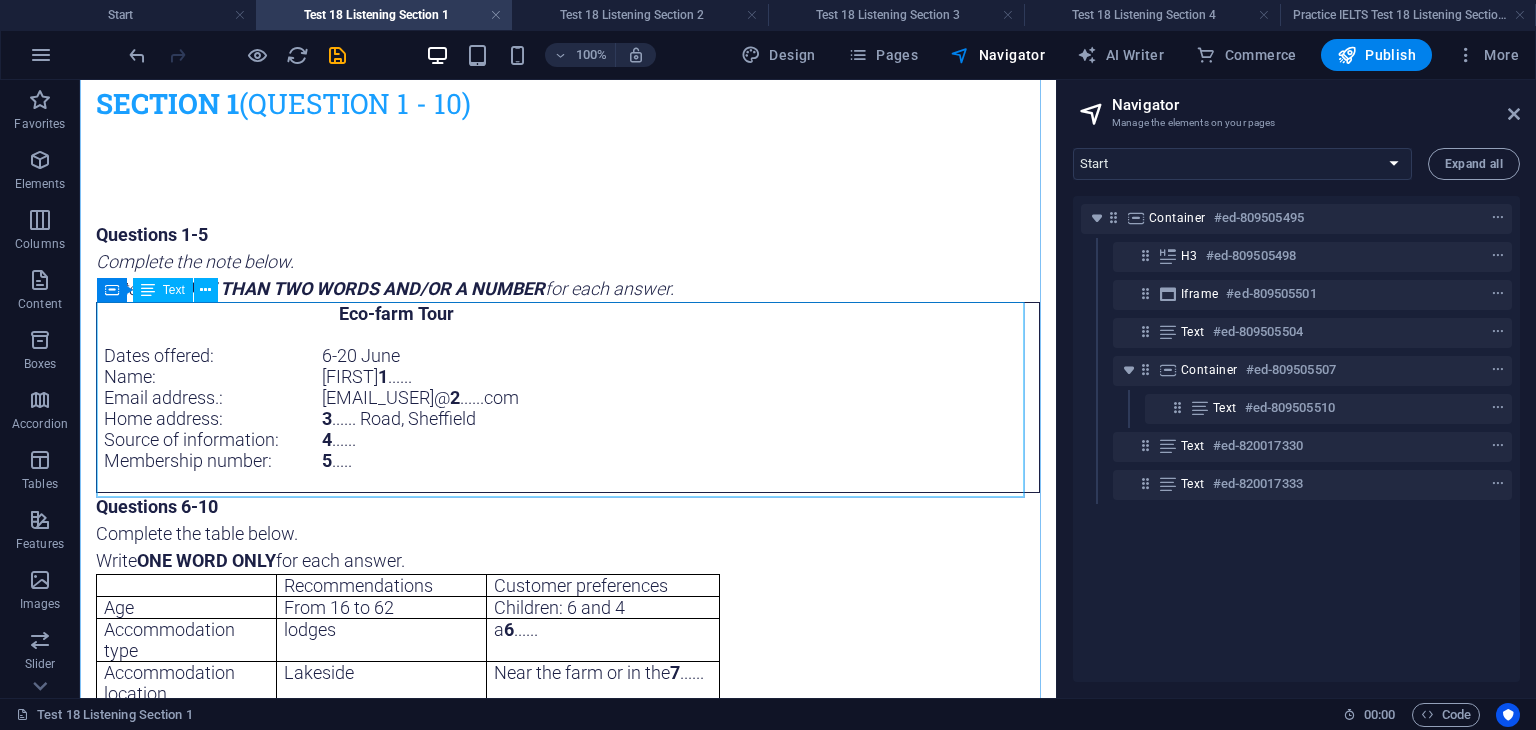 click on "Eco-farm Tour Dates offered: Name:   Email address . : Home address: Source of information: Membership number: 6-20 June [FIRST]  1 ...... [EMAIL_USER] 2 ......com 3 ...... Road, [CITY] 4 ...... 5 ....." at bounding box center (568, 397) 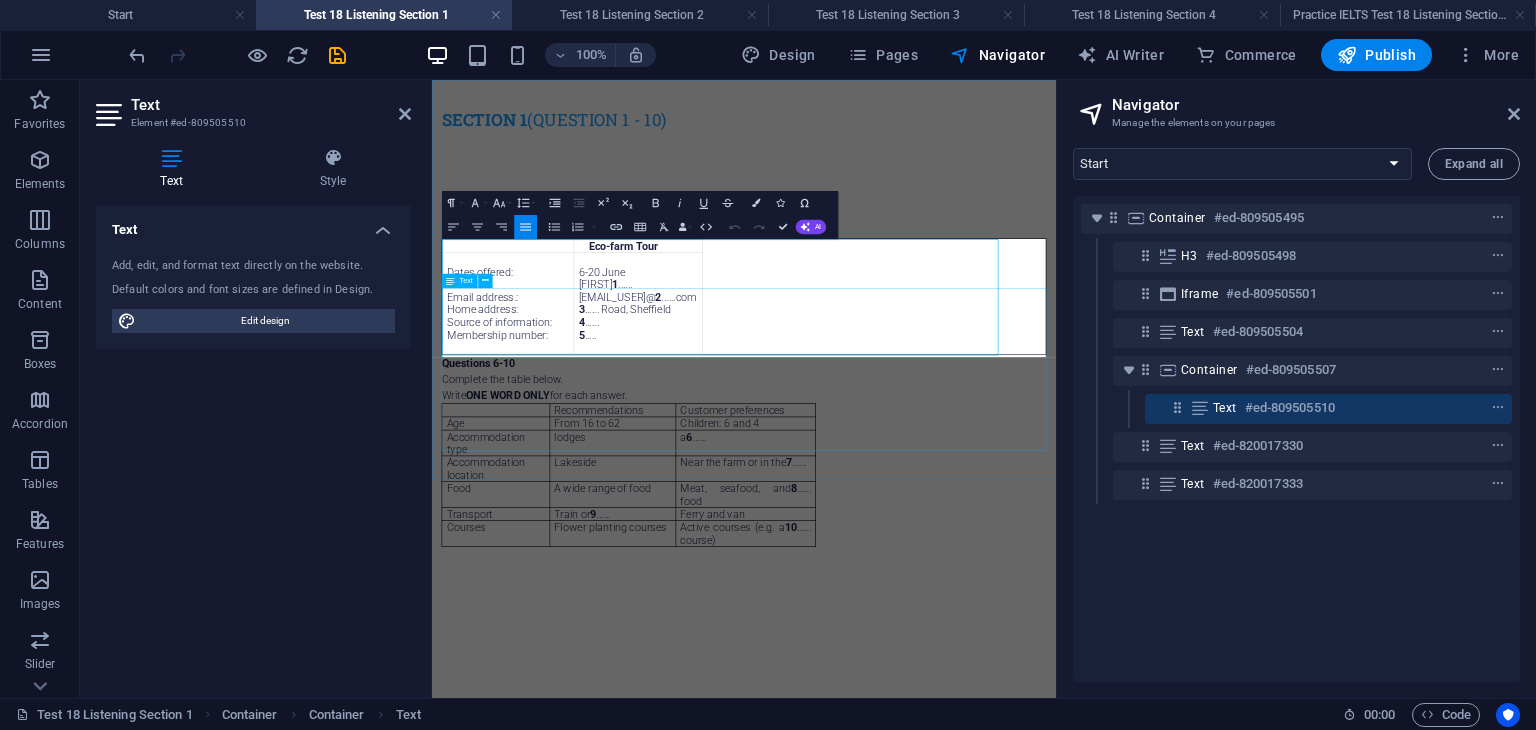 scroll, scrollTop: 0, scrollLeft: 0, axis: both 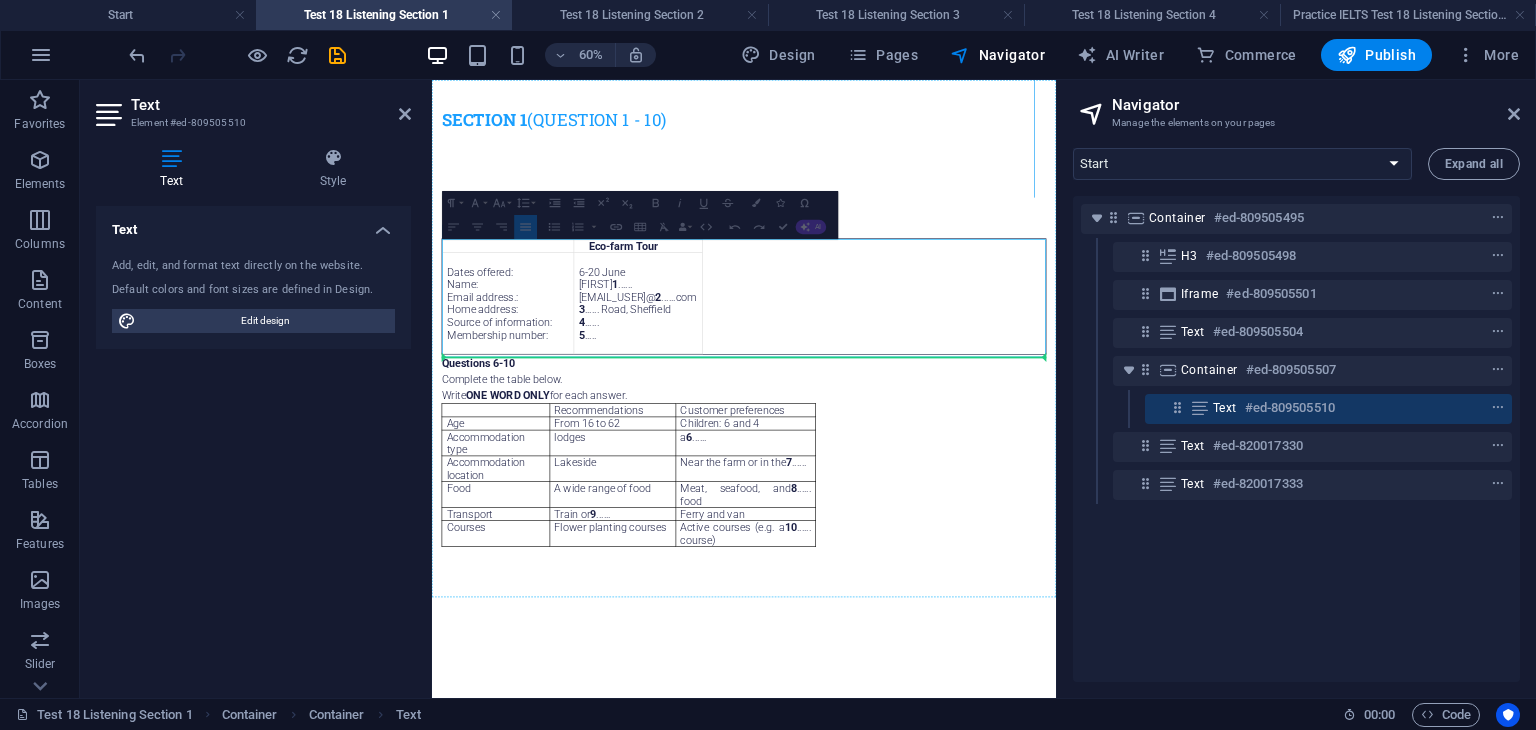 drag, startPoint x: 825, startPoint y: 492, endPoint x: 1453, endPoint y: 550, distance: 630.67267 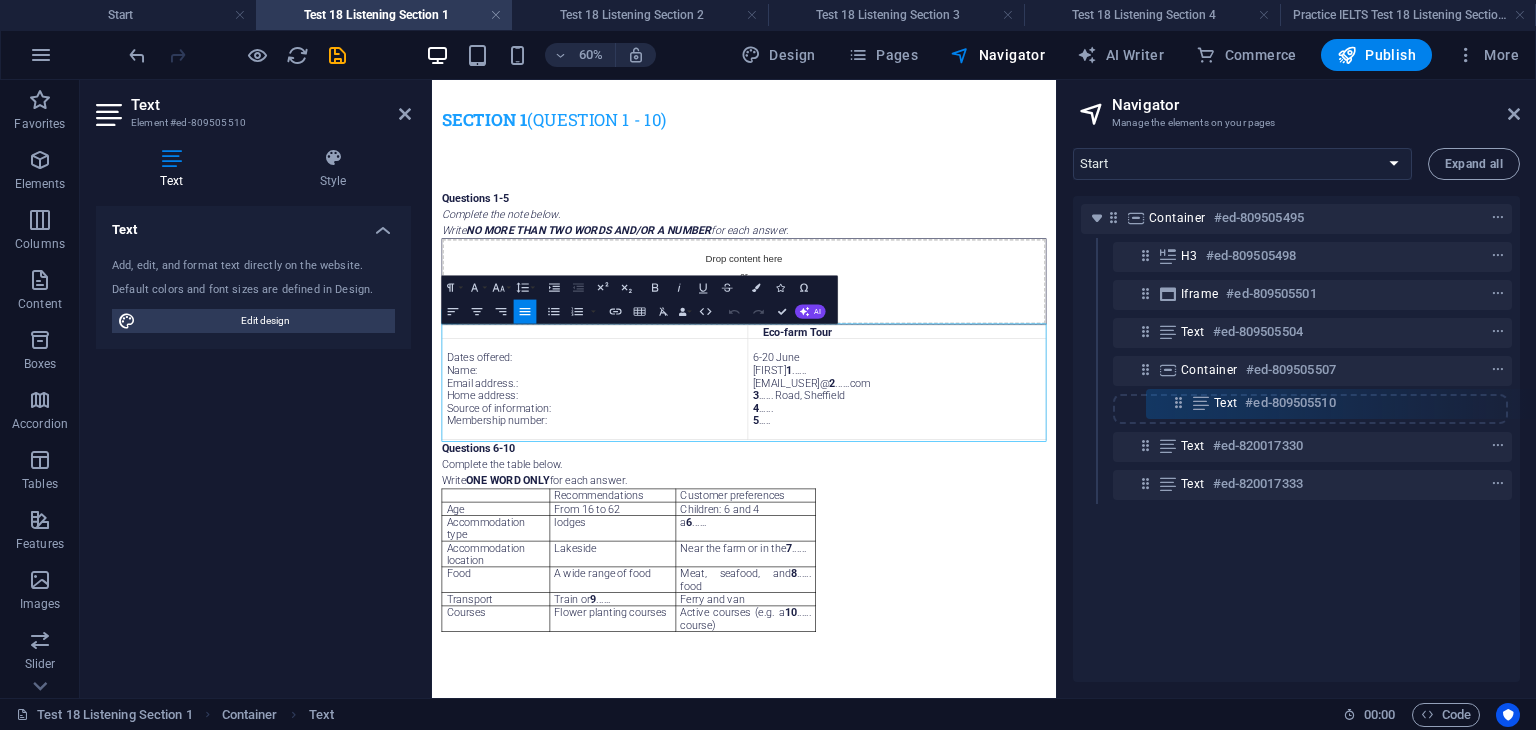 drag, startPoint x: 1143, startPoint y: 405, endPoint x: 1181, endPoint y: 400, distance: 38.327538 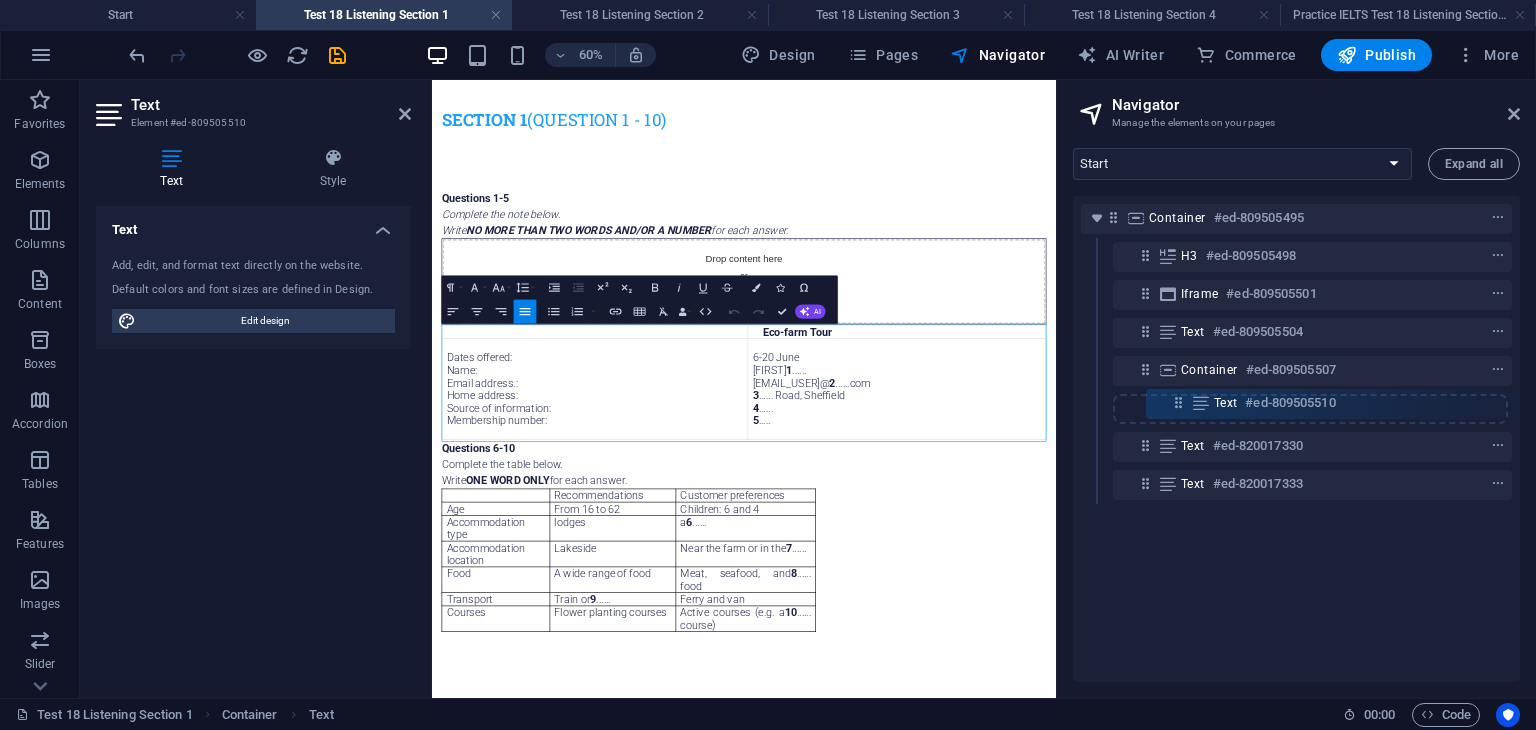 click on "Container #ed-809505495 H3 #ed-809505498 Iframe #ed-809505501 Text #ed-809505504 Container #ed-809505507 Text #ed-809505510 Text #ed-820017330 Text #ed-820017333" at bounding box center (1296, 439) 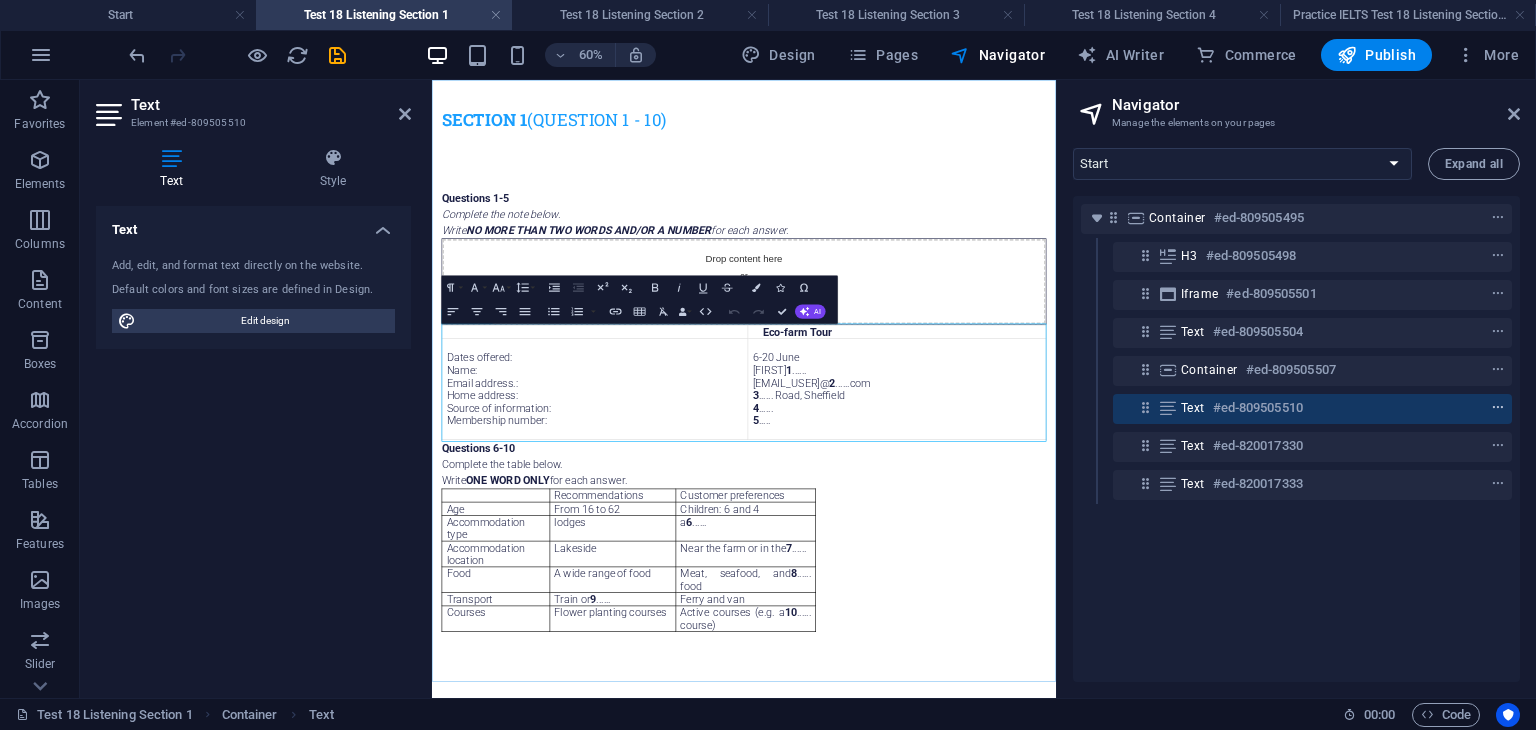 click at bounding box center (1498, 408) 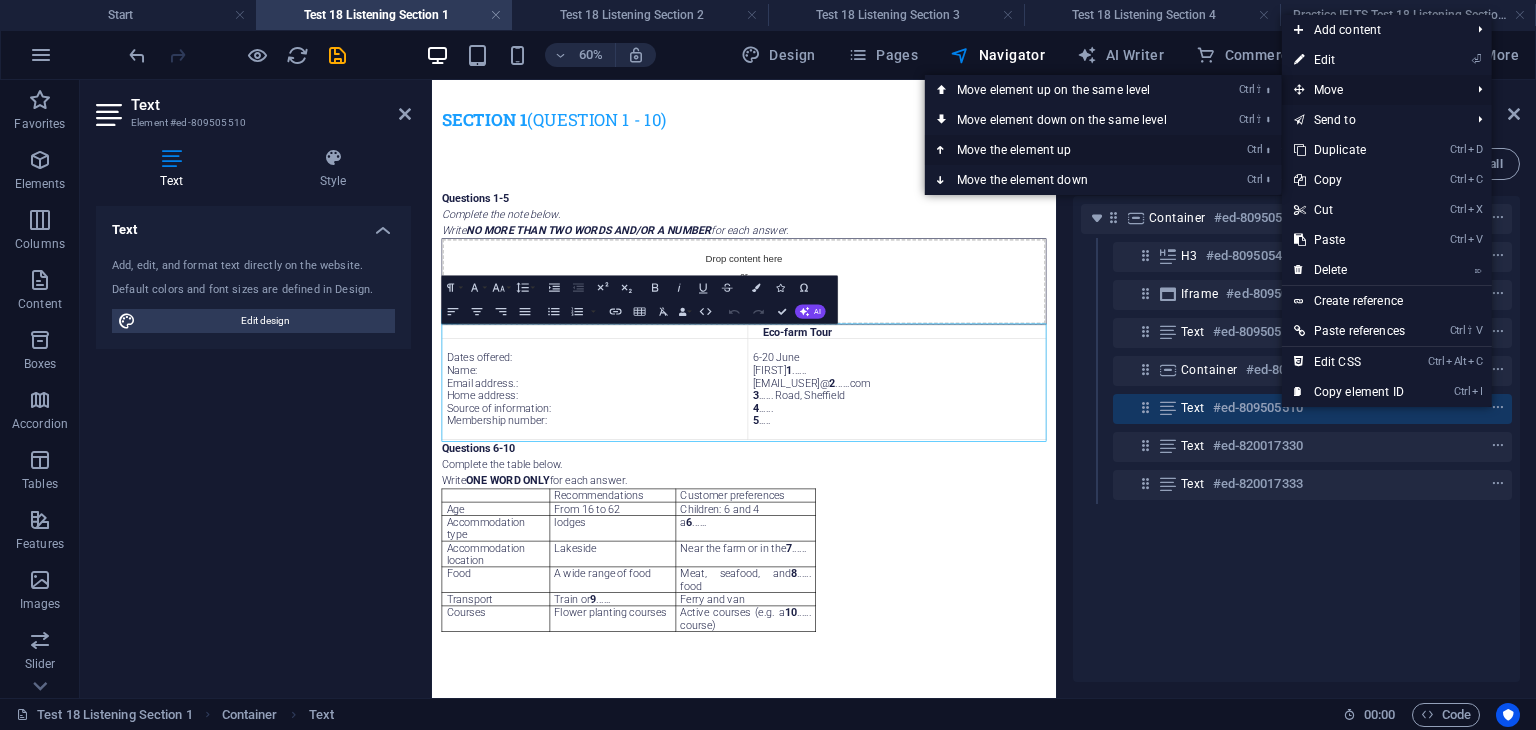 click on "Ctrl ⬆  Move the element up" at bounding box center [1066, 150] 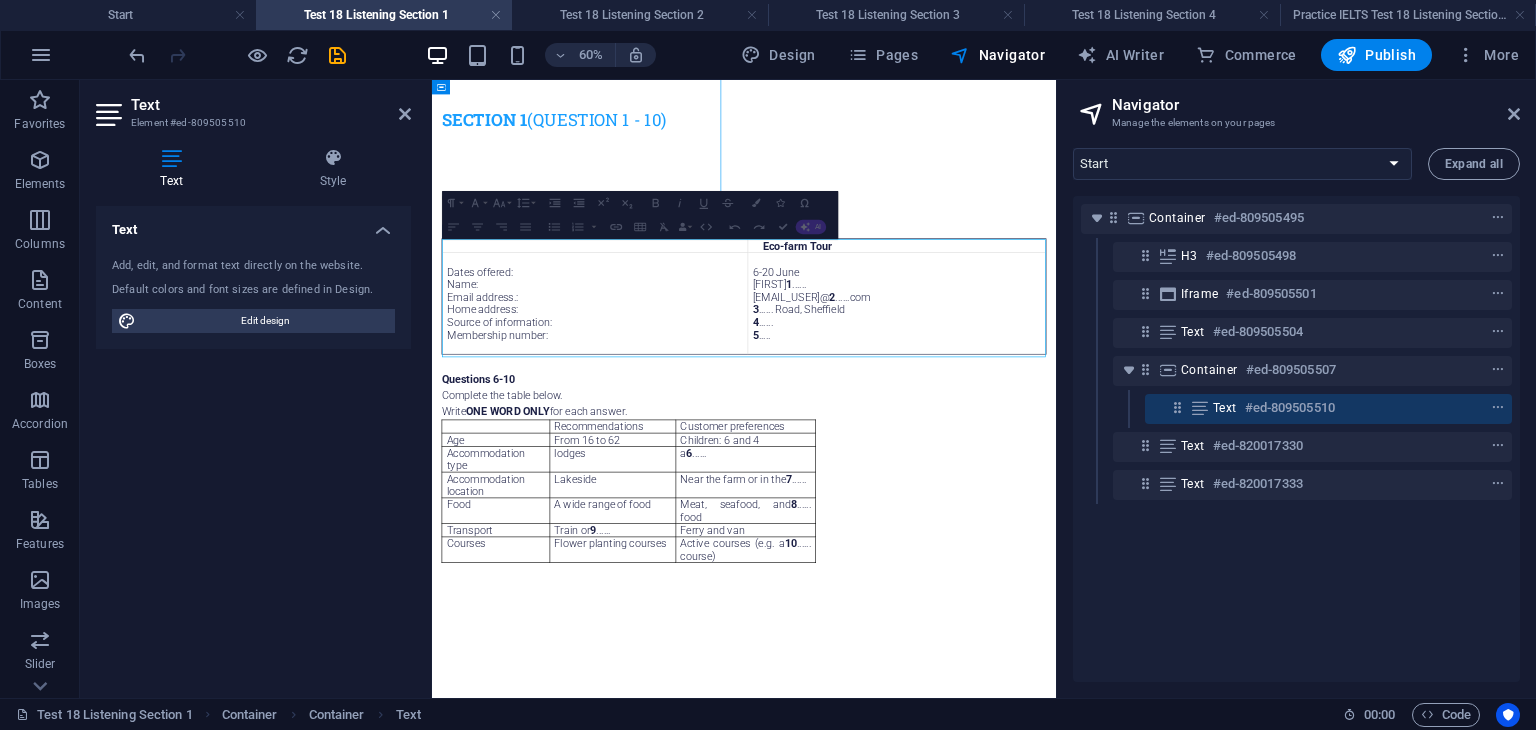 drag, startPoint x: 953, startPoint y: 422, endPoint x: 929, endPoint y: 422, distance: 24 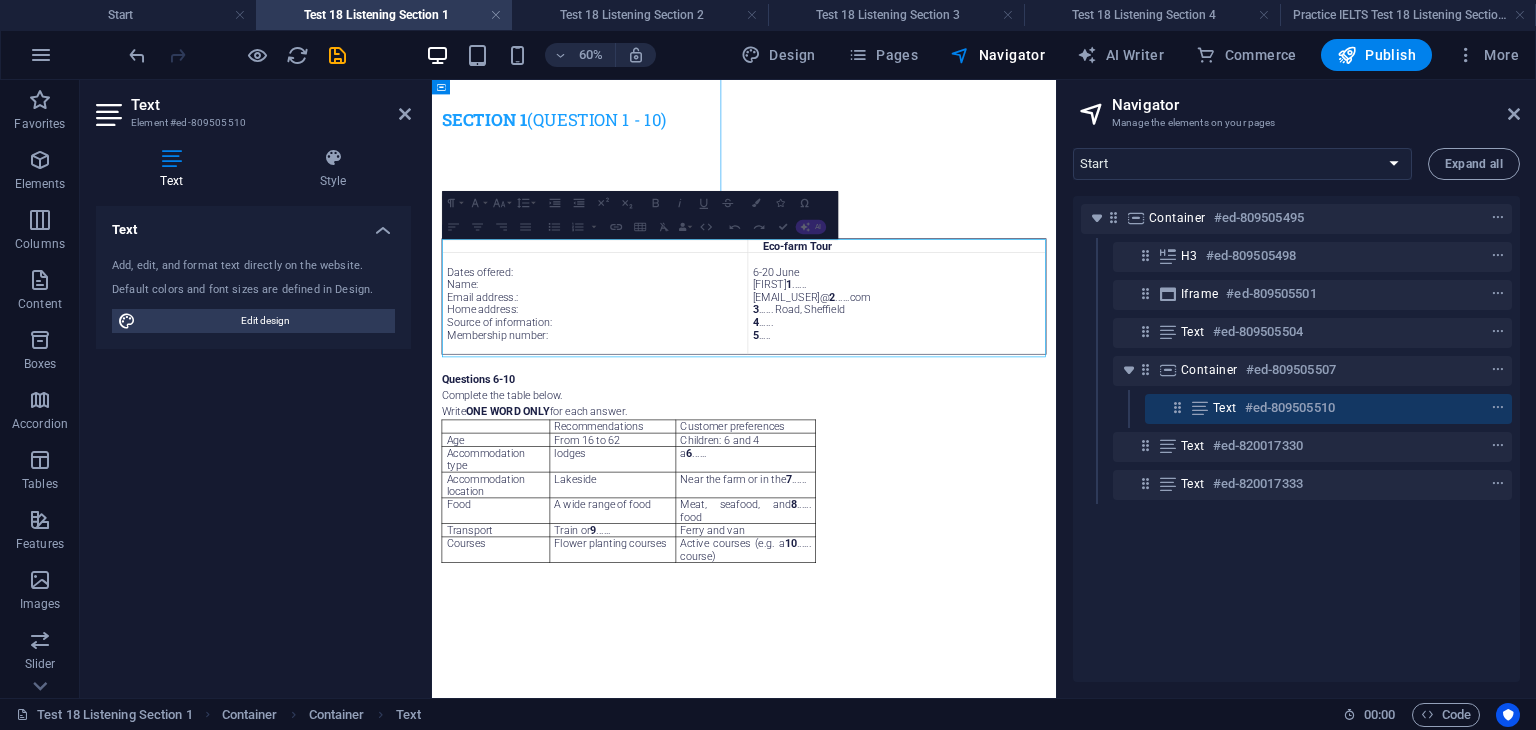 click at bounding box center [913, 178] 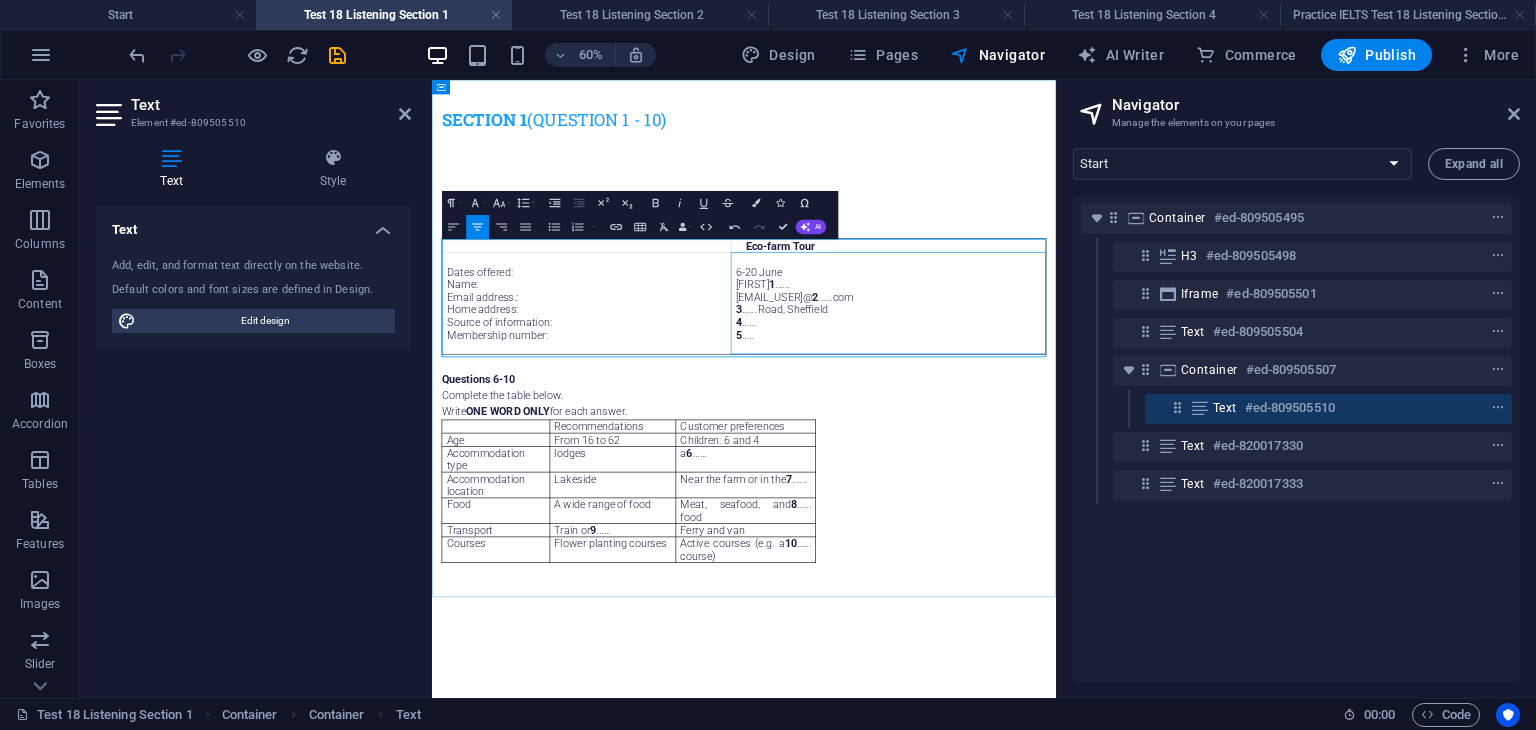 click at bounding box center [1192, 525] 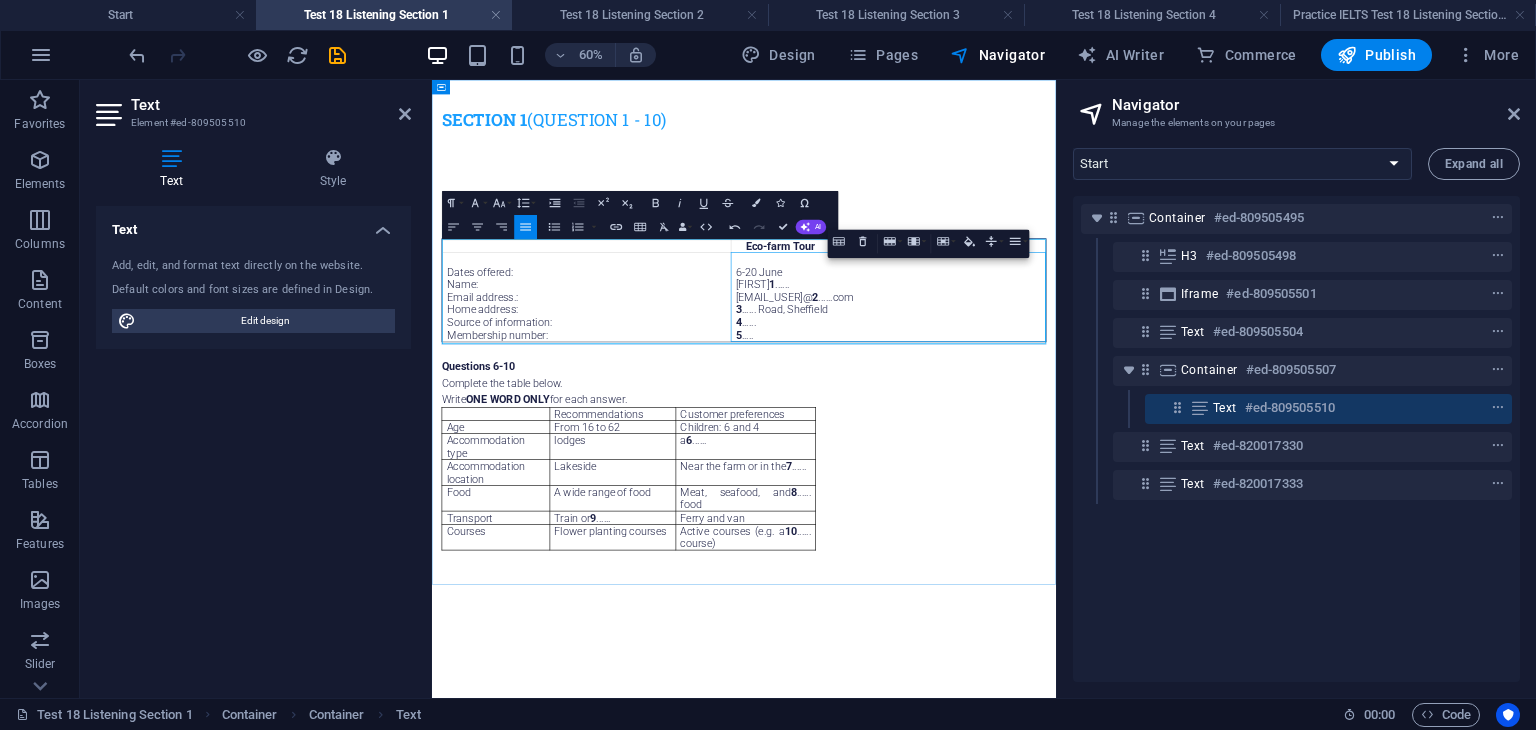 click on "Dates offered: Name:   Email address . : Home address: Source of information: Membership number:" at bounding box center (689, 441) 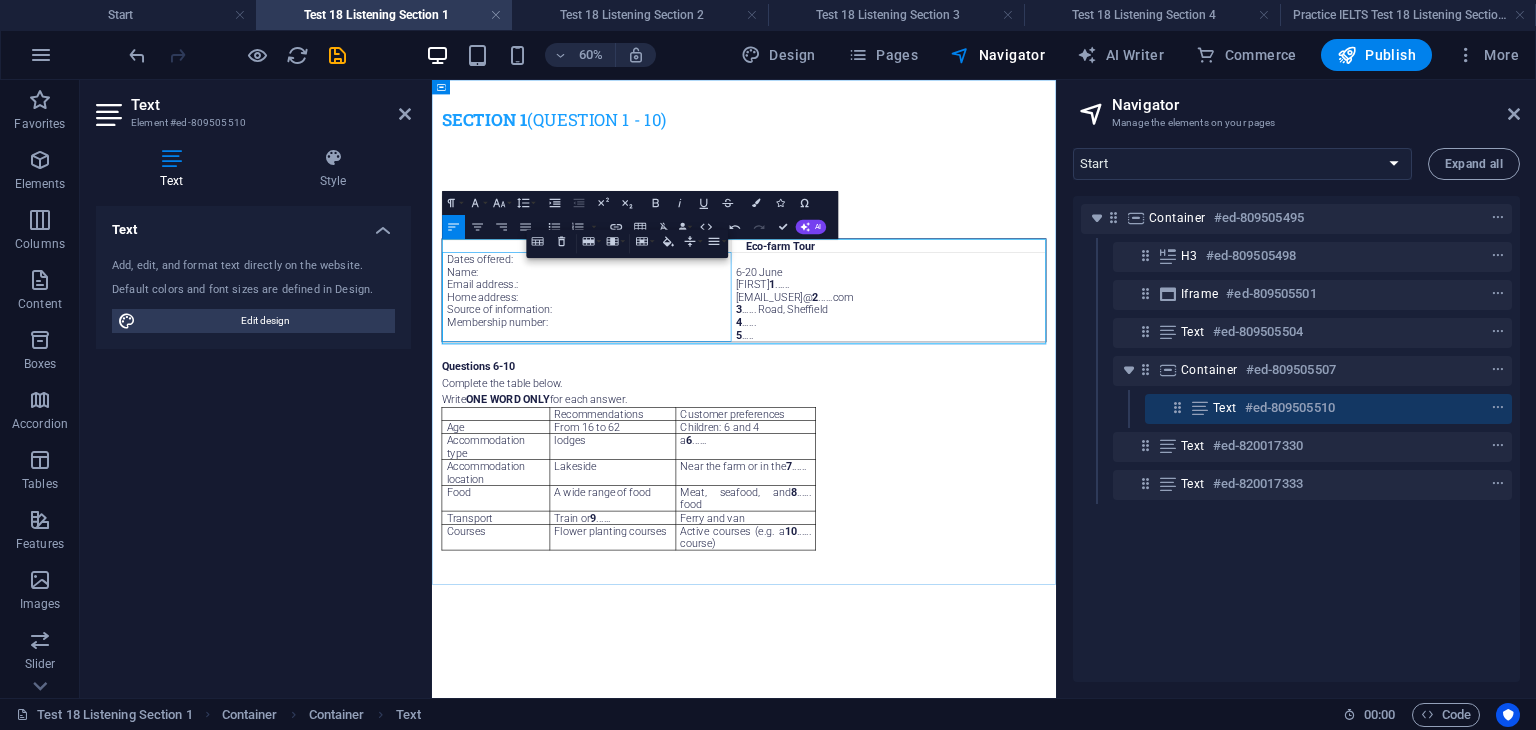 click on "6-20 June" at bounding box center [1192, 389] 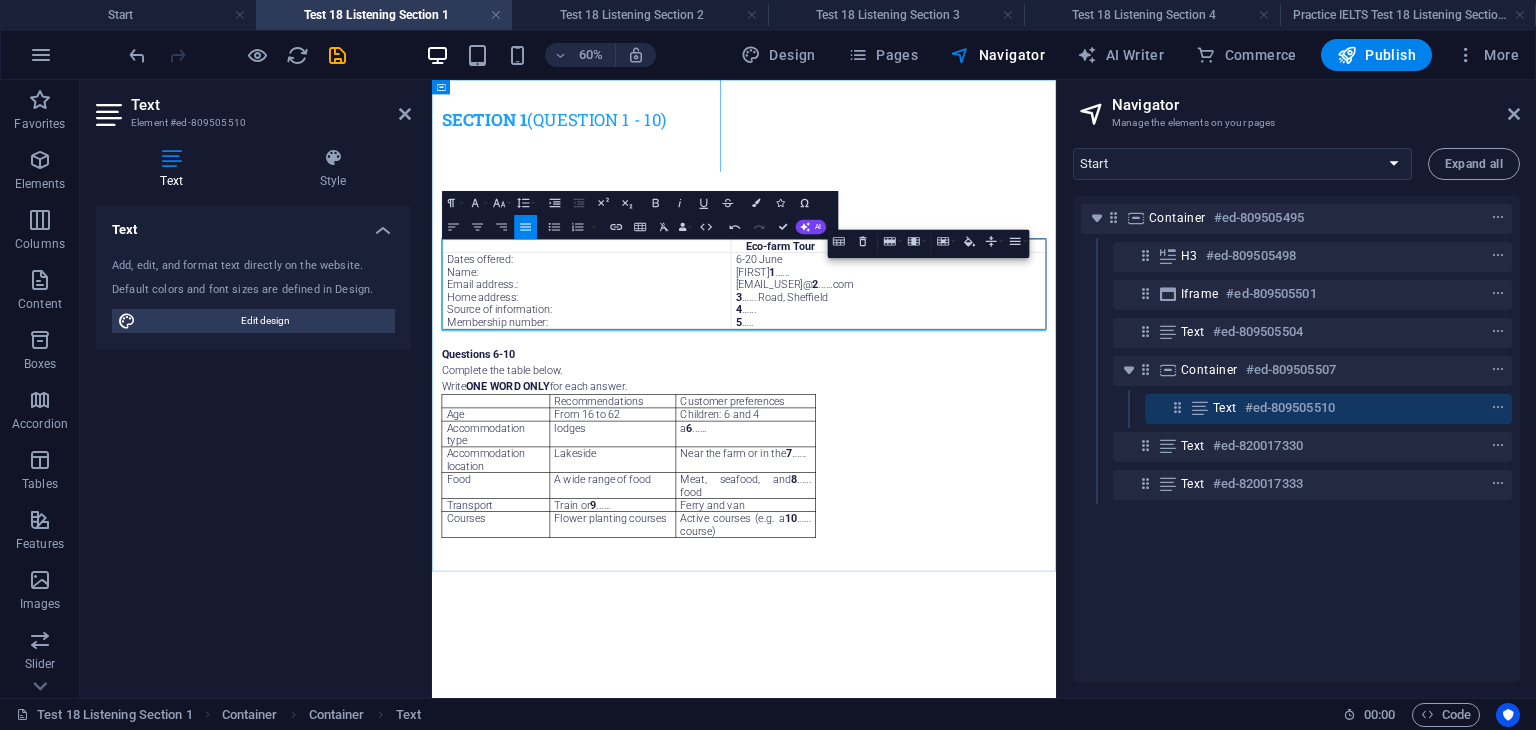 click at bounding box center [912, 156] 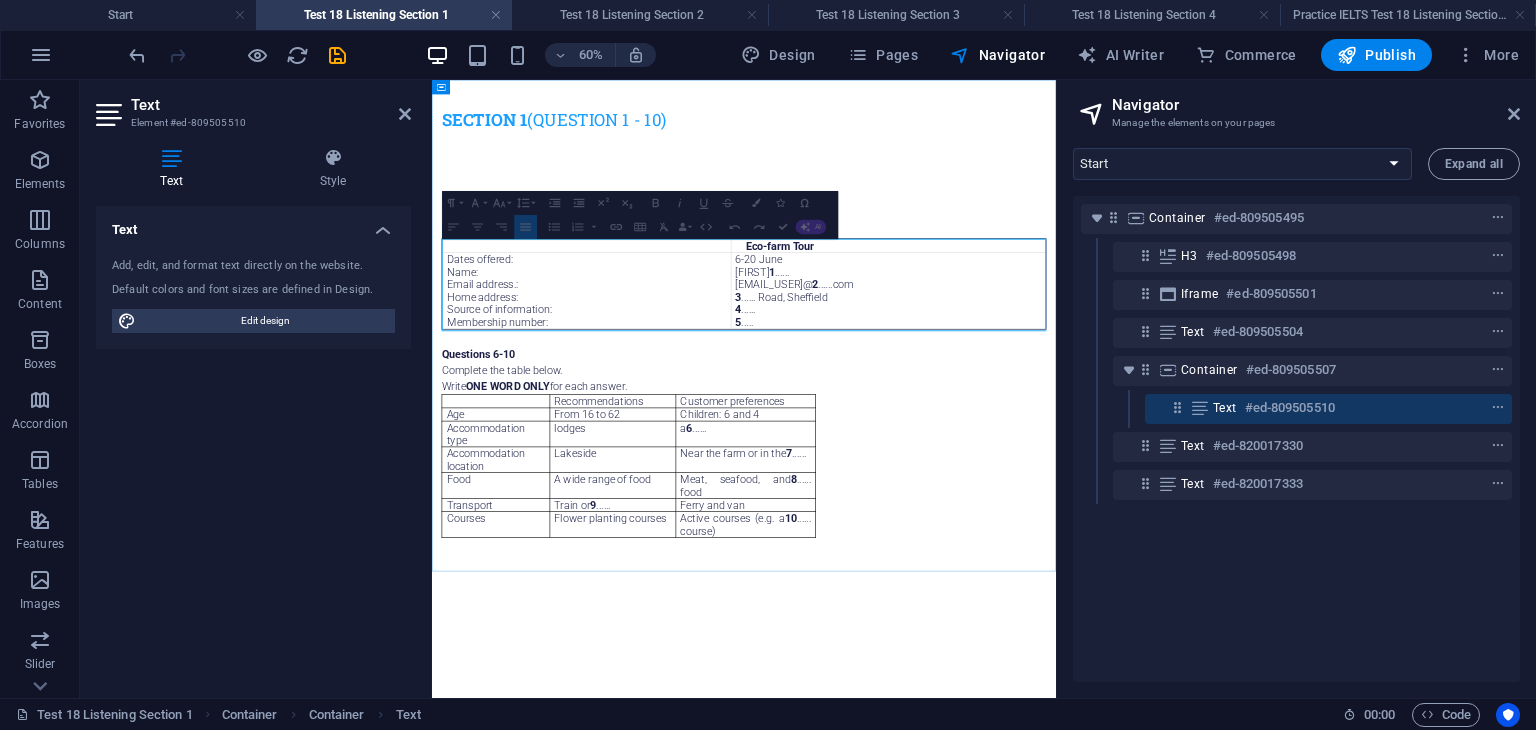 click at bounding box center (912, 156) 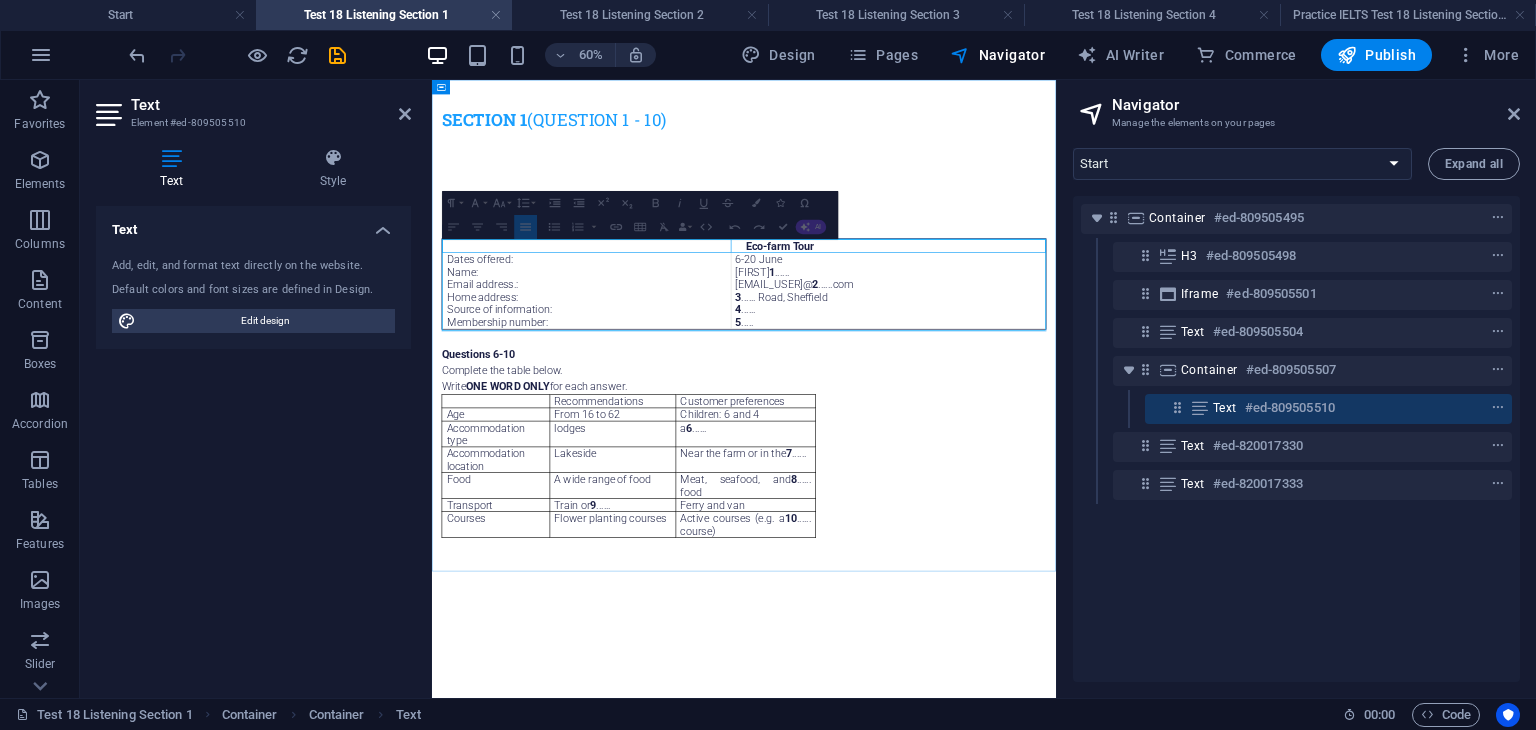 drag, startPoint x: 940, startPoint y: 352, endPoint x: 893, endPoint y: 352, distance: 47 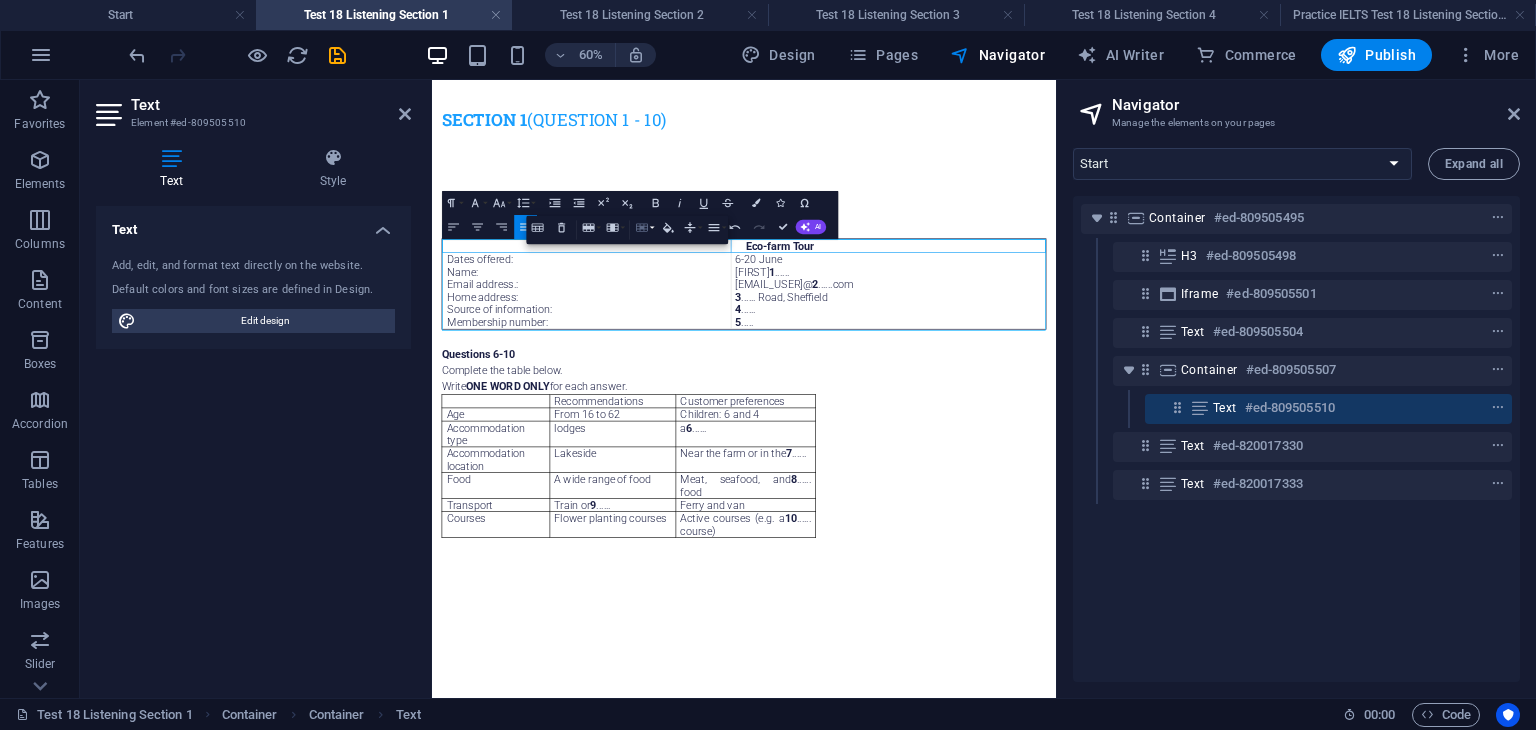 click 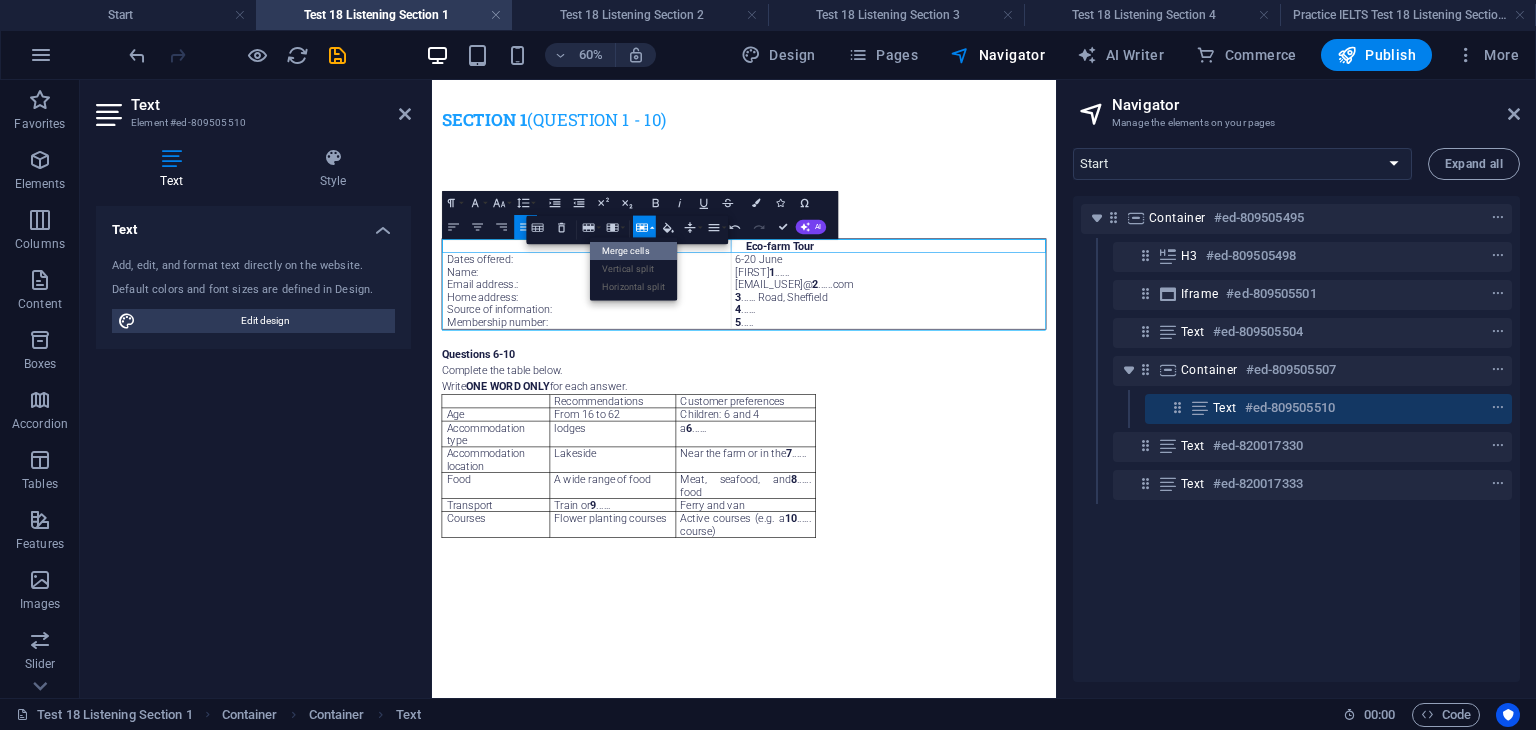 click on "Merge cells" at bounding box center (633, 251) 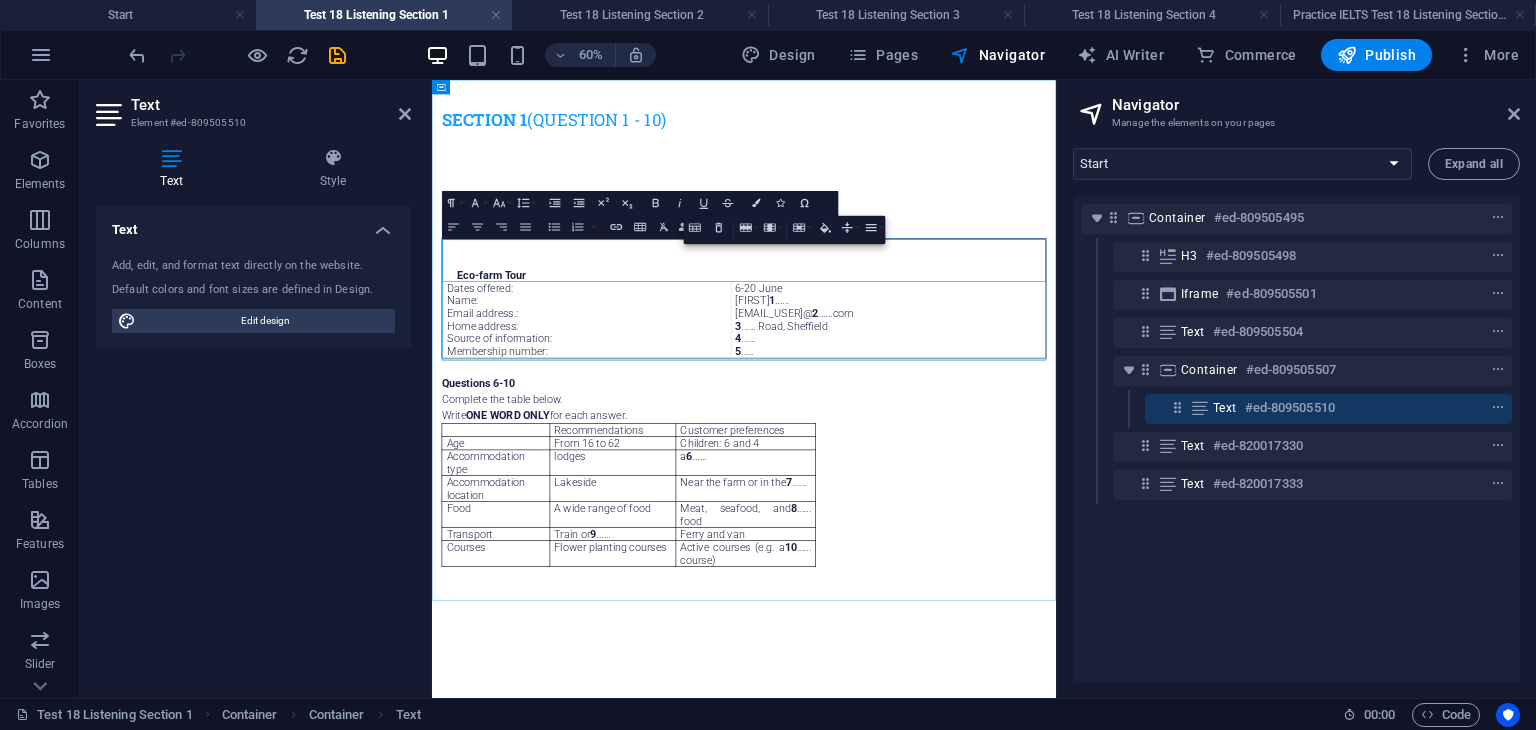click on "Eco-farm Tour" at bounding box center (952, 381) 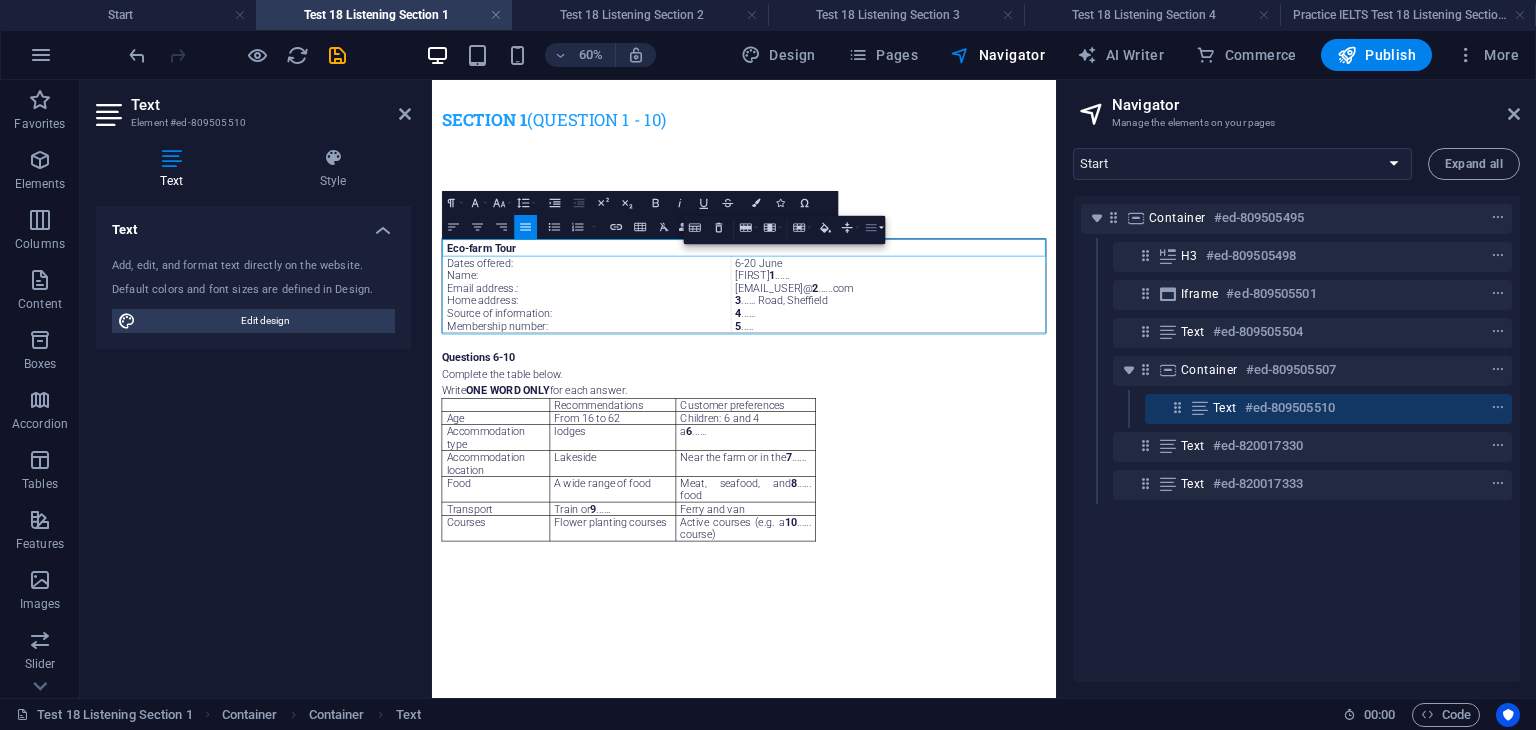 click 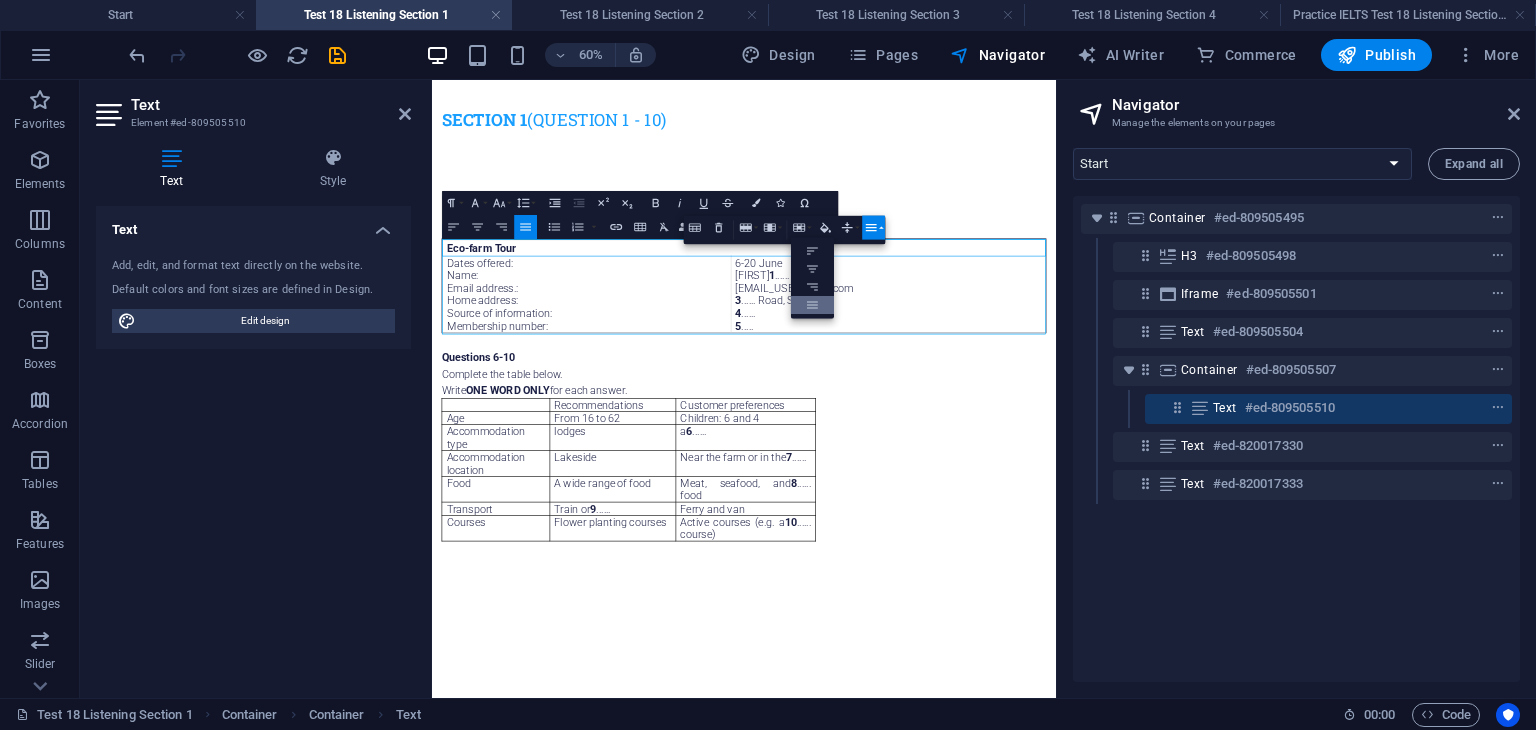 scroll, scrollTop: 0, scrollLeft: 0, axis: both 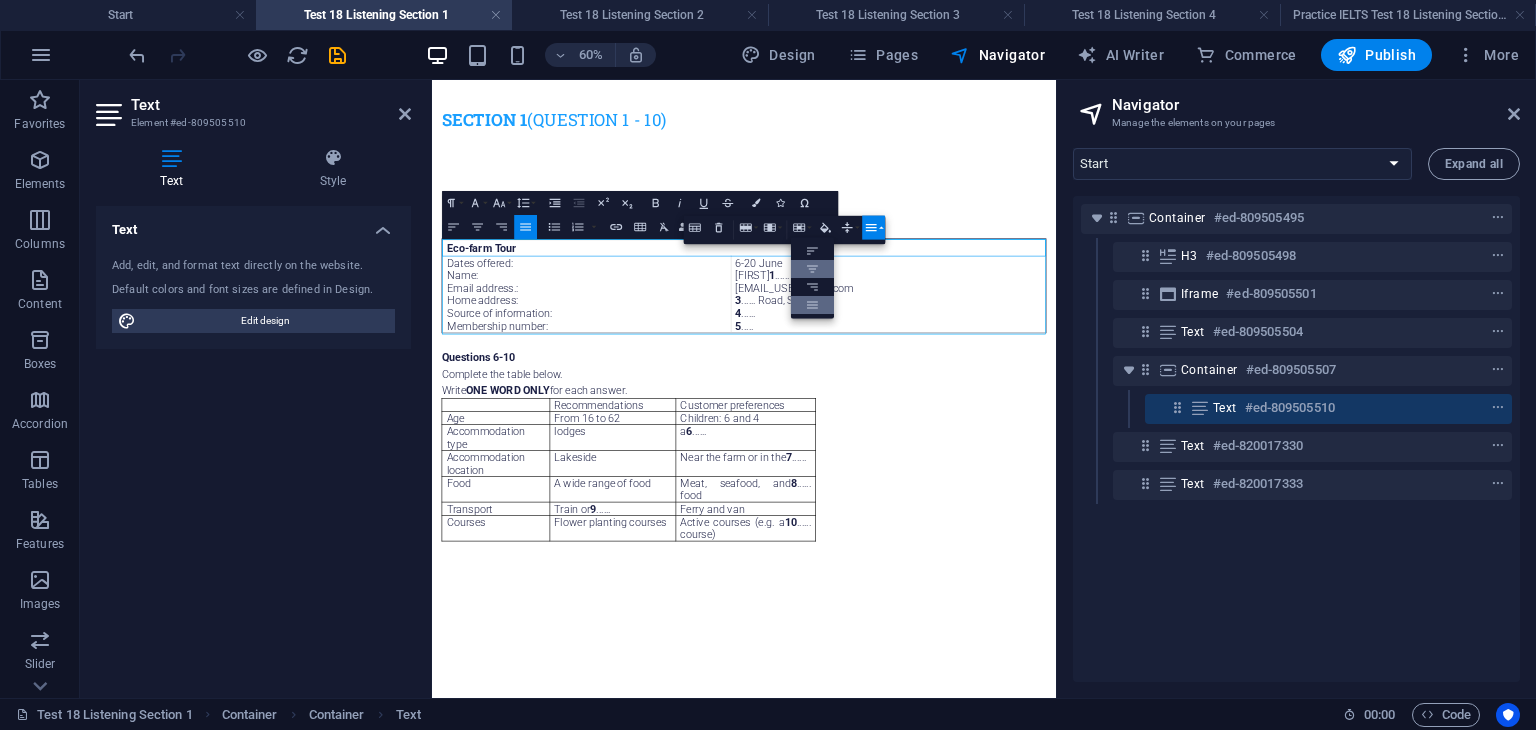 click on "Align Center" at bounding box center [812, 269] 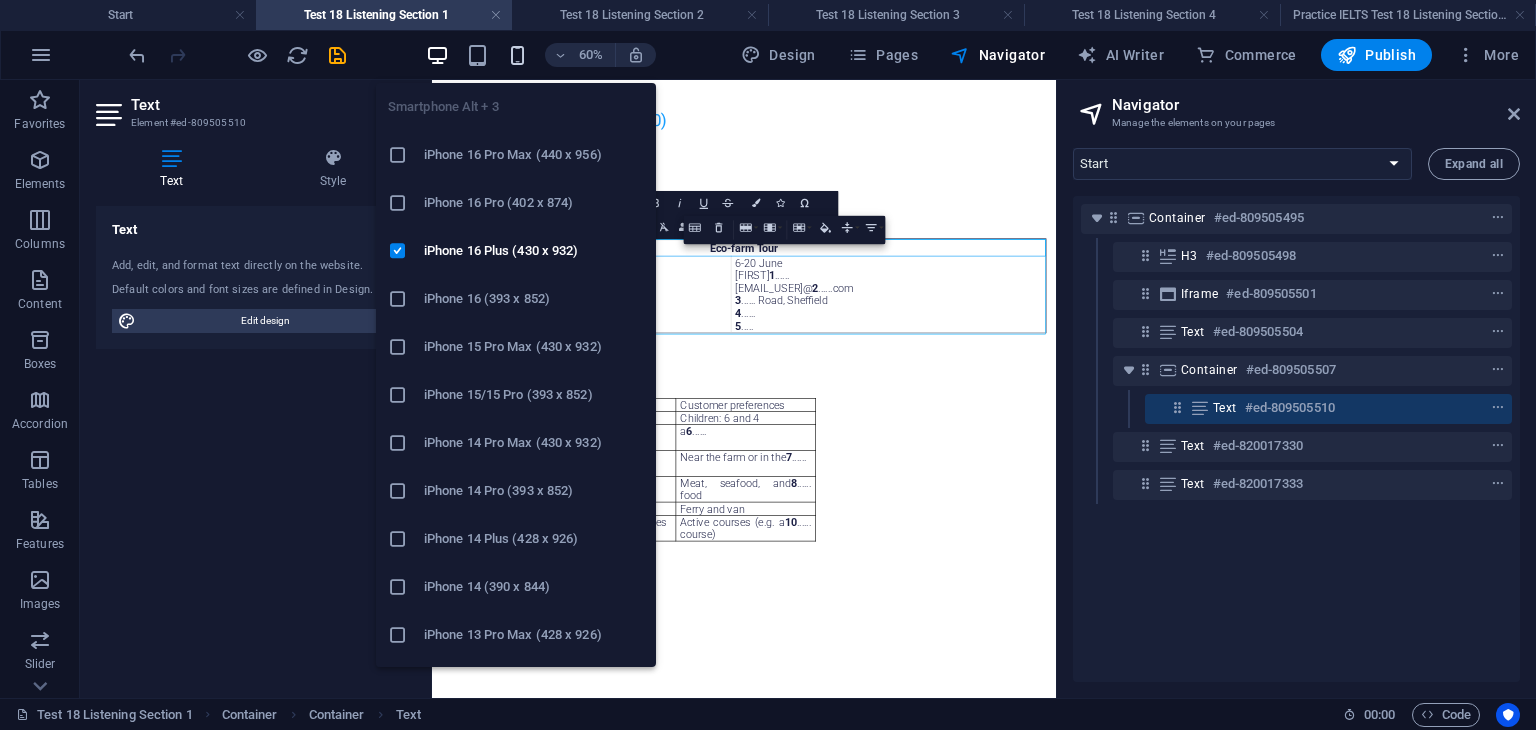 click at bounding box center (517, 55) 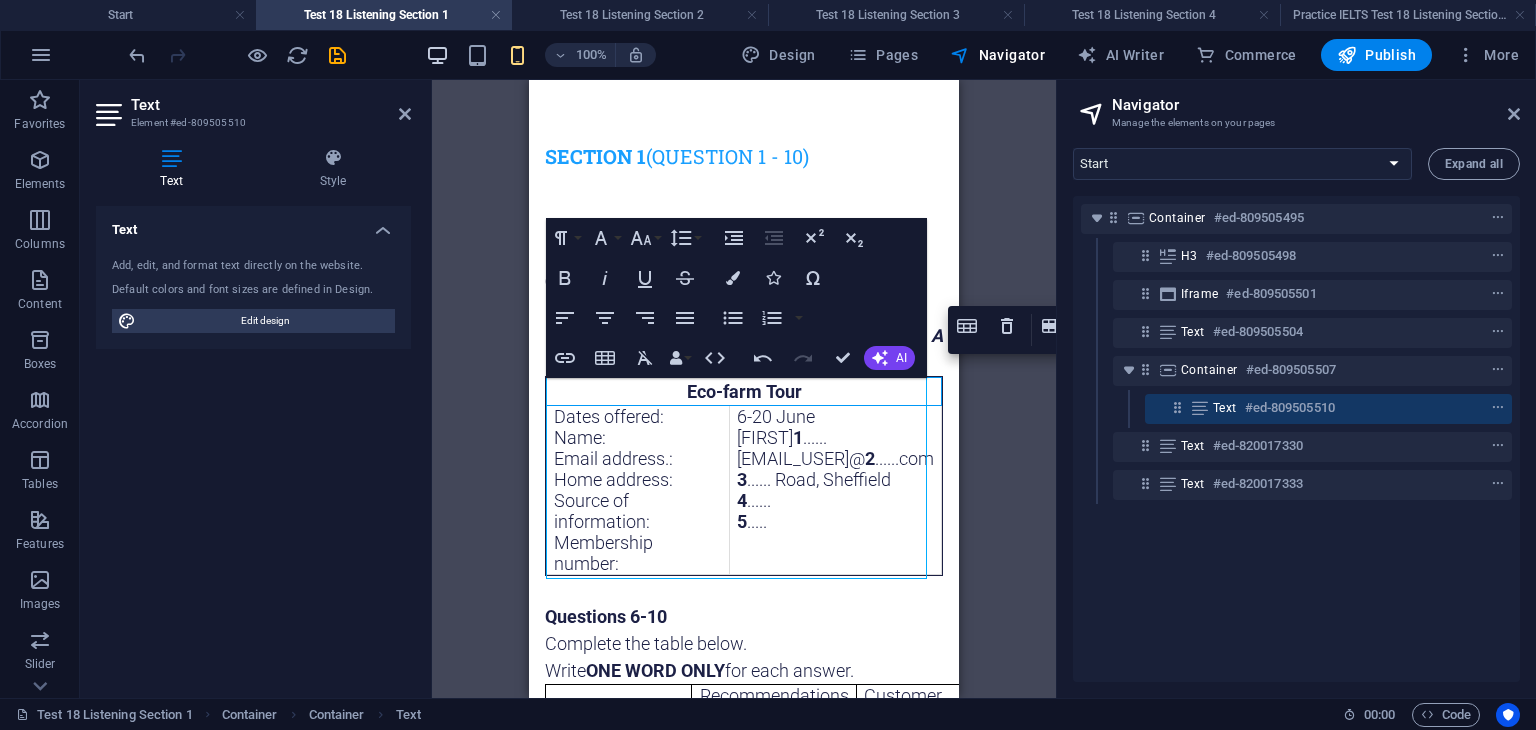 click at bounding box center (437, 55) 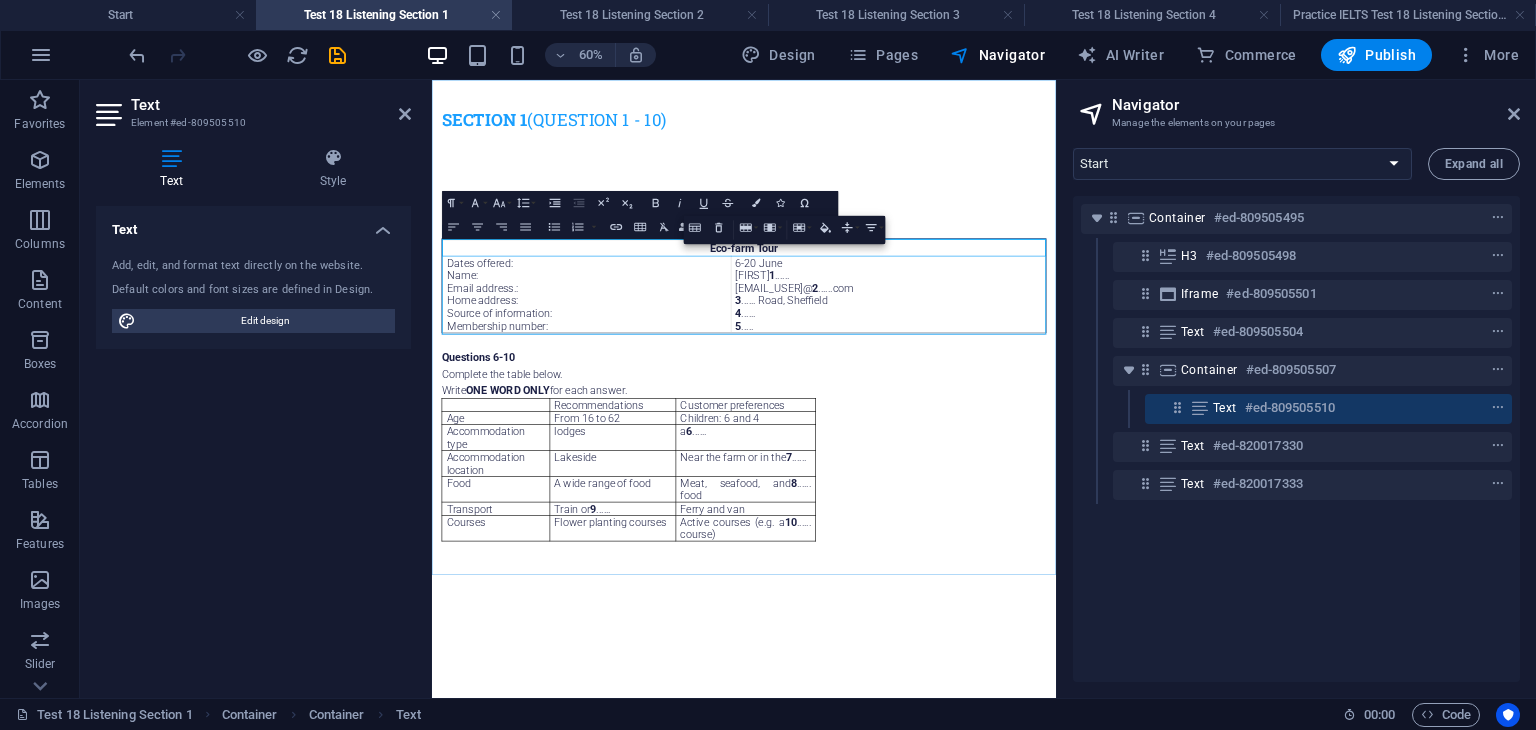 click on "4 ......" at bounding box center [1192, 468] 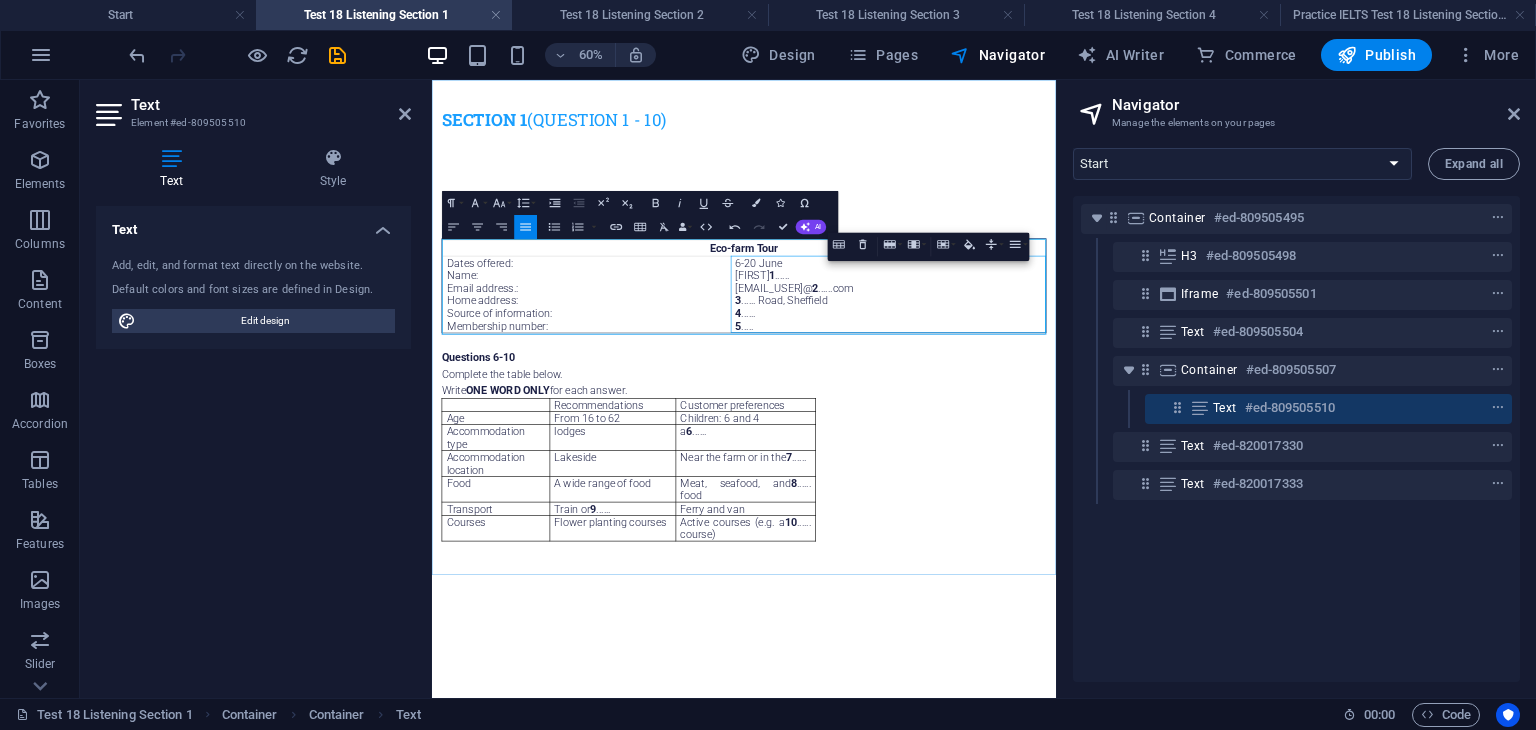 click on "5 ....." at bounding box center (1192, 489) 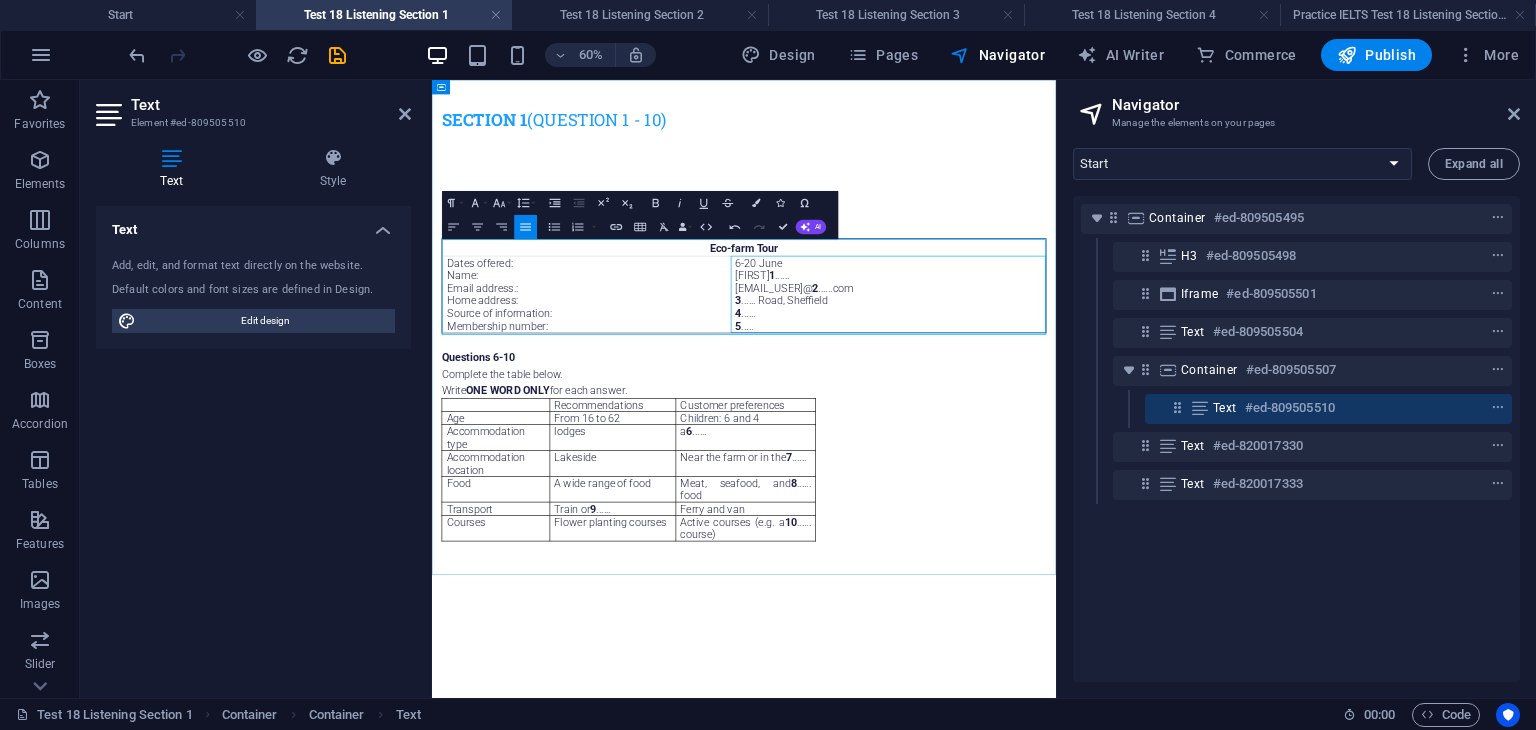 click on "2" at bounding box center [1071, 426] 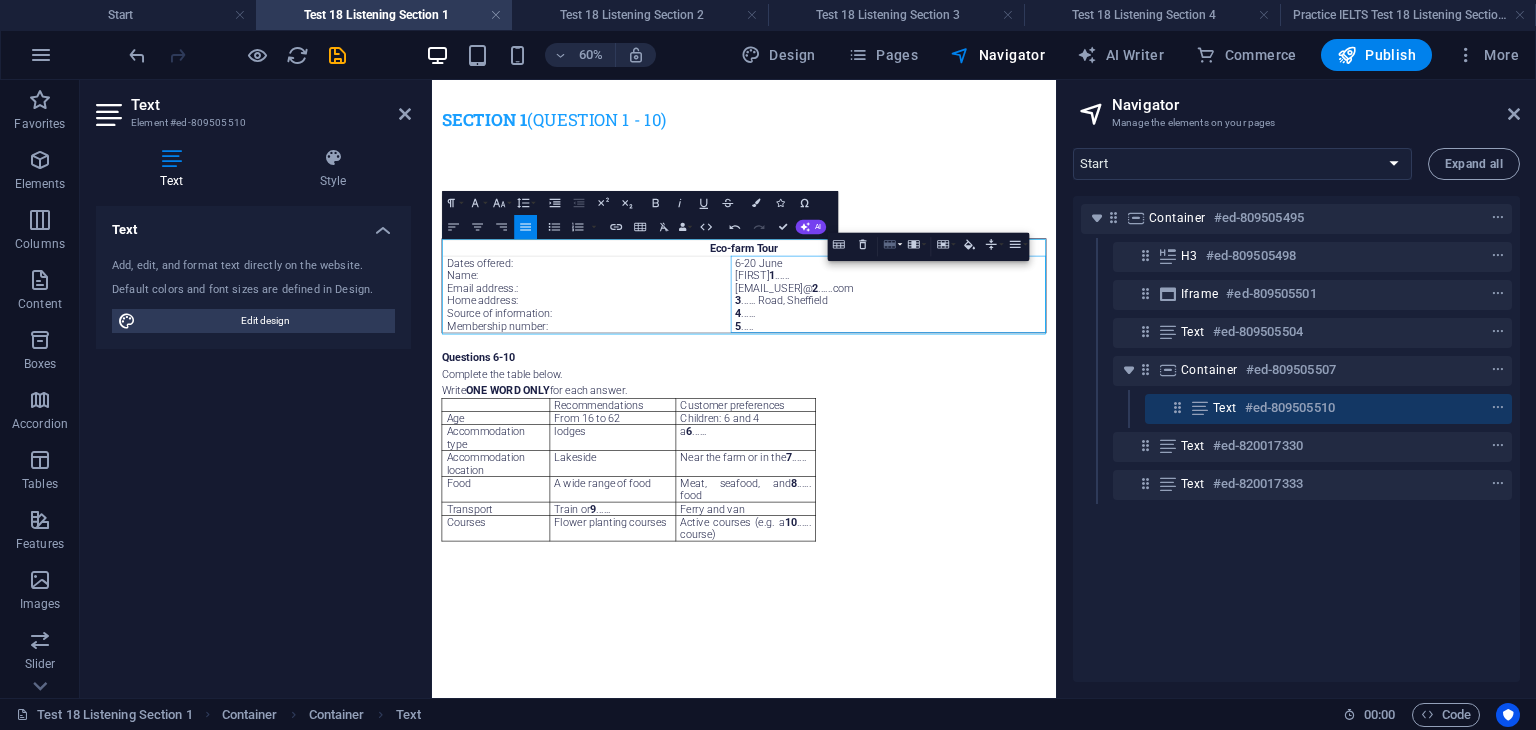 click on "Row" at bounding box center [892, 245] 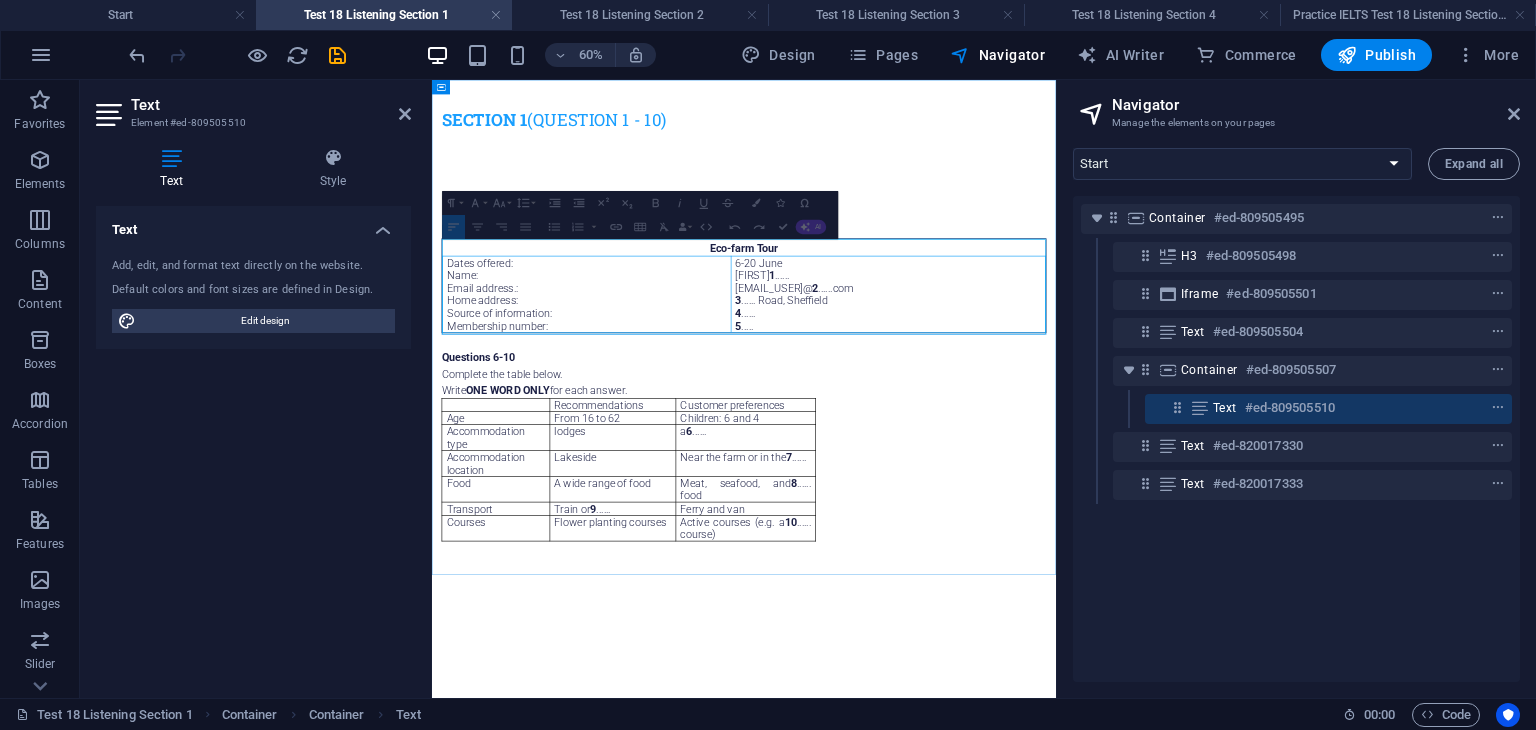 drag, startPoint x: 834, startPoint y: 437, endPoint x: 1014, endPoint y: 438, distance: 180.00278 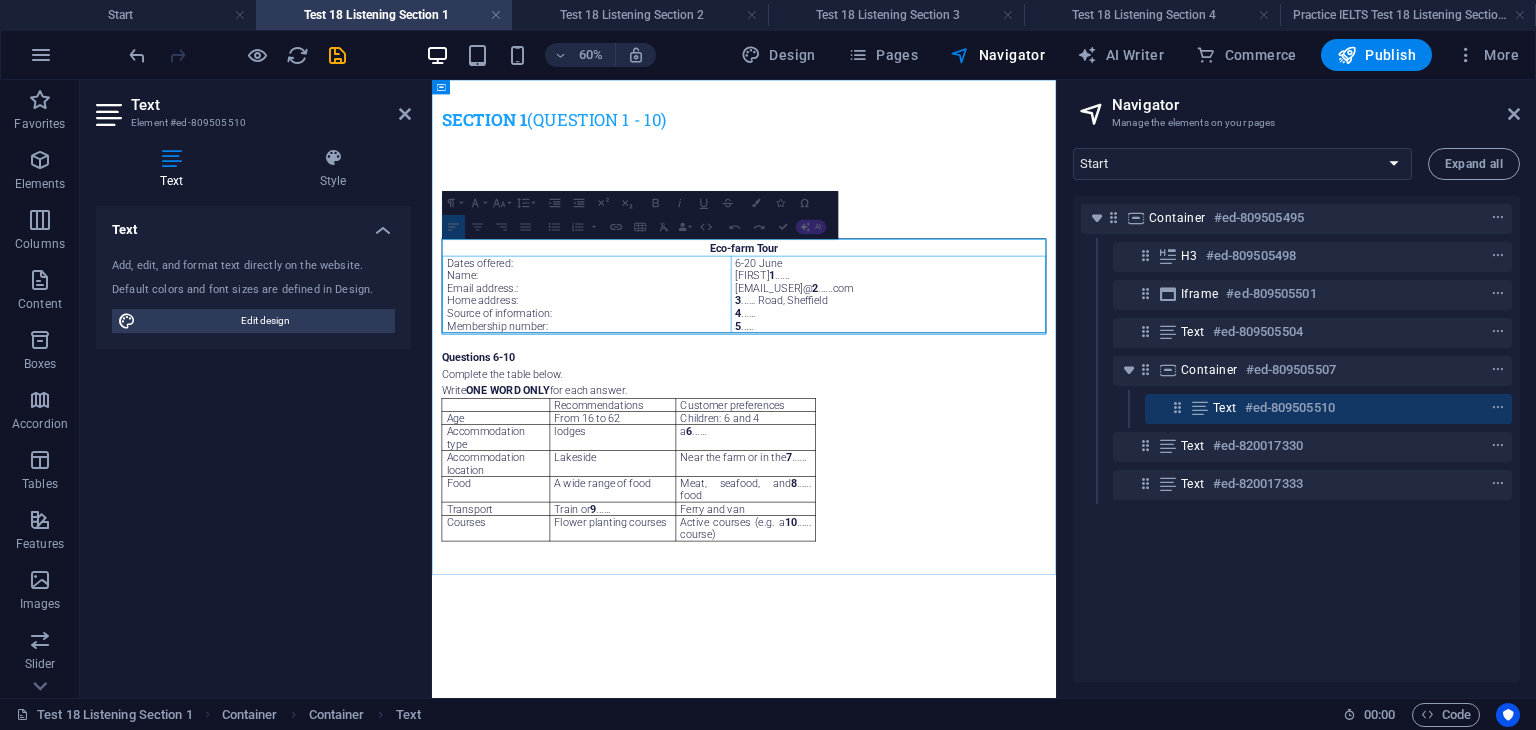 click on "Dates offered: Name:   Email address . : Home address: Source of information: Membership number: 6-20 June [FIRST]  1 ...... [EMAIL_USER] 2 ......com 3 ...... Road, [CITY] 4 ...... 5 ....." at bounding box center (952, 437) 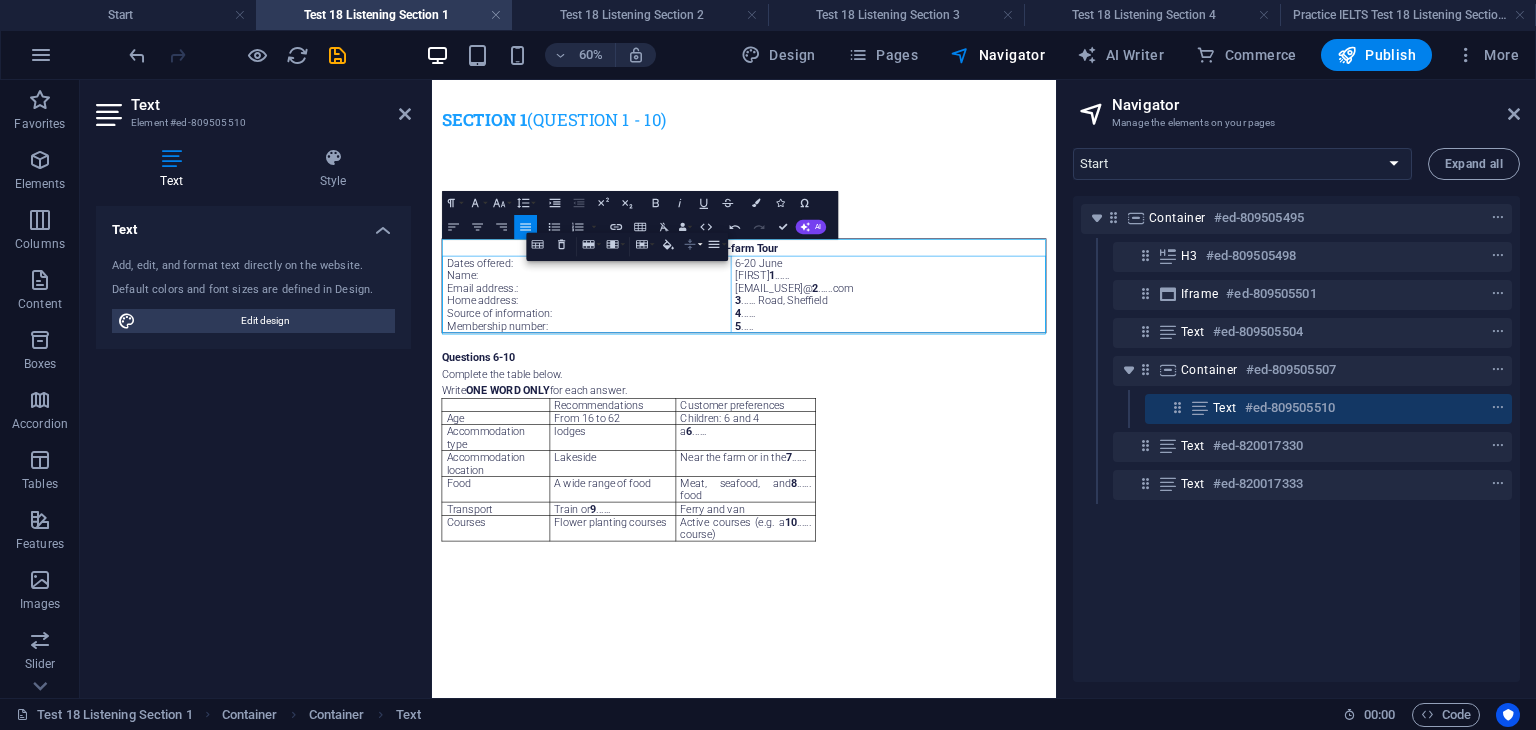 click 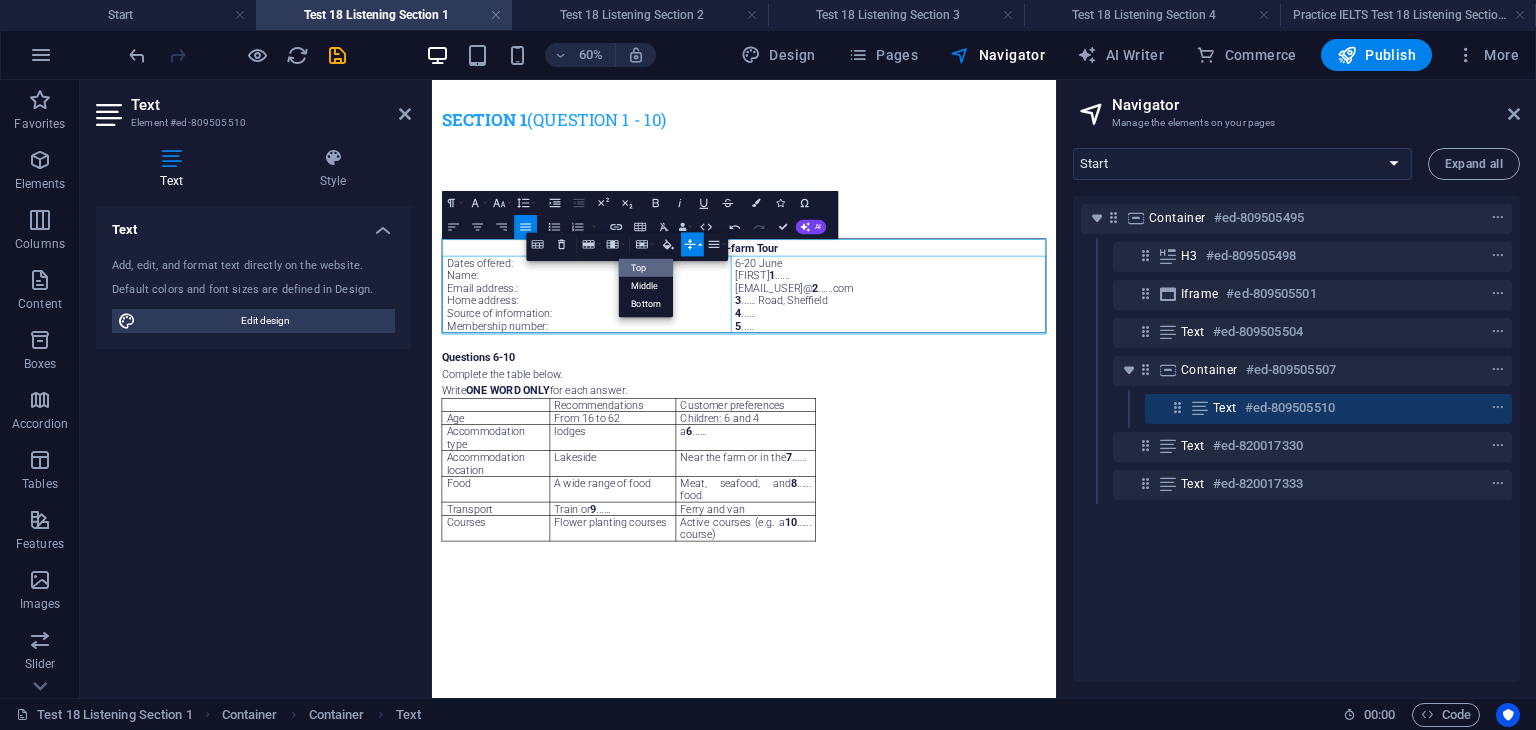 scroll, scrollTop: 0, scrollLeft: 0, axis: both 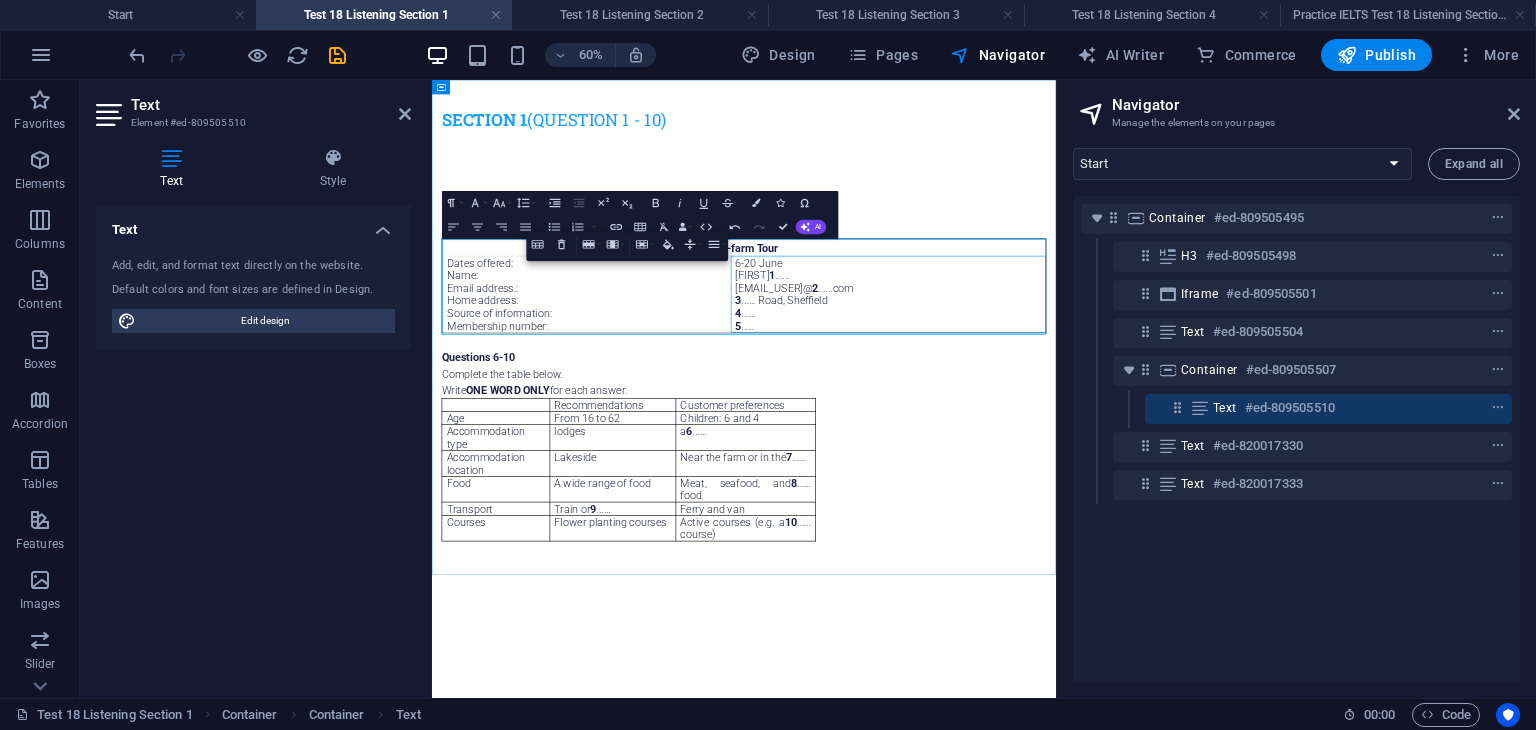 click on "4 ......" at bounding box center [1192, 468] 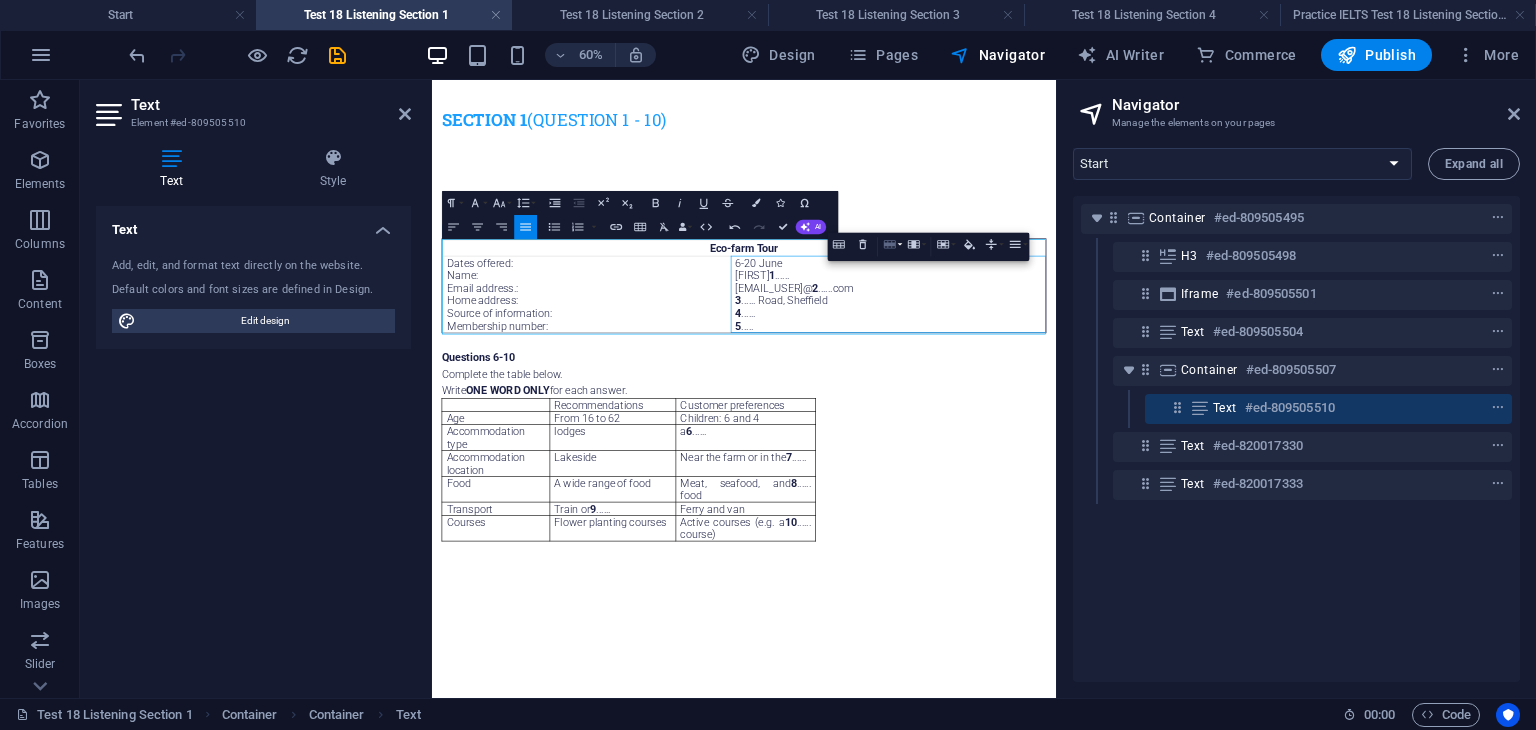 click on "Row" at bounding box center [892, 245] 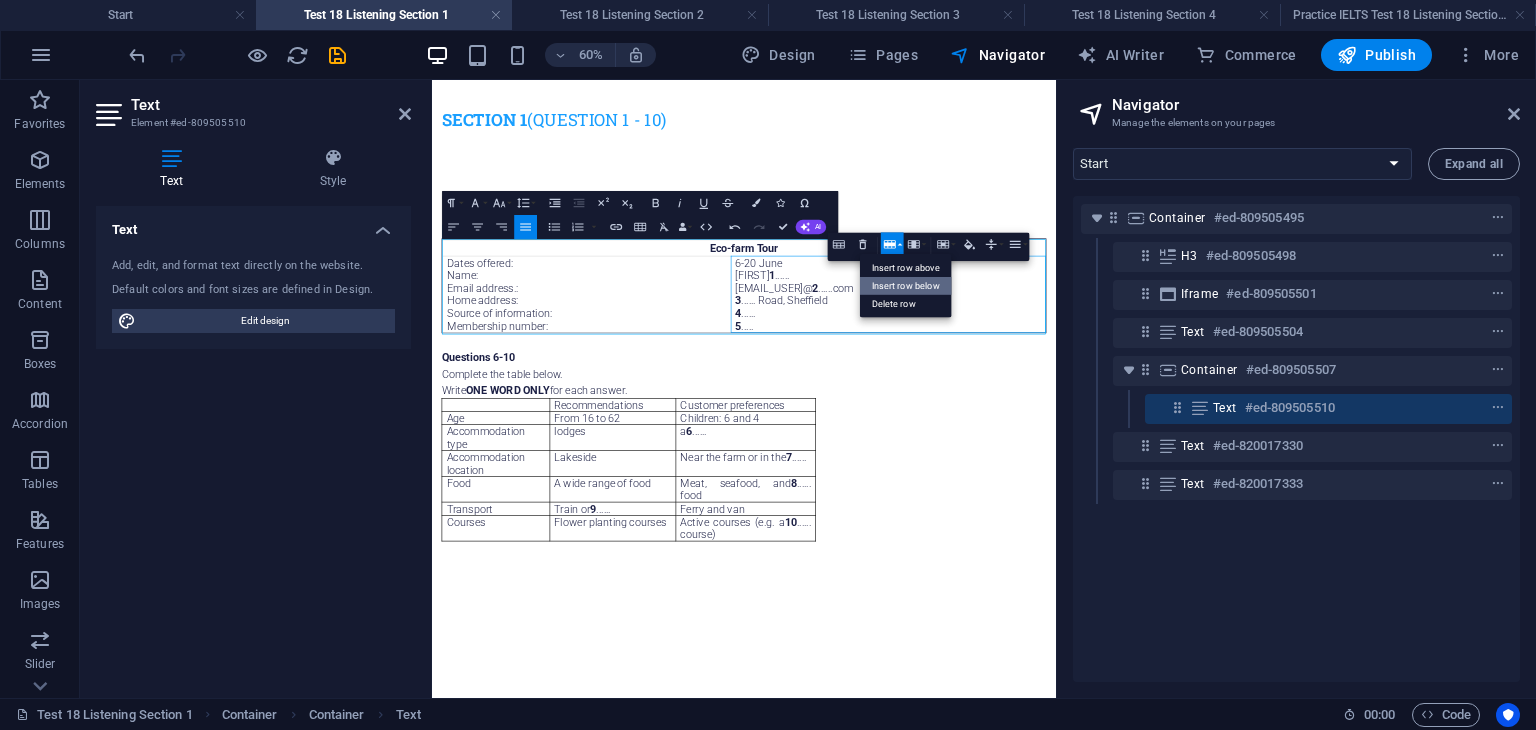click on "Insert row below" at bounding box center (906, 286) 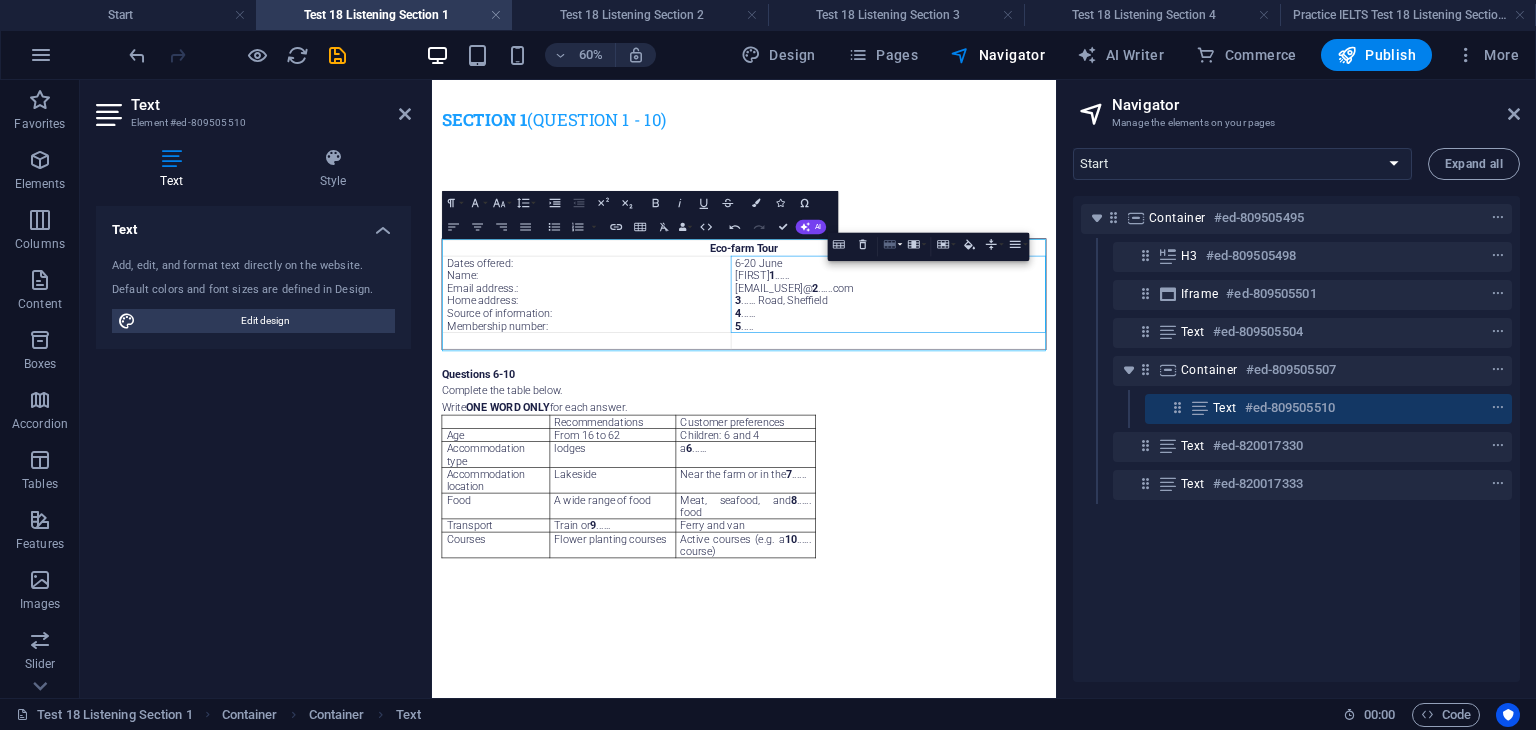 click on "Row" at bounding box center [892, 245] 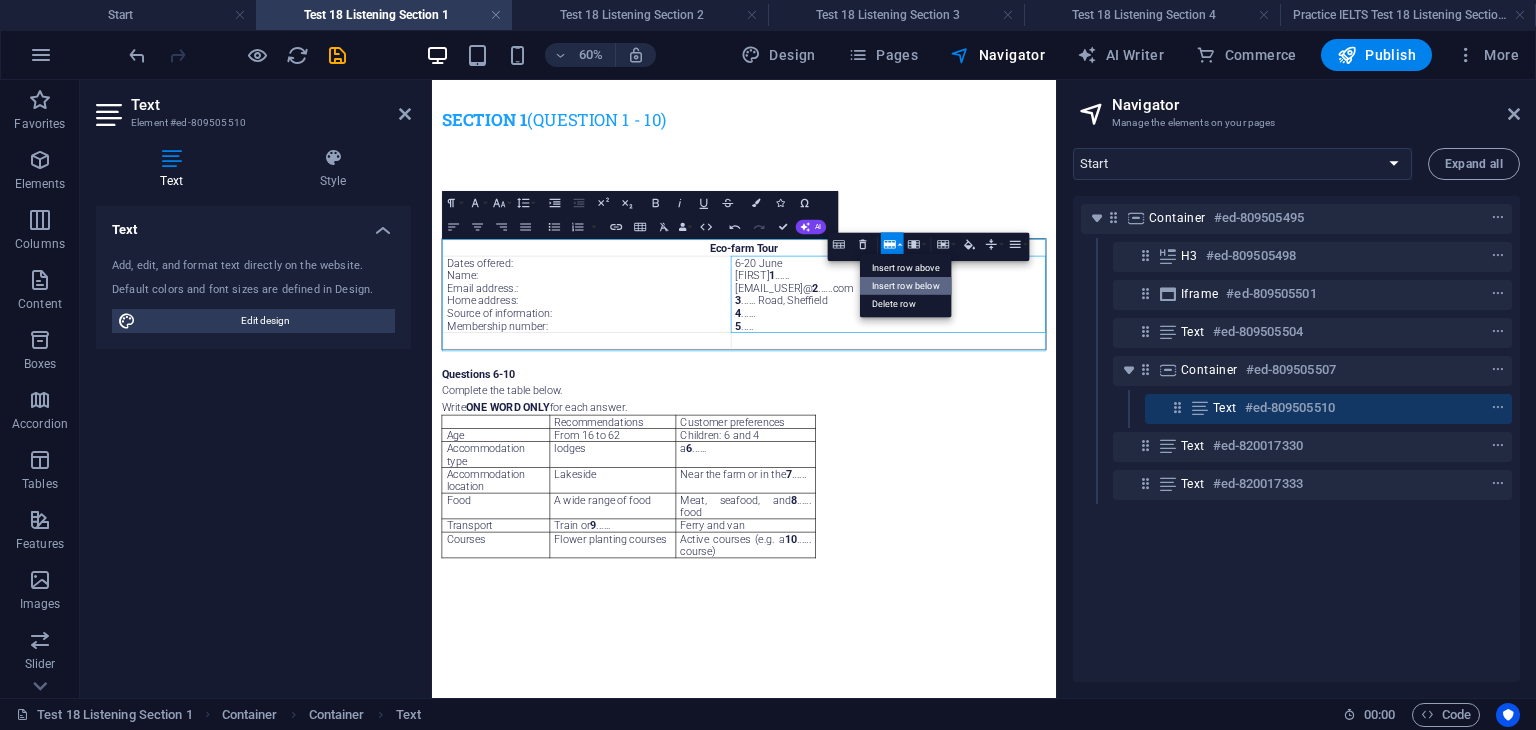 drag, startPoint x: 897, startPoint y: 277, endPoint x: 773, endPoint y: 324, distance: 132.60844 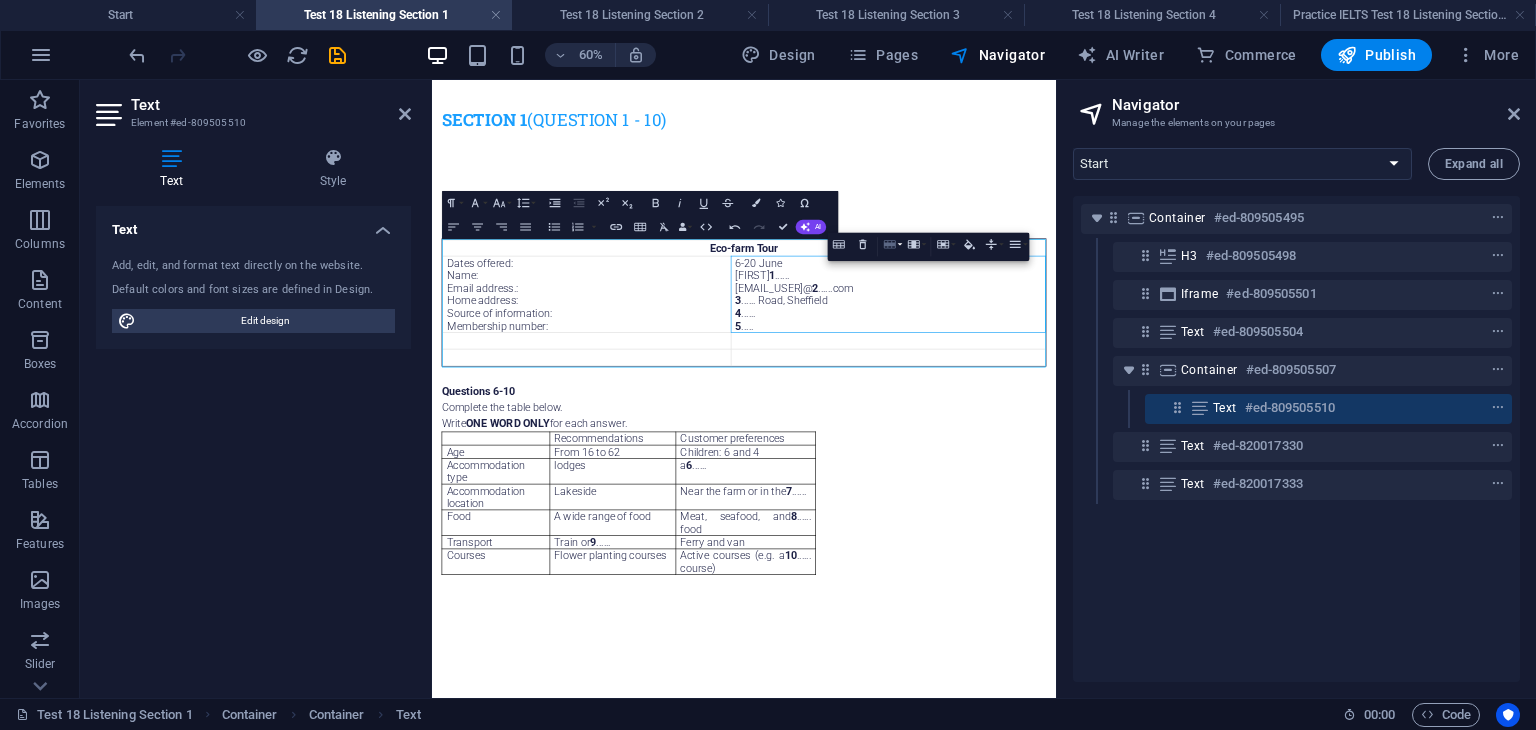click 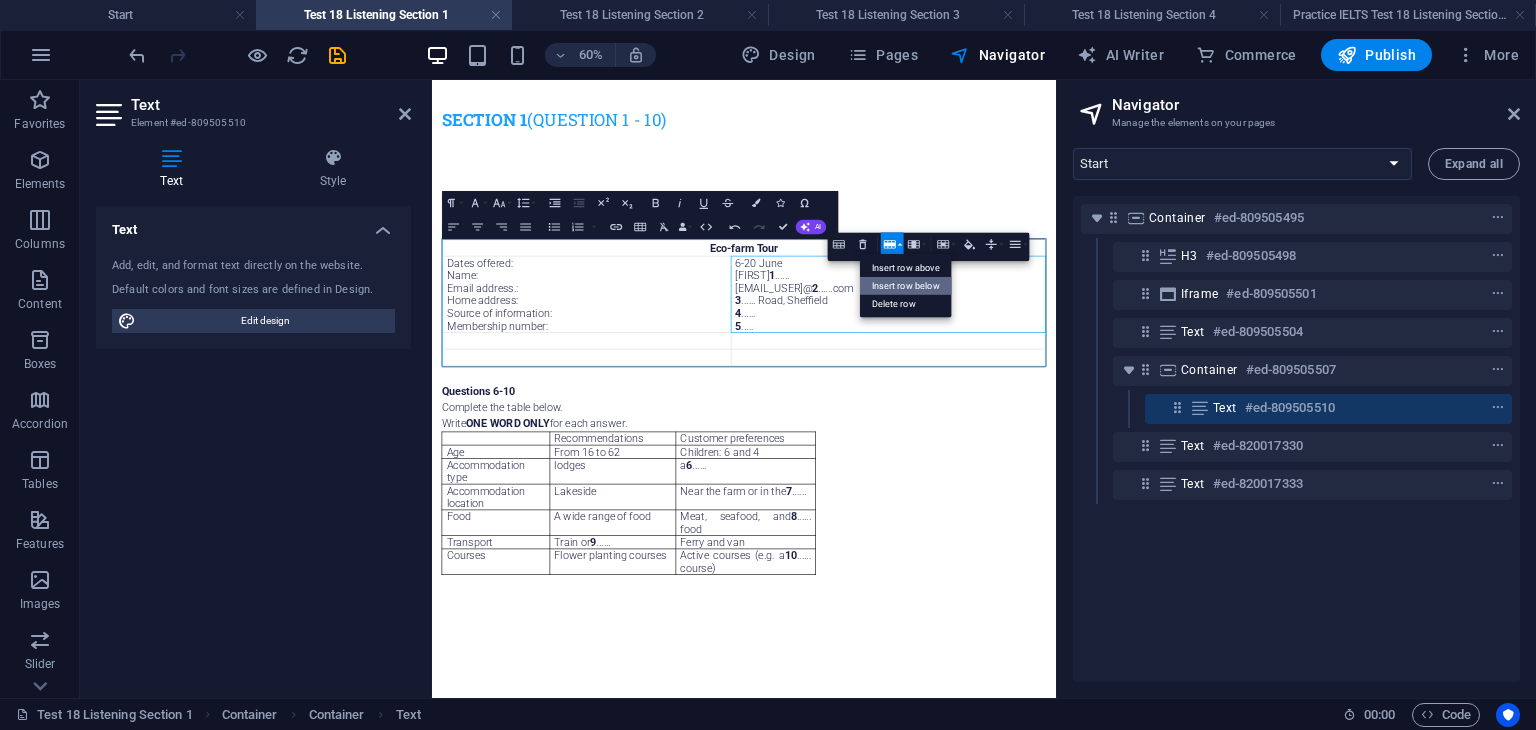 click on "Insert row below" at bounding box center [906, 286] 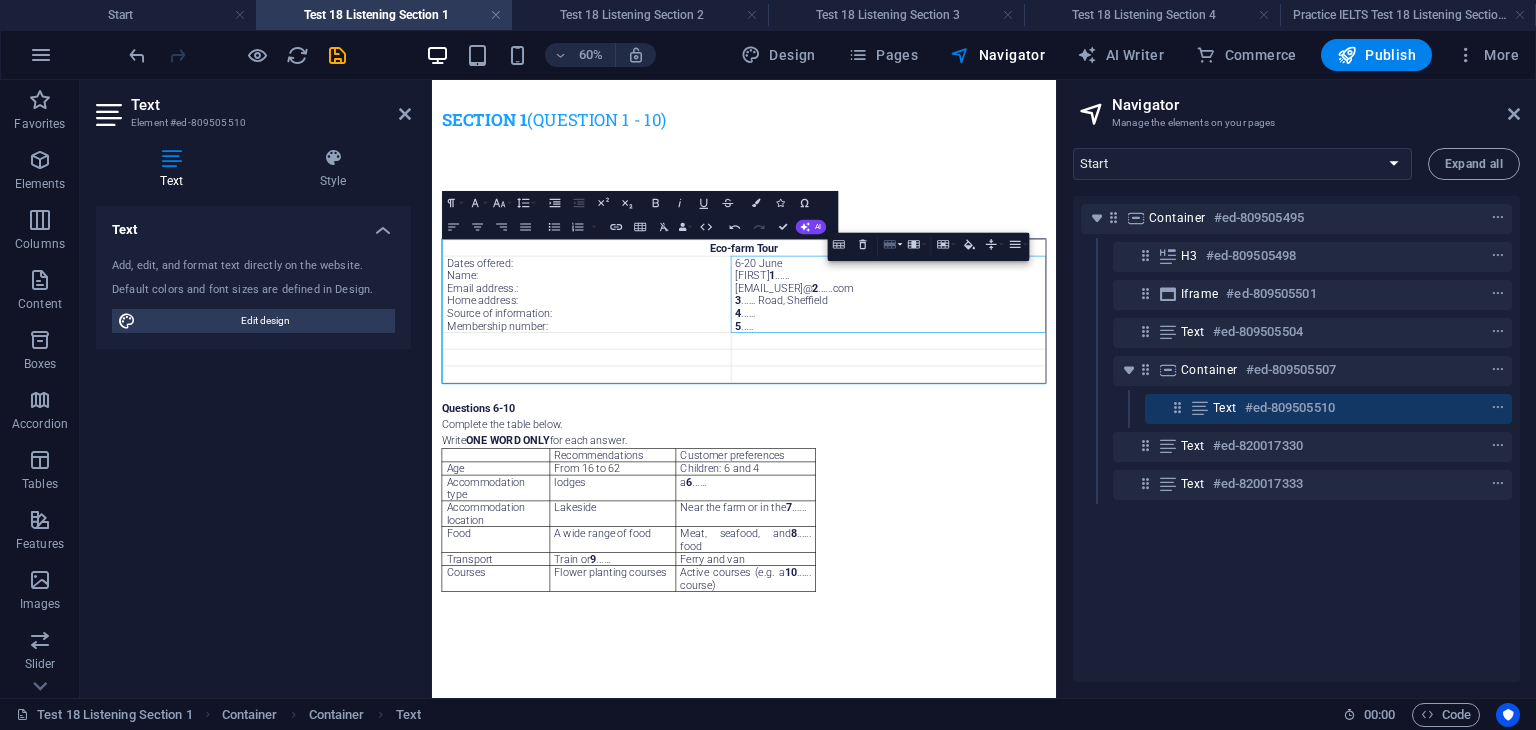 click 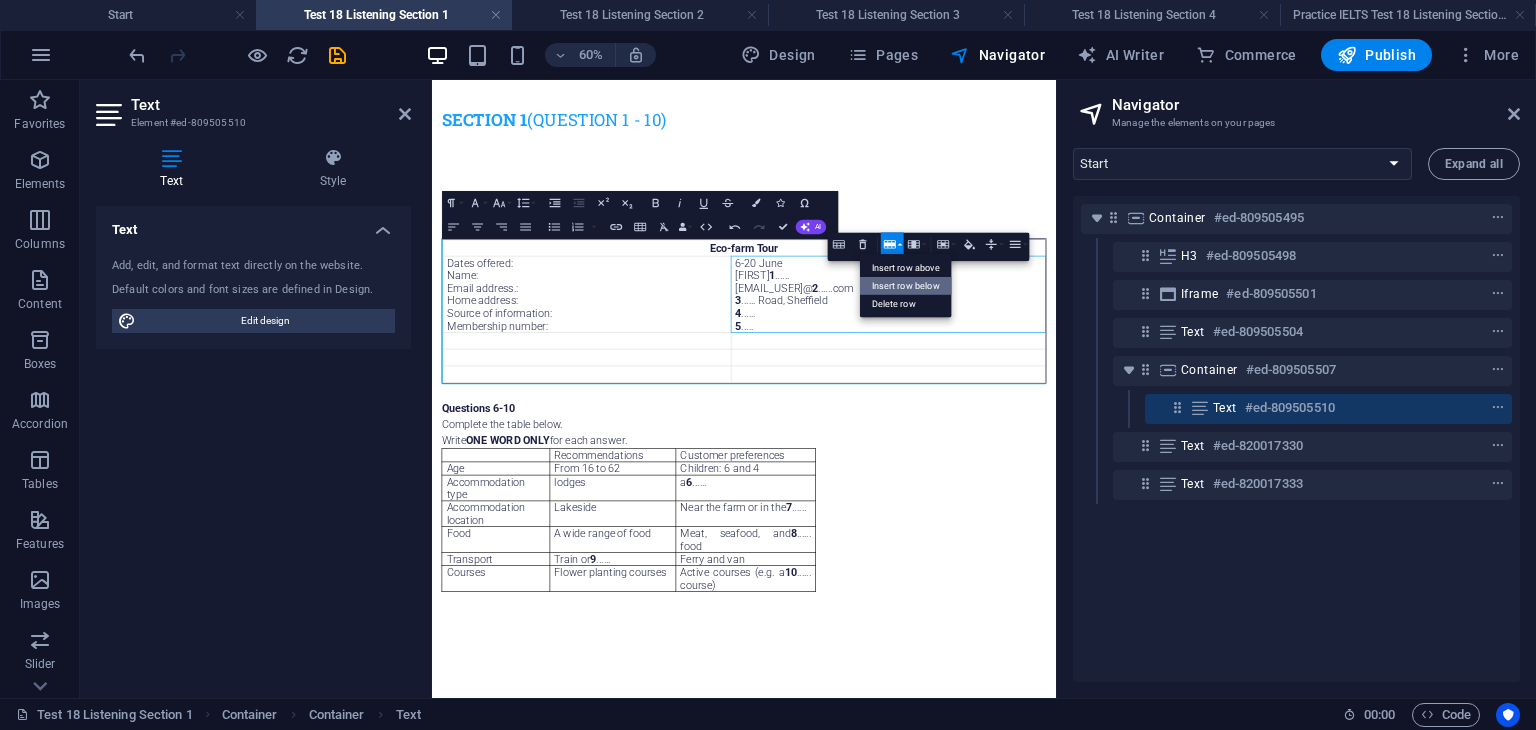 click on "Insert row below" at bounding box center (906, 286) 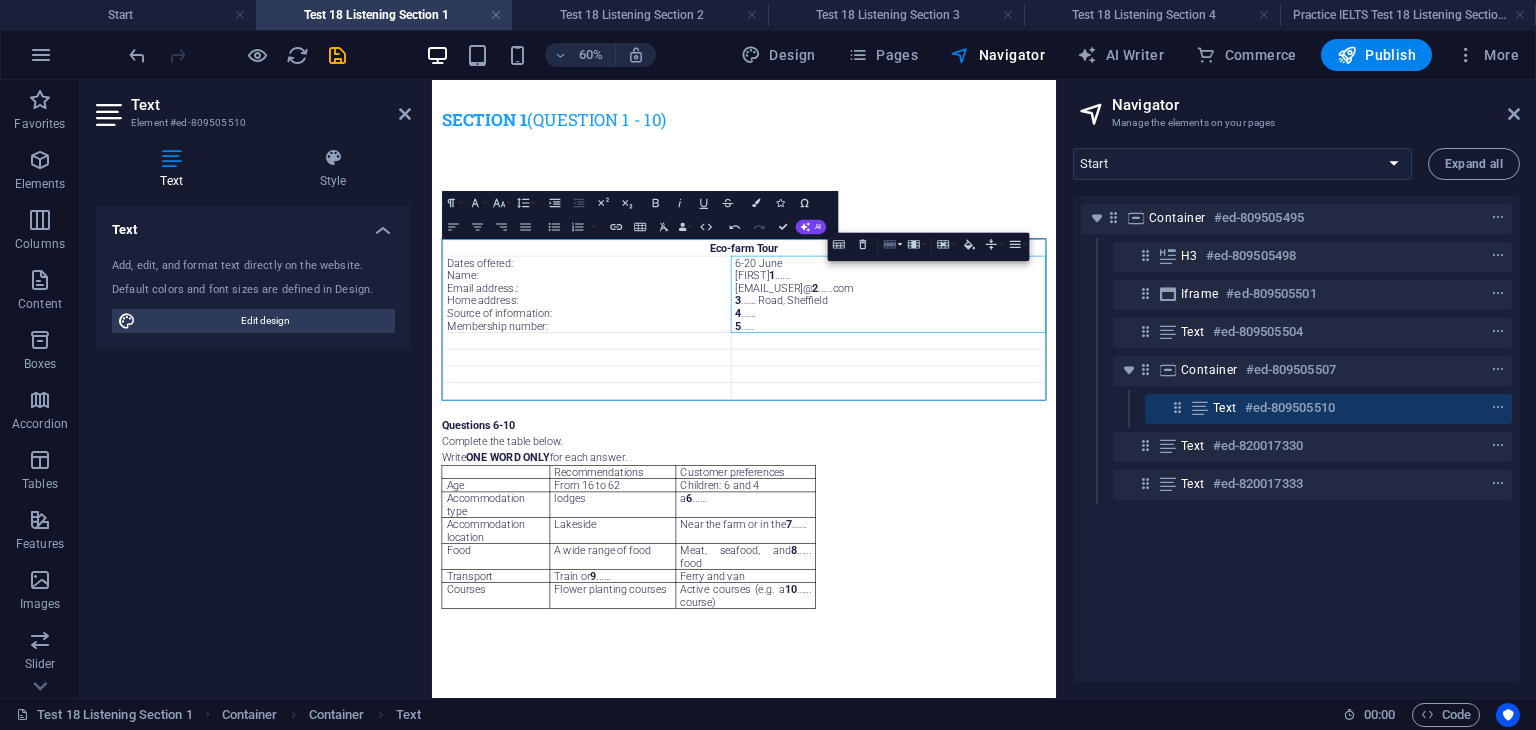click on "Row" at bounding box center [892, 245] 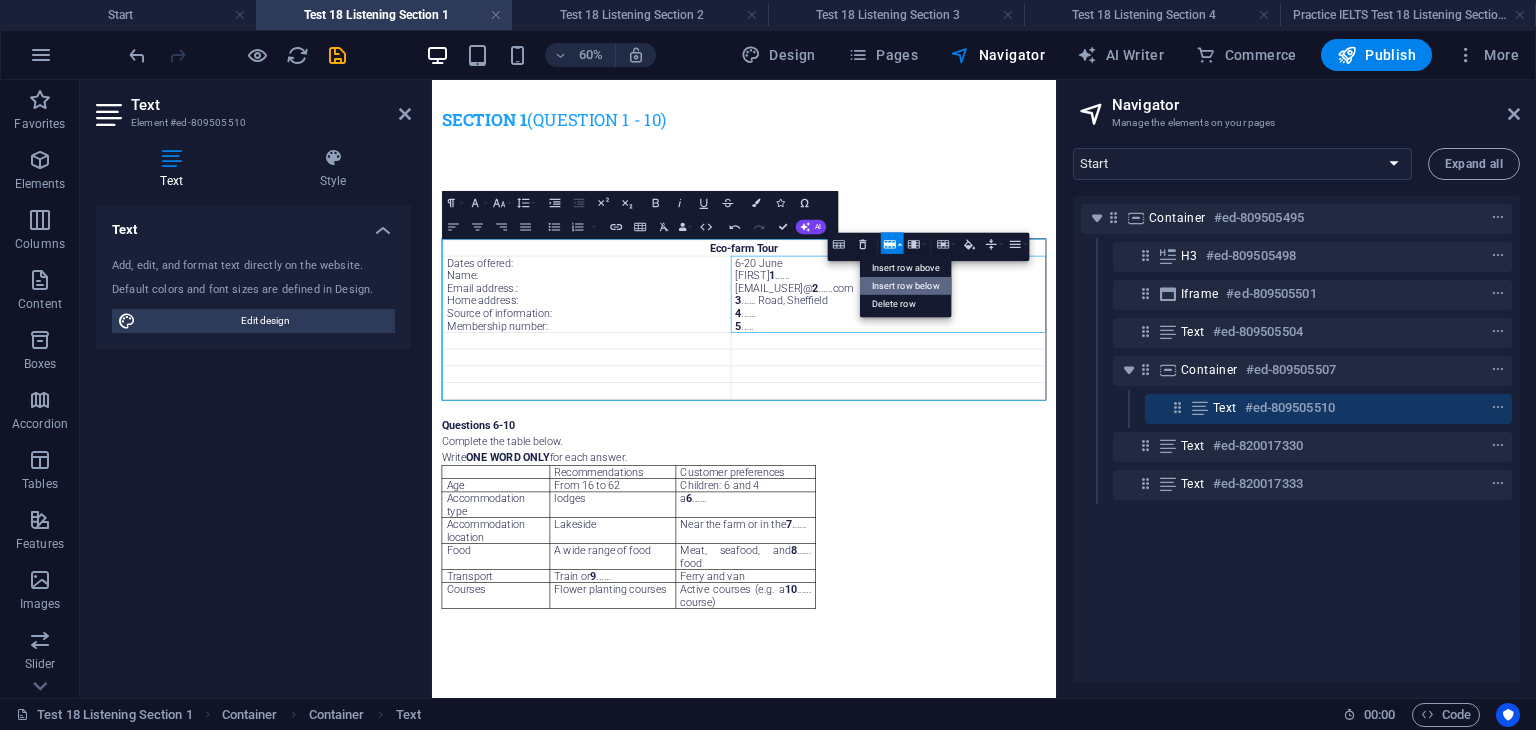 click on "Insert row below" at bounding box center (906, 286) 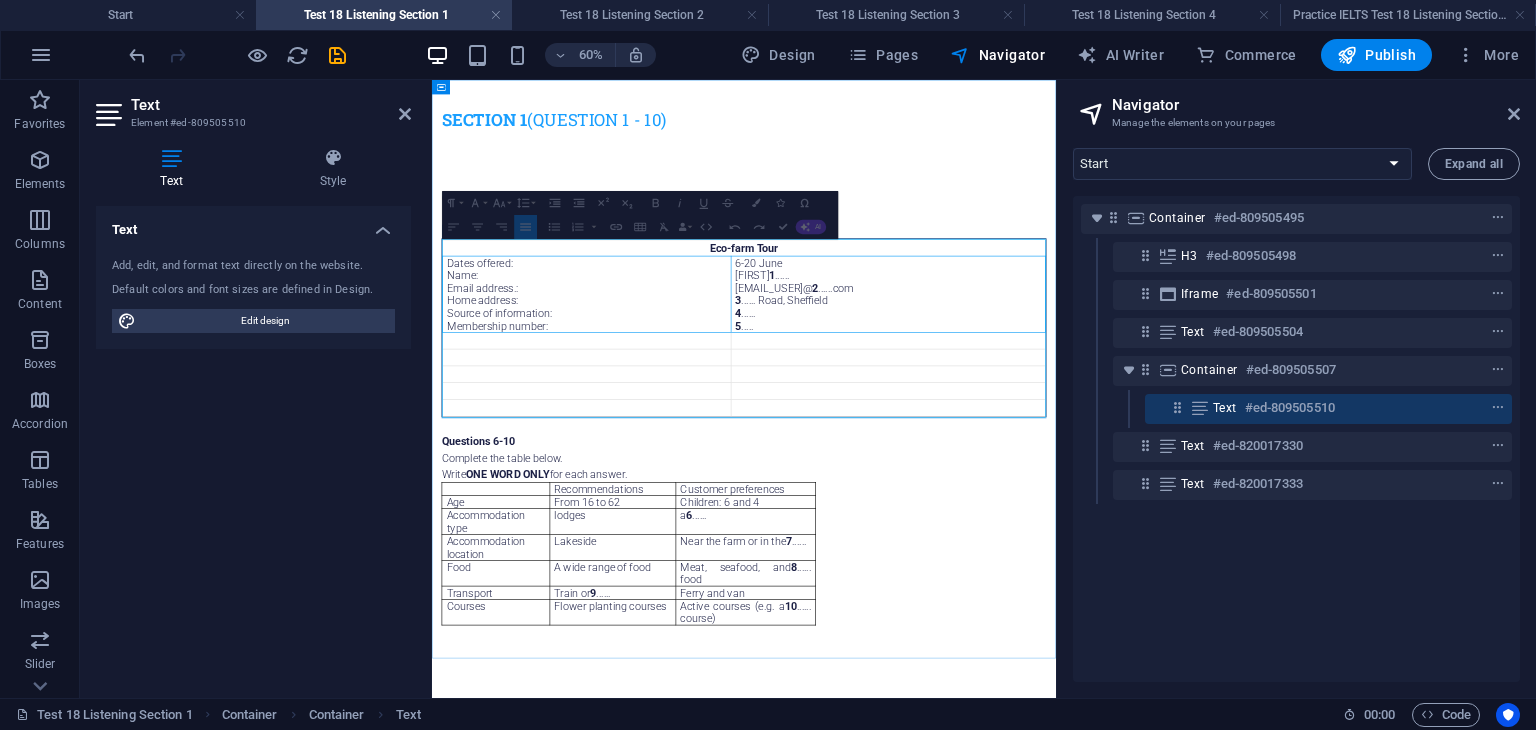 drag, startPoint x: 990, startPoint y: 493, endPoint x: 576, endPoint y: 392, distance: 426.142 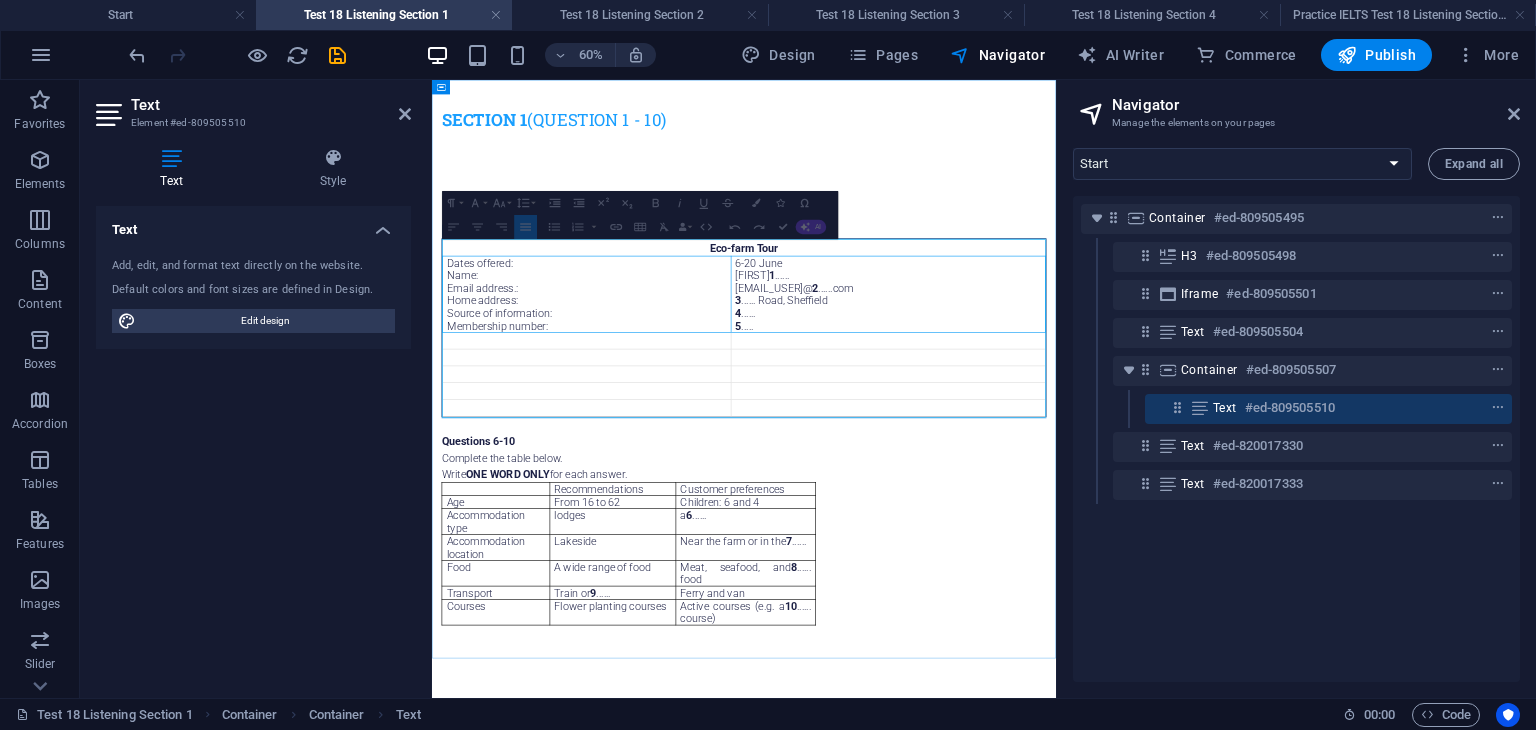 click on "Dates offered: Name:   Email address . : Home address: Source of information: Membership number: 6-20 June [FIRST]  1 ...... [EMAIL_USER] 2 ......com 3 ...... Road, [CITY] 4 ...... 5 ....." at bounding box center [952, 437] 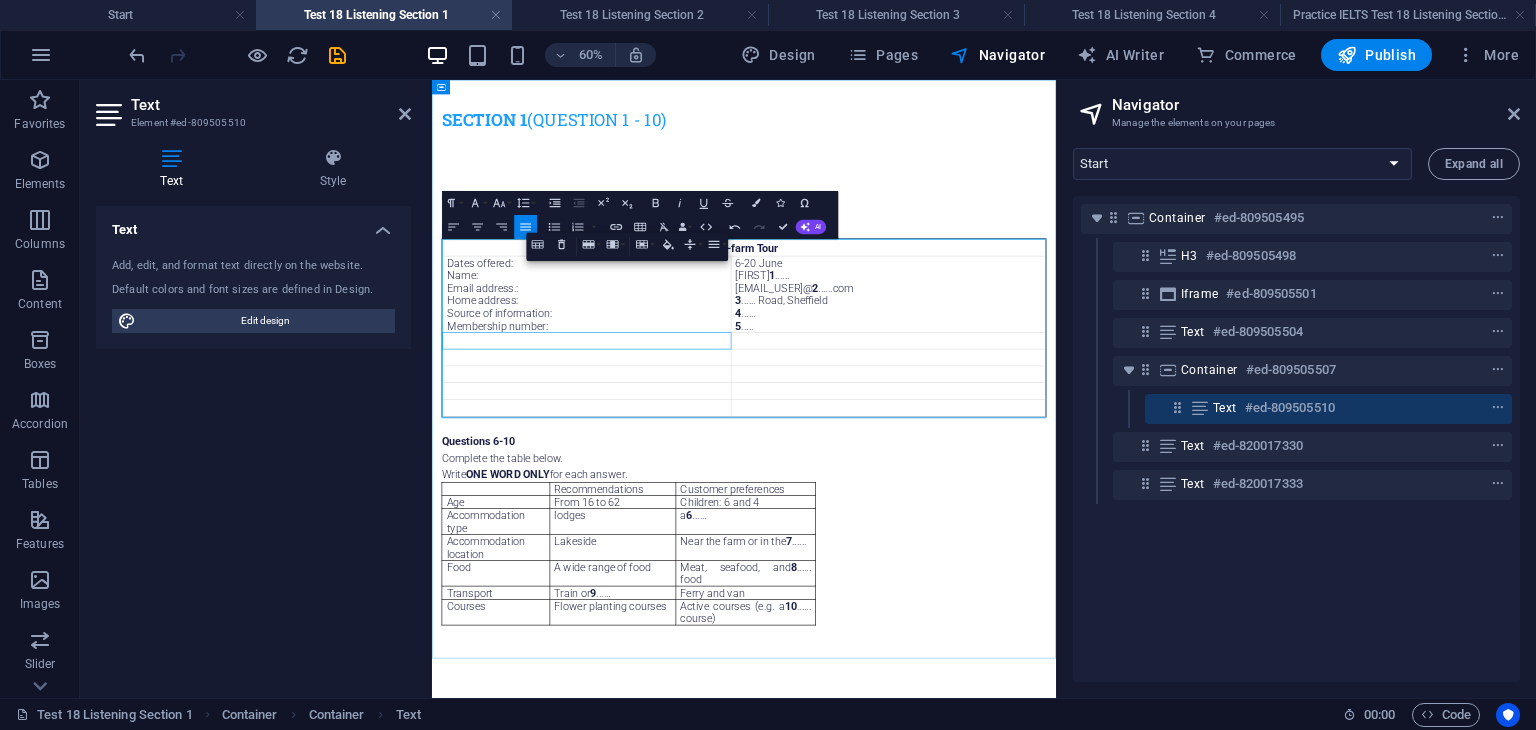 click at bounding box center [690, 515] 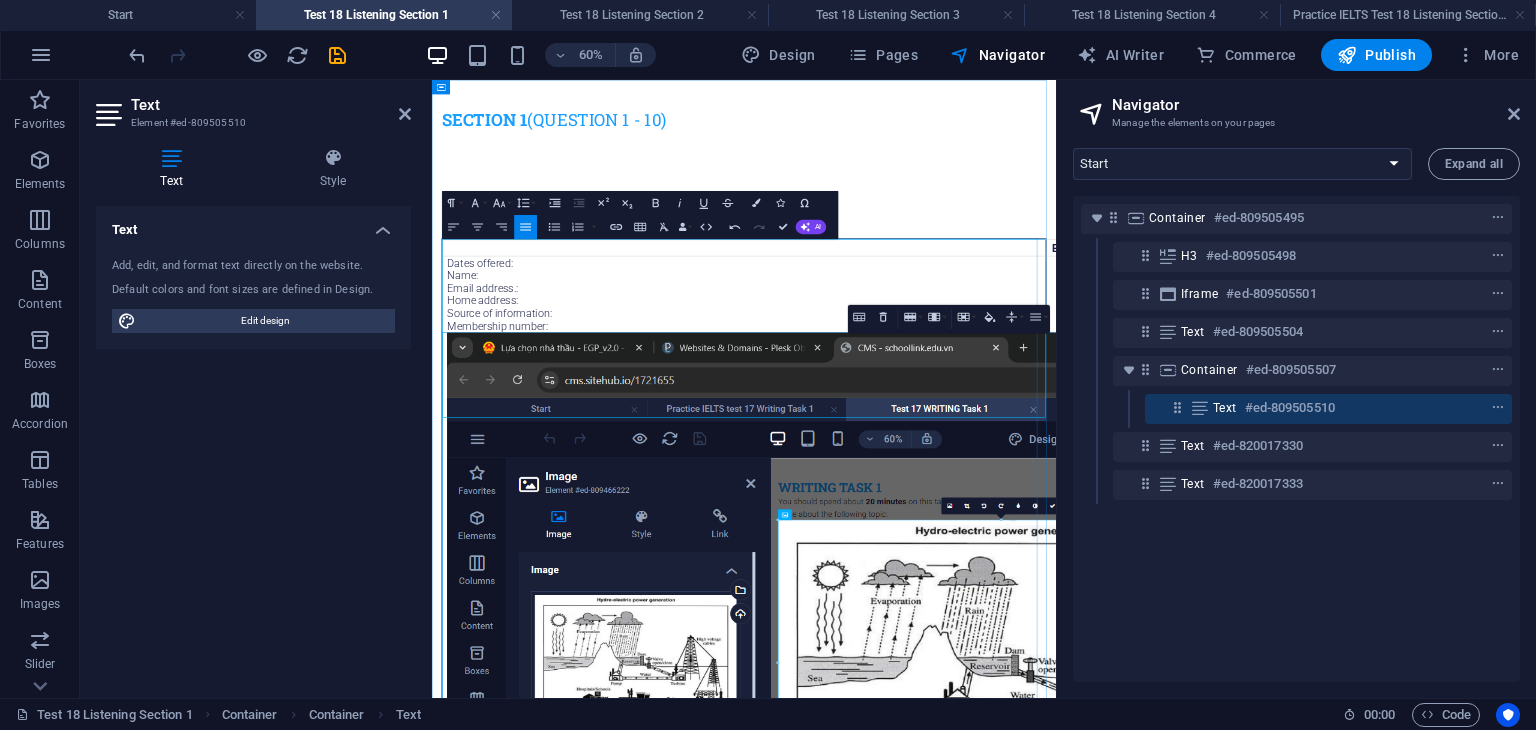 scroll, scrollTop: 0, scrollLeft: 1917, axis: horizontal 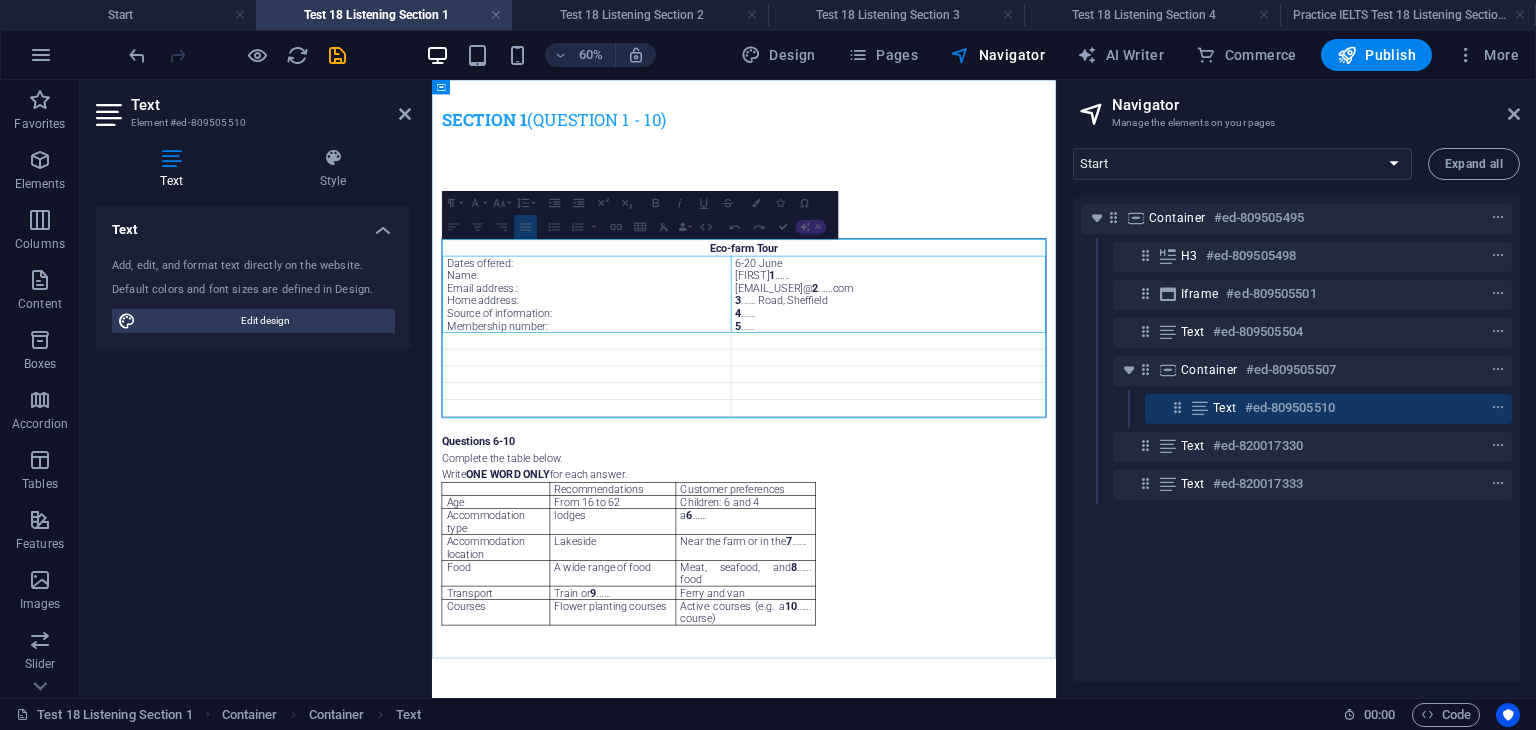 drag, startPoint x: 1029, startPoint y: 492, endPoint x: 594, endPoint y: 414, distance: 441.93777 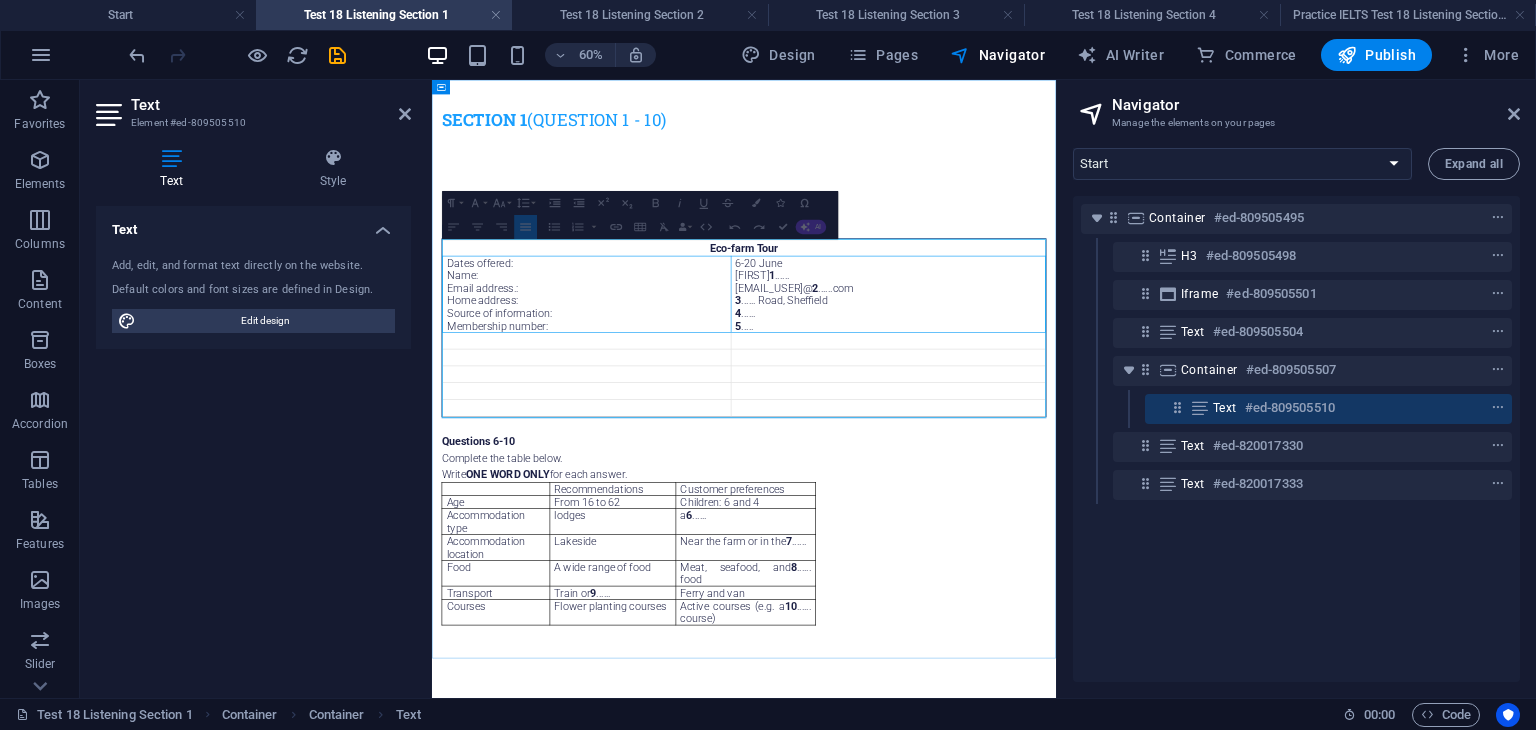 click on "Dates offered: Name:   Email address . : Home address: Source of information: Membership number: 6-20 June [FIRST]  1 ...... [EMAIL_USER] 2 ......com 3 ...... Road, [CITY] 4 ...... 5 ....." at bounding box center [952, 437] 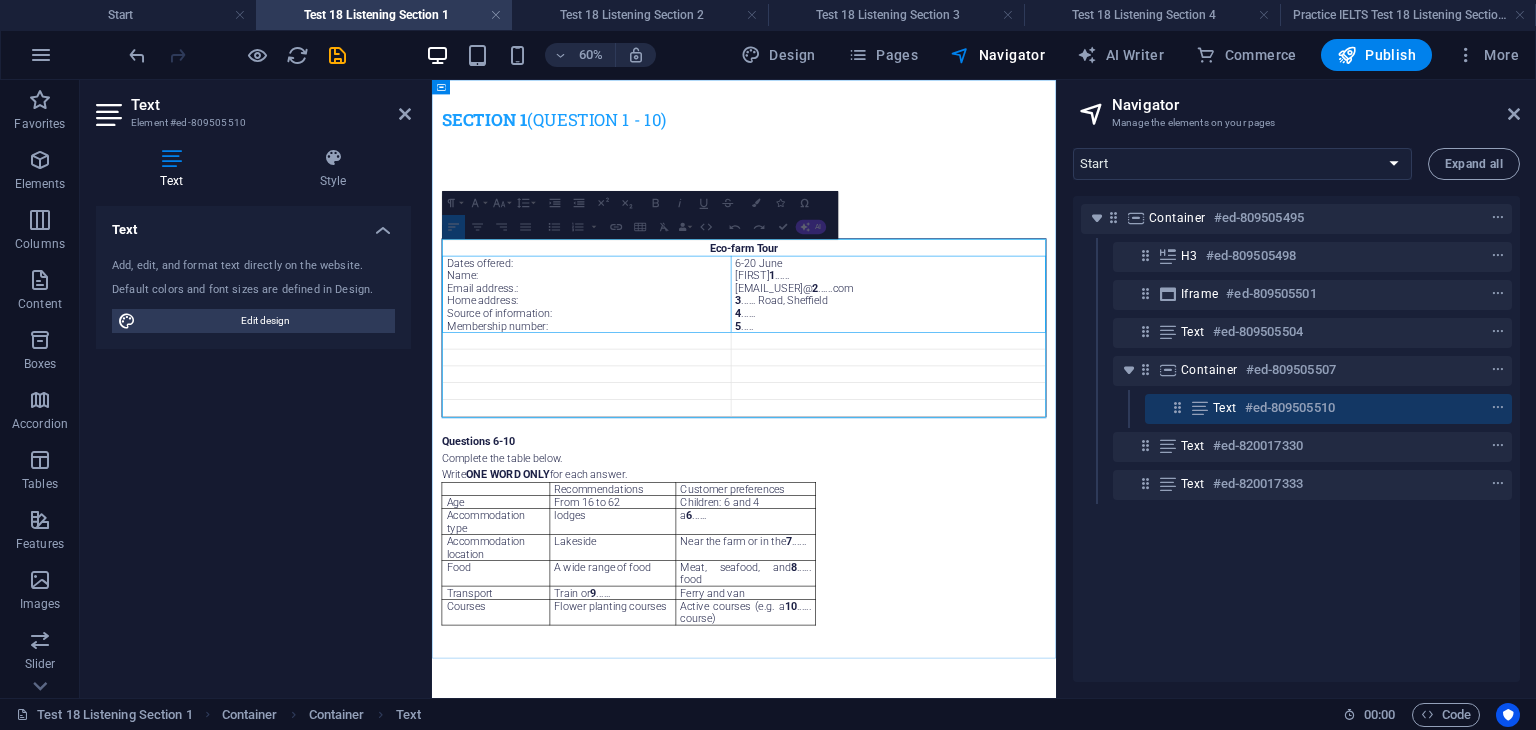 drag, startPoint x: 474, startPoint y: 386, endPoint x: 1193, endPoint y: 461, distance: 722.9011 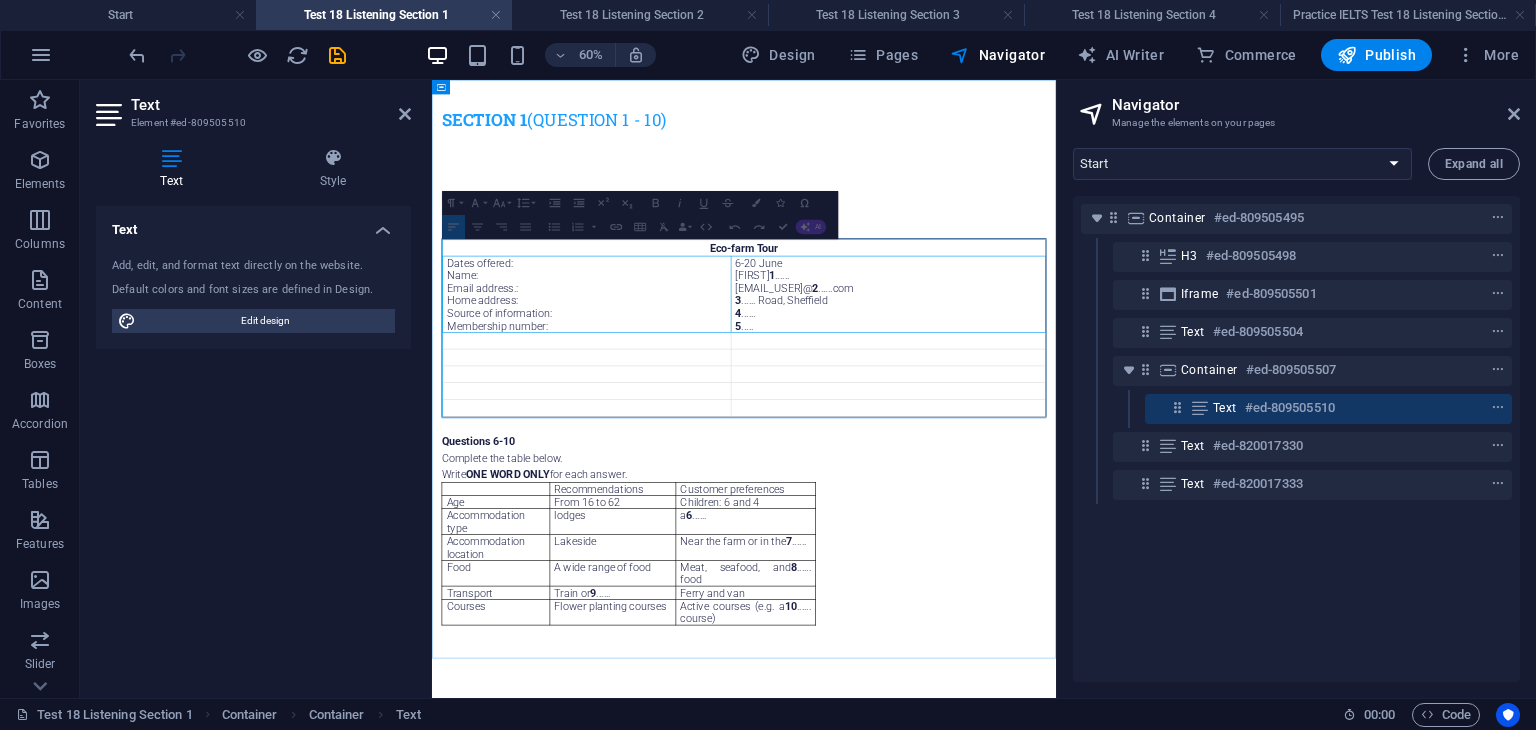 click on "Dates offered: Name:   Email address . : Home address: Source of information: Membership number: 6-20 June [FIRST]  1 ...... [EMAIL_USER] 2 ......com 3 ...... Road, [CITY] 4 ...... 5 ....." at bounding box center [952, 437] 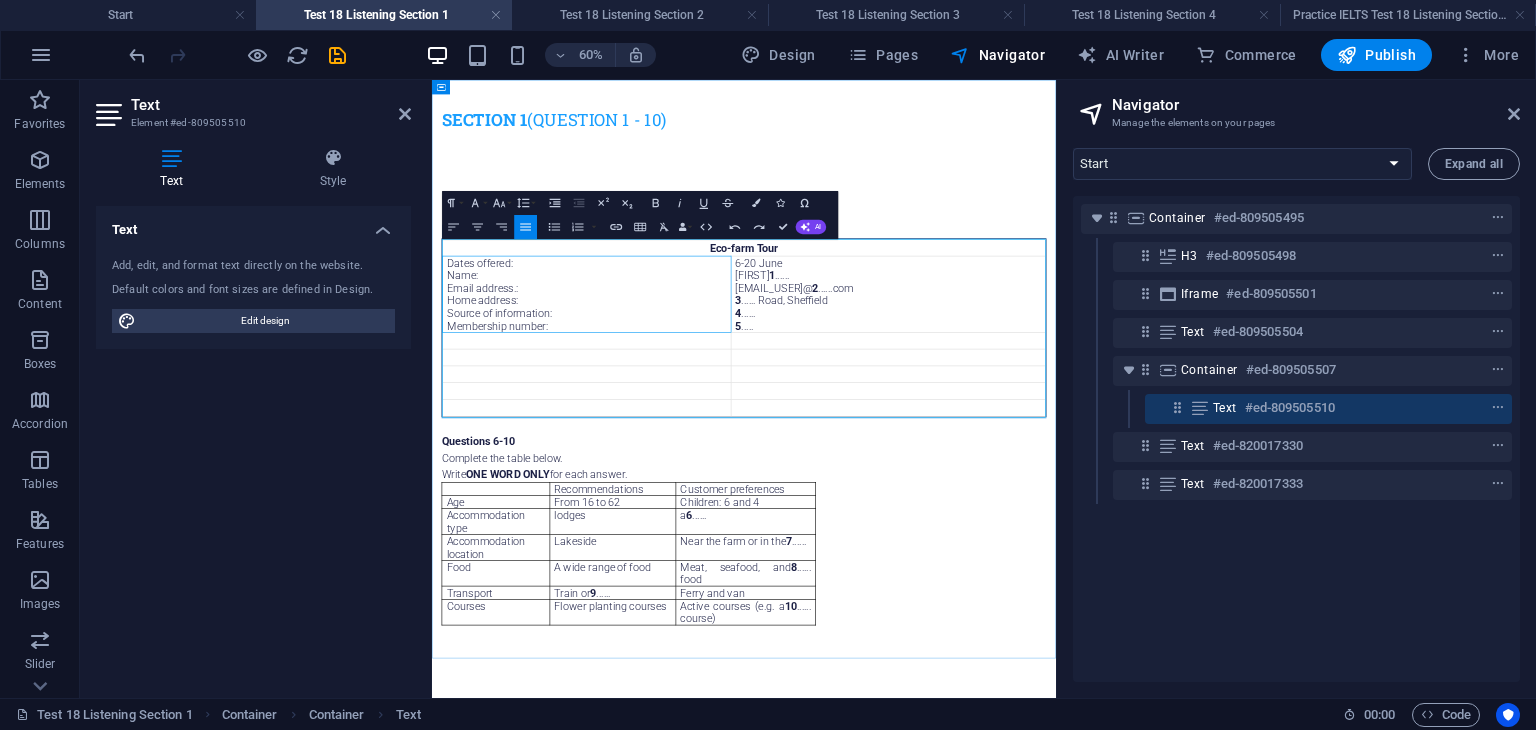 drag, startPoint x: 1042, startPoint y: 445, endPoint x: 820, endPoint y: 445, distance: 222 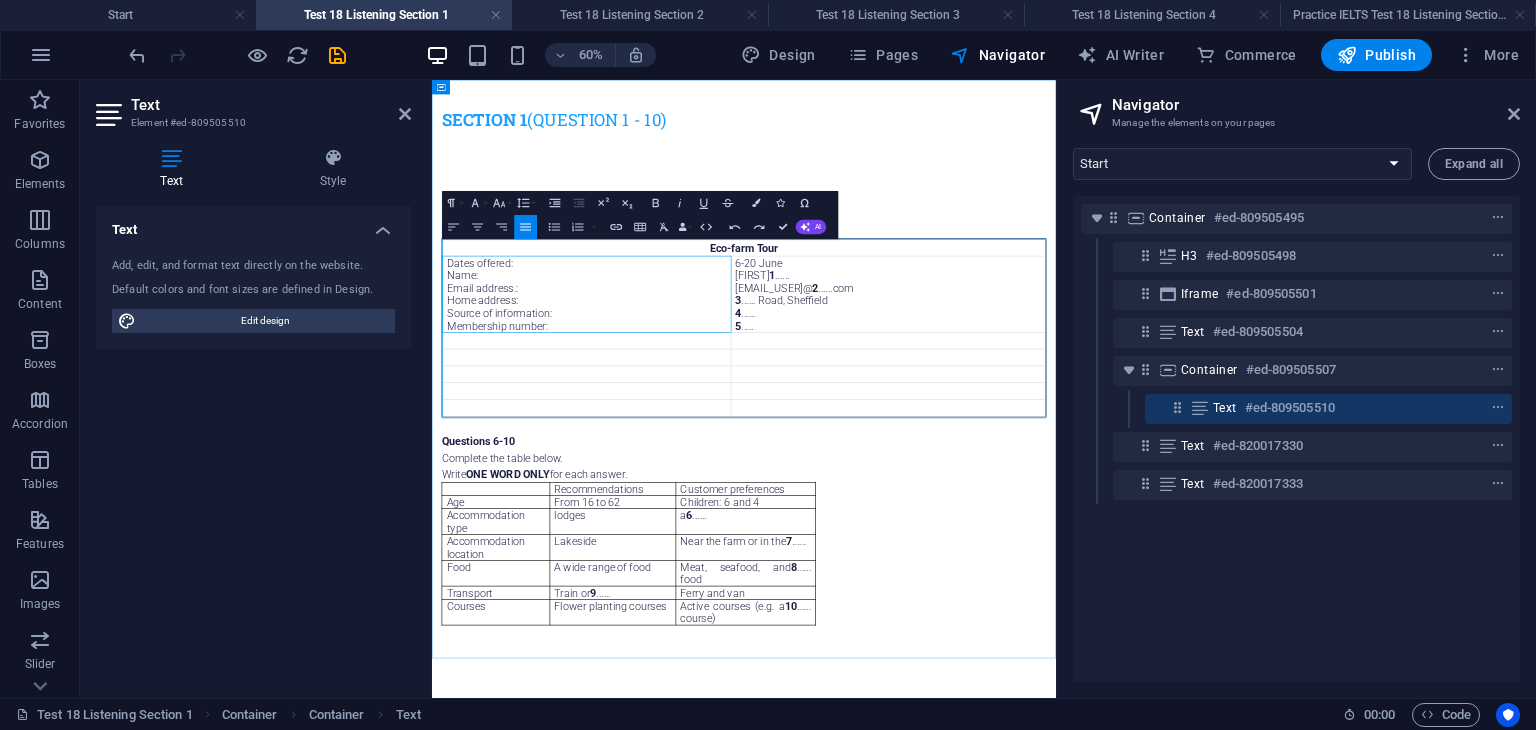 click on "Dates offered: Name:   Email address . : Home address: Source of information: Membership number:" at bounding box center (689, 437) 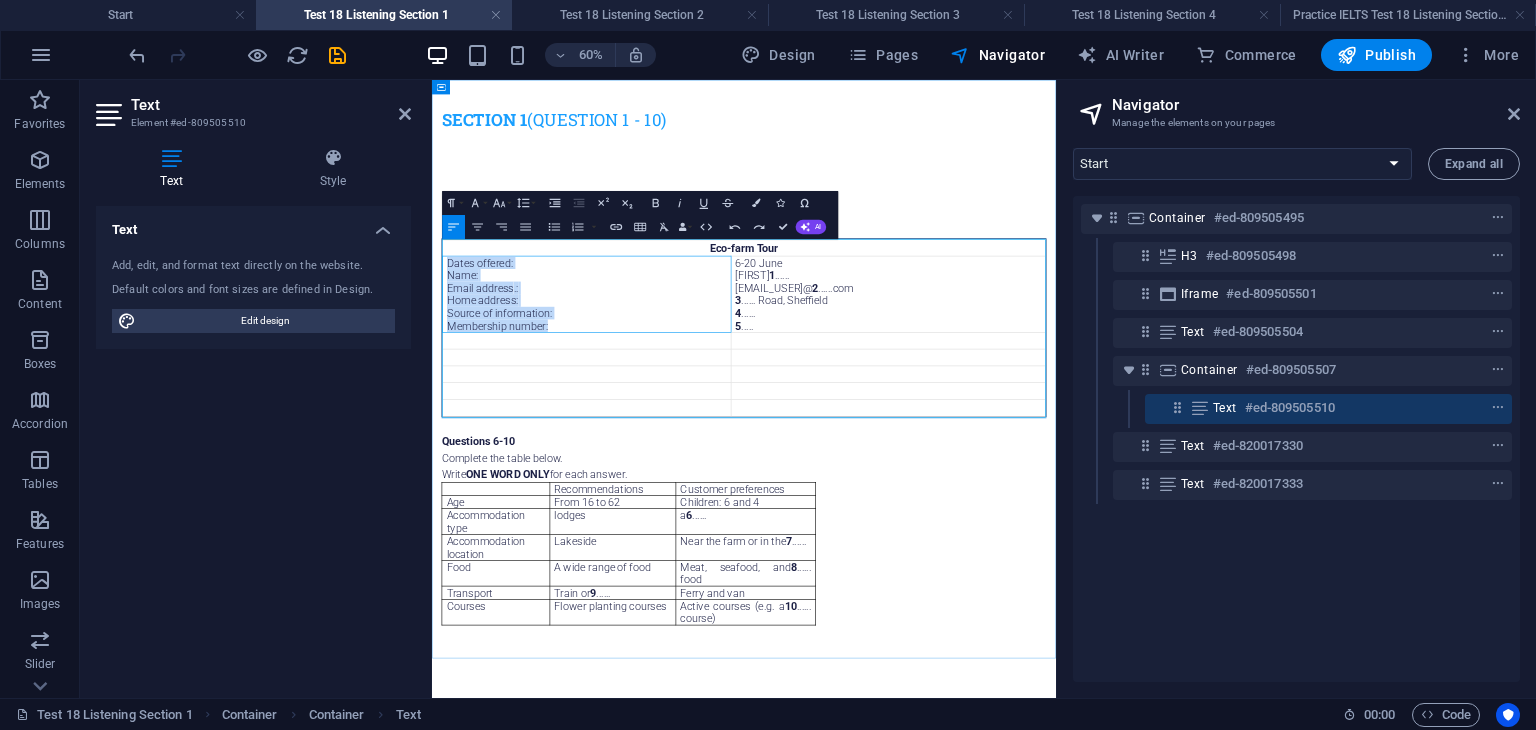drag, startPoint x: 657, startPoint y: 481, endPoint x: 454, endPoint y: 385, distance: 224.55511 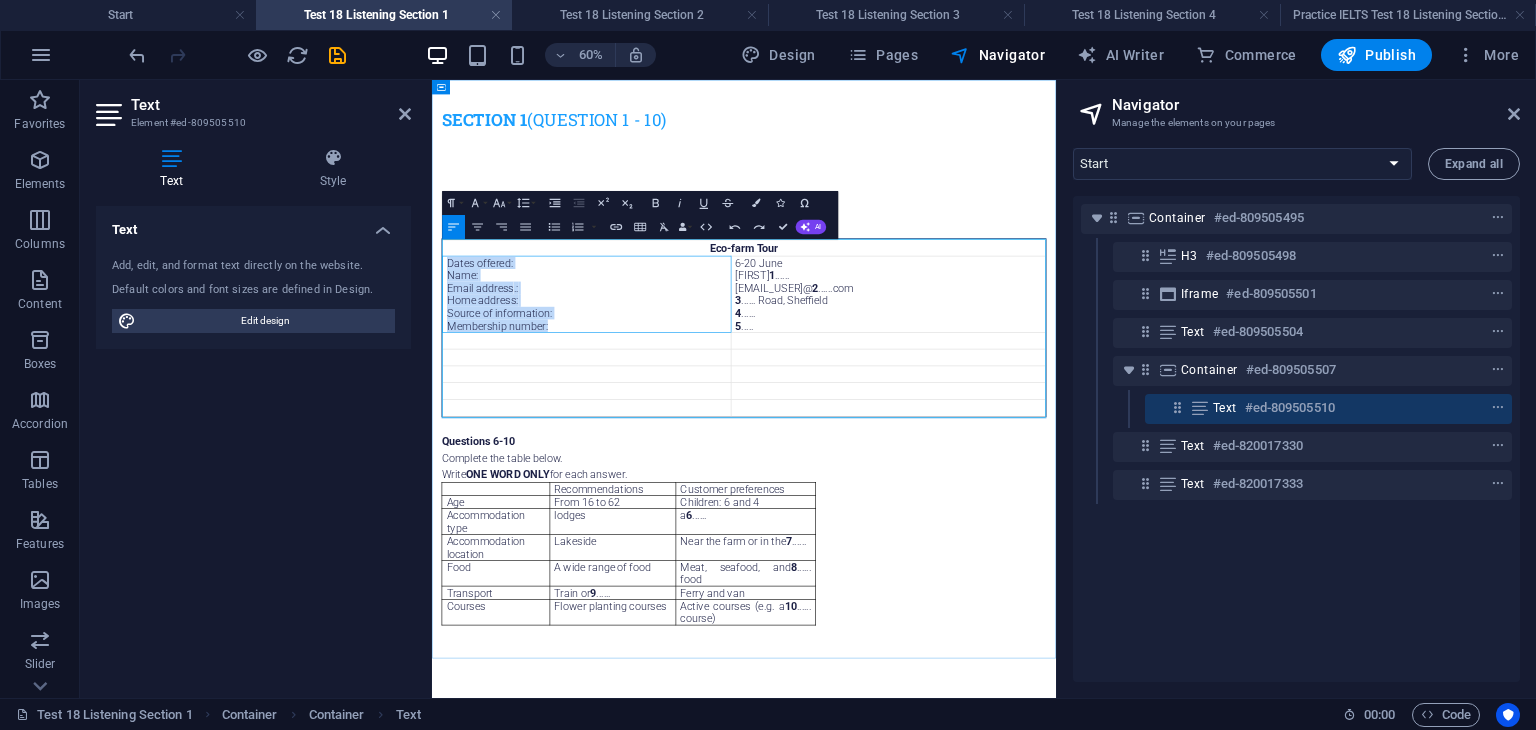click on "Dates offered: Name:   Email address . : Home address: Source of information: Membership number:" at bounding box center (690, 437) 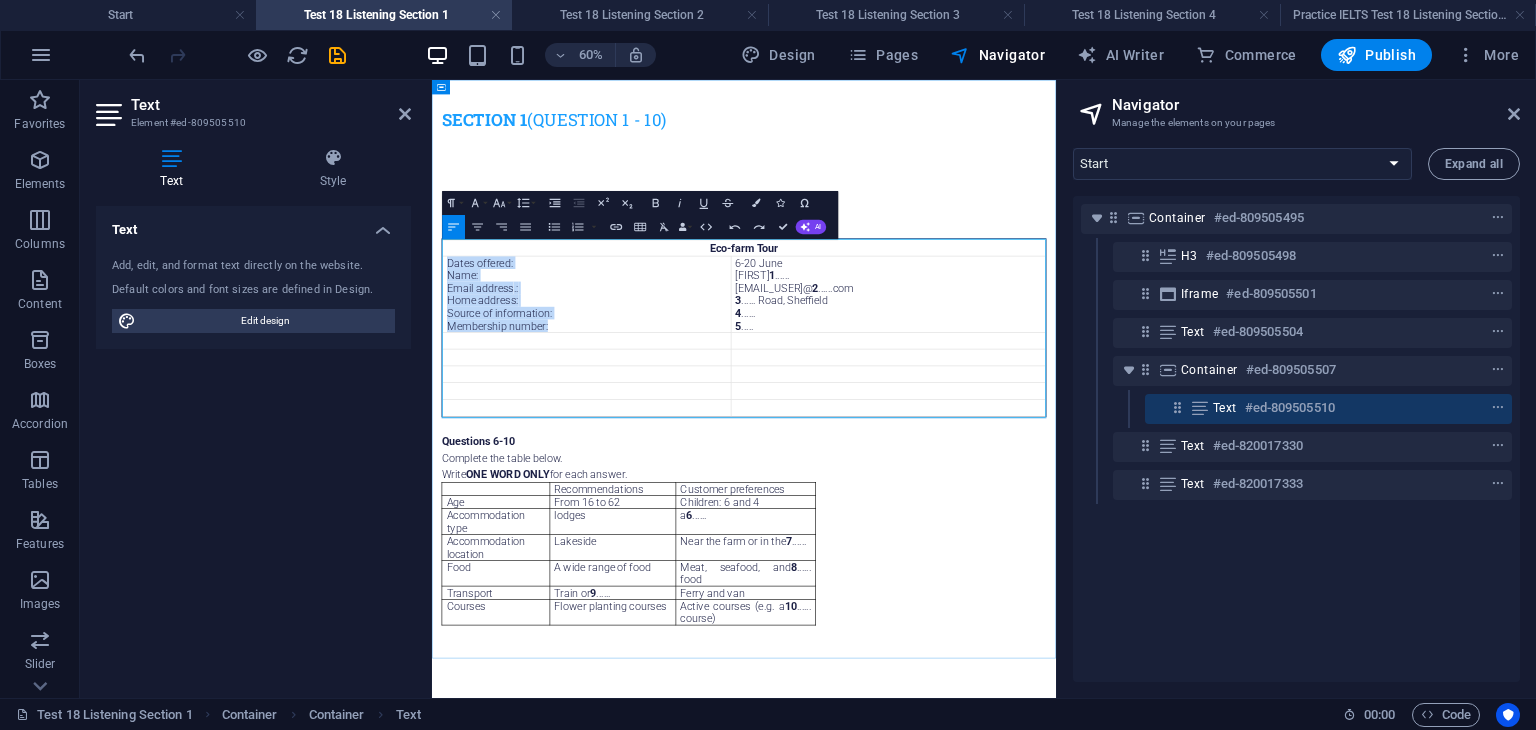 copy on "Dates offered: Name:   Email address . : Home address: Source of information: Membership number:" 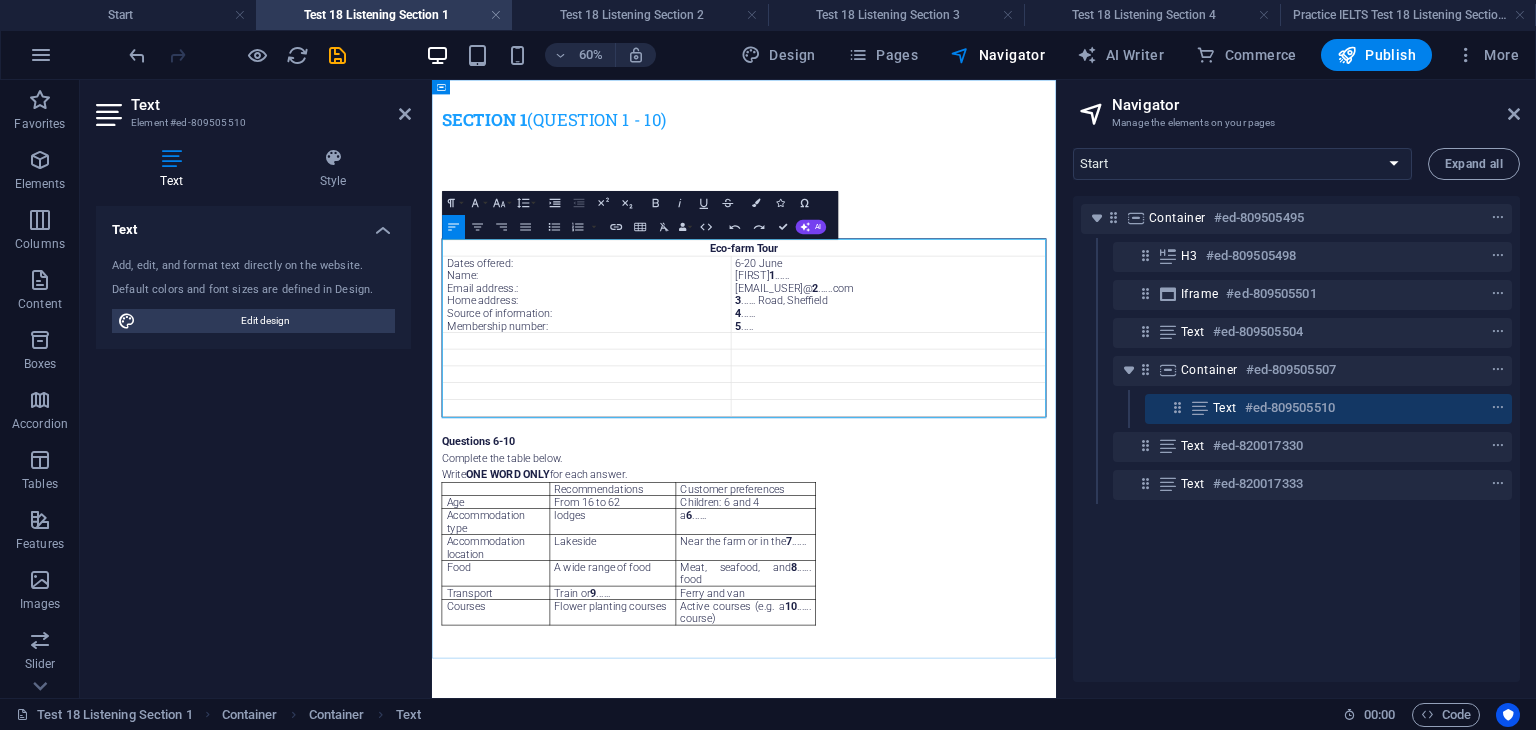 click at bounding box center (690, 515) 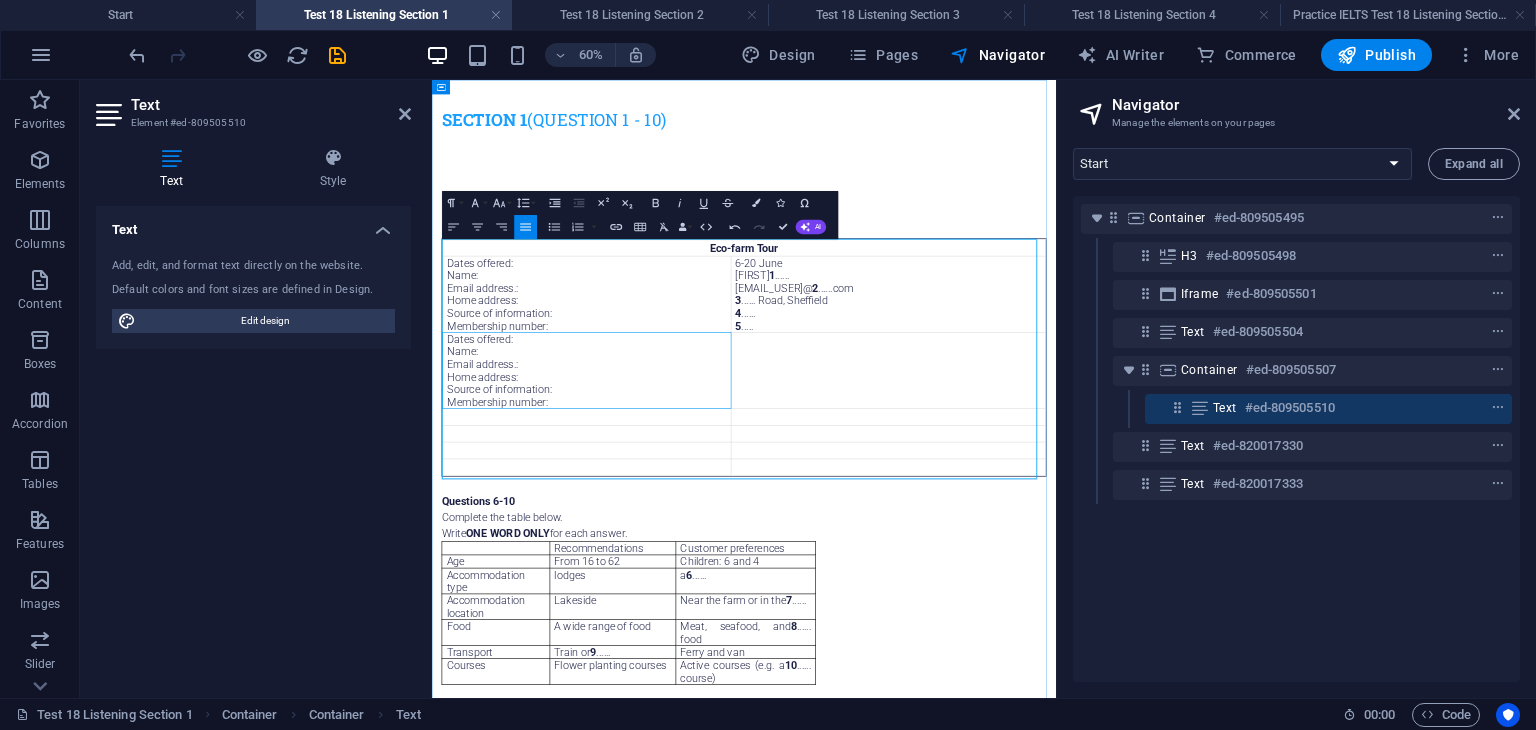 click at bounding box center [690, 642] 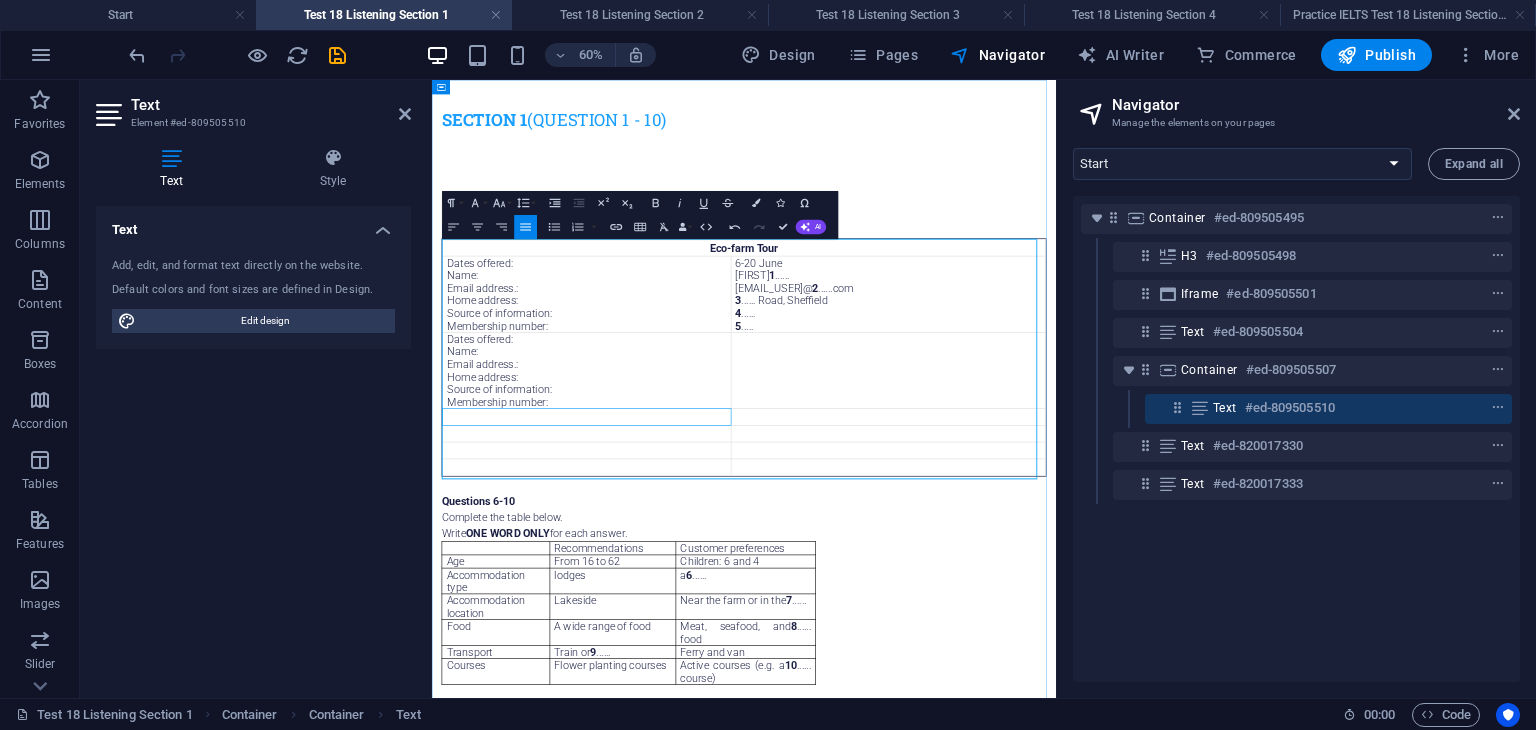 scroll, scrollTop: 1060, scrollLeft: 2, axis: both 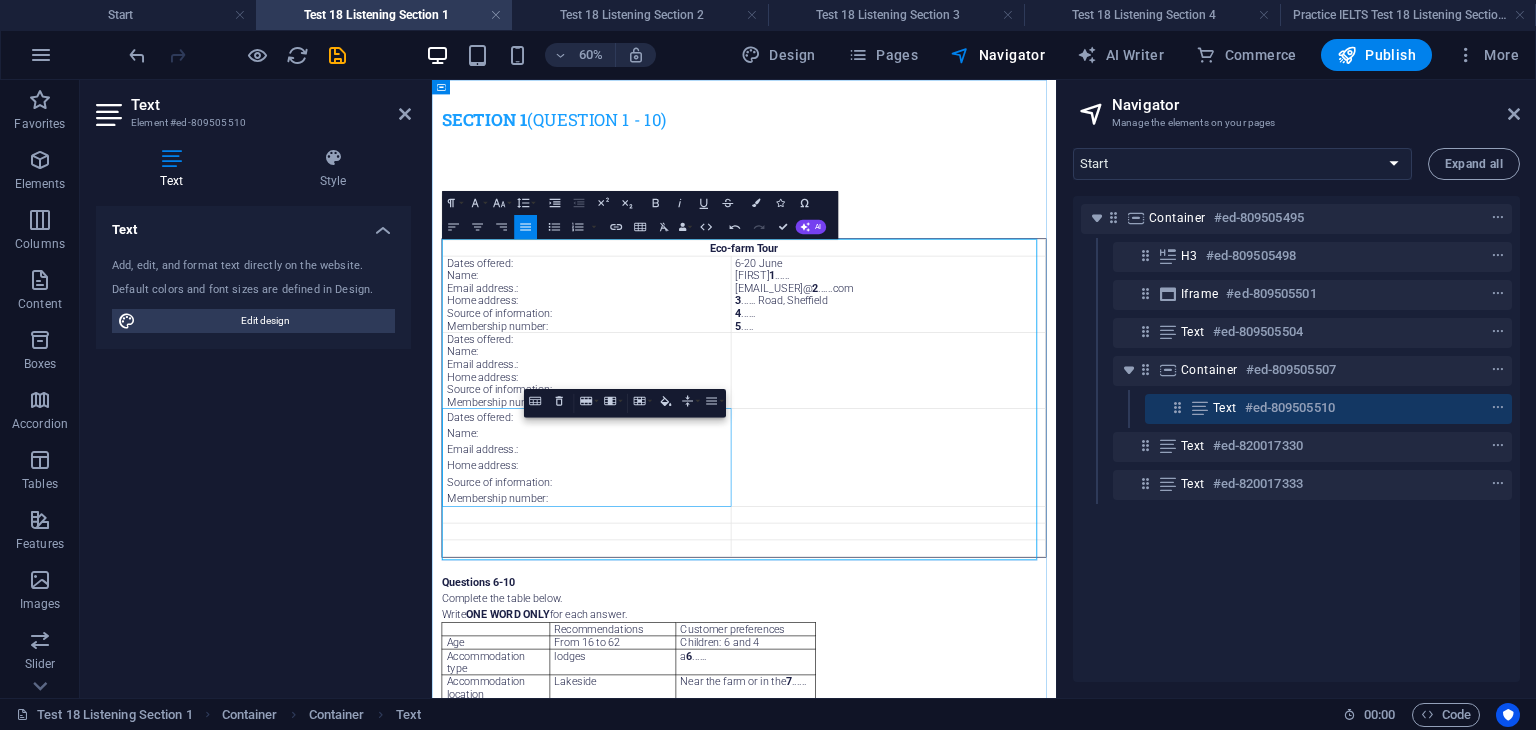 click at bounding box center (690, 805) 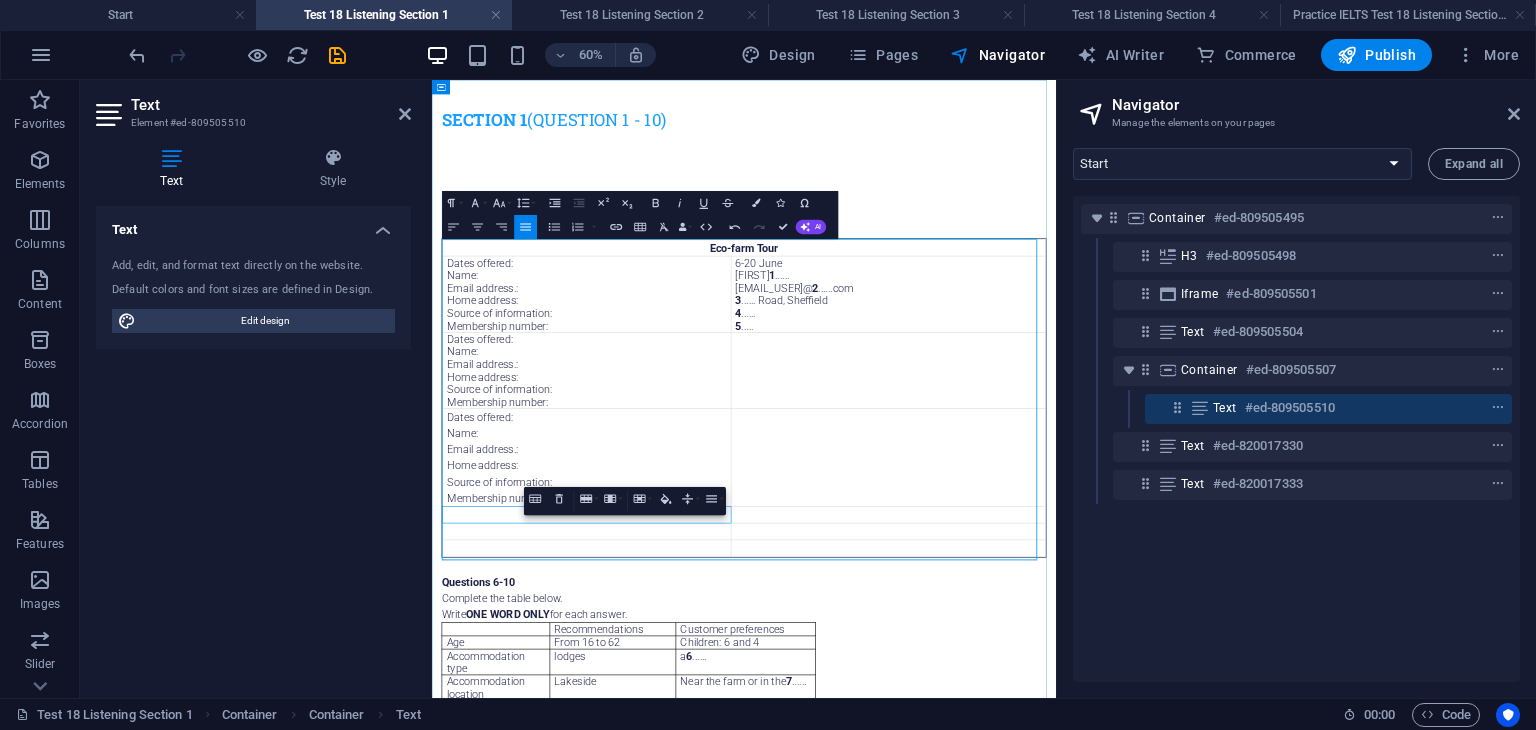 scroll, scrollTop: 1060, scrollLeft: 2, axis: both 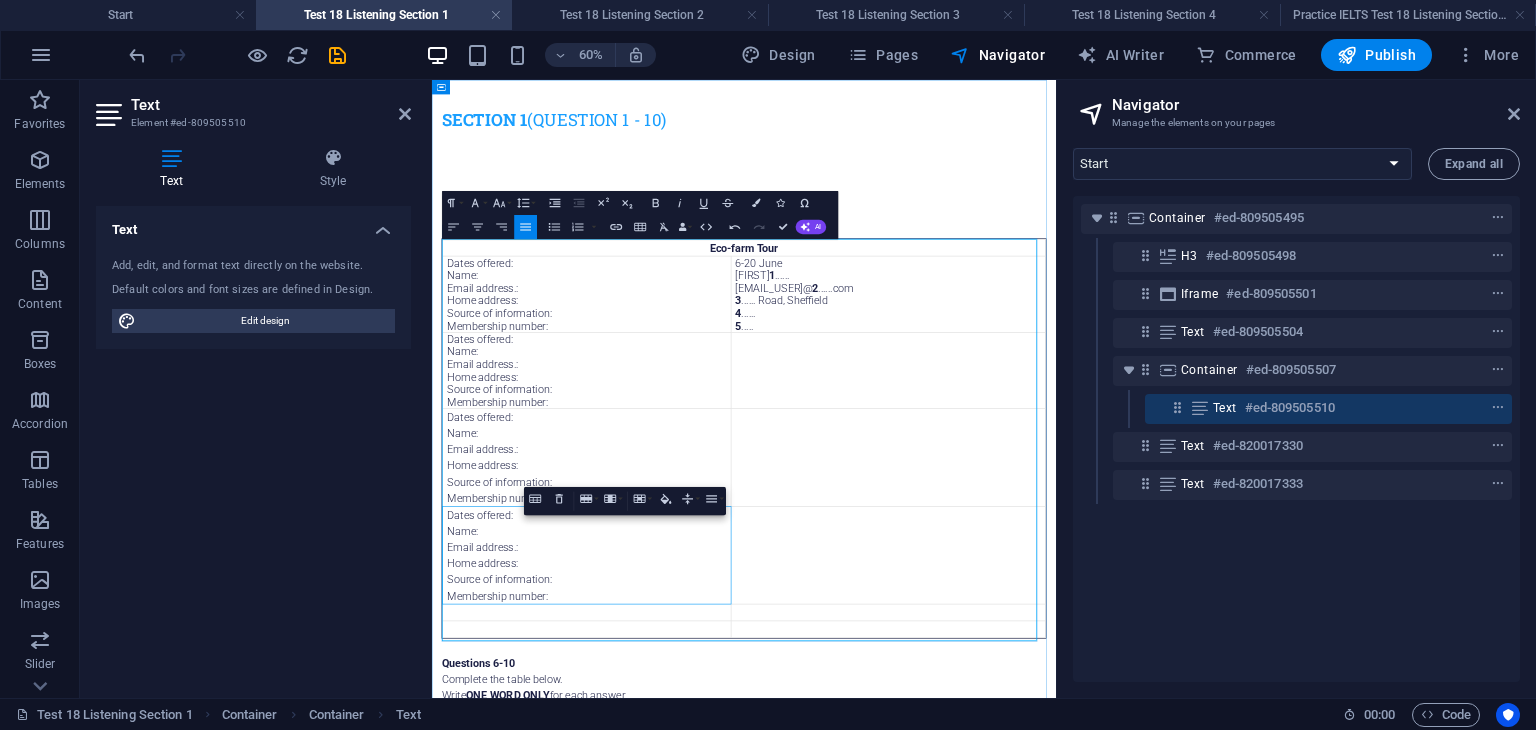 click at bounding box center (690, 968) 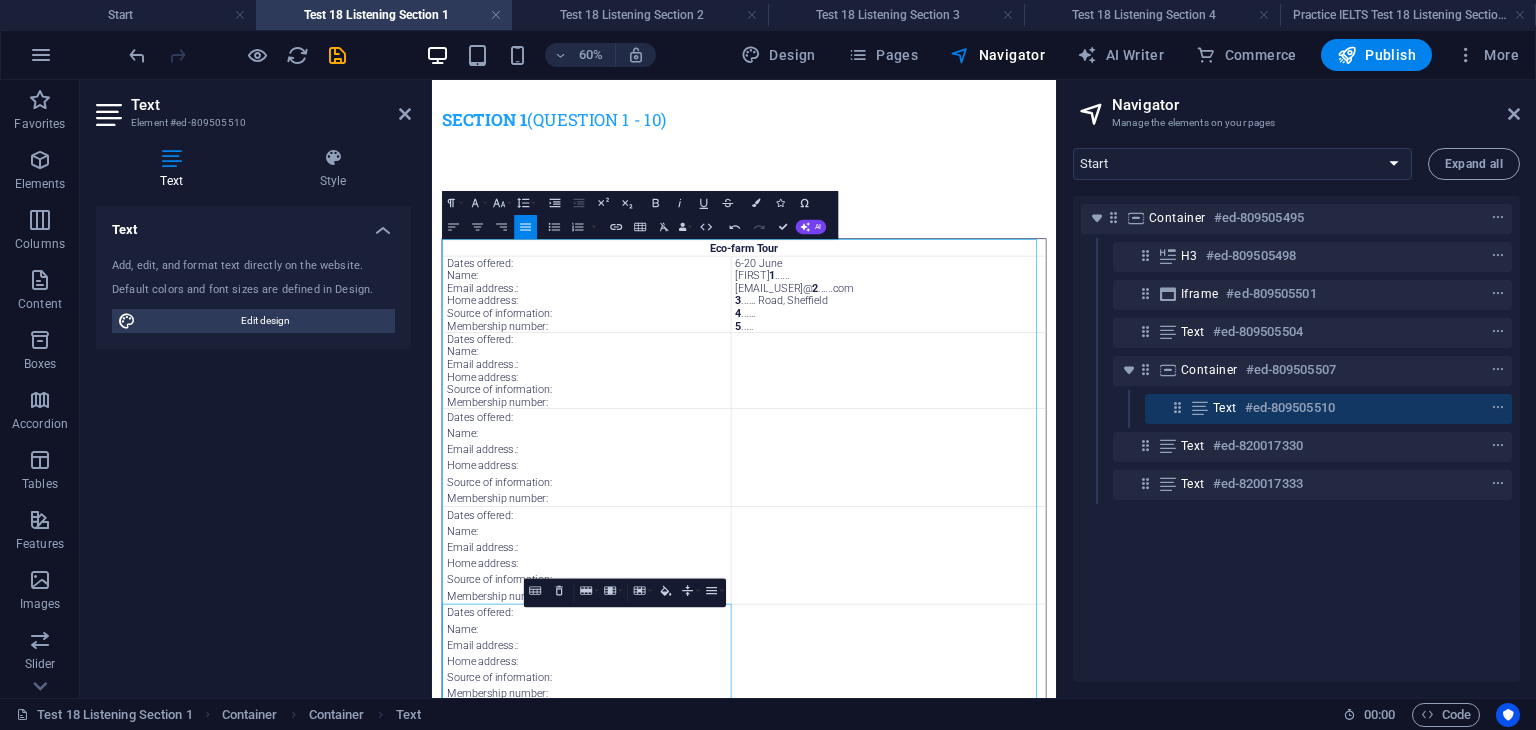 scroll, scrollTop: 1060, scrollLeft: 2, axis: both 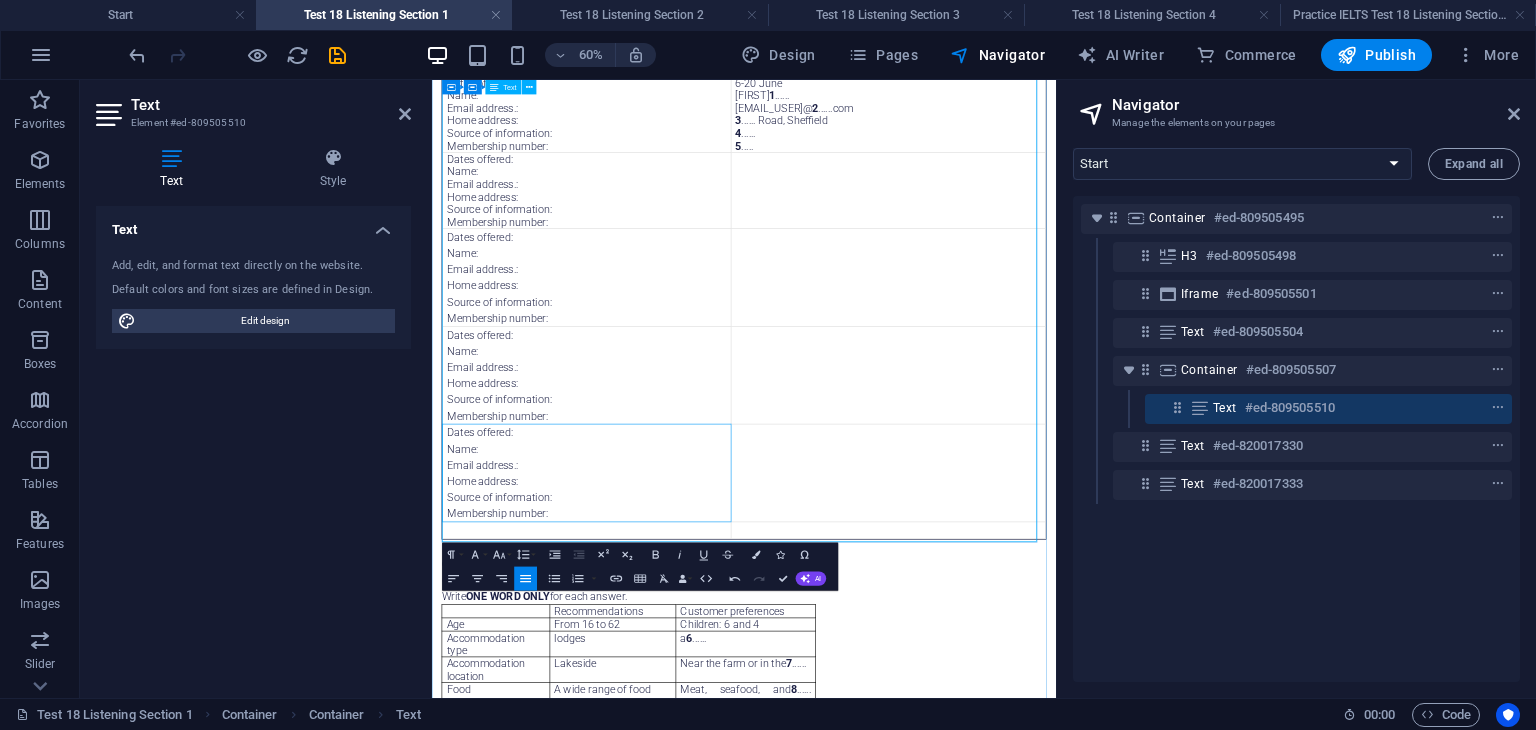 click at bounding box center [690, 831] 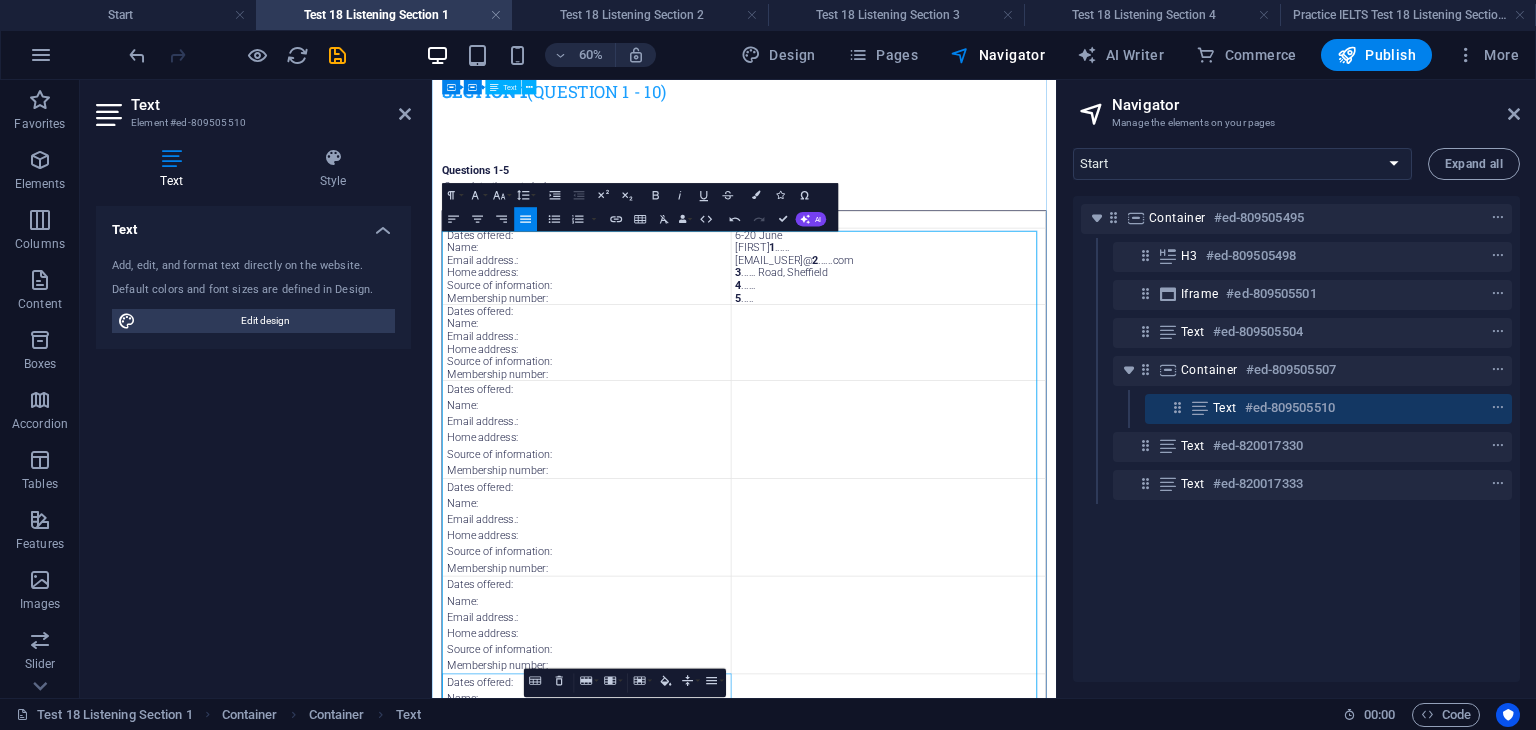 scroll, scrollTop: 0, scrollLeft: 0, axis: both 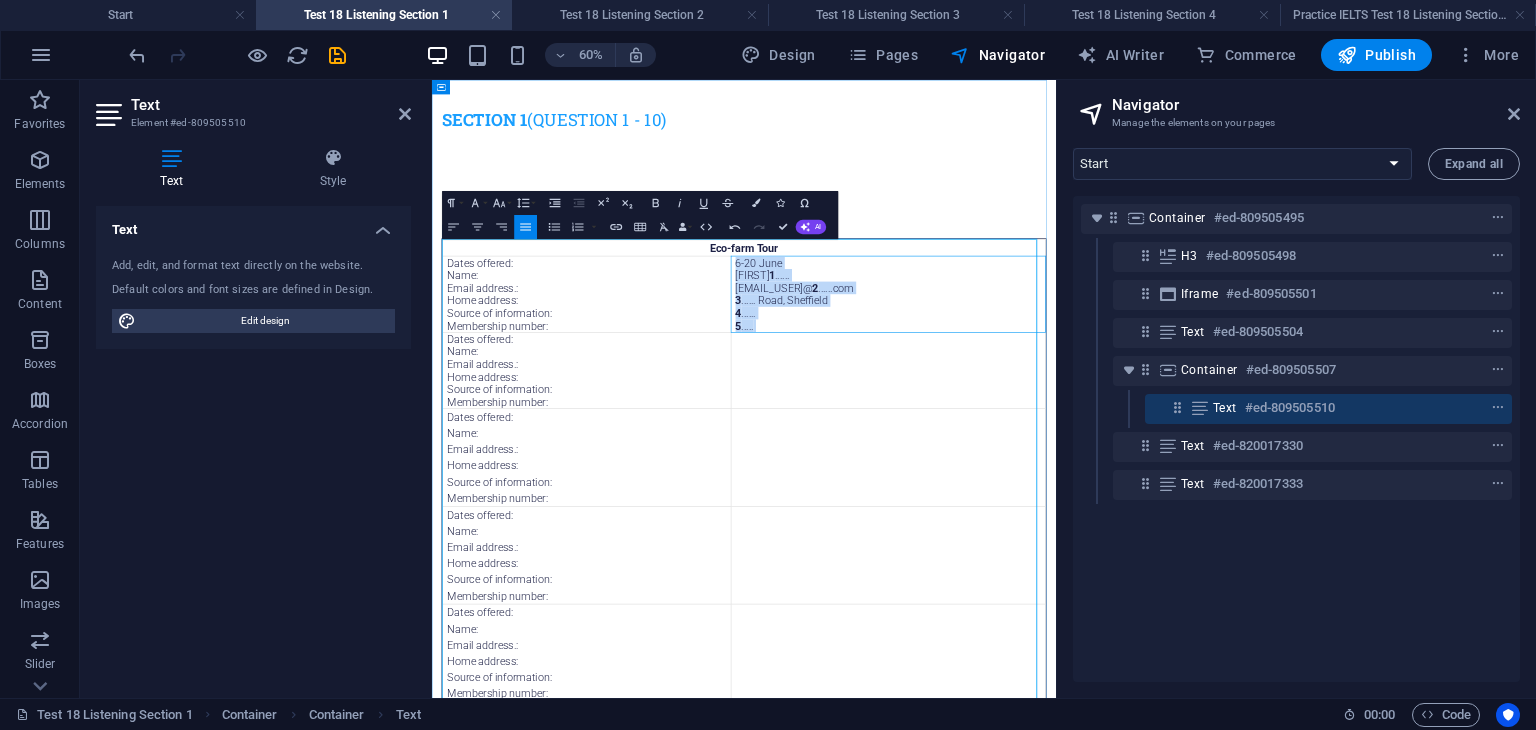 drag, startPoint x: 1048, startPoint y: 489, endPoint x: 930, endPoint y: 380, distance: 160.63934 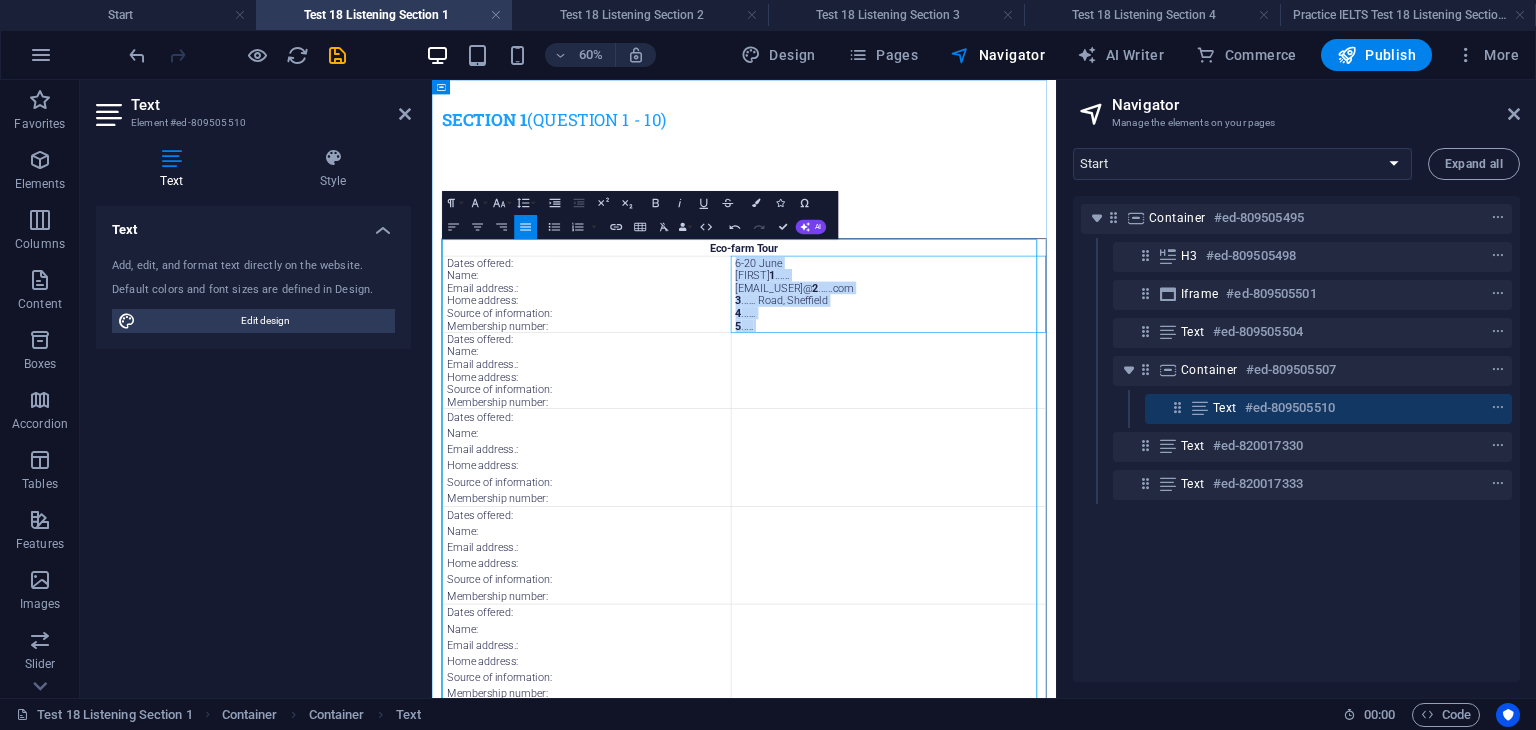 click on "6-20 June [FIRST]  1 ...... [EMAIL_USER] 2 ......com 3 ...... Road, [CITY] 4 ...... 5 ....." at bounding box center (1192, 437) 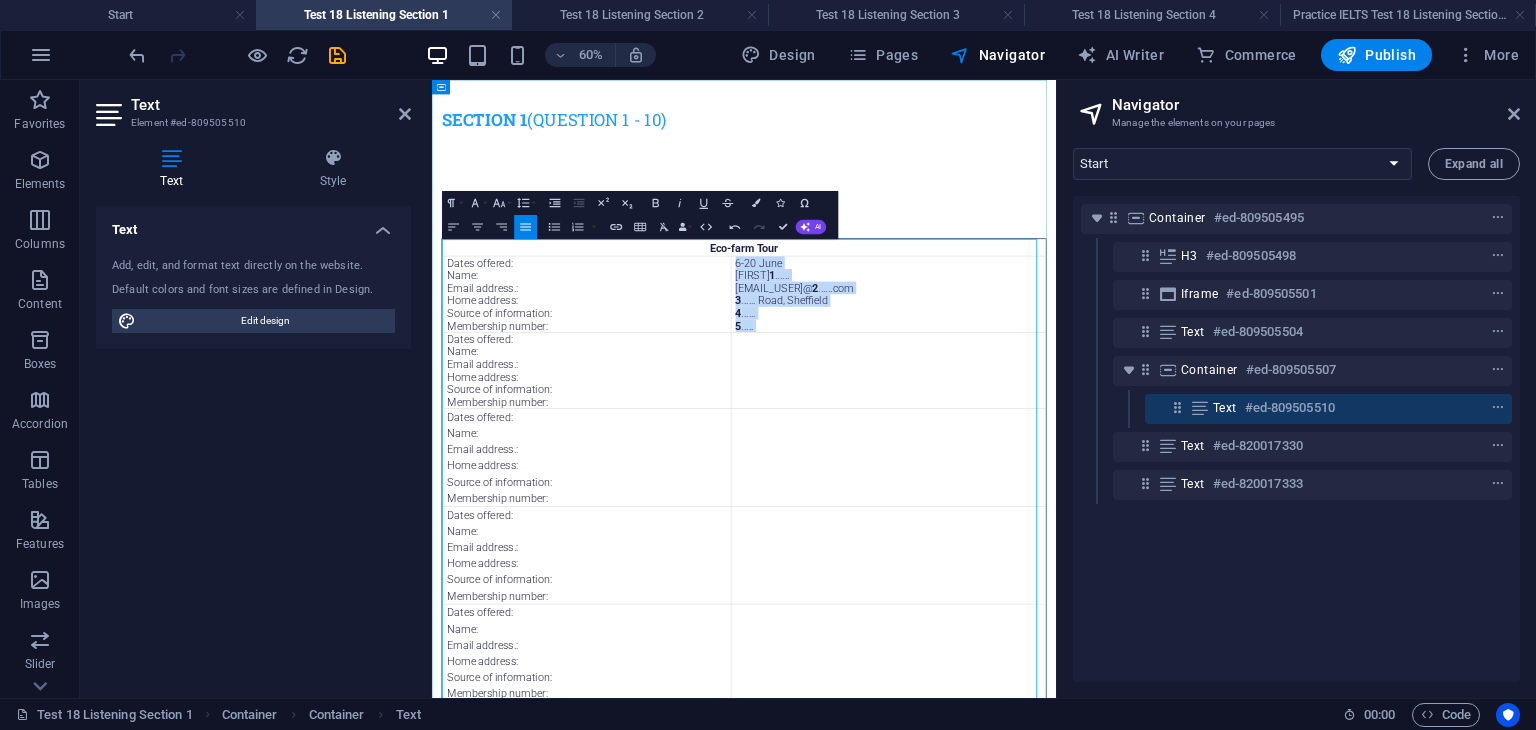 copy on "6-20 June [FIRST]  1 ...... [EMAIL_USER] 2 ......com 3 ...... Road, [CITY] 4 ...... 5 ....." 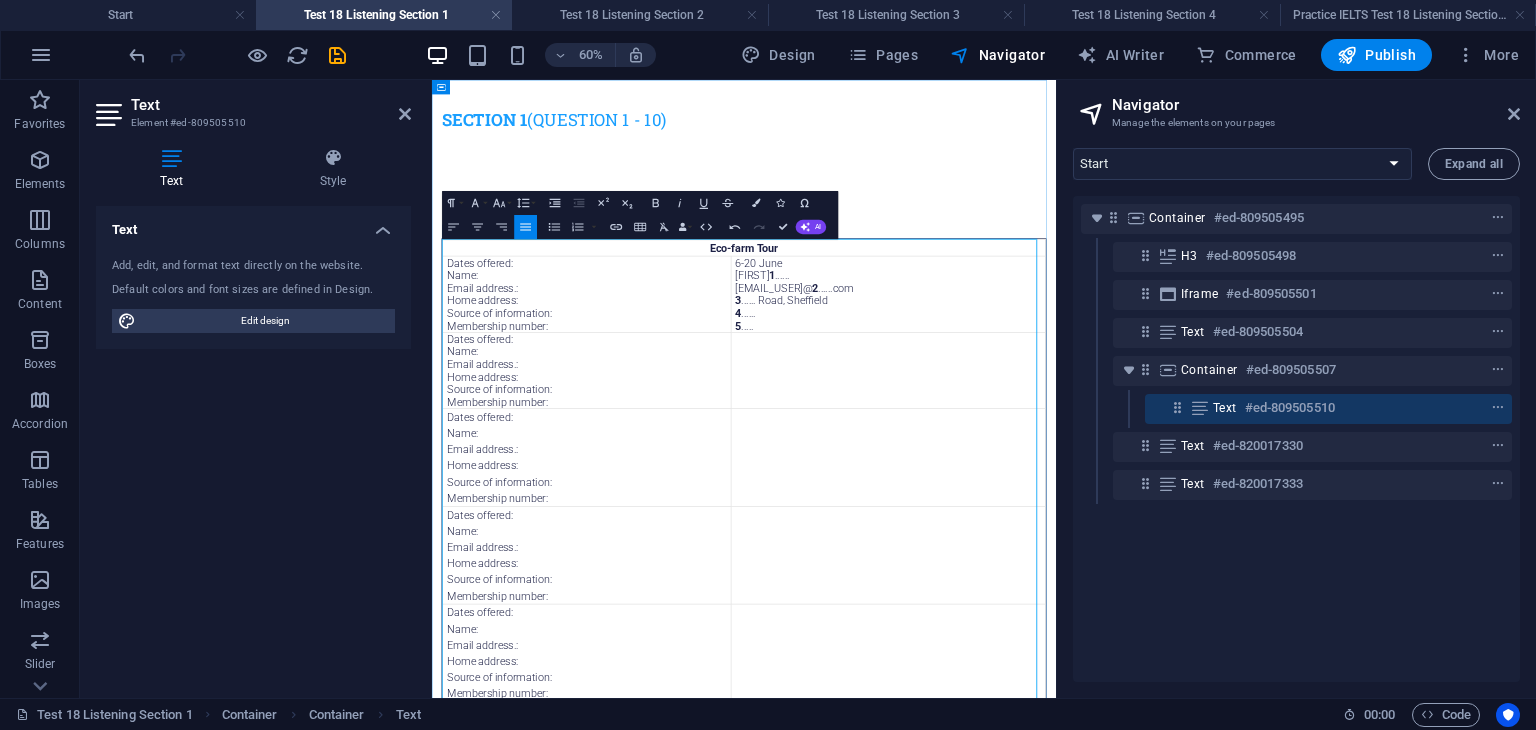 click at bounding box center (1192, 564) 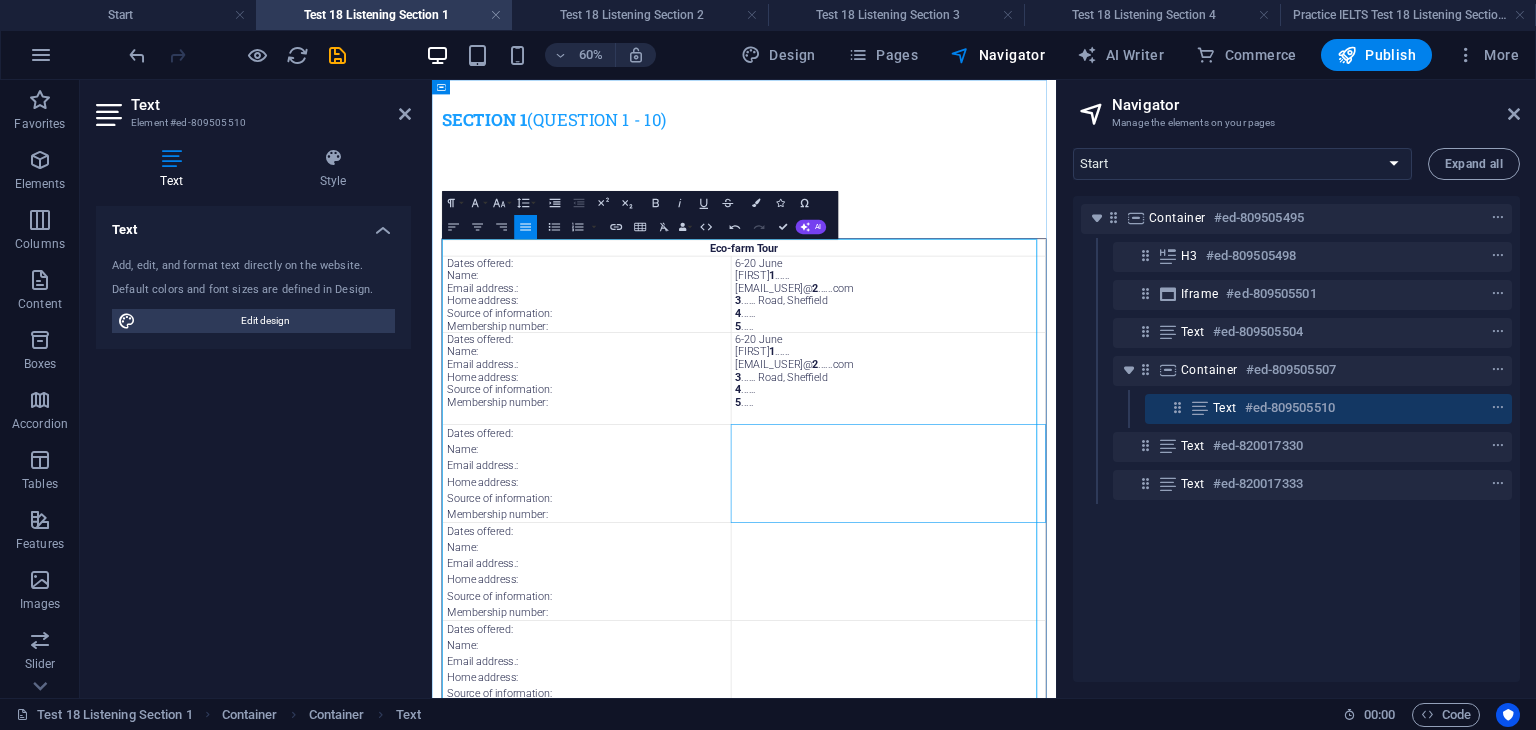 click at bounding box center (1192, 736) 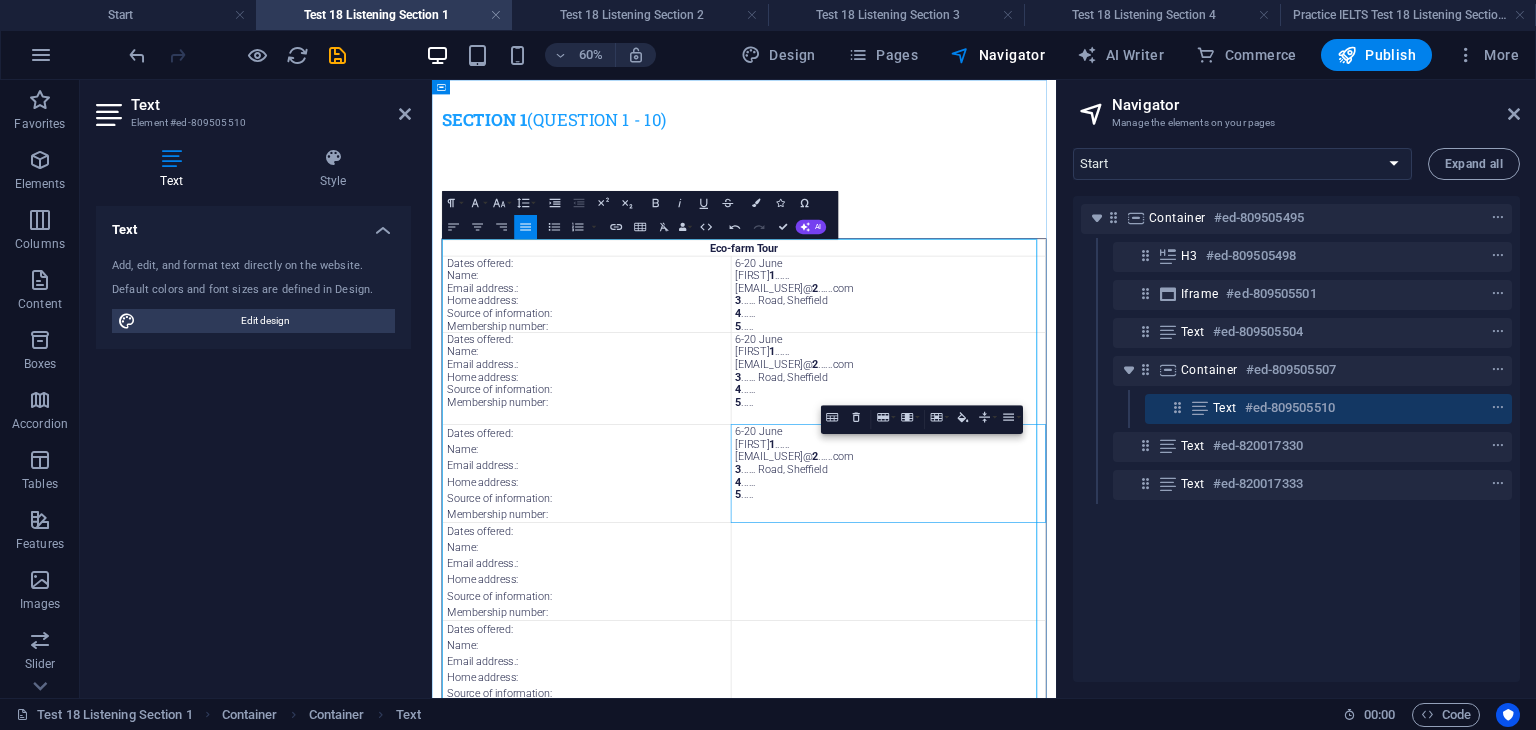 click at bounding box center (1192, 899) 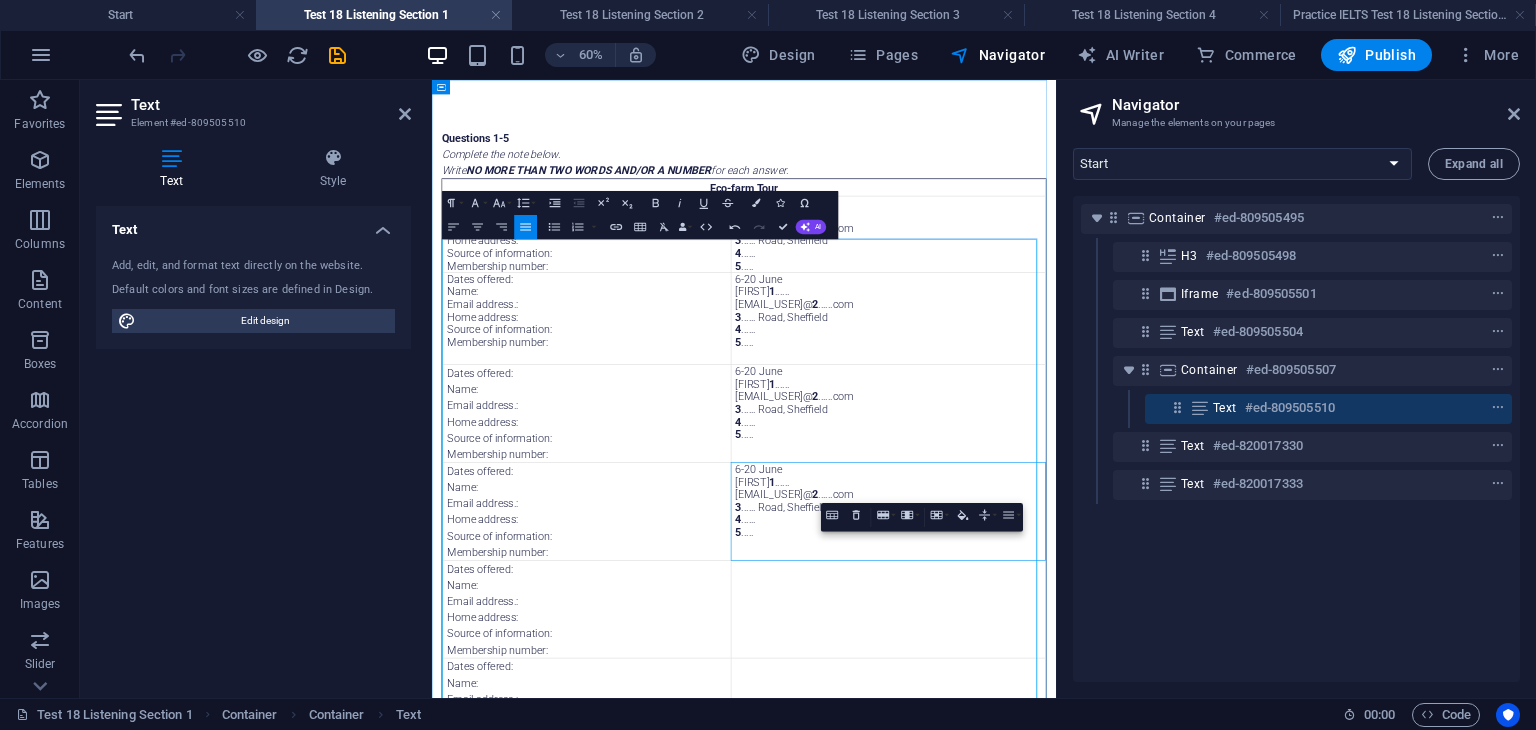 scroll, scrollTop: 200, scrollLeft: 0, axis: vertical 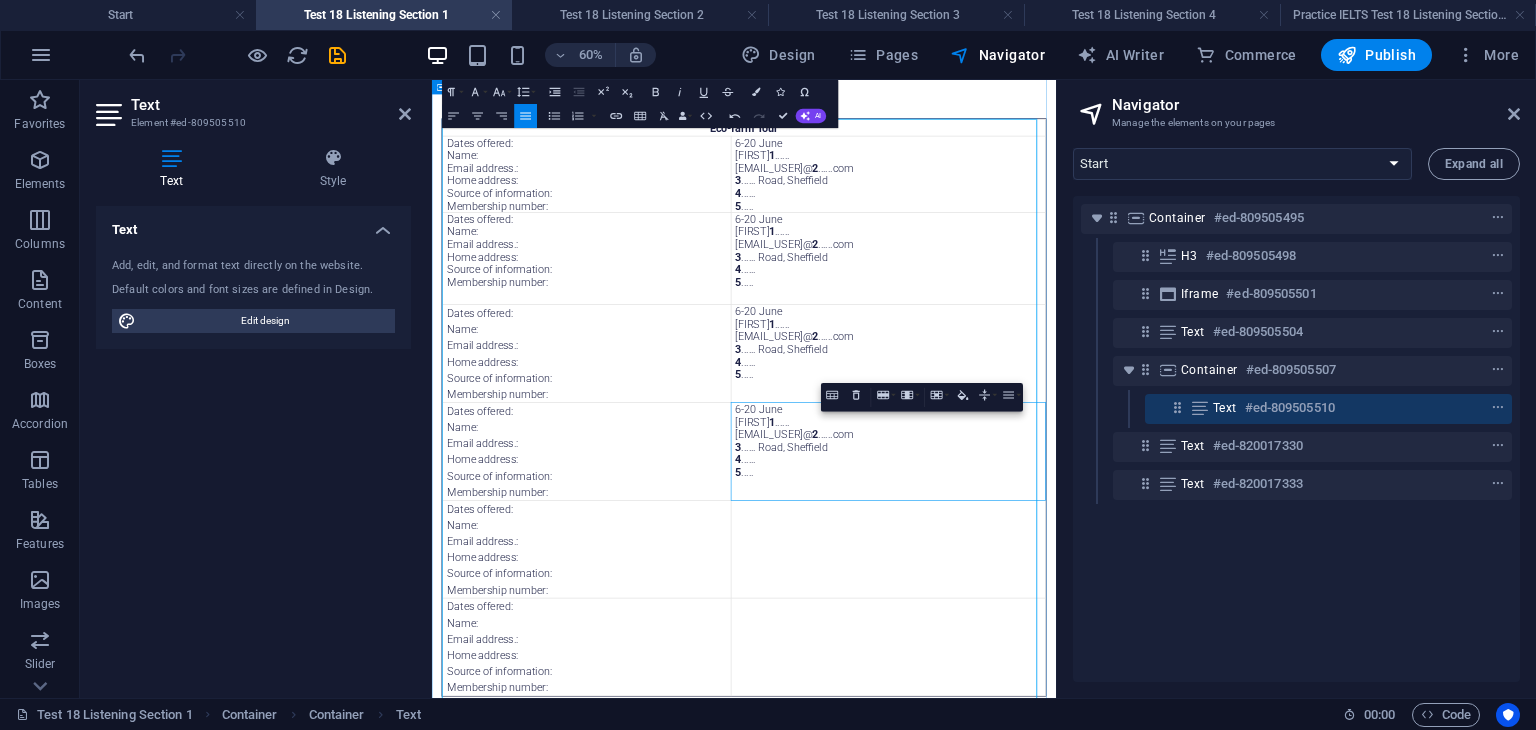 click at bounding box center (1192, 862) 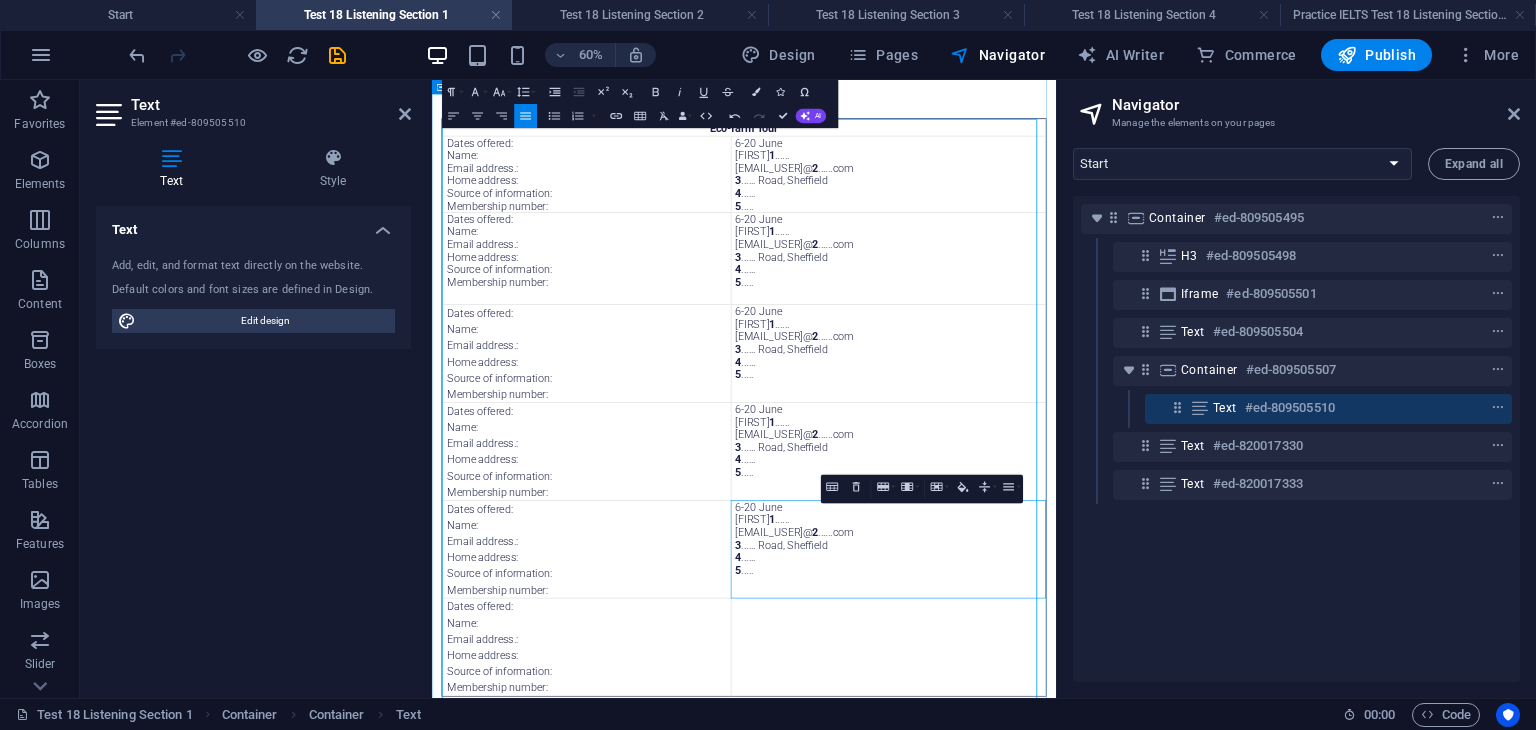 click at bounding box center [1192, 1025] 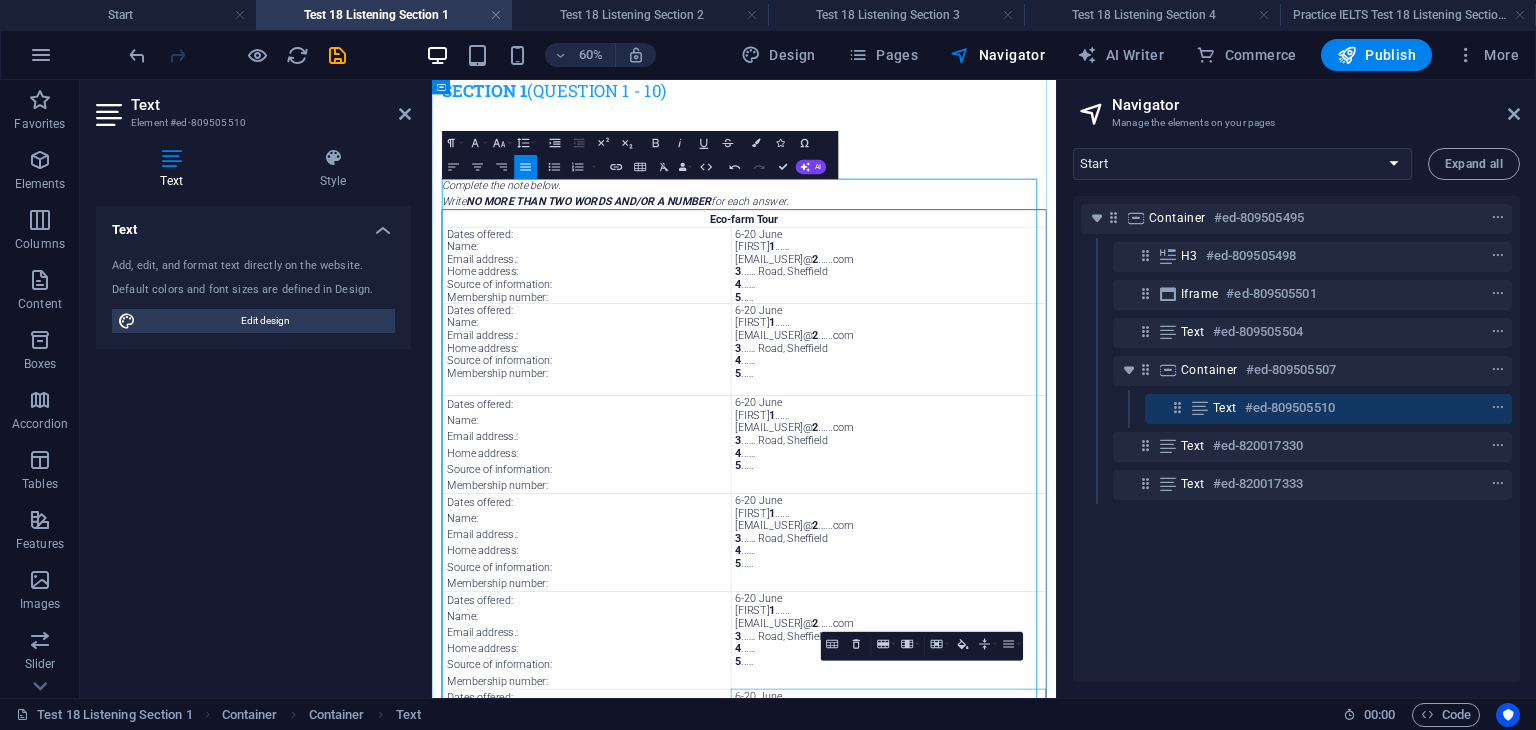 scroll, scrollTop: 0, scrollLeft: 0, axis: both 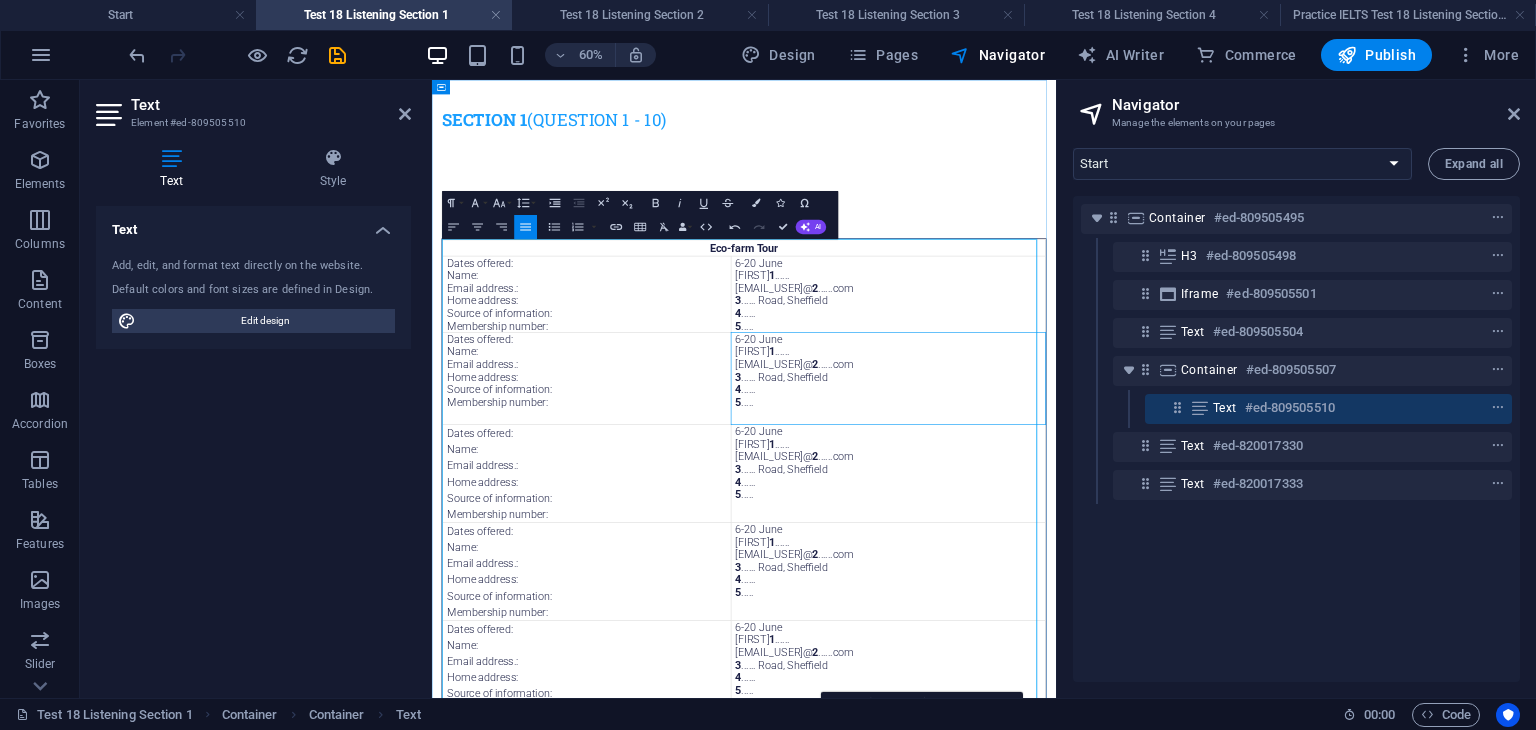 click on "5 ....." at bounding box center (1192, 616) 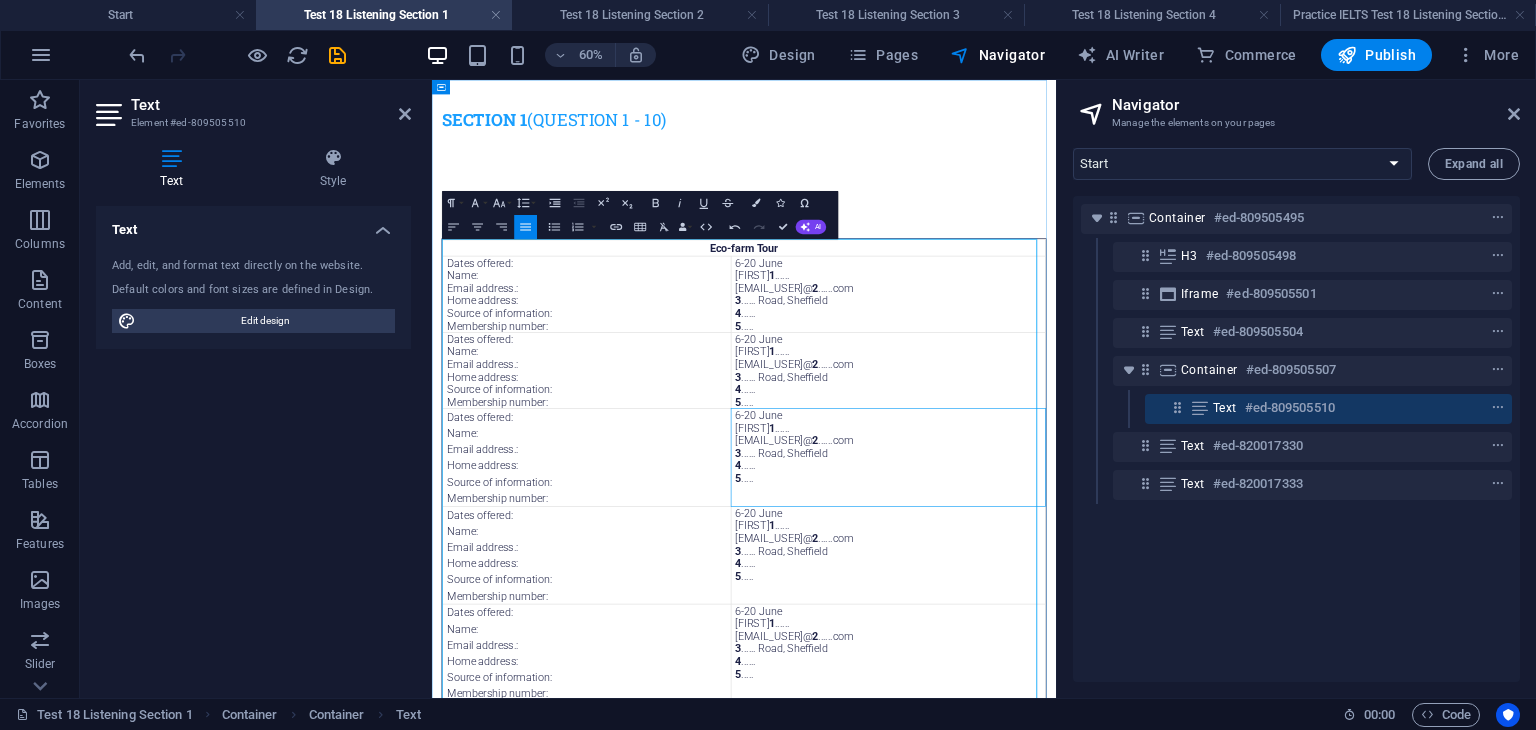 click on "5 ....." at bounding box center [1192, 743] 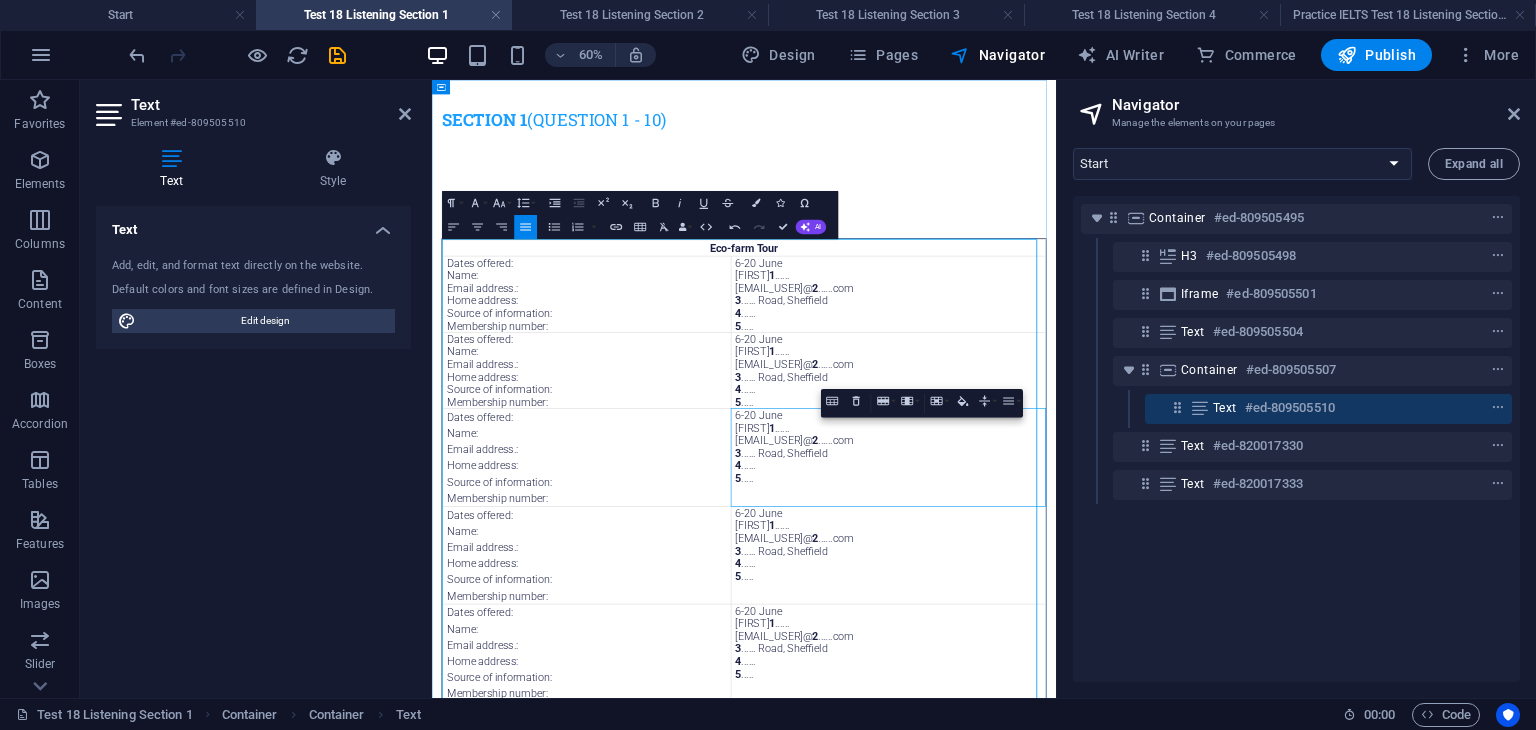 click at bounding box center [970, 743] 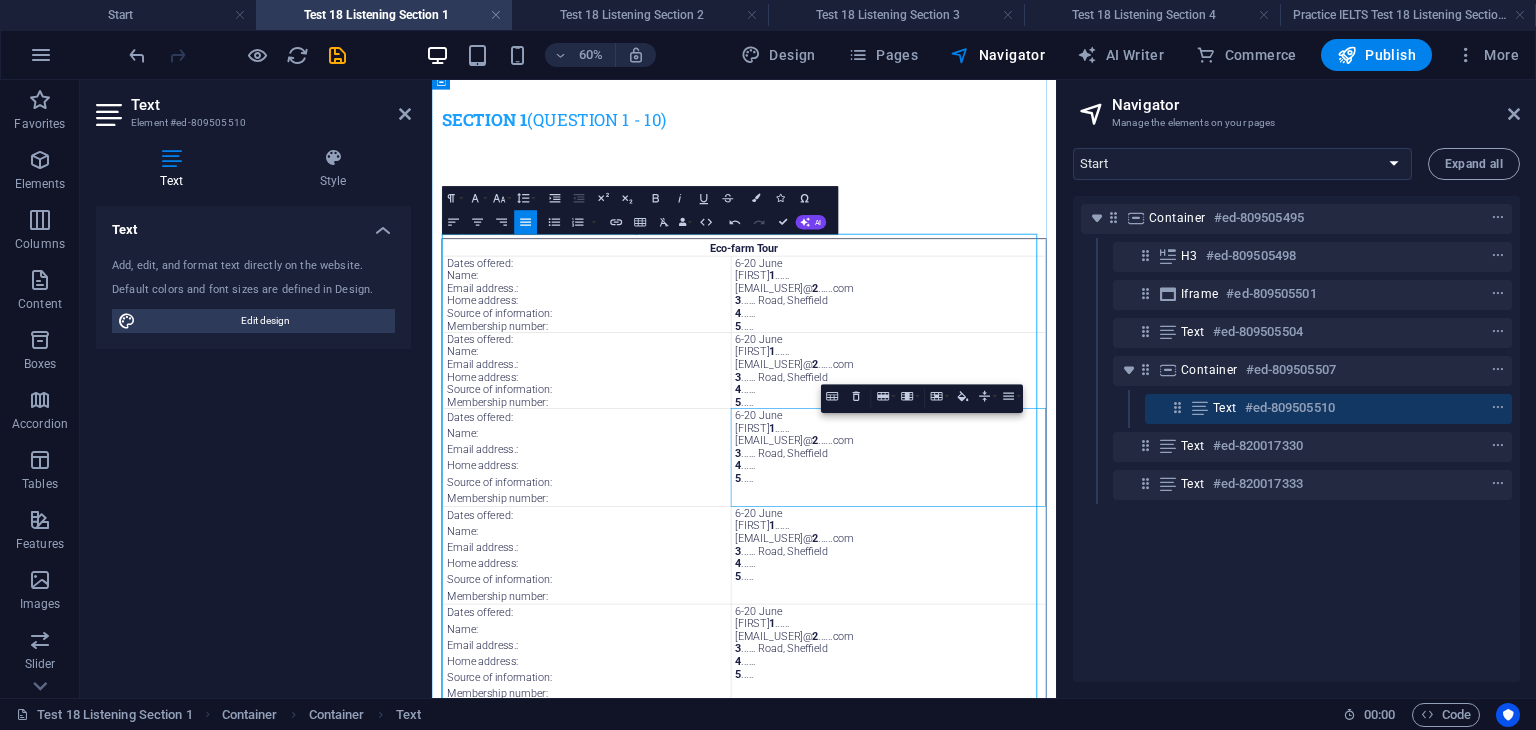 scroll, scrollTop: 300, scrollLeft: 0, axis: vertical 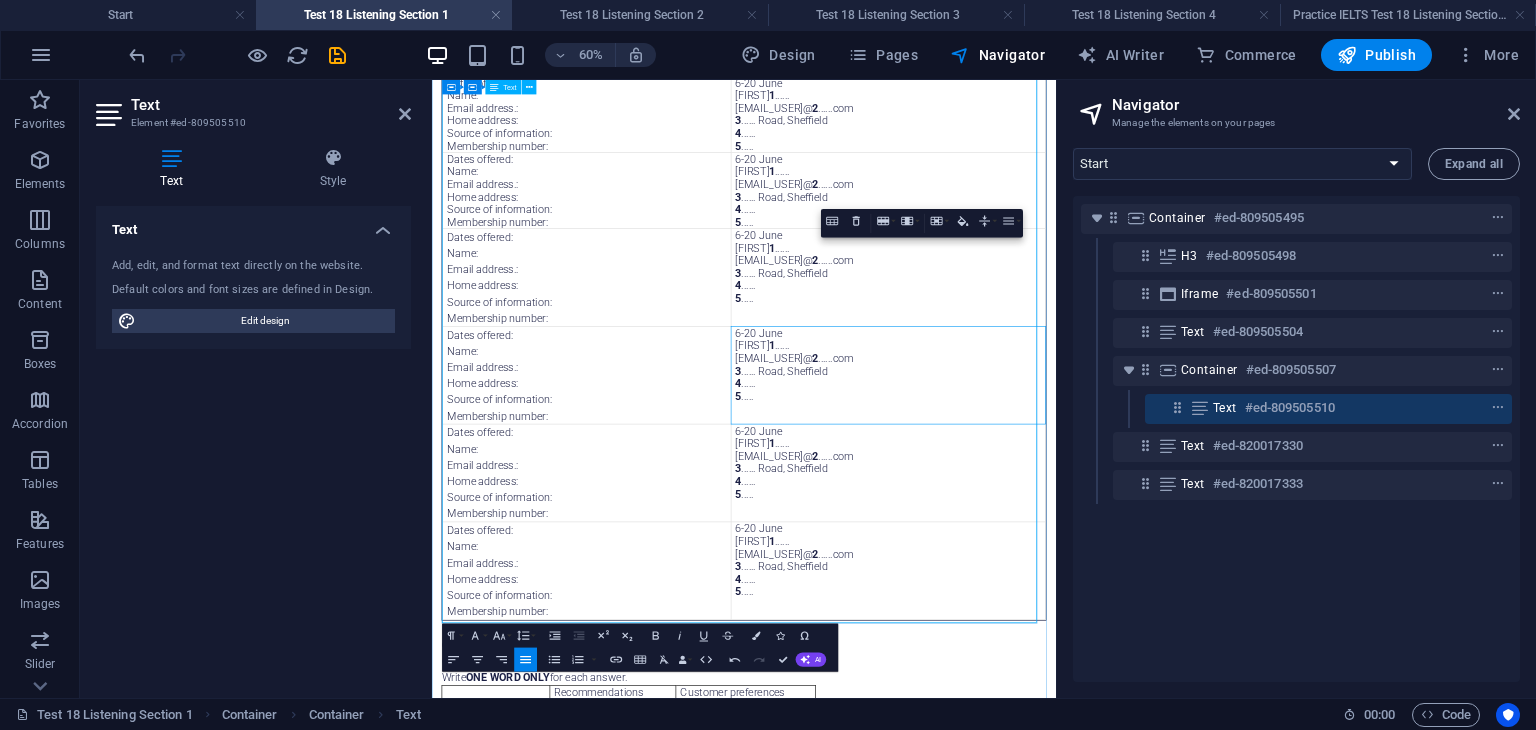 click on "6-20 June [FIRST]  1 ...... [EMAIL_USER] 2 ......com 3 ...... Road, [CITY] 4 ...... 5 ....." at bounding box center [1192, 572] 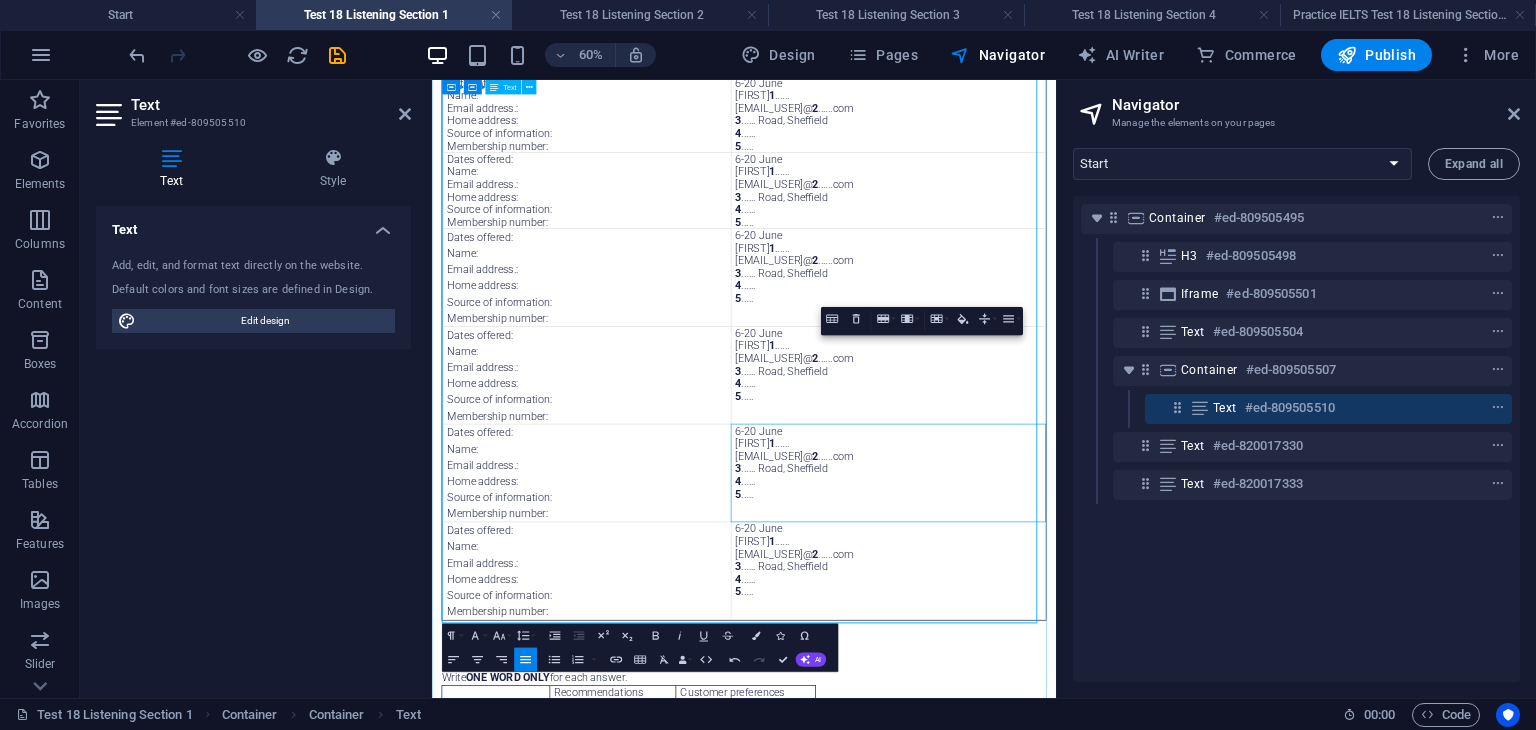 click on "6-20 June [FIRST]  1 ...... [EMAIL_USER] 2 ......com 3 ...... Road, [CITY] 4 ...... 5 ....." at bounding box center (1192, 735) 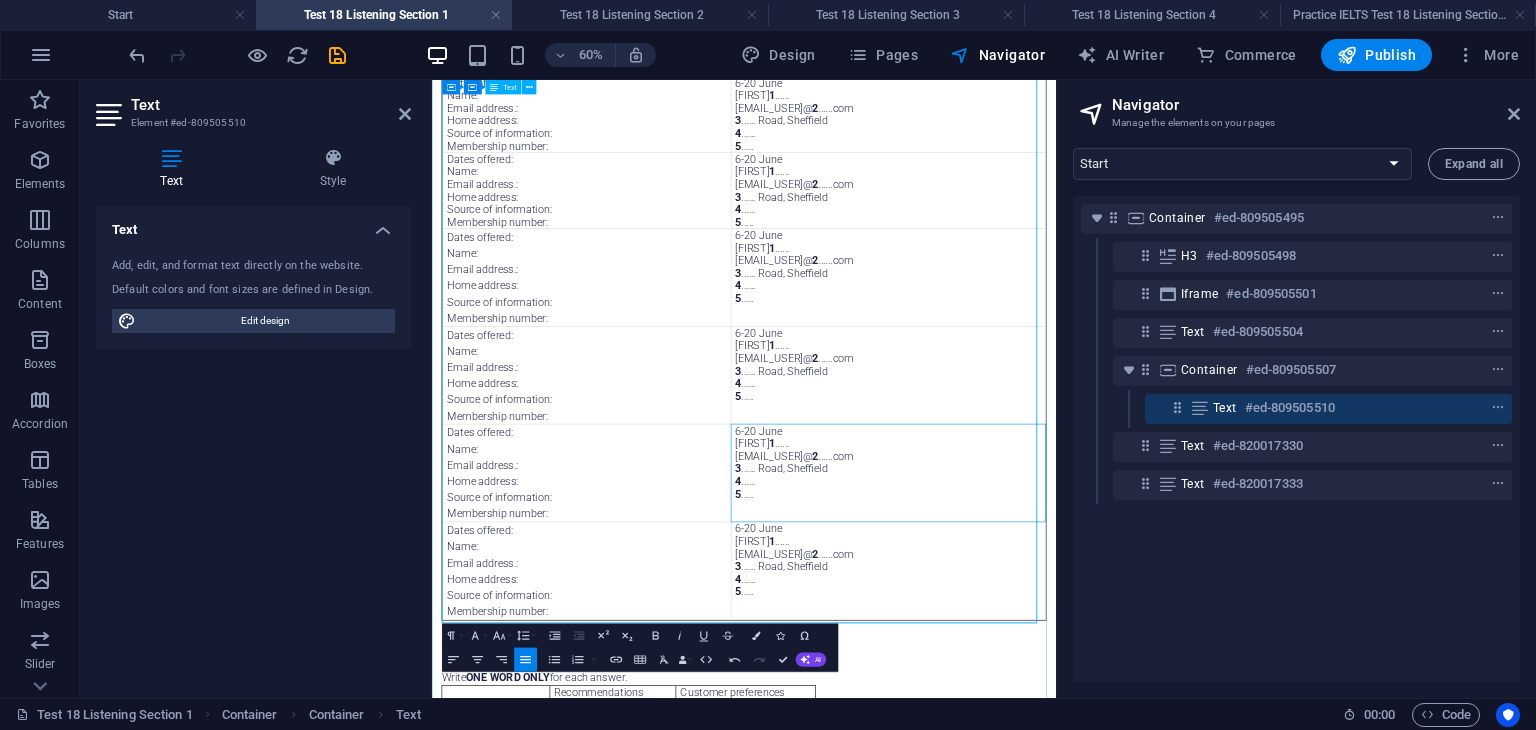 click on "6-20 June [FIRST]  1 ...... [EMAIL_USER] 2 ......com 3 ...... Road, [CITY] 4 ...... 5 ....." at bounding box center [1192, 898] 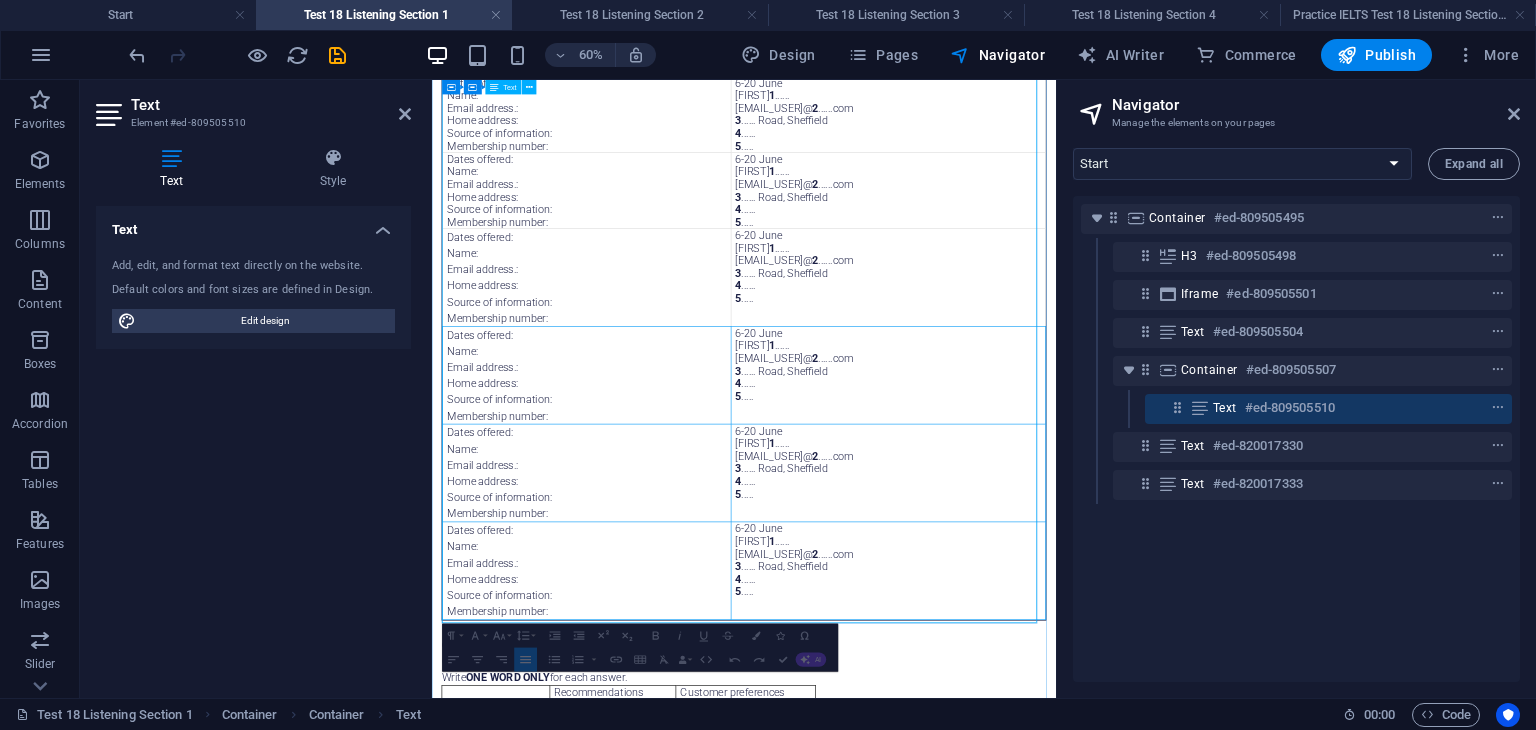 drag, startPoint x: 1032, startPoint y: 924, endPoint x: 509, endPoint y: 550, distance: 642.96576 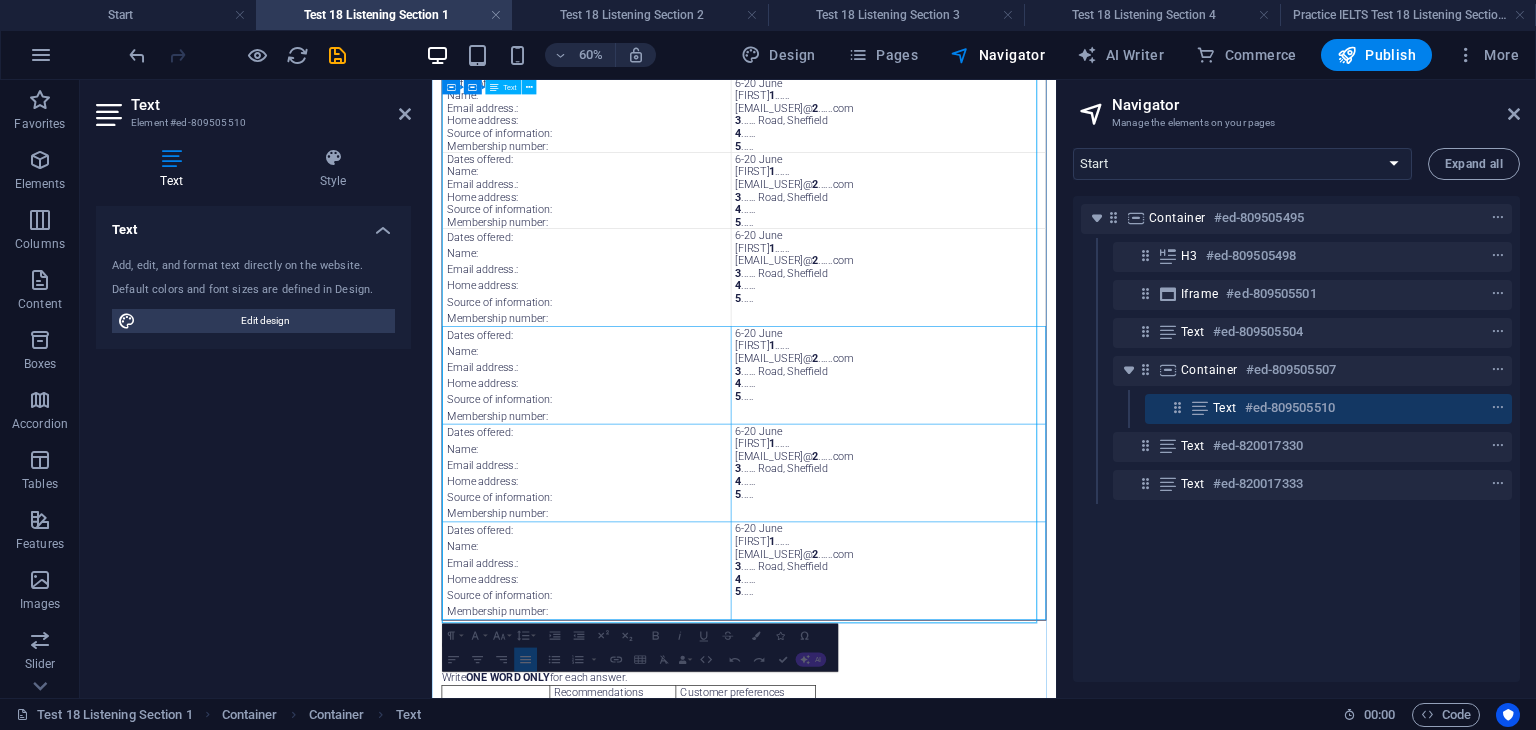 click on "Eco-farm Tour Dates offered: Name:   Email address . : Home address: Source of information: Membership number: 6-20 June [FIRST]  1 ...... [EMAIL] 2 ......com 3 ...... [STREET], [CITY] 4 ...... 5 .....   Dates offered: Name:   Email address . : Home address: Source of information: Membership number: 6-20 June [FIRST]  1 ...... [EMAIL] 2 ......com 3 ...... [STREET], [CITY] 4 ...... 5 .....   Dates offered: Name:   Email address.: Home address: Source of information: Membership number: 6-20 June [FIRST]  1 ...... [EMAIL] 2 ......com 3 ...... [STREET], [CITY] 4 ...... 5 .....   Dates offered: Name:   Email address.: Home address: [FIRST]" at bounding box center (952, 513) 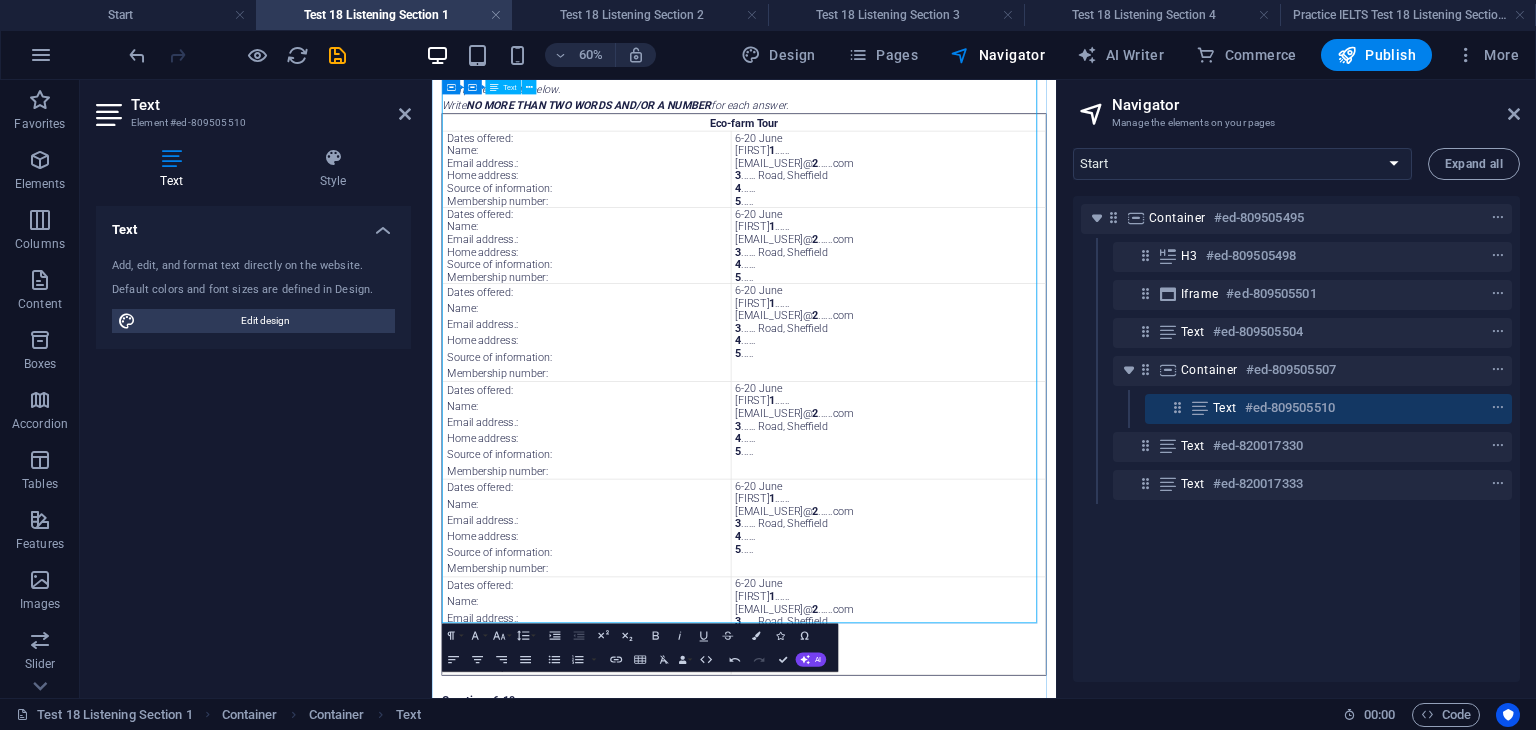 scroll, scrollTop: 100, scrollLeft: 0, axis: vertical 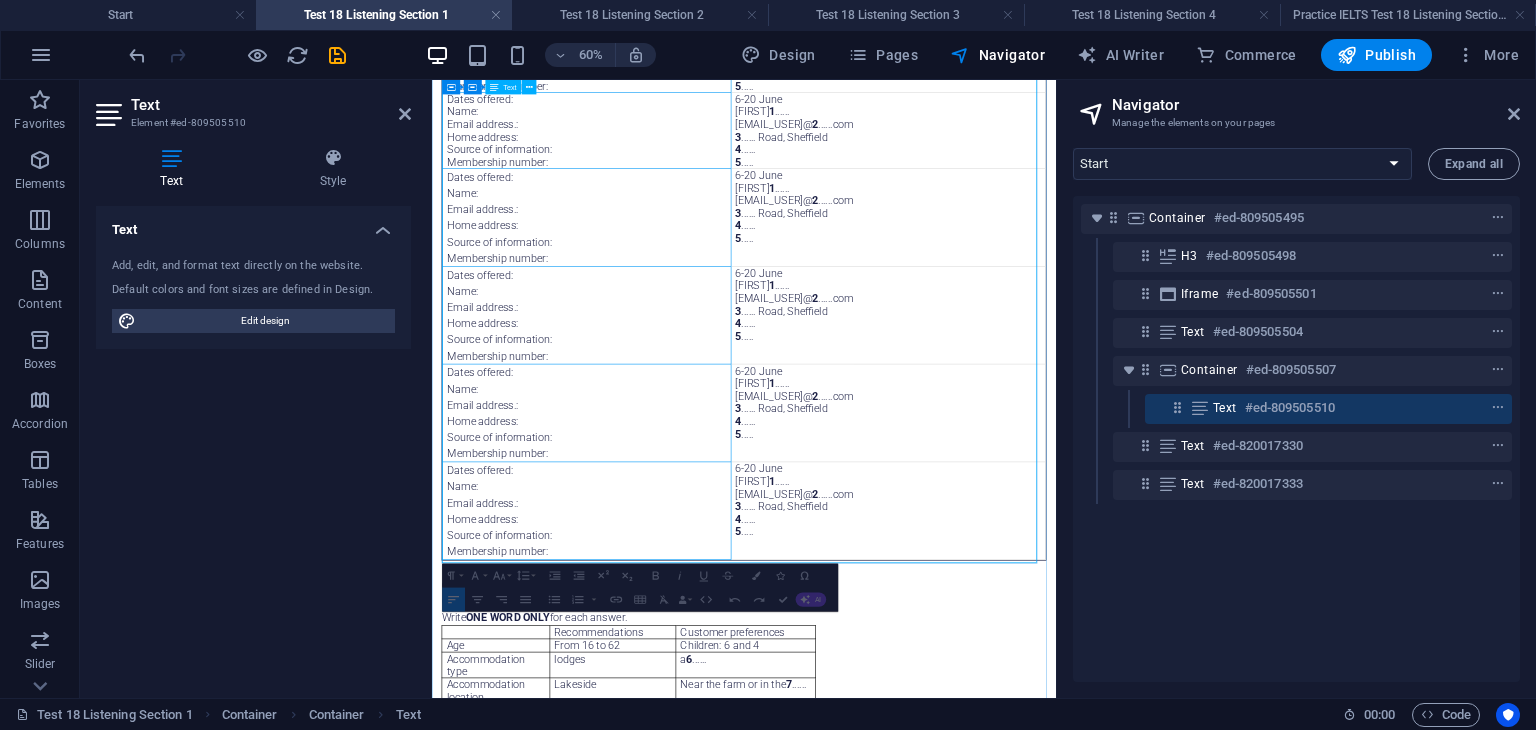 drag, startPoint x: 706, startPoint y: 340, endPoint x: 710, endPoint y: 776, distance: 436.01834 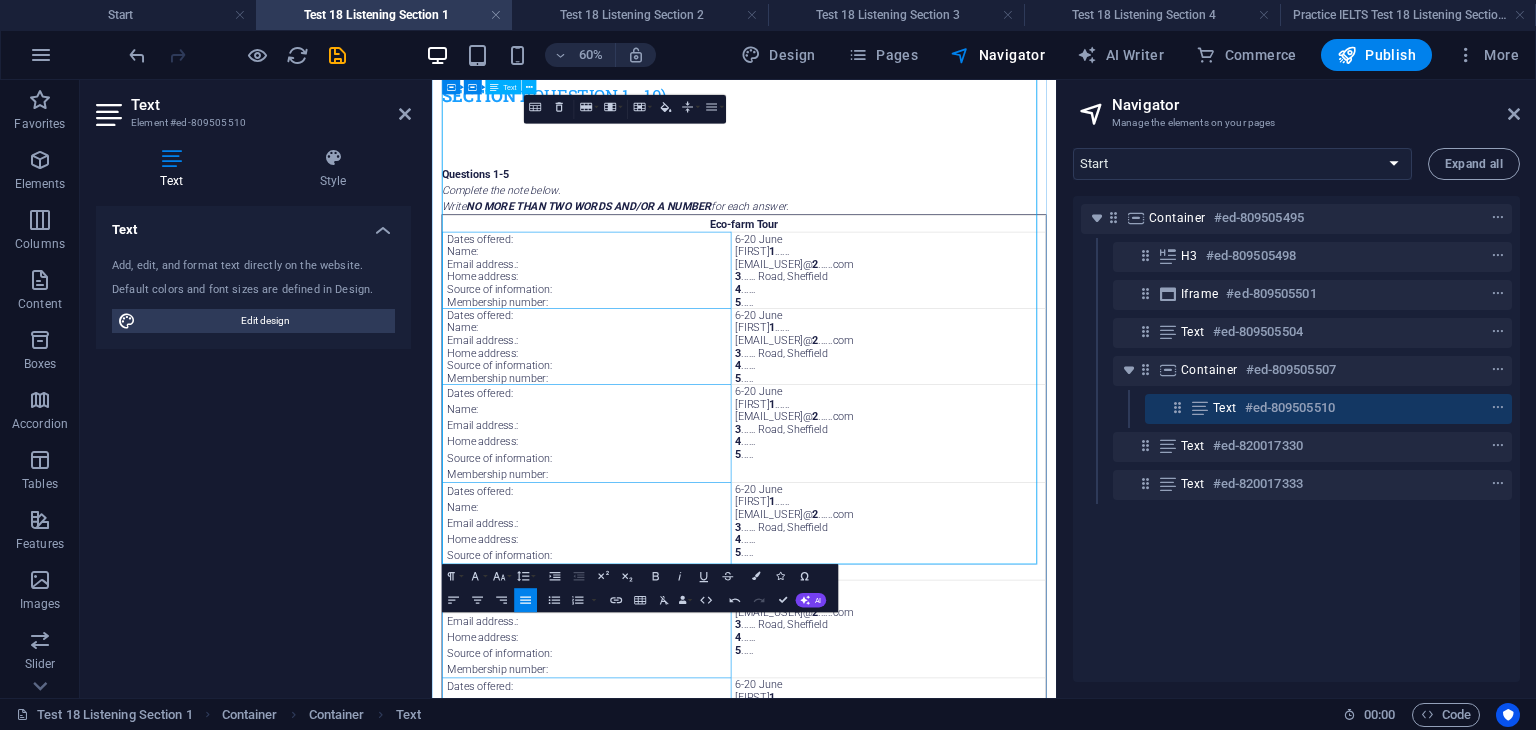 scroll, scrollTop: 0, scrollLeft: 0, axis: both 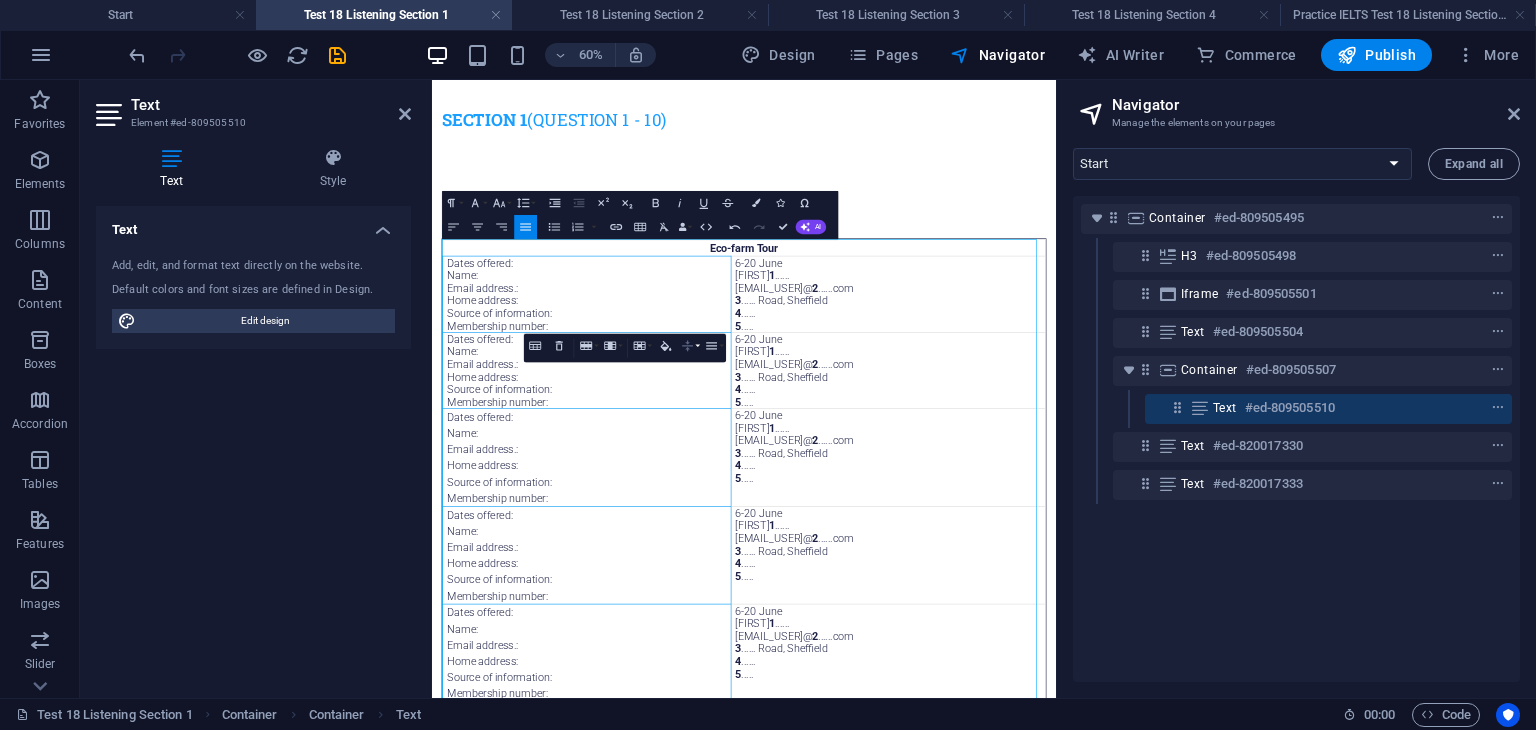 click 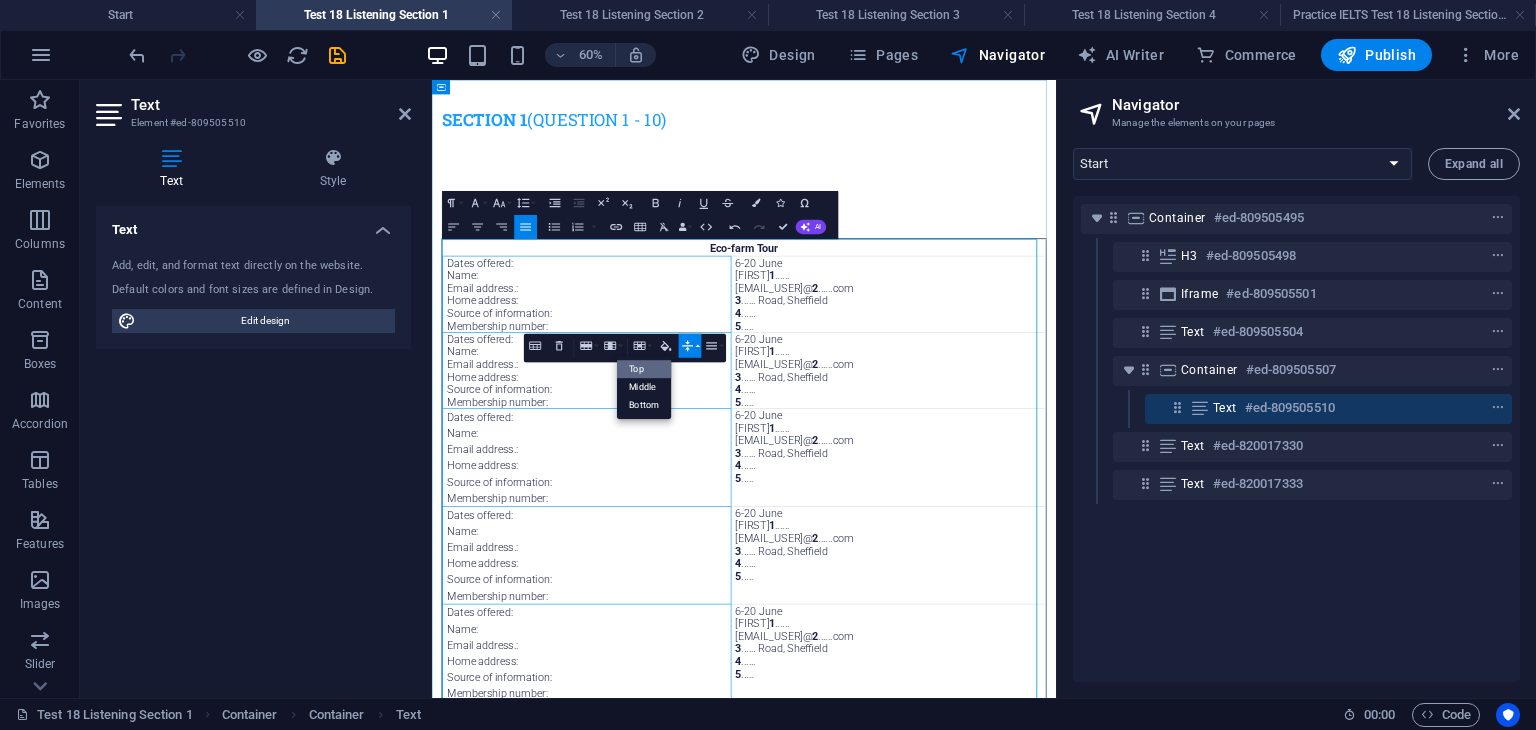 scroll, scrollTop: 0, scrollLeft: 0, axis: both 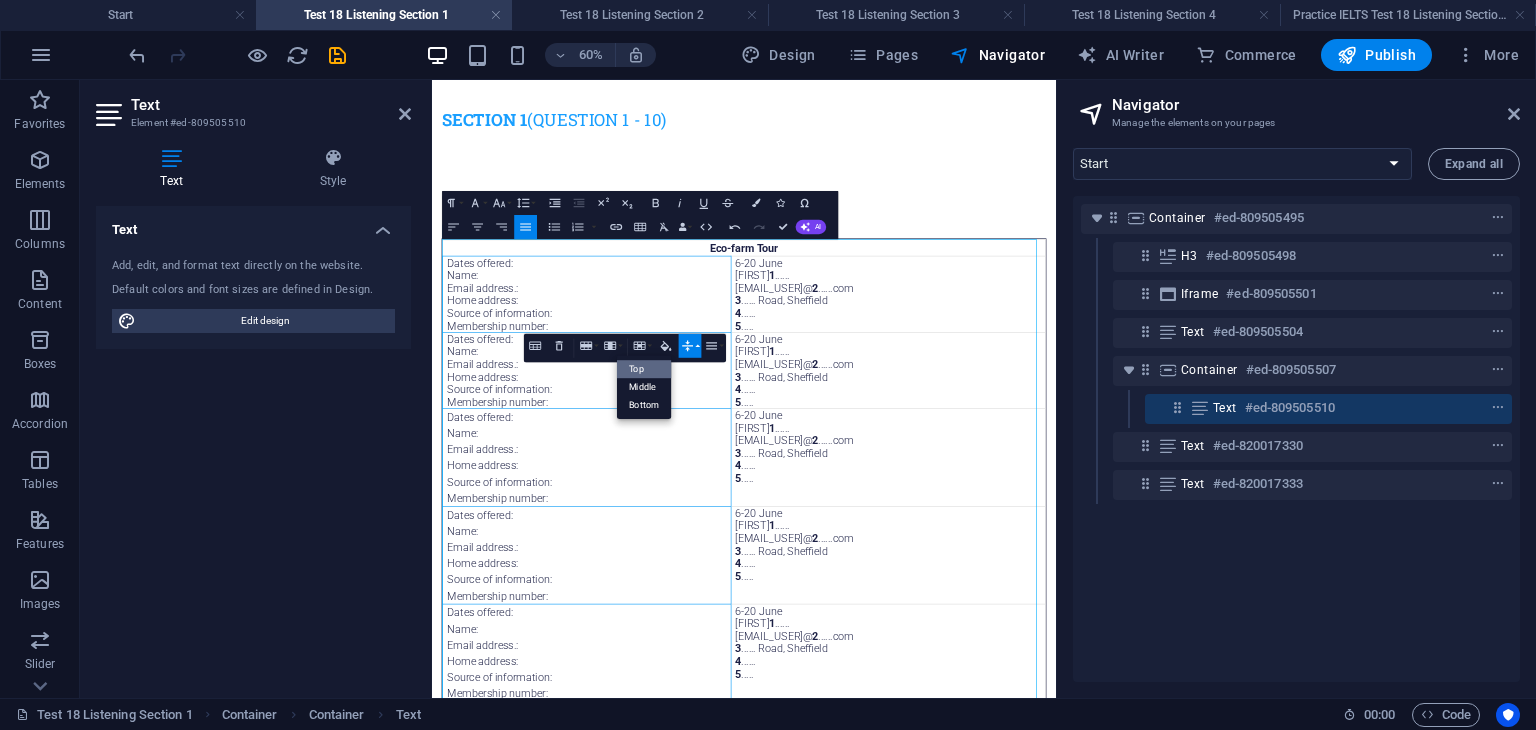 click on "Top" at bounding box center (644, 369) 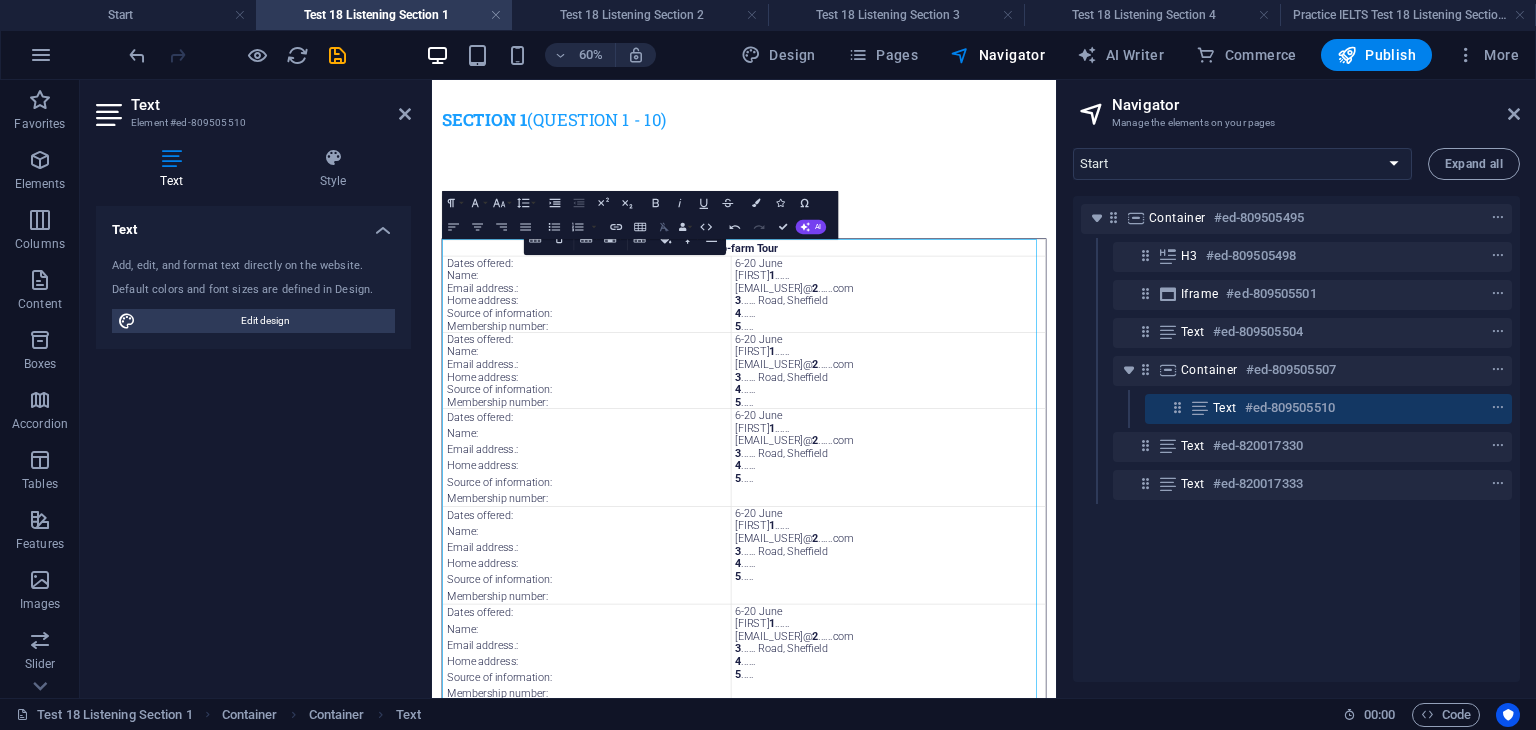 click 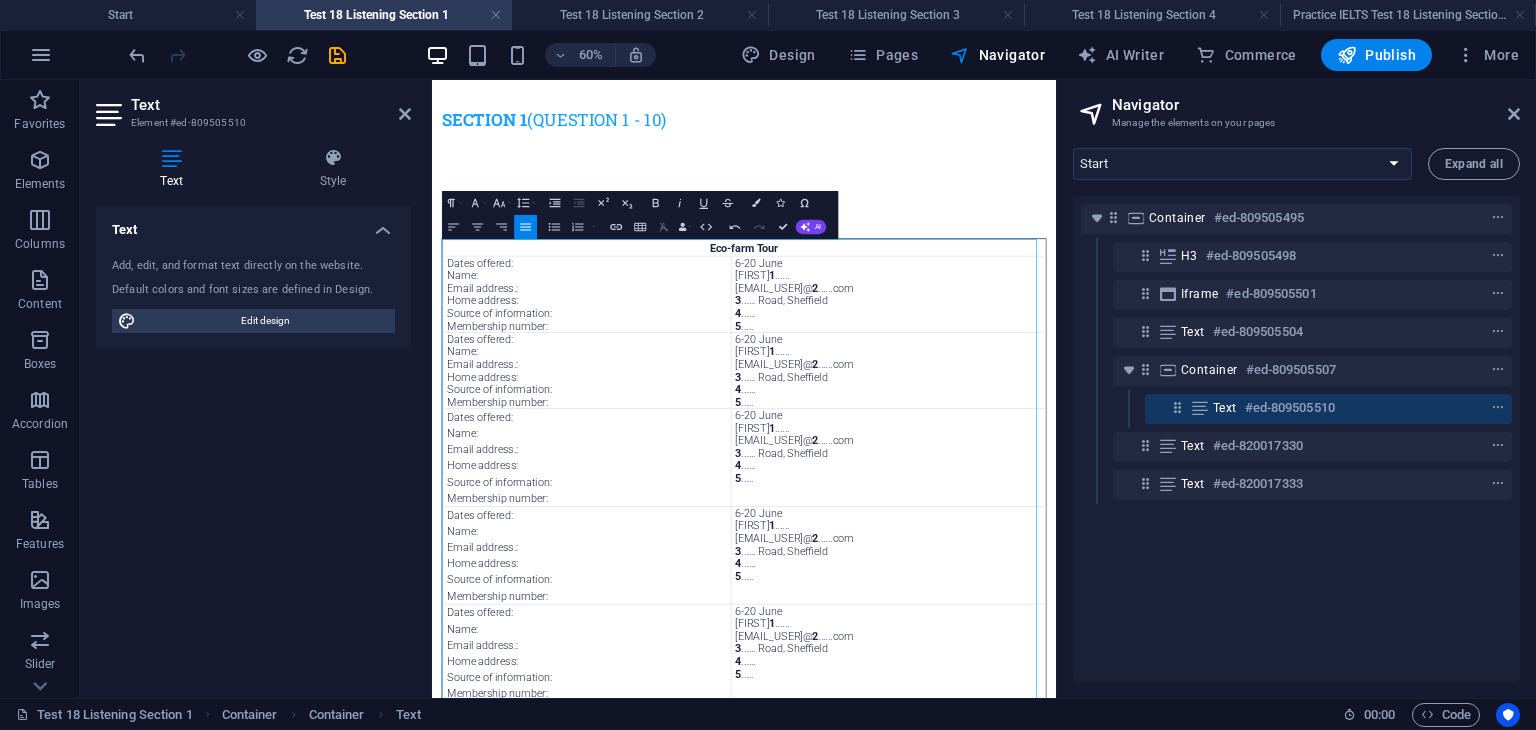 click 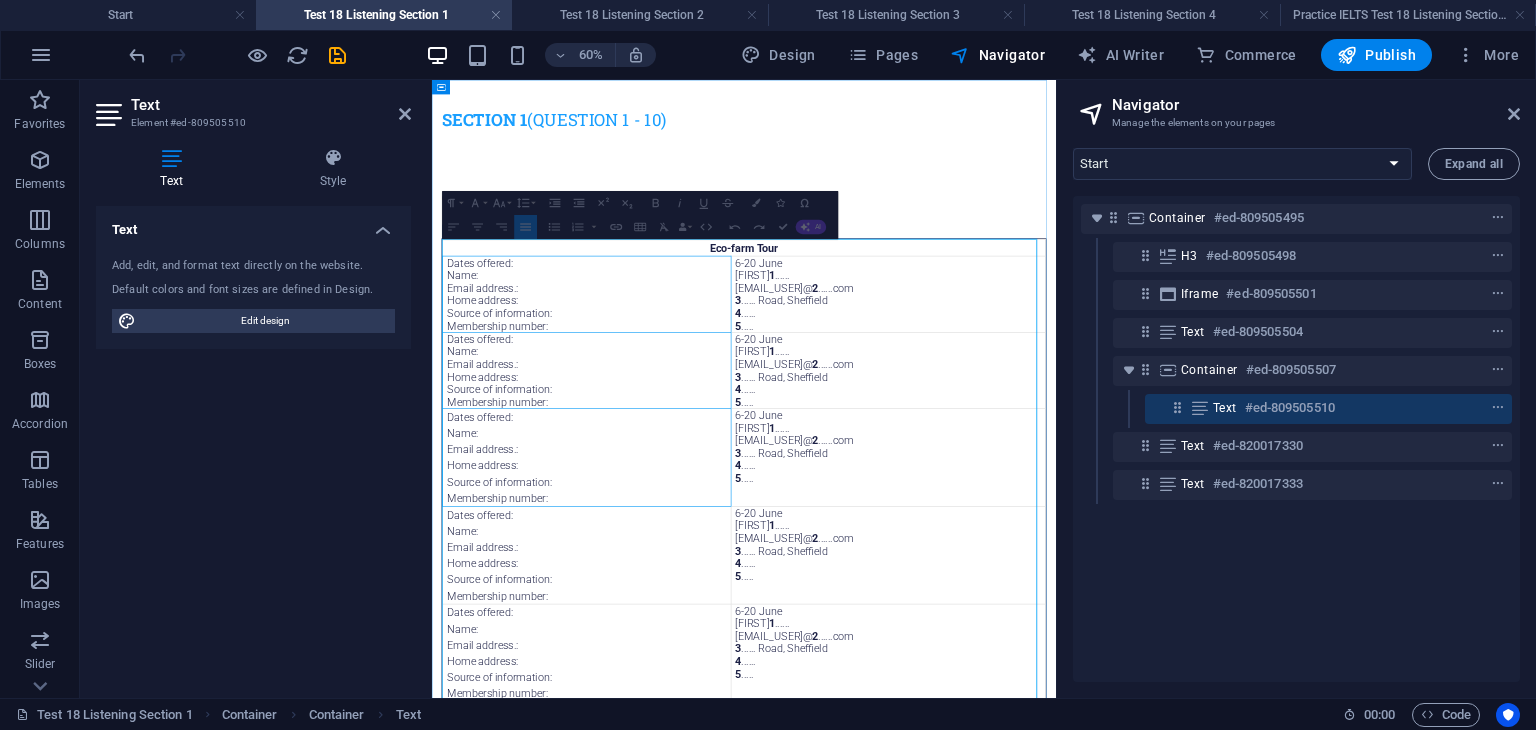 drag, startPoint x: 742, startPoint y: 405, endPoint x: 708, endPoint y: 628, distance: 225.57704 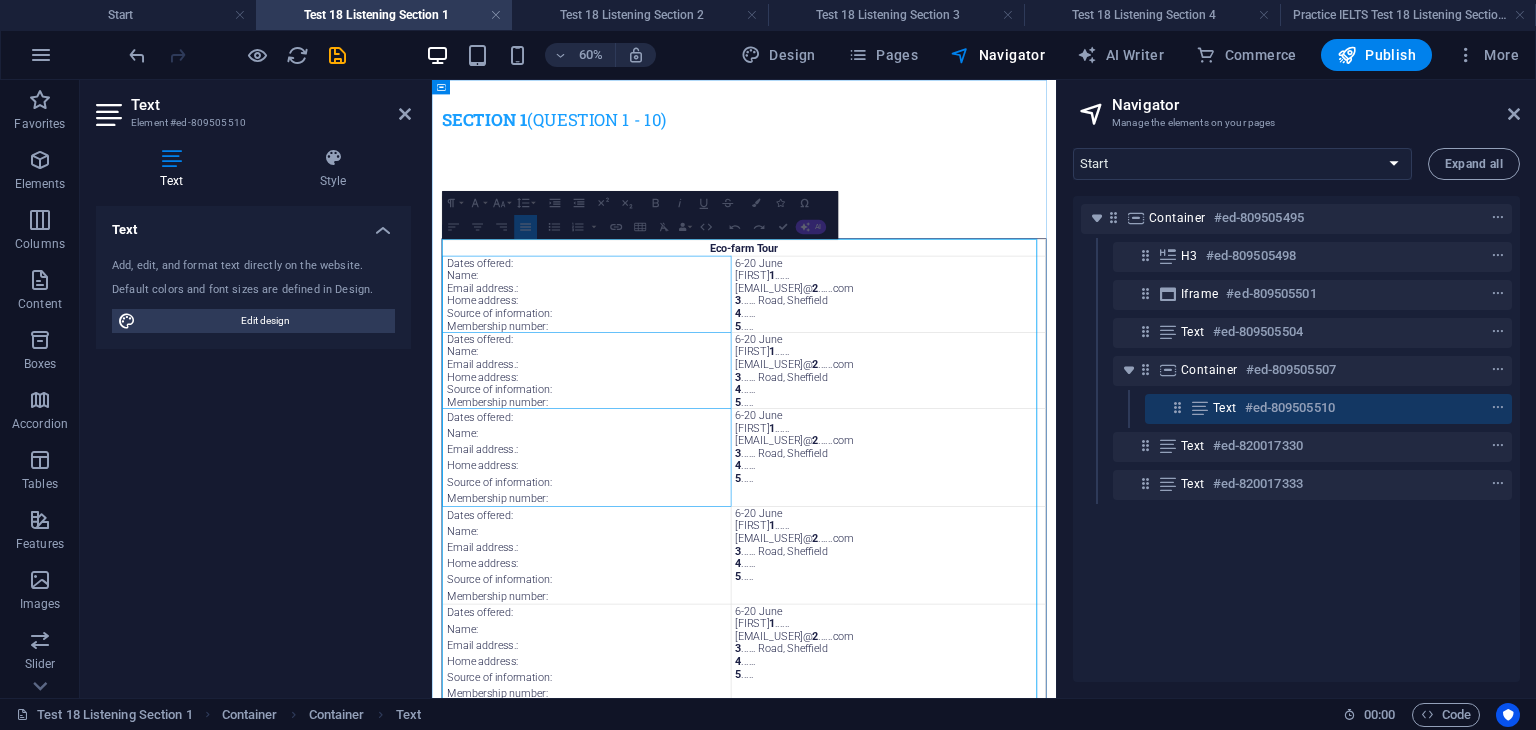 click on "Eco-farm Tour Dates offered: Name:   Email address . : Home address: Source of information: Membership number: 6-20 June [FIRST]  1 ...... [EMAIL] 2 ......com 3 ...... [STREET], [CITY] 4 ...... 5 .....   Dates offered: Name:   Email address . : Home address: Source of information: Membership number: 6-20 June [FIRST]  1 ...... [EMAIL] 2 ......com 3 ...... [STREET], [CITY] 4 ...... 5 .....   Dates offered: Name:   Email address.: Home address: Source of information: Membership number: 6-20 June [FIRST]  1 ...... [EMAIL] 2 ......com 3 ...... [STREET], [CITY] 4 ...... 5 .....   Dates offered: Name:   Email address.: Home address: [FIRST]" at bounding box center (952, 813) 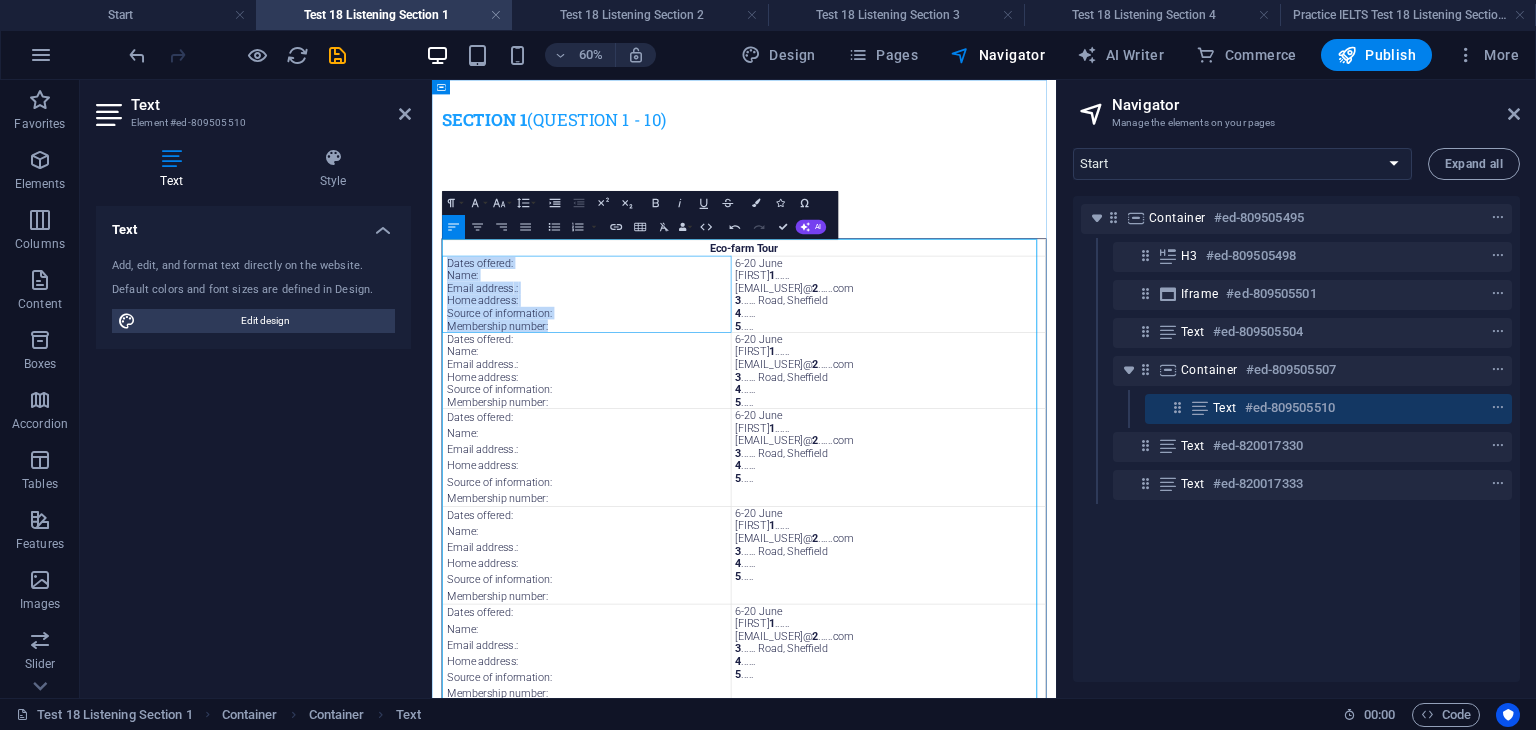 drag, startPoint x: 674, startPoint y: 498, endPoint x: 452, endPoint y: 381, distance: 250.94421 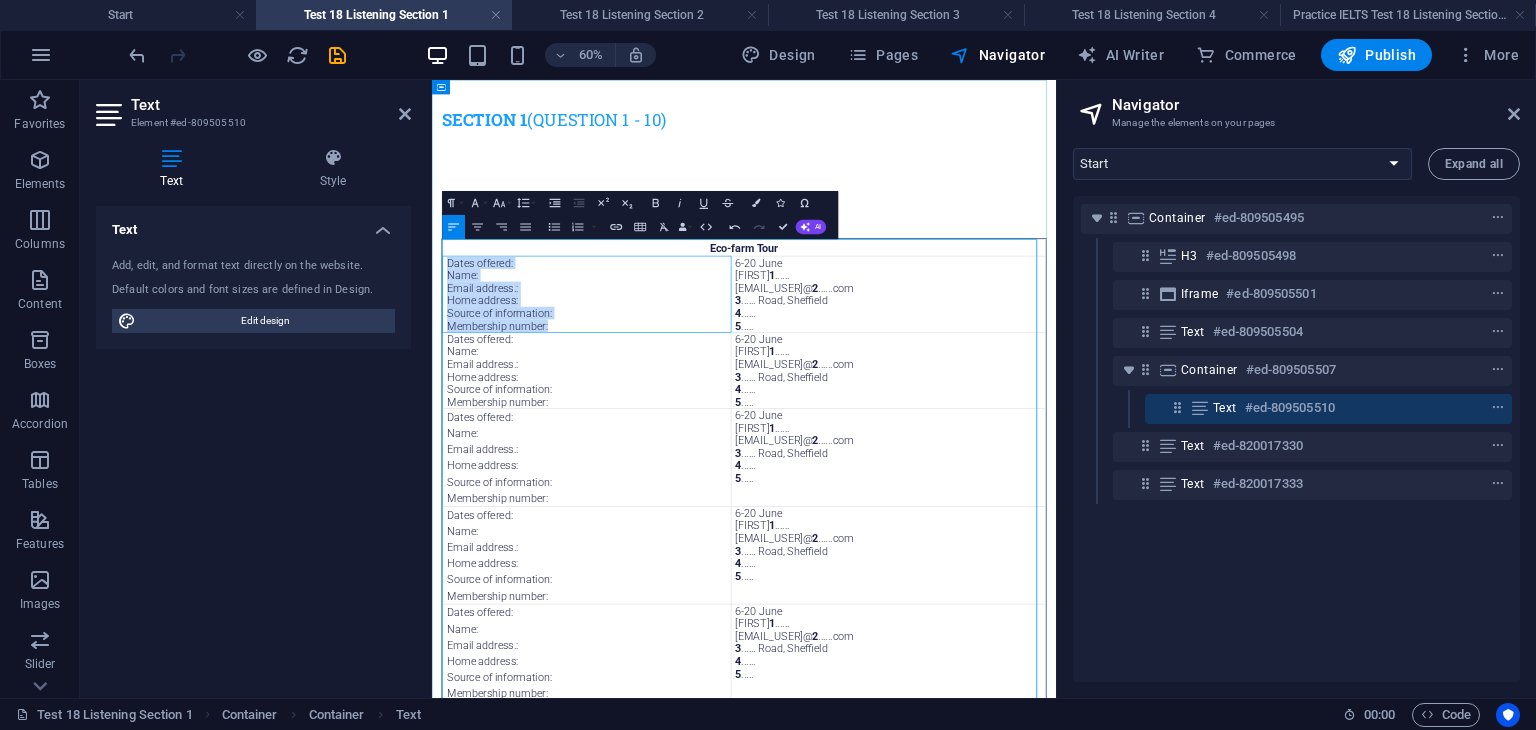 click on "Dates offered: Name:   Email address . : Home address: Source of information: Membership number:" at bounding box center (690, 437) 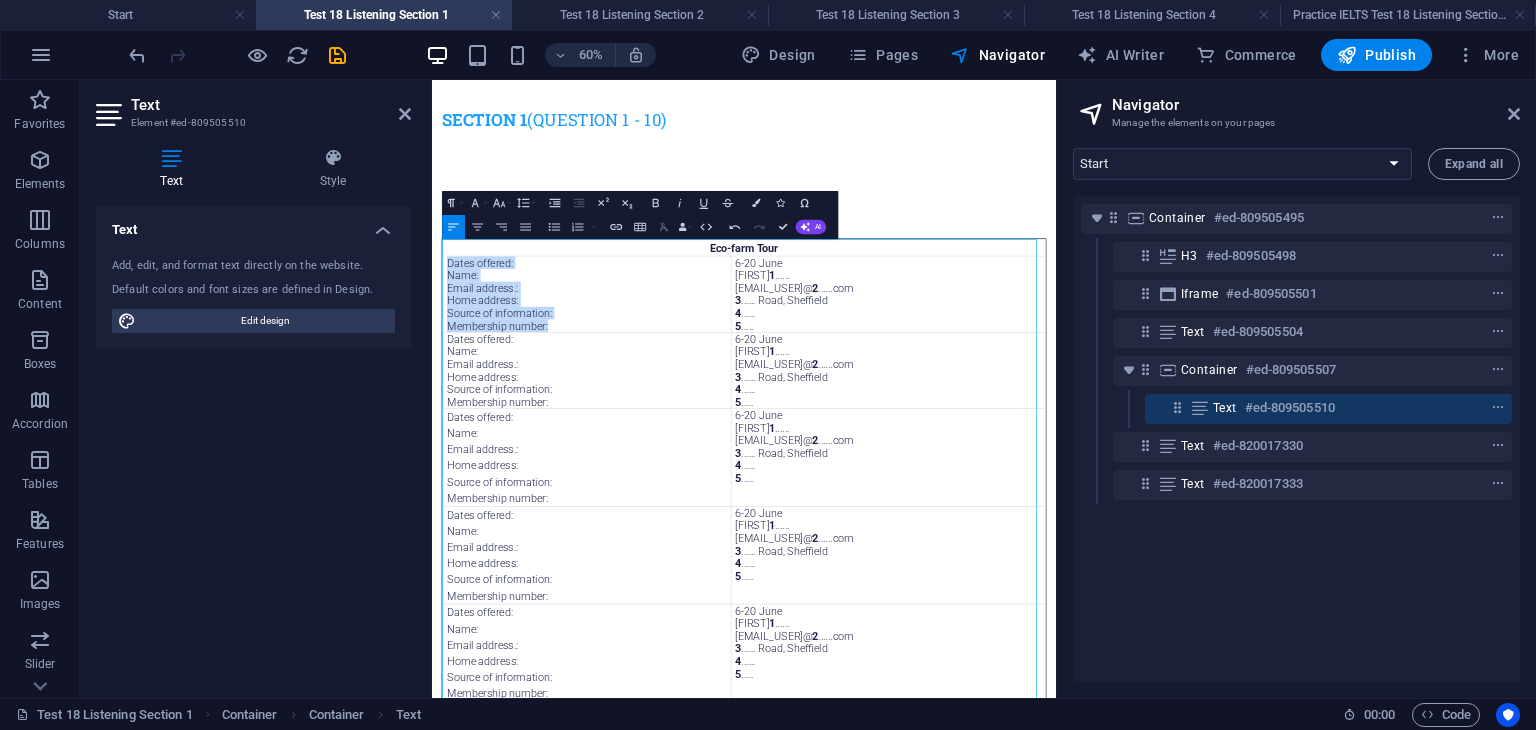 click 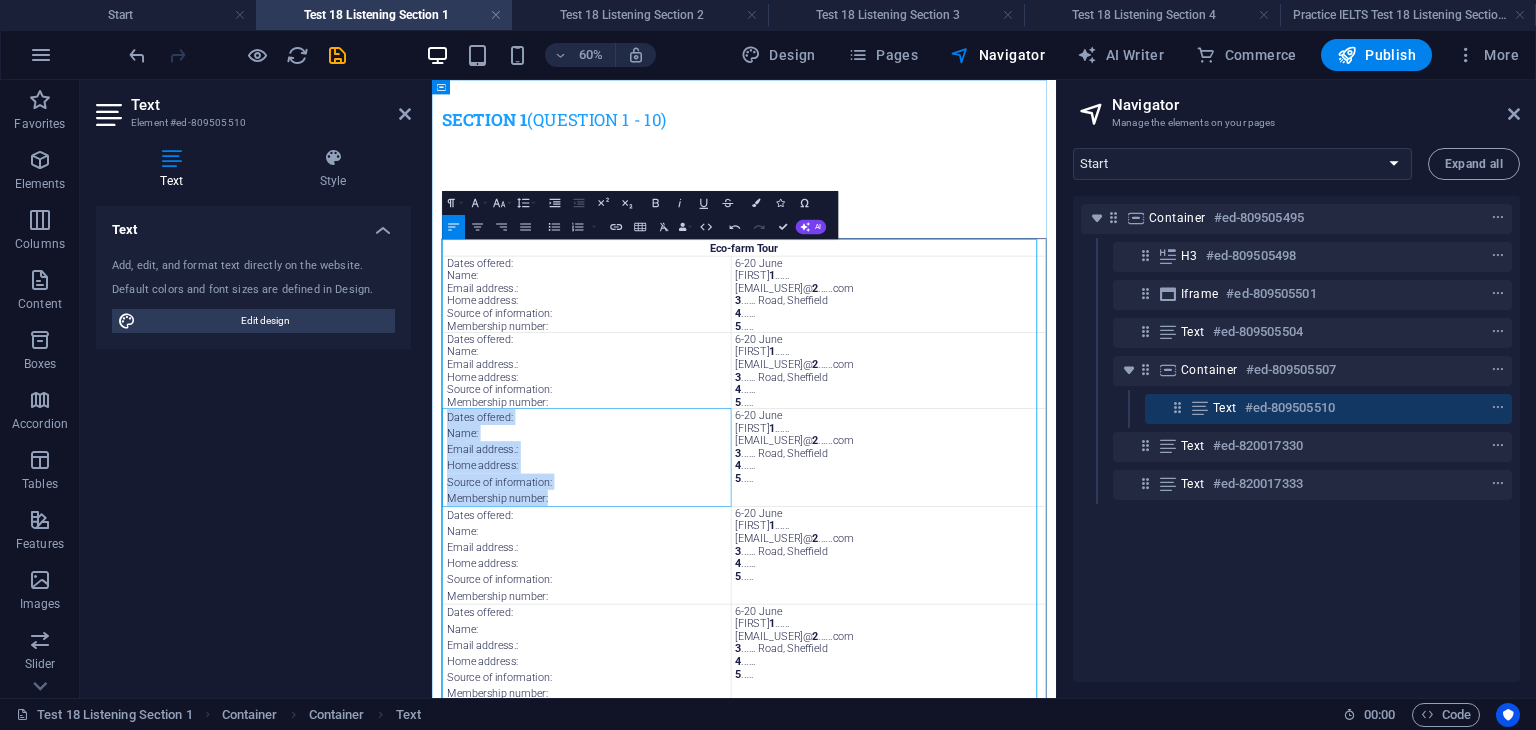 drag, startPoint x: 658, startPoint y: 784, endPoint x: 608, endPoint y: 598, distance: 192.60323 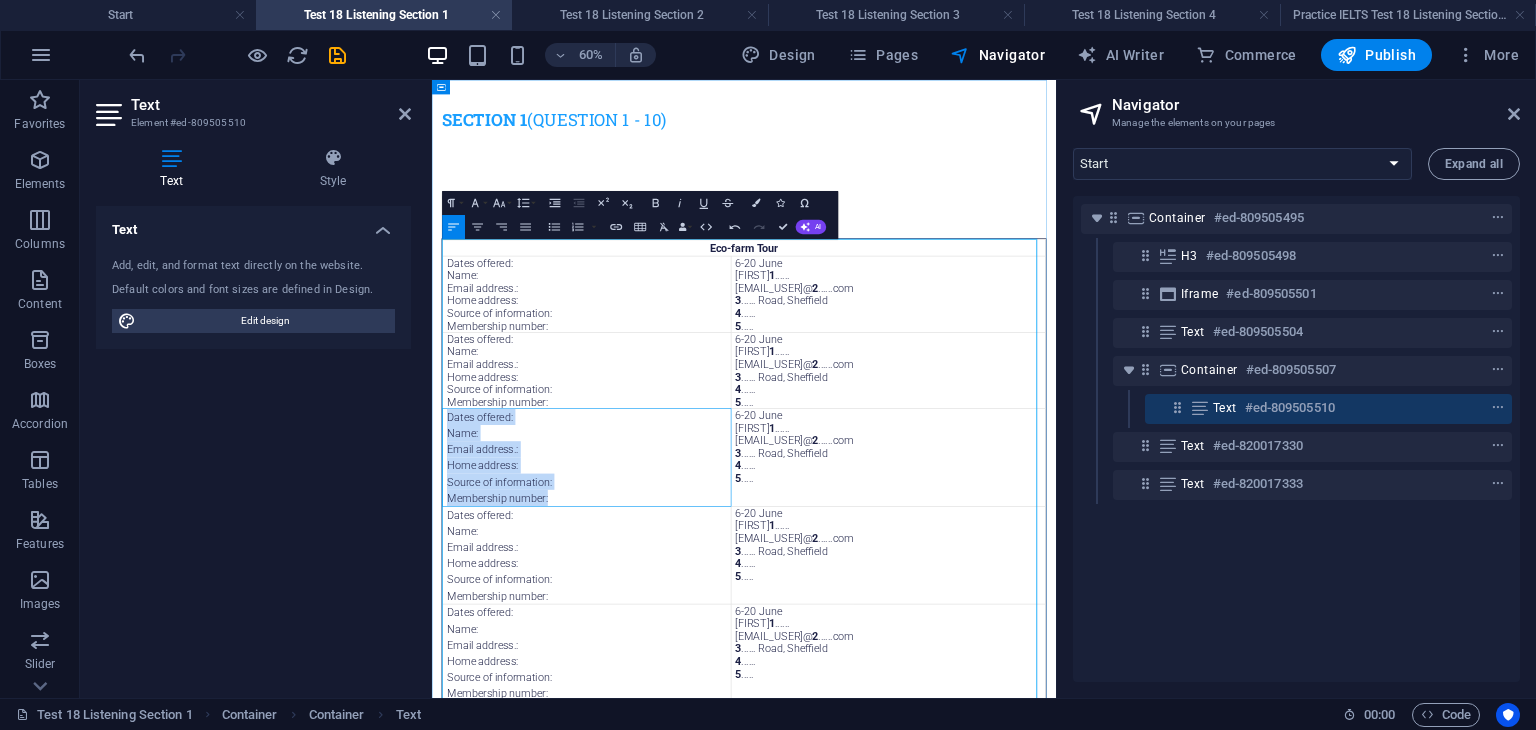 click on "Dates offered: Name:   Email address.: Home address: Source of information: Membership number:" at bounding box center (690, 709) 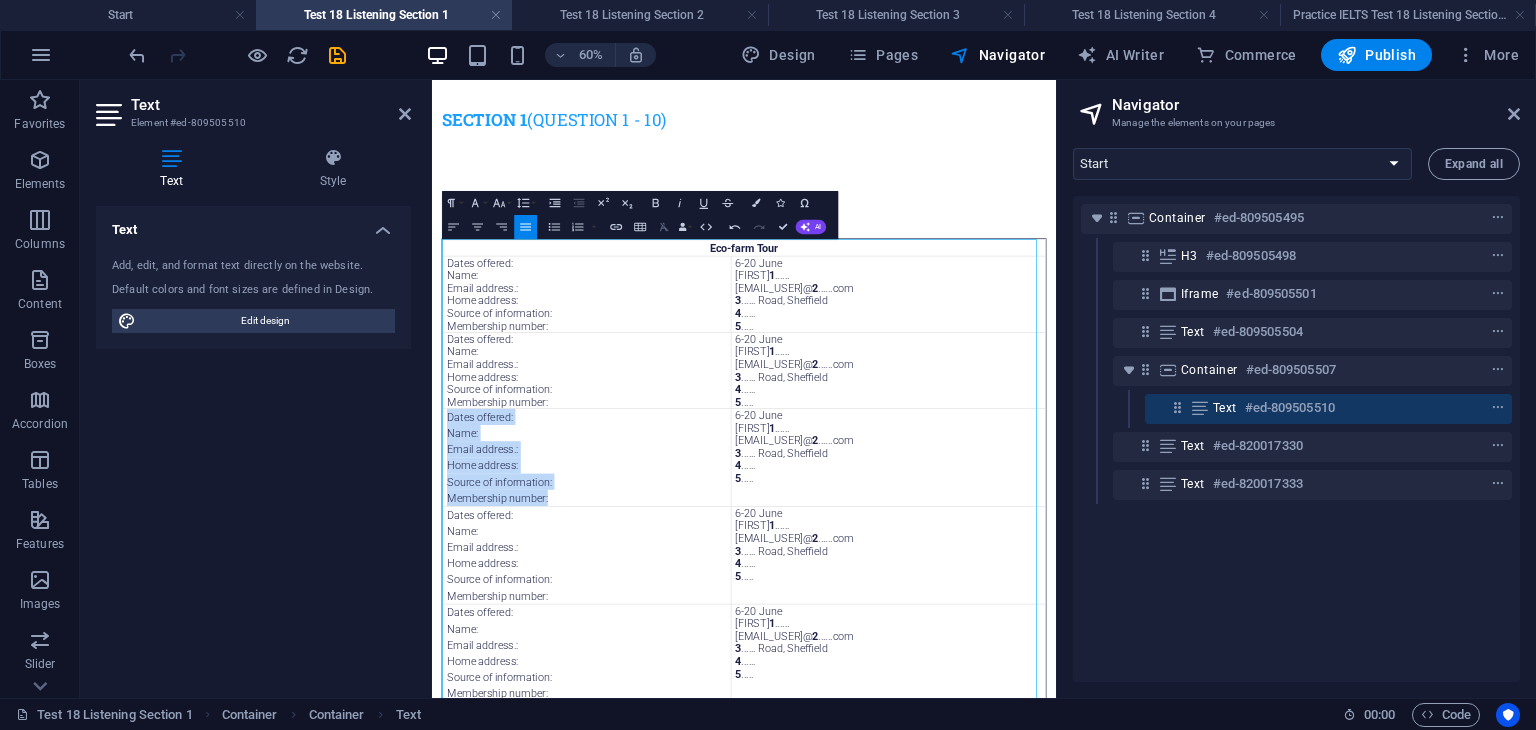 click 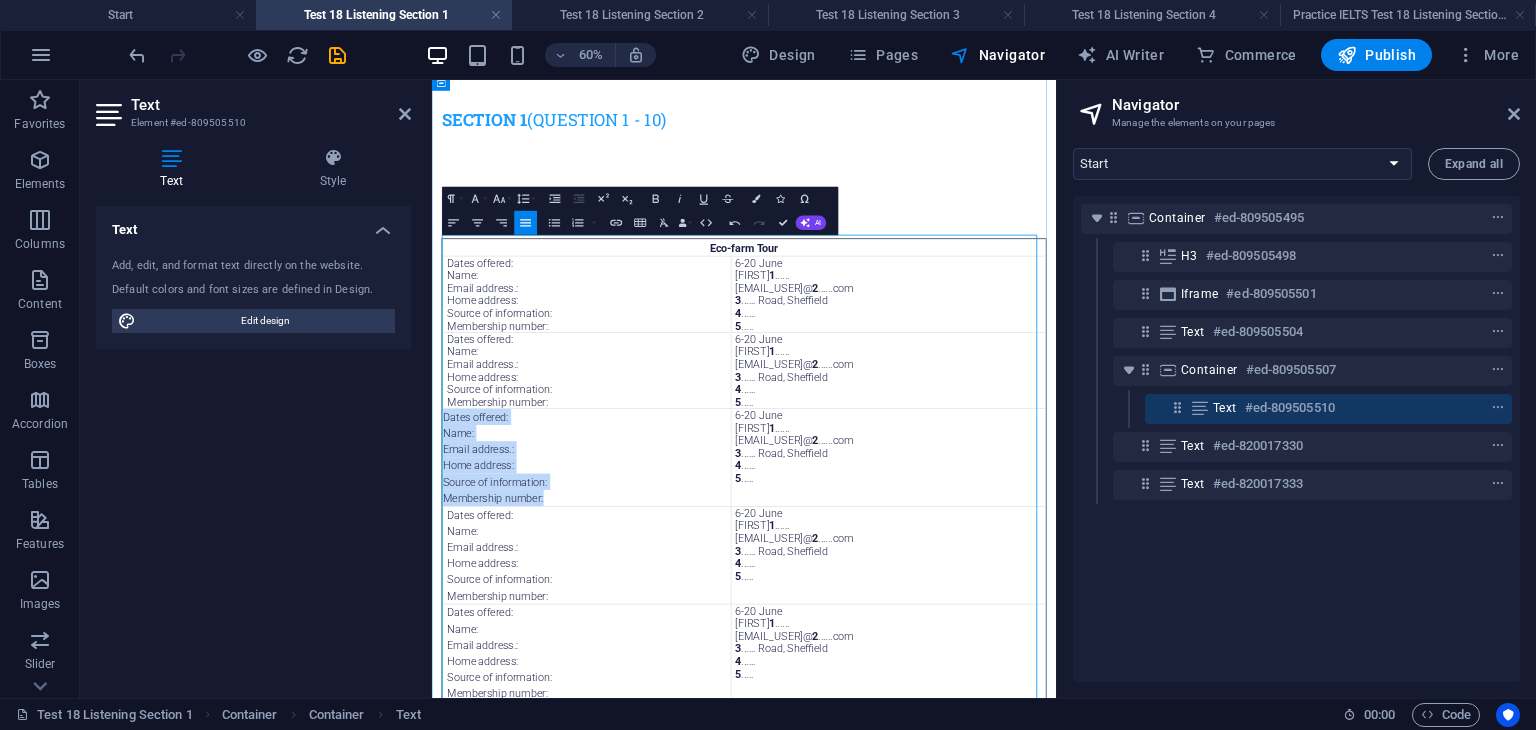 scroll, scrollTop: 100, scrollLeft: 0, axis: vertical 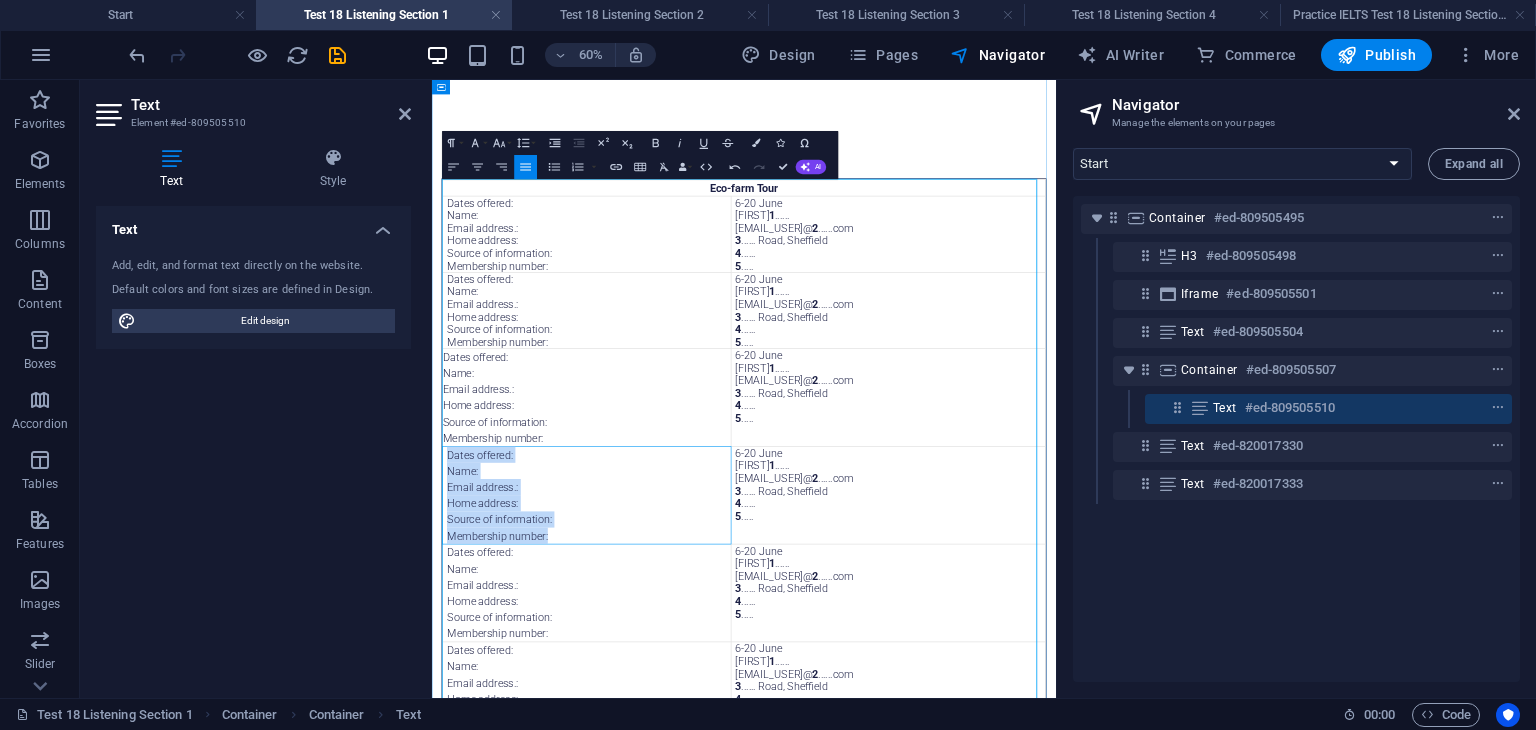drag, startPoint x: 676, startPoint y: 845, endPoint x: 456, endPoint y: 717, distance: 254.52701 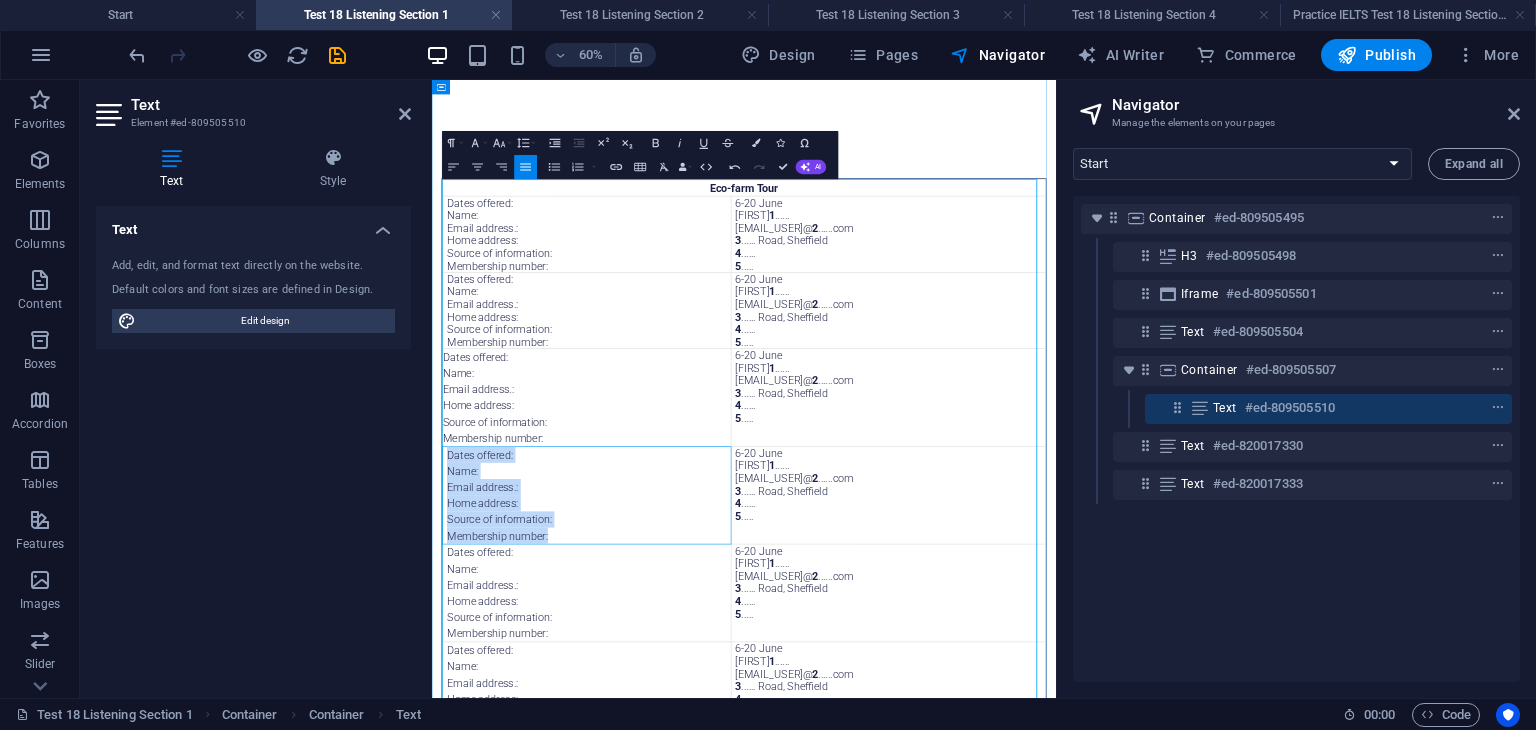 click on "Dates offered: Name:   Email address.: Home address: Source of information: Membership number:" at bounding box center (690, 772) 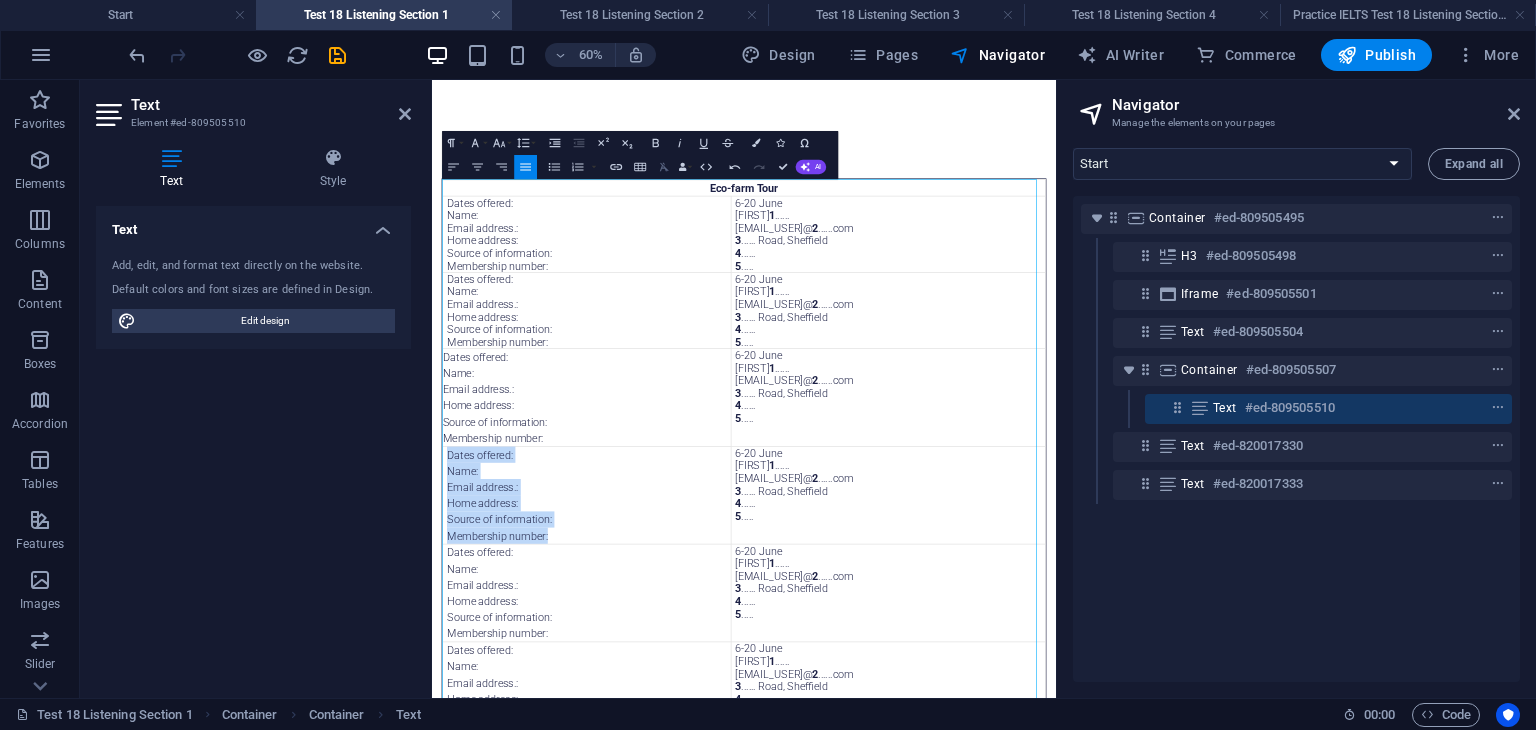 click 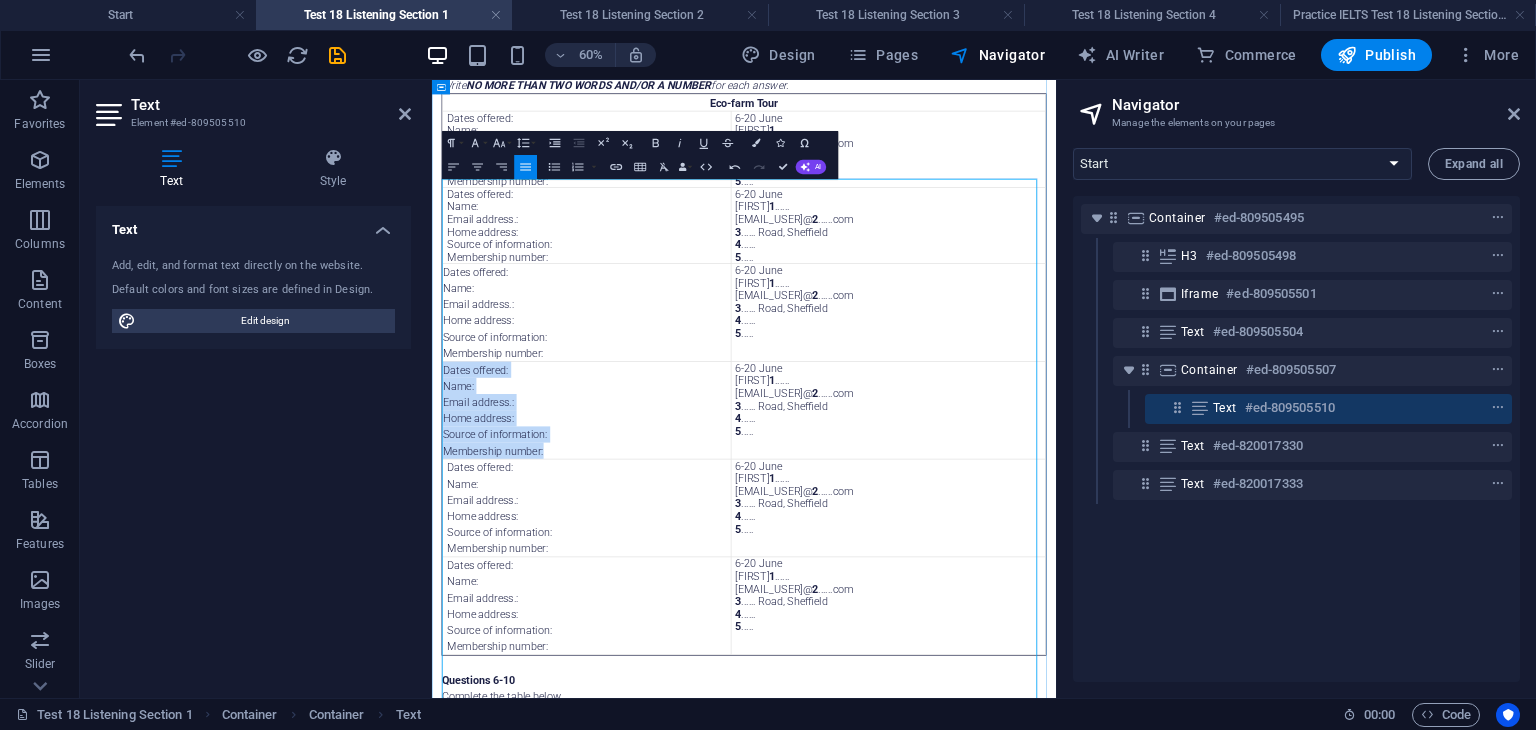 scroll, scrollTop: 300, scrollLeft: 0, axis: vertical 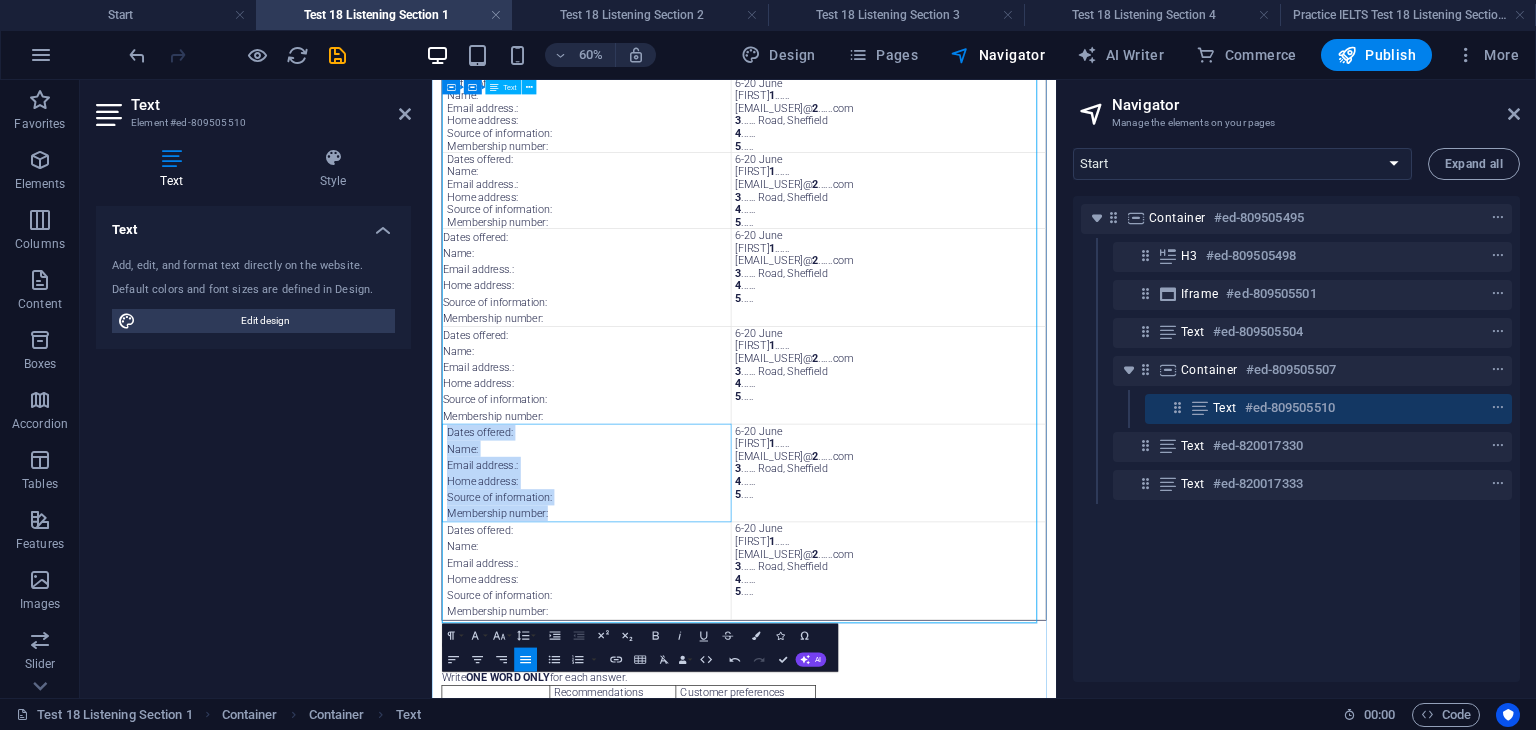 drag, startPoint x: 644, startPoint y: 805, endPoint x: 456, endPoint y: 674, distance: 229.1397 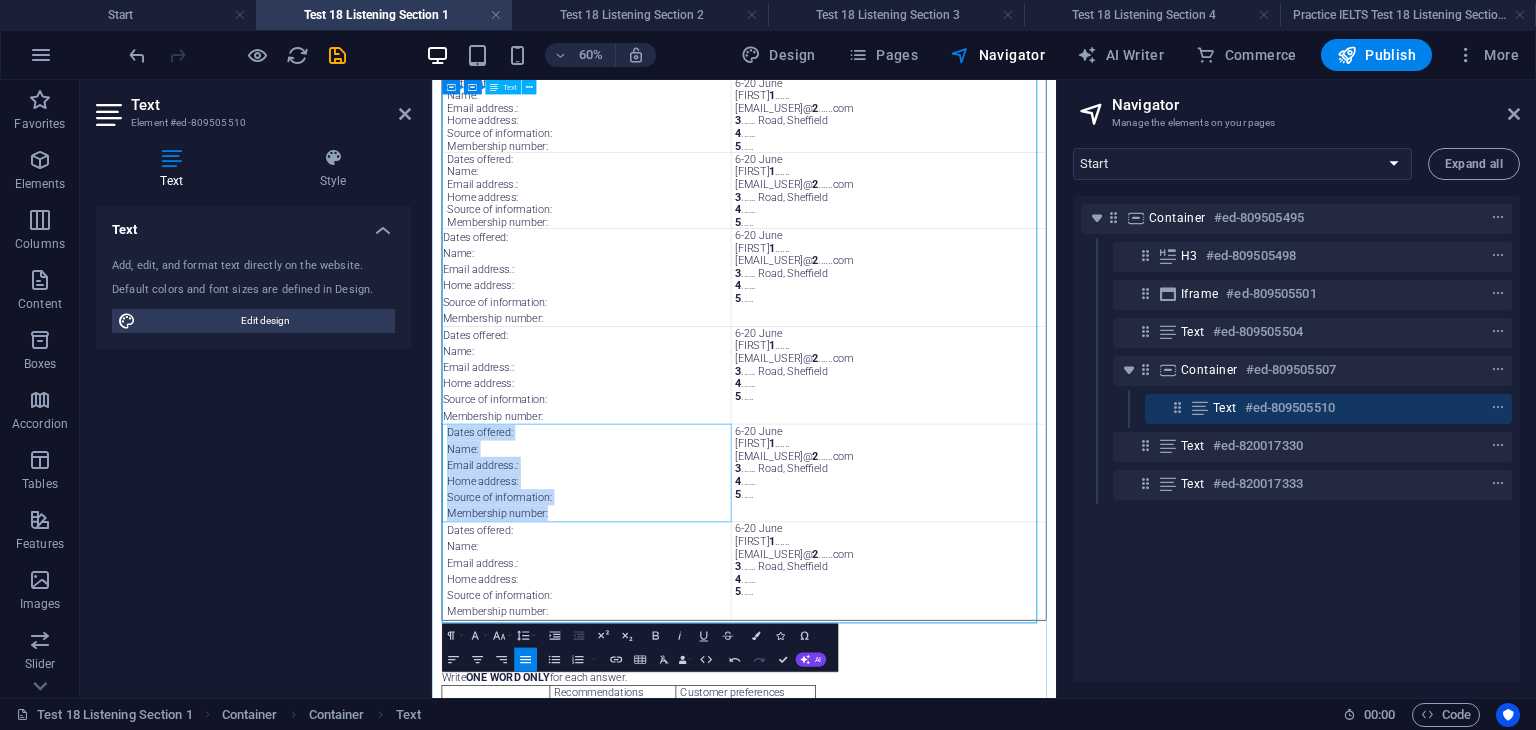 click on "Dates offered: Name:   Email address.: Home address: Source of information: Membership number:" at bounding box center (690, 735) 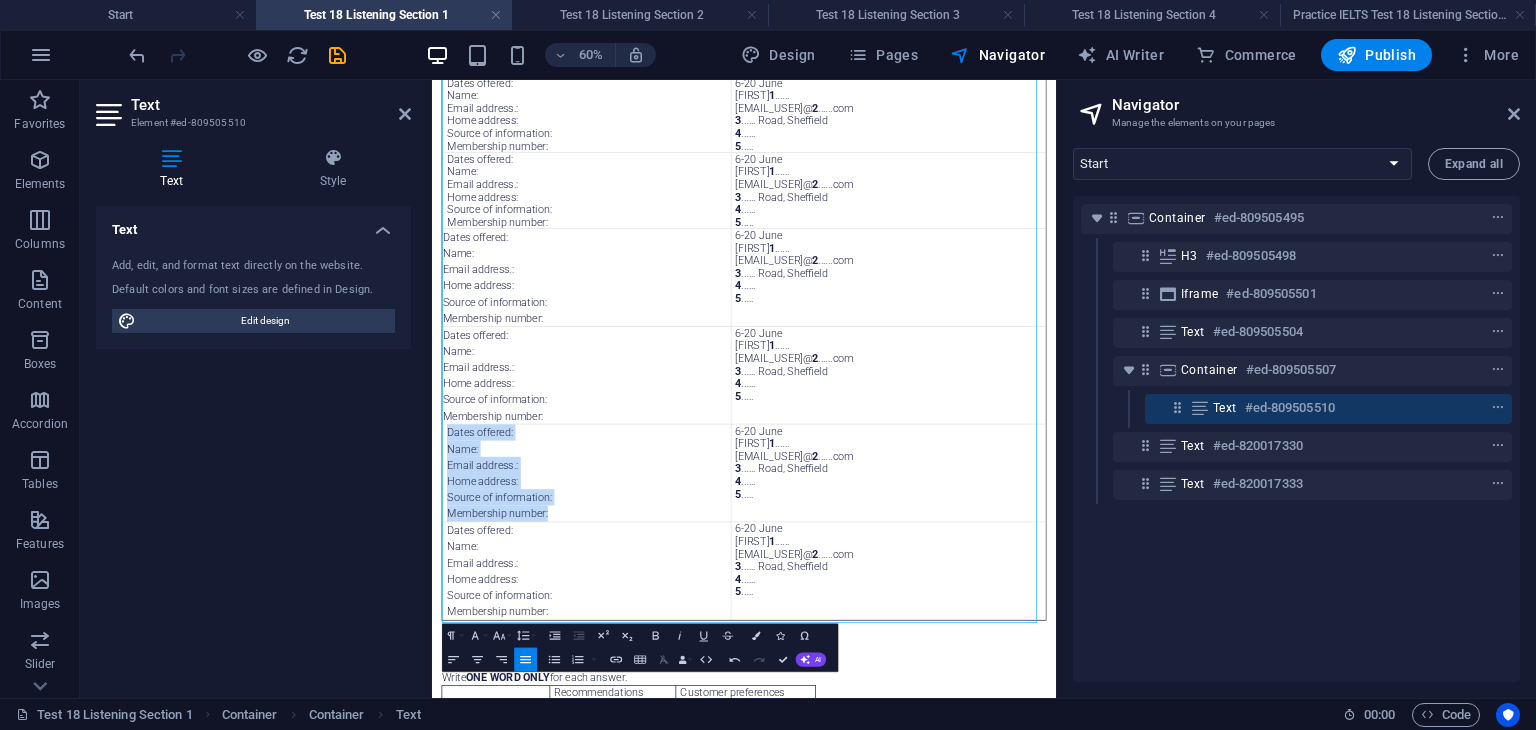 click 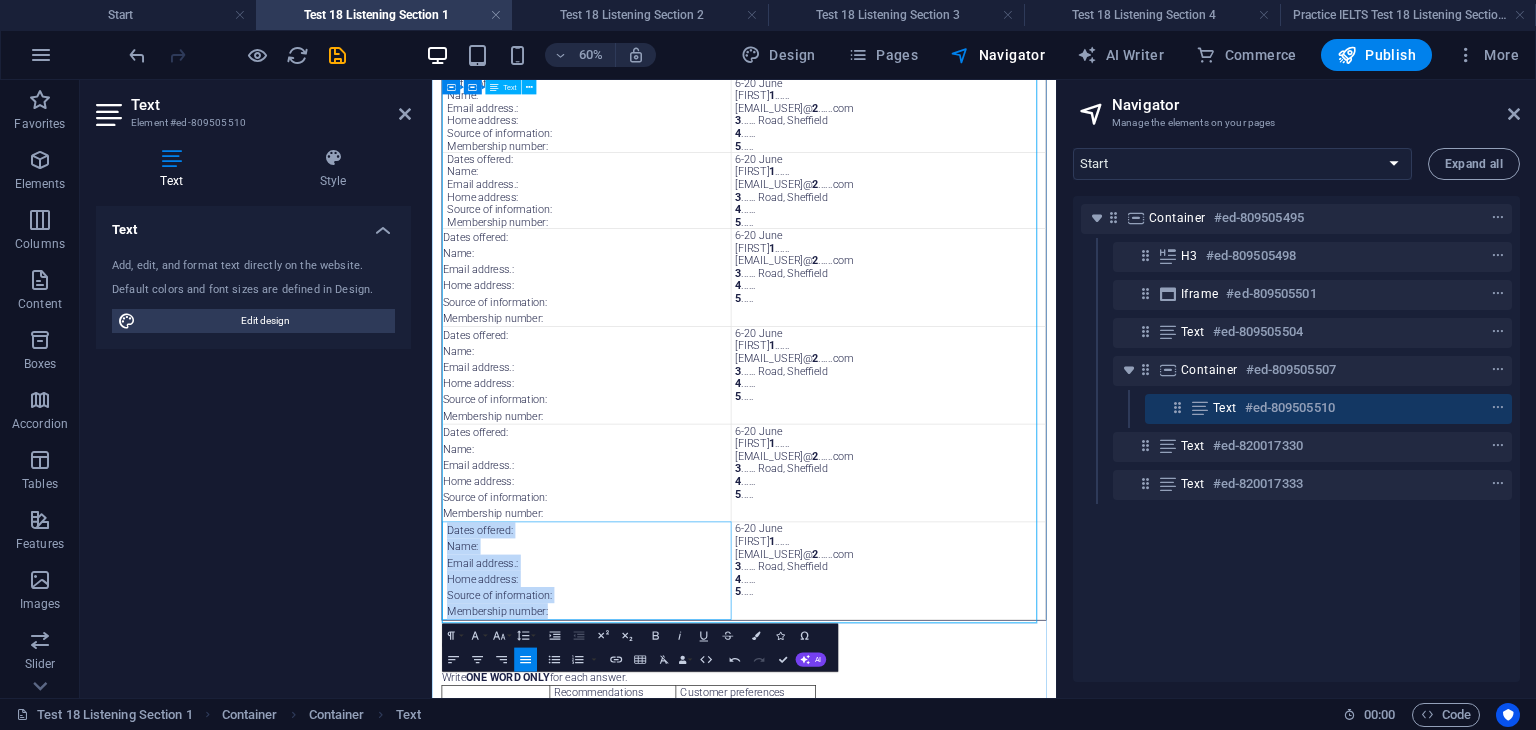 drag, startPoint x: 662, startPoint y: 972, endPoint x: 453, endPoint y: 825, distance: 255.51907 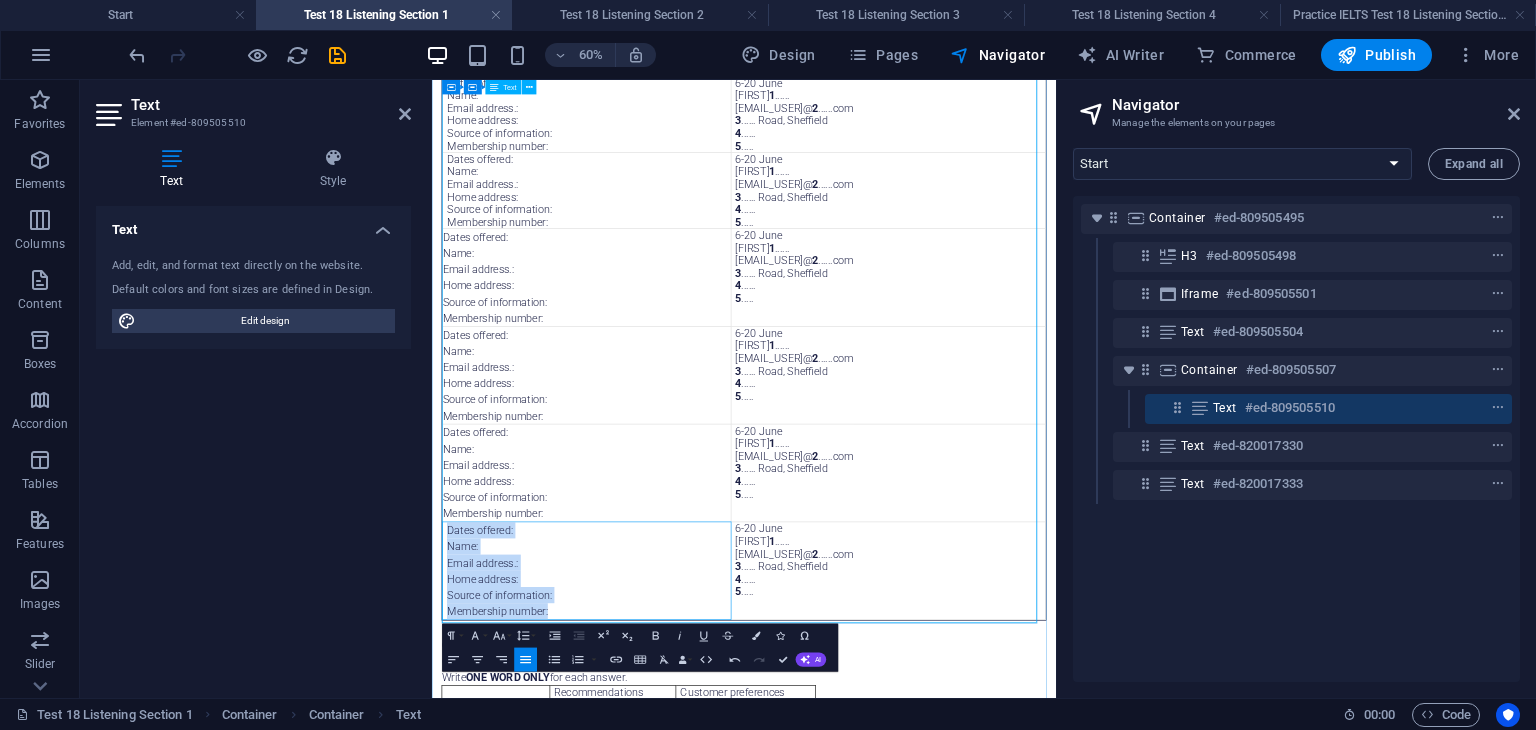 click on "Dates offered: Name:   Email address.: Home address: Source of information: Membership number:​" at bounding box center [690, 898] 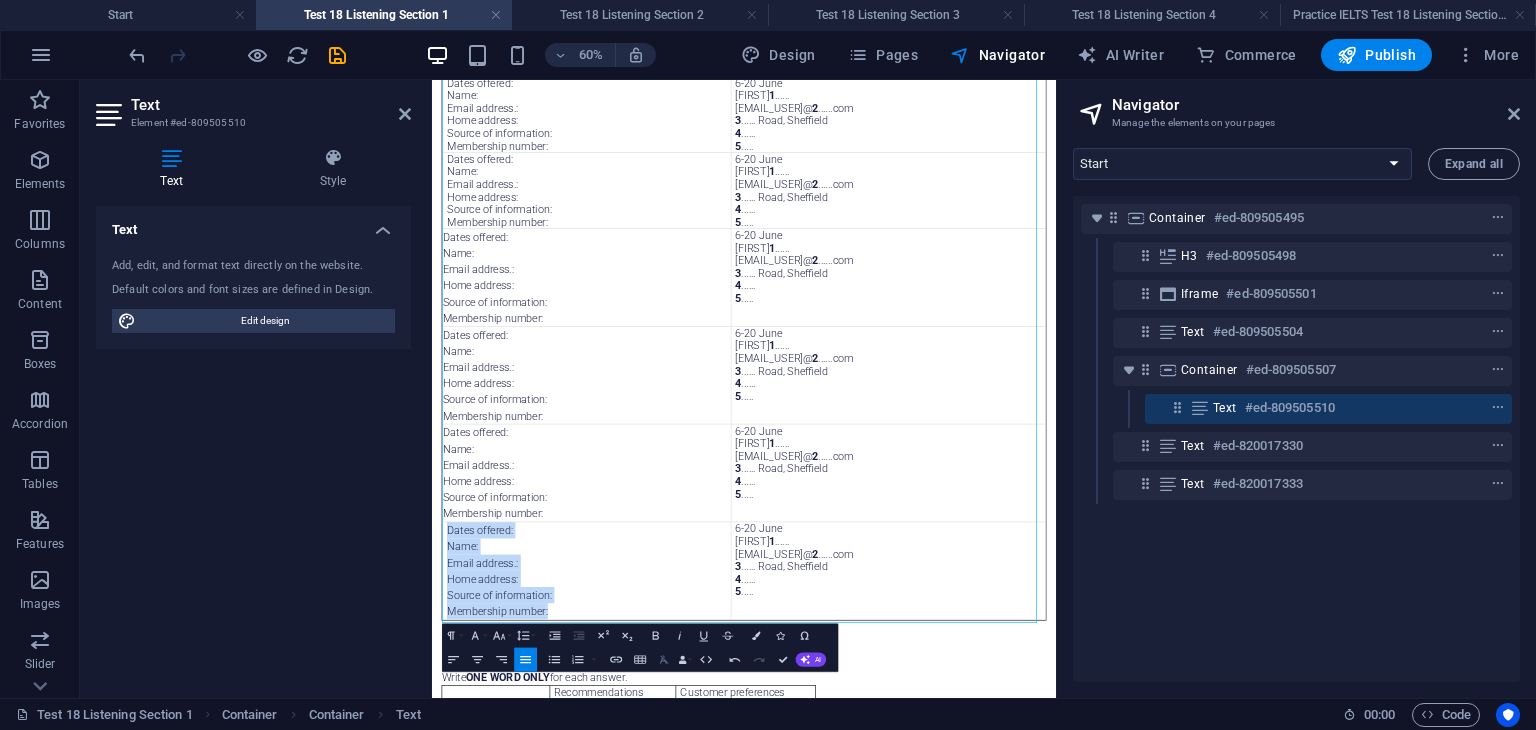 click 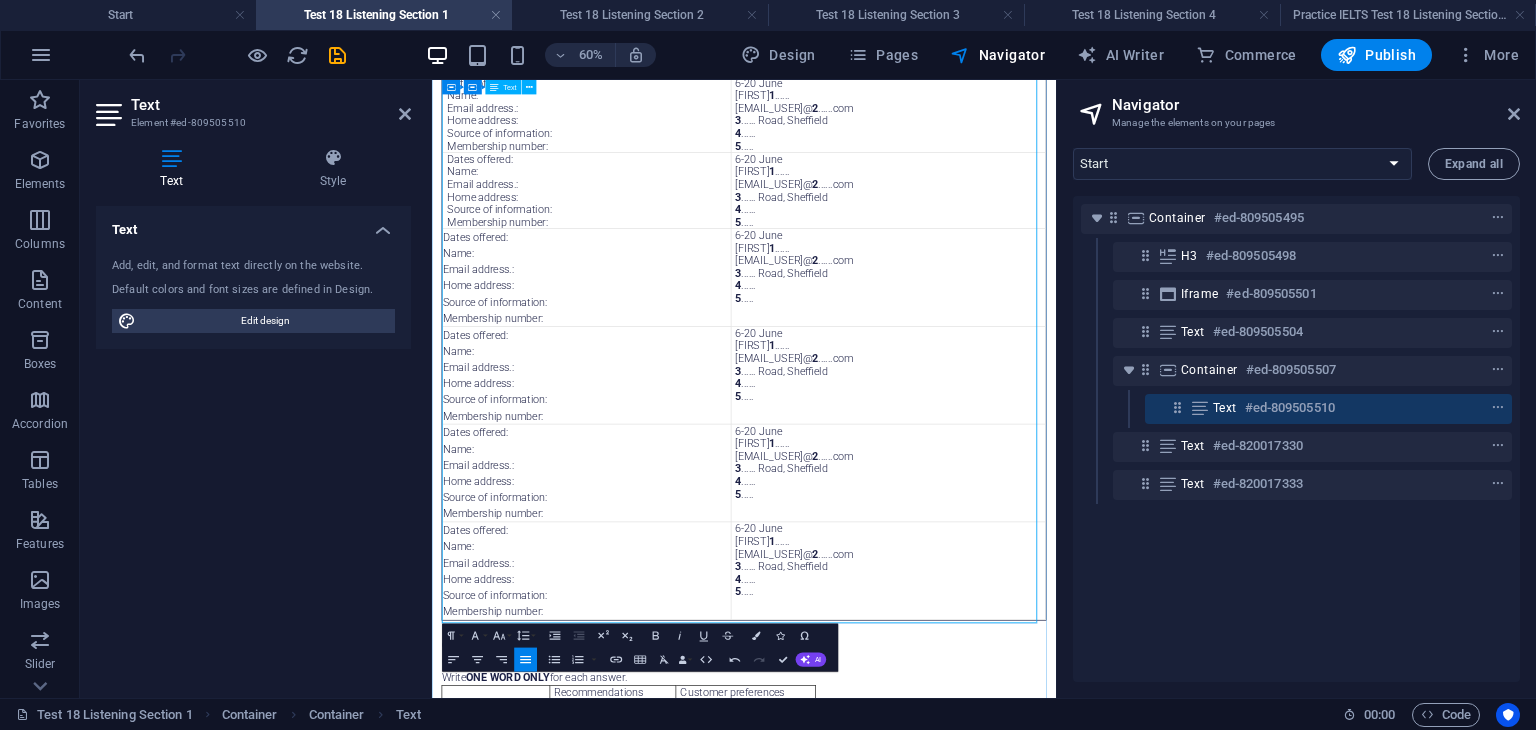 click on "6-20 June [FIRST]  1 ...... [EMAIL_USER] 2 ......com 3 ...... Road, [CITY] 4 ...... 5 ....." at bounding box center (1192, 898) 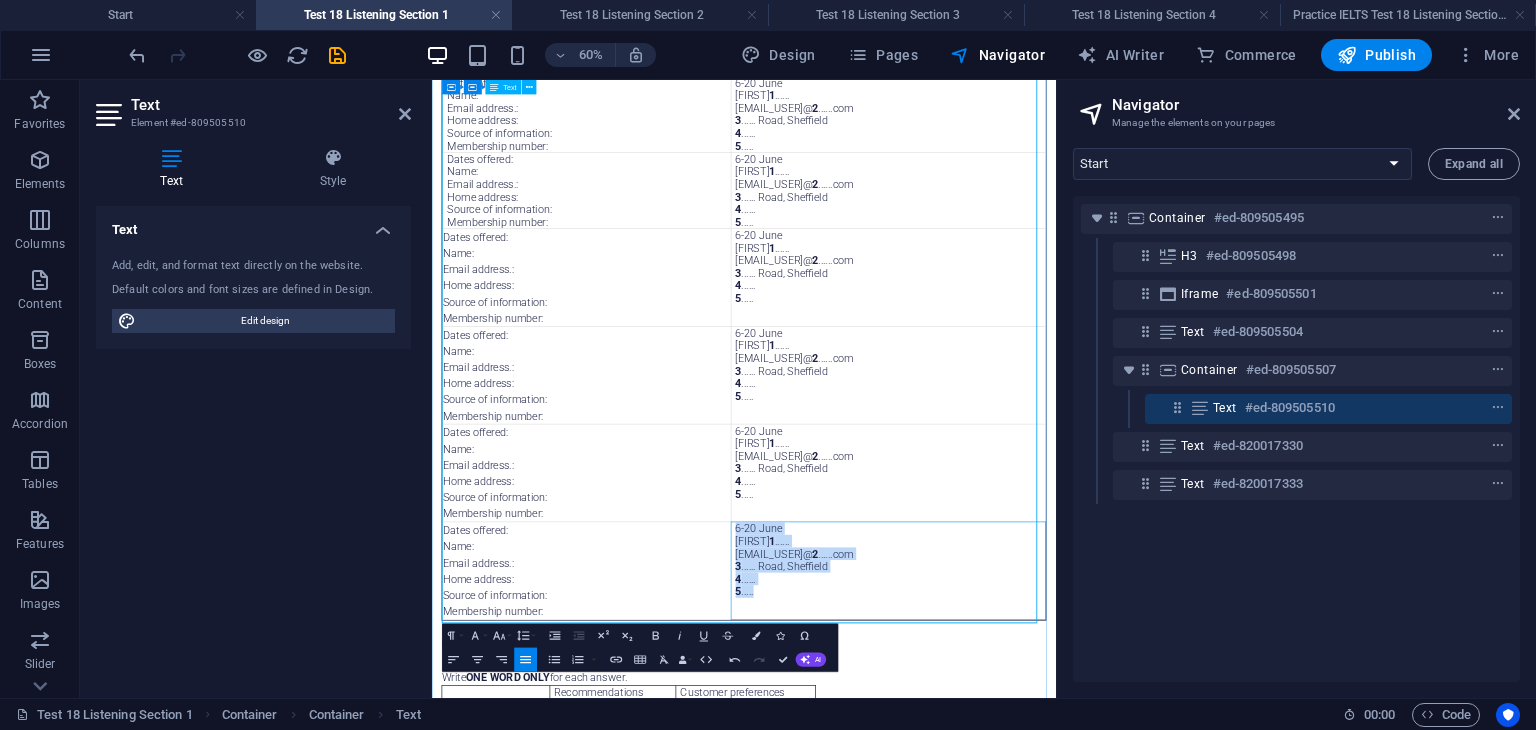drag, startPoint x: 997, startPoint y: 949, endPoint x: 925, endPoint y: 832, distance: 137.37904 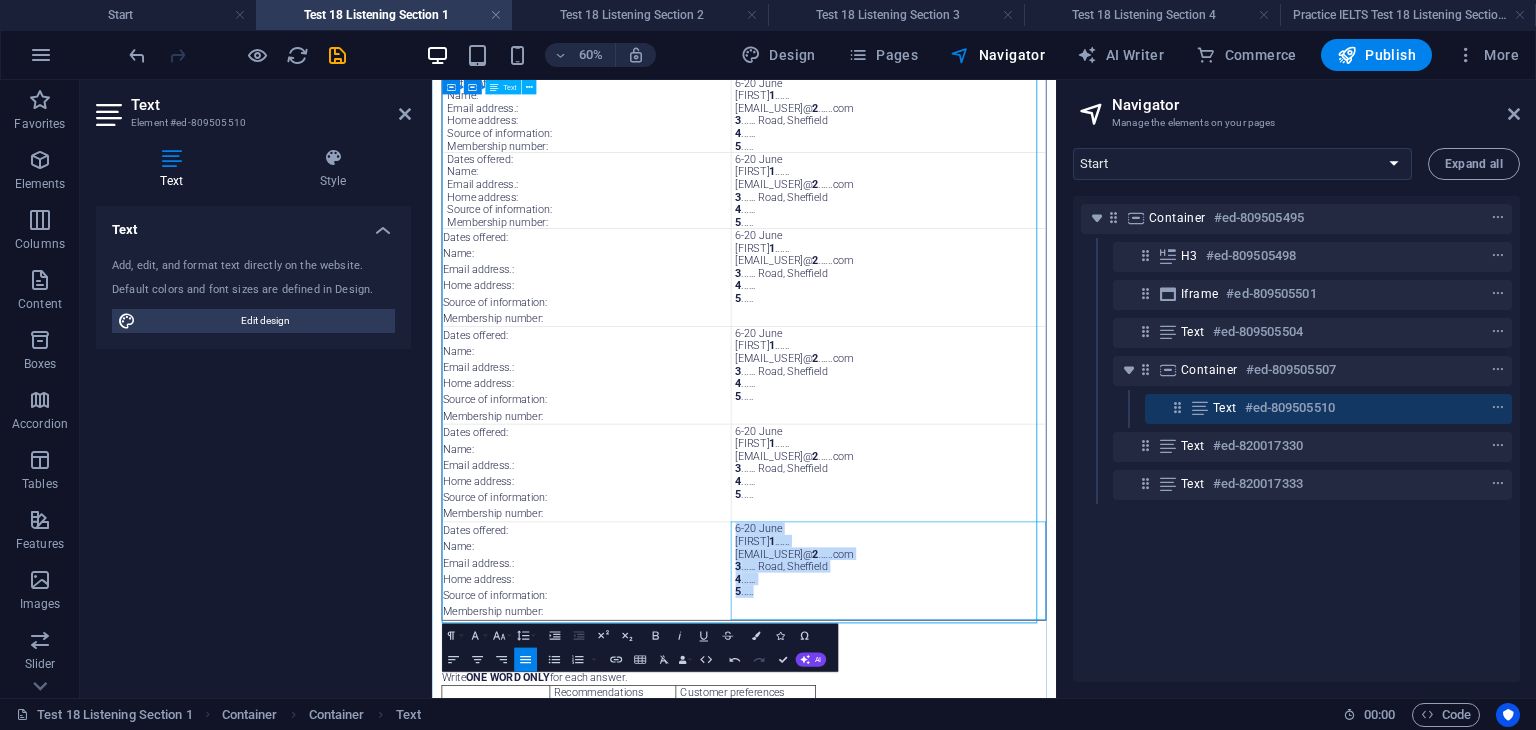 click on "6-20 June [FIRST]  1 ...... [EMAIL_USER] 2 ......com 3 ...... Road, [CITY] 4 ...... 5 ....." at bounding box center [1192, 898] 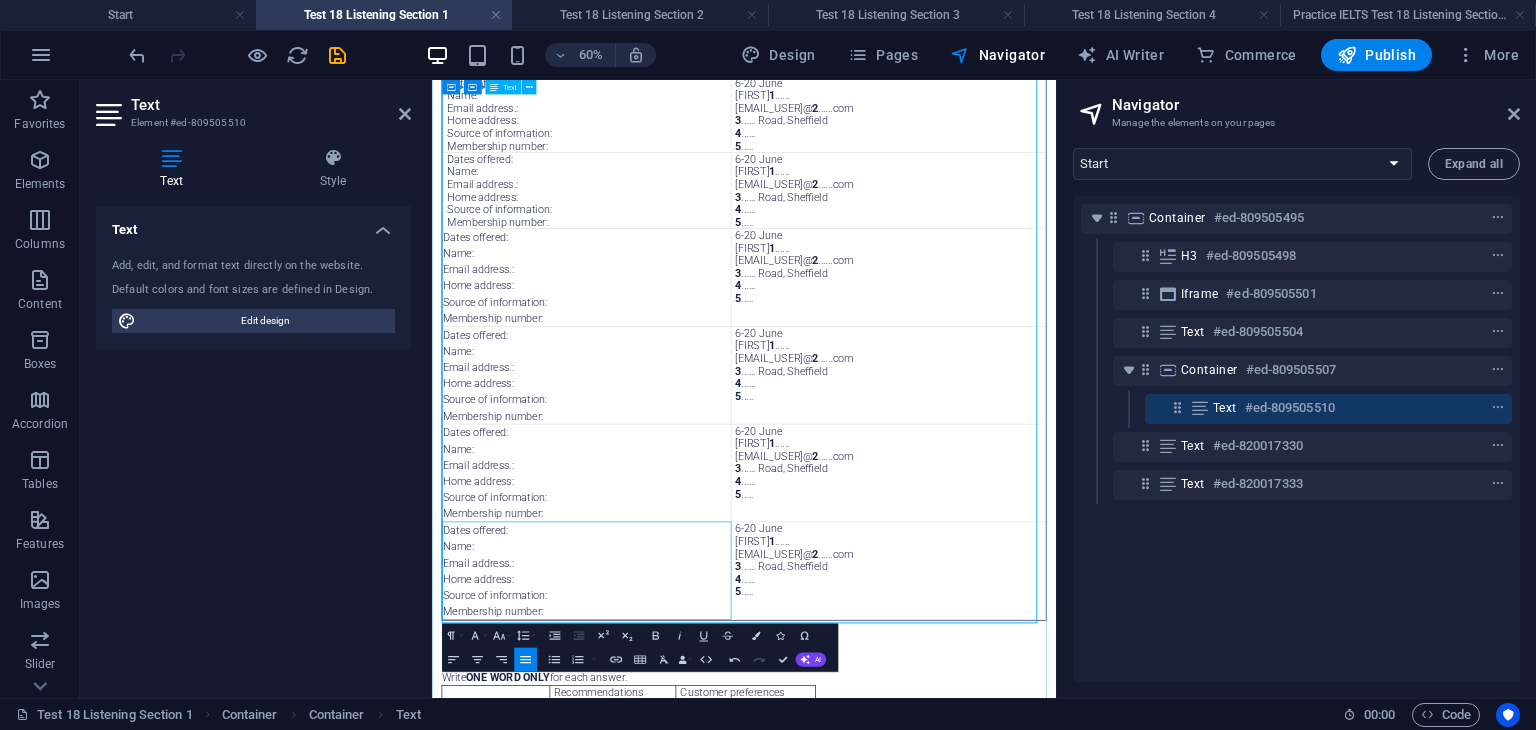 click on "Home address:" at bounding box center [690, 911] 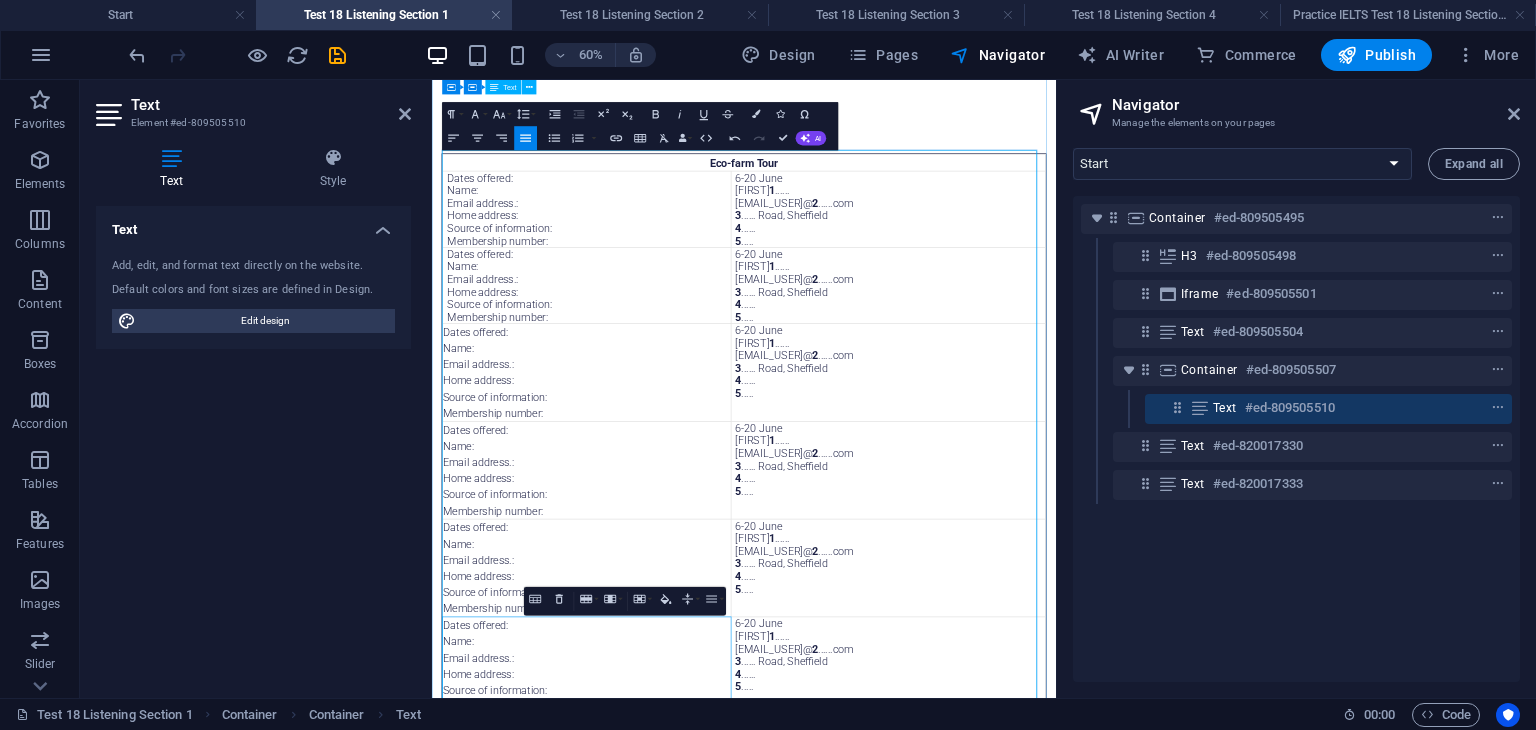 scroll, scrollTop: 100, scrollLeft: 0, axis: vertical 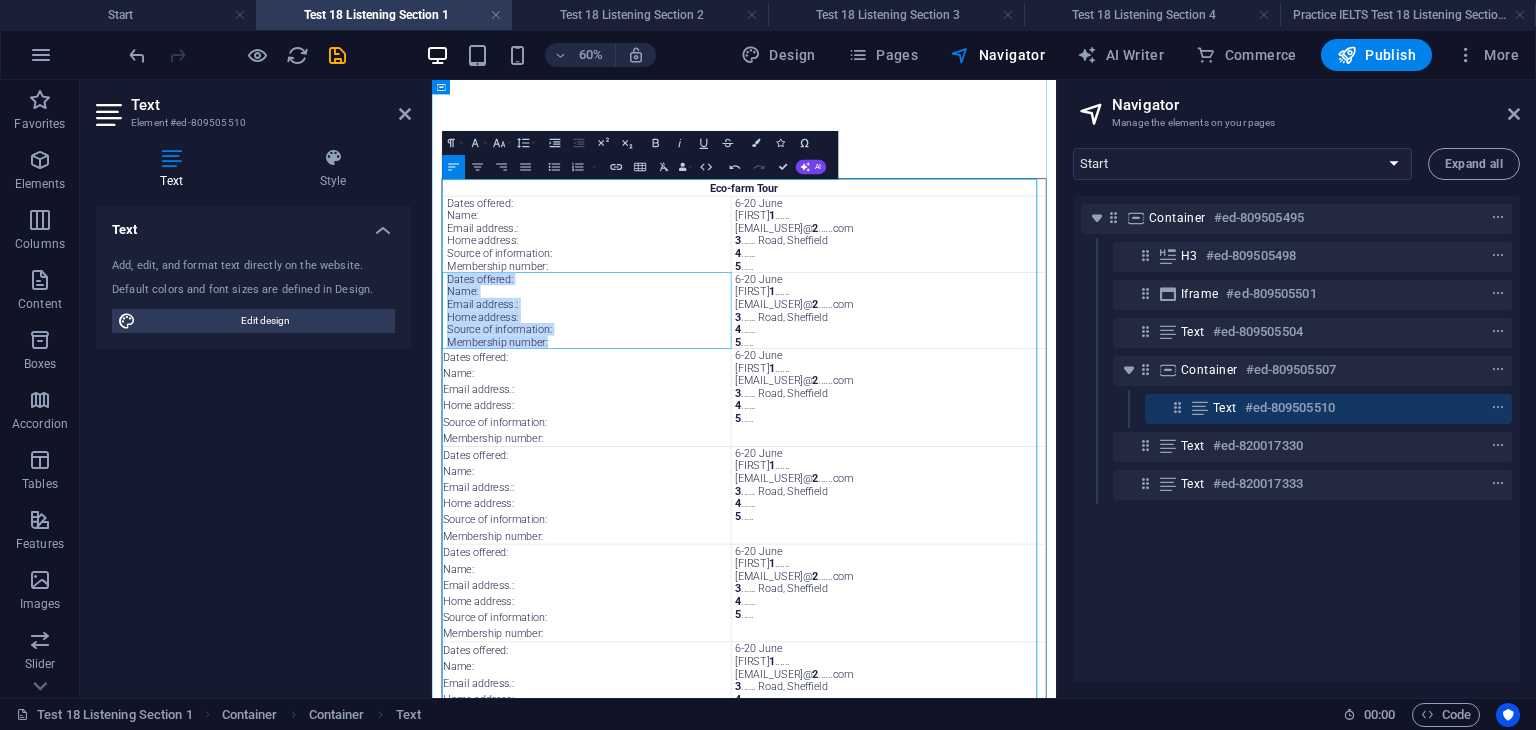 drag, startPoint x: 658, startPoint y: 518, endPoint x: 452, endPoint y: 413, distance: 231.21635 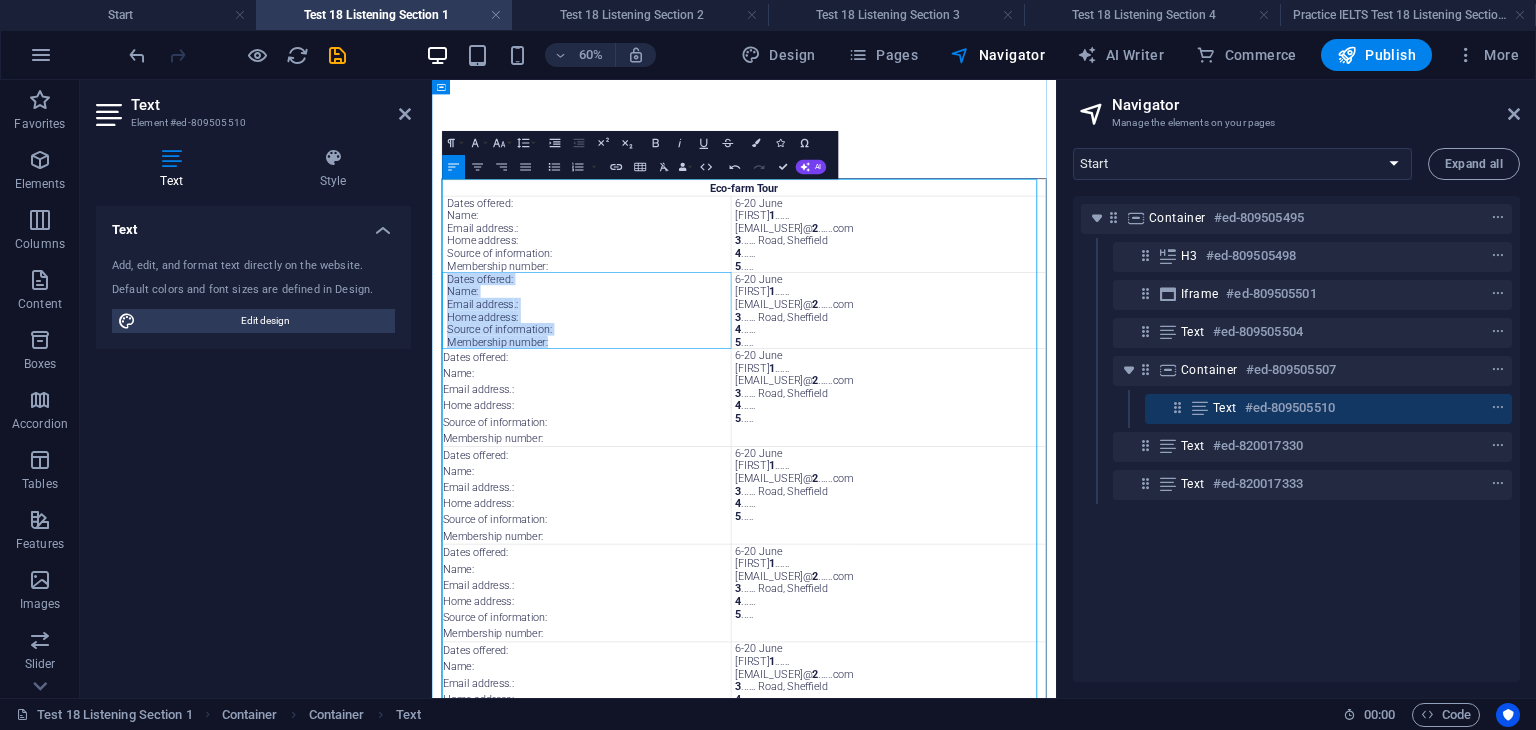 click on "Dates offered: Name:   Email address . : Home address: Source of information: Membership number:" at bounding box center [690, 464] 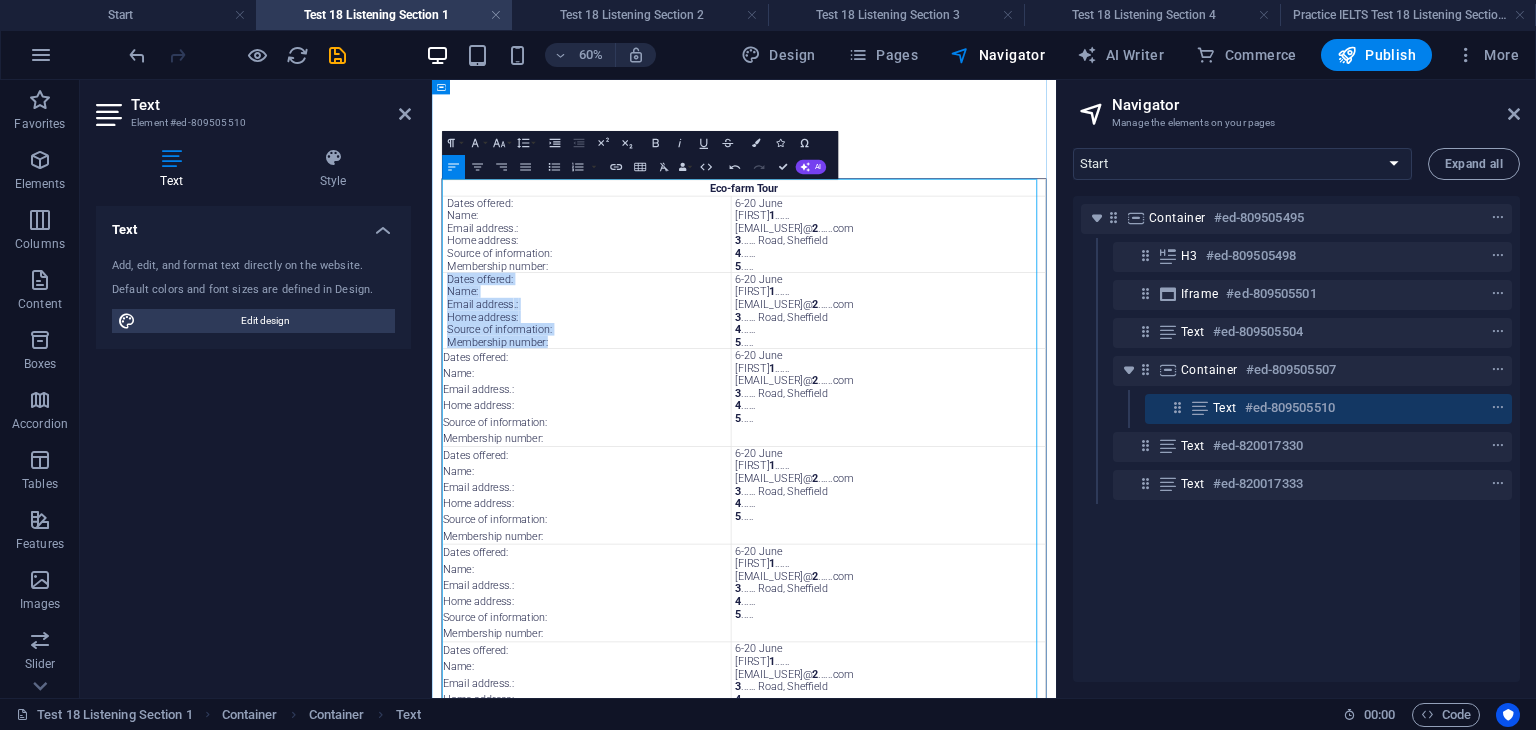 copy on "Dates offered: Name:   Email address . : Home address: Source of information: Membership number:" 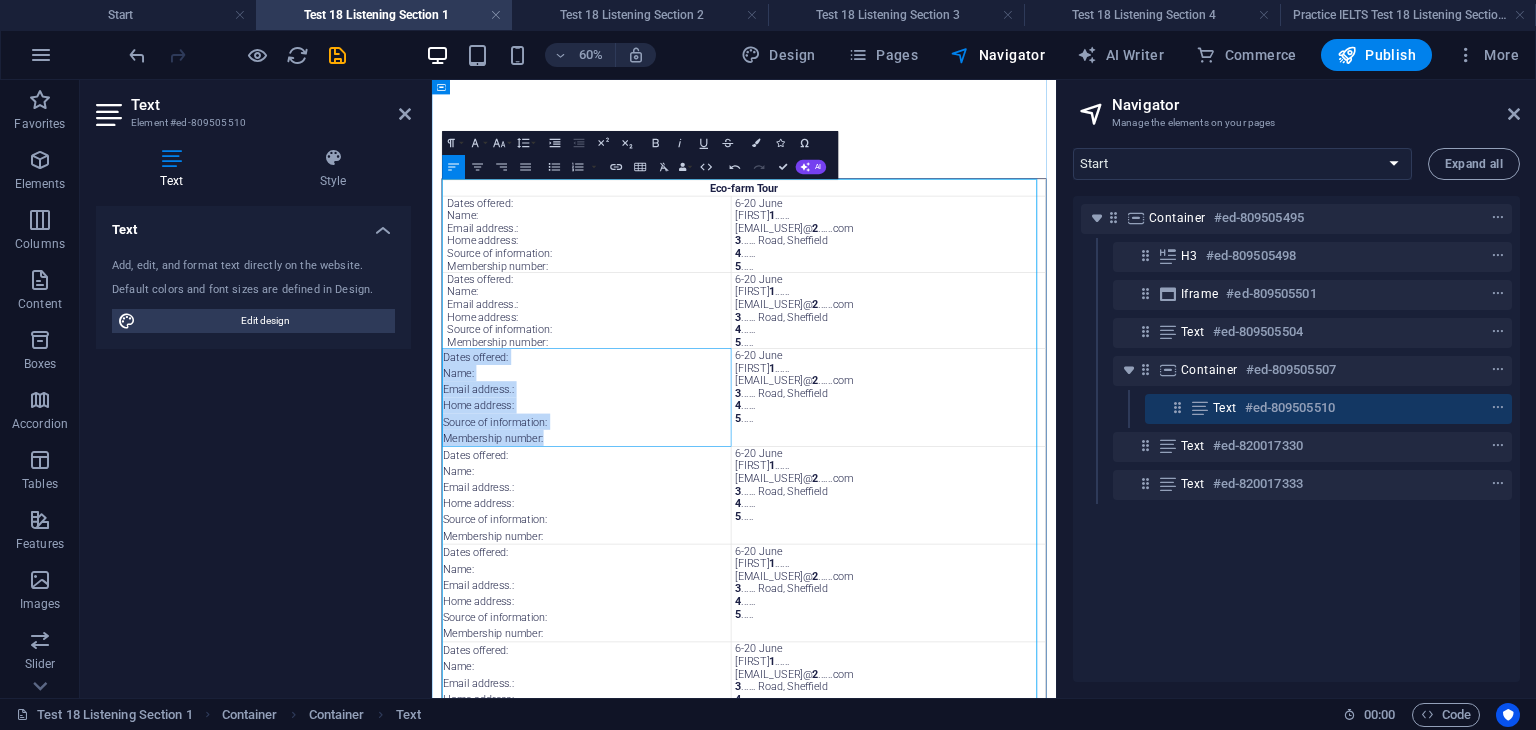 drag, startPoint x: 680, startPoint y: 678, endPoint x: 450, endPoint y: 546, distance: 265.18674 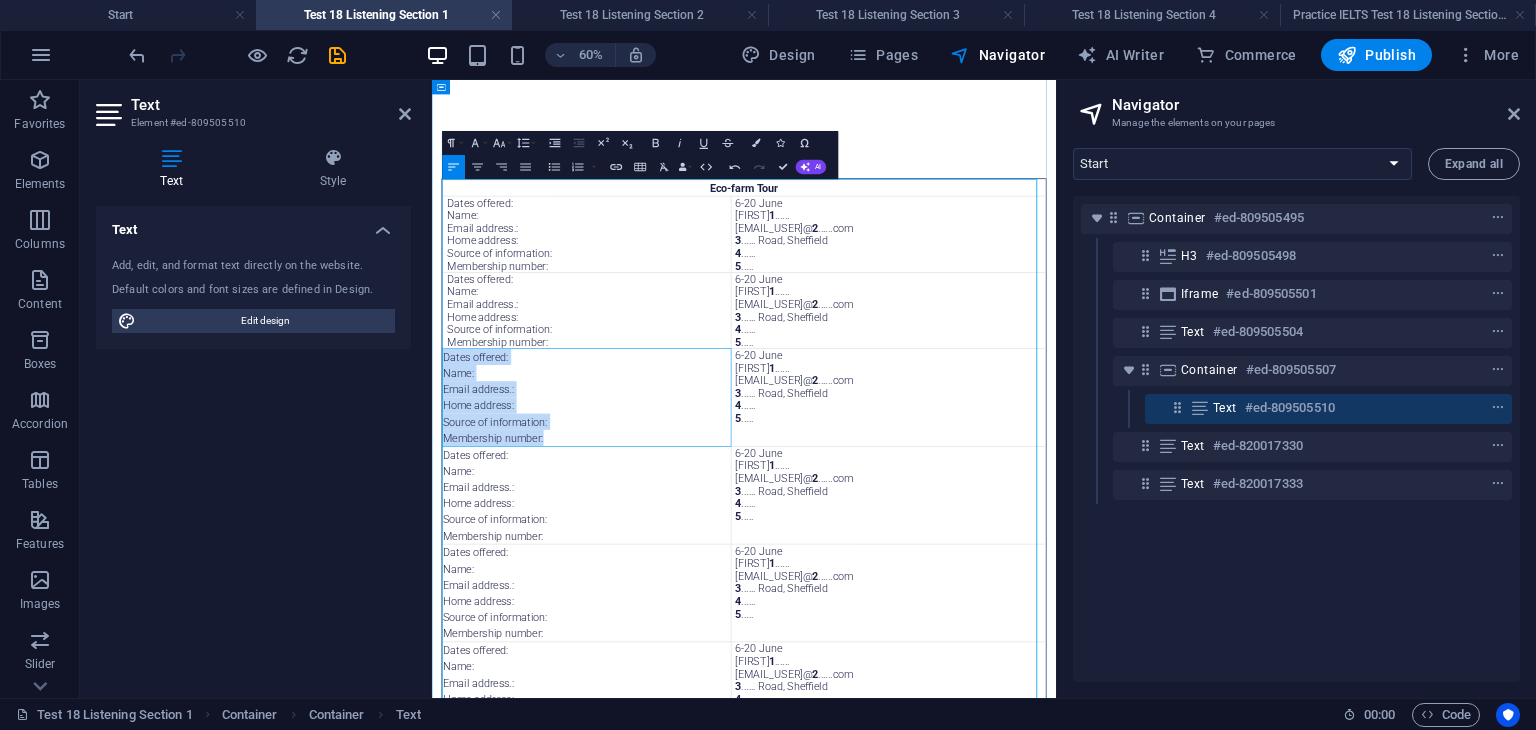 click on "Dates offered: Name:   Email address.: Home address: Source of information: Membership number:" at bounding box center [690, 609] 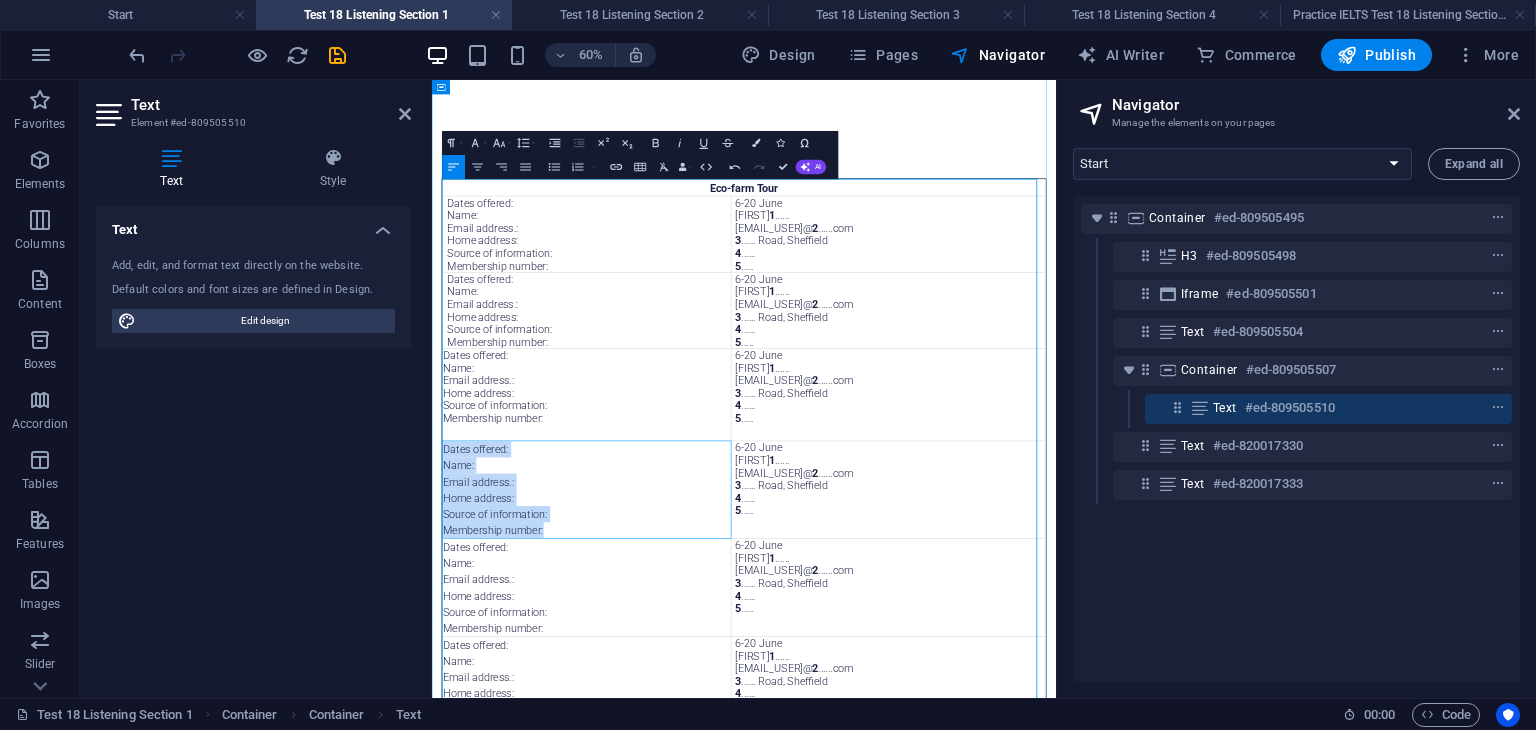 drag, startPoint x: 581, startPoint y: 809, endPoint x: 452, endPoint y: 706, distance: 165.07574 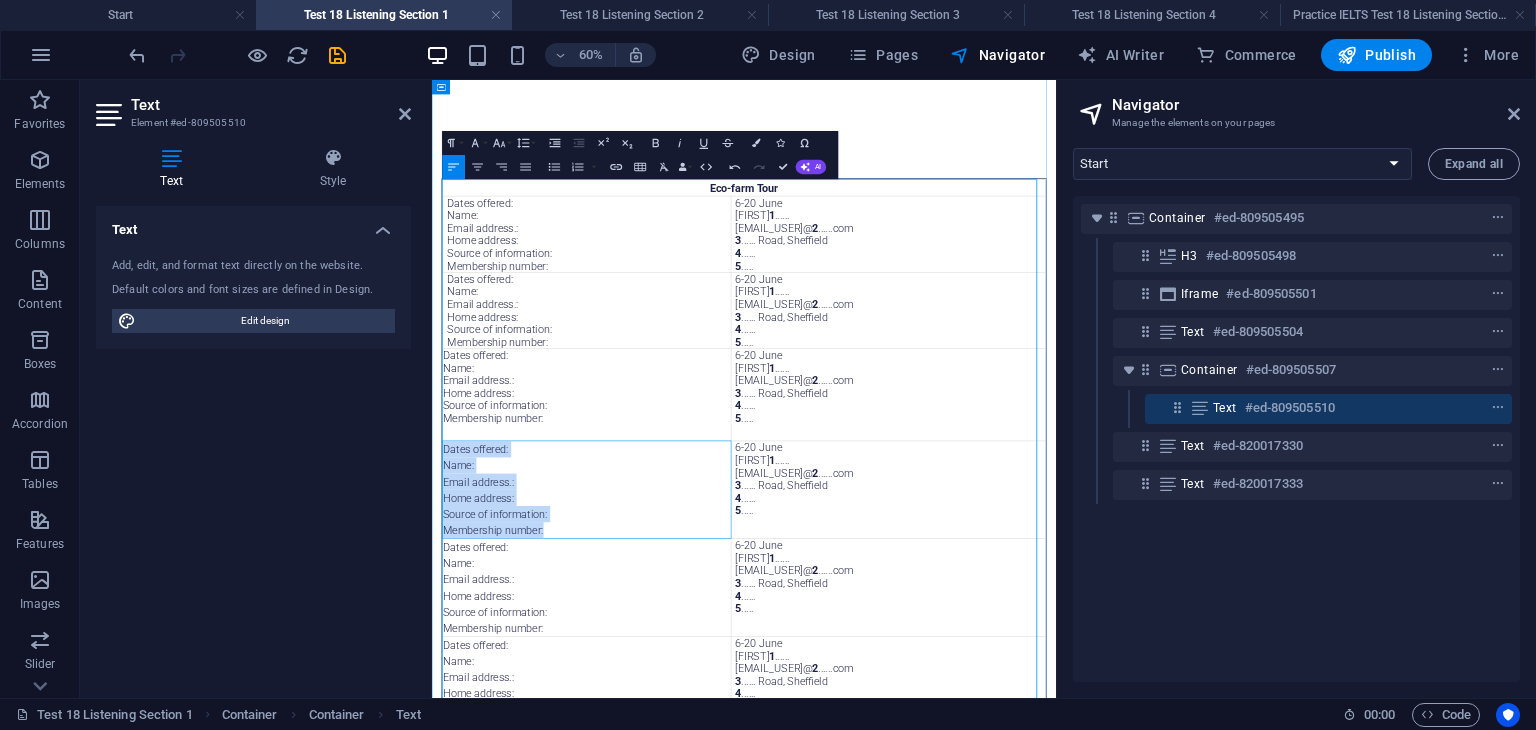click on "Dates offered: Name:   Email address.: Home address: Source of information: Membership number:" at bounding box center [690, 763] 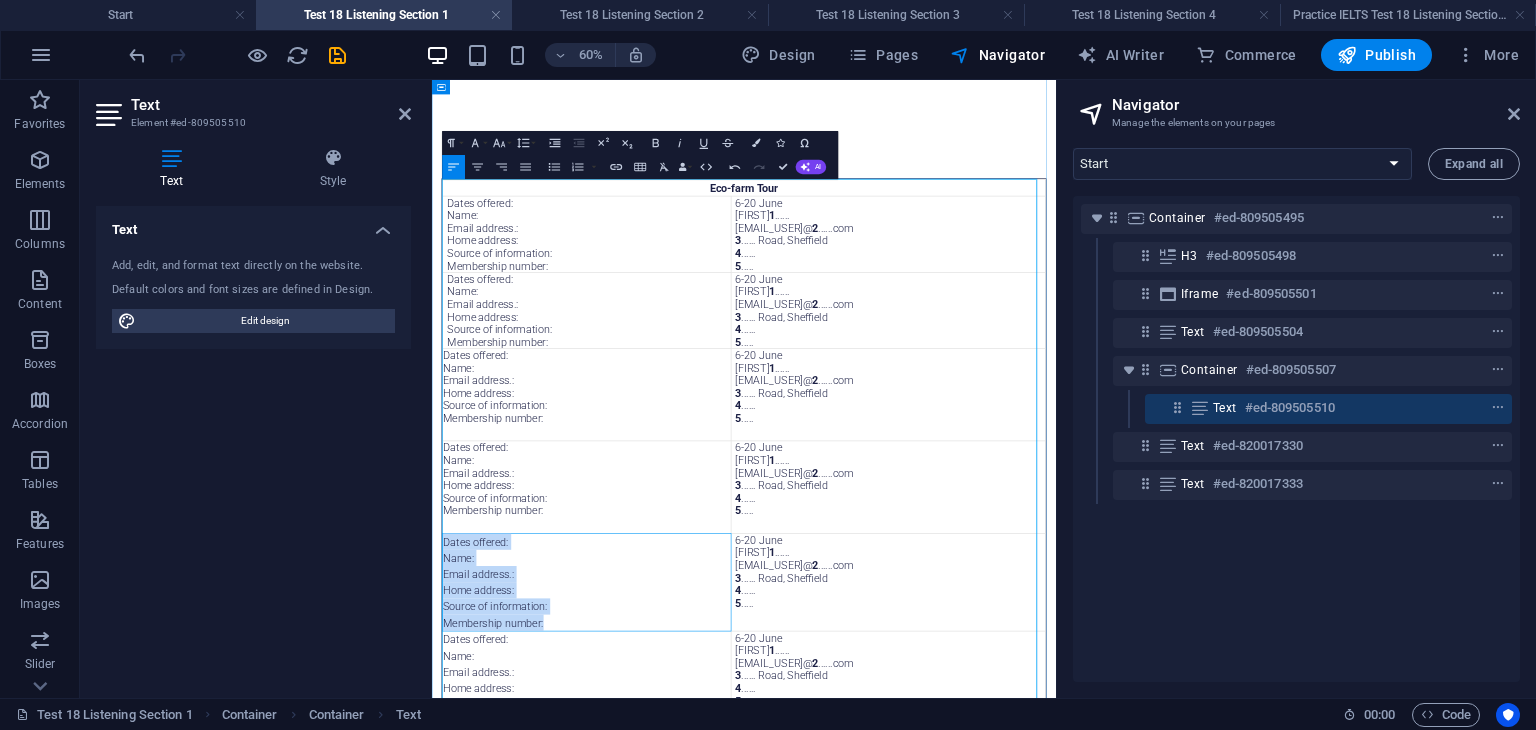 drag, startPoint x: 633, startPoint y: 986, endPoint x: 450, endPoint y: 869, distance: 217.20497 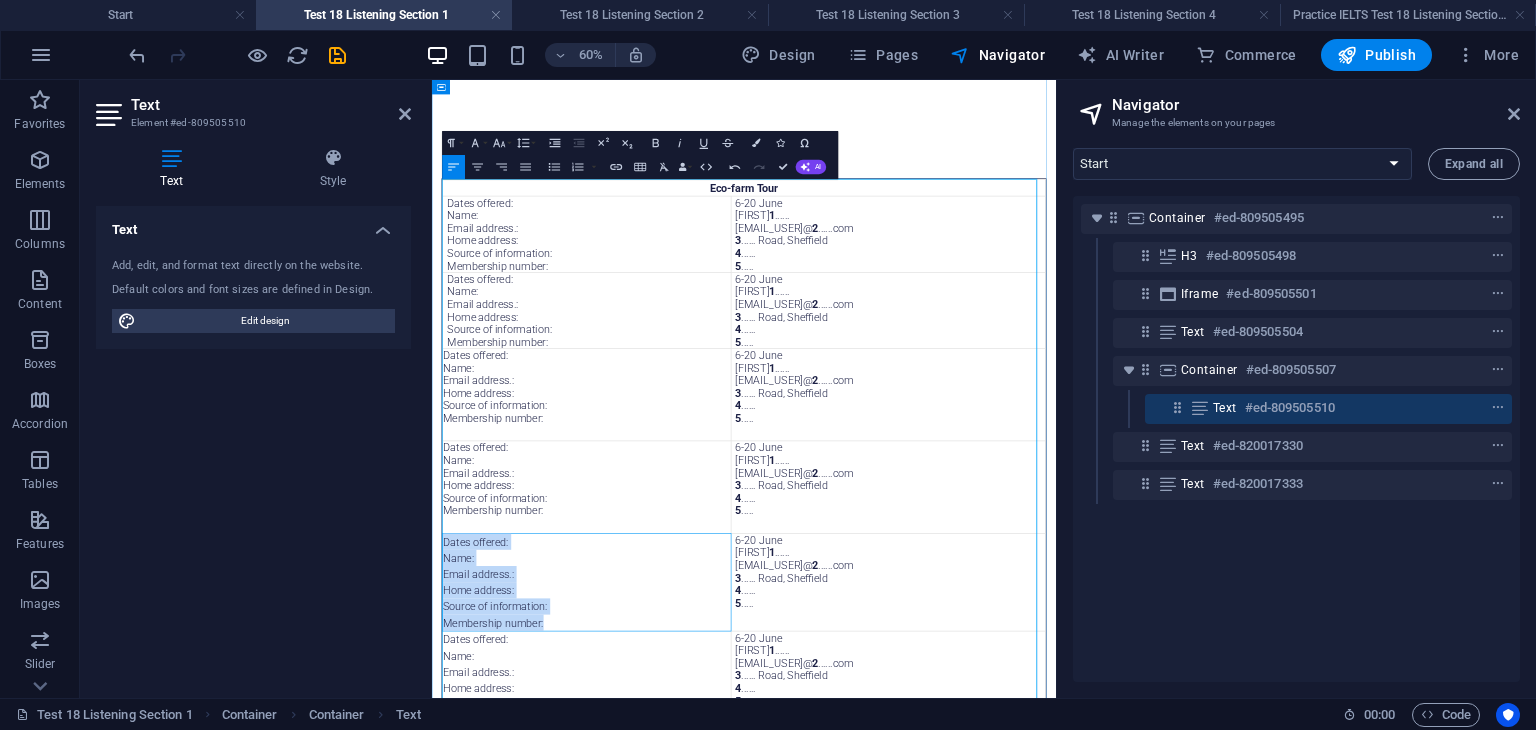 click on "Dates offered: Name:   Email address.: Home address: Source of information: Membership number:" at bounding box center [690, 917] 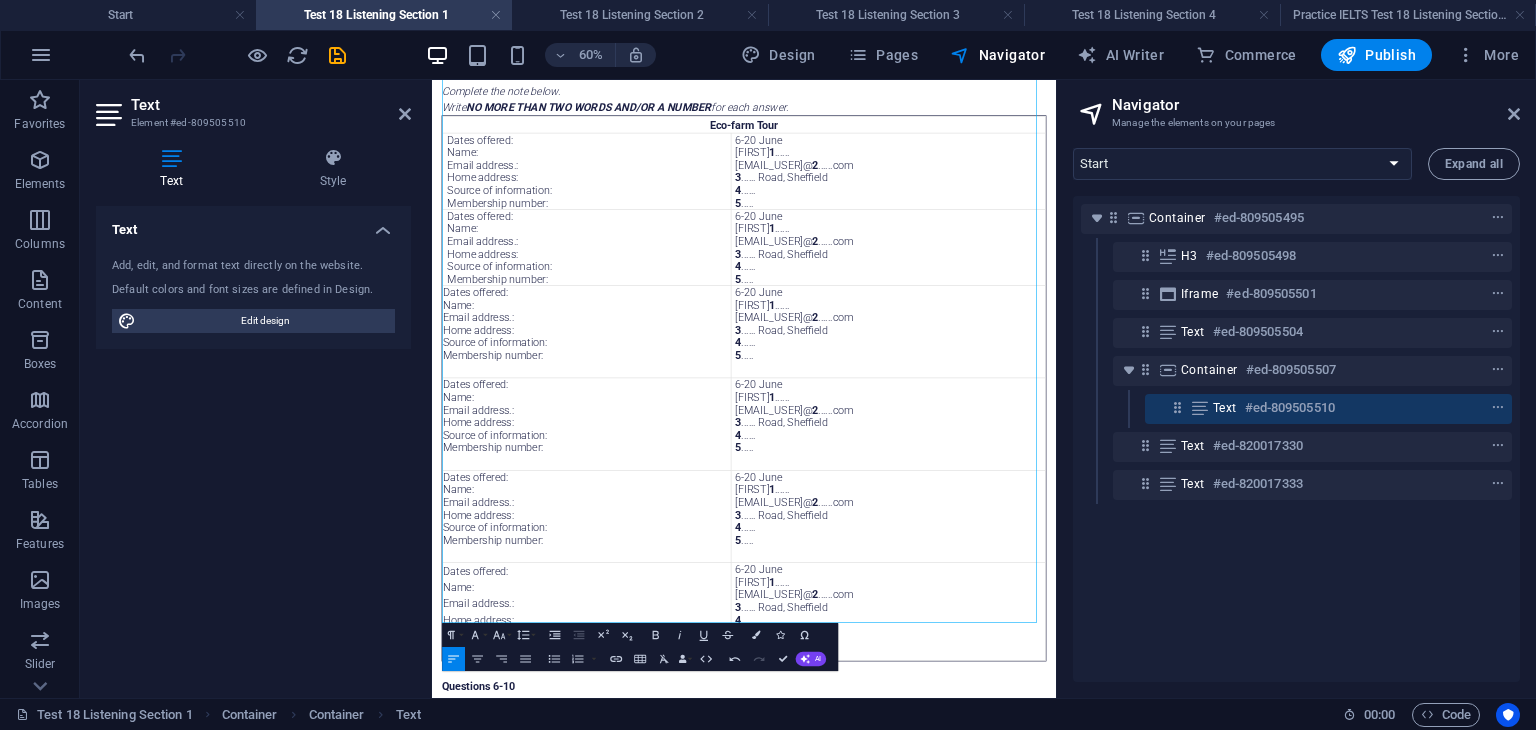scroll, scrollTop: 300, scrollLeft: 0, axis: vertical 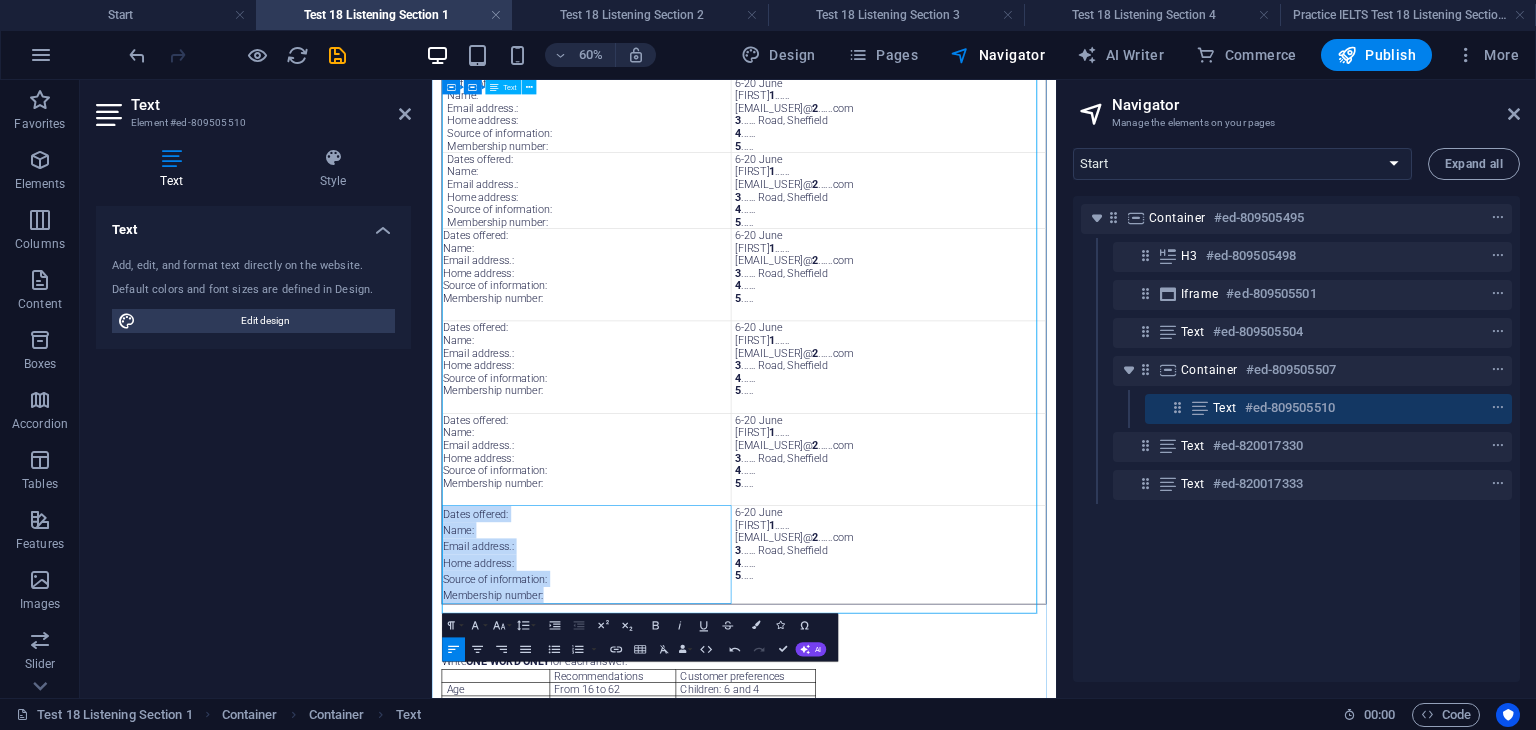 drag, startPoint x: 652, startPoint y: 954, endPoint x: 452, endPoint y: 816, distance: 242.98972 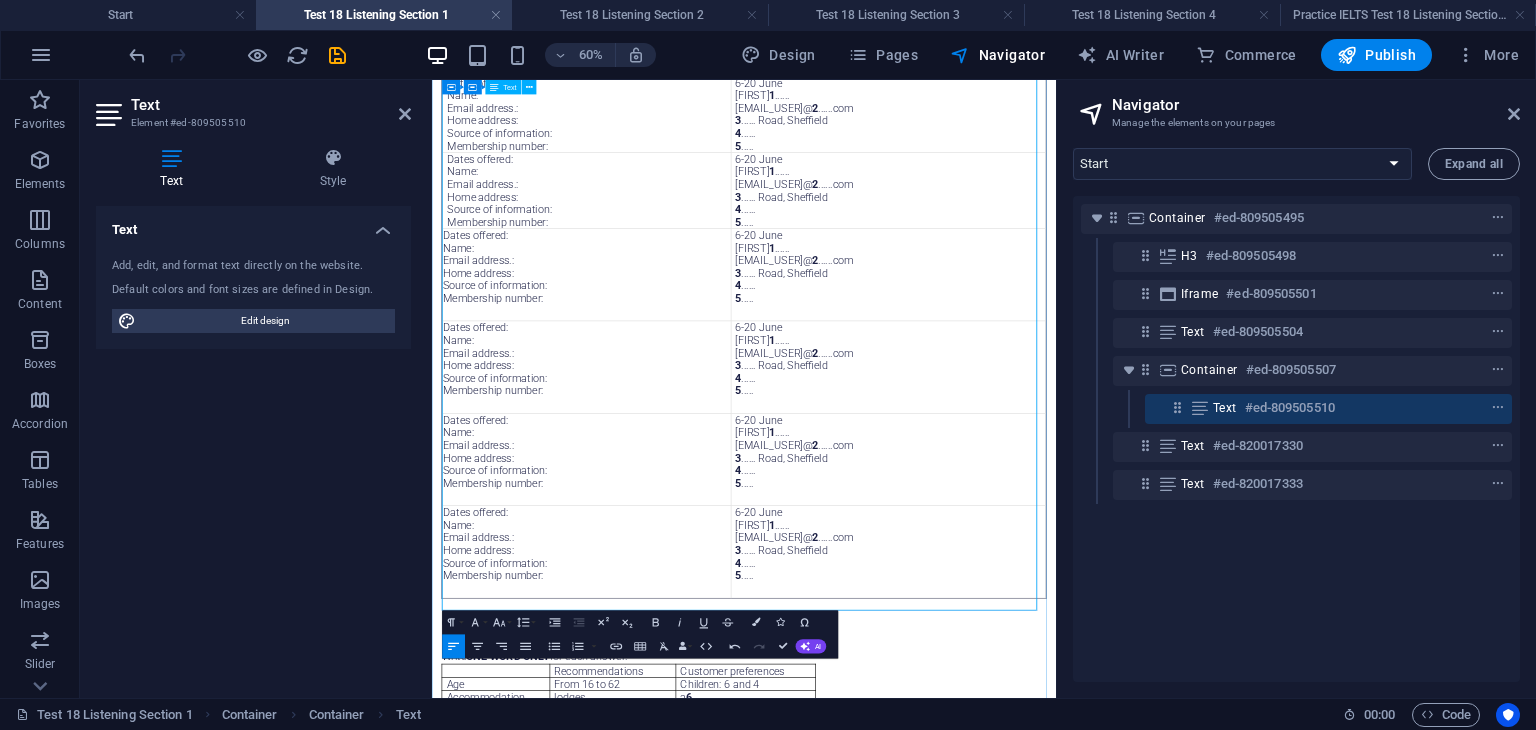 click at bounding box center (690, 775) 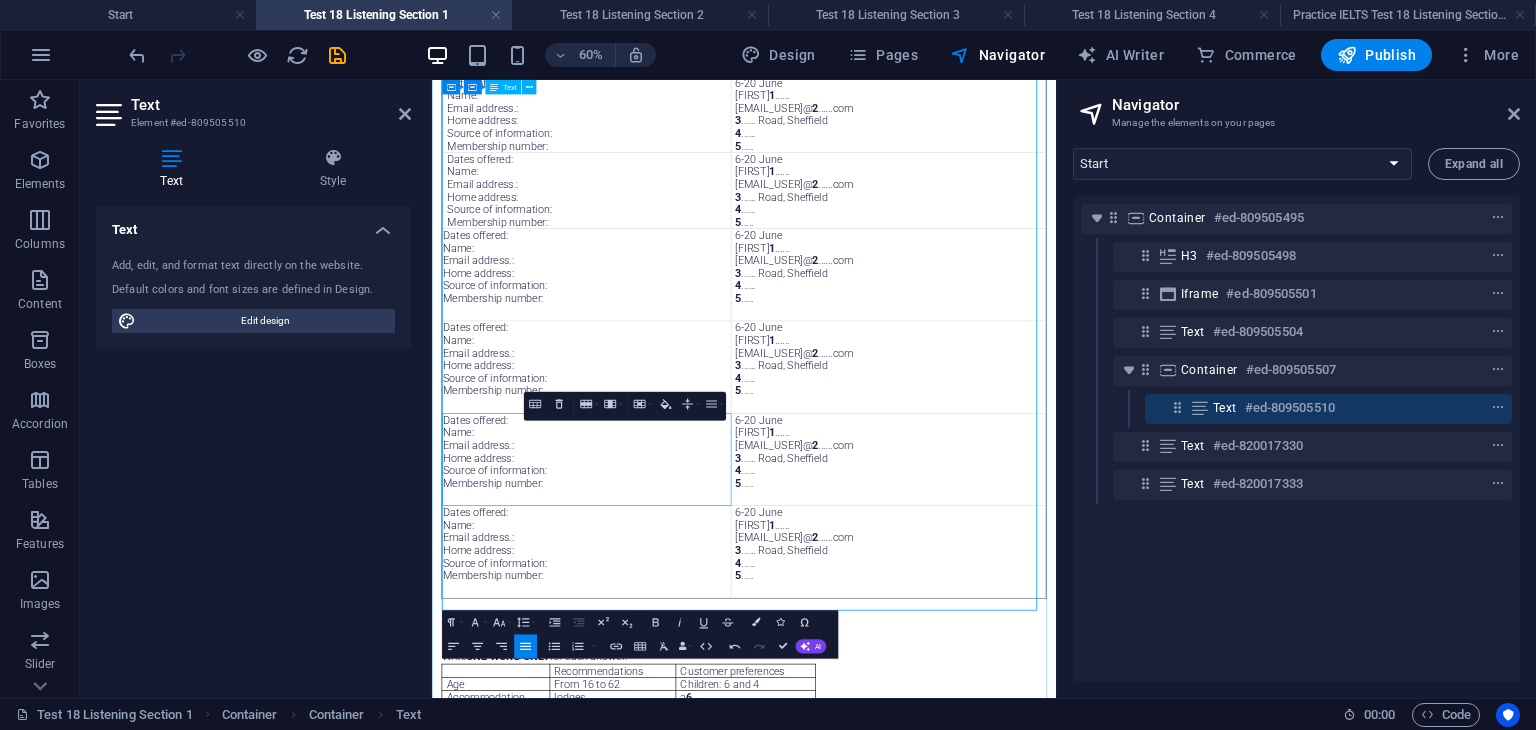 click at bounding box center [690, 929] 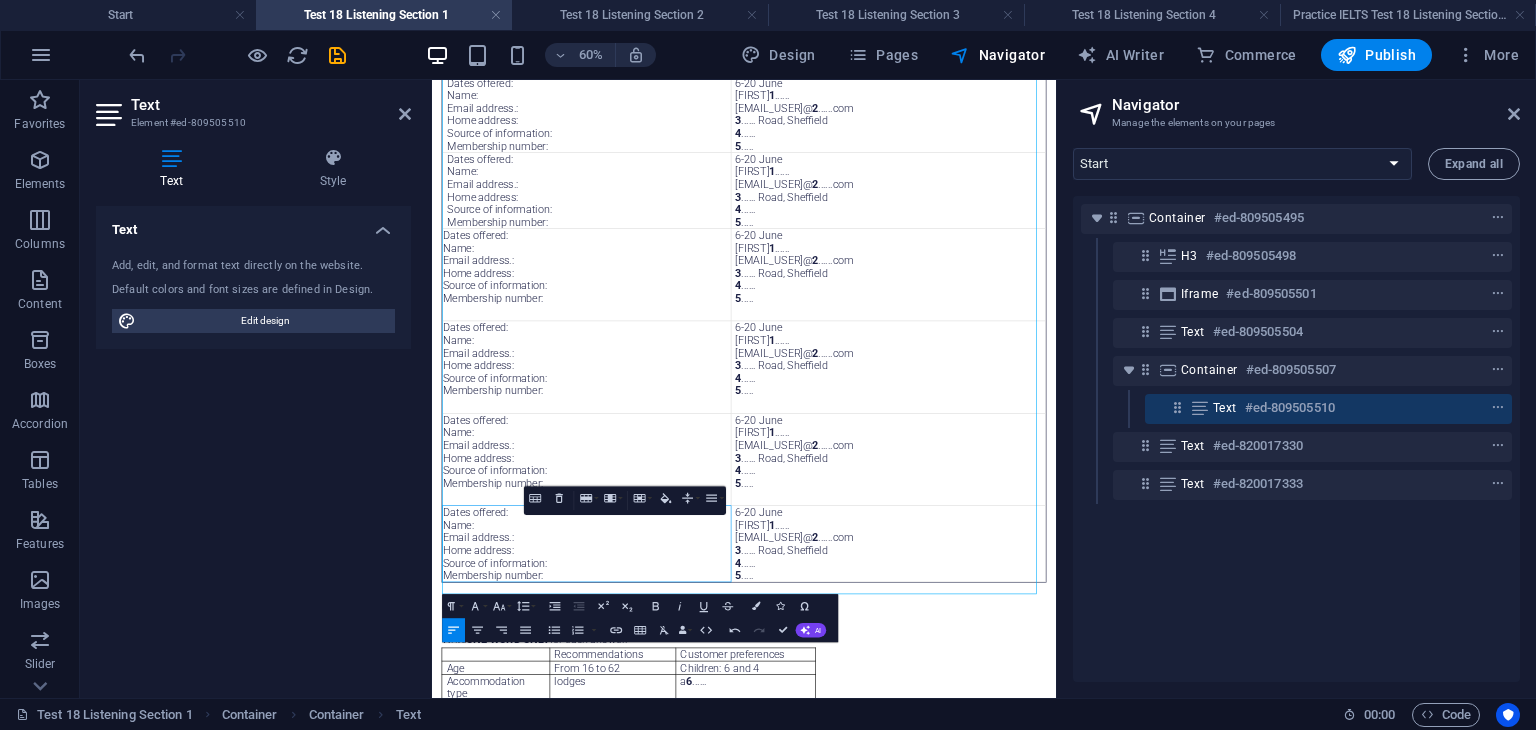 click on "Table Header" at bounding box center [535, 498] 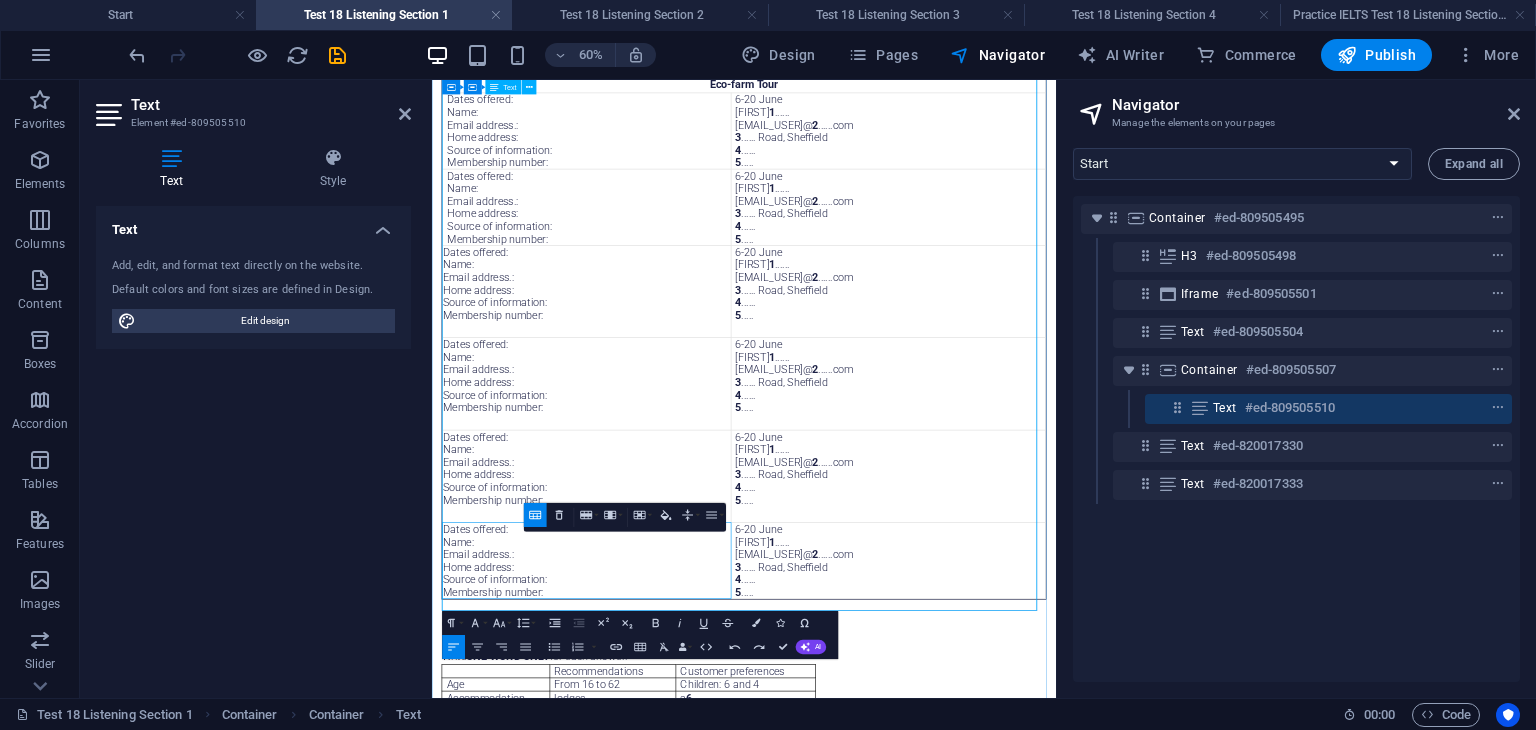 click at bounding box center [690, 803] 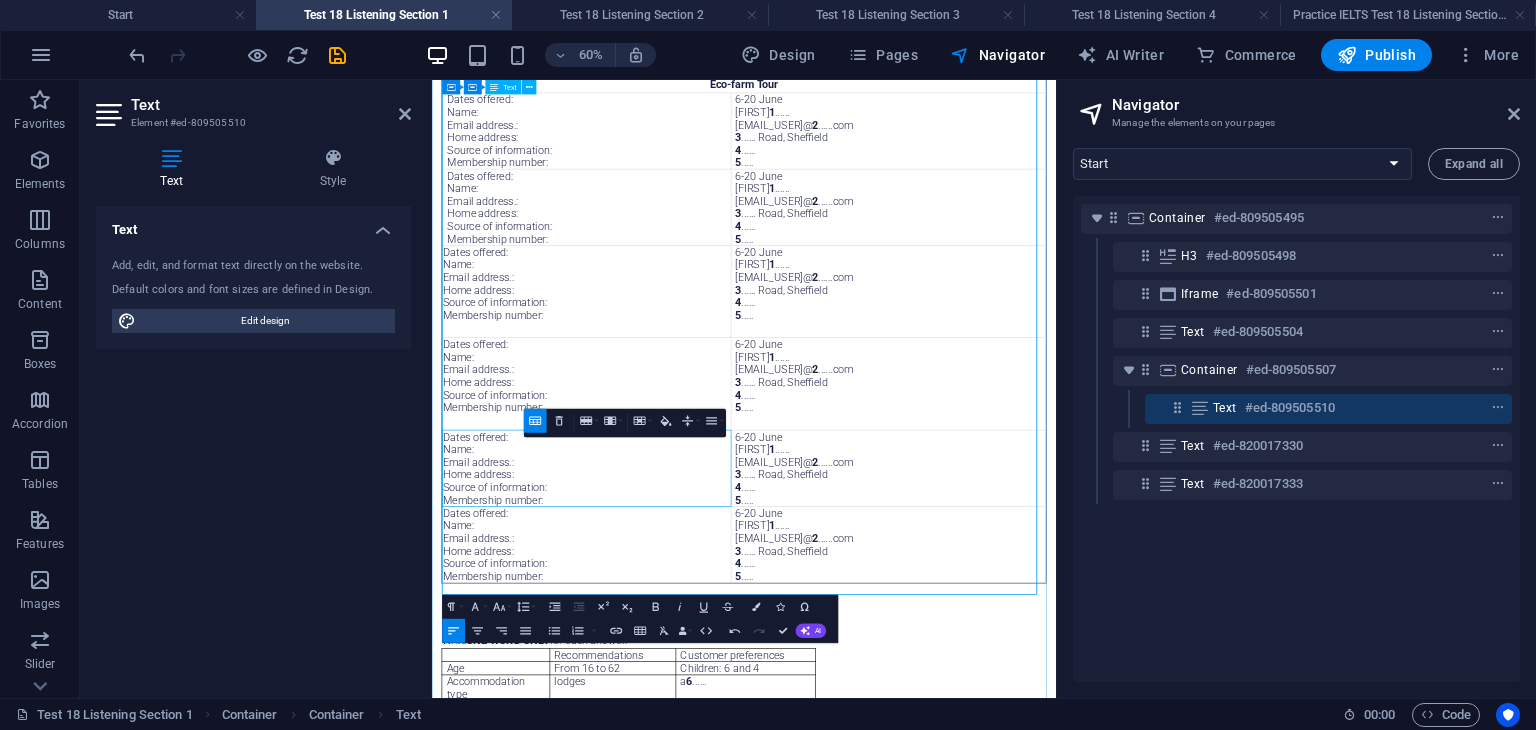 click at bounding box center [690, 649] 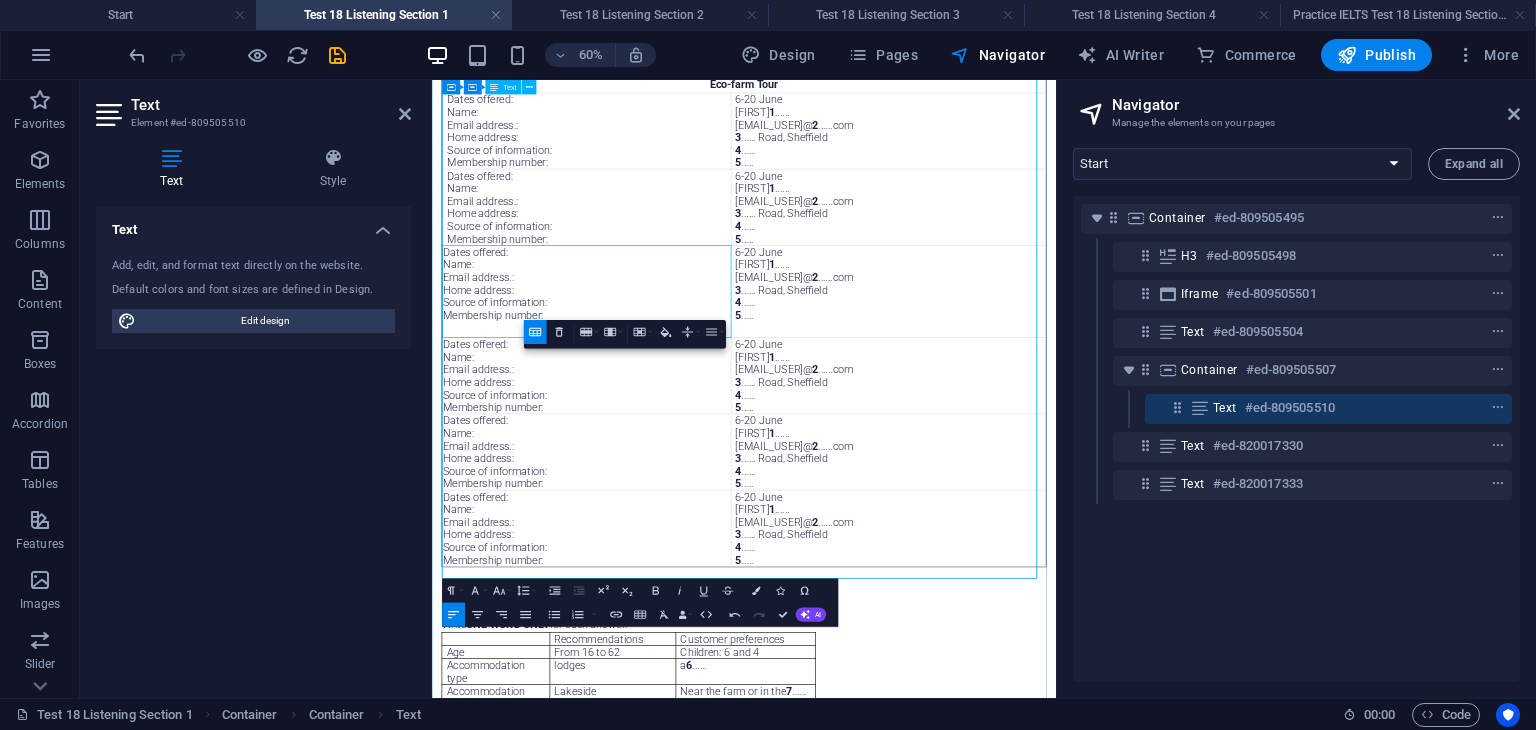 click at bounding box center (690, 495) 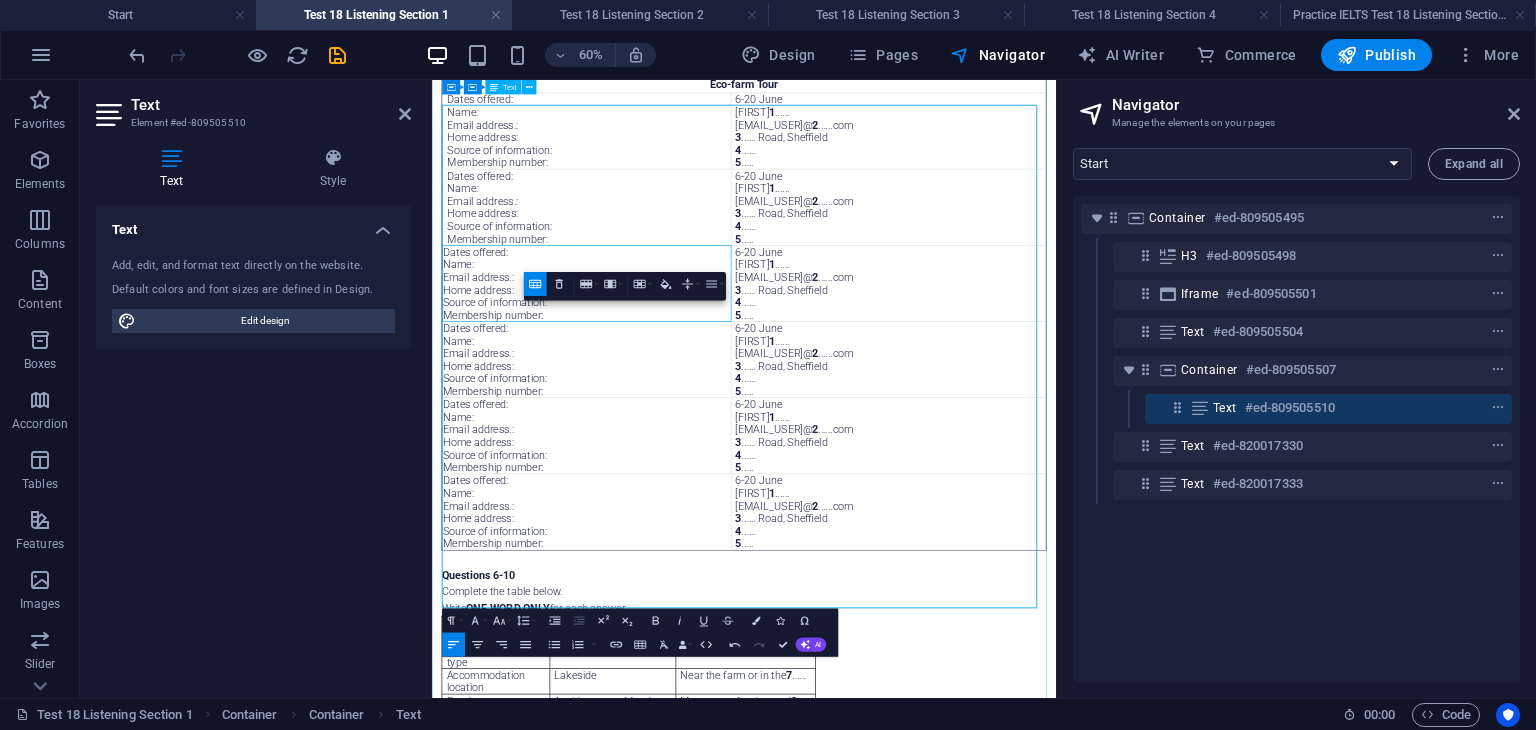 scroll, scrollTop: 200, scrollLeft: 0, axis: vertical 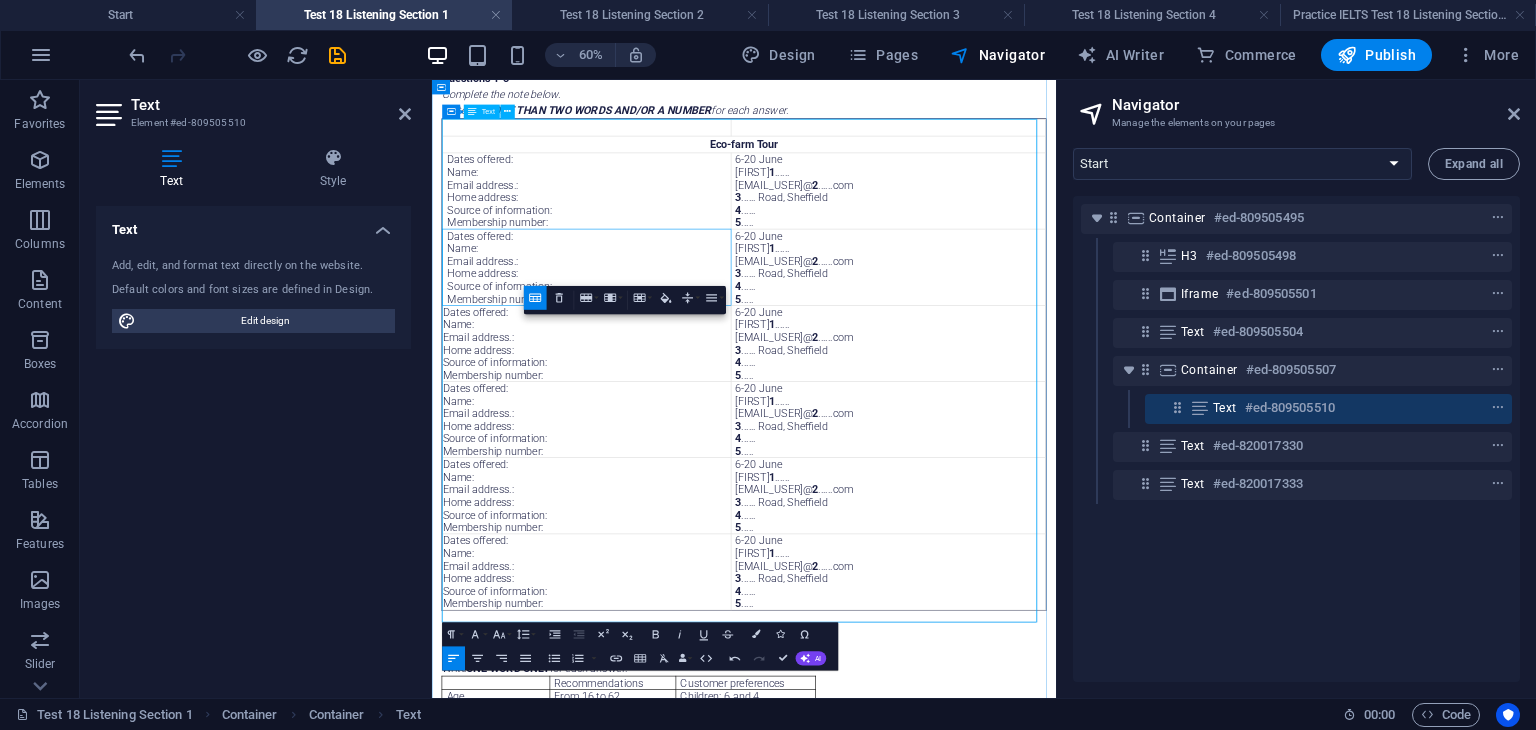 click on "Dates offered: Name:   Email address . : Home address: Source of information: Membership number:" at bounding box center [689, 392] 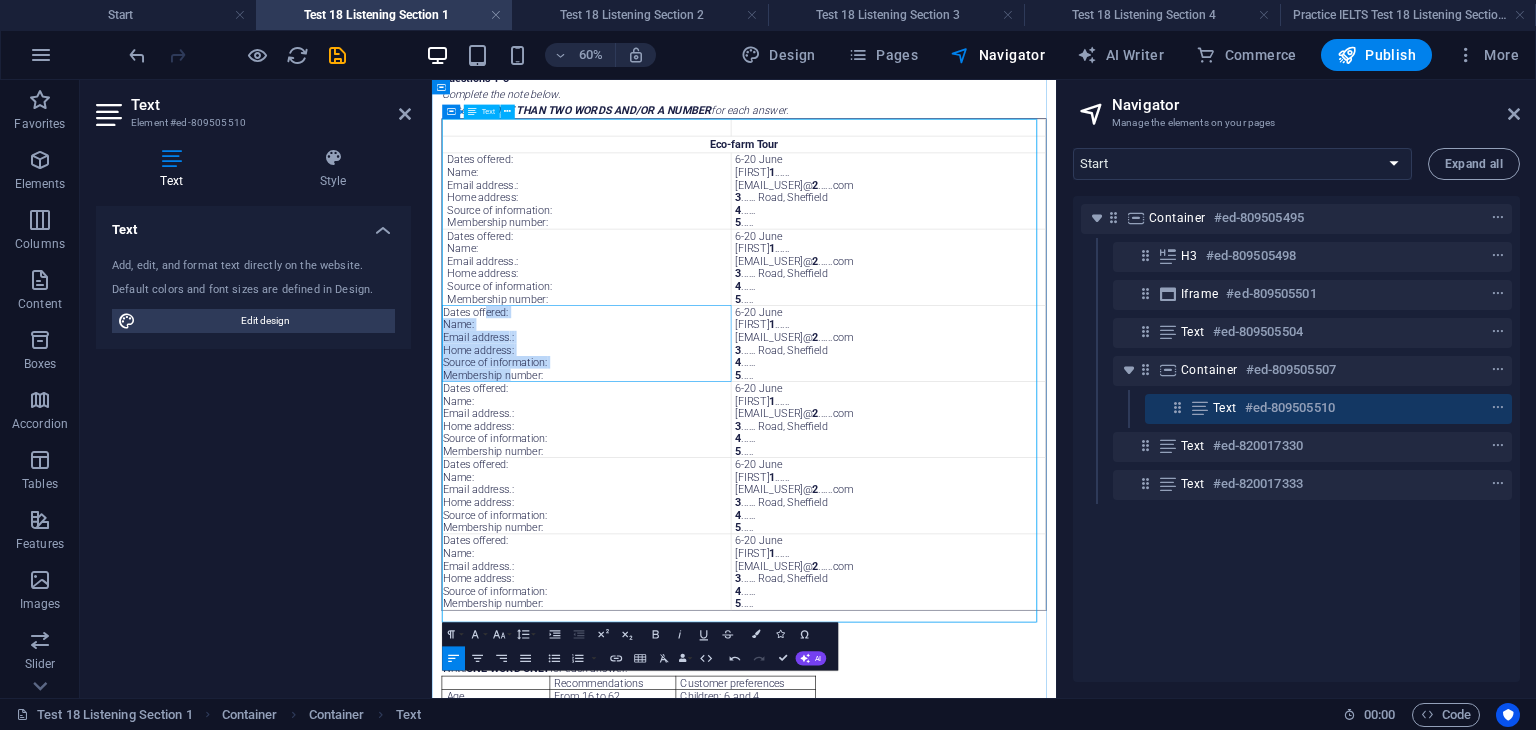 drag, startPoint x: 522, startPoint y: 478, endPoint x: 565, endPoint y: 585, distance: 115.316956 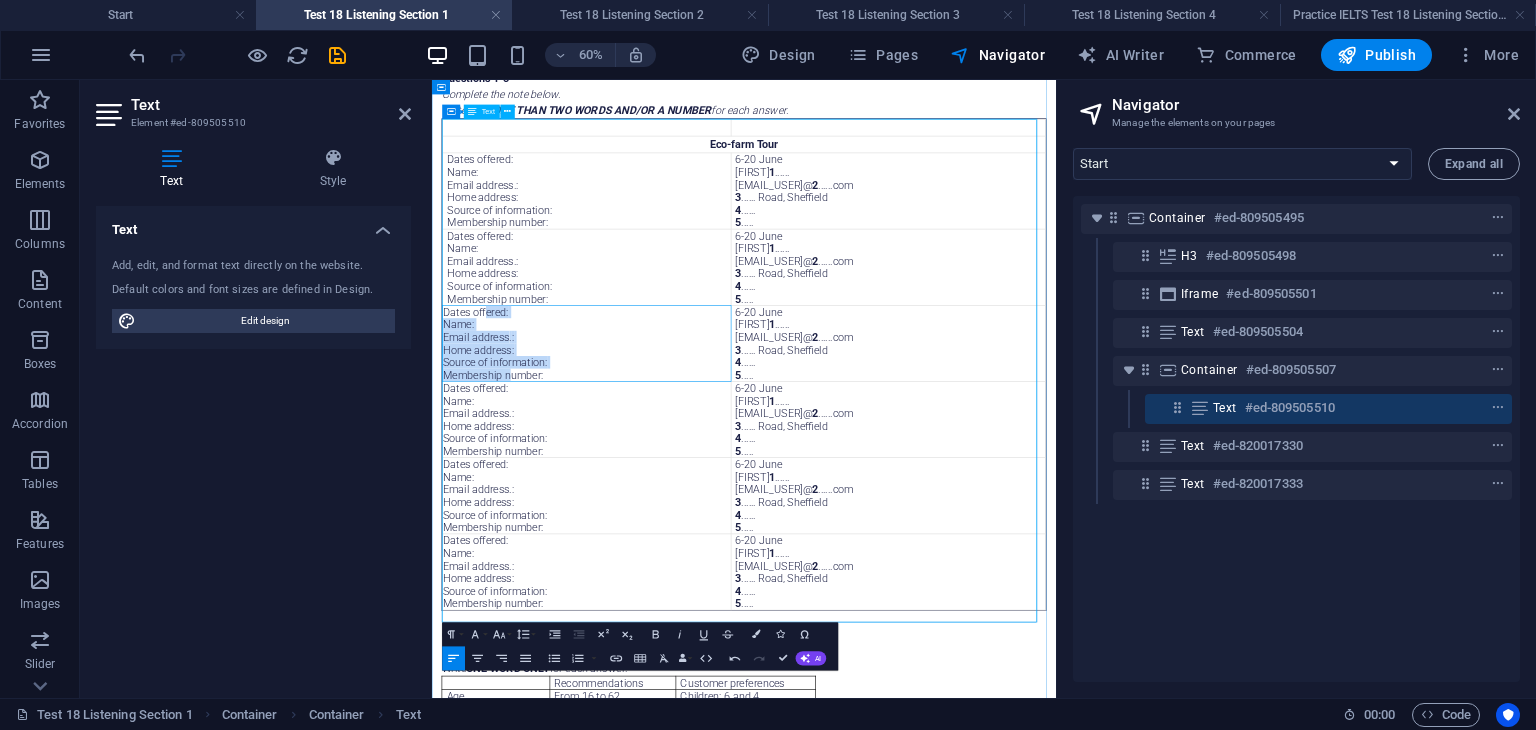 click on "Dates offered: Name:   Email address . : Home address: Source of information: Membership number:" at bounding box center [690, 519] 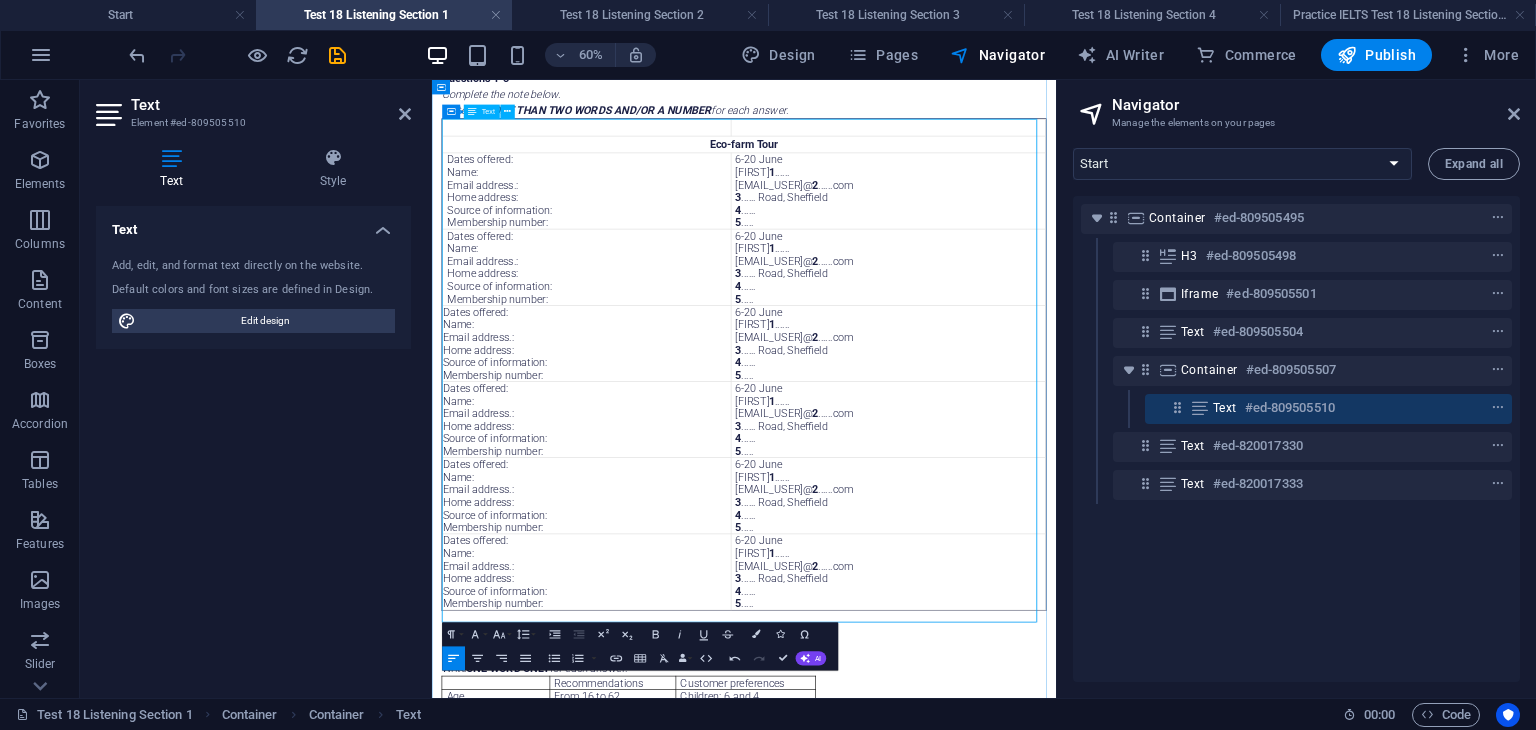 click on "Dates offered: Name:   Email address . : Home address: Source of information: Membership number:" at bounding box center [689, 392] 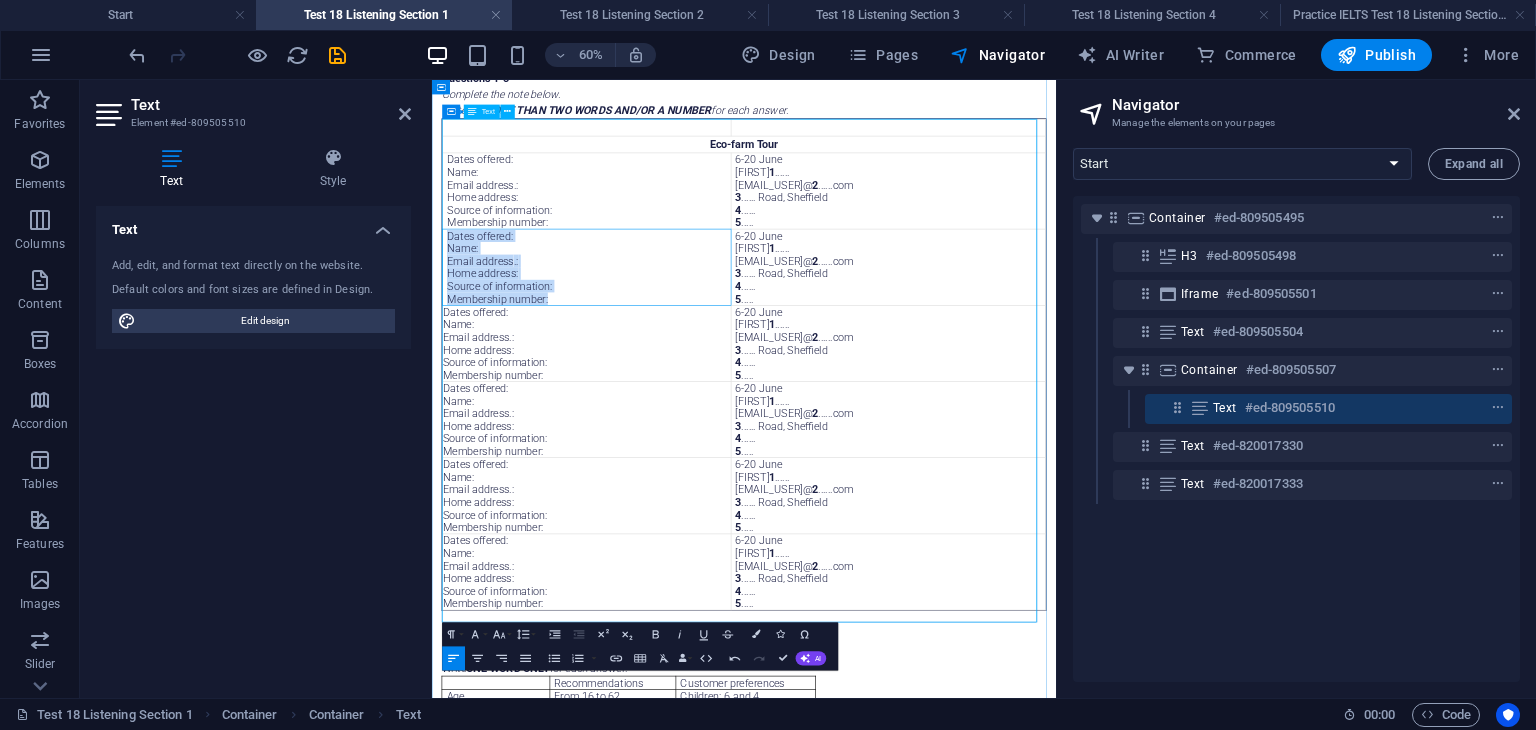 drag, startPoint x: 661, startPoint y: 456, endPoint x: 456, endPoint y: 344, distance: 233.60008 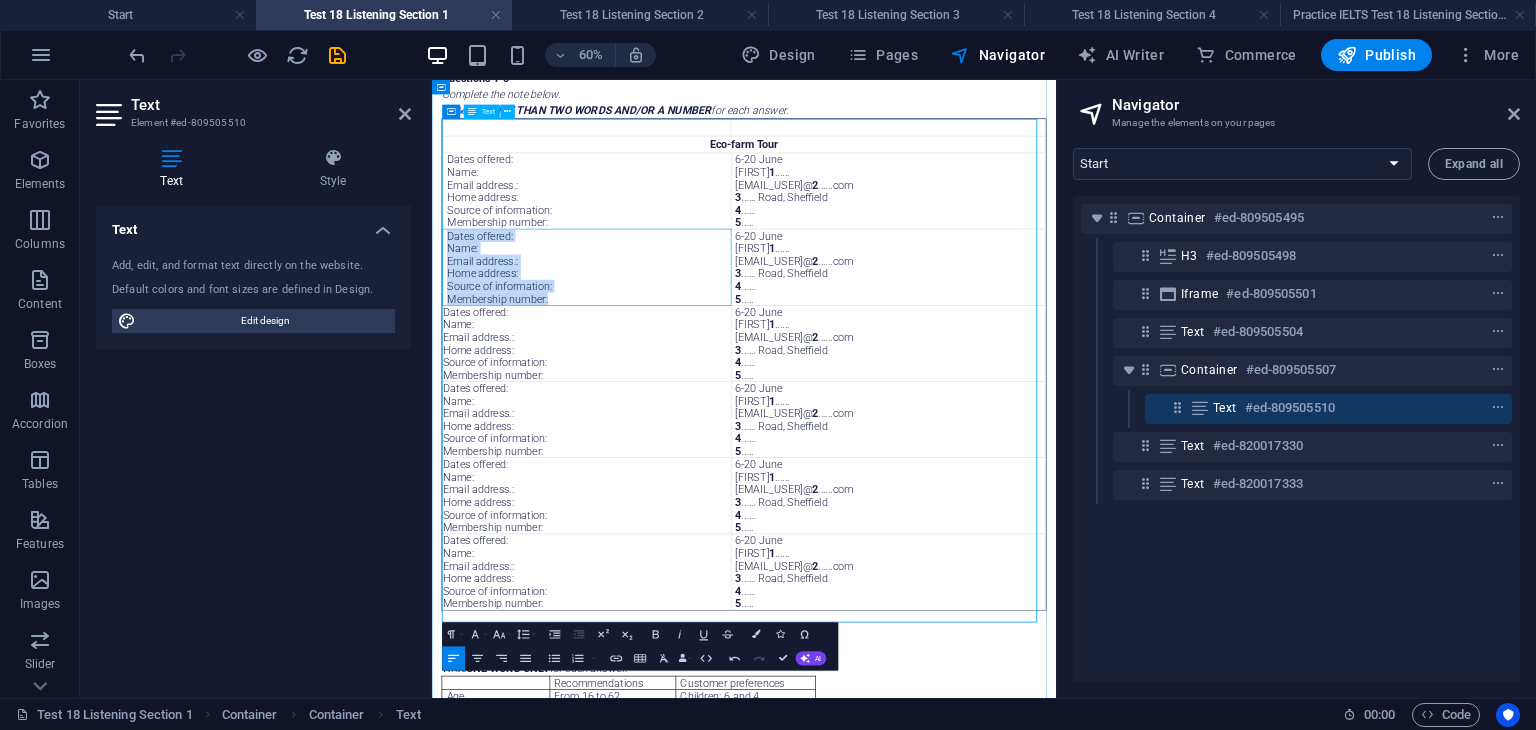 click on "Dates offered: Name:   Email address . : Home address: Source of information: Membership number:" at bounding box center [690, 392] 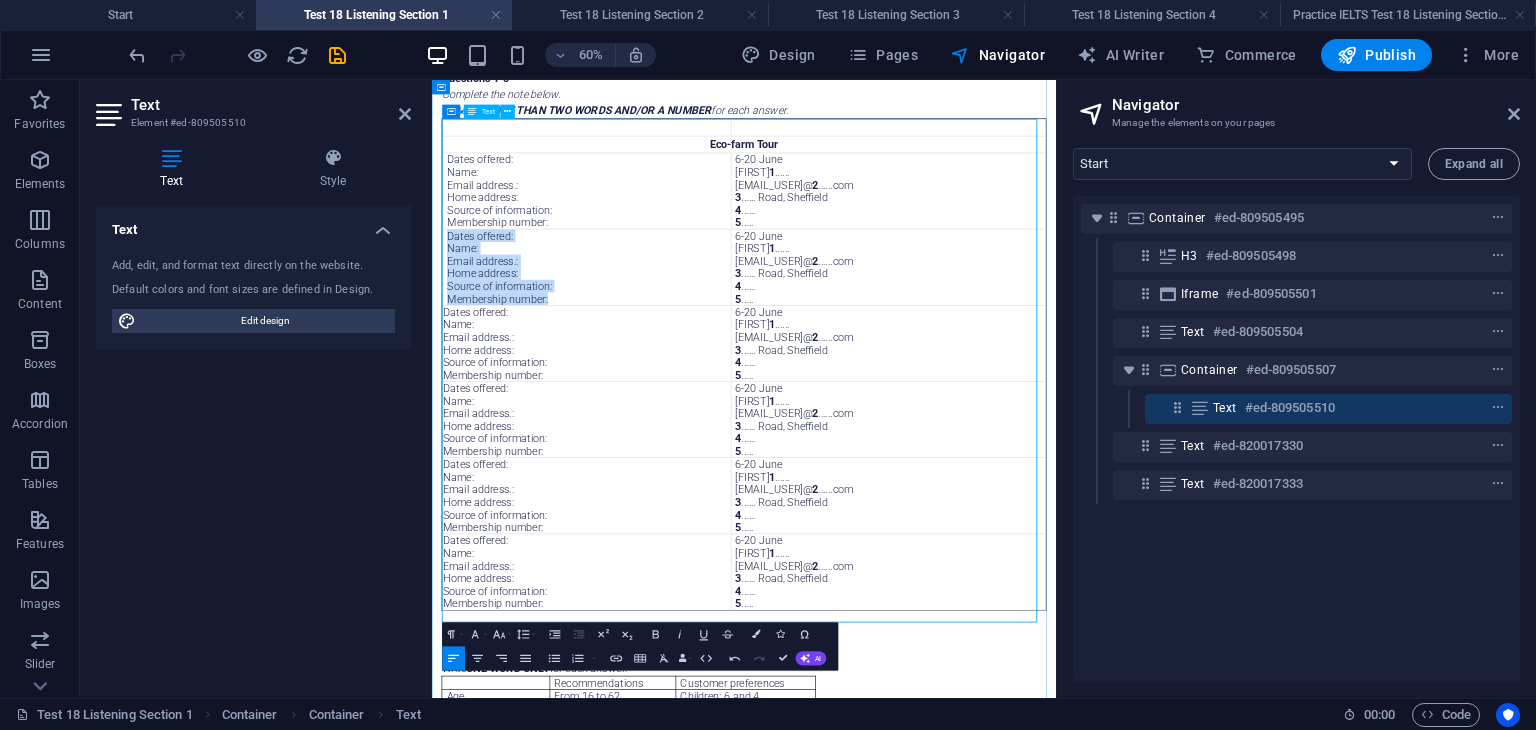 copy on "Dates offered: Name:   Email address . : Home address: Source of information: Membership number:" 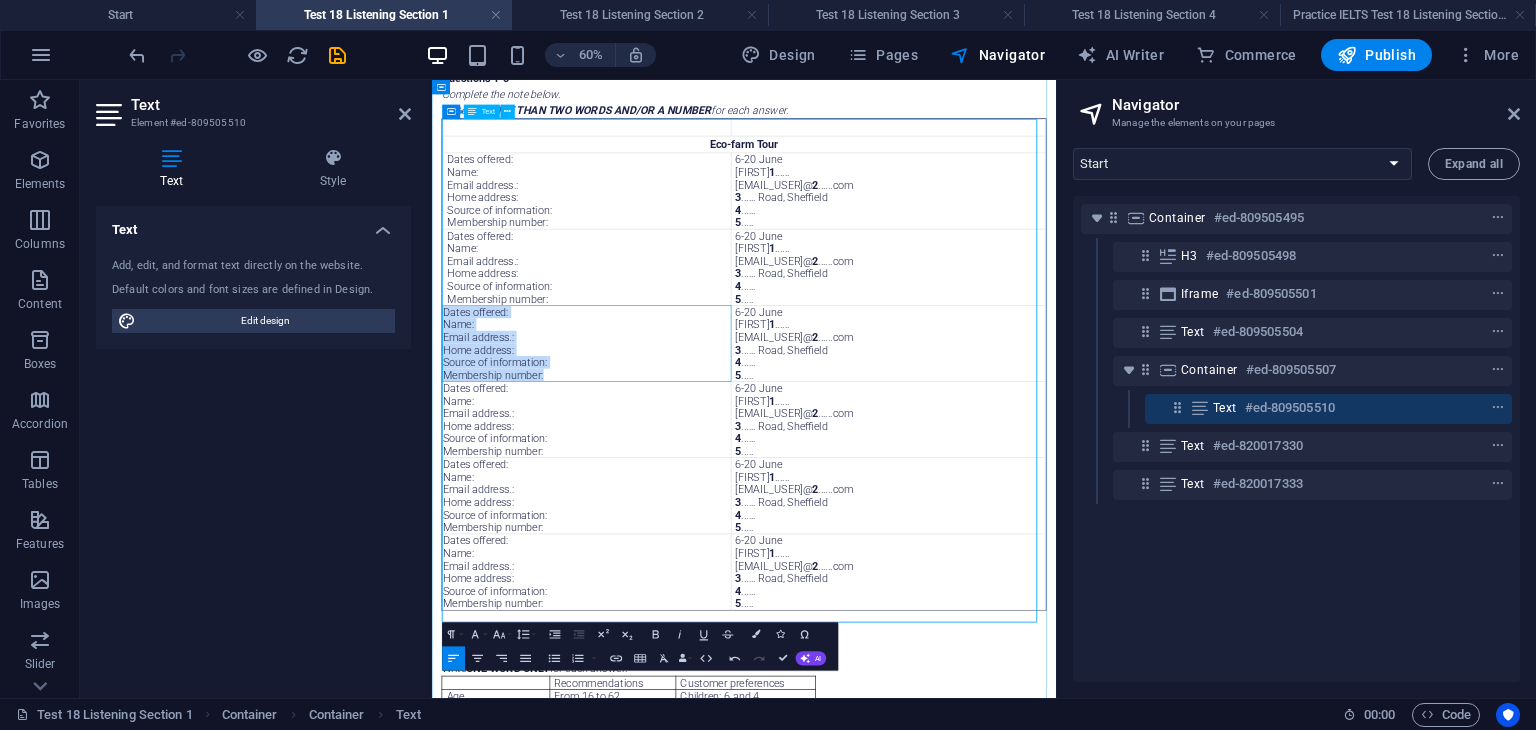 drag, startPoint x: 642, startPoint y: 582, endPoint x: 454, endPoint y: 469, distance: 219.34676 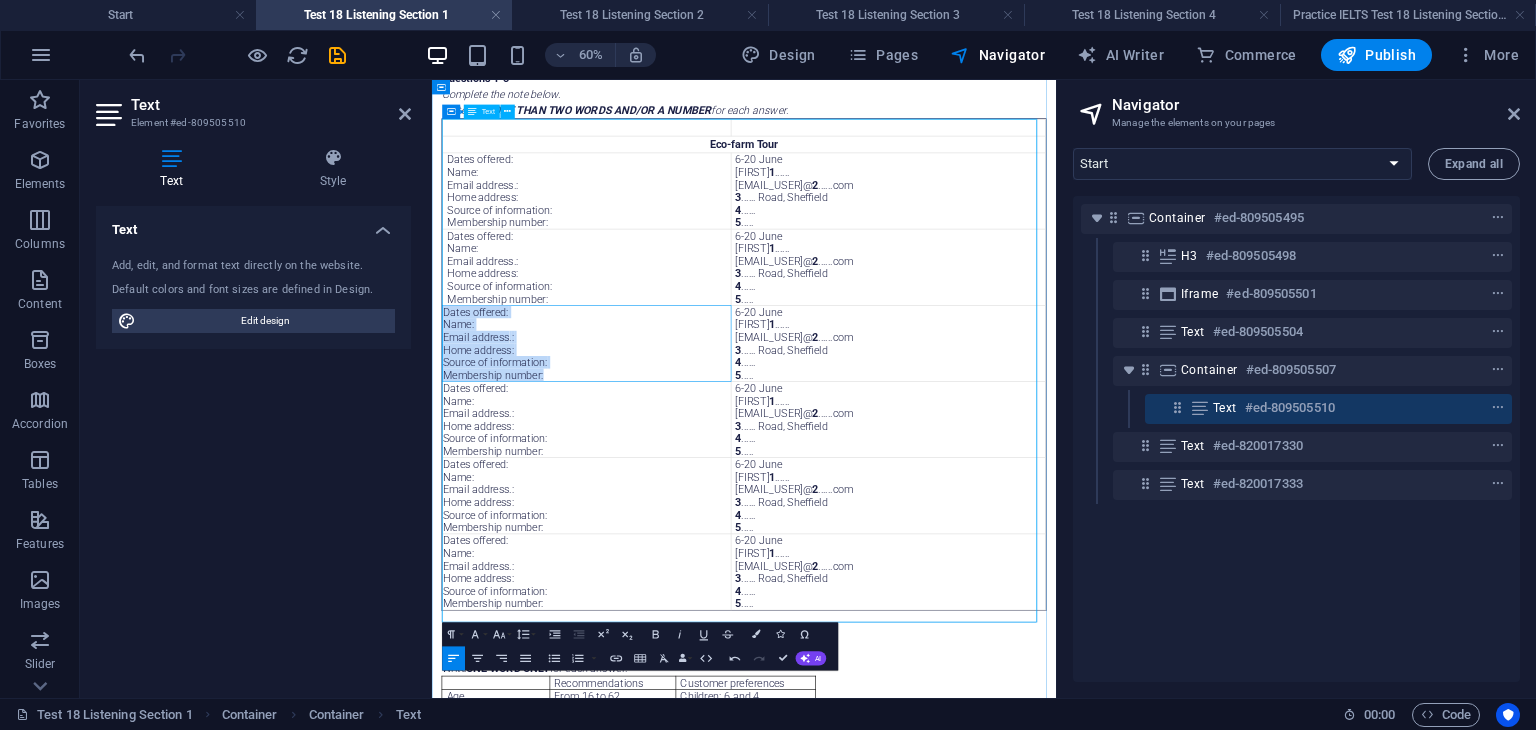 click on "Dates offered: Name:   Email address . : Home address: Source of information: Membership number:" at bounding box center (690, 519) 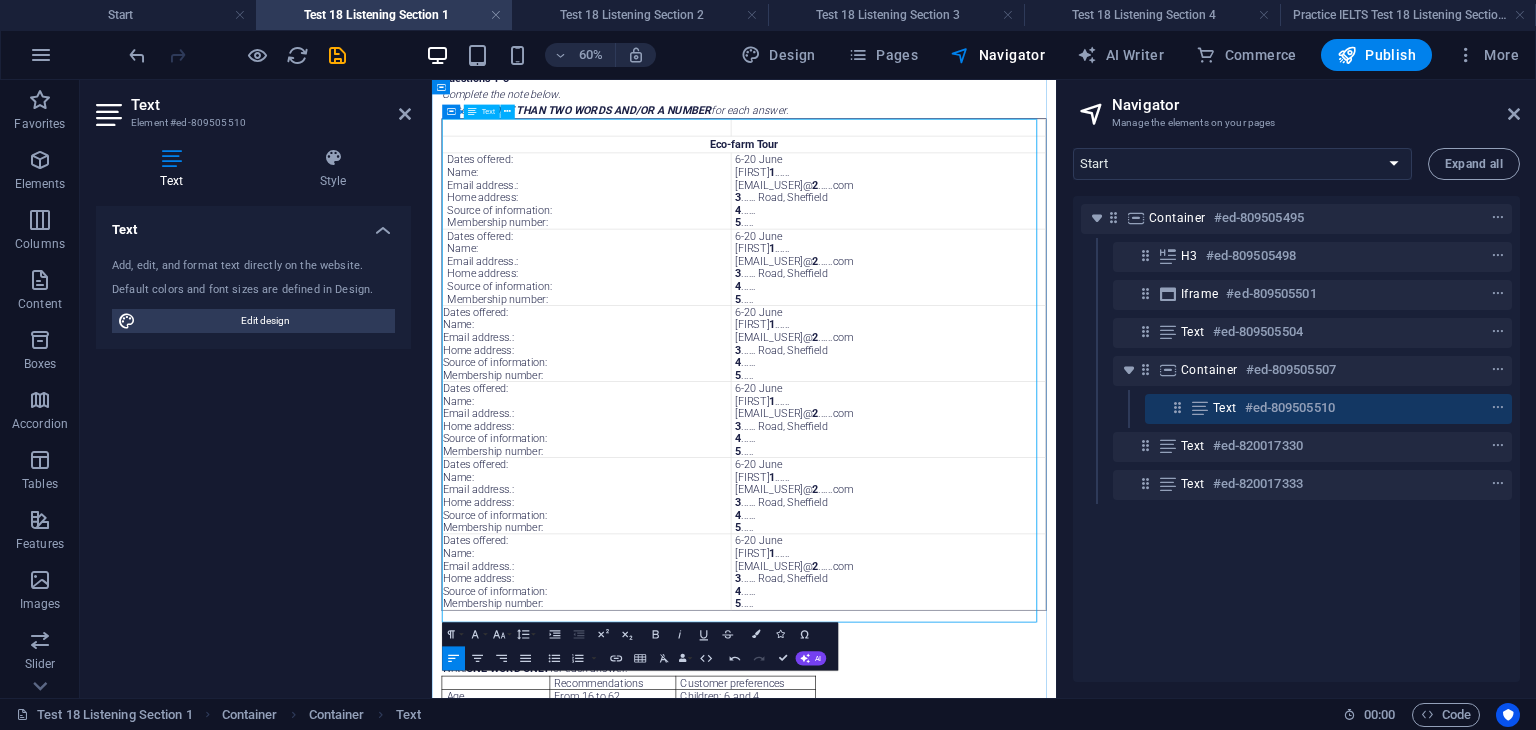 click on "Dates offered: Name:   Email address . : Home address: Source of information: Membership number:" at bounding box center (689, 392) 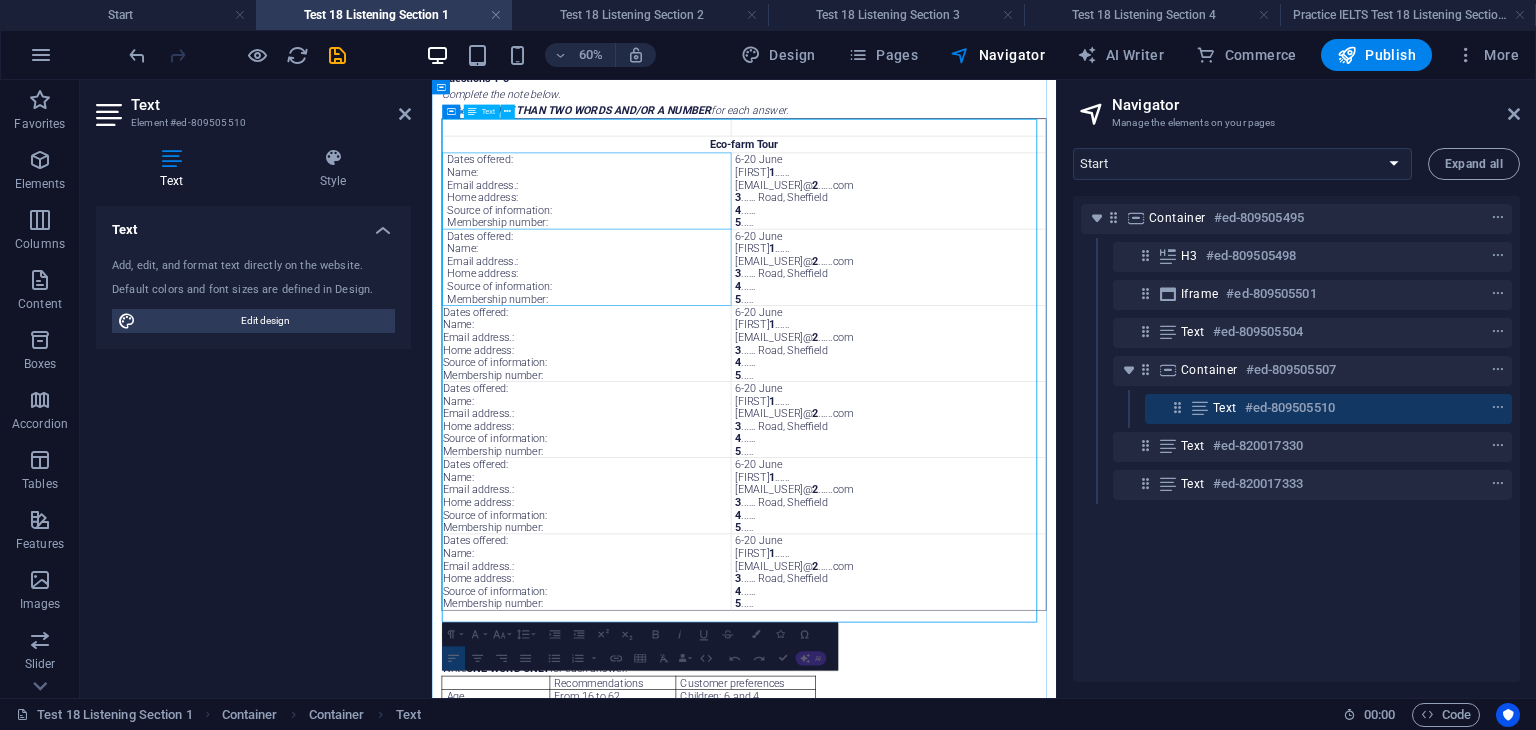 drag, startPoint x: 660, startPoint y: 450, endPoint x: 461, endPoint y: 342, distance: 226.41776 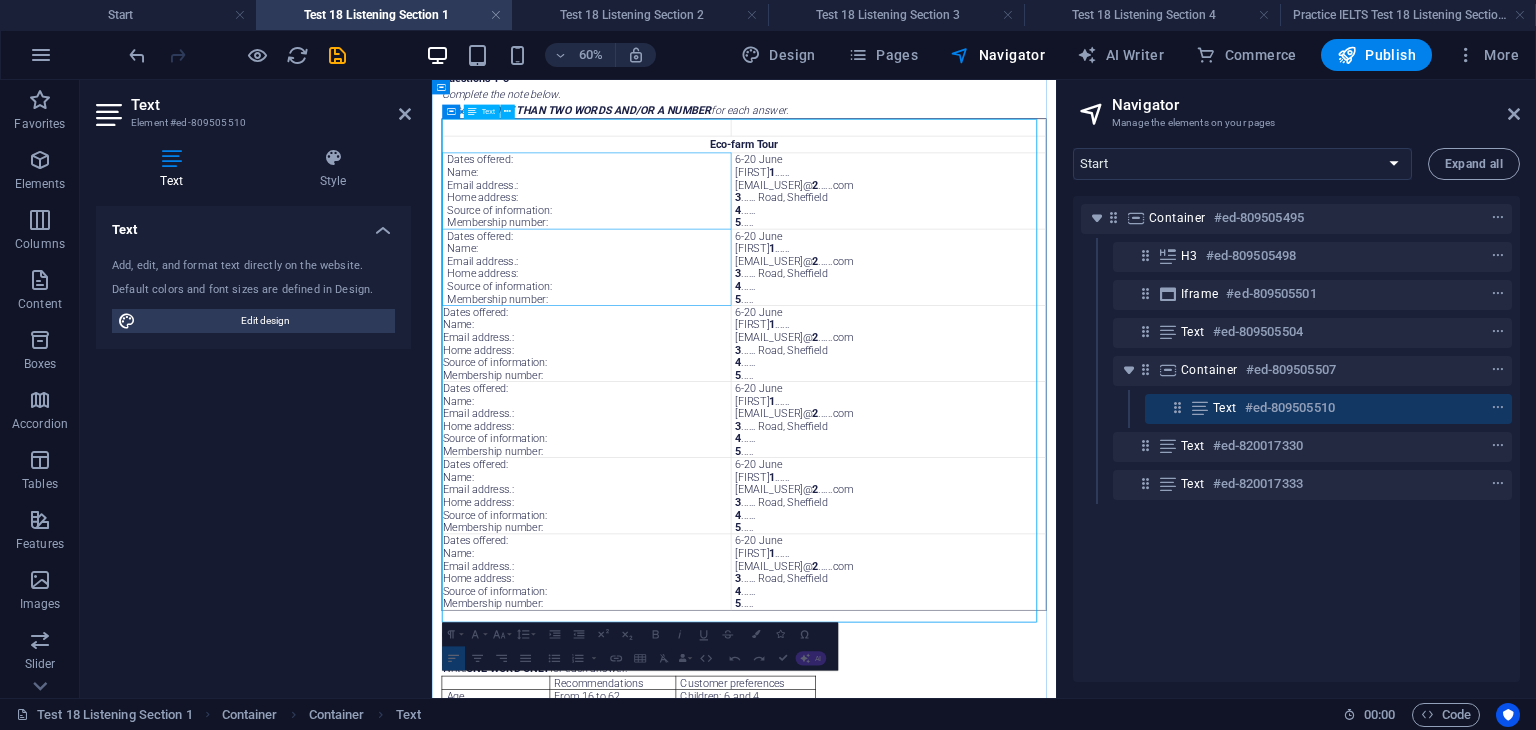 click on "Dates offered: Name:   Email address . : Home address: Source of information: Membership number:" at bounding box center (689, 392) 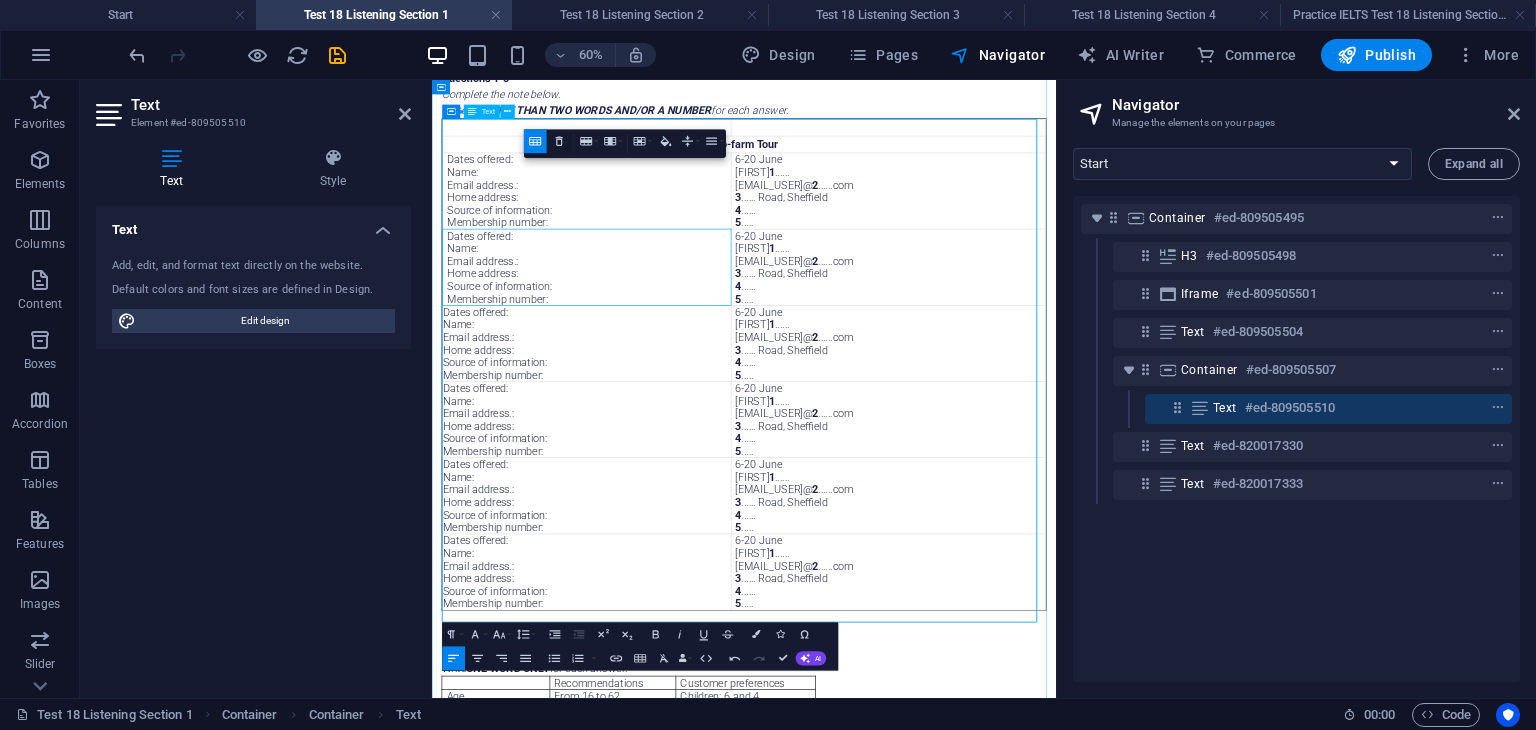 click on "Dates offered: Name:   Email address . : Home address: Source of information: Membership number:" at bounding box center [689, 392] 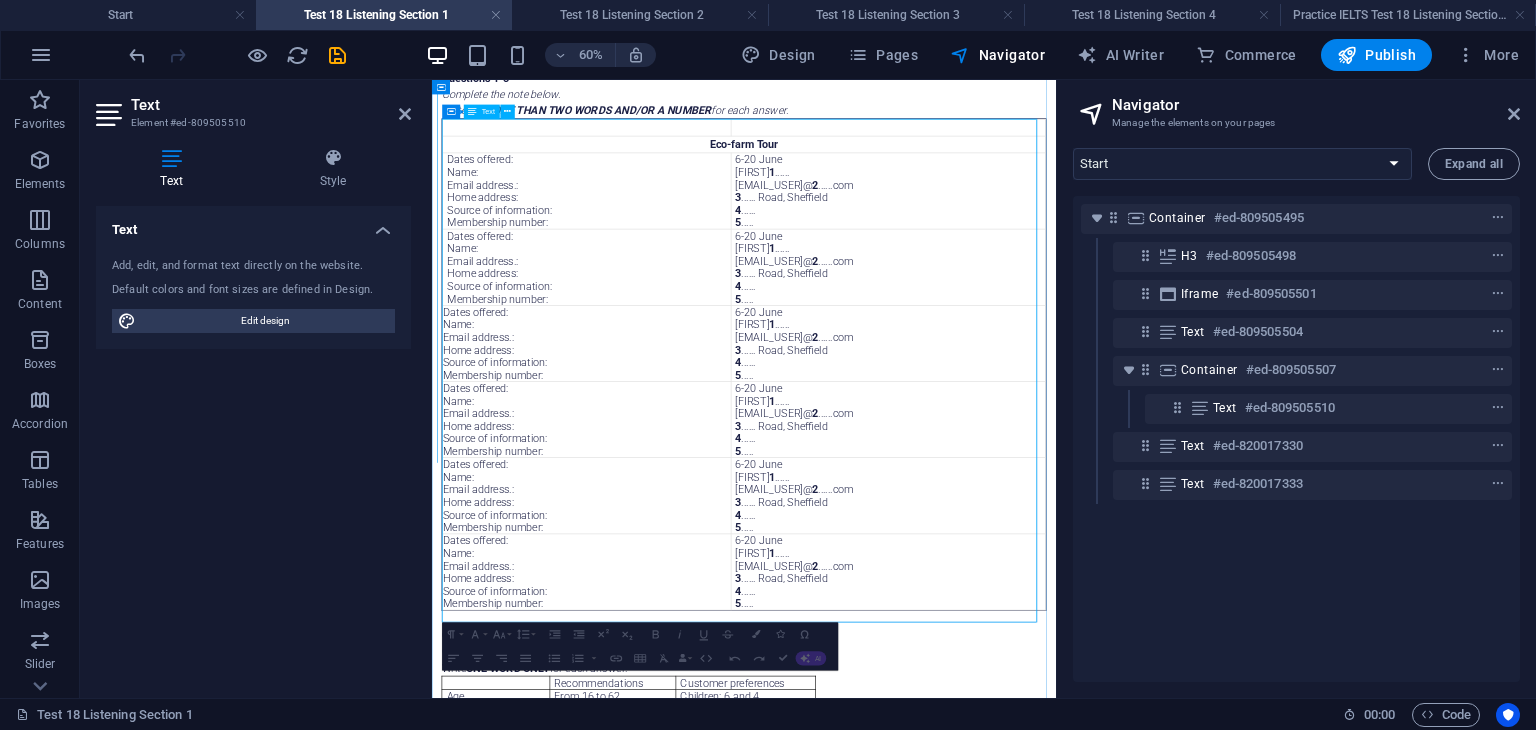 drag, startPoint x: 453, startPoint y: 342, endPoint x: 472, endPoint y: 346, distance: 19.416489 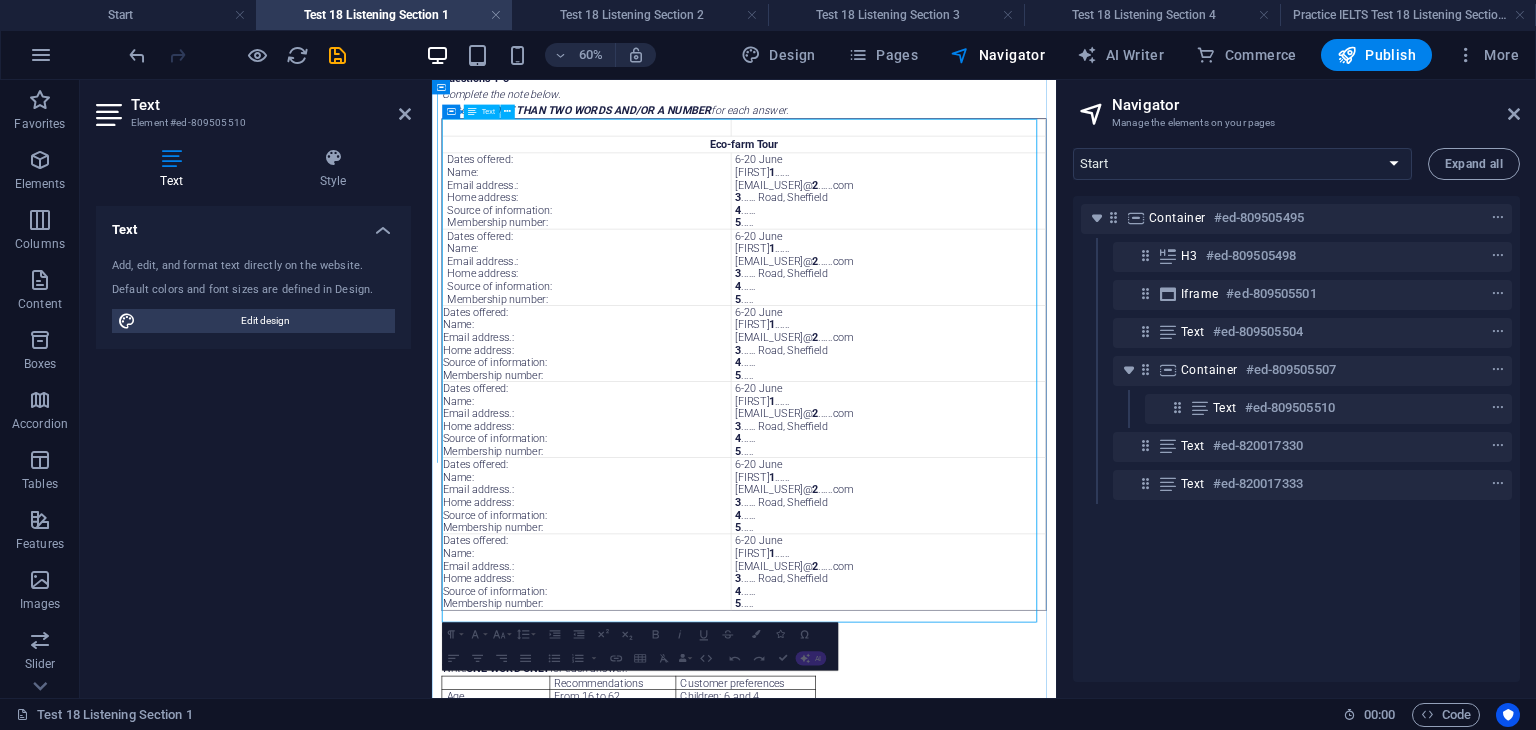 click at bounding box center [441, 299] 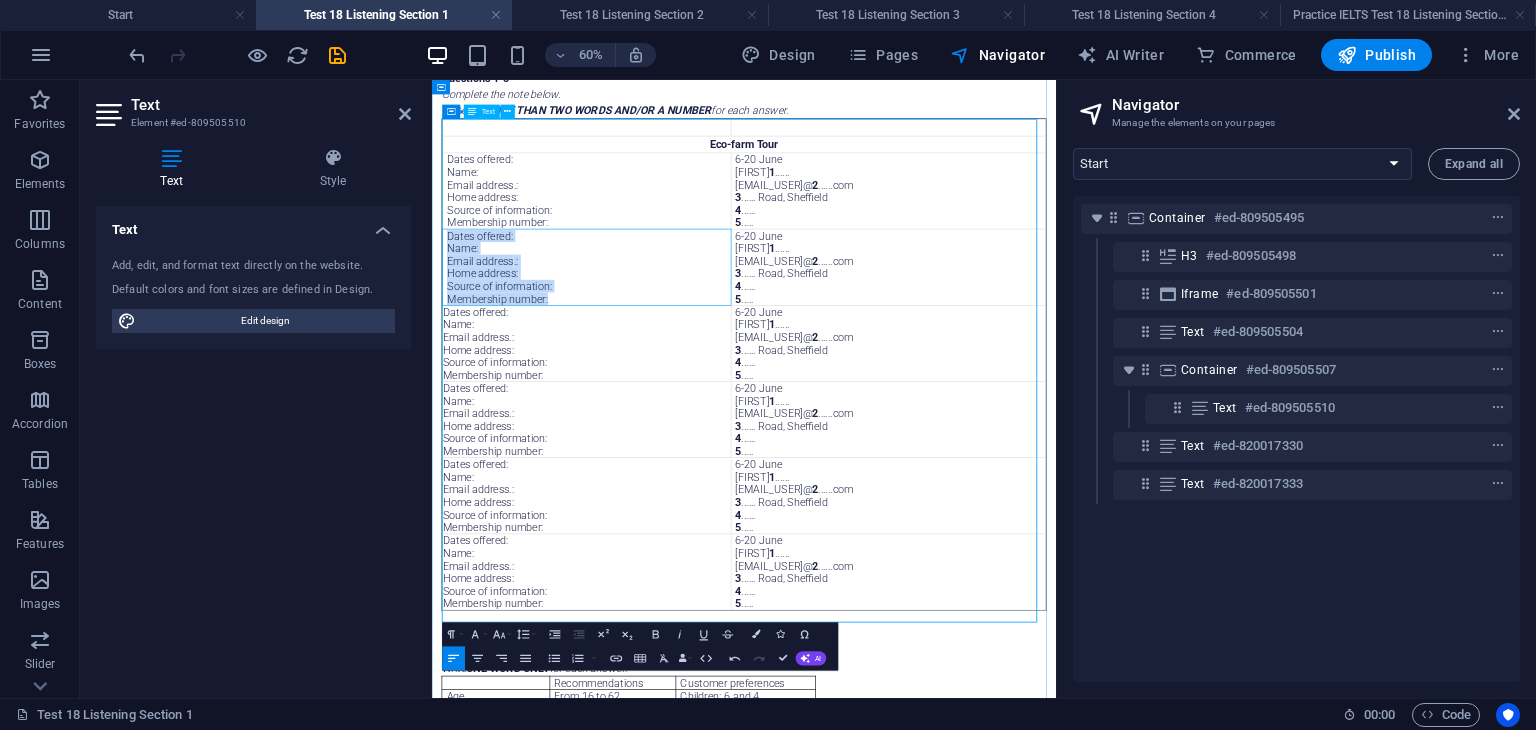 drag, startPoint x: 462, startPoint y: 341, endPoint x: 626, endPoint y: 449, distance: 196.367 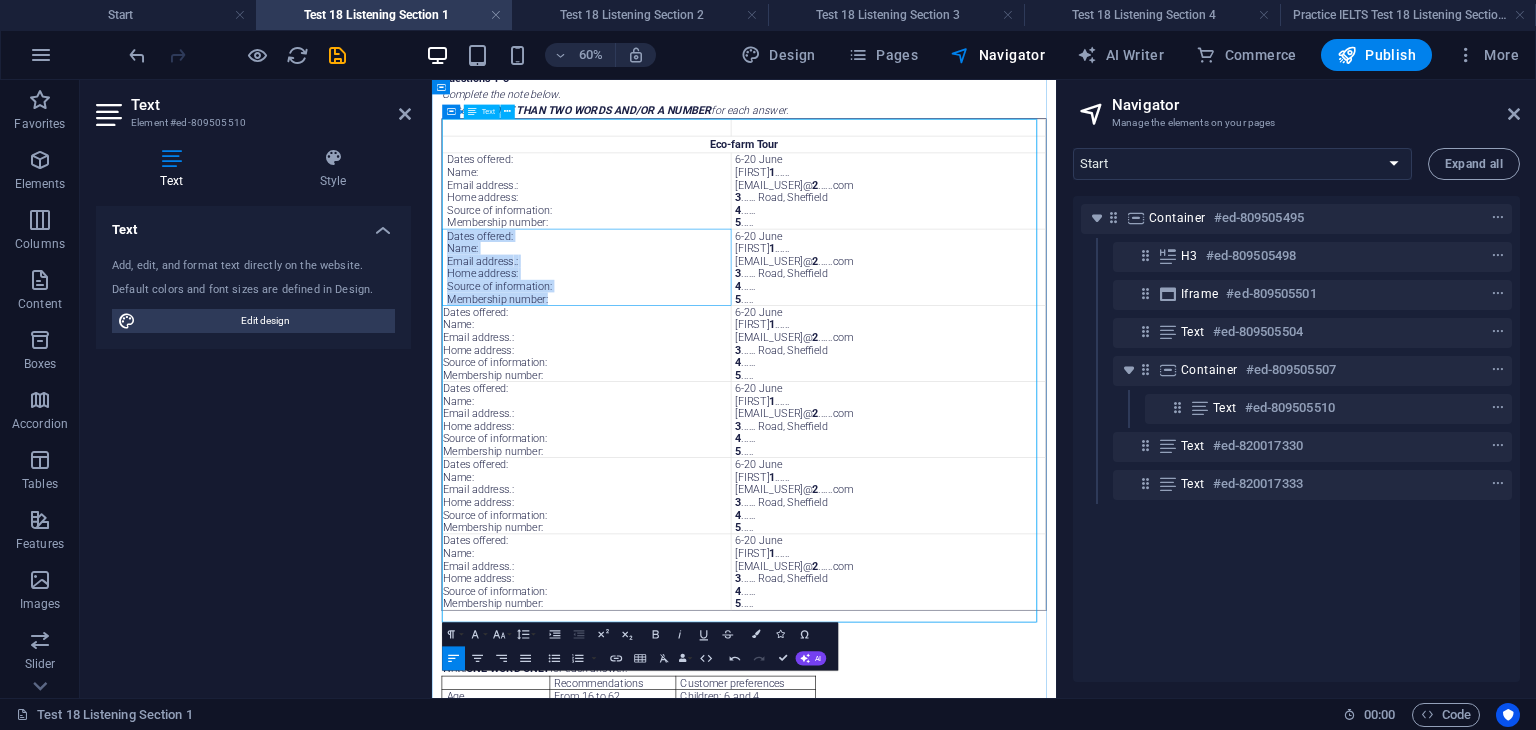 click on "Dates offered: Name:   Email address . : Home address: Source of information: Membership number:" at bounding box center [689, 392] 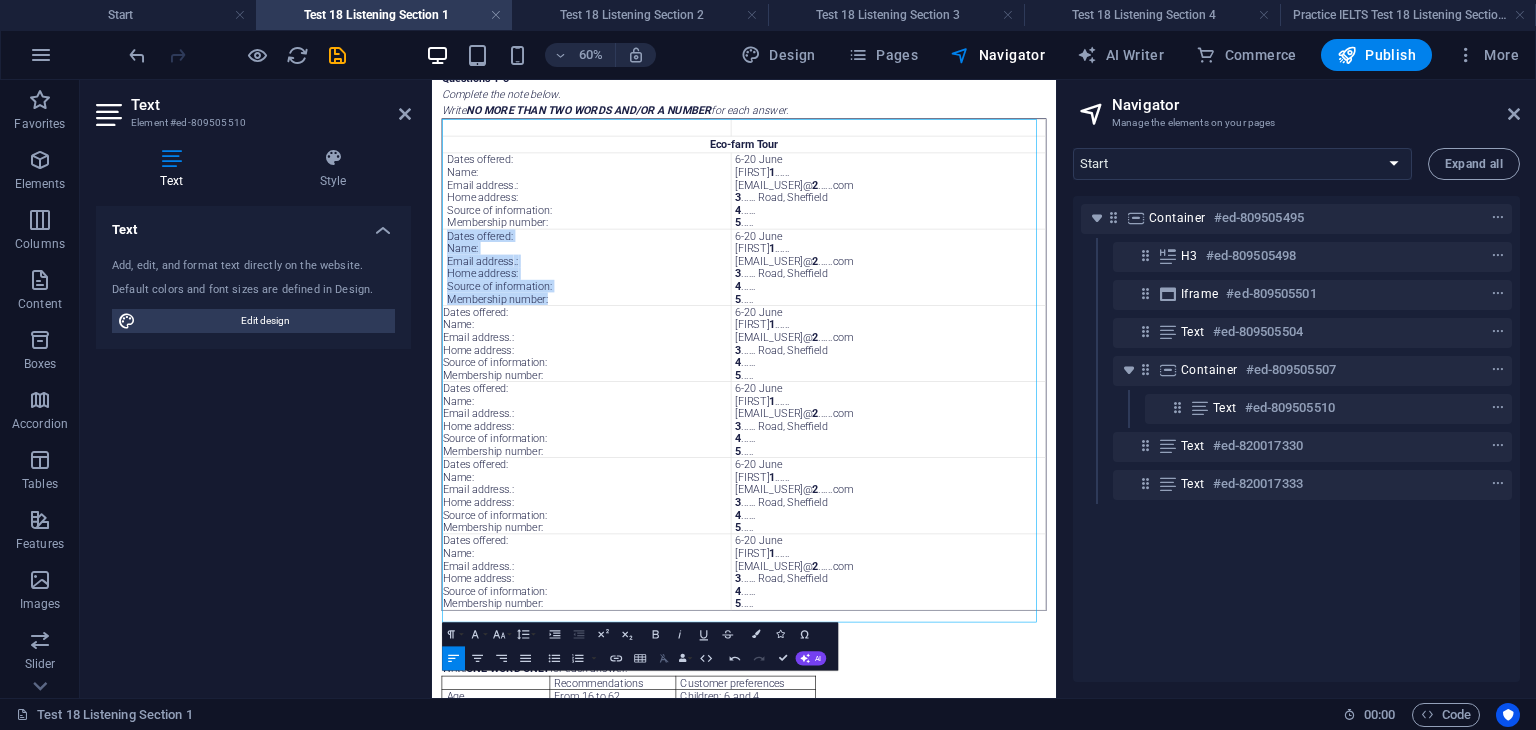 click 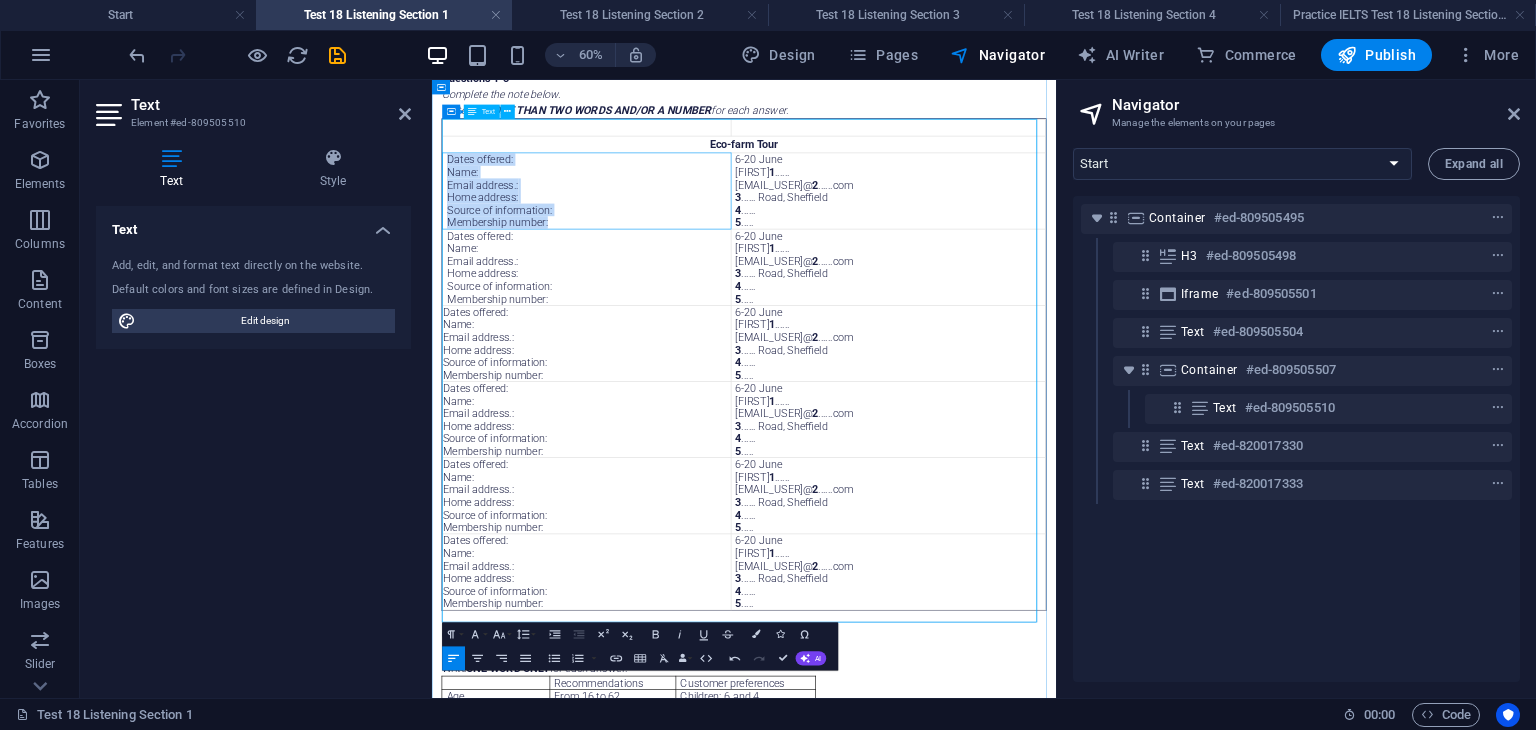 drag, startPoint x: 649, startPoint y: 313, endPoint x: 453, endPoint y: 221, distance: 216.5179 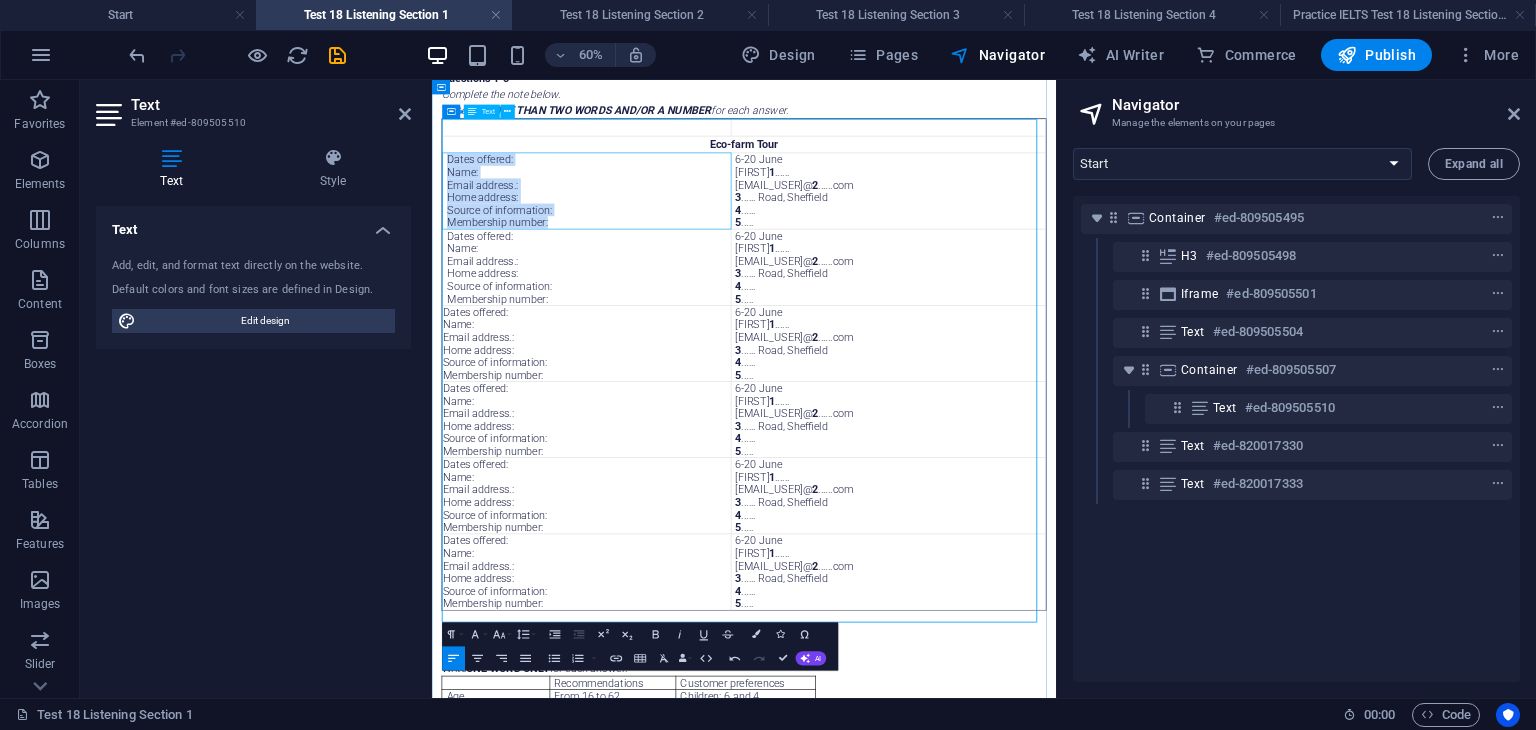 click on "Dates offered: Name:   Email address.: Home address: Source of information: Membership number:" at bounding box center [690, 265] 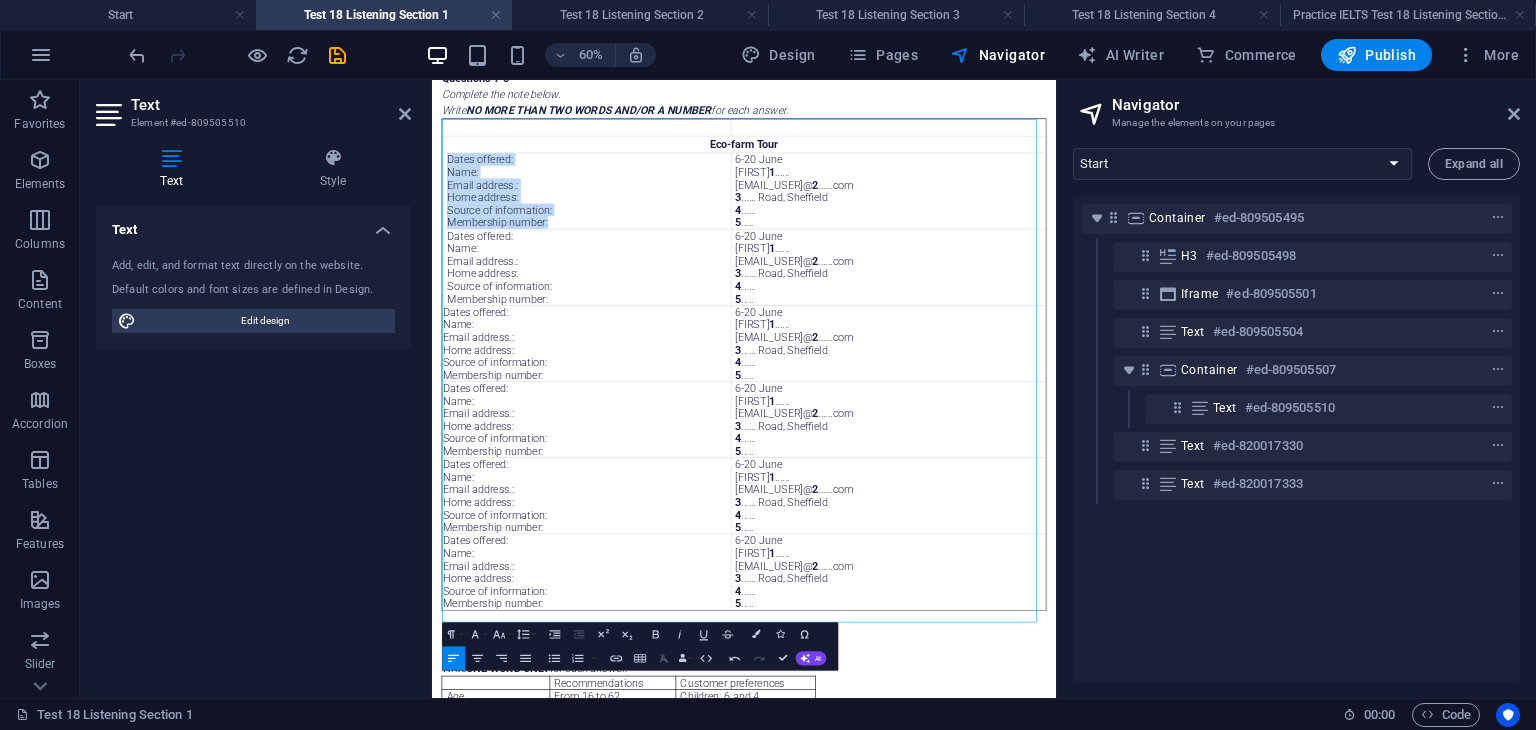 click 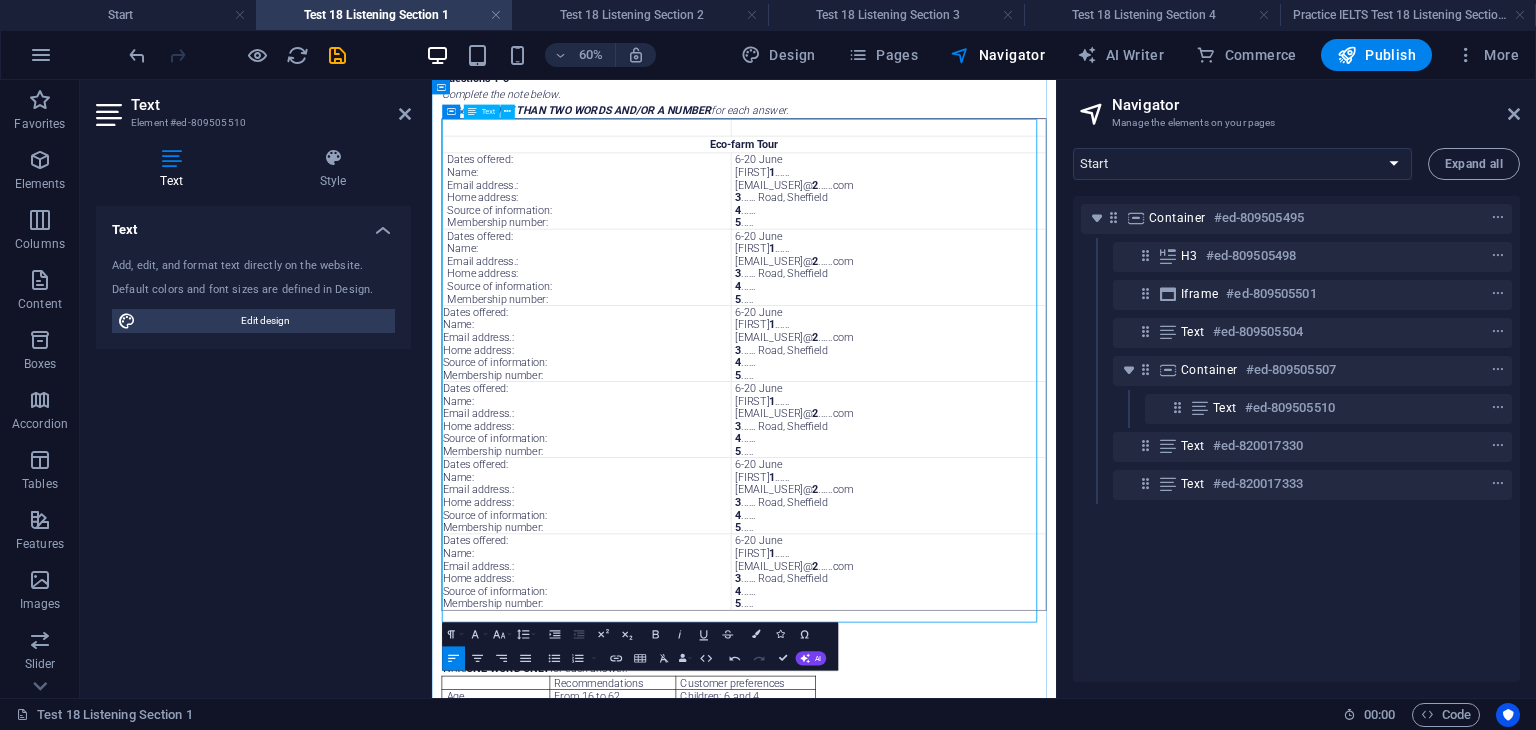 click on "Dates offered: Name:   Email address.: Home address: Source of information: Membership number:" at bounding box center (689, 392) 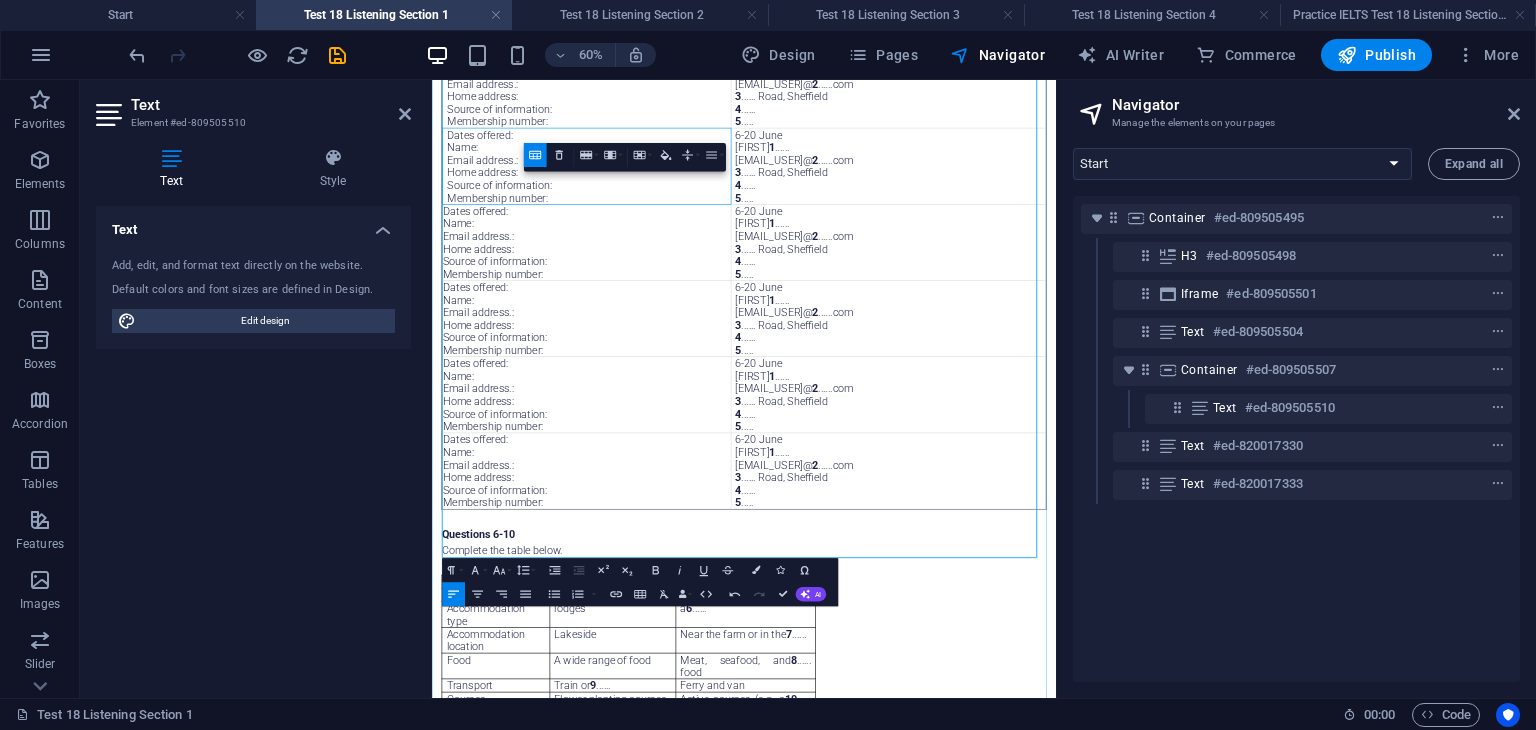 scroll, scrollTop: 400, scrollLeft: 0, axis: vertical 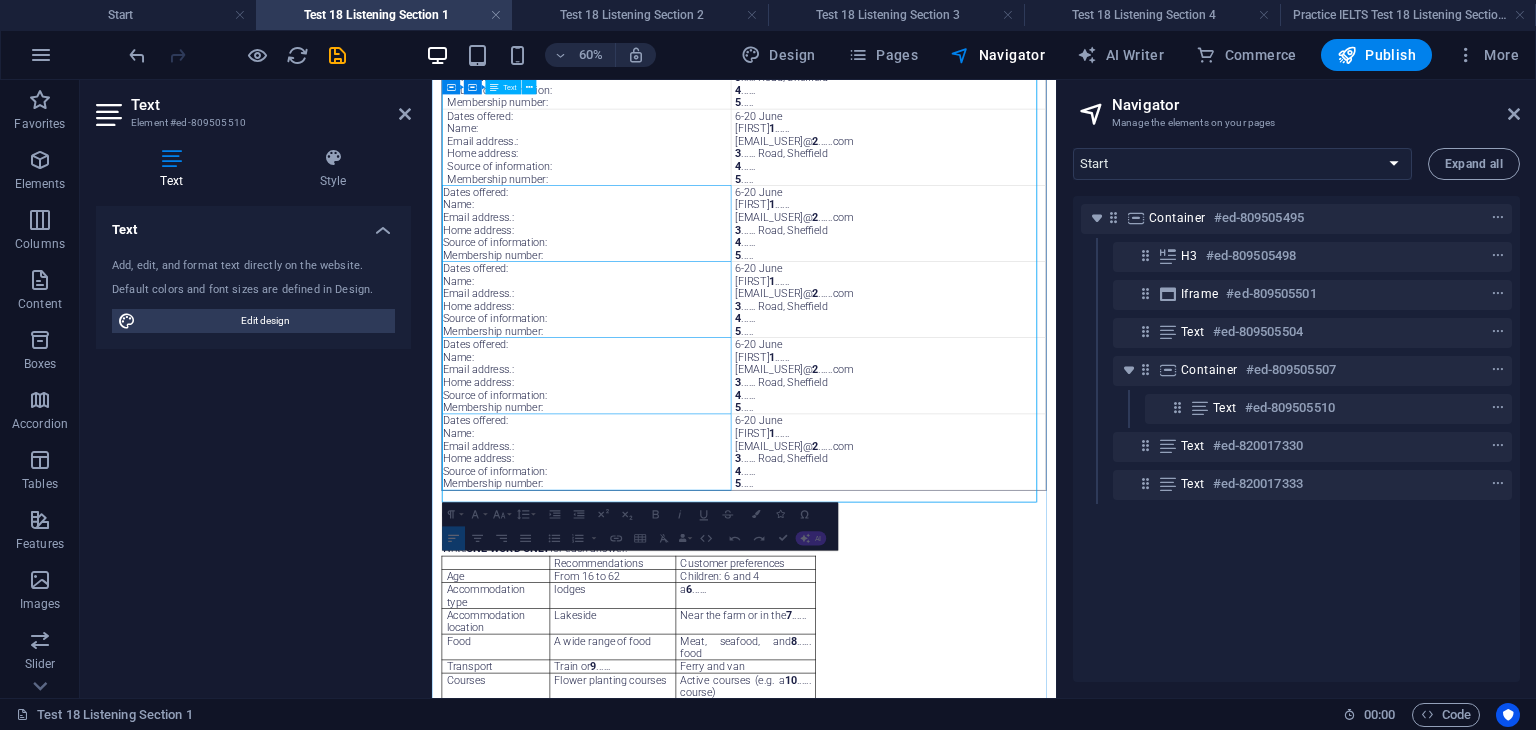 drag, startPoint x: 654, startPoint y: 766, endPoint x: 516, endPoint y: 308, distance: 478.3388 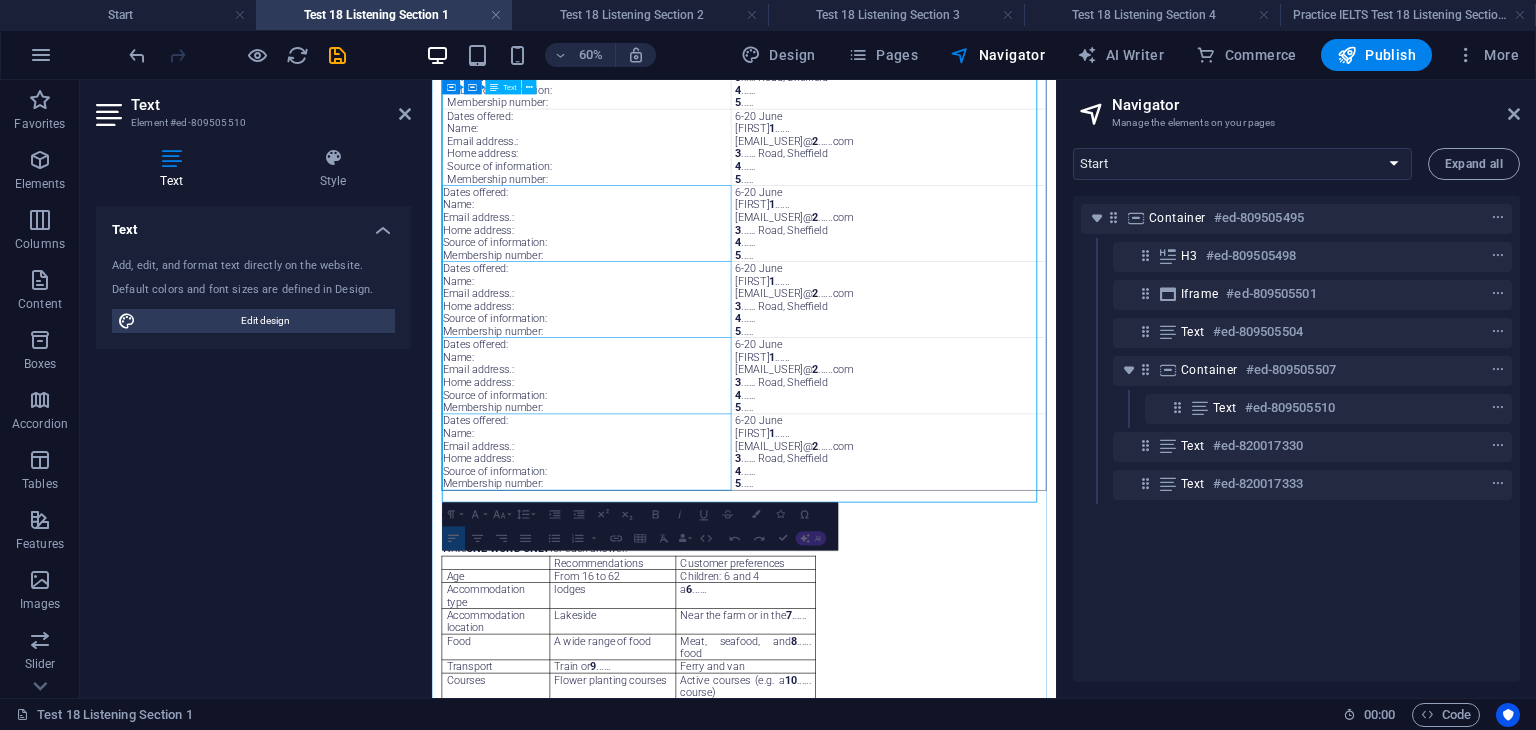 click on "Eco-farm Tour Dates offered: Name:   Email address.: Home address: Source of information: Membership number: 6-20 June [FIRST]  1 ...... [EMAIL_USER] 2 ......com 3 ...... Road, [CITY] 4 ...... 5 .....   Dates offered: Name:   Email address.: Home address: Source of information: Membership number: 6-20 June [FIRST]  1 ...... [EMAIL_USER] 2 ......com 3 ...... Road, [CITY] 4 ...... 5 .....   Dates offered: Name:   Email address . : Home address: Source of information: Membership number: 6-20 June [FIRST]  1 ...... [EMAIL_USER] 2 ......com 3 ...... Road, [CITY] 4 ...... 5 .....   Dates offered: Name:   Email address . : Home address: Source of information: Membership number: 6-20 June [FIRST]  1 ...... [EMAIL_USER] 2 ......com 3 ...... Road, [CITY] 4 ...... 5 .....   Dates offered: Name:   Email address . : Home address: Source of information: Membership number: 6-20 June [FIRST]  1 ...... [EMAIL_USER] 2 ......com 3 ...... Road, [CITY] 4 ...... 5 .....   Dates offered: Name:   Email address . : Home address: 1 2" at bounding box center (952, 369) 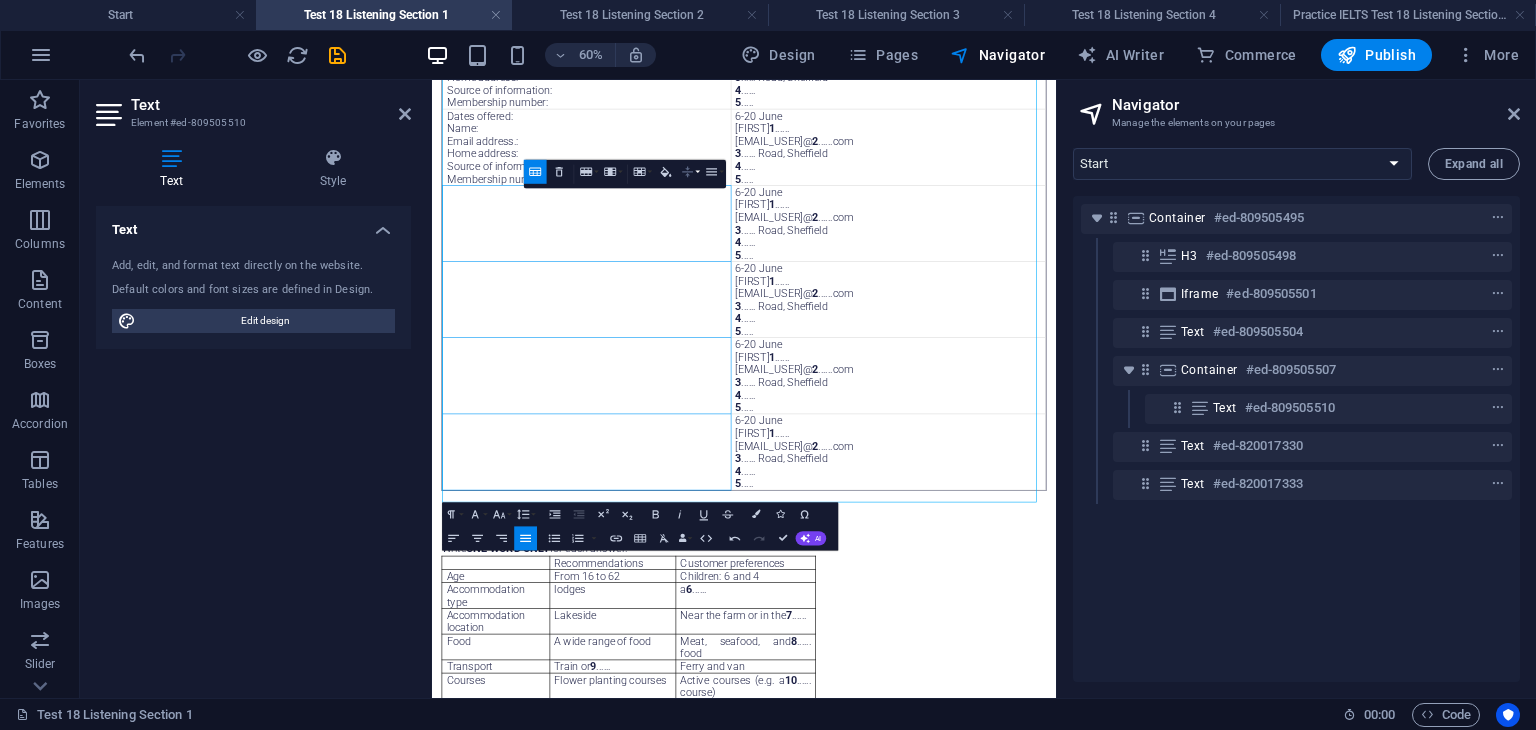 click 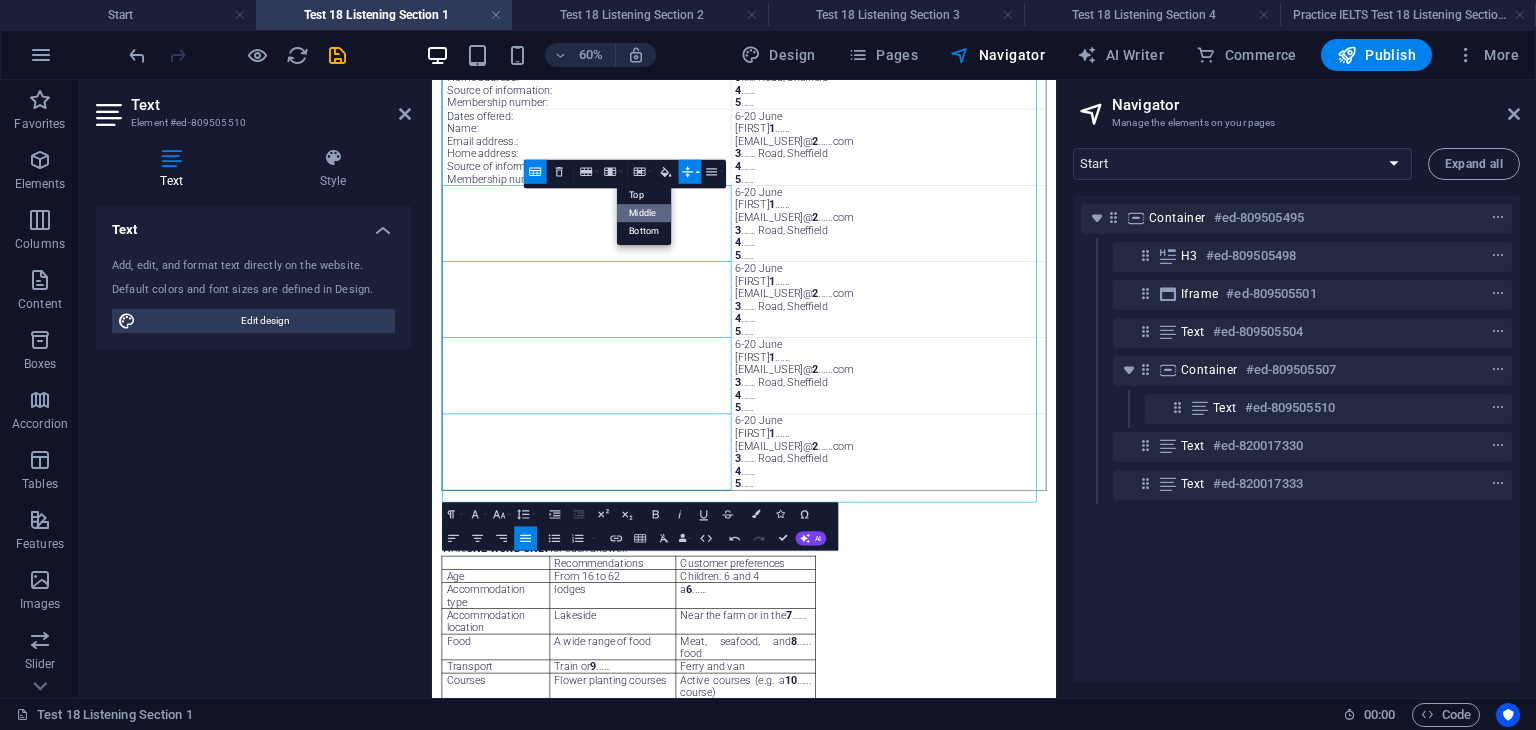 scroll, scrollTop: 0, scrollLeft: 0, axis: both 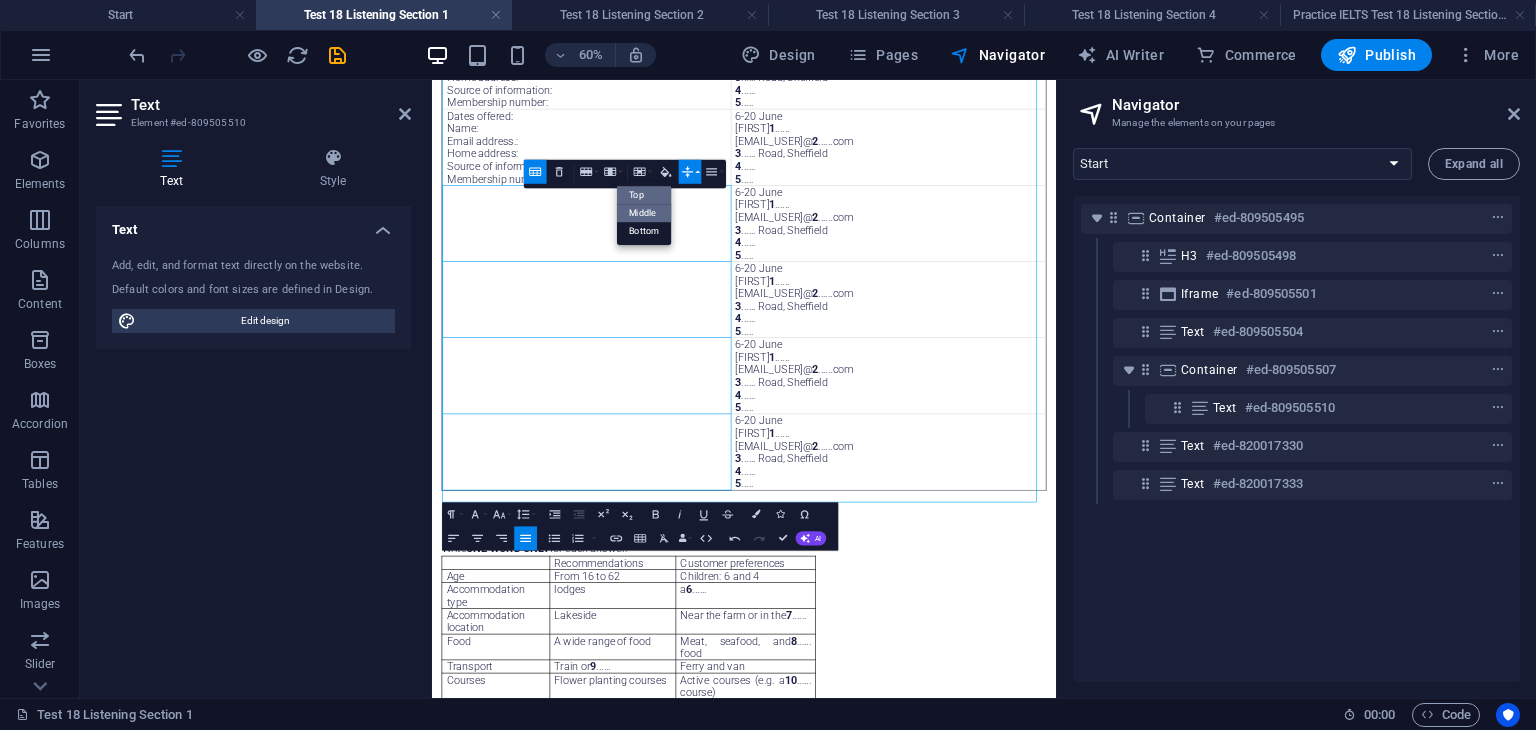 click on "Top" at bounding box center [644, 195] 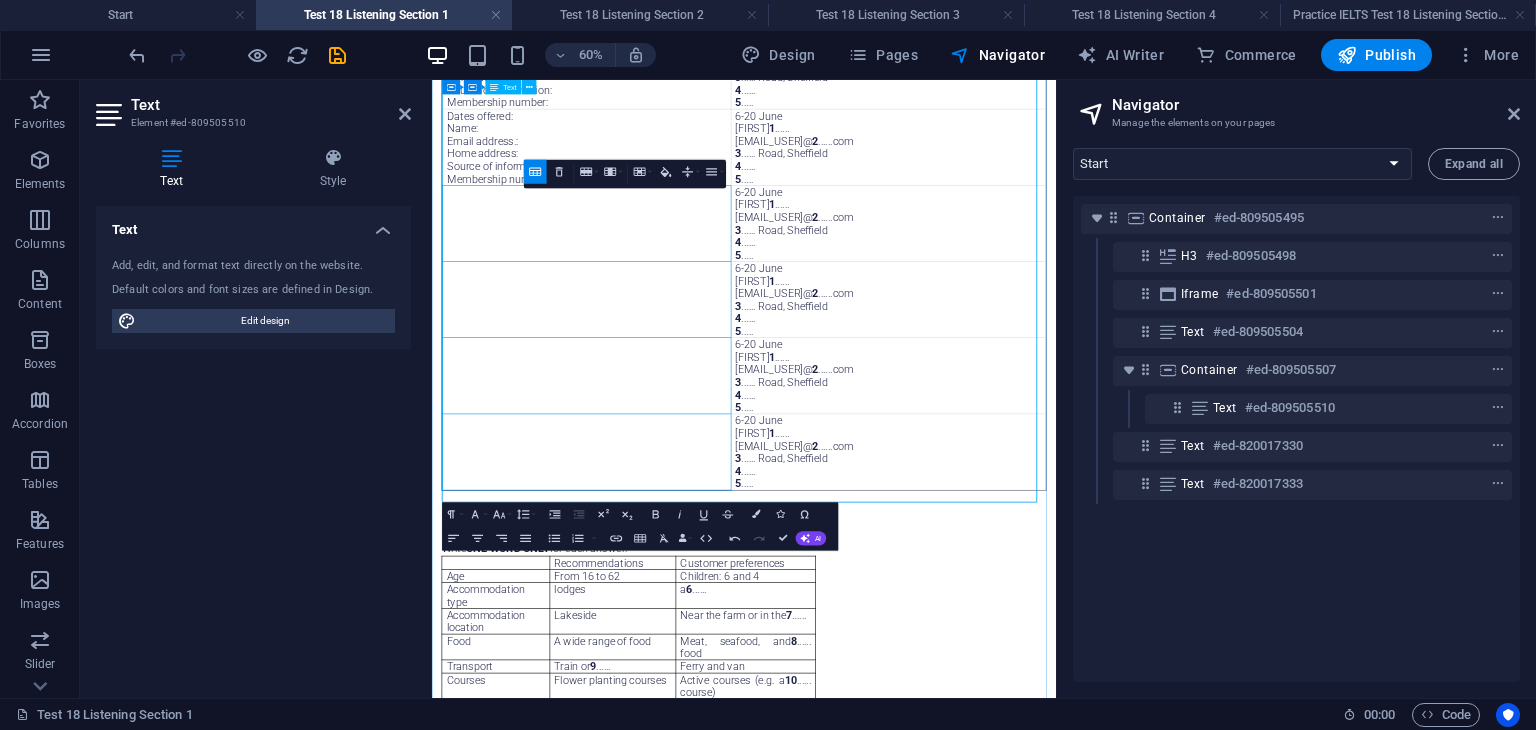 click at bounding box center [690, 319] 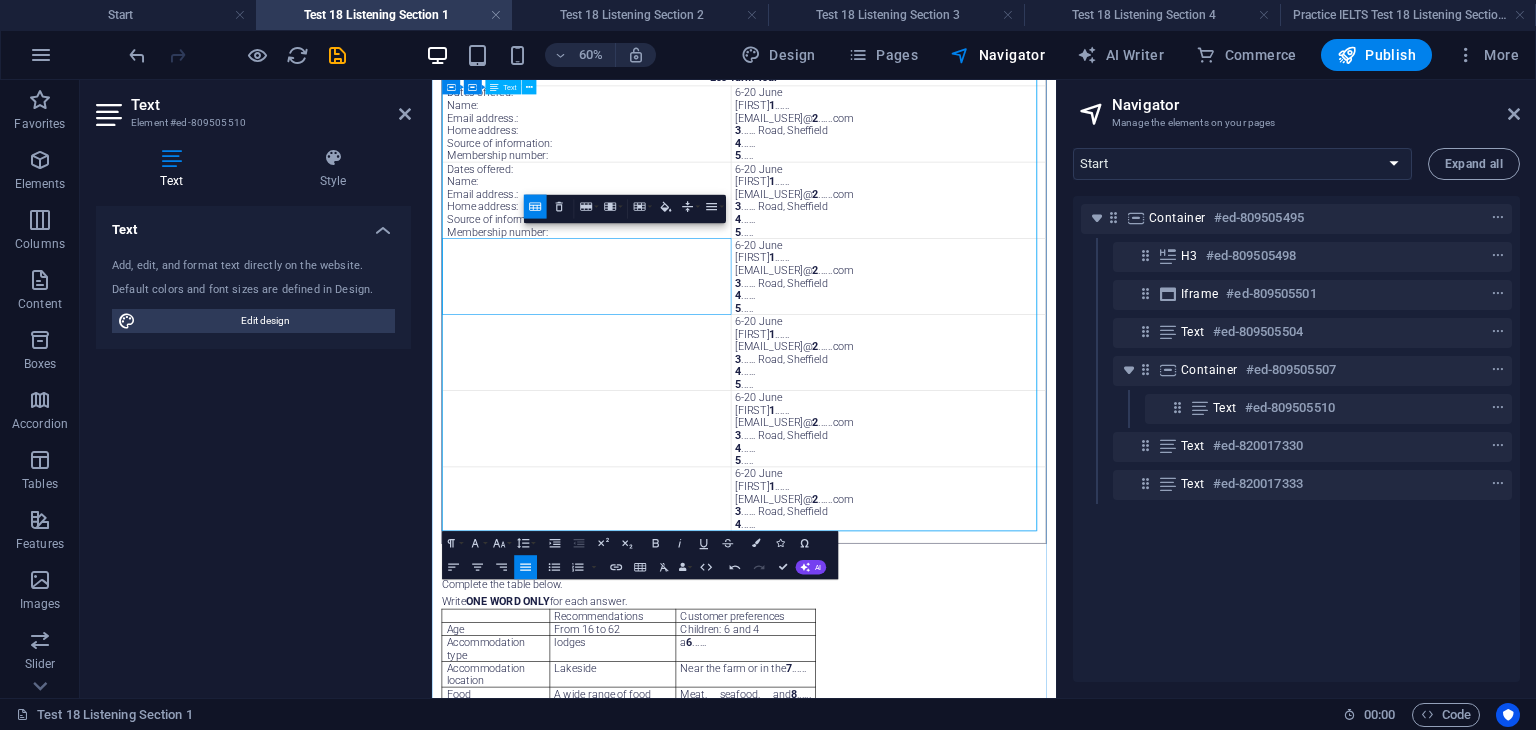 scroll, scrollTop: 300, scrollLeft: 0, axis: vertical 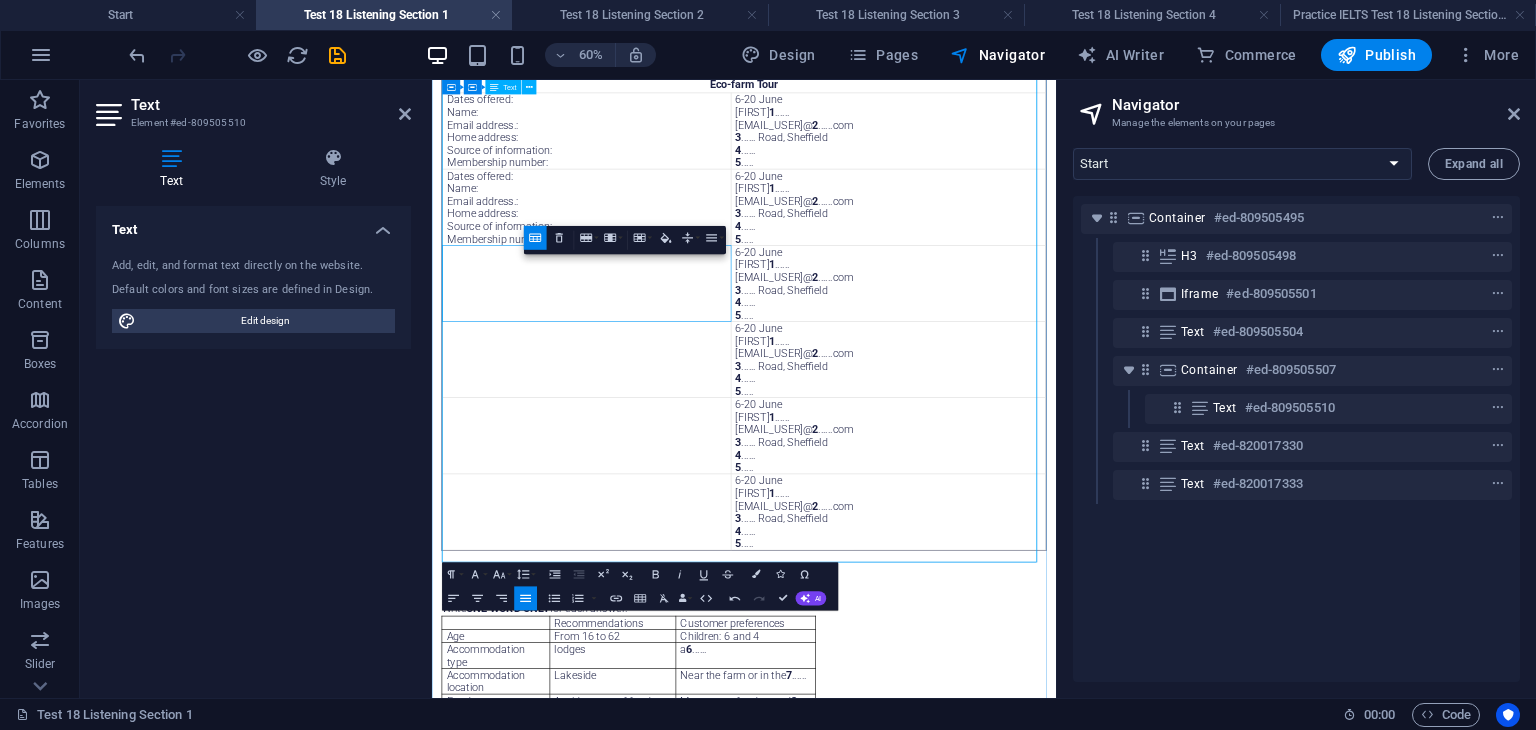 click at bounding box center (690, 546) 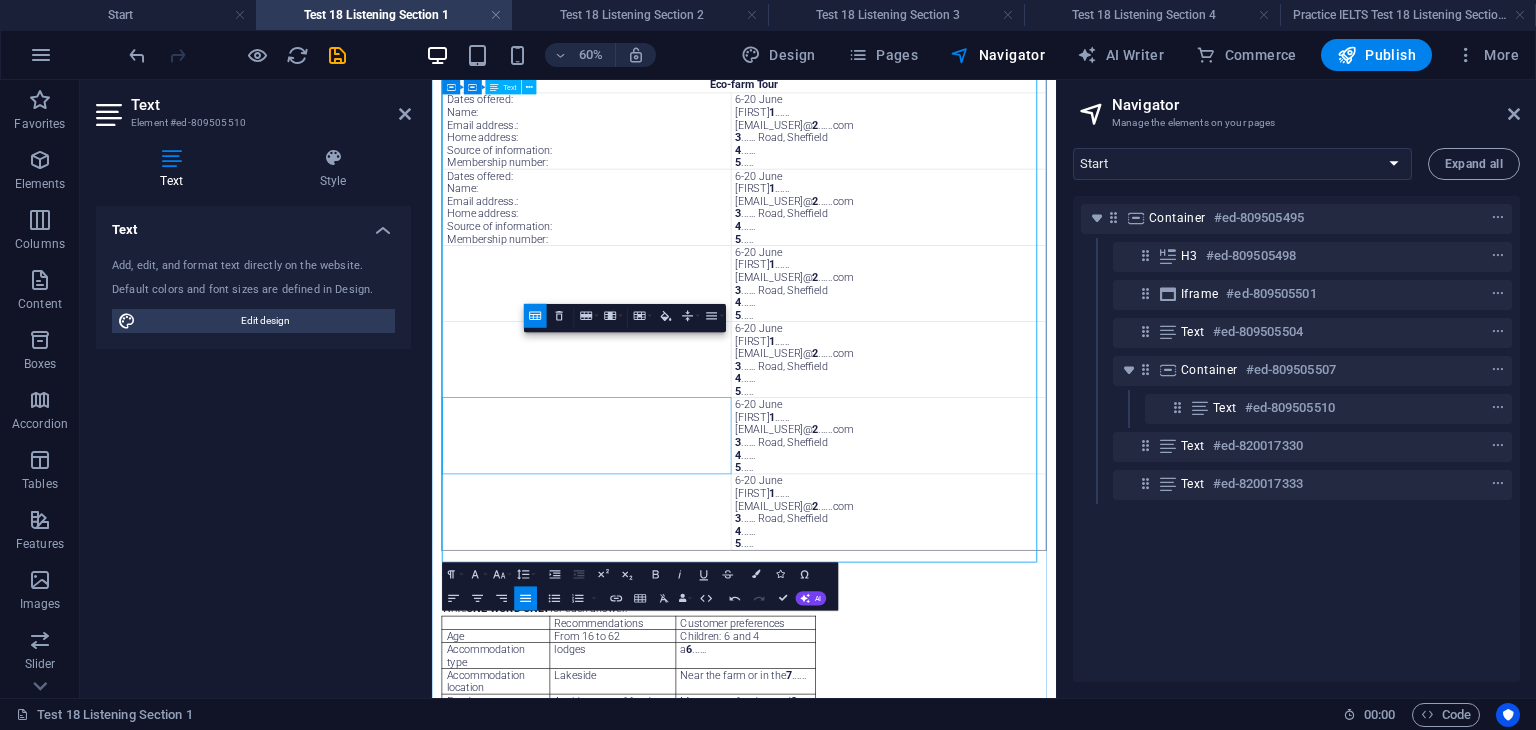 click at bounding box center (690, 673) 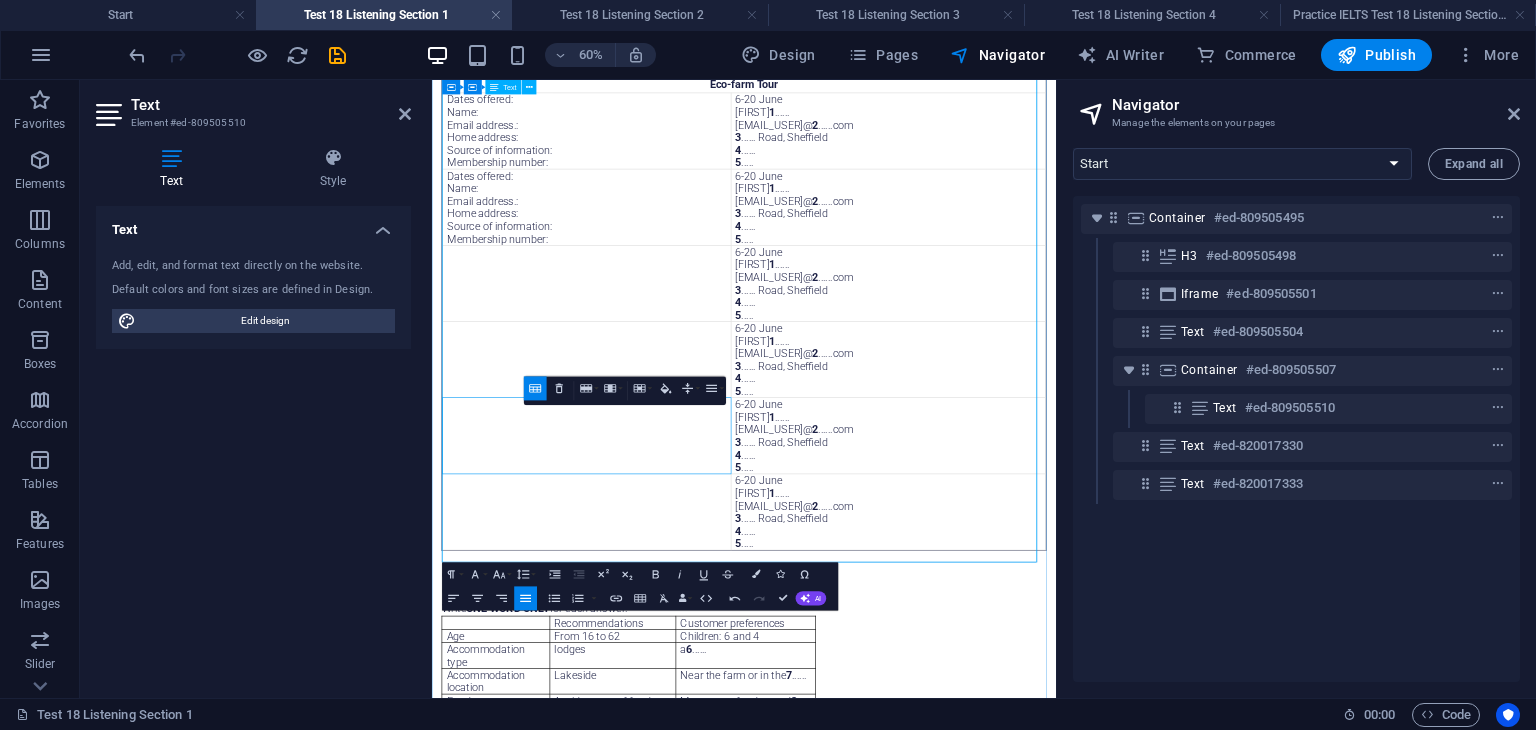 click at bounding box center (690, 800) 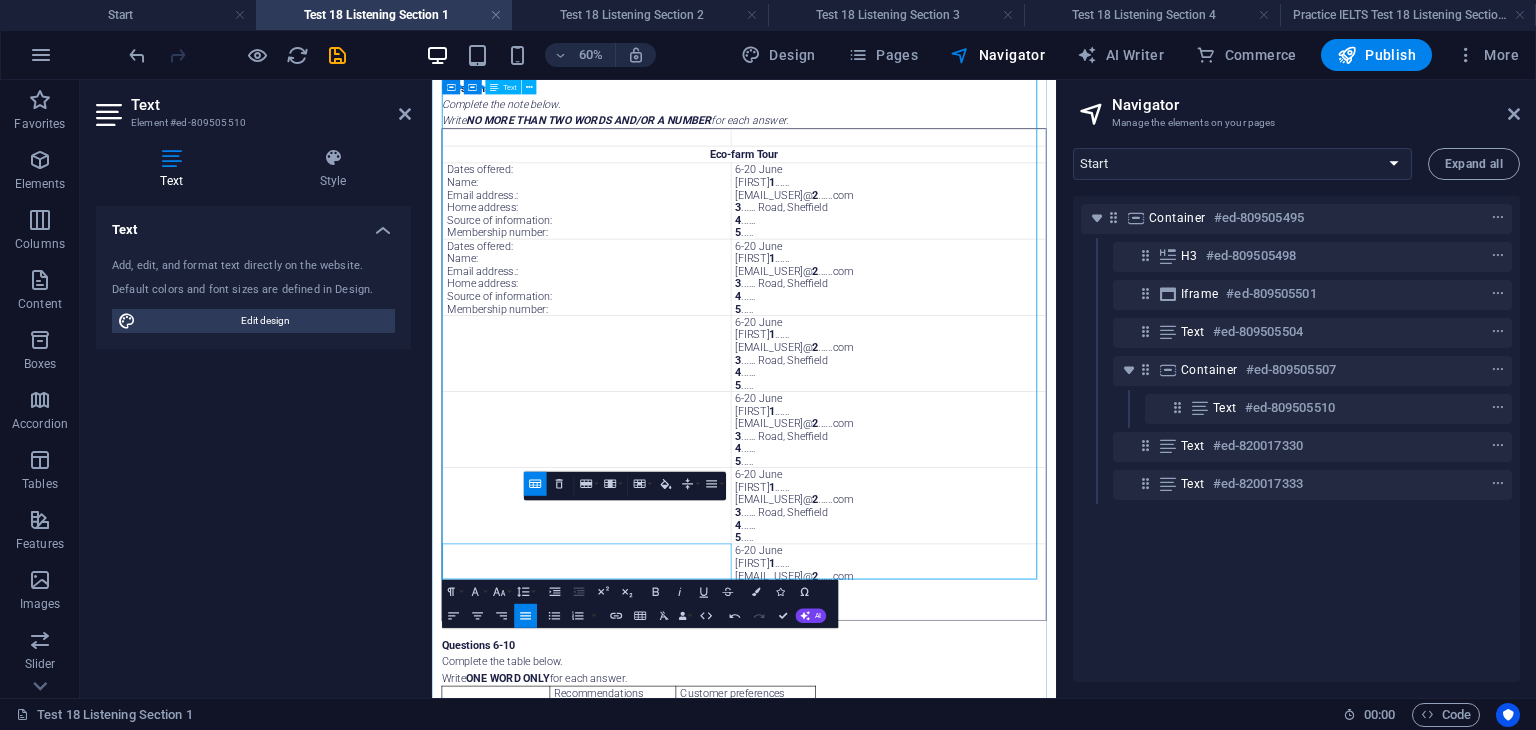 scroll, scrollTop: 100, scrollLeft: 0, axis: vertical 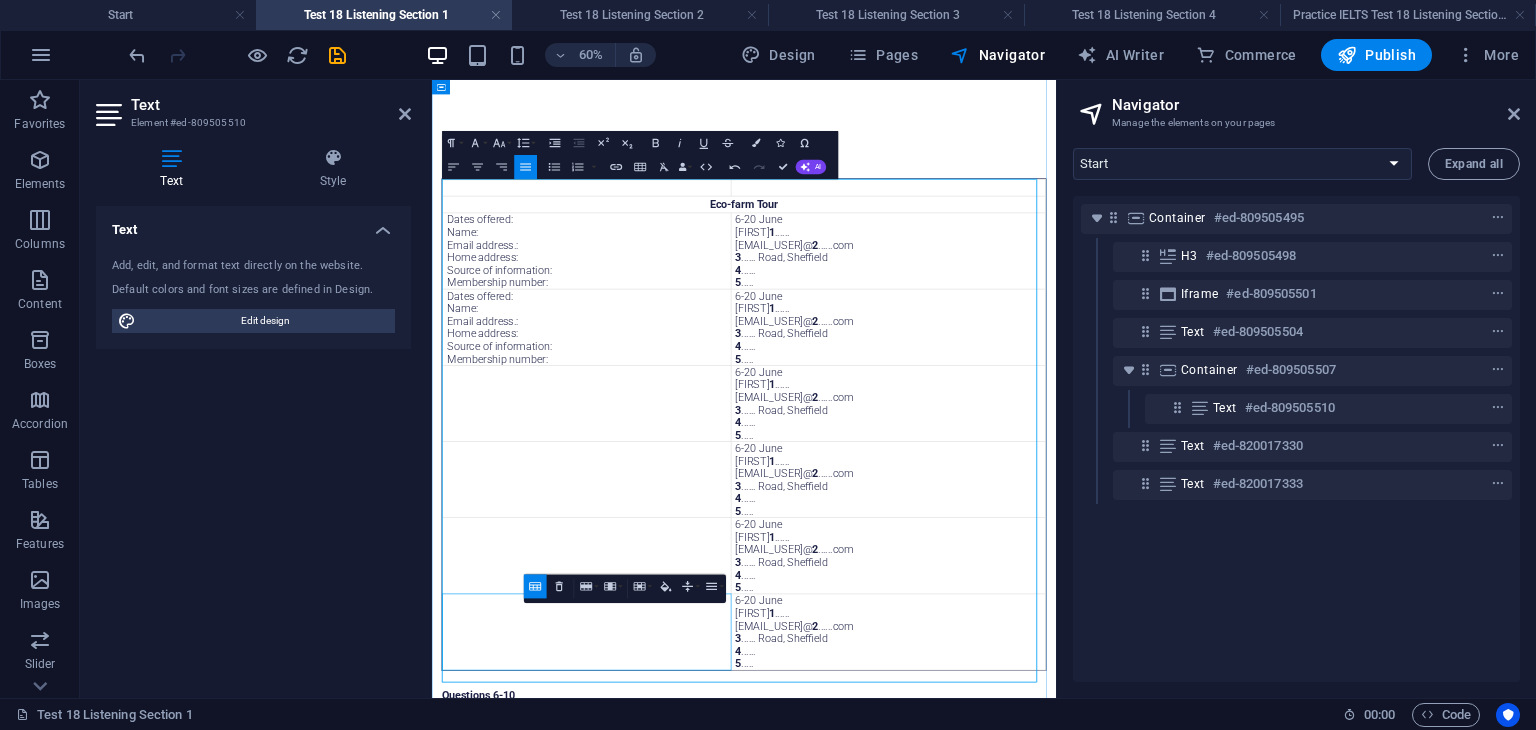 click on "Dates offered: Name:   Email address.: Home address: Source of information: Membership number:" at bounding box center [689, 492] 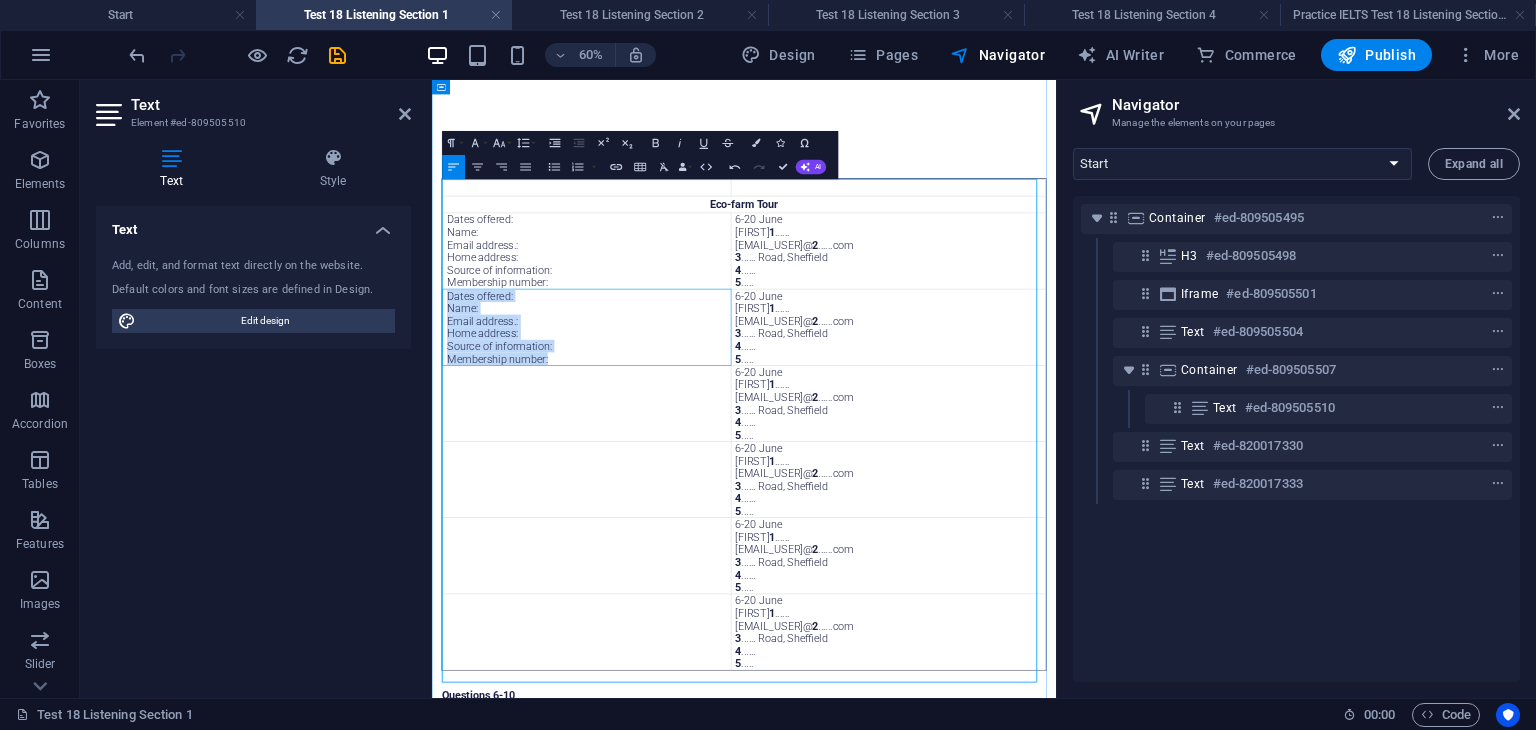 drag, startPoint x: 660, startPoint y: 553, endPoint x: 457, endPoint y: 448, distance: 228.54759 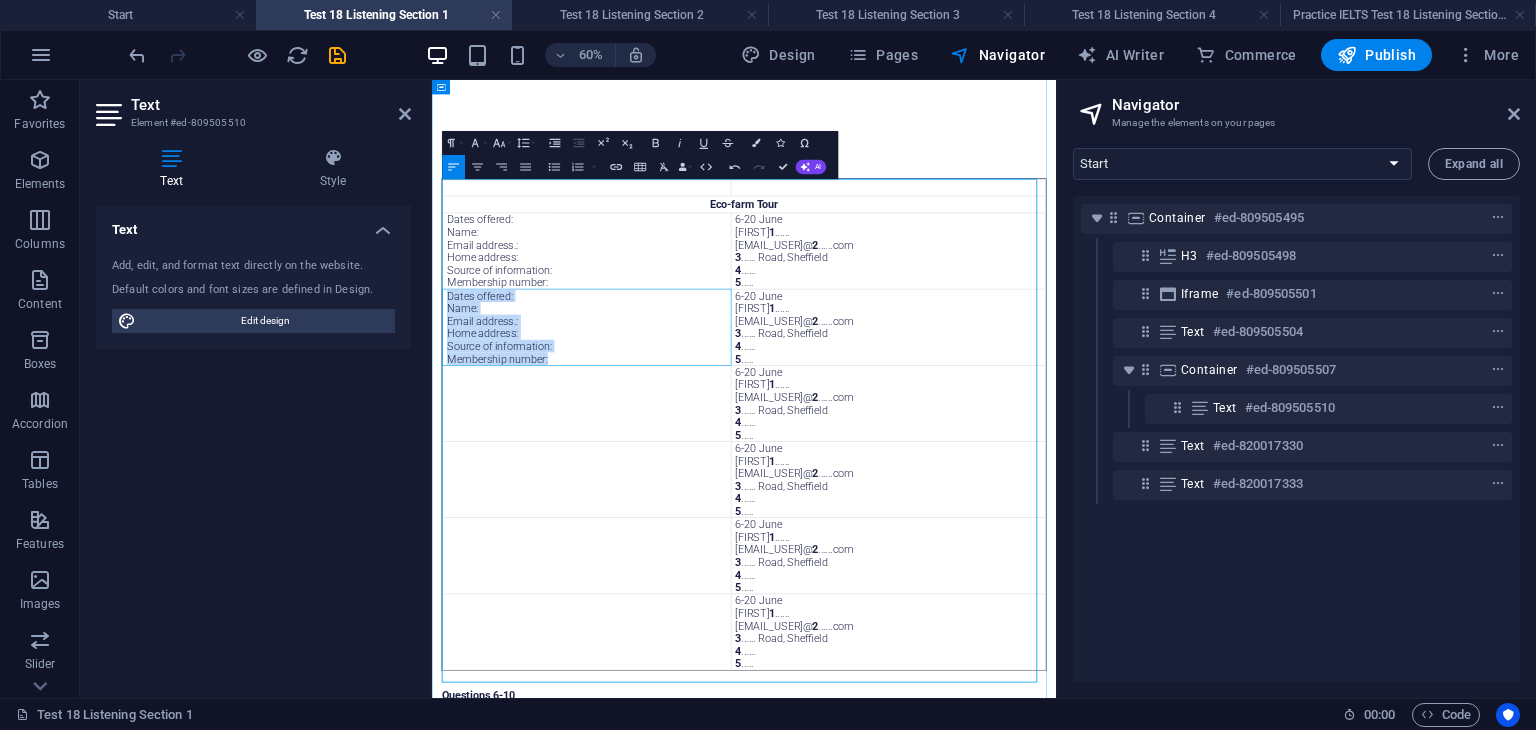 click on "Dates offered: Name:   Email address.: Home address: Source of information: Membership number:" at bounding box center [689, 492] 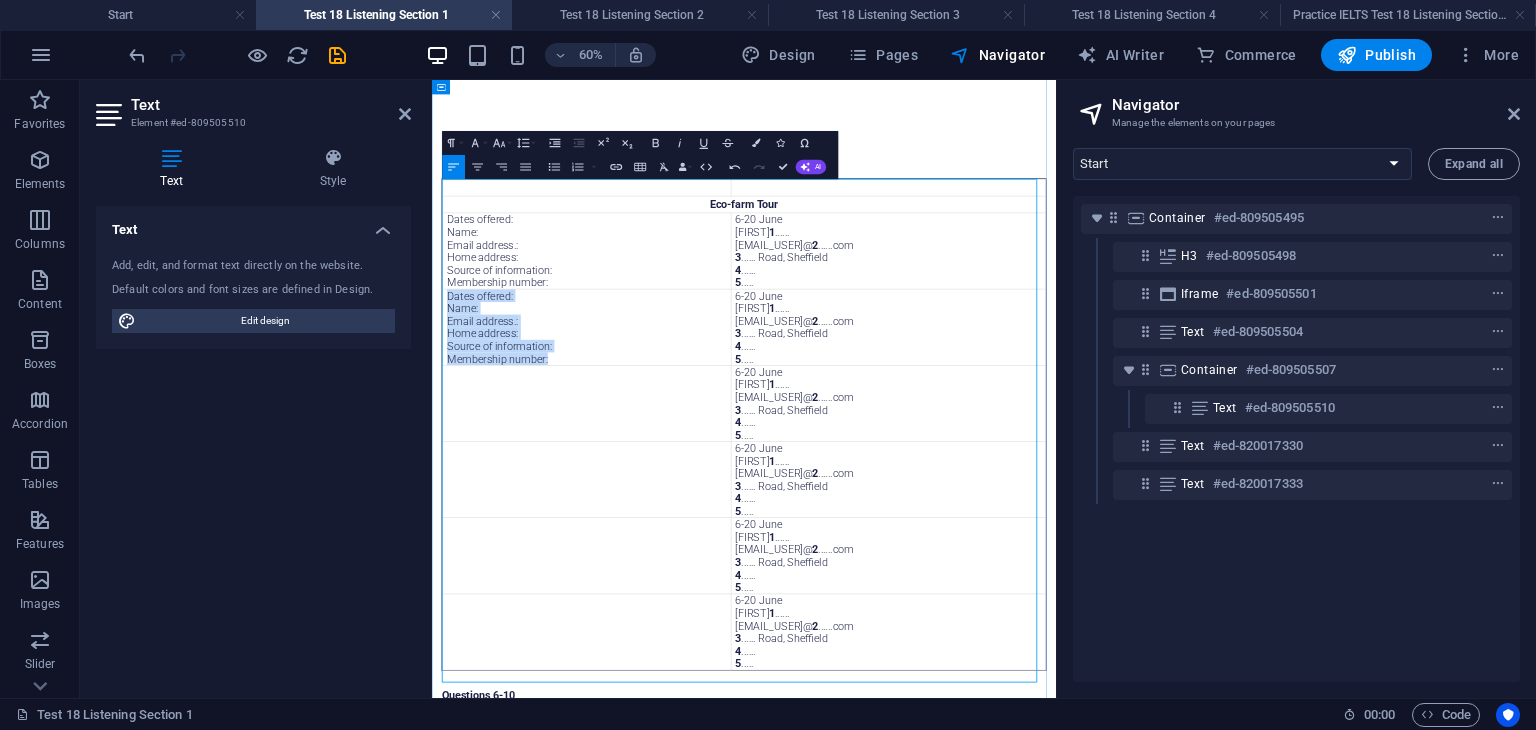 copy on "Dates offered: Name:   Email address.: Home address: Source of information: Membership number:" 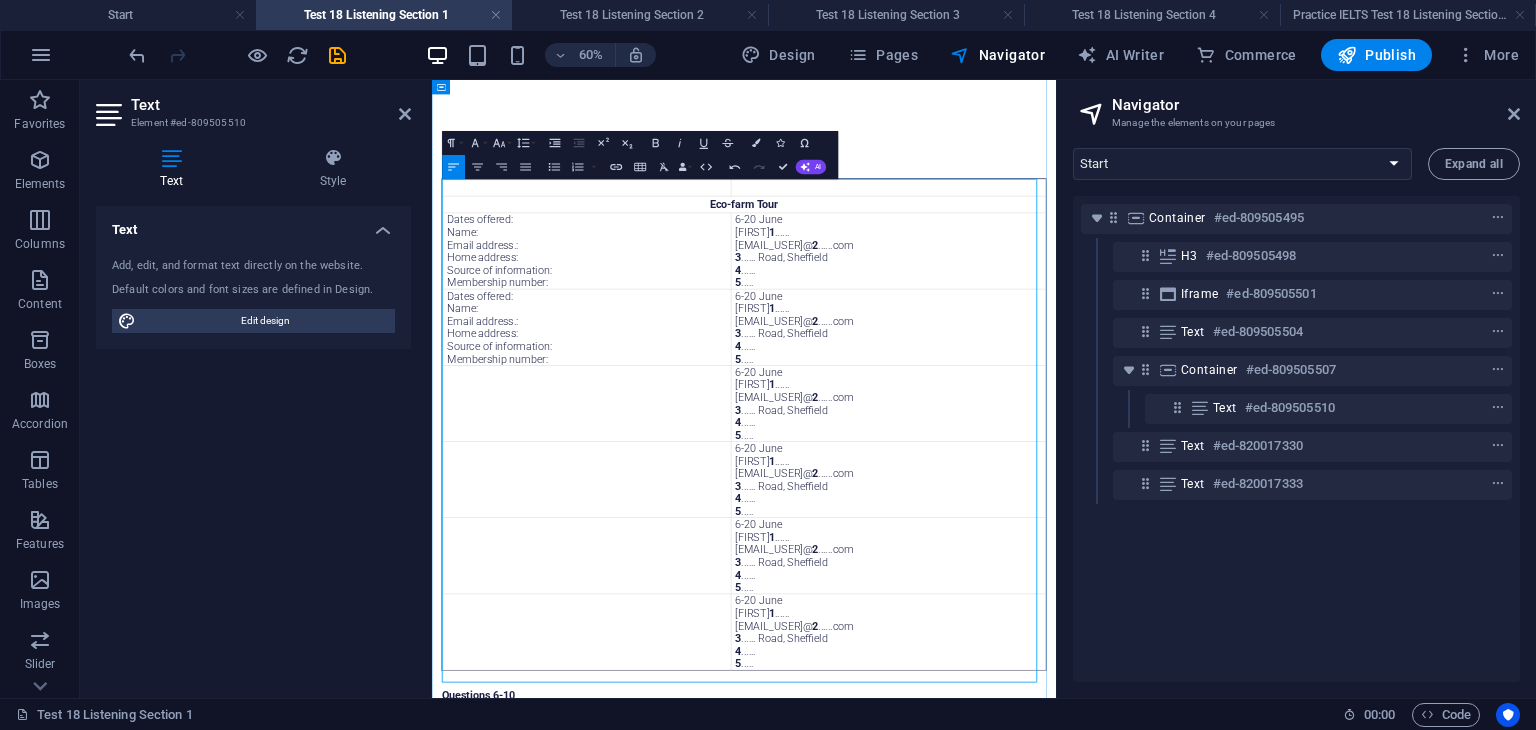 click at bounding box center (690, 619) 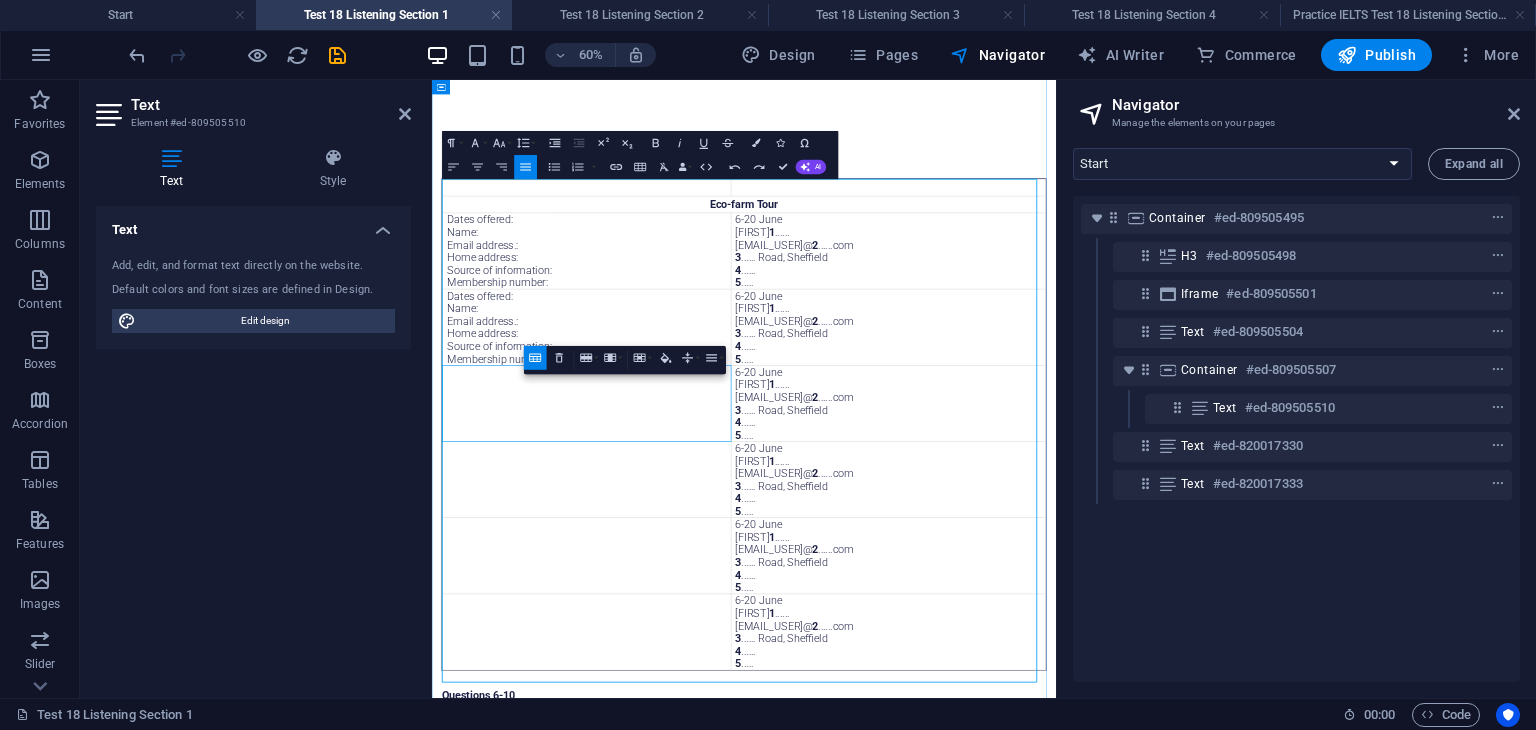 scroll, scrollTop: 1060, scrollLeft: 2, axis: both 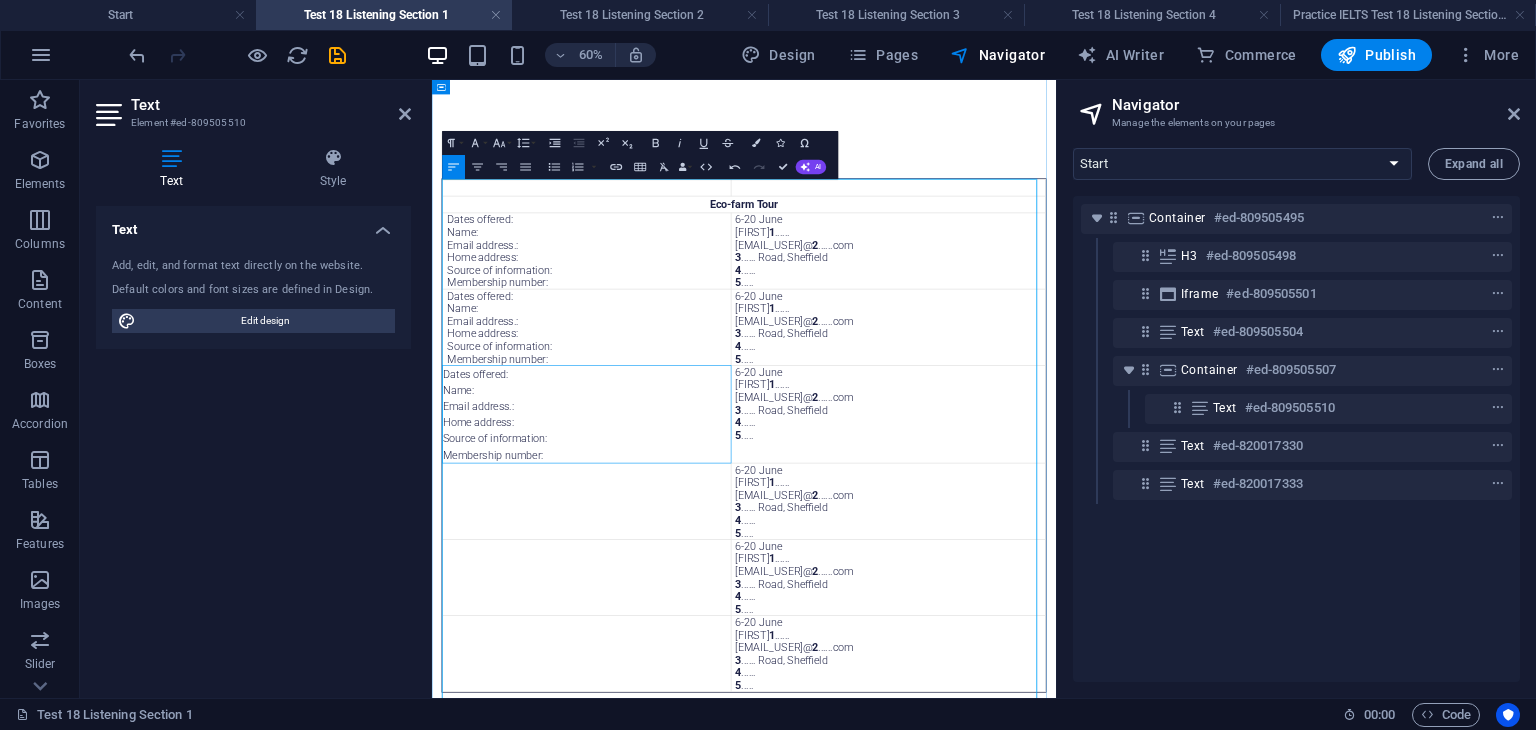 click on "Dates offered: Name:   Email address.: Home address: Source of information: Membership number:" at bounding box center (689, 492) 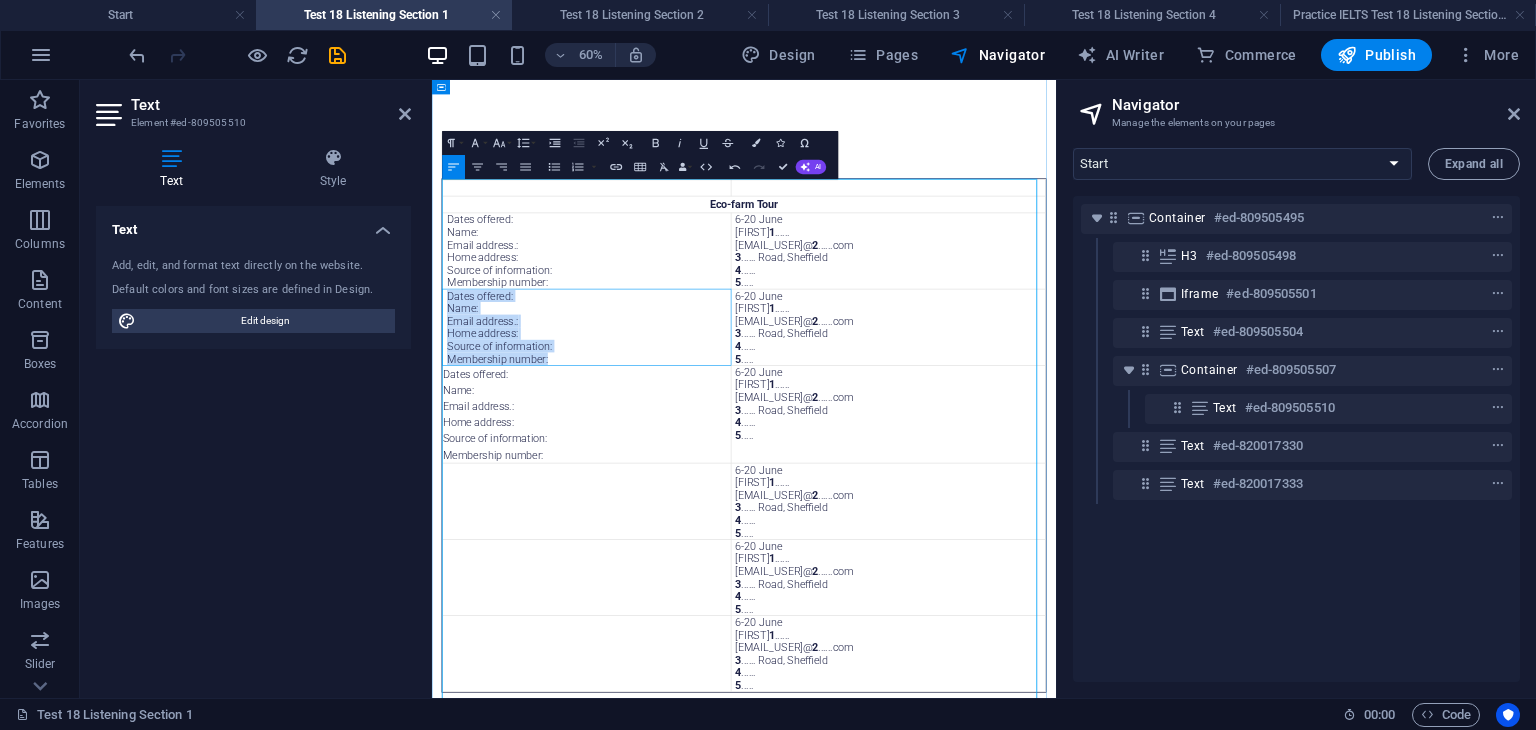 drag, startPoint x: 662, startPoint y: 553, endPoint x: 450, endPoint y: 442, distance: 239.30107 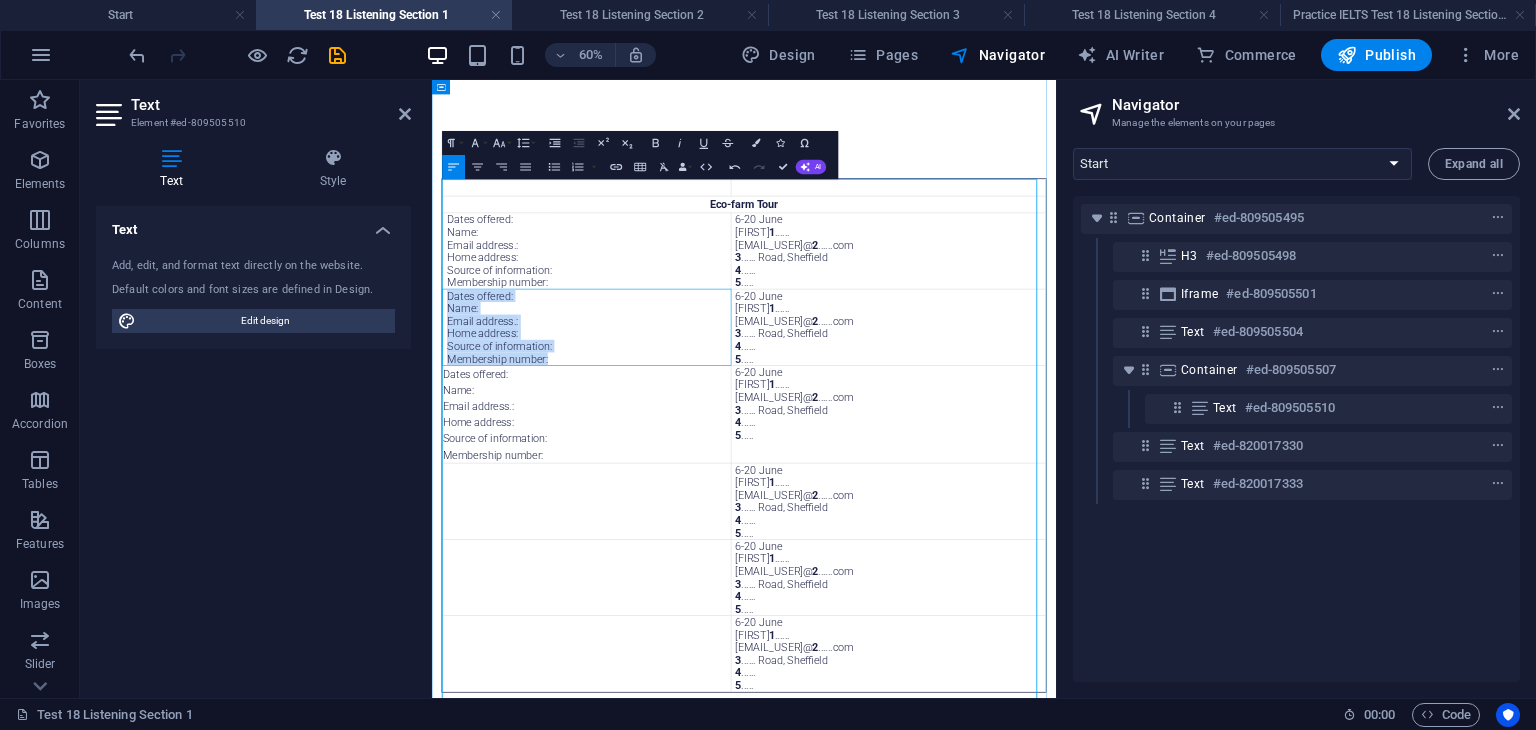 click on "Dates offered: Name:   Email address.: Home address: Source of information: Membership number:" at bounding box center [690, 492] 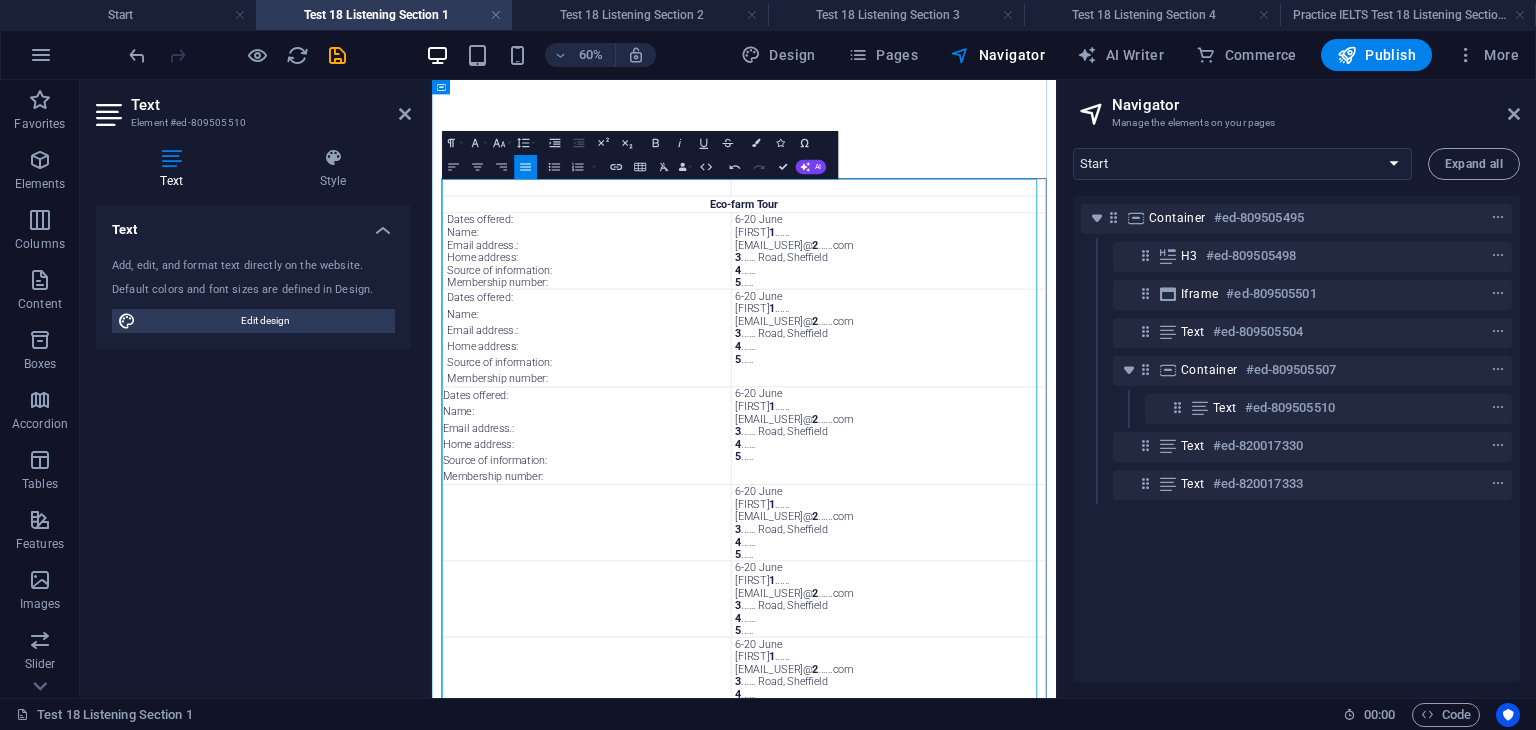 click on "Dates offered:" at bounding box center [689, 442] 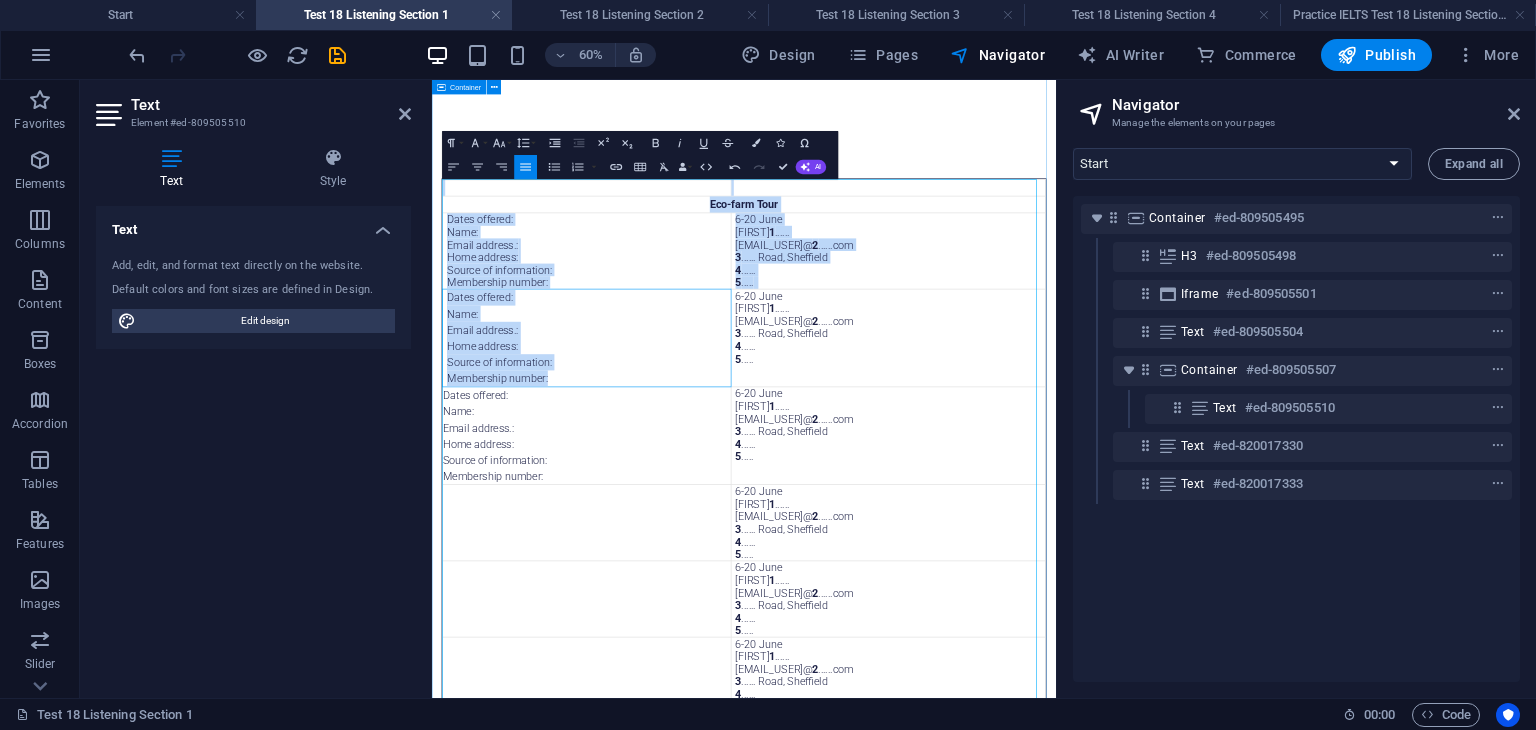 drag, startPoint x: 645, startPoint y: 573, endPoint x: 444, endPoint y: 438, distance: 242.12807 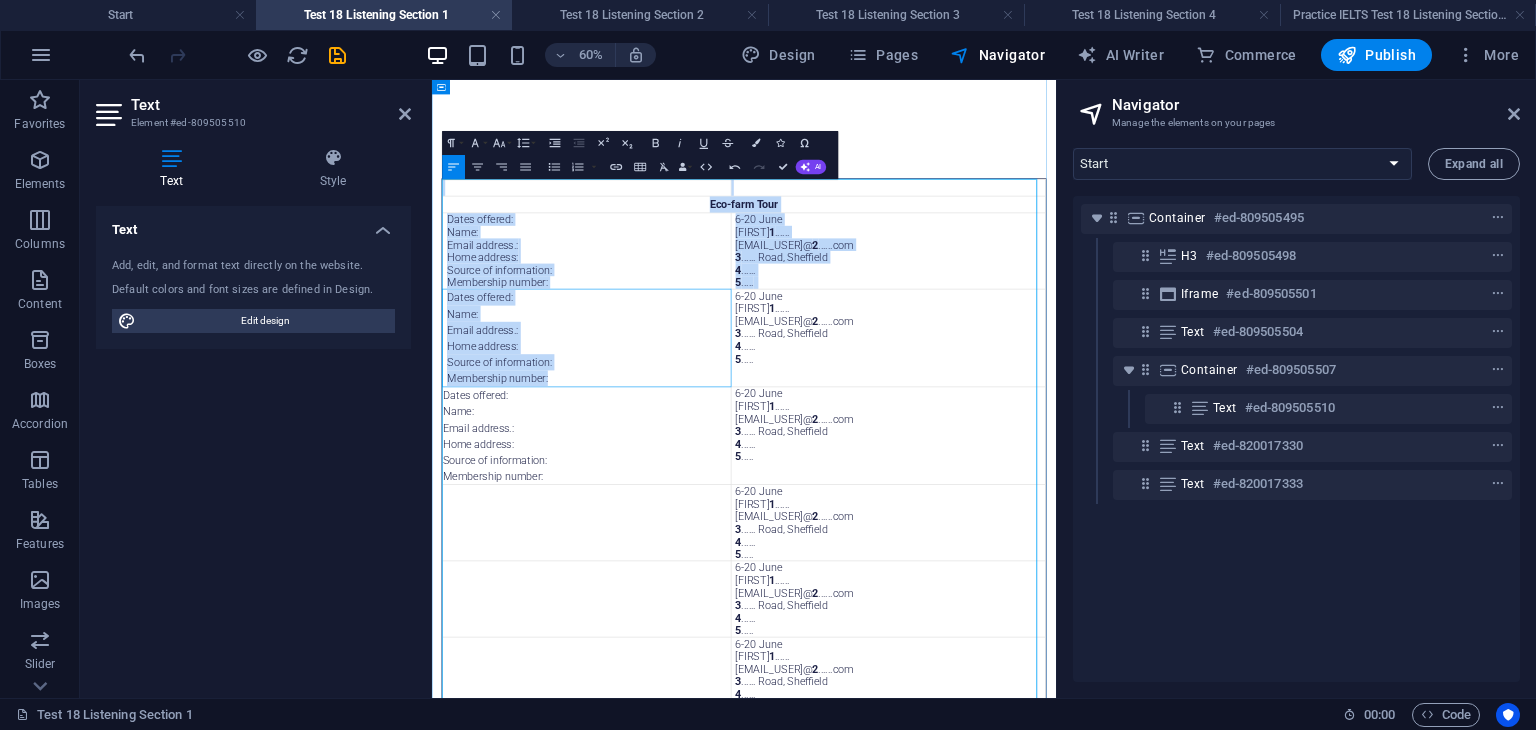 click on "Email address.:" at bounding box center (689, 496) 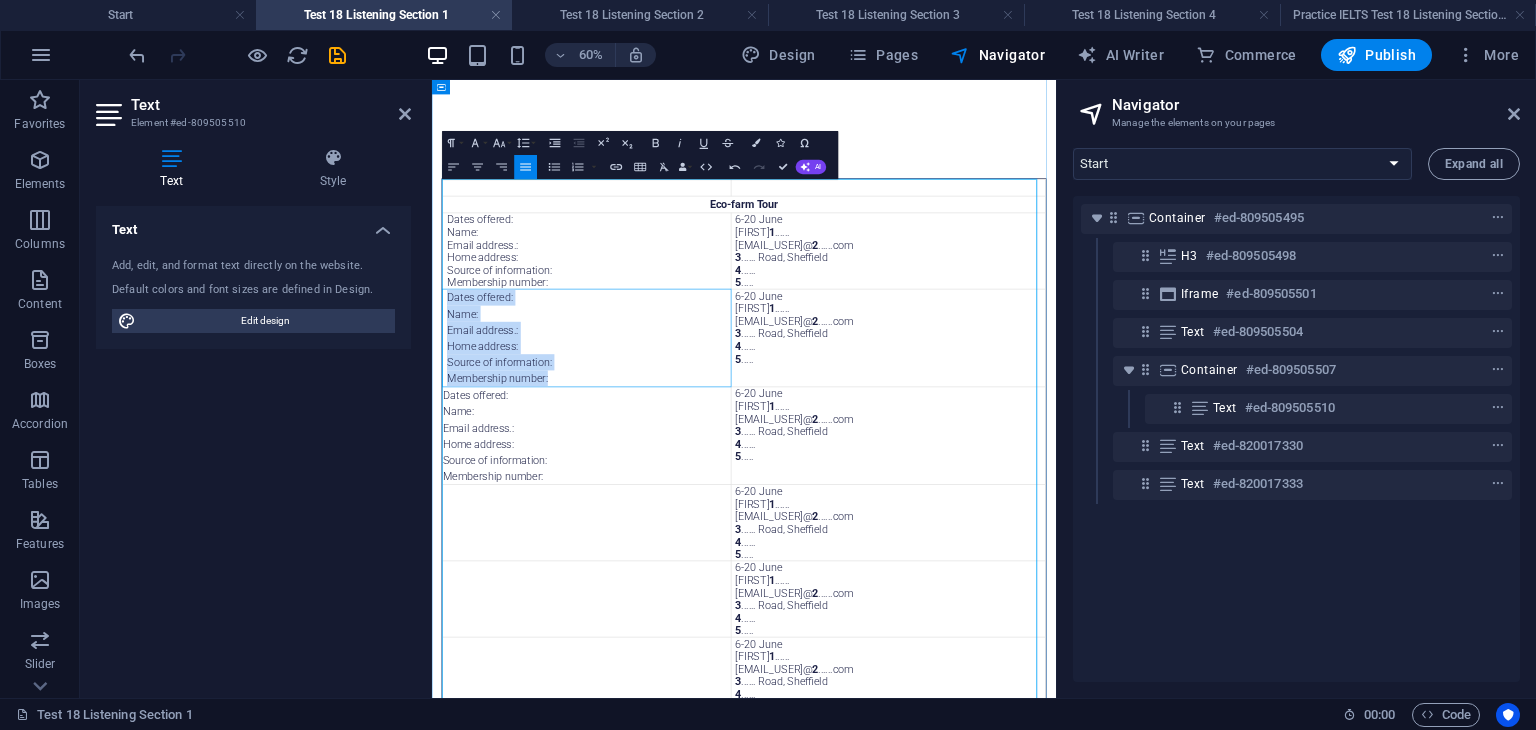 drag, startPoint x: 640, startPoint y: 578, endPoint x: 460, endPoint y: 448, distance: 222.03603 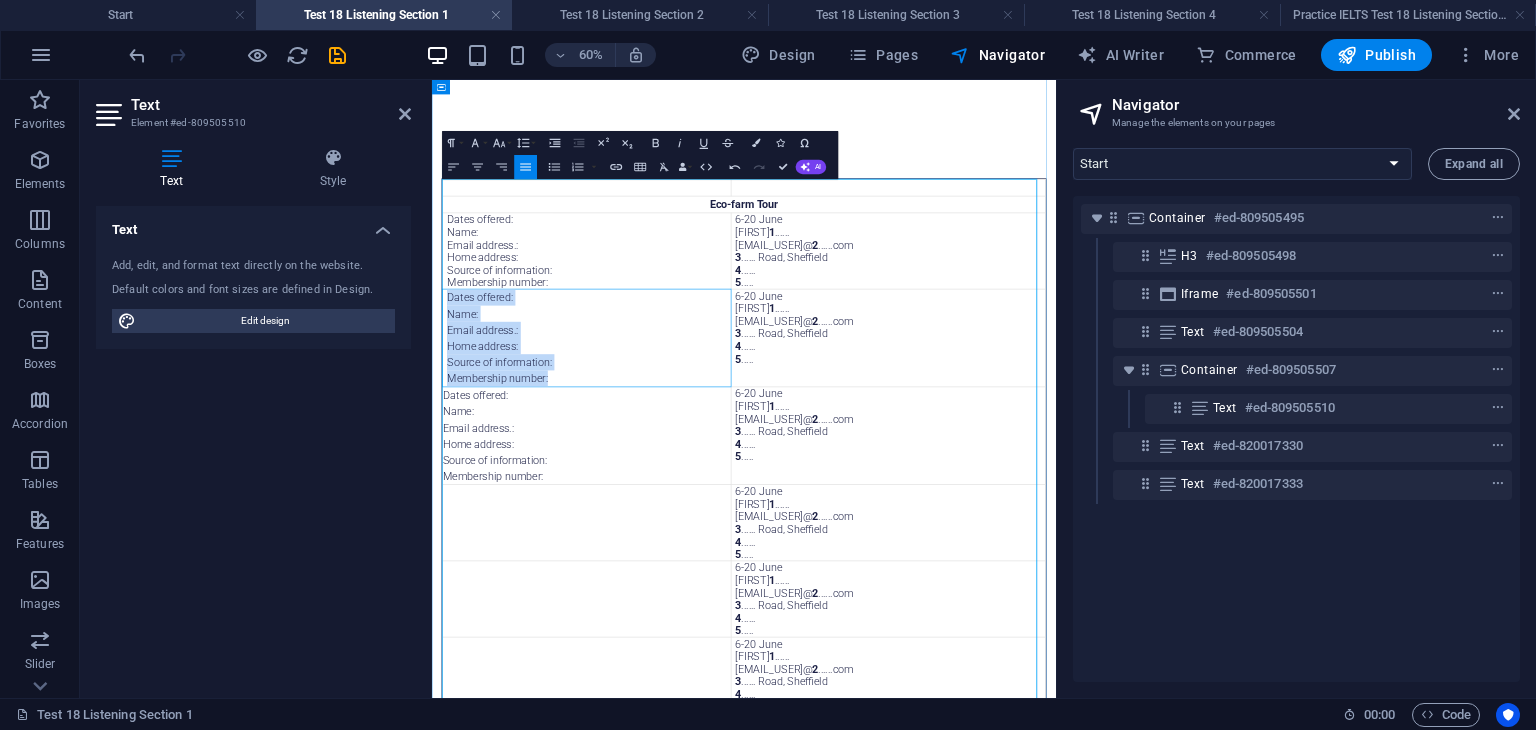 click on "Dates offered: Name:   Email address.: Home address: Source of information: Membership number:" at bounding box center [690, 510] 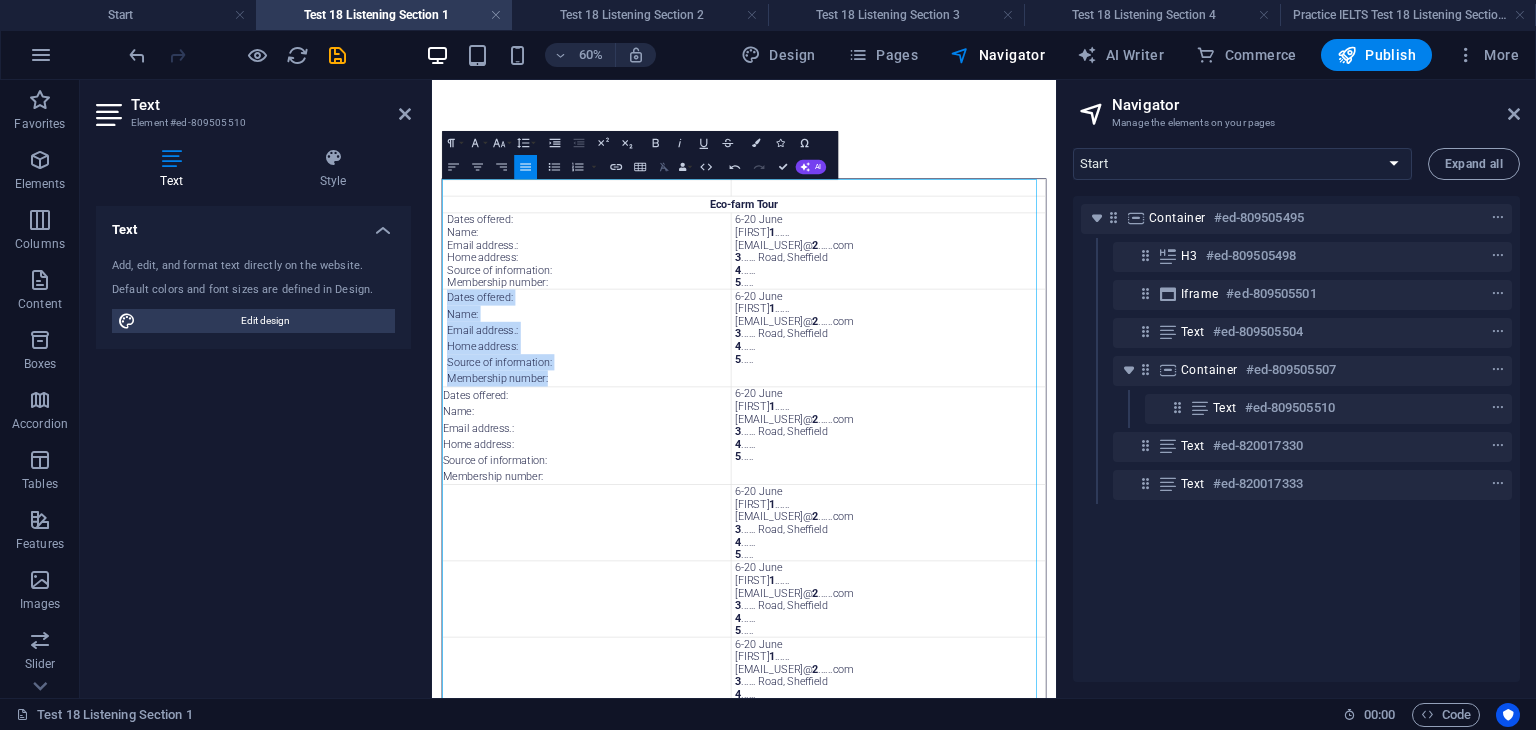 click 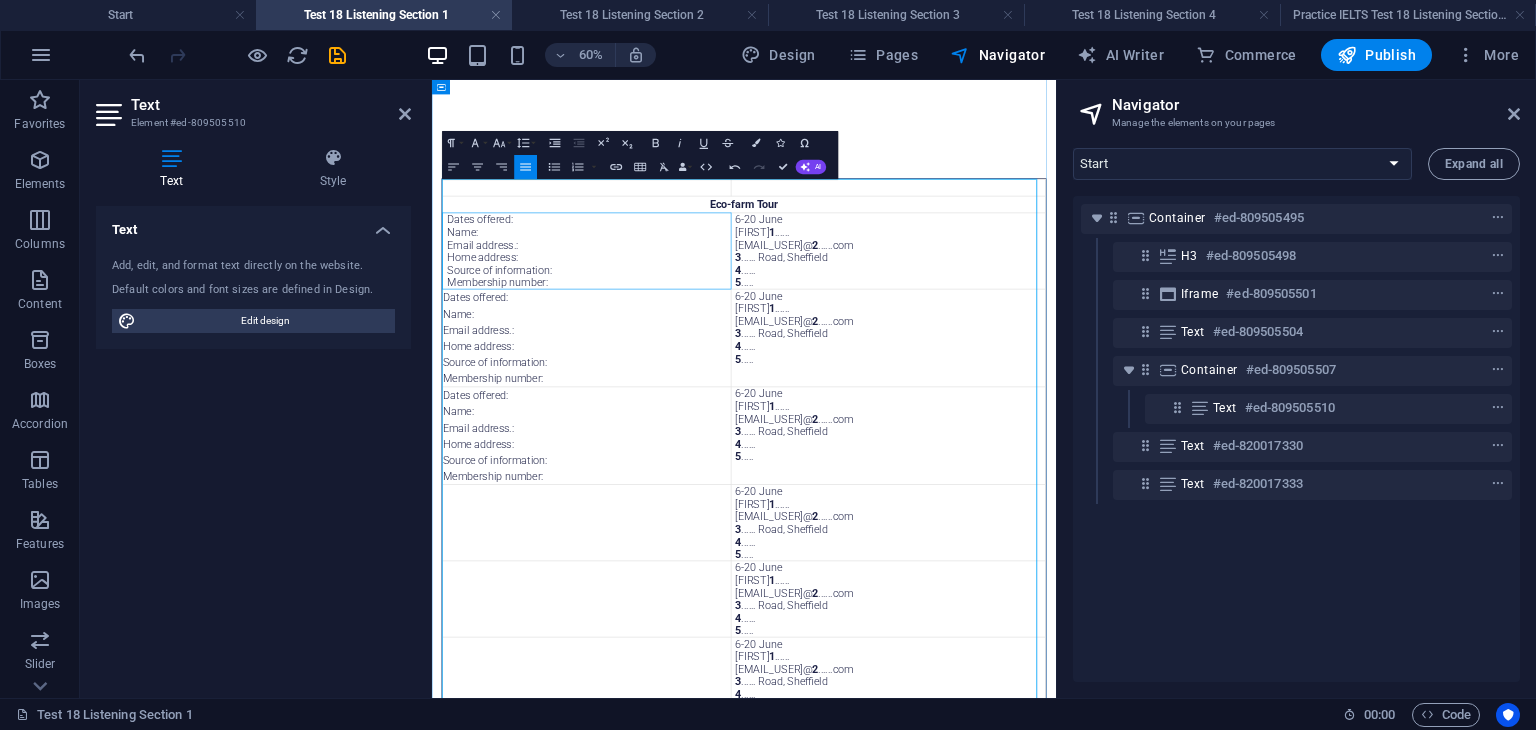 click on "Dates offered: Name:   Email address.: Home address: Source of information: Membership number:" at bounding box center (689, 365) 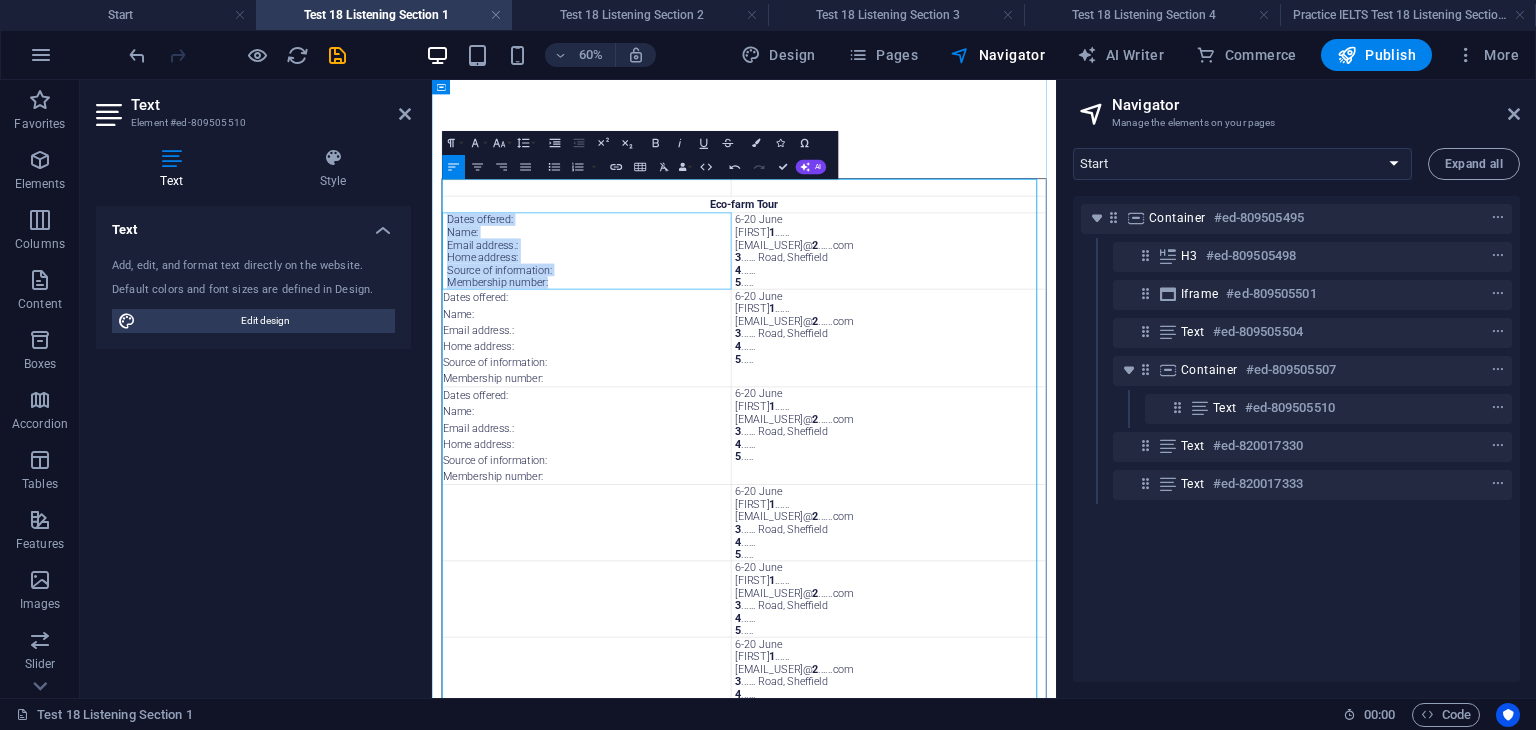 drag, startPoint x: 652, startPoint y: 418, endPoint x: 462, endPoint y: 316, distance: 215.64786 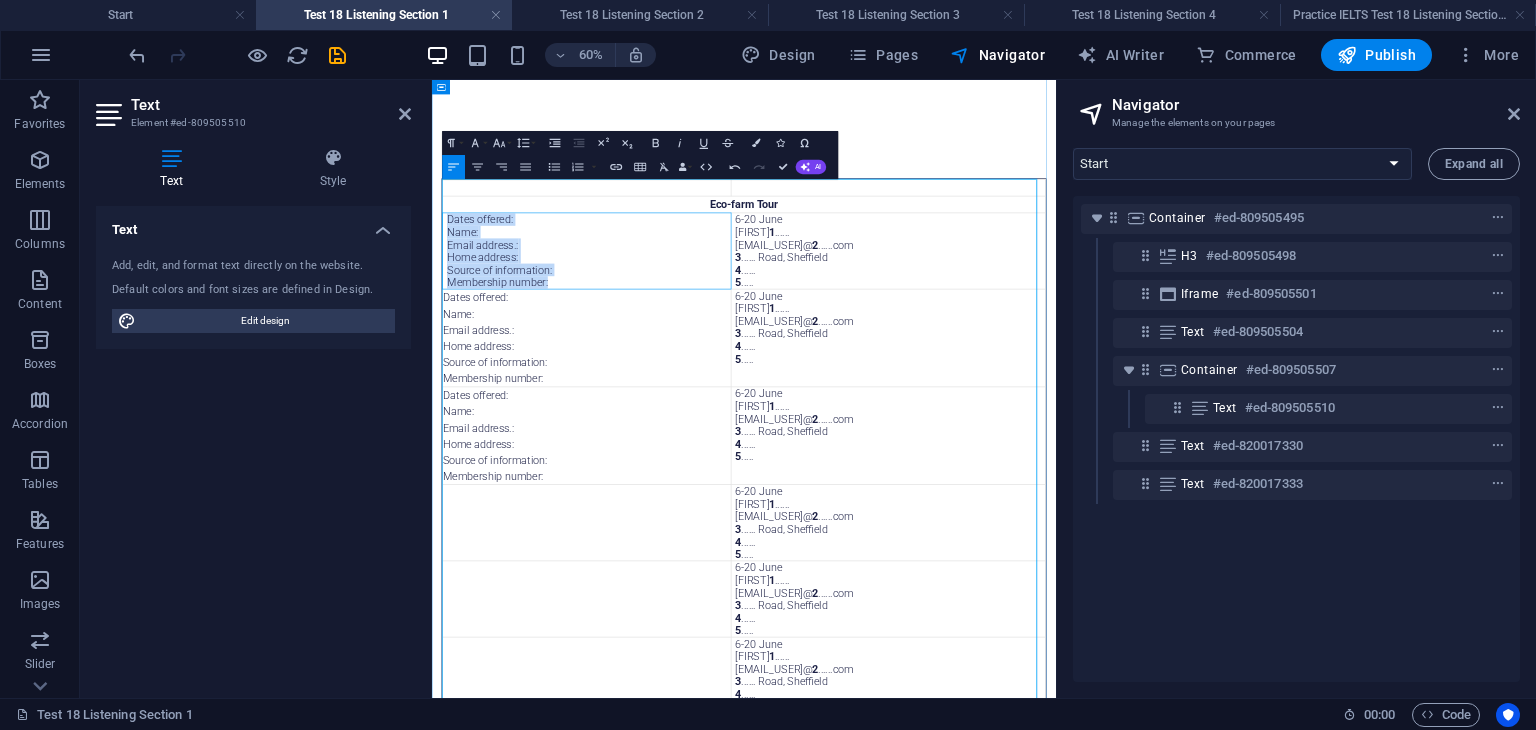 click on "Dates offered: Name:   Email address.: Home address: Source of information: Membership number:" at bounding box center [689, 365] 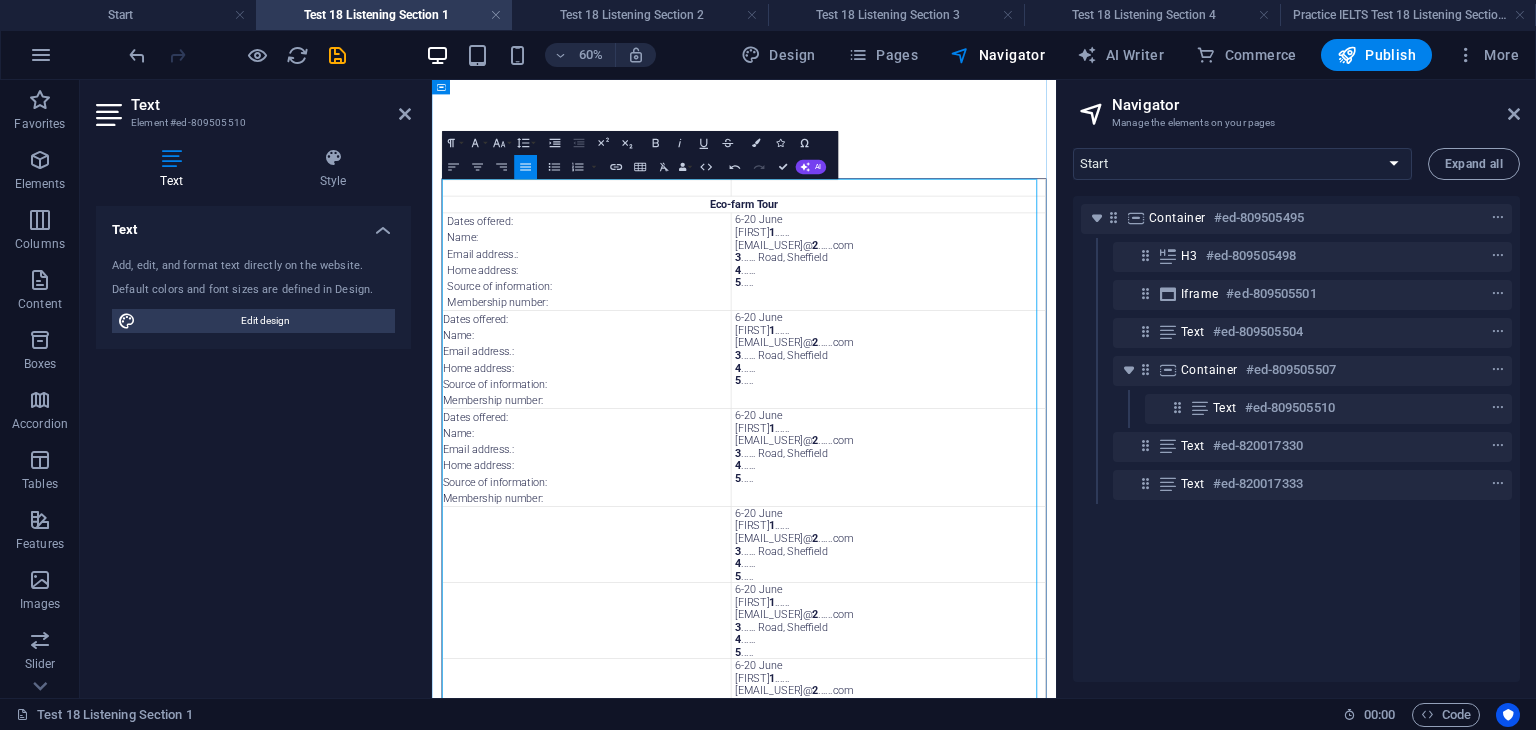 click on "Dates offered:" at bounding box center [689, 315] 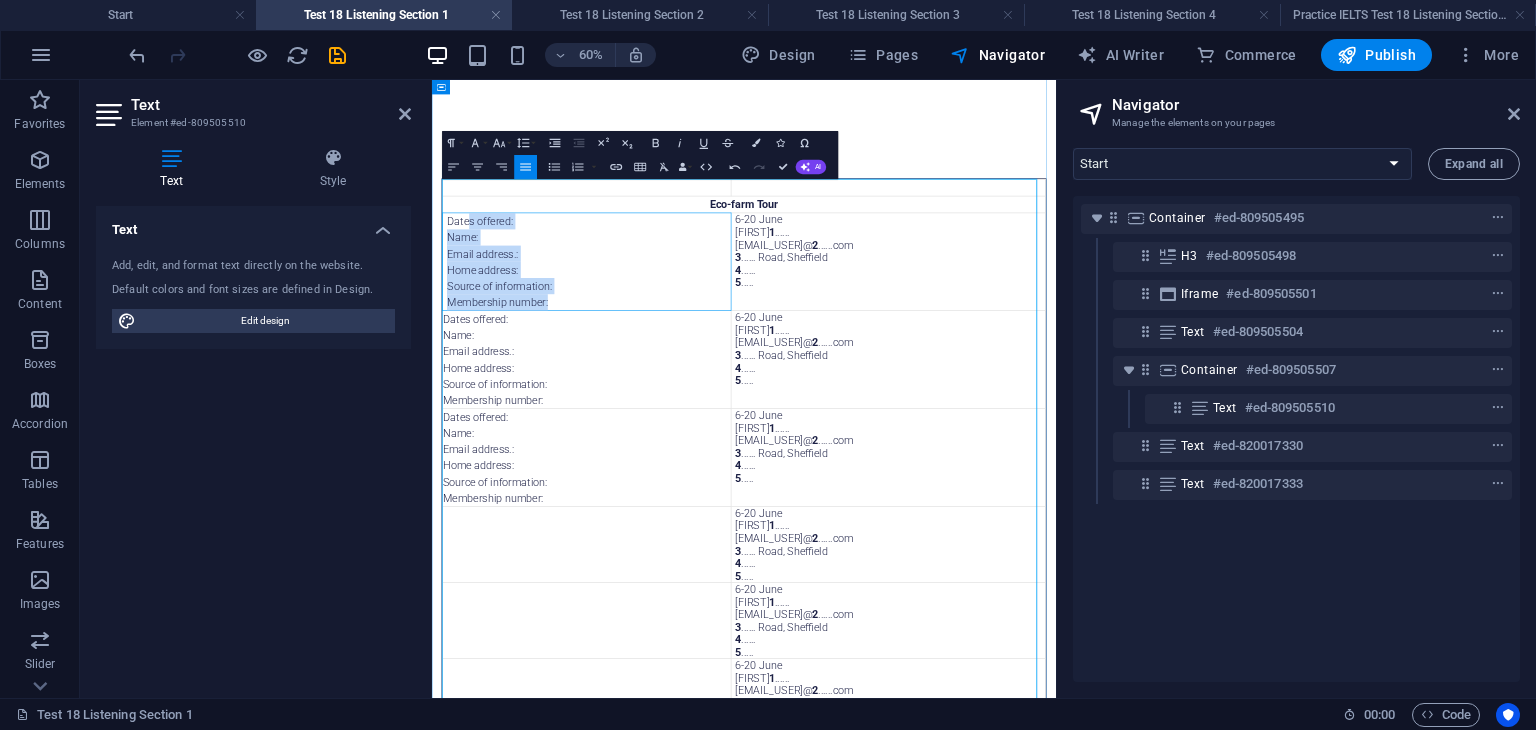 click on "Dates offered:" at bounding box center [689, 315] 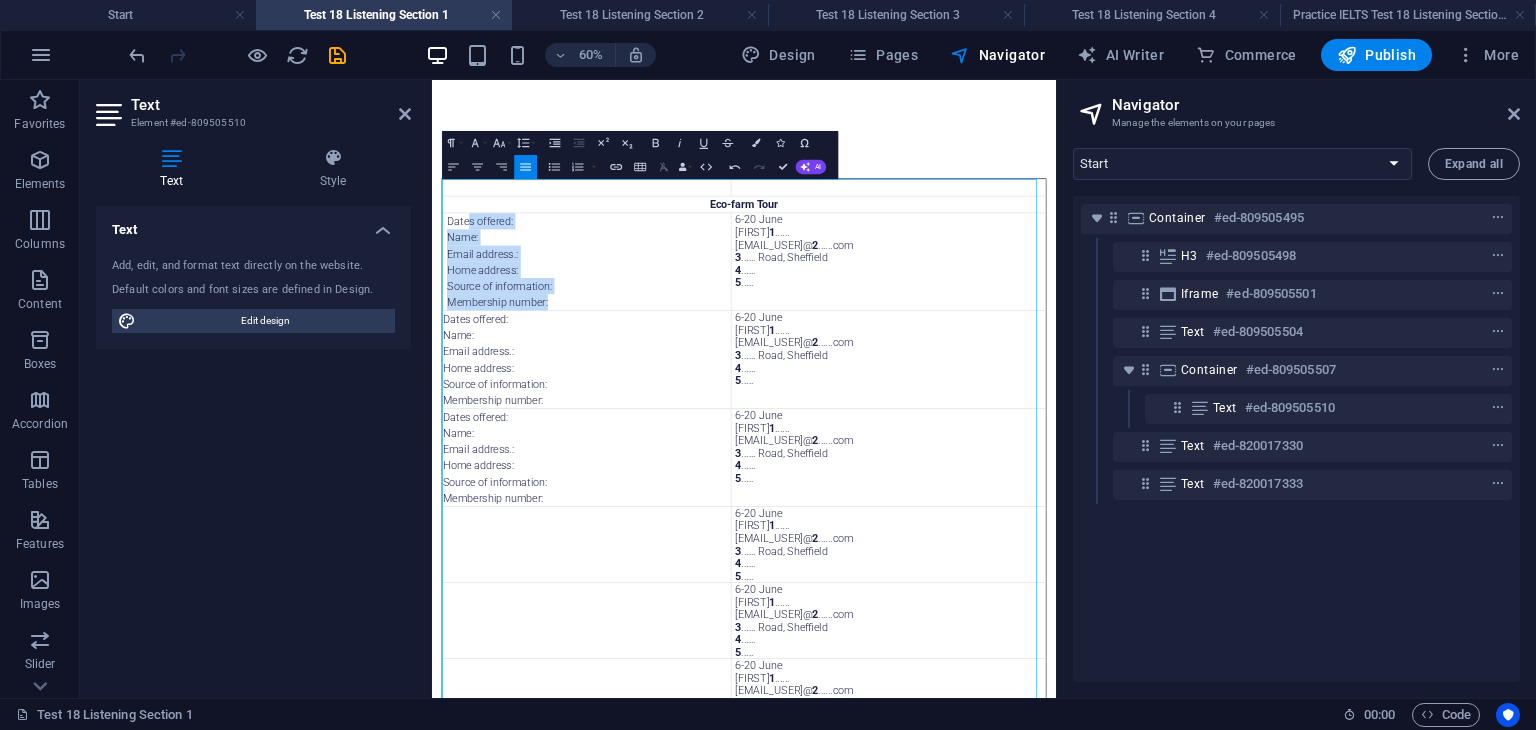 click 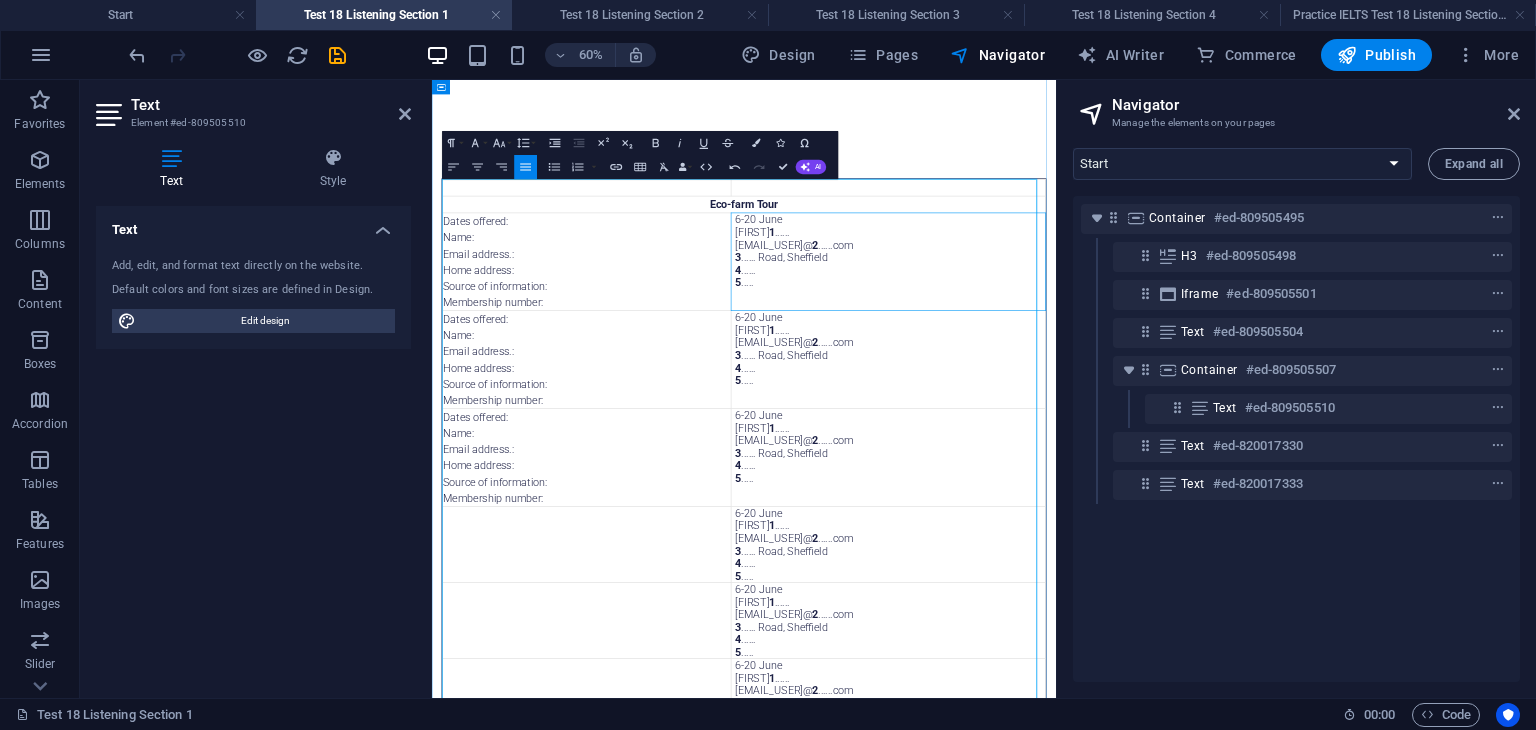 click on "5 ....." at bounding box center [1192, 417] 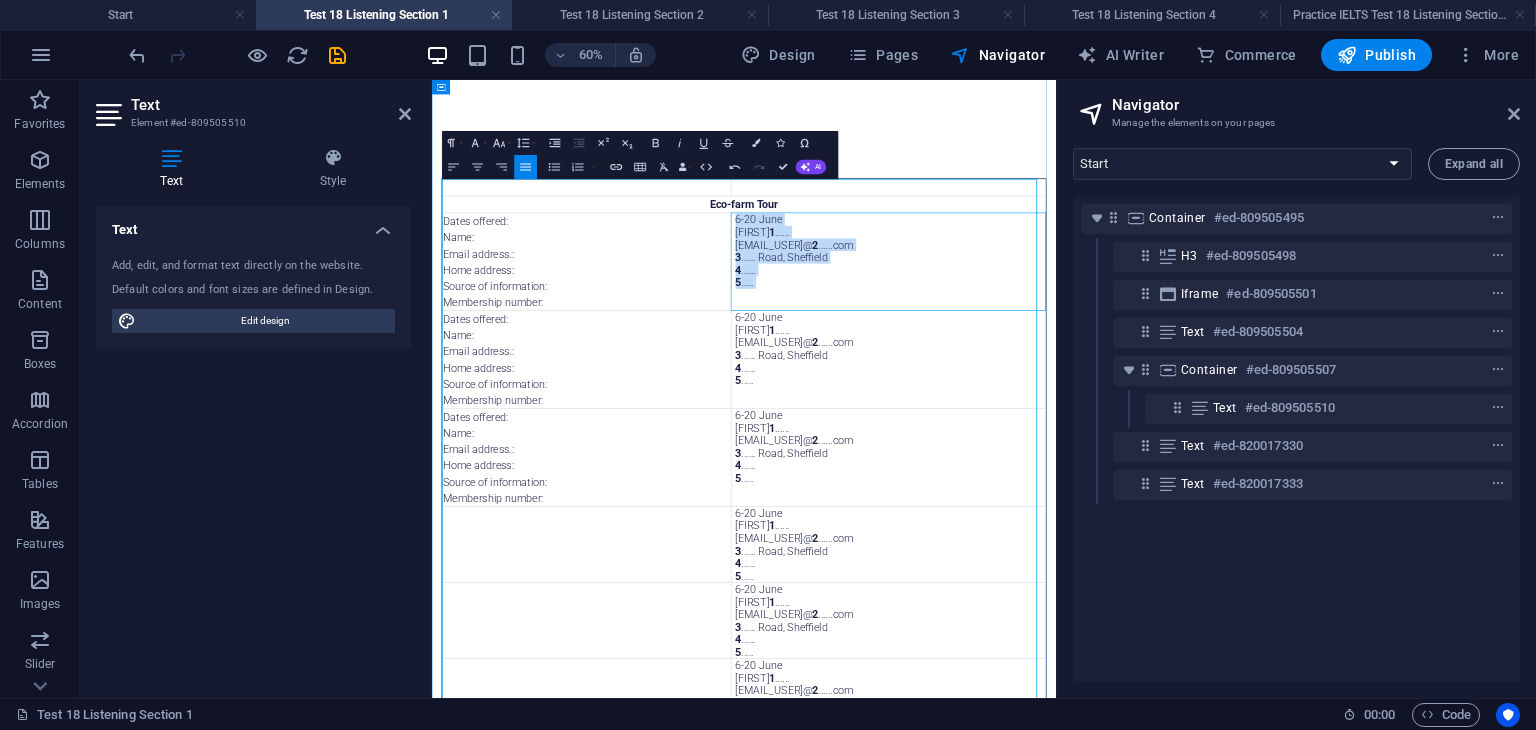 drag, startPoint x: 998, startPoint y: 429, endPoint x: 930, endPoint y: 314, distance: 133.60014 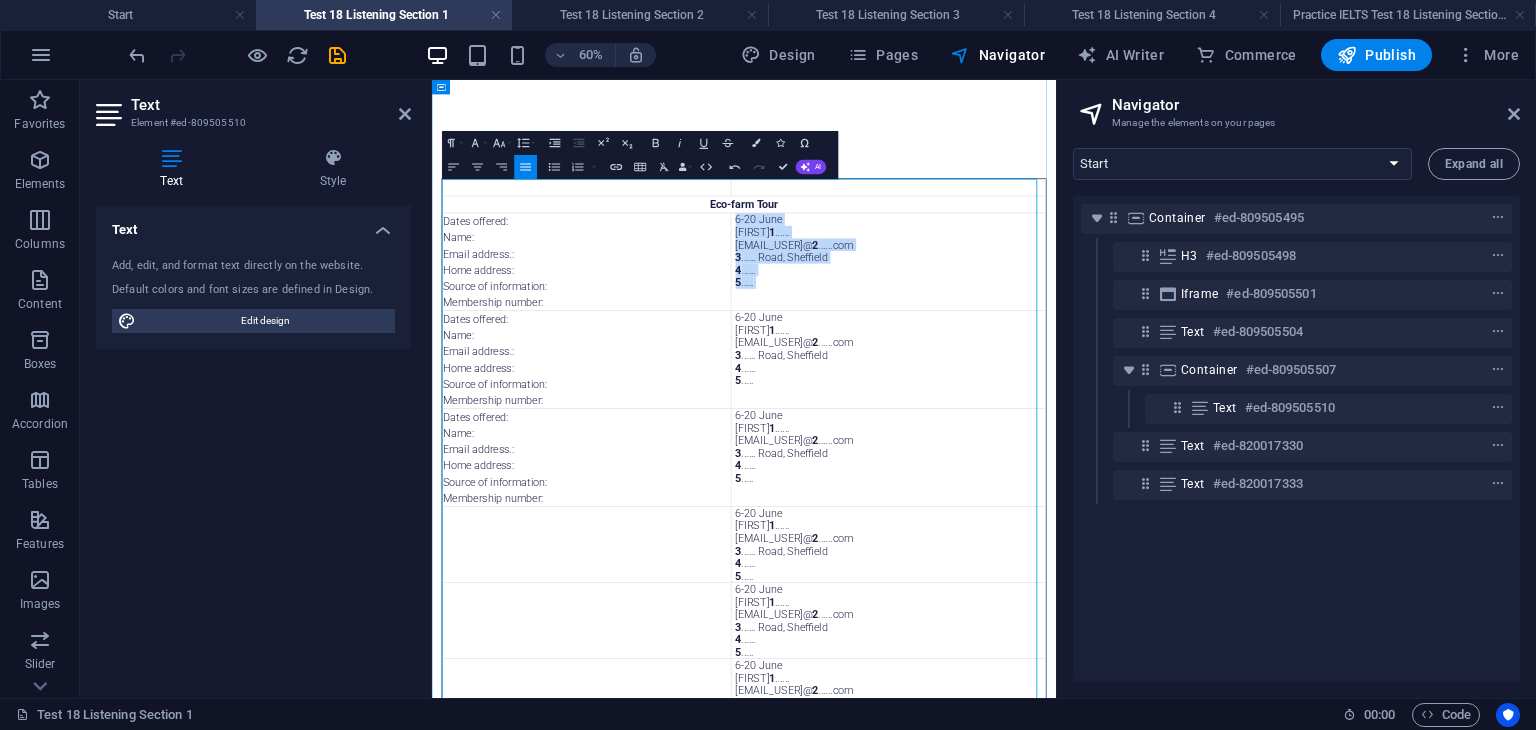 copy on "6-20 June [FIRST]  1 ...... [EMAIL_USER] 2 ......com 3 ...... Road, [CITY] 4 ...... 5 ....." 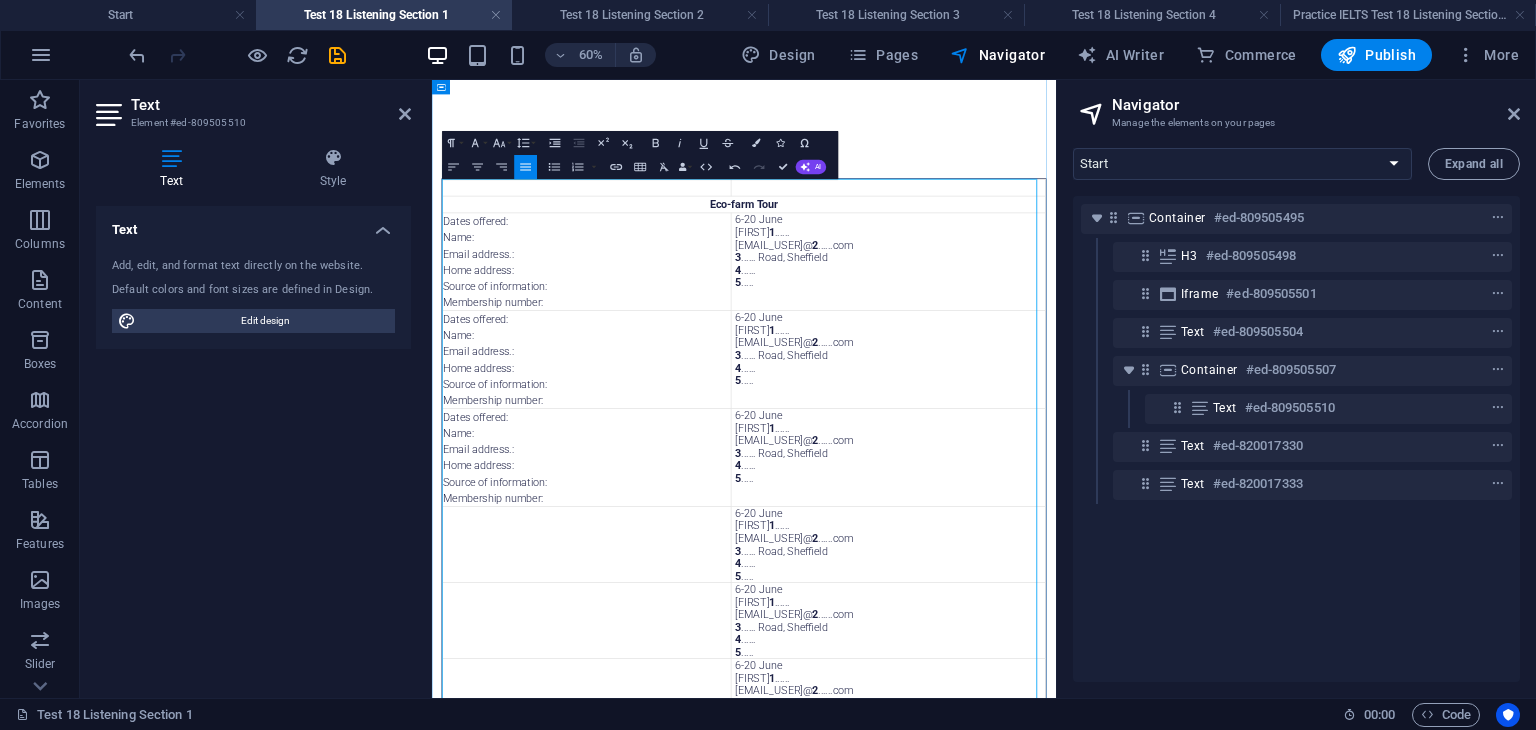 scroll, scrollTop: 934, scrollLeft: 3, axis: both 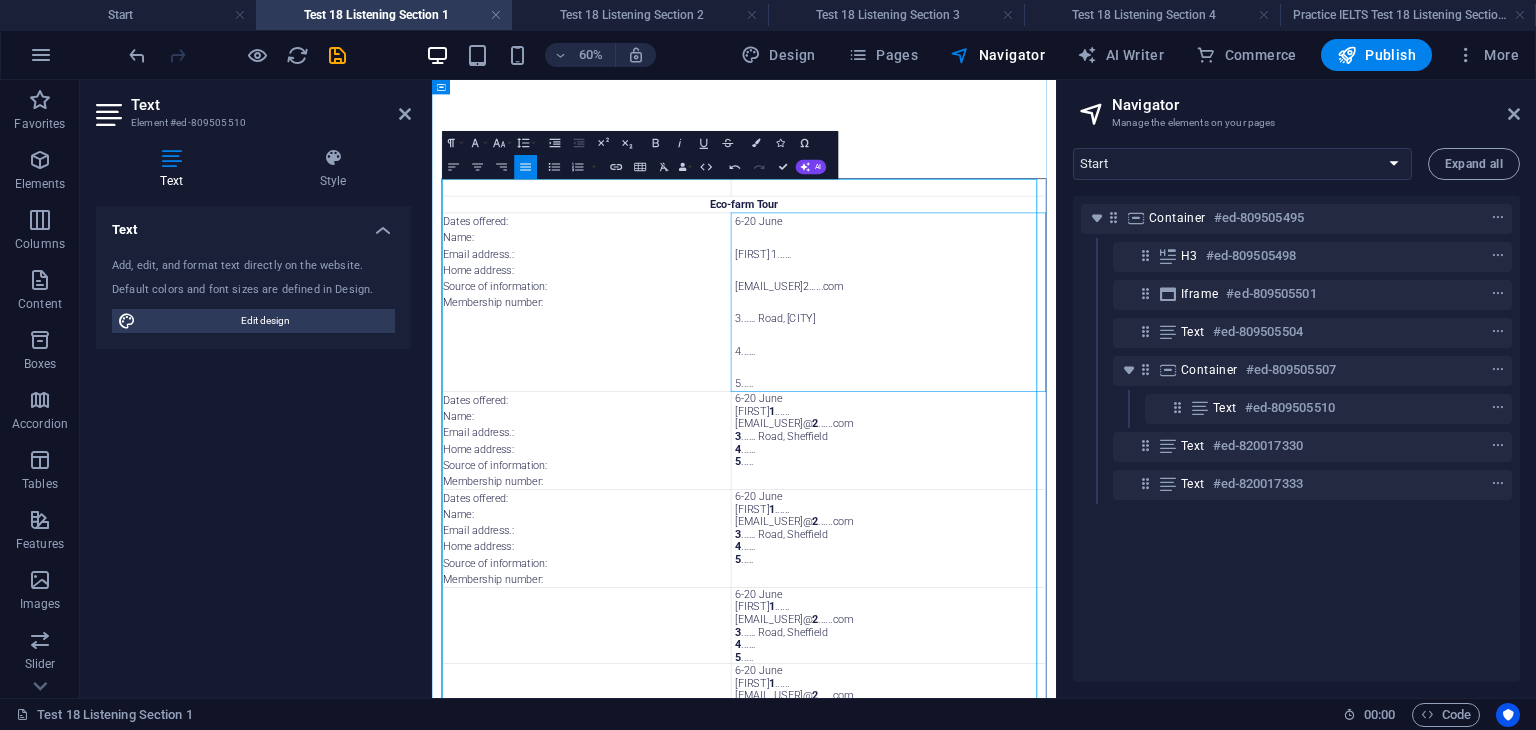 click at bounding box center [1192, 558] 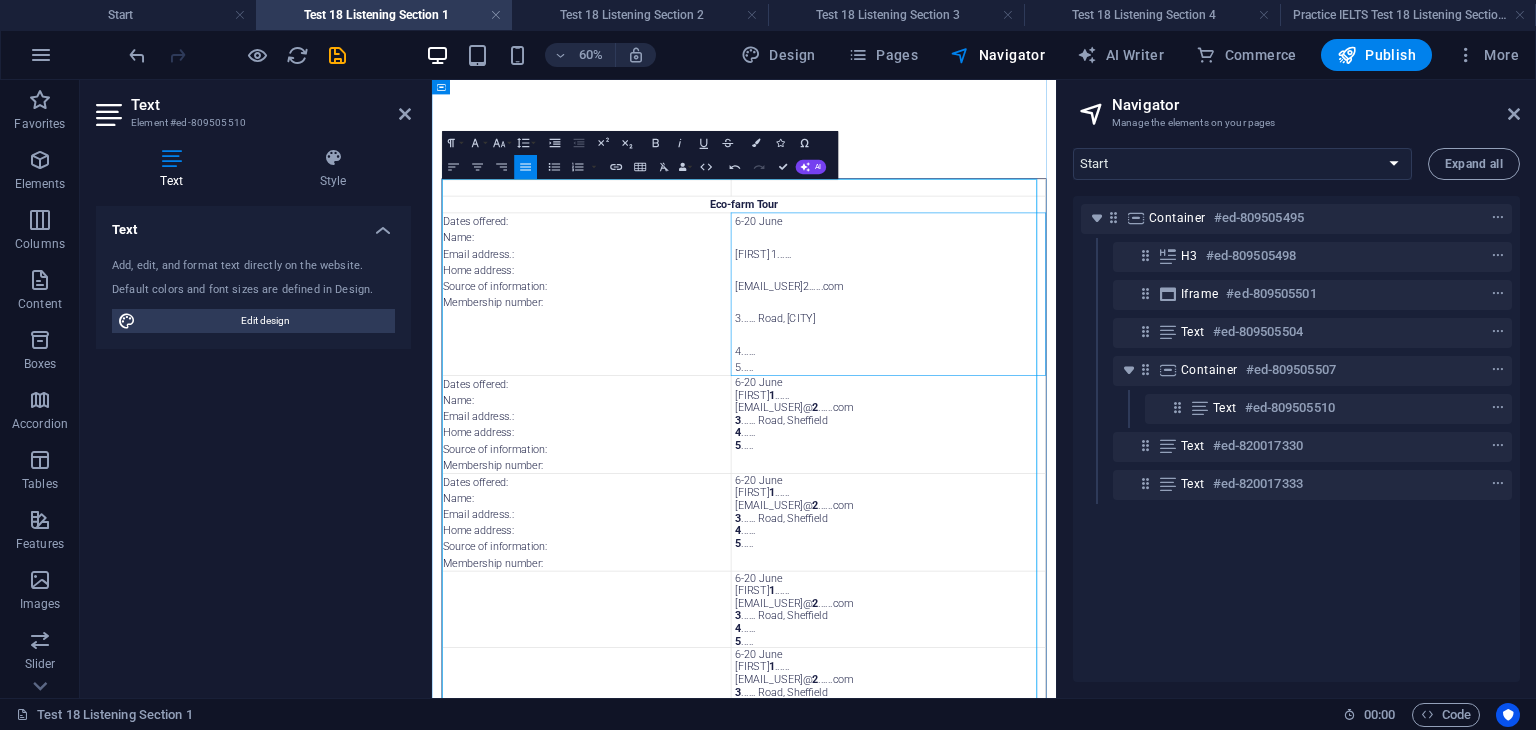 click on "4......" at bounding box center [1192, 531] 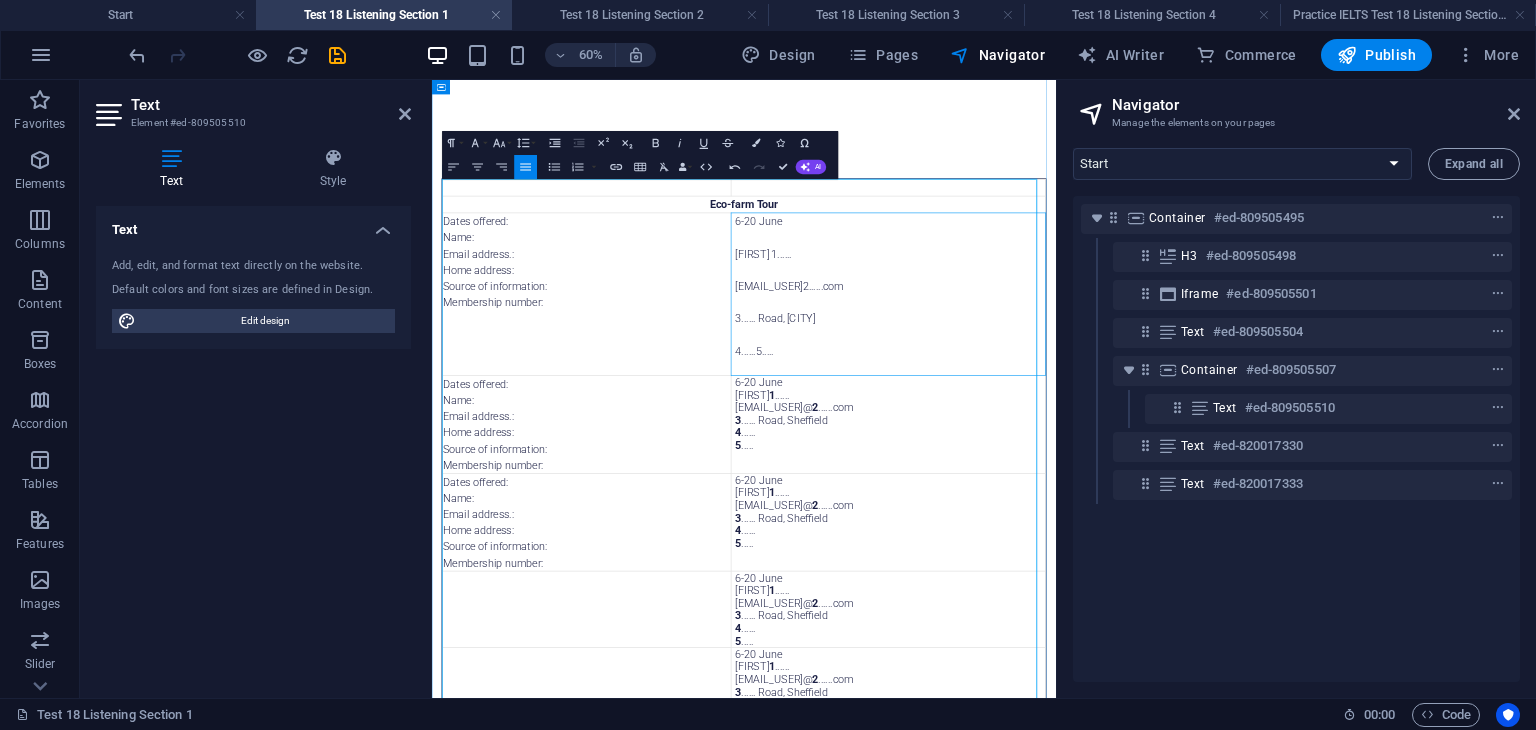 click on "4......5....." at bounding box center [1192, 545] 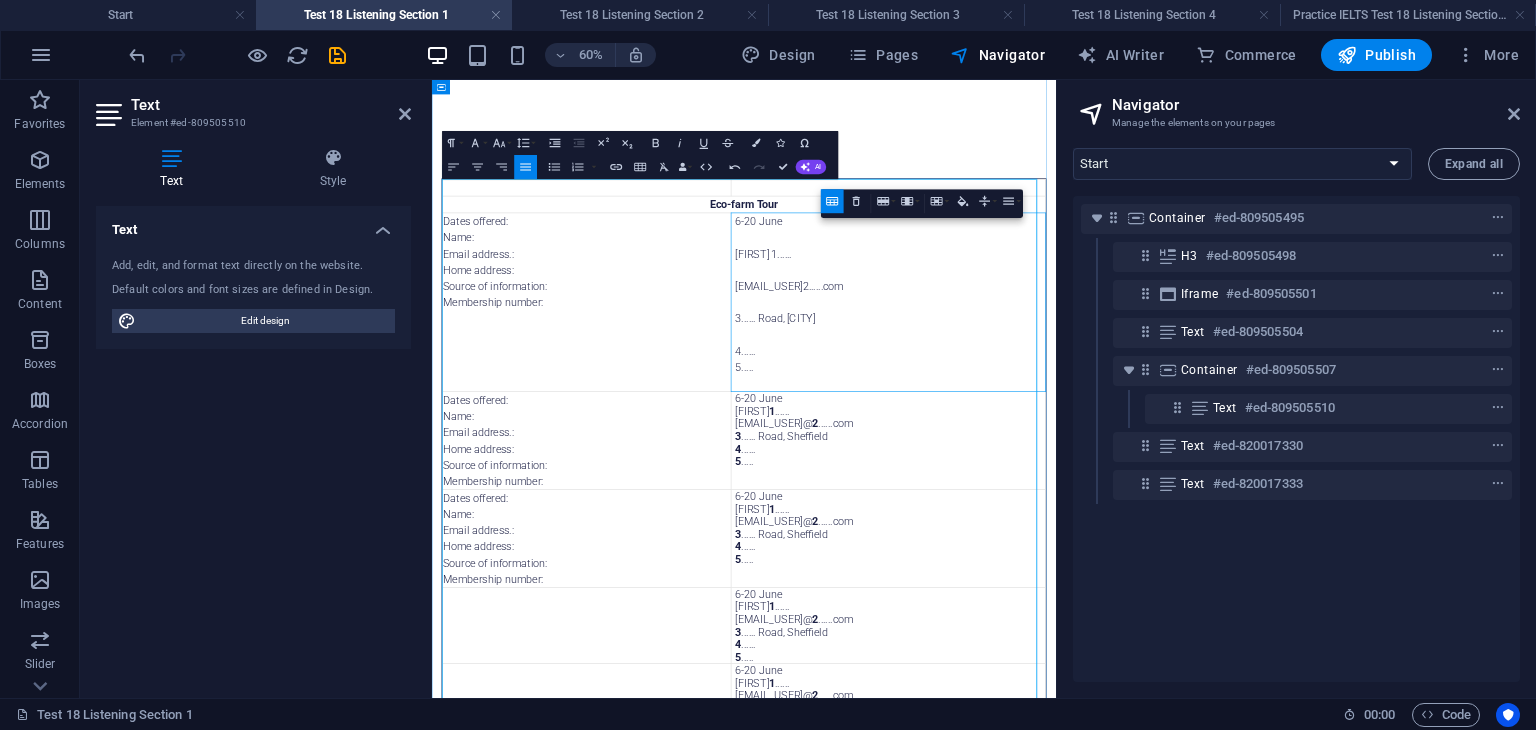 click at bounding box center [1192, 504] 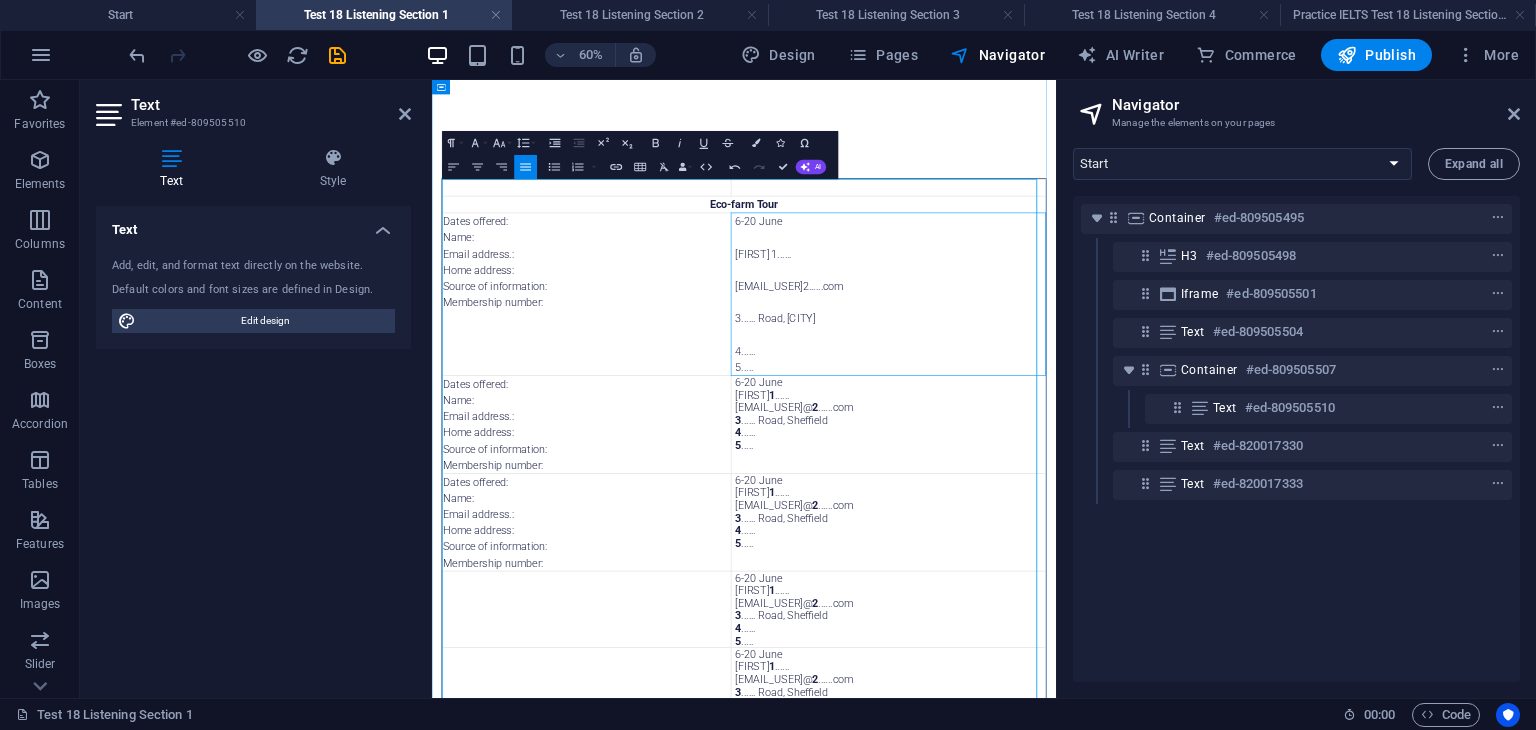 click at bounding box center [1192, 504] 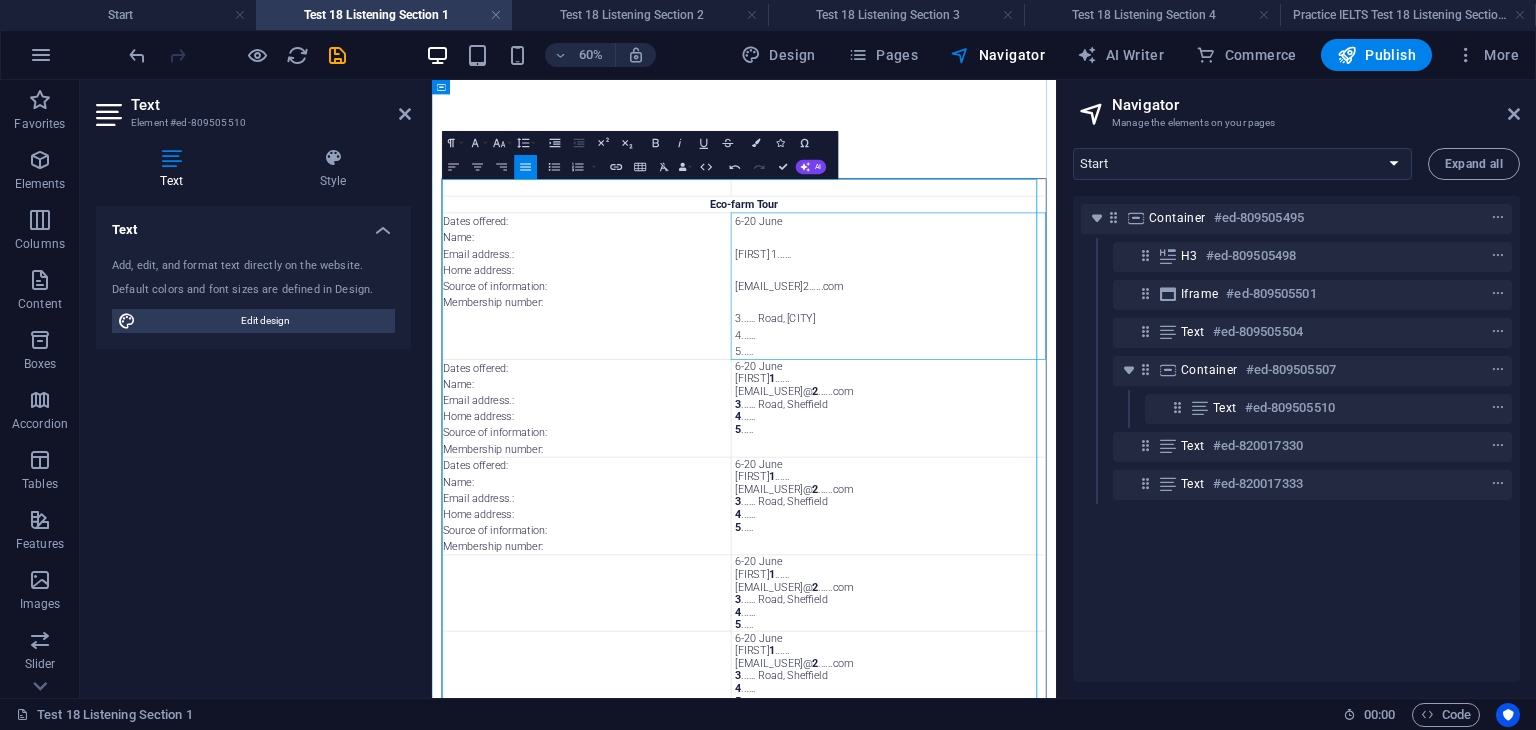 click at bounding box center (1192, 450) 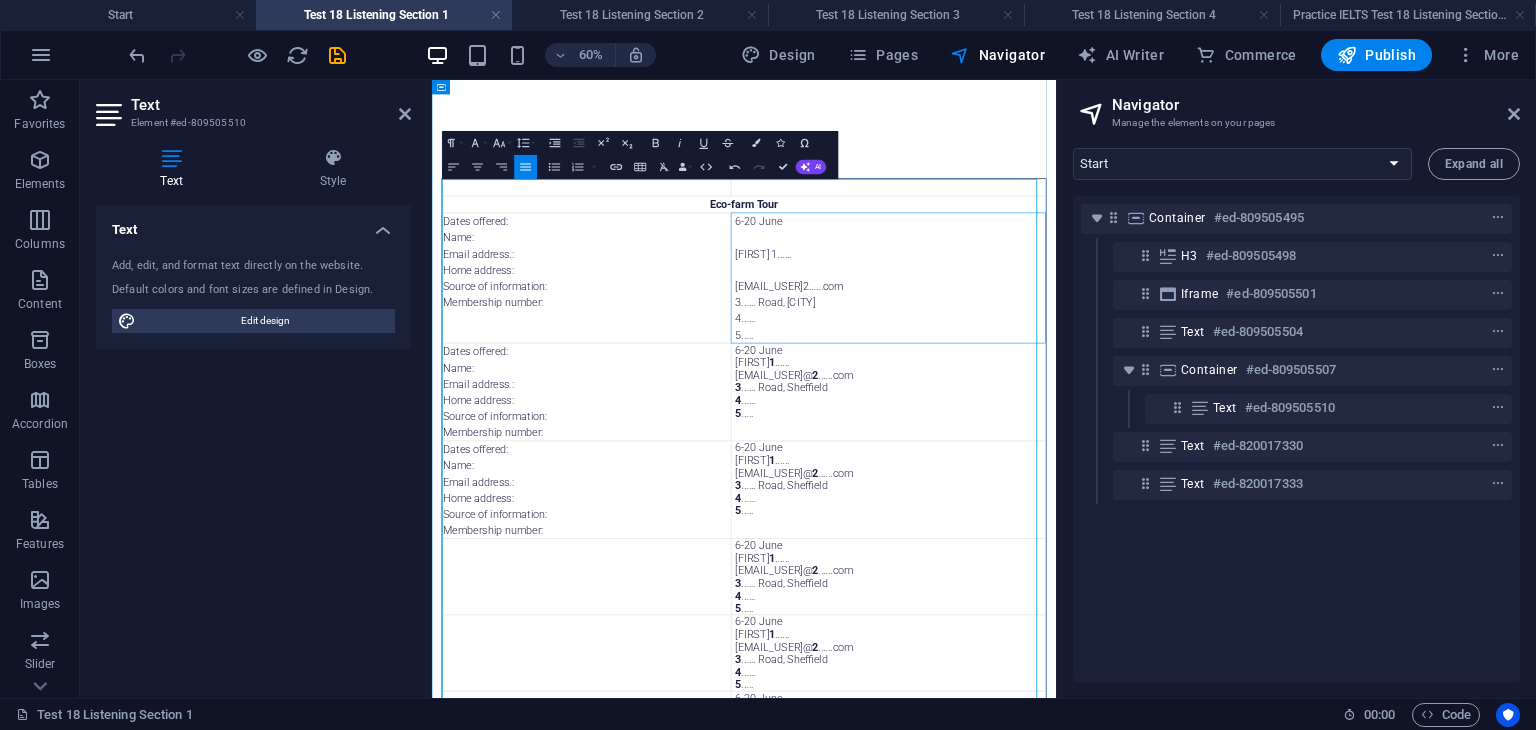 click at bounding box center (1192, 396) 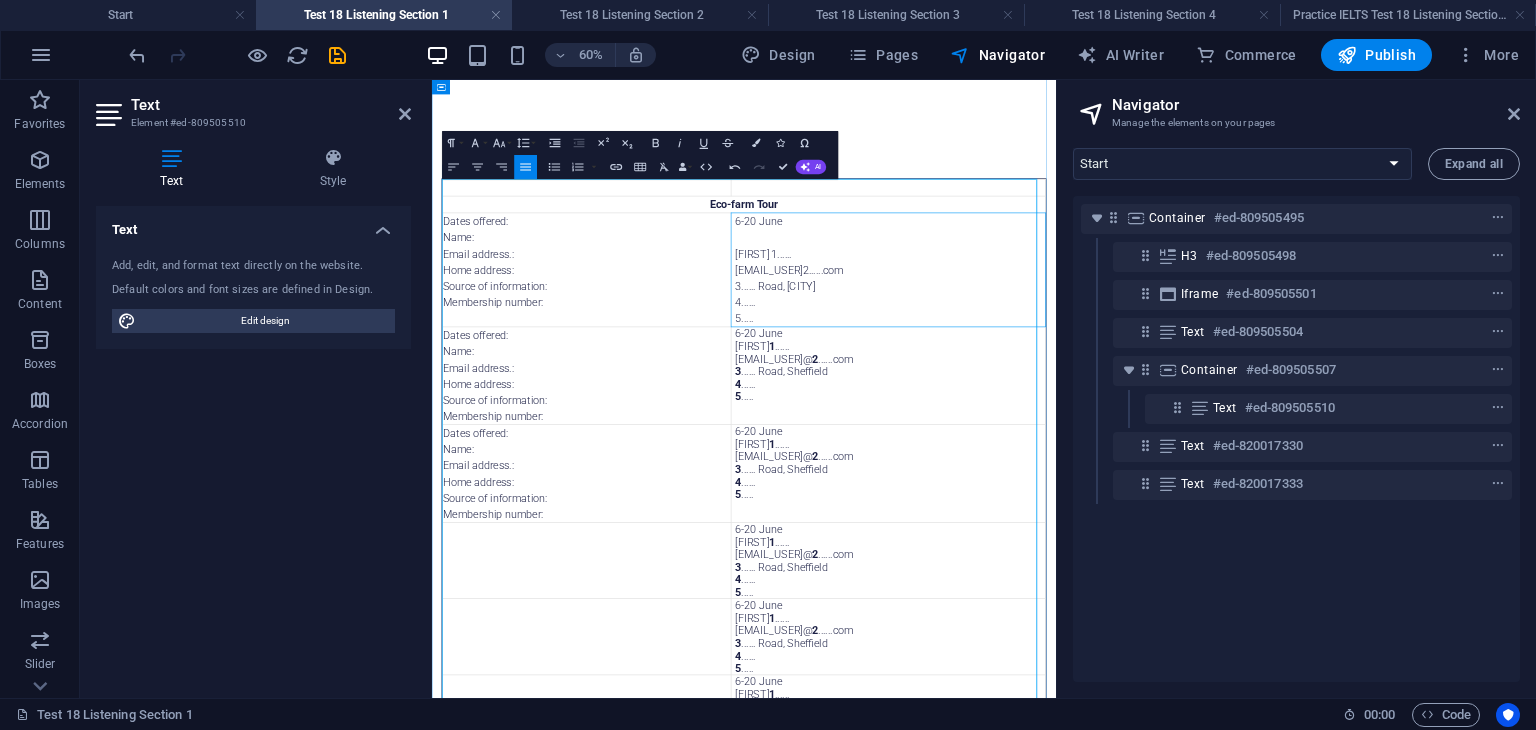 click at bounding box center [1192, 342] 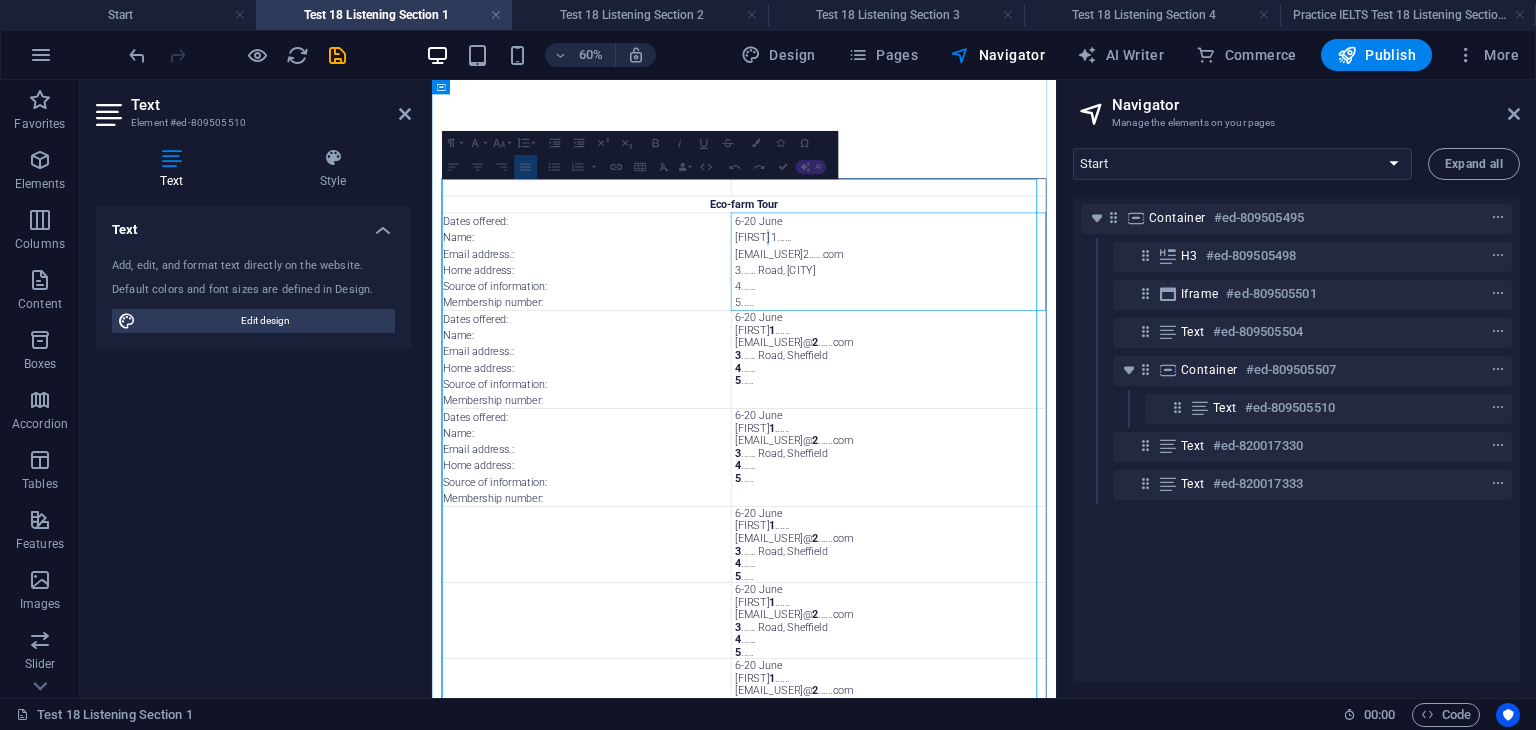 click on "[FIRST] 1......" at bounding box center [1192, 342] 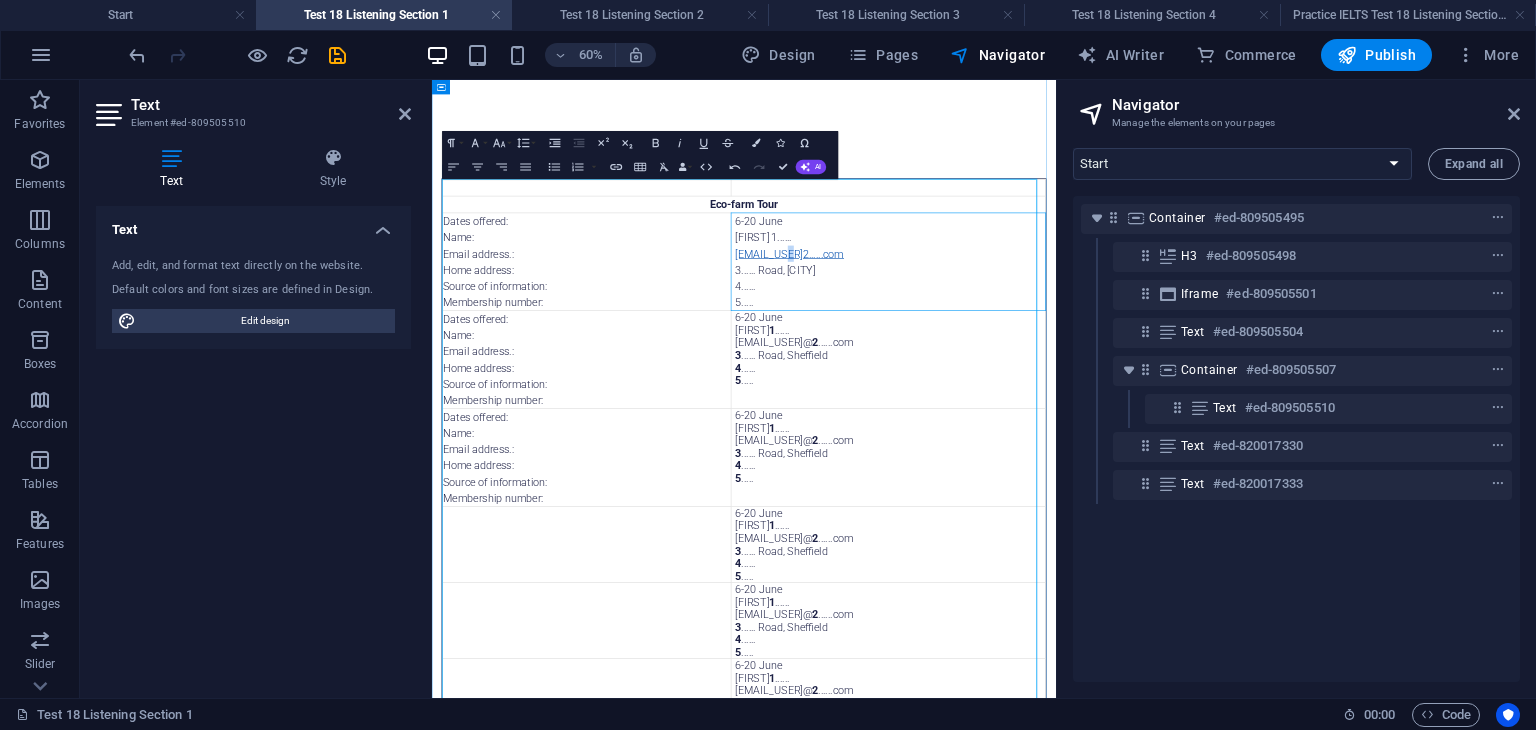 click on "[EMAIL_USER]2......com" at bounding box center [1028, 369] 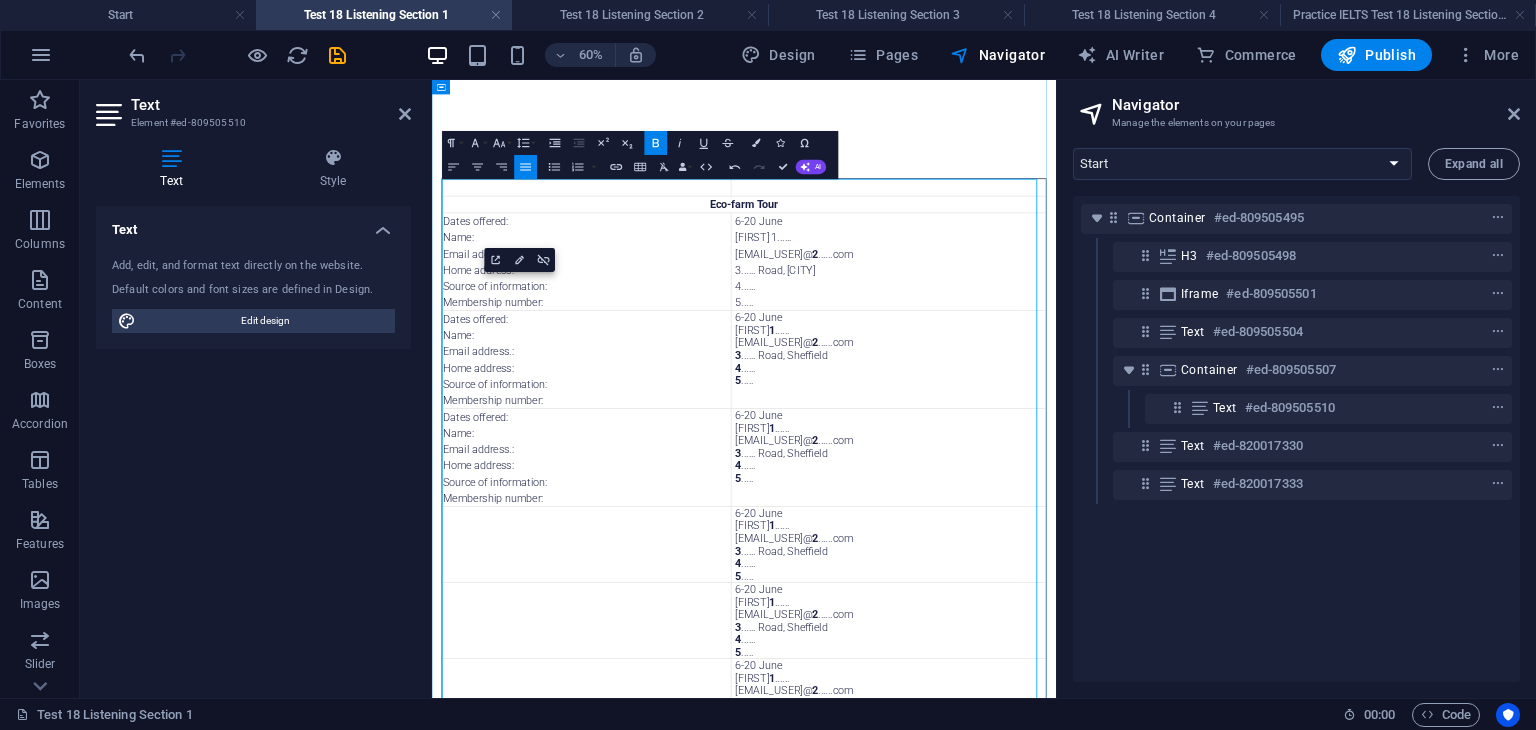 click on "[EMAIL_USER] 2 ......com" at bounding box center [1192, 369] 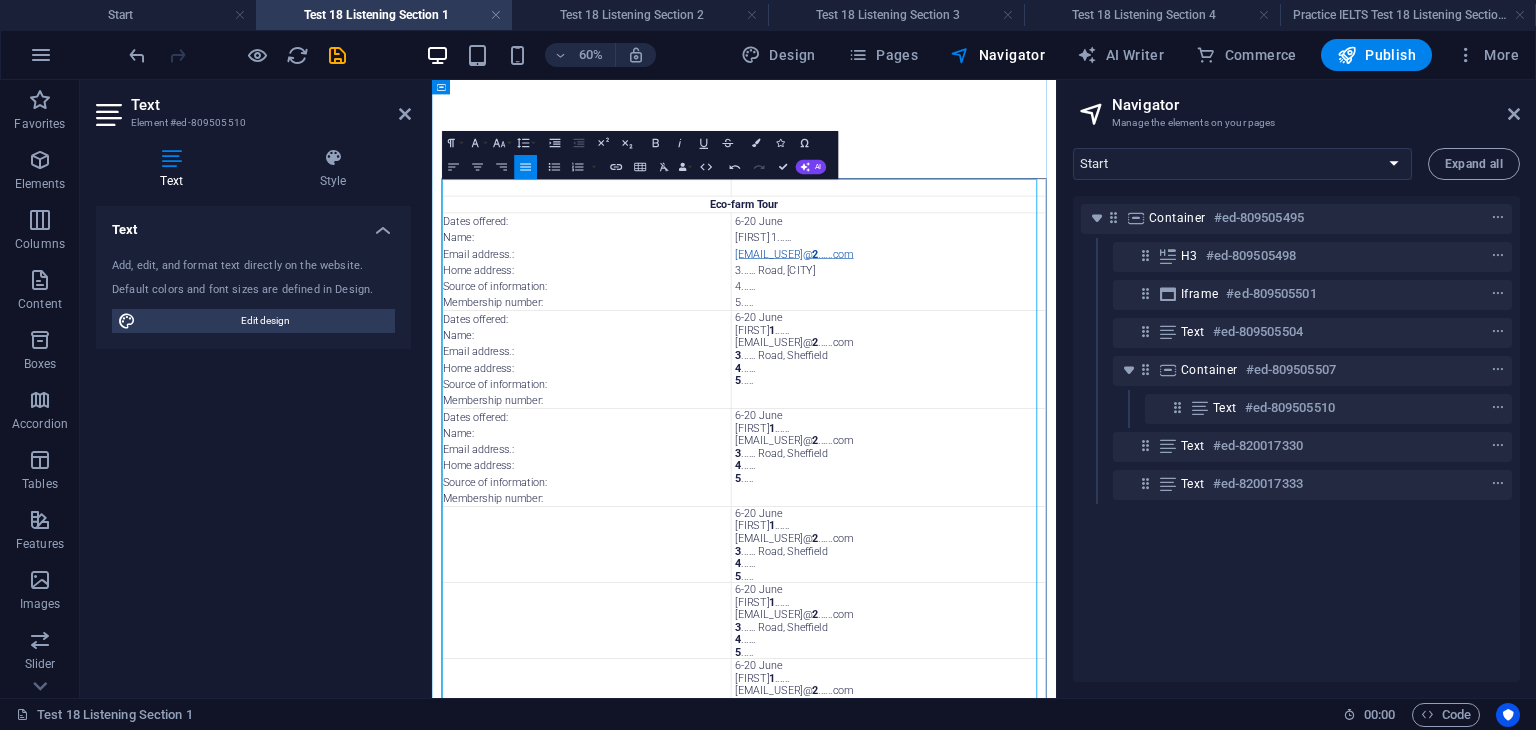 drag, startPoint x: 1068, startPoint y: 365, endPoint x: 1046, endPoint y: 378, distance: 25.553865 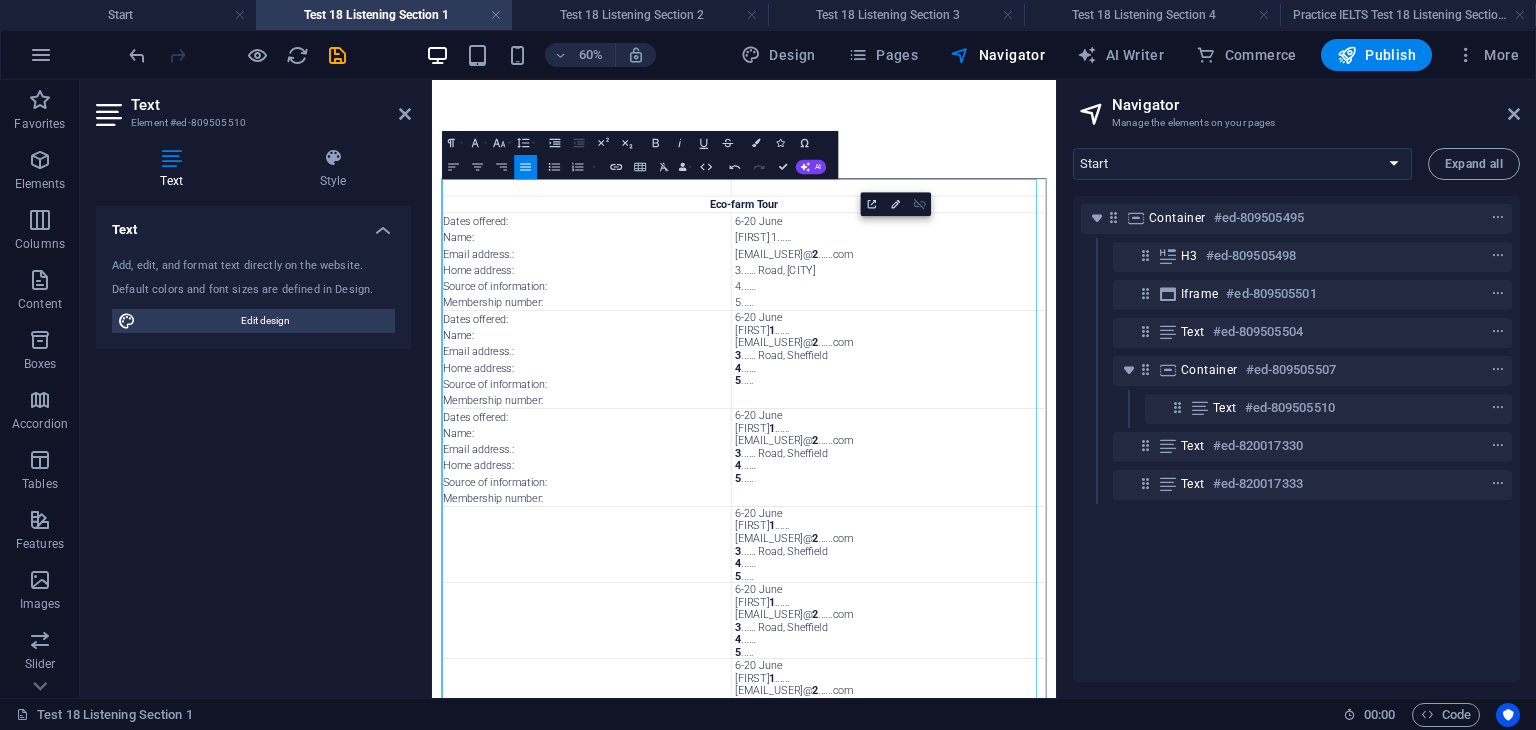 drag, startPoint x: 921, startPoint y: 206, endPoint x: 809, endPoint y: 217, distance: 112.53888 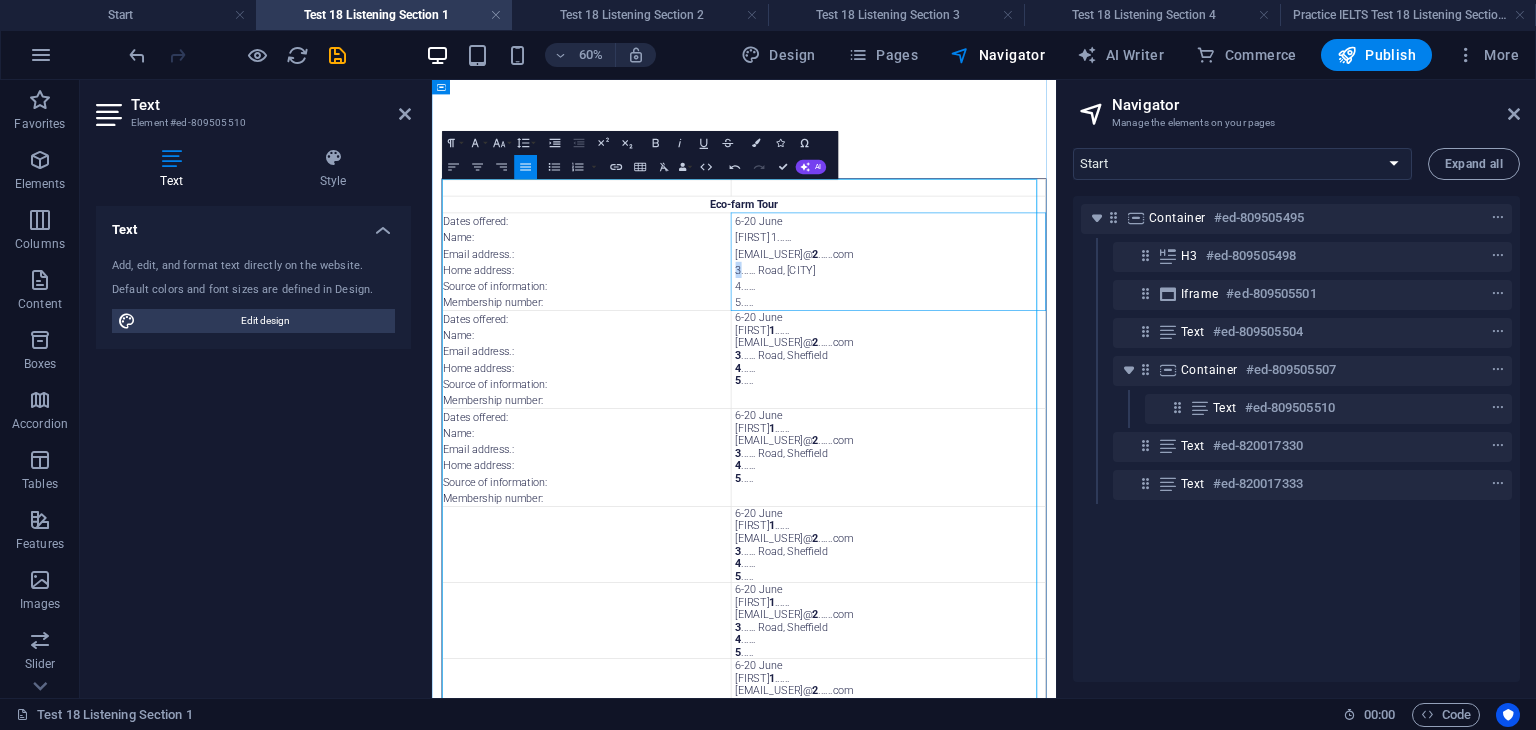 click on "3...... Road, [CITY]" at bounding box center (1192, 396) 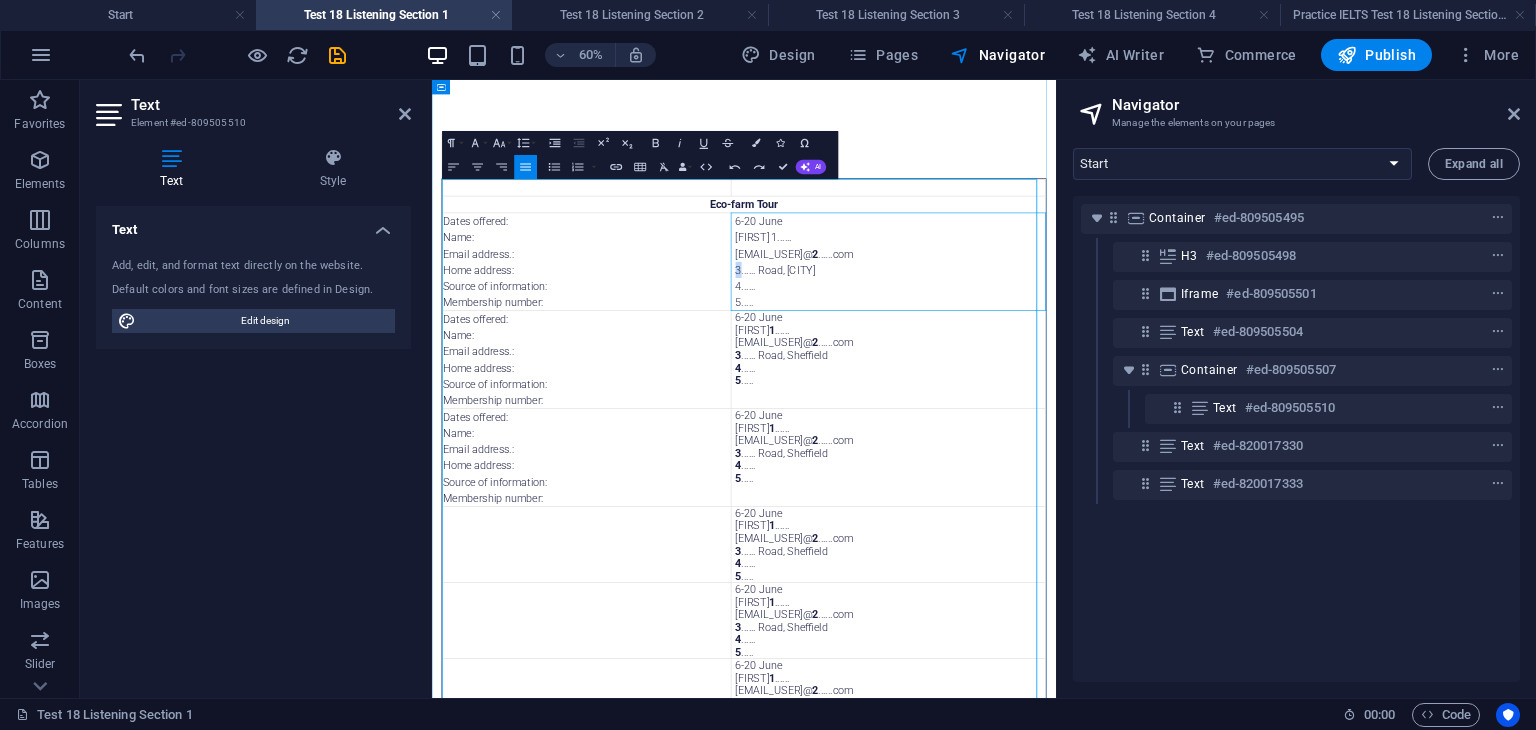 click on "3...... Road, [CITY]" at bounding box center (1192, 396) 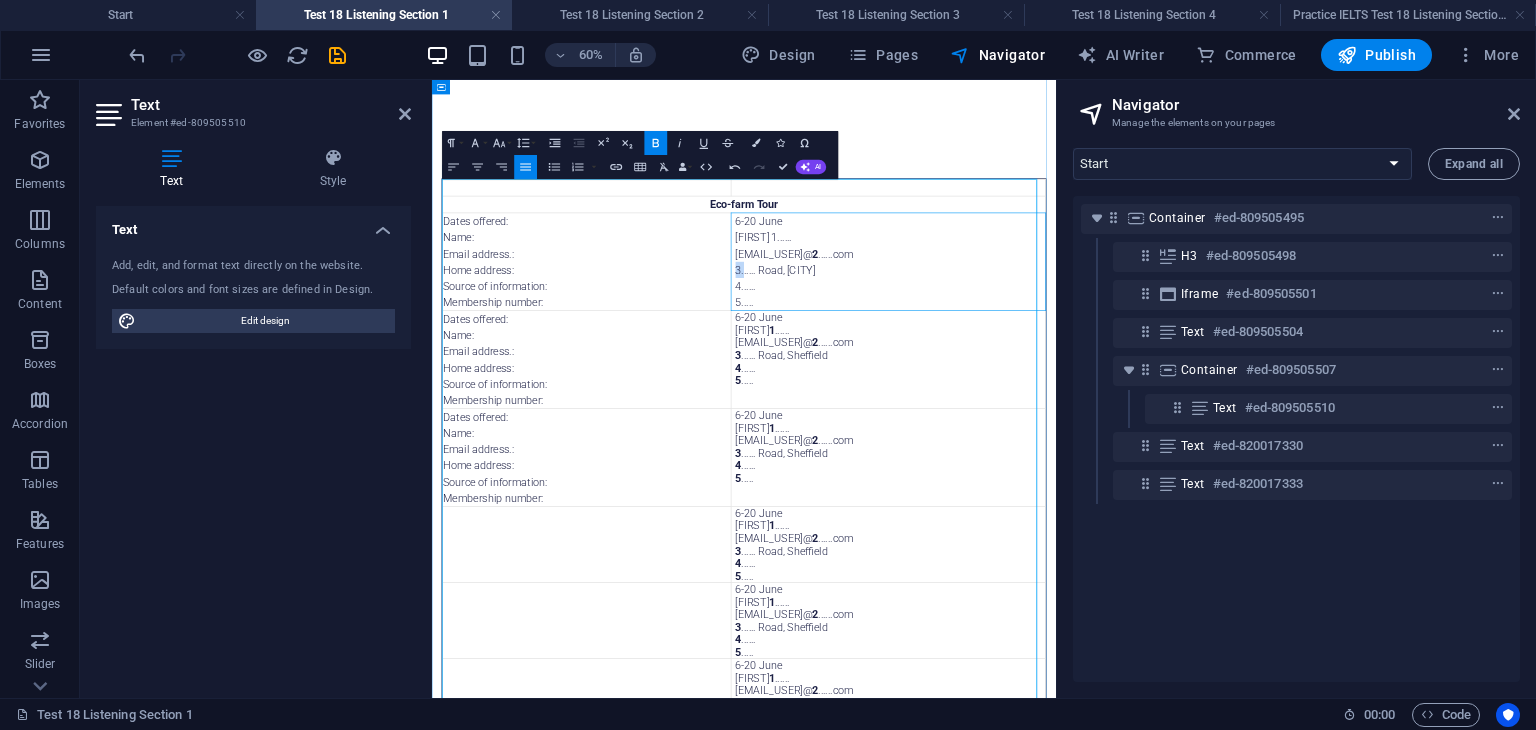 drag, startPoint x: 933, startPoint y: 386, endPoint x: 944, endPoint y: 386, distance: 11 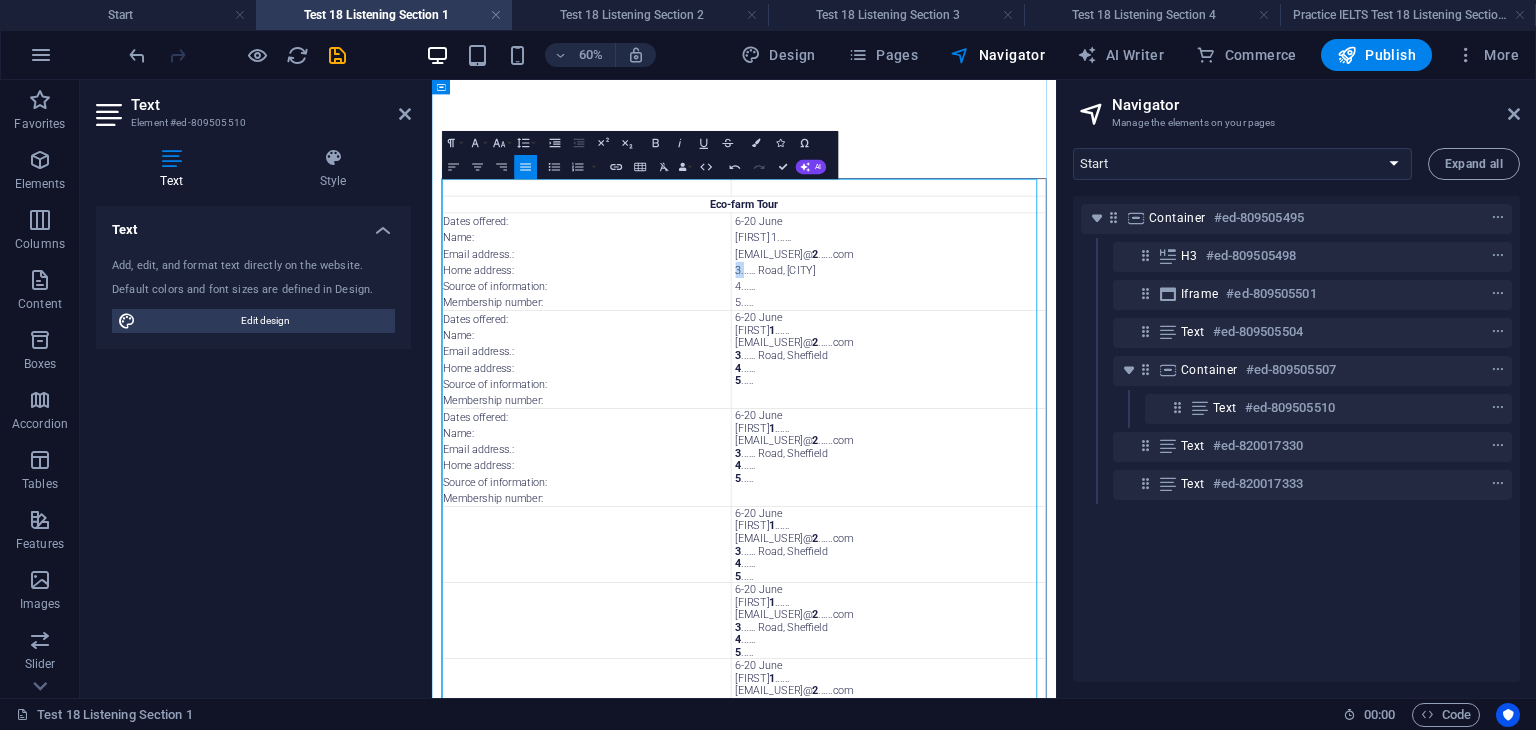 click on "​ 3...... Road, [CITY]" at bounding box center (1192, 396) 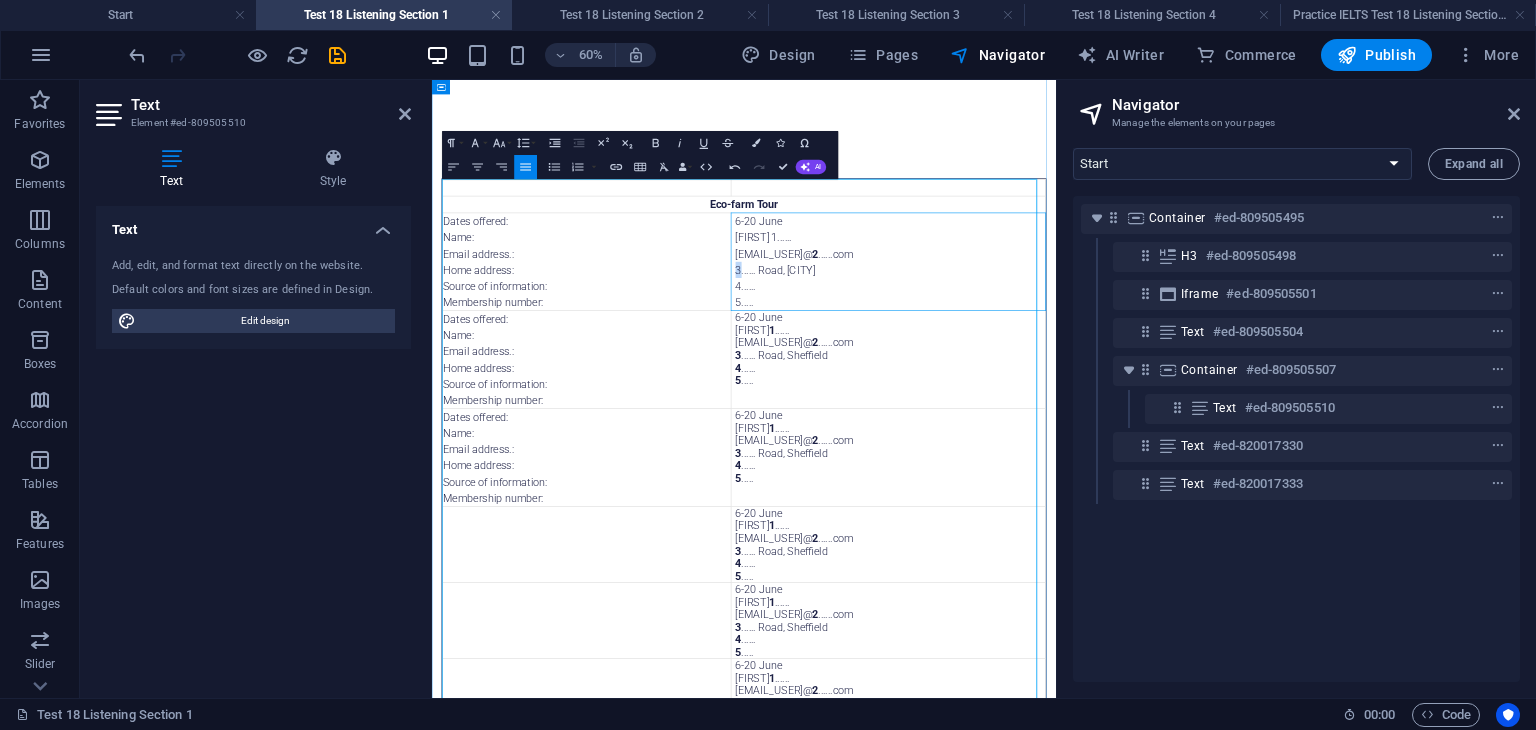 click on "​ 3...... Road, [CITY]" at bounding box center [1192, 396] 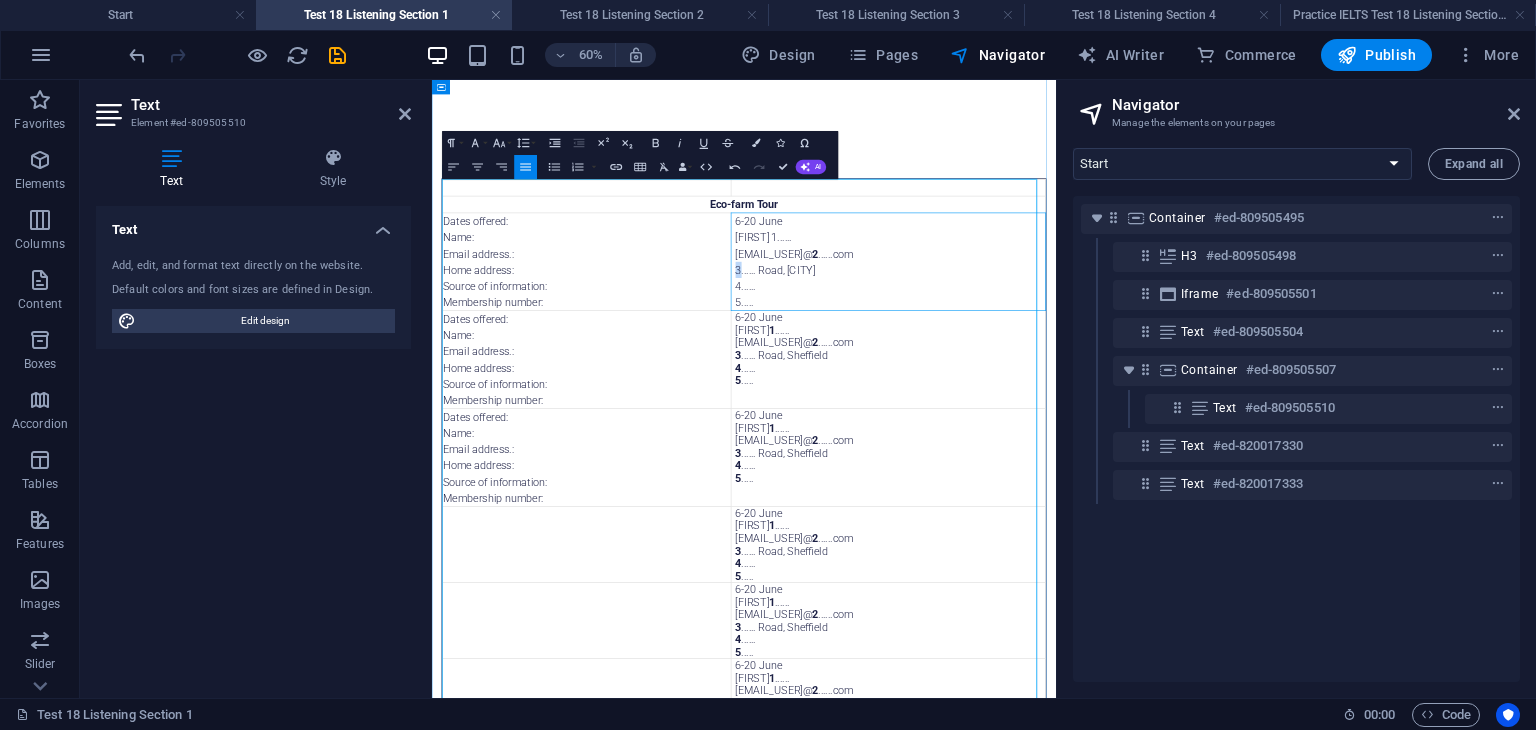 drag, startPoint x: 930, startPoint y: 393, endPoint x: 941, endPoint y: 393, distance: 11 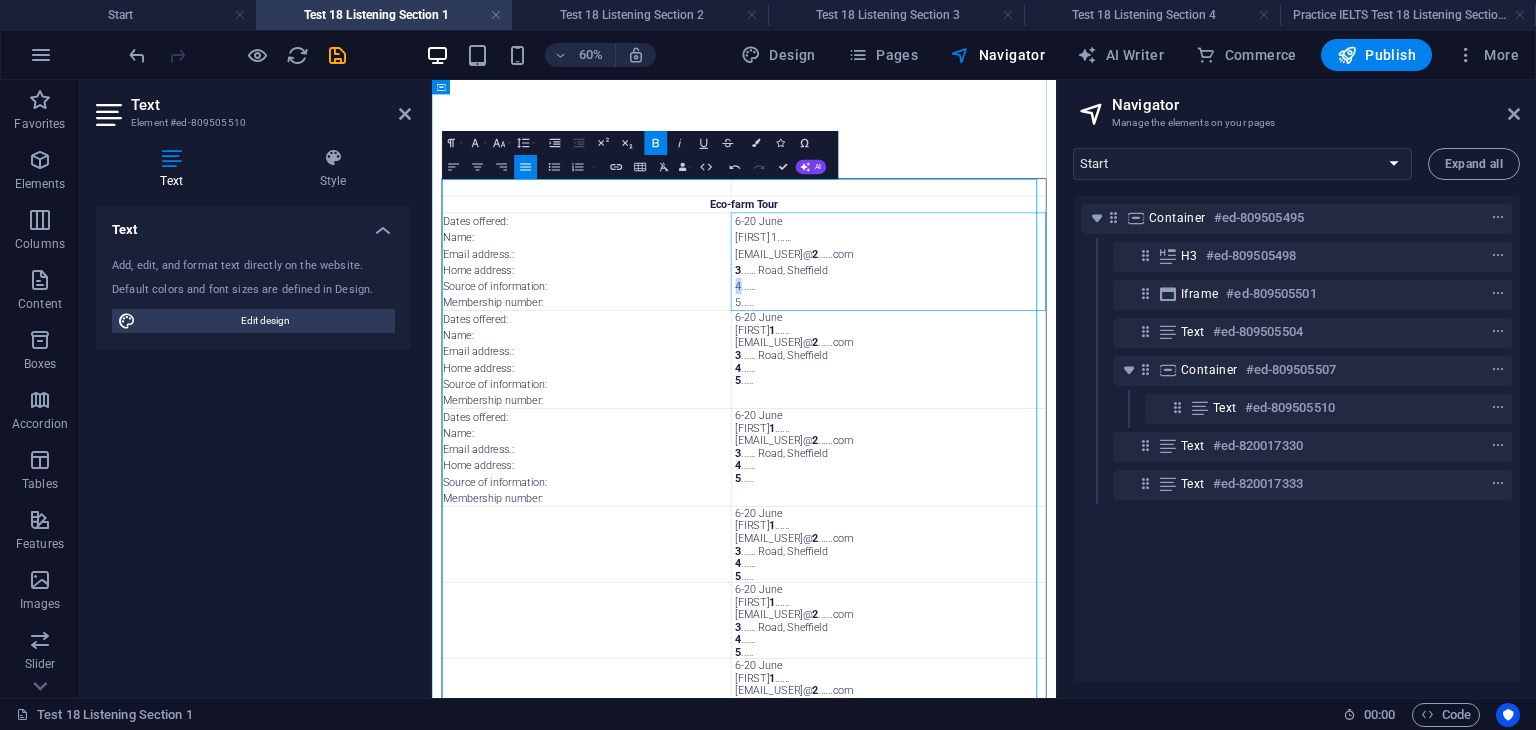 click on "4......" at bounding box center [1192, 423] 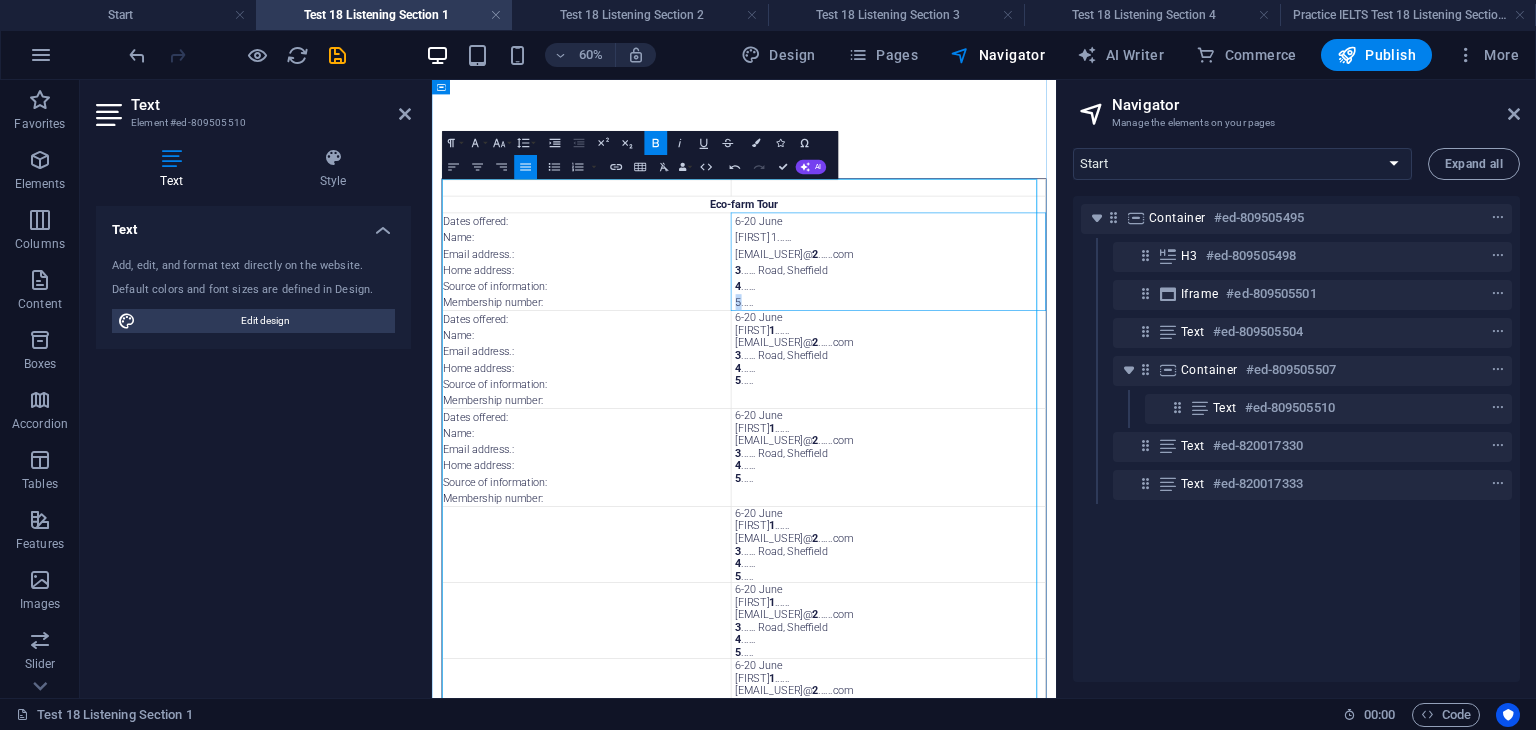 click on "5....." at bounding box center (1192, 450) 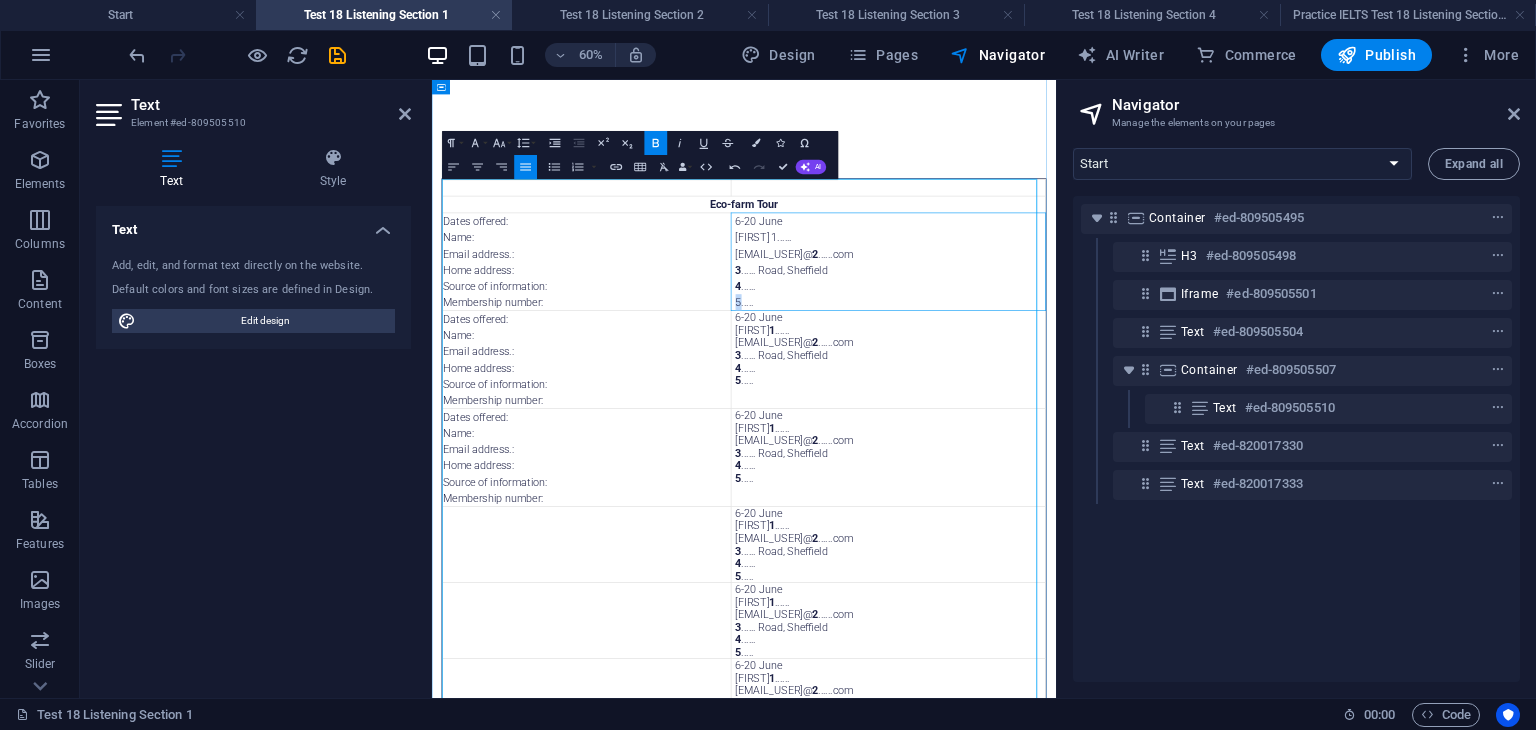 click on "6-20 June [FIRST] 1...... [EMAIL_USER] 2 ......com ​ 3 ...... Road, [CITY] 4 ...... 5 ​ ....." at bounding box center [1192, 383] 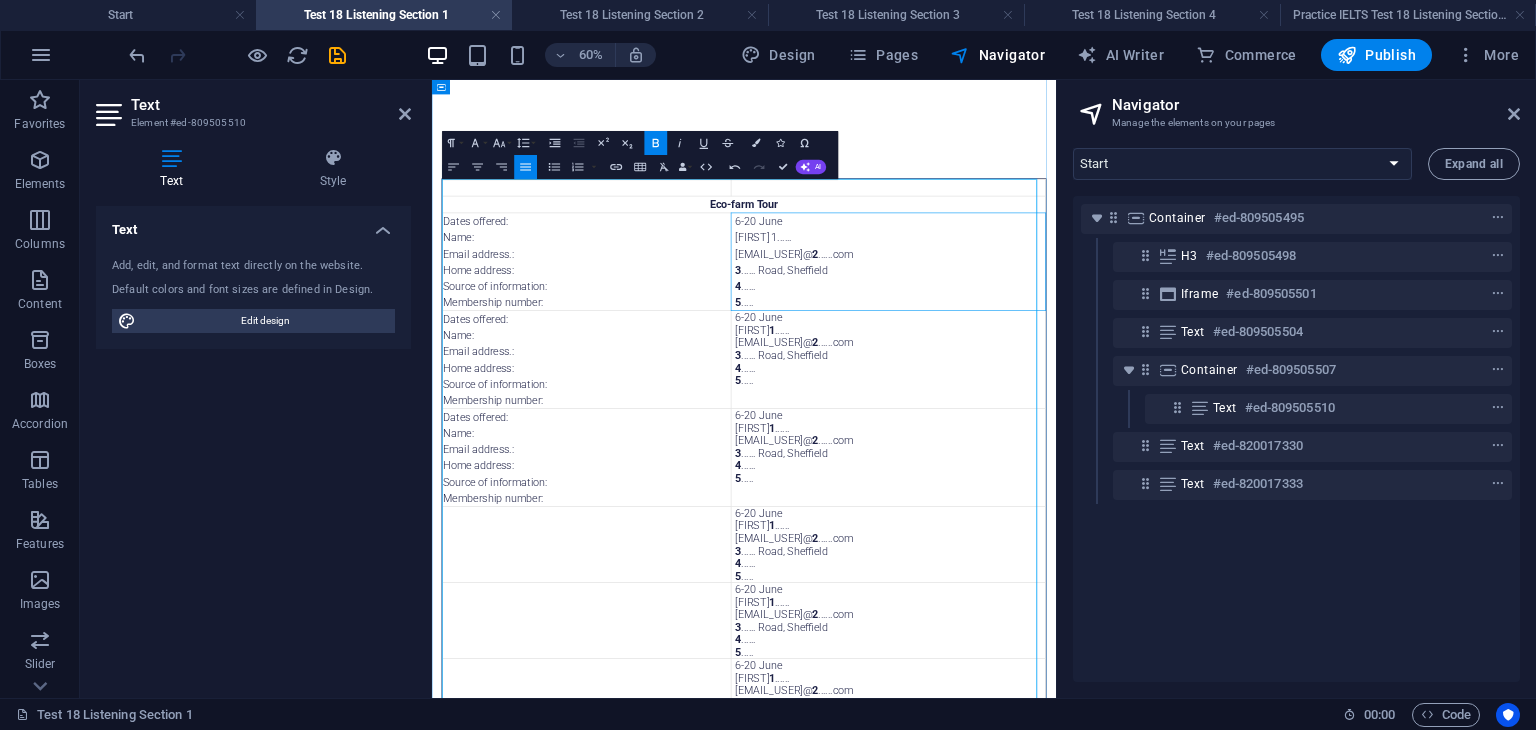 drag, startPoint x: 982, startPoint y: 452, endPoint x: 925, endPoint y: 318, distance: 145.61937 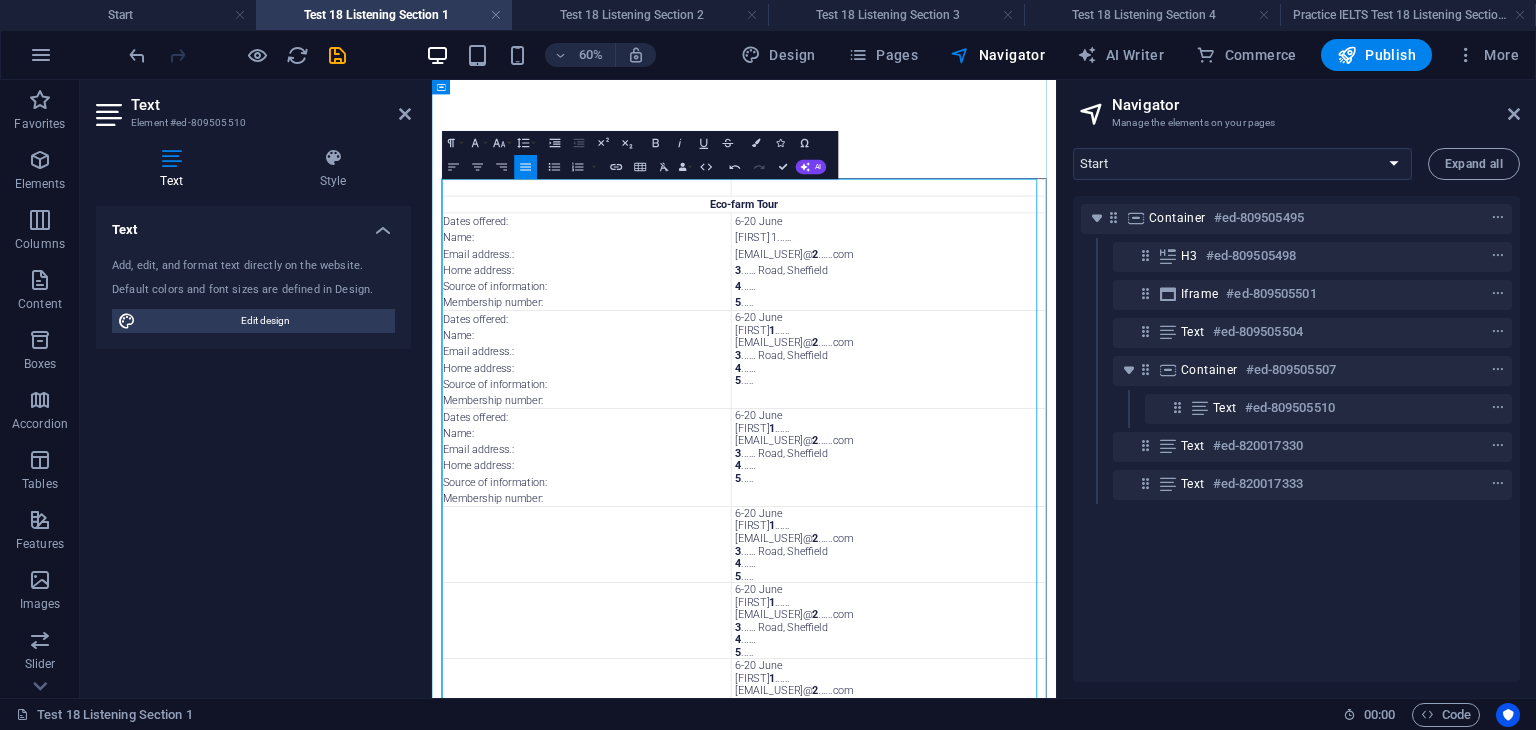 copy on "6-20 June [FIRST] 1...... [EMAIL_USER] 2 ......com ​ 3 ...... Road, [CITY] 4 ...... 5 ​ ....." 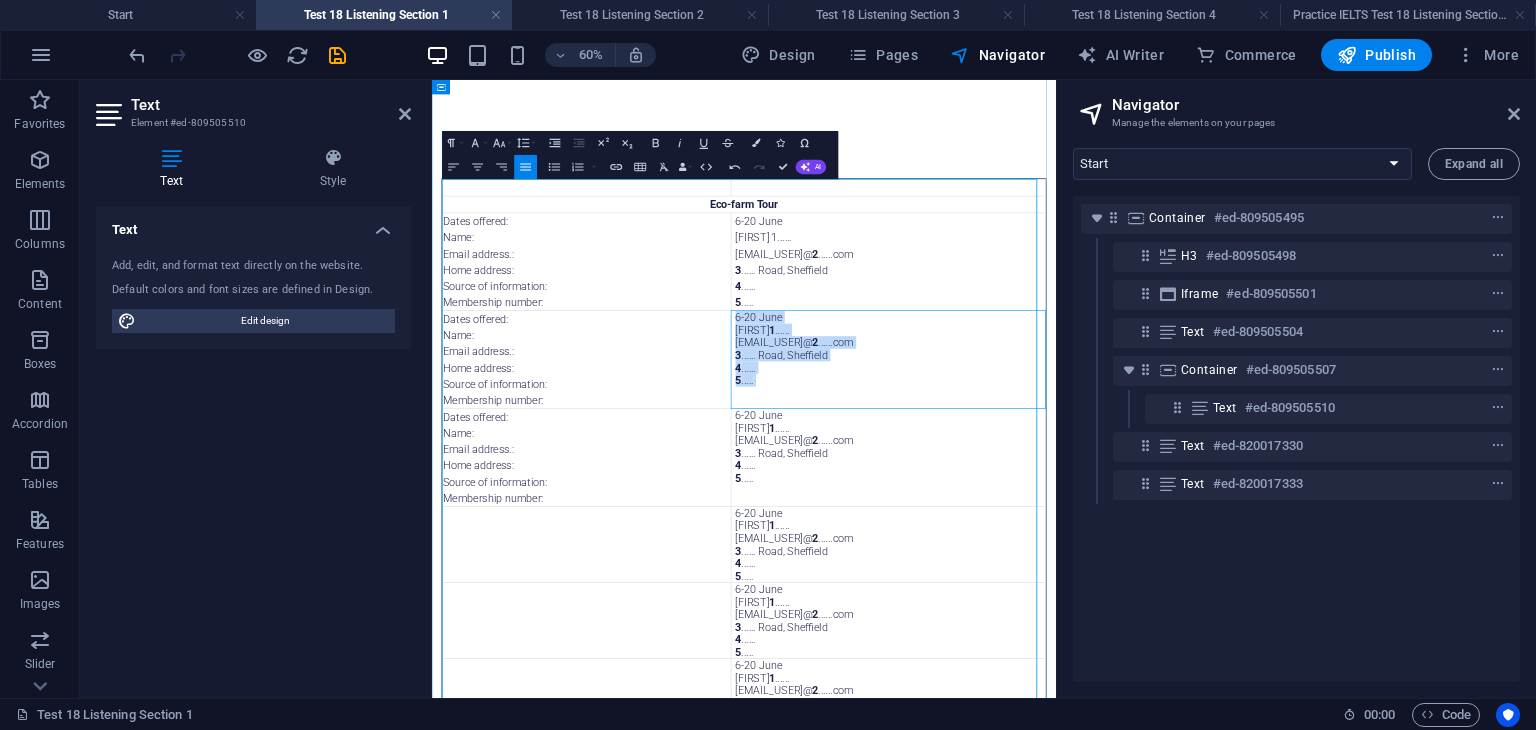 drag, startPoint x: 1000, startPoint y: 612, endPoint x: 932, endPoint y: 480, distance: 148.48569 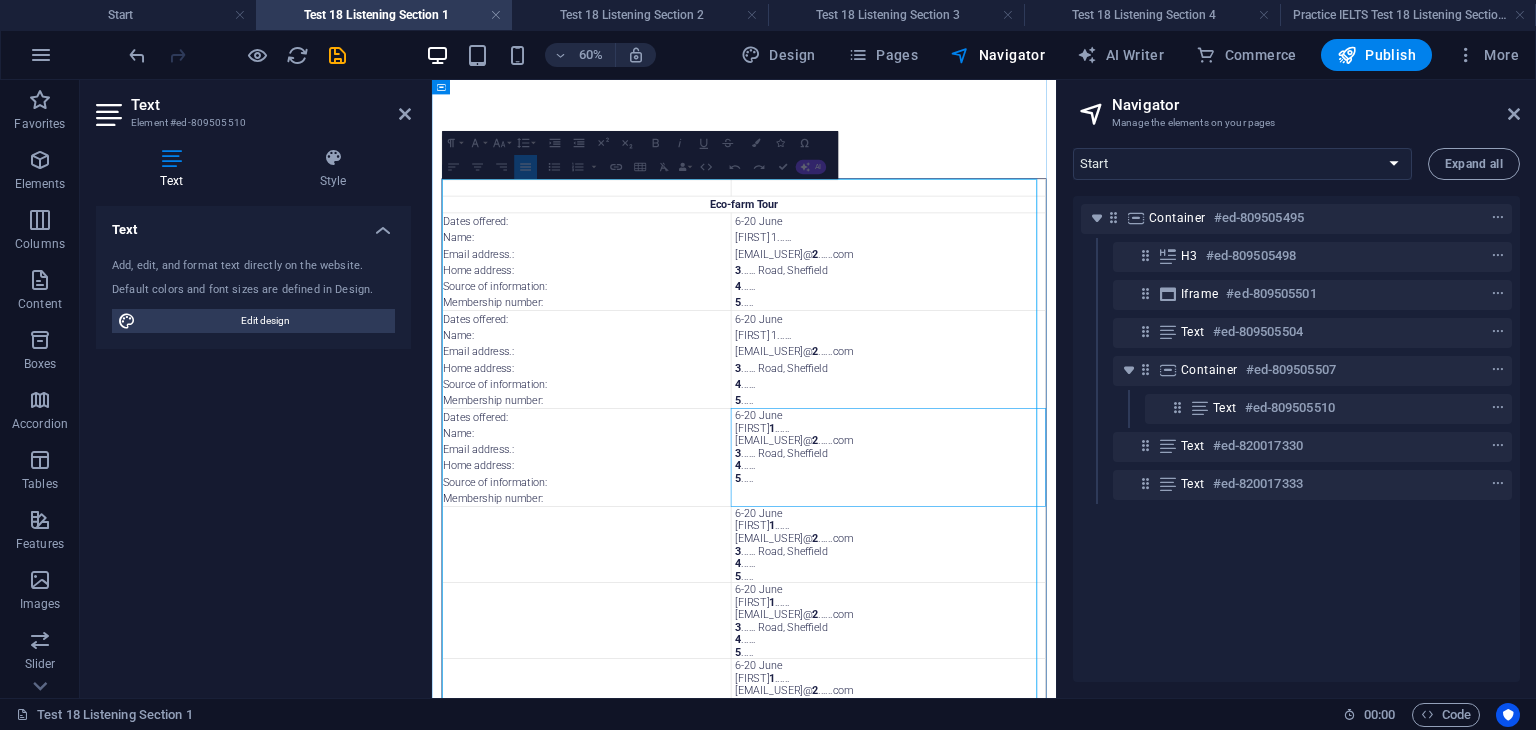 drag, startPoint x: 1052, startPoint y: 752, endPoint x: 934, endPoint y: 633, distance: 167.5858 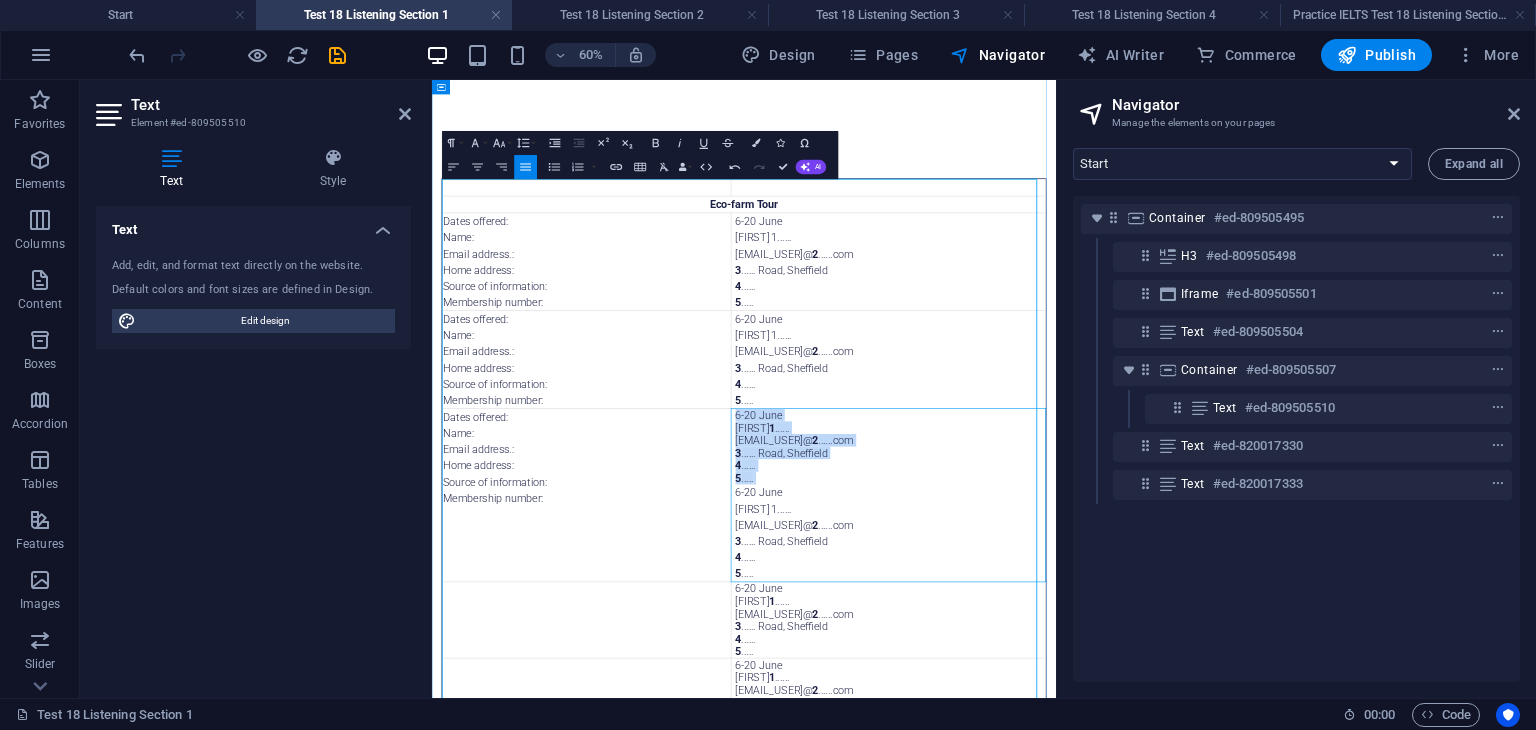 drag, startPoint x: 998, startPoint y: 750, endPoint x: 930, endPoint y: 641, distance: 128.47179 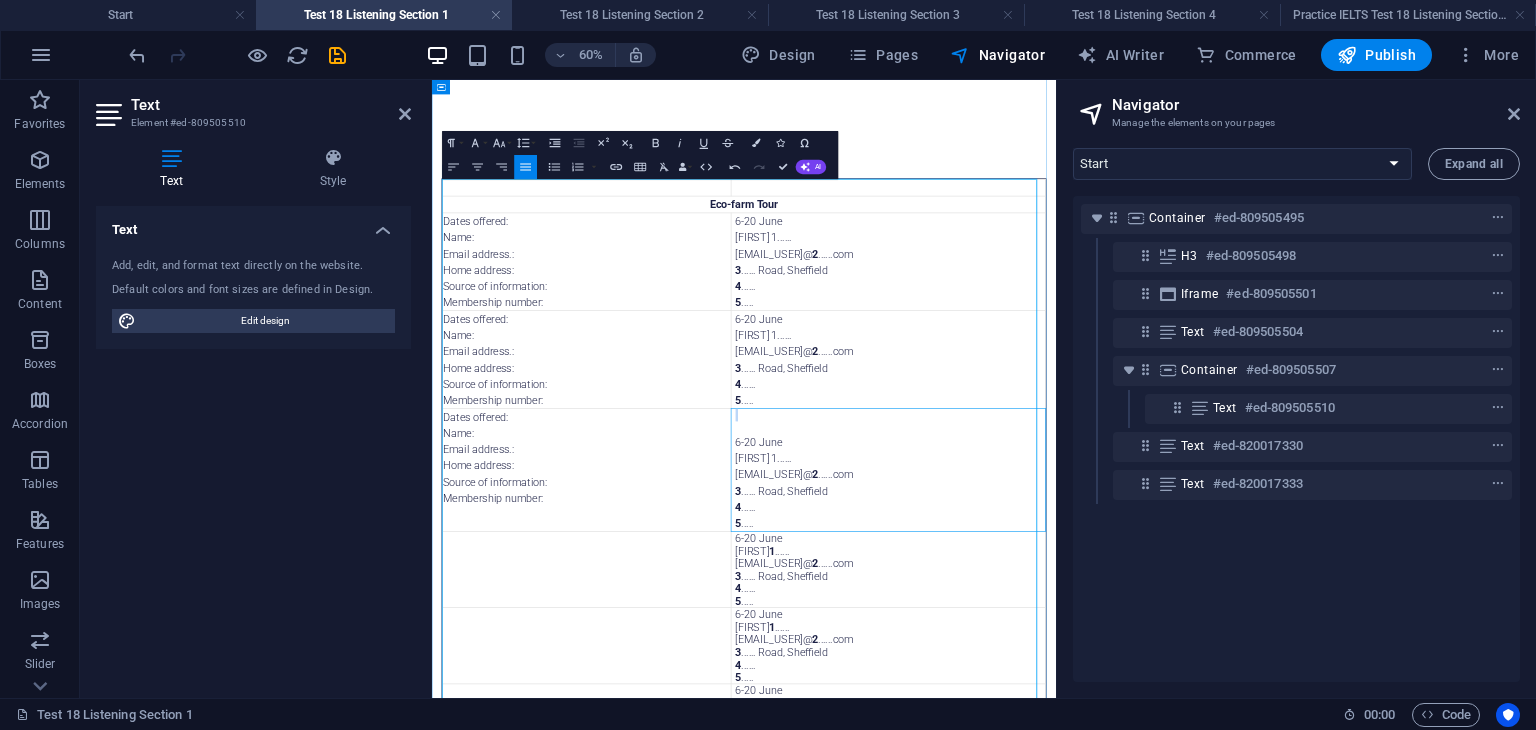 click on "5 ....." at bounding box center [1192, 818] 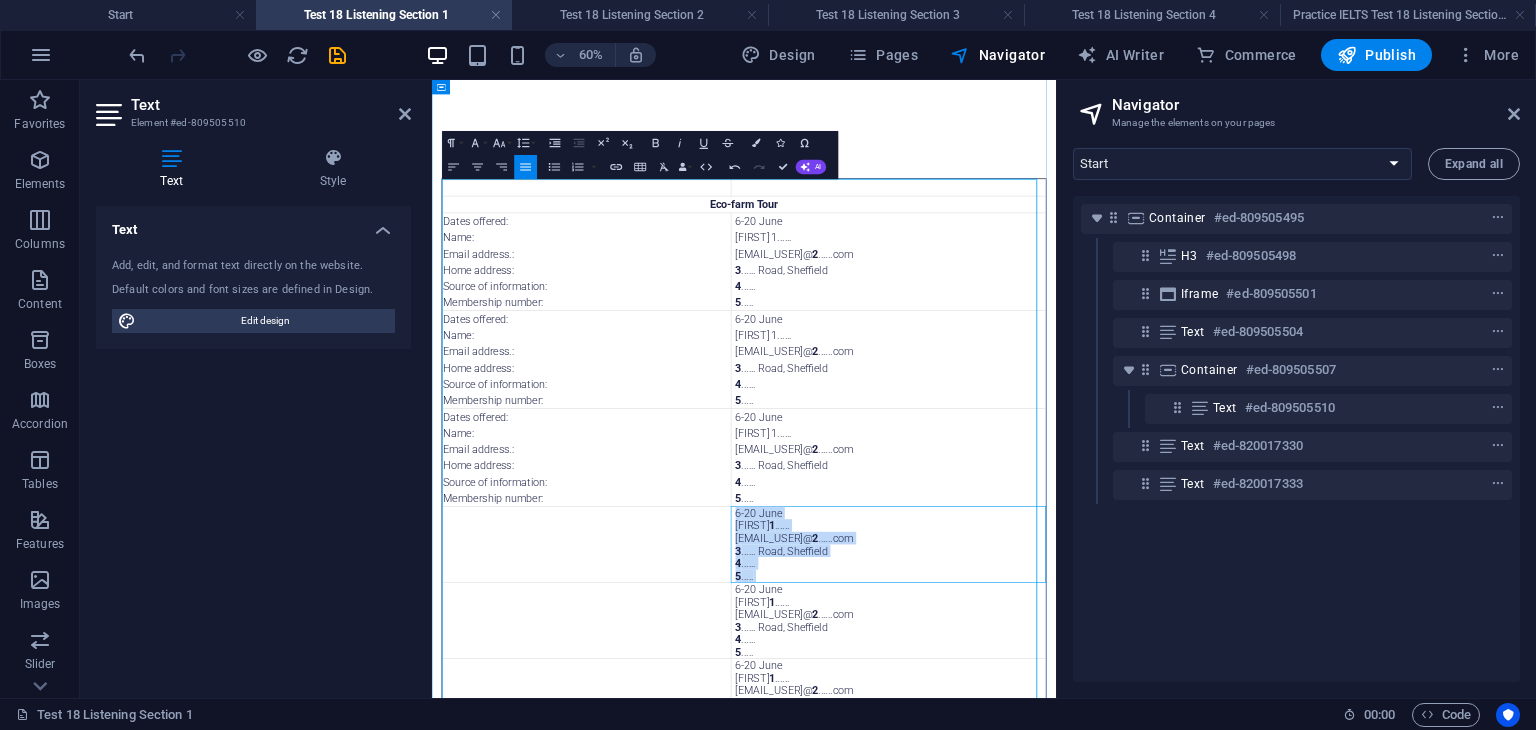drag, startPoint x: 989, startPoint y: 909, endPoint x: 930, endPoint y: 806, distance: 118.70131 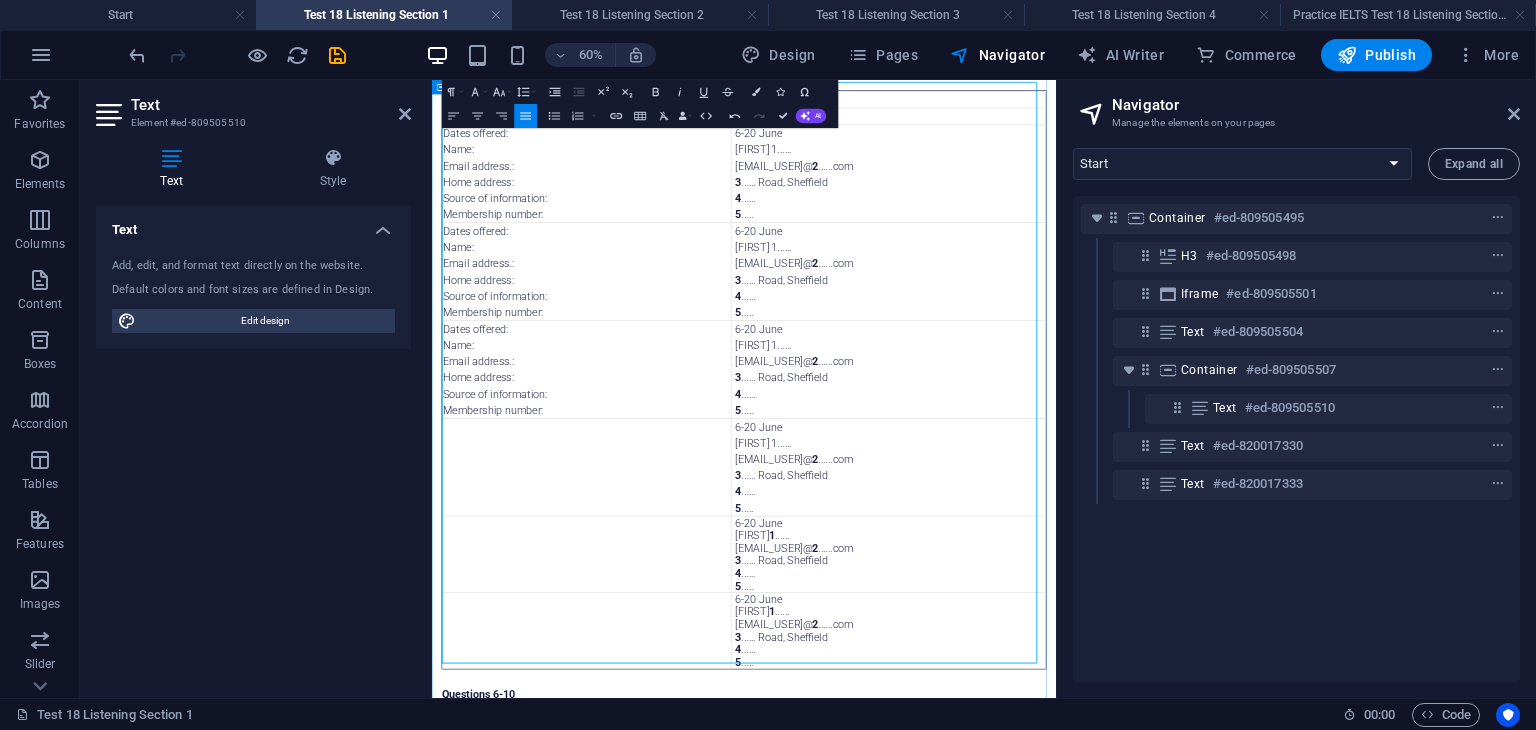 scroll, scrollTop: 300, scrollLeft: 0, axis: vertical 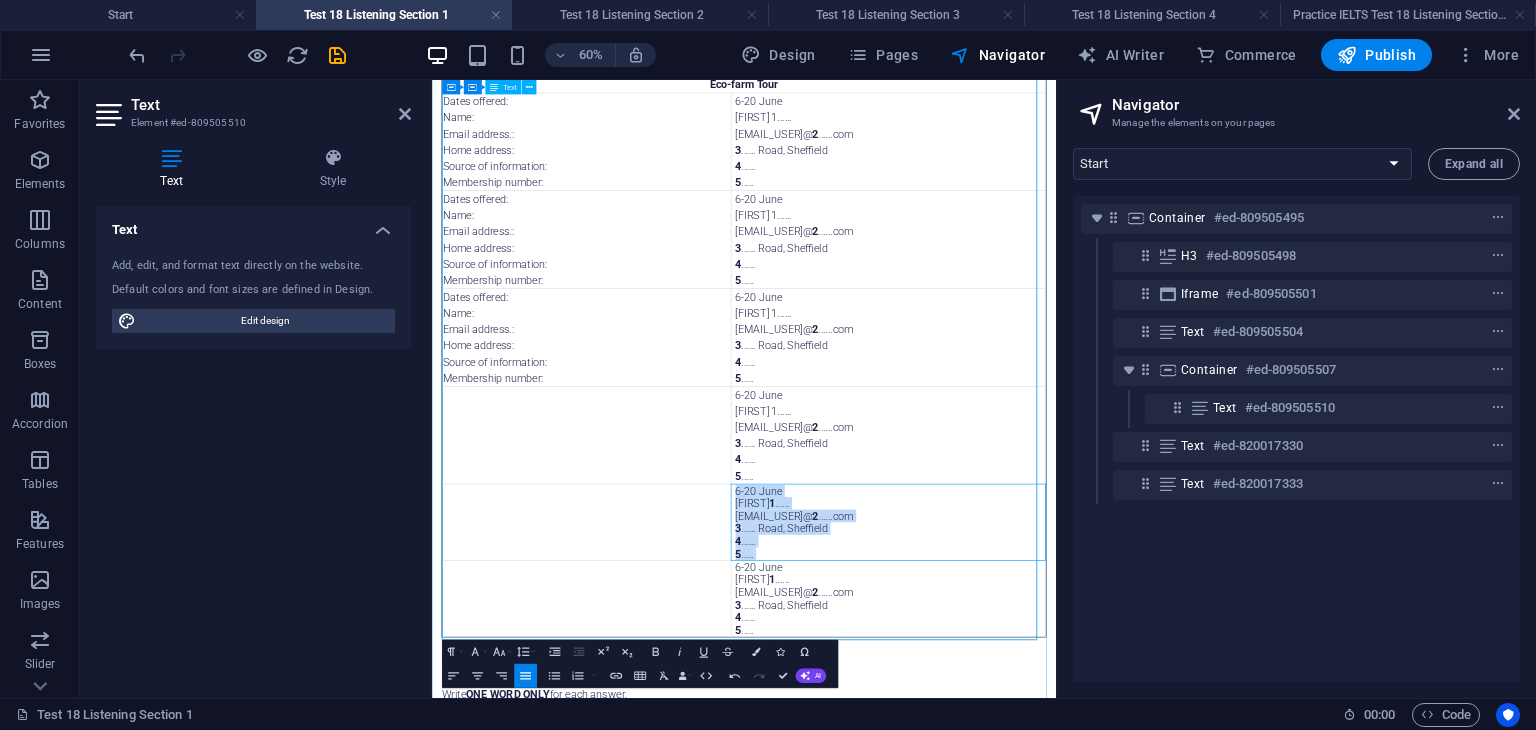 drag, startPoint x: 1036, startPoint y: 877, endPoint x: 924, endPoint y: 766, distance: 157.6864 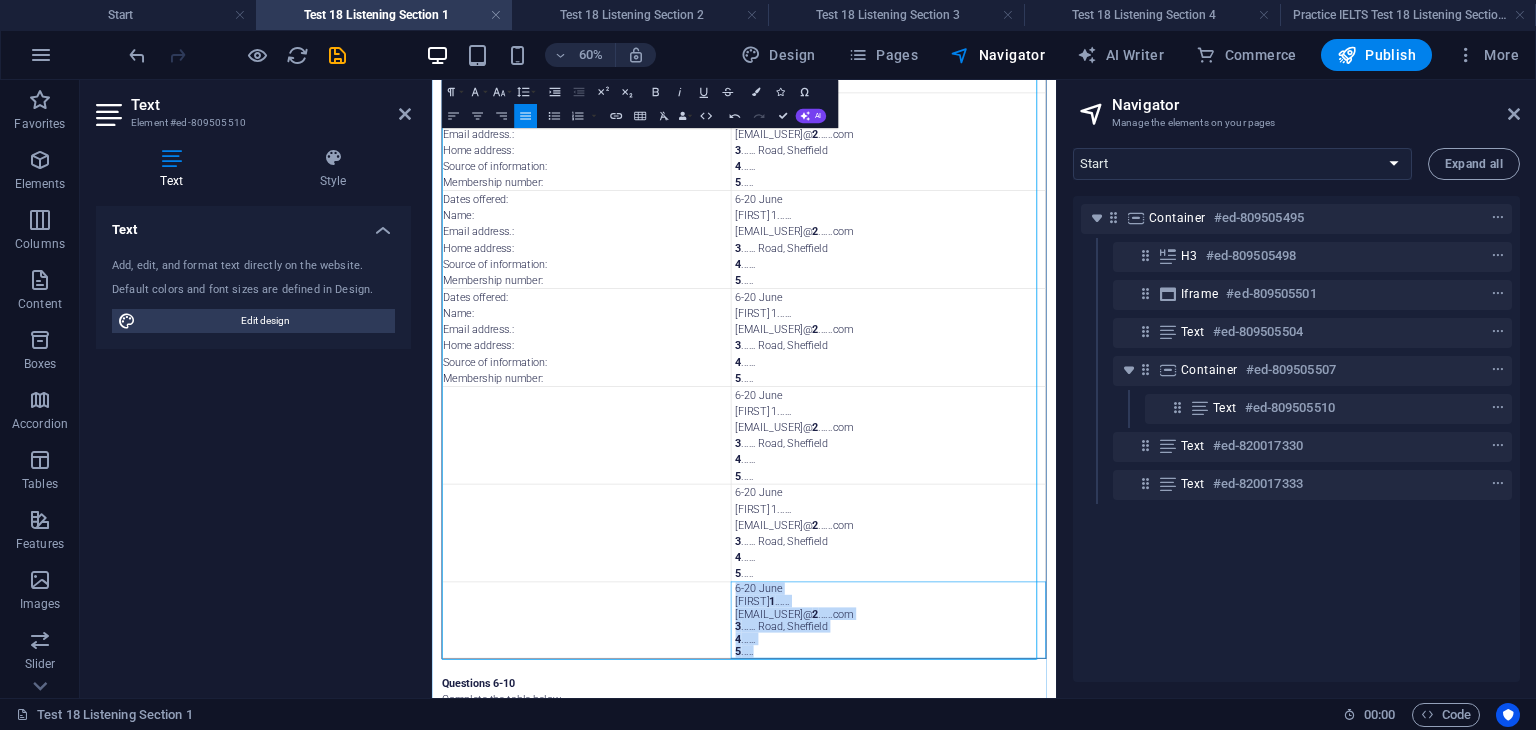 drag, startPoint x: 982, startPoint y: 1040, endPoint x: 932, endPoint y: 916, distance: 133.70116 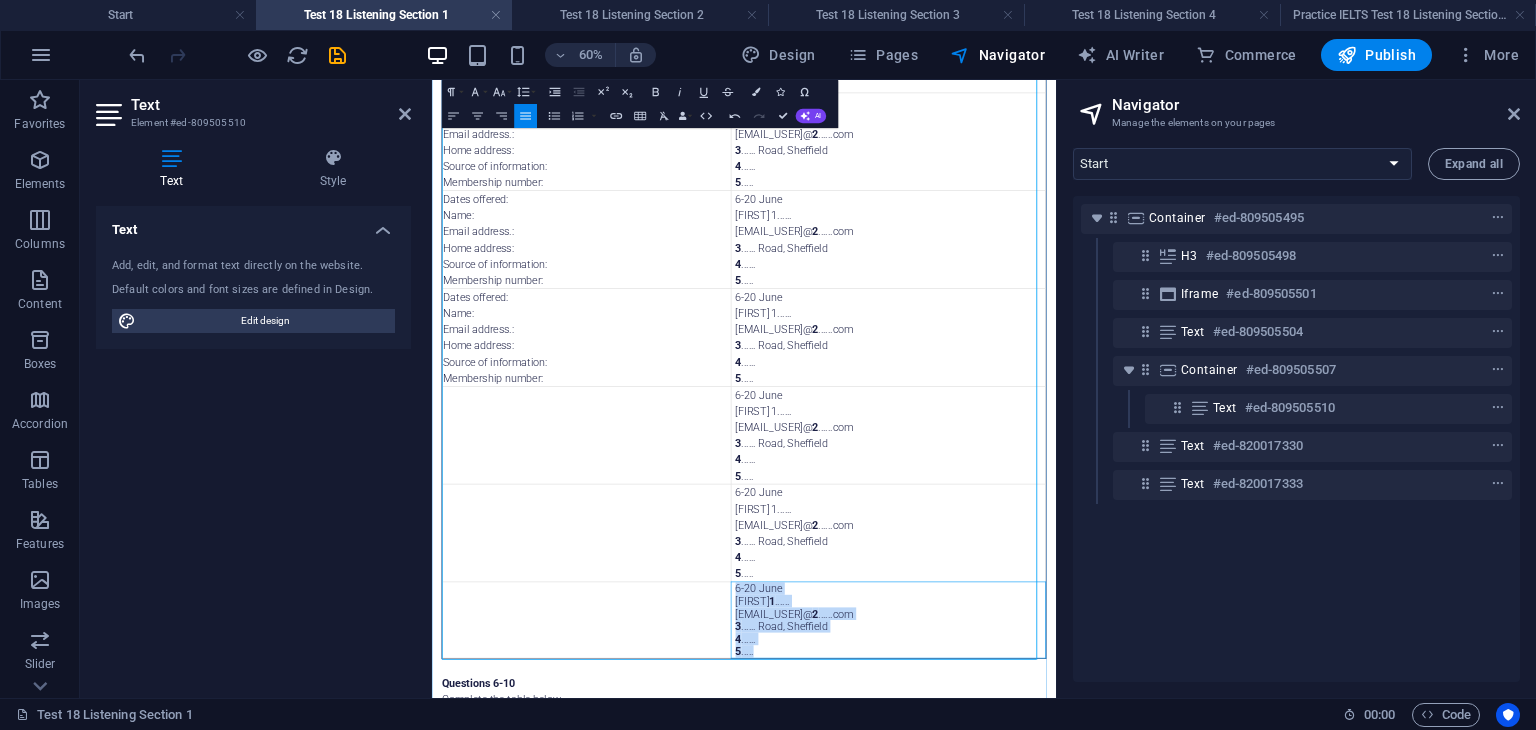 click on "6-20 June [FIRST]  1 ...... [EMAIL_USER] 2 ......com 3 ...... Road, [CITY] 4 ...... 5 ....." at bounding box center [1192, 980] 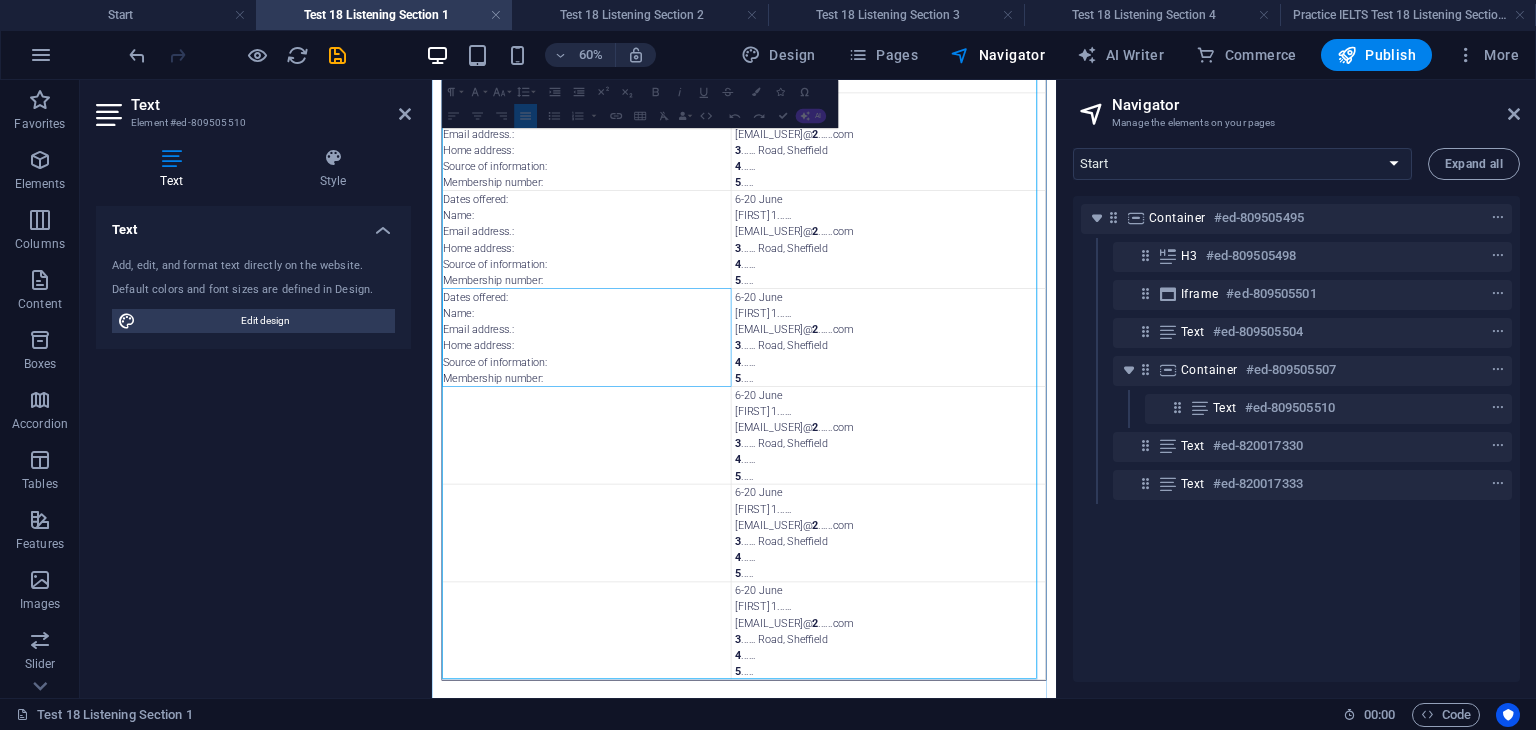 drag, startPoint x: 661, startPoint y: 572, endPoint x: 453, endPoint y: 441, distance: 245.81497 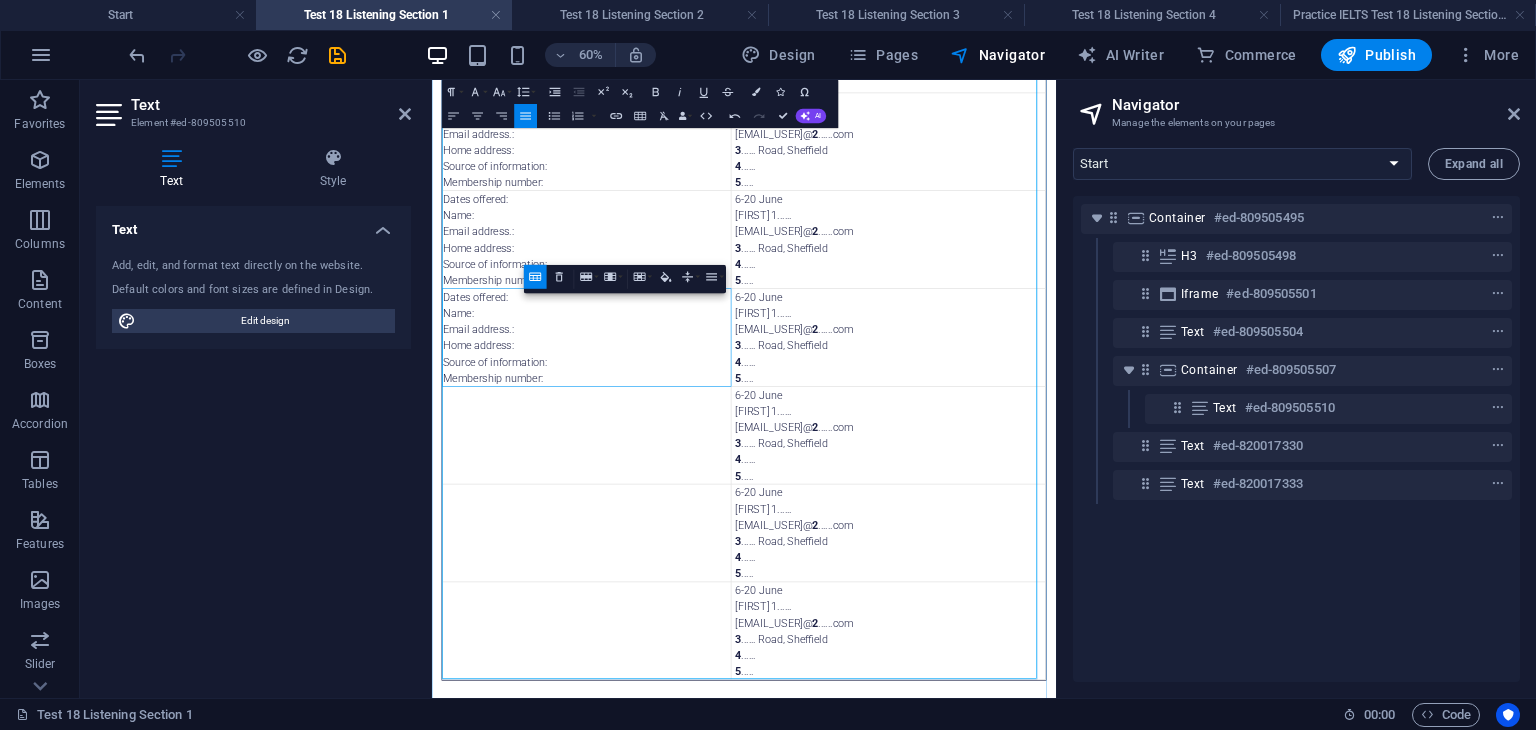 click on "Dates offered:" at bounding box center [690, 441] 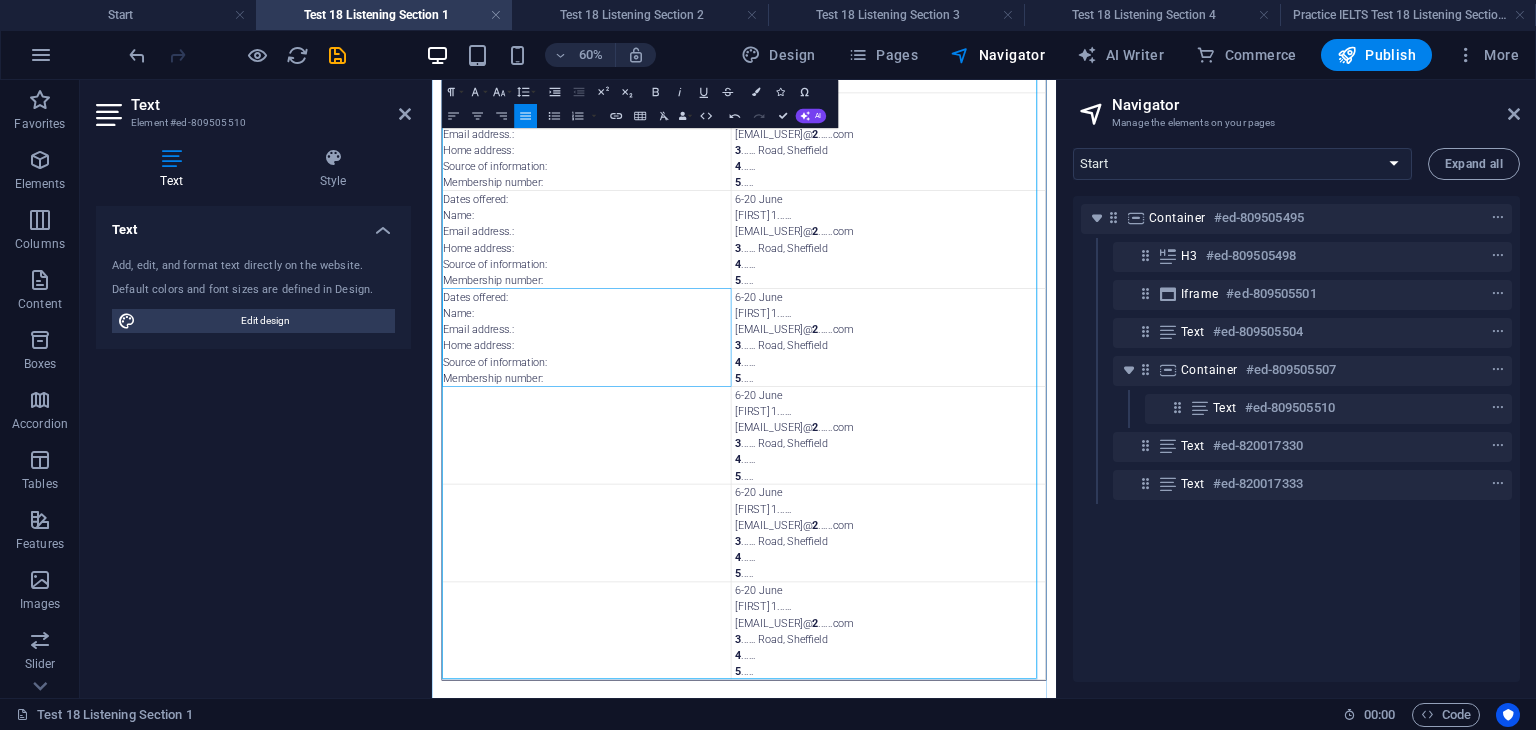 click on "Membership number:" at bounding box center (690, 576) 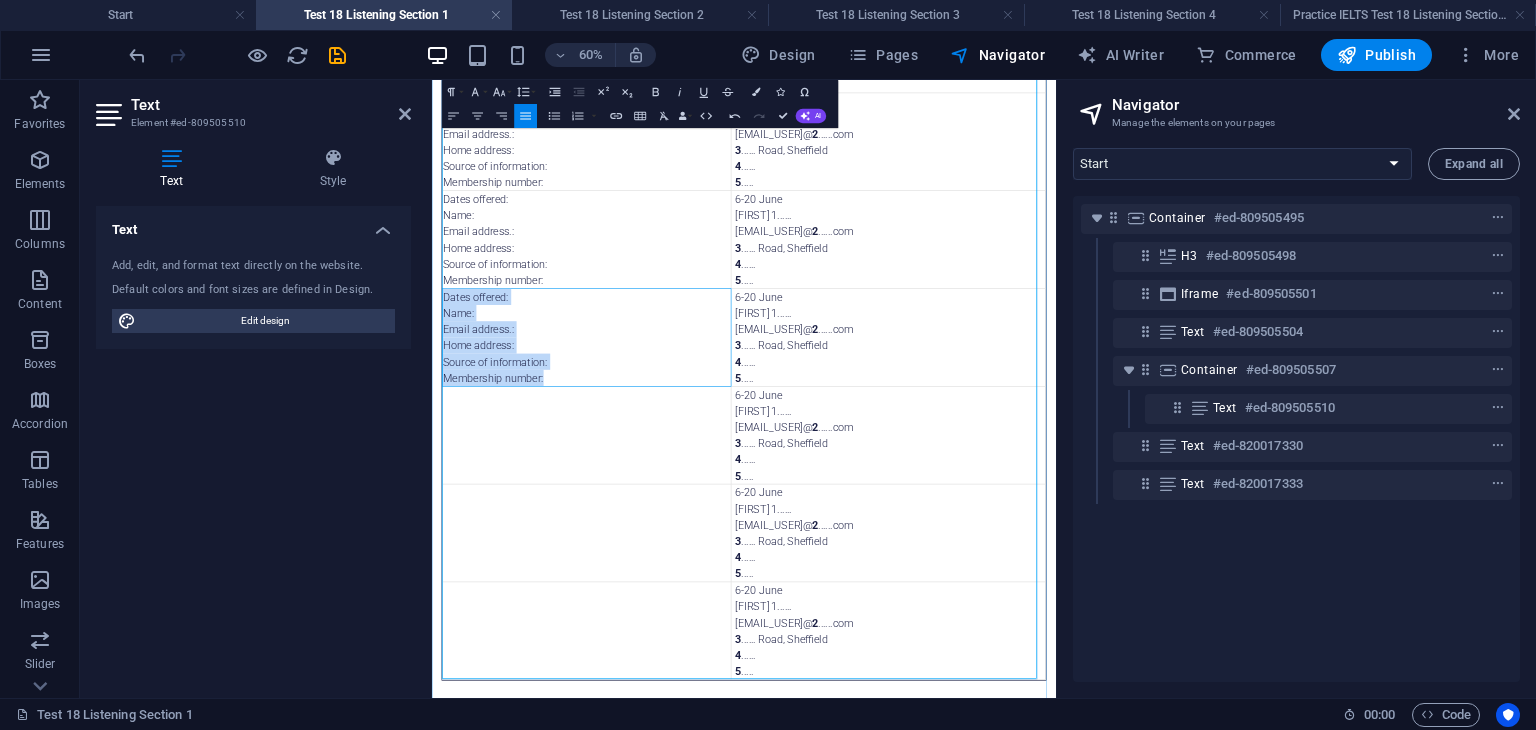 drag, startPoint x: 624, startPoint y: 574, endPoint x: 449, endPoint y: 441, distance: 219.80446 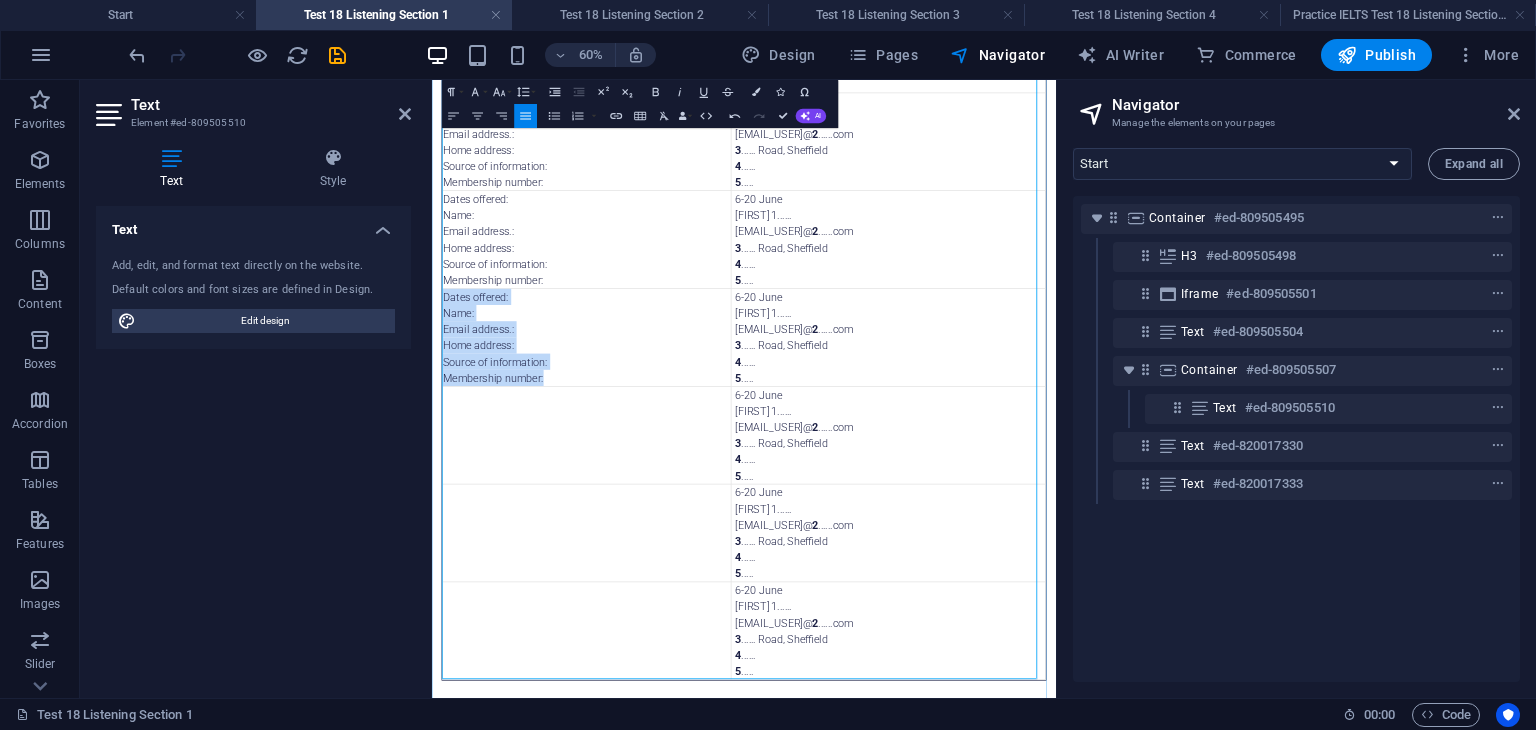 copy on "Dates offered: Name:   Email address.: Home address: Source of information: Membership number:" 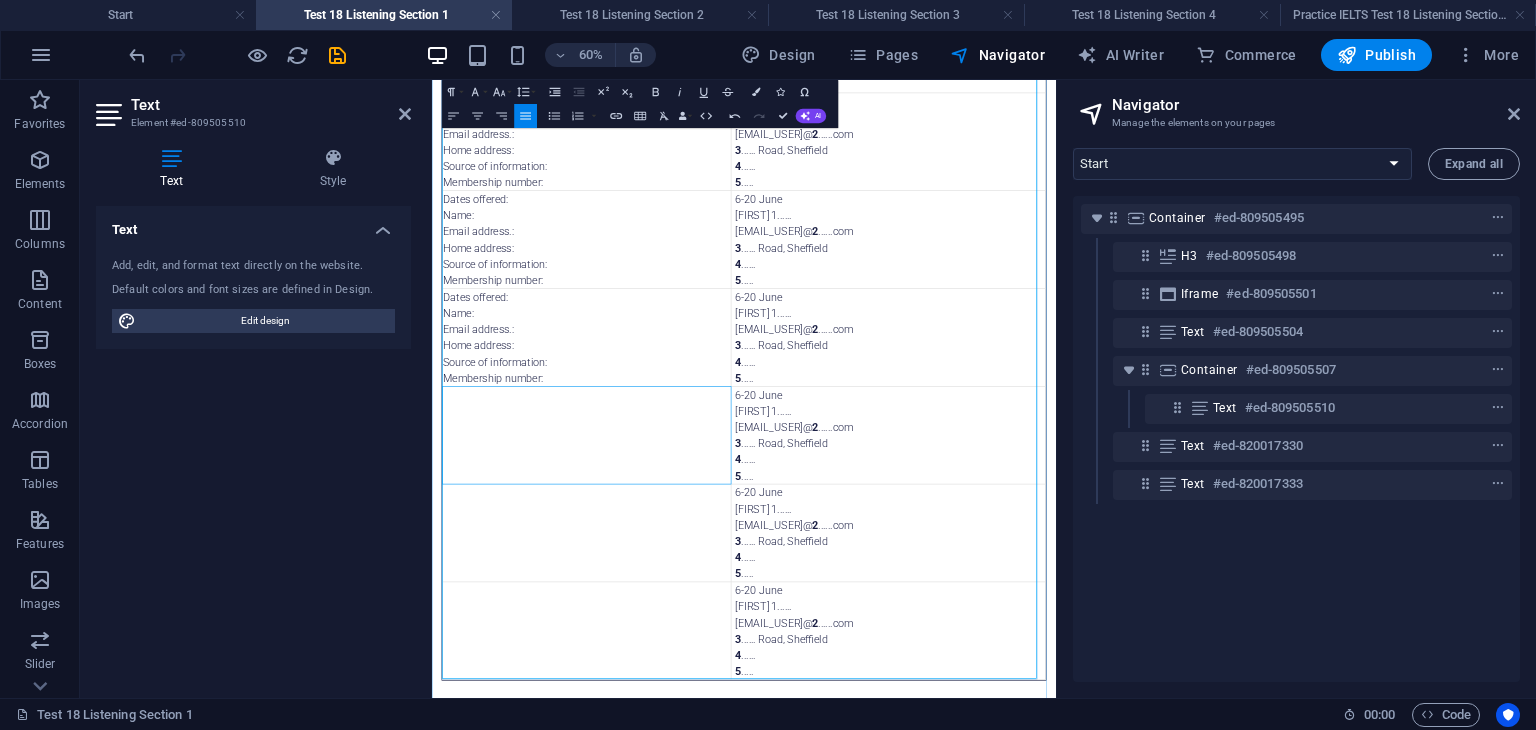 click at bounding box center [690, 672] 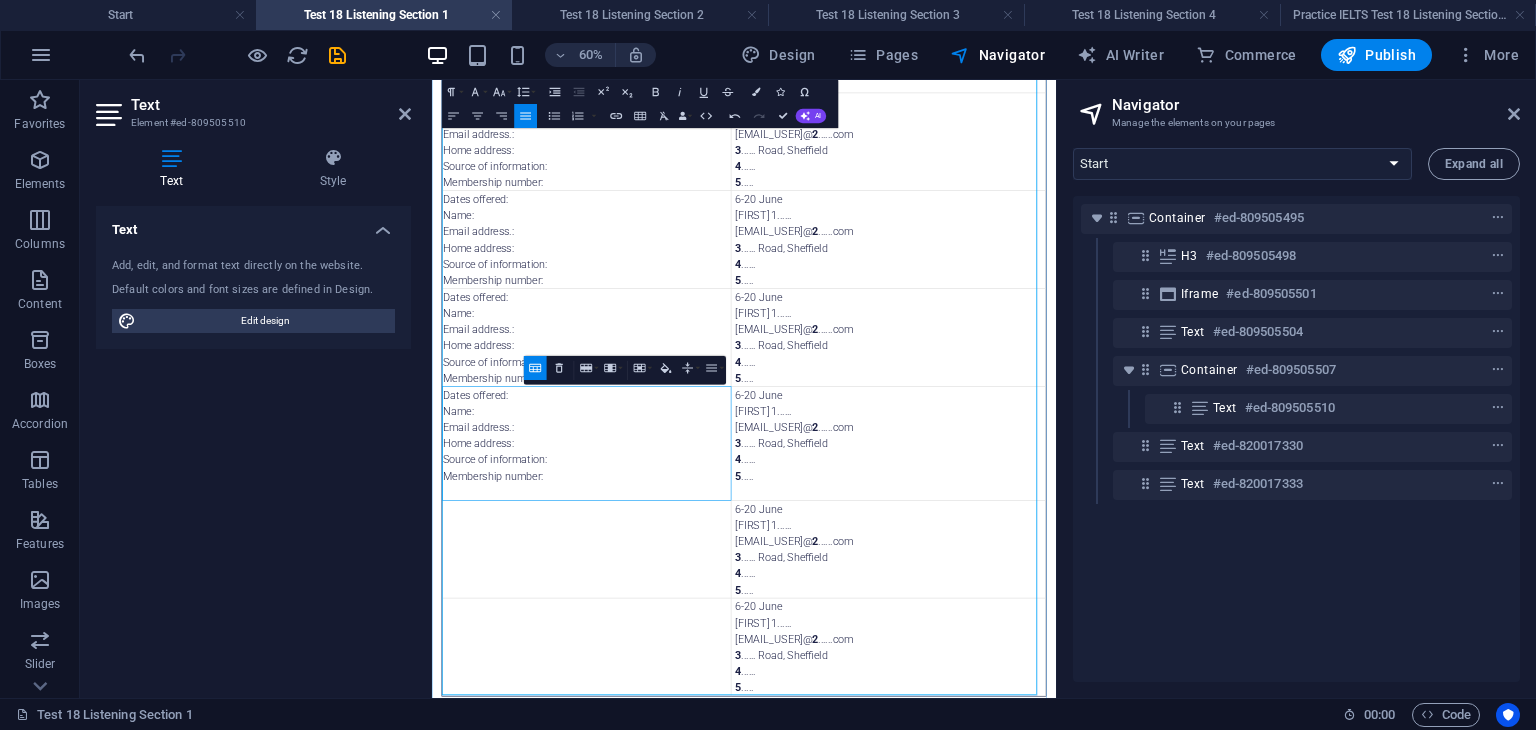 click at bounding box center (690, 862) 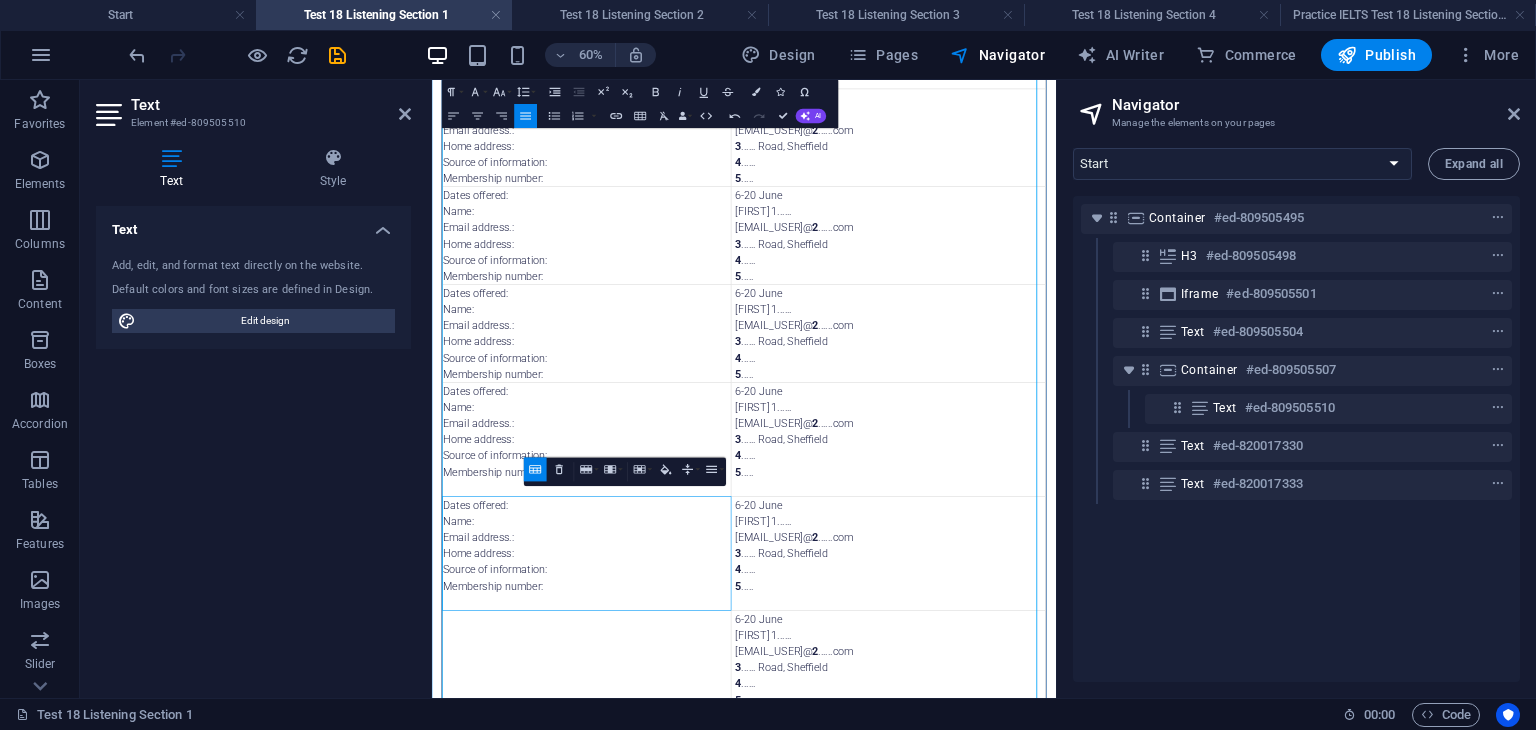 scroll, scrollTop: 400, scrollLeft: 0, axis: vertical 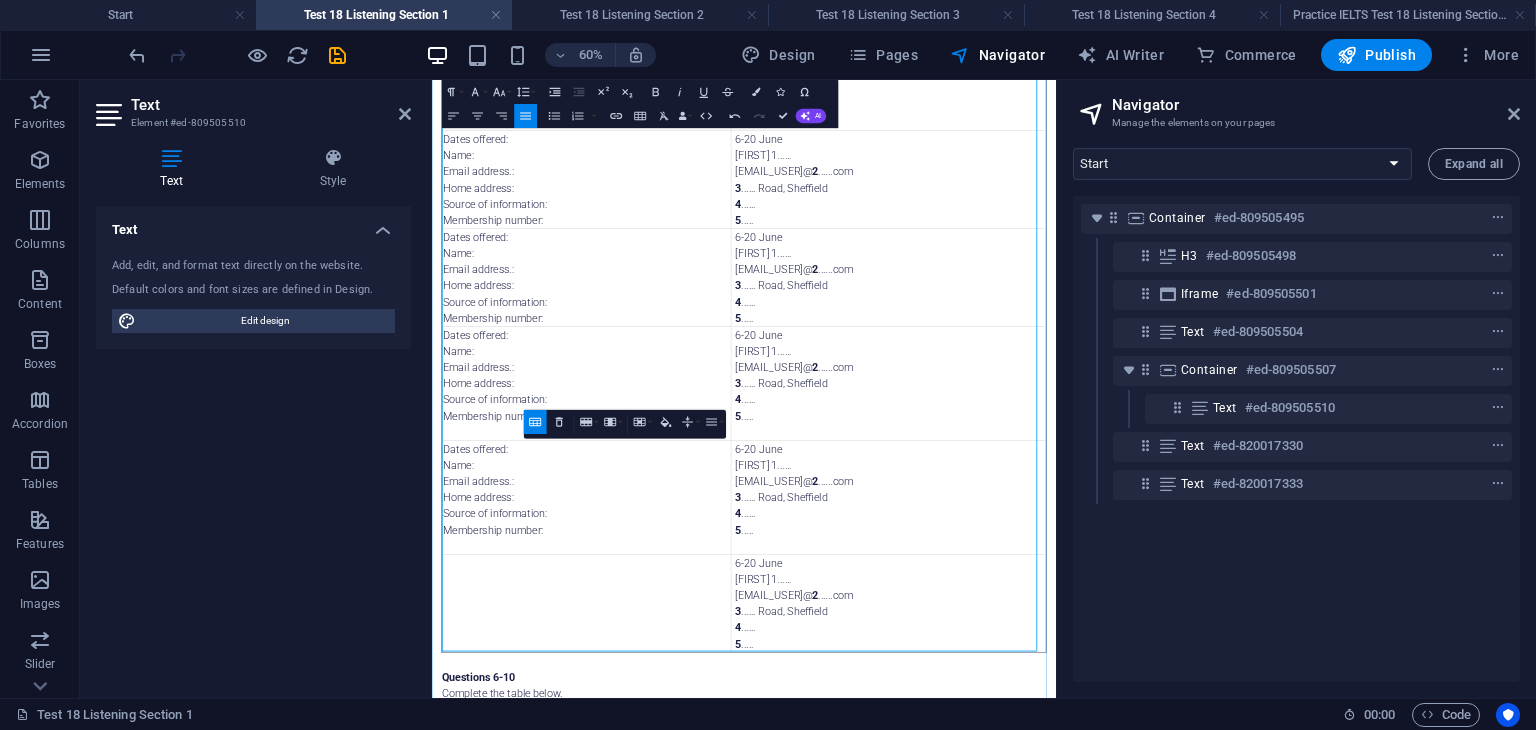 click at bounding box center [690, 952] 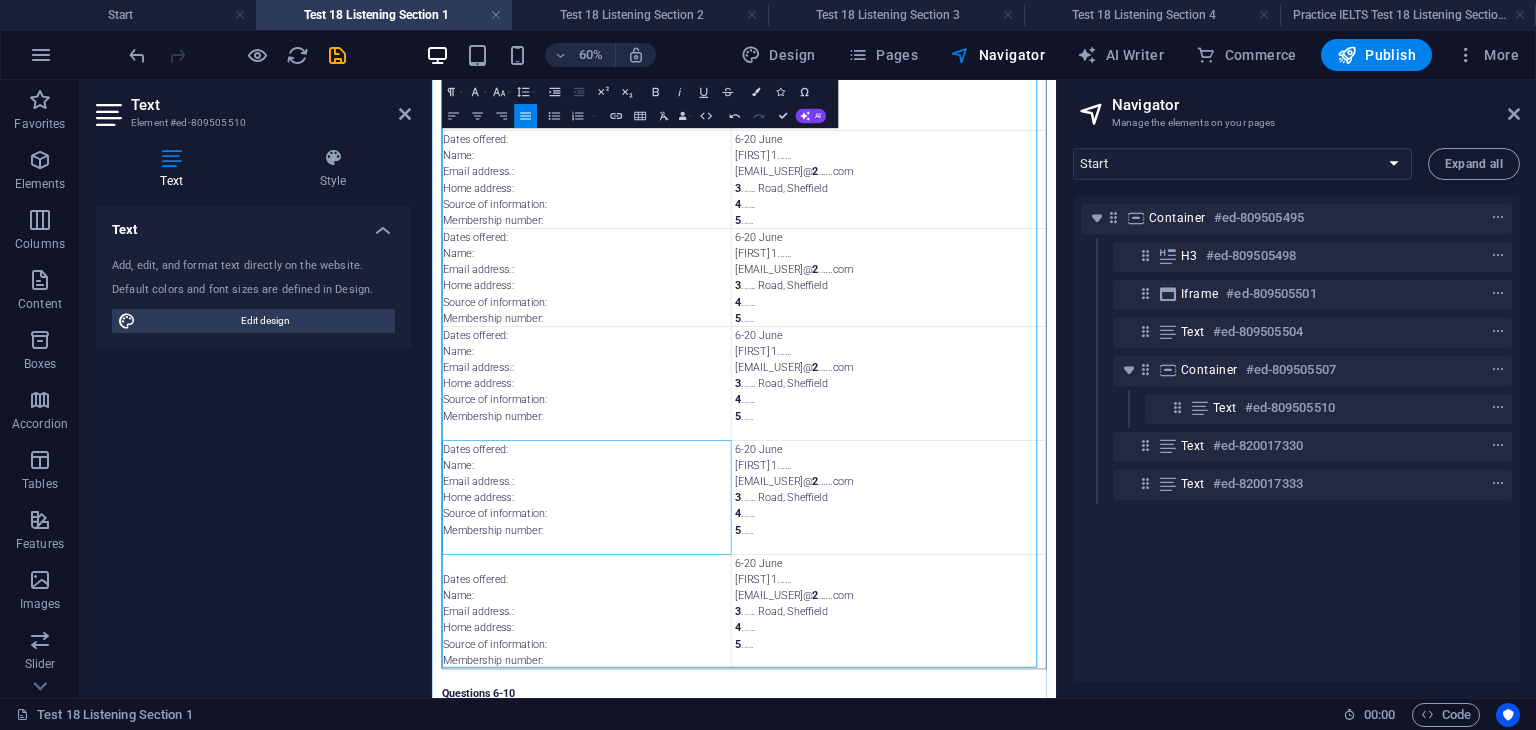 click on "Dates offered: Name:   Email address.: Home address: Source of information: Membership number:" at bounding box center [690, 776] 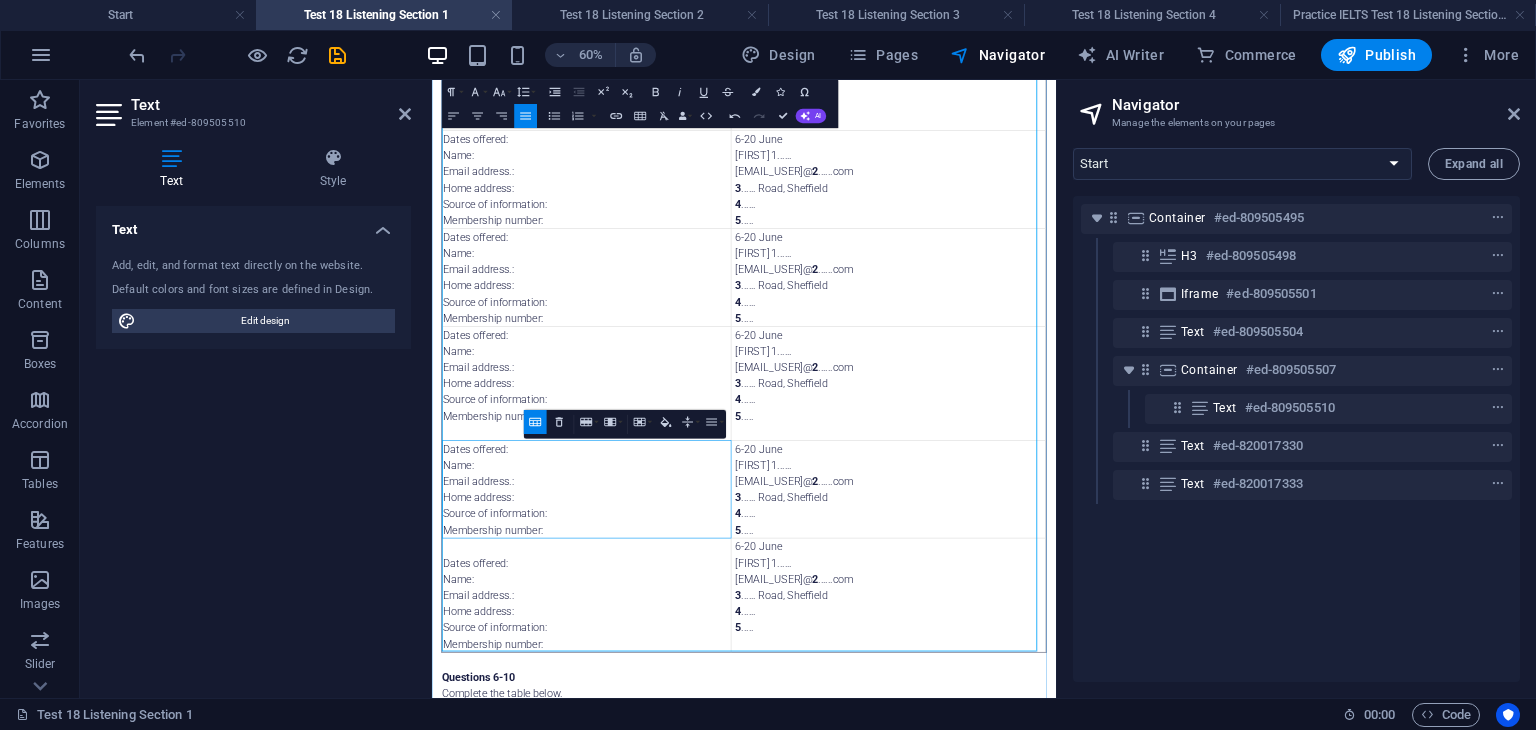 click on "Dates offered: Name:   Email address.: Home address: Source of information: Membership number:" at bounding box center (690, 939) 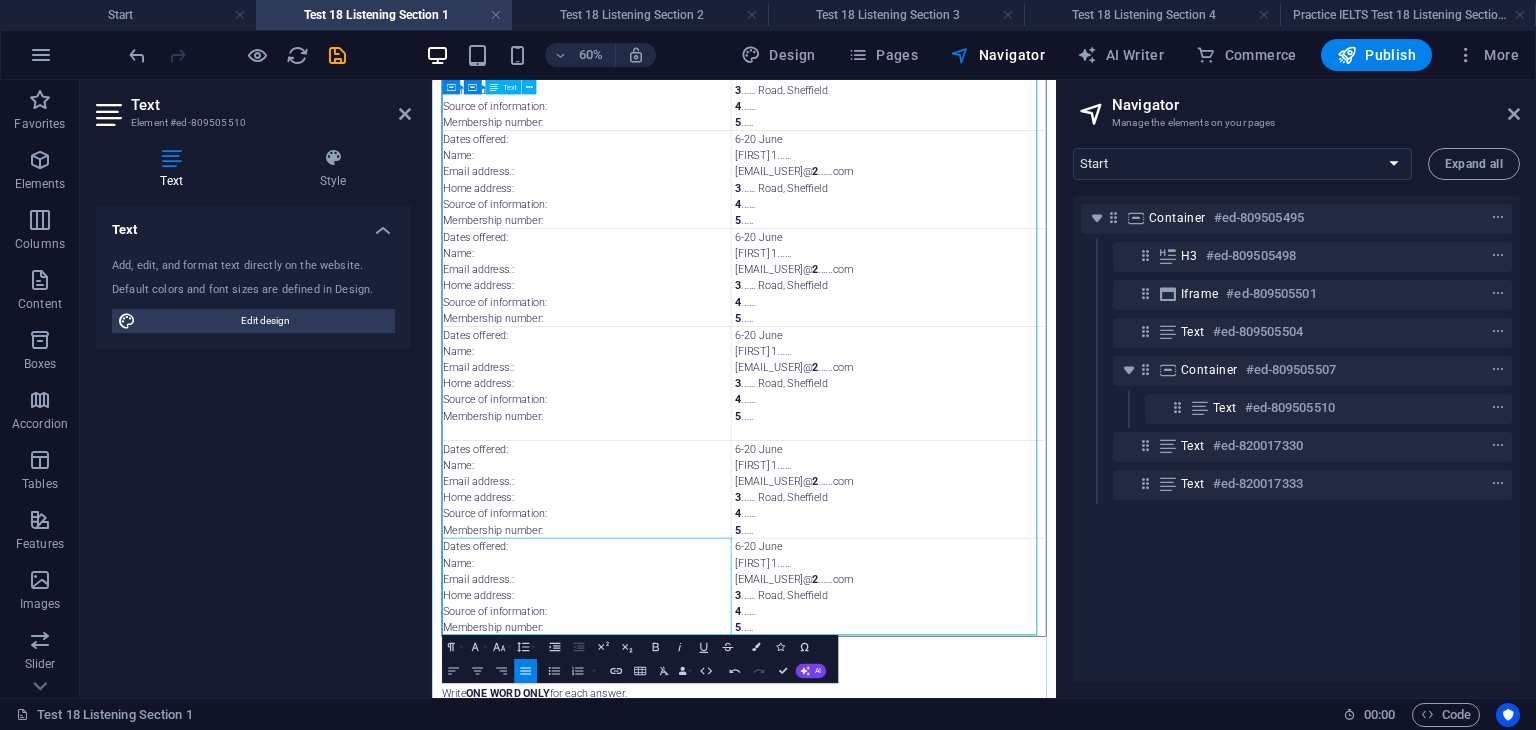 click on "Membership number:" at bounding box center [690, 639] 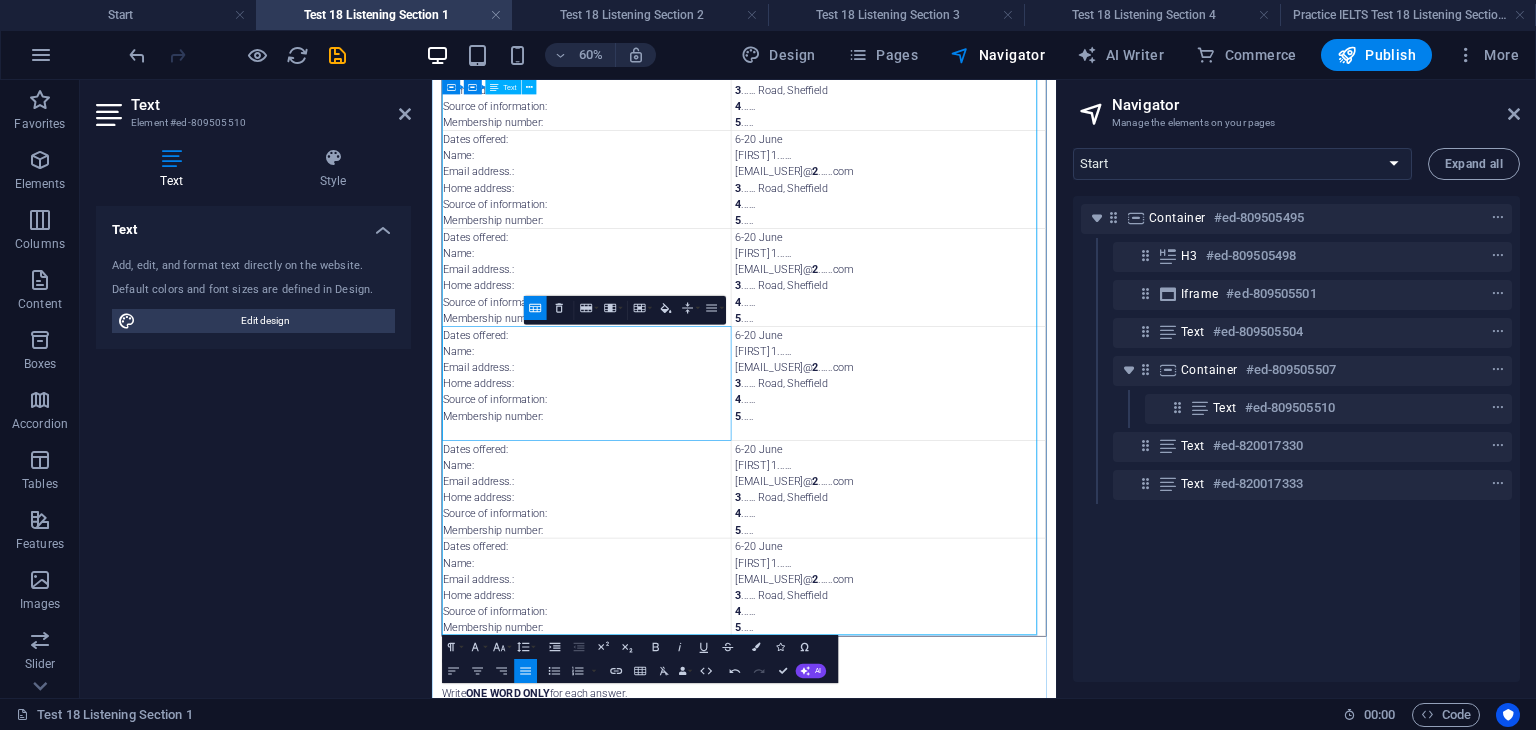 click on "Dates offered: Name:   Email address.: Home address: Source of information: Membership number:" at bounding box center [690, 586] 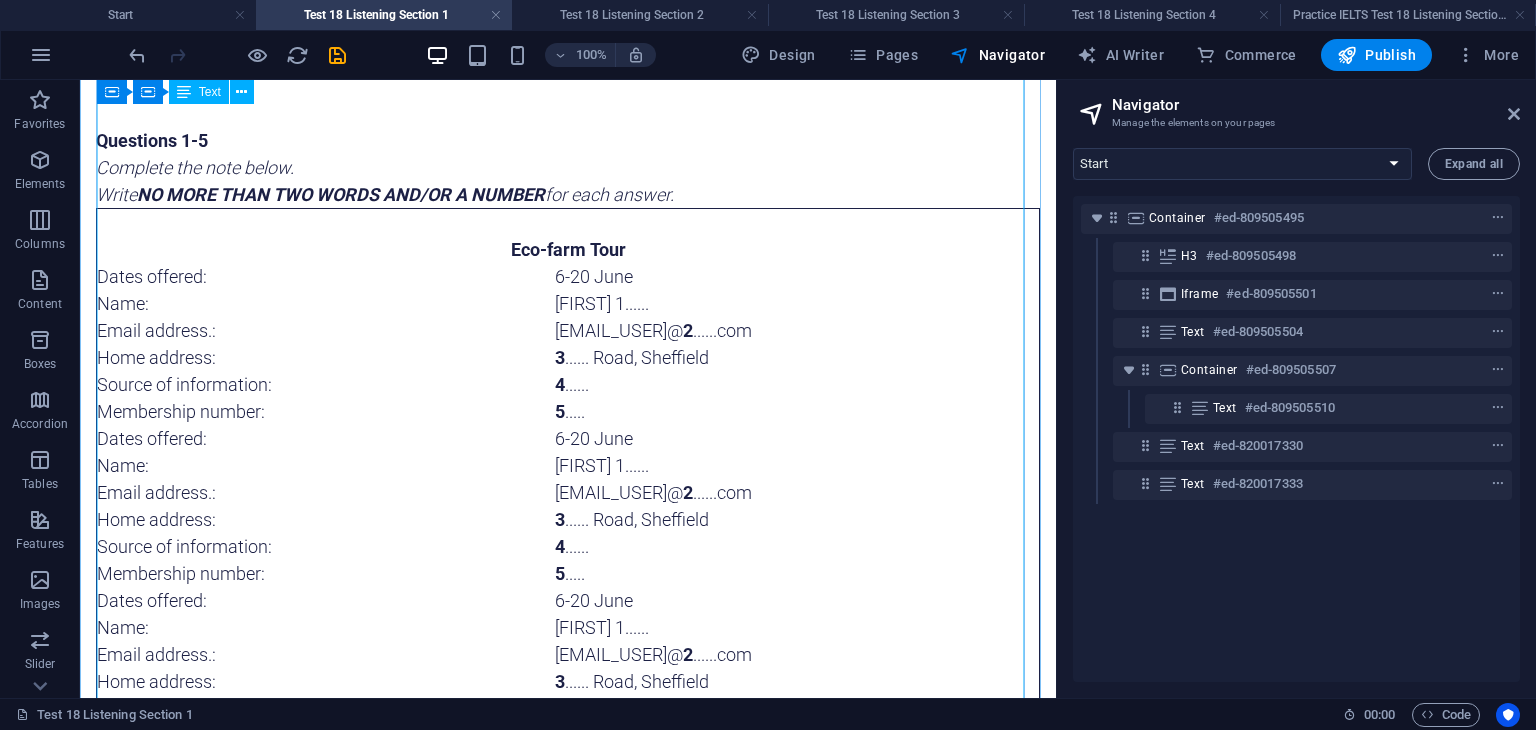 scroll, scrollTop: 100, scrollLeft: 0, axis: vertical 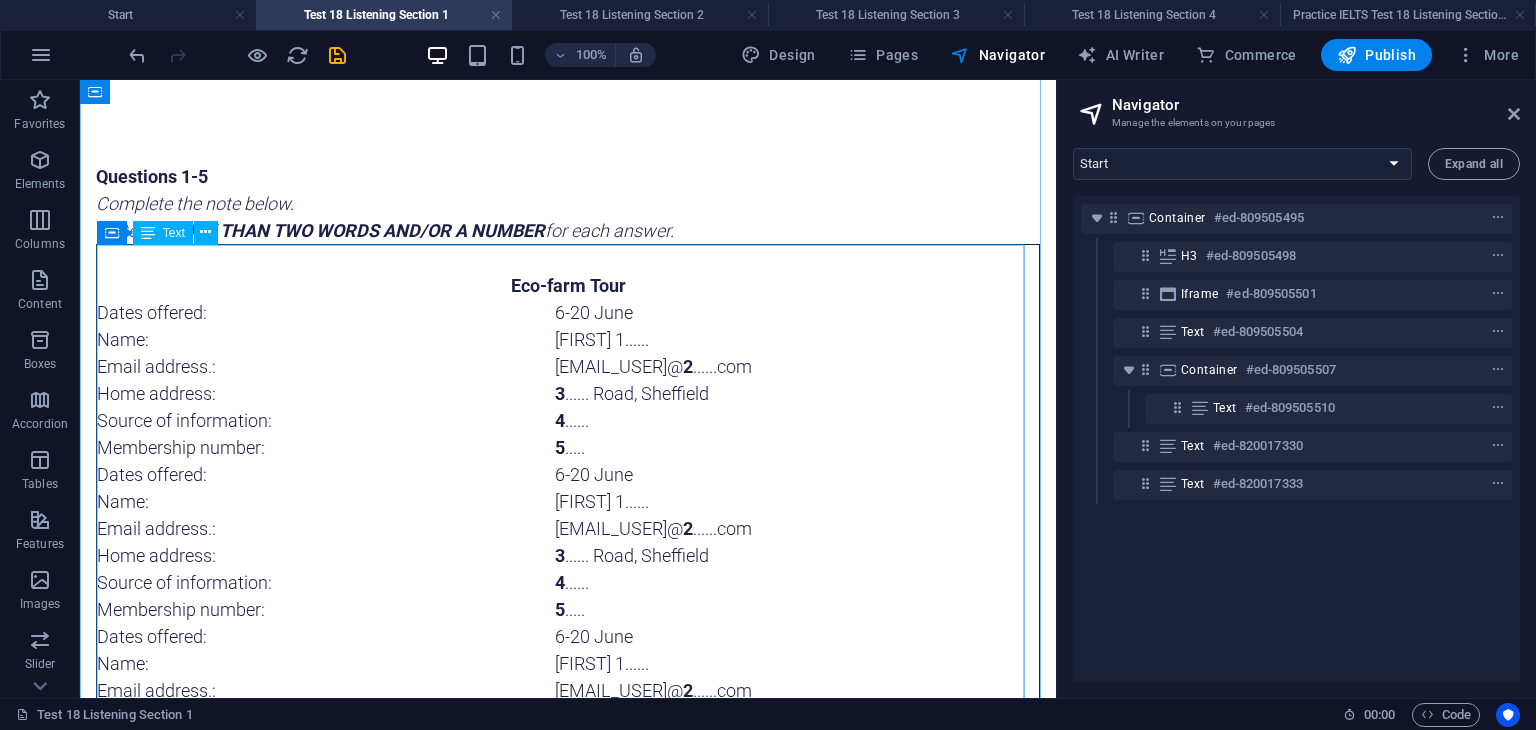 click on "Eco-farm Tour Dates offered: Name:   Email address.: Home address: Source of information: Membership number: 6-20 June [FIRST] 1...... [EMAIL_USER] 2 ......com 3 ...... Road, [CITY] 4 ...... 5 .....  Dates offered: Name:   Email address.: Home address: Source of information: Membership number: 6-20 June [FIRST] 1...... [EMAIL_USER] 2 ......com 3 ...... Road, [CITY] 4 ...... 5 .....  Dates offered: Name:   Email address.: Home address: Source of information: Membership number: 6-20 June [FIRST] 1...... [EMAIL_USER] 2 ......com 3 ...... Road, [CITY] 4 ...... 5 .....  Dates offered: Name:   Email address.: Home address: Source of information: Membership number: 6-20 June [FIRST] 1...... [EMAIL_USER] 2 ......com 3 ...... Road, [CITY] 4 ...... 5 .....  Dates offered: Name:   Email address.: Home address: Source of information: Membership number: 6-20 June [FIRST] 1...... [EMAIL_USER] 2 ......com 3 ...... Road, [CITY] 4 ...... 5 .....  Dates offered: Name:   Email address.: Home address: Source of information: 2 3 4 5" at bounding box center (568, 758) 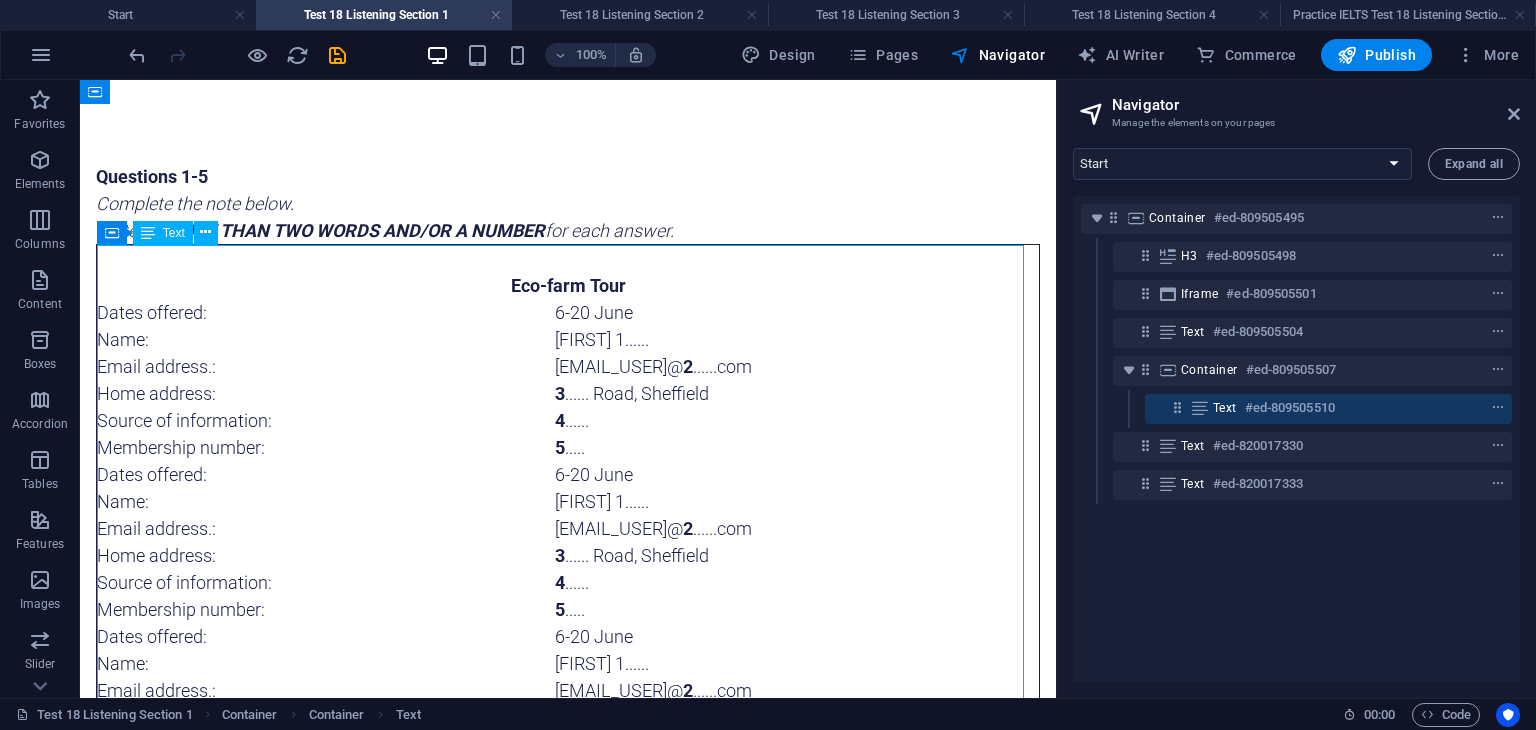 click on "Eco-farm Tour Dates offered: Name:   Email address.: Home address: Source of information: Membership number: 6-20 June [FIRST] 1...... [EMAIL_USER] 2 ......com 3 ...... Road, [CITY] 4 ...... 5 .....  Dates offered: Name:   Email address.: Home address: Source of information: Membership number: 6-20 June [FIRST] 1...... [EMAIL_USER] 2 ......com 3 ...... Road, [CITY] 4 ...... 5 .....  Dates offered: Name:   Email address.: Home address: Source of information: Membership number: 6-20 June [FIRST] 1...... [EMAIL_USER] 2 ......com 3 ...... Road, [CITY] 4 ...... 5 .....  Dates offered: Name:   Email address.: Home address: Source of information: Membership number: 6-20 June [FIRST] 1...... [EMAIL_USER] 2 ......com 3 ...... Road, [CITY] 4 ...... 5 .....  Dates offered: Name:   Email address.: Home address: Source of information: Membership number: 6-20 June [FIRST] 1...... [EMAIL_USER] 2 ......com 3 ...... Road, [CITY] 4 ...... 5 .....  Dates offered: Name:   Email address.: Home address: Source of information: 2 3 4 5" at bounding box center [568, 758] 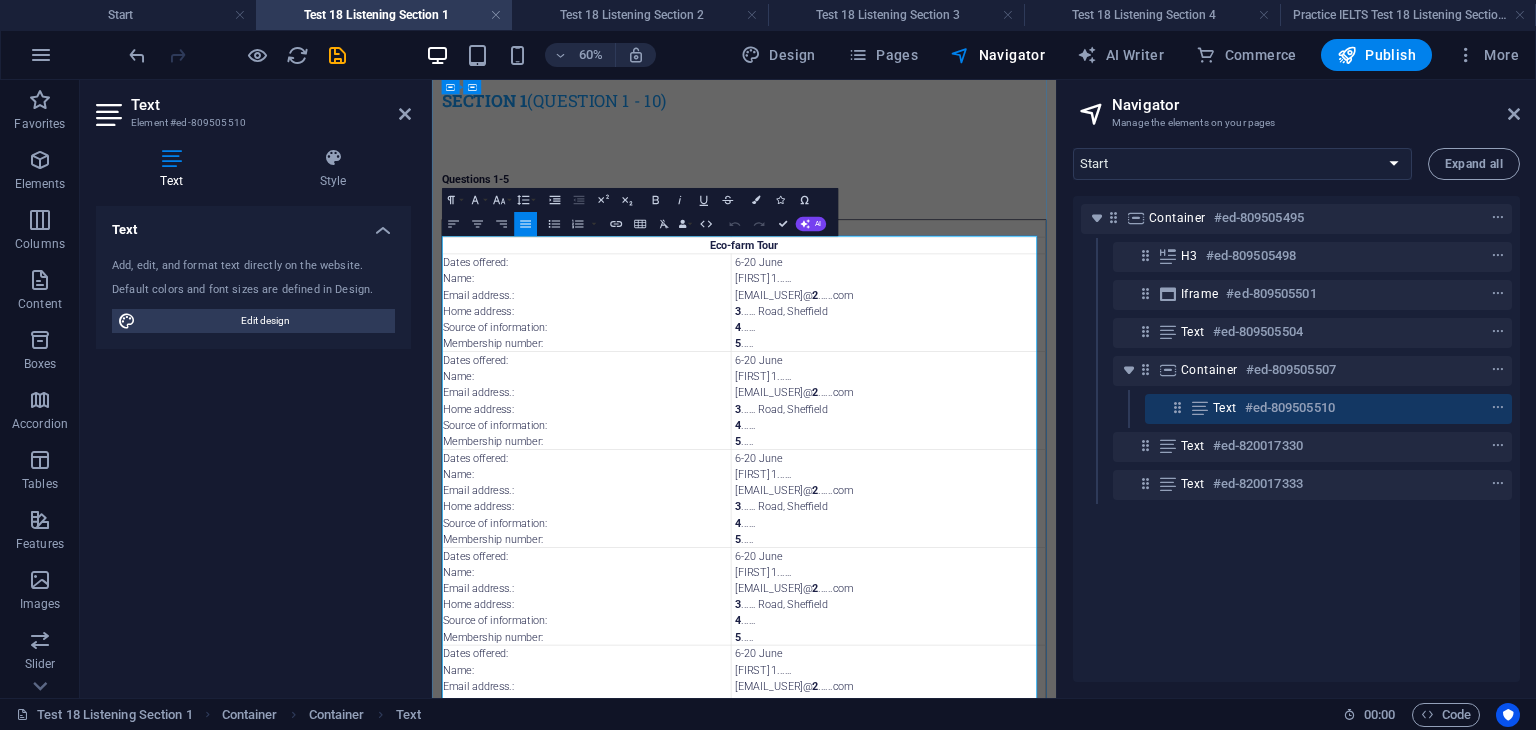 scroll, scrollTop: 0, scrollLeft: 0, axis: both 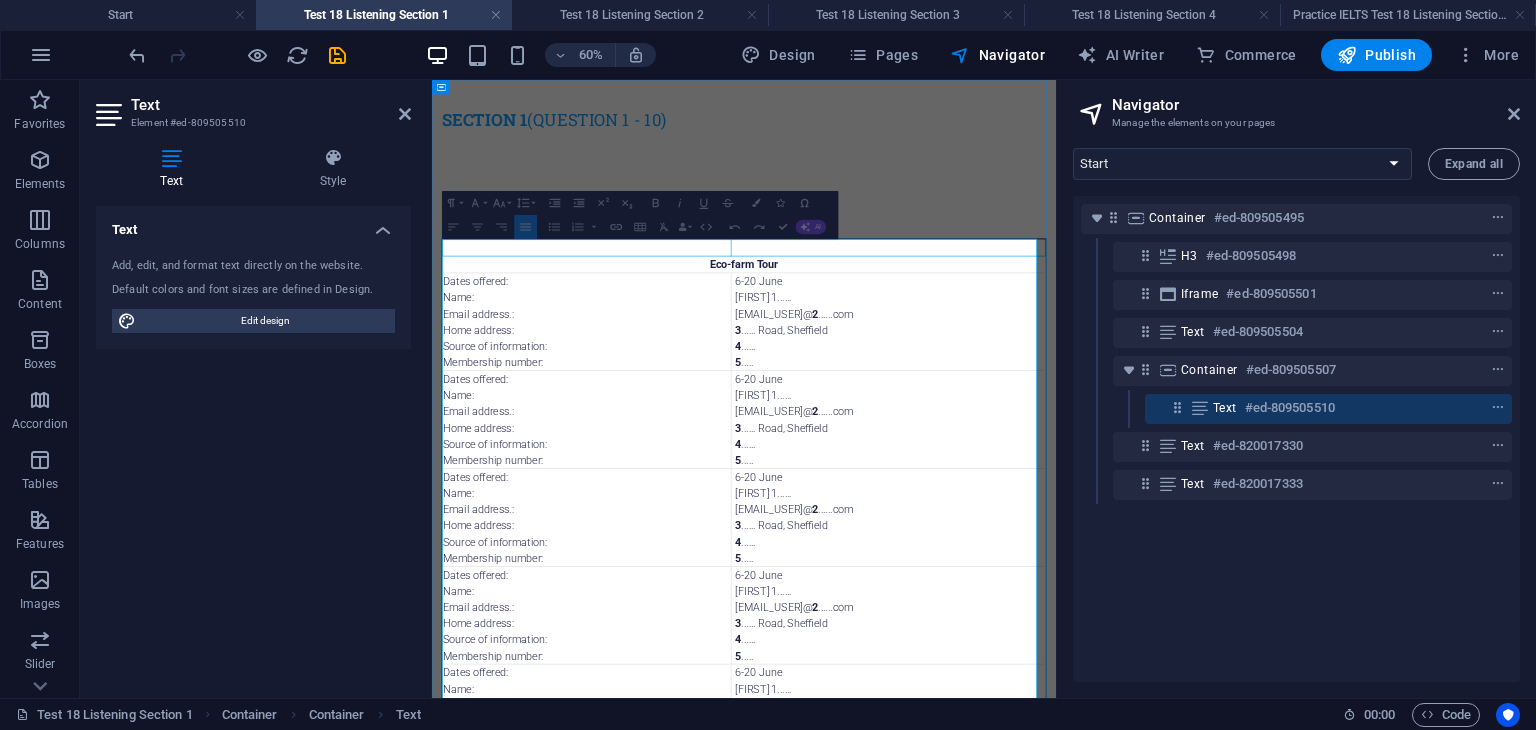 drag, startPoint x: 1024, startPoint y: 362, endPoint x: 821, endPoint y: 361, distance: 203.00246 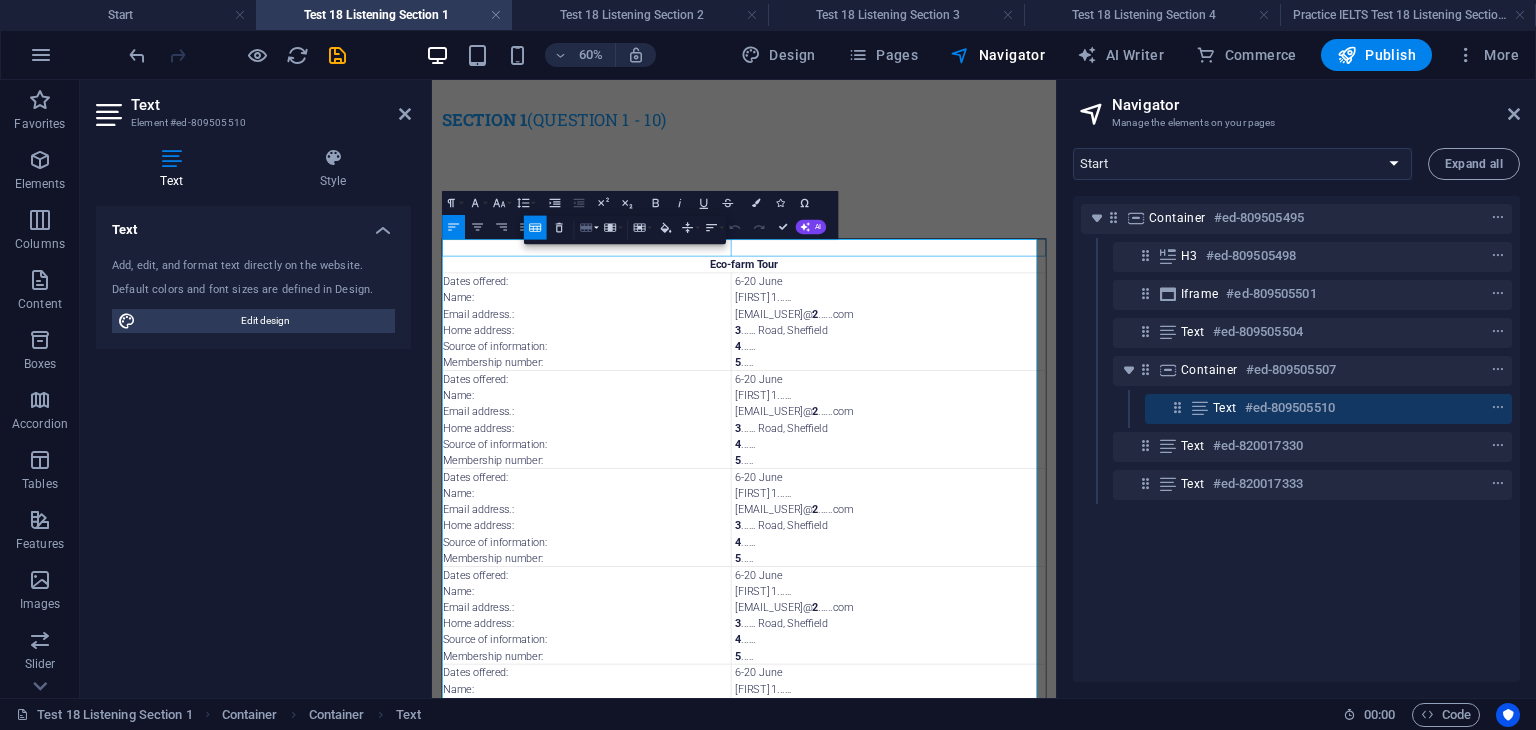 click 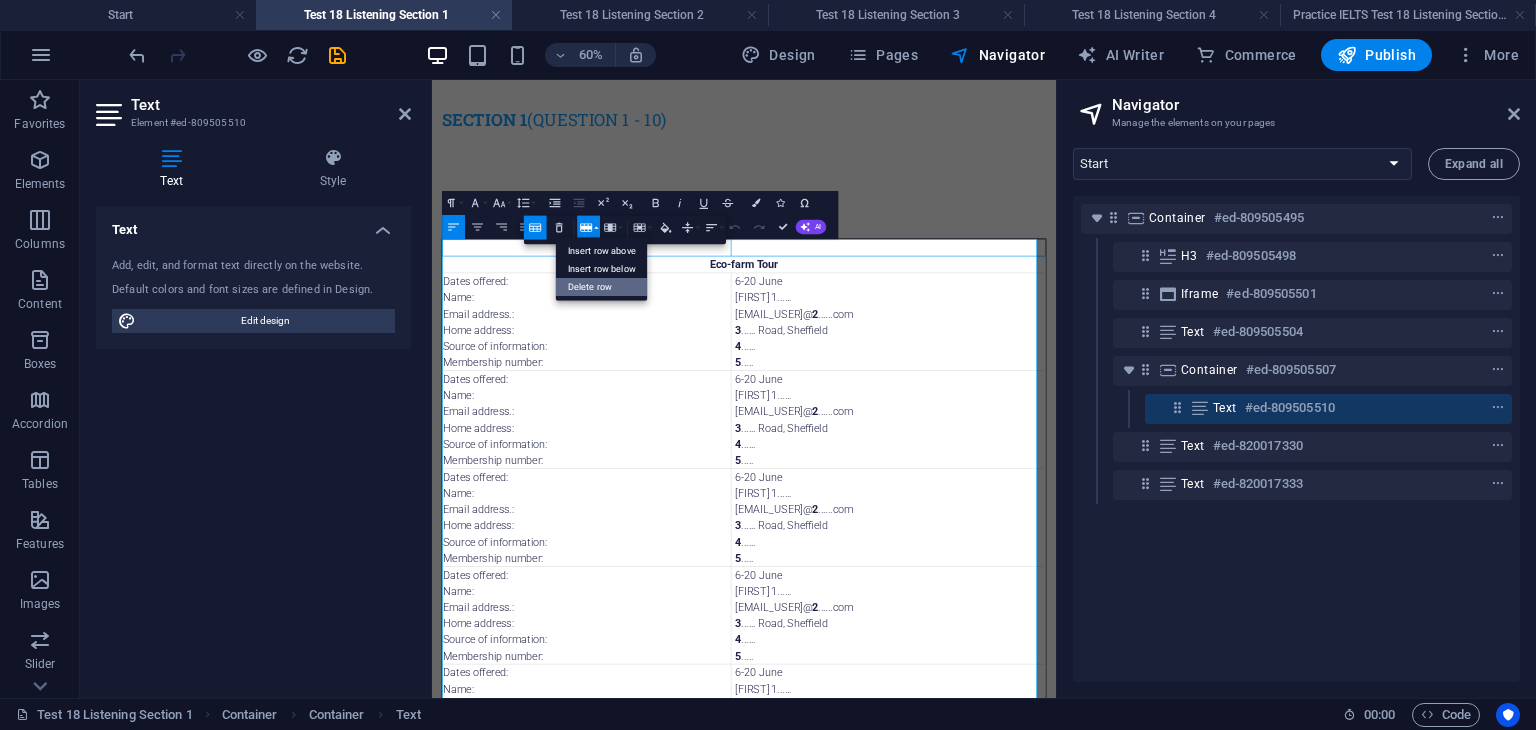click on "Delete row" at bounding box center [602, 287] 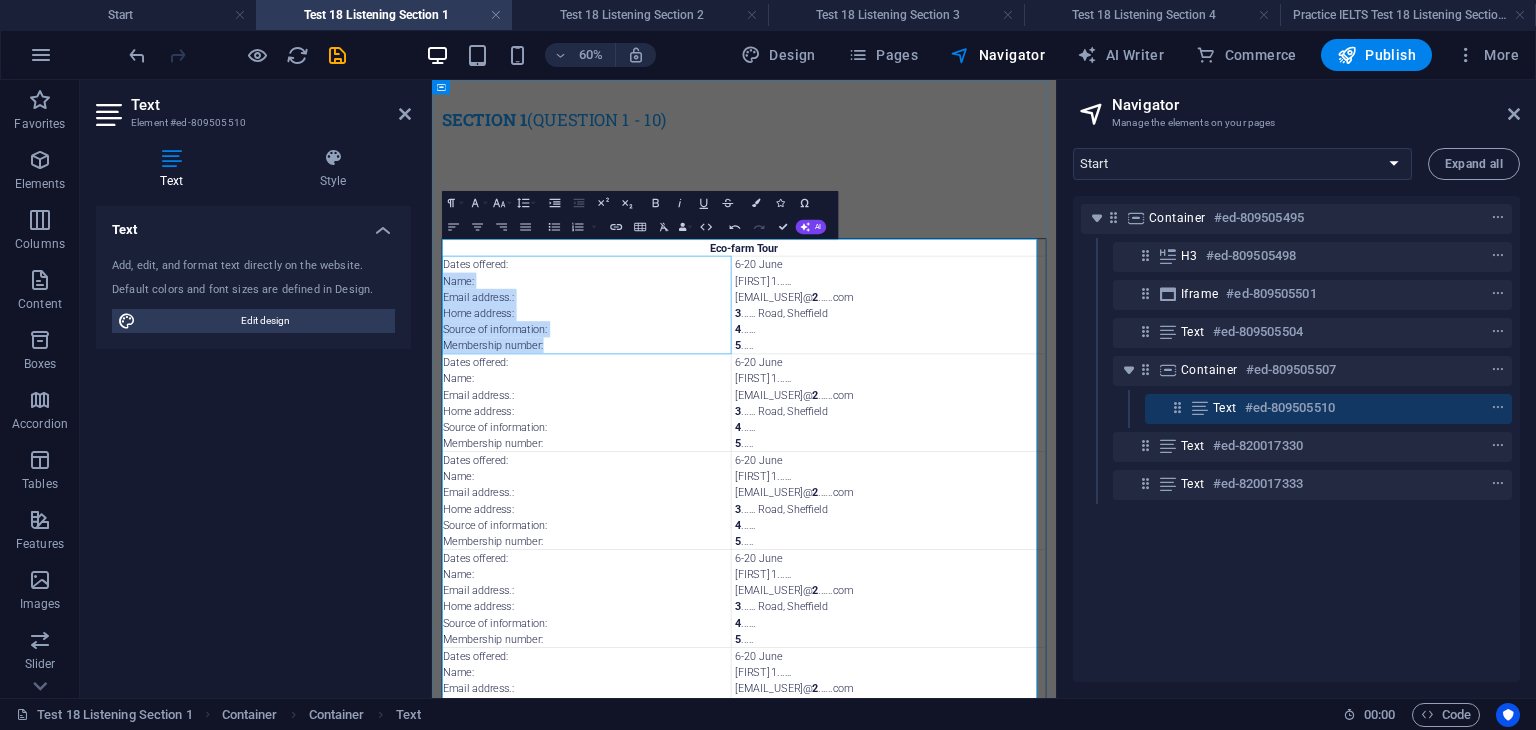 drag, startPoint x: 673, startPoint y: 524, endPoint x: 450, endPoint y: 412, distance: 249.5456 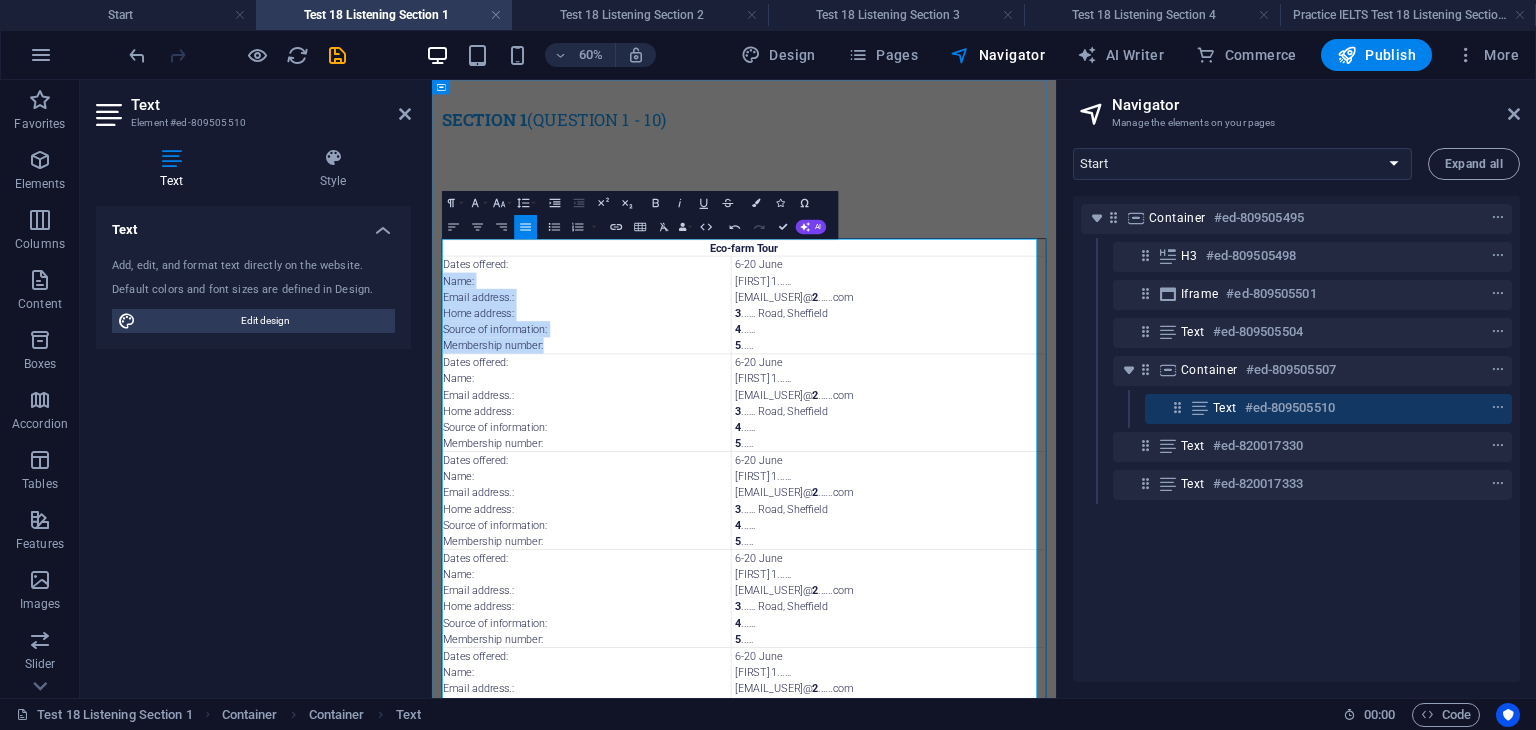 type 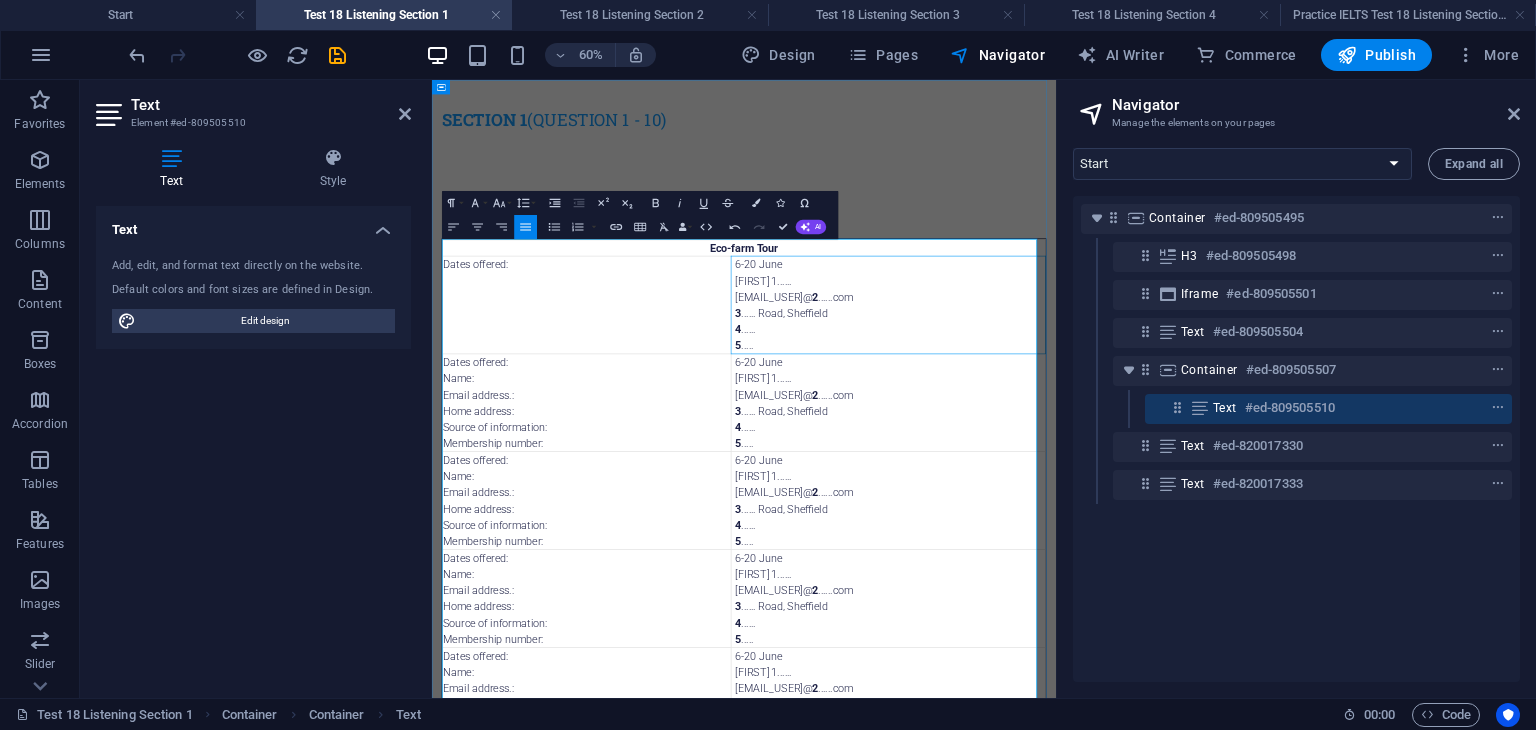 drag, startPoint x: 990, startPoint y: 514, endPoint x: 933, endPoint y: 410, distance: 118.595955 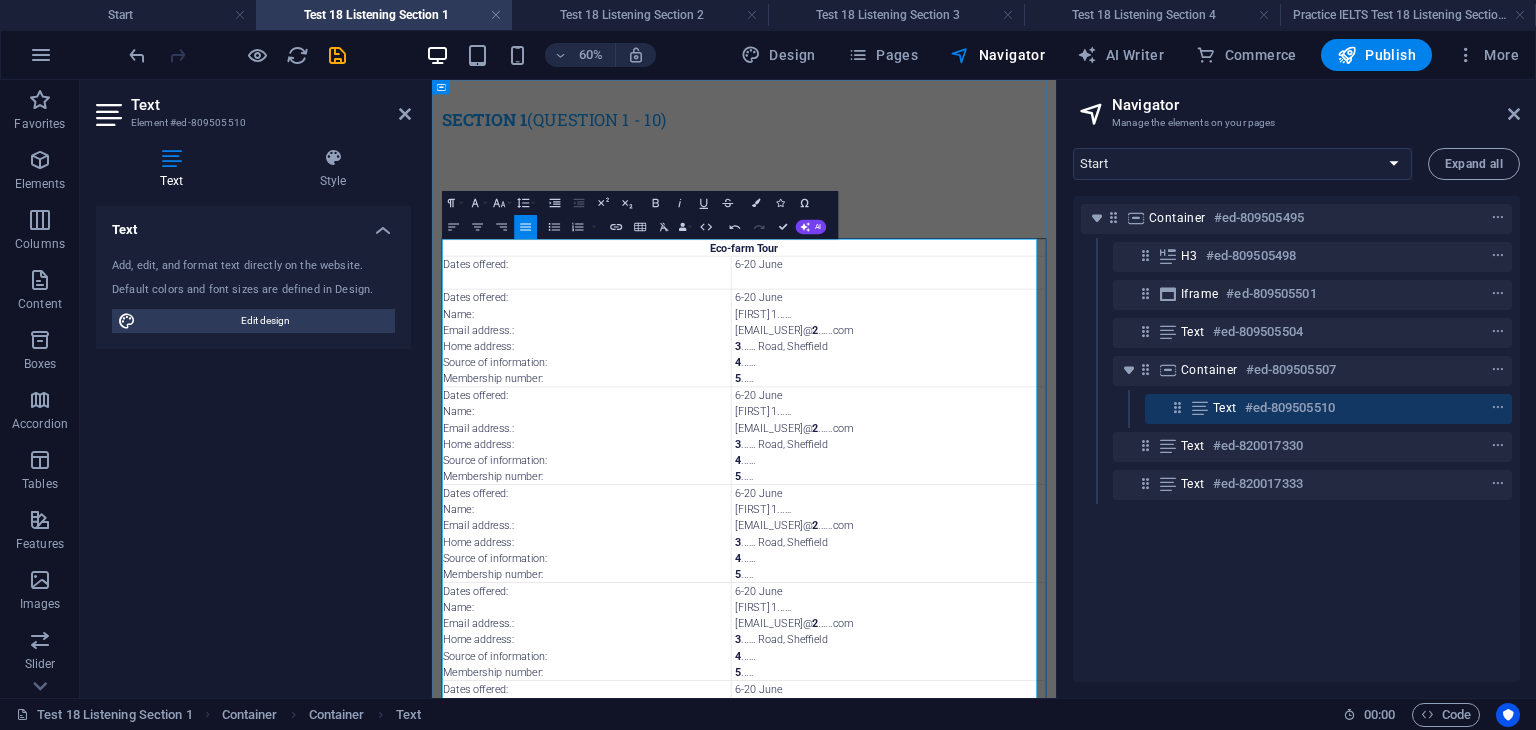 click at bounding box center (1192, 414) 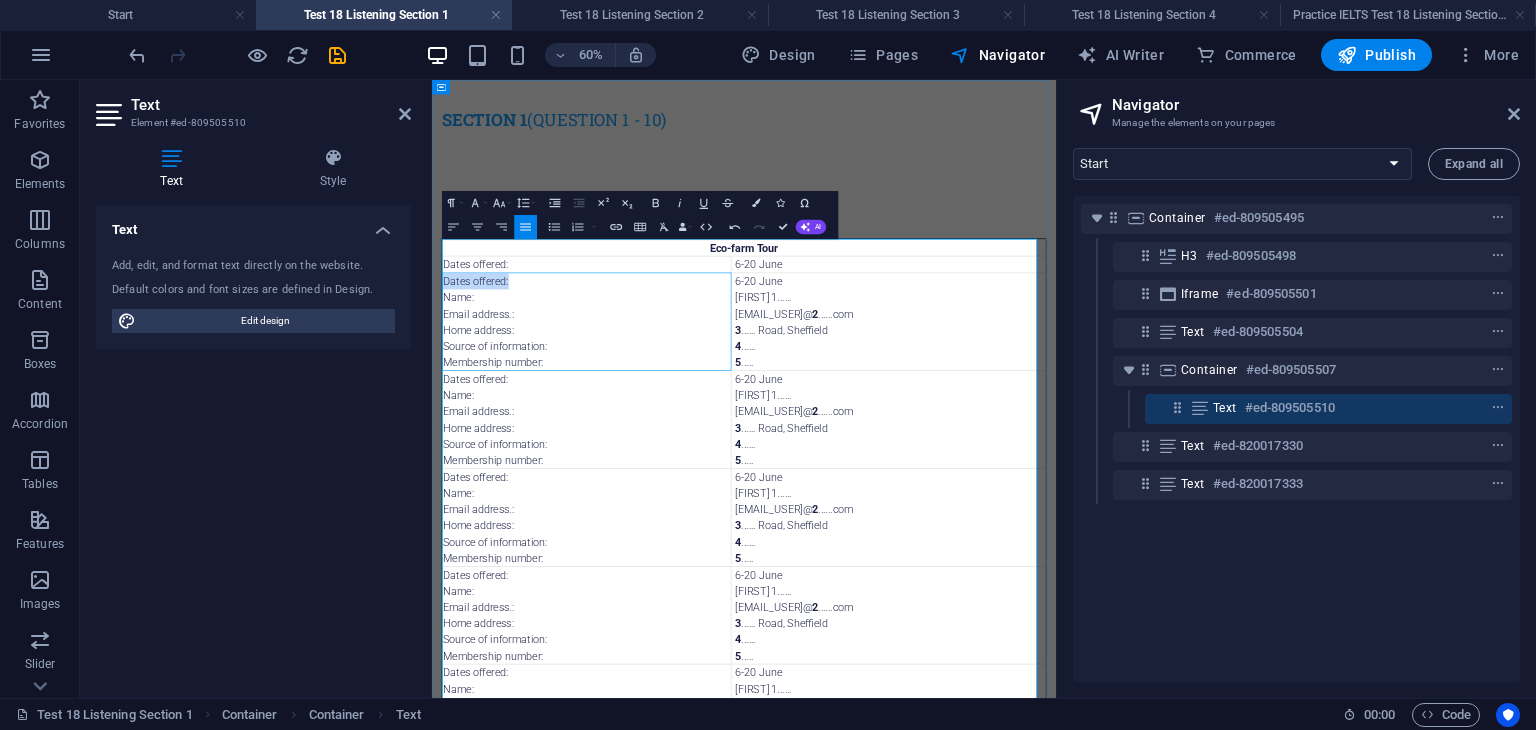 drag, startPoint x: 622, startPoint y: 422, endPoint x: 453, endPoint y: 418, distance: 169.04733 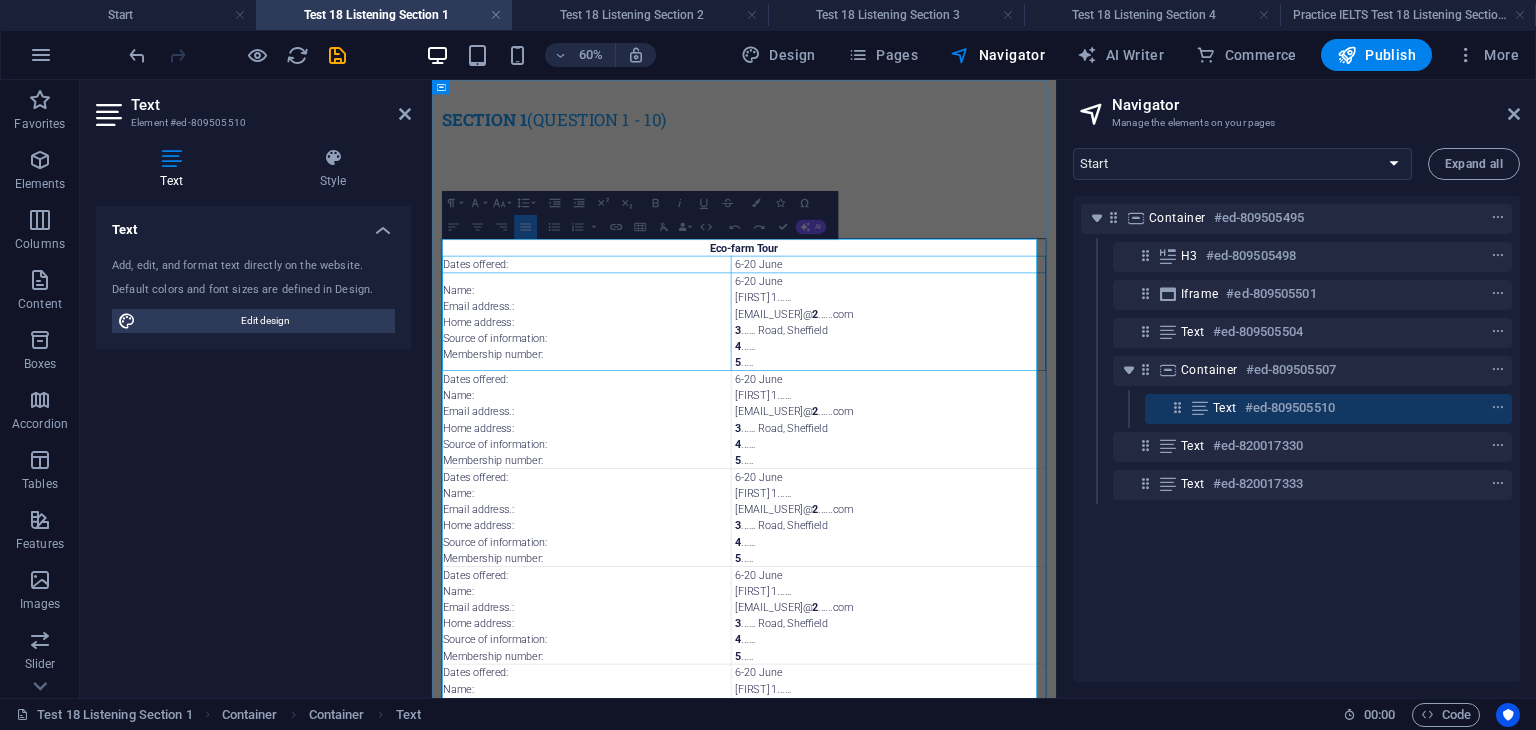 drag, startPoint x: 977, startPoint y: 554, endPoint x: 642, endPoint y: 384, distance: 375.66608 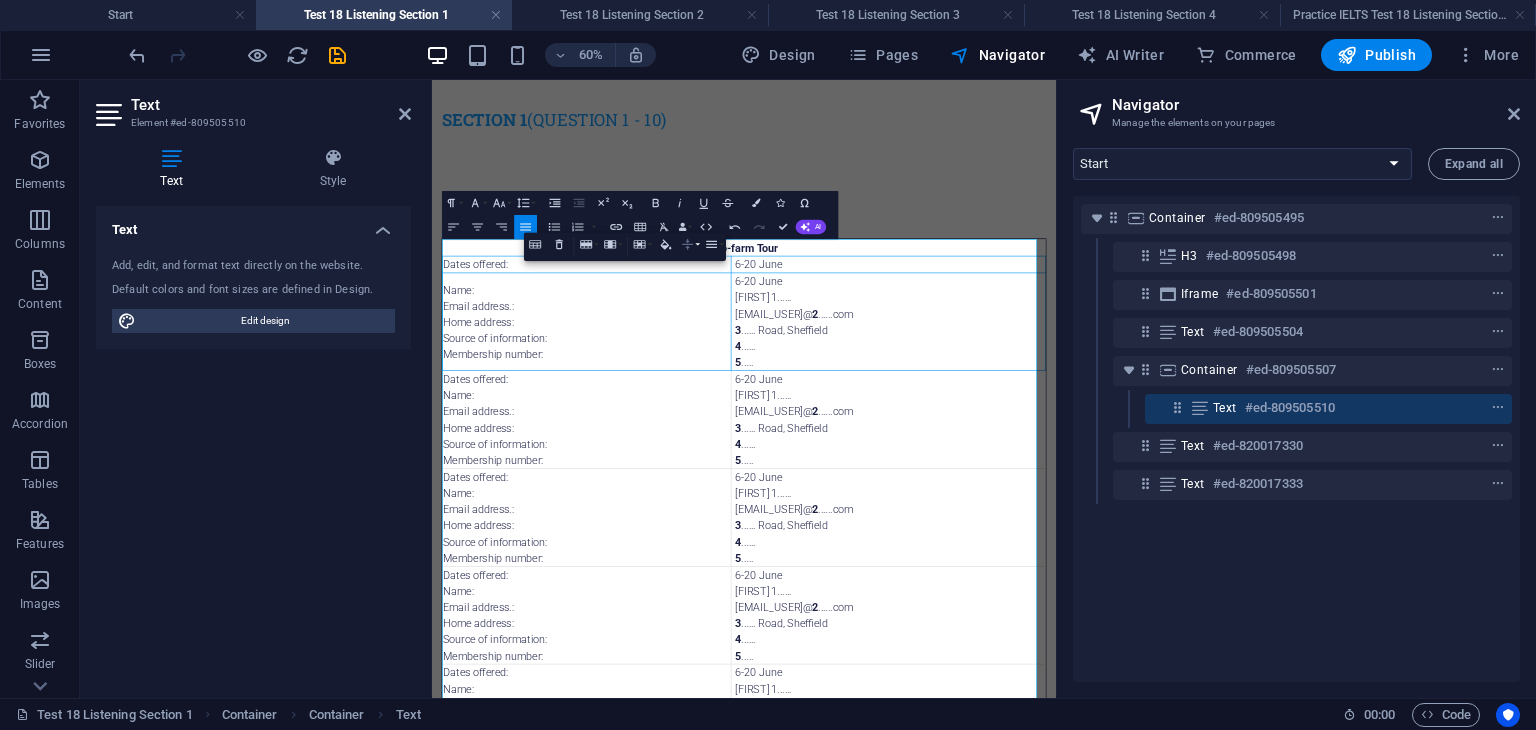 click 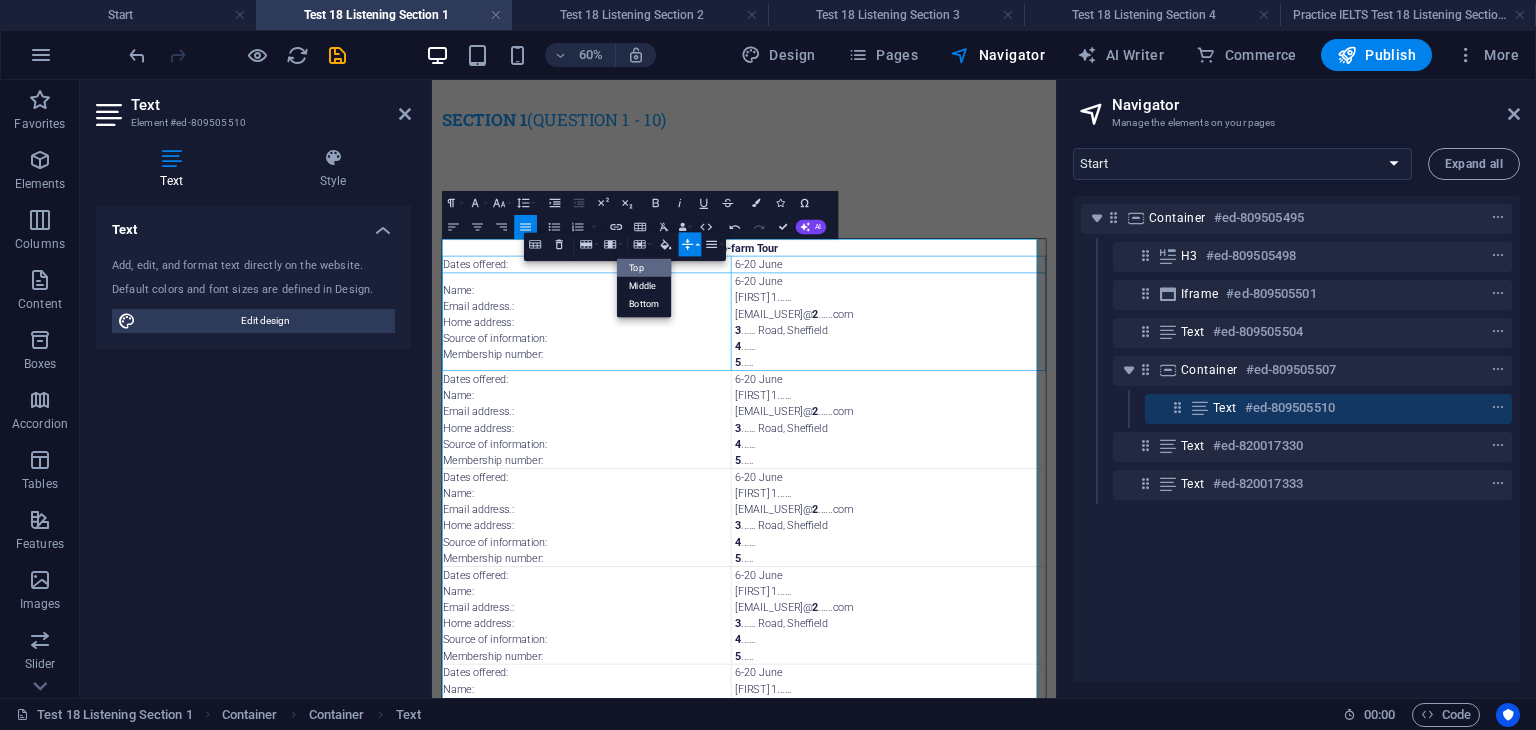 scroll, scrollTop: 0, scrollLeft: 0, axis: both 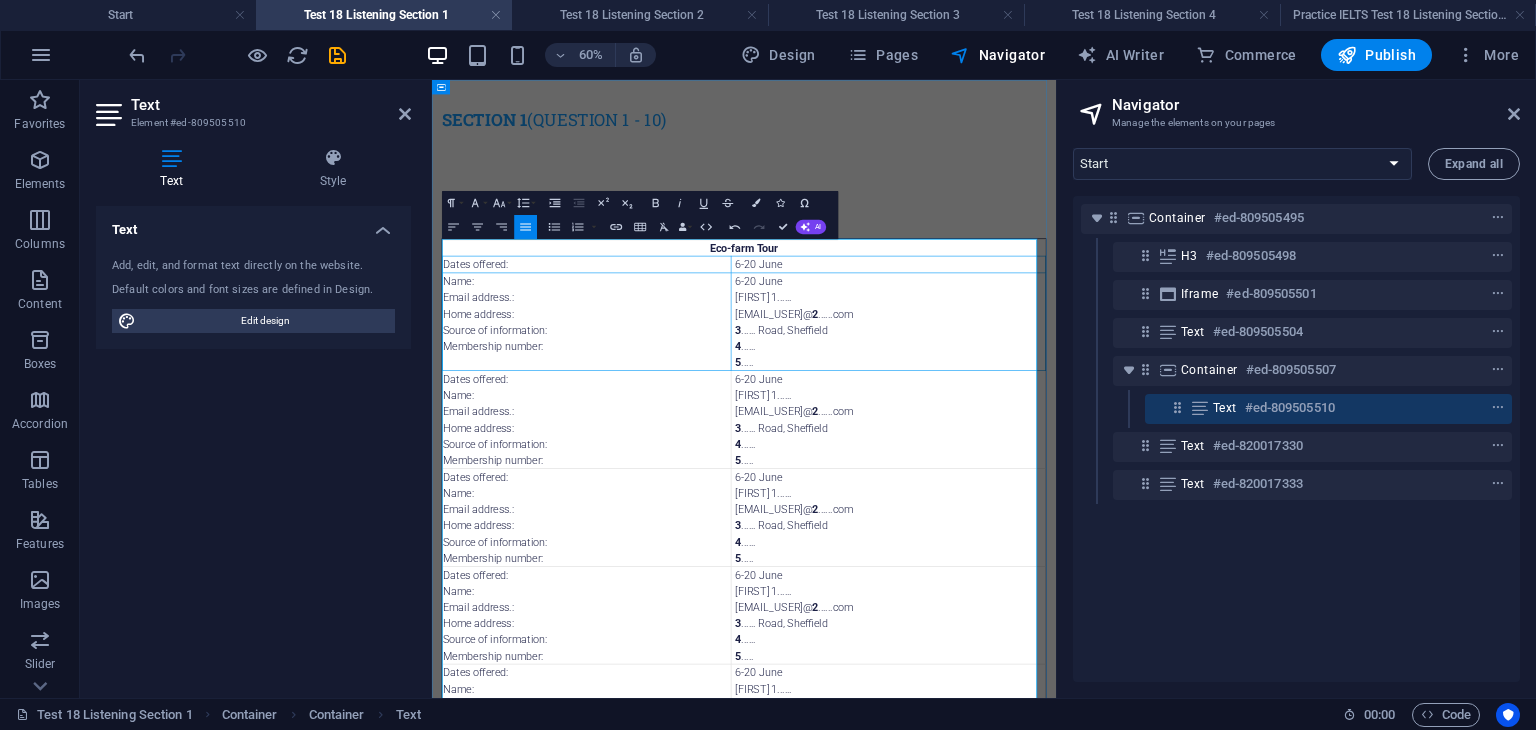 click on "4 ......" at bounding box center [1192, 523] 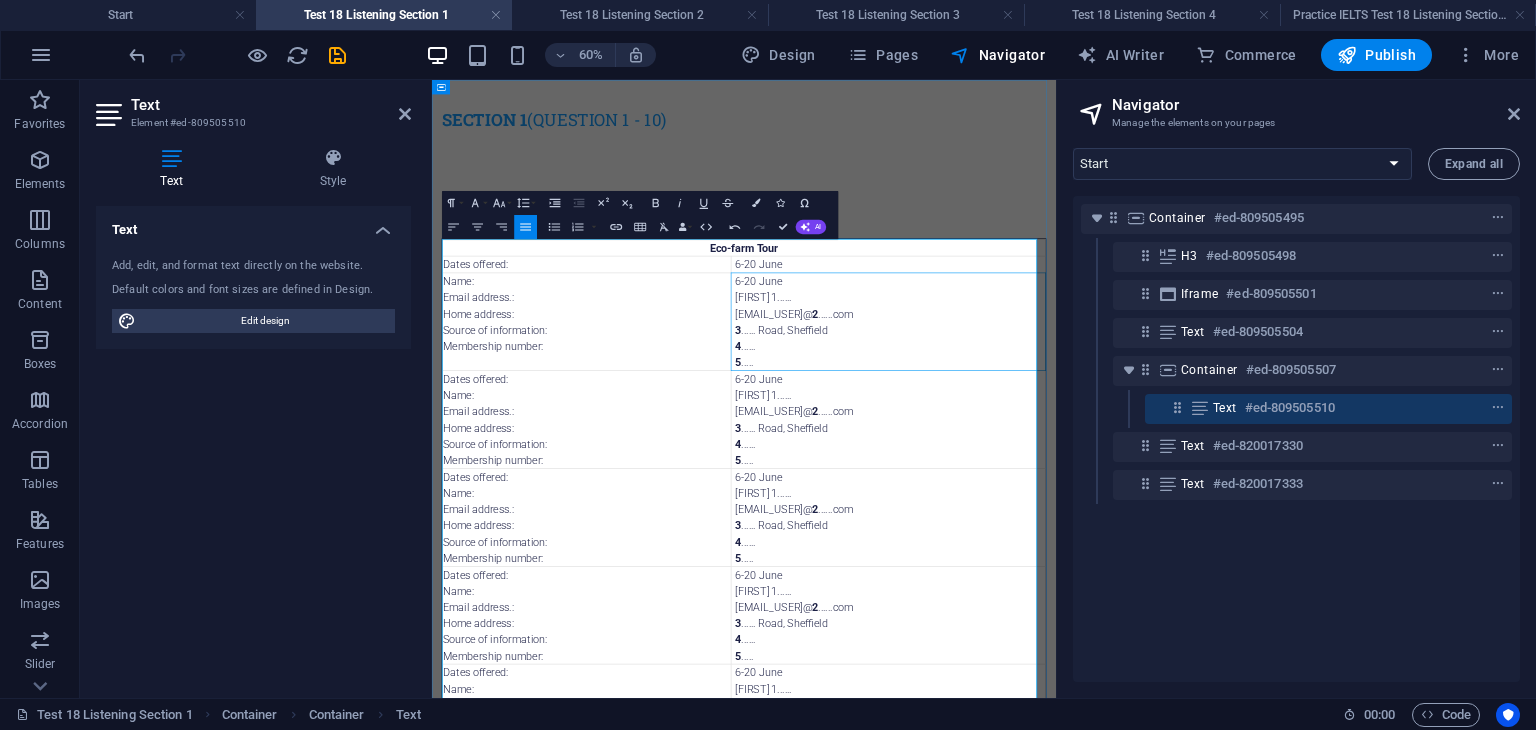 click on "5 ....." at bounding box center [1192, 550] 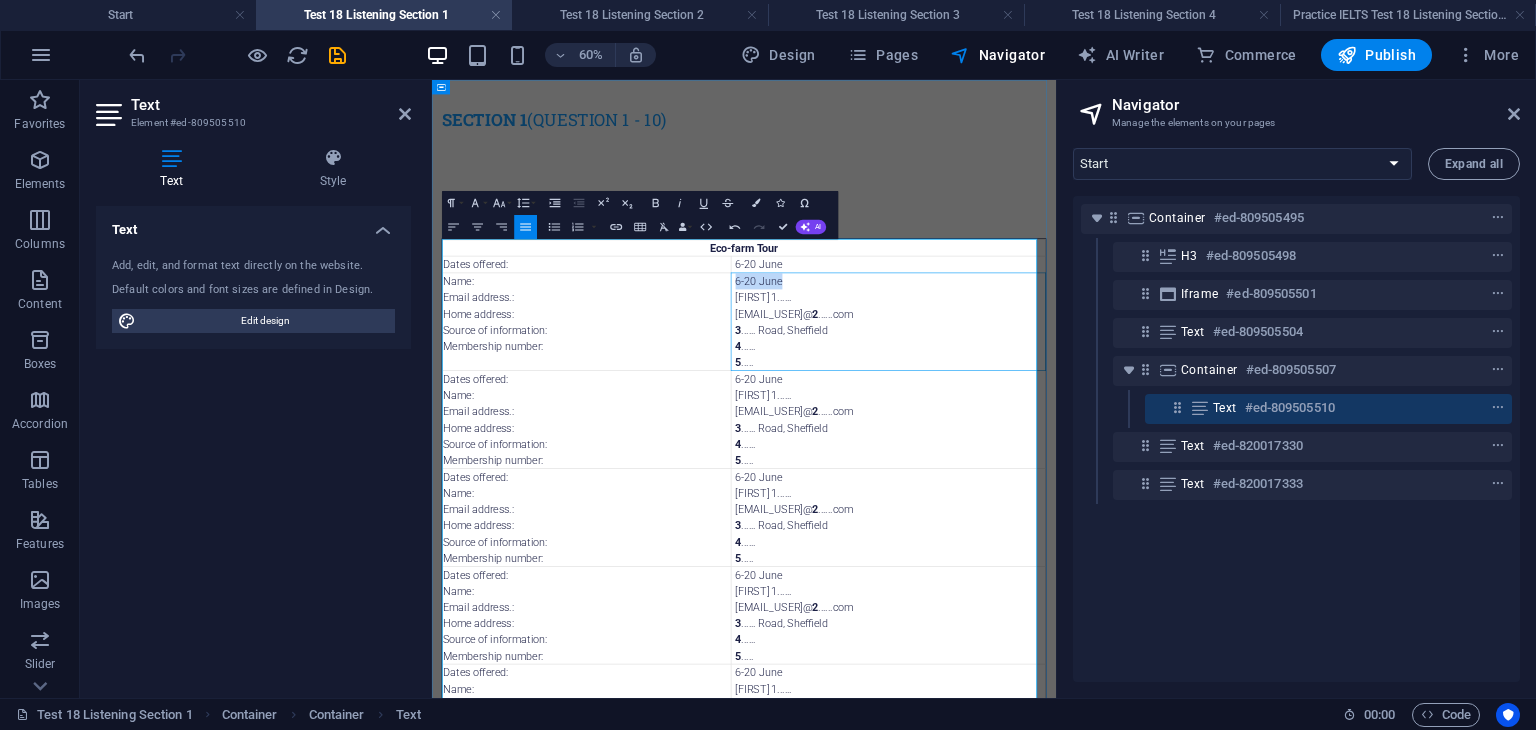 drag, startPoint x: 1034, startPoint y: 420, endPoint x: 930, endPoint y: 416, distance: 104.0769 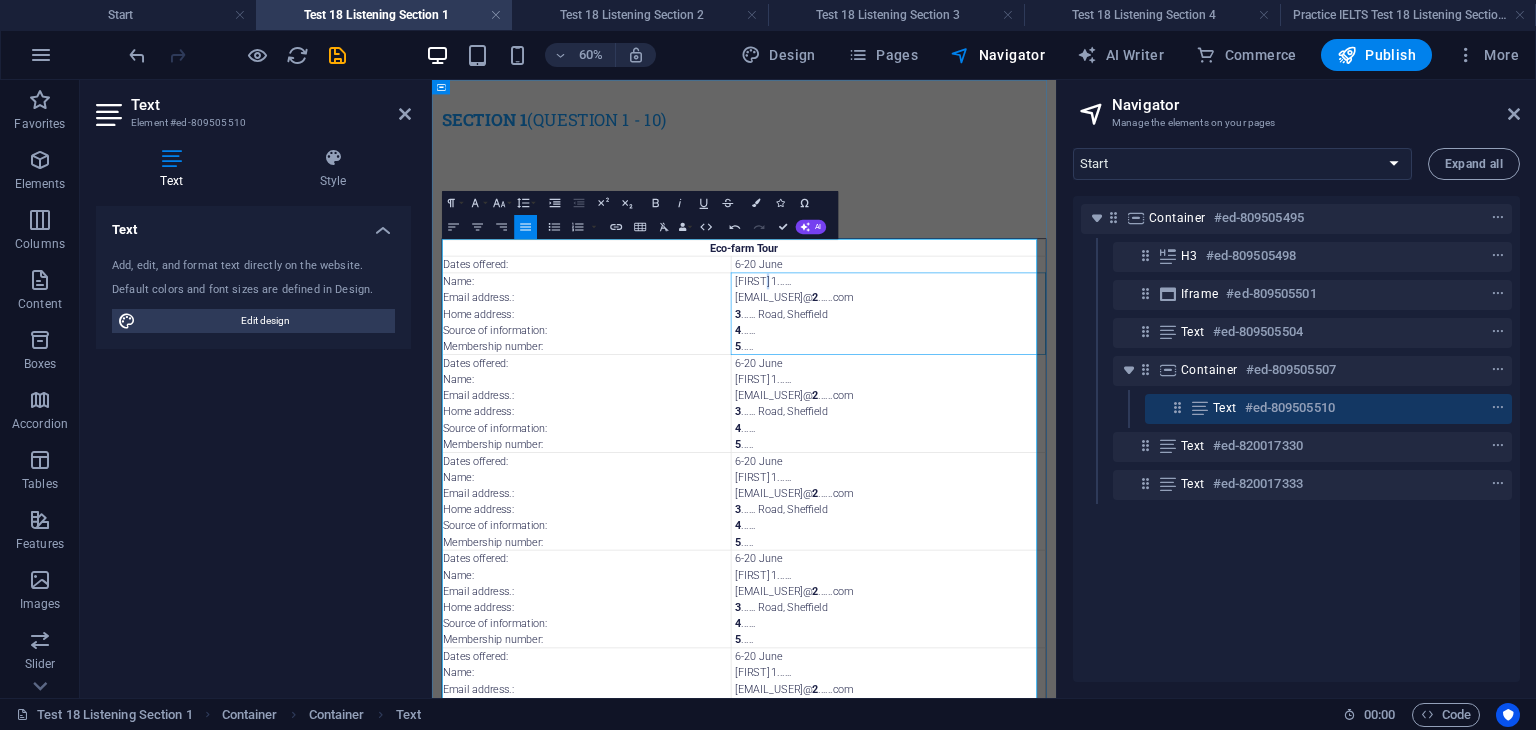 drag, startPoint x: 981, startPoint y: 416, endPoint x: 992, endPoint y: 417, distance: 11.045361 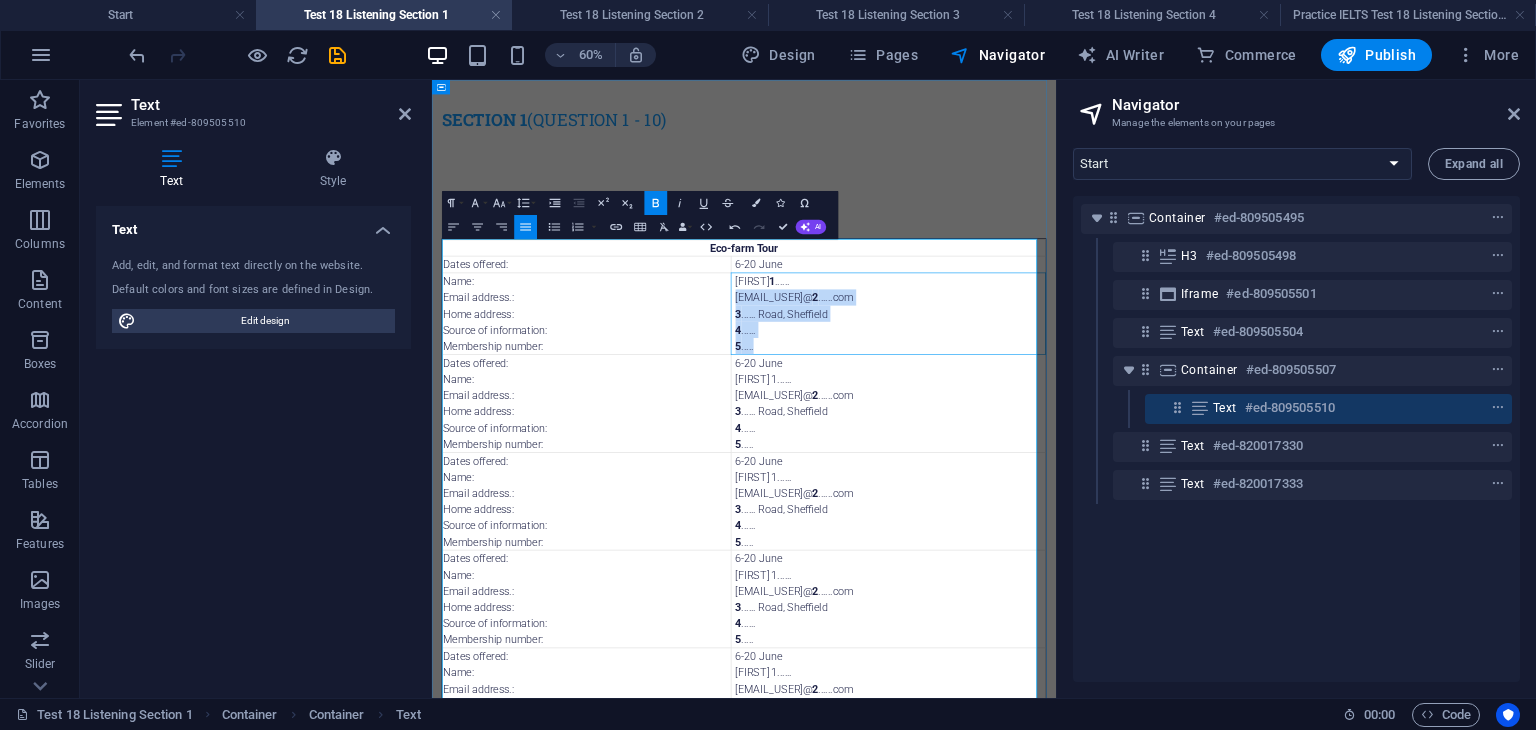 drag, startPoint x: 986, startPoint y: 524, endPoint x: 933, endPoint y: 450, distance: 91.02197 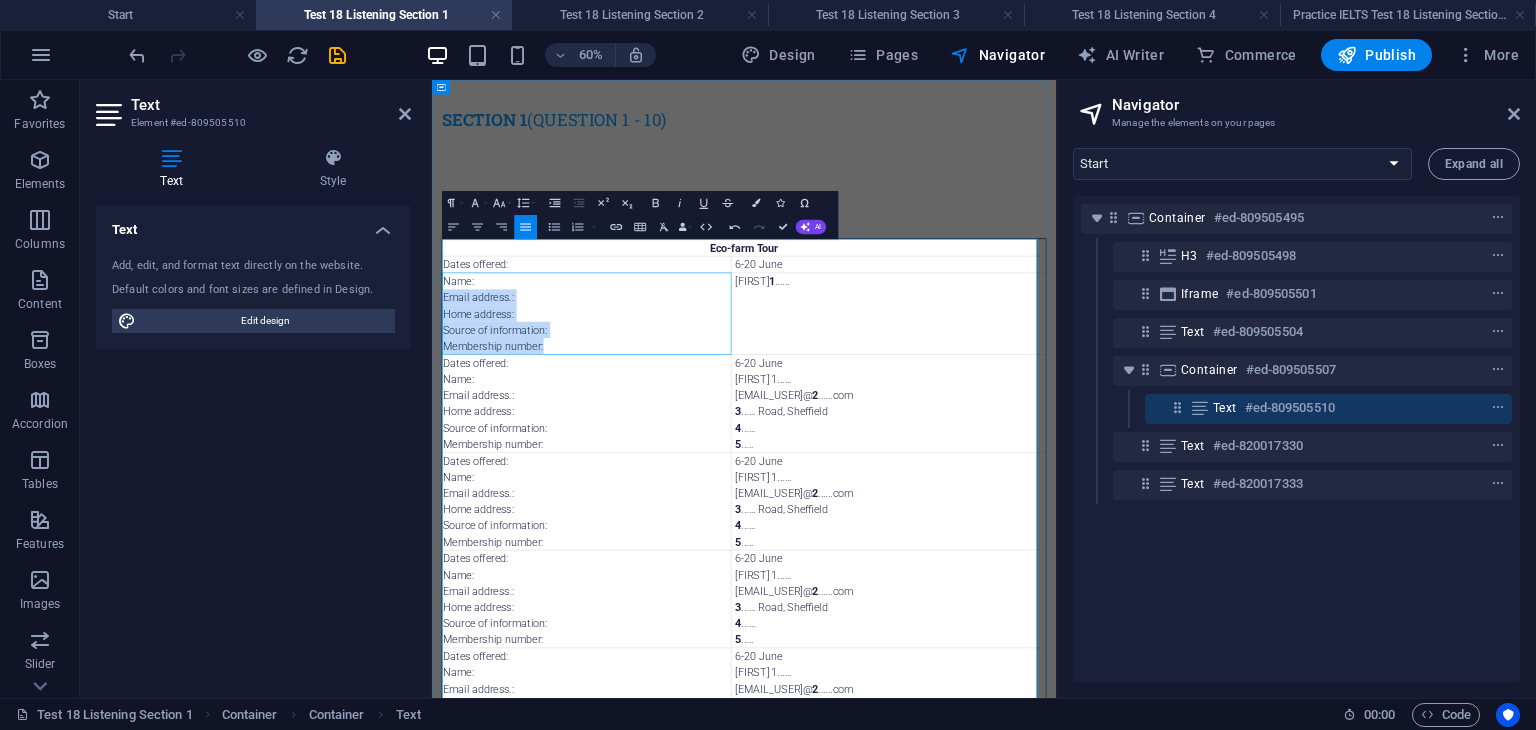 drag, startPoint x: 650, startPoint y: 522, endPoint x: 452, endPoint y: 444, distance: 212.80977 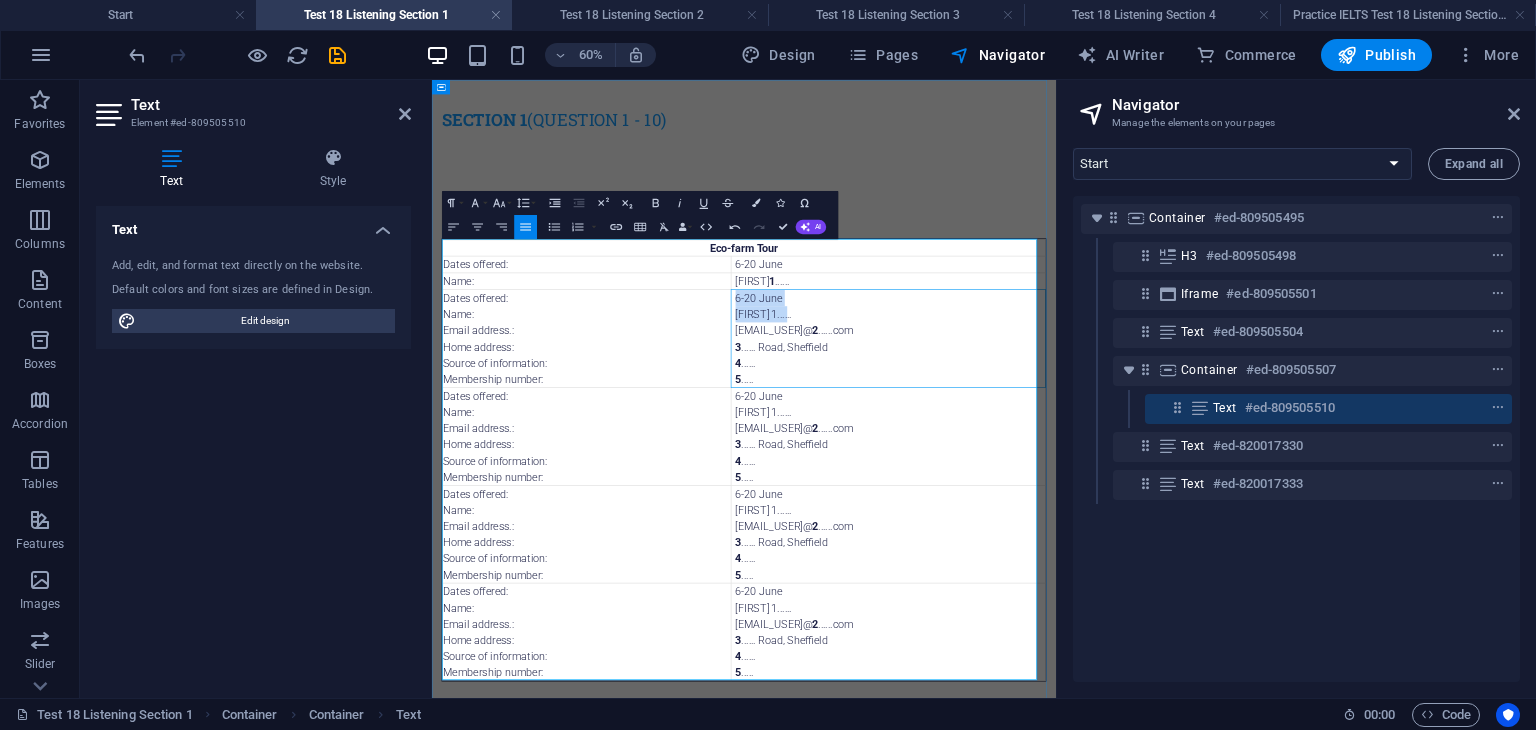 drag, startPoint x: 1025, startPoint y: 465, endPoint x: 930, endPoint y: 437, distance: 99.0404 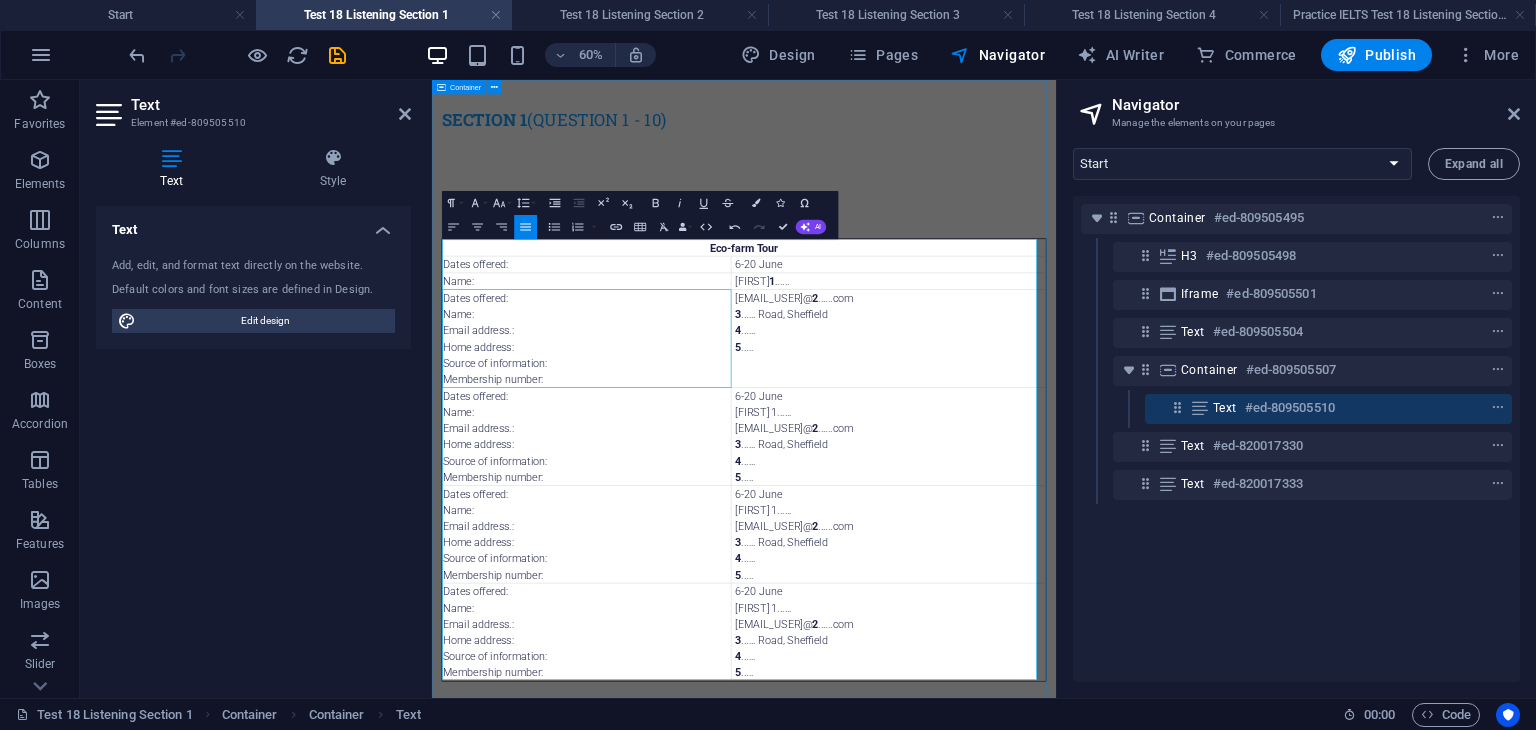 drag, startPoint x: 589, startPoint y: 465, endPoint x: 441, endPoint y: 441, distance: 149.93332 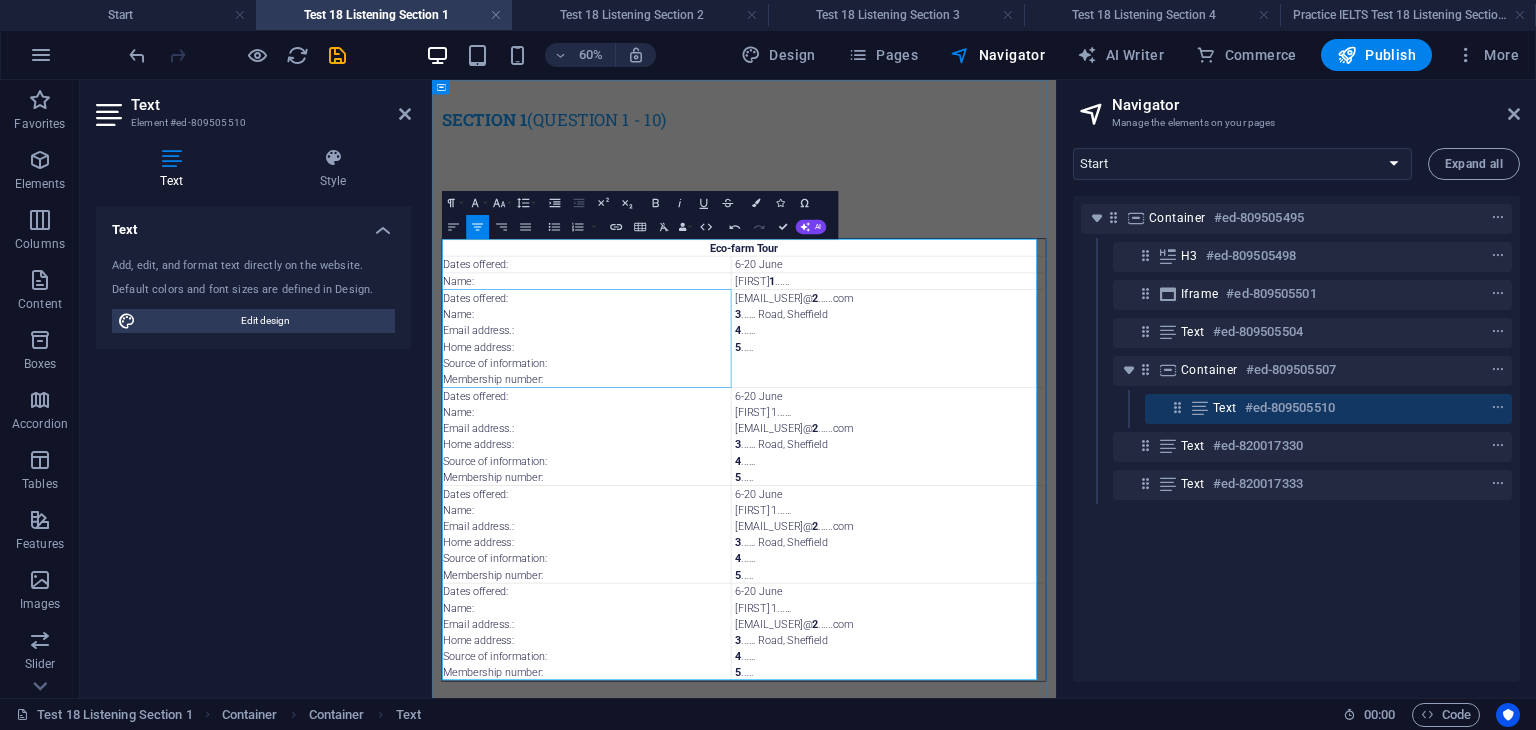 drag, startPoint x: 488, startPoint y: 442, endPoint x: 512, endPoint y: 452, distance: 26 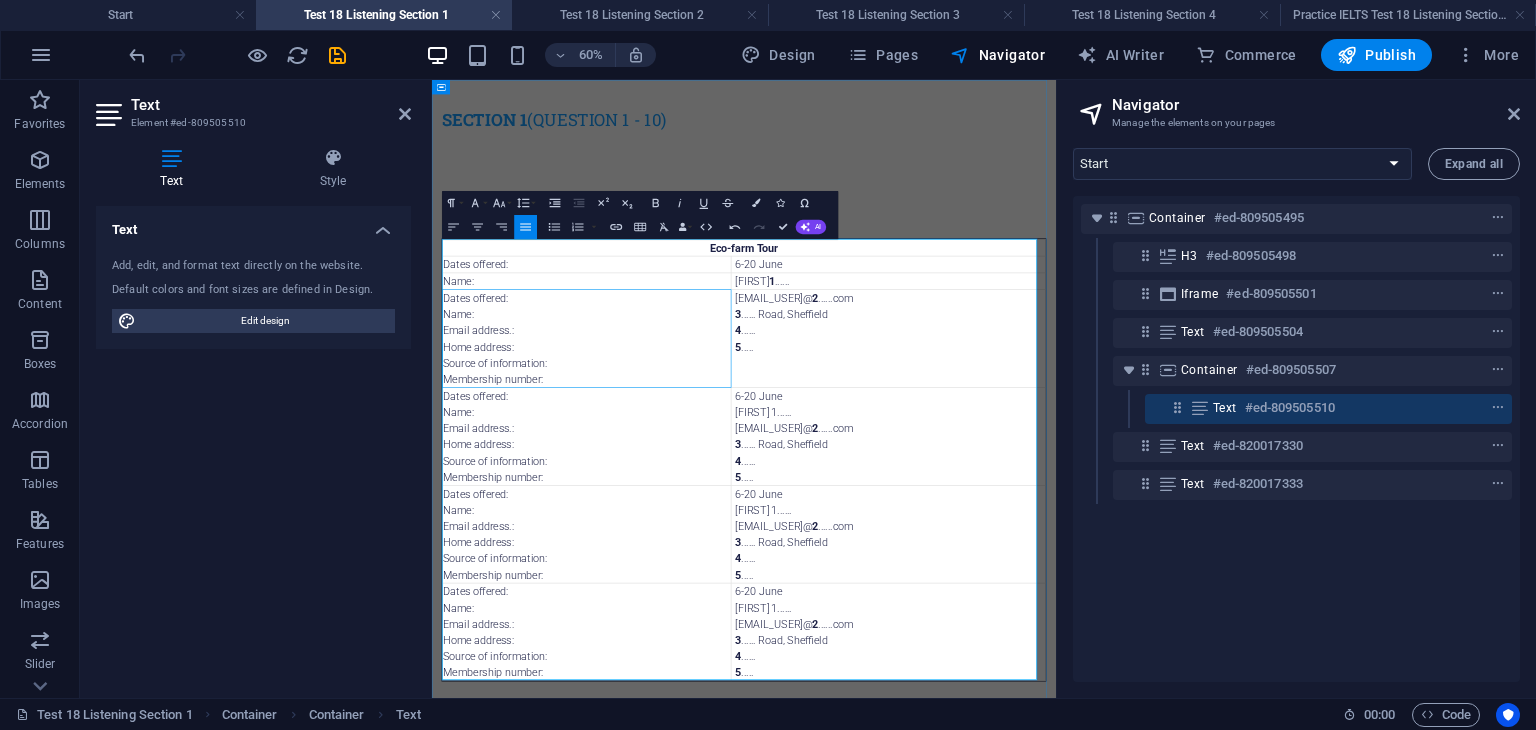 drag, startPoint x: 530, startPoint y: 477, endPoint x: 452, endPoint y: 446, distance: 83.9345 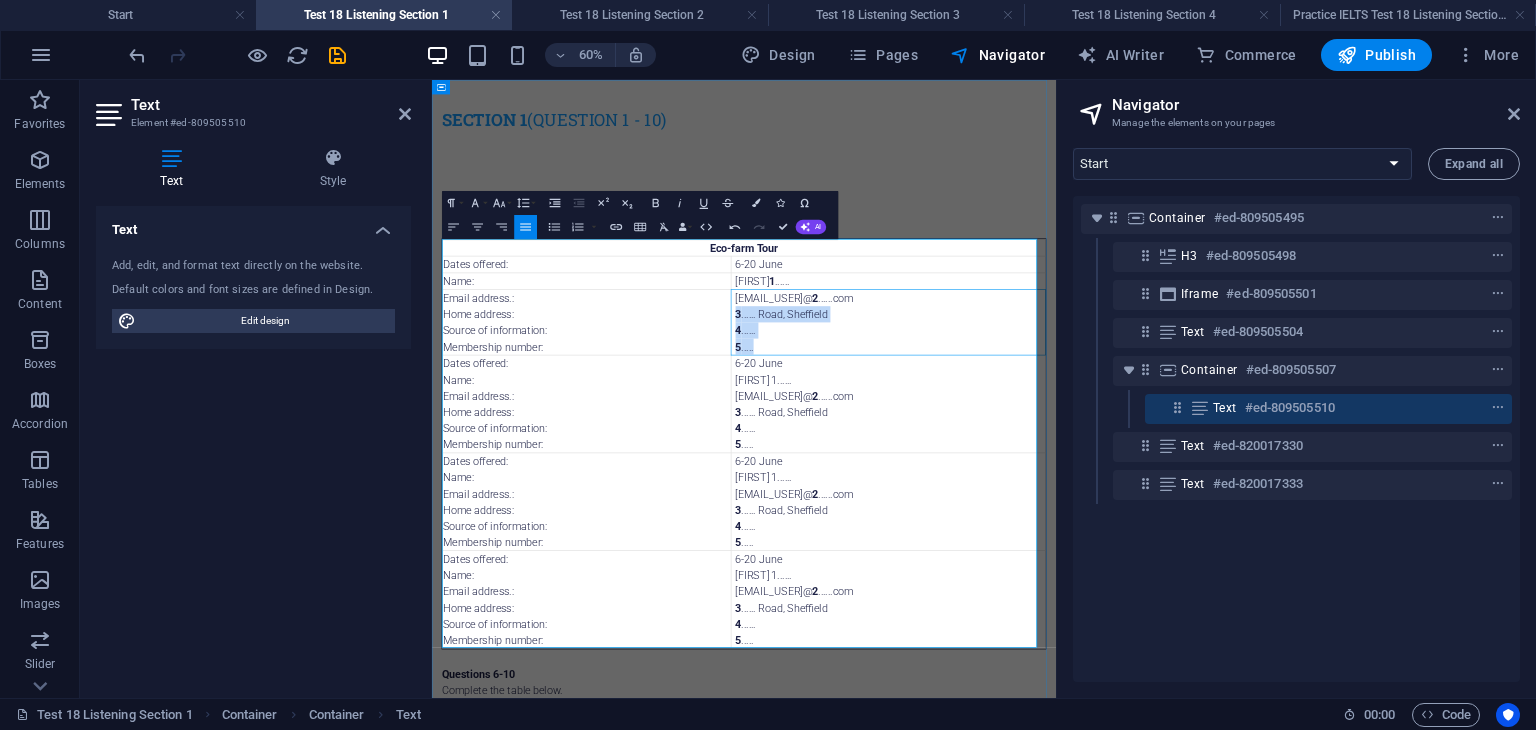 drag, startPoint x: 988, startPoint y: 524, endPoint x: 932, endPoint y: 465, distance: 81.34495 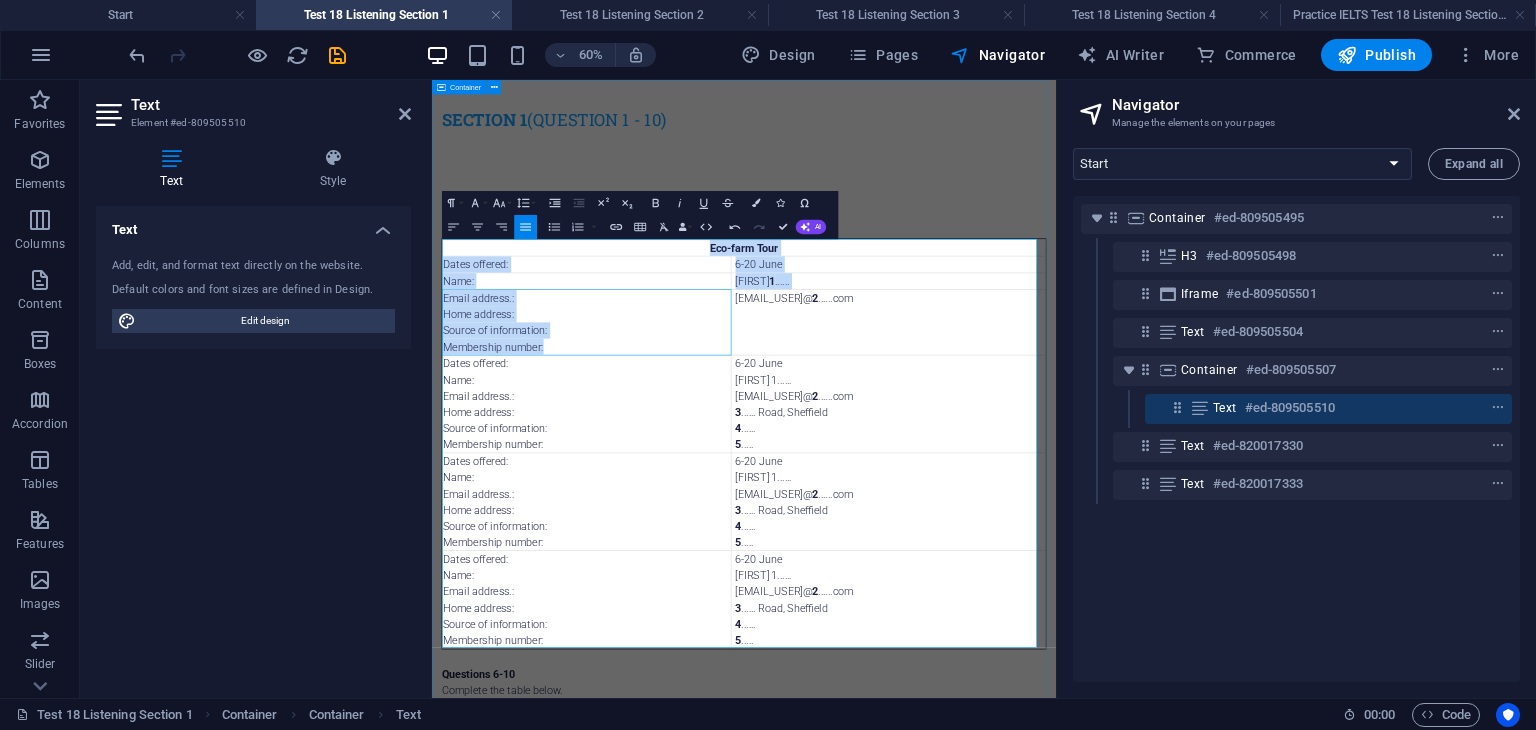 drag, startPoint x: 637, startPoint y: 522, endPoint x: 442, endPoint y: 468, distance: 202.33882 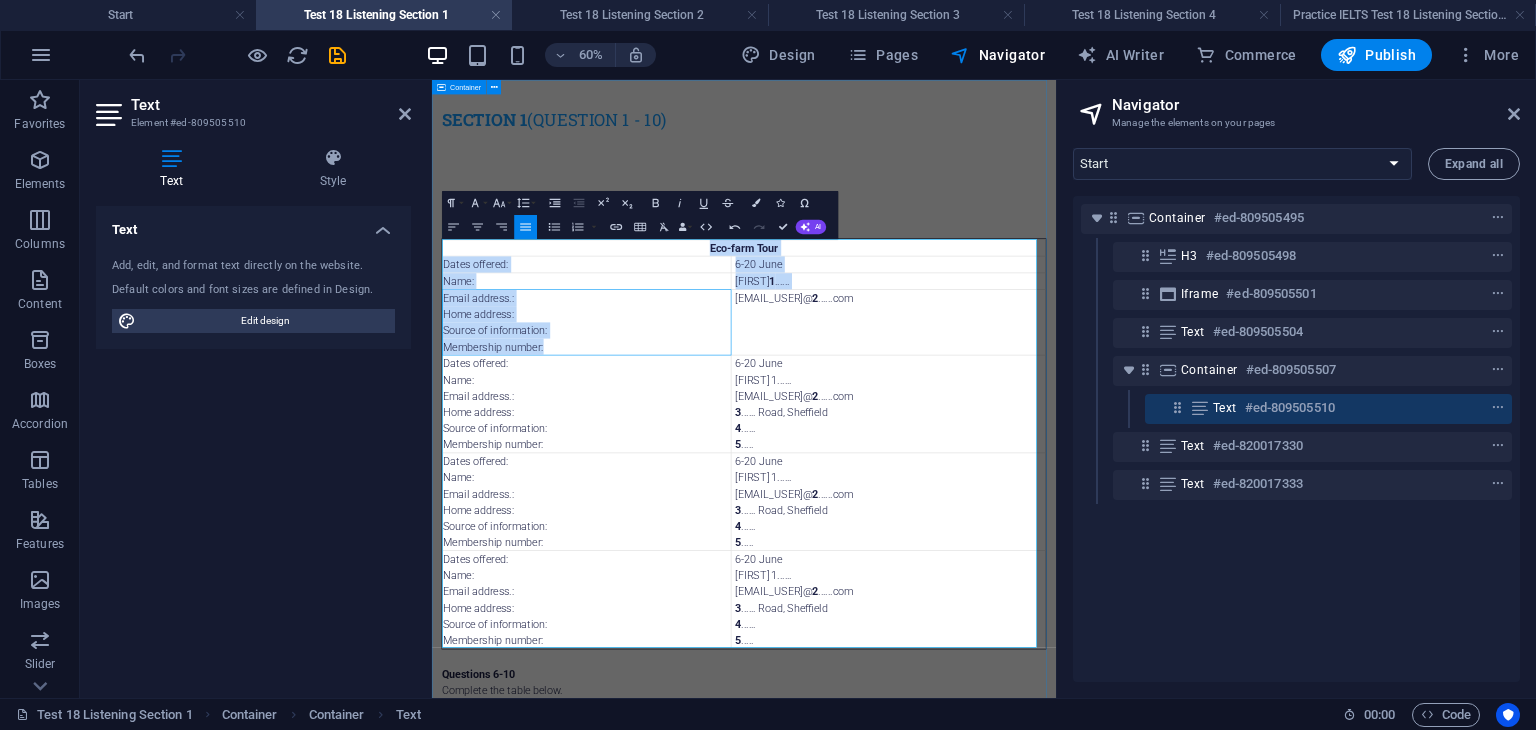 click on "SEction 1  (Question 1 - 10) </div> Questions 1-5 Complete the note below. Write  NO MORE THAN TWO  WORDS AND/OR A NUMBER  for each answer. Eco-farm Tour Dates offered: 6-20 June Name:   [FIRST]  1 ......   Email address.: [EMAIL]   Home address: [NUMBER] [STREET], [CITY]   Source of information: [MEMBERSHIP] Membership number: [EMAIL_USER] 2 ......com   Dates offered: Name:   Email address.: Home address: Source of information: Membership number: 6-20 June [FIRST]  1 ...... [EMAIL_USER] 2 ......com 3 ...... Road, [CITY] 4 ...... 5 .....  Dates offered: Name:   Email address.: Home address: Source of information: Membership number: 6-20 June [FIRST]  1 ...... [EMAIL_USER] 2 ......com 3 ...... Road, [CITY] 4 ...... 5 .....  Dates offered: Name:   Email address.: Home address: Source of information: Membership number: 6-20 June [FIRST]  1 ...... [EMAIL_USER] 2 ......com 3 ...... Road, [CITY] 4 ...... 5 .....  Dates offered: Name:   Email address.: Home address: Source of information: Membership number: 6-20 June [FIRST]  1 ...... [EMAIL_USER] 2 ......com 3 ...... Road, [CITY] 4 ...... 5 .....  Dates offered: Name:   Email address.: Home address: Source of information: Membership number: 6-20 June [FIRST]  1 ...... [EMAIL_USER] 2 ......com 3 ...... Road, [CITY] 4 ...... 5 ​ ​ Questions 6-10 Complete the table below. Write  ONE WORD ONLY  for each answer. Recommendations Customer preferences Age From 16 to 62 Children: 6 and 4 a" at bounding box center (952, 765) 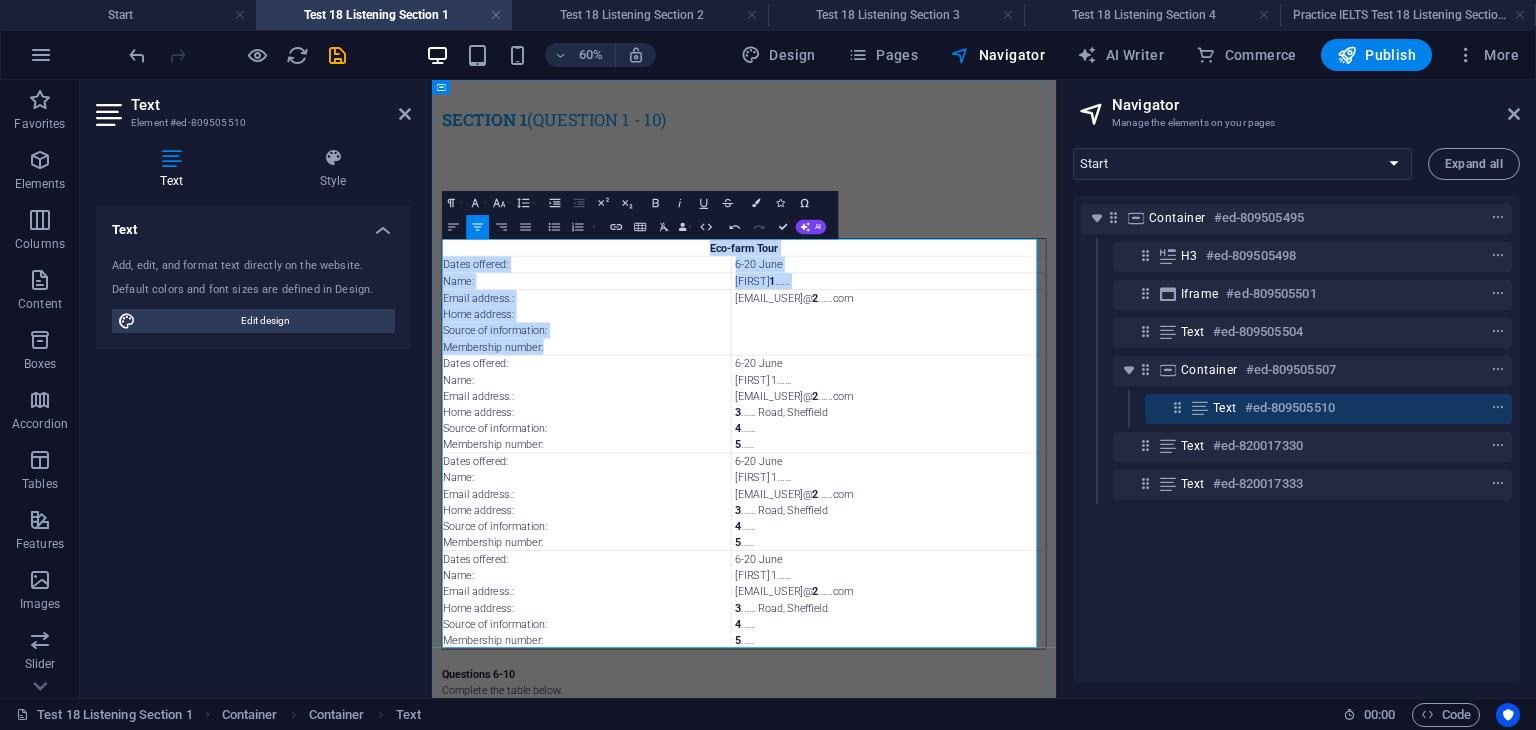 click on "Home address:" at bounding box center (690, 470) 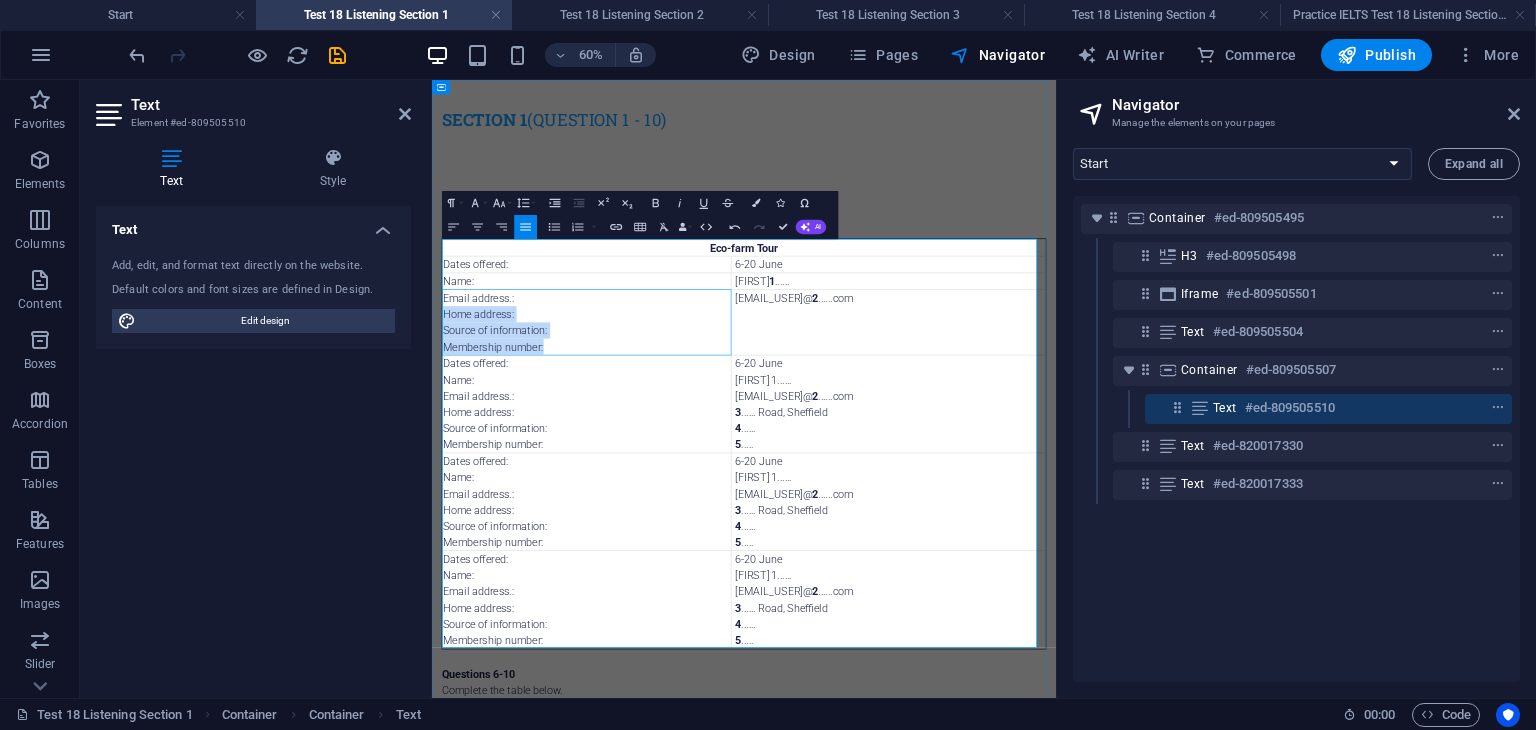 drag, startPoint x: 624, startPoint y: 517, endPoint x: 477, endPoint y: 466, distance: 155.59563 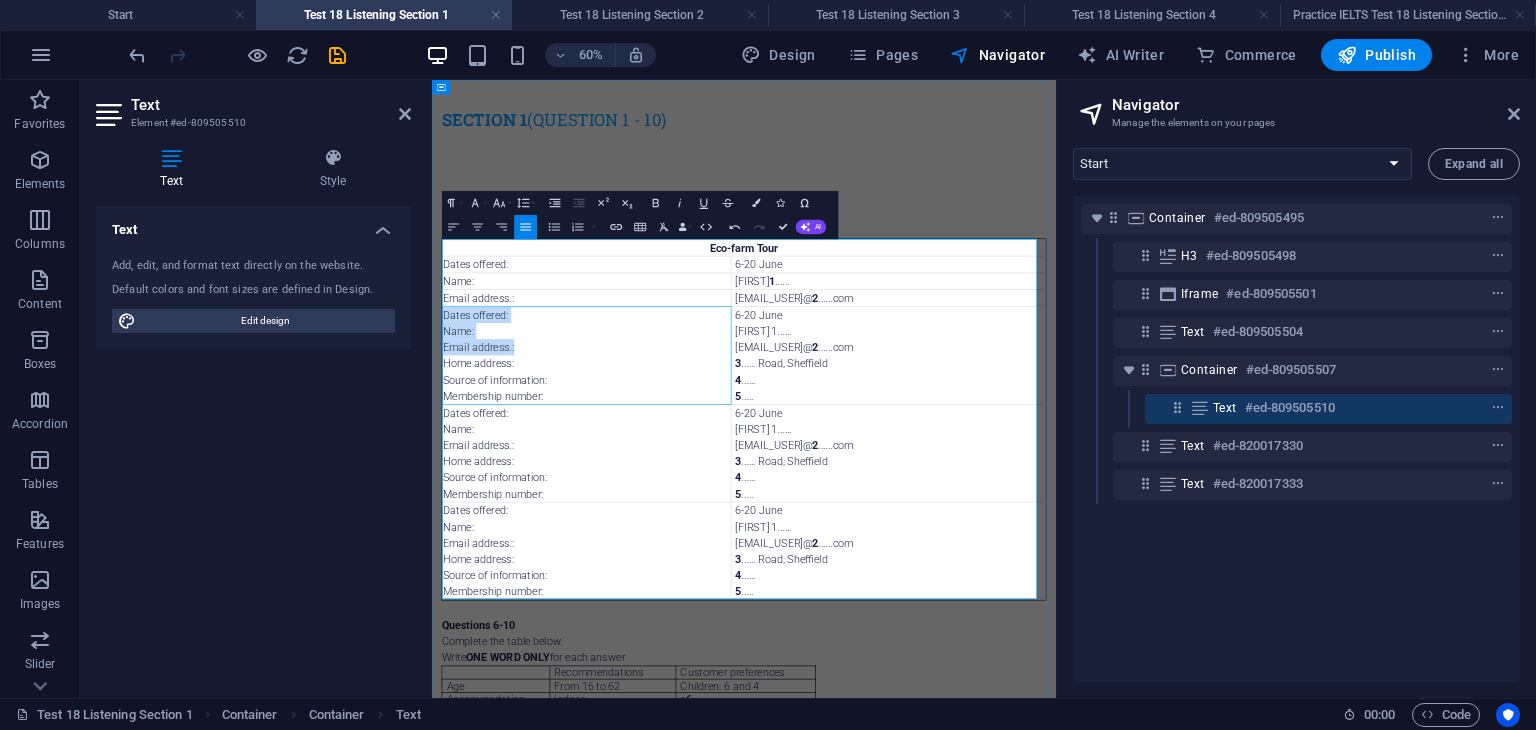 drag, startPoint x: 453, startPoint y: 464, endPoint x: 573, endPoint y: 524, distance: 134.16408 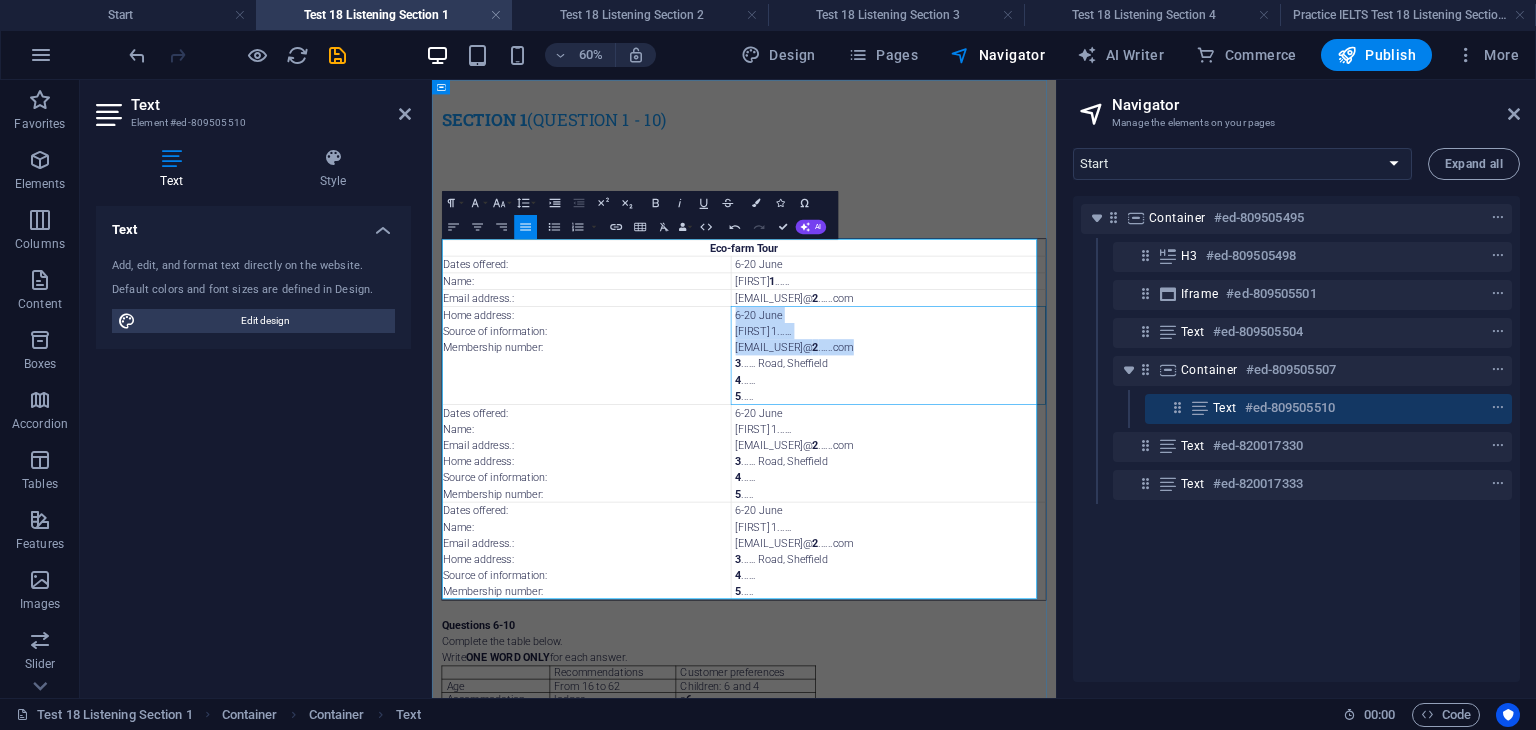 drag, startPoint x: 933, startPoint y: 472, endPoint x: 1106, endPoint y: 529, distance: 182.14828 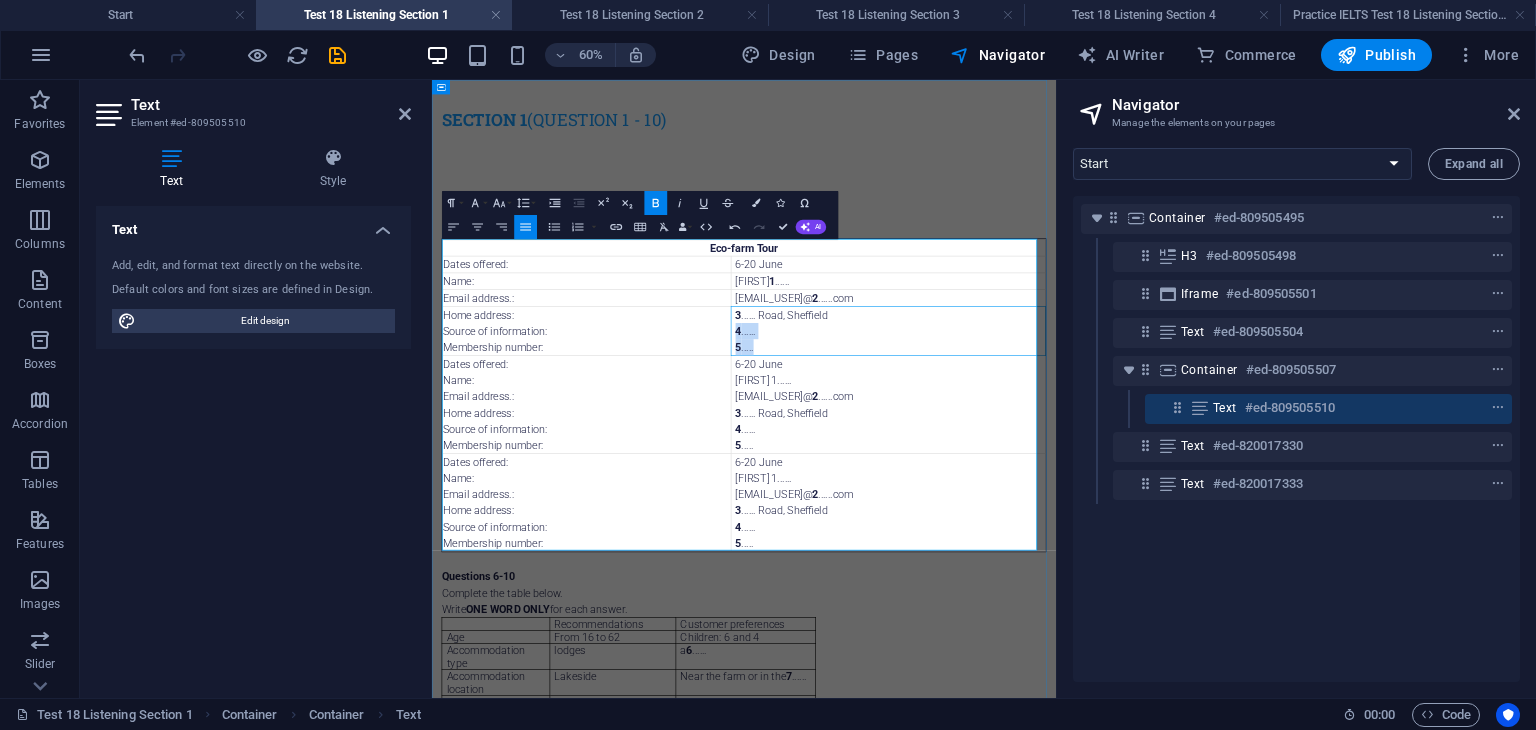 drag, startPoint x: 1041, startPoint y: 533, endPoint x: 932, endPoint y: 497, distance: 114.791115 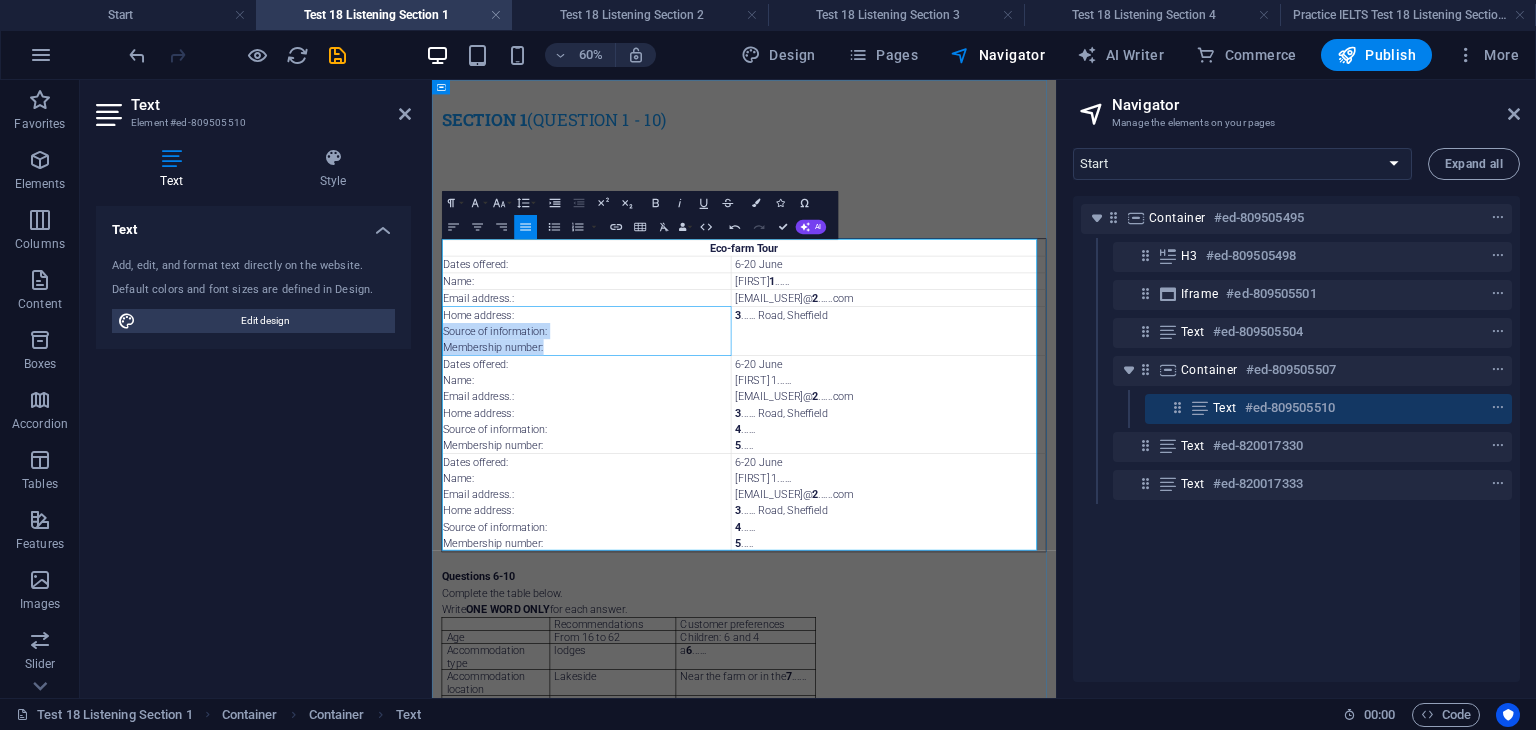 drag, startPoint x: 661, startPoint y: 522, endPoint x: 453, endPoint y: 493, distance: 210.0119 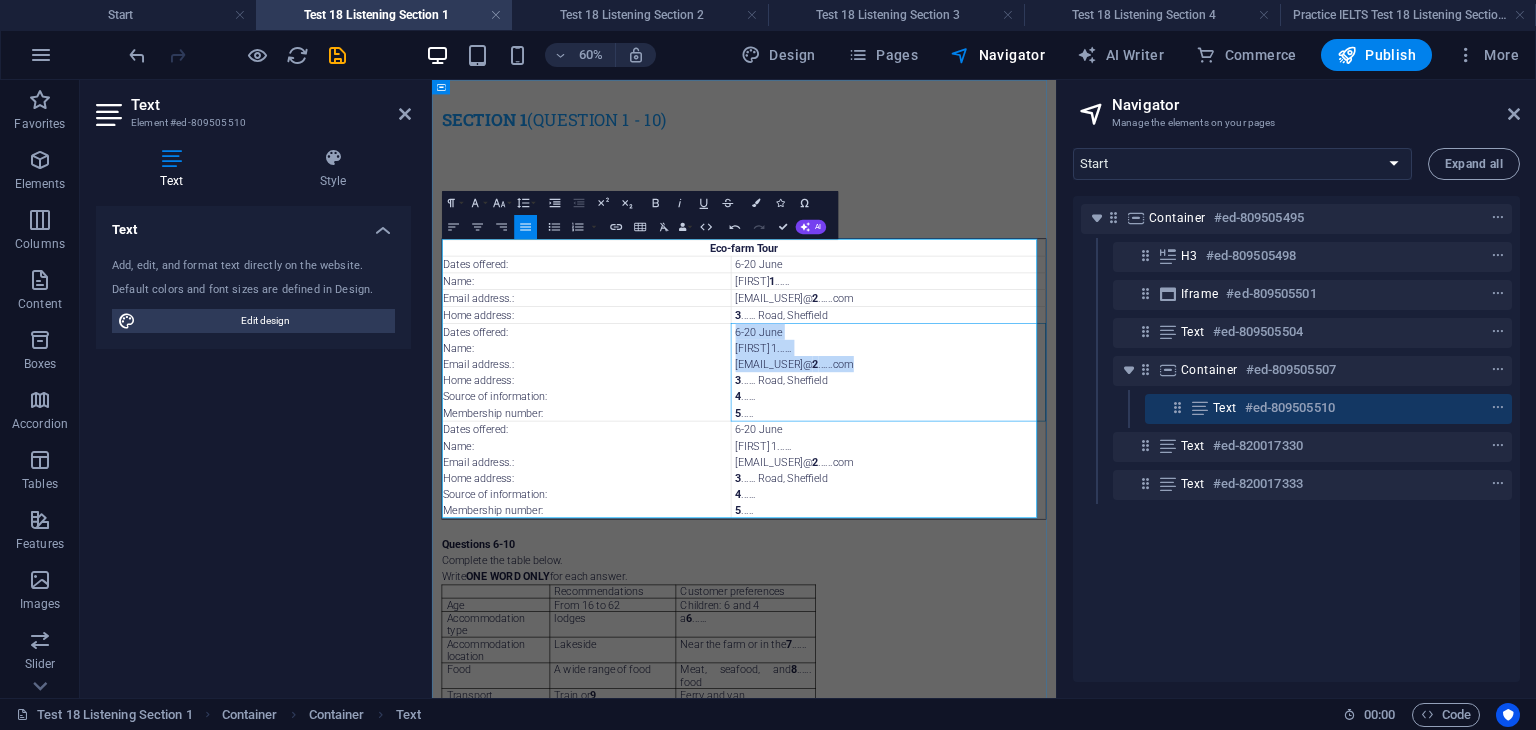 drag, startPoint x: 1110, startPoint y: 552, endPoint x: 930, endPoint y: 488, distance: 191.03926 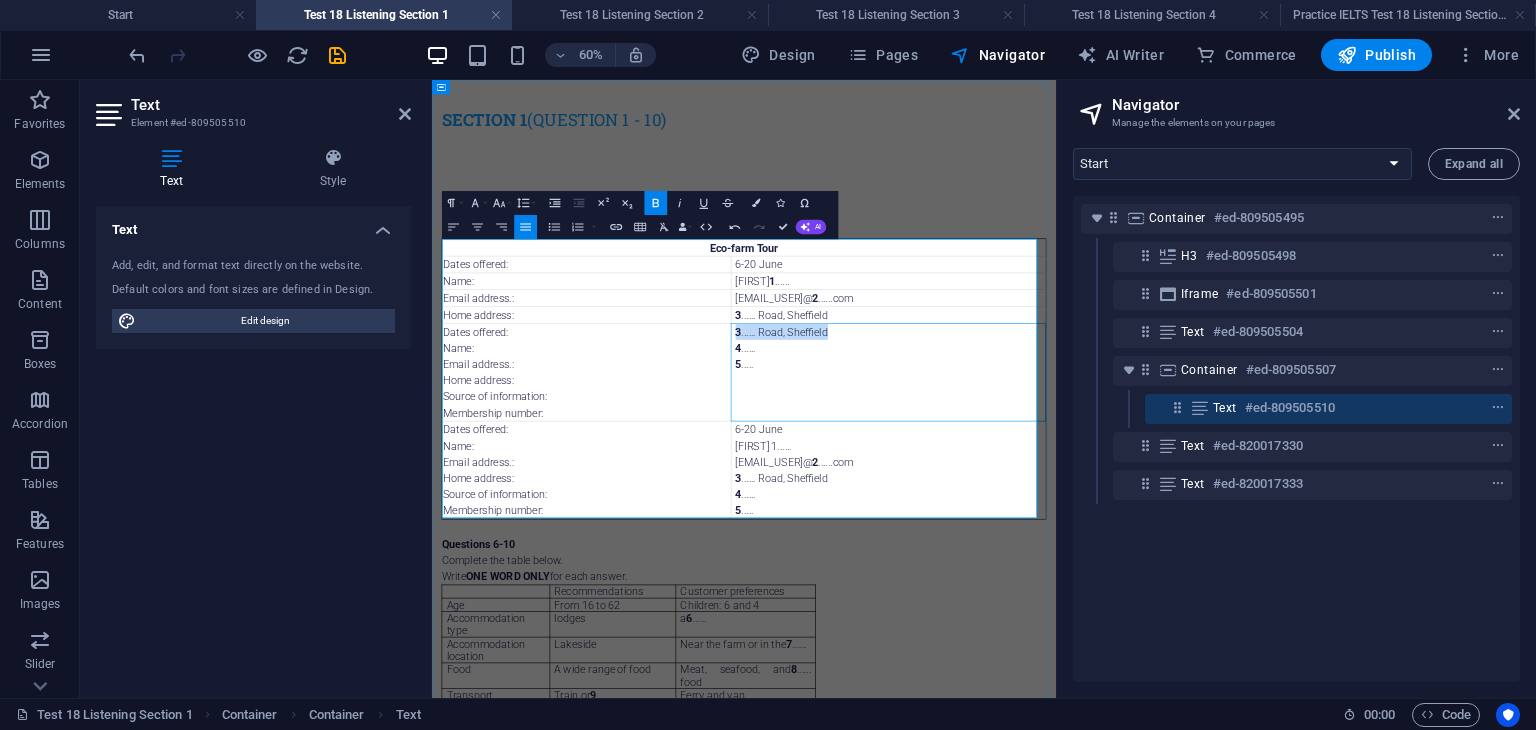 drag, startPoint x: 1146, startPoint y: 502, endPoint x: 922, endPoint y: 488, distance: 224.43707 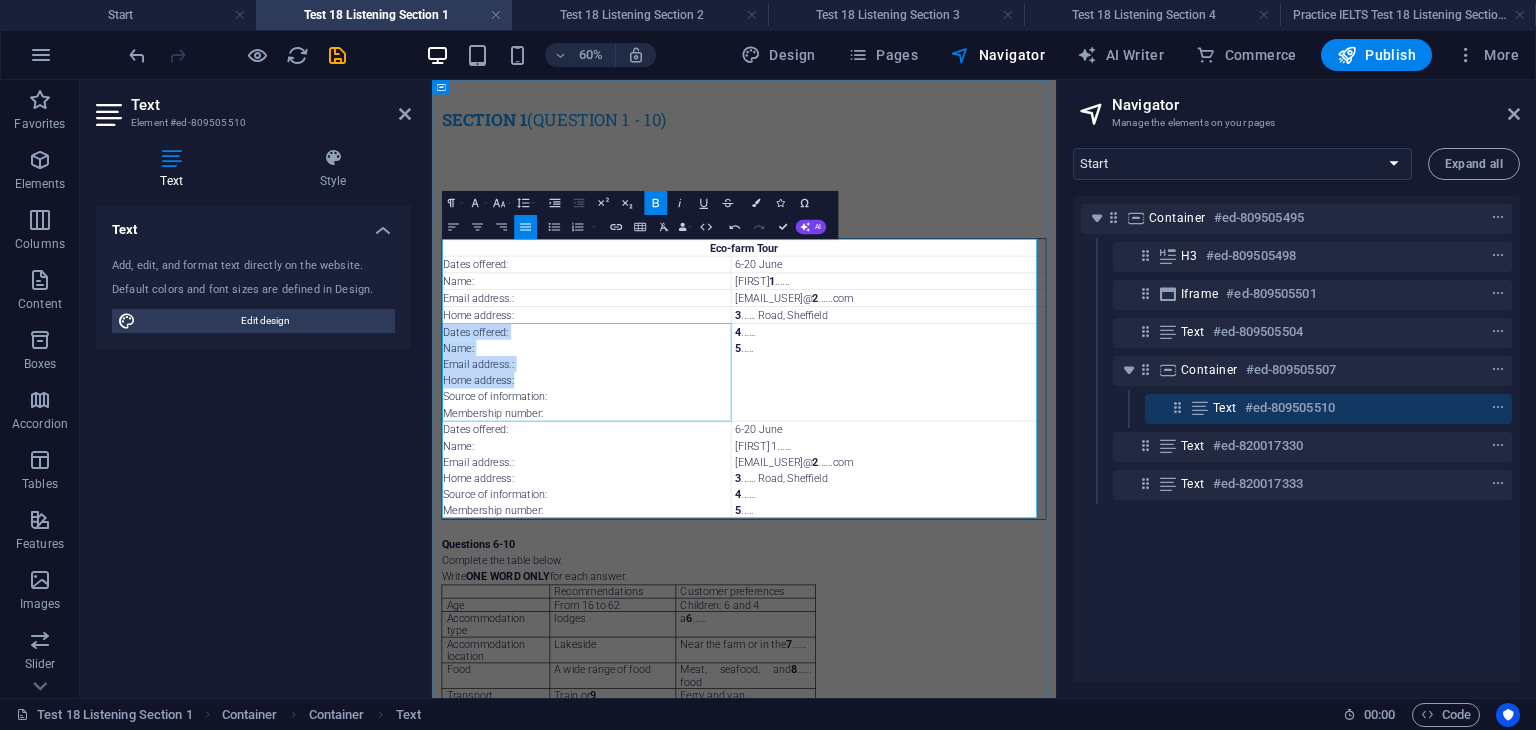 drag, startPoint x: 606, startPoint y: 577, endPoint x: 454, endPoint y: 505, distance: 168.19037 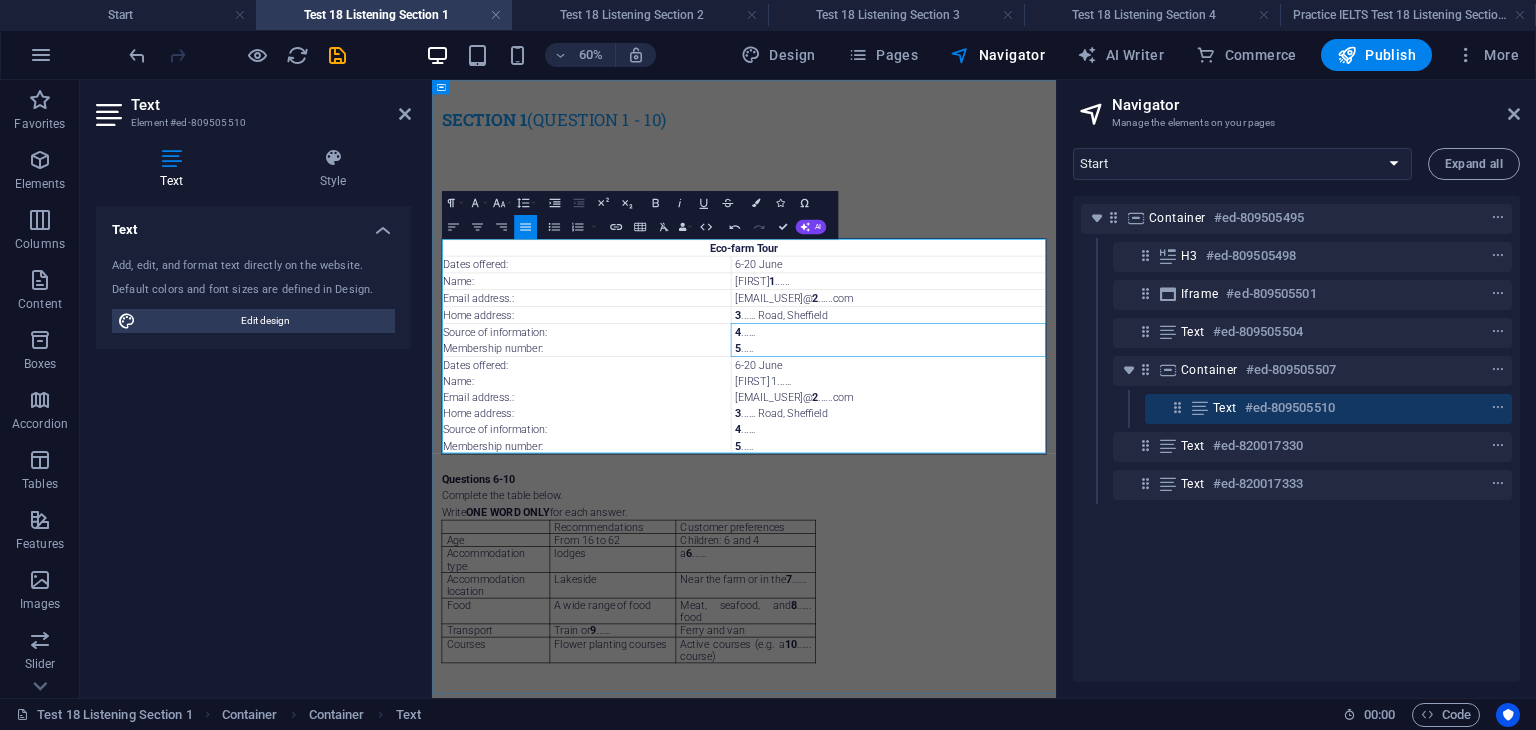 drag, startPoint x: 977, startPoint y: 524, endPoint x: 938, endPoint y: 516, distance: 39.812057 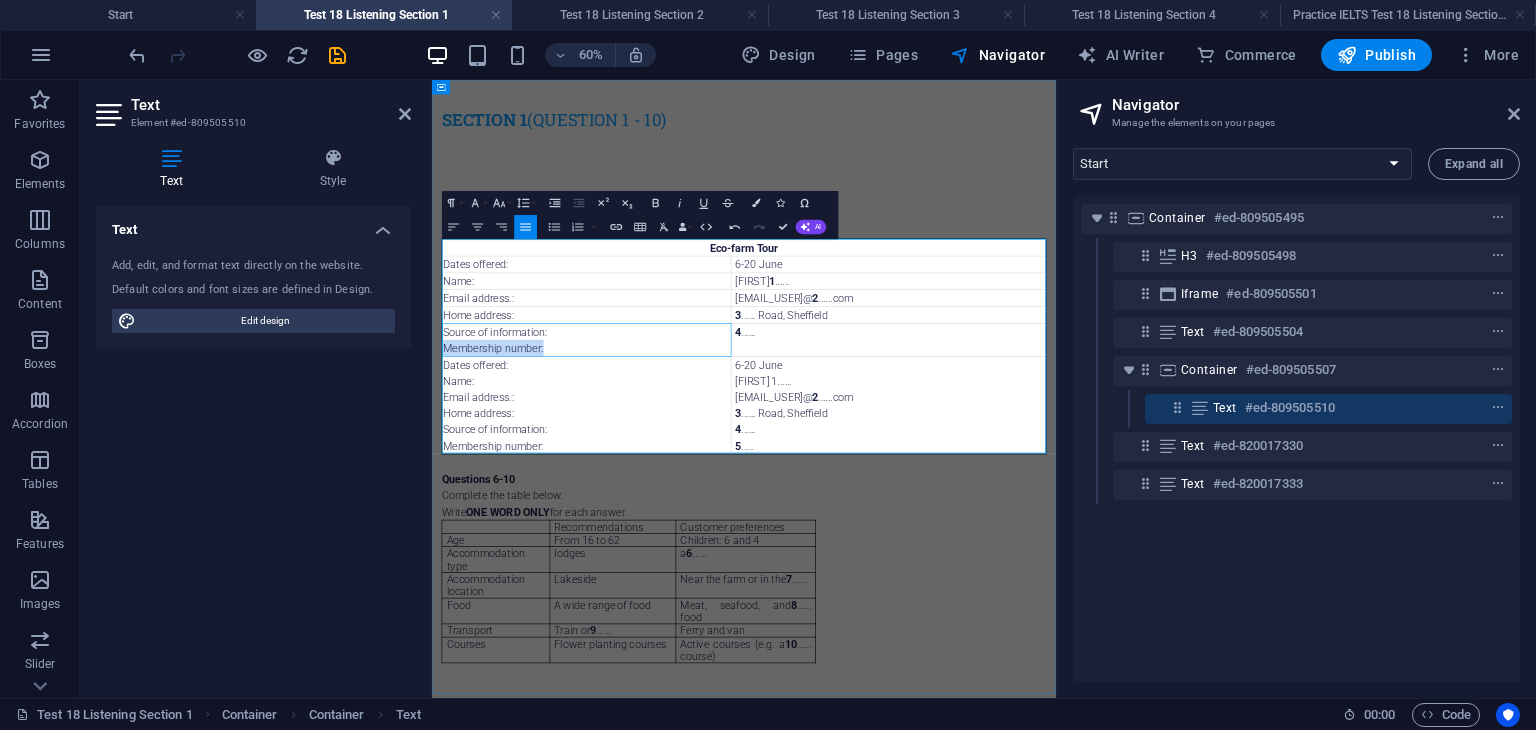 drag, startPoint x: 669, startPoint y: 522, endPoint x: 653, endPoint y: 497, distance: 29.681644 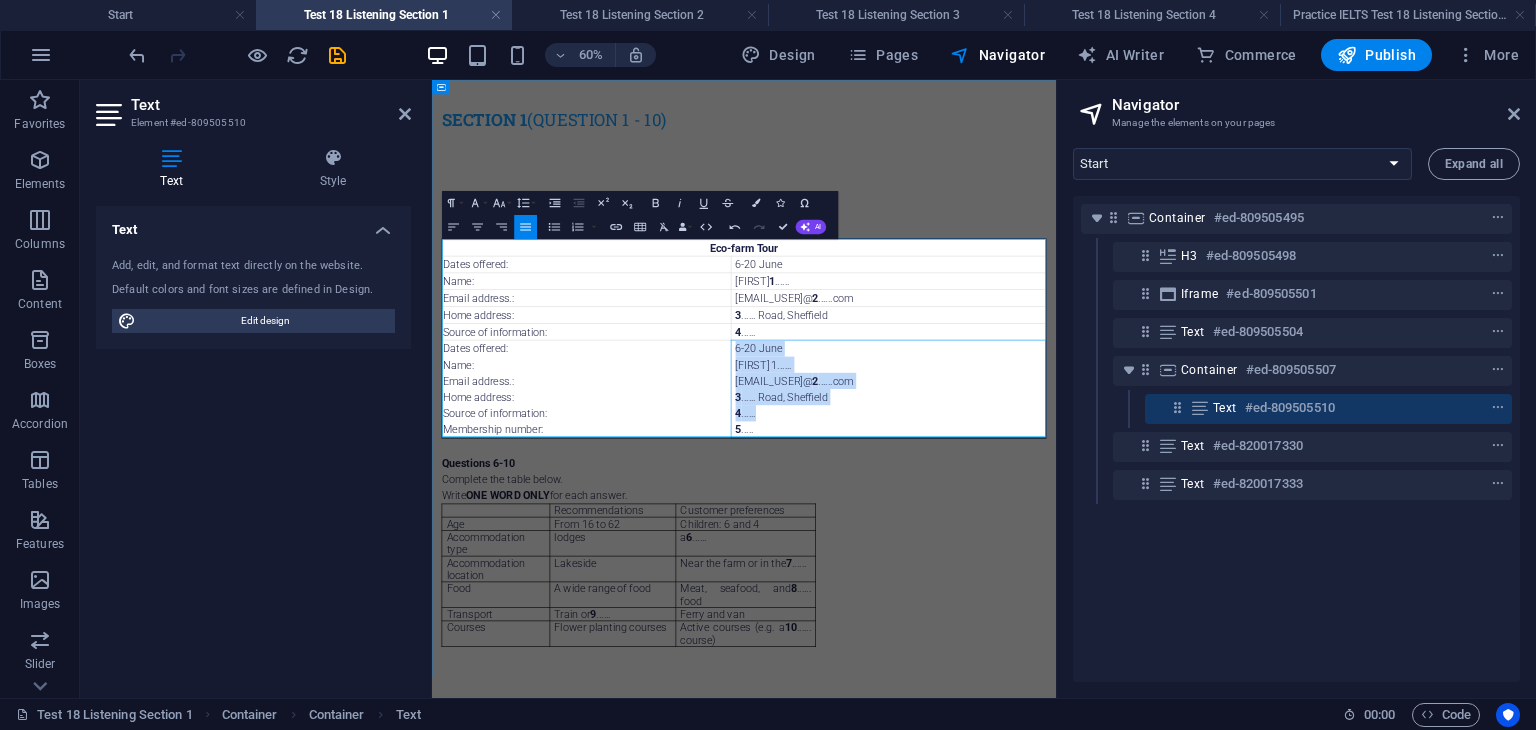 drag, startPoint x: 1050, startPoint y: 634, endPoint x: 933, endPoint y: 534, distance: 153.91231 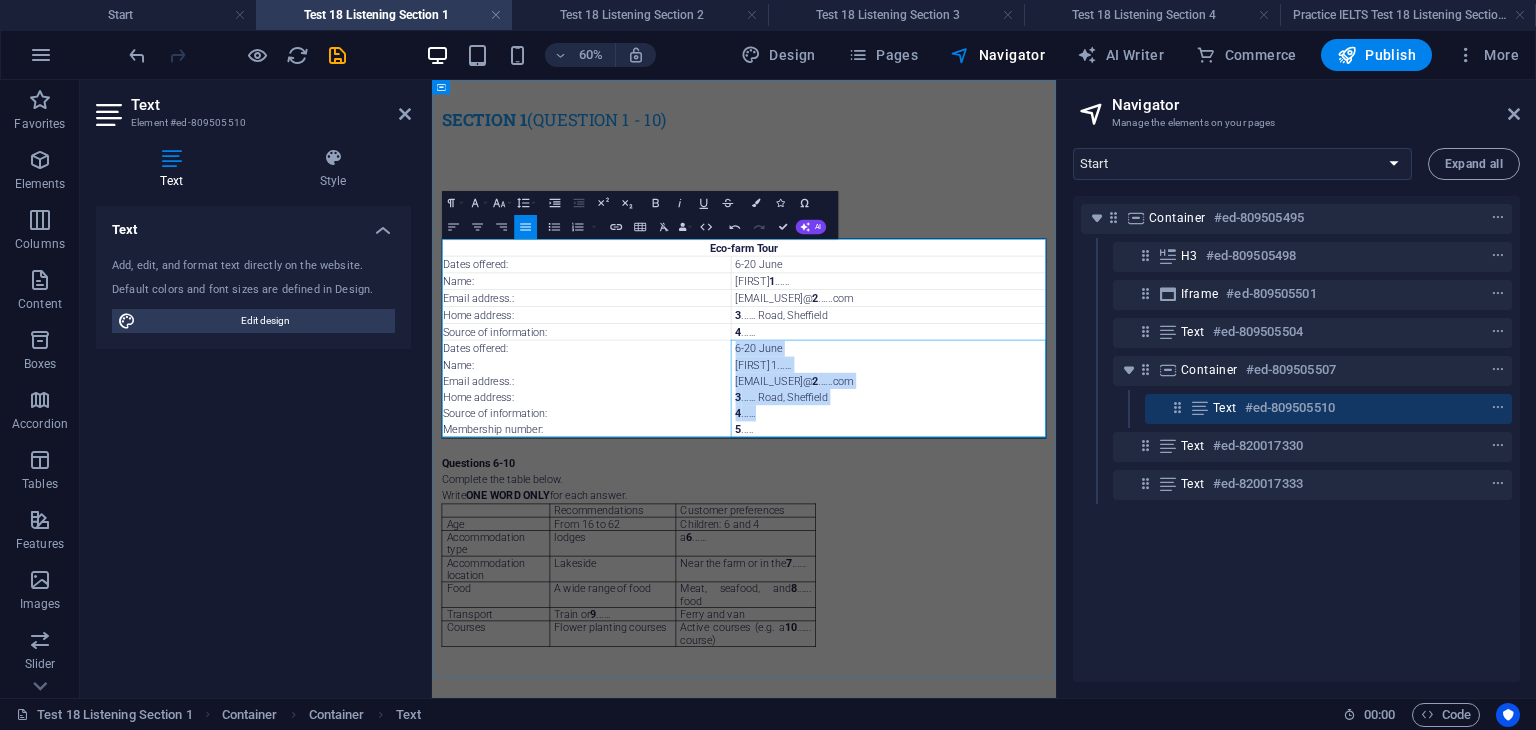 click on "6-20 June [FIRST] 1...... [EMAIL_USER] 2 ......com 3 ...... Road, [CITY] 4 ...... 5 ....." at bounding box center (1192, 595) 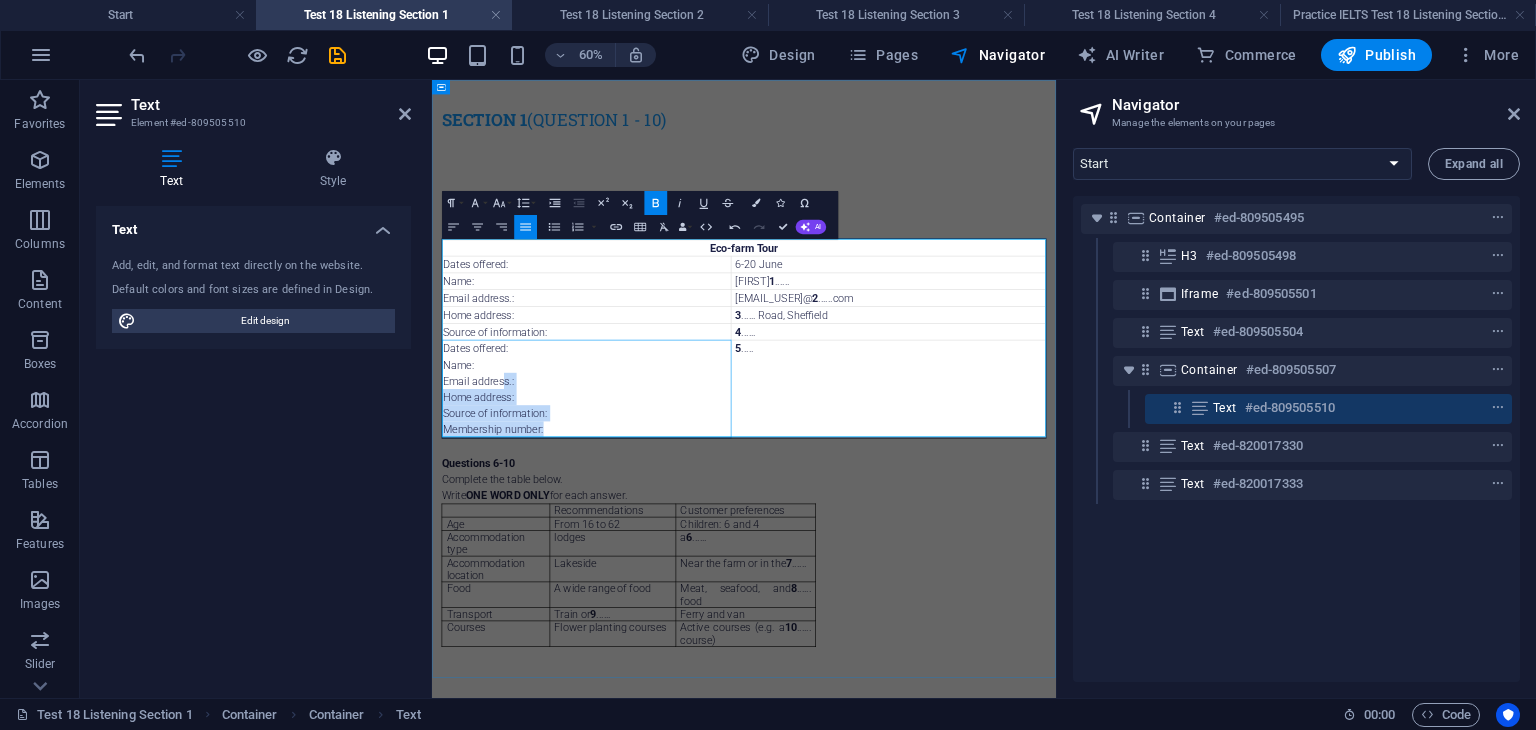 drag, startPoint x: 678, startPoint y: 648, endPoint x: 548, endPoint y: 572, distance: 150.58553 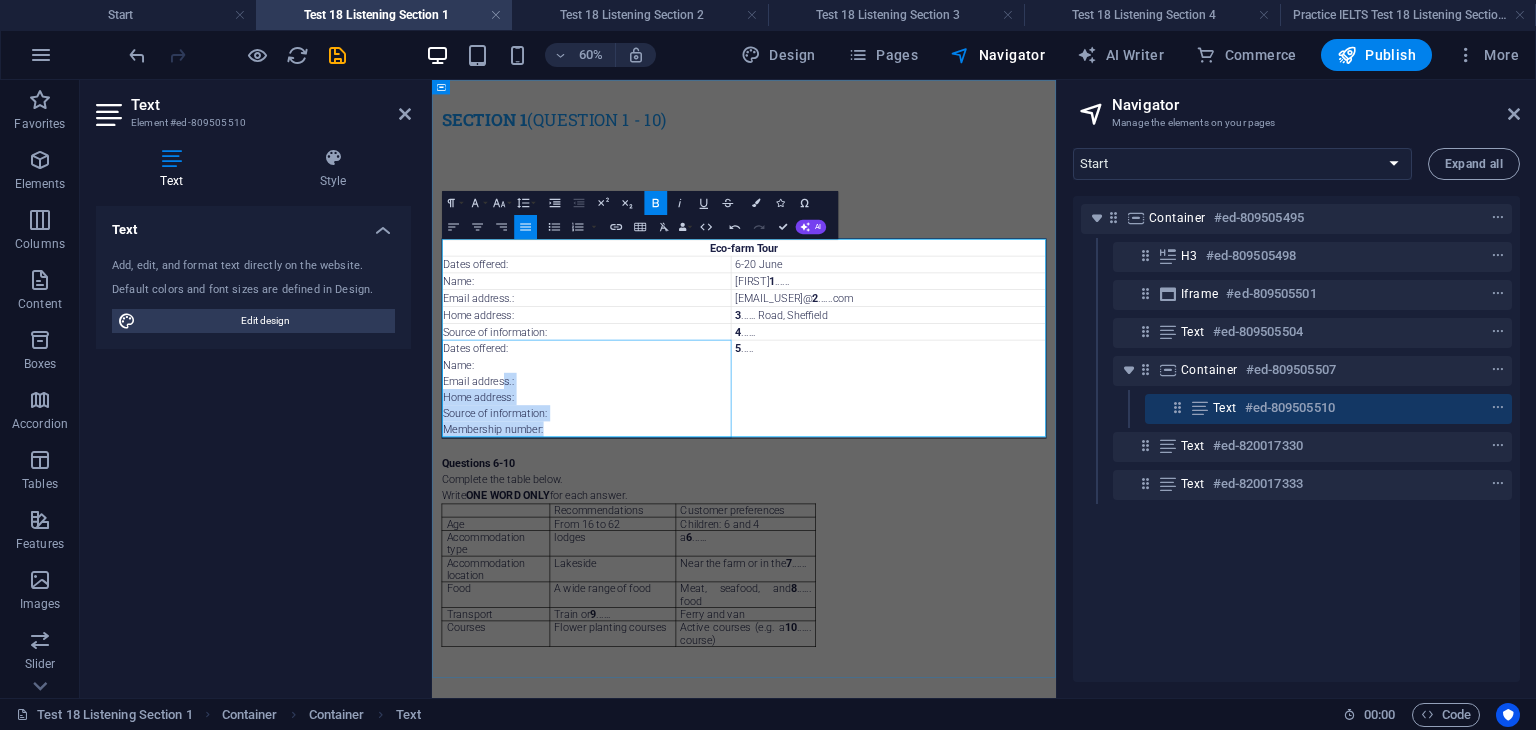 click on "Dates offered: Name:   Email address.: Home address: Source of information: Membership number:" at bounding box center (690, 595) 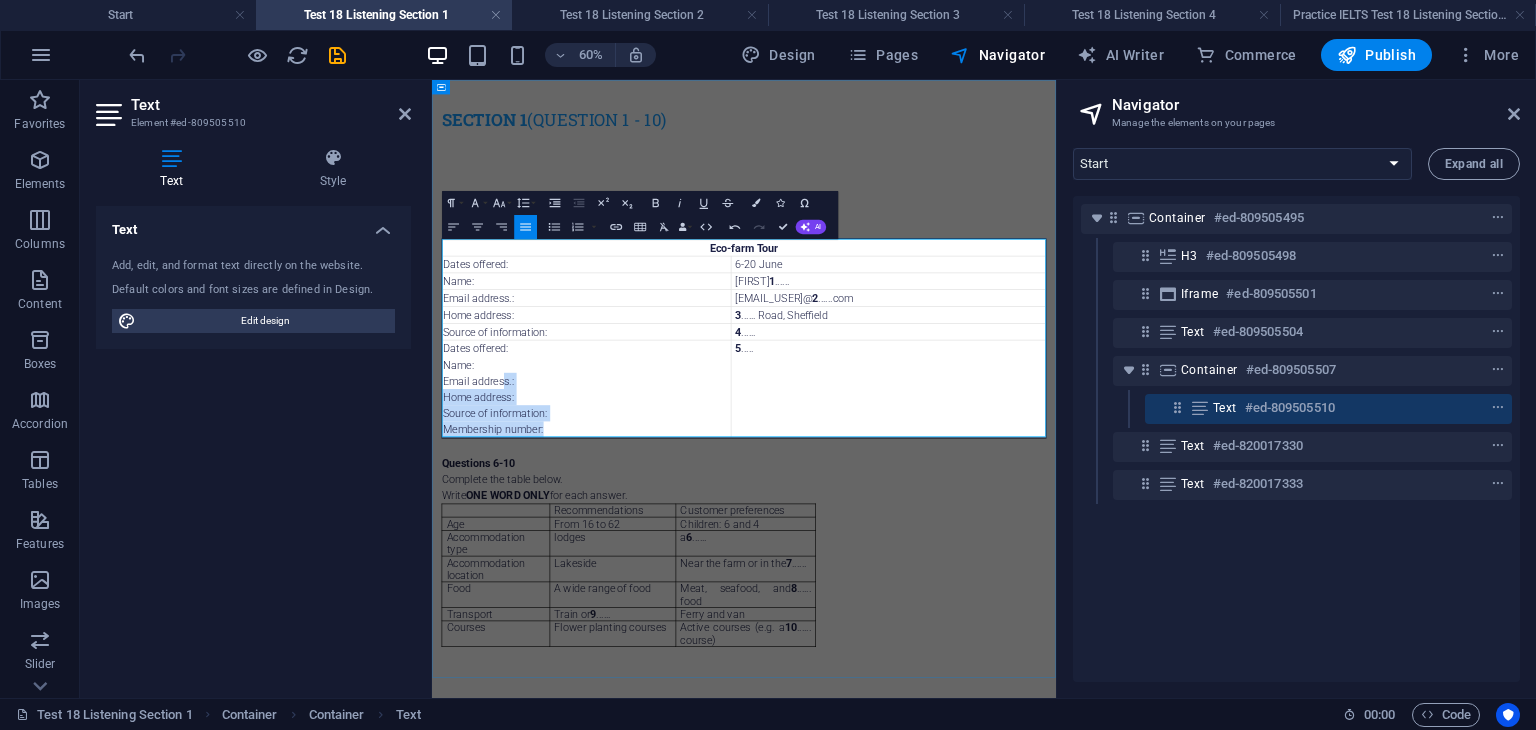click on "Source of information:" at bounding box center (690, 635) 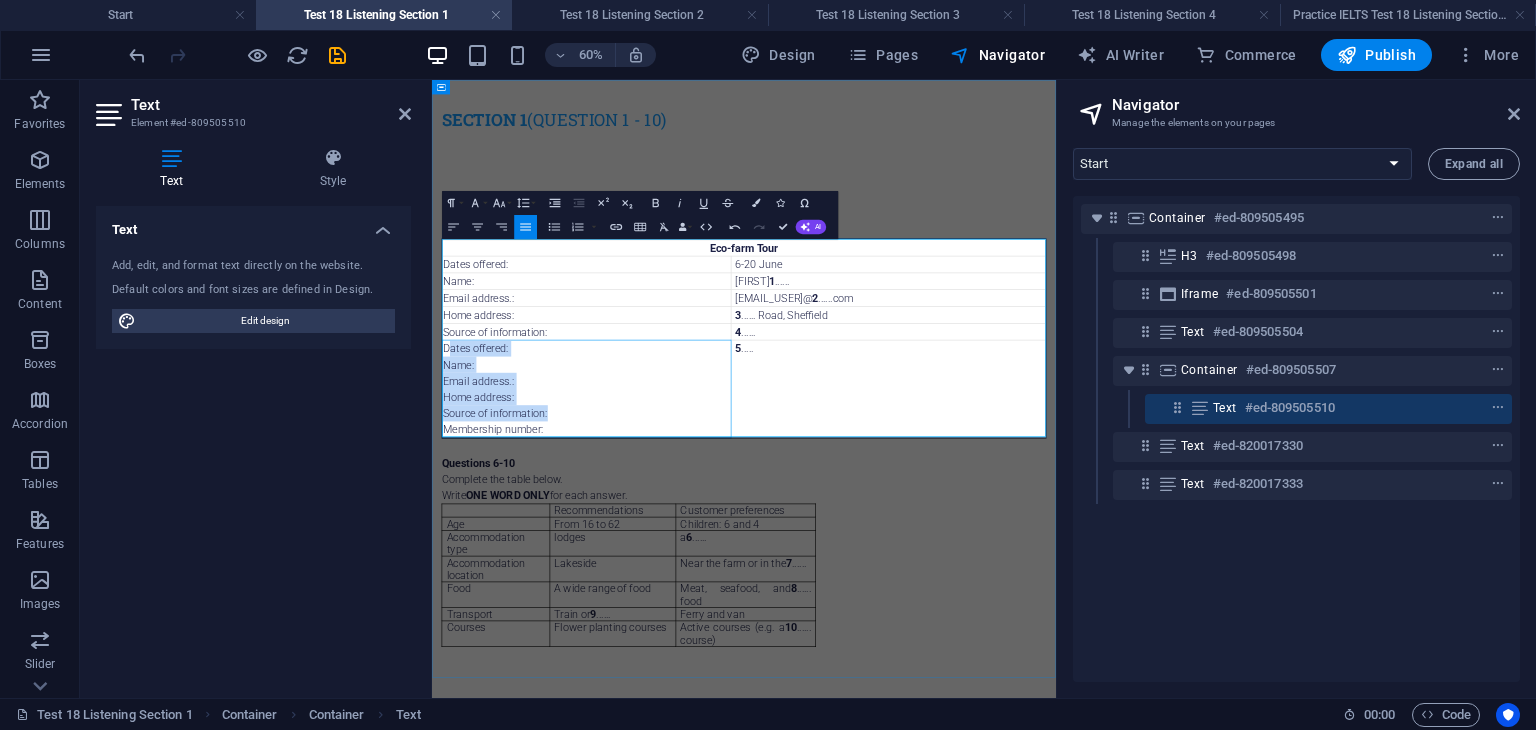 drag, startPoint x: 682, startPoint y: 636, endPoint x: 458, endPoint y: 525, distance: 249.994 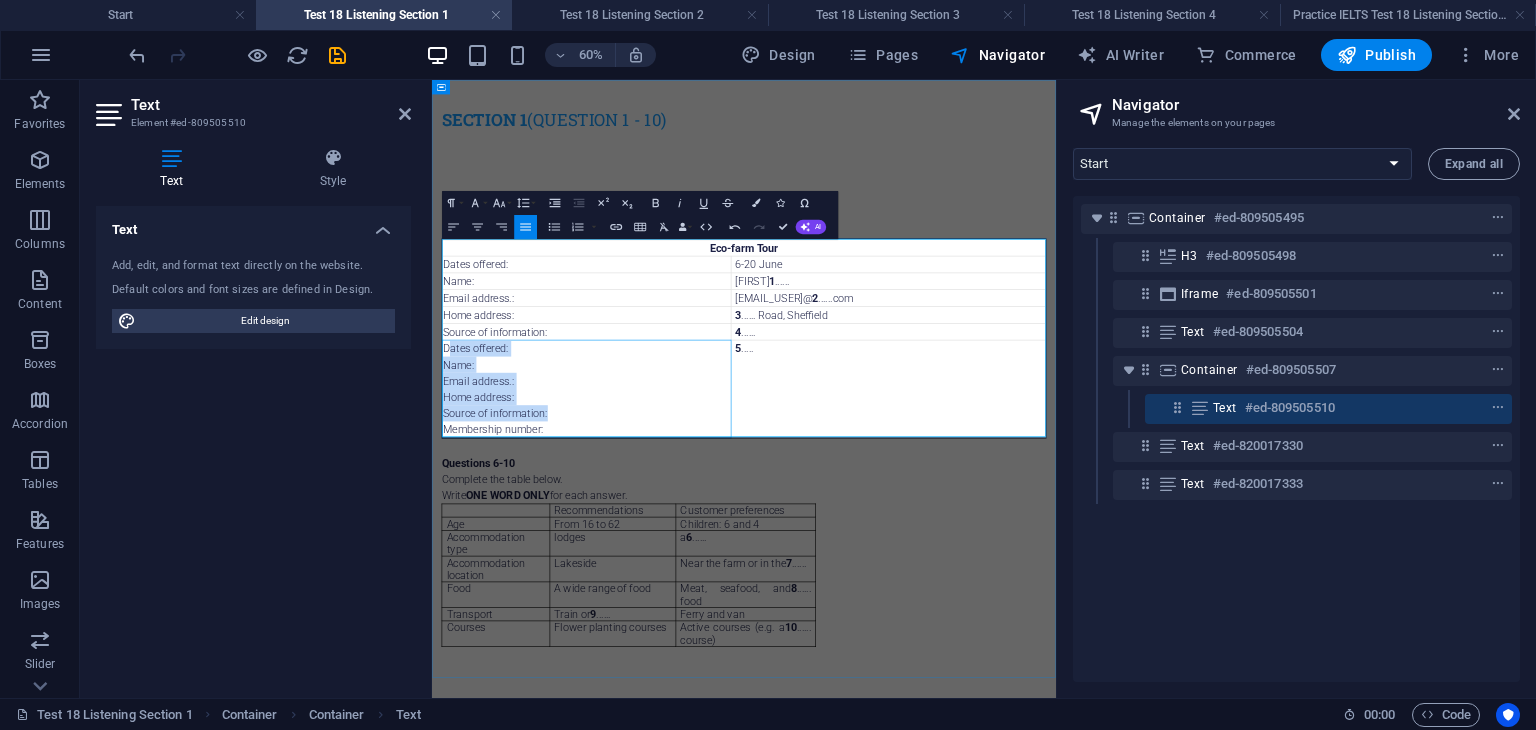click on "Dates offered: Name:   Email address.: Home address: Source of information: Membership number:" at bounding box center [690, 595] 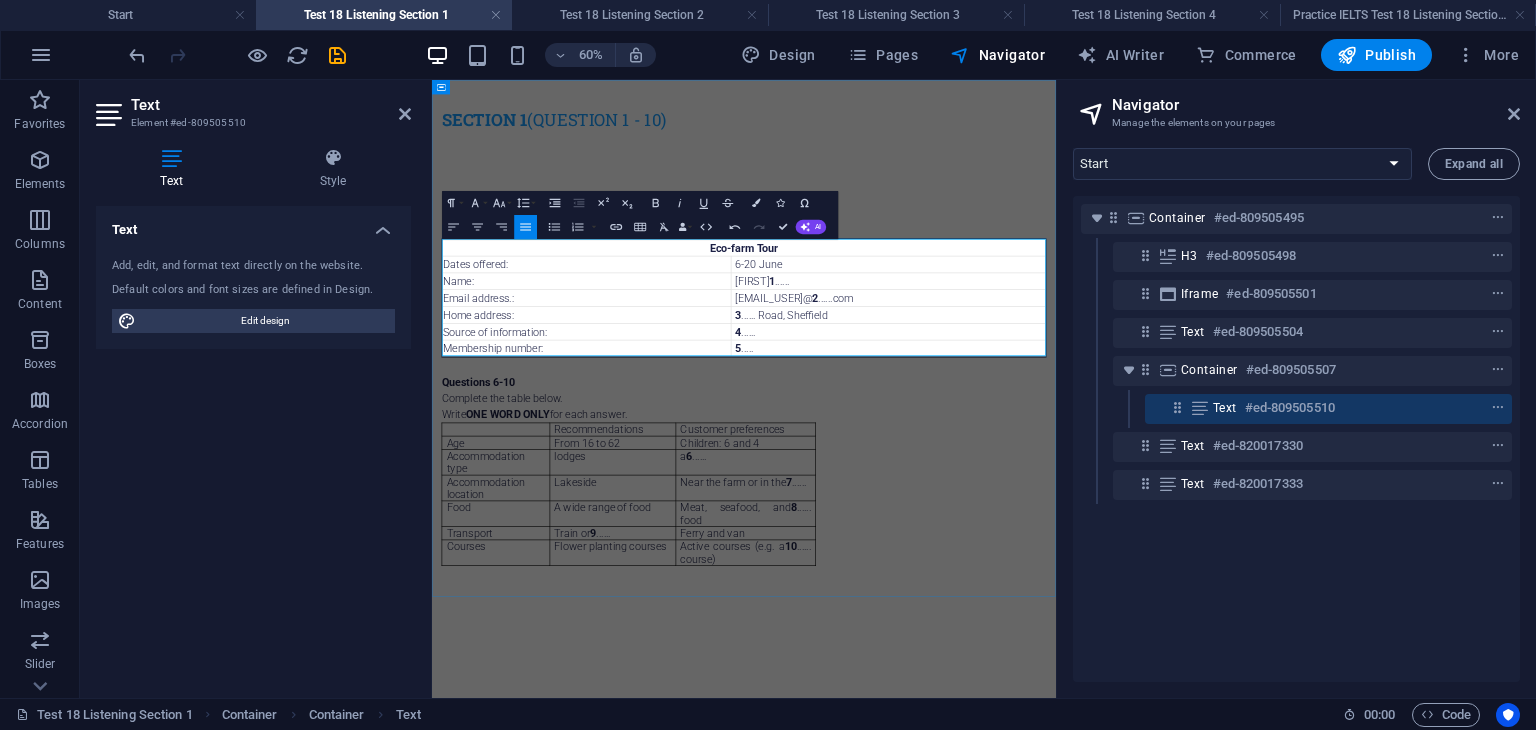 click on "5 ....." at bounding box center (690, 387) 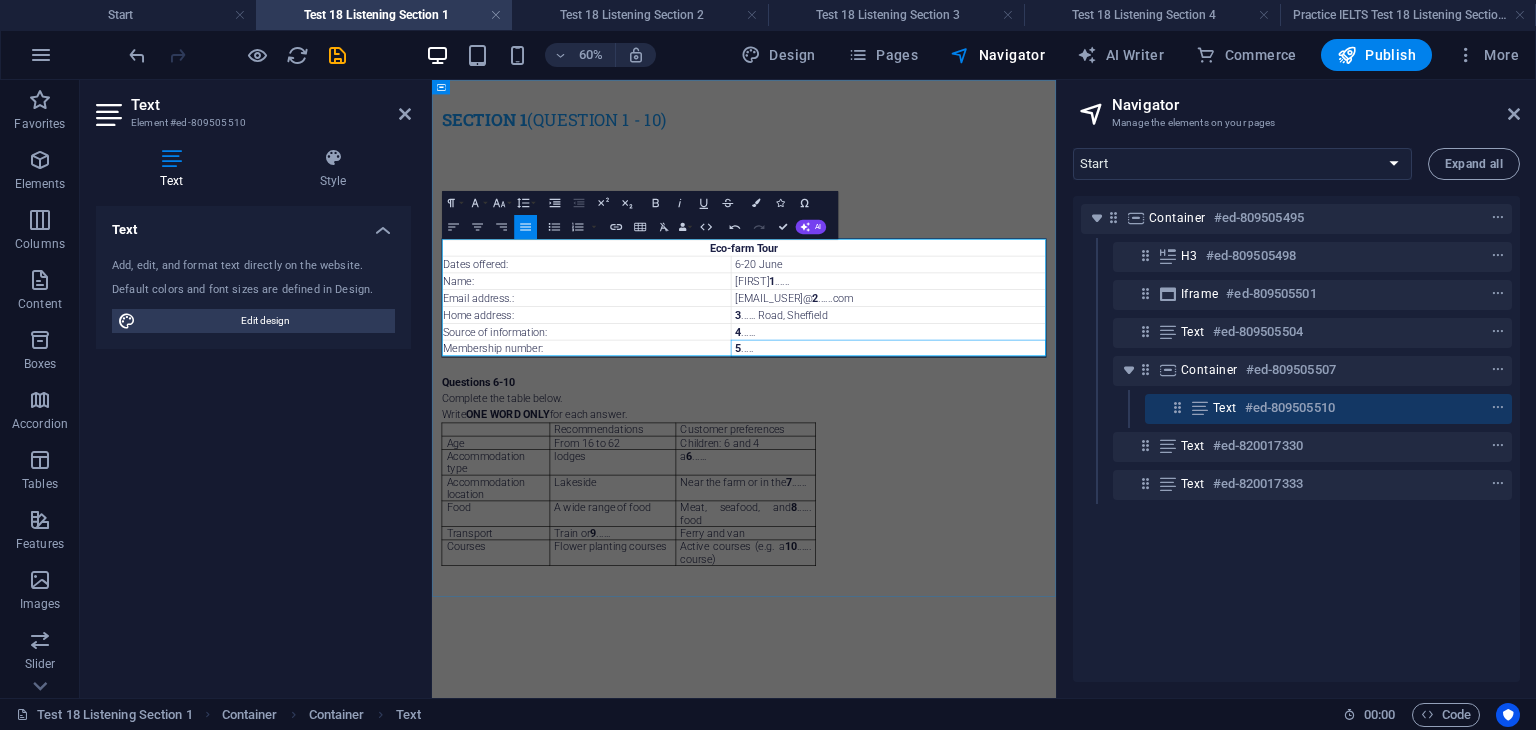 click on "Email address.:" at bounding box center [690, 387] 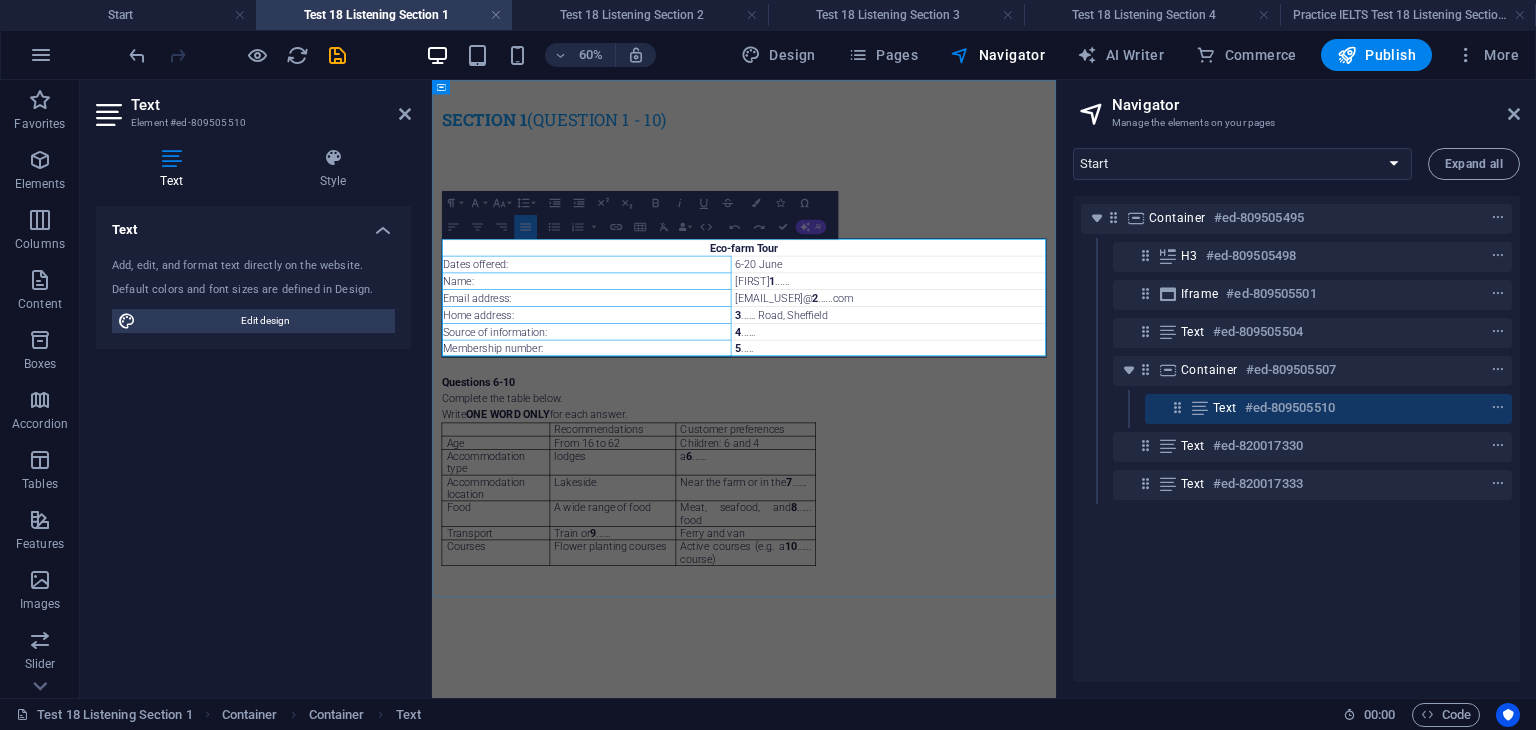drag, startPoint x: 684, startPoint y: 529, endPoint x: 560, endPoint y: 386, distance: 189.27493 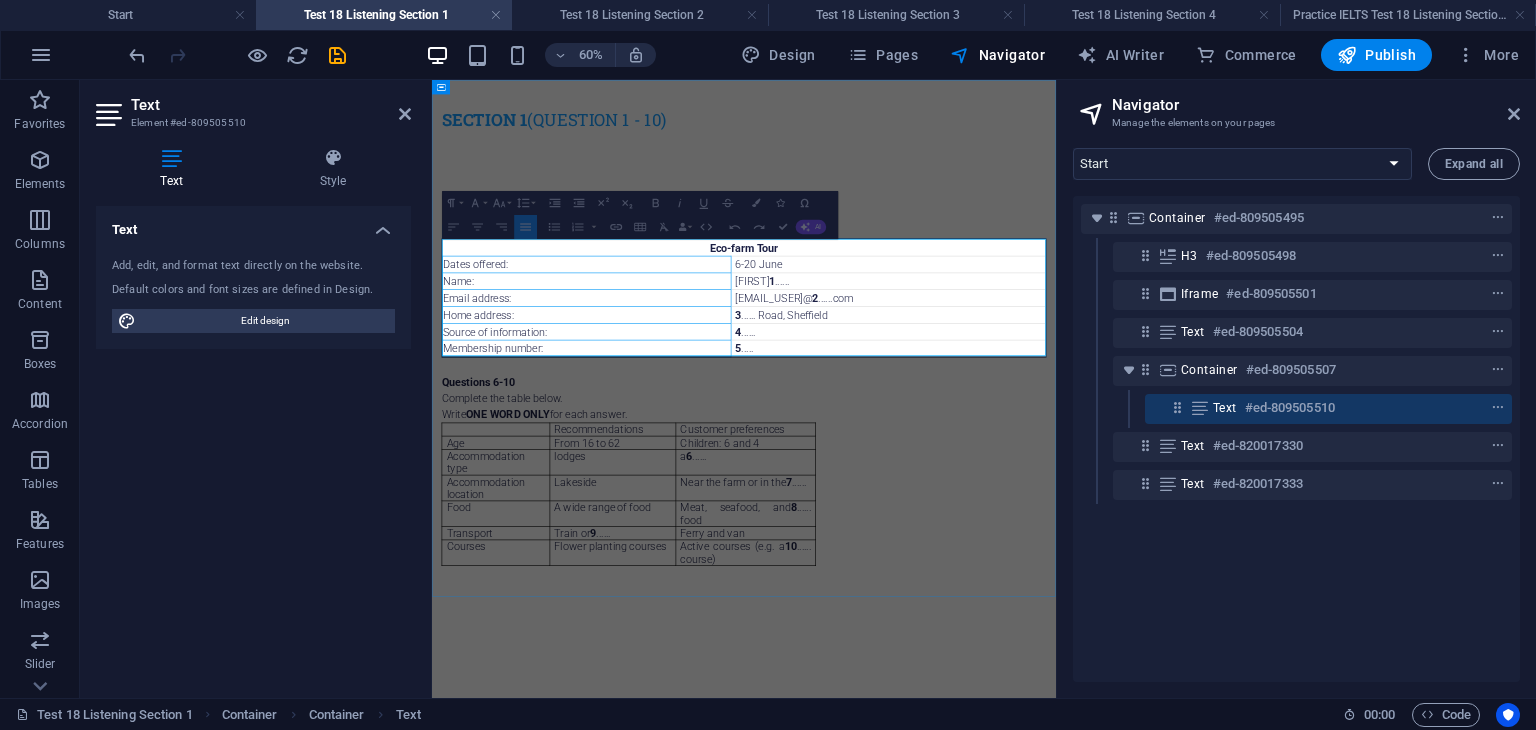 click on "Eco-farm Tour Dates offered: 6-20 June Name:   [FIRST]  1 ......   Email address: [EMAIL_USER] 2 ......com   Home address: 3 ...... Road, [CITY]   Source of information: 4 ...... Membership number: 5 ....." at bounding box center [952, 444] 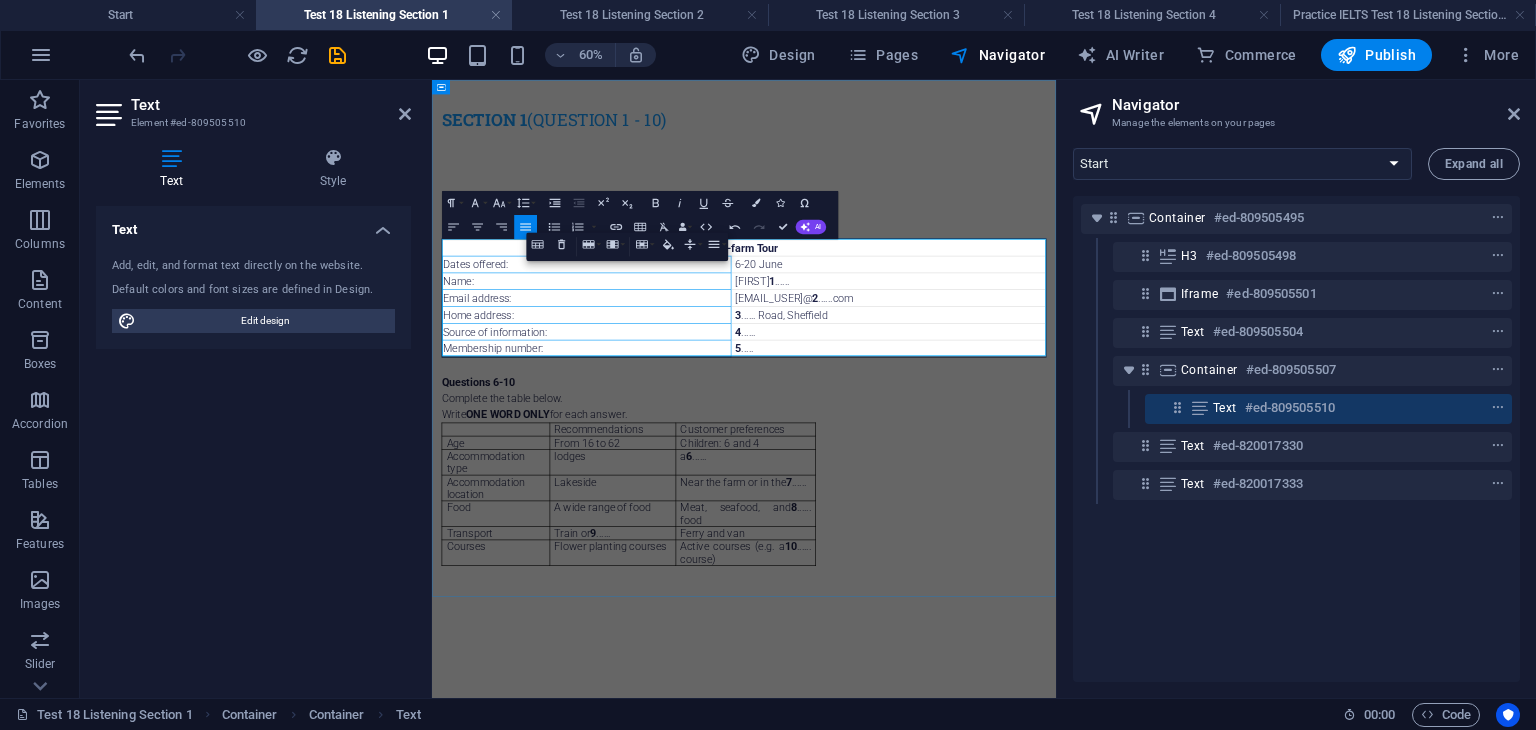 click on "3 ...... Road, [CITY]" at bounding box center (690, 387) 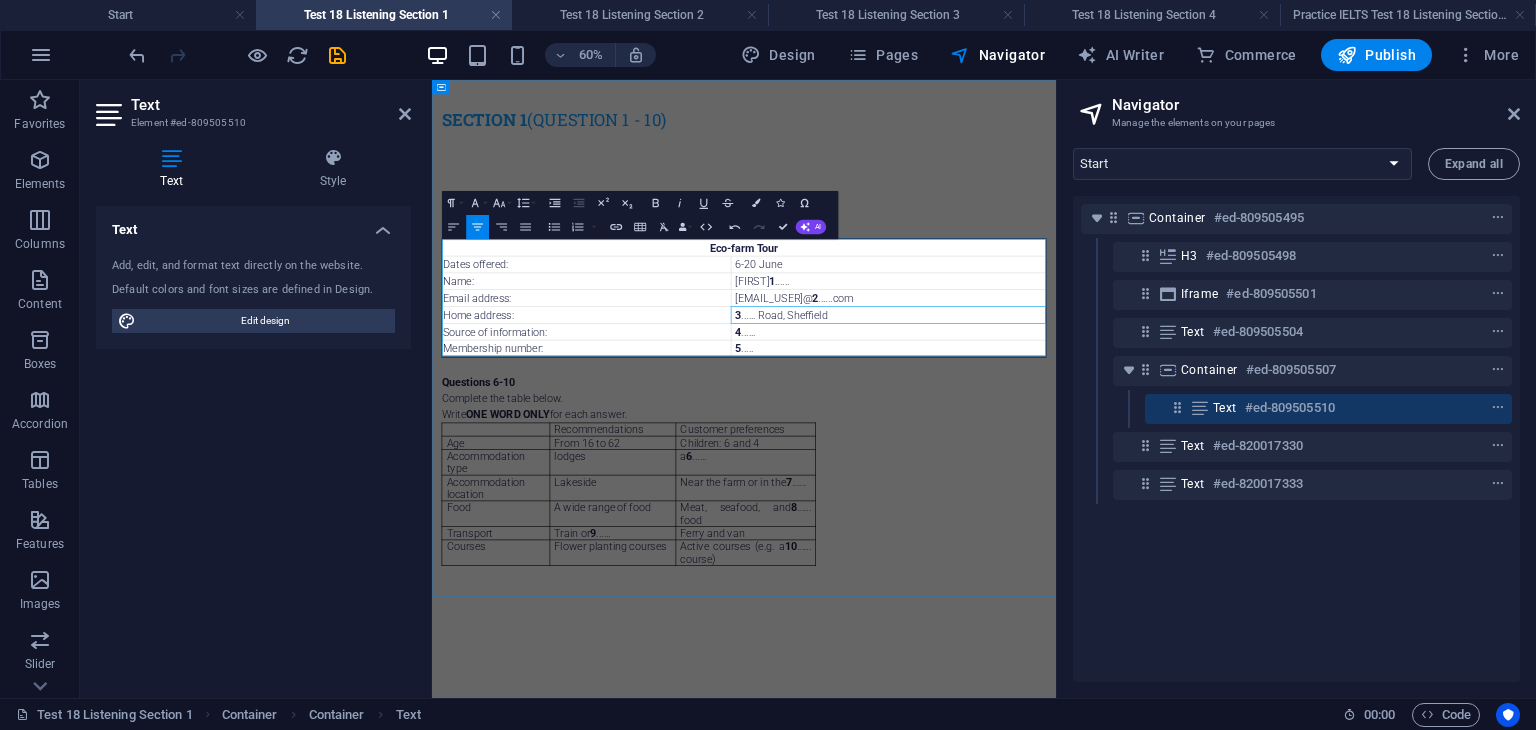 click on "Eco-farm Tour" at bounding box center [952, 360] 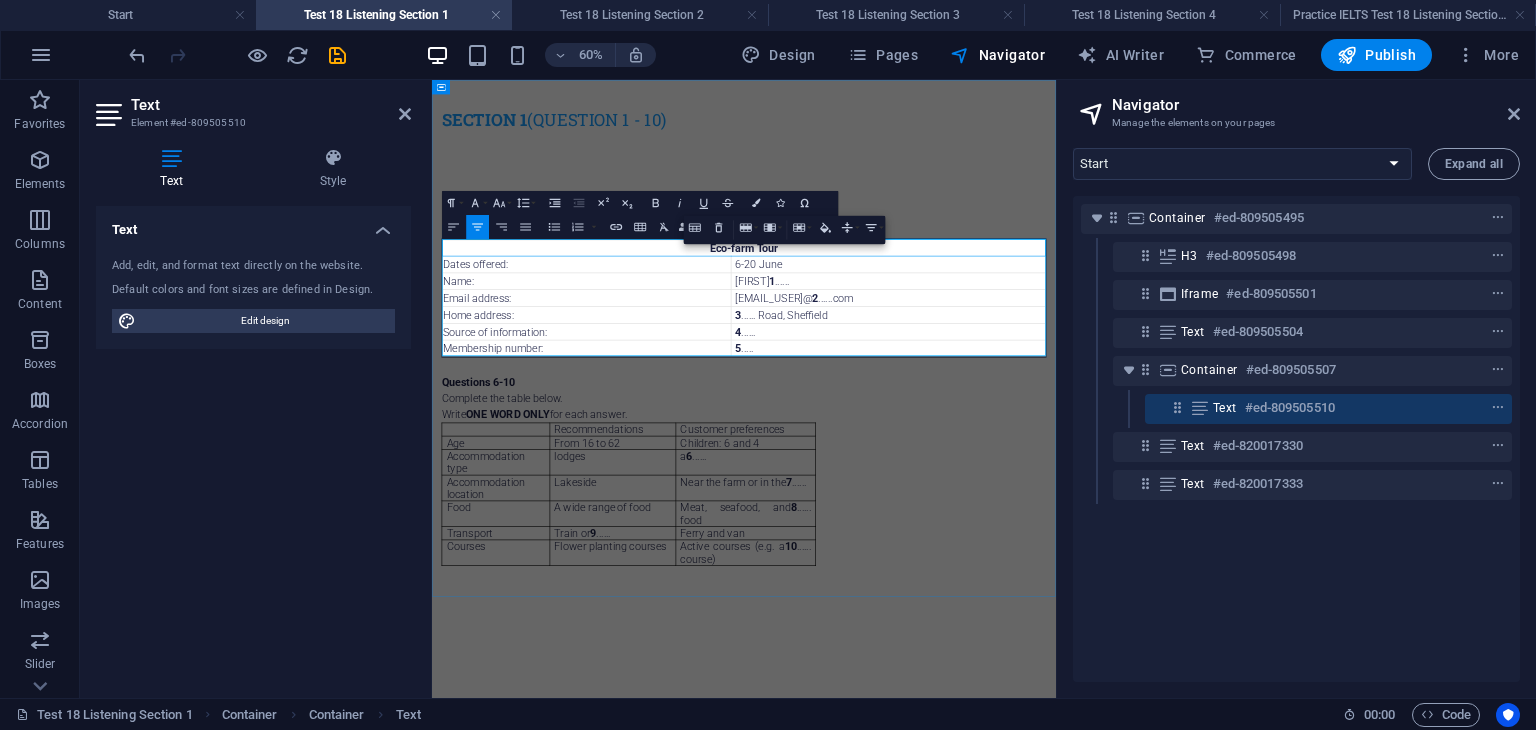 click on "Eco-farm Tour" at bounding box center (952, 360) 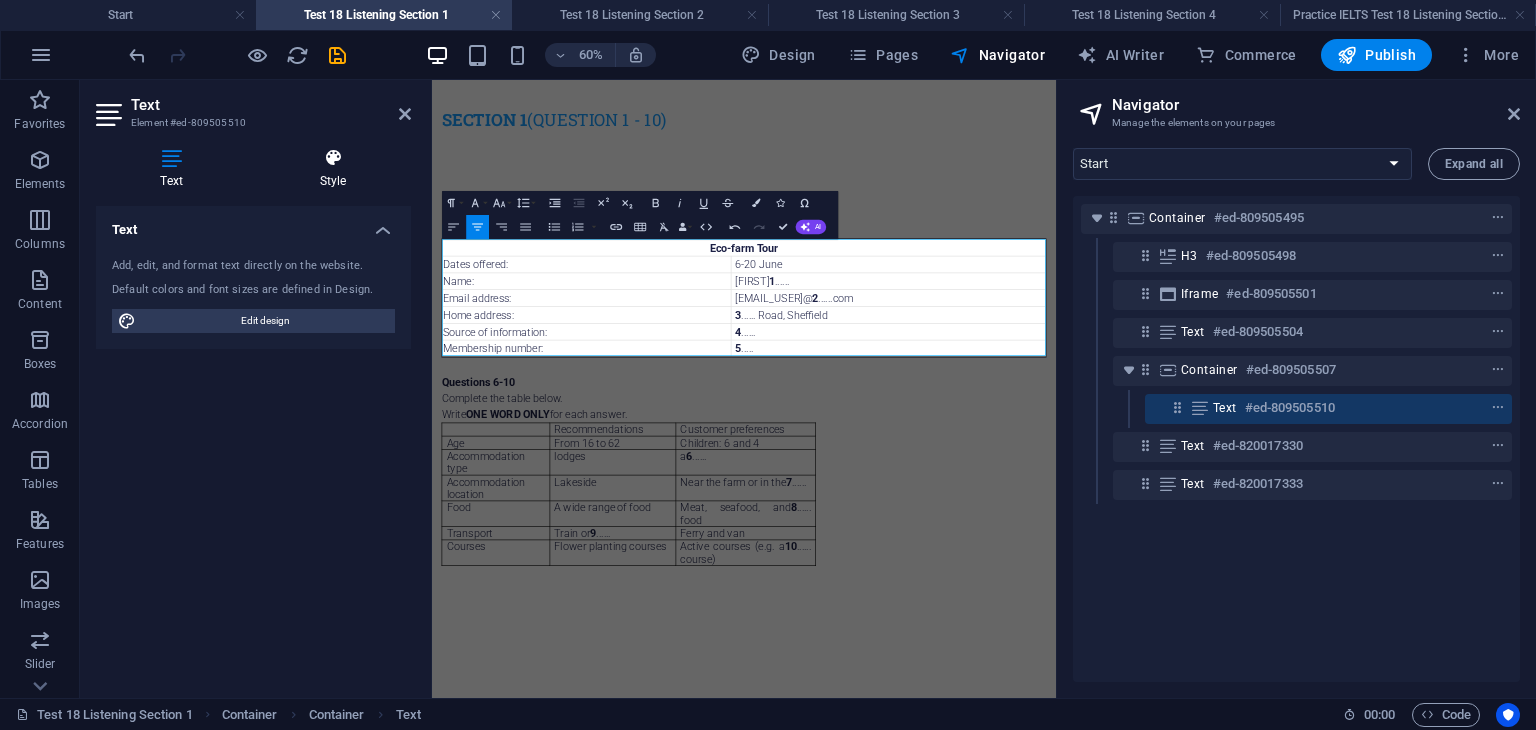 click at bounding box center (333, 158) 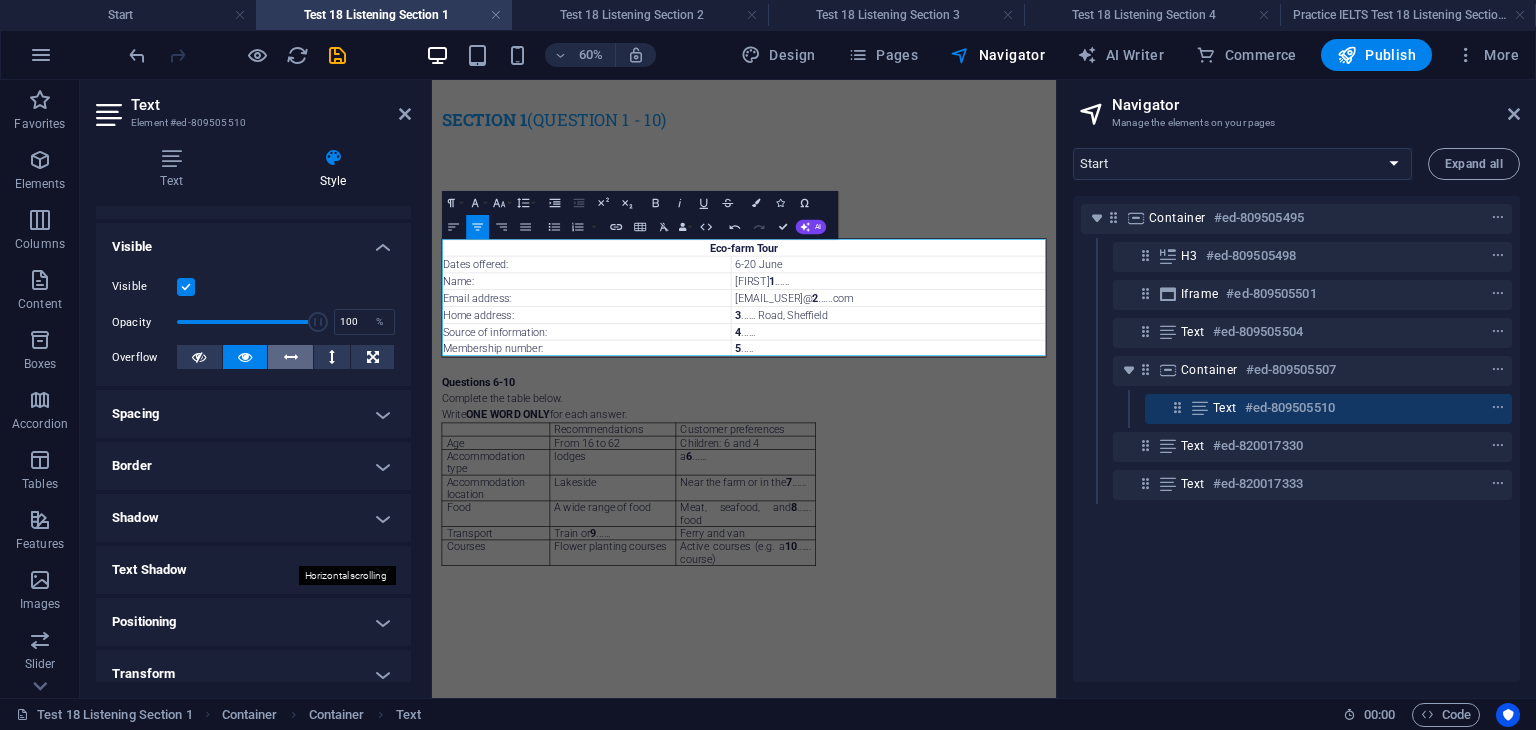 scroll, scrollTop: 200, scrollLeft: 0, axis: vertical 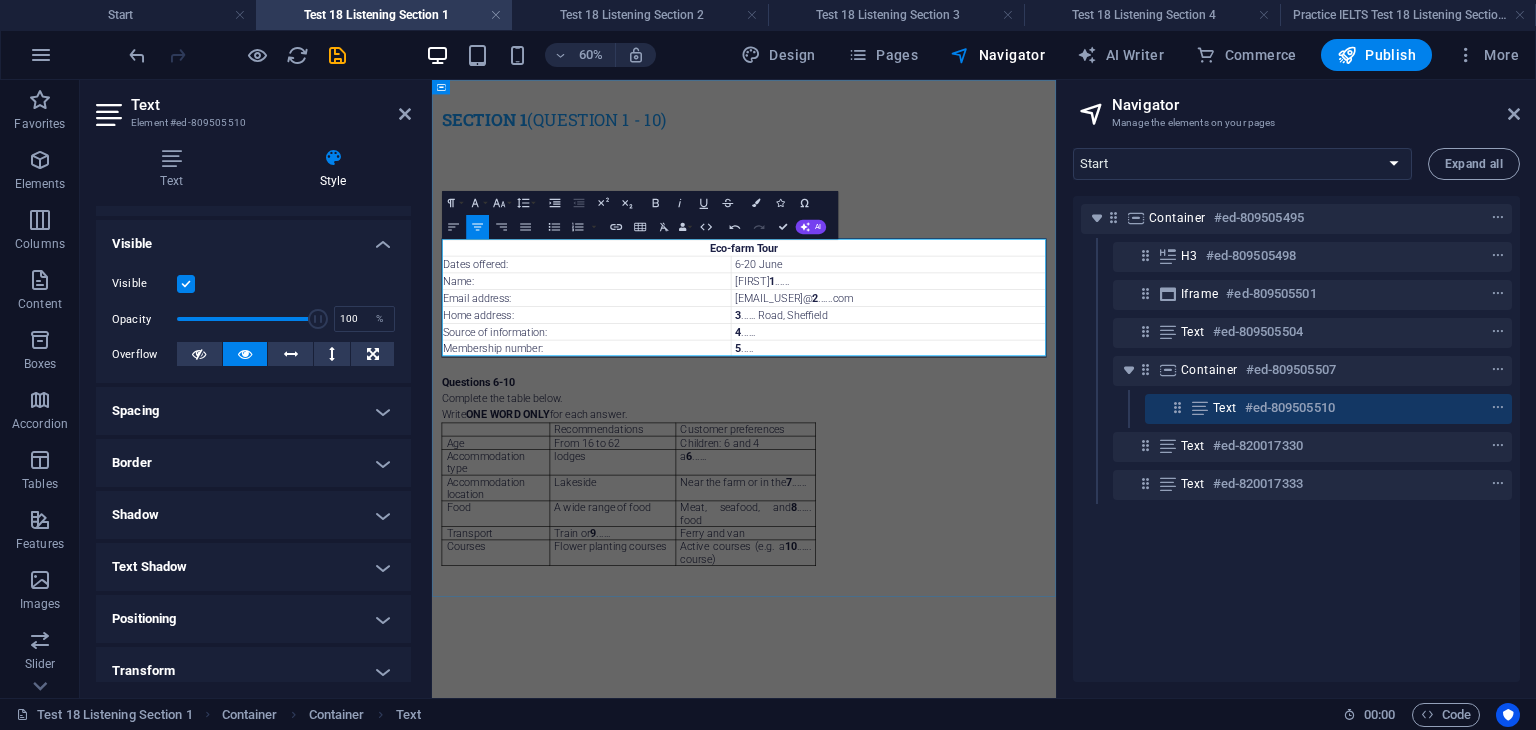 click on "Eco-farm Tour" at bounding box center (952, 360) 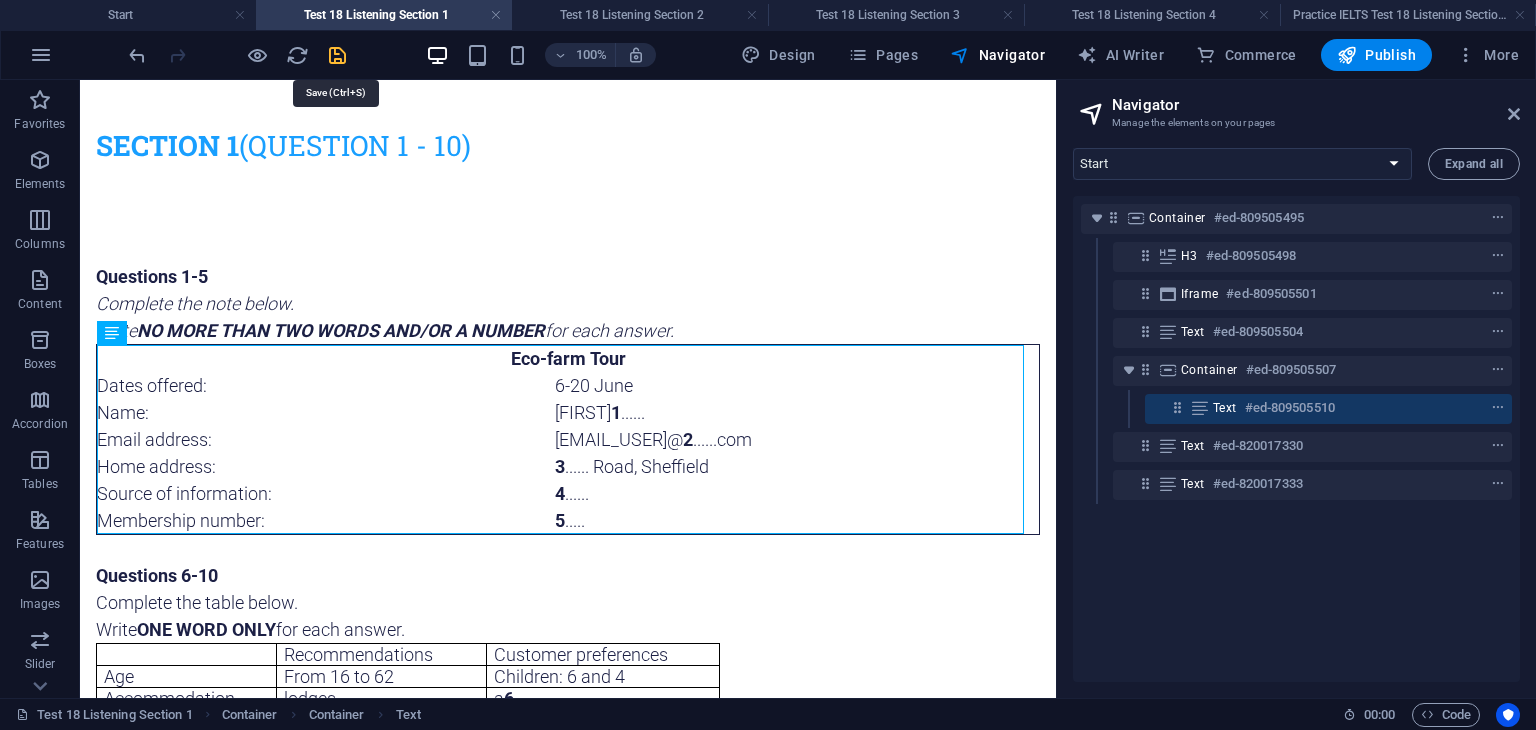drag, startPoint x: 344, startPoint y: 59, endPoint x: 424, endPoint y: 182, distance: 146.72765 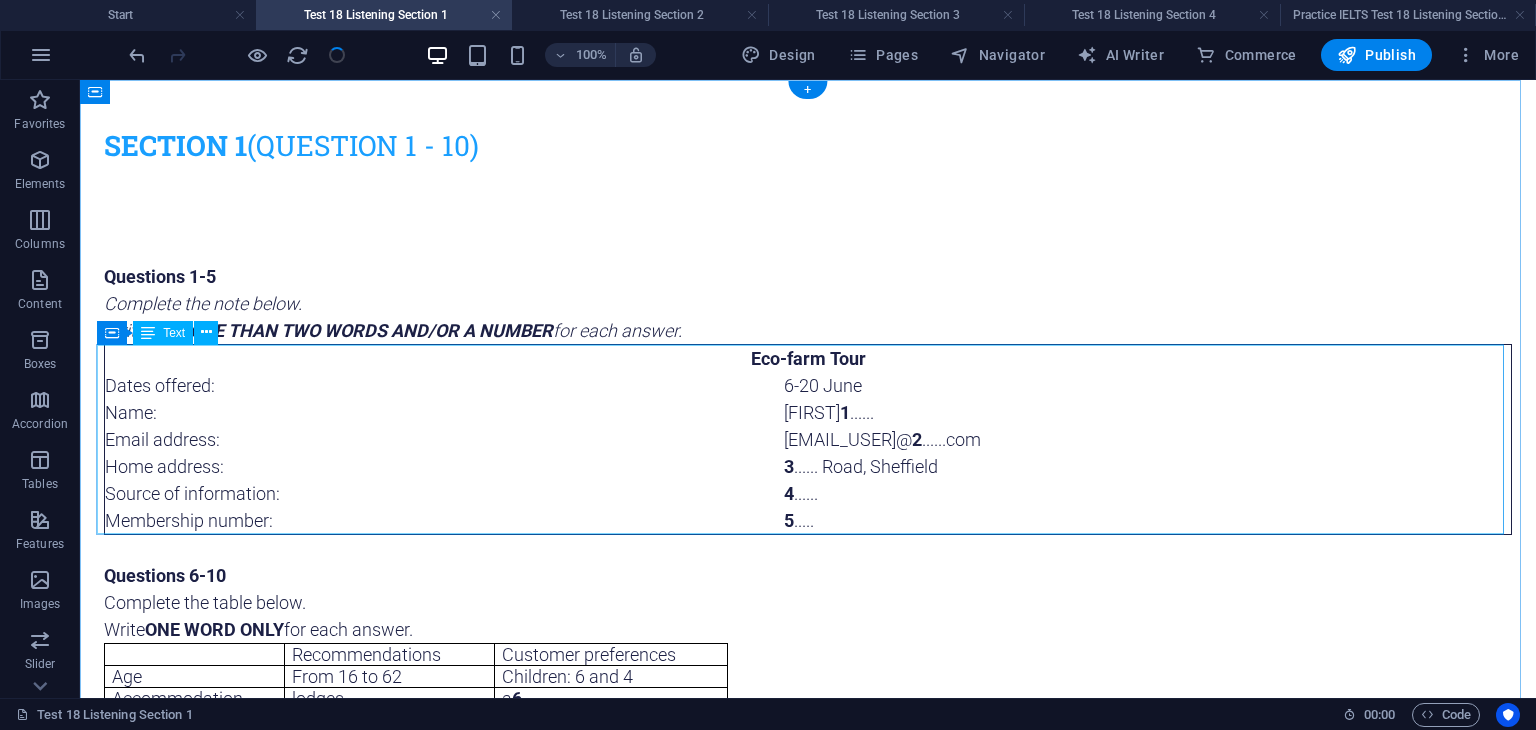 click on "Eco-farm Tour Dates offered: 6-20 June Name:   [FIRST]  1 ......   Email address: [EMAIL_USER] 2 ......com   Home address: 3 ...... Road, [CITY]   Source of information: 4 ...... Membership number: 5 ....." at bounding box center (808, 439) 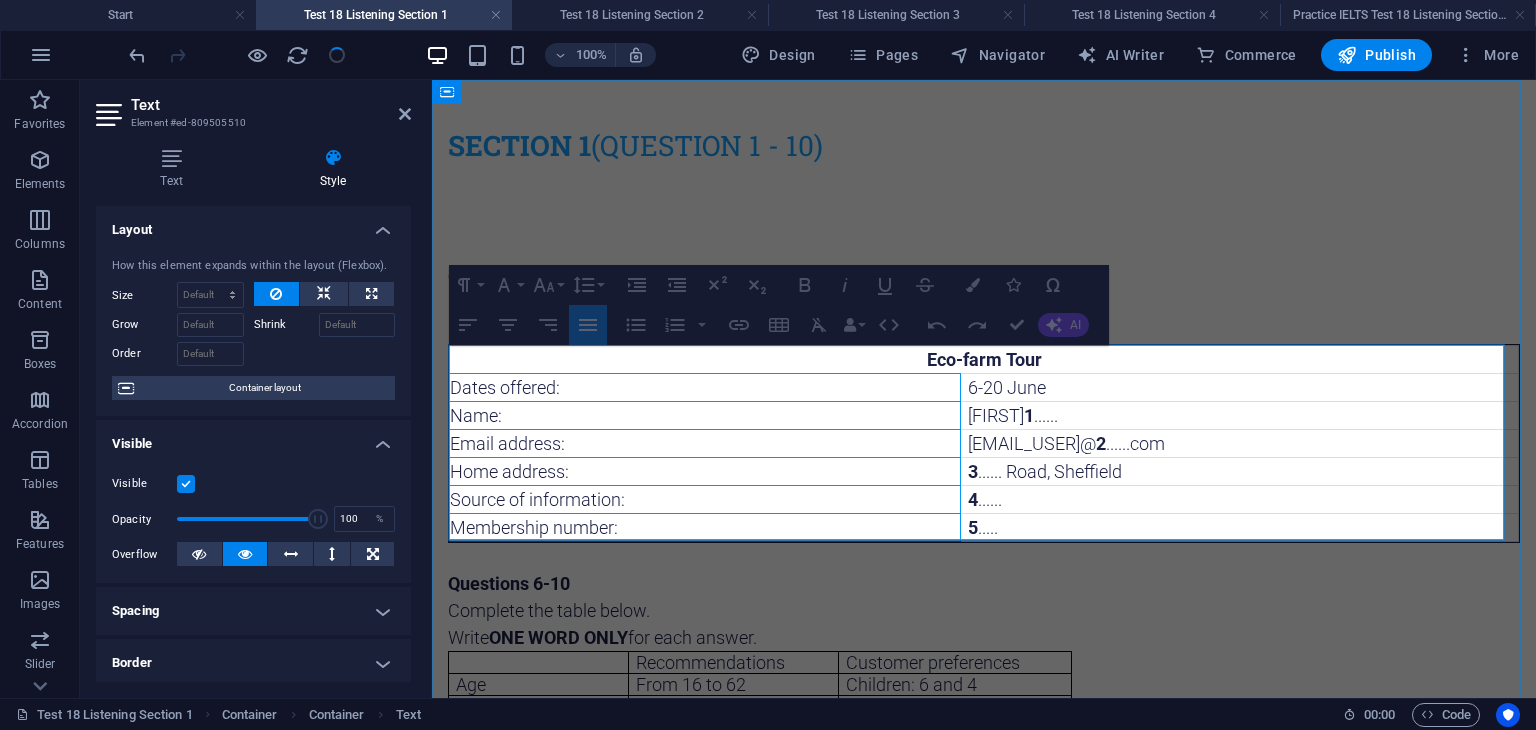 drag, startPoint x: 616, startPoint y: 387, endPoint x: 644, endPoint y: 523, distance: 138.85243 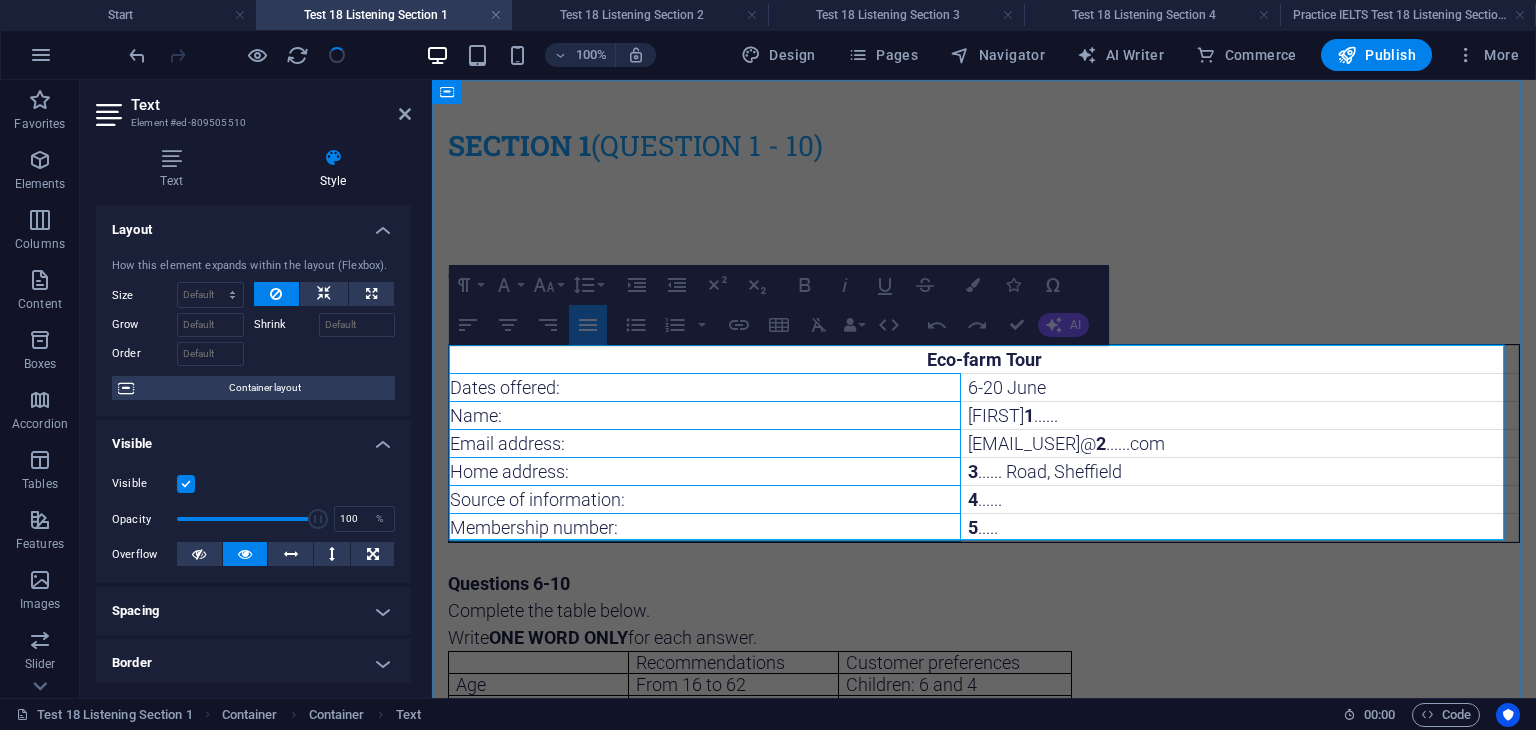 click on "Eco-farm Tour Dates offered: 6-20 June Name:   [FIRST]  1 ......   Email address: [EMAIL_USER] 2 ......com   Home address: 3 ...... Road, [CITY]   Source of information: 4 ...... Membership number: 5 ....." at bounding box center [984, 444] 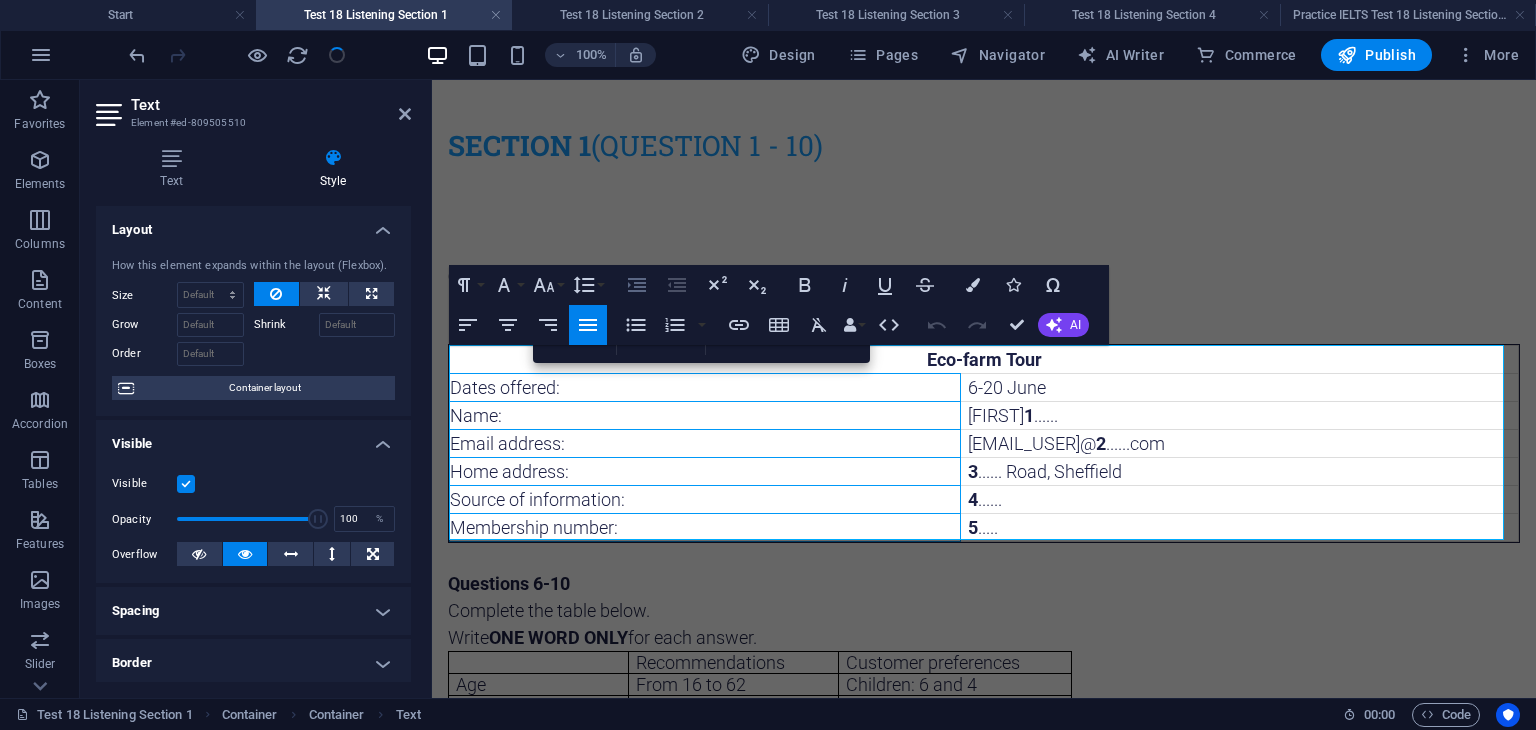 click 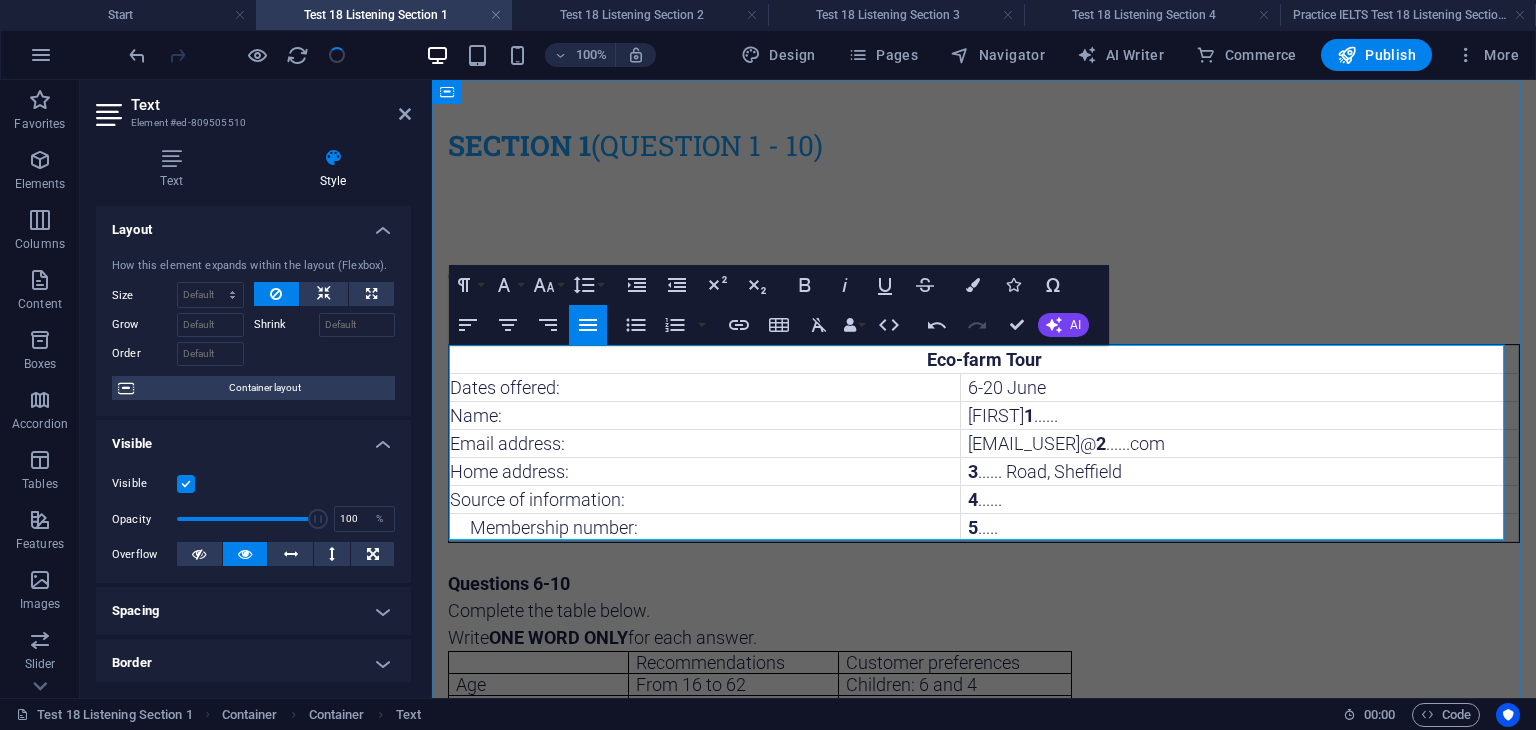 click on "Source of information:" at bounding box center [705, 387] 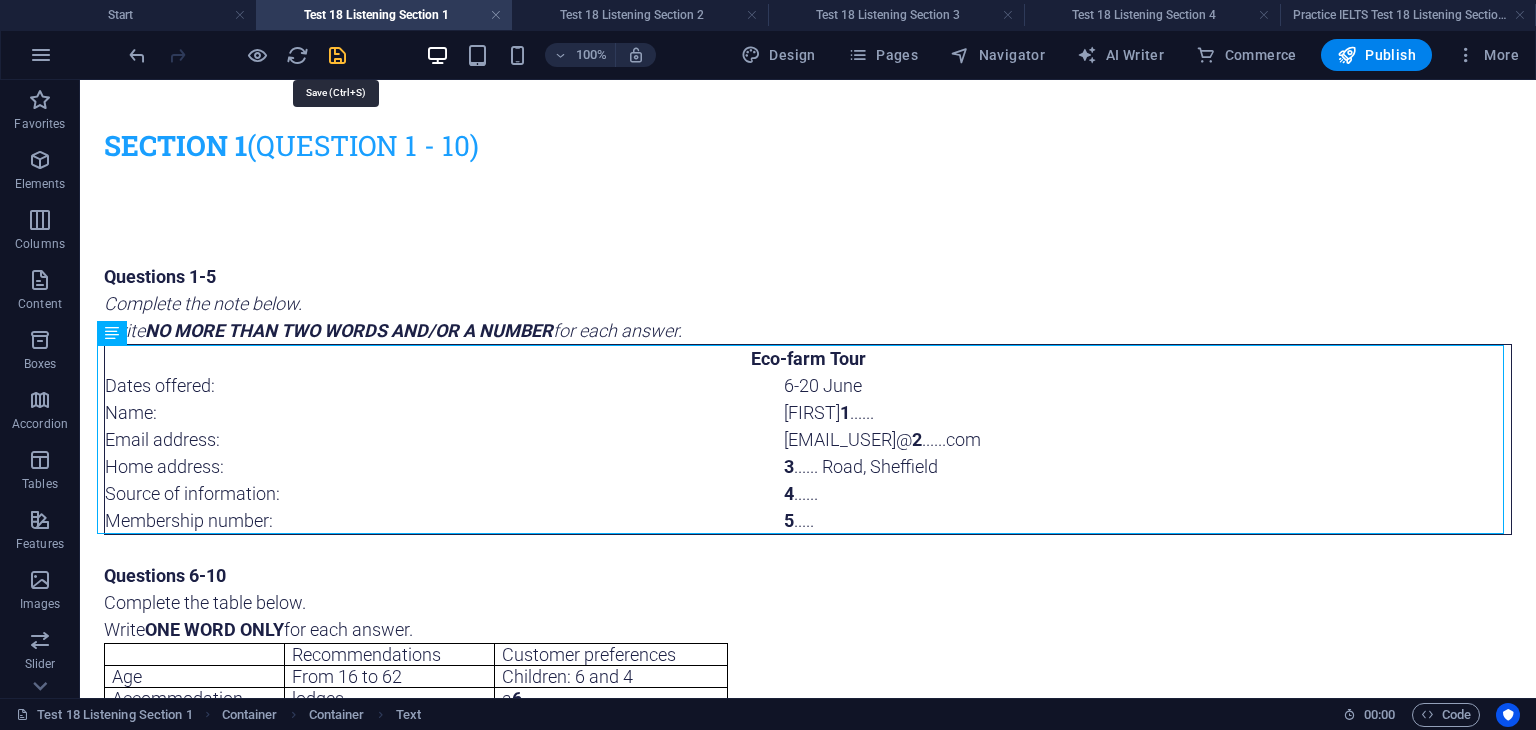 click at bounding box center [337, 55] 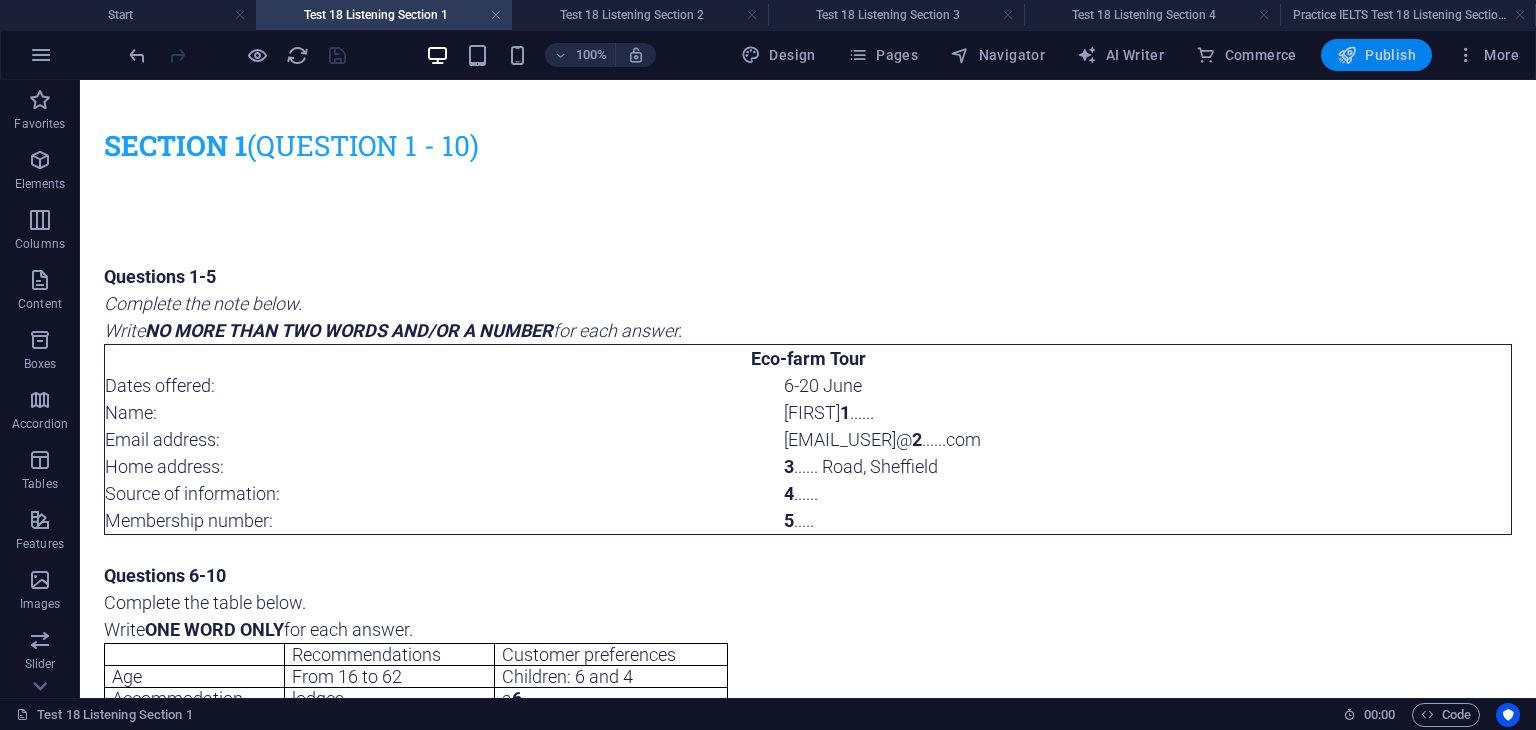 click on "Publish" at bounding box center (1376, 55) 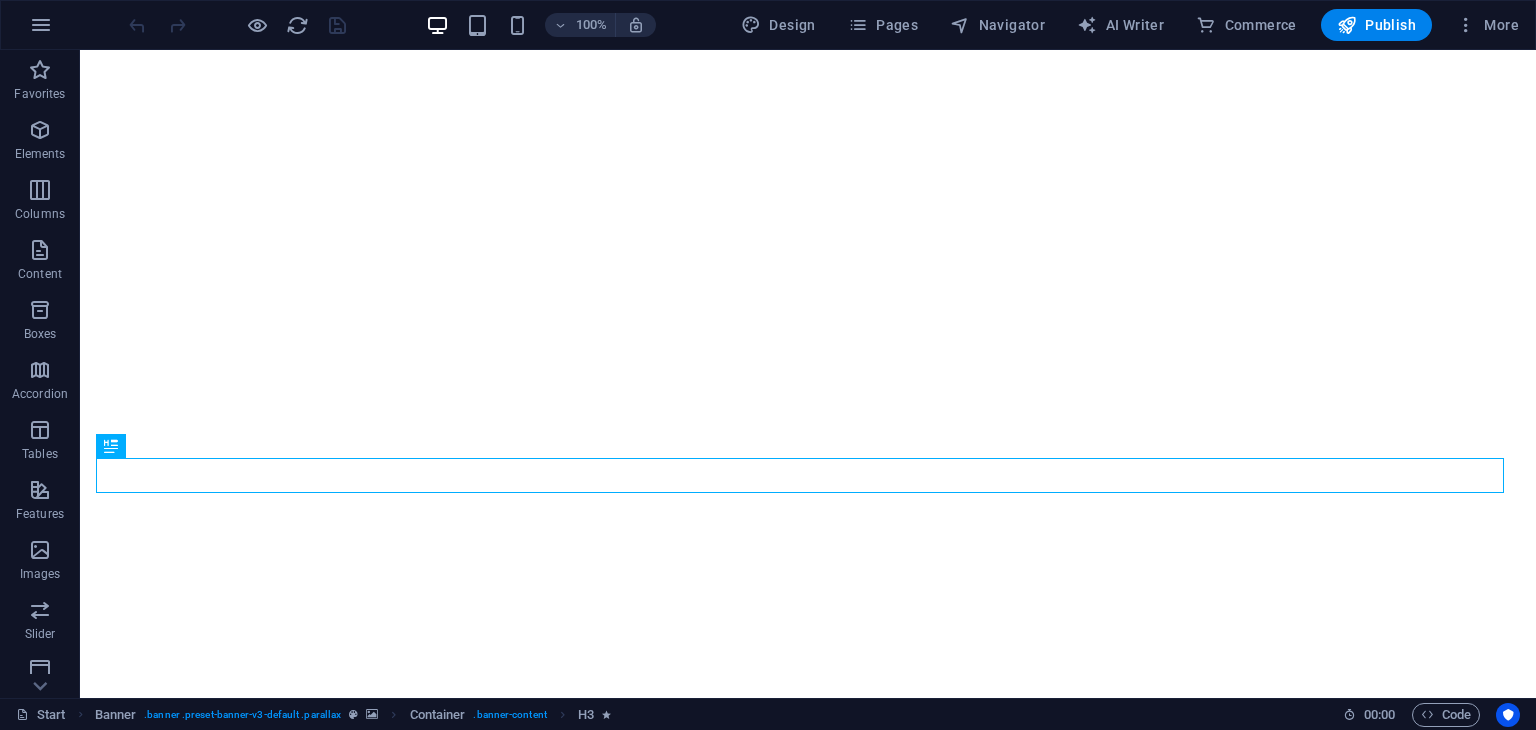 scroll, scrollTop: 0, scrollLeft: 0, axis: both 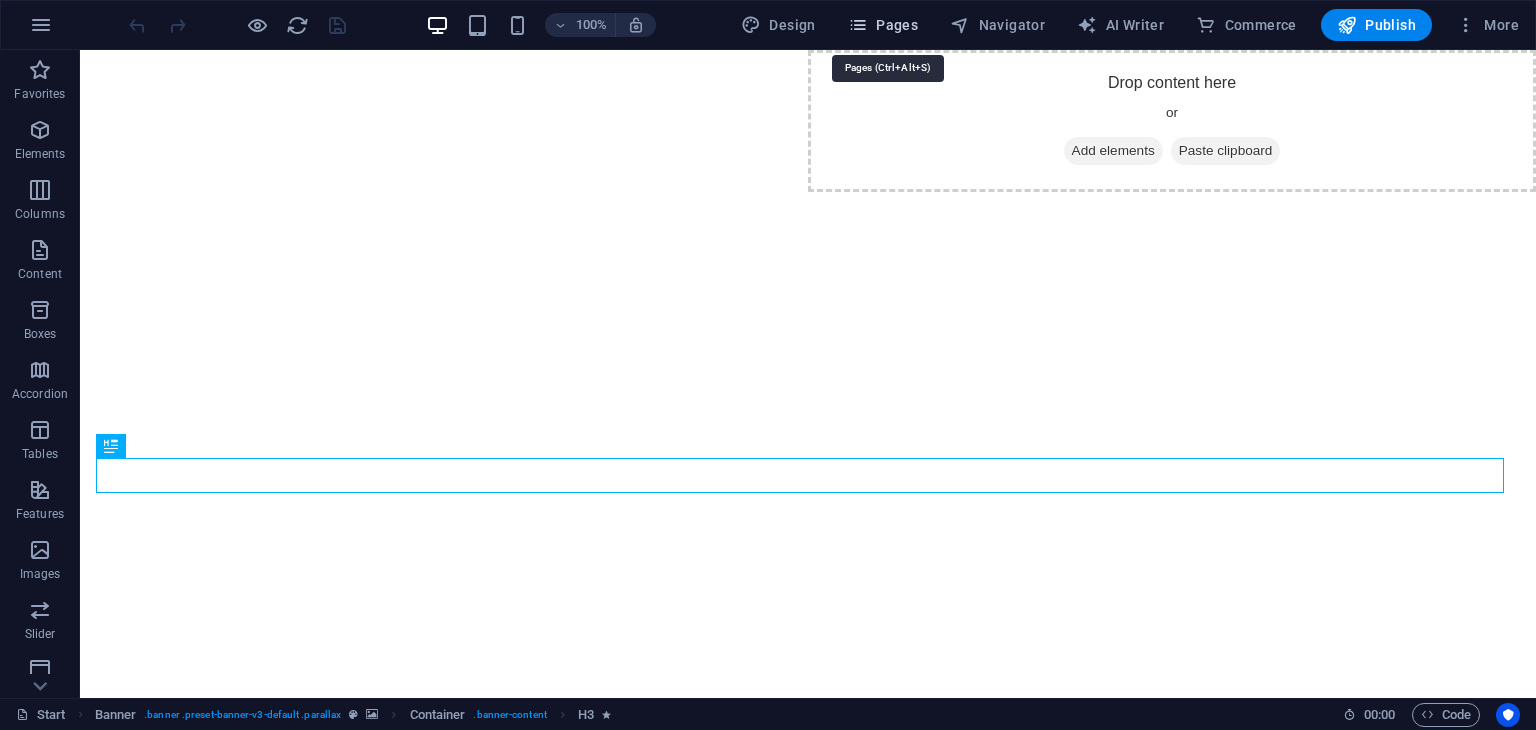 click on "Pages" at bounding box center (883, 25) 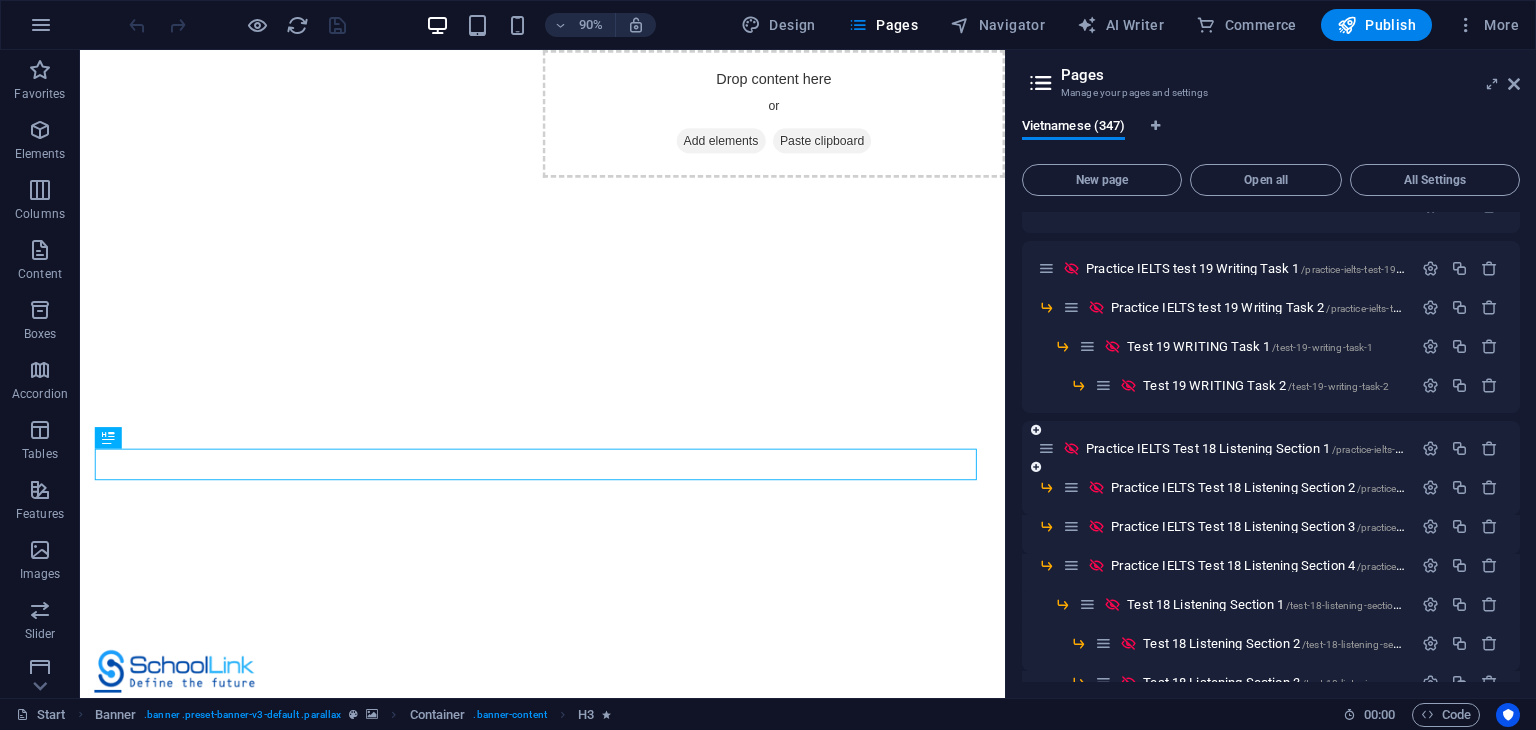 scroll, scrollTop: 900, scrollLeft: 0, axis: vertical 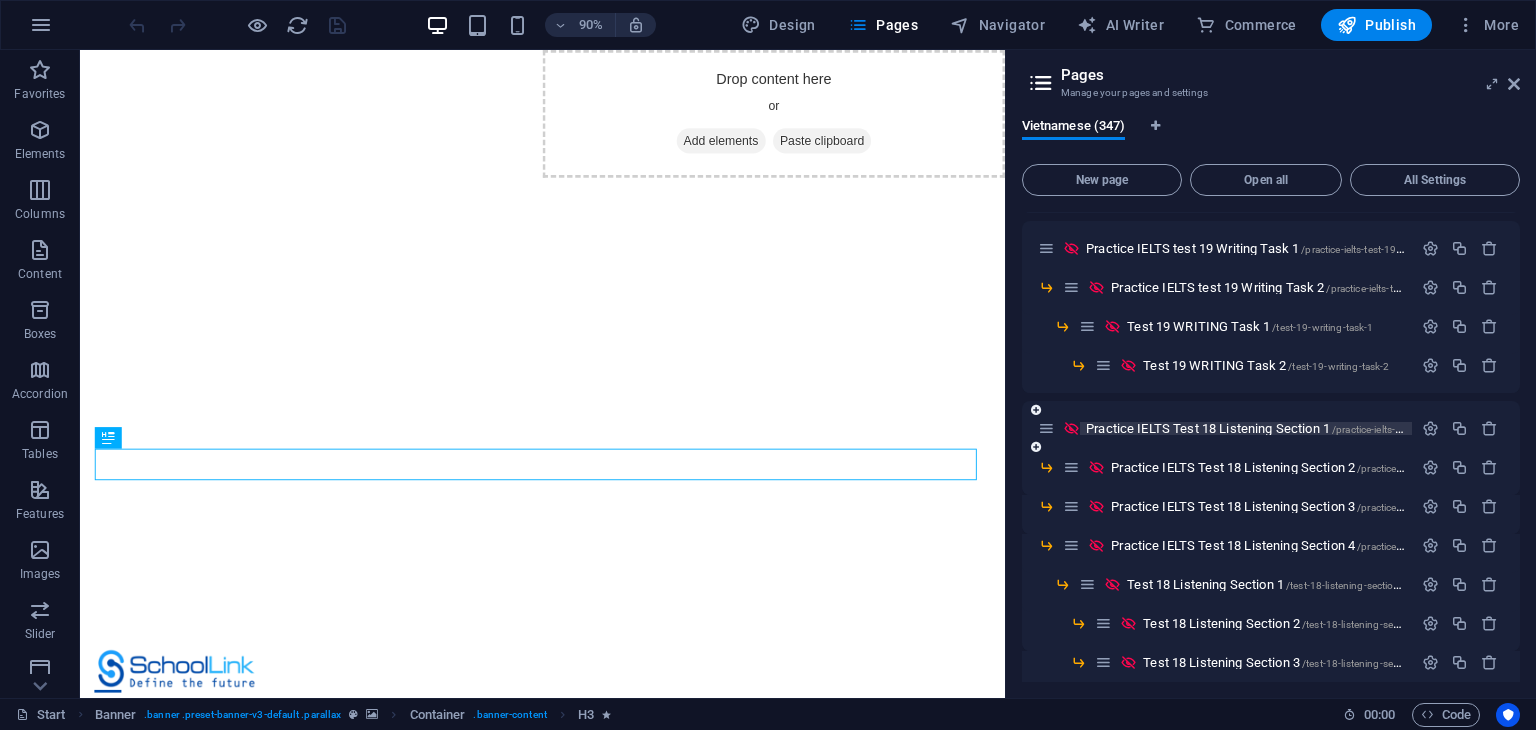 click on "Practice IELTS Test 18 Listening Section 1 /practice-ielts-test-18-listening-section-1" at bounding box center [1300, 428] 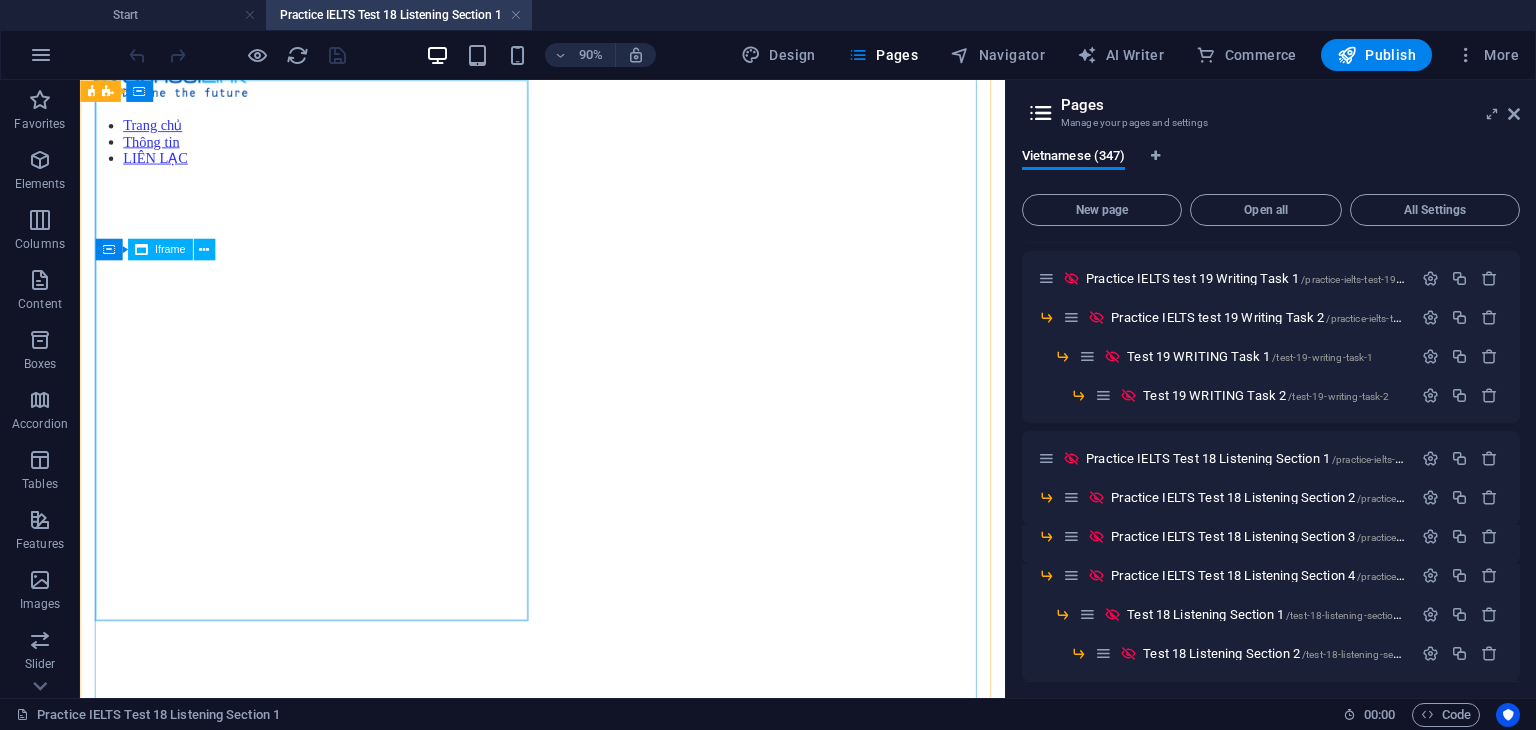 scroll, scrollTop: 0, scrollLeft: 0, axis: both 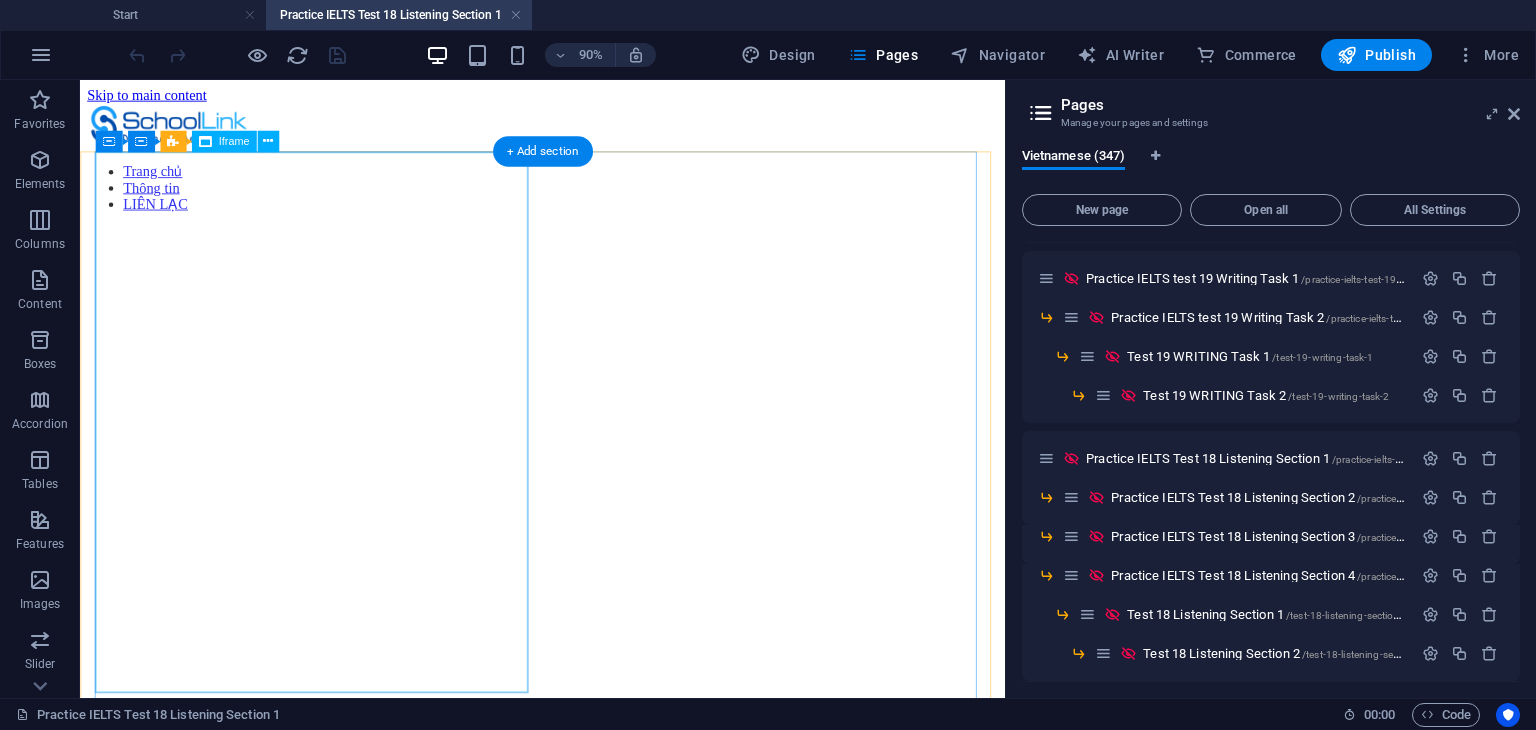 drag, startPoint x: 572, startPoint y: 320, endPoint x: 586, endPoint y: 310, distance: 17.20465 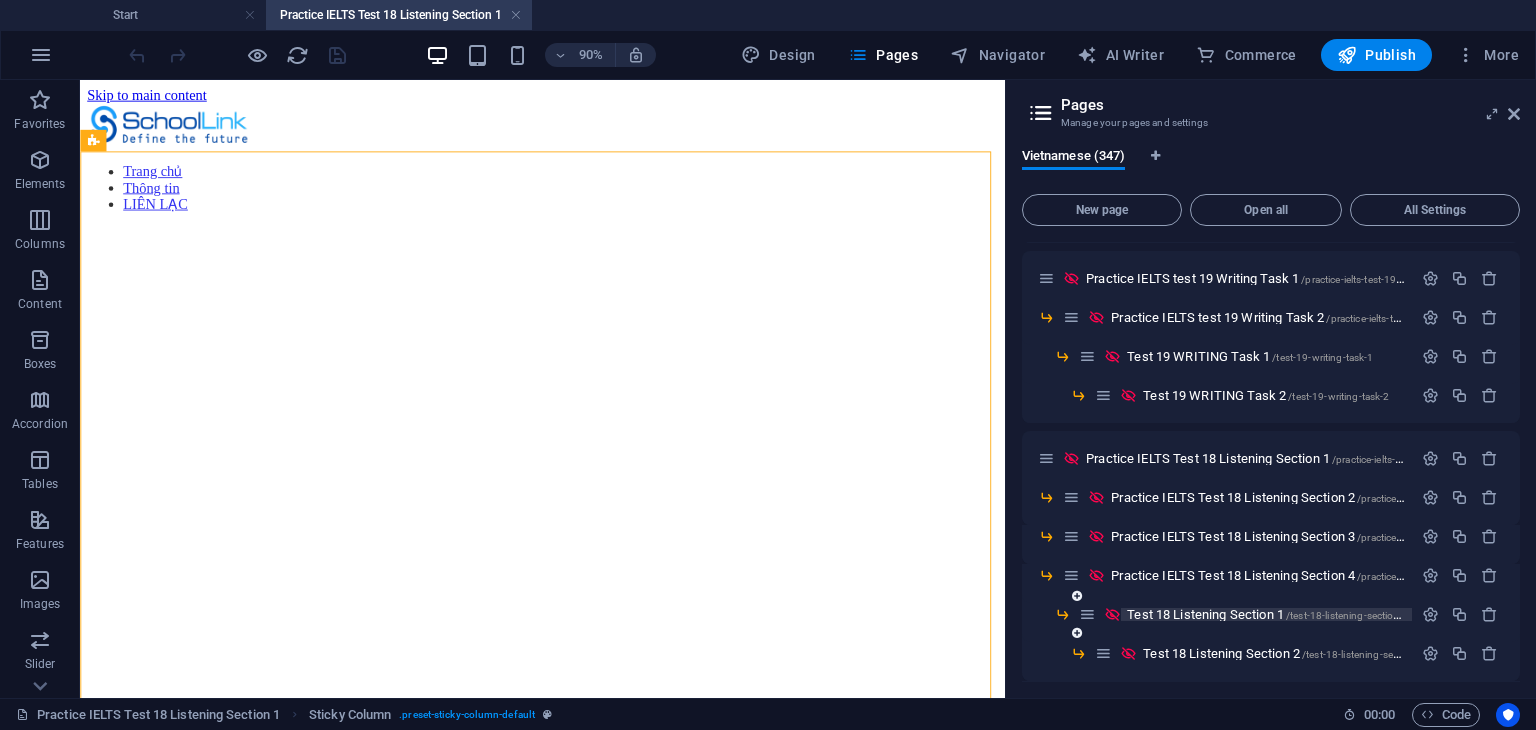 click on "/test-18-listening-section-1" at bounding box center [1347, 615] 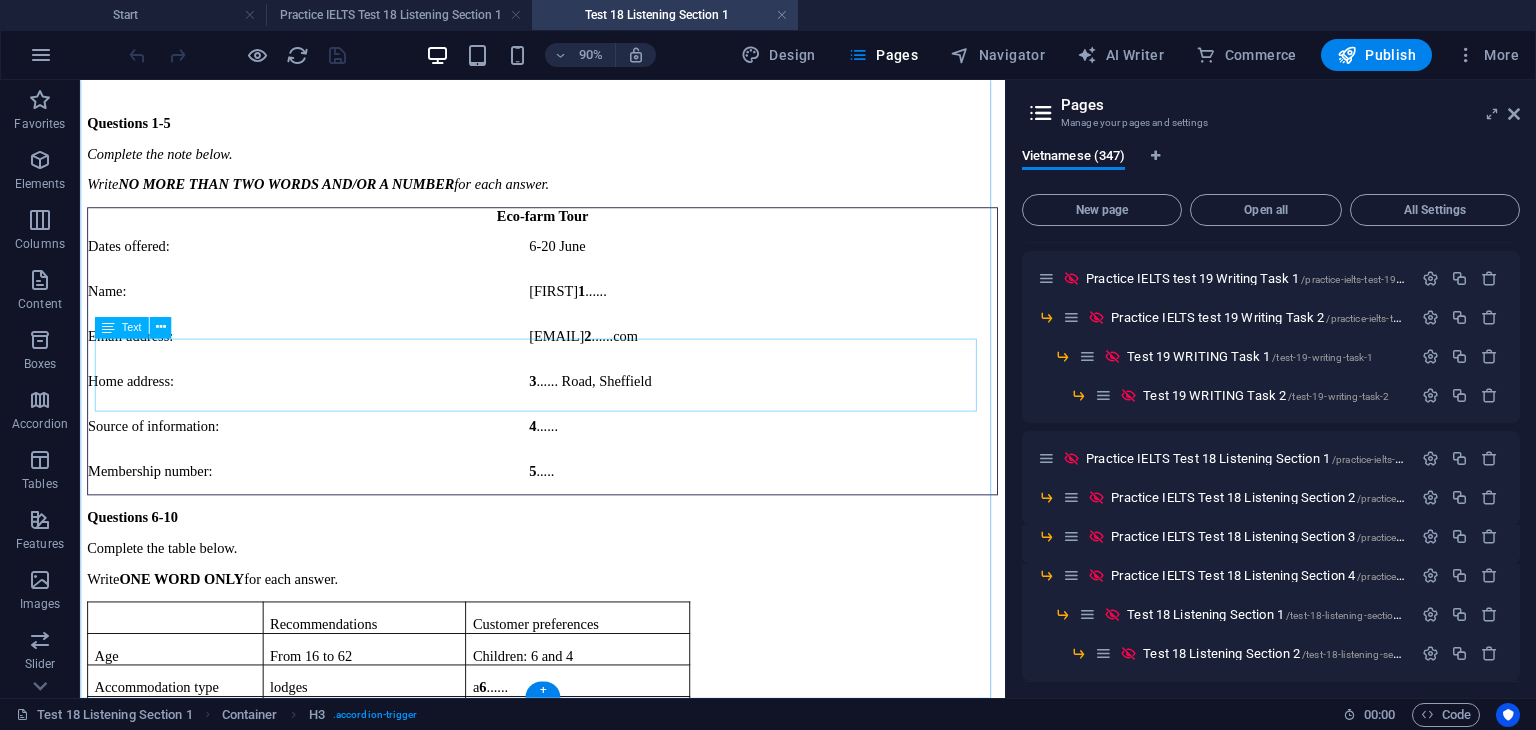 scroll, scrollTop: 168, scrollLeft: 0, axis: vertical 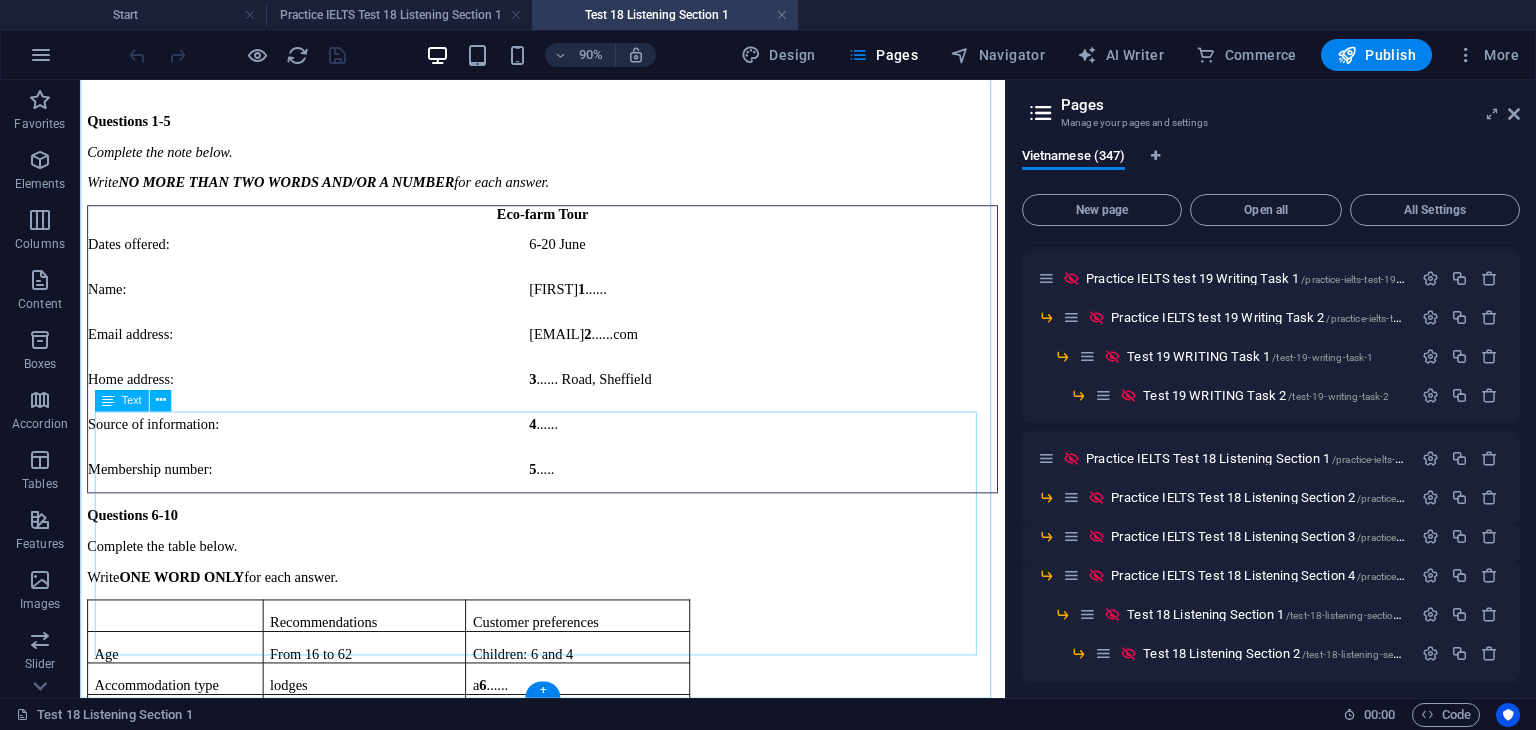 click on "Recommendations Customer preferences Age From 16 to 62 Children: 6 and 4 Accommodation type lodges a  6 ...... Accommodation location Lakeside Near the farm or in the  7 ...... Food A wide range of food Meat, seafood, and  8 ...... food Transport Train or  9 ...... Ferry and van Courses Flower planting courses Active courses (e.g. a  10 ...... course)" at bounding box center [594, 797] 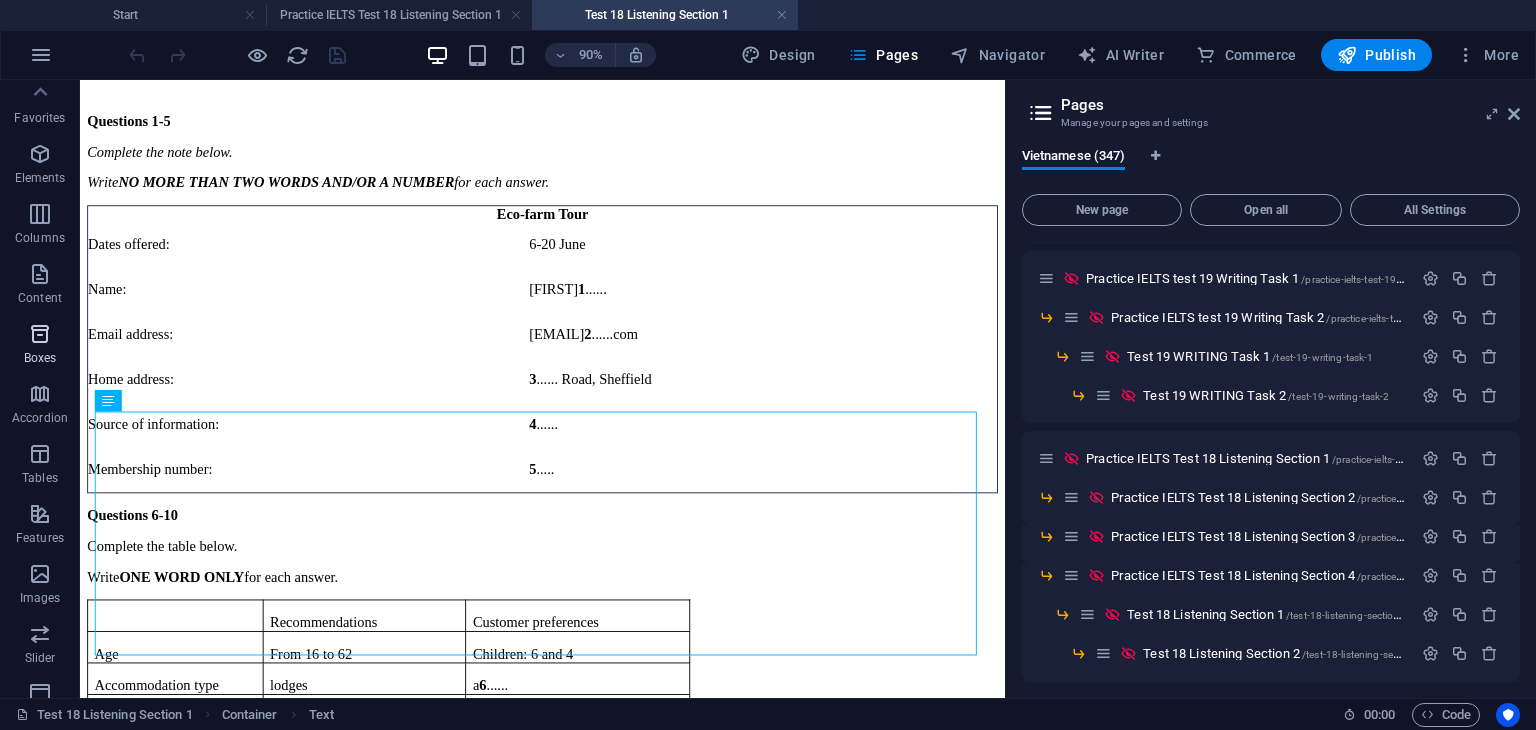 scroll, scrollTop: 0, scrollLeft: 0, axis: both 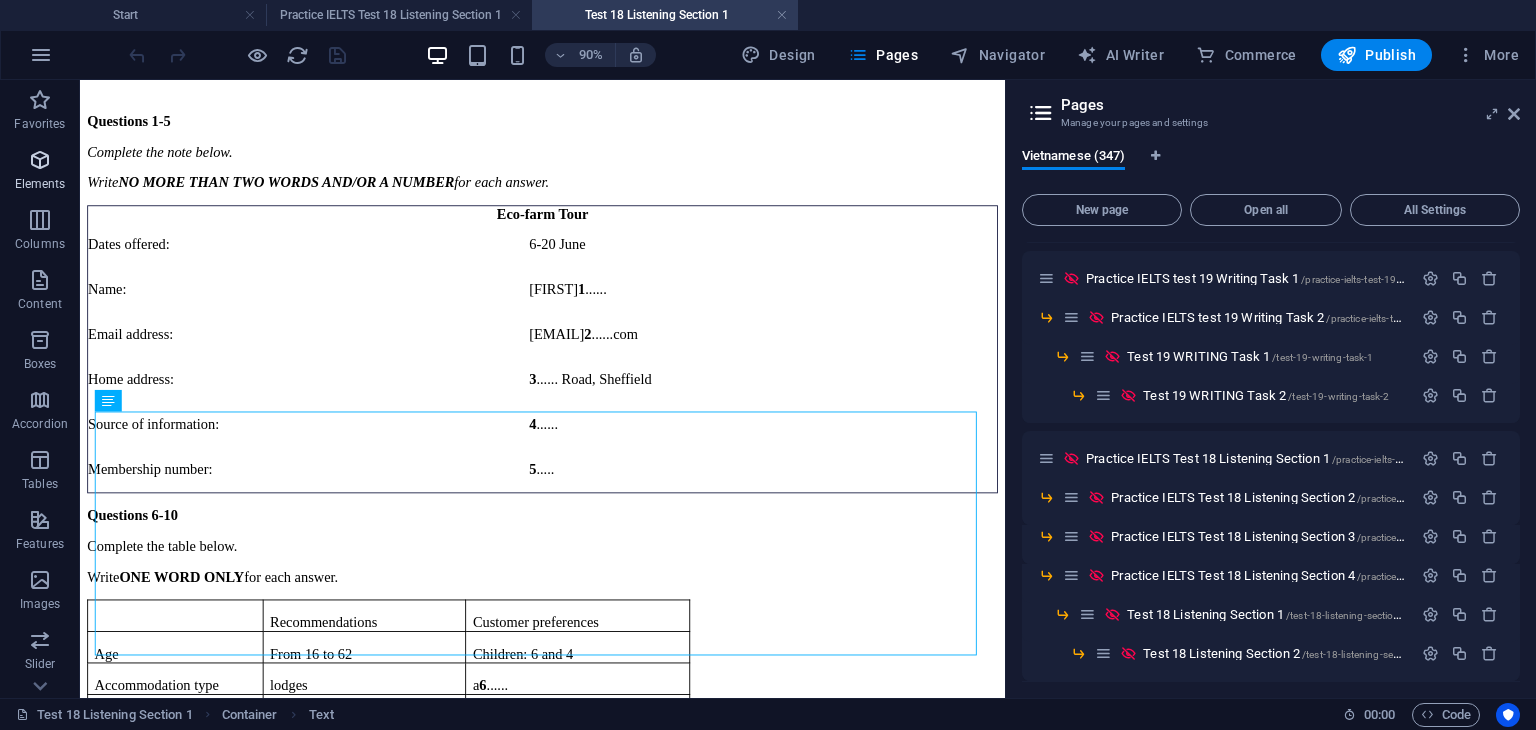 click on "Elements" at bounding box center [40, 172] 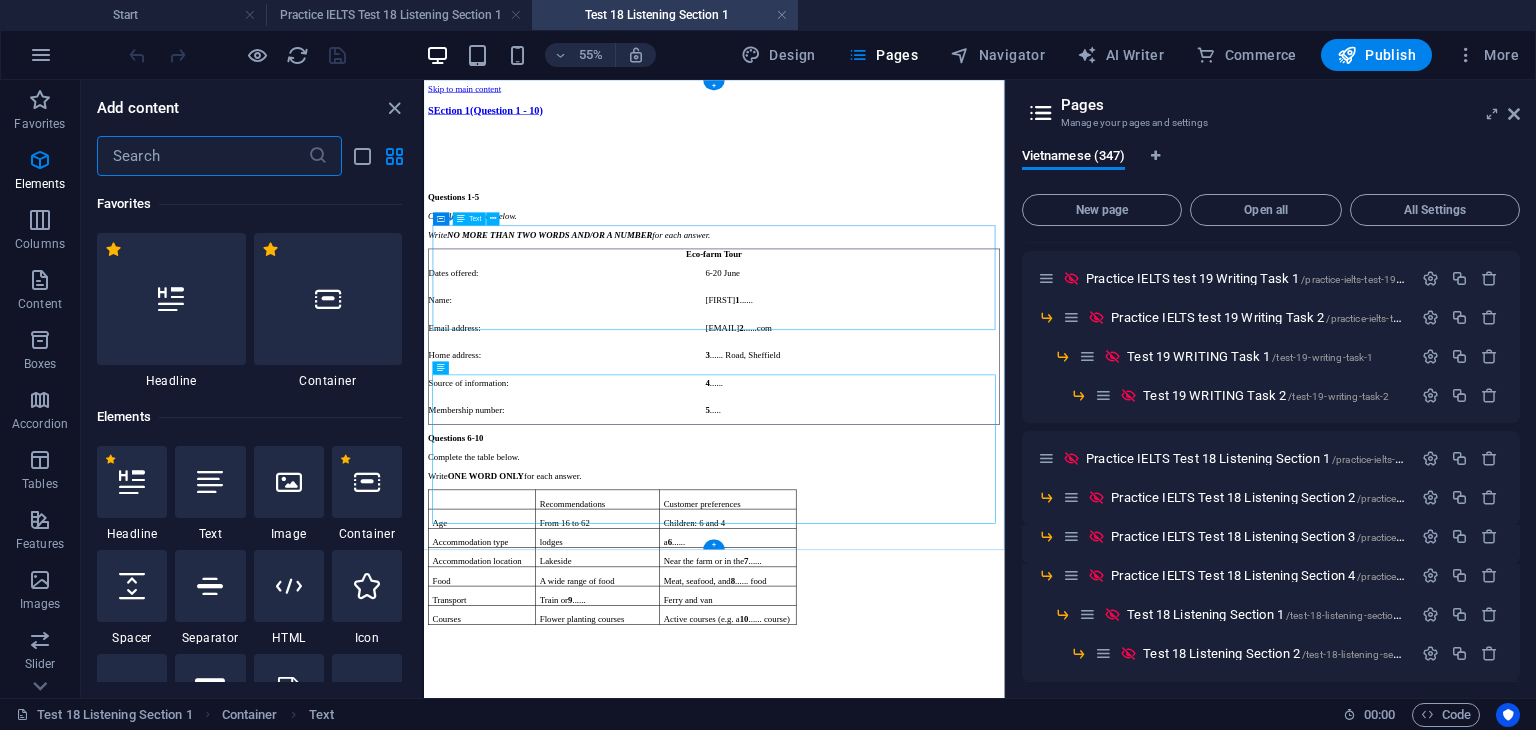 scroll, scrollTop: 0, scrollLeft: 0, axis: both 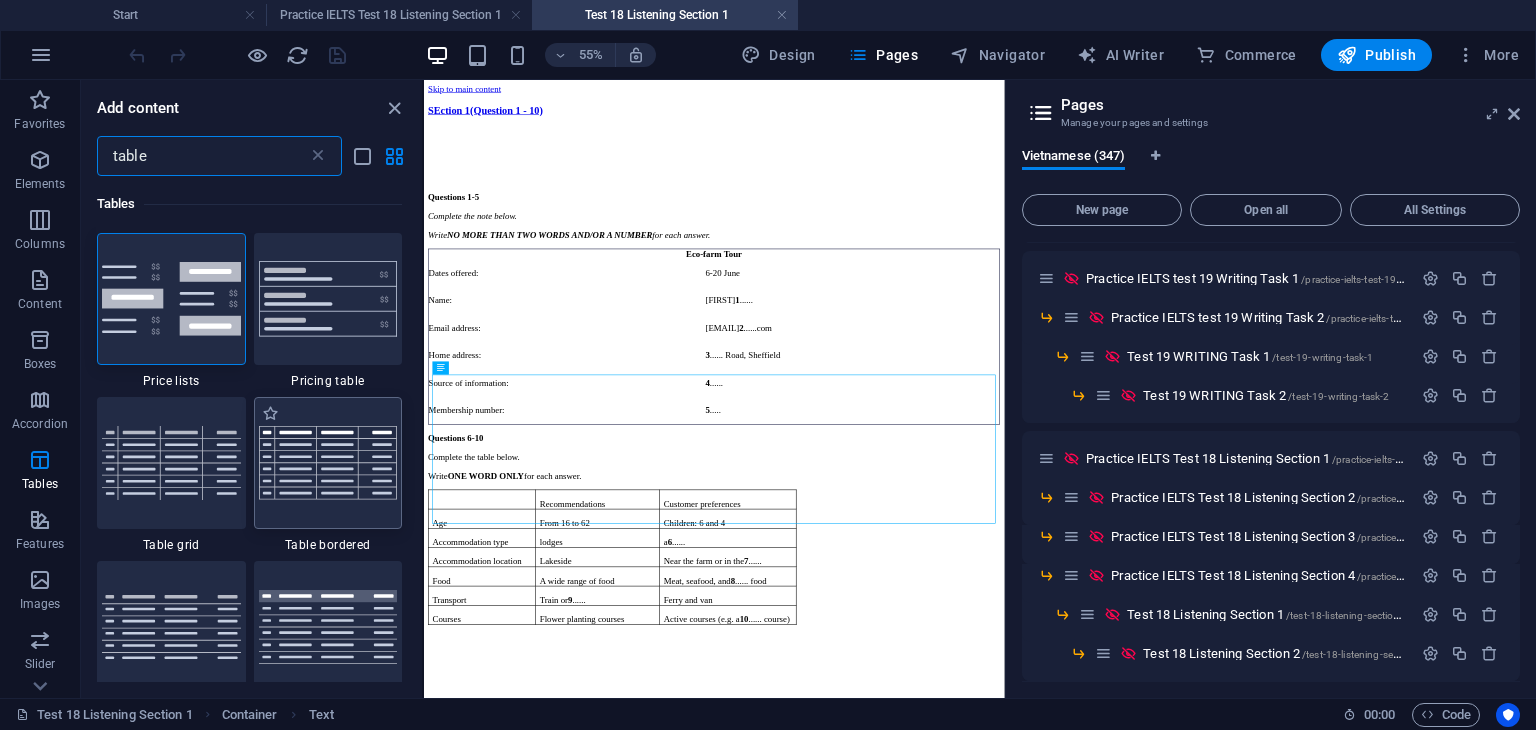 type on "table" 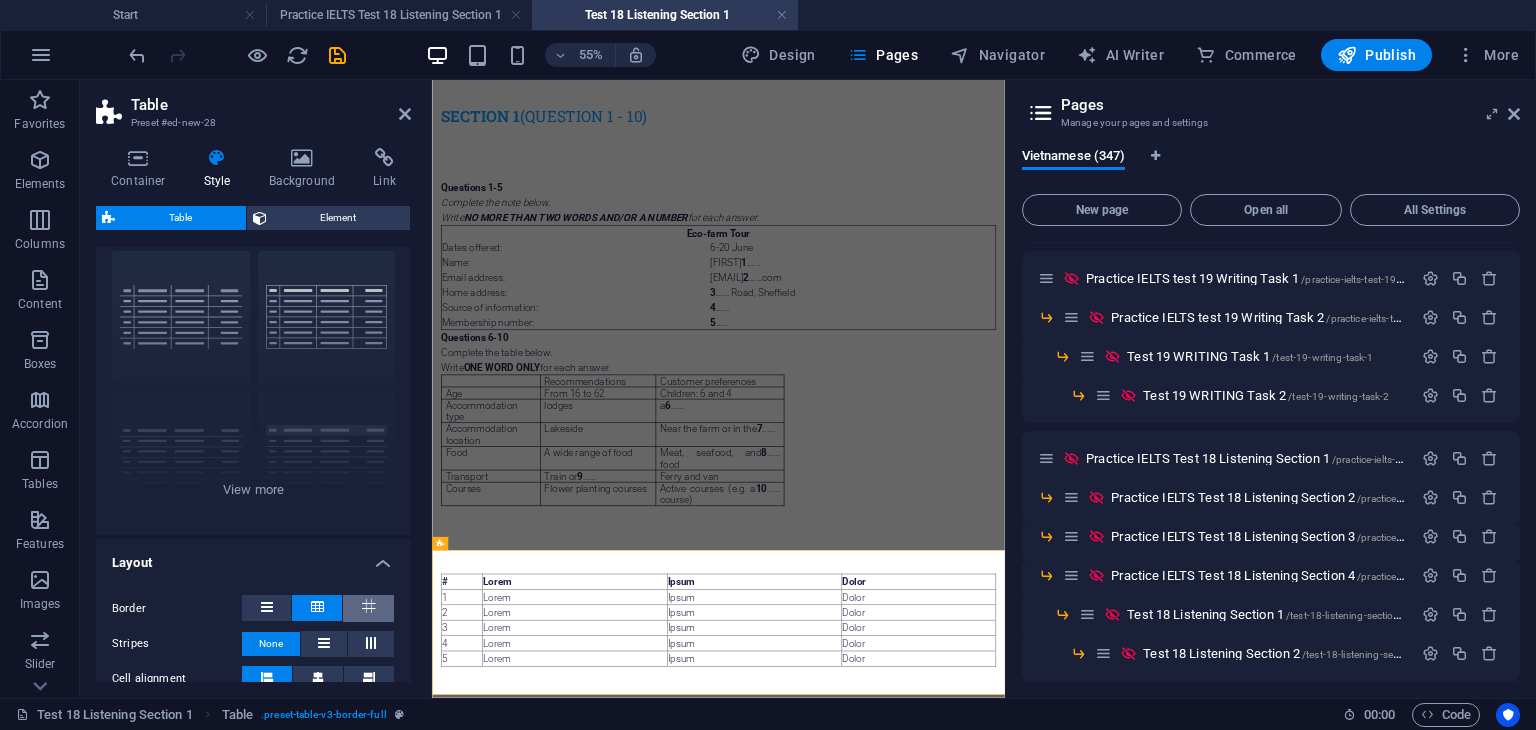 scroll, scrollTop: 100, scrollLeft: 0, axis: vertical 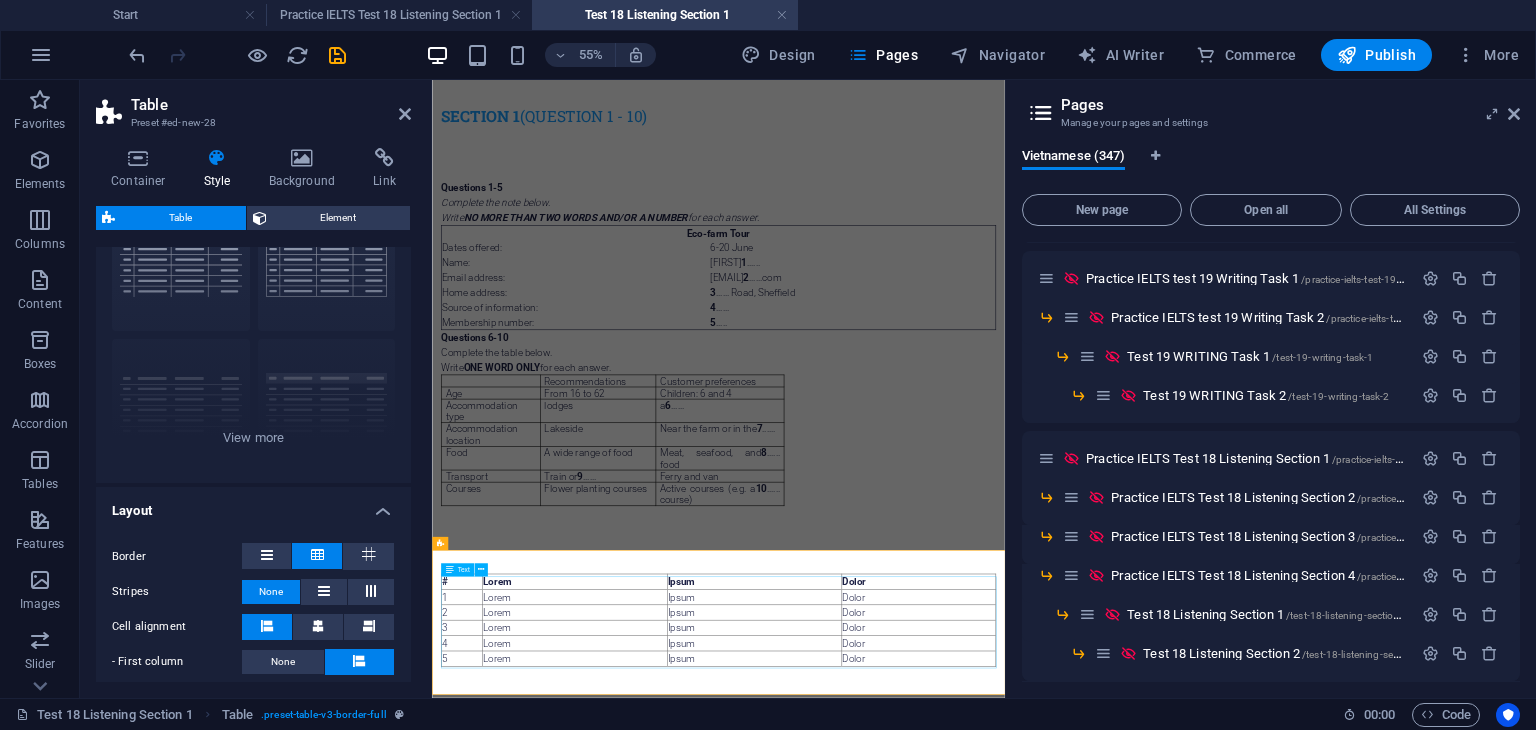 click on "# Lorem Ipsum Dolor 1 Lorem  Ipsum Dolor 2 Lorem Ipsum Dolor 3 Lorem Ipsum Dolor 4 Lorem Ipsum Dolor 5 Lorem Ipsum Dolor" at bounding box center (952, 1062) 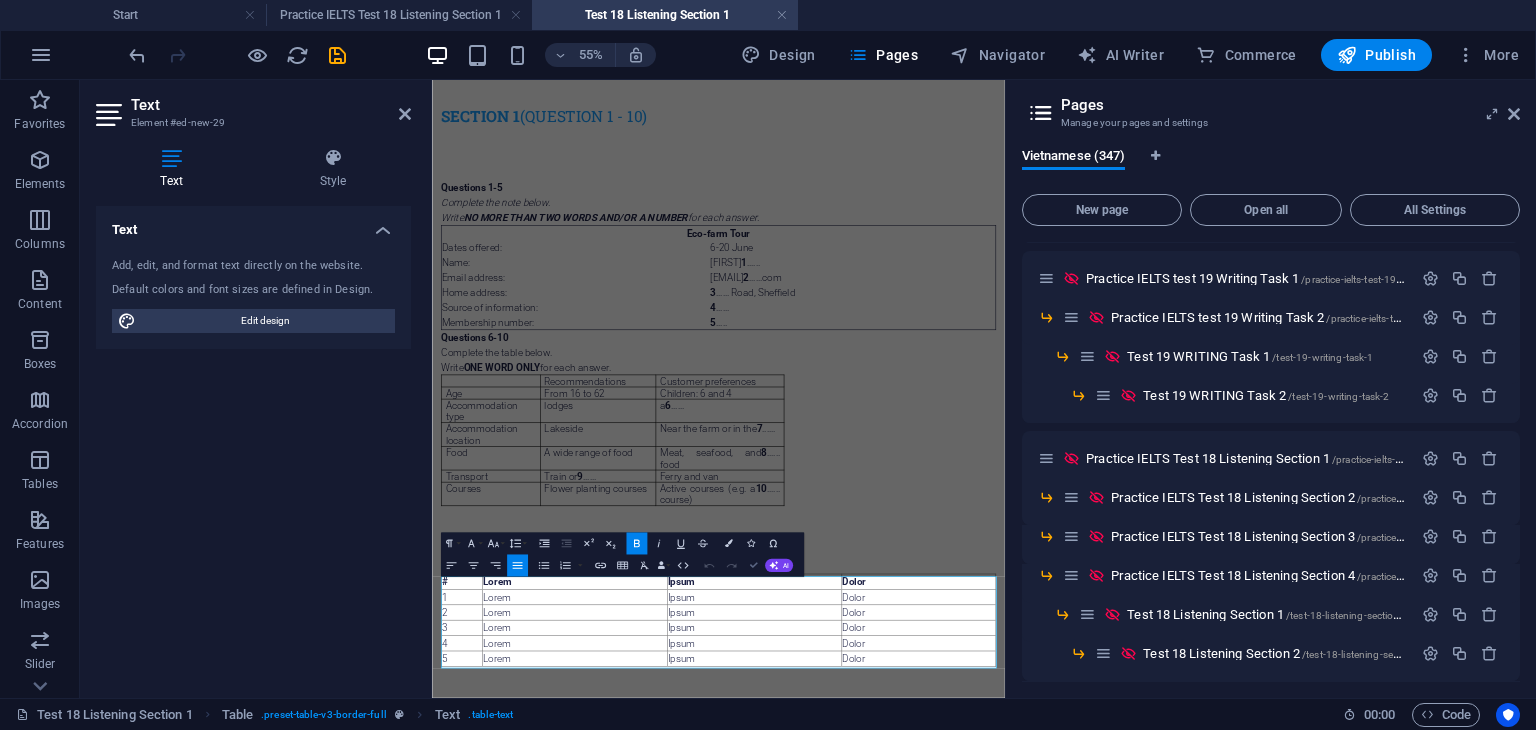 scroll, scrollTop: 432, scrollLeft: 0, axis: vertical 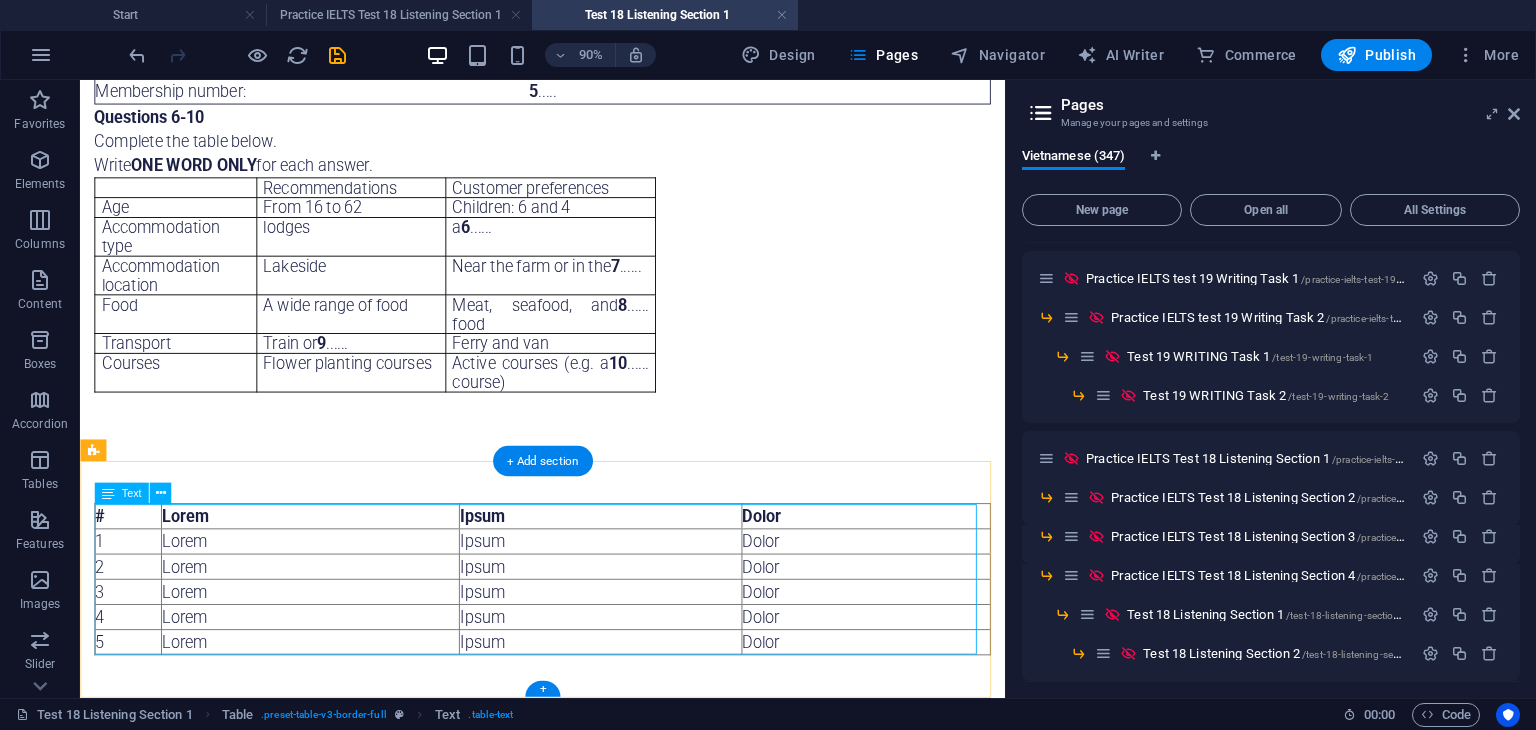 click on "# Lorem Ipsum Dolor 1 Lorem  Ipsum Dolor 2 Lorem Ipsum Dolor 3 Lorem Ipsum Dolor 4 Lorem Ipsum Dolor 5 Lorem Ipsum Dolor" at bounding box center (594, 634) 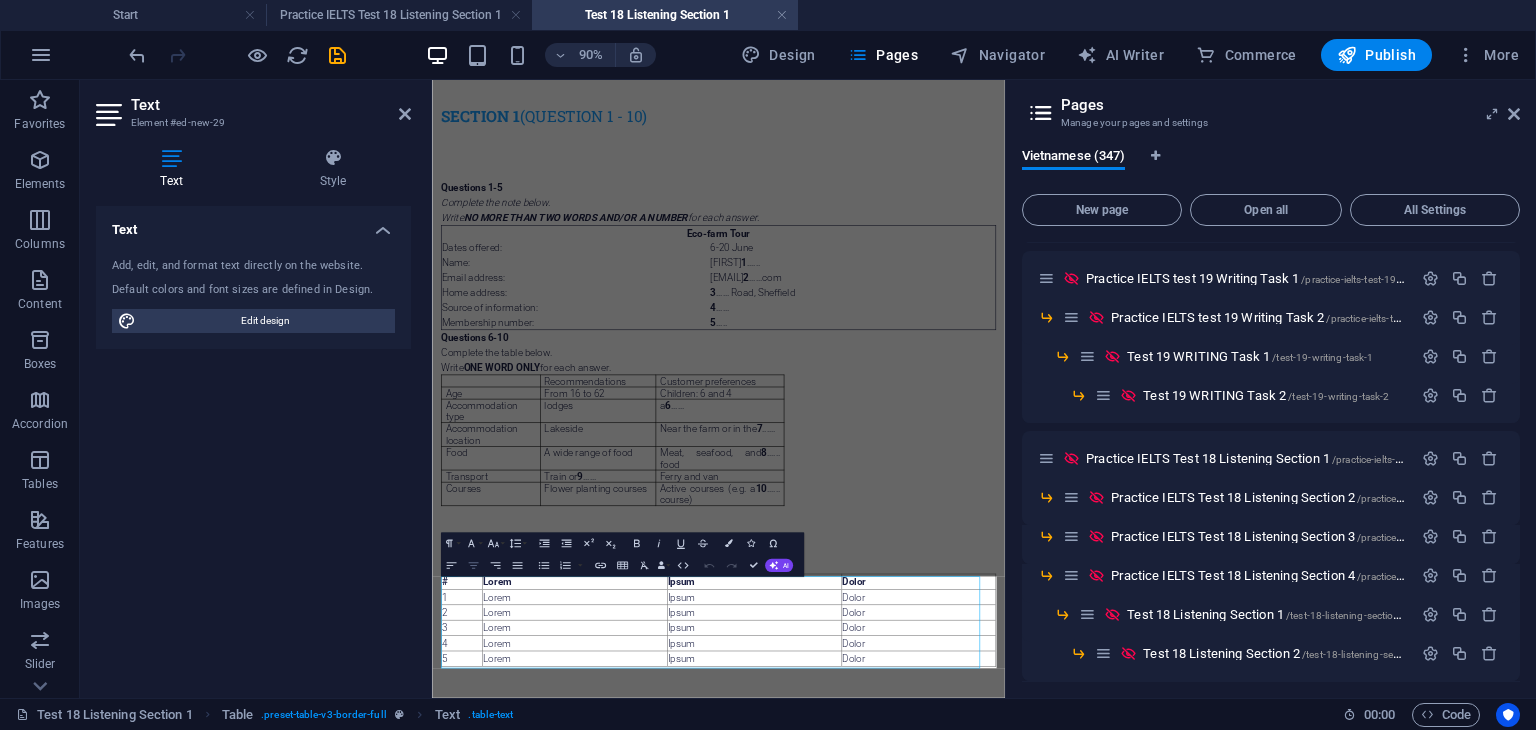 scroll, scrollTop: 0, scrollLeft: 0, axis: both 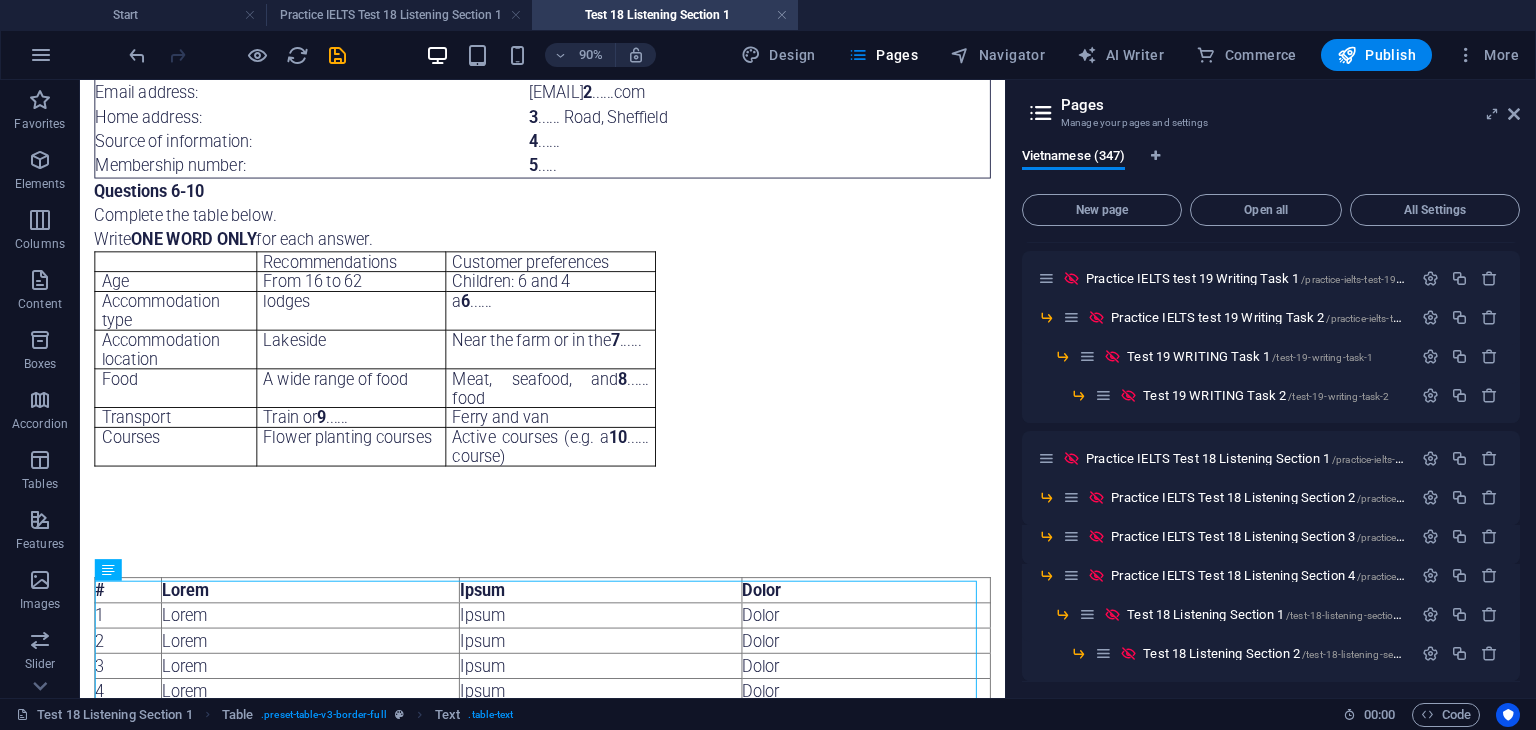 click on "Pages Manage your pages and settings Vietnamese (347) New page Open all All Settings Start / Subpage /subpage Legal notice /legal-notice Privacy /privacy TEST List /test-list Practice IELTS Test 19 Listening Section 1 /practice-ielts-test-19-listening-section-1 Practice IELTS Test 19 Listening Section 2 /practice-ielts-test-19-listening-section-2 Practice IELTS Test 19 Listening Section 3 /practice-ielts-test-19-listening-section-3 Practice IELTS Test 19 Listening Section 4 /practice-ielts-test-19-listening-section-4 Test 19 Listening Section 1 /test-19-listening-section-1 Test 19 Listening Section 2 /test-19-listening-section-2 Test 19 Listening Section 3 /test-19-listening-section-3 Test 19 Listening Section 4 /test-19-listening-section-4 Practice IELTS test 19 Reading Passage 1 /practice-ielts-test-19-reading-passage-1 Practice IELTS test 19 Reading Passage 2 /practice-ielts-test-19-reading-passage-2 Practice IELTS test 19 Reading Passage 3 /practice-ielts-test-19-reading-passage-3 Test 19 WRITING Task 1" at bounding box center [1270, 389] 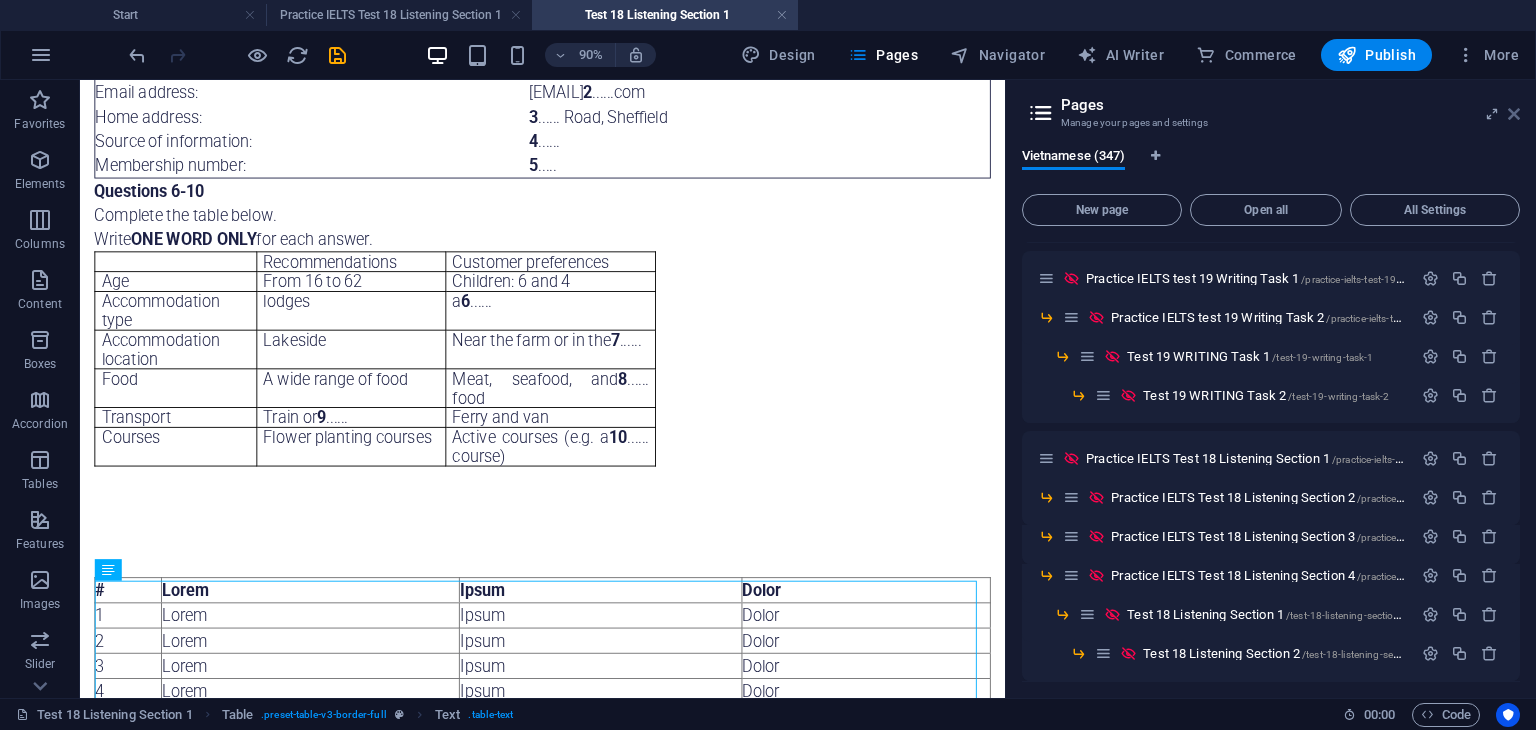 click at bounding box center (1514, 114) 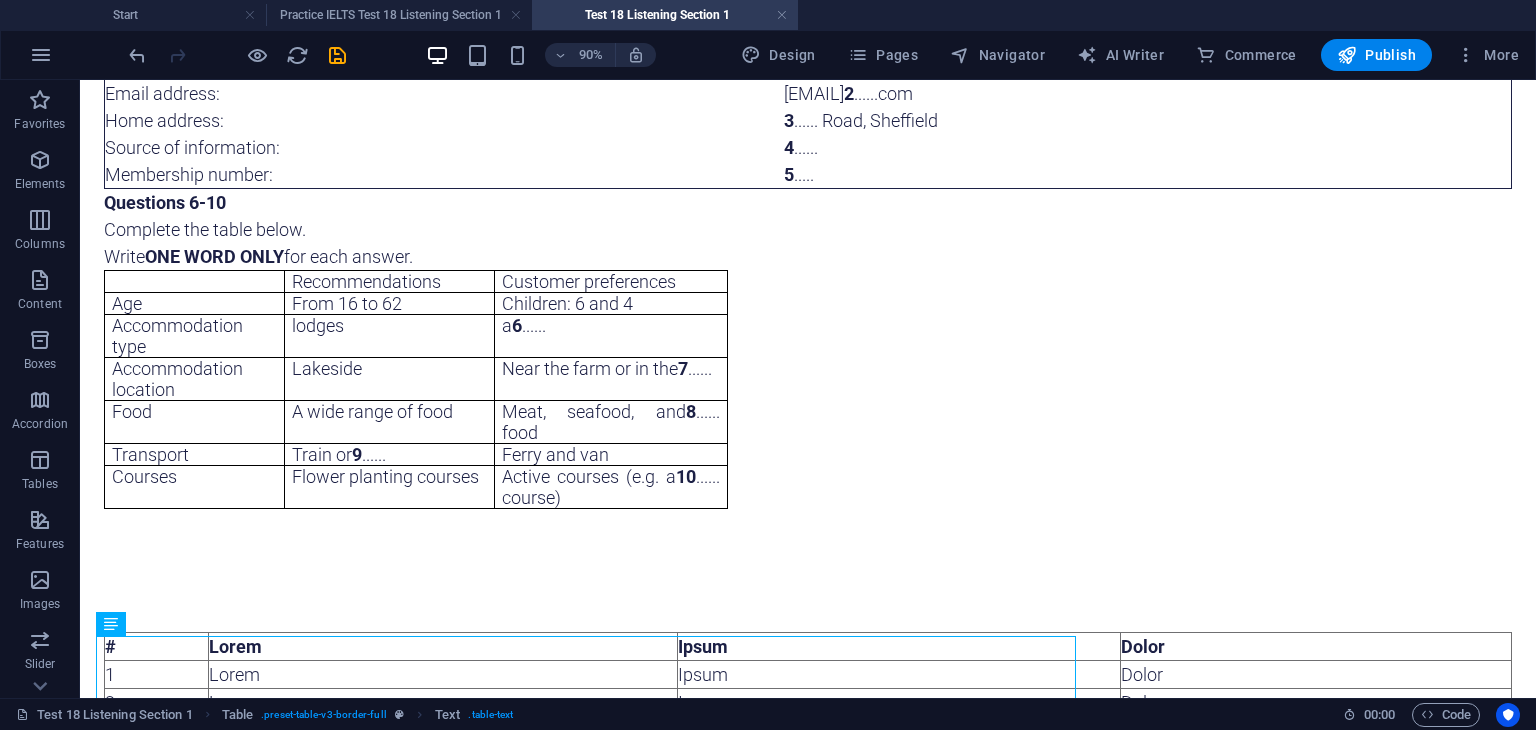 click on "SEction 1  (Question 1 - 10) </div> Questions 1-5 Complete the note below. Write  NO MORE THAN TWO   WORDS AND/OR A NUMBER  for each answer. Eco-farm Tour Dates offered: 6-20 June Name:   Helen  1 ......   Email address: helen123@ 2 ......com   Home address: 3 ...... Road, Sheffield   Source of information: 4 ...... Membership number: 5 .....  Questions 6-10 Complete the table below. Write  ONE WORD ONLY  for each answer. Recommendations Customer preferences Age From 16 to 62 Children: 6 and 4 Accommodation type lodges a  6 ...... Accommodation location Lakeside Near the farm or in the  7 ...... Food A wide range of food Meat, seafood, and  8 ...... food Transport Train or  9 ...... Ferry and van Courses Flower planting courses Active courses (e.g. a  10 ...... course)" at bounding box center [808, 159] 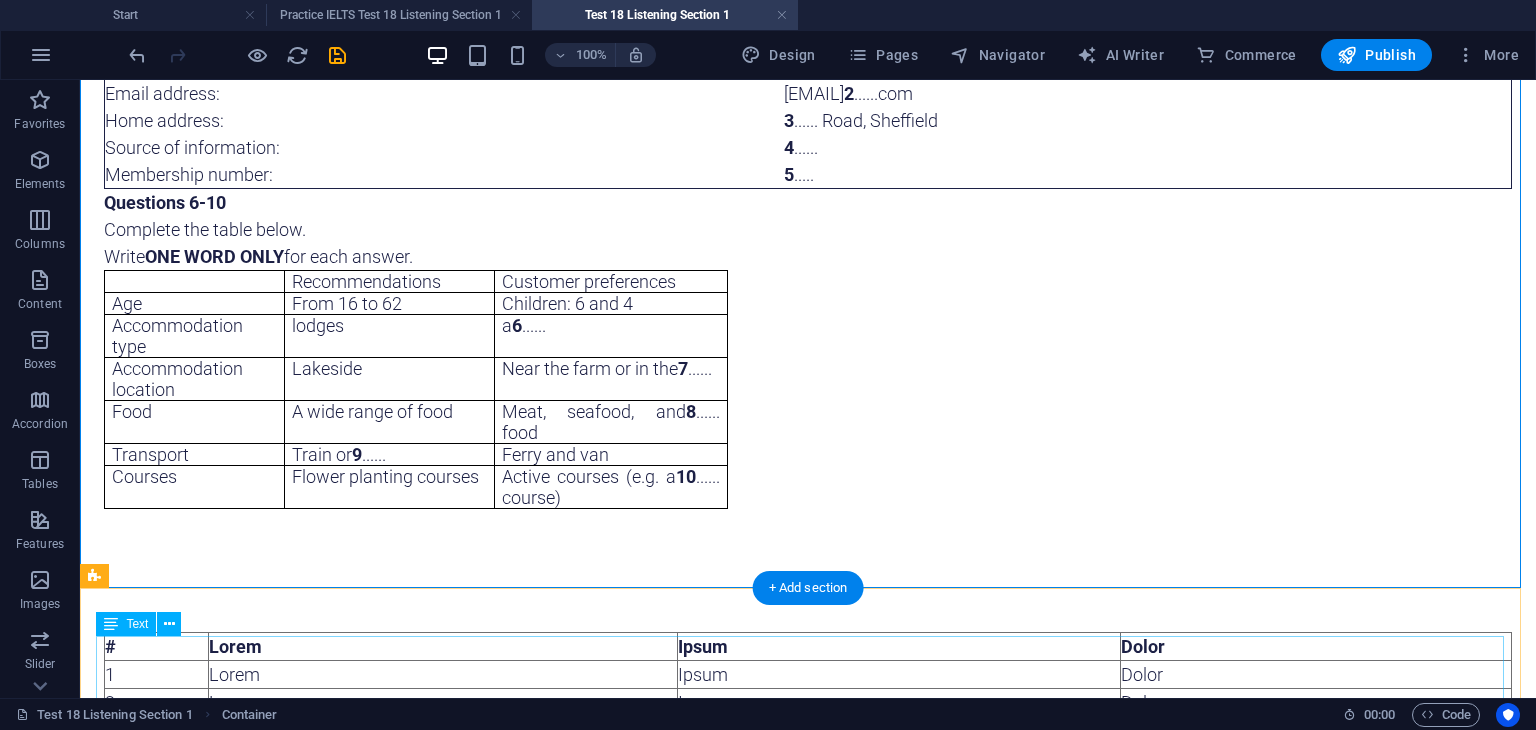 click on "# Lorem Ipsum Dolor 1 Lorem  Ipsum Dolor 2 Lorem Ipsum Dolor 3 Lorem Ipsum Dolor 4 Lorem Ipsum Dolor 5 Lorem Ipsum Dolor" at bounding box center [808, 716] 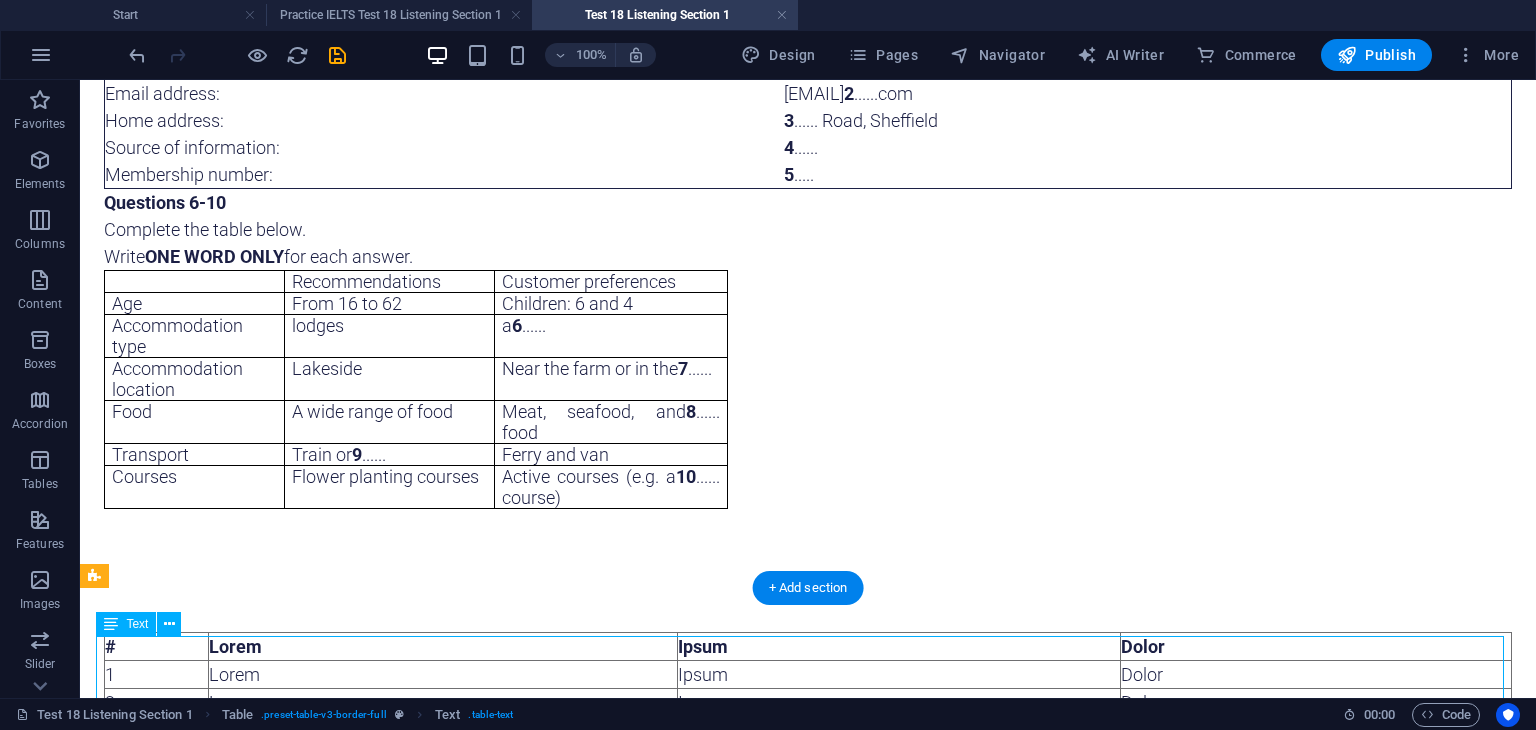 click on "# Lorem Ipsum Dolor 1 Lorem  Ipsum Dolor 2 Lorem Ipsum Dolor 3 Lorem Ipsum Dolor 4 Lorem Ipsum Dolor 5 Lorem Ipsum Dolor" at bounding box center (808, 716) 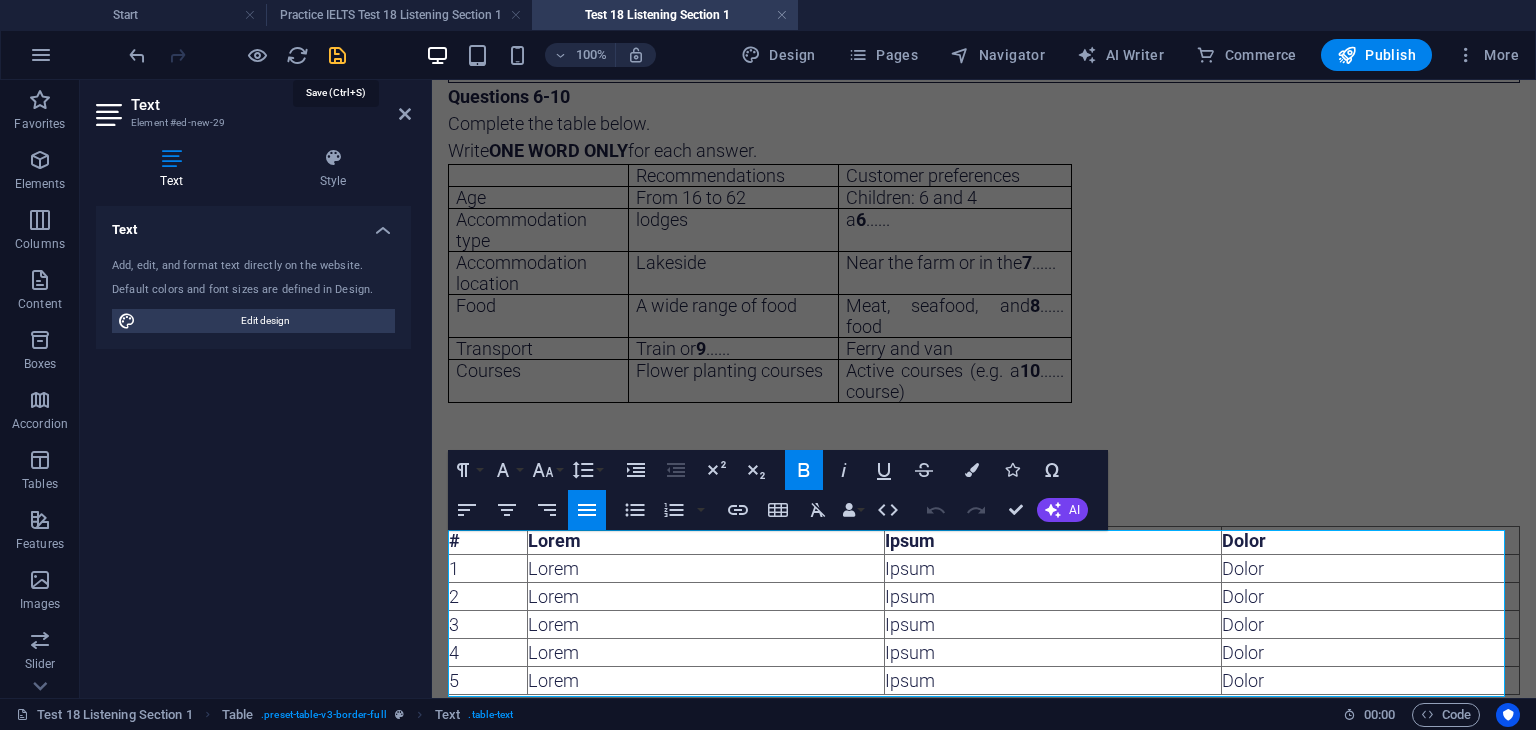 click at bounding box center (337, 55) 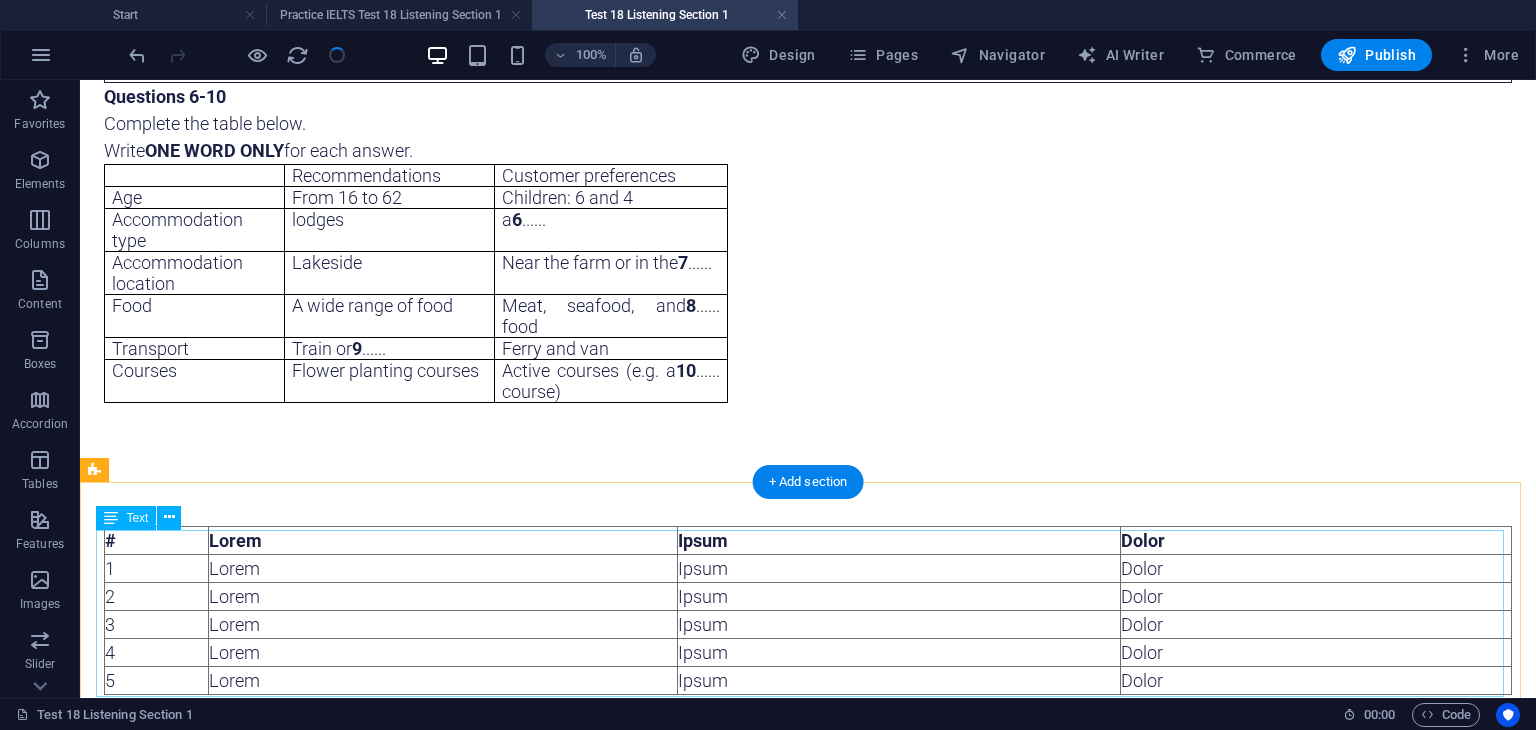 click on "# Lorem Ipsum Dolor 1 Lorem  Ipsum Dolor 2 Lorem Ipsum Dolor 3 Lorem Ipsum Dolor 4 Lorem Ipsum Dolor 5 Lorem Ipsum Dolor" at bounding box center (808, 610) 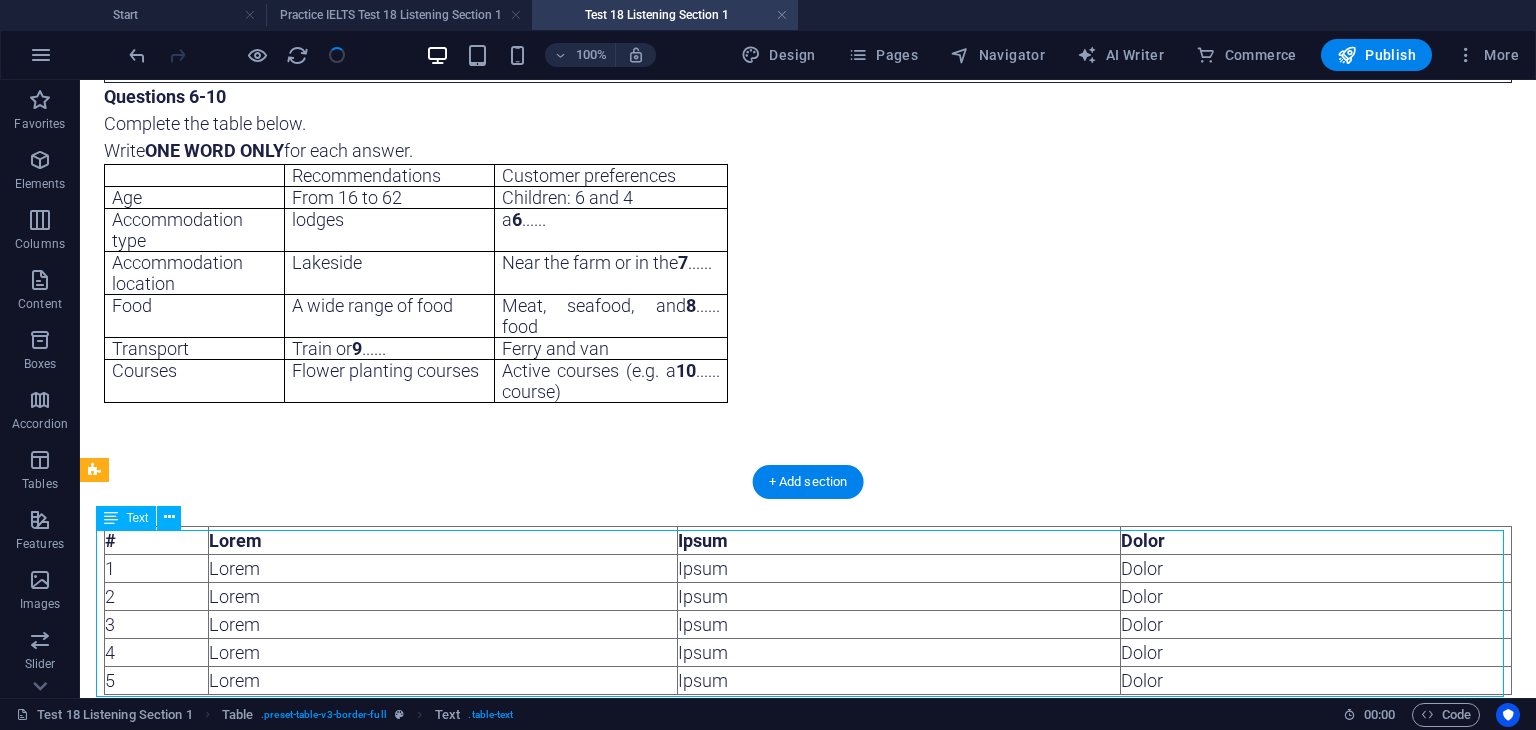 click on "# Lorem Ipsum Dolor 1 Lorem  Ipsum Dolor 2 Lorem Ipsum Dolor 3 Lorem Ipsum Dolor 4 Lorem Ipsum Dolor 5 Lorem Ipsum Dolor" at bounding box center (808, 610) 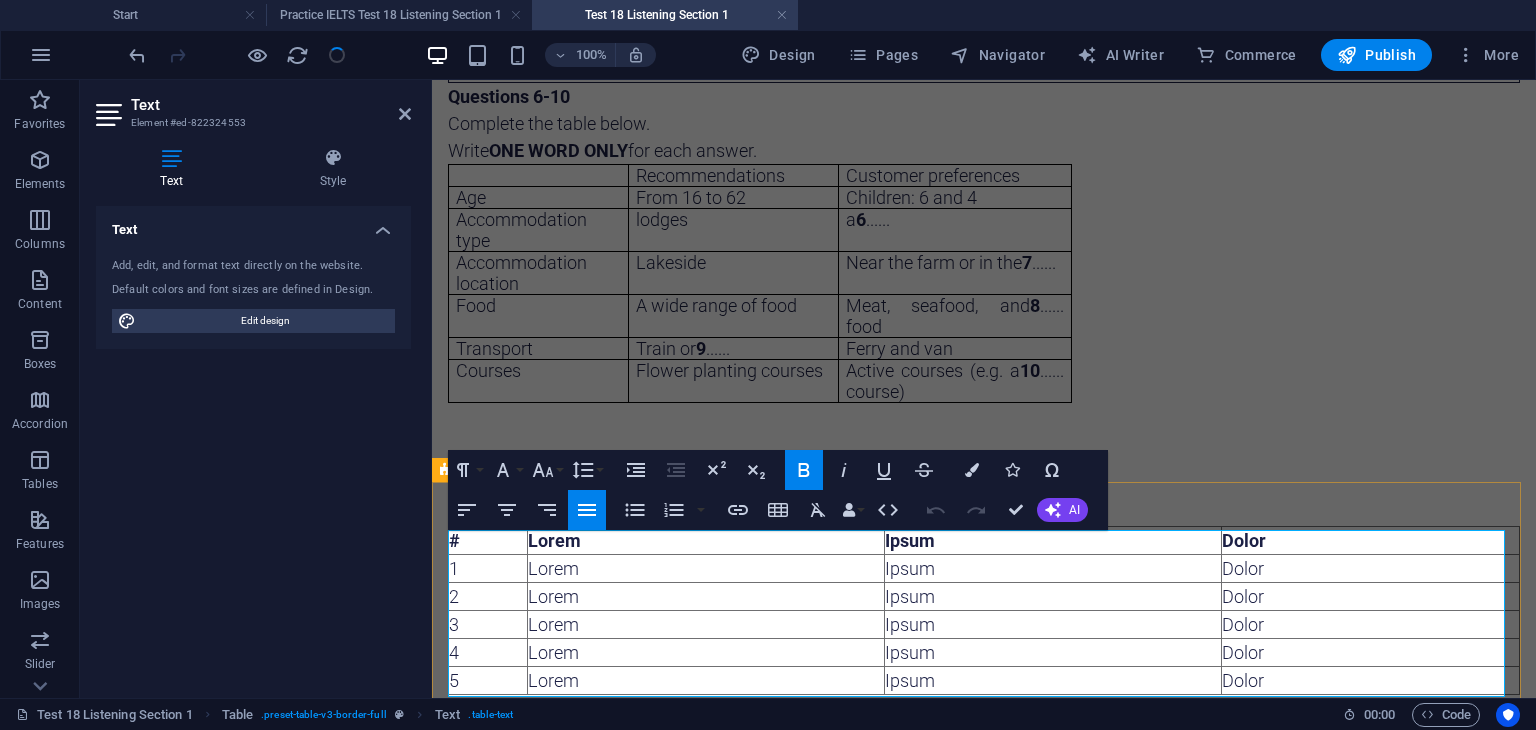 click on "Lorem" at bounding box center (706, 569) 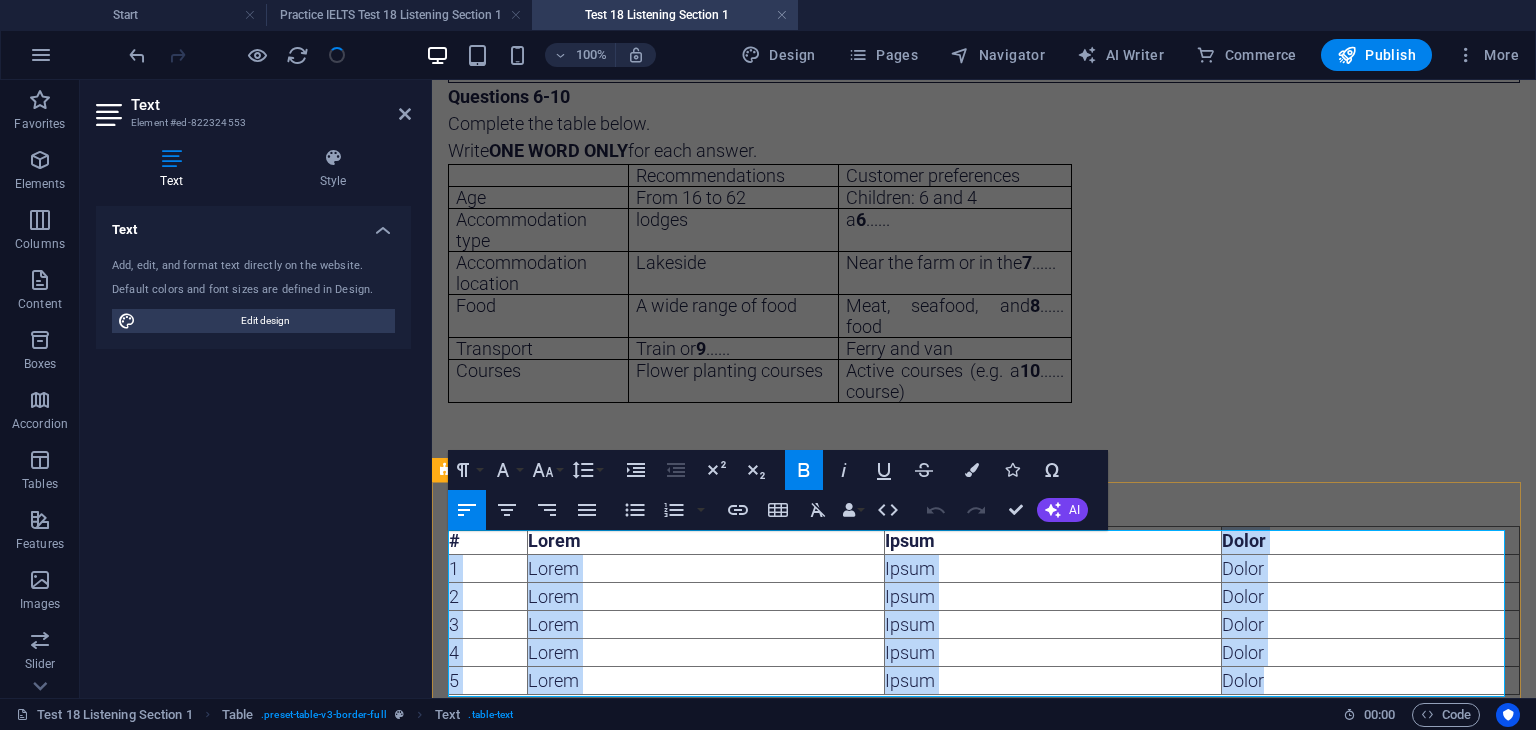 drag, startPoint x: 1276, startPoint y: 543, endPoint x: 1297, endPoint y: 671, distance: 129.71121 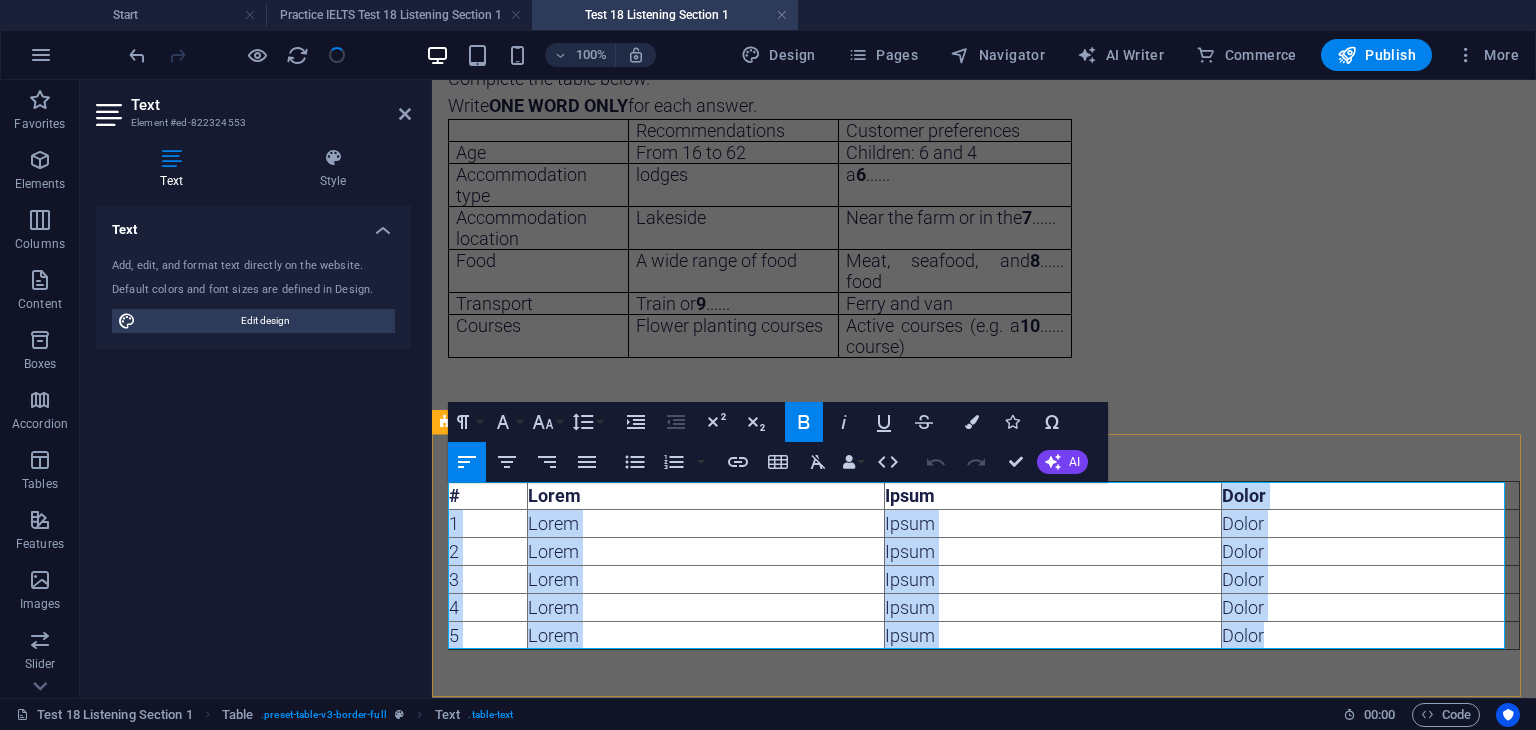 click on "Dolor" at bounding box center [1371, 636] 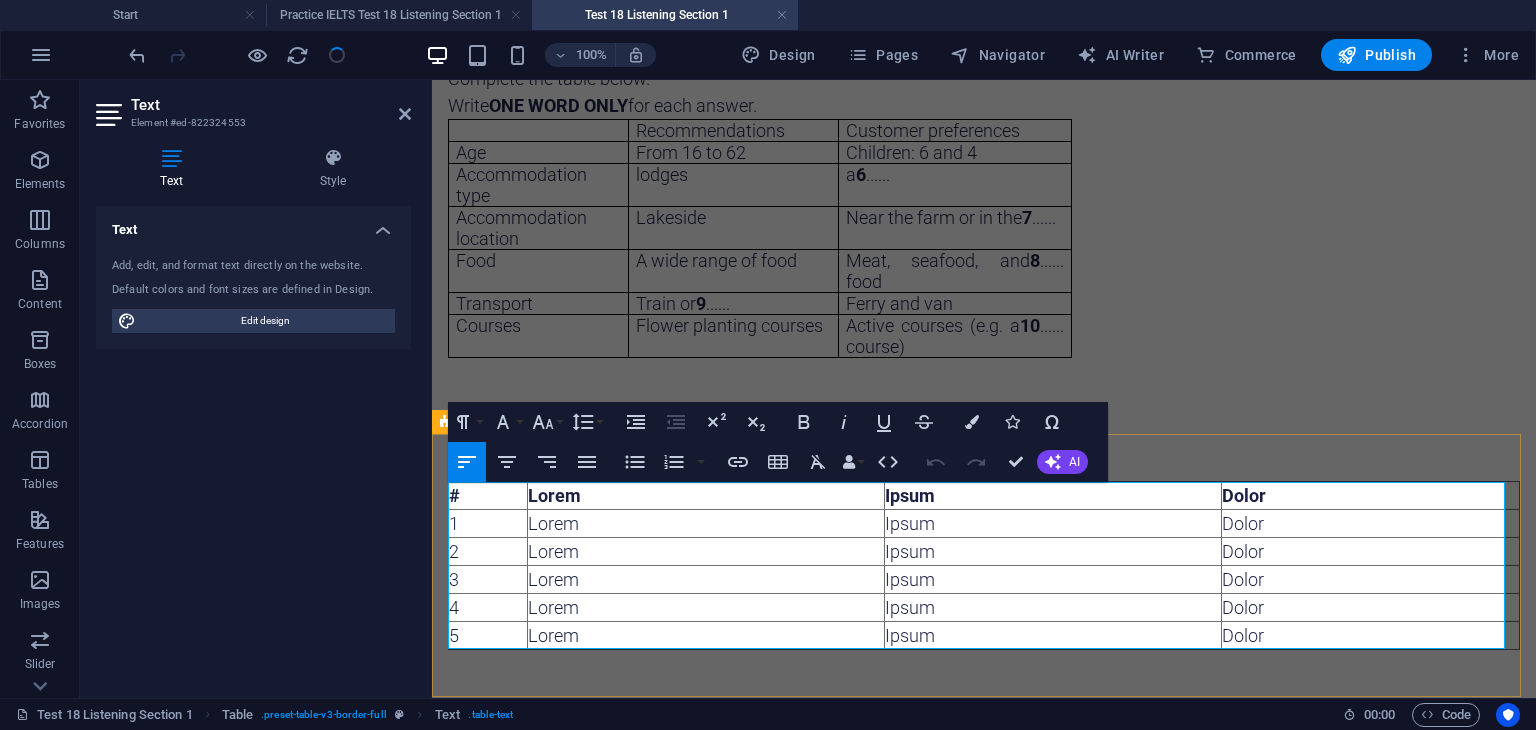 click on "Dolor" at bounding box center (1371, 524) 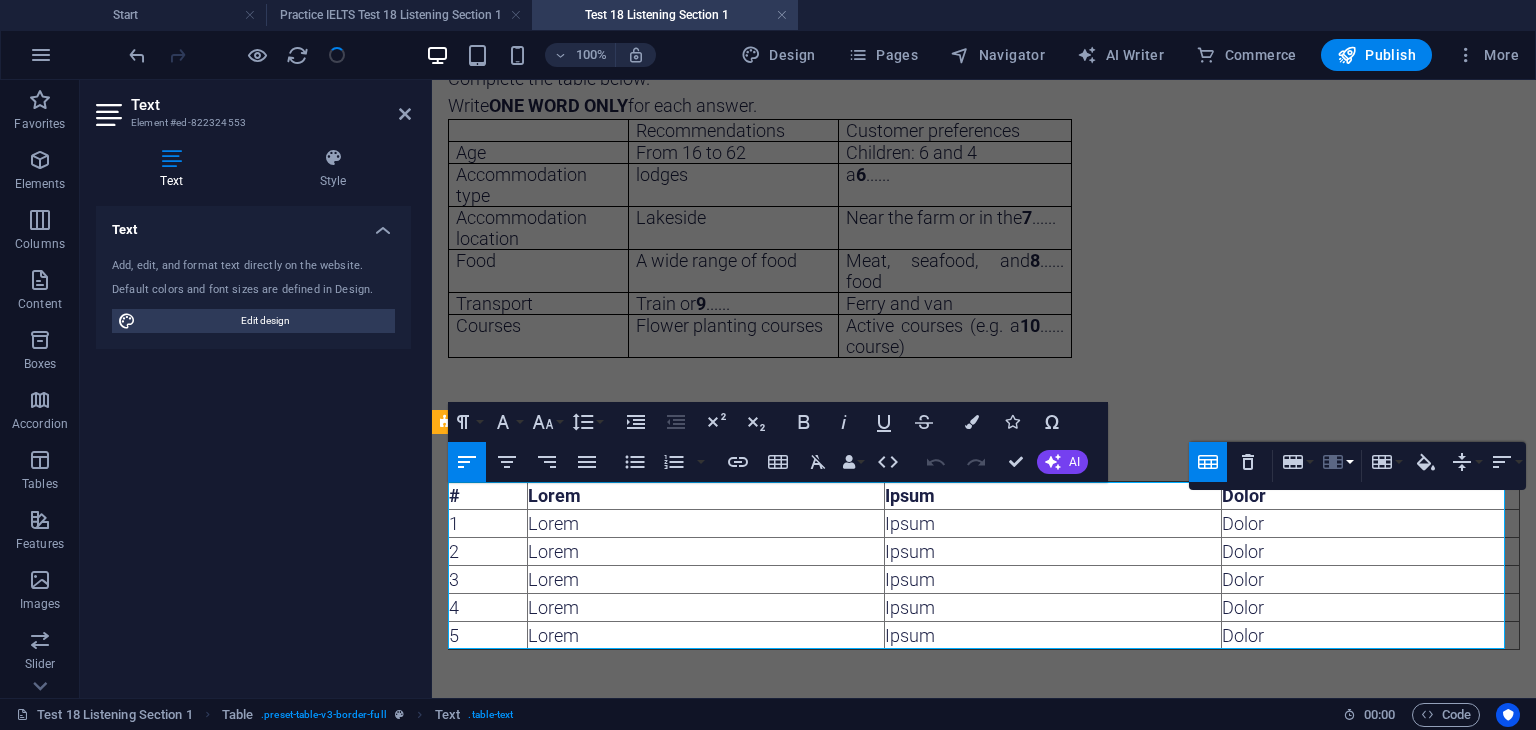 click on "Column" at bounding box center [1337, 462] 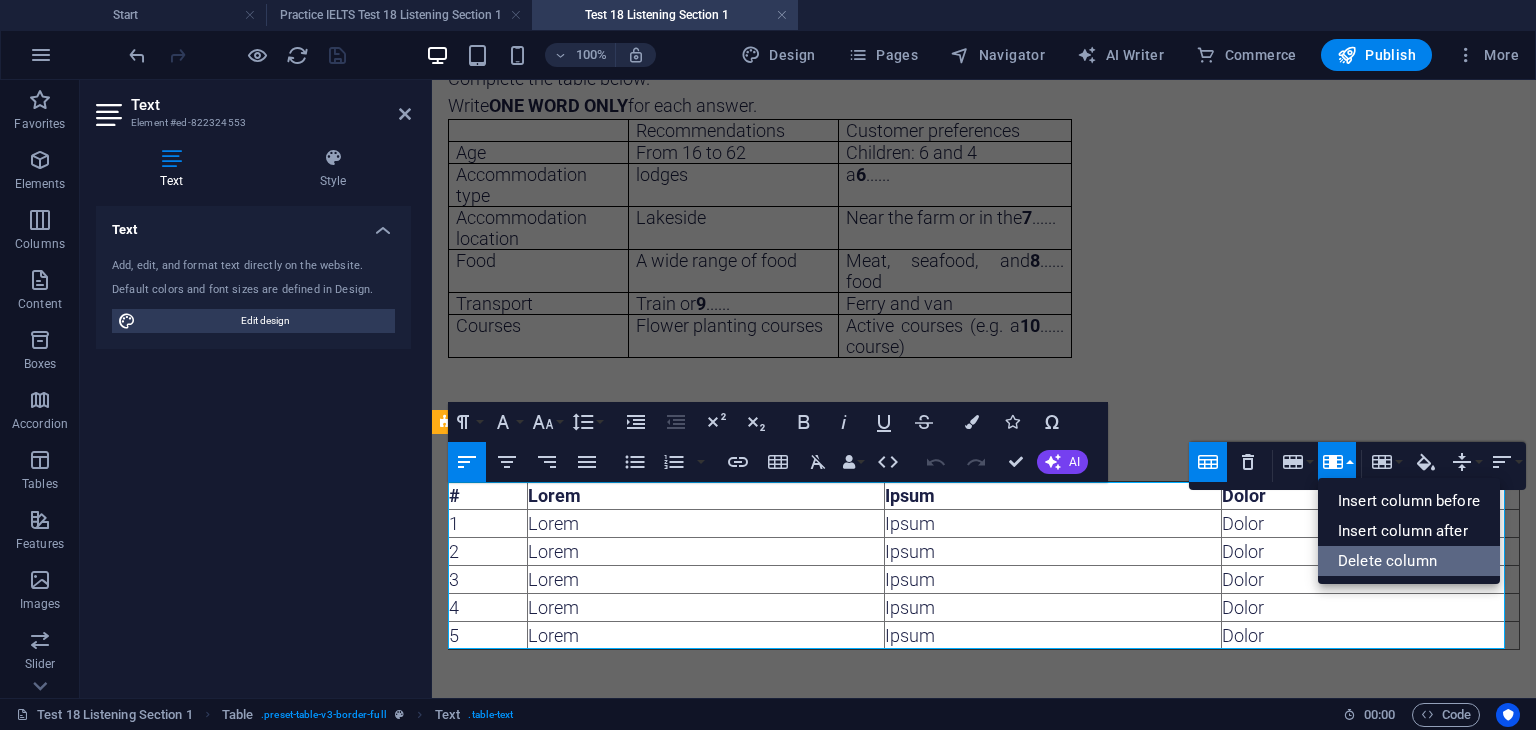 click on "Delete column" at bounding box center (1409, 561) 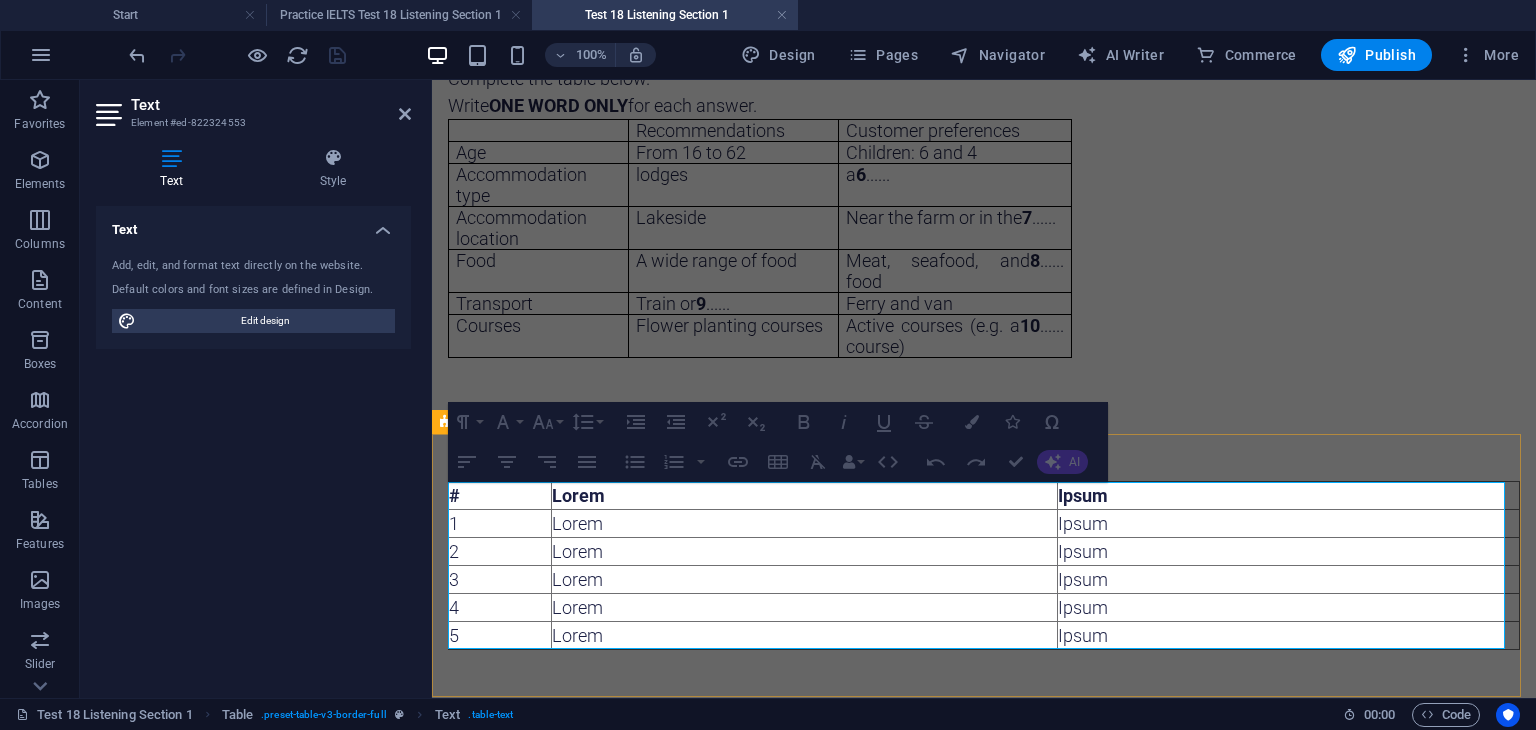 drag, startPoint x: 512, startPoint y: 497, endPoint x: 897, endPoint y: 525, distance: 386.01685 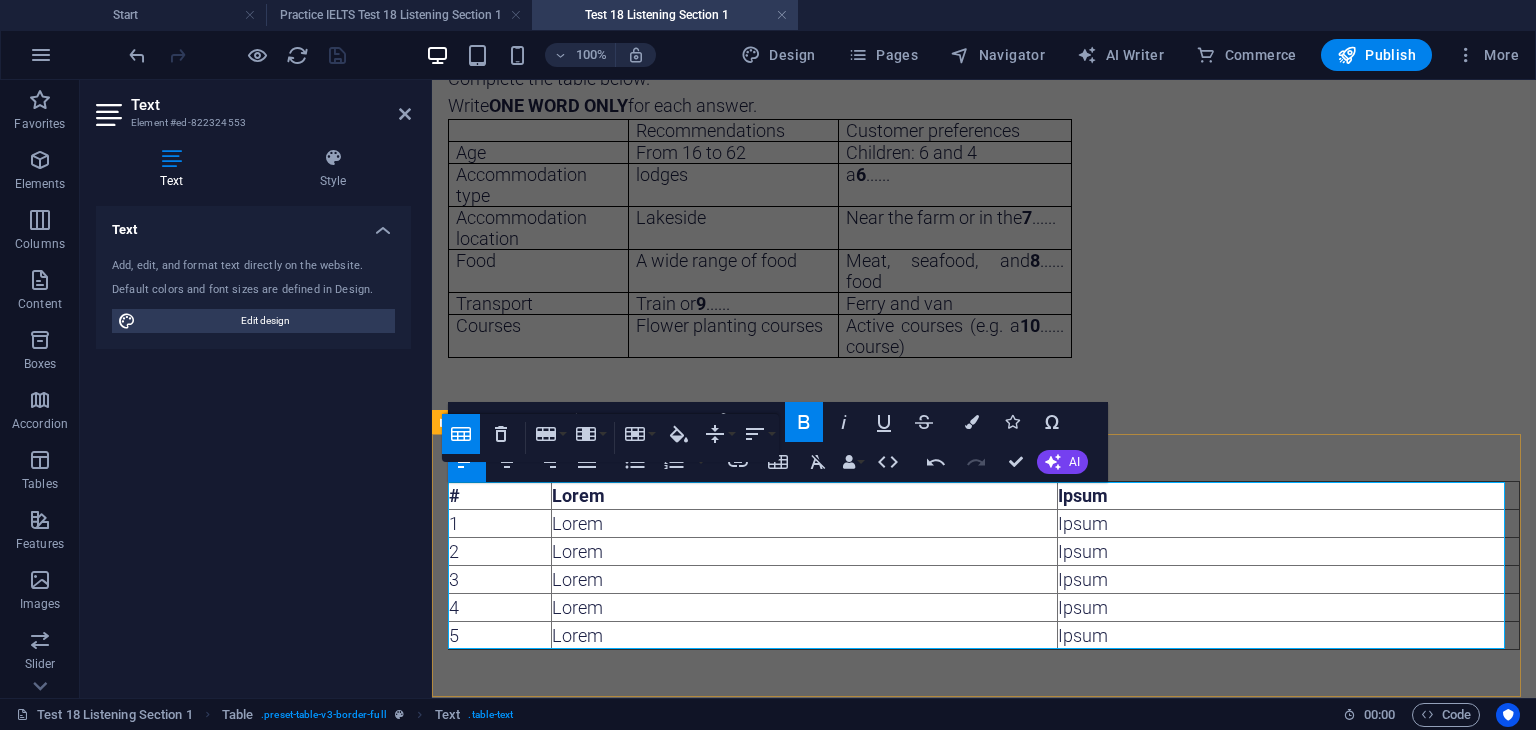 drag, startPoint x: 940, startPoint y: 553, endPoint x: 1279, endPoint y: 617, distance: 344.9884 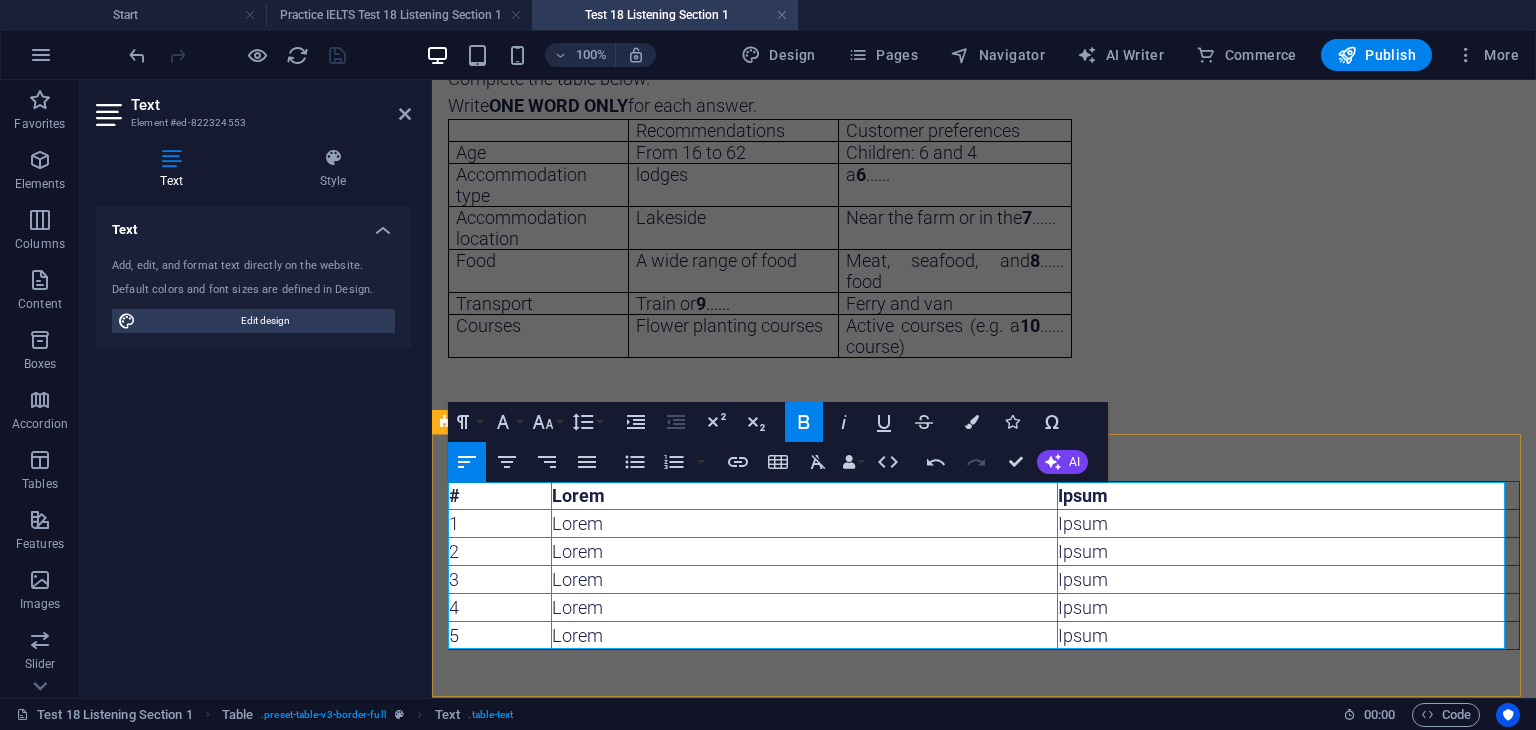 click on "#" at bounding box center [500, 496] 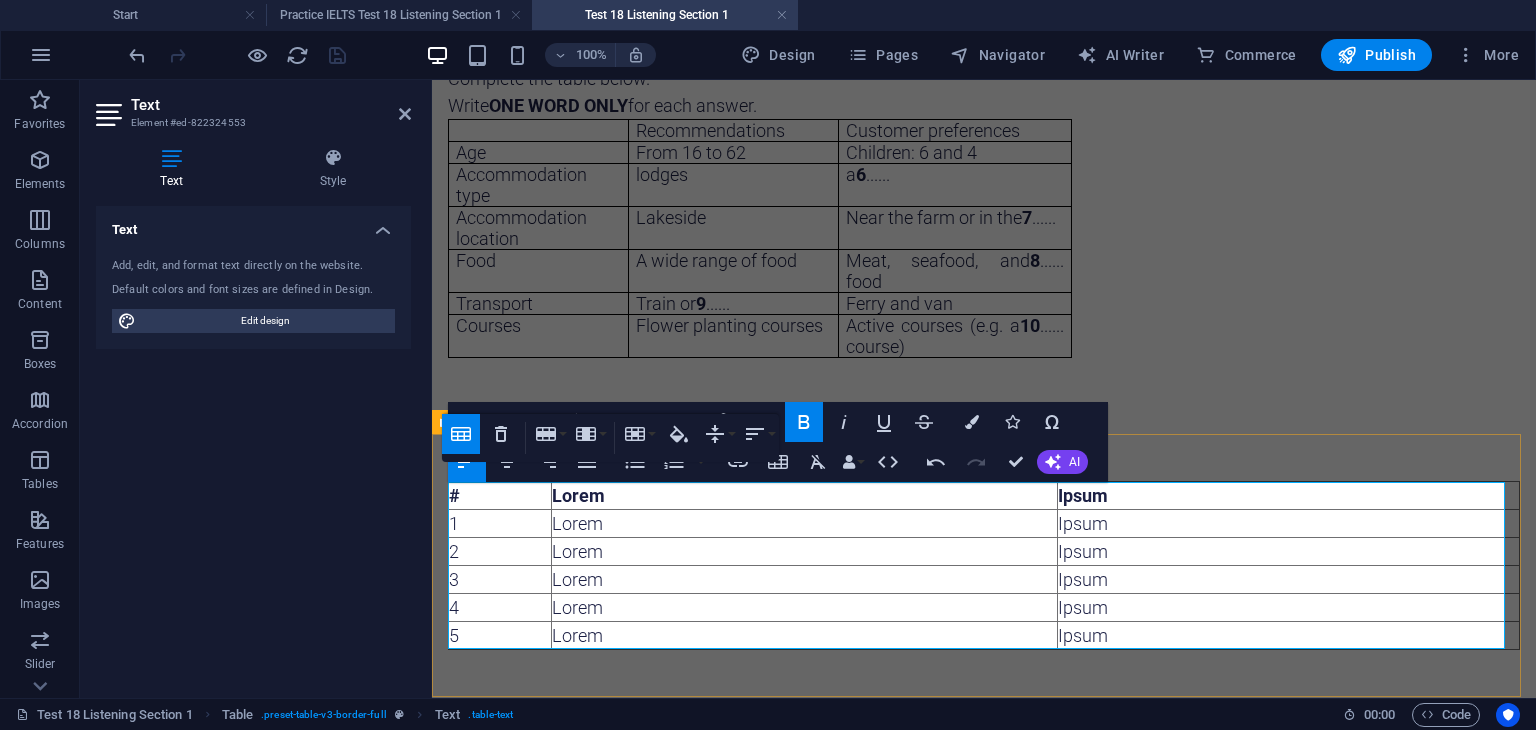click on "Lorem" at bounding box center [805, 580] 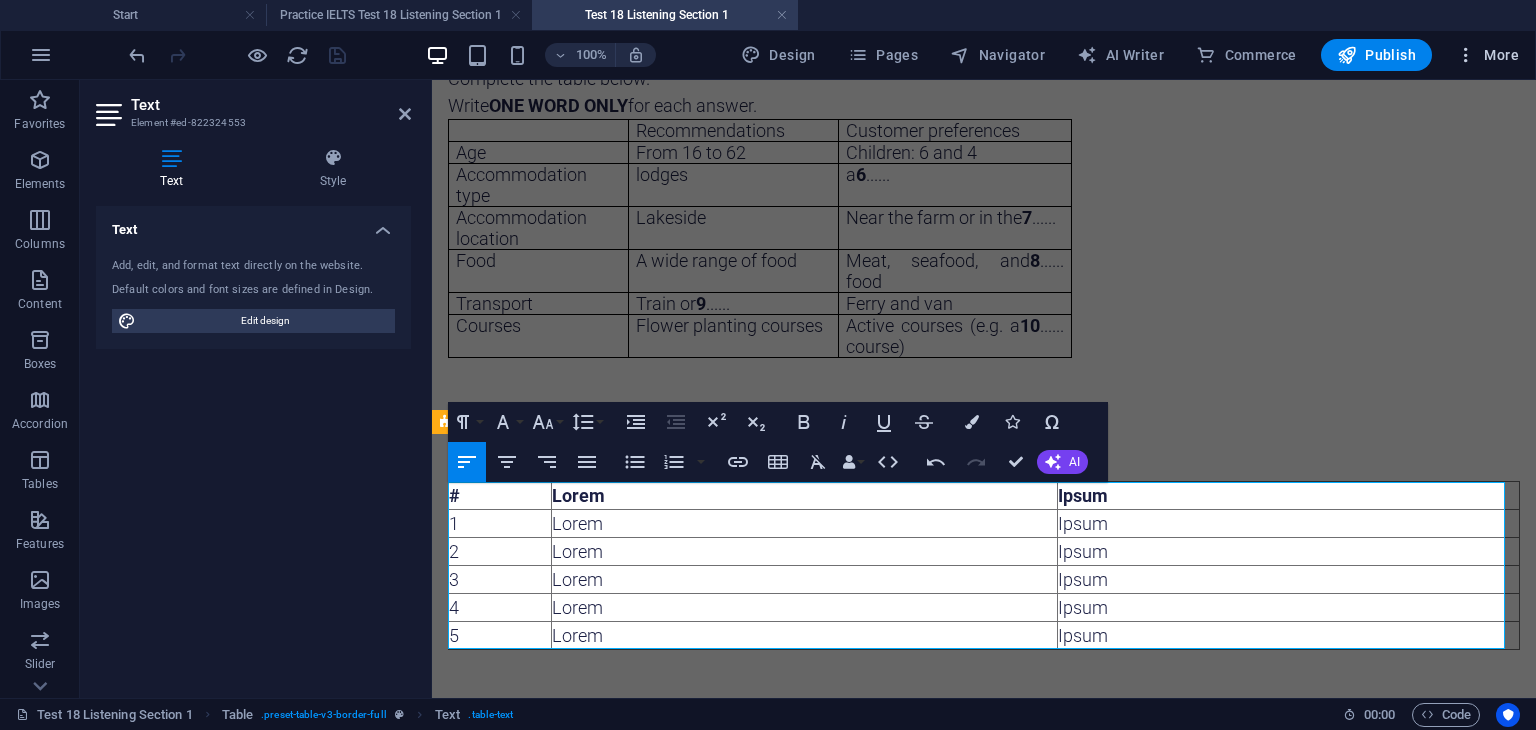 click at bounding box center (1466, 55) 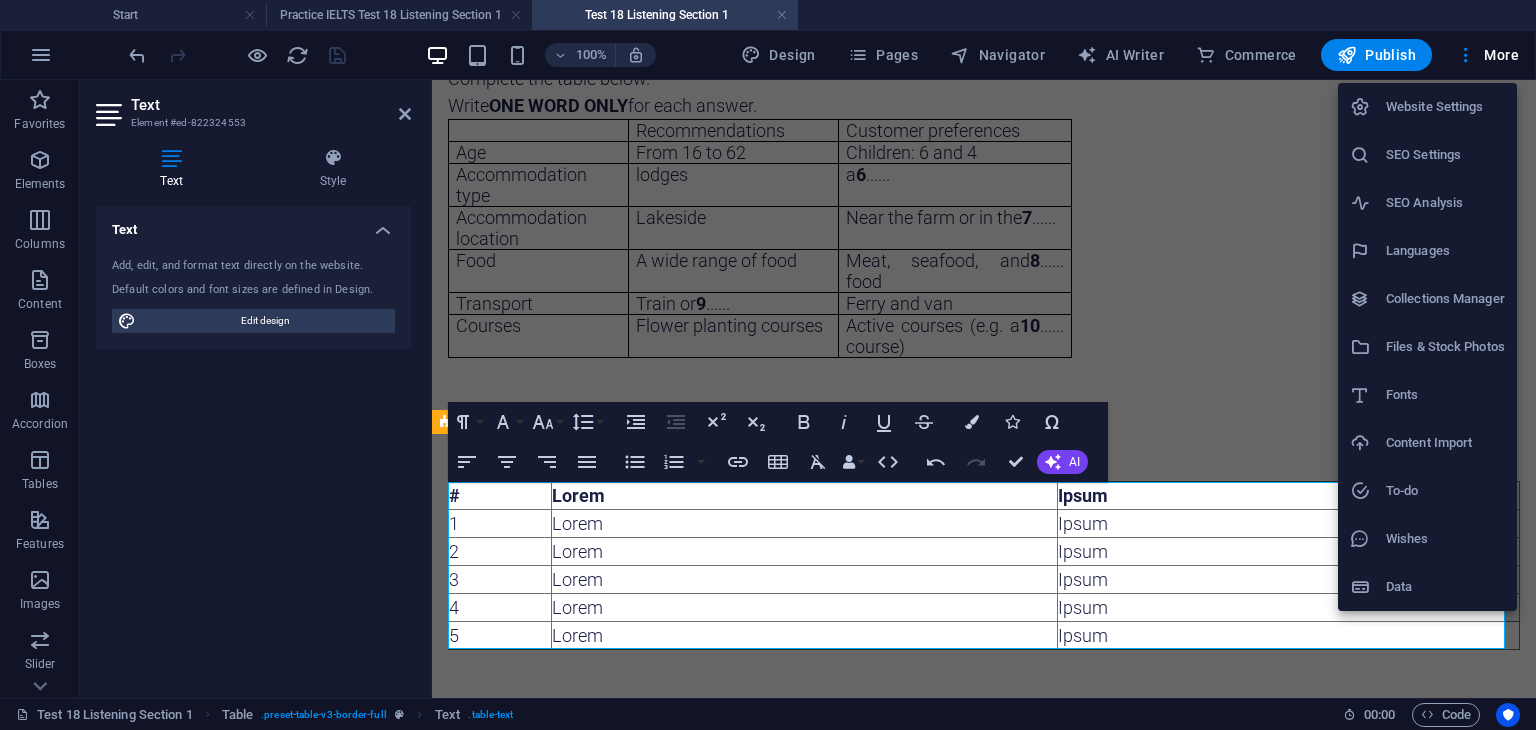 click at bounding box center [768, 365] 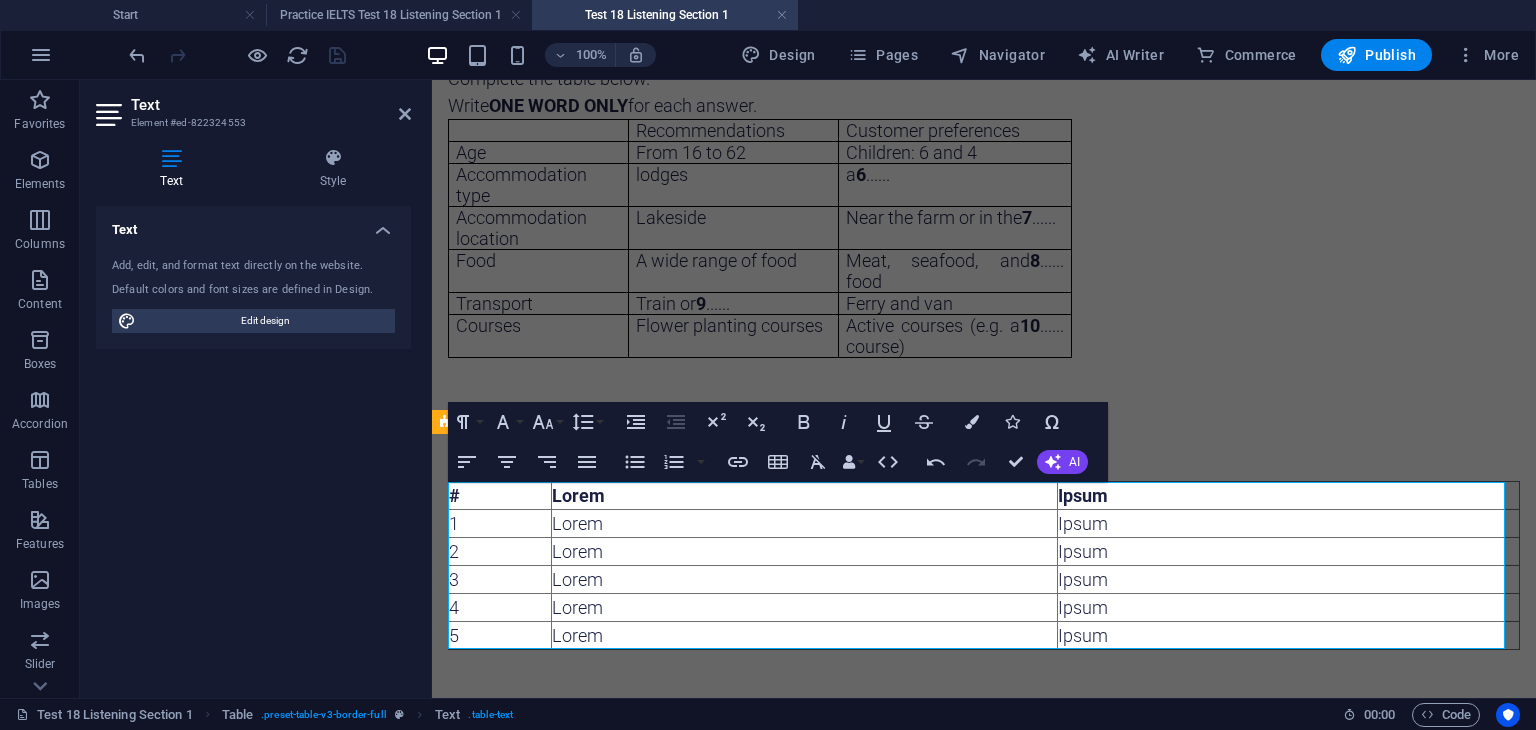 click on "Navigator" at bounding box center (997, 55) 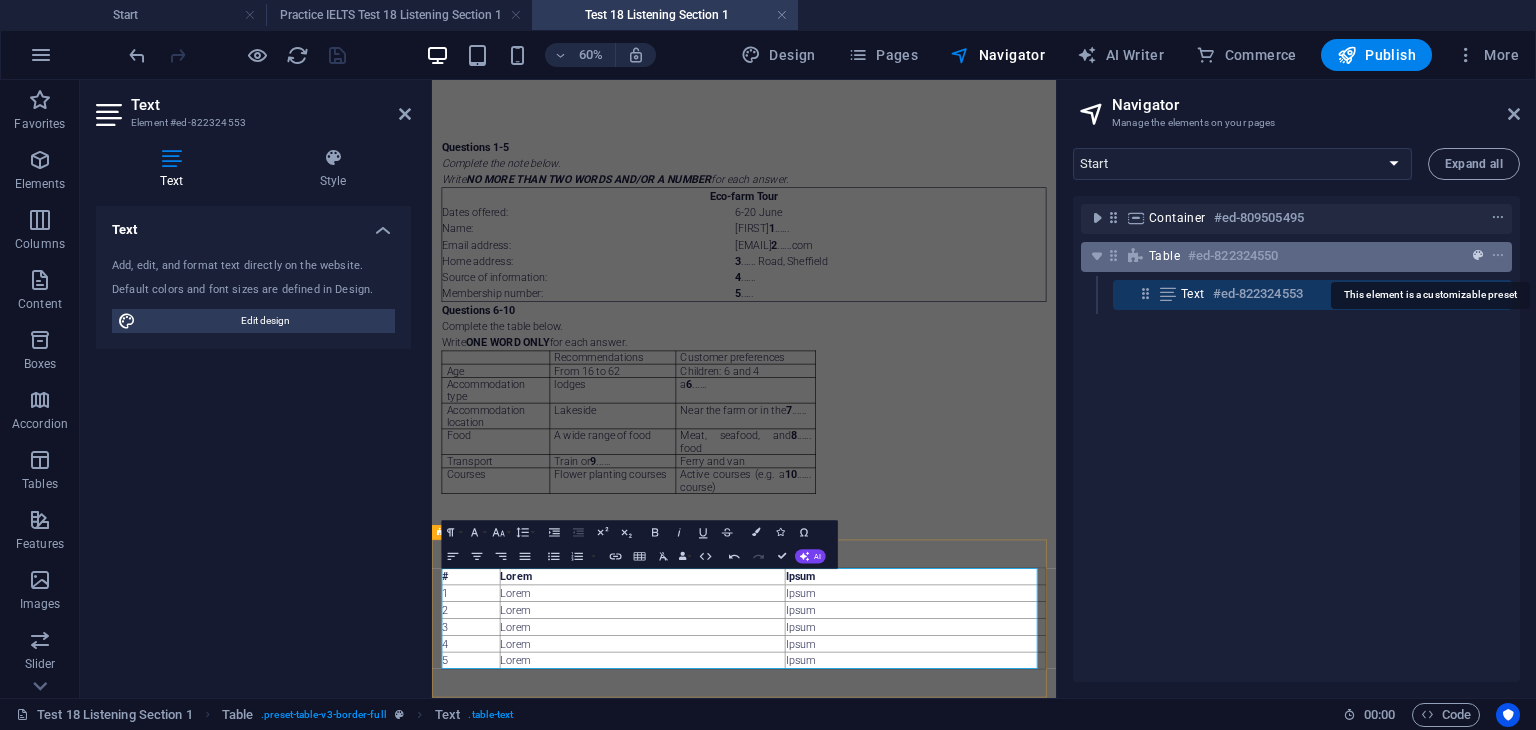 click at bounding box center (1478, 256) 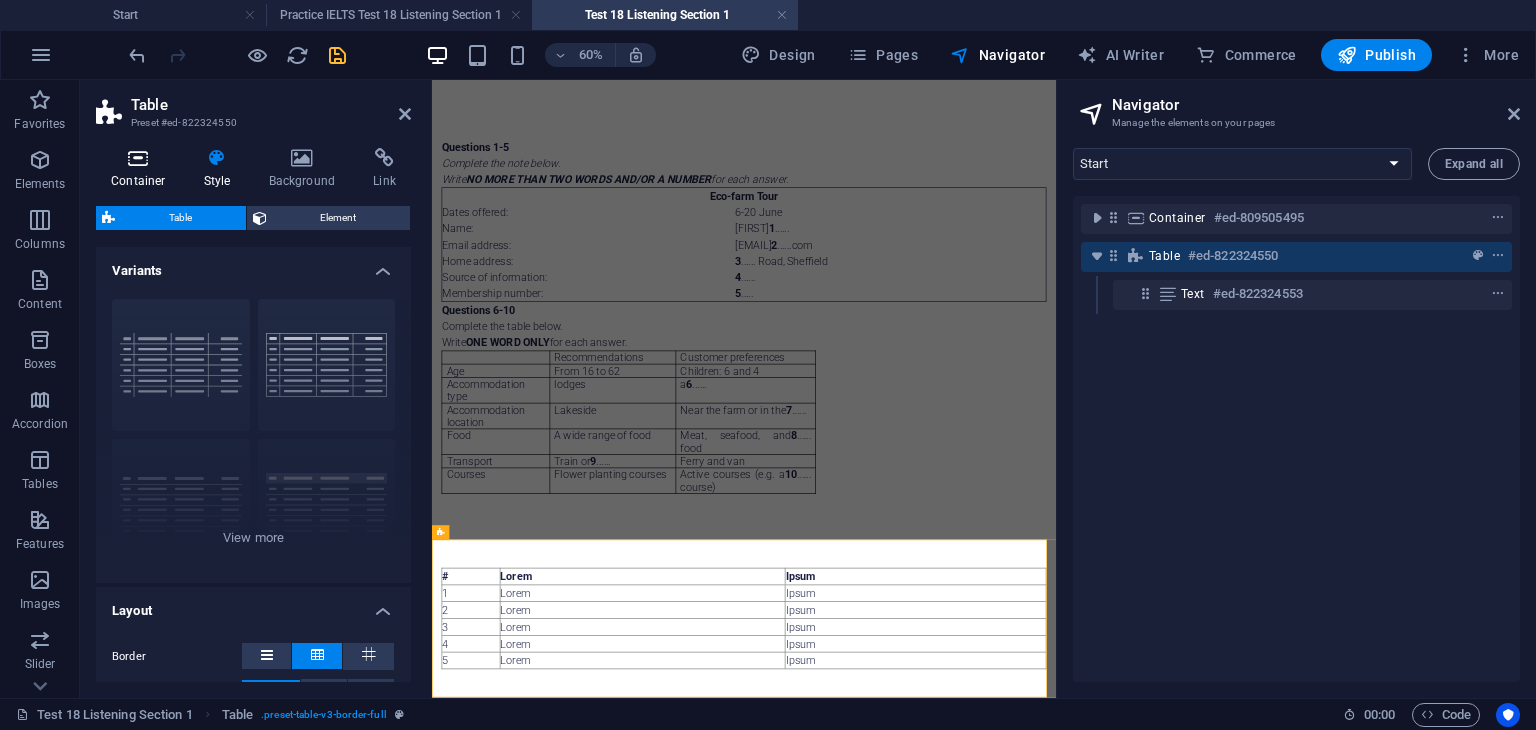 click at bounding box center [138, 158] 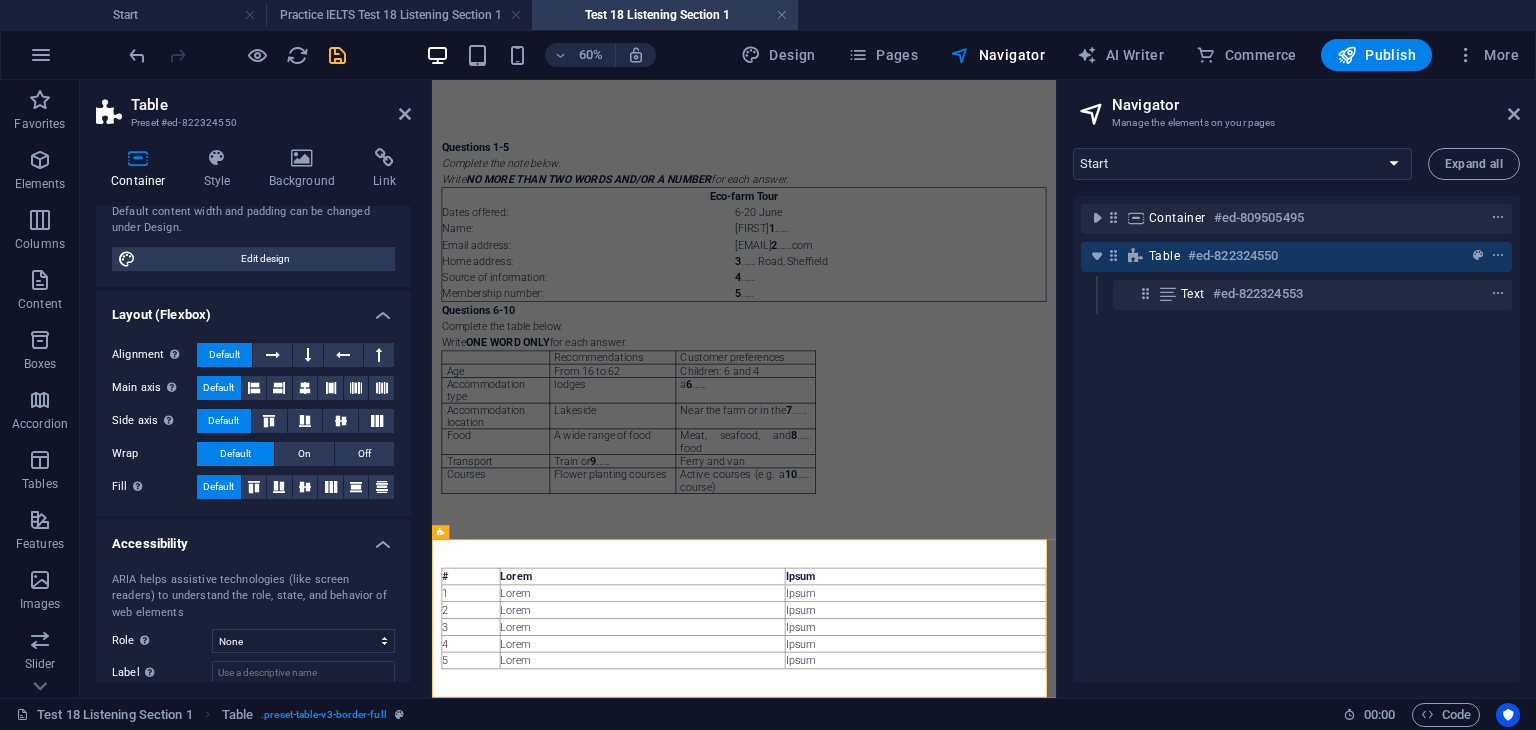 scroll, scrollTop: 0, scrollLeft: 0, axis: both 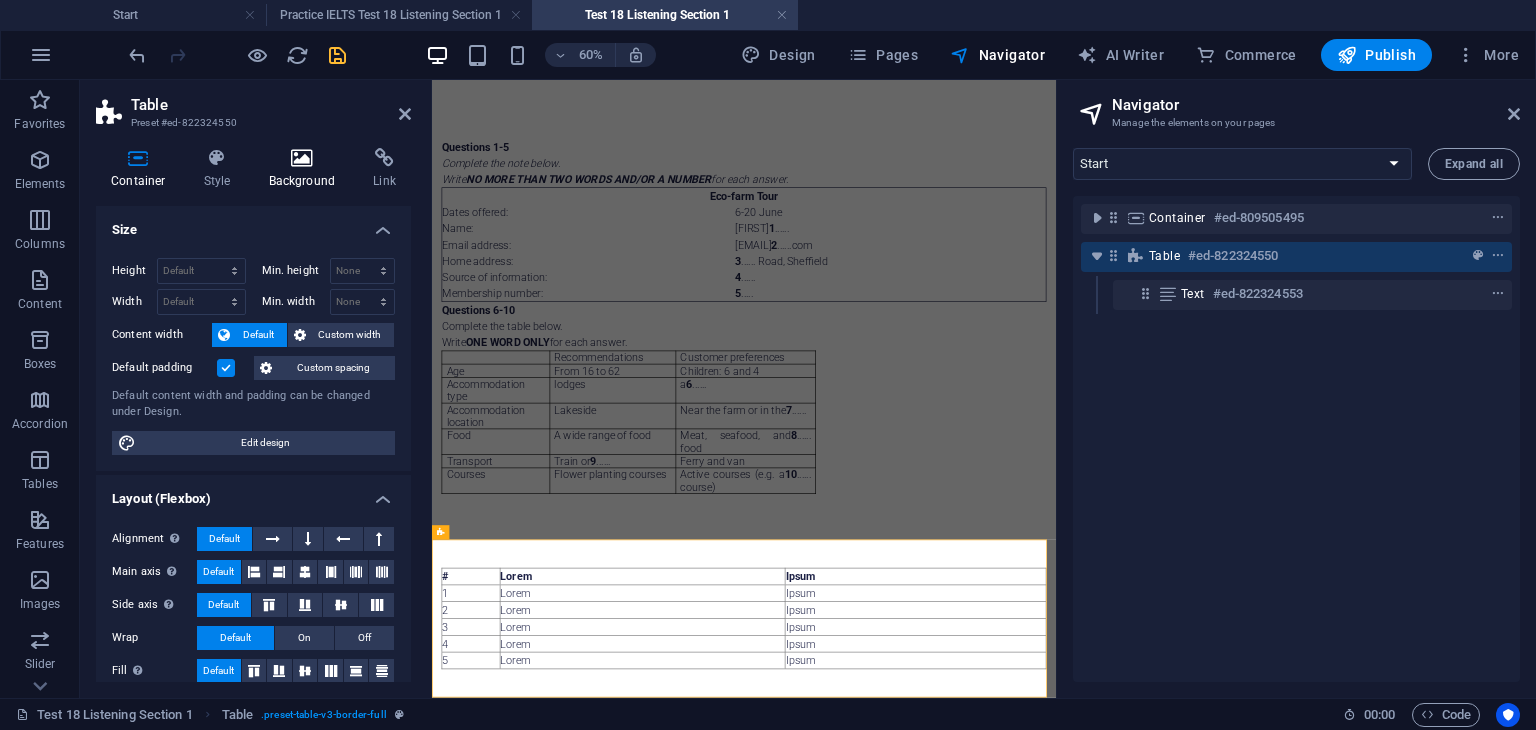 click at bounding box center [302, 158] 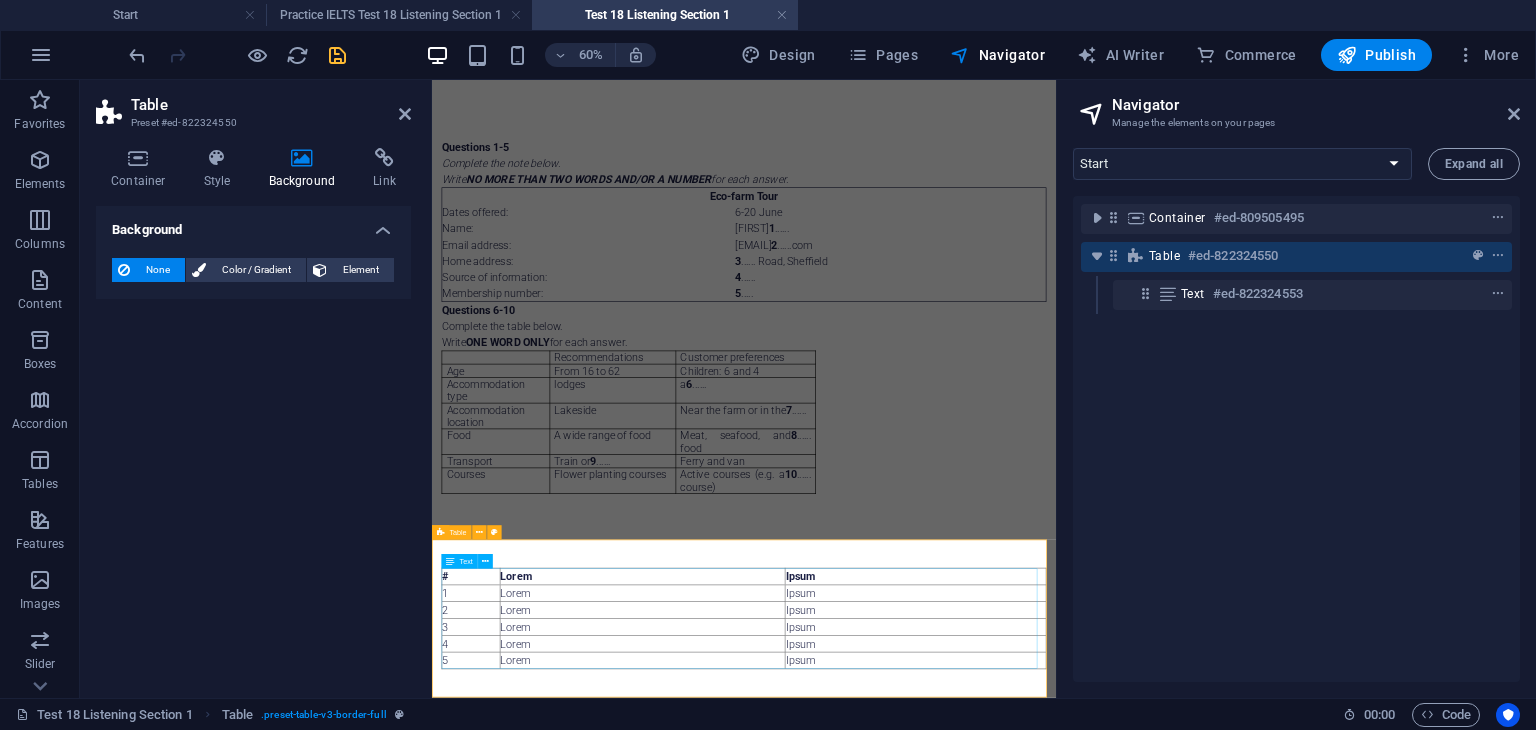 click on "# Lorem Ipsum 1 Lorem  Ipsum 2 Lorem Ipsum 3 Lorem Ipsum 4 Lorem Ipsum 5 Lorem Ipsum" at bounding box center (952, 977) 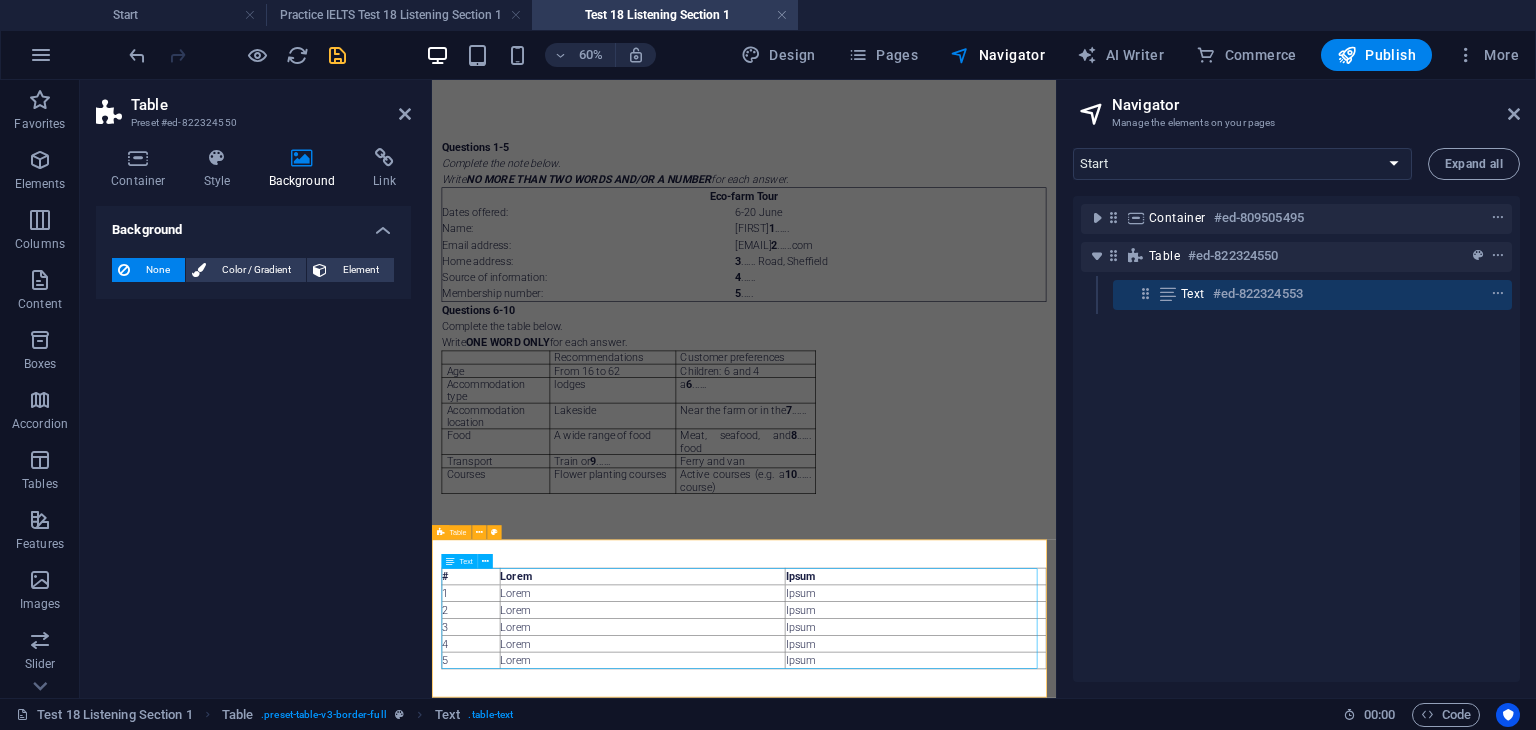 click on "# Lorem Ipsum 1 Lorem  Ipsum 2 Lorem Ipsum 3 Lorem Ipsum 4 Lorem Ipsum 5 Lorem Ipsum" at bounding box center [952, 977] 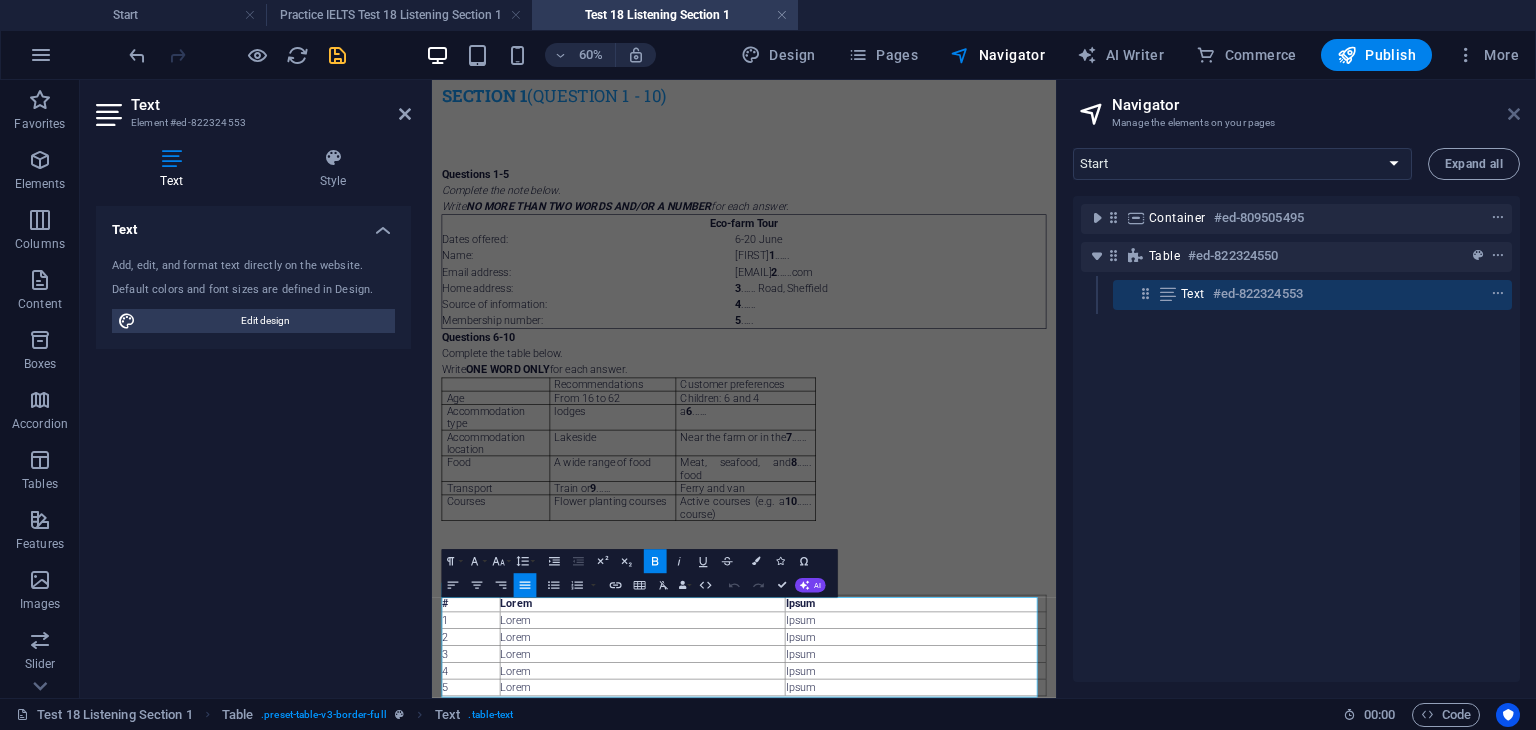 click at bounding box center (1514, 114) 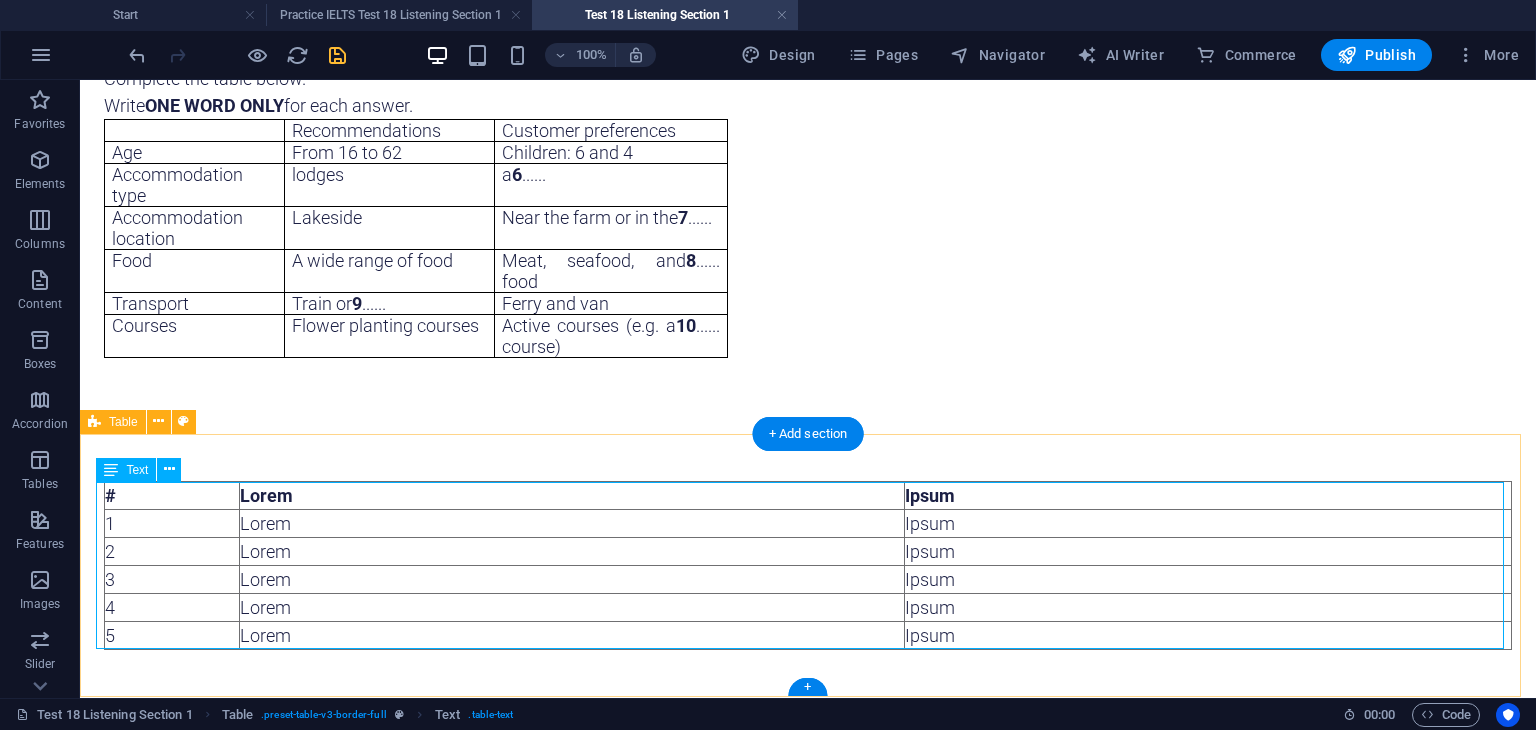 click on "# Lorem Ipsum 1 Lorem  Ipsum 2 Lorem Ipsum 3 Lorem Ipsum 4 Lorem Ipsum 5 Lorem Ipsum" at bounding box center (808, 565) 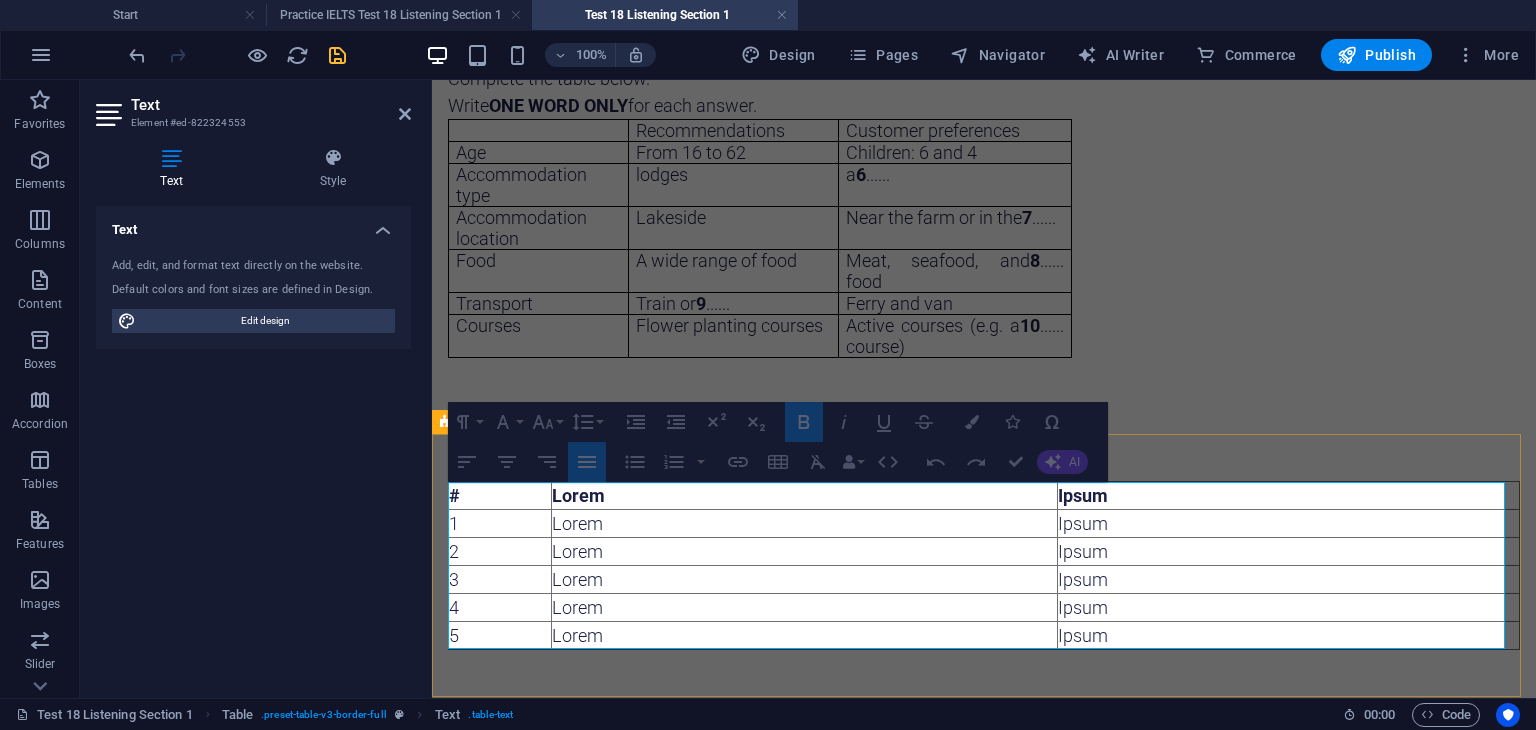 drag, startPoint x: 548, startPoint y: 551, endPoint x: 592, endPoint y: 551, distance: 44 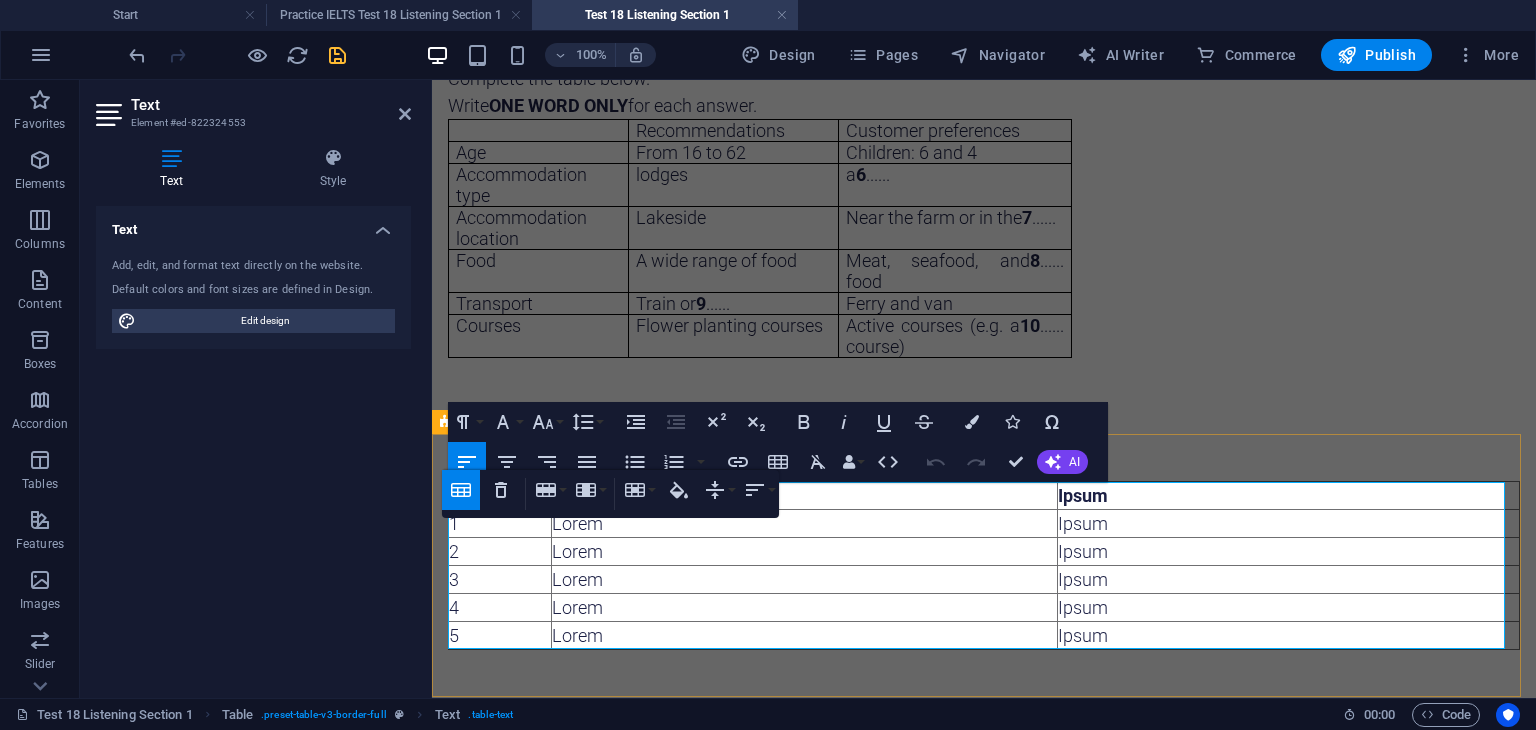 click on "2" at bounding box center [500, 552] 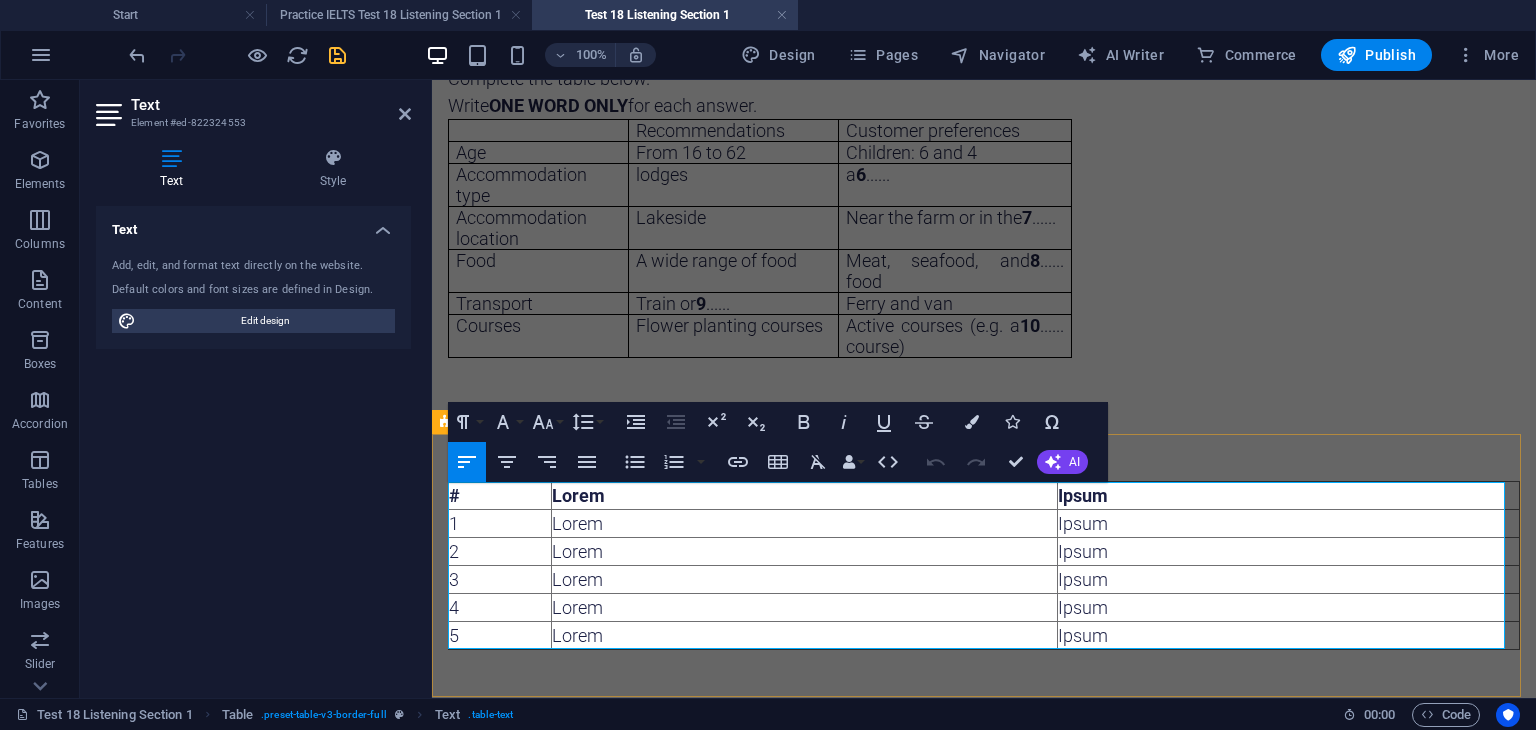 click on "Lorem" at bounding box center [805, 552] 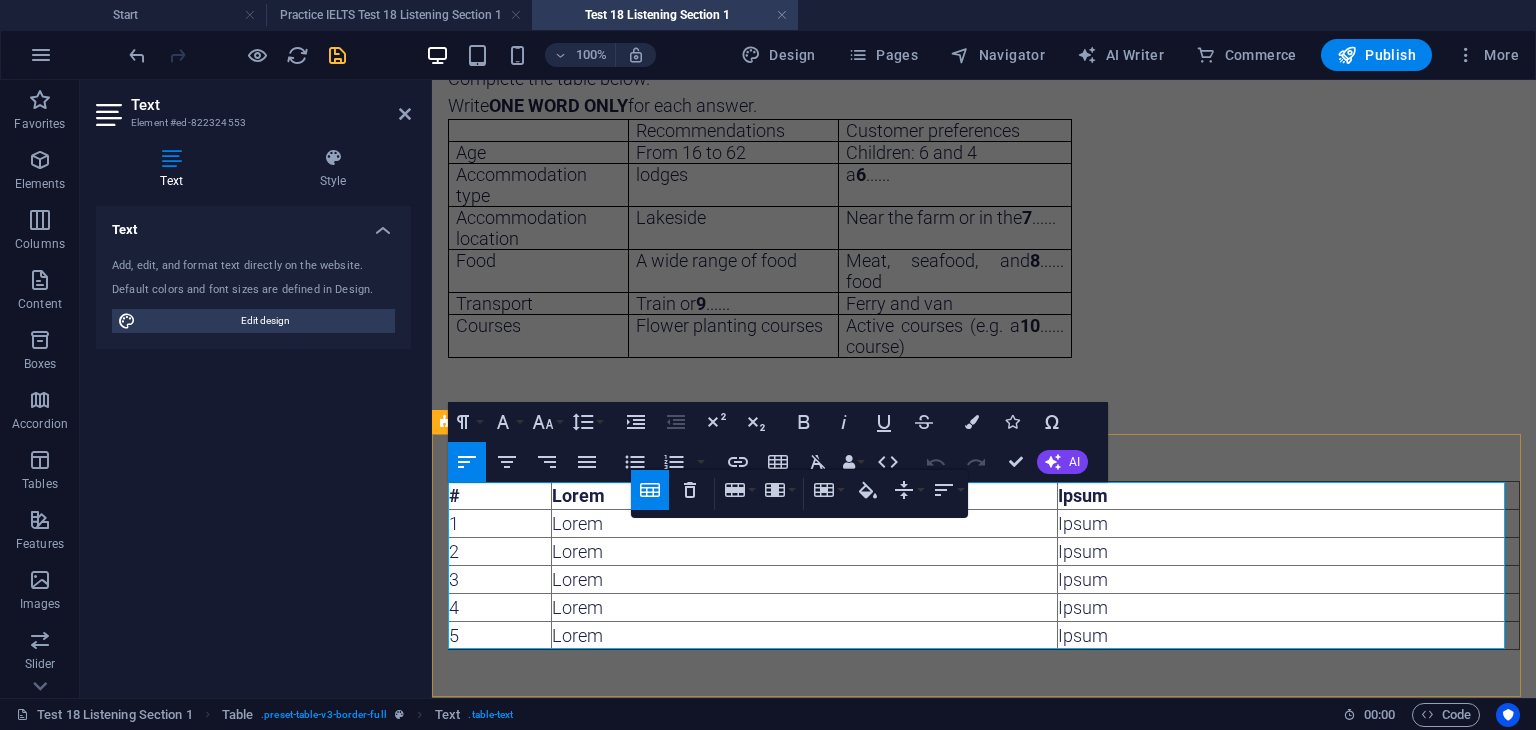 click on "1" at bounding box center (500, 524) 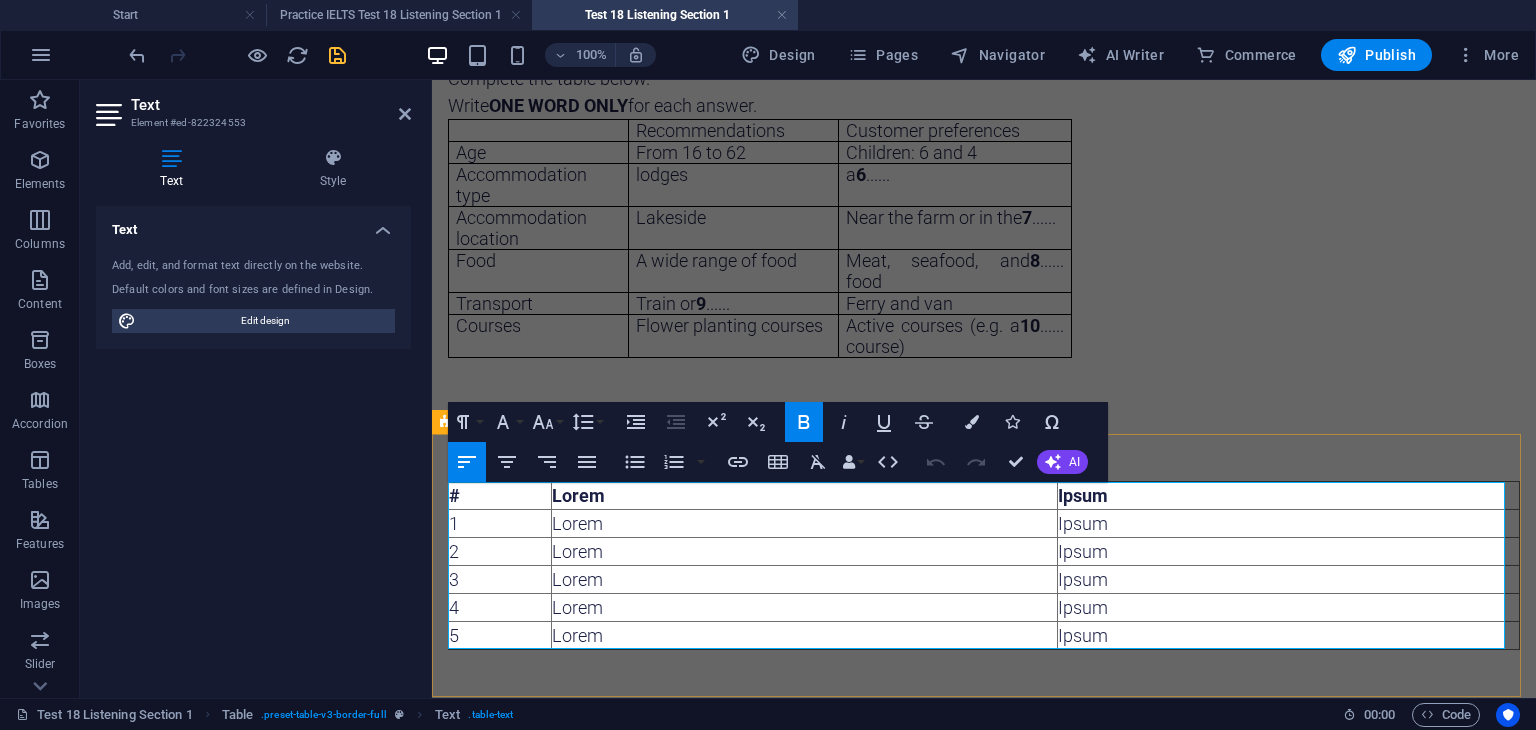 click on "#" at bounding box center [500, 496] 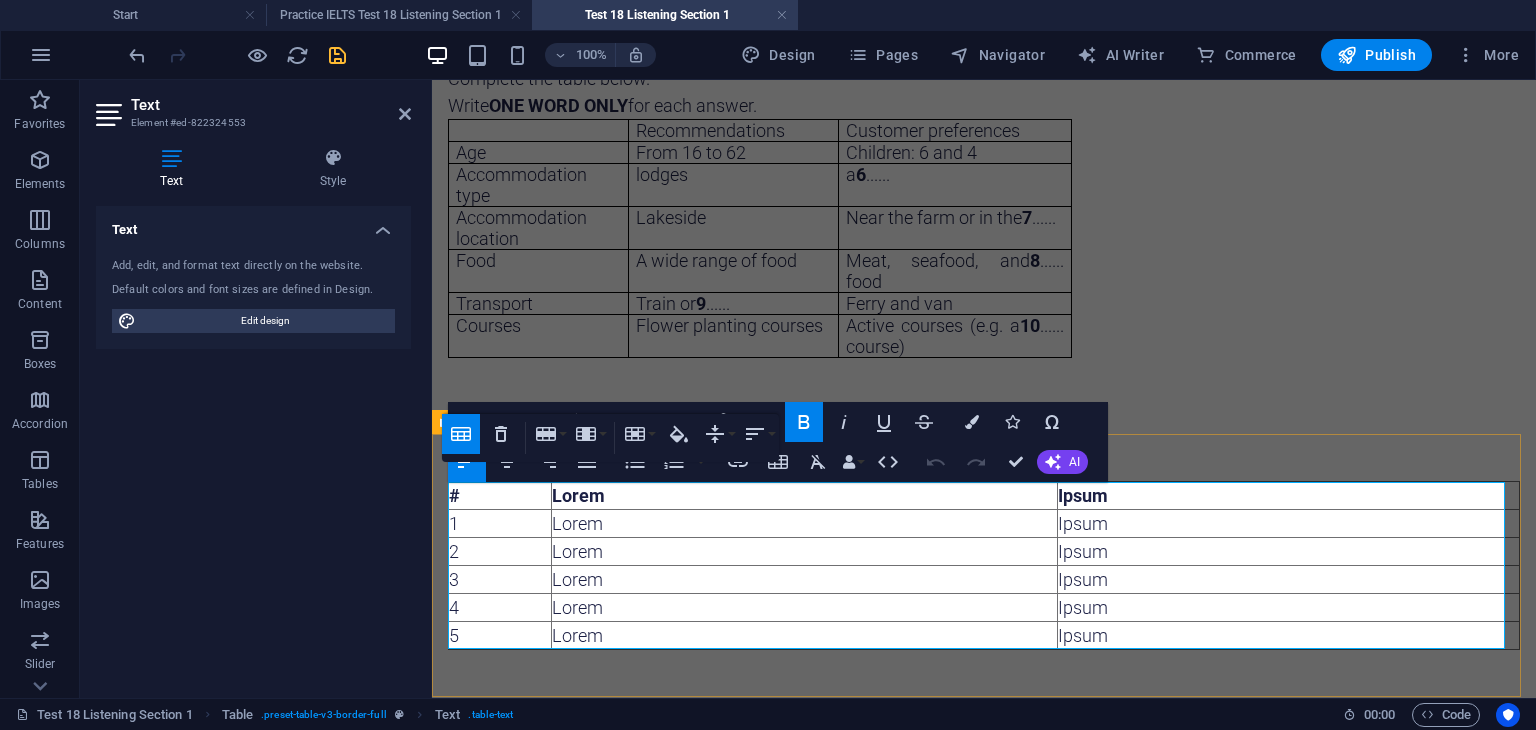 click on "Lorem" at bounding box center (805, 524) 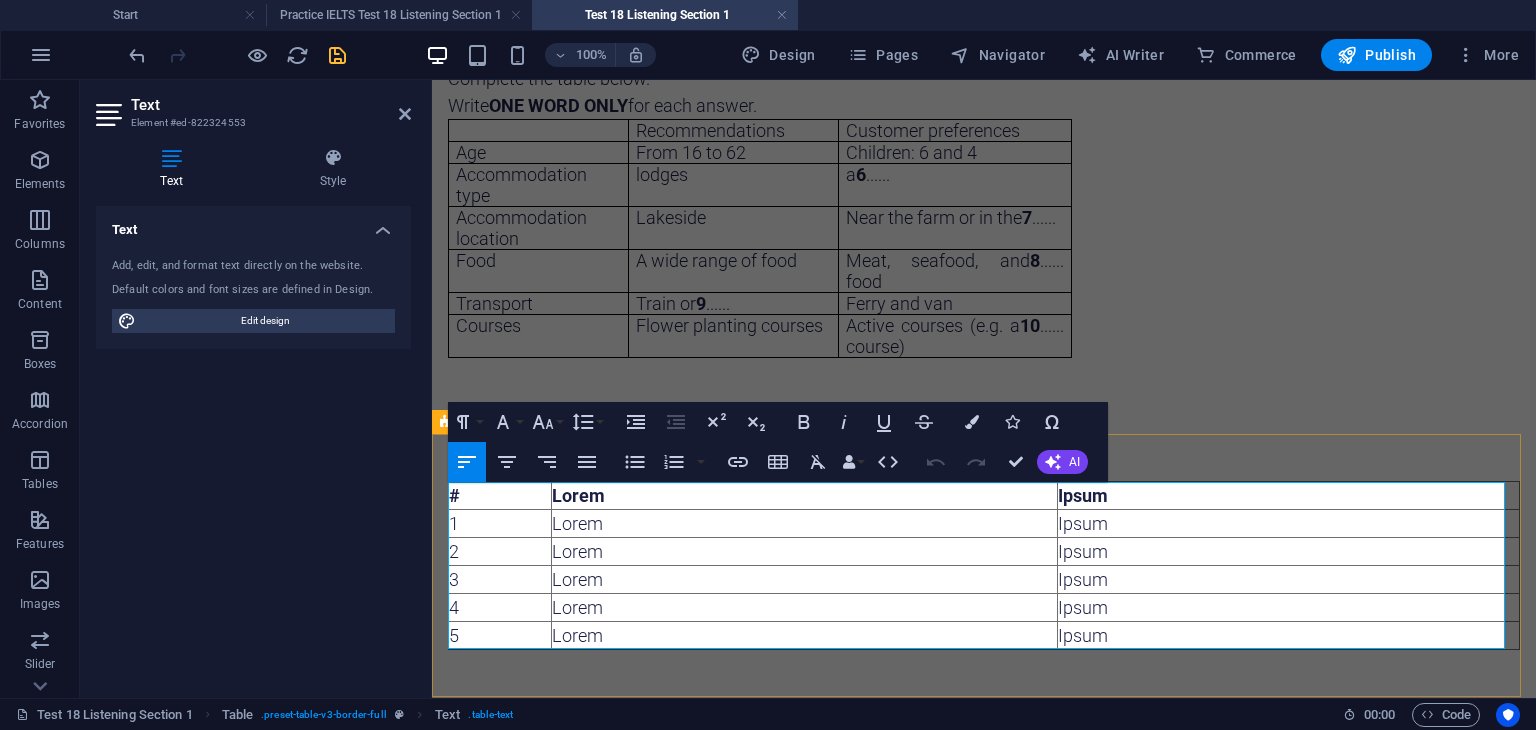 click on "Lorem" at bounding box center (805, 524) 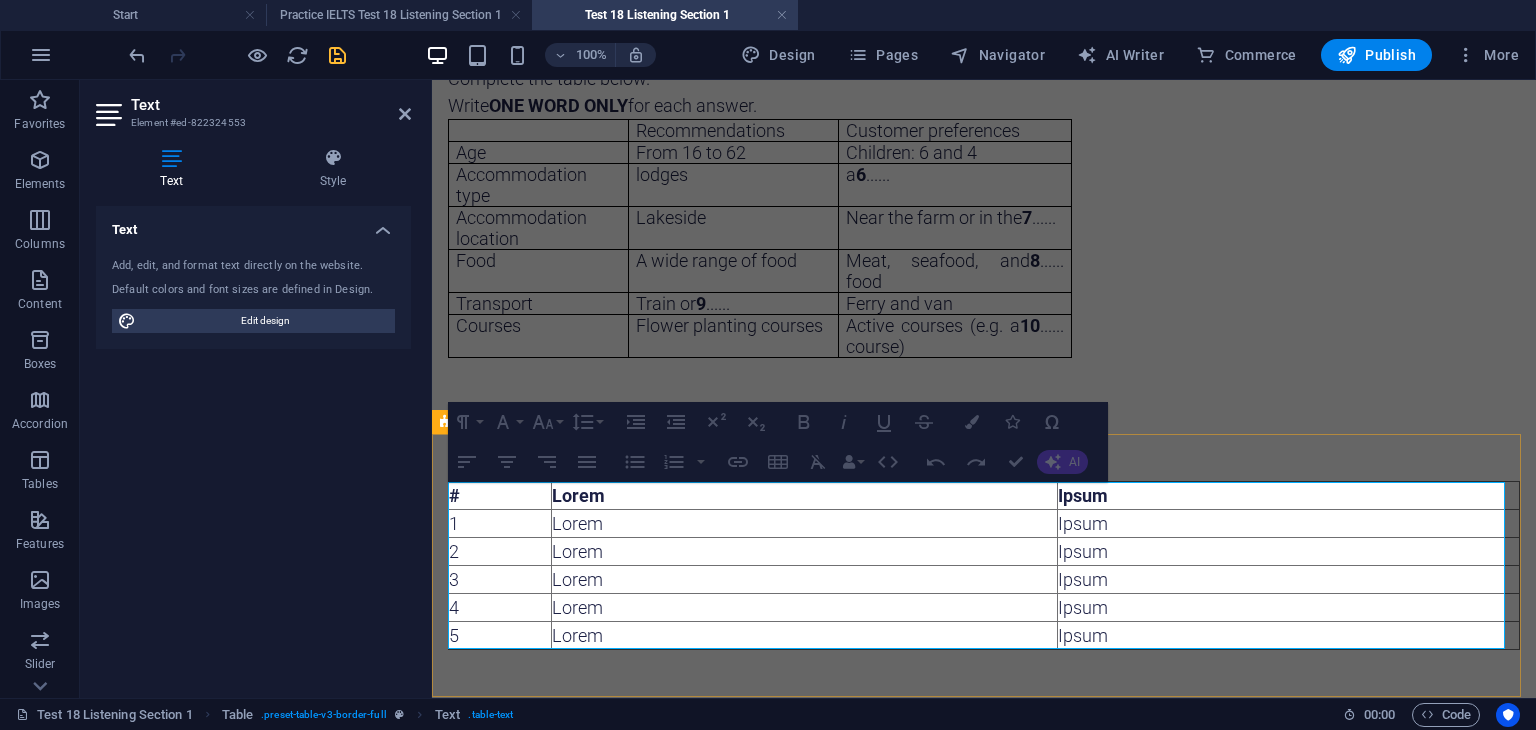 click at bounding box center (1031, -334) 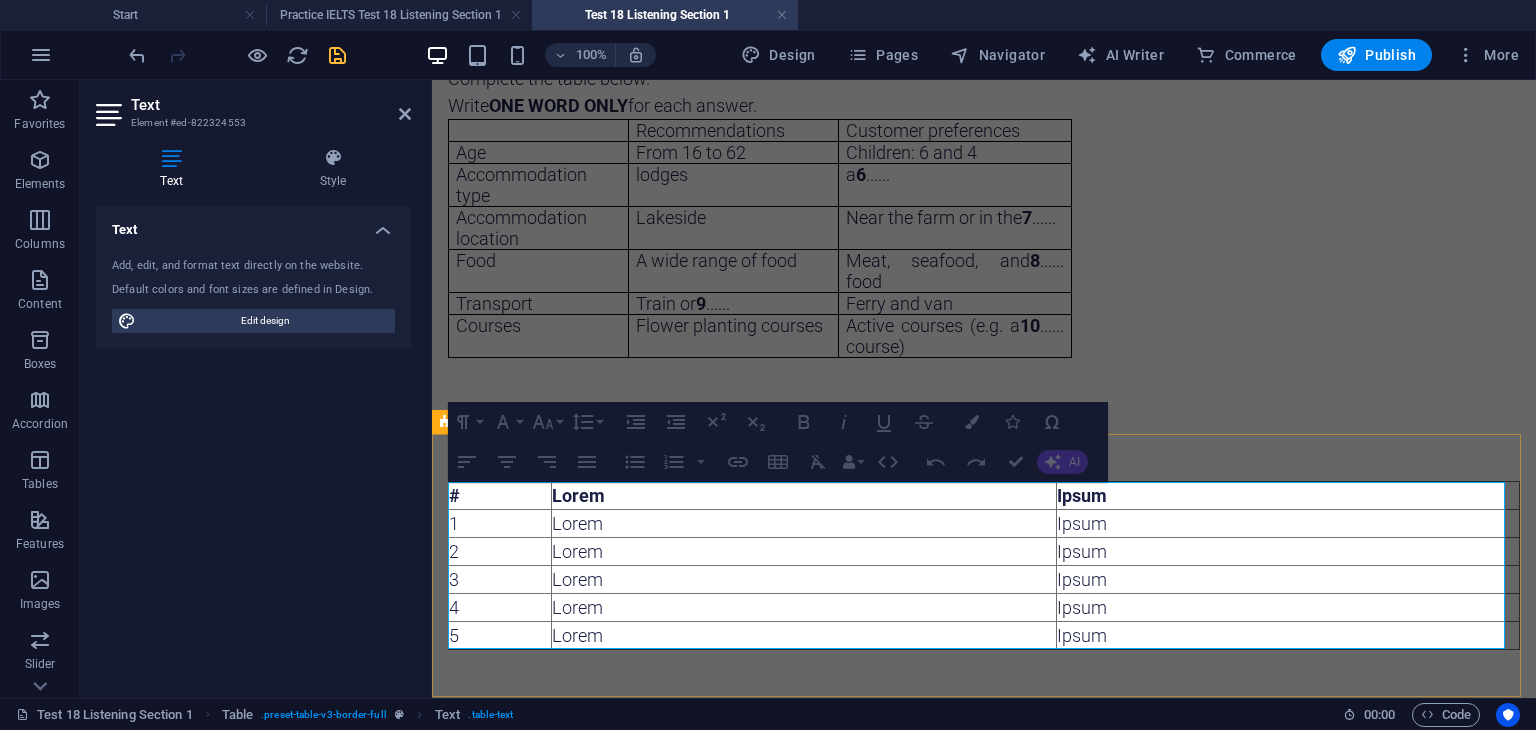 click on "Lorem" at bounding box center [804, 524] 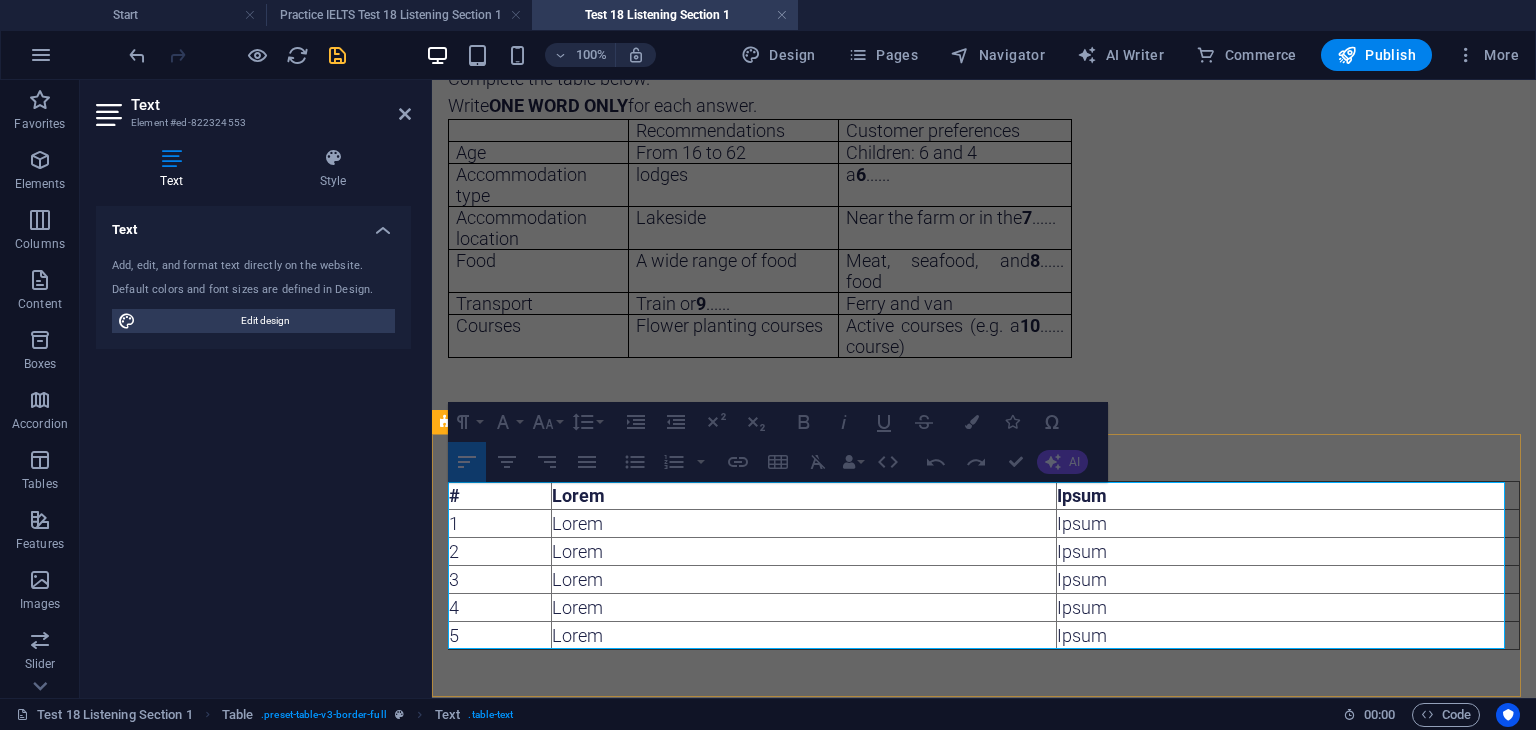 drag, startPoint x: 1101, startPoint y: 523, endPoint x: 1114, endPoint y: 594, distance: 72.18033 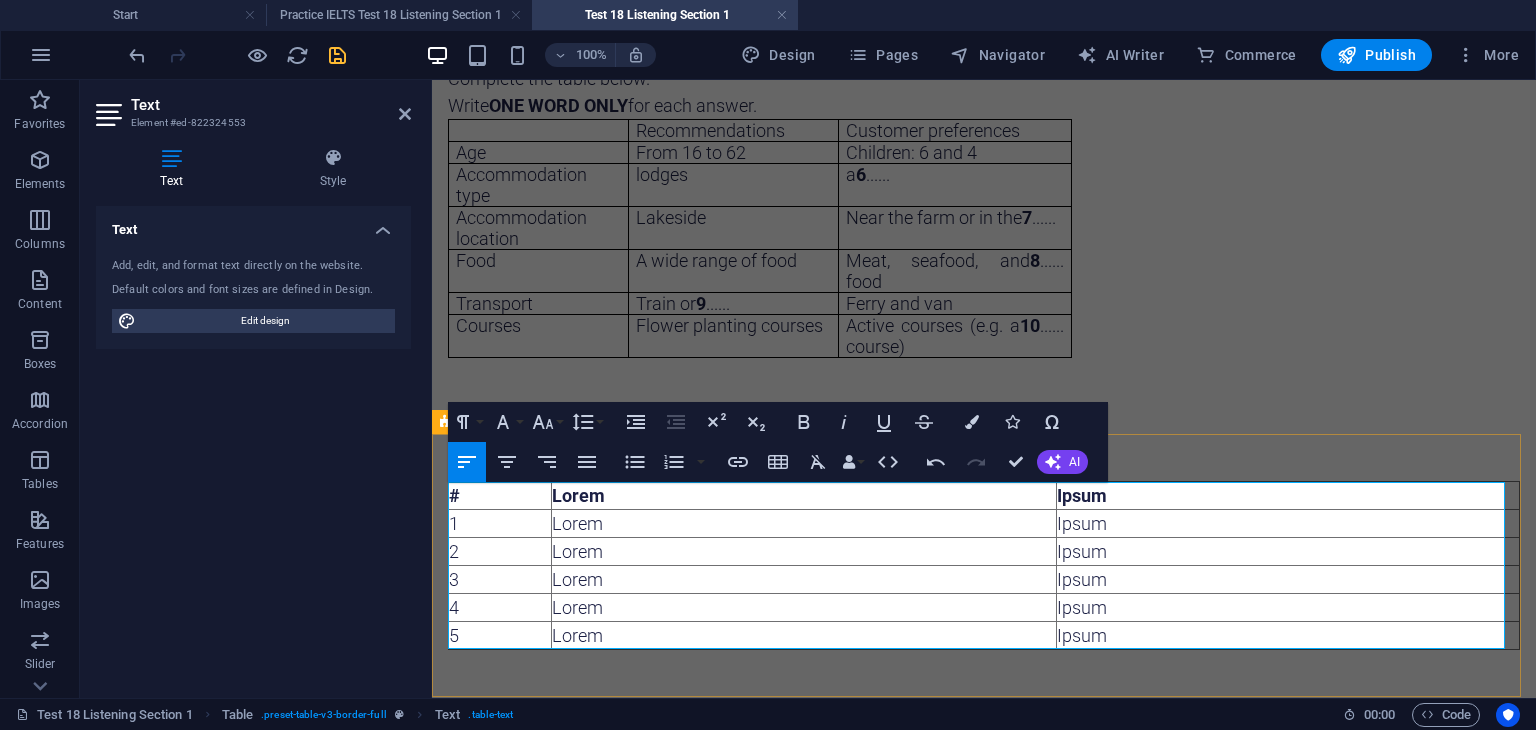 click on "Ipsum" at bounding box center (1288, 552) 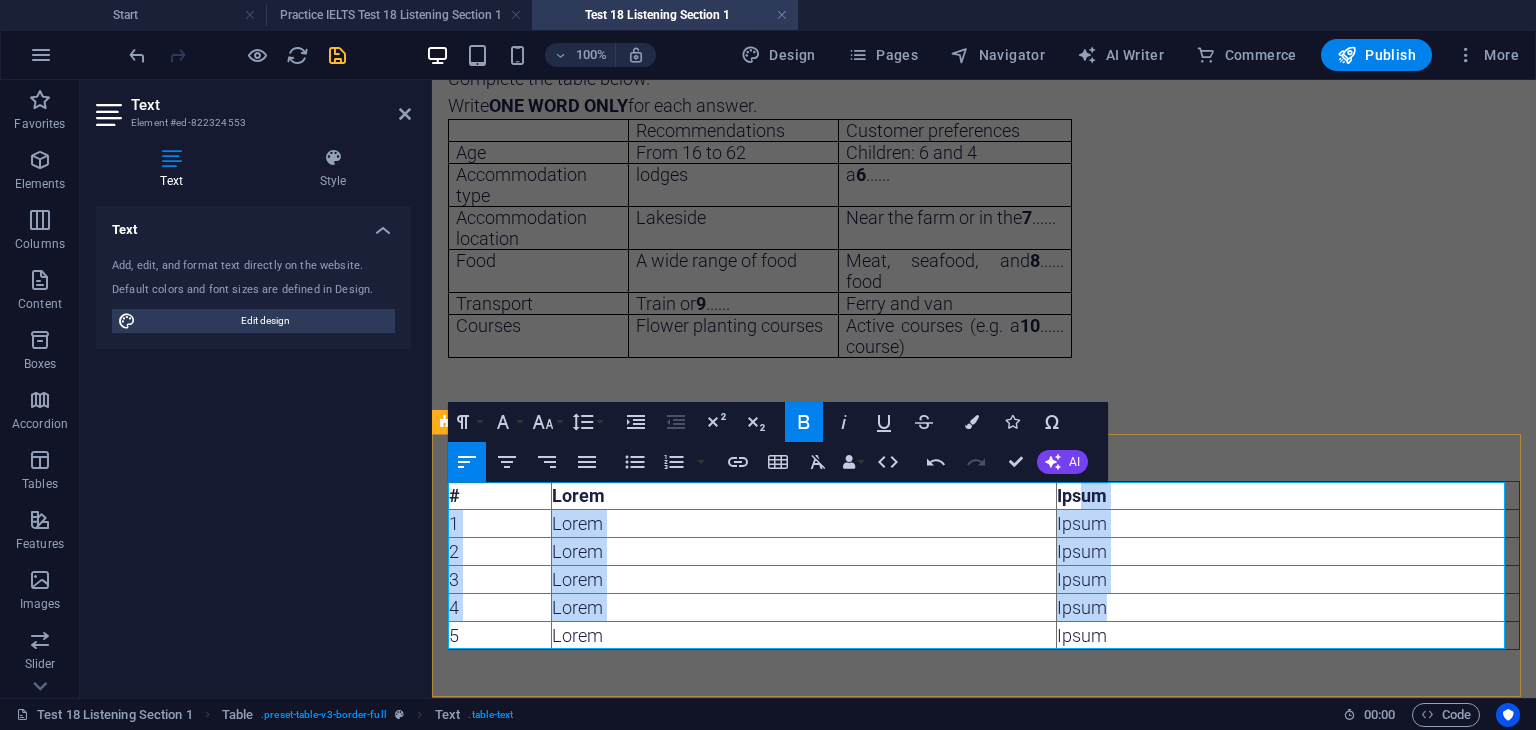 drag, startPoint x: 1074, startPoint y: 497, endPoint x: 1093, endPoint y: 612, distance: 116.559 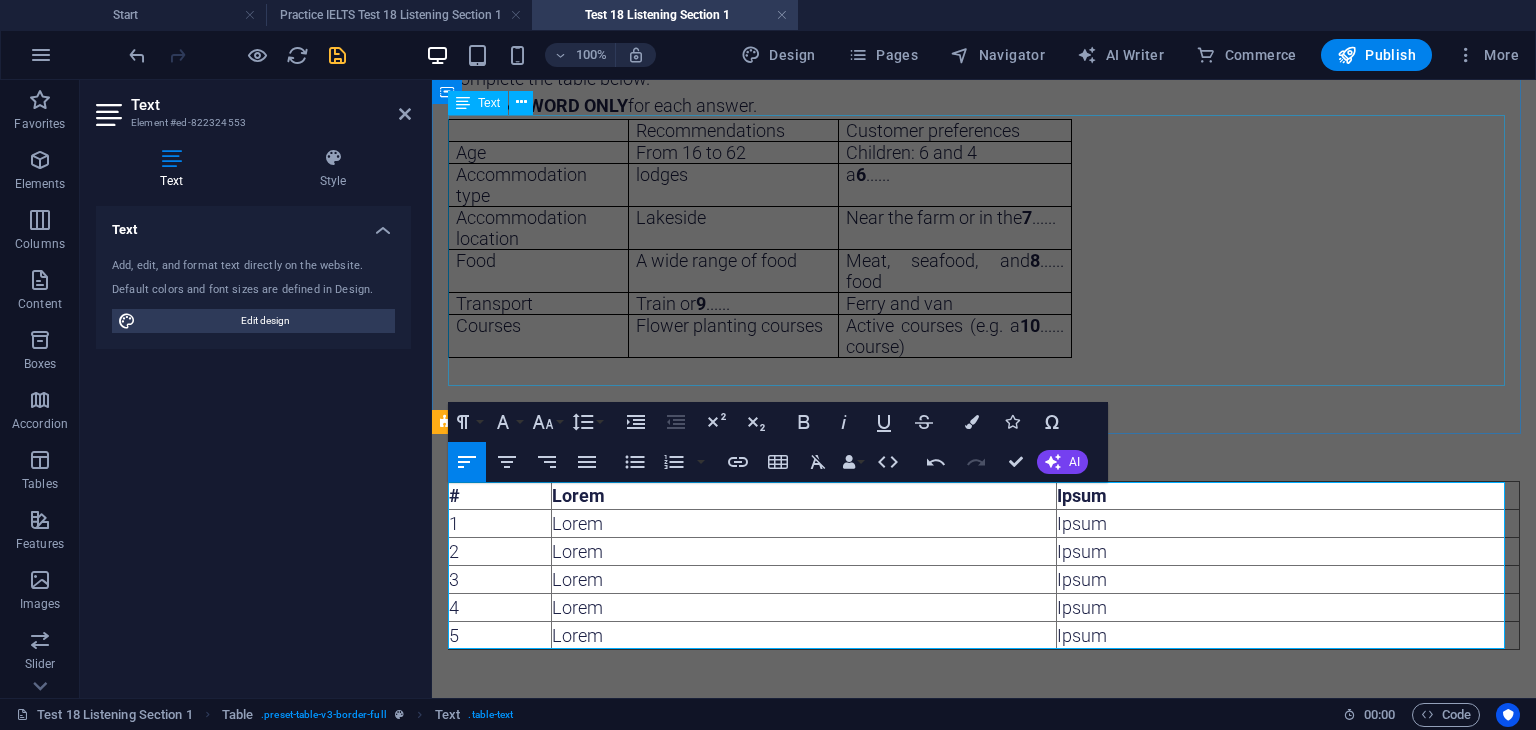 click on "Recommendations Customer preferences Age From 16 to 62 Children: 6 and 4 Accommodation type lodges a  6 ...... Accommodation location Lakeside Near the farm or in the  7 ...... Food A wide range of food Meat, seafood, and  8 ...... food Transport Train or  9 ...... Ferry and van Courses Flower planting courses Active courses (e.g. a  10 ...... course)" at bounding box center [984, 252] 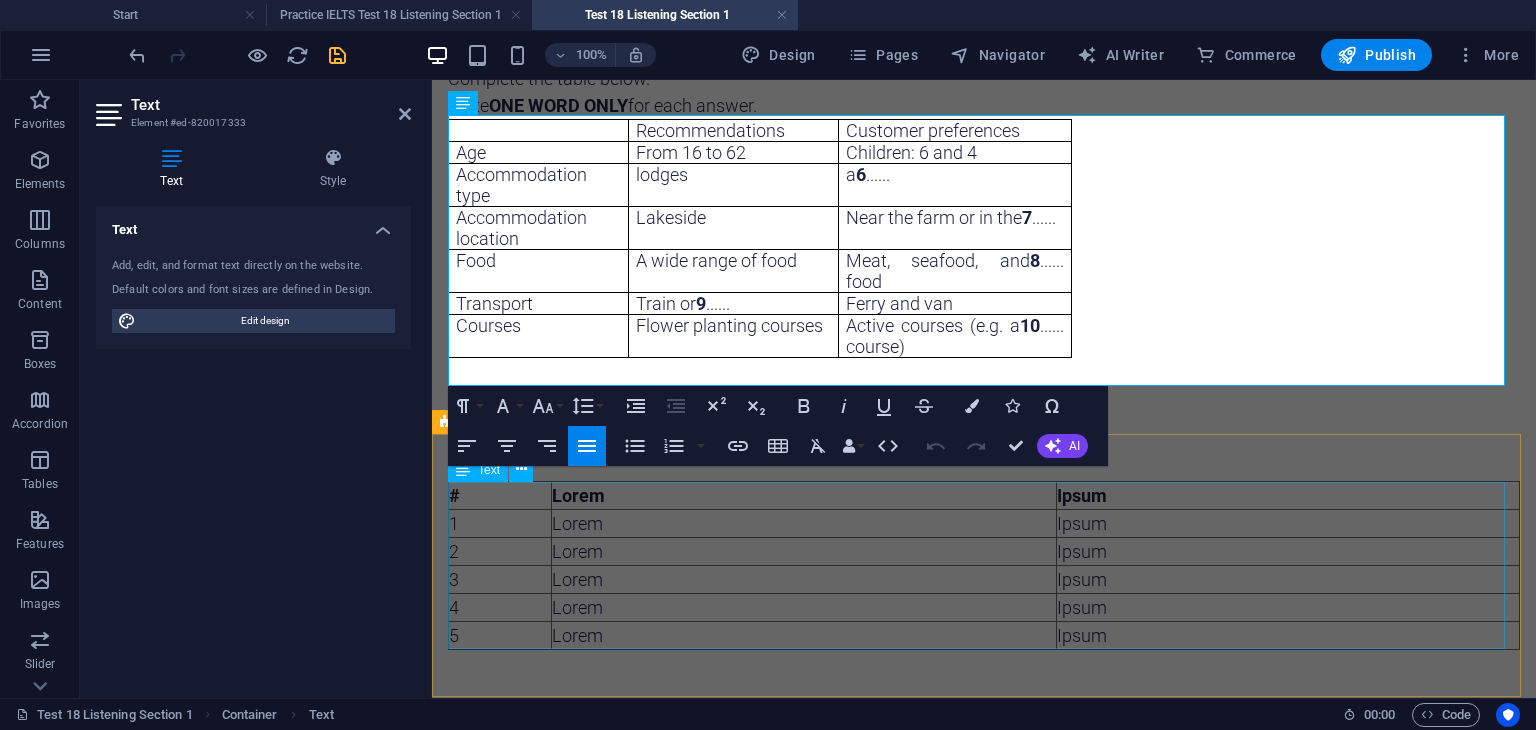 click on "# Lorem Ipsum 1 Lorem  Ipsum 2 Lorem Ipsum 3 Lorem Ipsum 4 Lorem Ipsum 5 Lorem Ipsum" at bounding box center [984, 565] 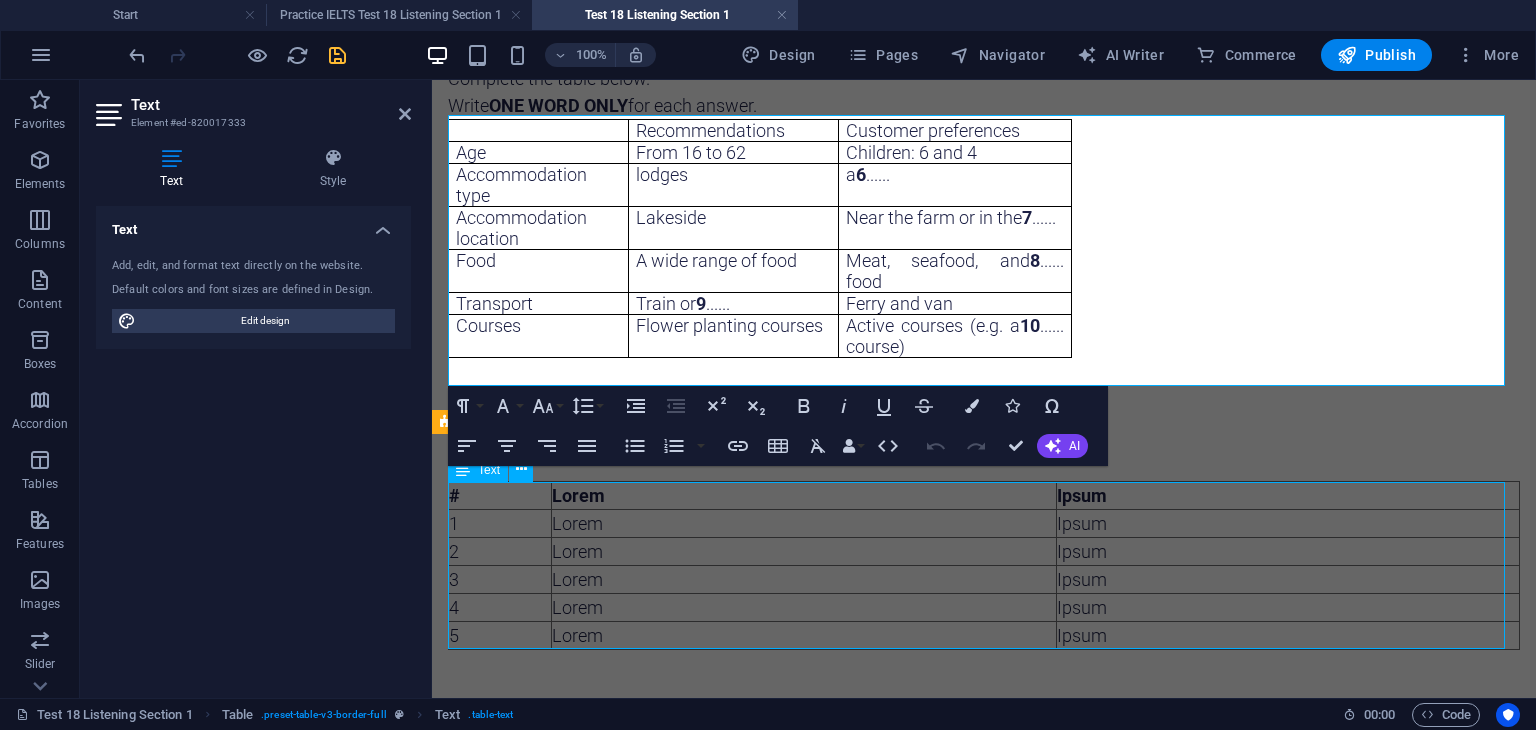 click on "# Lorem Ipsum 1 Lorem  Ipsum 2 Lorem Ipsum 3 Lorem Ipsum 4 Lorem Ipsum 5 Lorem Ipsum" at bounding box center [984, 565] 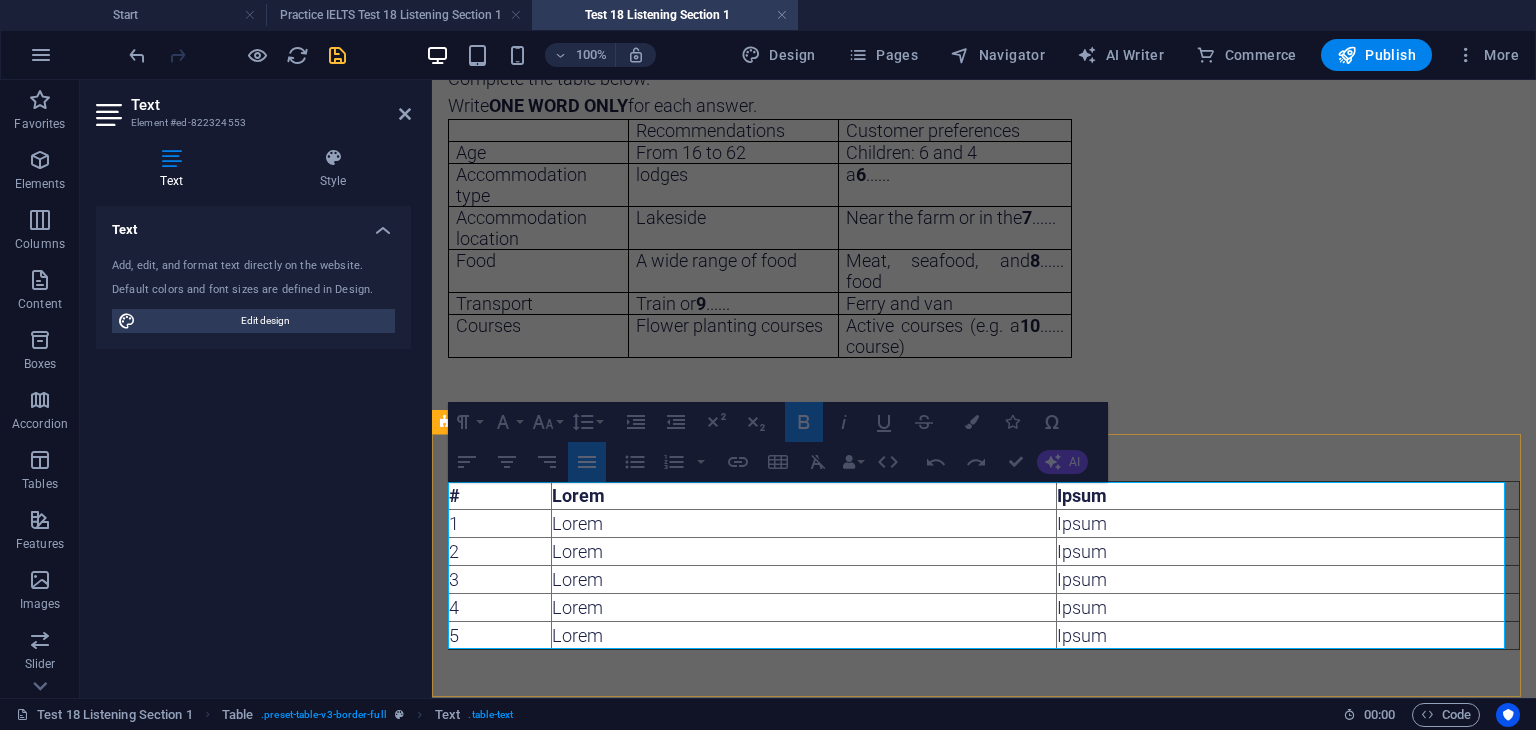 drag, startPoint x: 526, startPoint y: 495, endPoint x: 1053, endPoint y: 581, distance: 533.97095 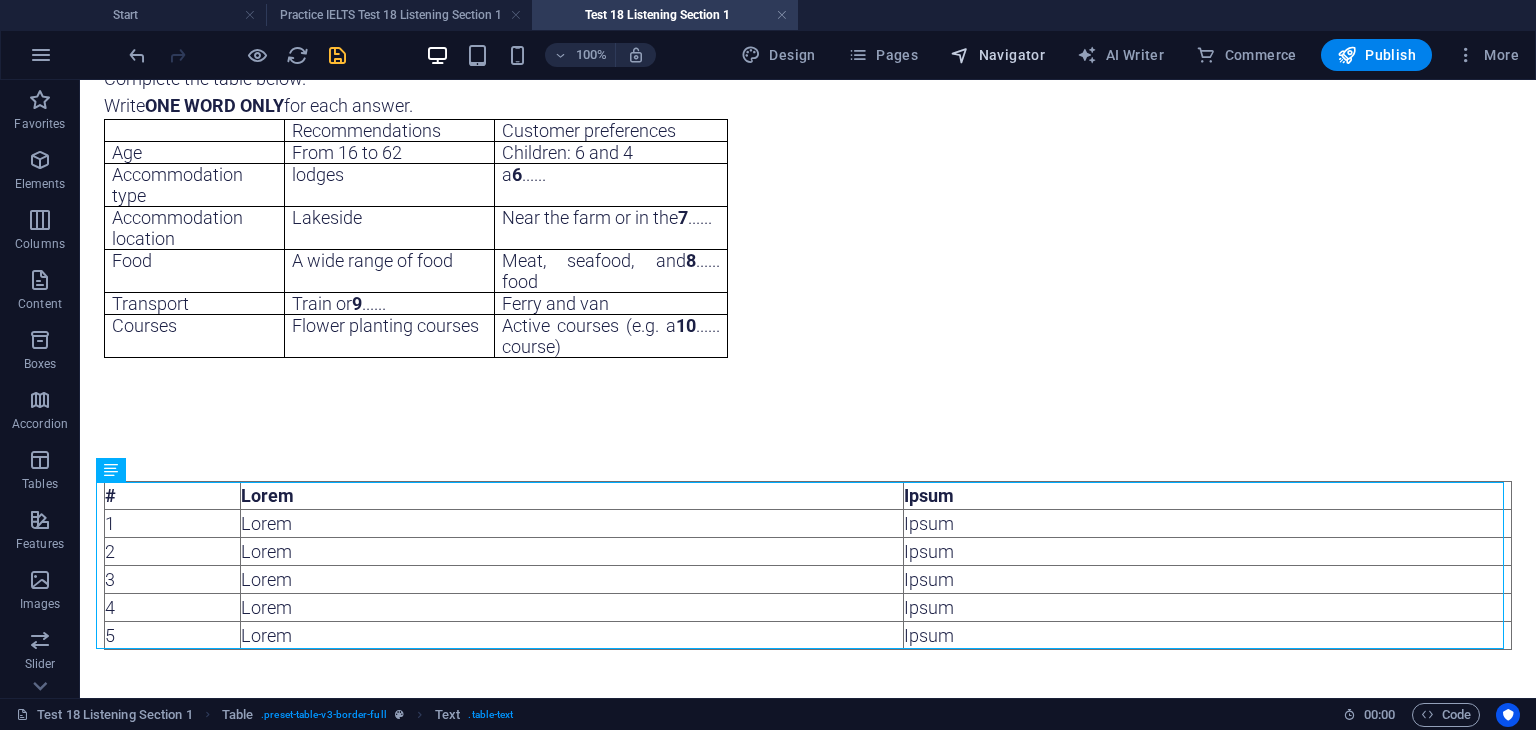 click at bounding box center [960, 55] 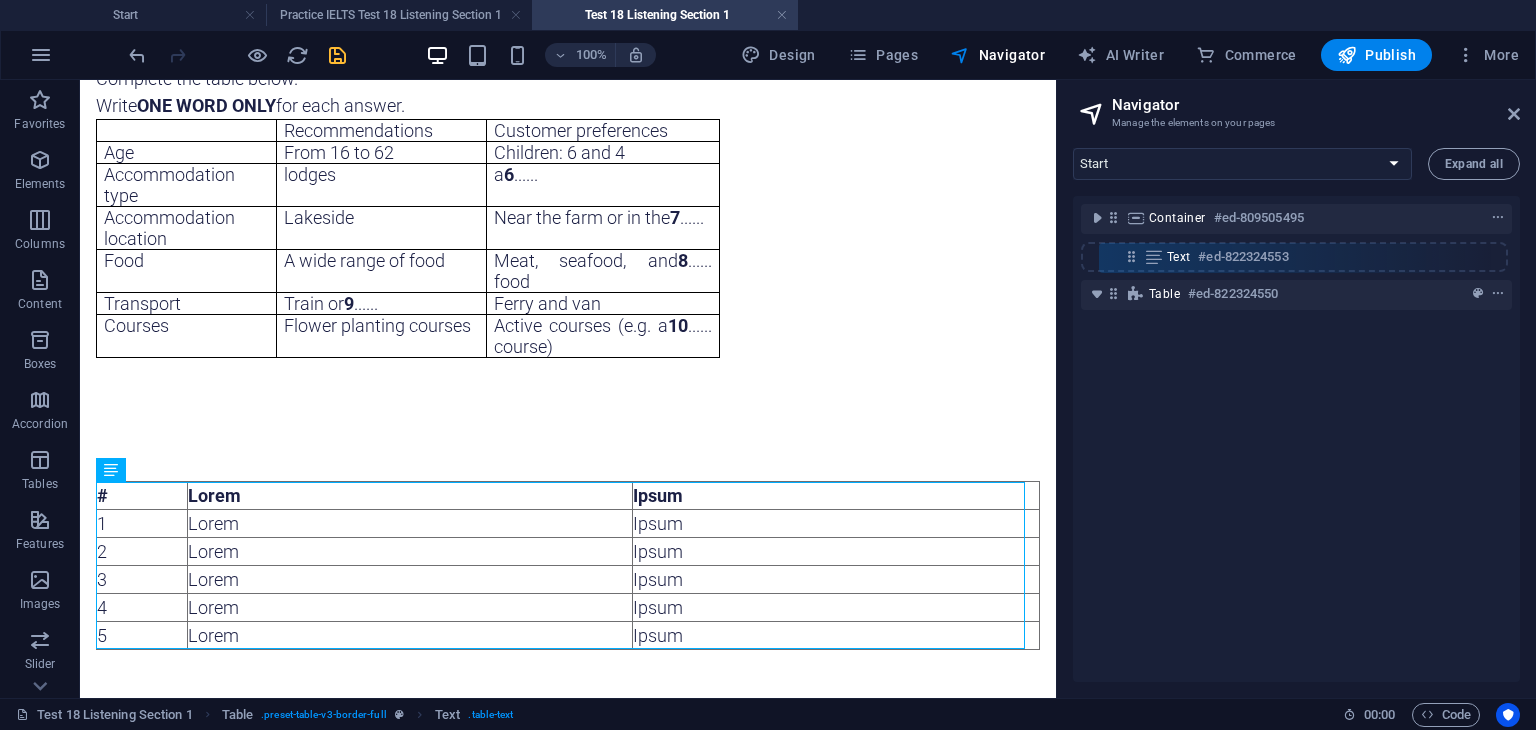 drag, startPoint x: 1146, startPoint y: 297, endPoint x: 1128, endPoint y: 248, distance: 52.201534 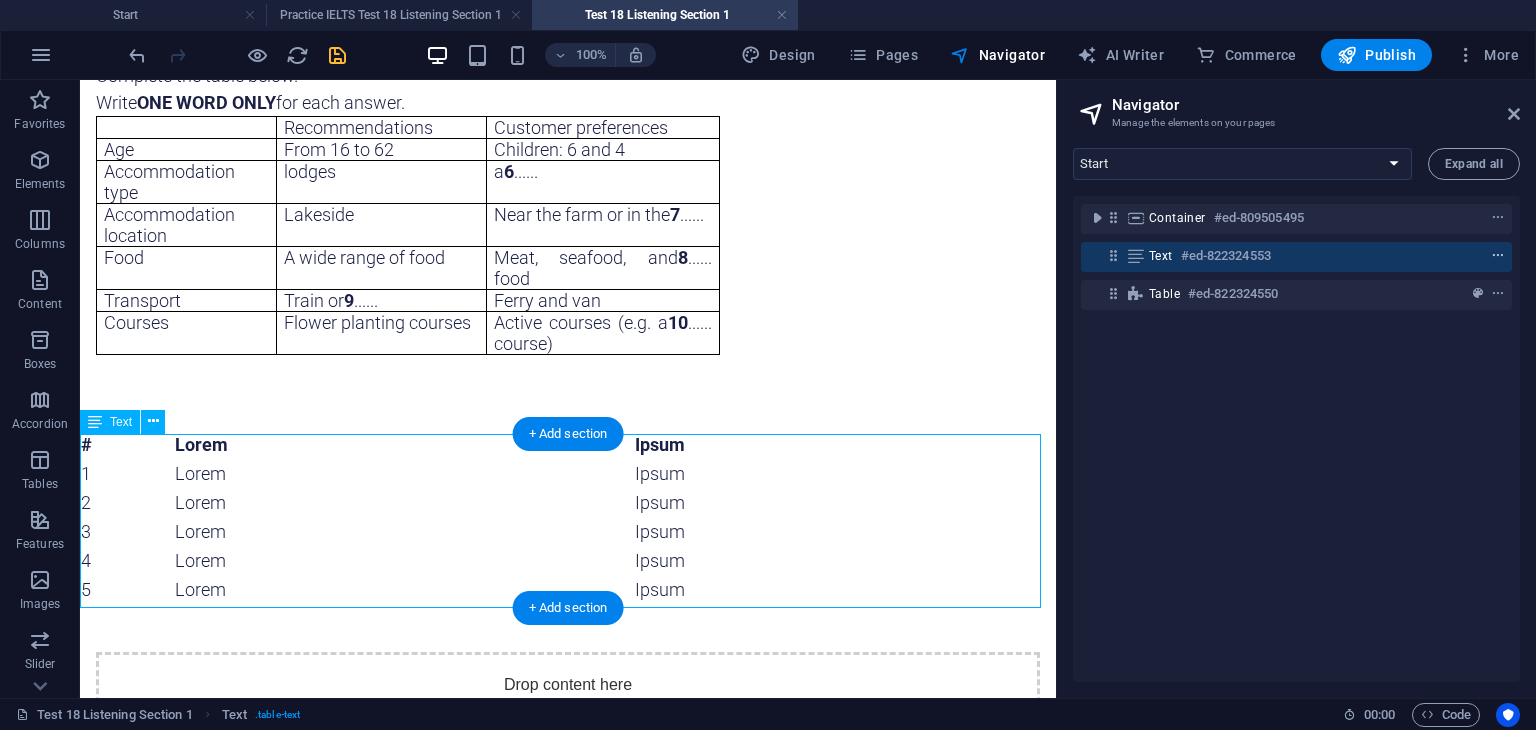 click at bounding box center [1498, 256] 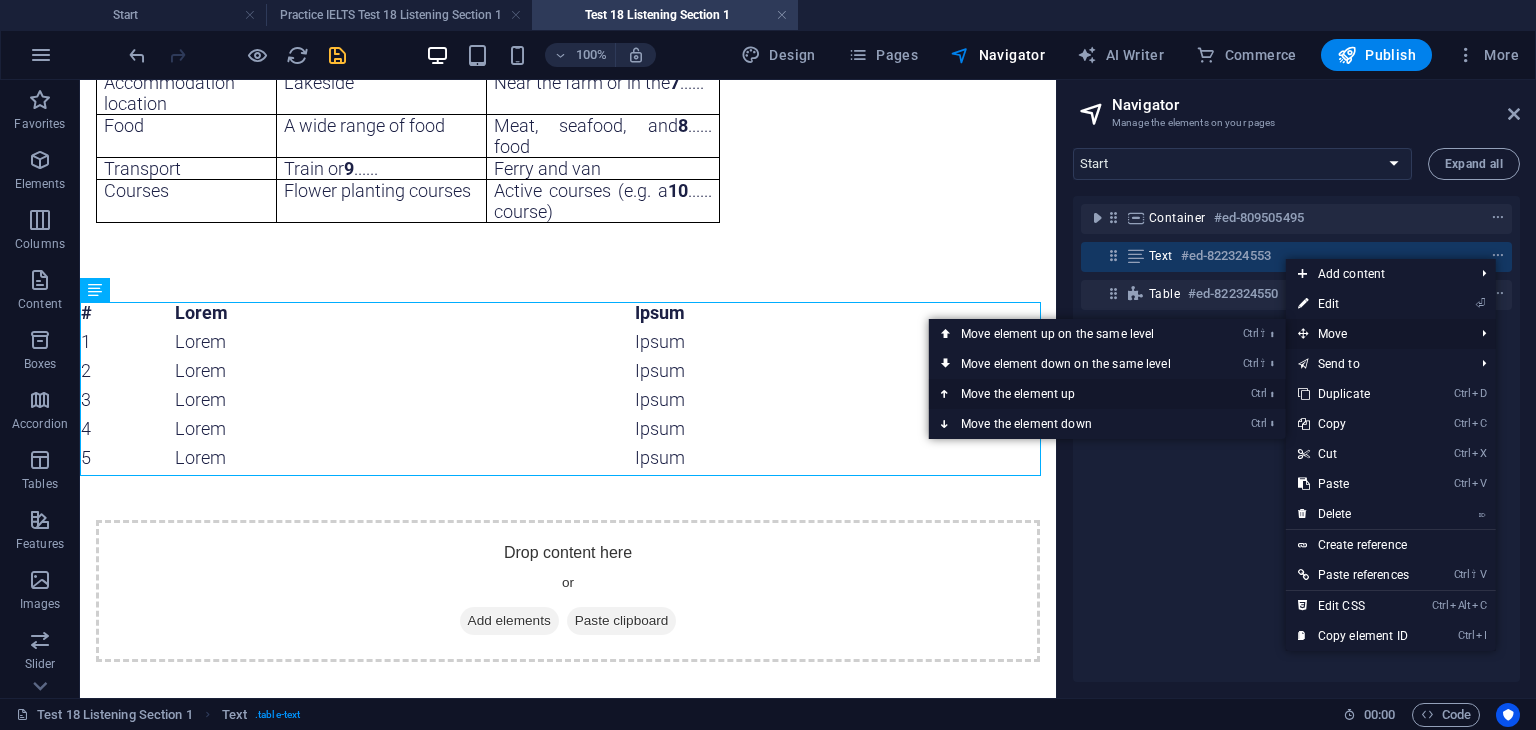 click on "Ctrl ⬆  Move the element up" at bounding box center (1070, 394) 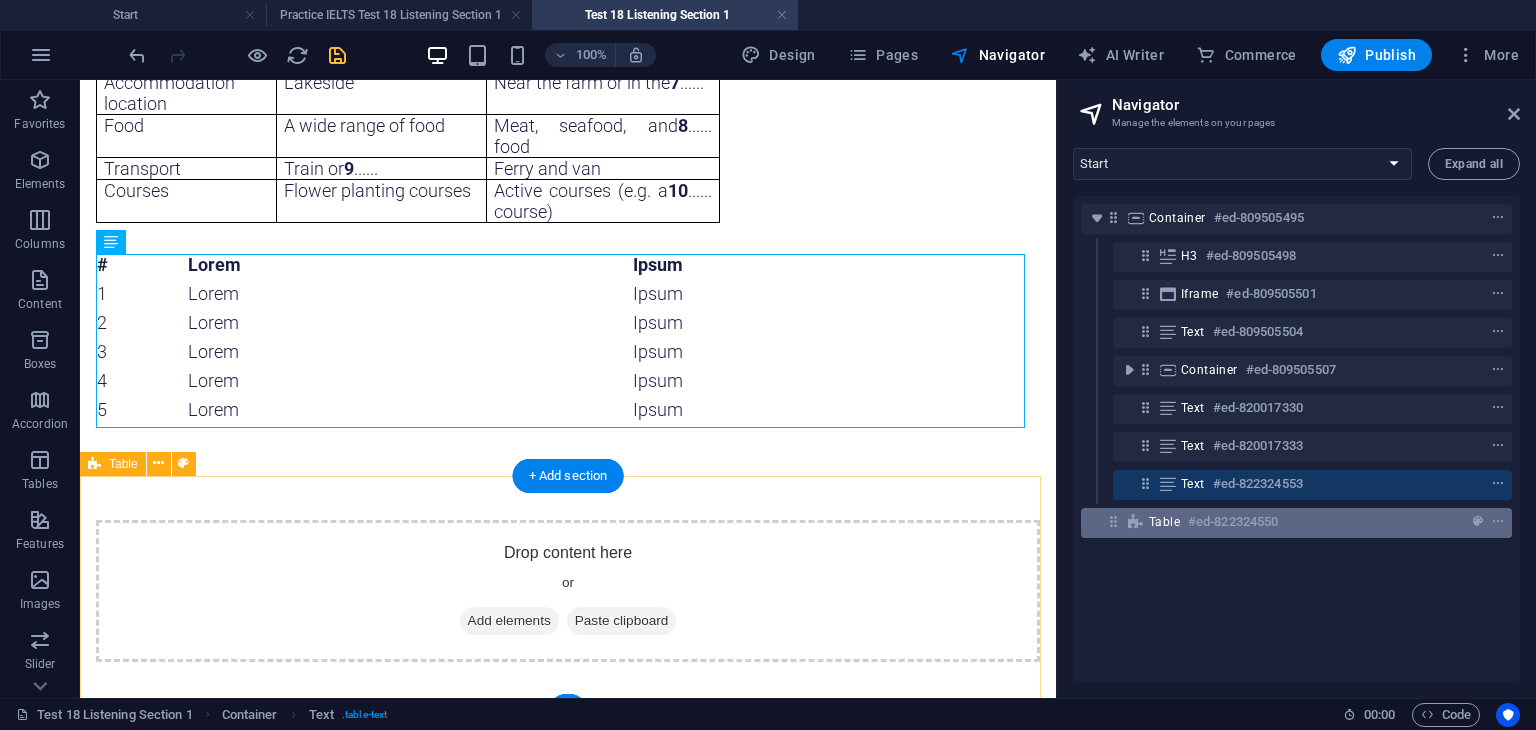 click on "Table #ed-822324550" at bounding box center (1280, 522) 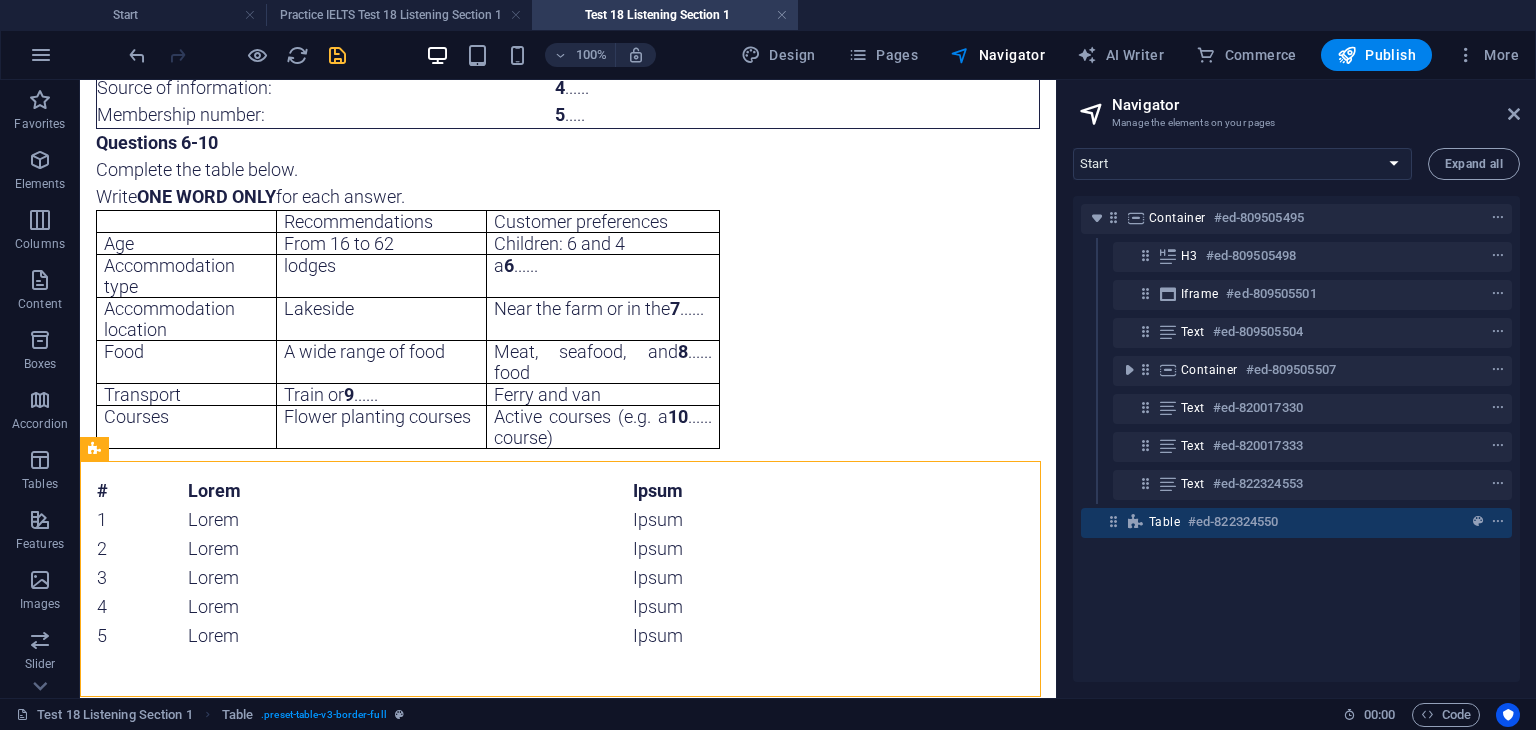 scroll, scrollTop: 411, scrollLeft: 0, axis: vertical 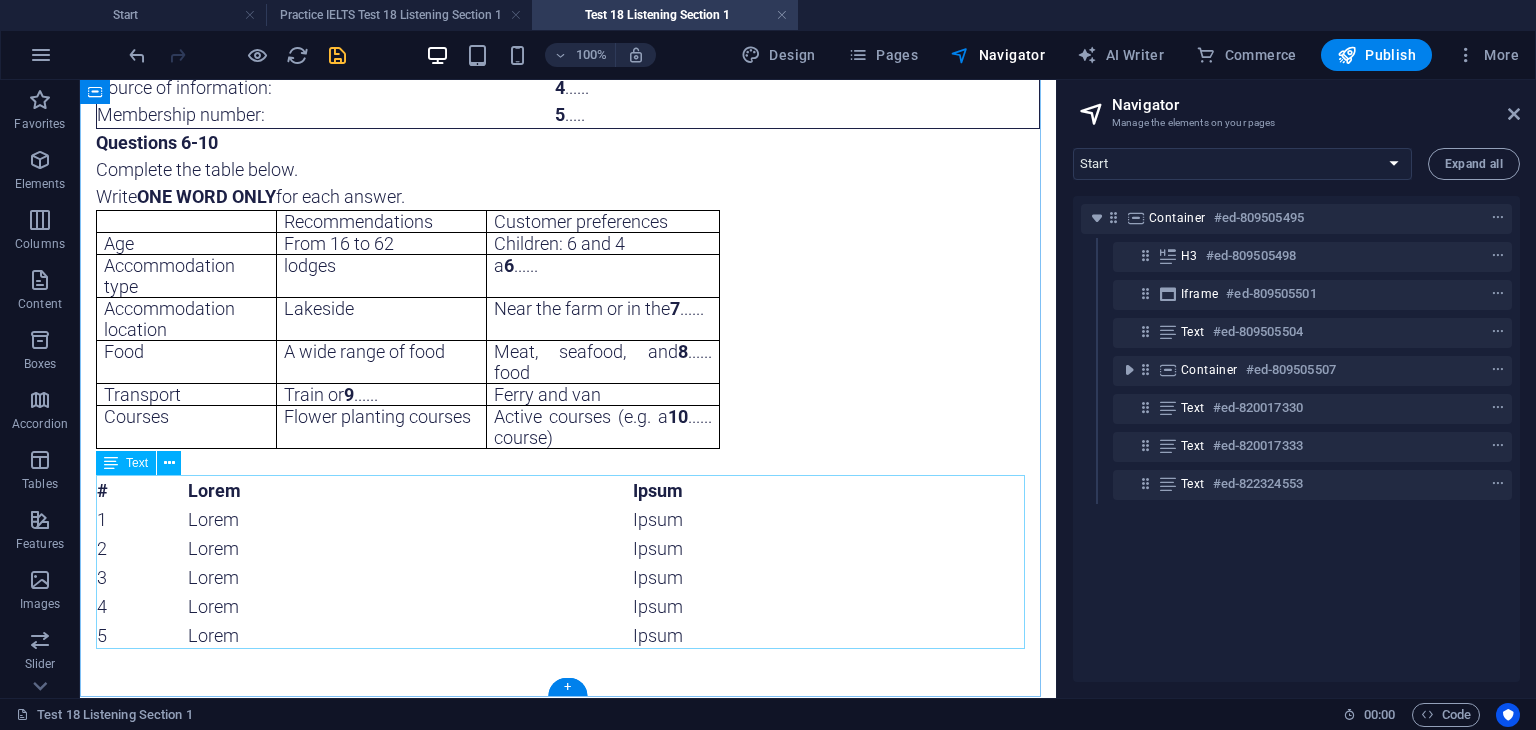 click on "# Lorem Ipsum 1 Lorem  Ipsum 2 Lorem Ipsum 3 Lorem Ipsum 4 Lorem Ipsum 5 Lorem Ipsum" at bounding box center (568, 563) 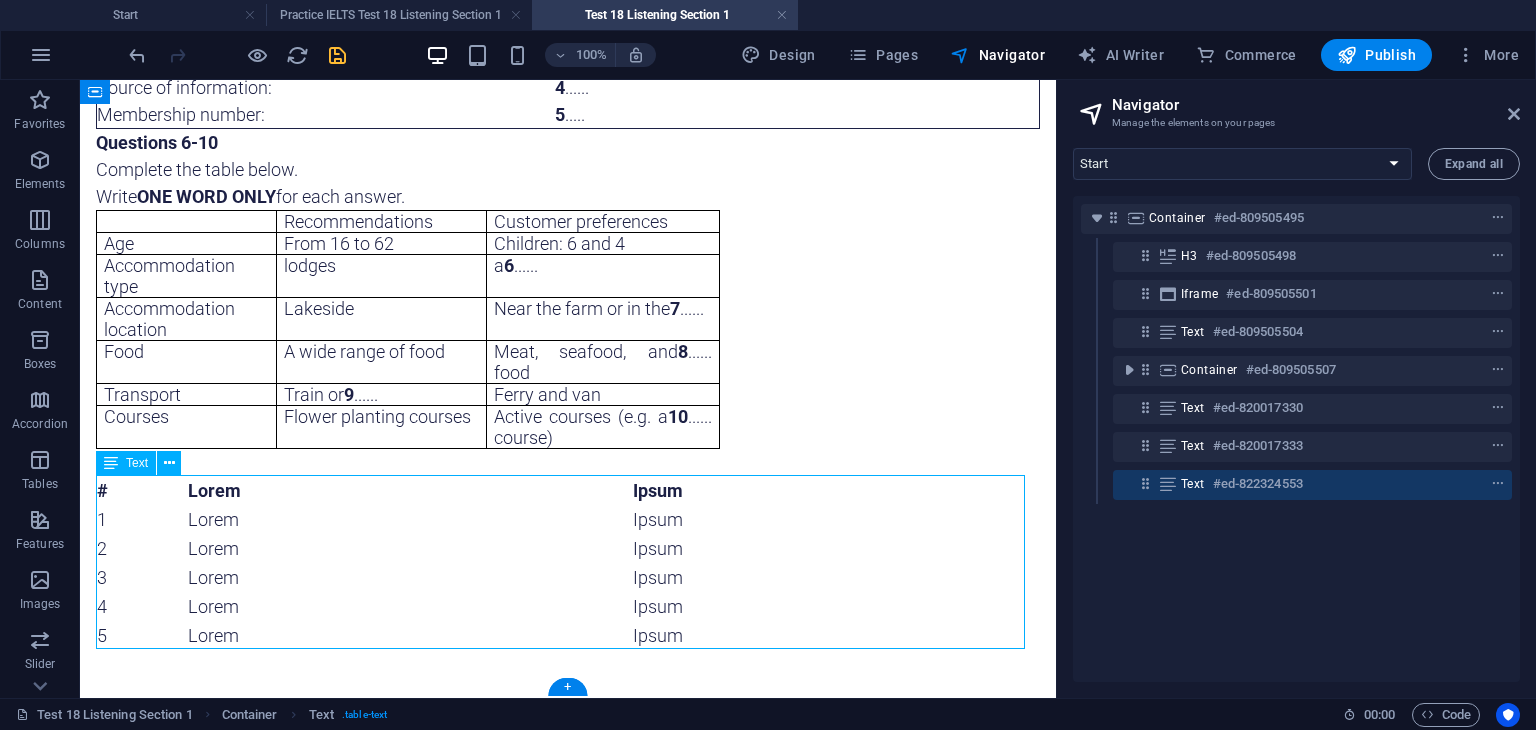 click on "# Lorem Ipsum 1 Lorem  Ipsum 2 Lorem Ipsum 3 Lorem Ipsum 4 Lorem Ipsum 5 Lorem Ipsum" at bounding box center (568, 563) 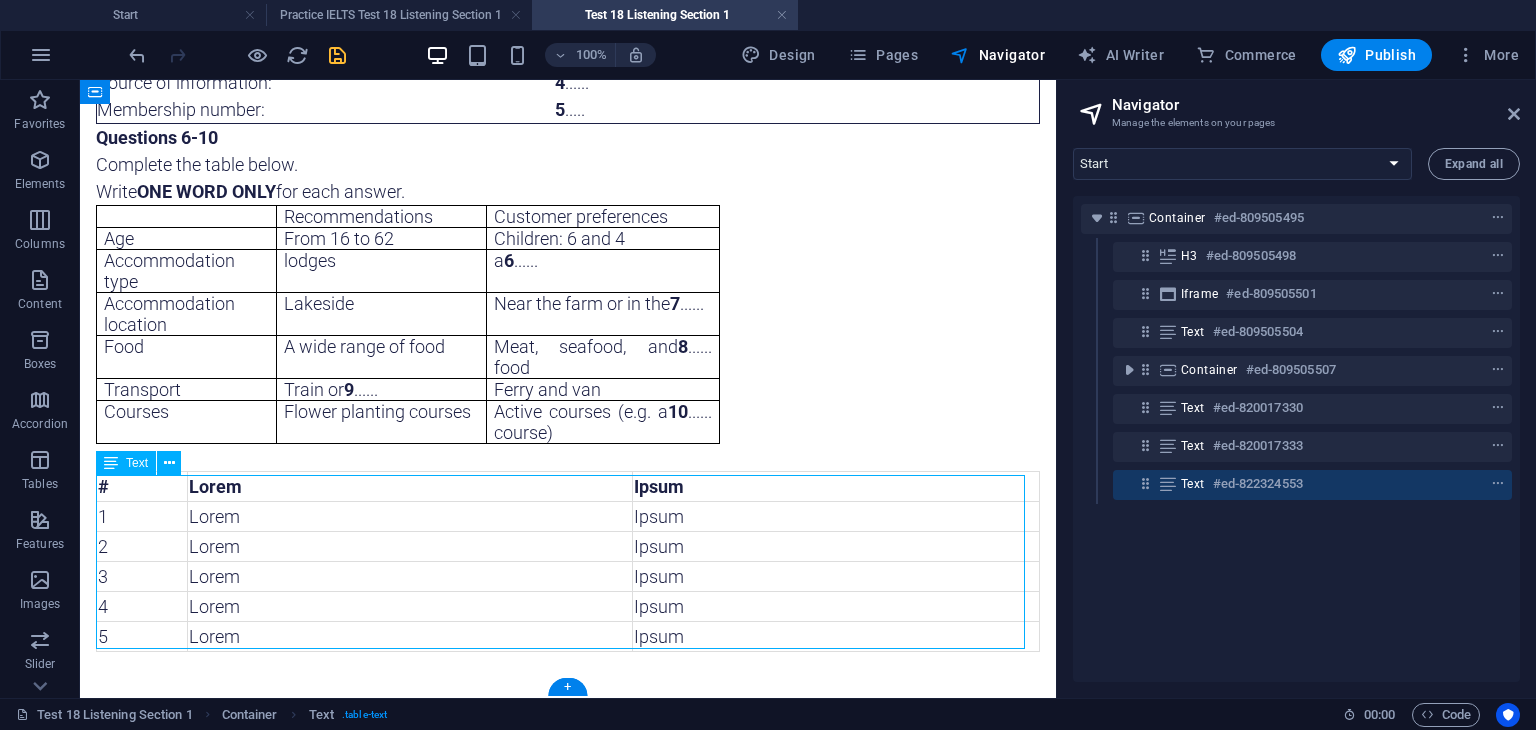 scroll, scrollTop: 0, scrollLeft: 0, axis: both 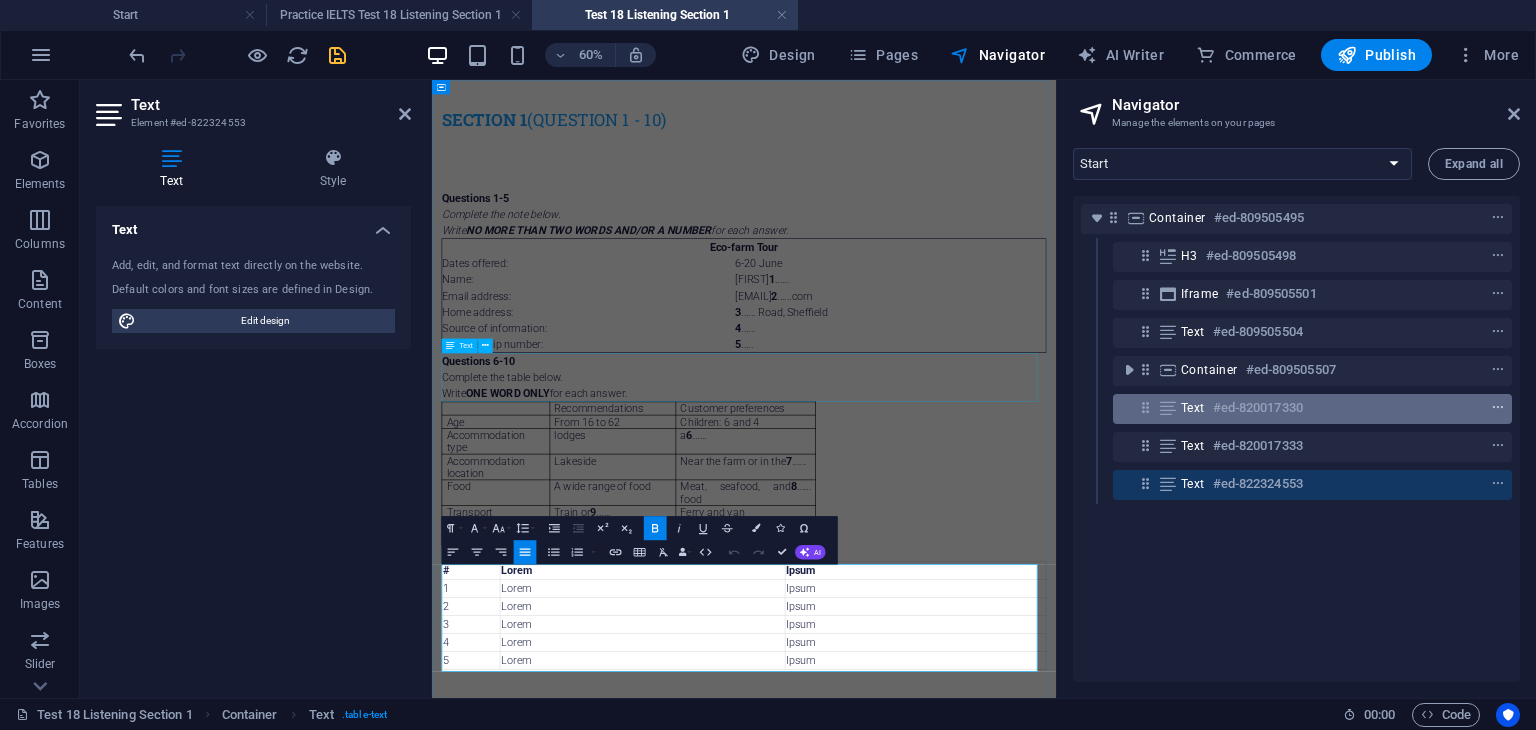 click at bounding box center [1498, 408] 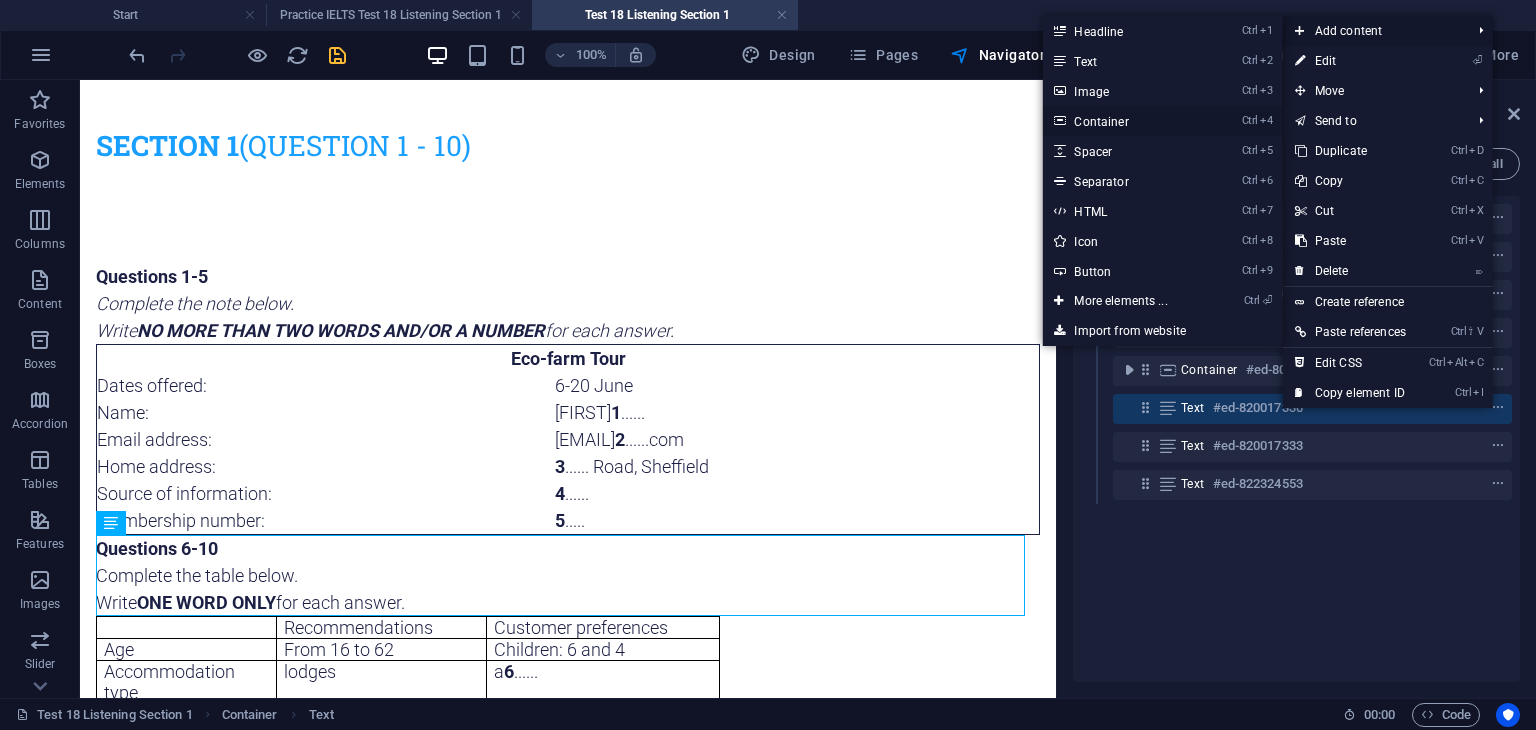 click on "Ctrl 4  Container" at bounding box center [1124, 121] 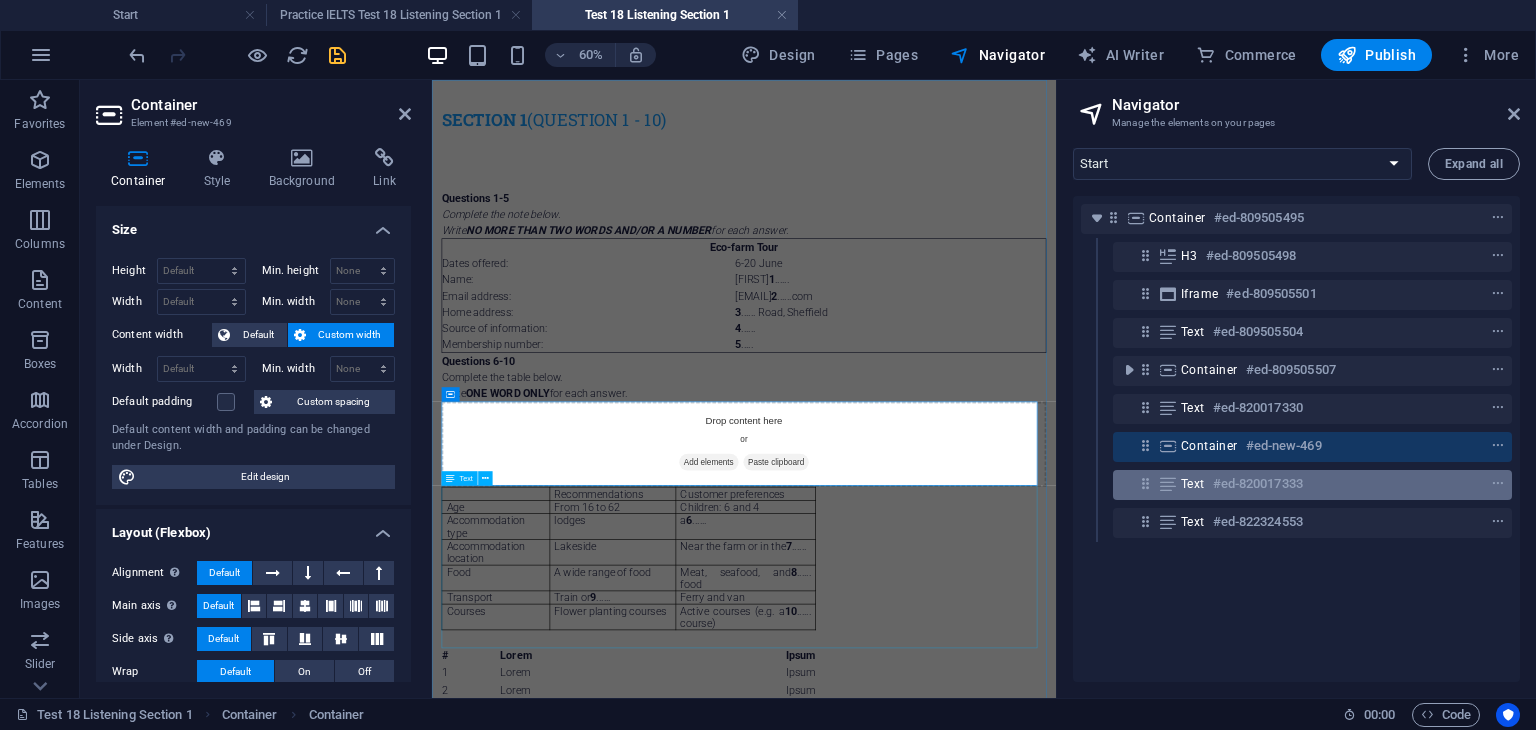 click on "#ed-820017333" at bounding box center [1258, 484] 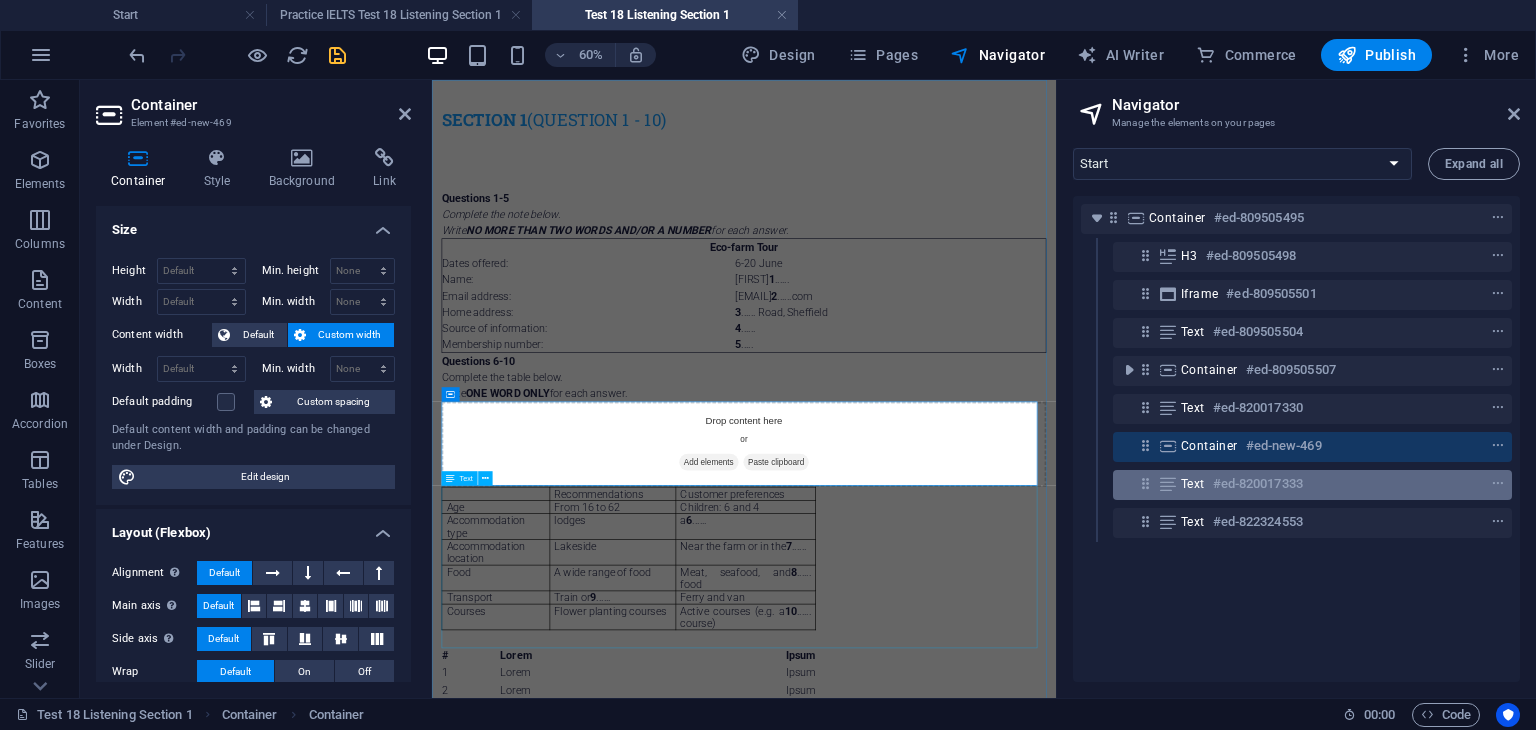 scroll, scrollTop: 140, scrollLeft: 0, axis: vertical 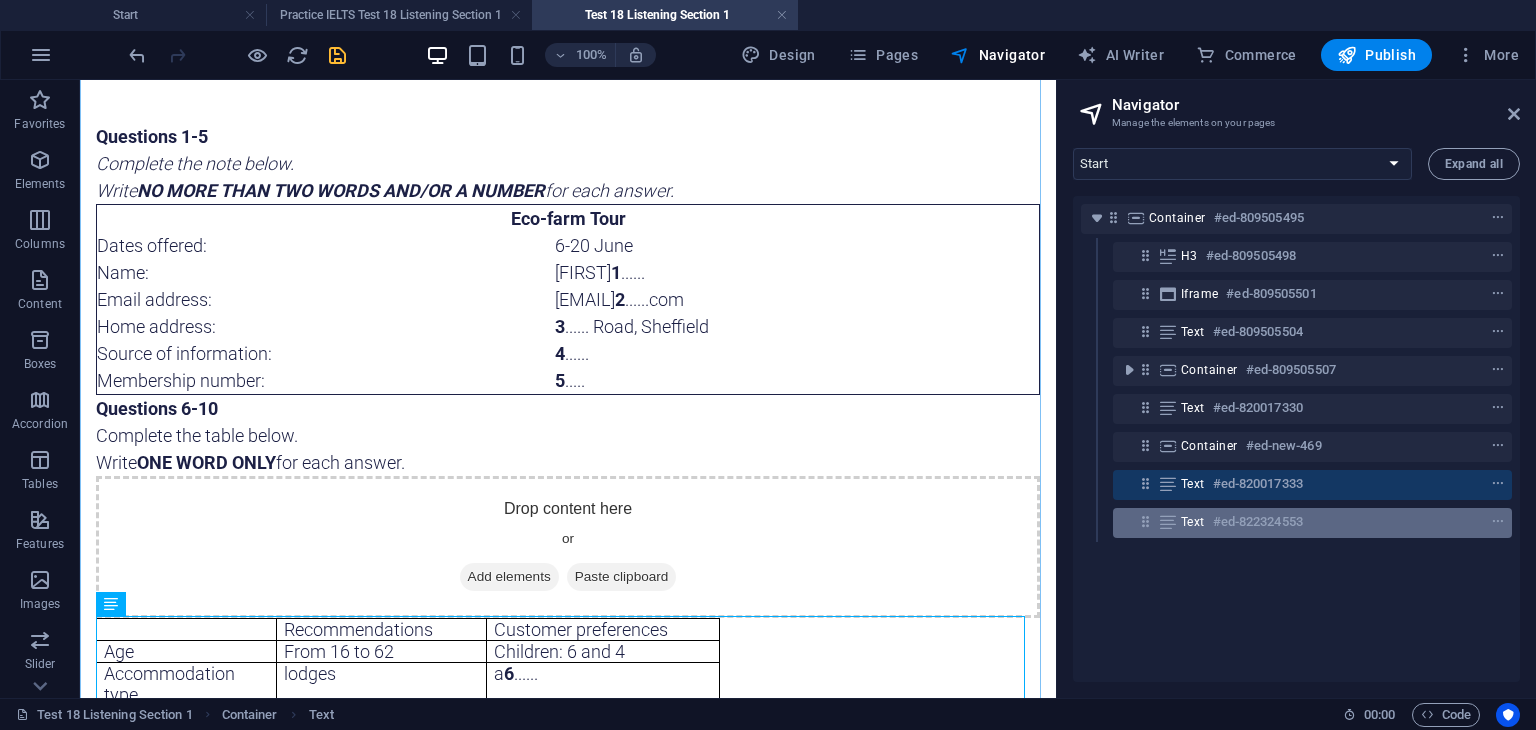 click on "Text #ed-822324553" at bounding box center (1296, 522) 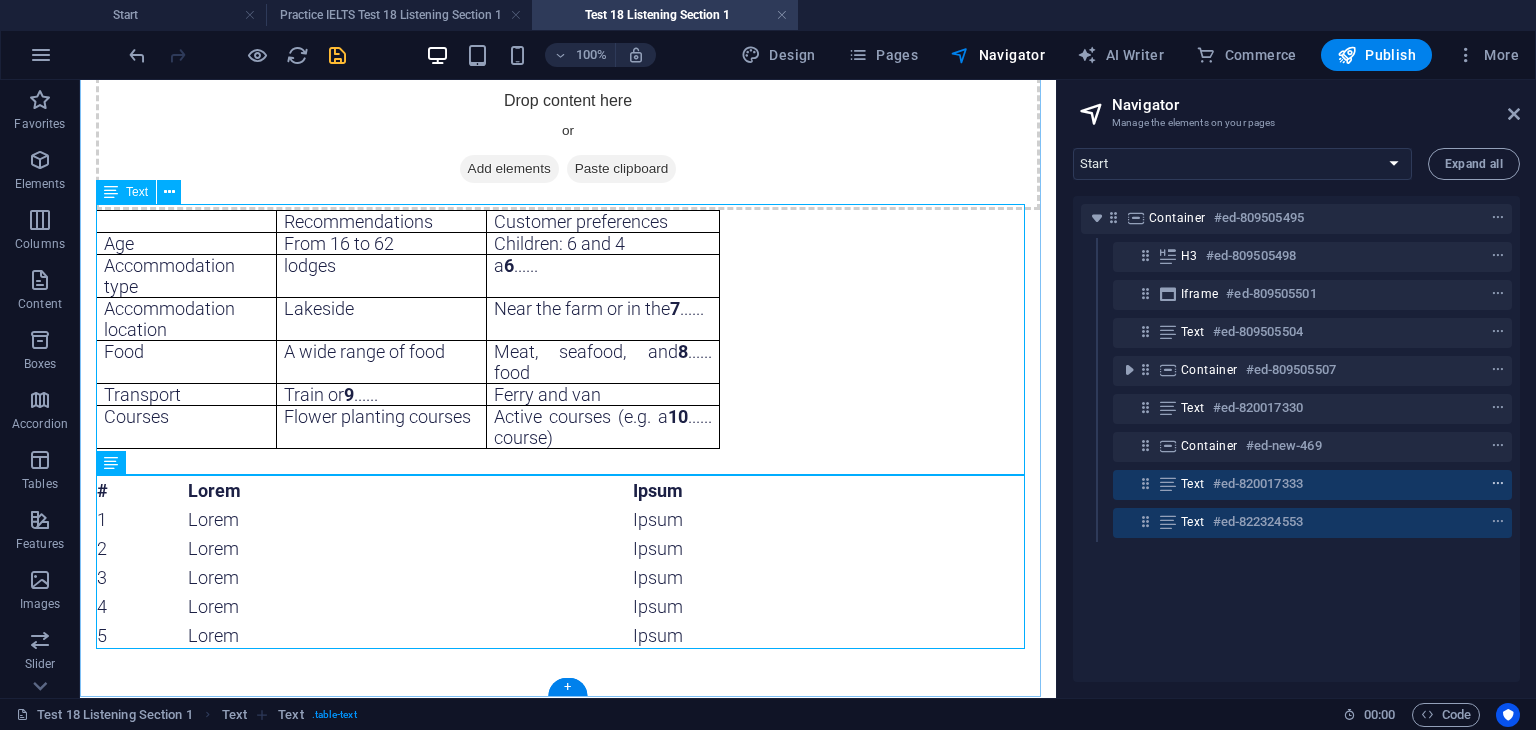 click at bounding box center [1498, 484] 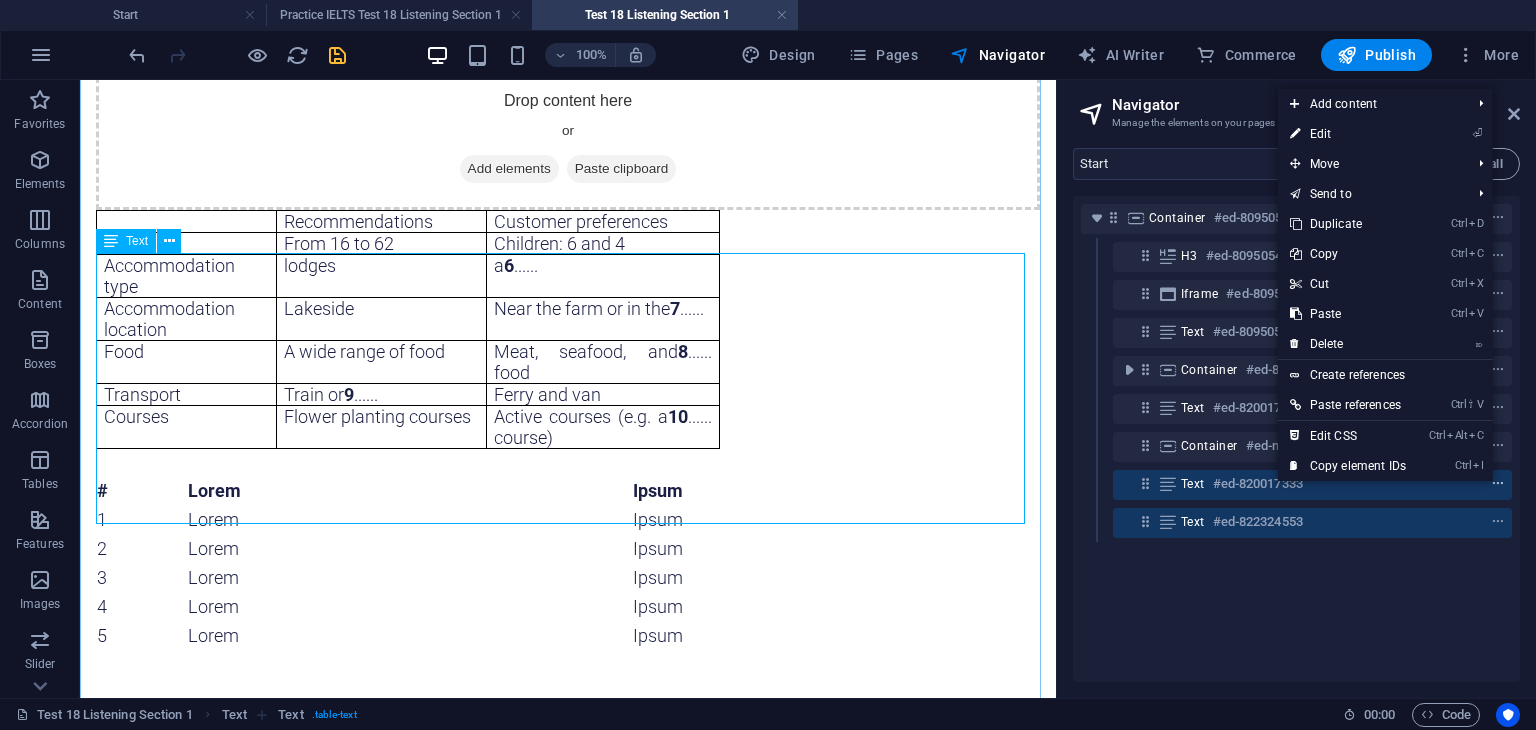 scroll, scrollTop: 503, scrollLeft: 0, axis: vertical 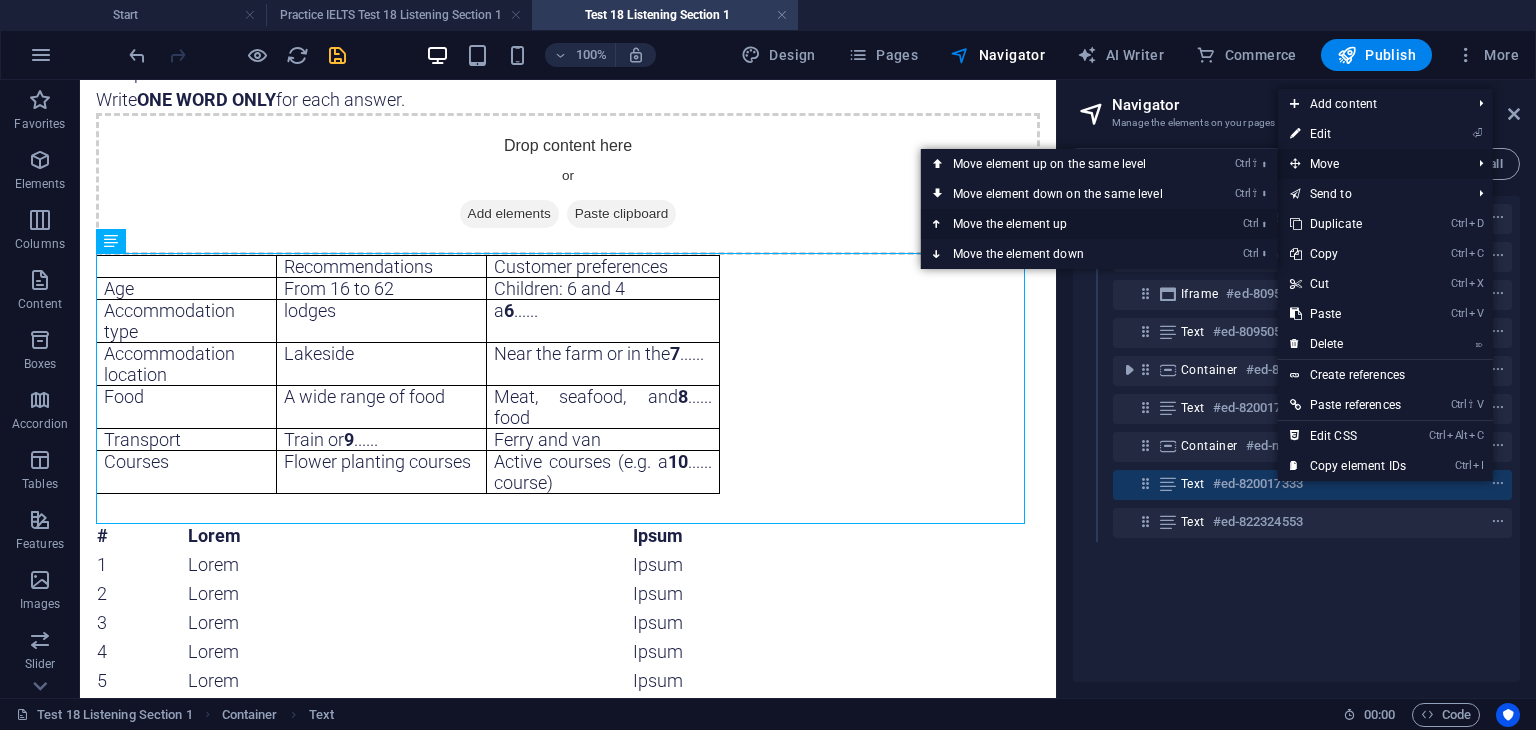 click on "Ctrl ⬆  Move the element up" at bounding box center (1062, 224) 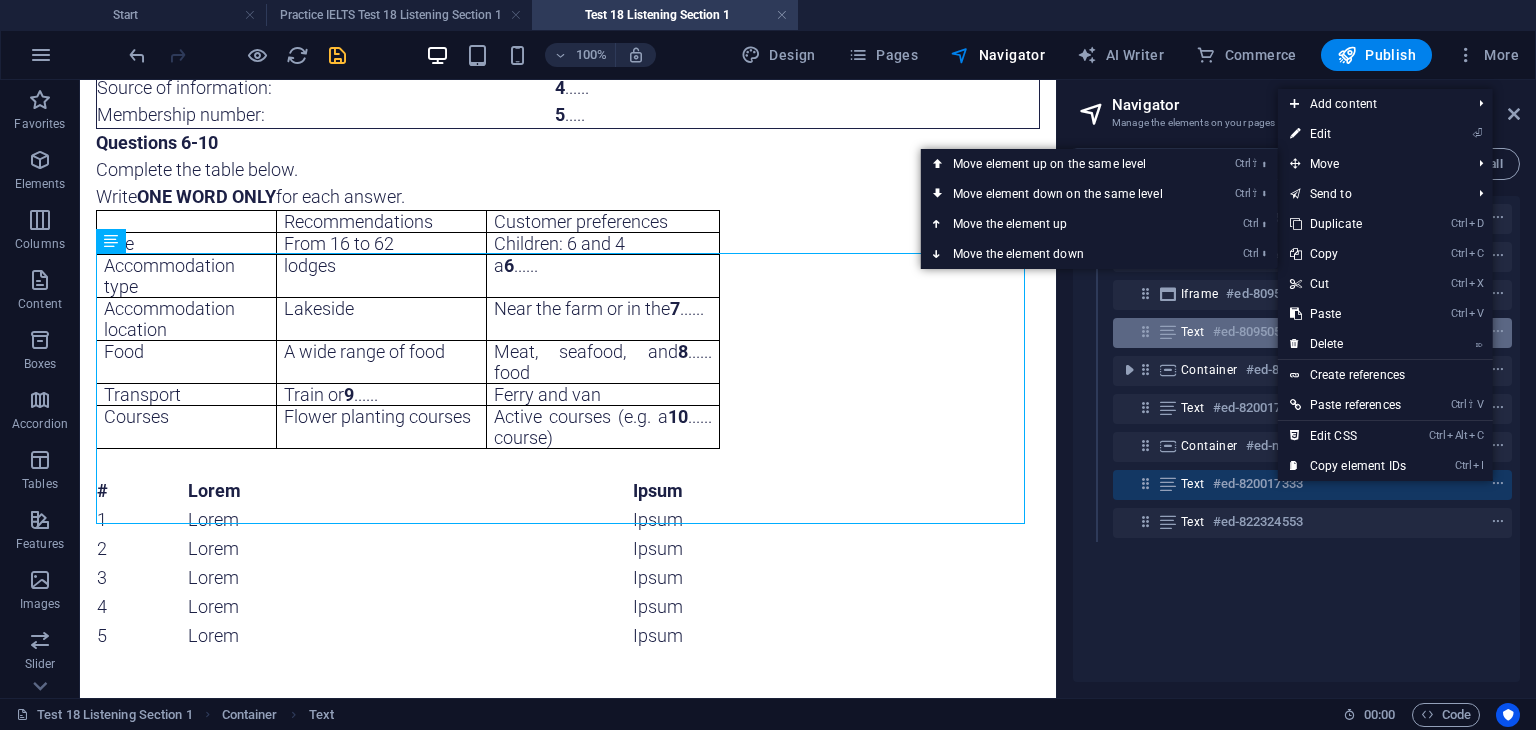 scroll, scrollTop: 411, scrollLeft: 0, axis: vertical 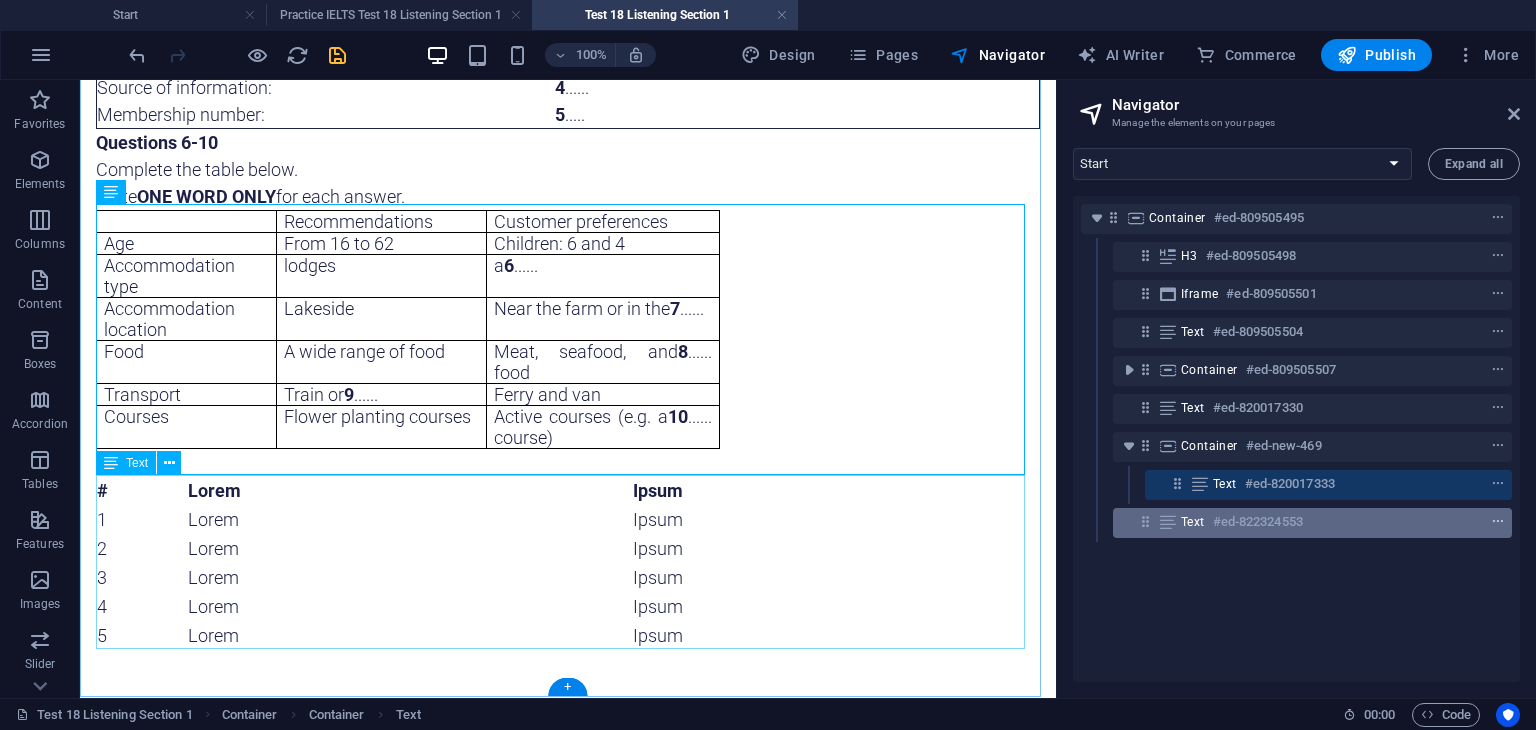 click at bounding box center (1498, 522) 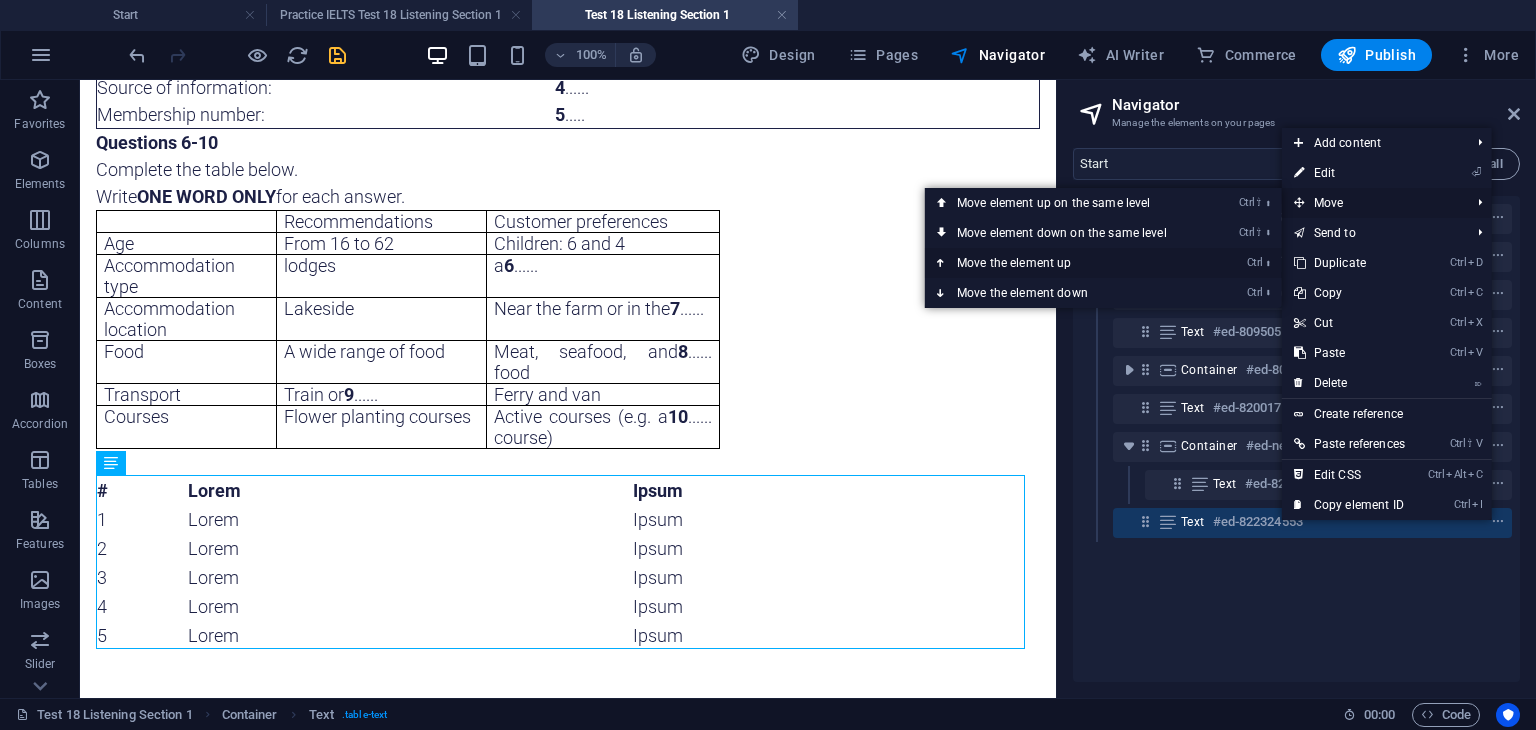 click on "Ctrl ⬆  Move the element up" at bounding box center [1066, 263] 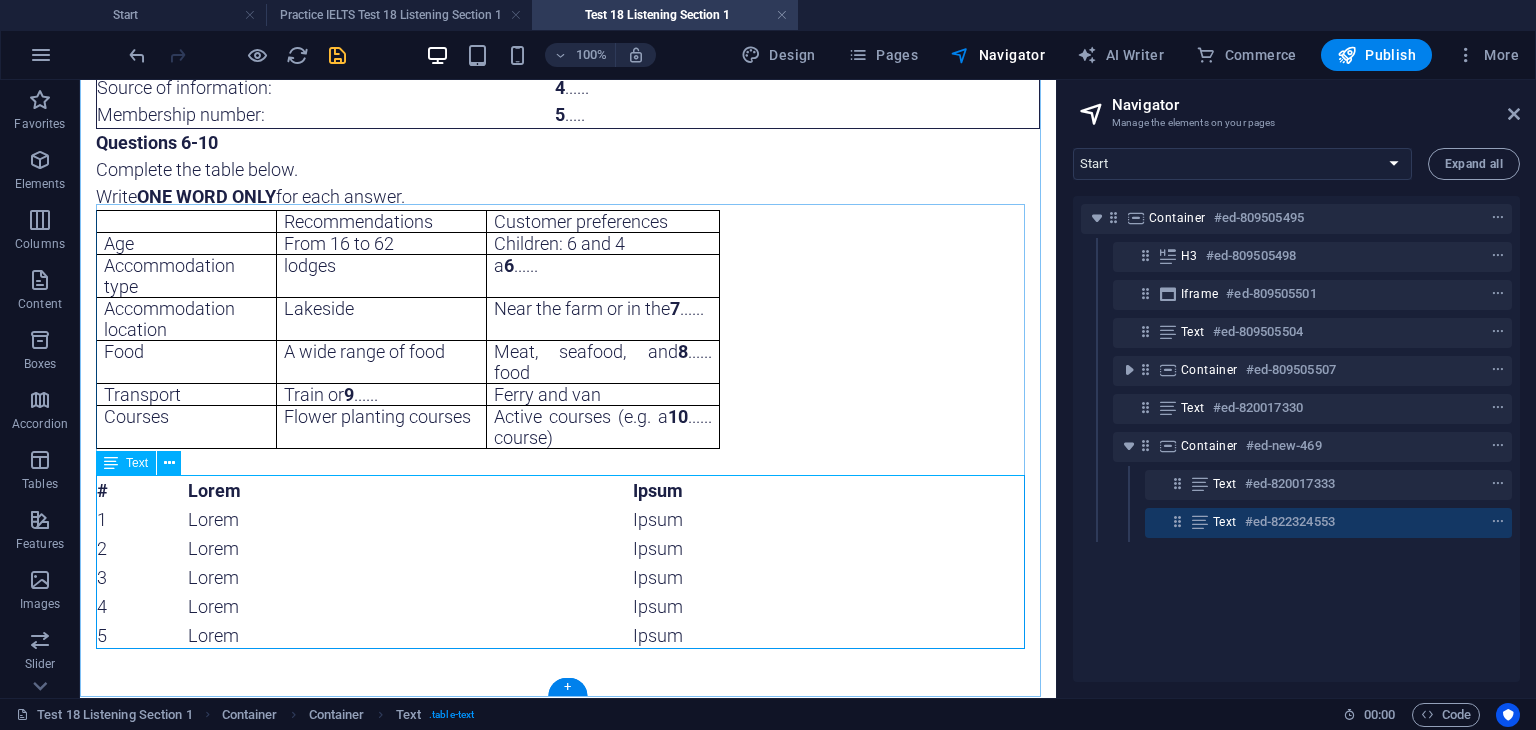 click on "# Lorem Ipsum 1 Lorem  Ipsum 2 Lorem Ipsum 3 Lorem Ipsum 4 Lorem Ipsum 5 Lorem Ipsum" at bounding box center (568, 563) 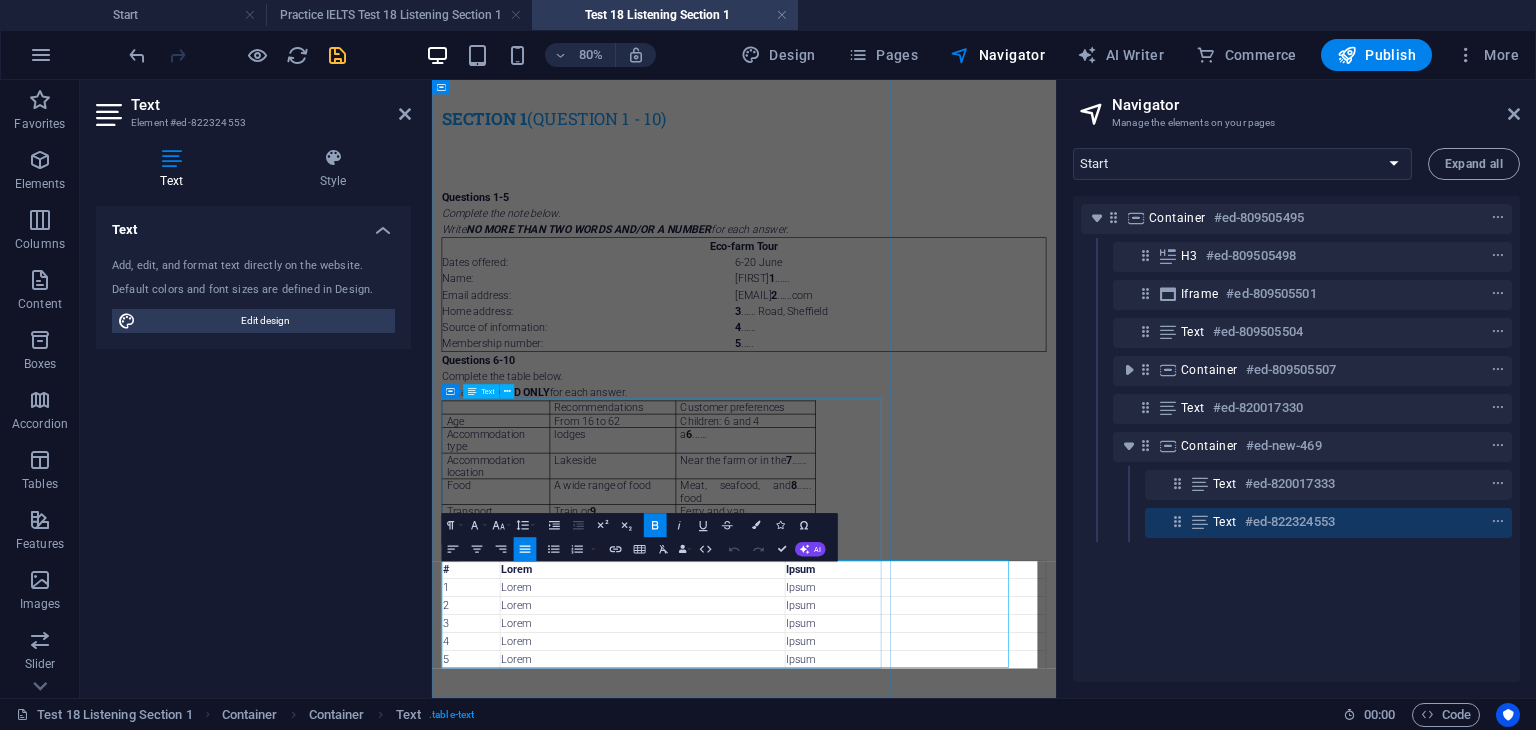 scroll, scrollTop: 4, scrollLeft: 0, axis: vertical 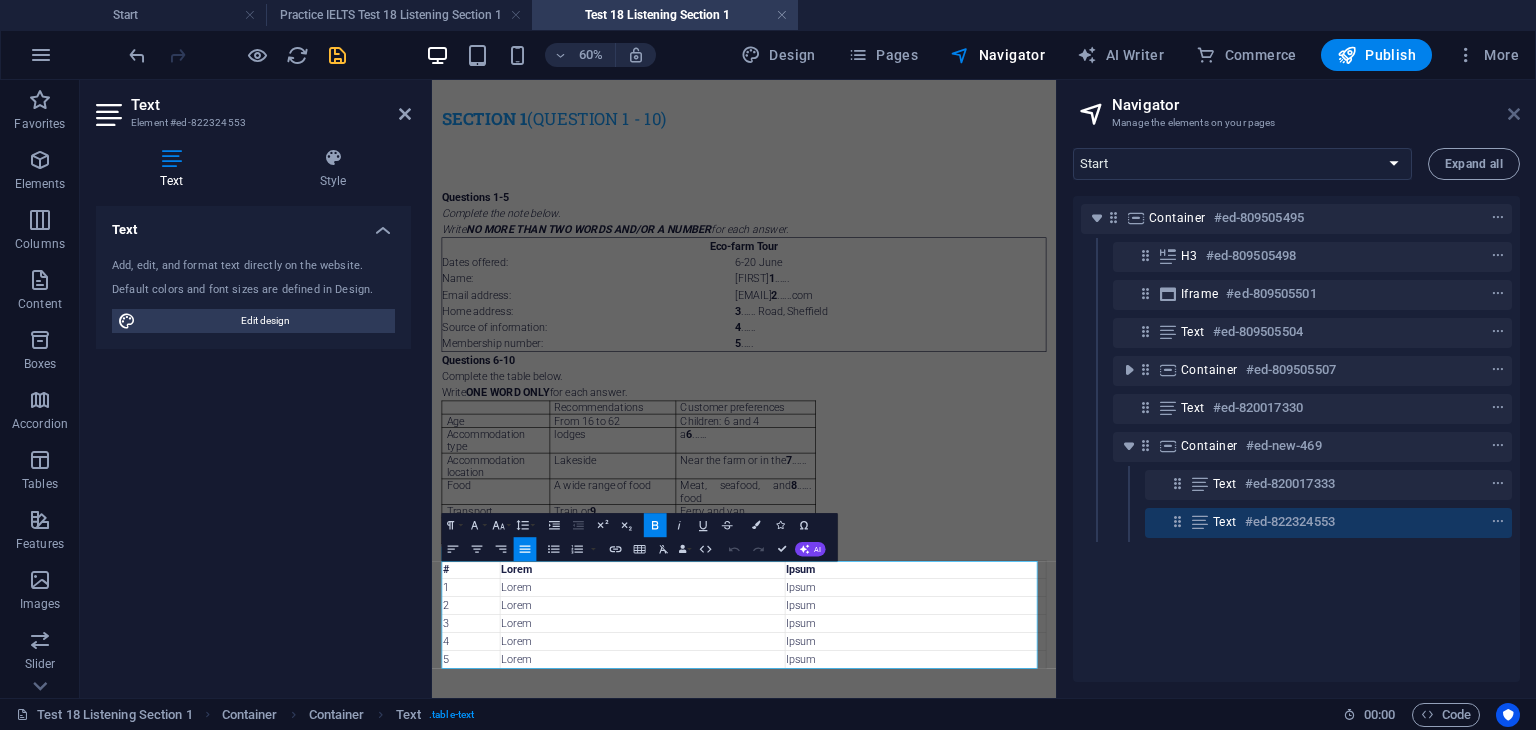 click at bounding box center (1514, 114) 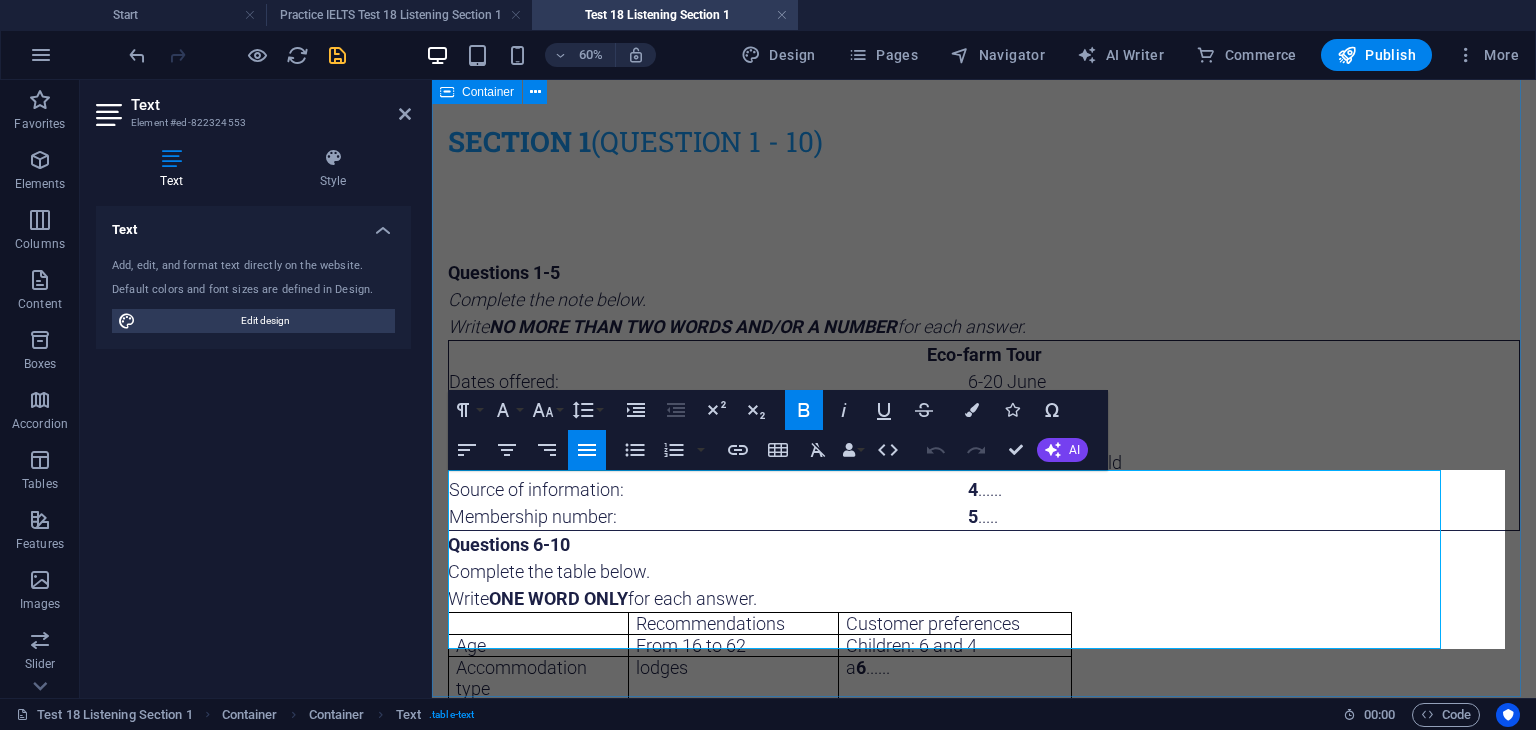 scroll, scrollTop: 416, scrollLeft: 0, axis: vertical 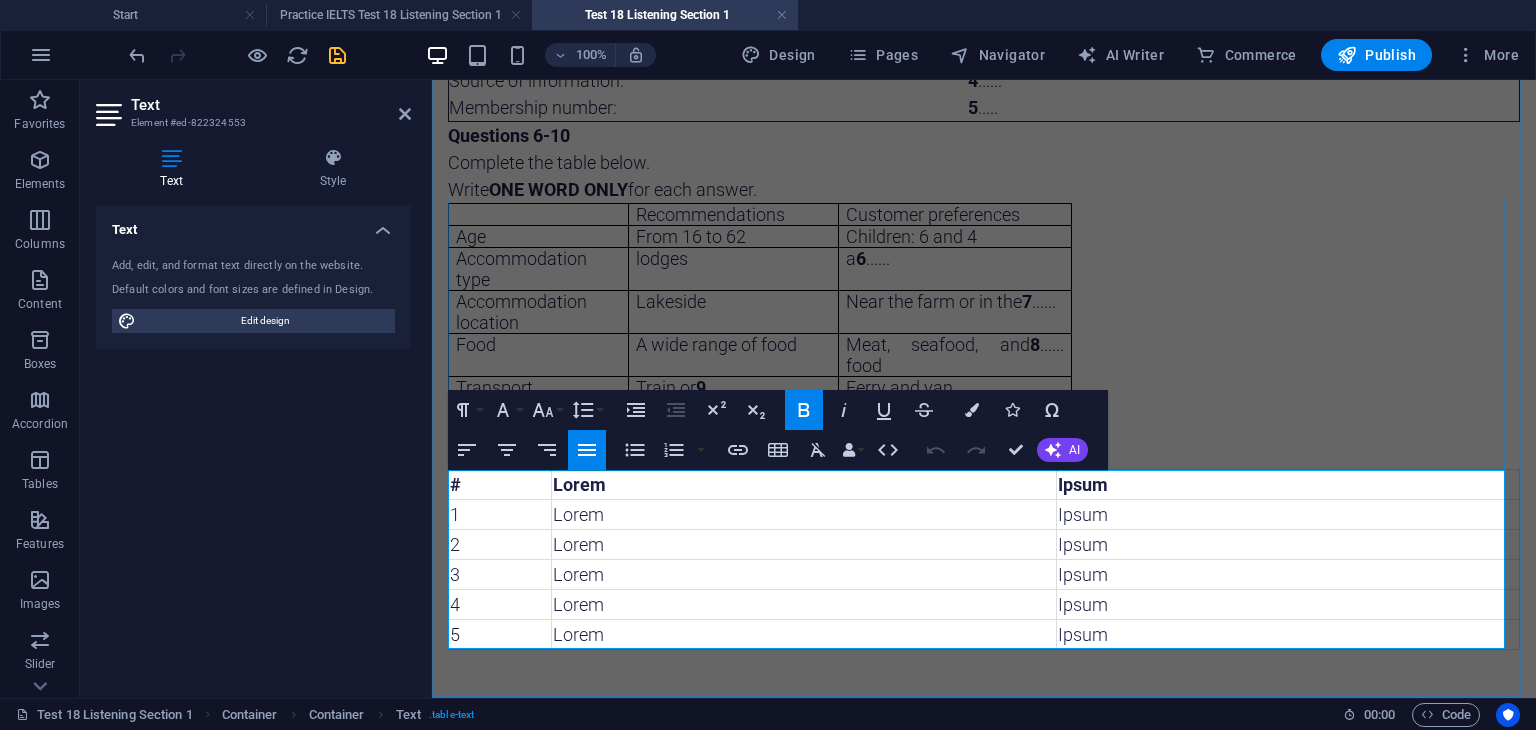 click on "2" at bounding box center (500, 545) 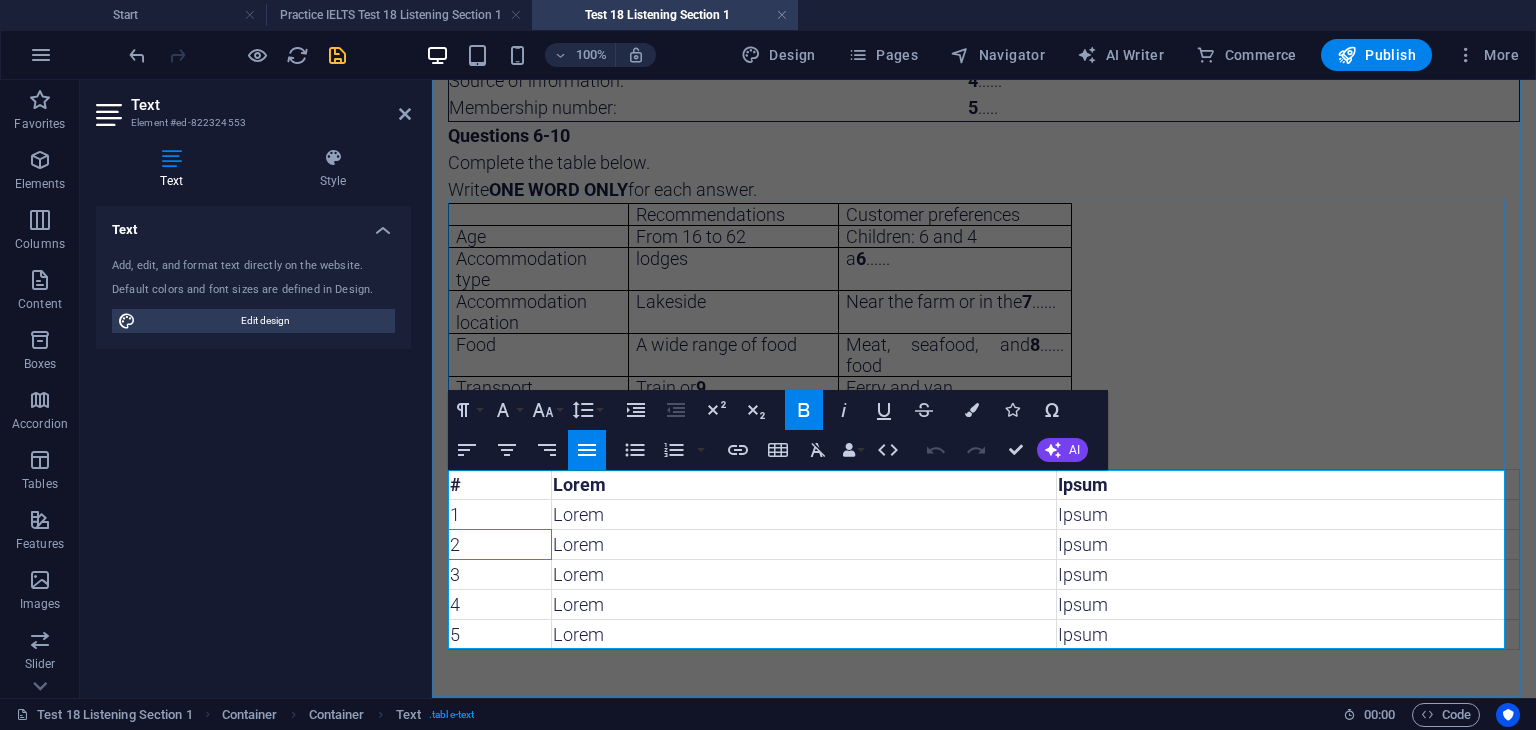 click on "2" at bounding box center (500, 545) 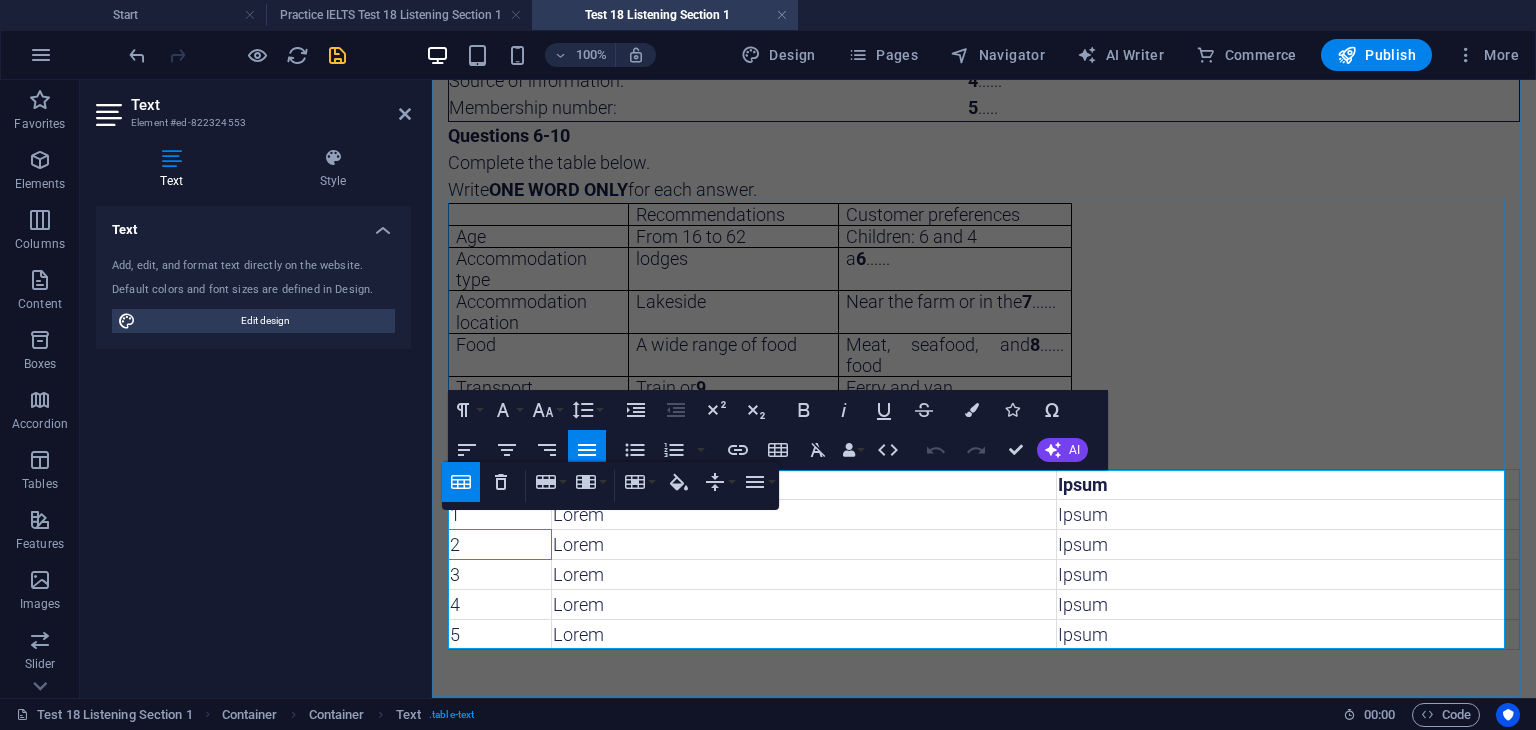 click on "Lorem" at bounding box center [804, 515] 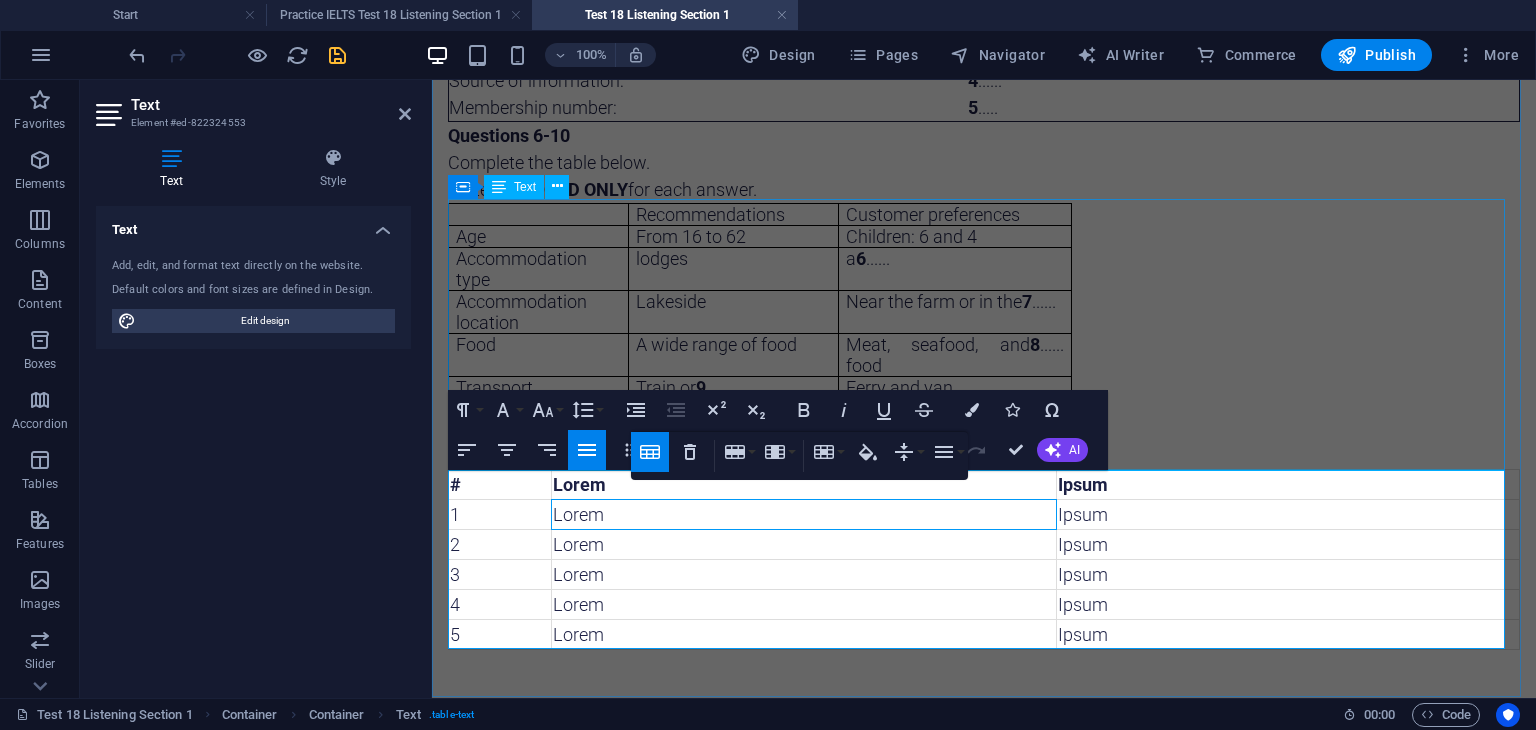 click on "Recommendations Customer preferences Age From 16 to 62 Children: 6 and 4 Accommodation type lodges a  6 ...... Accommodation location Lakeside Near the farm or in the  7 ...... Food A wide range of food Meat, seafood, and  8 ...... food Transport Train or  9 ...... Ferry and van Courses Flower planting courses Active courses (e.g. a  10 ...... course)" at bounding box center (984, 336) 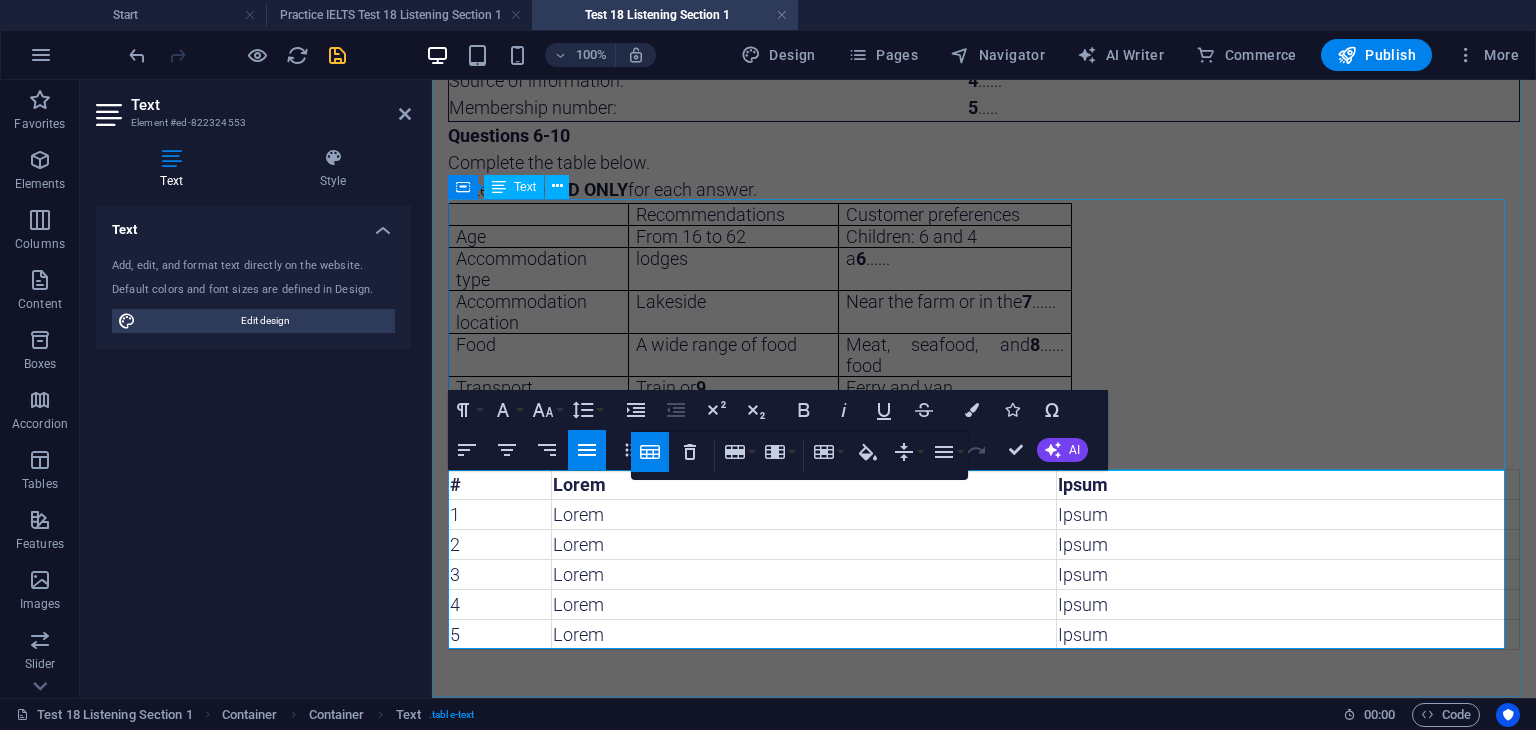 click on "Recommendations Customer preferences Age From 16 to 62 Children: 6 and 4 Accommodation type lodges a  6 ...... Accommodation location Lakeside Near the farm or in the  7 ...... Food A wide range of food Meat, seafood, and  8 ...... food Transport Train or  9 ...... Ferry and van Courses Flower planting courses Active courses (e.g. a  10 ...... course)" at bounding box center [984, 336] 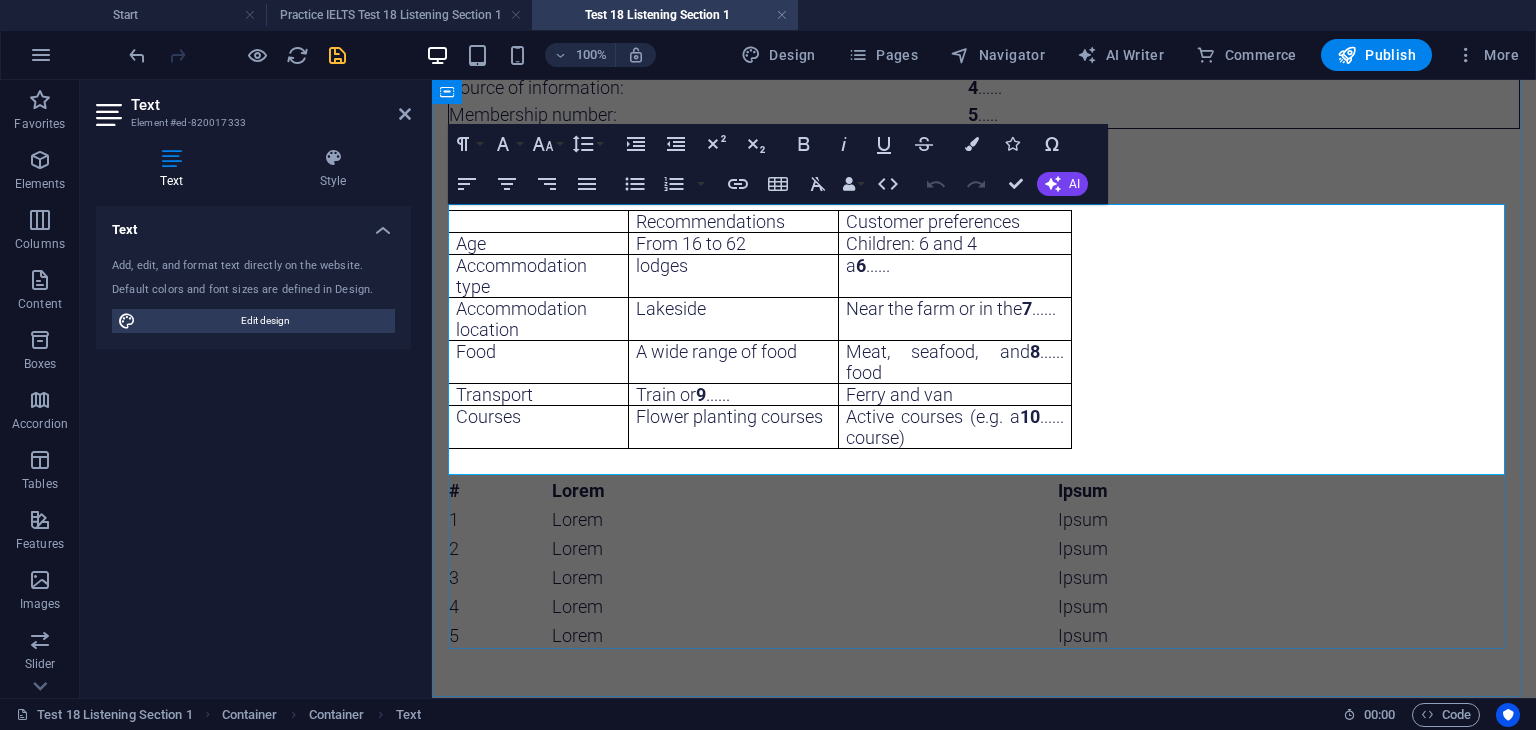 scroll, scrollTop: 411, scrollLeft: 0, axis: vertical 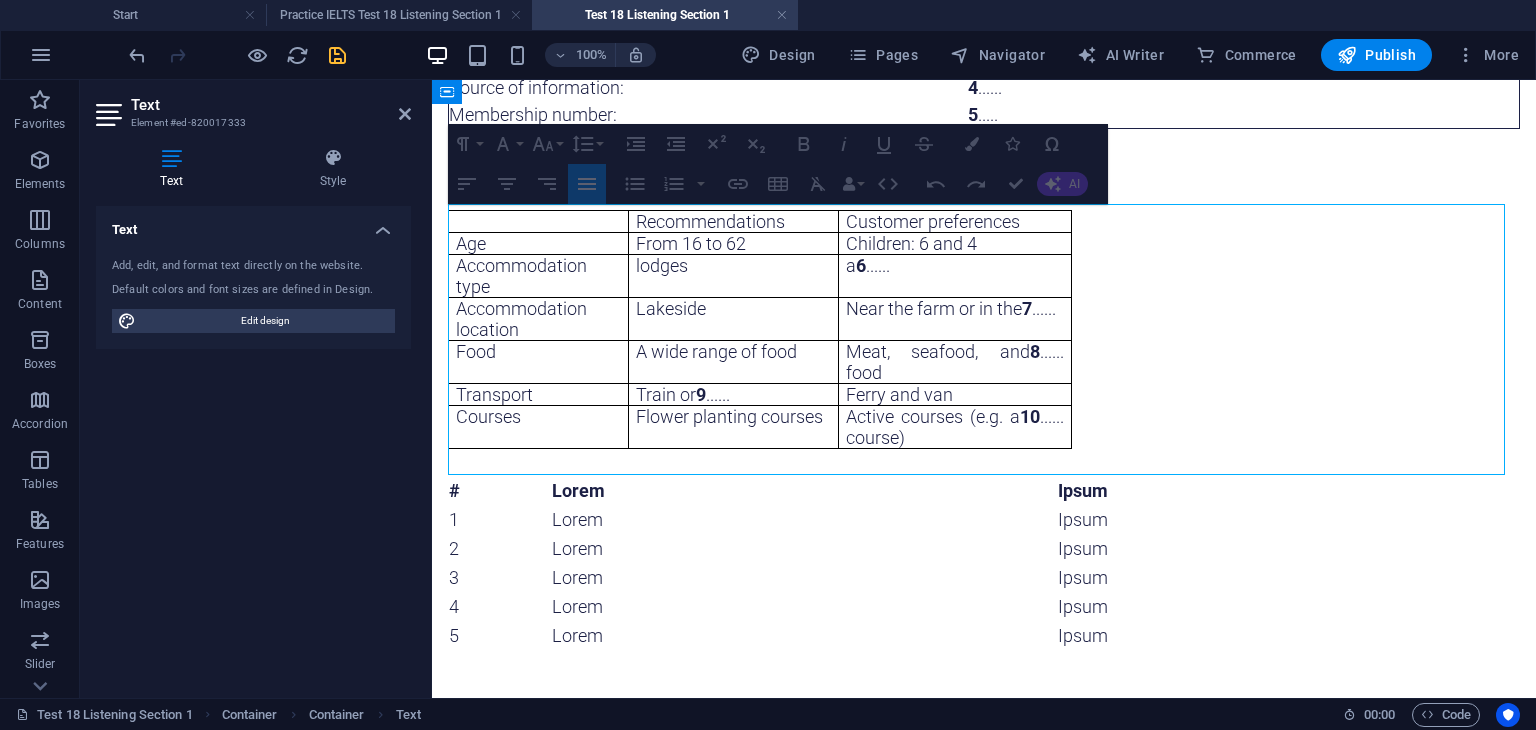 drag, startPoint x: 1068, startPoint y: 373, endPoint x: 1502, endPoint y: 393, distance: 434.46057 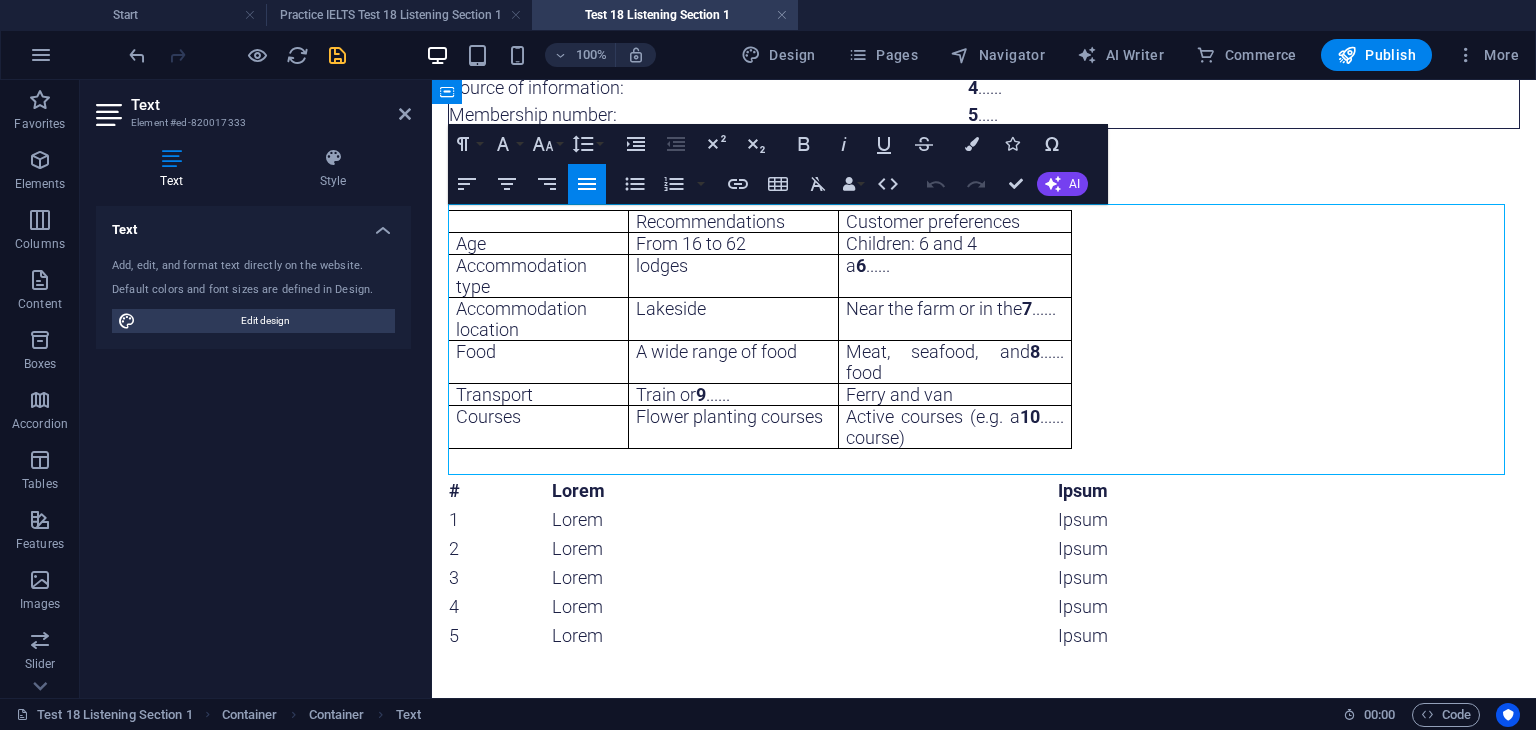 click on "Near the farm or in the  7 ......" at bounding box center (955, 308) 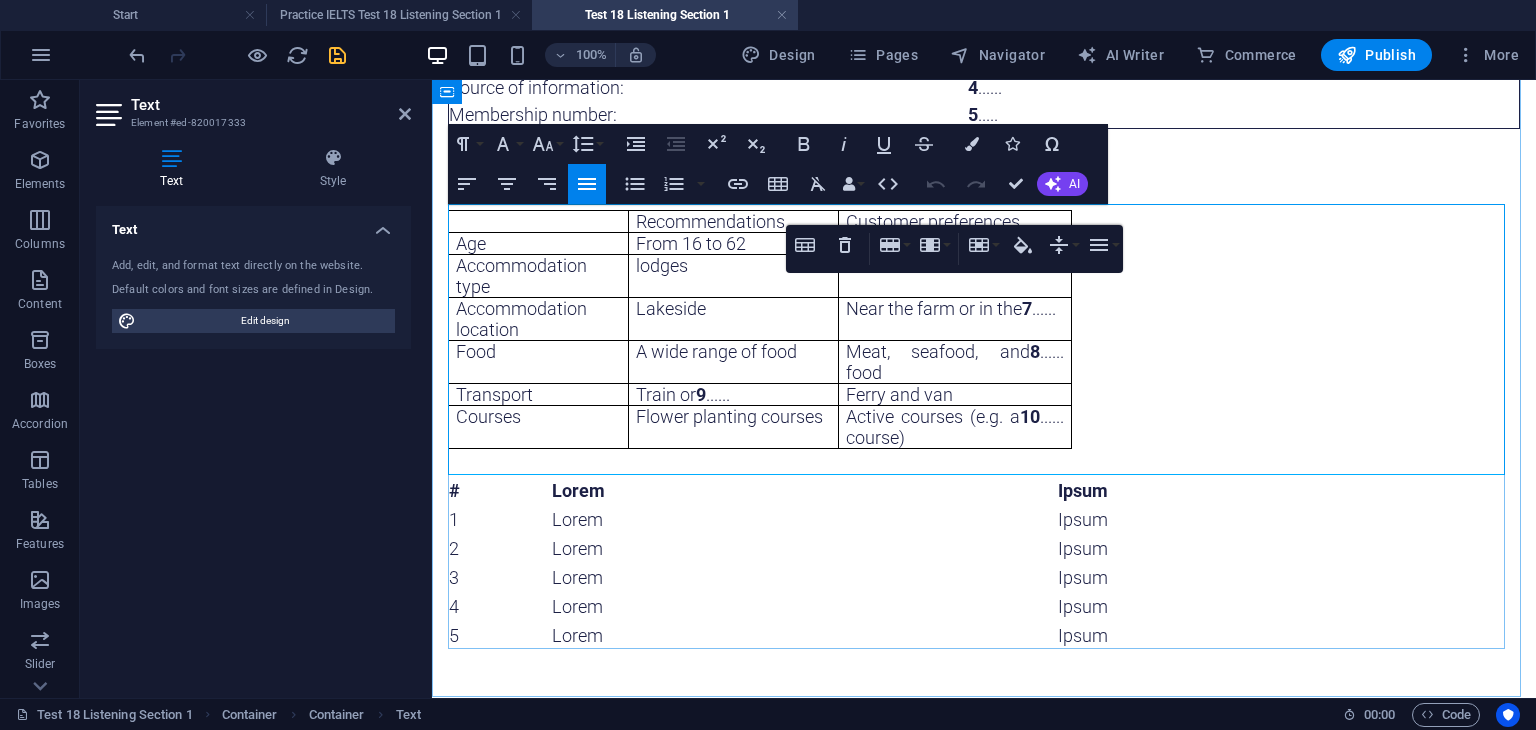 scroll, scrollTop: 11, scrollLeft: 0, axis: vertical 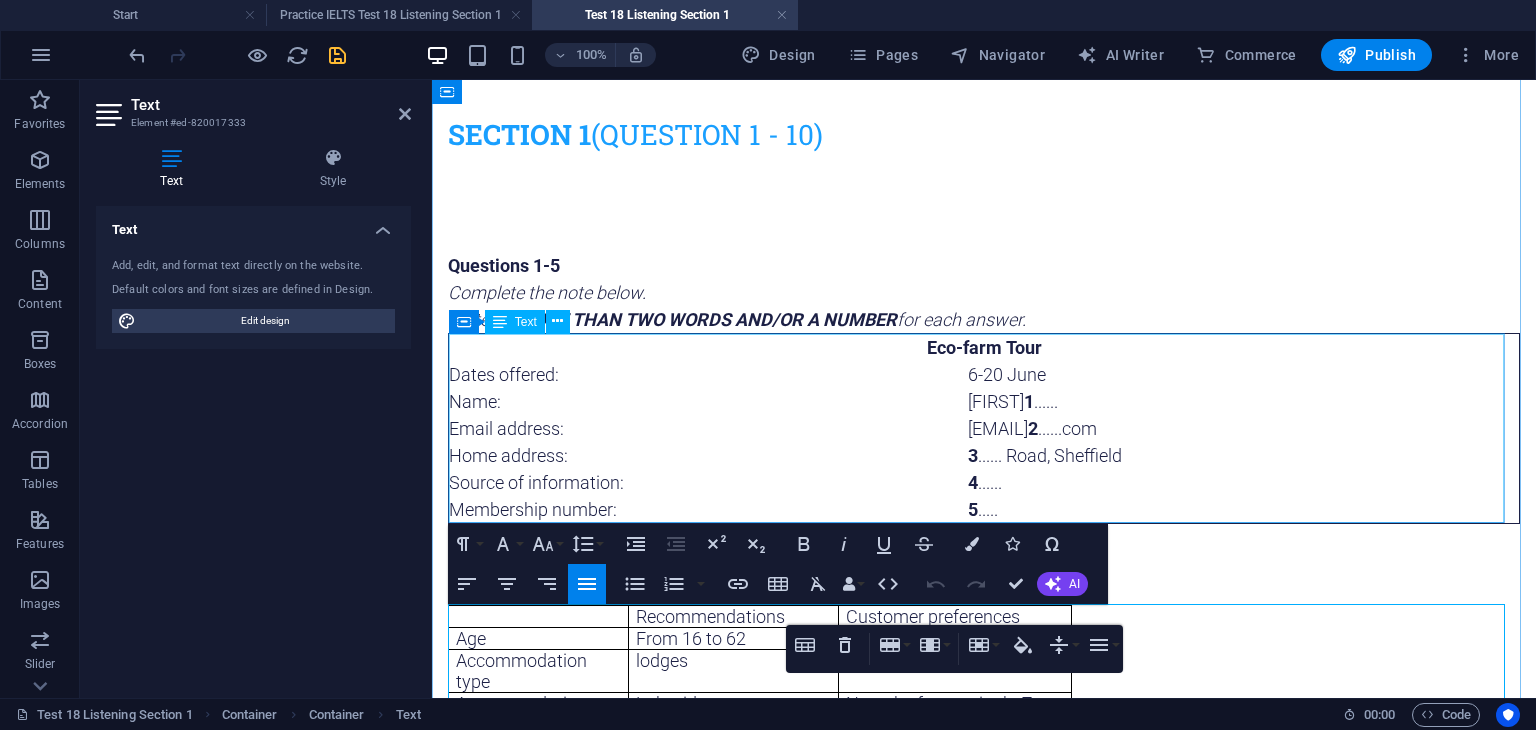 click on "Eco-farm Tour Dates offered: 6-20 June Name:   [FIRST]  1 ......   Email address: [EMAIL_USER] 2 ......com   Home address: 3 ...... Road, [CITY]   Source of information: 4 ...... Membership number: 5 ....." at bounding box center [984, 428] 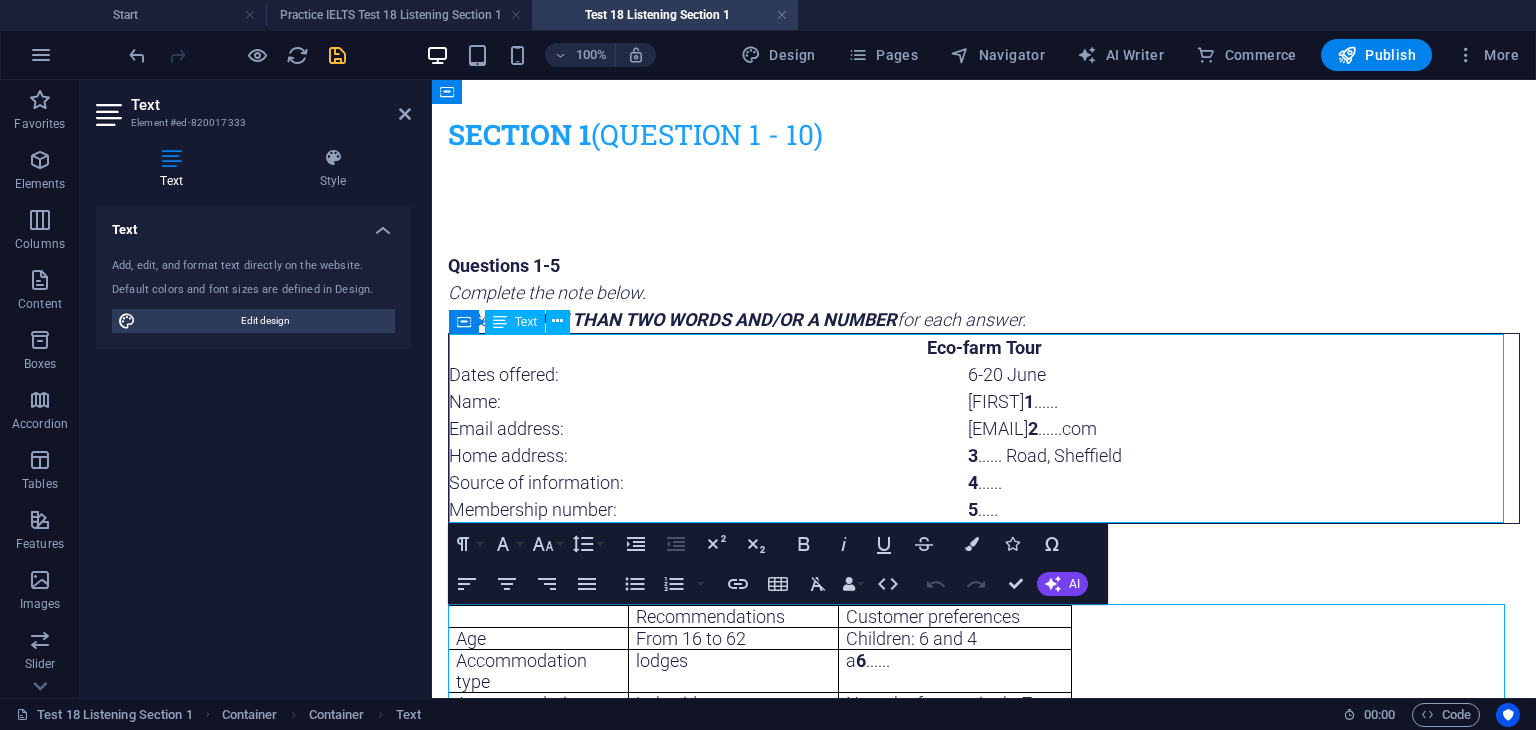 click on "Eco-farm Tour Dates offered: 6-20 June Name:   [FIRST]  1 ......   Email address: [EMAIL_USER] 2 ......com   Home address: 3 ...... Road, [CITY]   Source of information: 4 ...... Membership number: 5 ....." at bounding box center [984, 428] 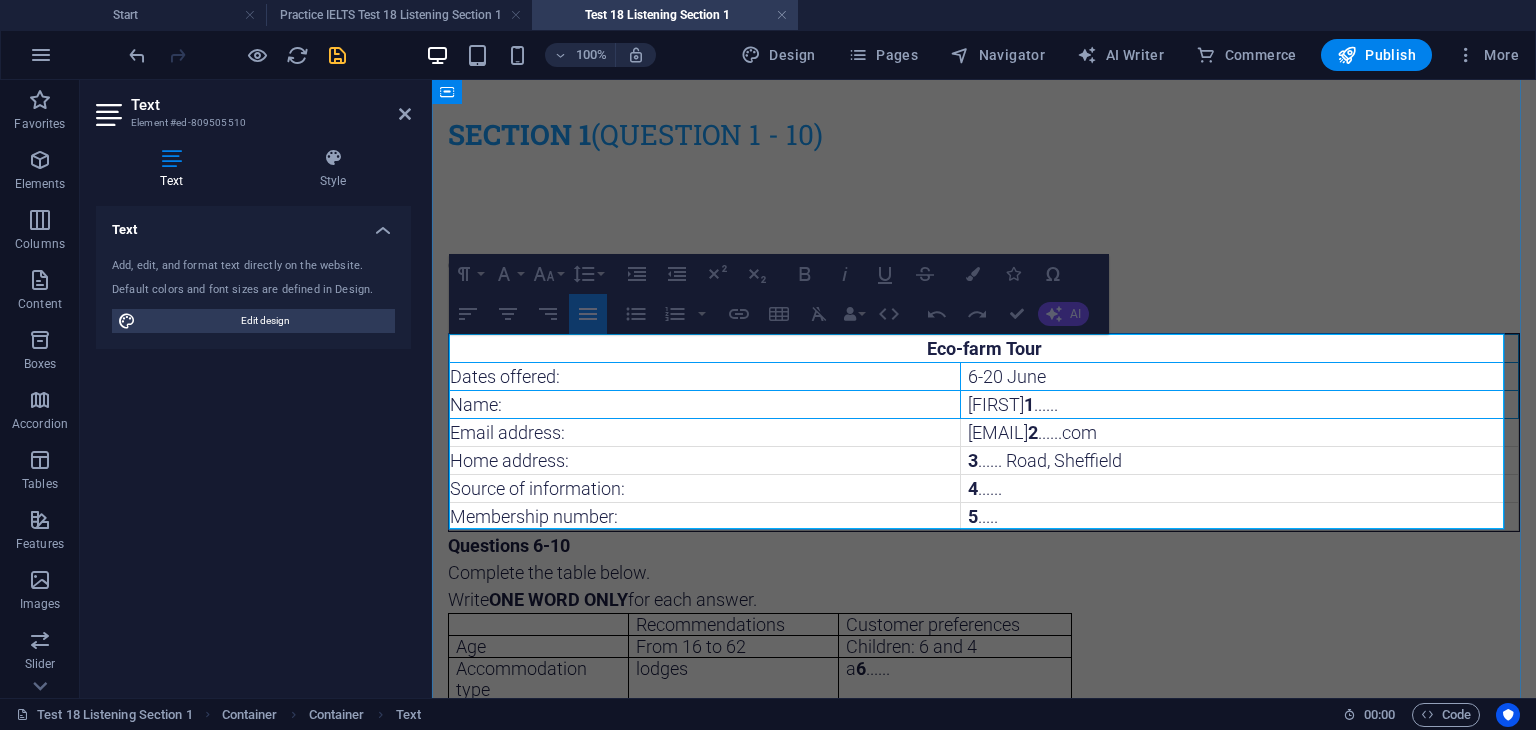 drag, startPoint x: 803, startPoint y: 354, endPoint x: 865, endPoint y: 406, distance: 80.919716 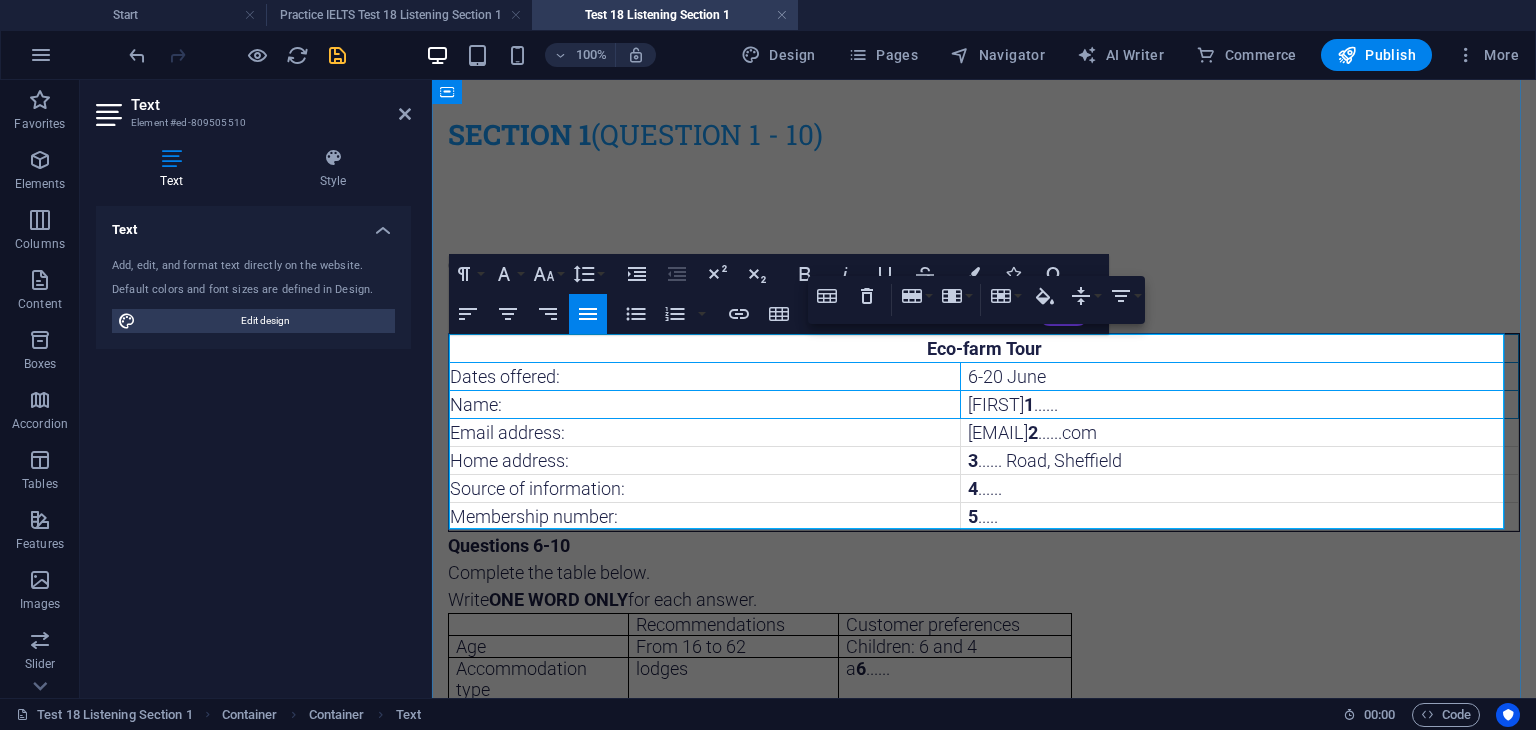 click on "Eco-farm Tour" at bounding box center (984, 349) 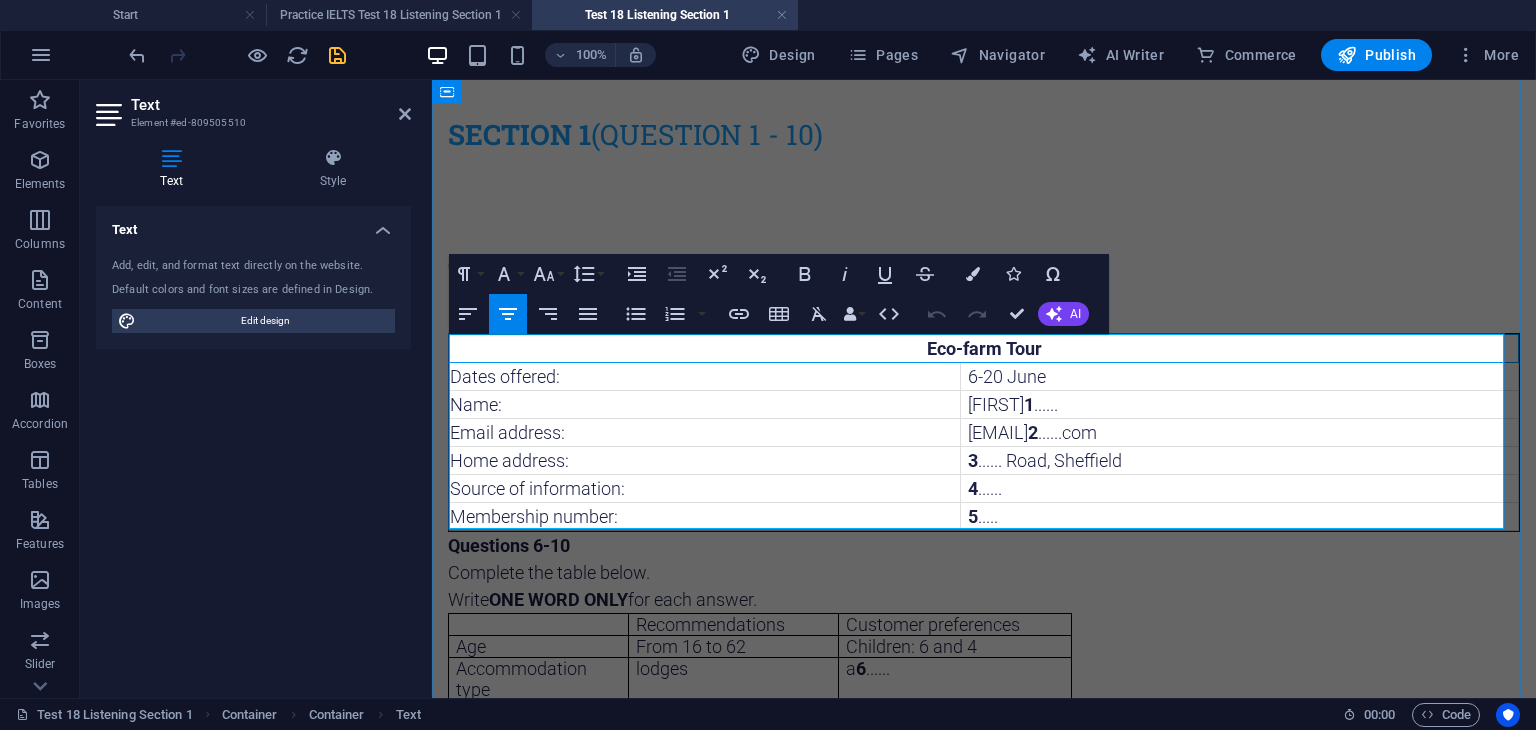 click on "Eco-farm Tour" at bounding box center (984, 348) 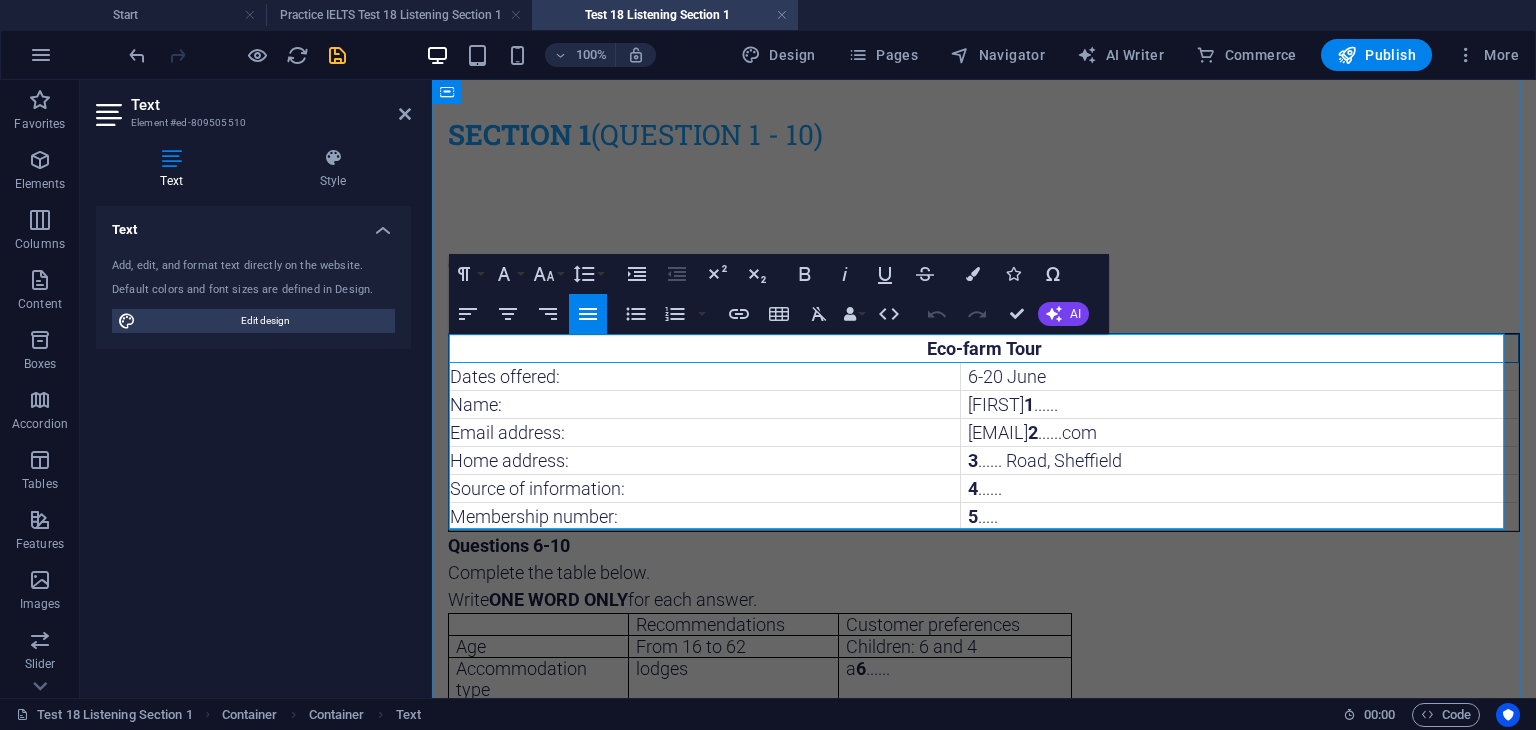 click on "Helen  1 ......" at bounding box center (1239, 404) 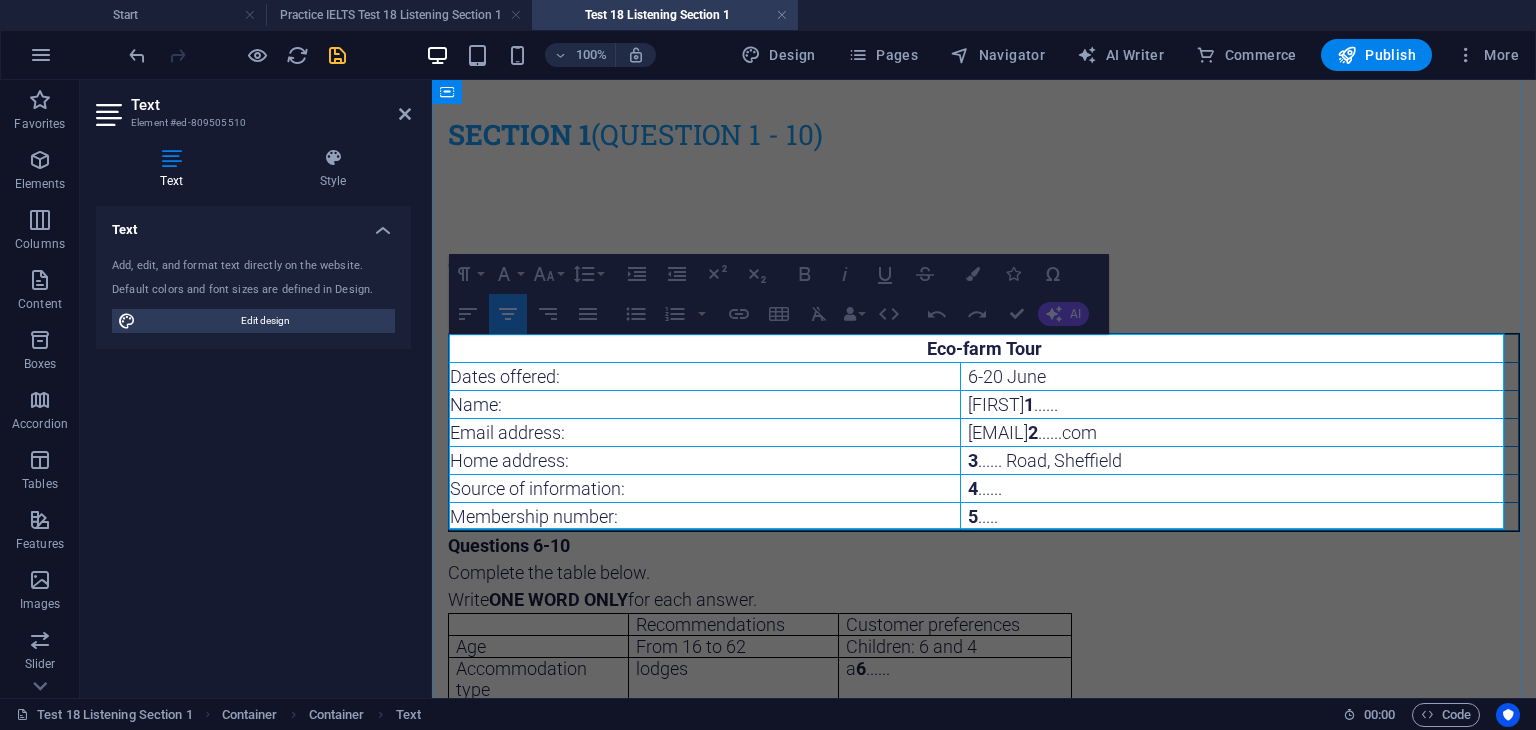 drag, startPoint x: 891, startPoint y: 344, endPoint x: 1124, endPoint y: 503, distance: 282.08154 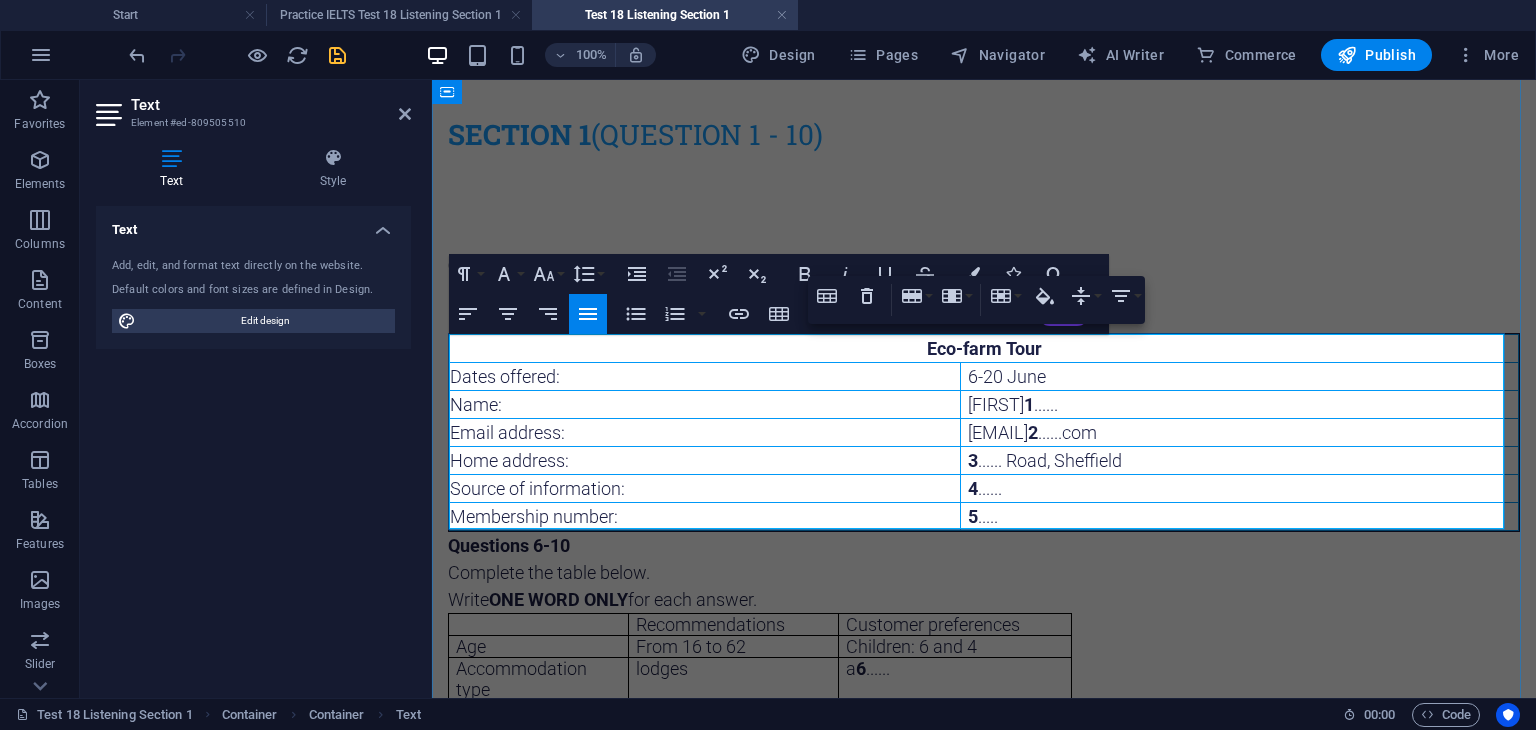 click on "Dates offered:" at bounding box center [705, 376] 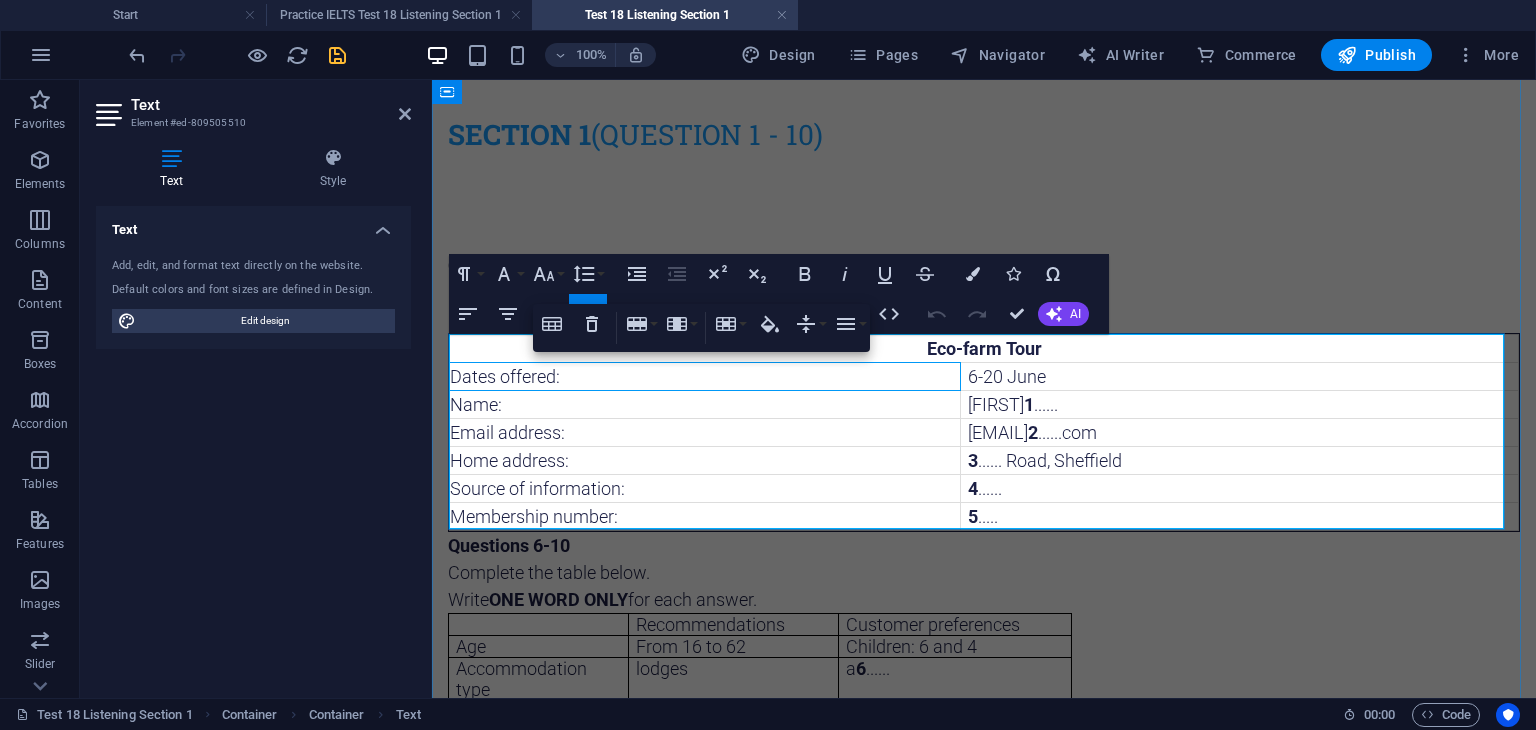 click on "Dates offered:" at bounding box center [705, 376] 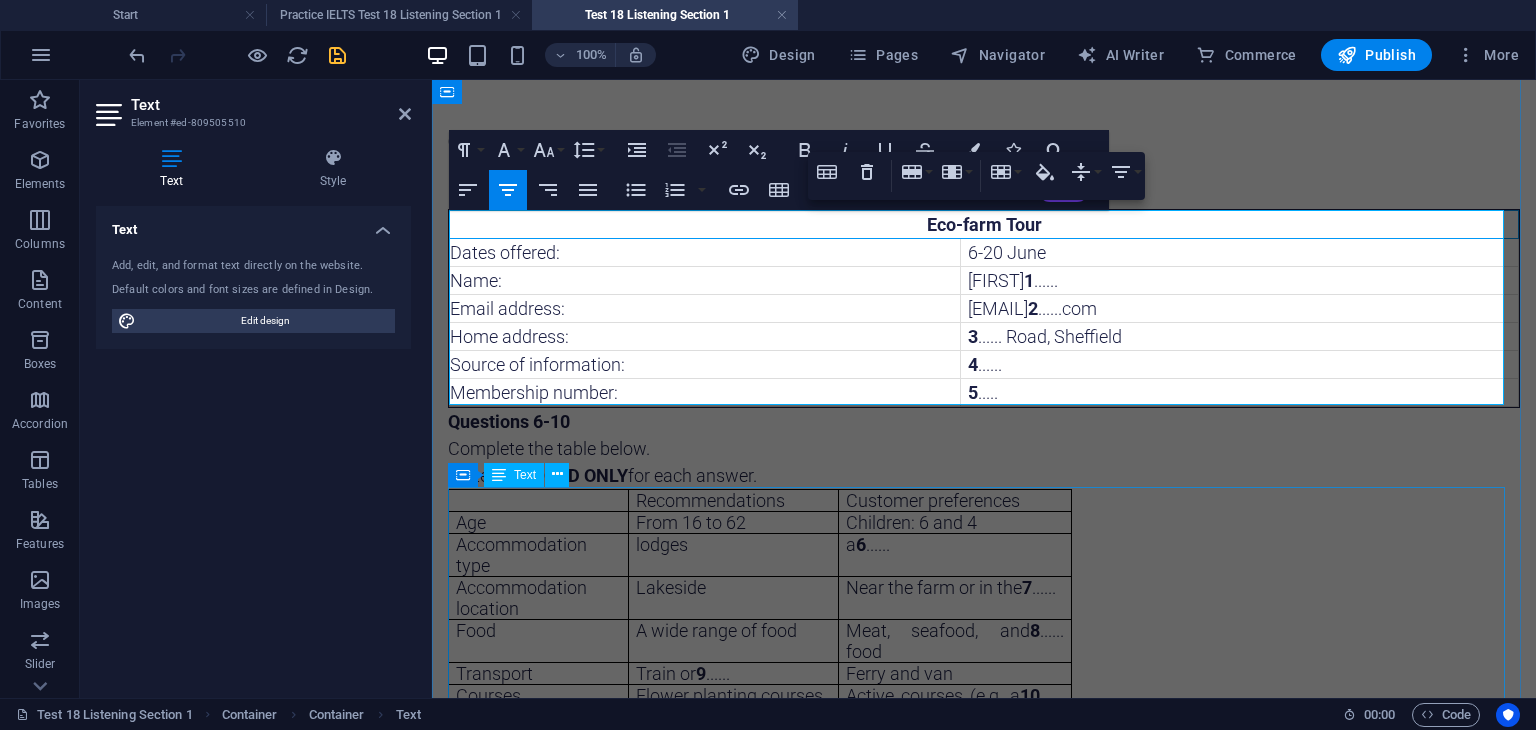 scroll, scrollTop: 211, scrollLeft: 0, axis: vertical 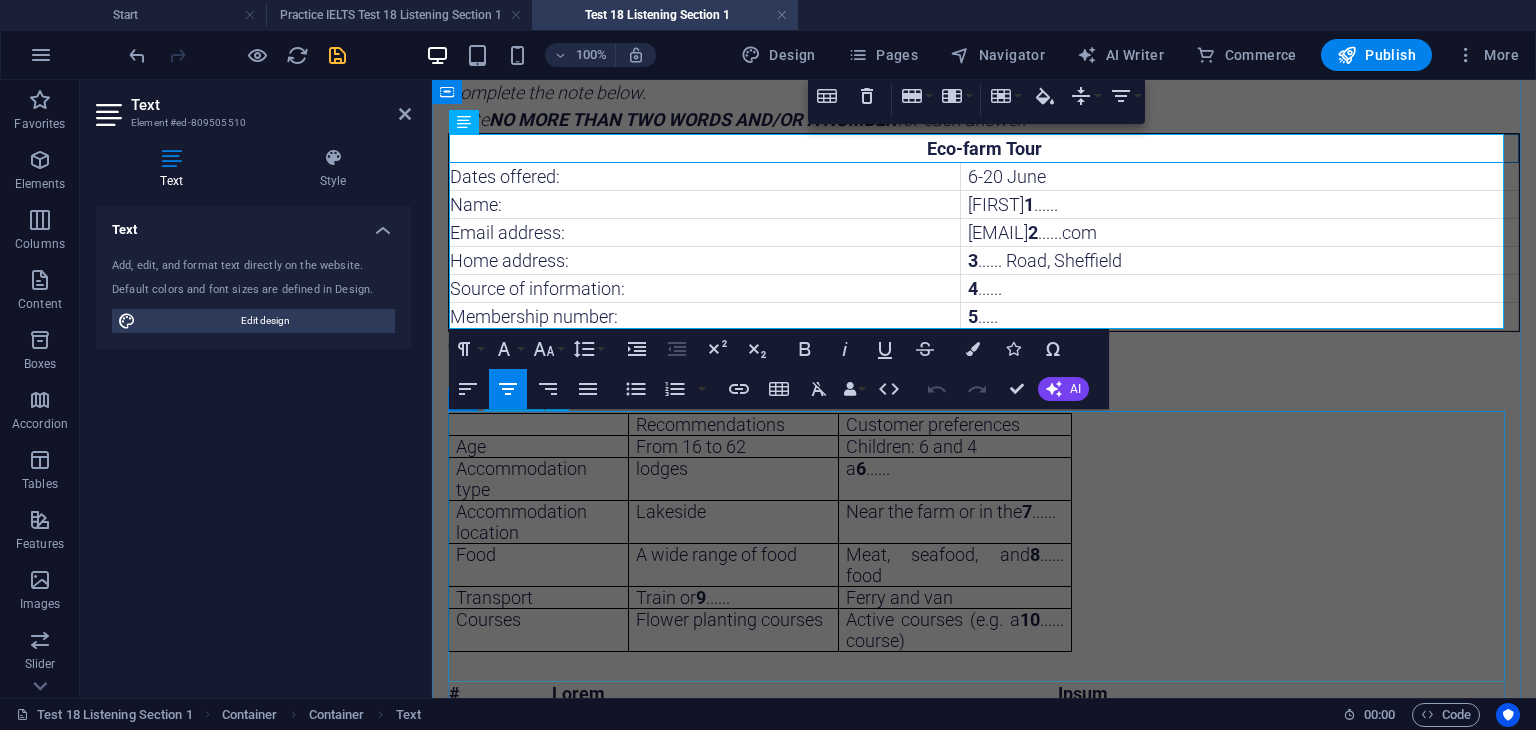 click on "Recommendations Customer preferences Age From 16 to 62 Children: 6 and 4 Accommodation type lodges a  6 ...... Accommodation location Lakeside Near the farm or in the  7 ...... Food A wide range of food Meat, seafood, and  8 ...... food Transport Train or  9 ...... Ferry and van Courses Flower planting courses Active courses (e.g. a  10 ...... course)" at bounding box center [984, 546] 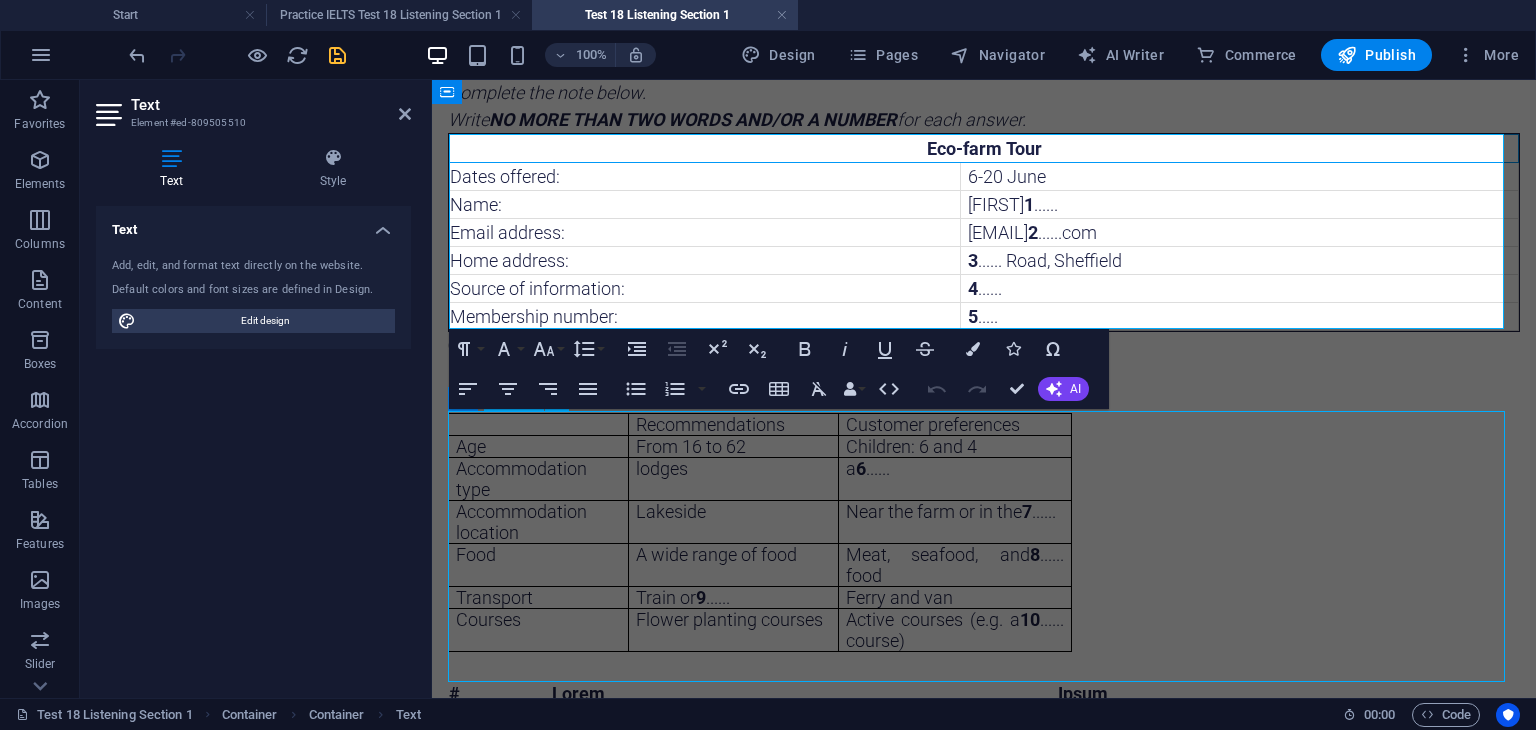 click on "Recommendations Customer preferences Age From 16 to 62 Children: 6 and 4 Accommodation type lodges a  6 ...... Accommodation location Lakeside Near the farm or in the  7 ...... Food A wide range of food Meat, seafood, and  8 ...... food Transport Train or  9 ...... Ferry and van Courses Flower planting courses Active courses (e.g. a  10 ...... course)" at bounding box center [984, 546] 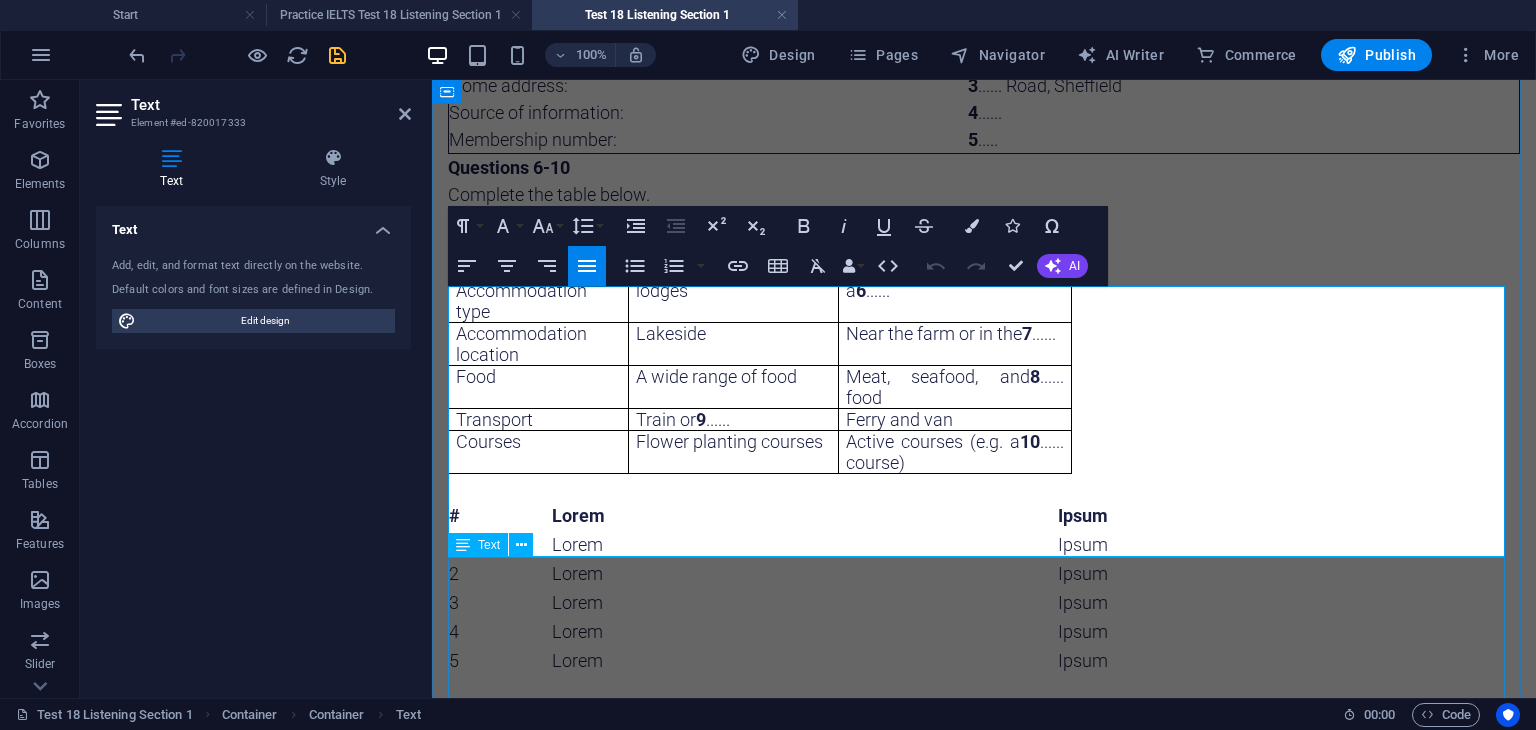 scroll, scrollTop: 411, scrollLeft: 0, axis: vertical 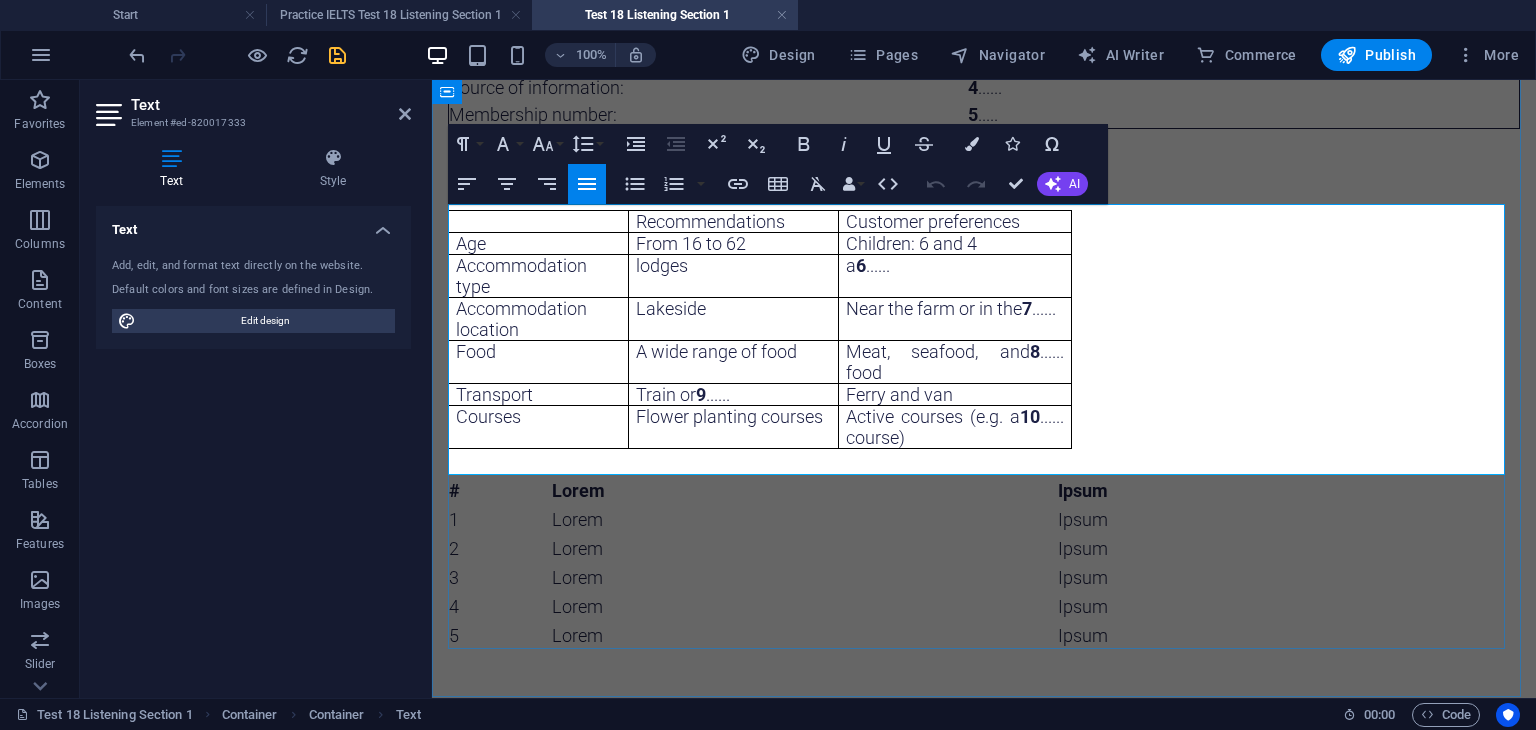 click at bounding box center [984, 462] 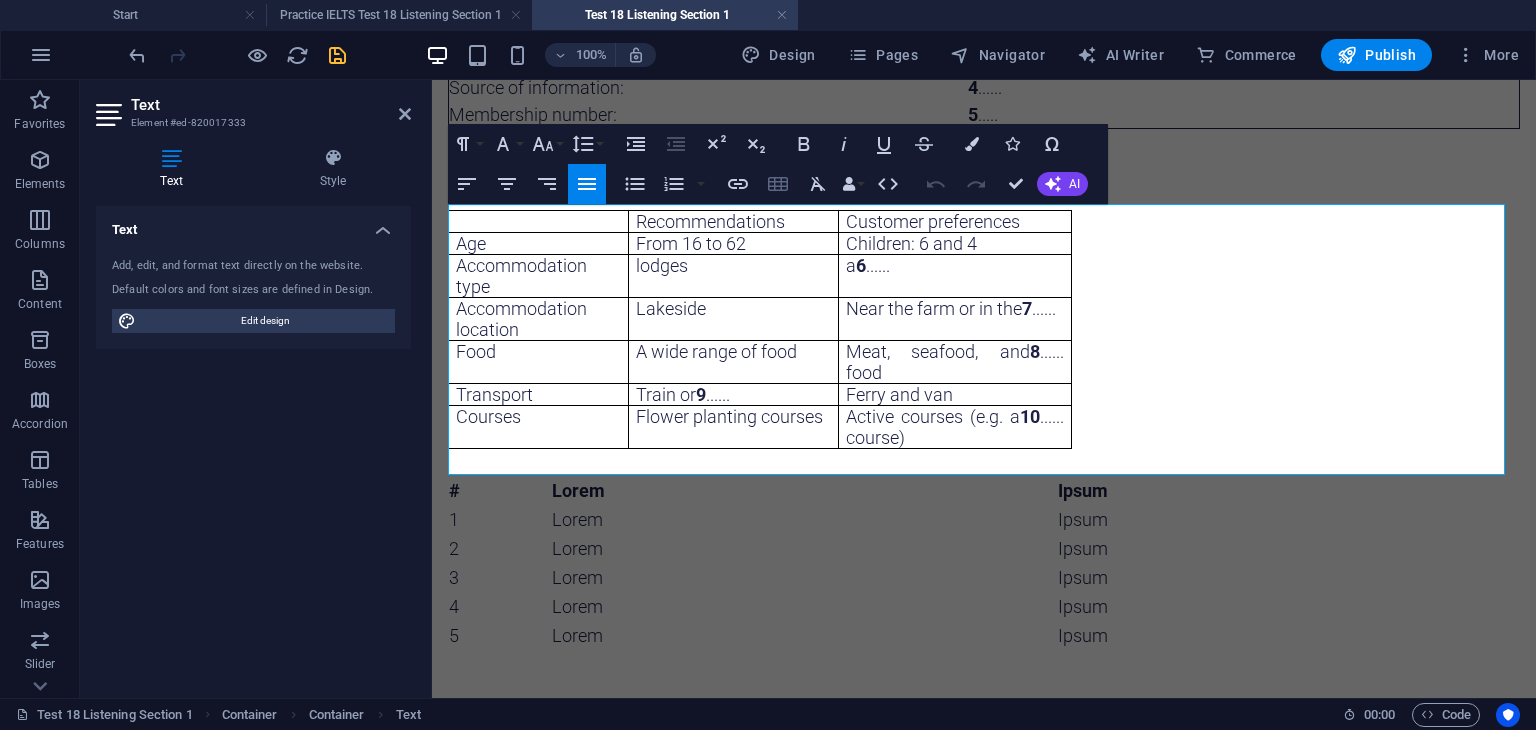 click 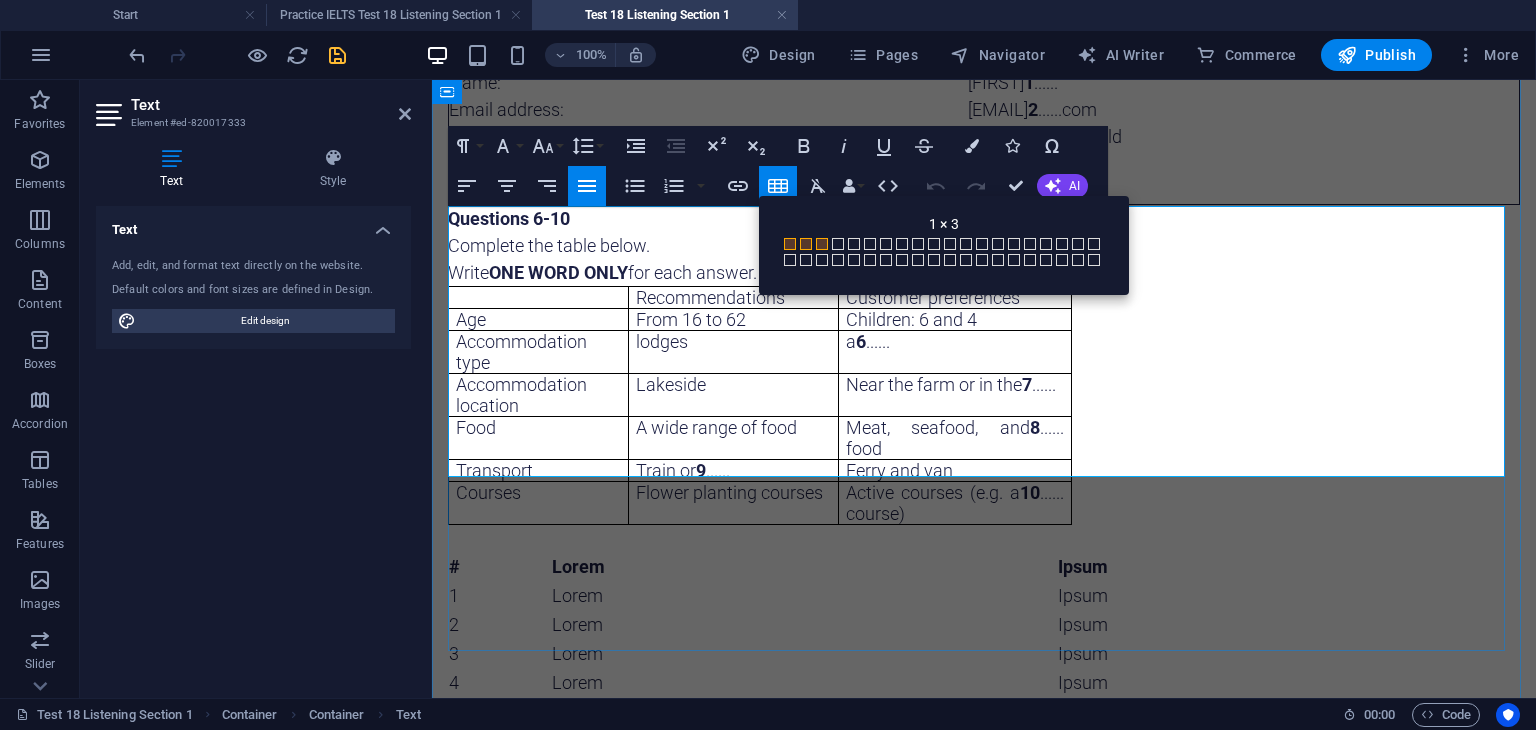 scroll, scrollTop: 311, scrollLeft: 0, axis: vertical 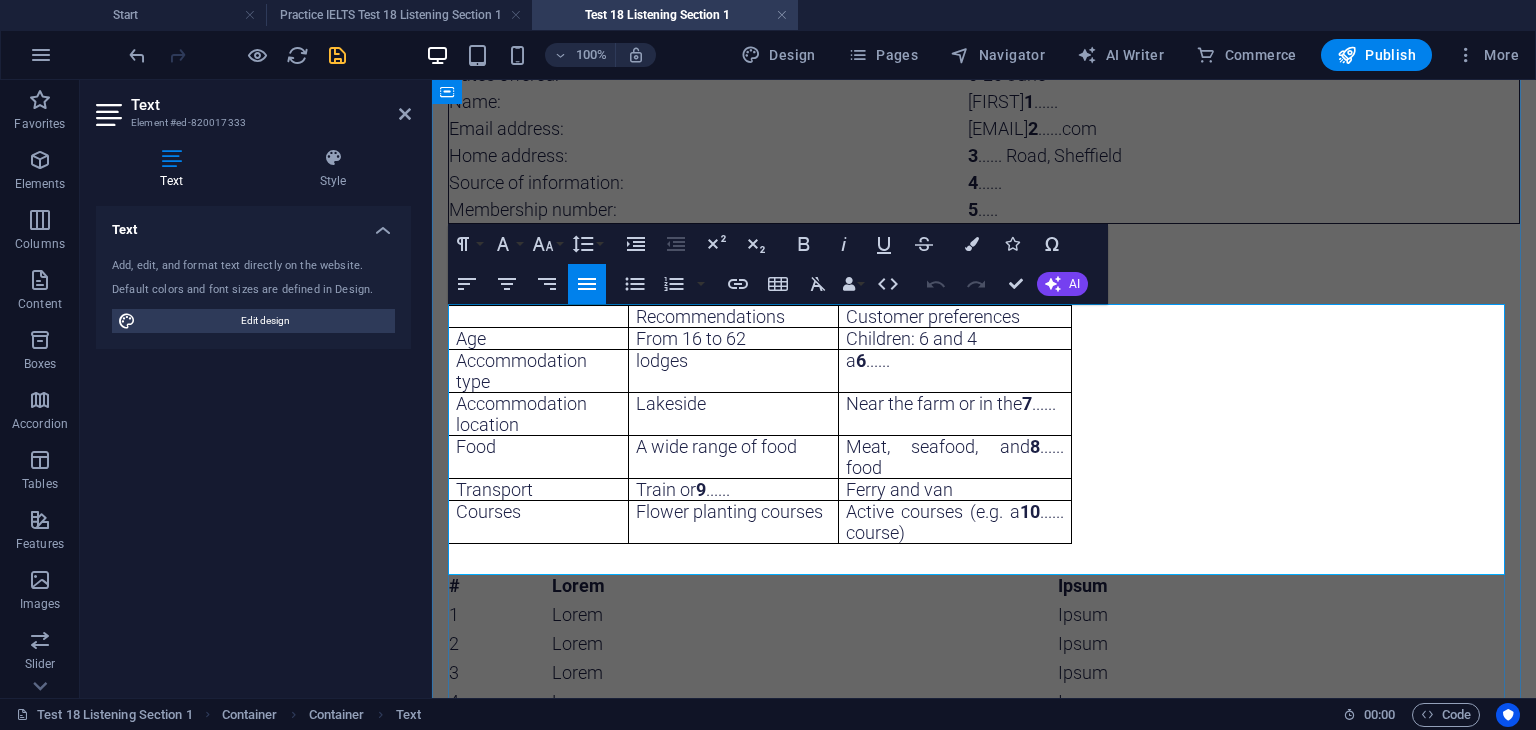 click at bounding box center [984, 557] 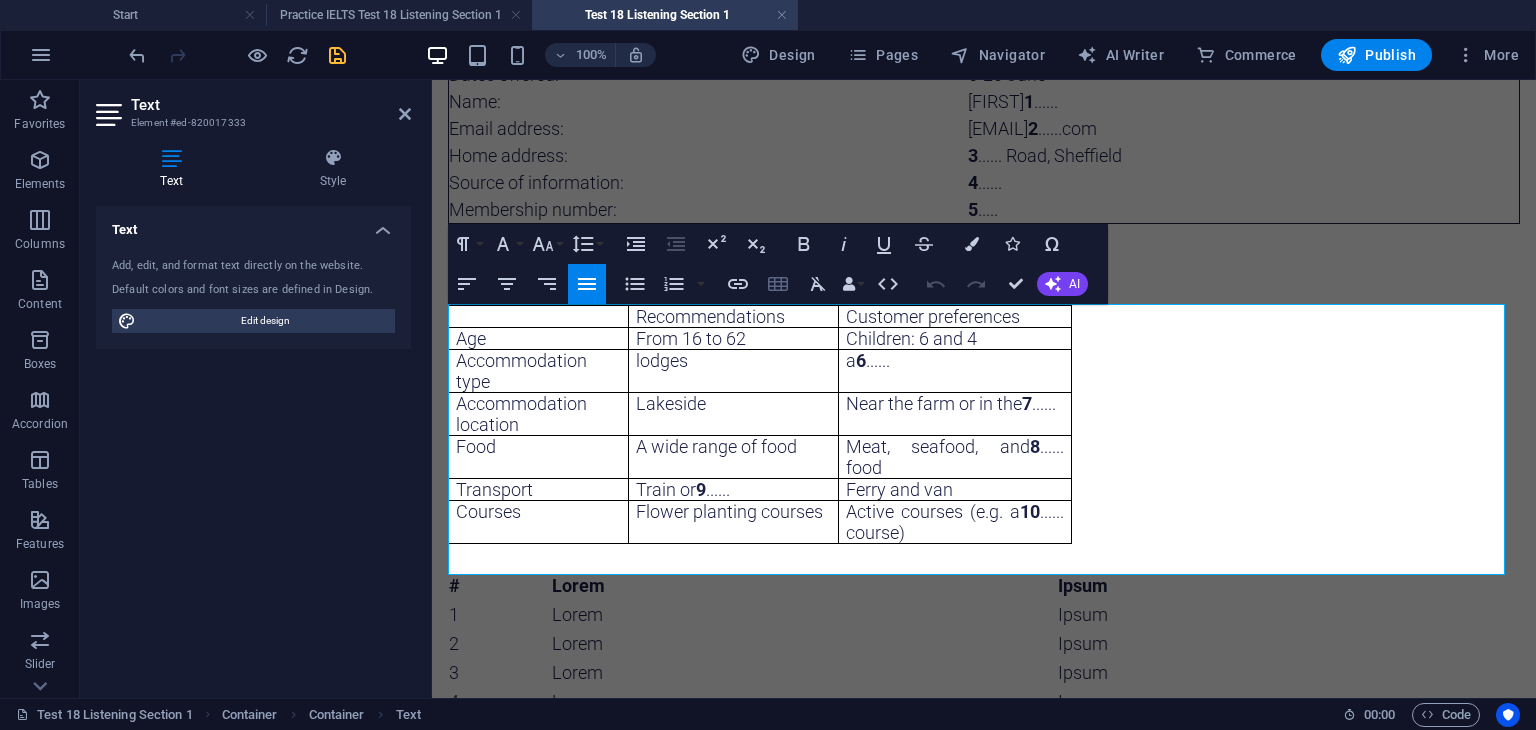 click 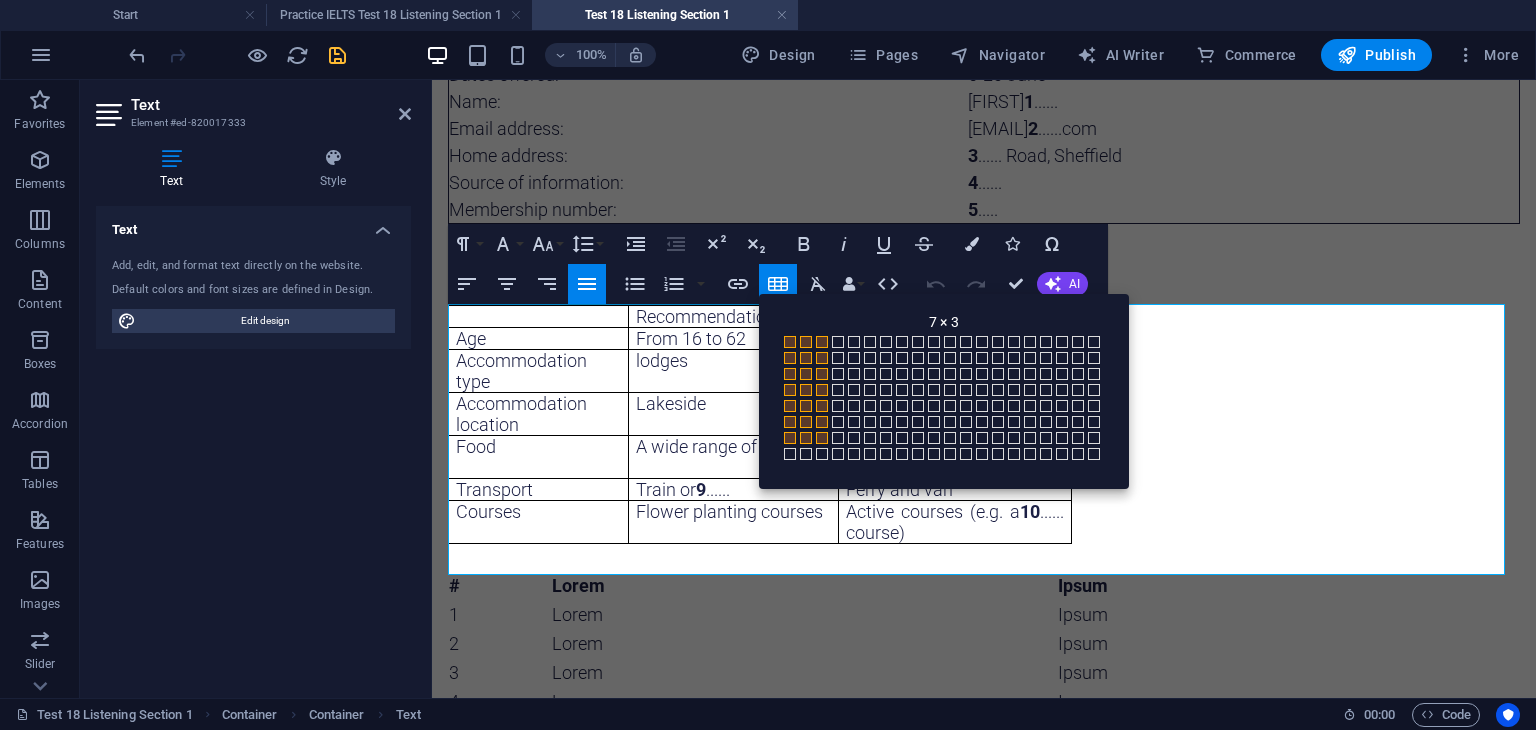 click at bounding box center [822, 438] 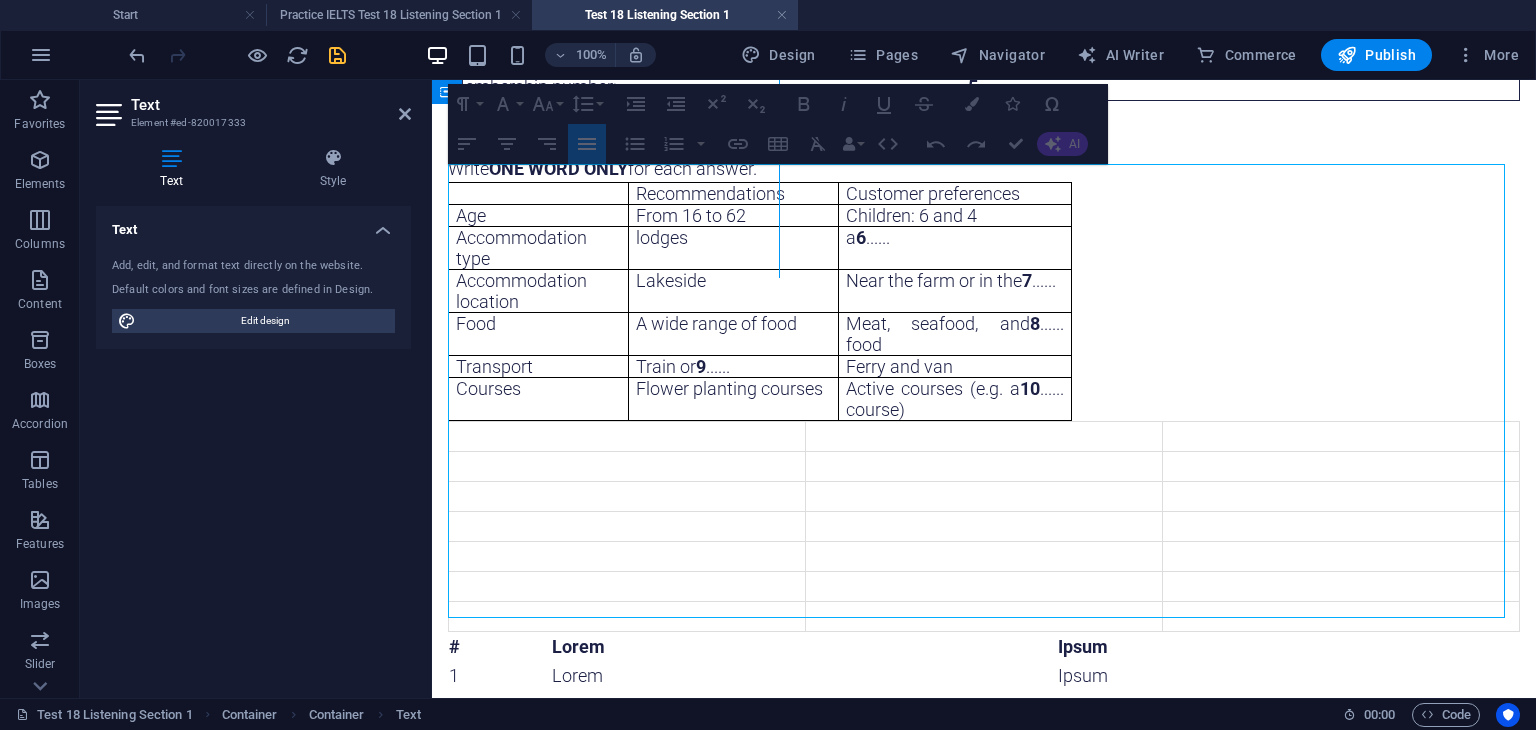 click on "Recommendations Customer preferences Age From 16 to 62 Children: 6 and 4 Accommodation type lodges a  6 ...... Accommodation location Lakeside Near the farm or in the  7 ...... Food A wide range of food Meat, seafood, and  8 ...... food Transport Train or  9 ...... Ferry and van Courses Flower planting courses Active courses (e.g. a  10 ...... course) ​ ​ # Lorem Ipsum 1 Lorem  Ipsum 2 Lorem Ipsum 3 Lorem Ipsum 4 Lorem Ipsum 5 Lorem Ipsum" at bounding box center (984, 494) 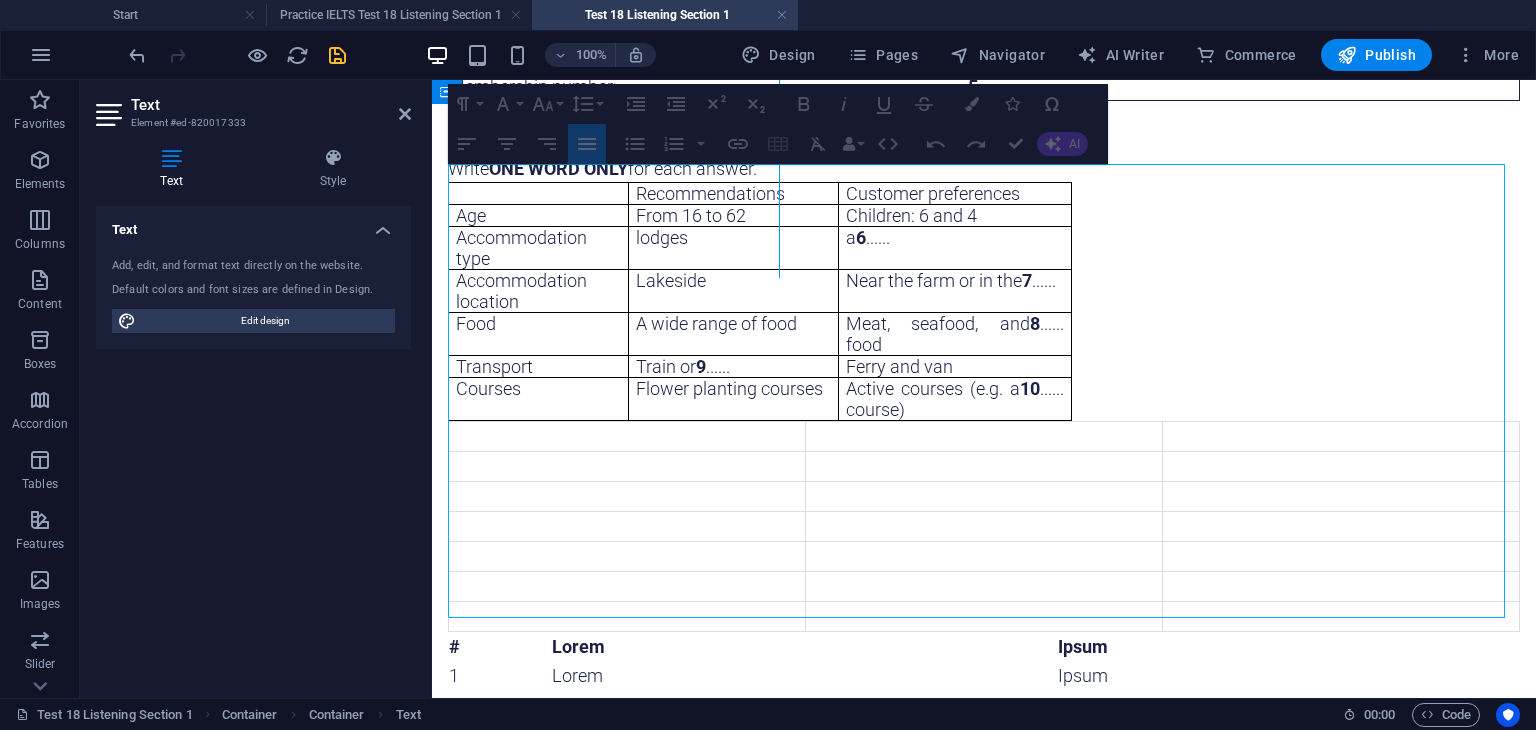 scroll, scrollTop: 501, scrollLeft: 0, axis: vertical 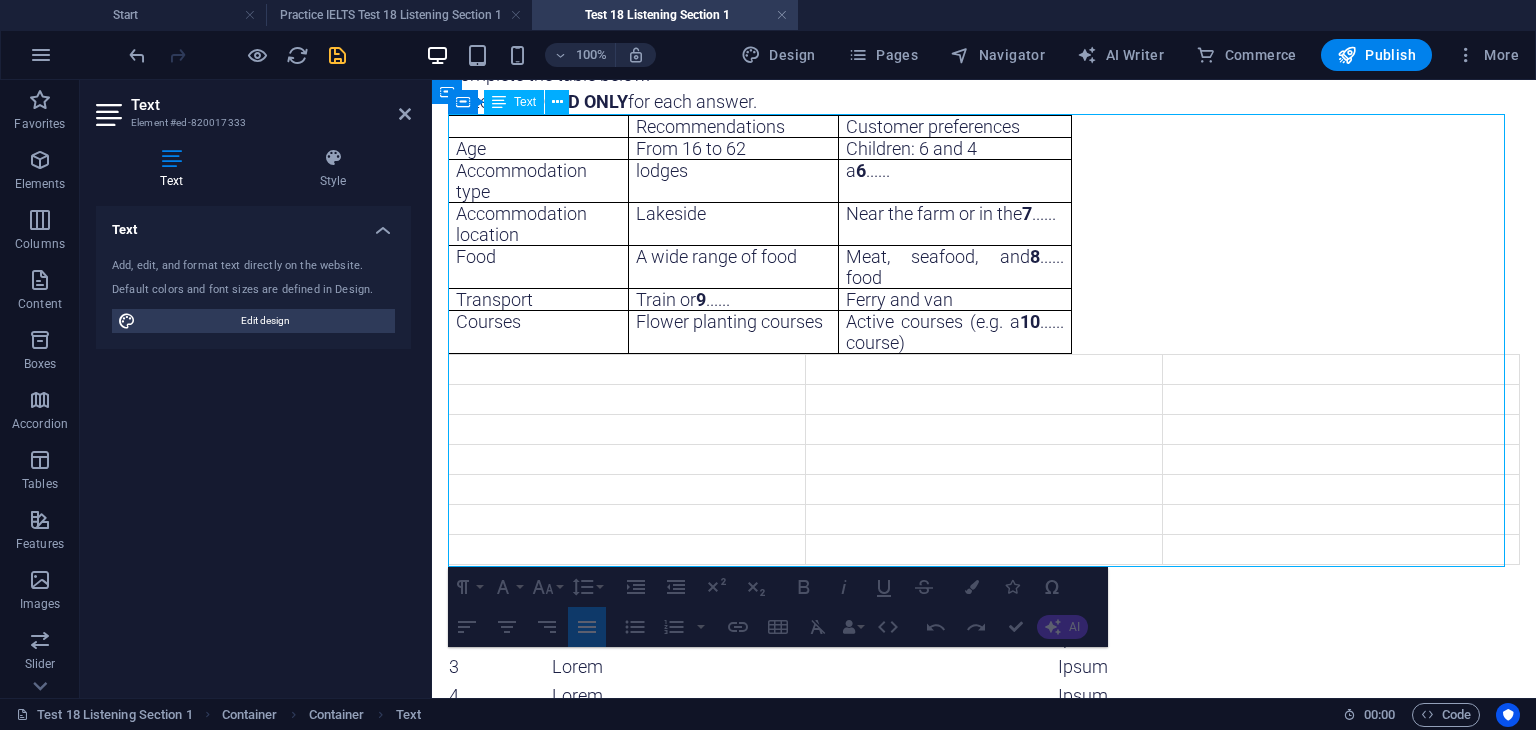 drag, startPoint x: 798, startPoint y: 415, endPoint x: 620, endPoint y: 429, distance: 178.54971 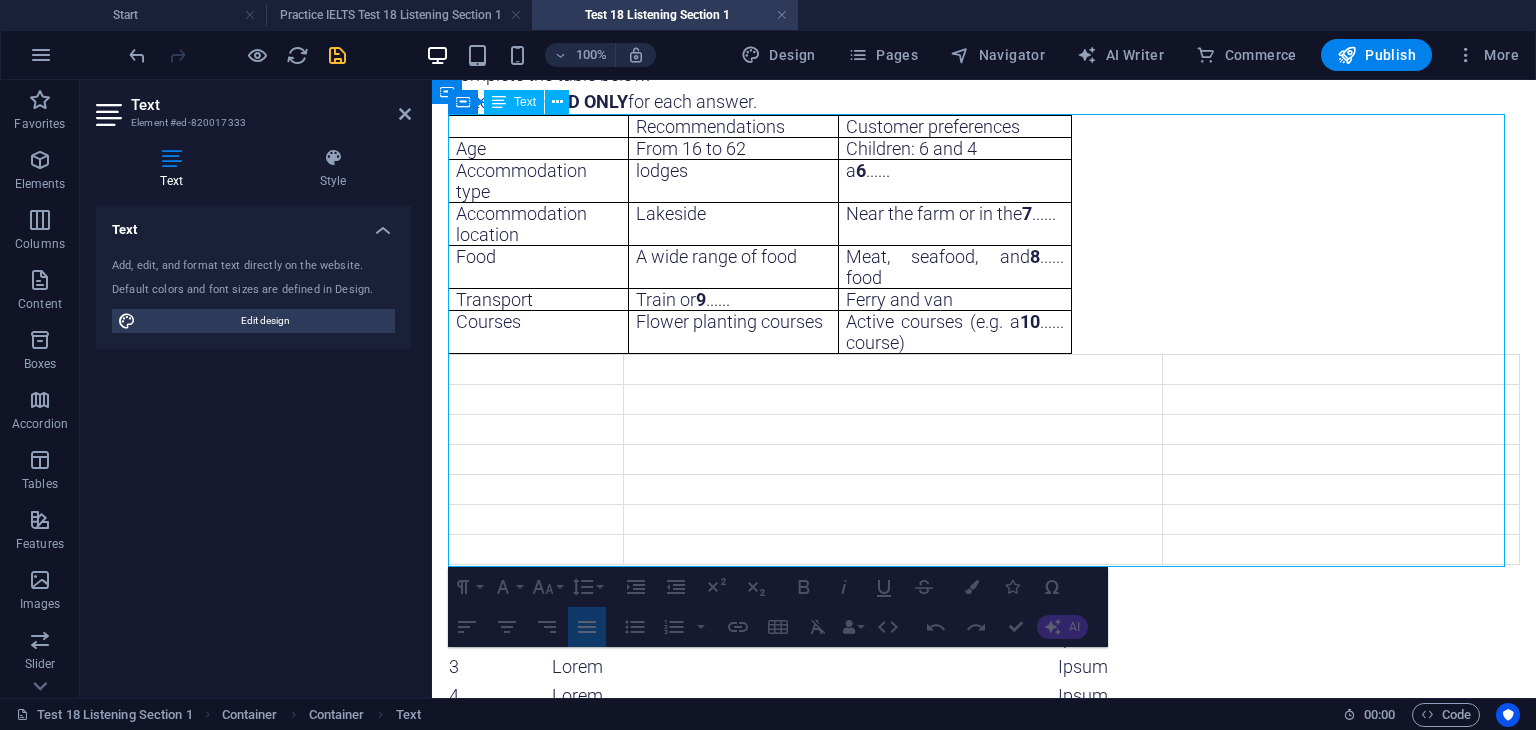 drag, startPoint x: 1151, startPoint y: 414, endPoint x: 958, endPoint y: 389, distance: 194.61244 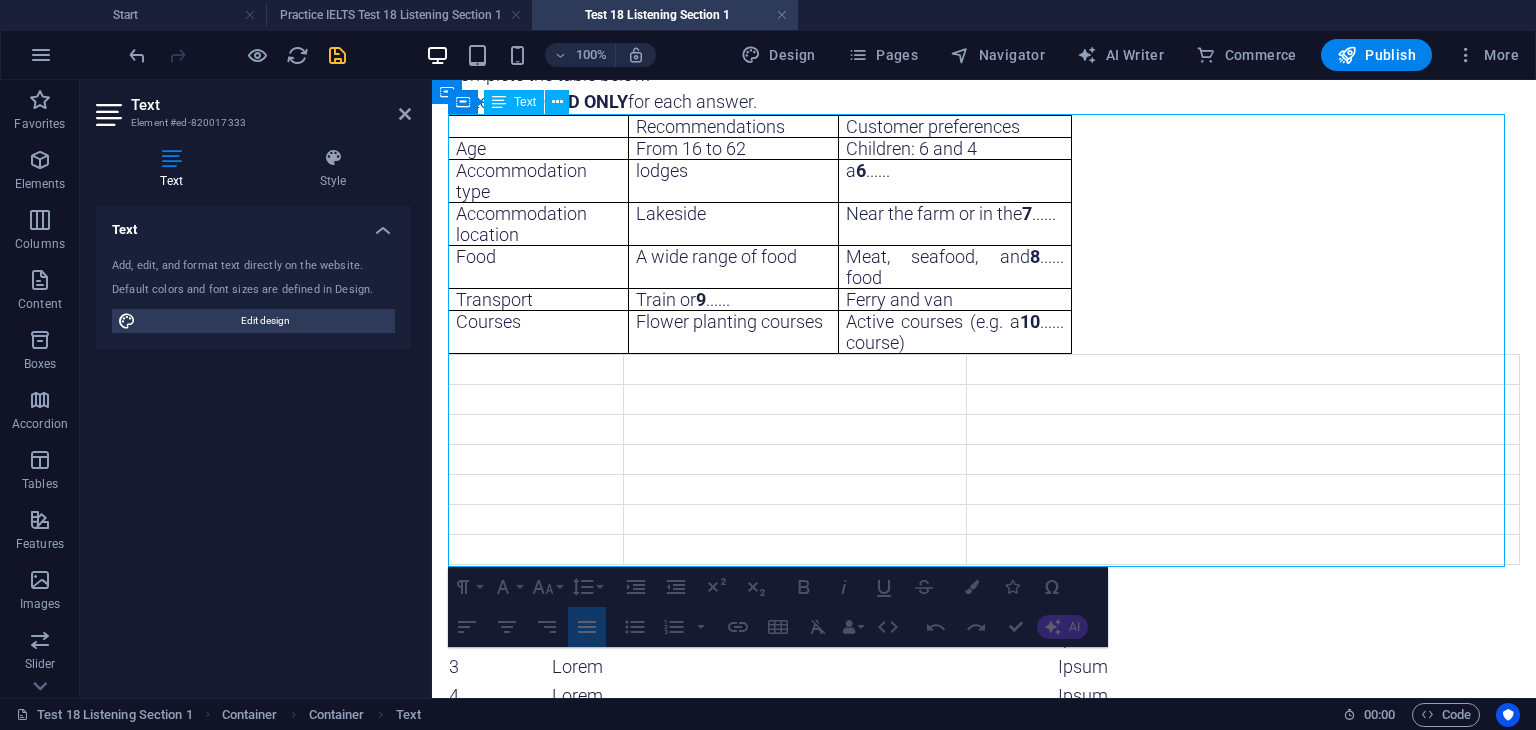 drag, startPoint x: 957, startPoint y: 397, endPoint x: 969, endPoint y: 397, distance: 12 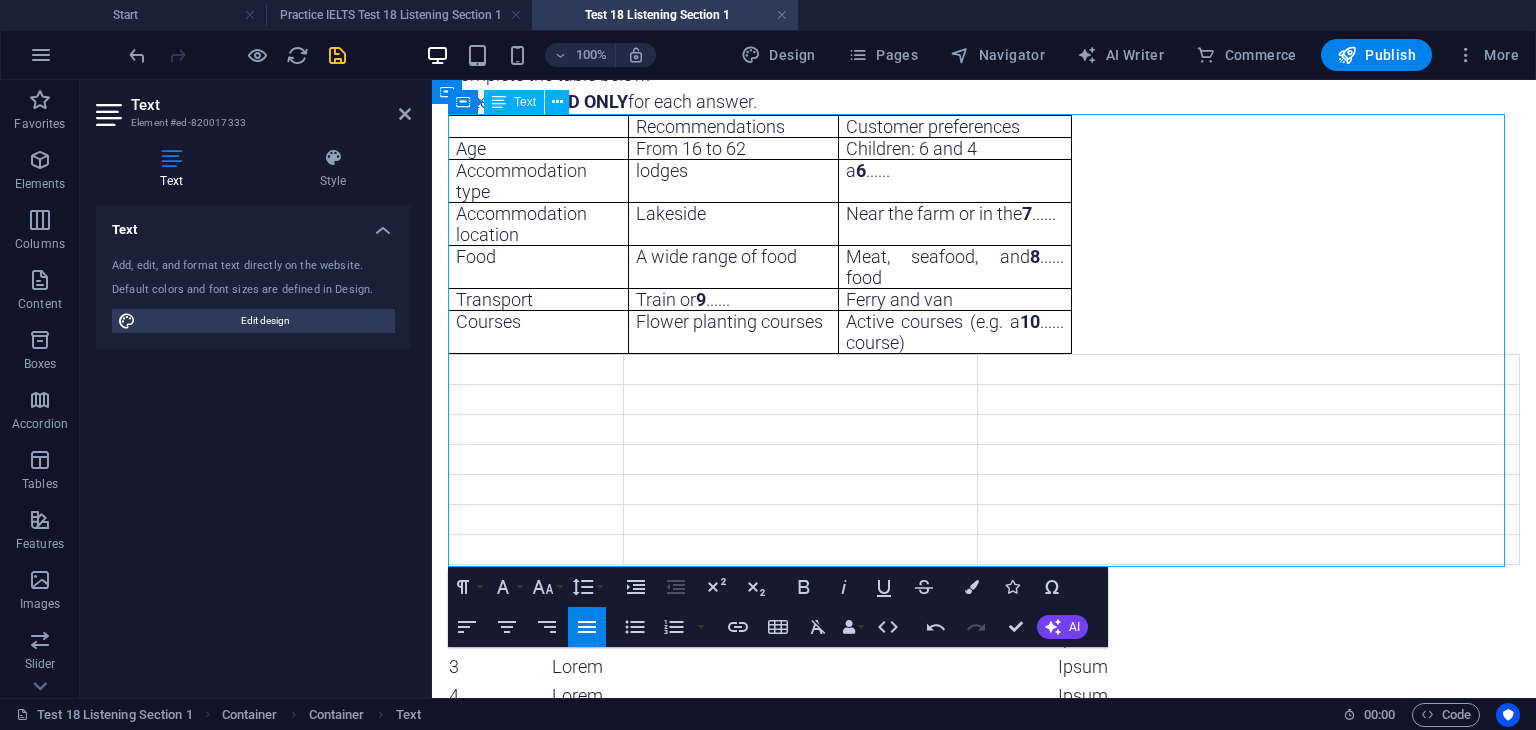 click at bounding box center (536, 370) 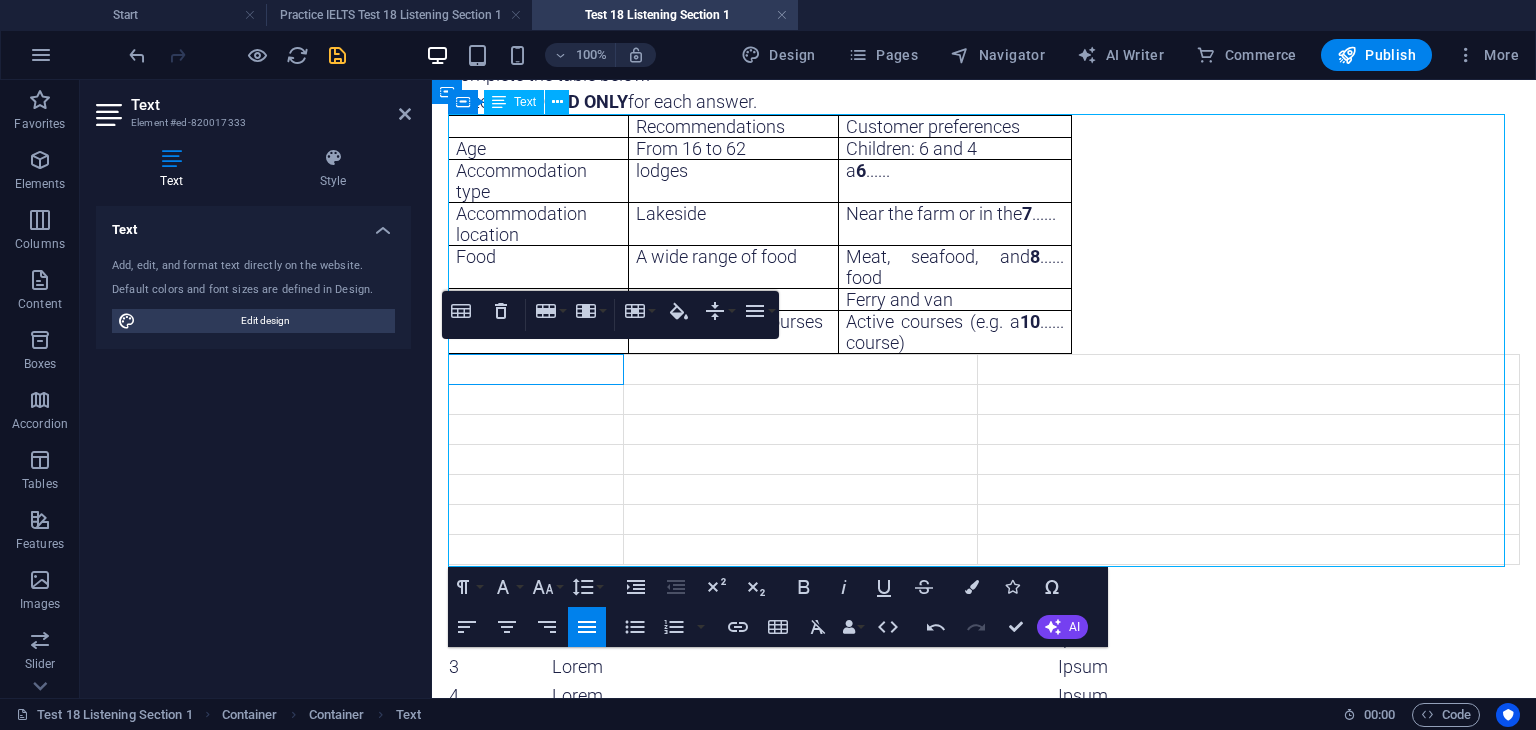 click at bounding box center (536, 370) 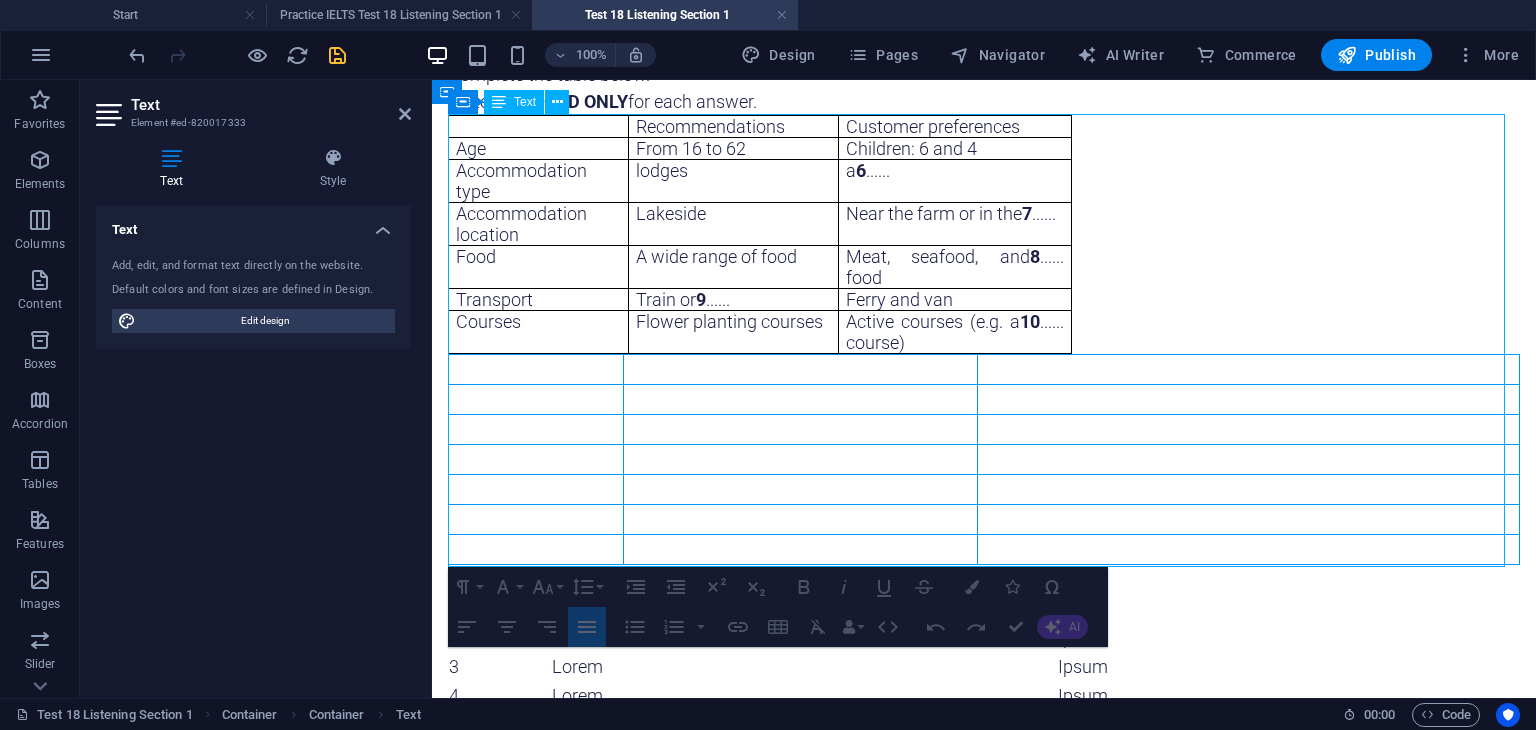 drag, startPoint x: 568, startPoint y: 377, endPoint x: 1116, endPoint y: 541, distance: 572.014 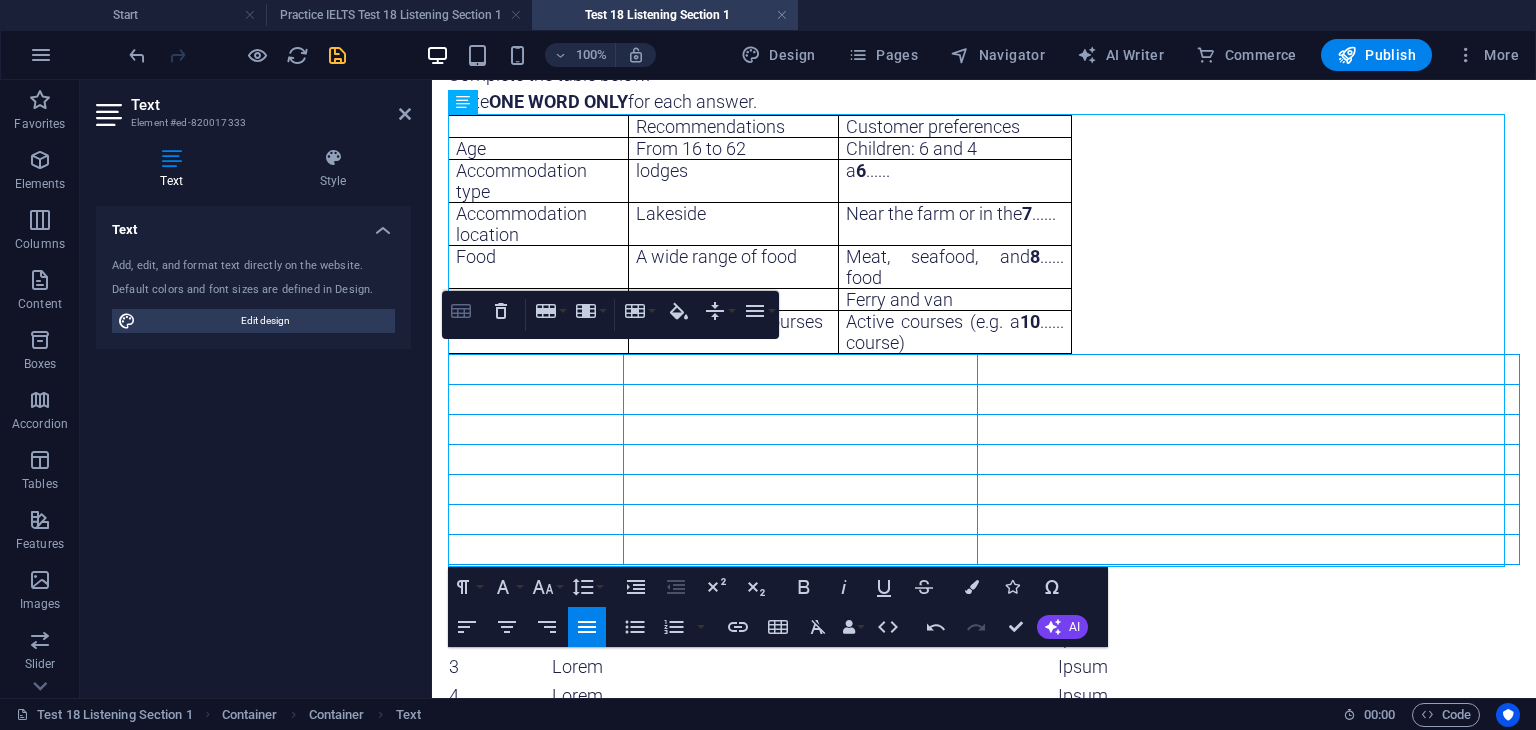 click 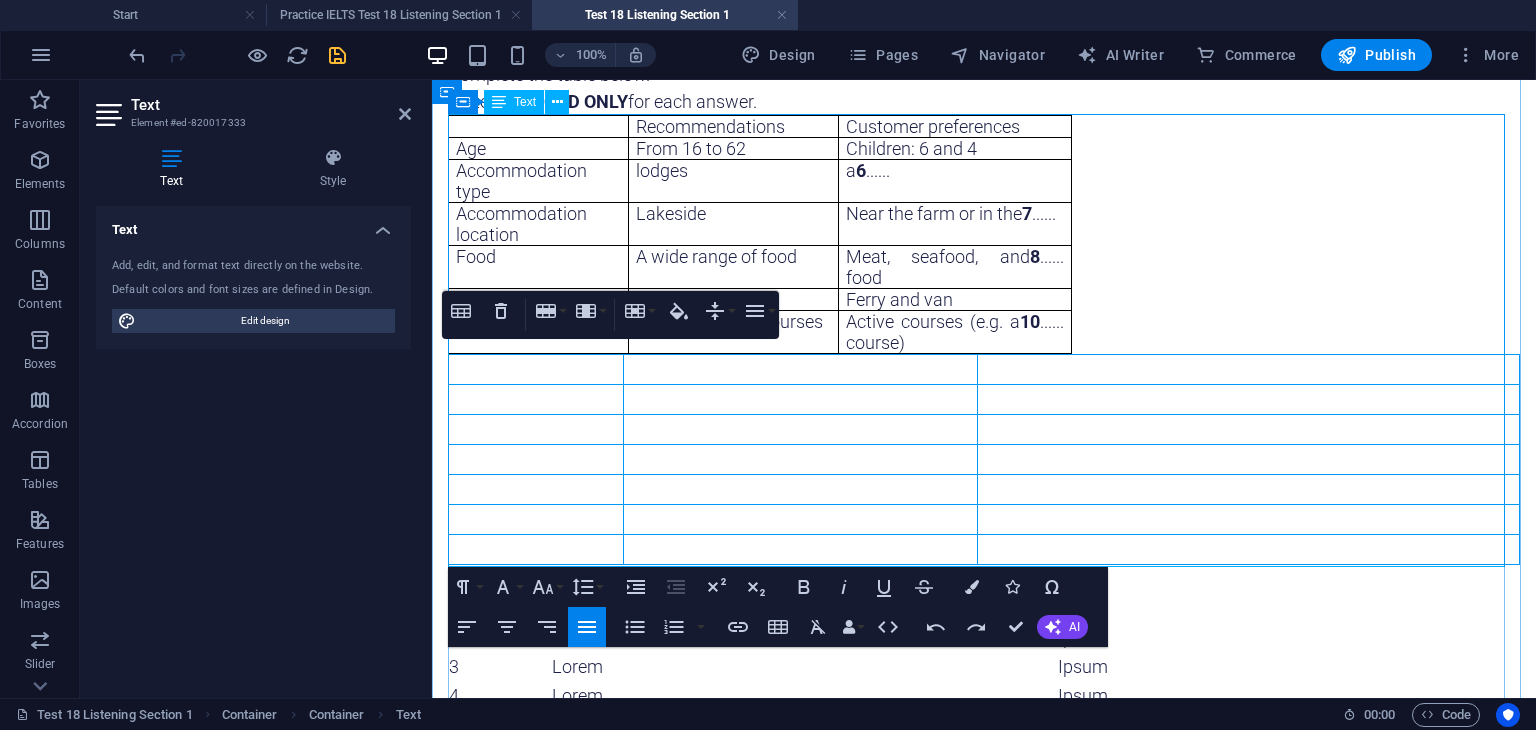 click at bounding box center [1249, 550] 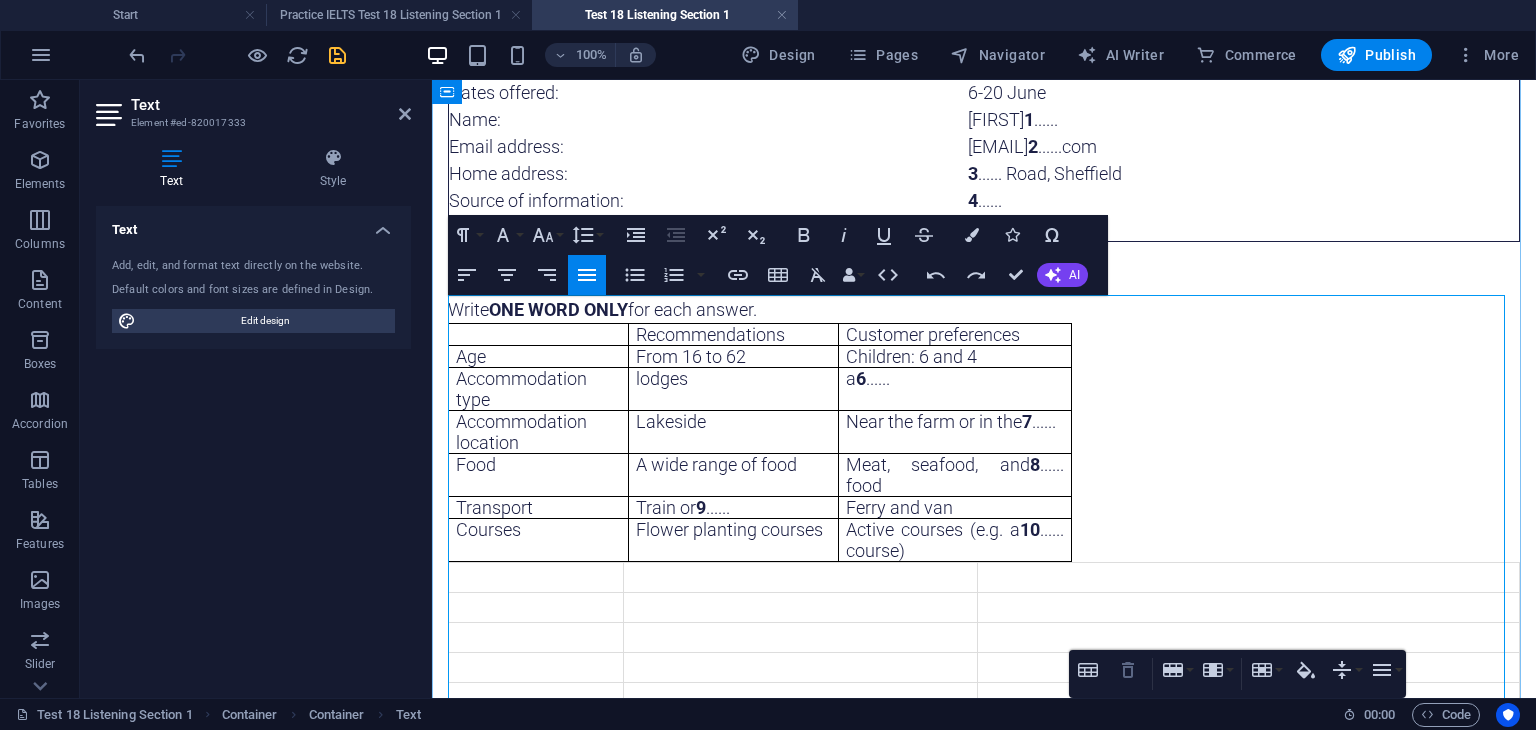 scroll, scrollTop: 493, scrollLeft: 0, axis: vertical 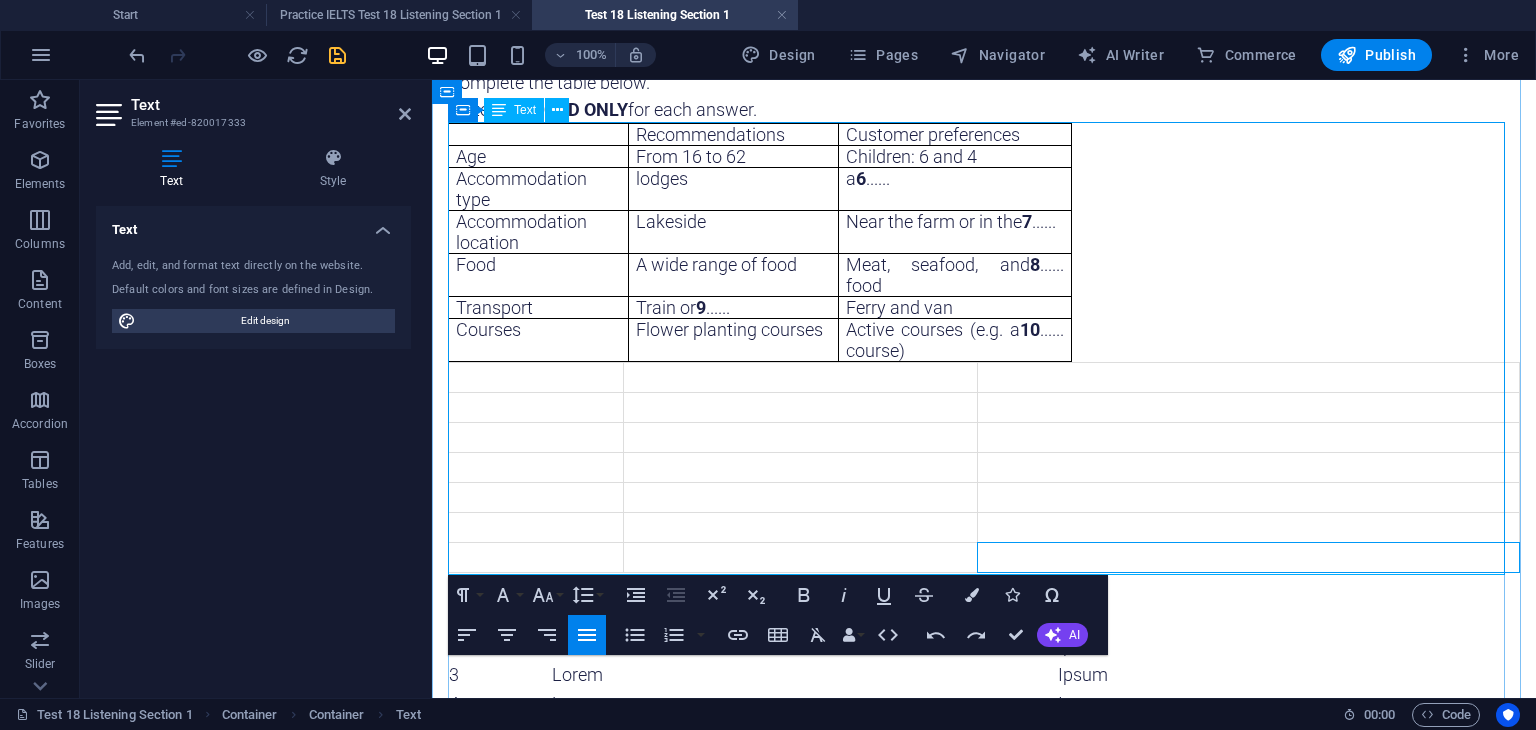 click at bounding box center [1249, 558] 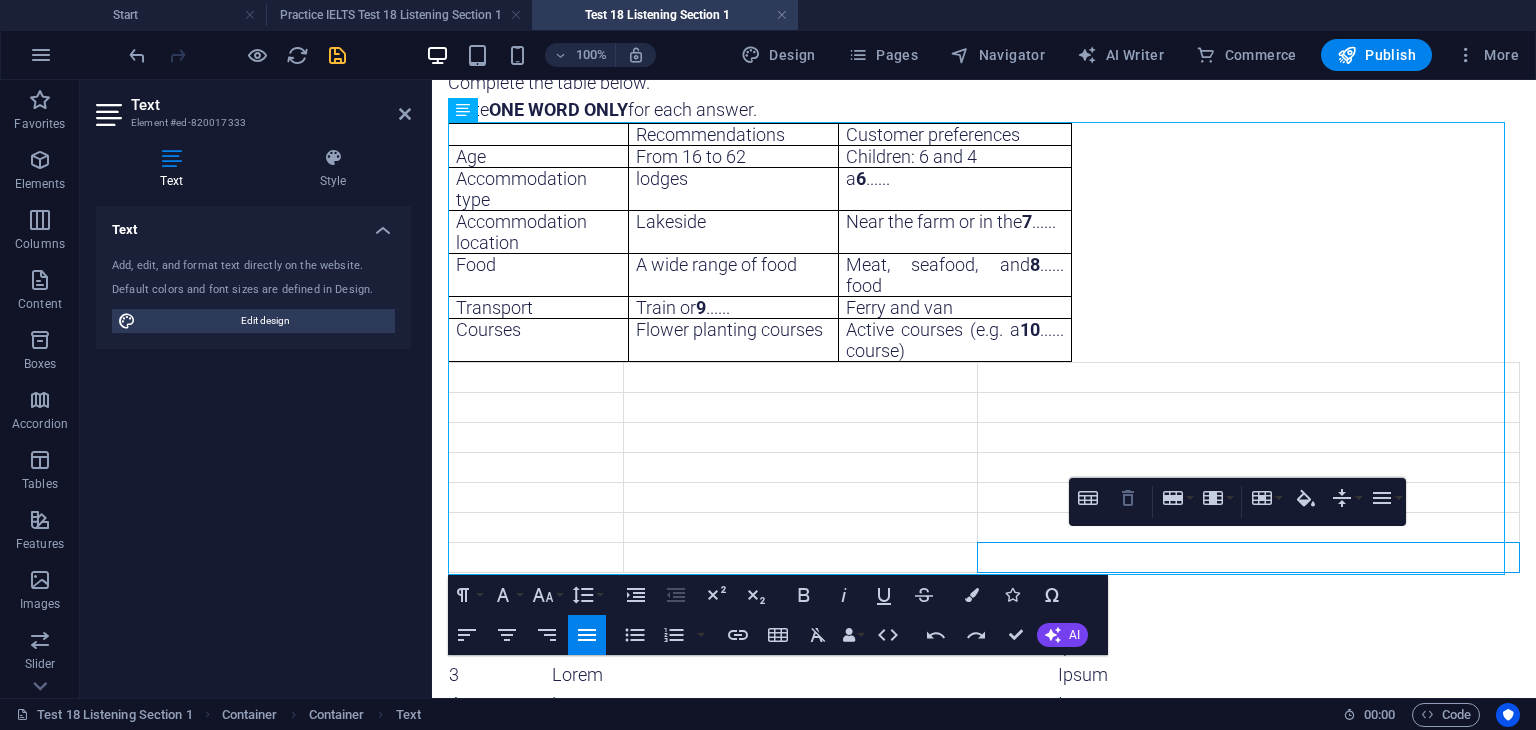 click 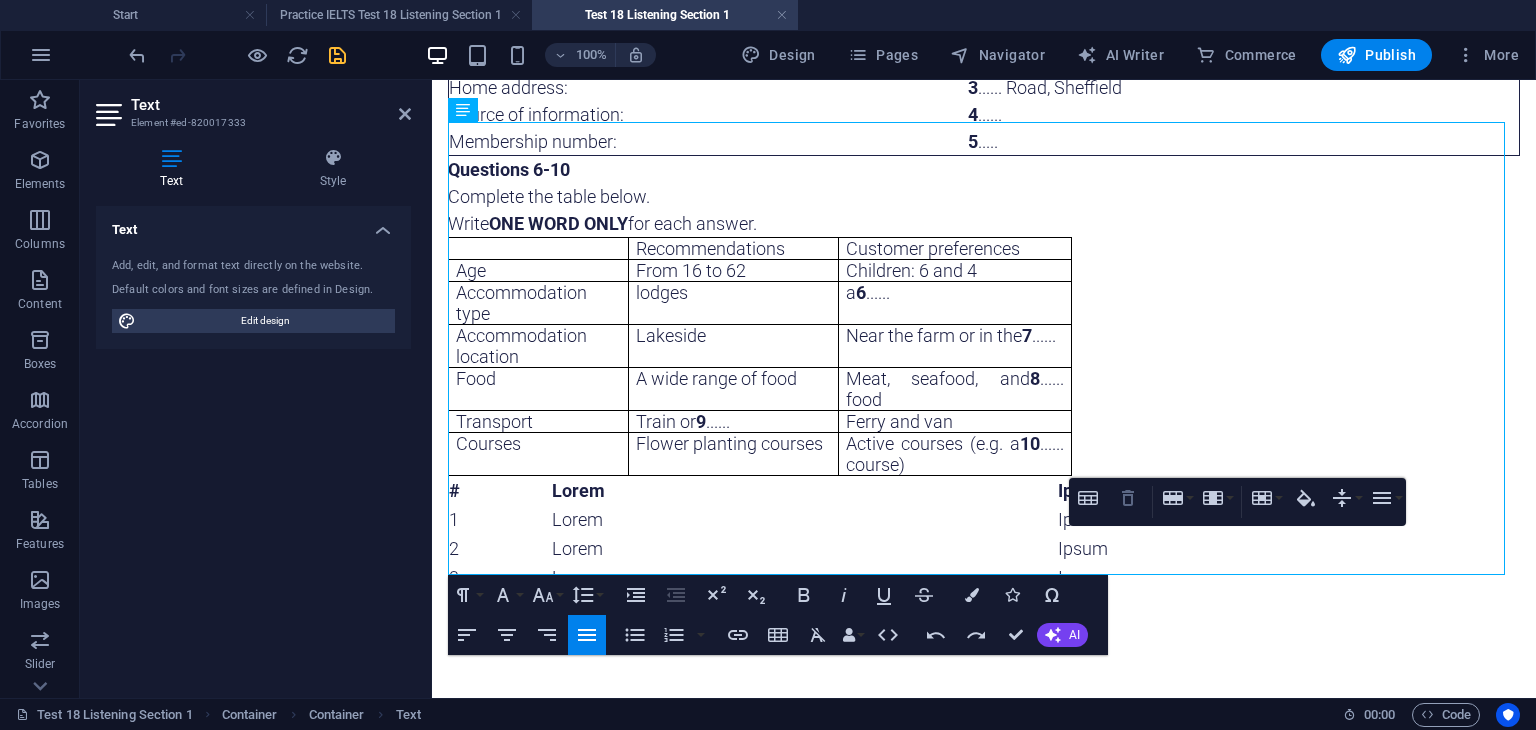 scroll, scrollTop: 384, scrollLeft: 0, axis: vertical 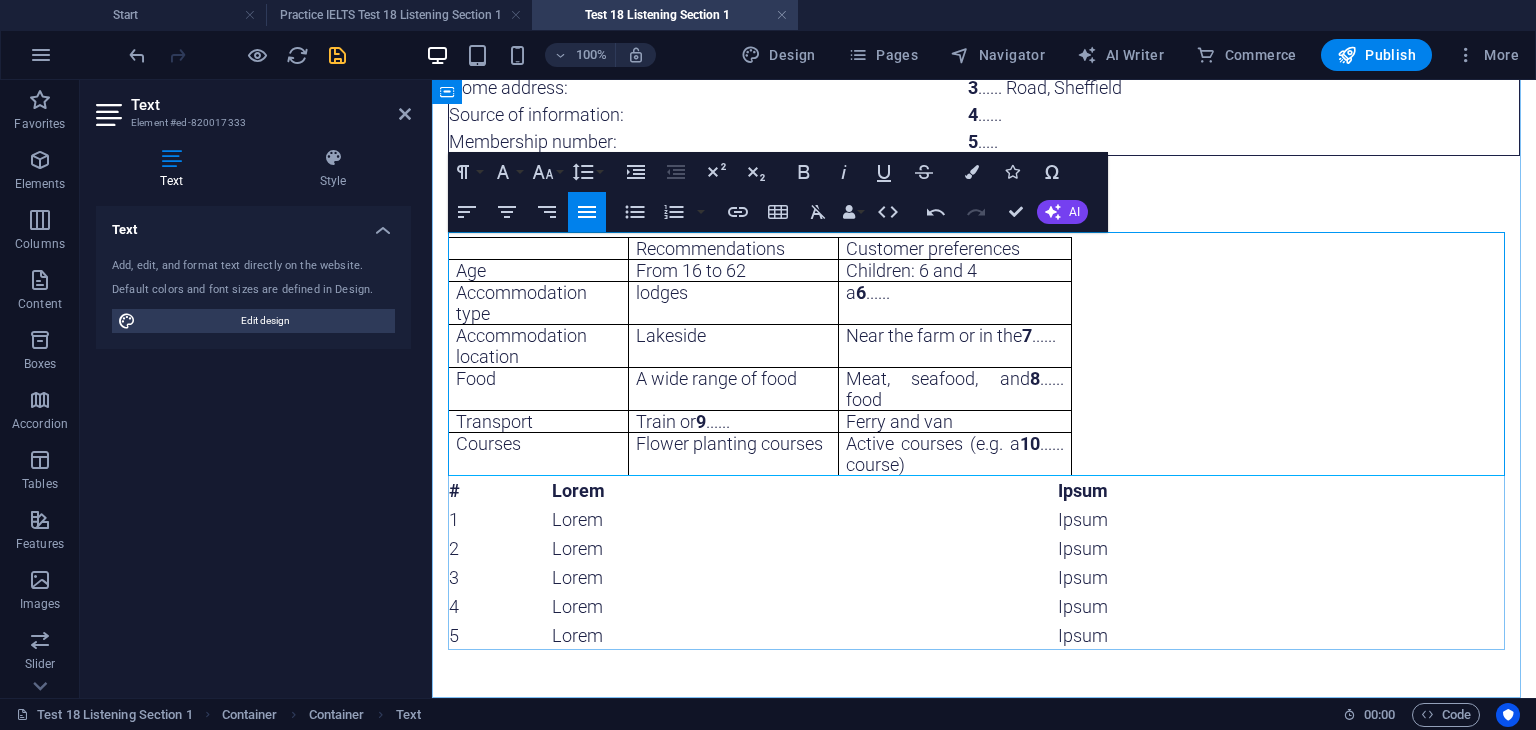 click on "Recommendations Customer preferences Age From 16 to 62 Children: 6 and 4 Accommodation type lodges a  6 ...... Accommodation location Lakeside Near the farm or in the  7 ...... Food A wide range of food Meat, seafood, and  8 ...... food Transport Train or  9 ...... Ferry and van Courses Flower planting courses Active courses (e.g. a  10 ...... course)" at bounding box center [984, 356] 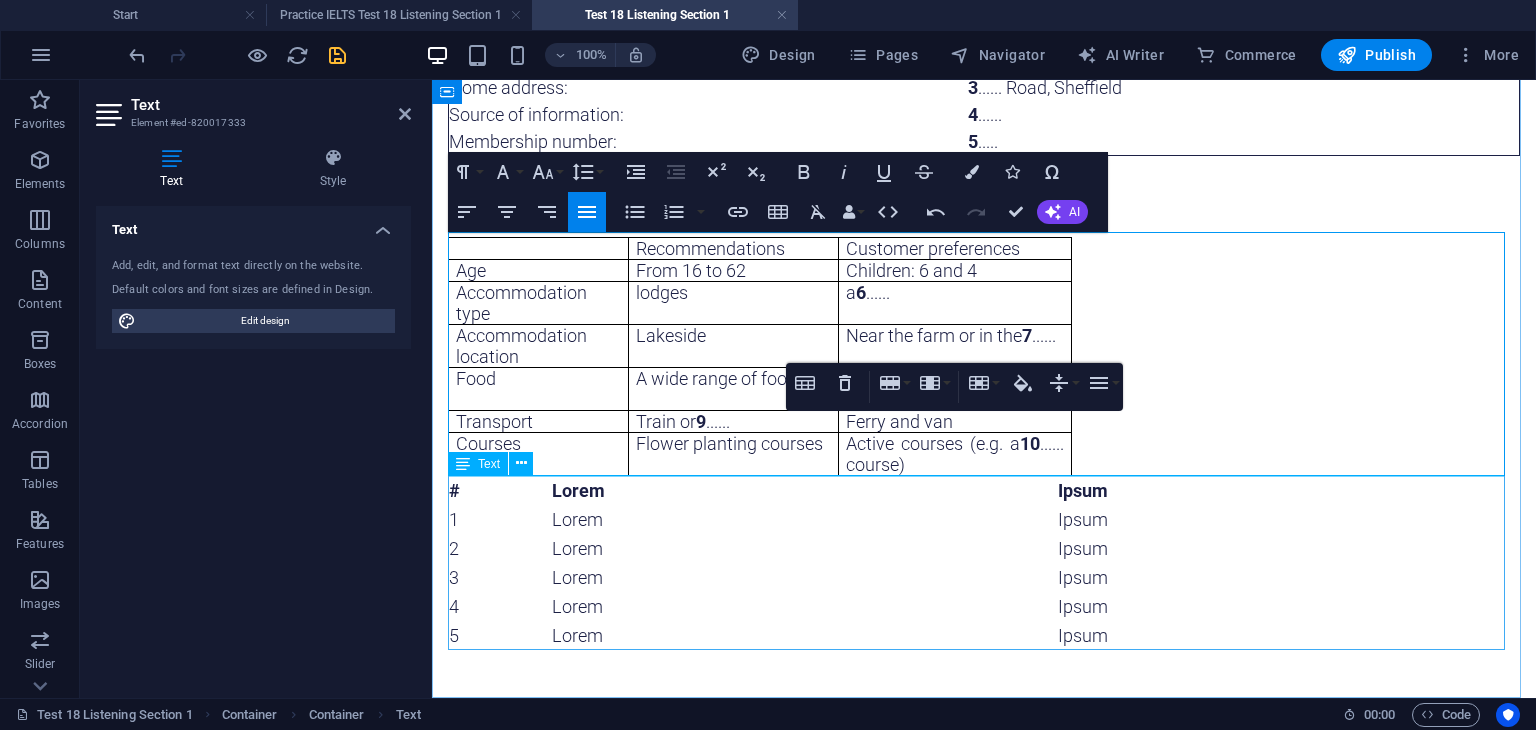 click on "# Lorem Ipsum 1 Lorem  Ipsum 2 Lorem Ipsum 3 Lorem Ipsum 4 Lorem Ipsum 5 Lorem Ipsum" at bounding box center (984, 563) 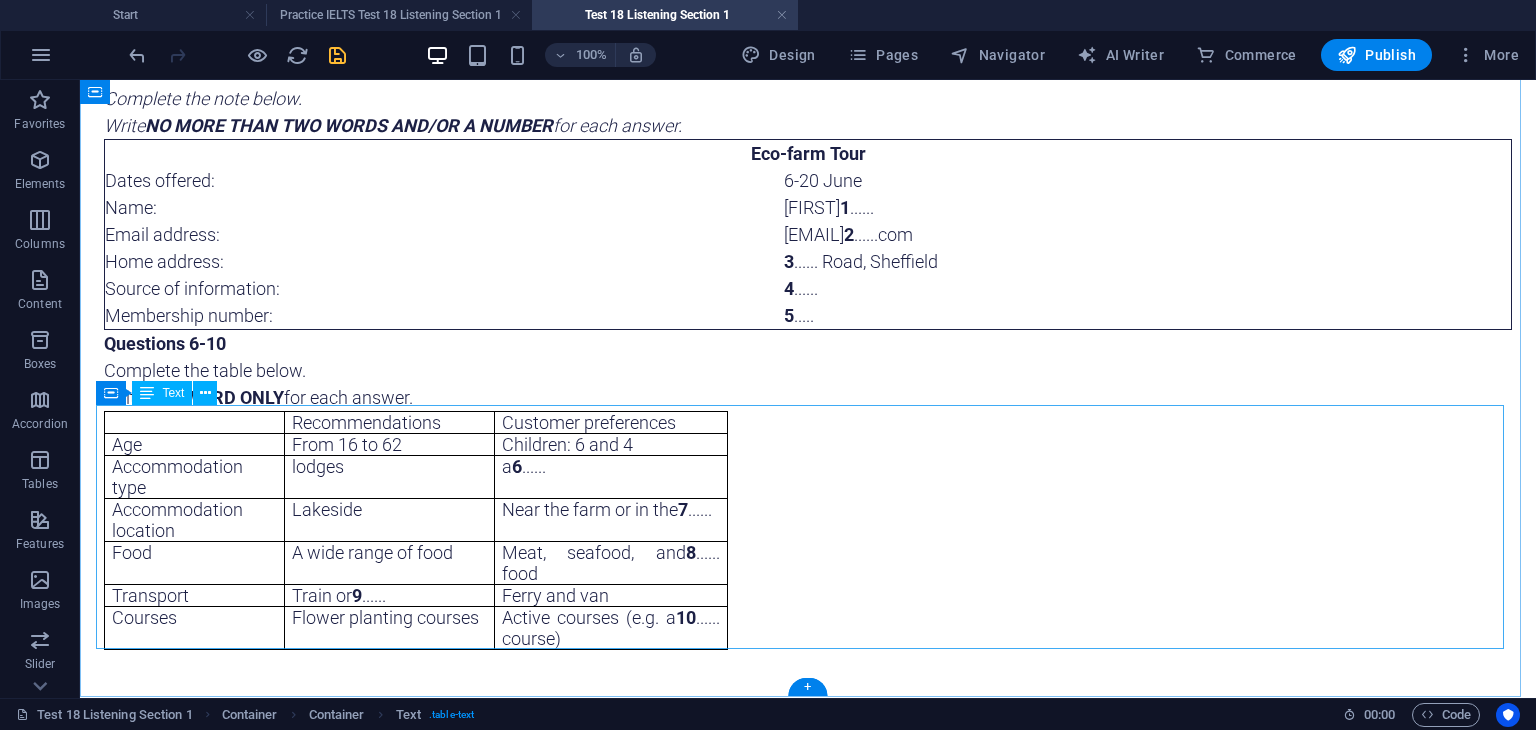 scroll, scrollTop: 210, scrollLeft: 0, axis: vertical 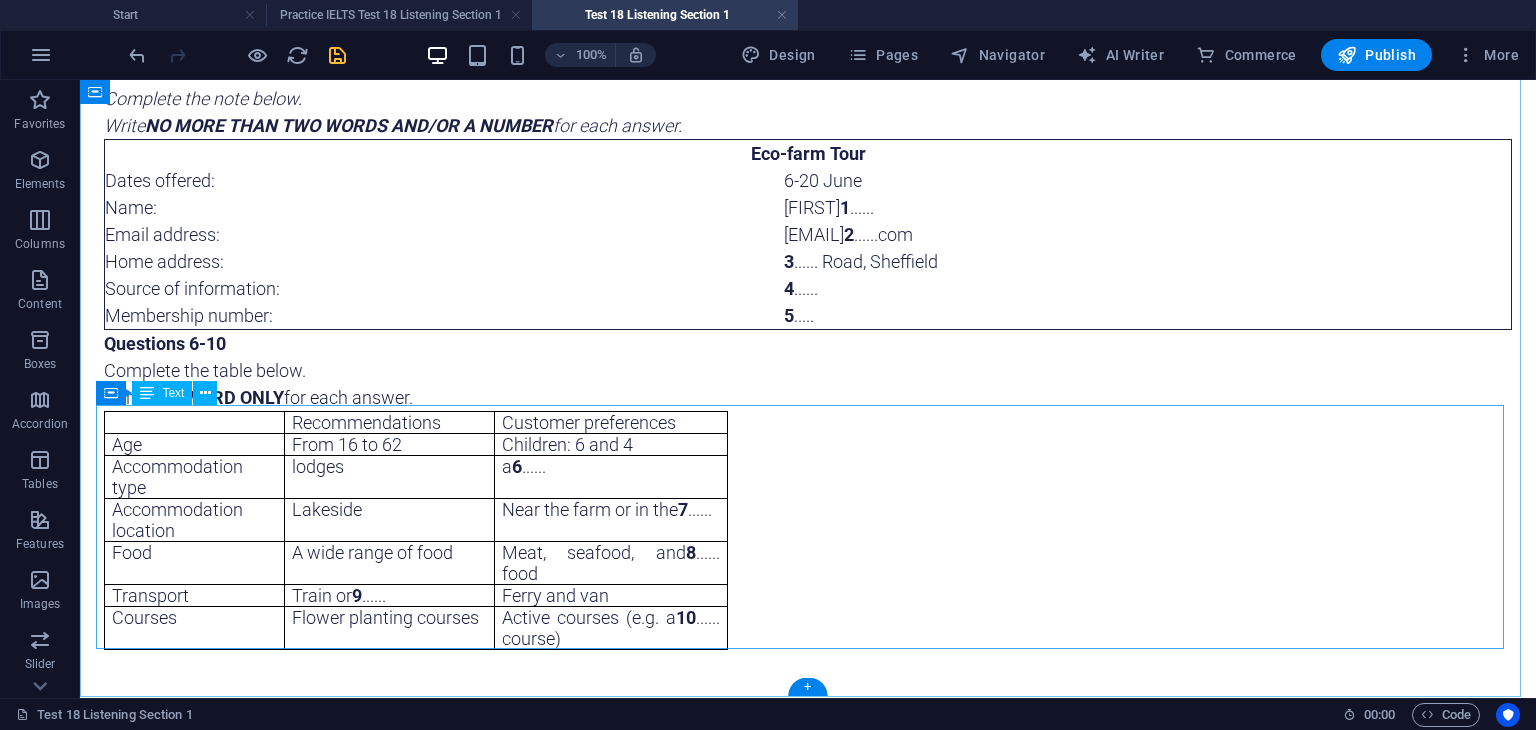 click on "Recommendations Customer preferences Age From 16 to 62 Children: 6 and 4 Accommodation type lodges a  6 ...... Accommodation location Lakeside Near the farm or in the  7 ...... Food A wide range of food Meat, seafood, and  8 ...... food Transport Train or  9 ...... Ferry and van Courses Flower planting courses Active courses (e.g. a  10 ...... course)" at bounding box center [808, 530] 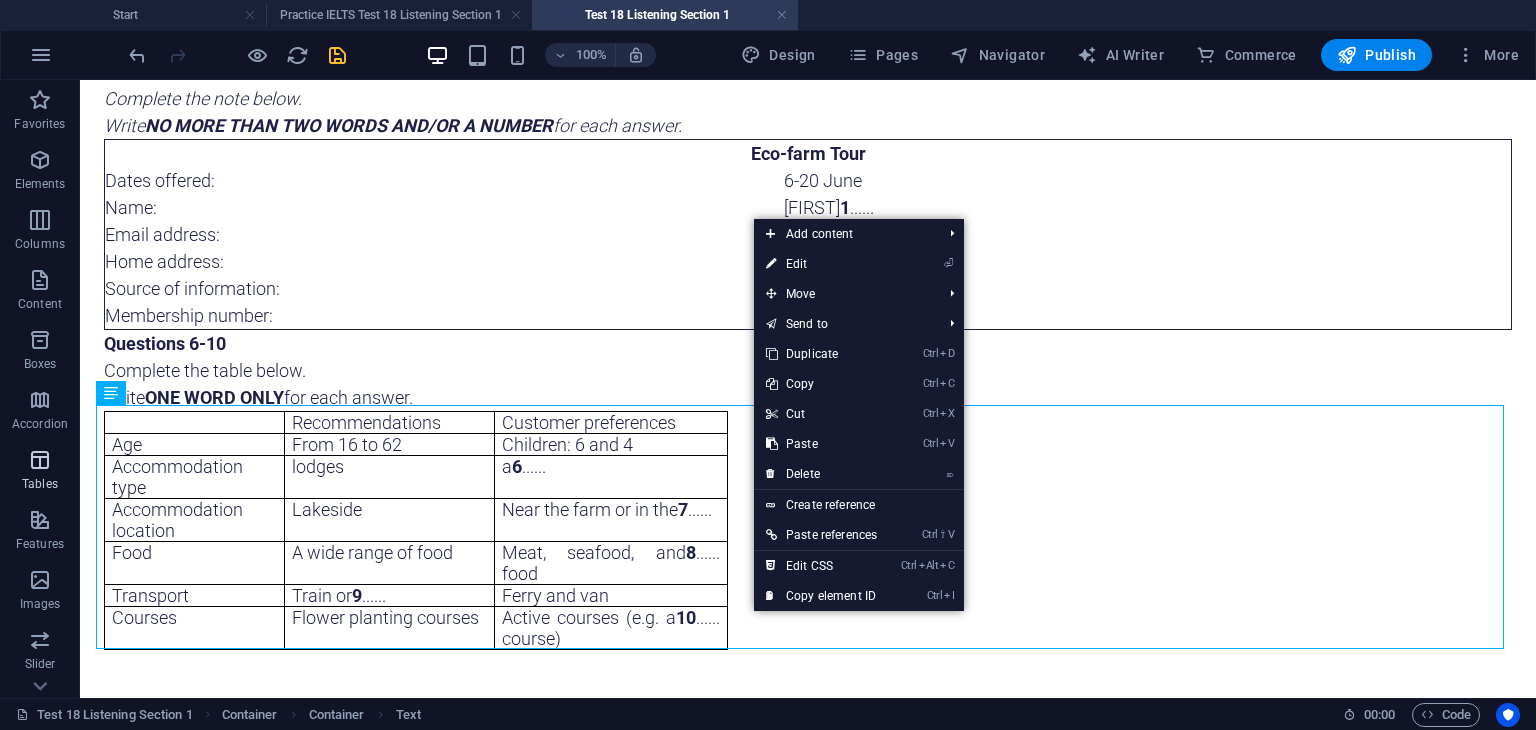 drag, startPoint x: 25, startPoint y: 455, endPoint x: 36, endPoint y: 453, distance: 11.18034 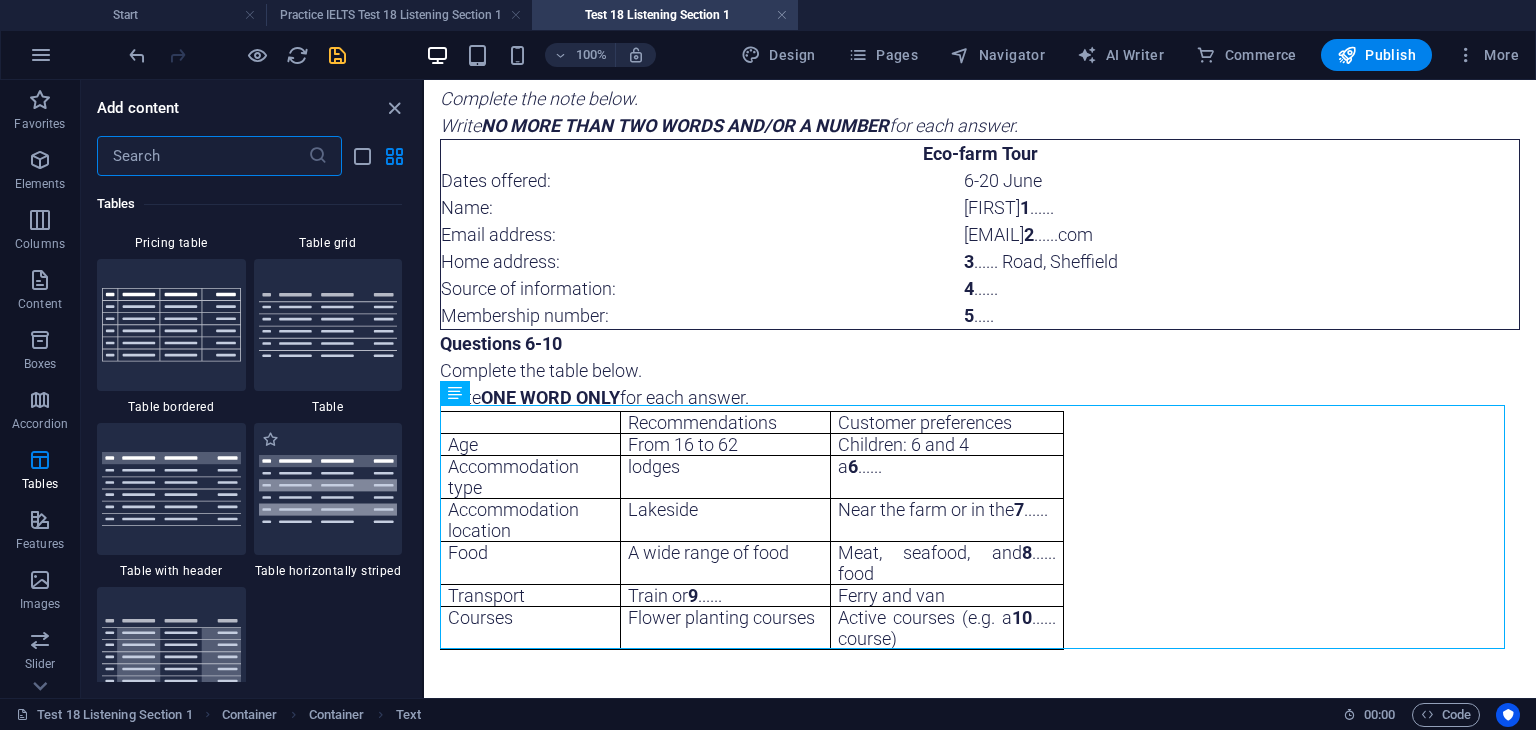scroll, scrollTop: 7226, scrollLeft: 0, axis: vertical 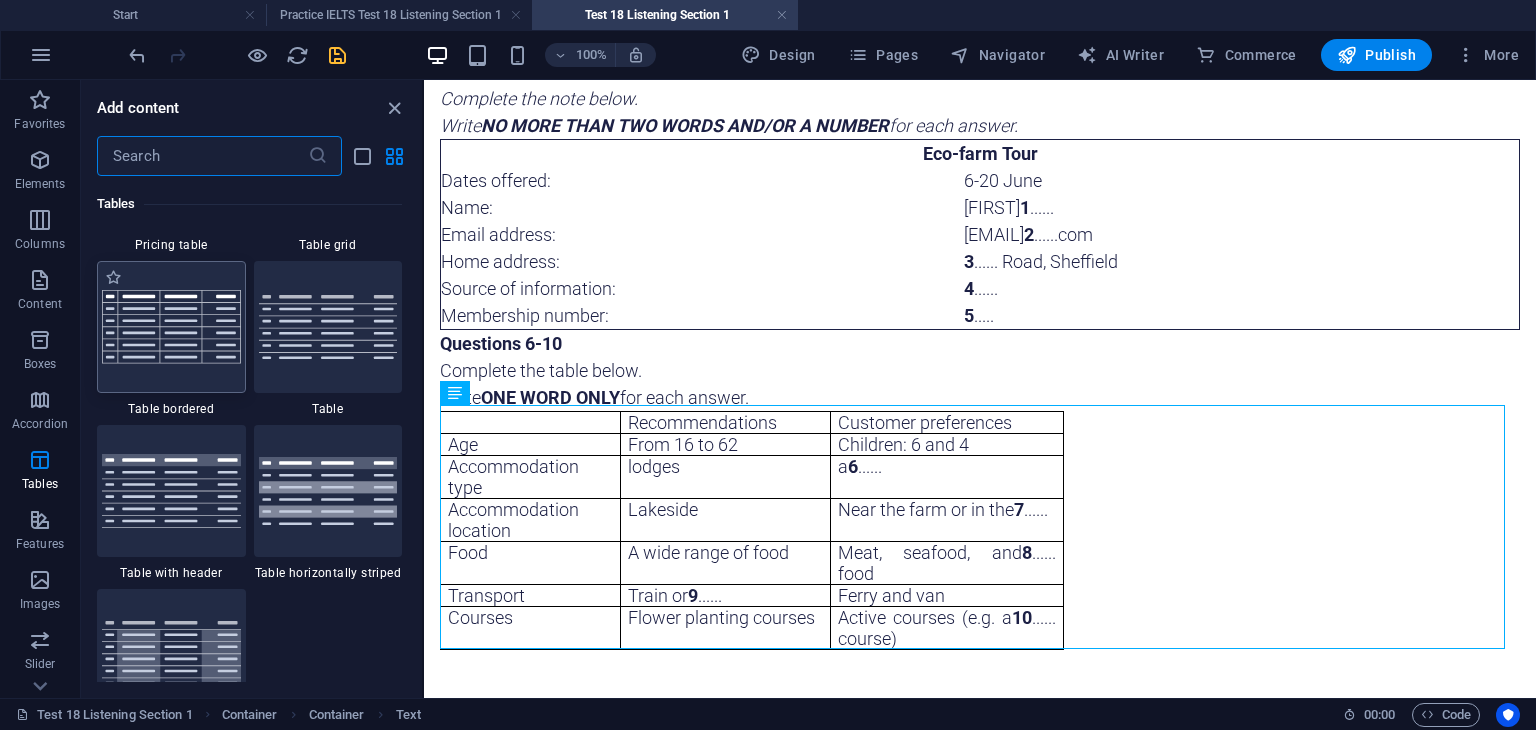 click at bounding box center [171, 326] 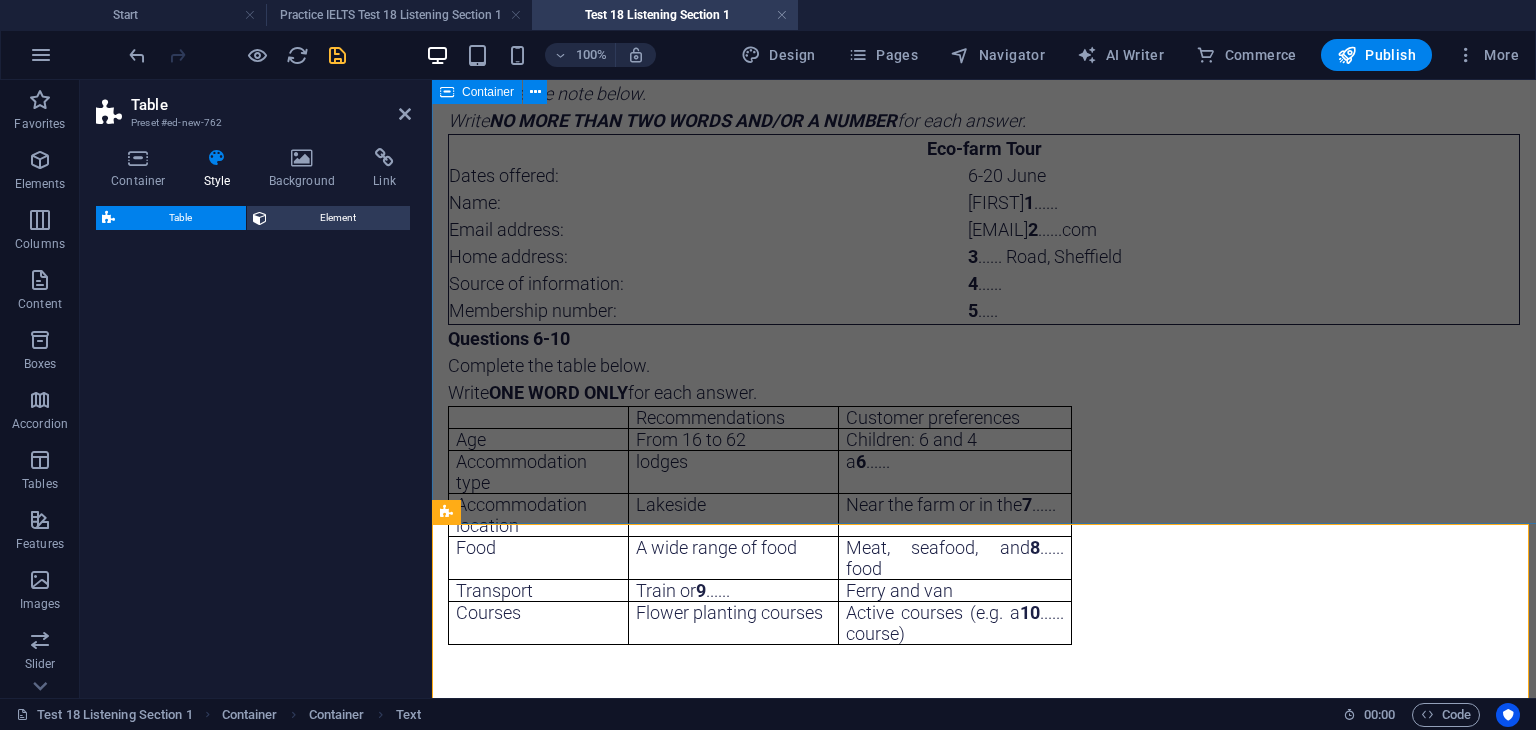 scroll, scrollTop: 384, scrollLeft: 0, axis: vertical 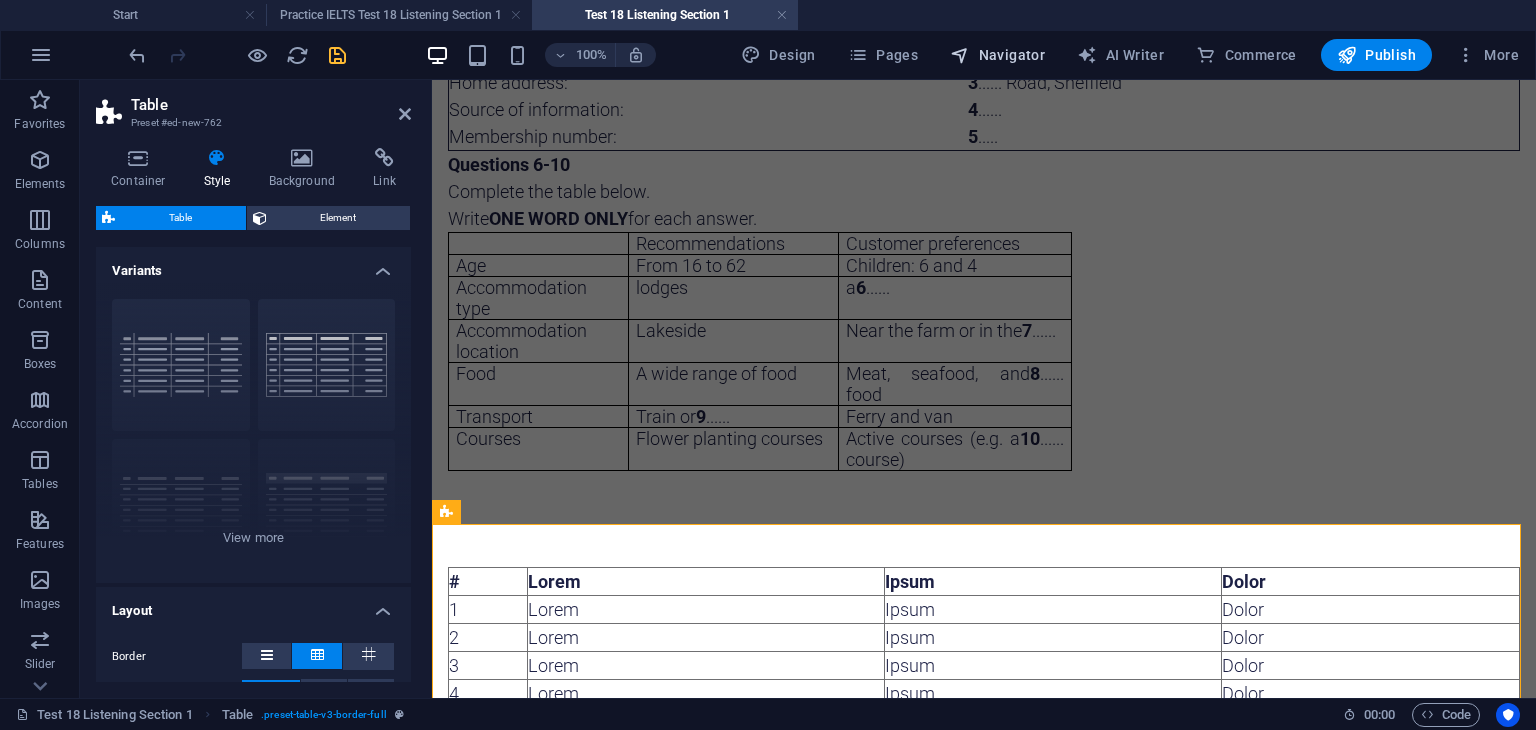 click on "Navigator" at bounding box center (997, 55) 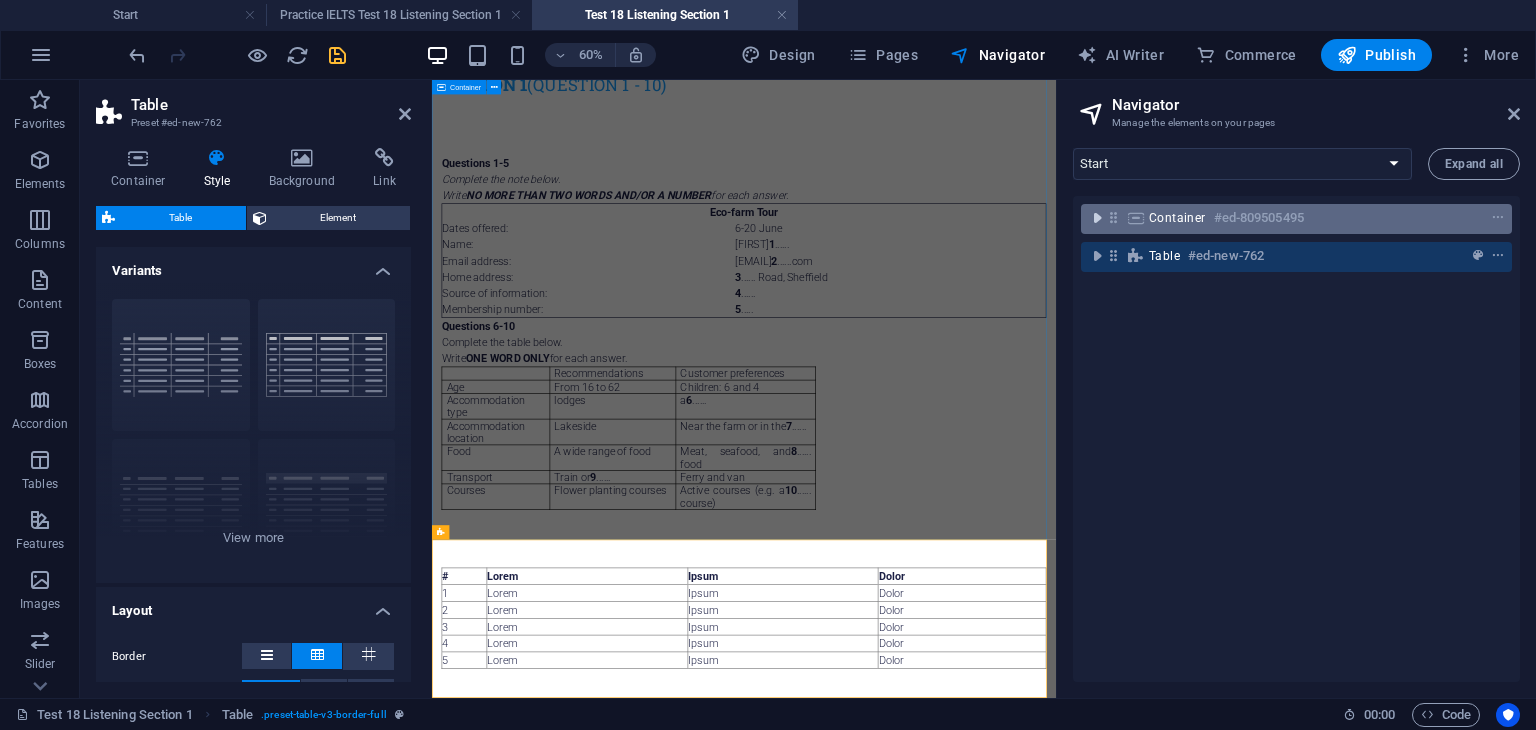 click at bounding box center (1097, 218) 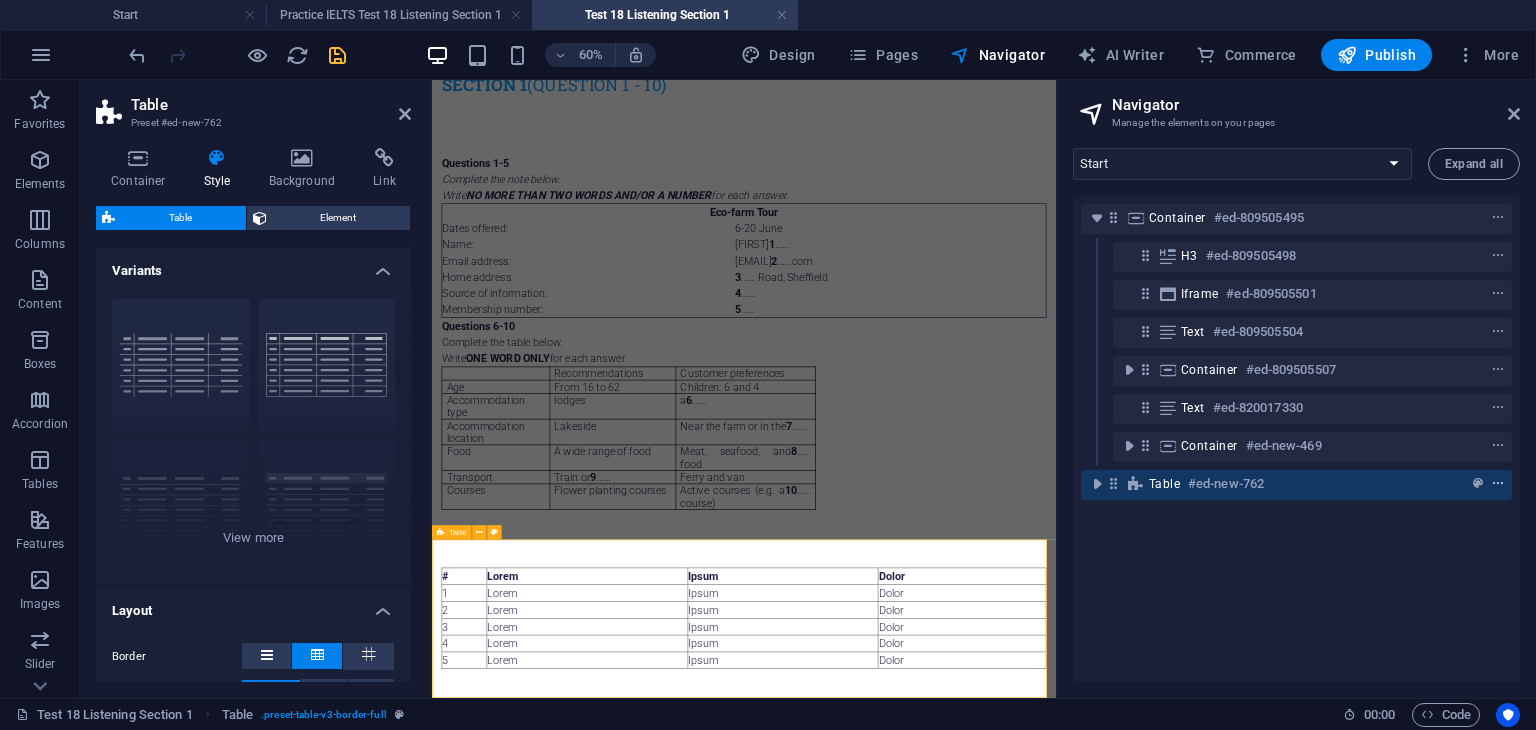 click at bounding box center (1498, 484) 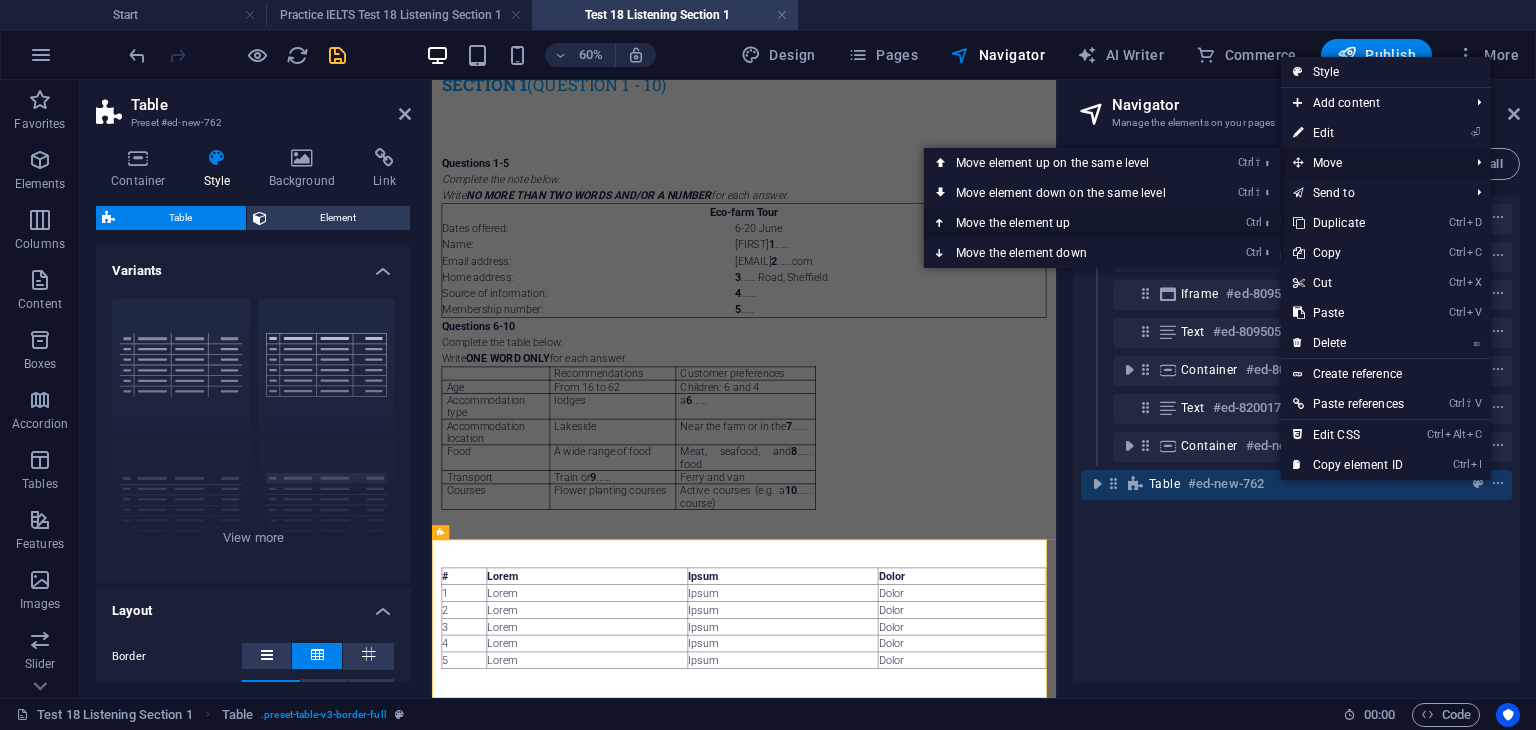 click on "Ctrl ⬆  Move the element up" at bounding box center [1065, 223] 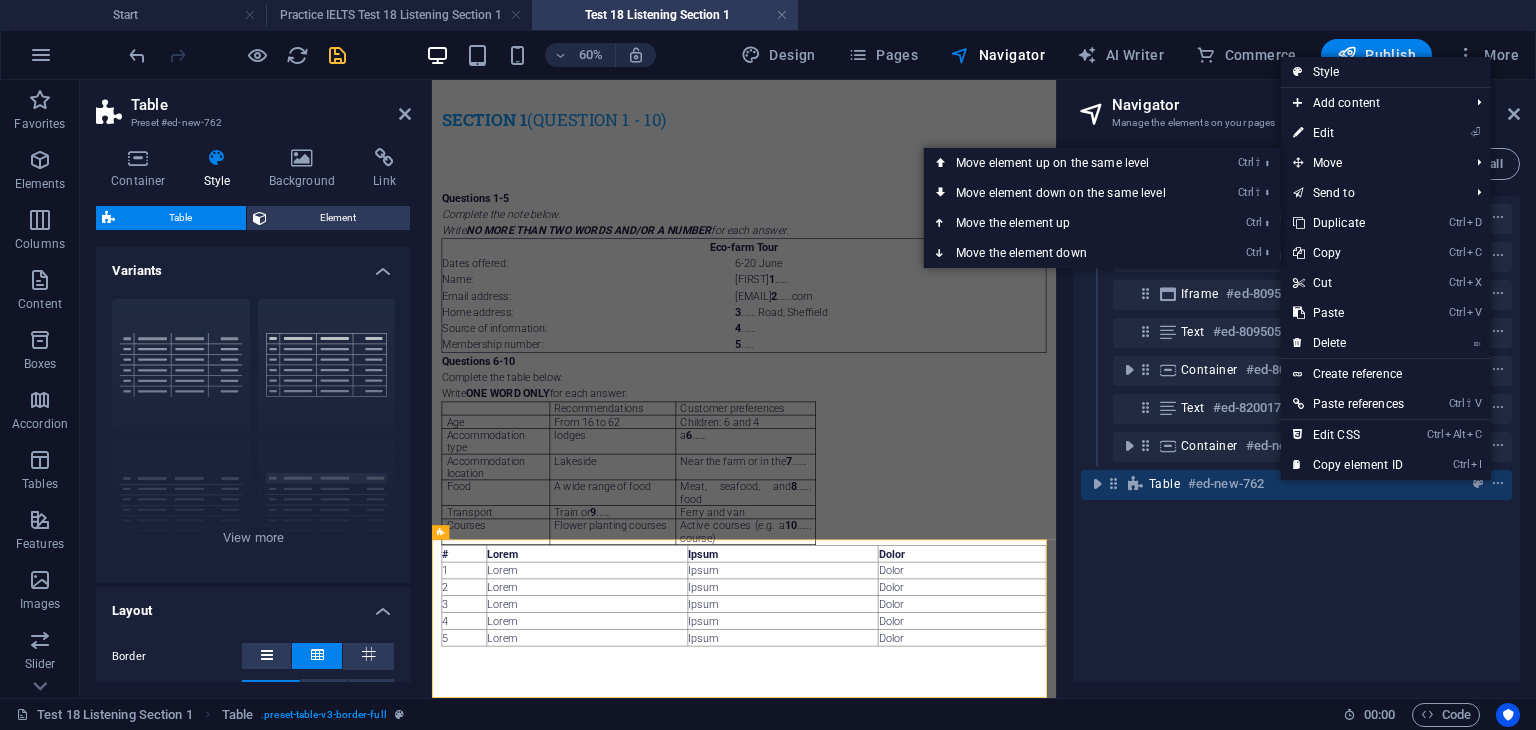scroll, scrollTop: 0, scrollLeft: 0, axis: both 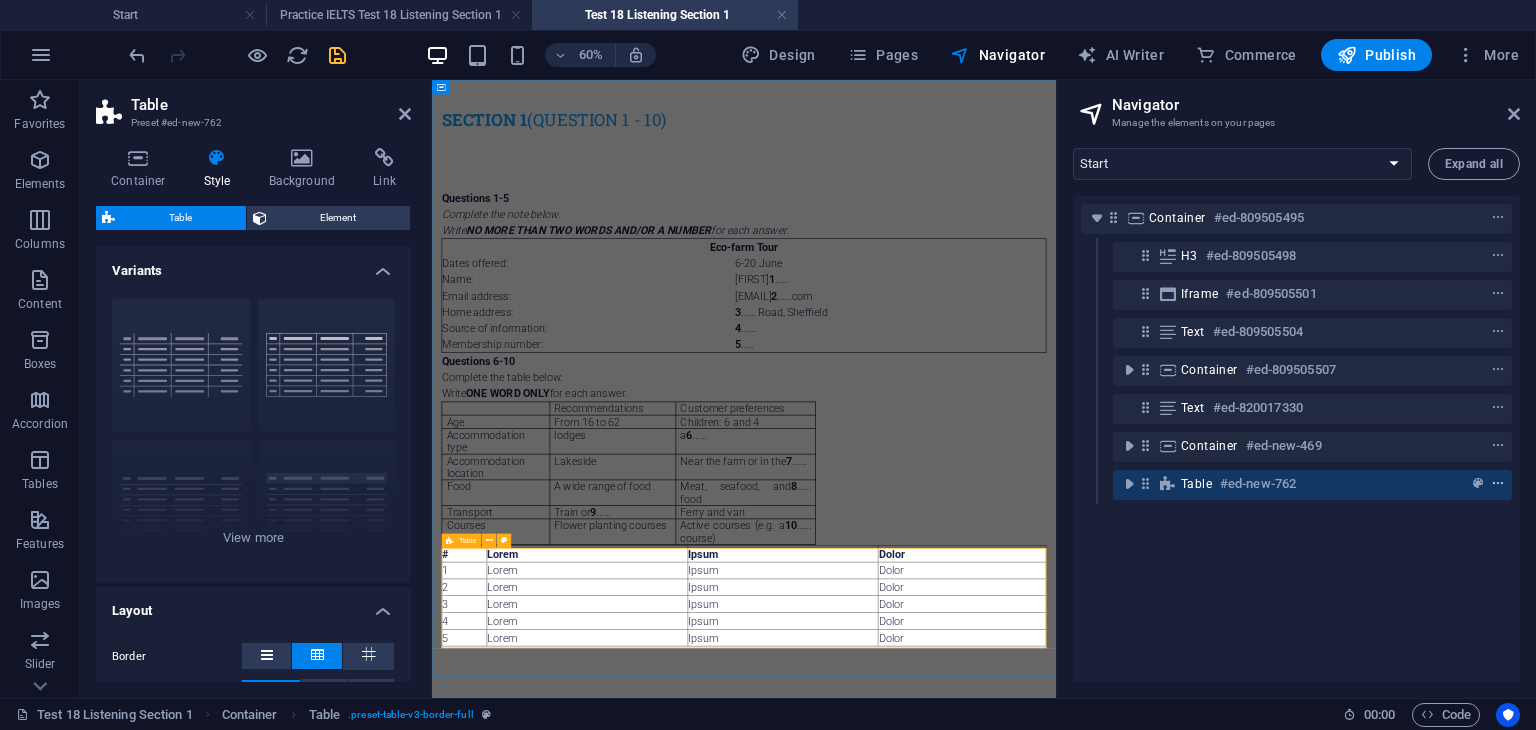 click at bounding box center [1498, 484] 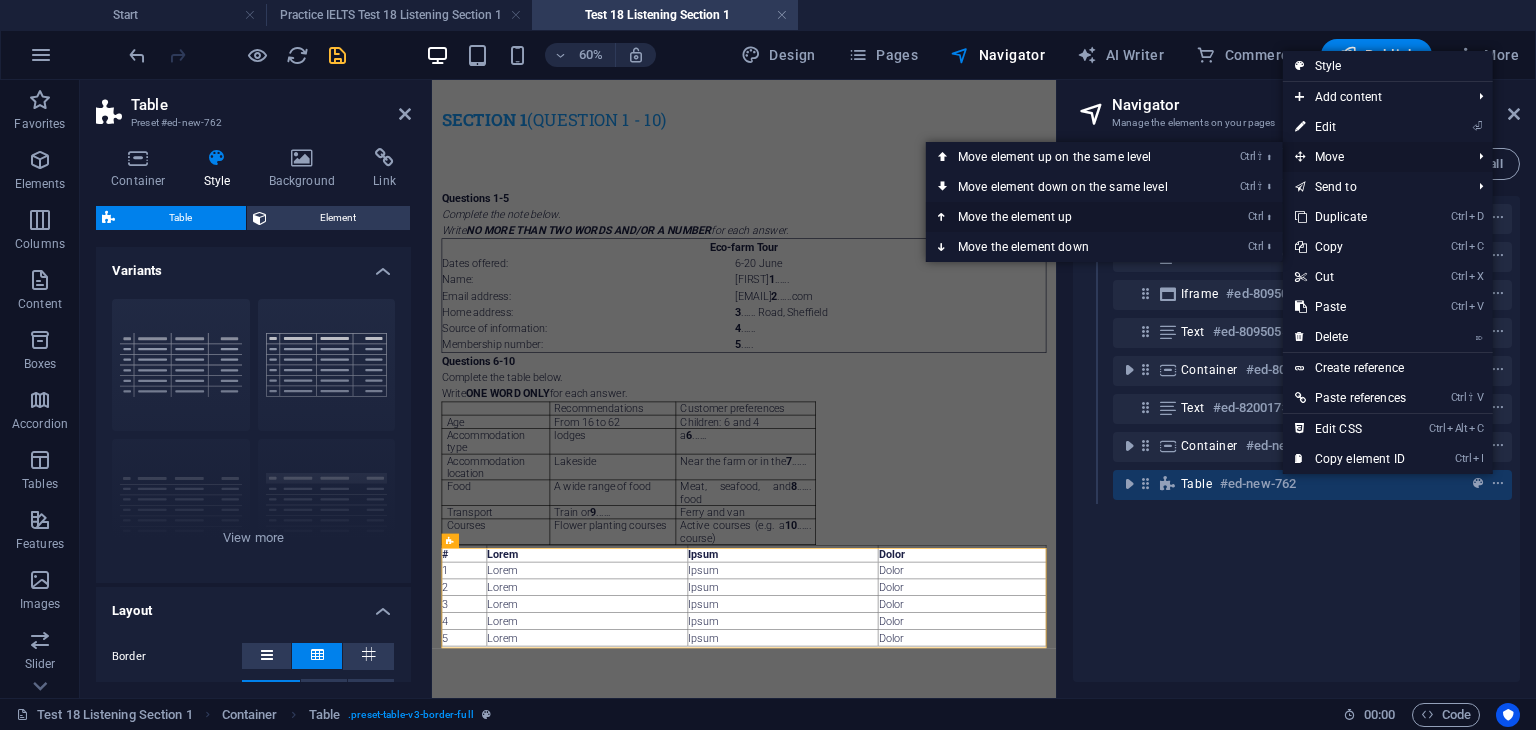 click on "Ctrl ⬆  Move the element up" at bounding box center [1067, 217] 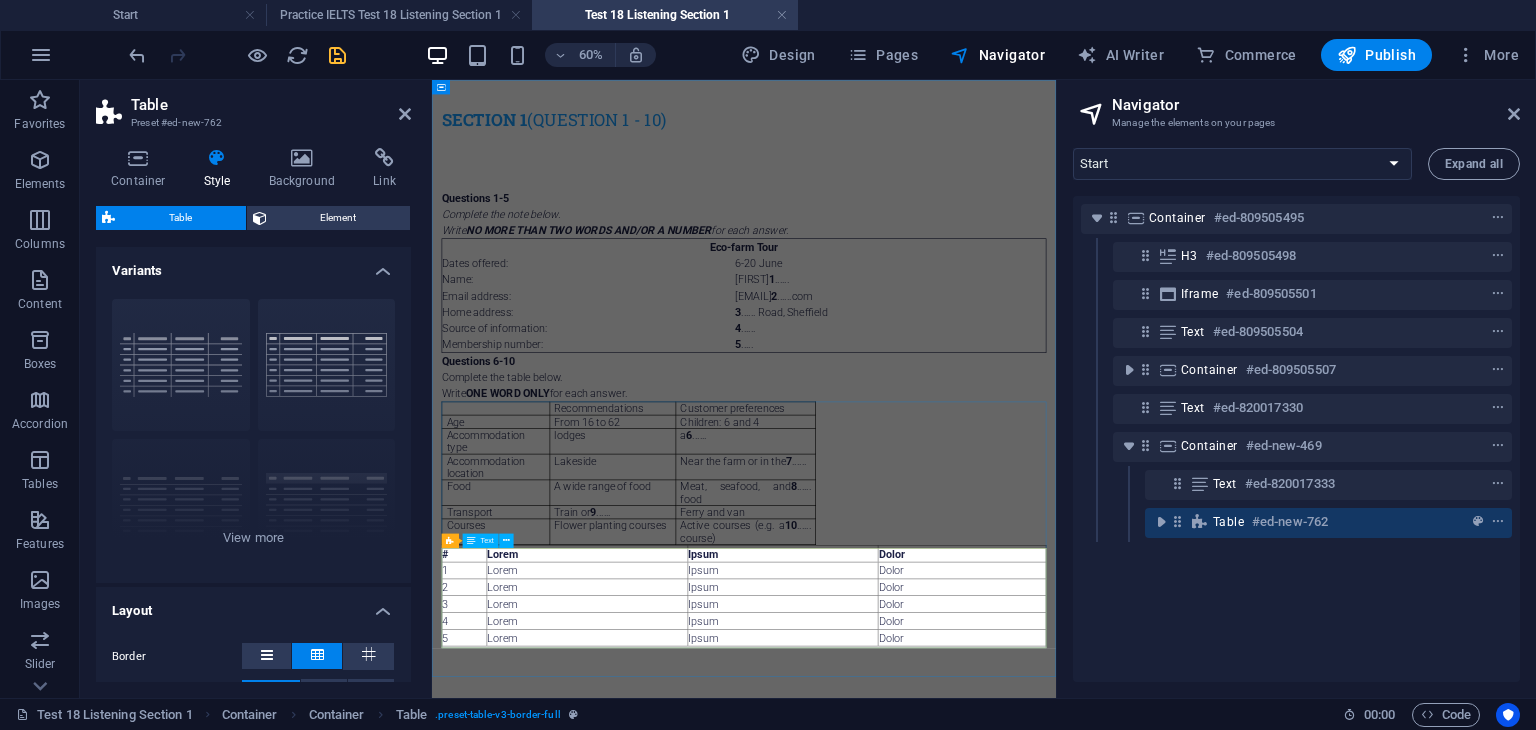 click on "# Lorem Ipsum Dolor 1 Lorem  Ipsum Dolor 2 Lorem Ipsum Dolor 3 Lorem Ipsum Dolor 4 Lorem Ipsum Dolor 5 Lorem Ipsum Dolor" at bounding box center (952, 939) 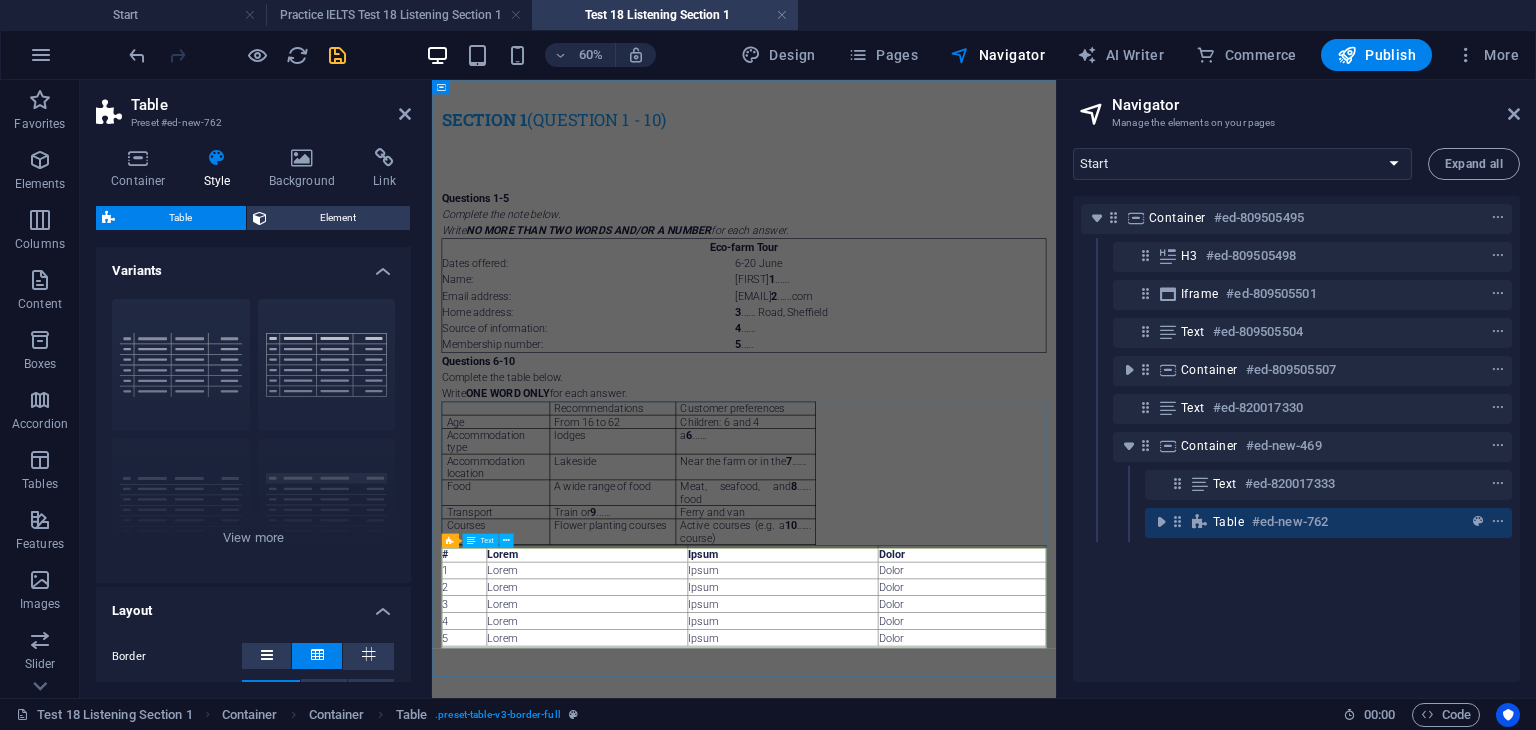 click on "# Lorem Ipsum Dolor 1 Lorem  Ipsum Dolor 2 Lorem Ipsum Dolor 3 Lorem Ipsum Dolor 4 Lorem Ipsum Dolor 5 Lorem Ipsum Dolor" at bounding box center [952, 939] 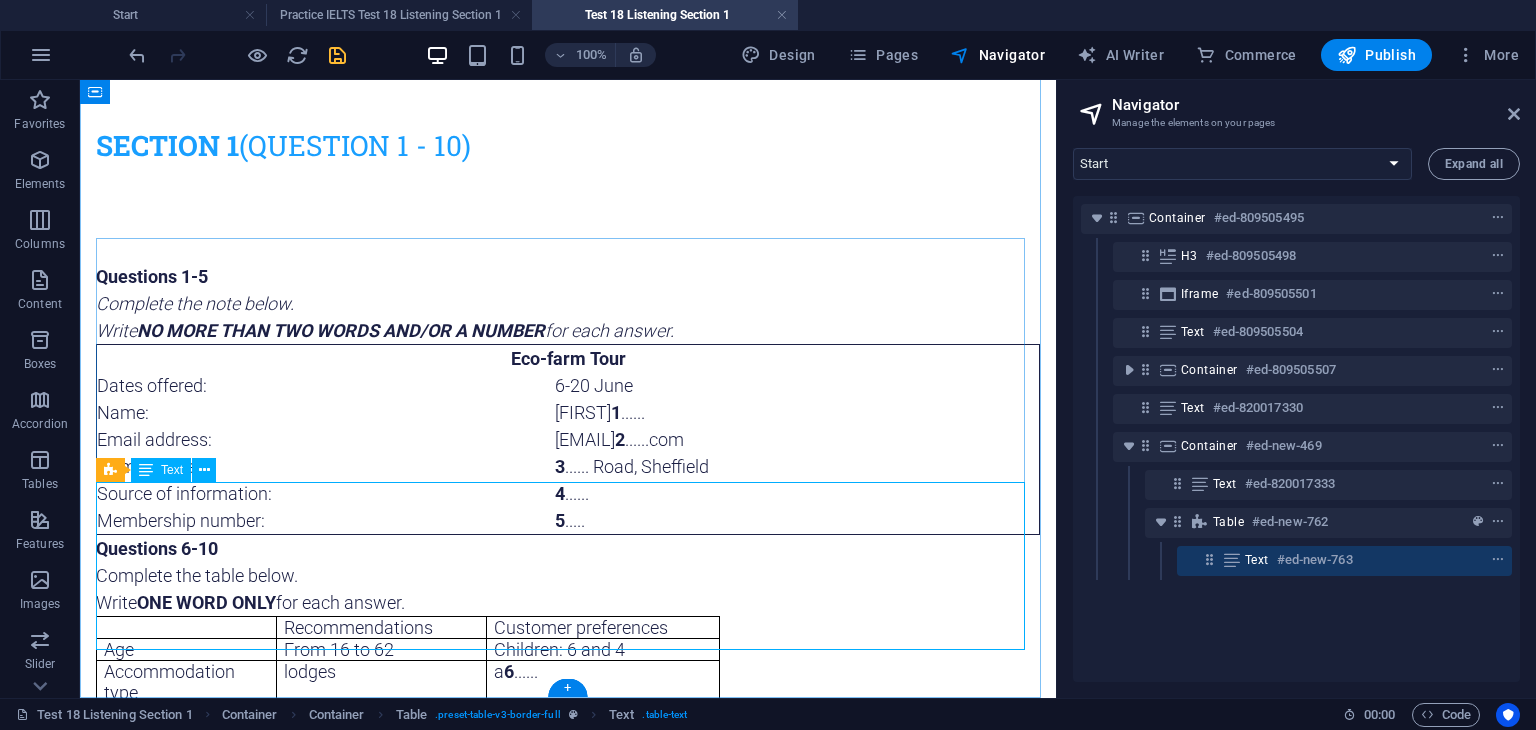 scroll, scrollTop: 377, scrollLeft: 0, axis: vertical 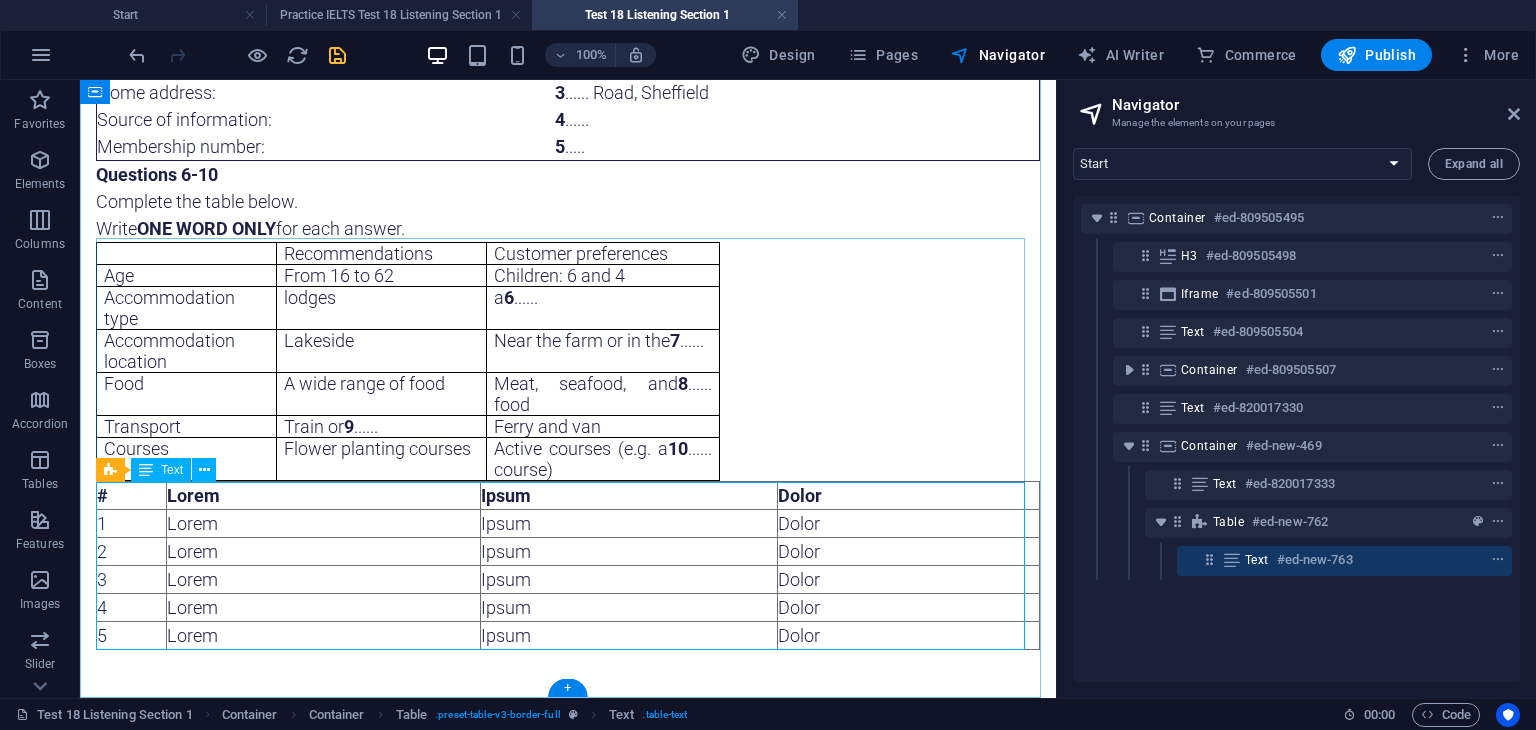 click on "# Lorem Ipsum Dolor 1 Lorem  Ipsum Dolor 2 Lorem Ipsum Dolor 3 Lorem Ipsum Dolor 4 Lorem Ipsum Dolor 5 Lorem Ipsum Dolor" at bounding box center [568, 565] 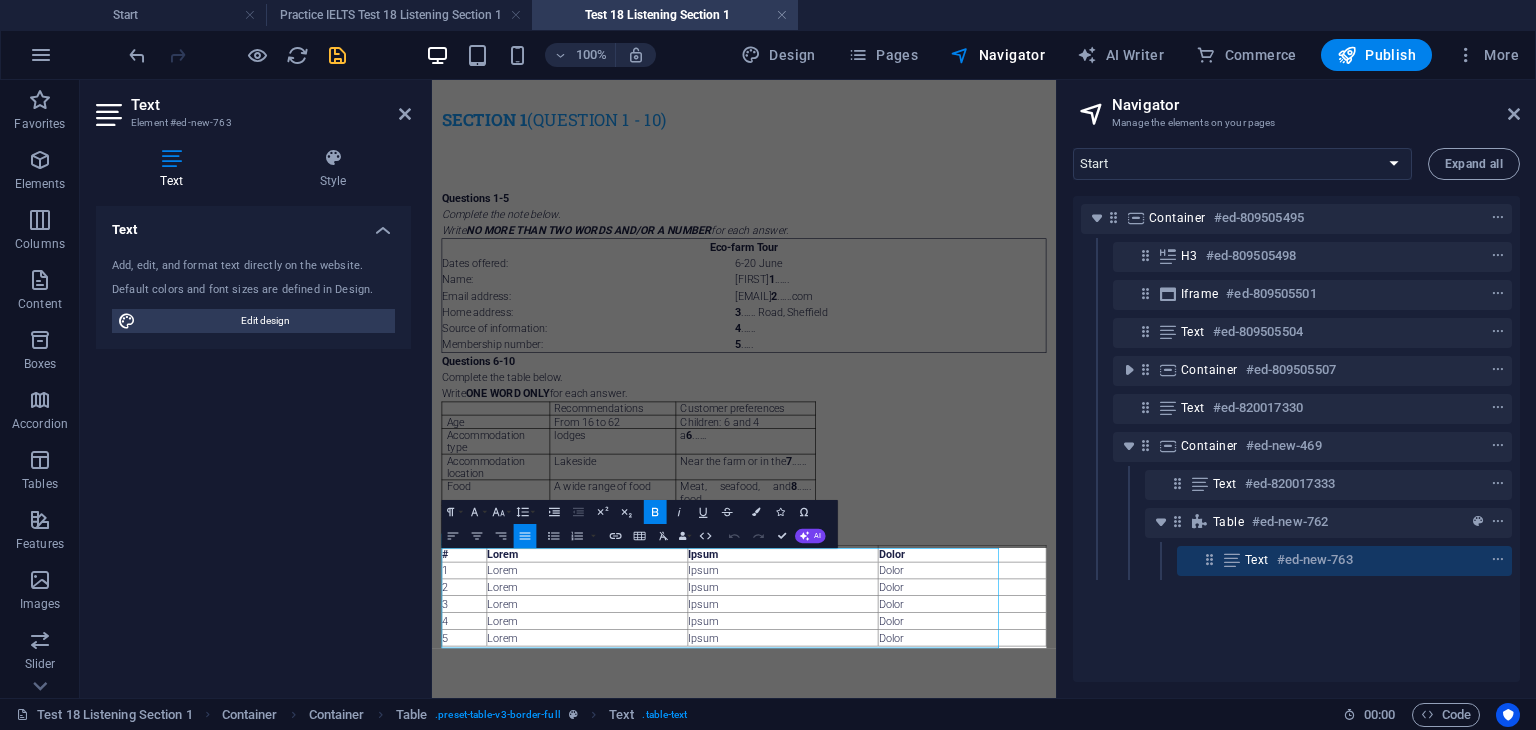 scroll, scrollTop: 0, scrollLeft: 0, axis: both 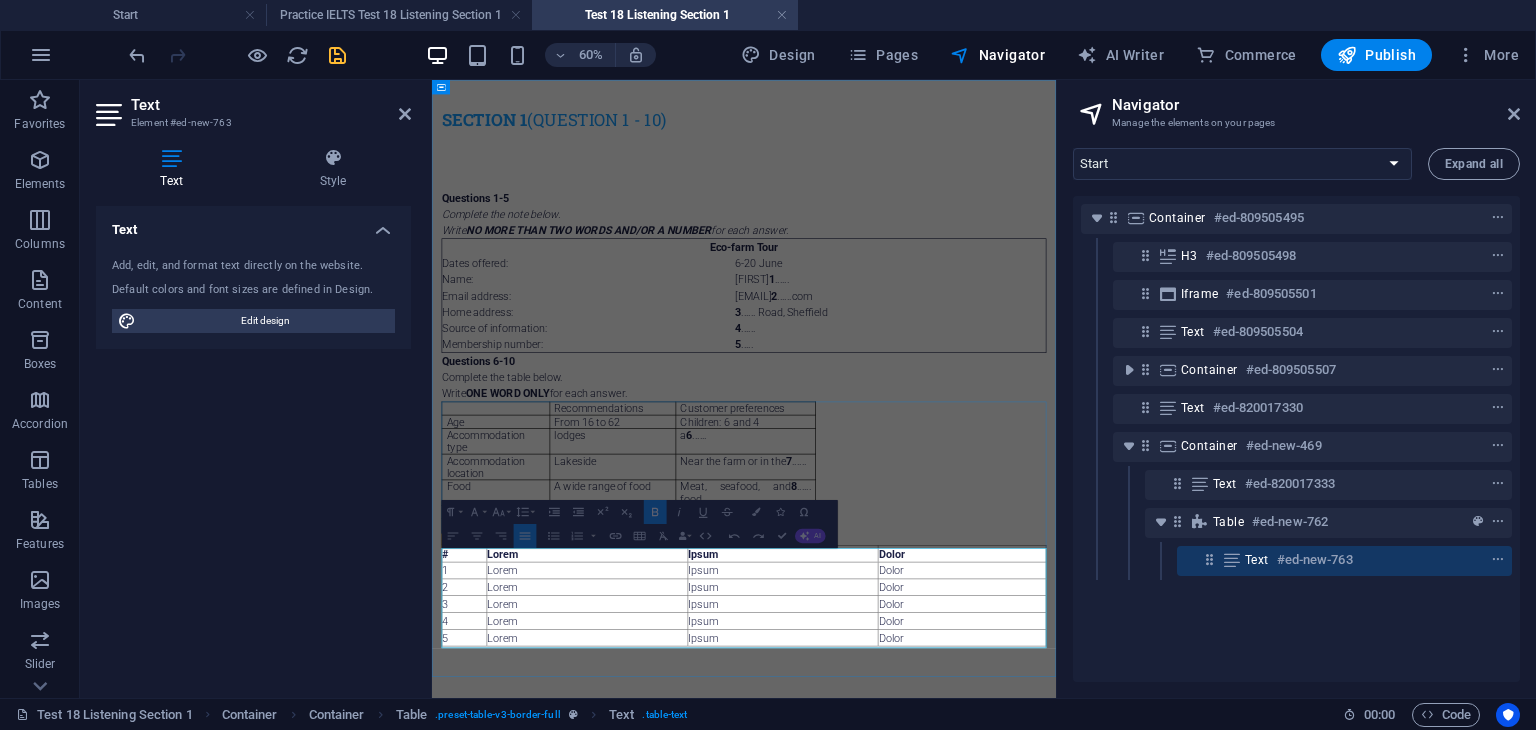 drag, startPoint x: 478, startPoint y: 876, endPoint x: 896, endPoint y: 888, distance: 418.1722 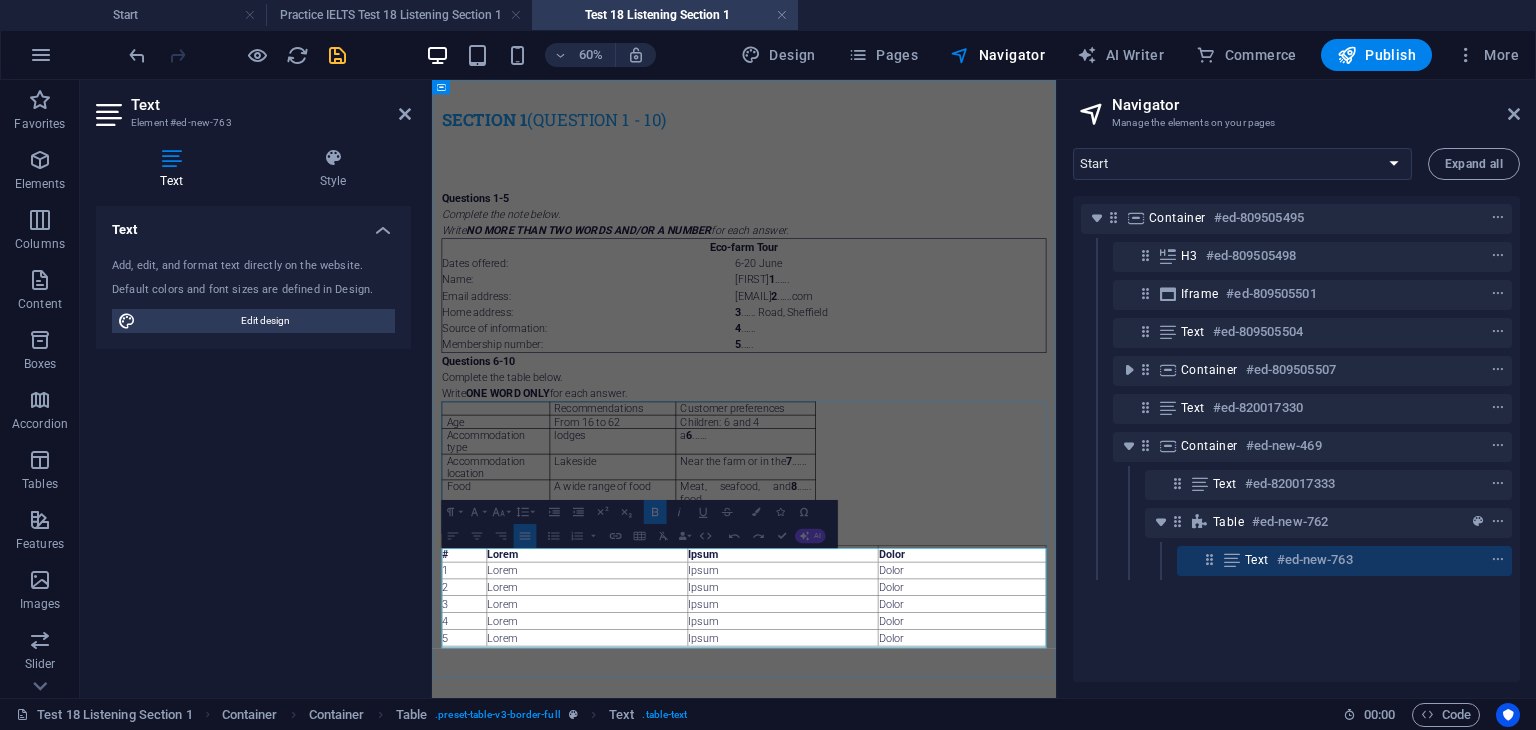 click on "# Lorem Ipsum Dolor 1 Lorem  Ipsum Dolor 2 Lorem Ipsum Dolor 3 Lorem Ipsum Dolor 4 Lorem Ipsum Dolor 5 Lorem Ipsum Dolor" at bounding box center (952, 939) 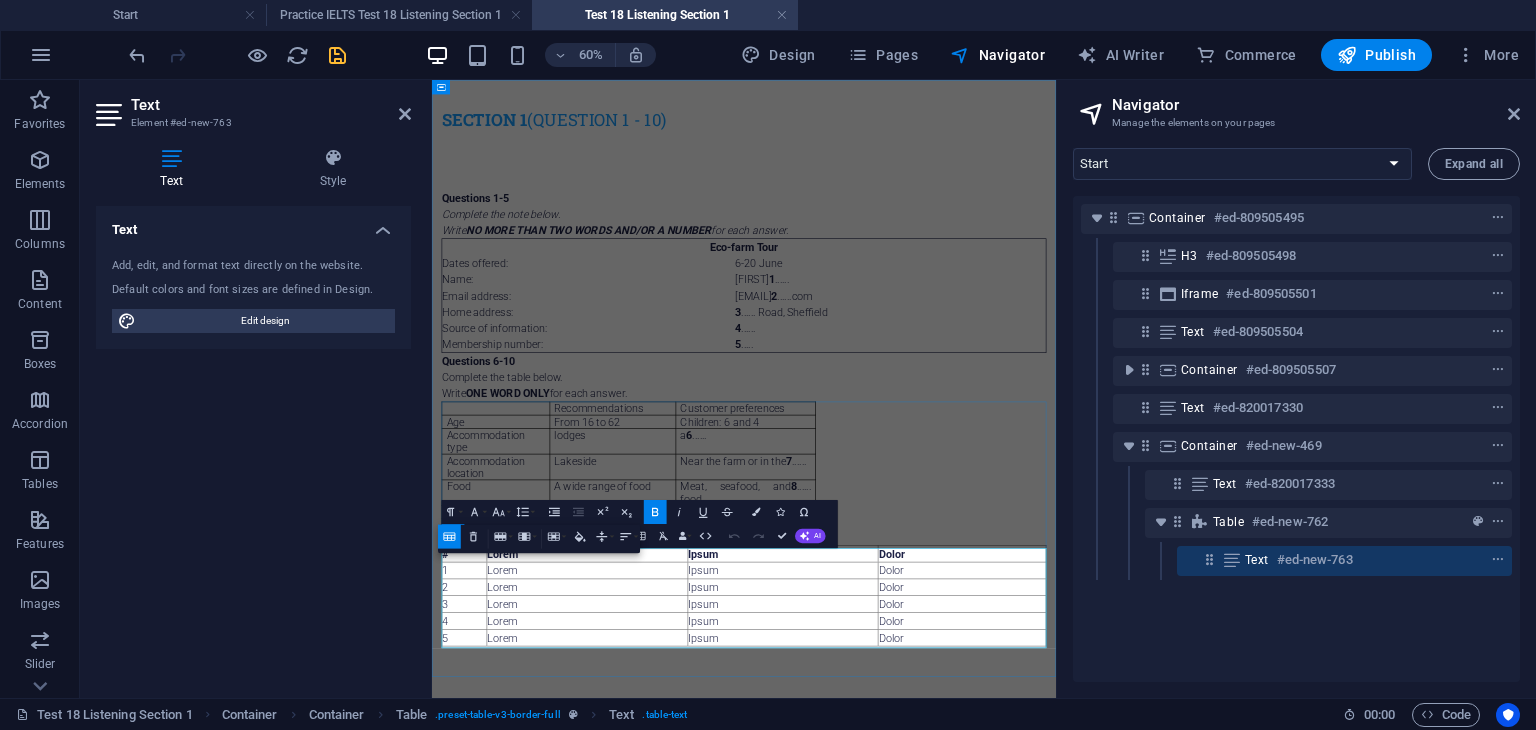 click on "Lorem" at bounding box center [691, 870] 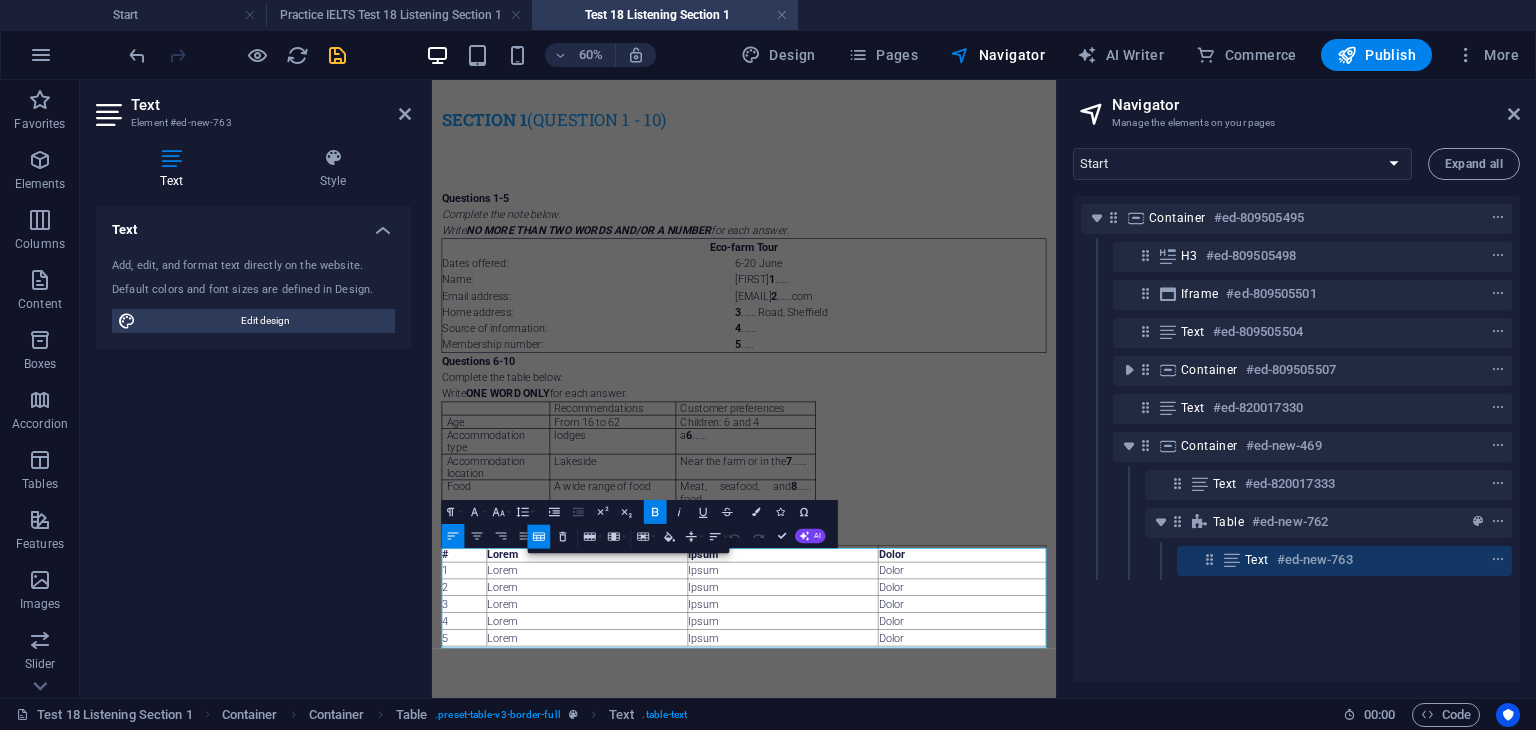 click 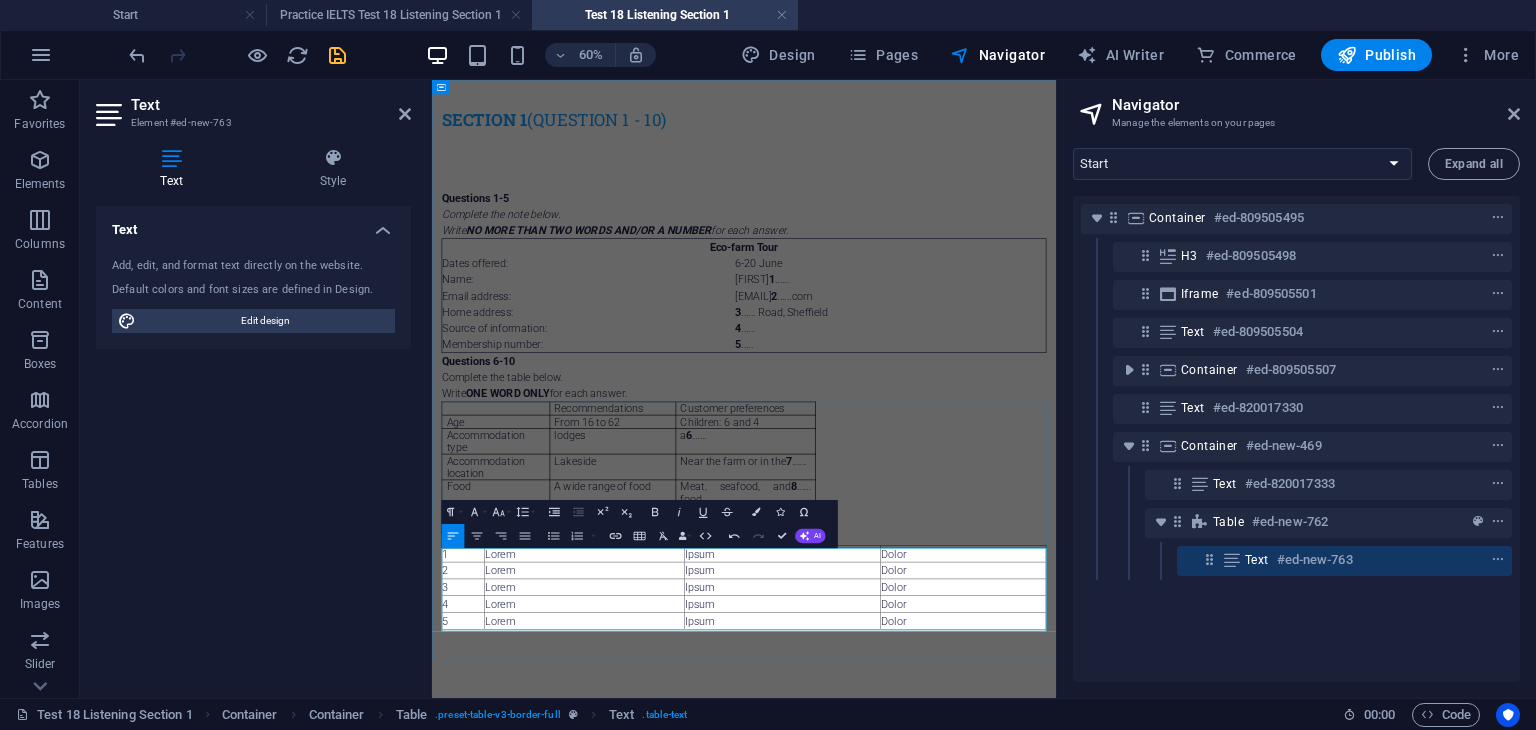click on "Dolor" at bounding box center (1318, 870) 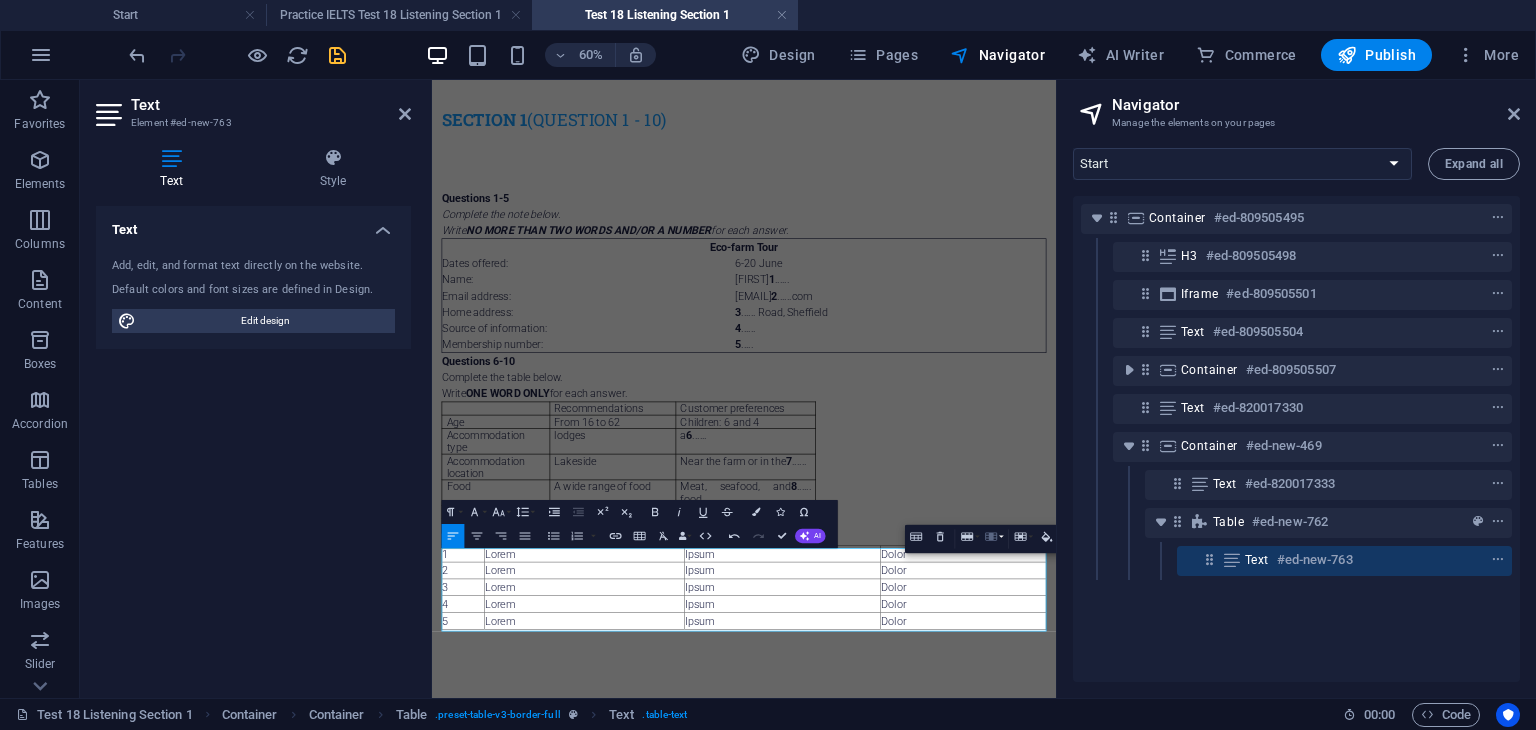 click 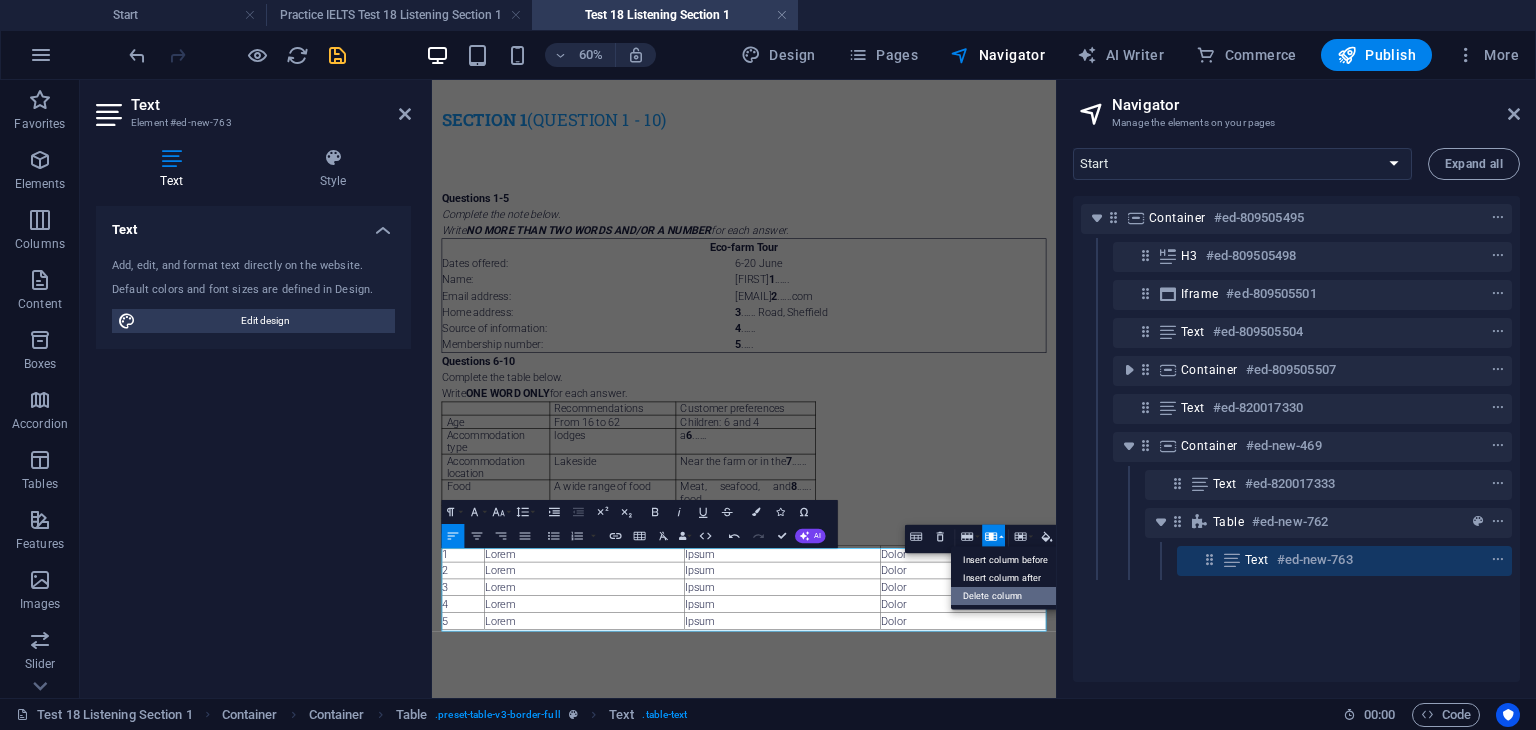 click on "Delete column" at bounding box center (1005, 596) 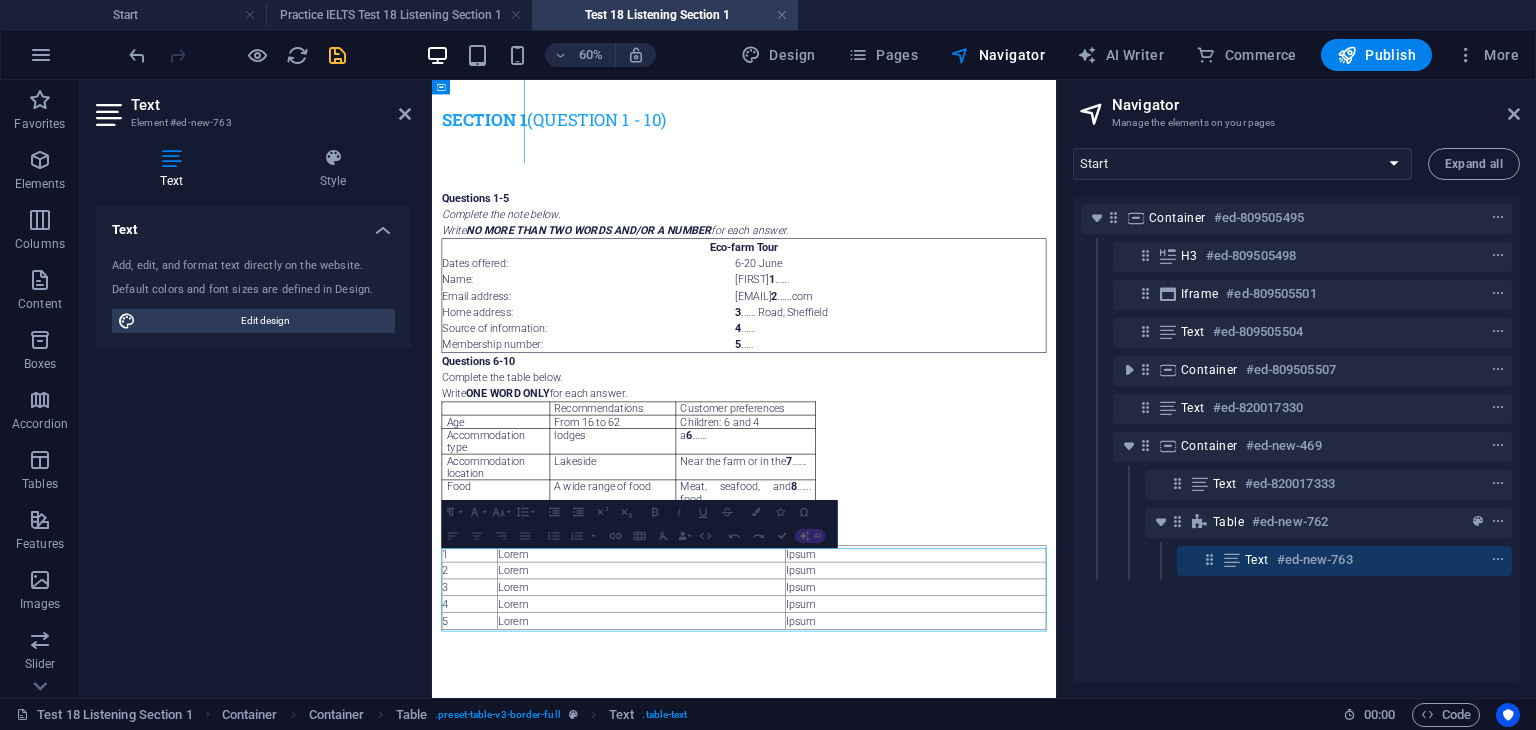 drag, startPoint x: 542, startPoint y: 924, endPoint x: 605, endPoint y: 917, distance: 63.387695 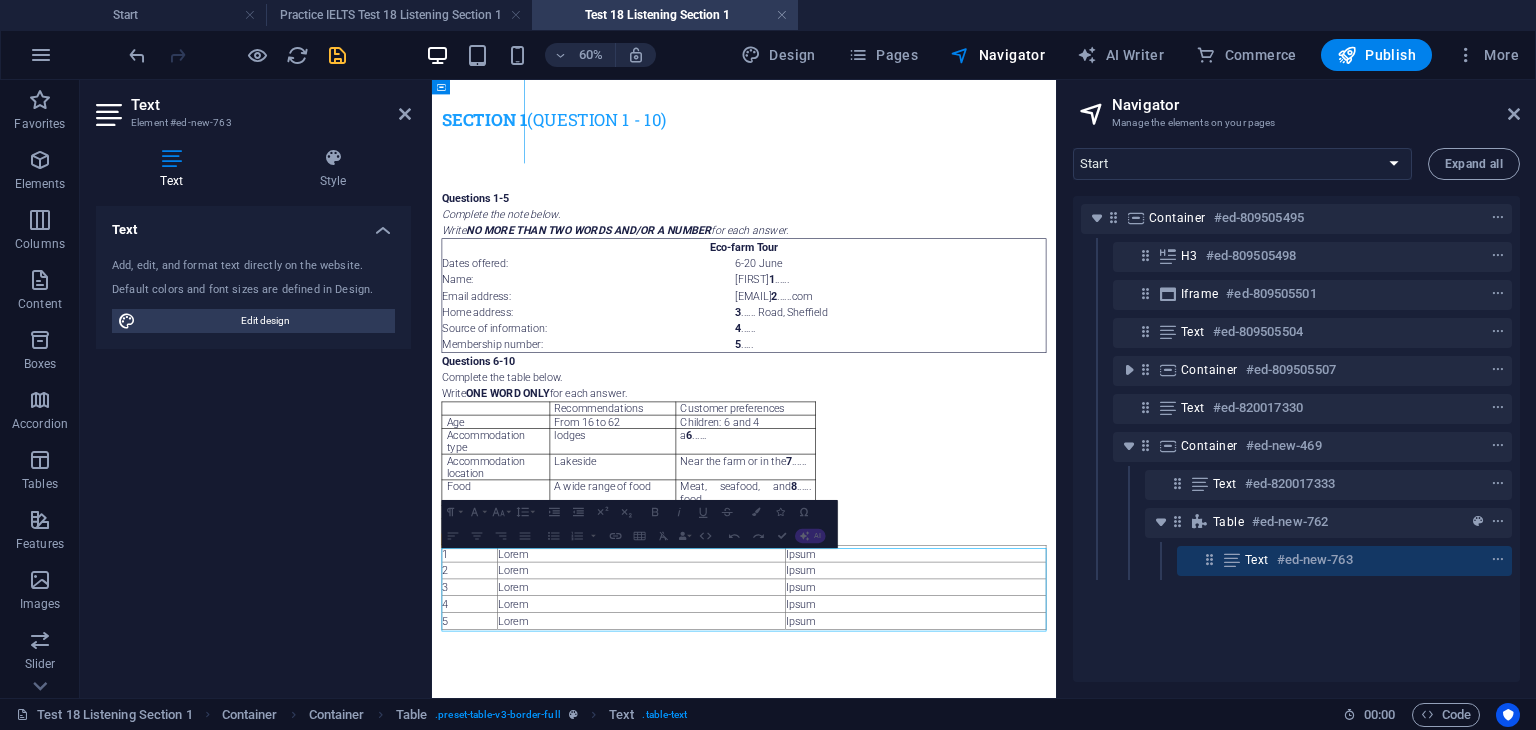 click at bounding box center (586, 149) 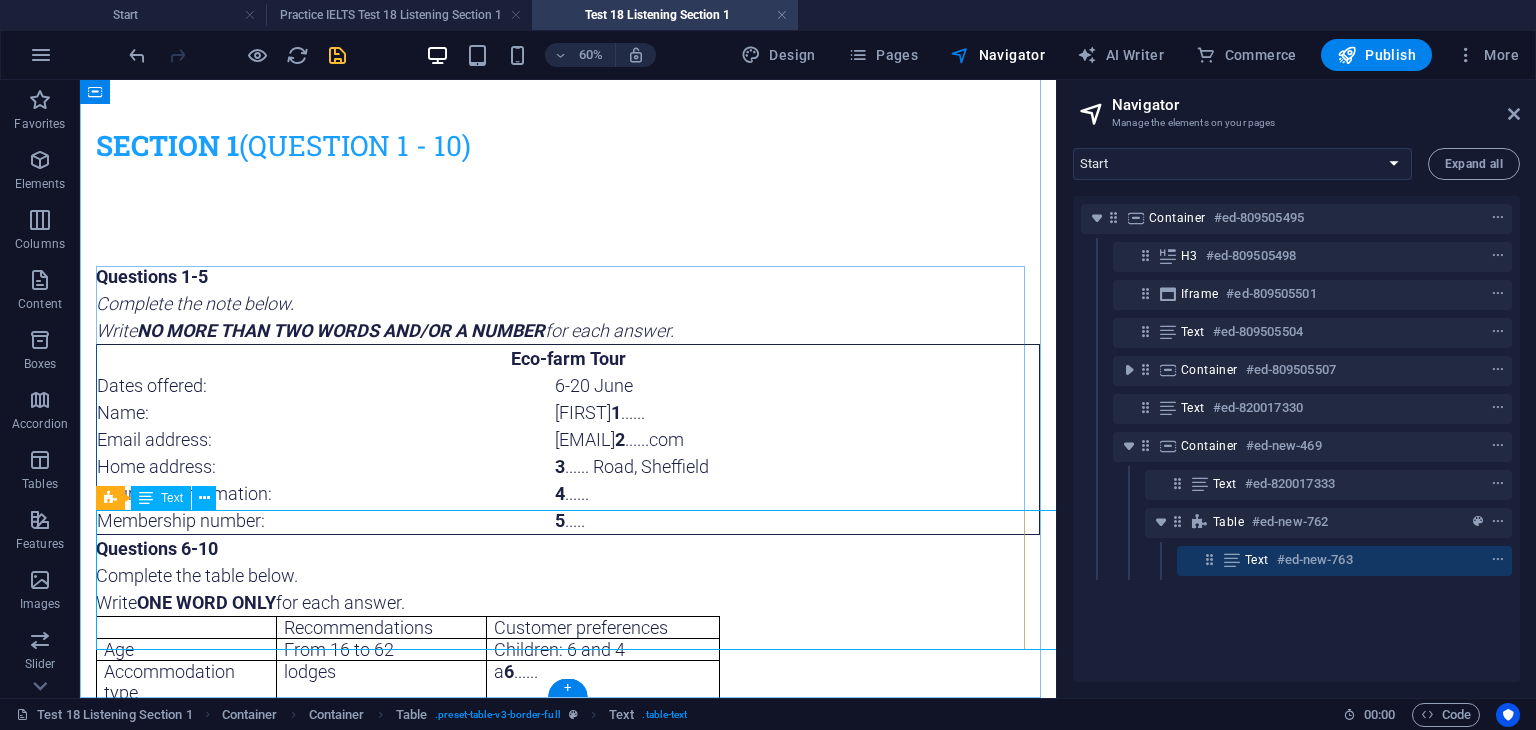 scroll, scrollTop: 349, scrollLeft: 0, axis: vertical 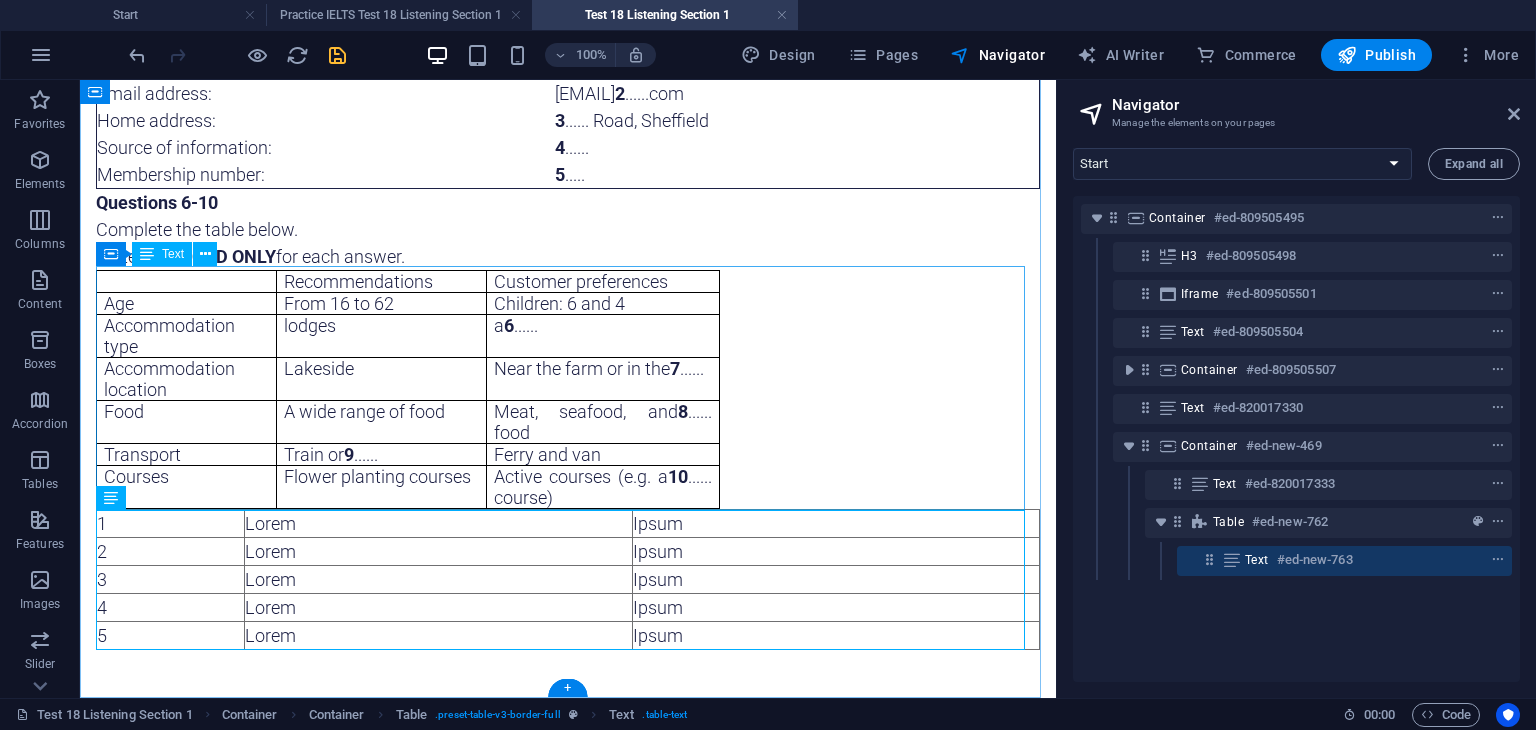 click on "Recommendations Customer preferences Age From 16 to 62 Children: 6 and 4 Accommodation type lodges a  6 ...... Accommodation location Lakeside Near the farm or in the  7 ...... Food A wide range of food Meat, seafood, and  8 ...... food Transport Train or  9 ...... Ferry and van Courses Flower planting courses Active courses (e.g. a  10 ...... course)" at bounding box center [568, 389] 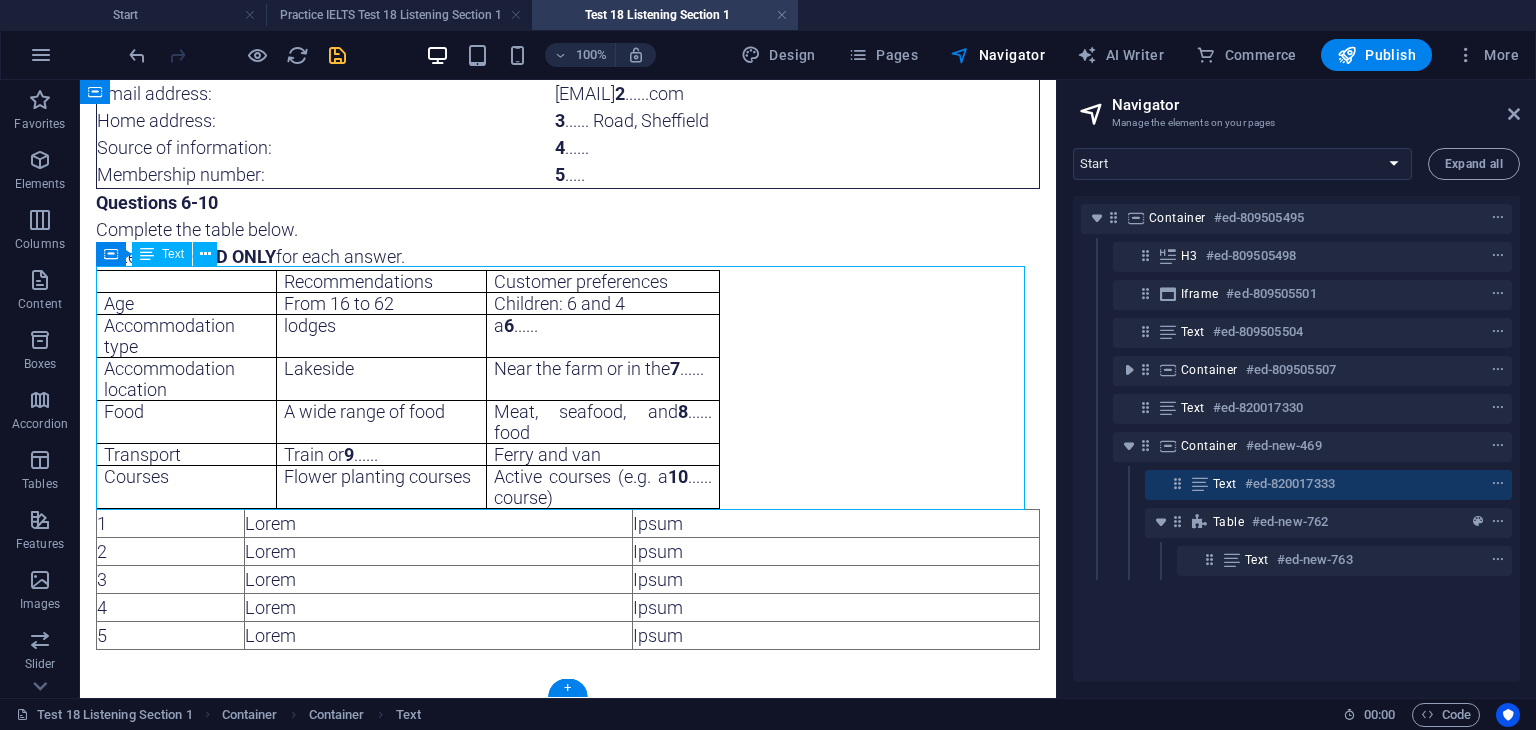 click on "Recommendations Customer preferences Age From 16 to 62 Children: 6 and 4 Accommodation type lodges a  6 ...... Accommodation location Lakeside Near the farm or in the  7 ...... Food A wide range of food Meat, seafood, and  8 ...... food Transport Train or  9 ...... Ferry and van Courses Flower planting courses Active courses (e.g. a  10 ...... course)" at bounding box center [568, 389] 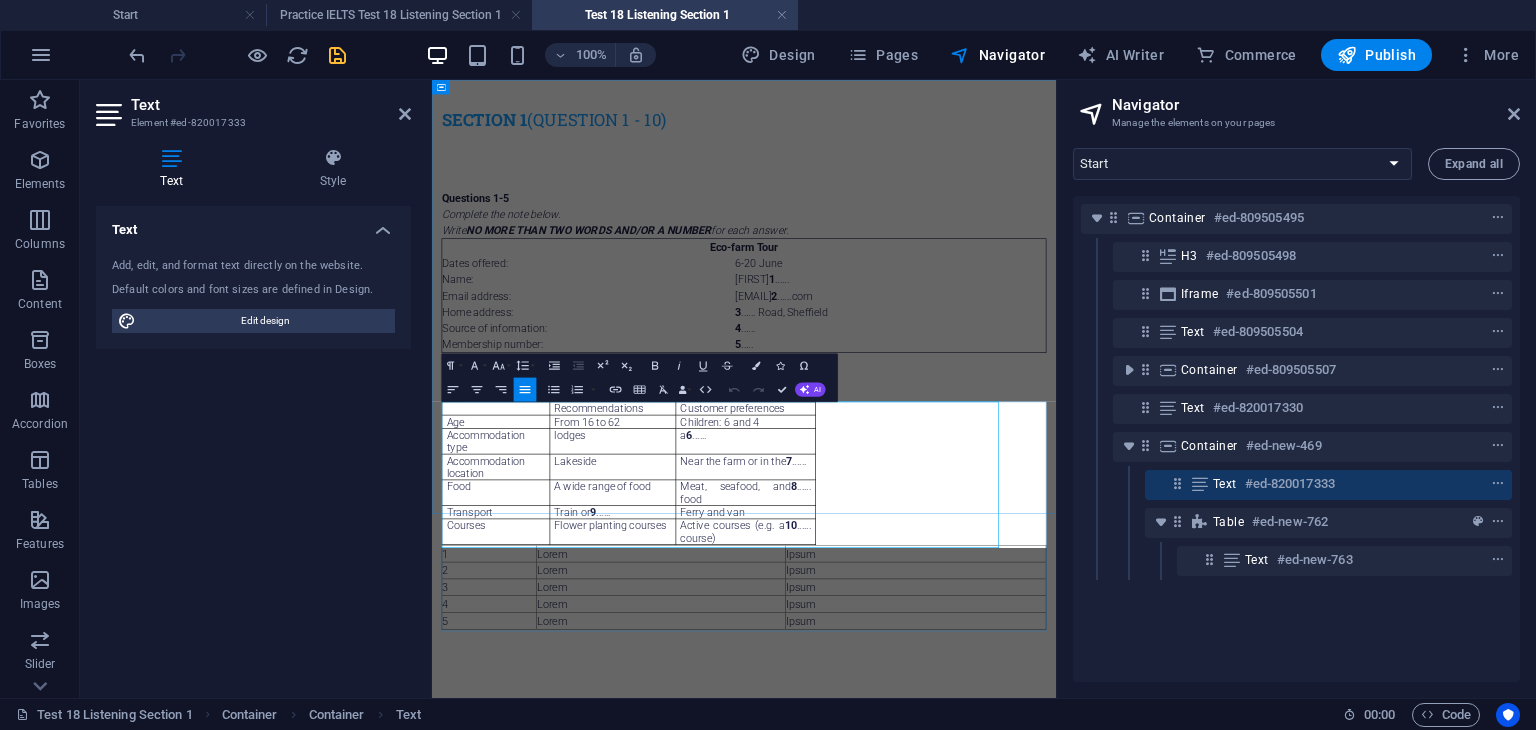 scroll, scrollTop: 0, scrollLeft: 0, axis: both 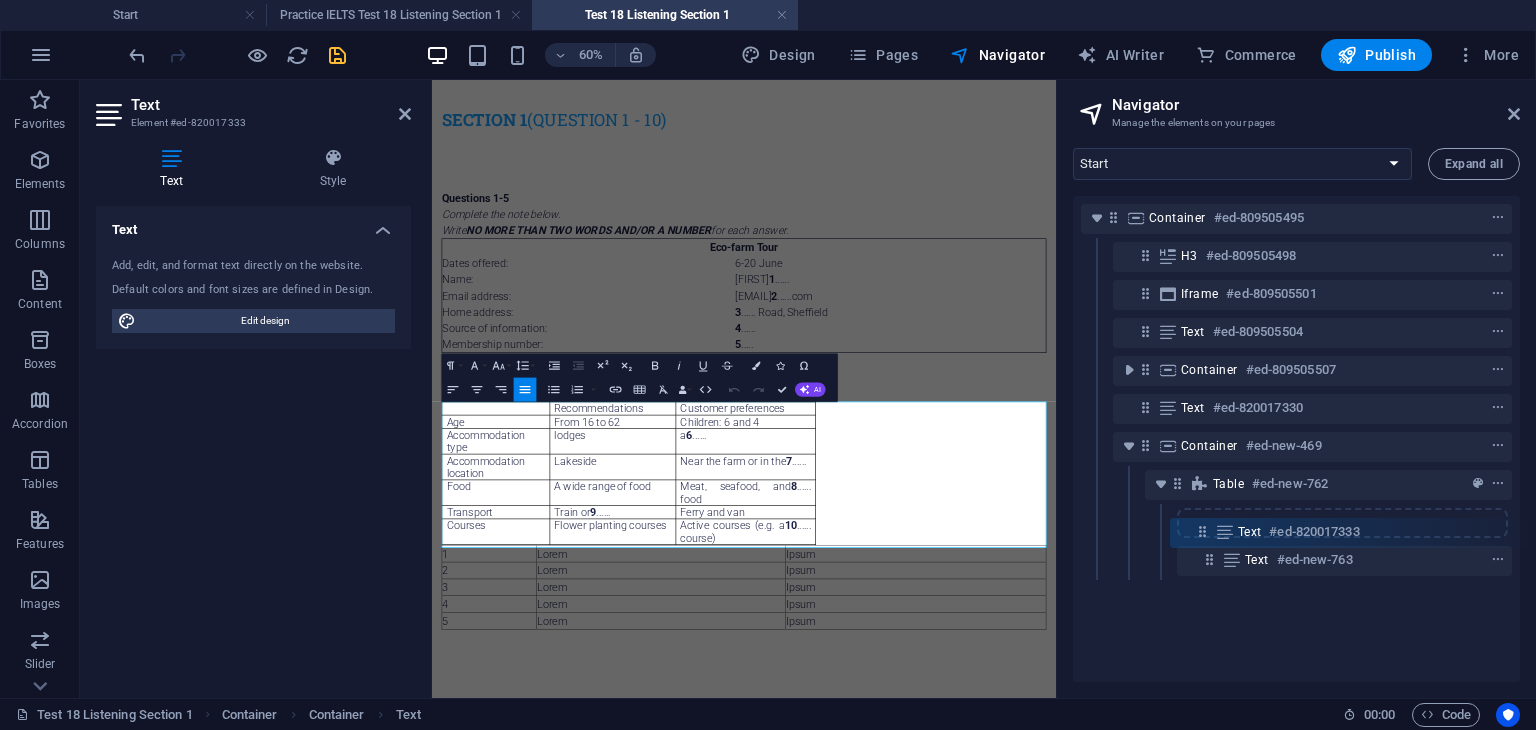 drag, startPoint x: 1179, startPoint y: 483, endPoint x: 1213, endPoint y: 541, distance: 67.23094 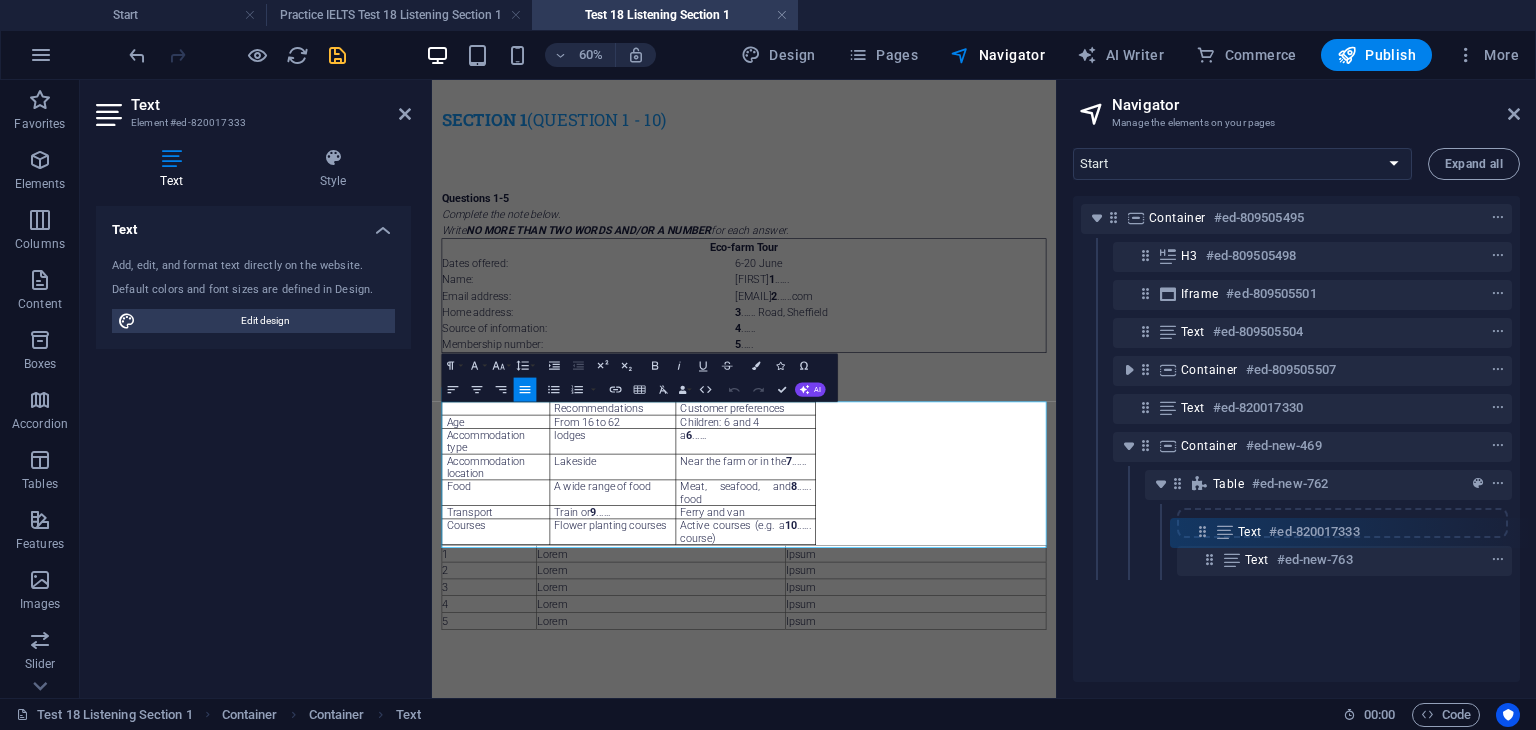 click on "Container #ed-809505495 H3 #ed-809505498 Iframe #ed-809505501 Text #ed-809505504 Container #ed-809505507 Text #ed-820017330 Container #ed-new-469 Text #ed-820017333 Table #ed-new-762 Text #ed-new-763" at bounding box center [1296, 439] 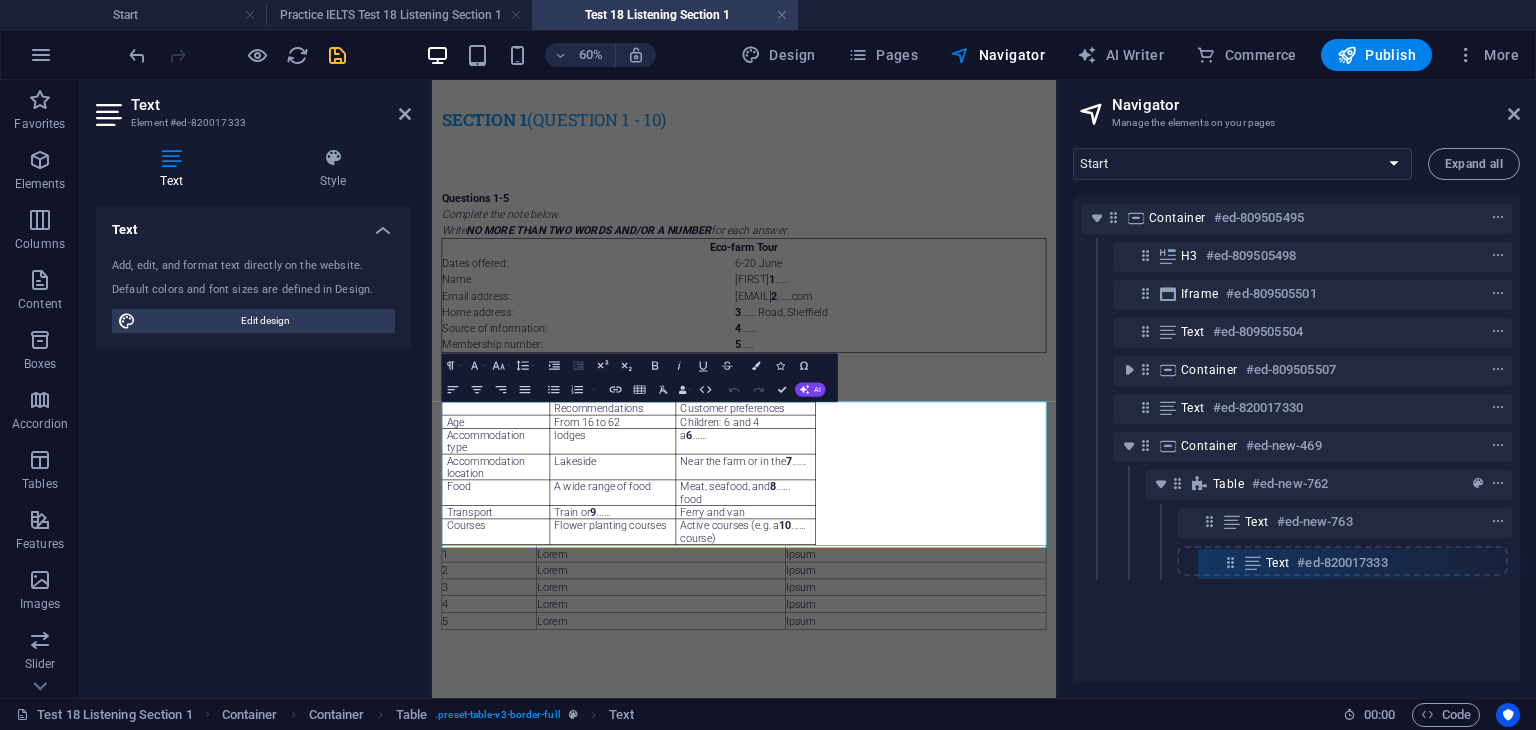 drag, startPoint x: 1214, startPoint y: 528, endPoint x: 1236, endPoint y: 571, distance: 48.30114 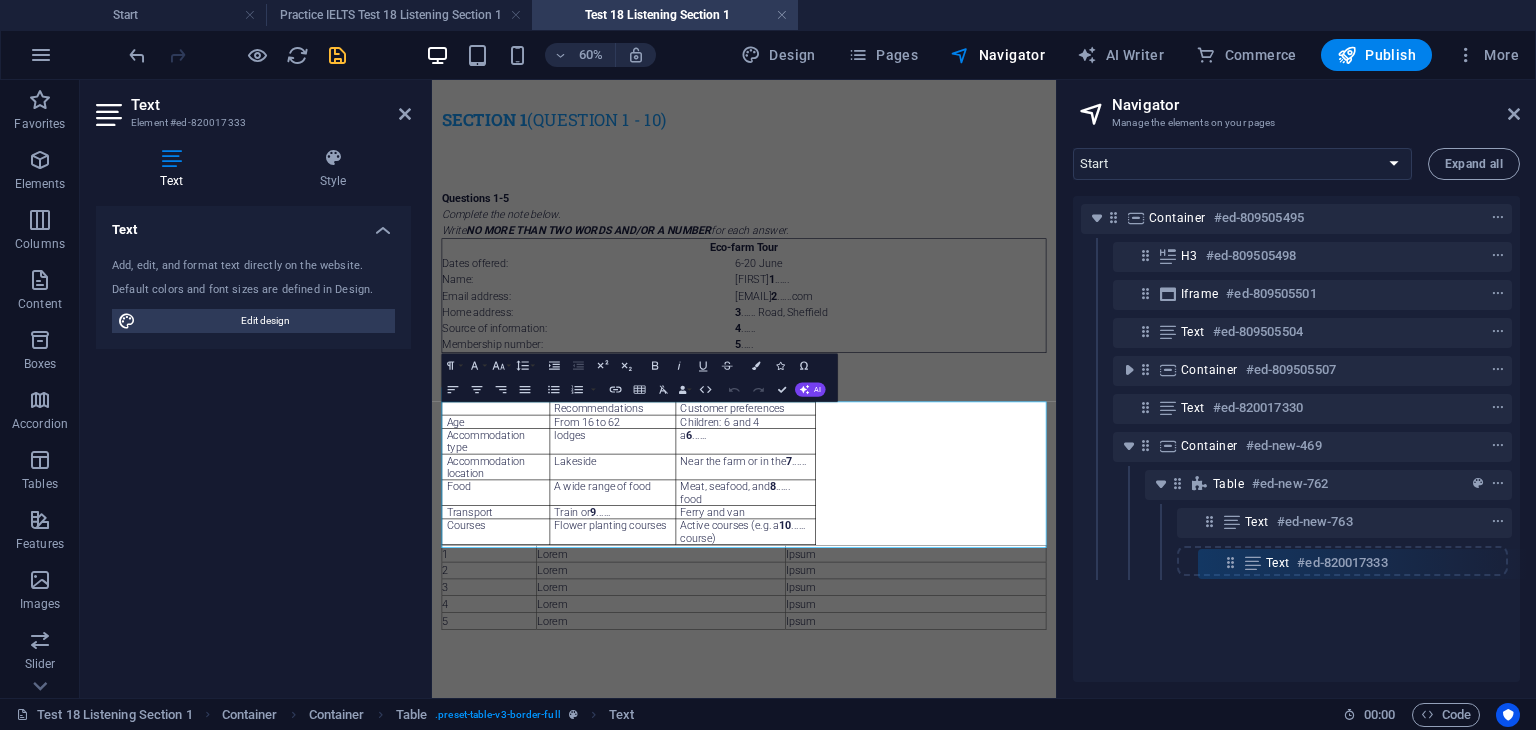 click on "Container #ed-809505495 H3 #ed-809505498 Iframe #ed-809505501 Text #ed-809505504 Container #ed-809505507 Text #ed-820017330 Container #ed-new-469 Table #ed-new-762 Text #ed-820017333 Text #ed-new-763" at bounding box center (1296, 439) 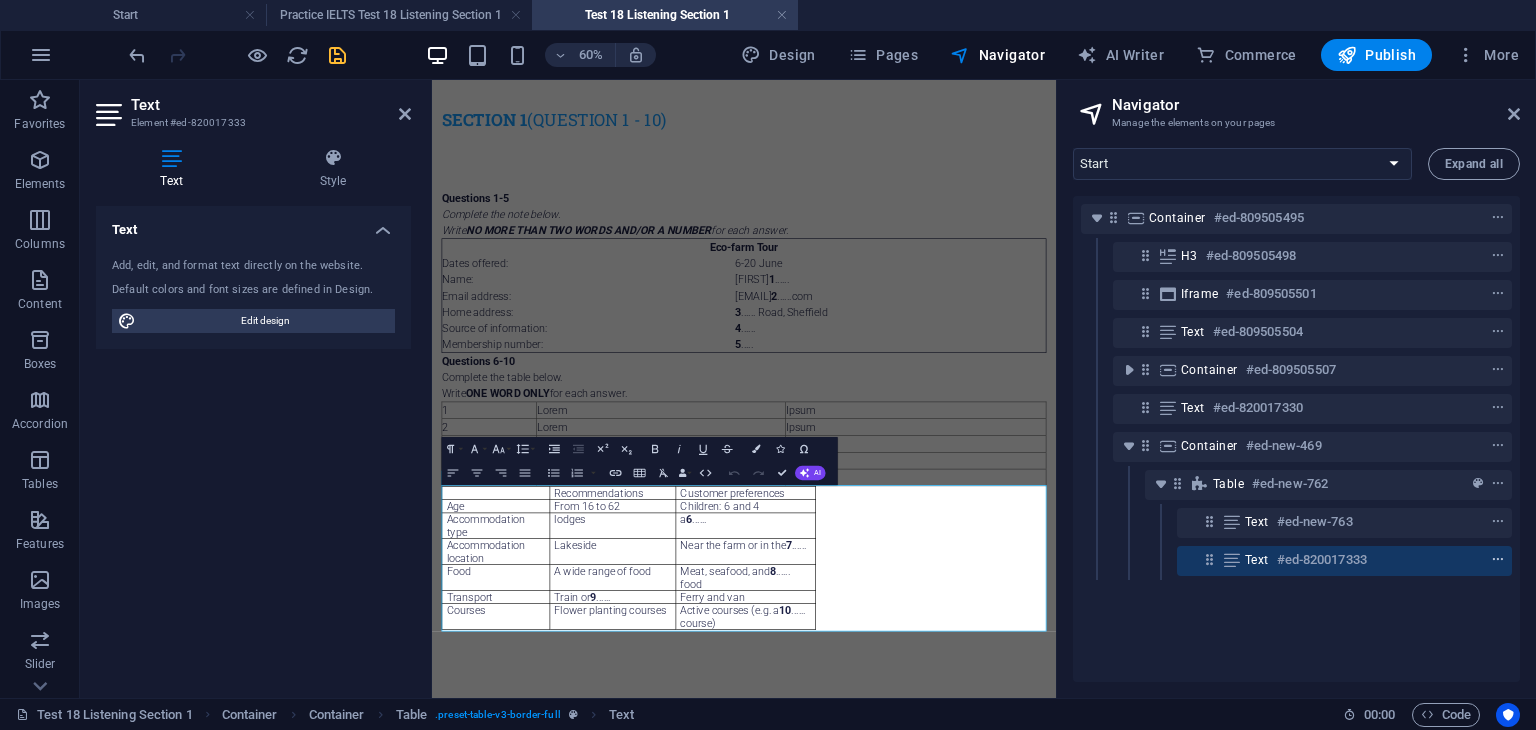 click at bounding box center (1498, 560) 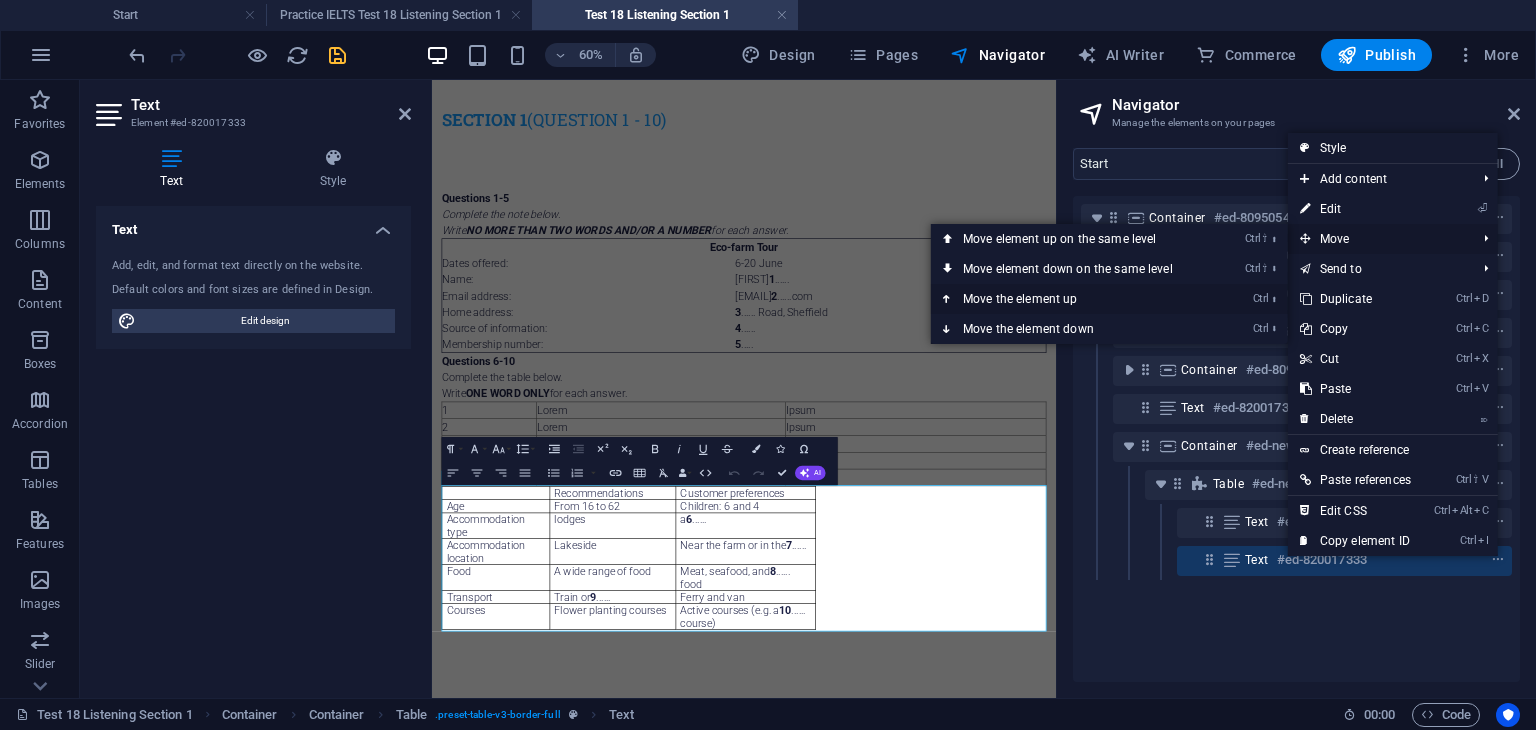 click on "Ctrl ⬆  Move the element up" at bounding box center [1072, 299] 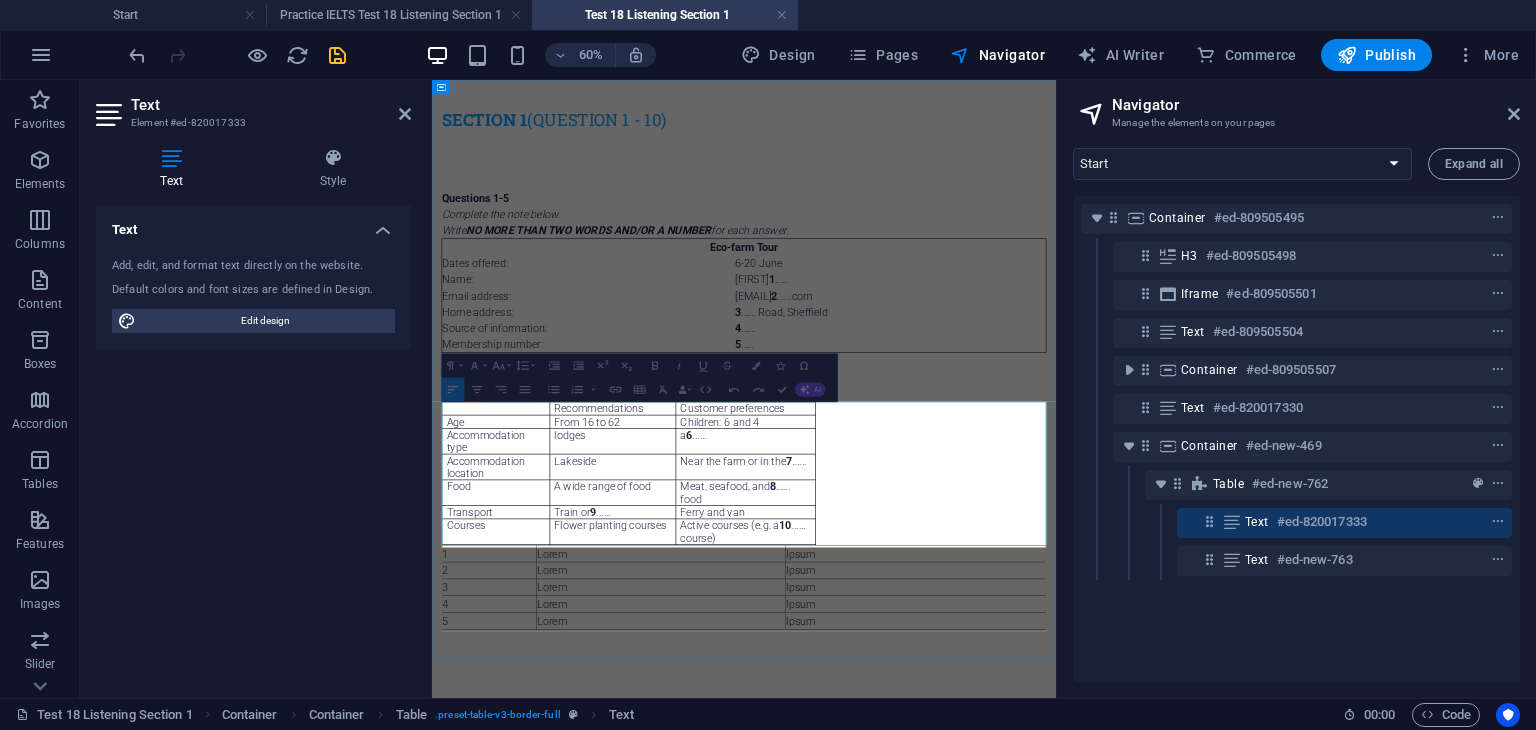 drag, startPoint x: 526, startPoint y: 628, endPoint x: 898, endPoint y: 790, distance: 405.74377 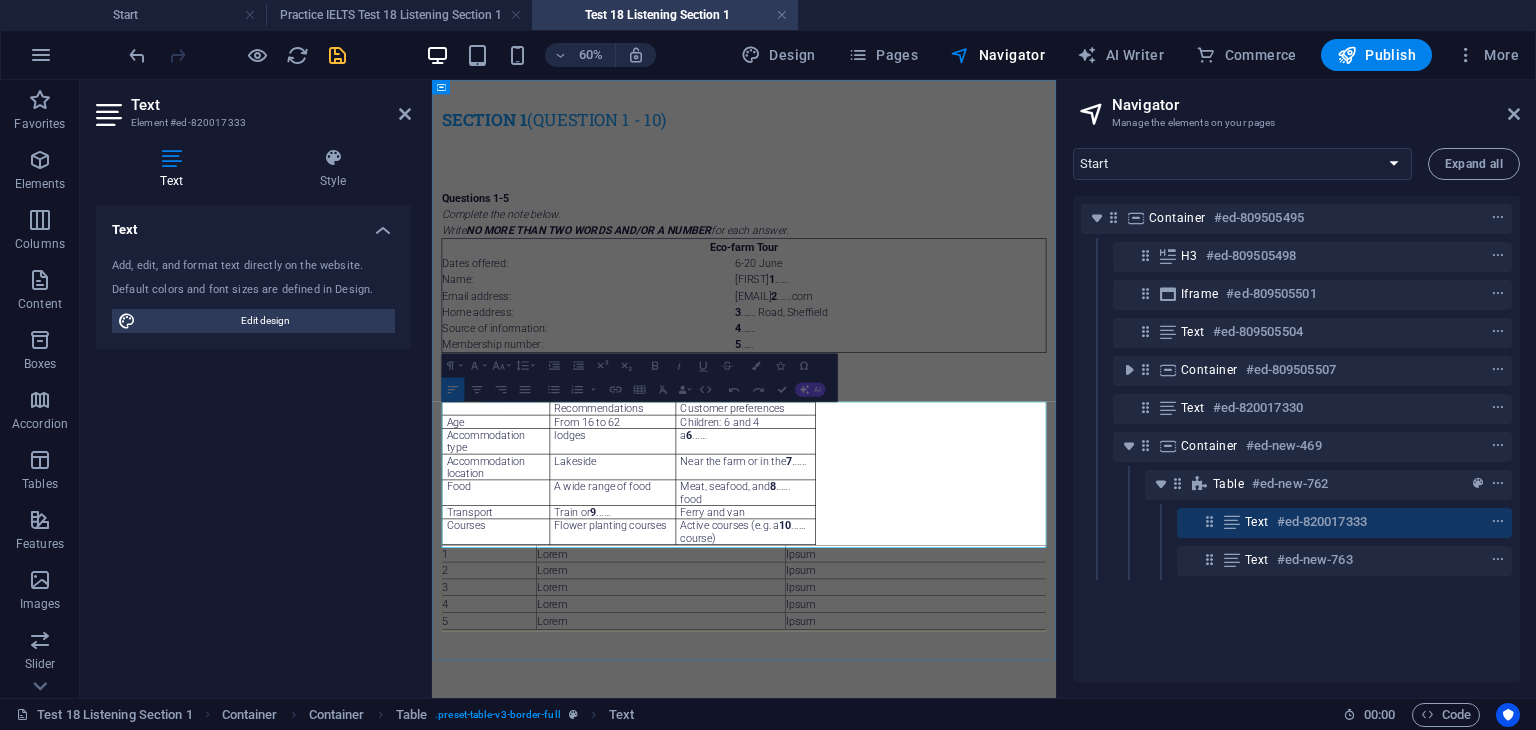 click on "Recommendations Customer preferences Age From 16 to 62 Children: 6 and 4 Accommodation type lodges a  6 ...... Accommodation location Lakeside Near the farm or in the  7 ...... Food A wide range of food Meat, seafood, and  8 ...... food Transport Train or  9 ...... Ferry and van Courses Flower planting courses Active courses (e.g. a  10 ...... course)" at bounding box center [760, 736] 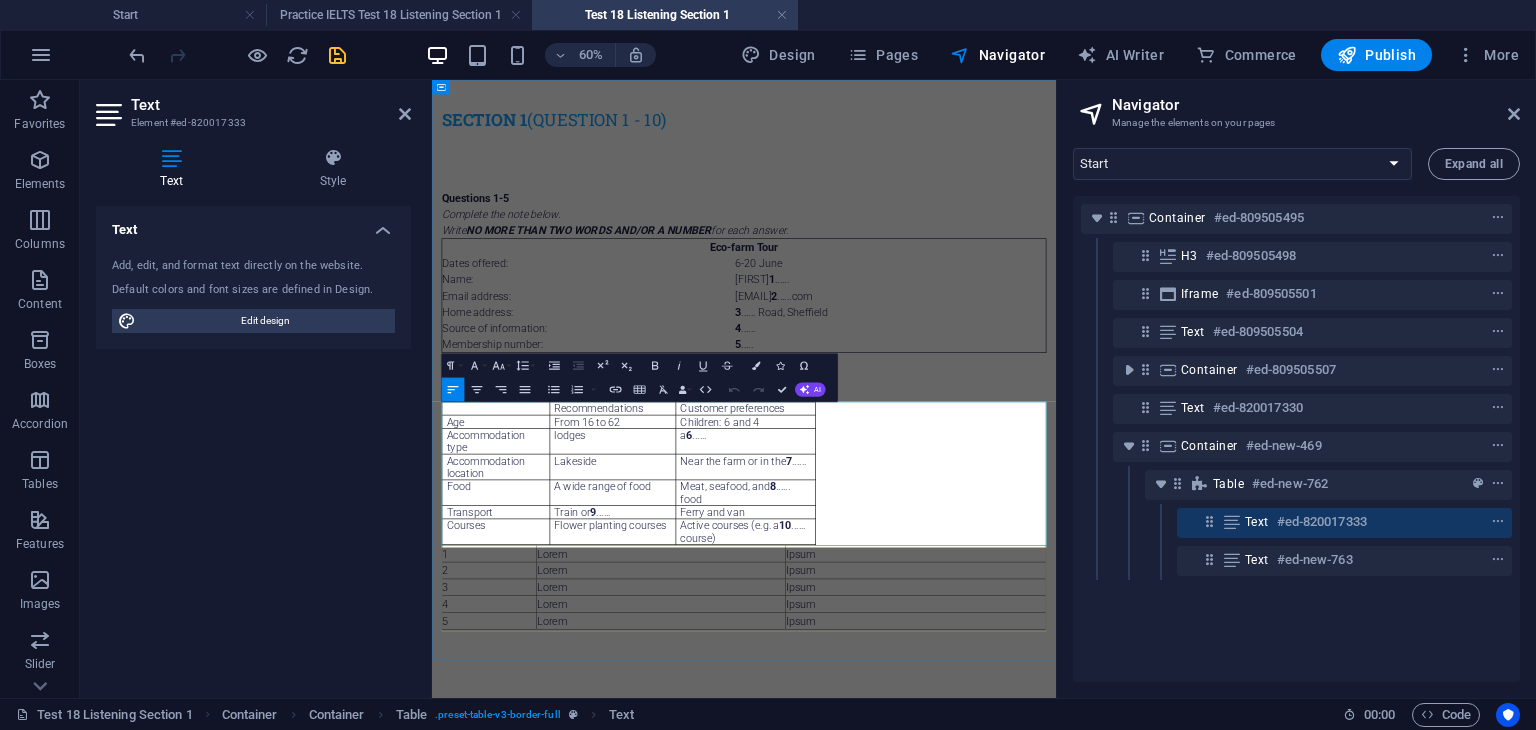 type 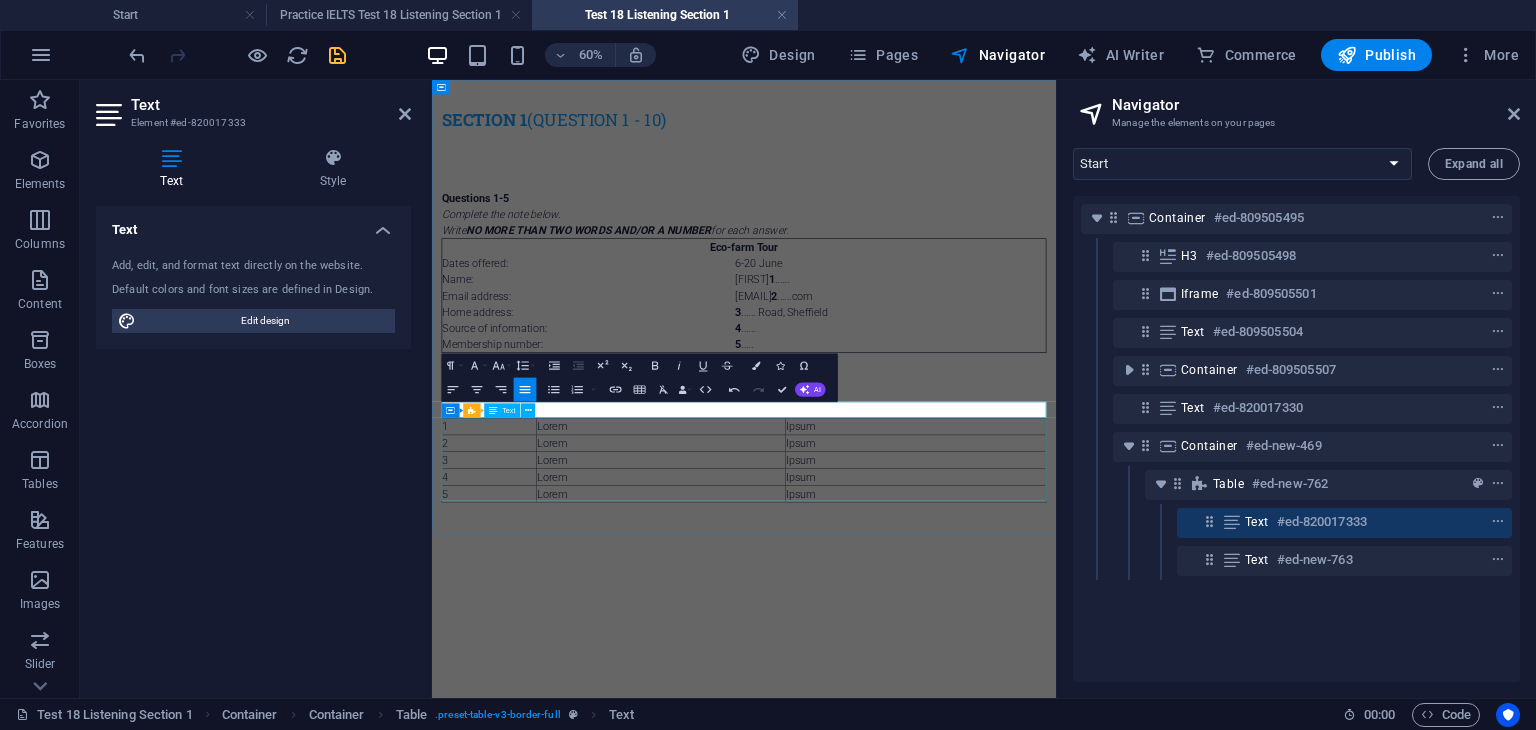 click on "1 Lorem  Ipsum 2 Lorem Ipsum 3 Lorem Ipsum 4 Lorem Ipsum 5 Lorem Ipsum" at bounding box center [952, 713] 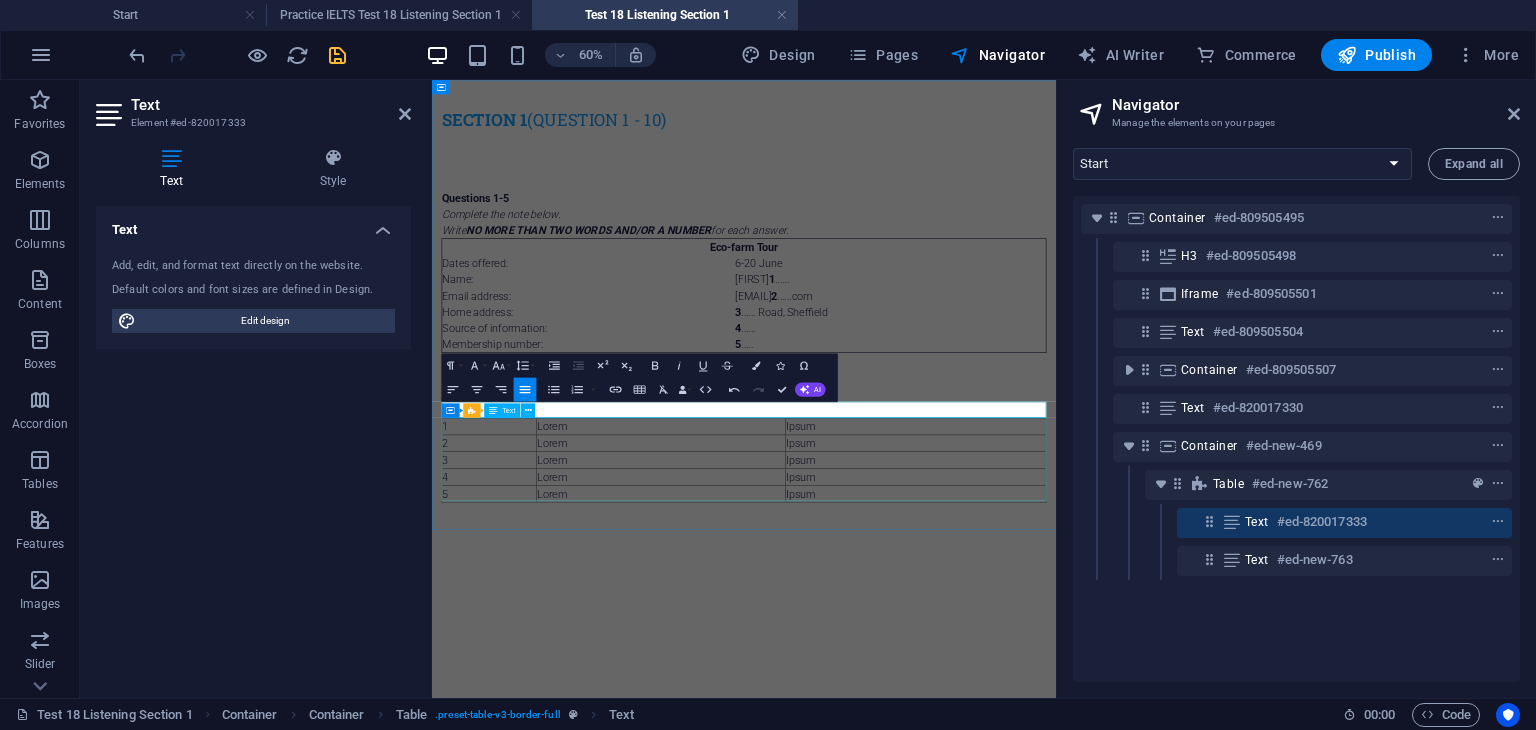 click on "1 Lorem  Ipsum 2 Lorem Ipsum 3 Lorem Ipsum 4 Lorem Ipsum 5 Lorem Ipsum" at bounding box center [952, 713] 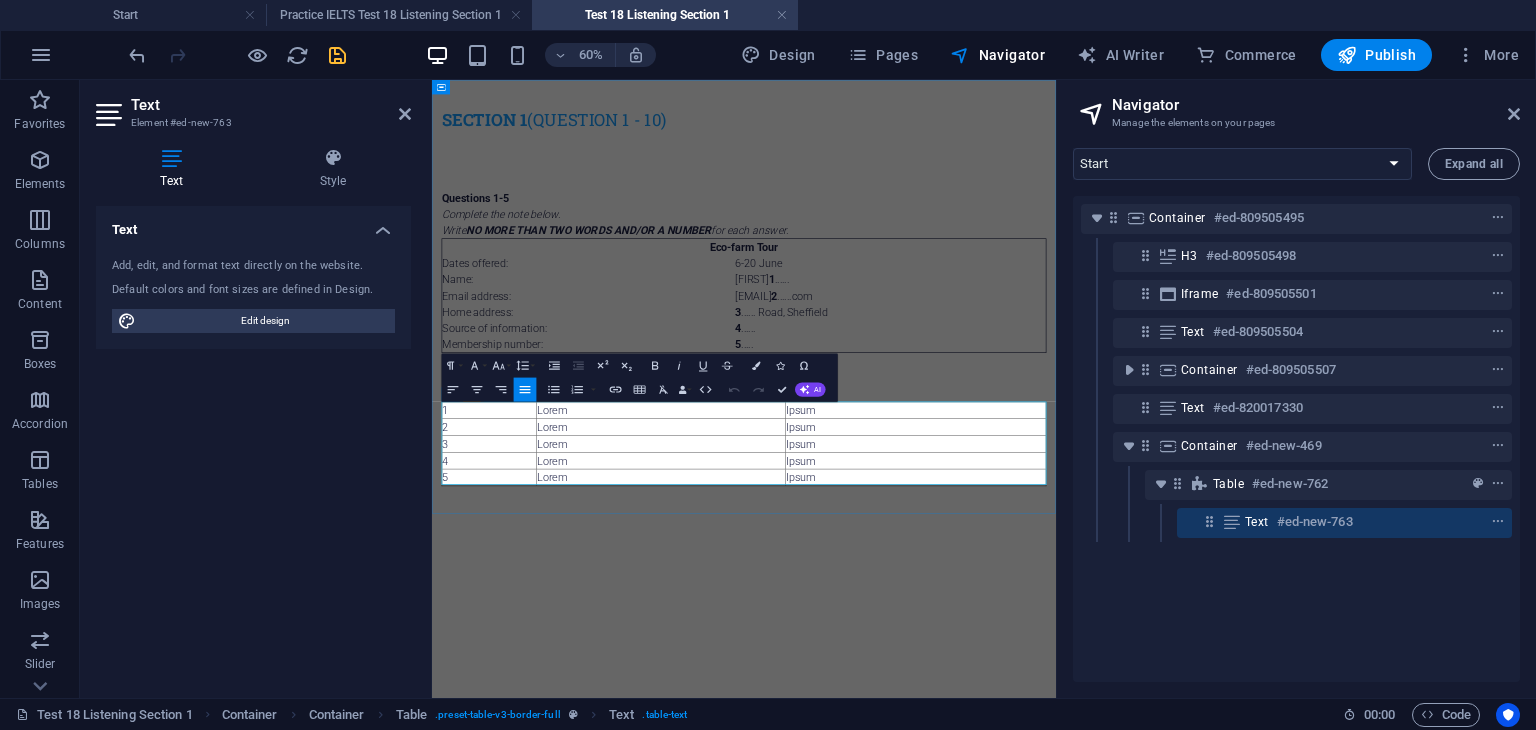 click on "1" at bounding box center [528, 631] 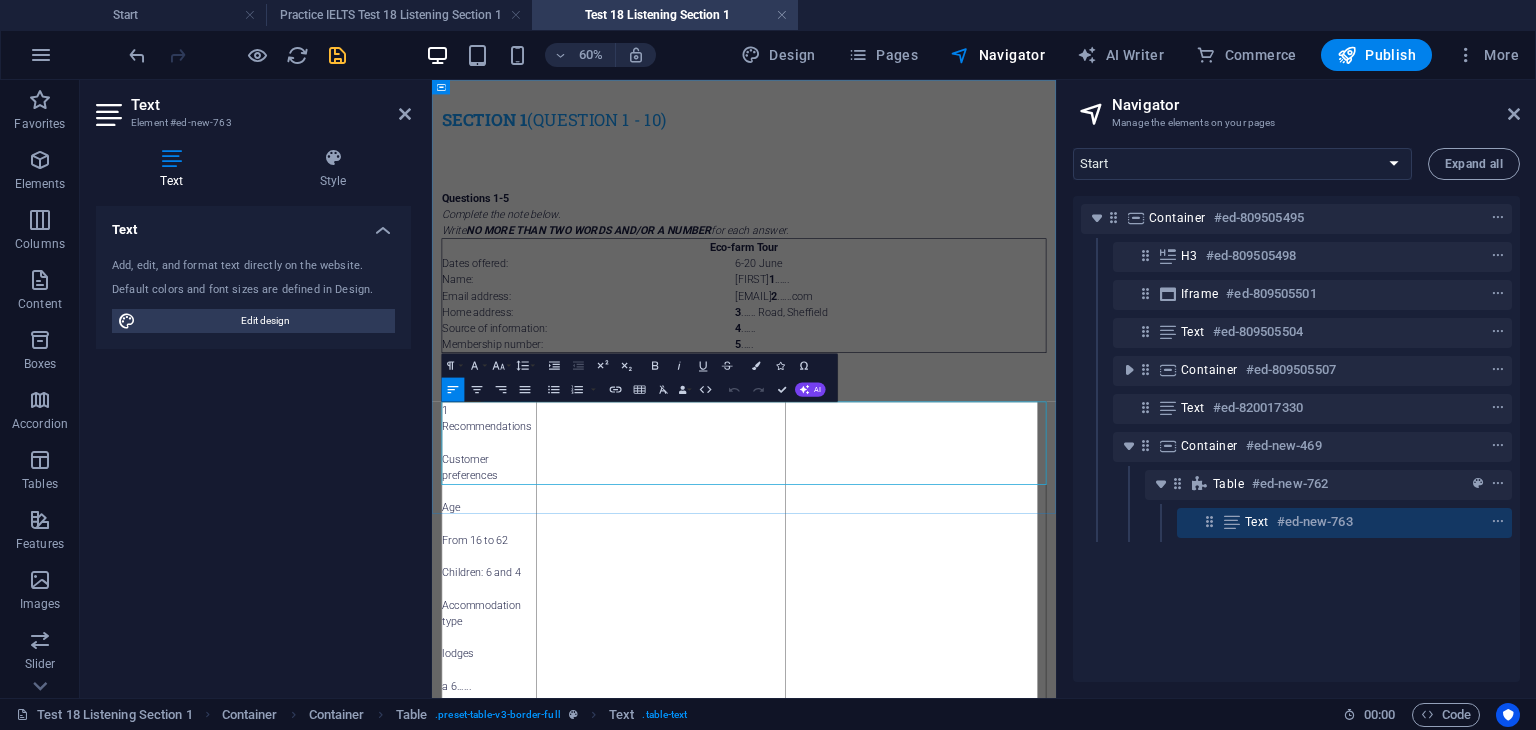 scroll, scrollTop: 6730, scrollLeft: 4, axis: both 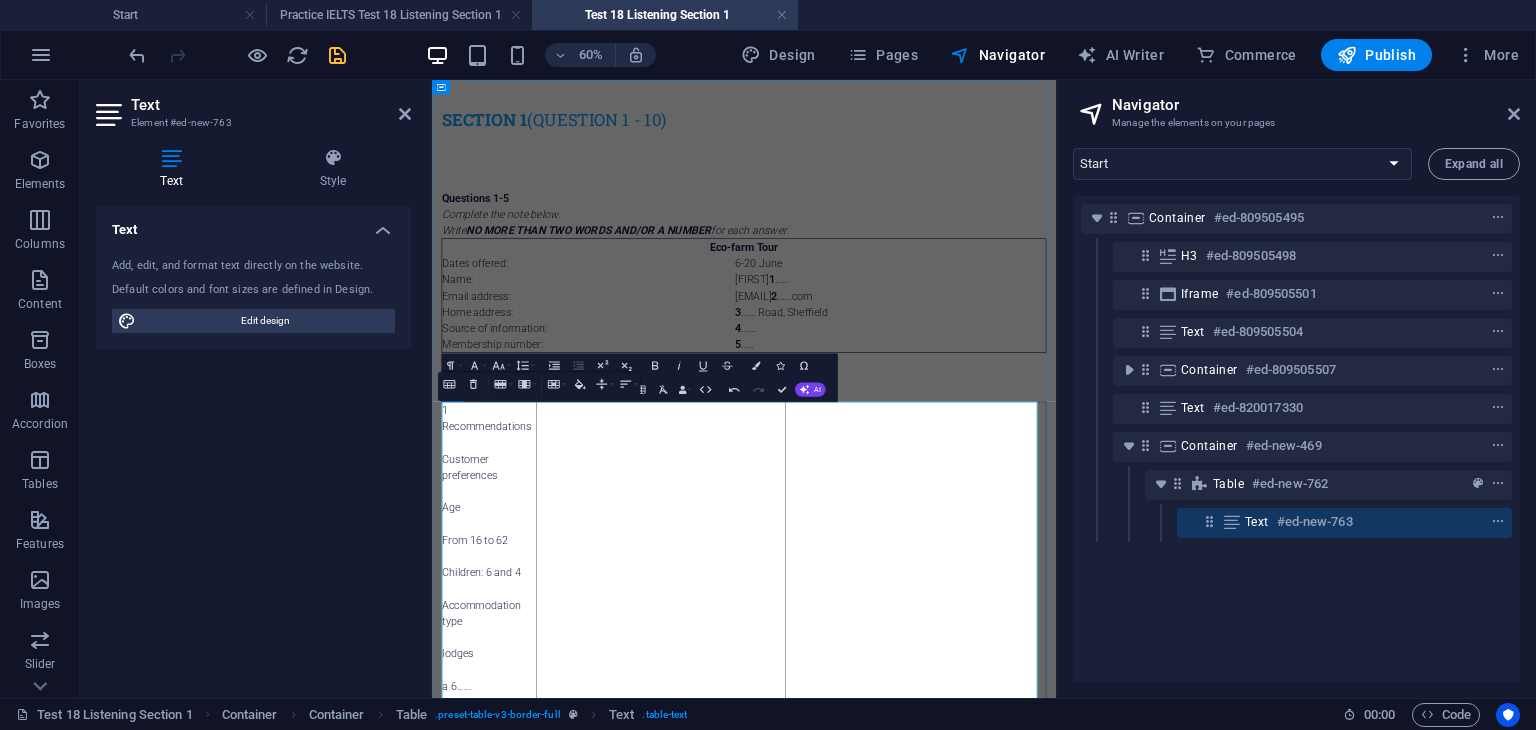 click on "1 Recommendations Customer preferences Age From 16 to 62 Children: 6 and 4 Accommodation type lodges a 6...... Accommodation location Lakeside Near the farm or in the 7...... Food A wide range of food Meat, seafood, and 8...... food Transport Train or 9...... Ferry and van Courses Flower planting courses Active courses (e.g. a 10...... course)" at bounding box center [528, 1265] 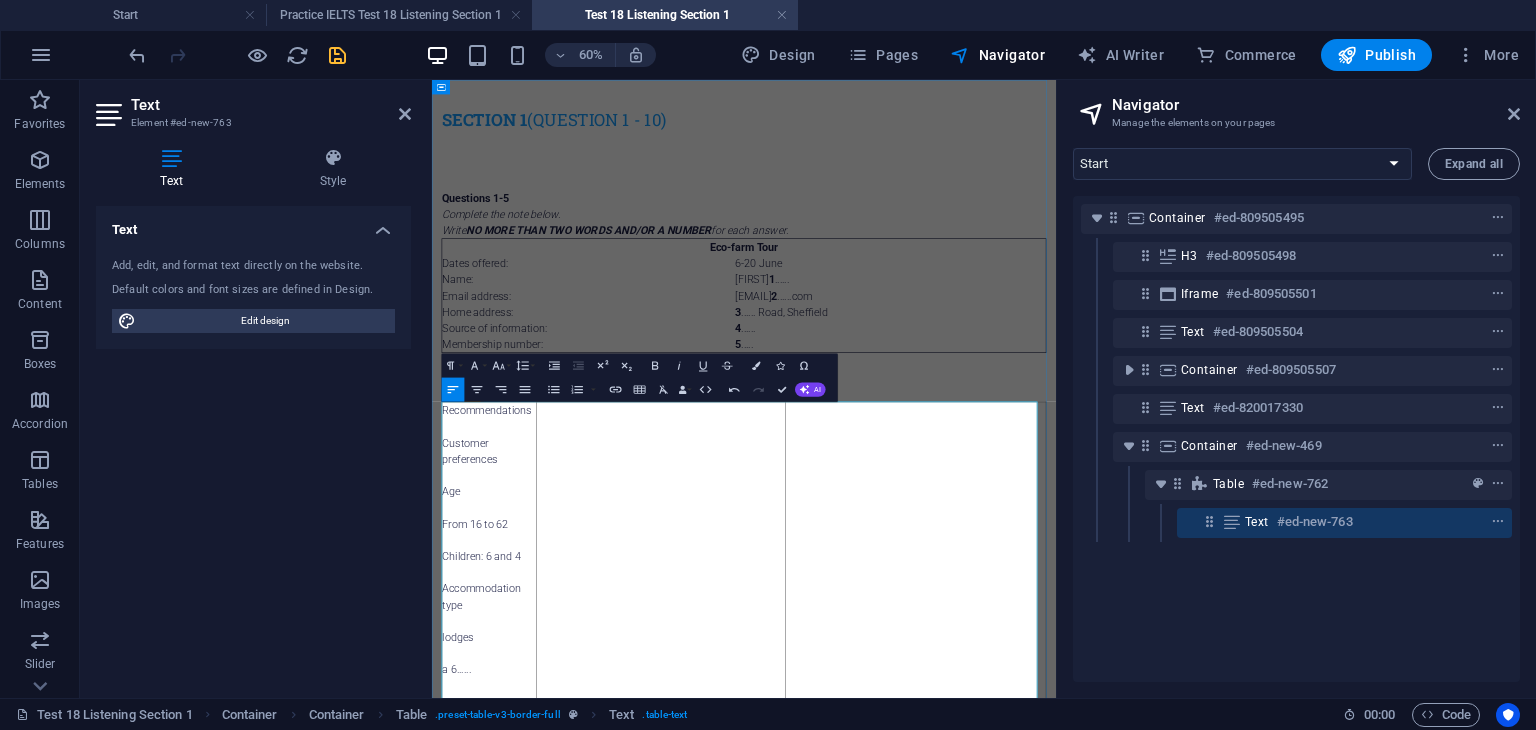click on "Customer preferences" at bounding box center (527, 698) 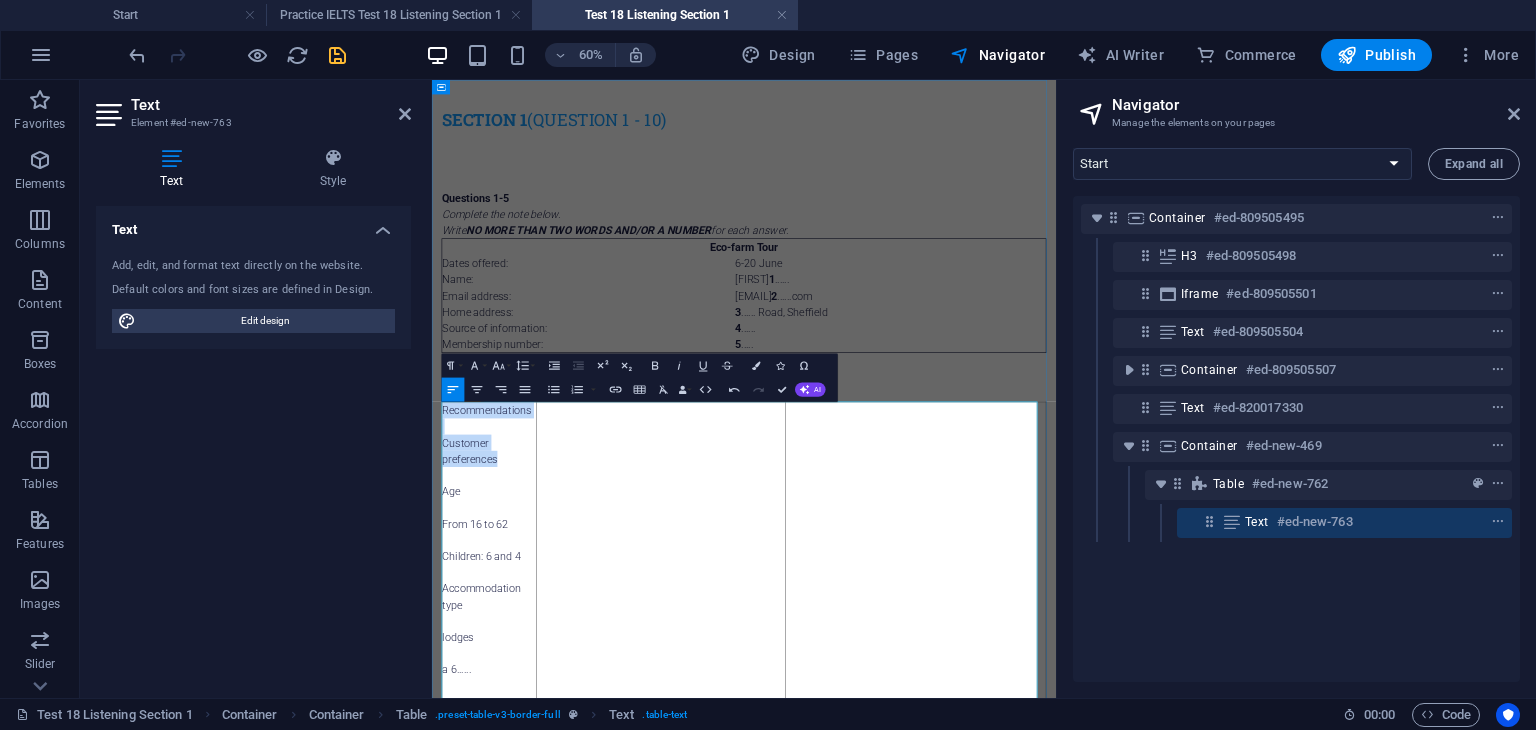 drag, startPoint x: 550, startPoint y: 710, endPoint x: 484, endPoint y: 692, distance: 68.41052 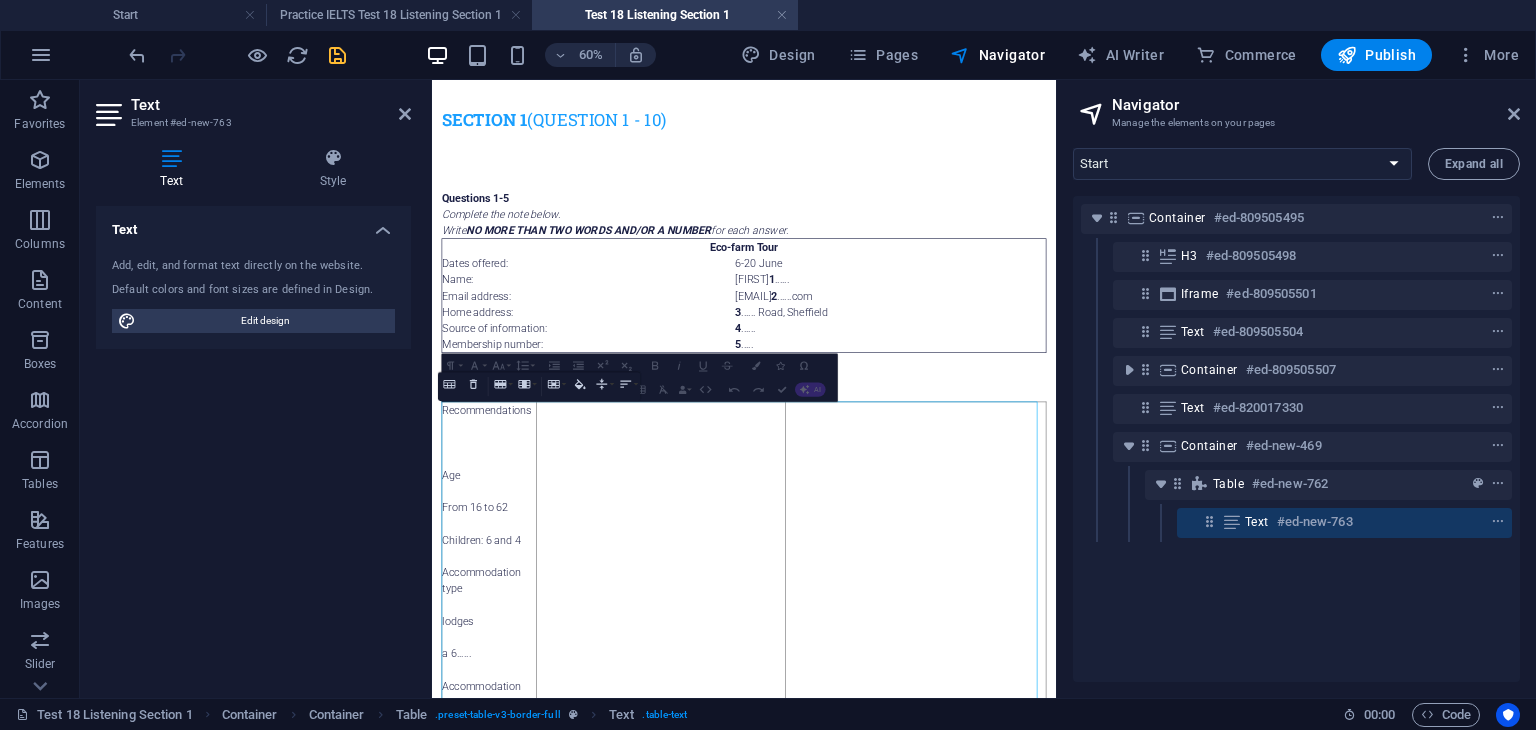 click on "Table Header Remove Table Row Insert row above Insert row below Delete row Column Insert column before Insert column after Delete column Cell Merge cells Vertical split Horizontal split Cell Background Vertical Align Top Middle Bottom Horizontal Align Align Left Align Center Align Right Align Justify" at bounding box center [539, 386] 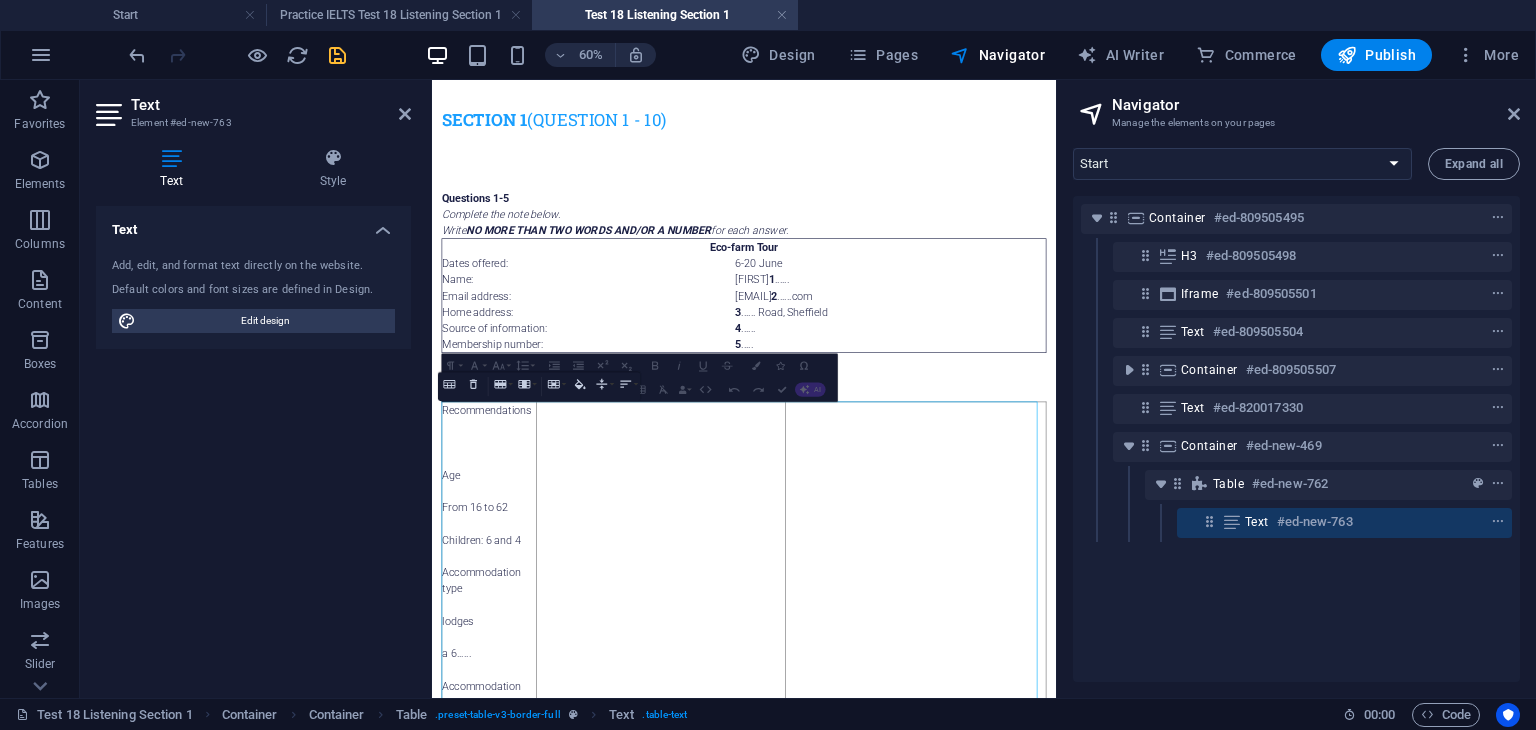 click on "Table Header Remove Table Row Insert row above Insert row below Delete row Column Insert column before Insert column after Delete column Cell Merge cells Vertical split Horizontal split Cell Background Vertical Align Top Middle Bottom Horizontal Align Align Left Align Center Align Right Align Justify" at bounding box center (539, 386) 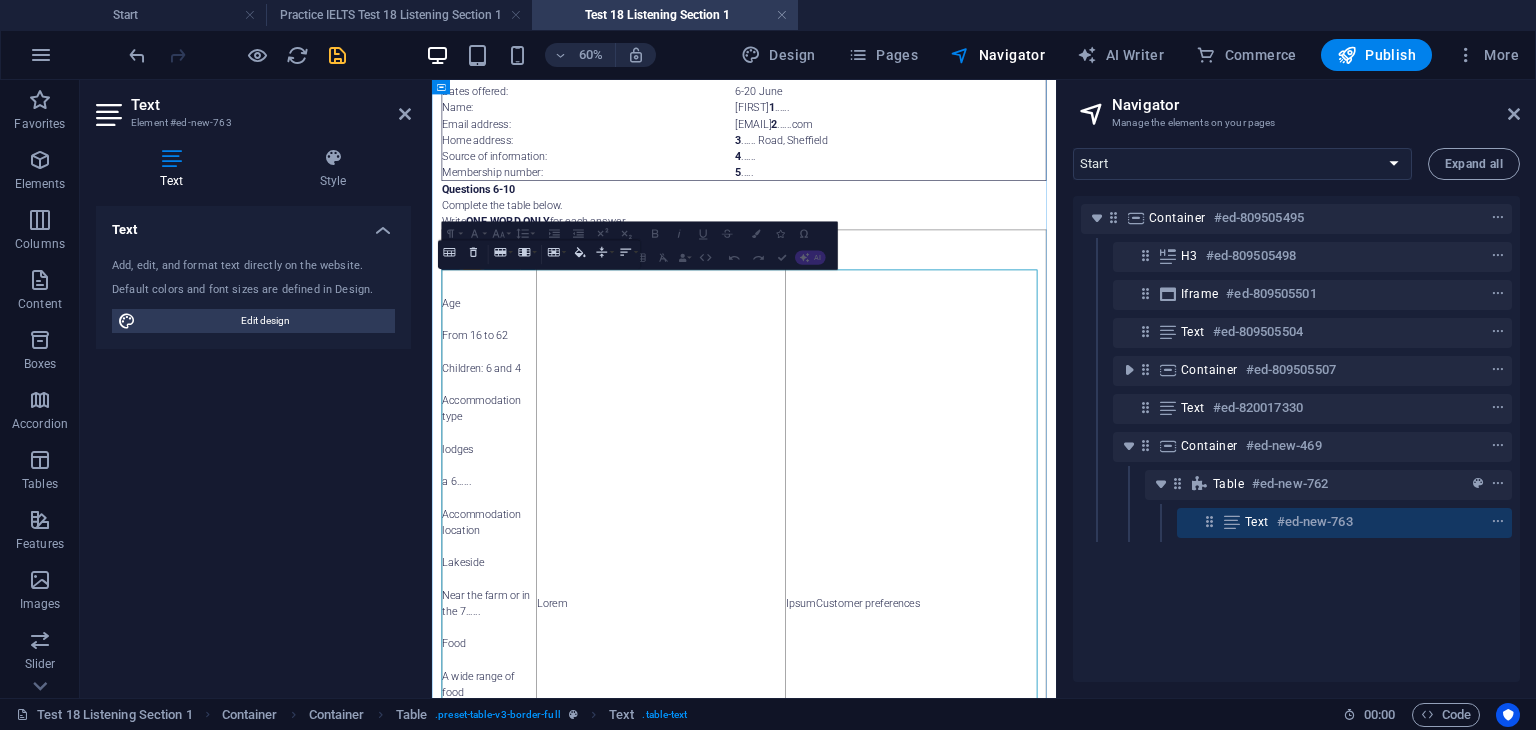 scroll, scrollTop: 400, scrollLeft: 0, axis: vertical 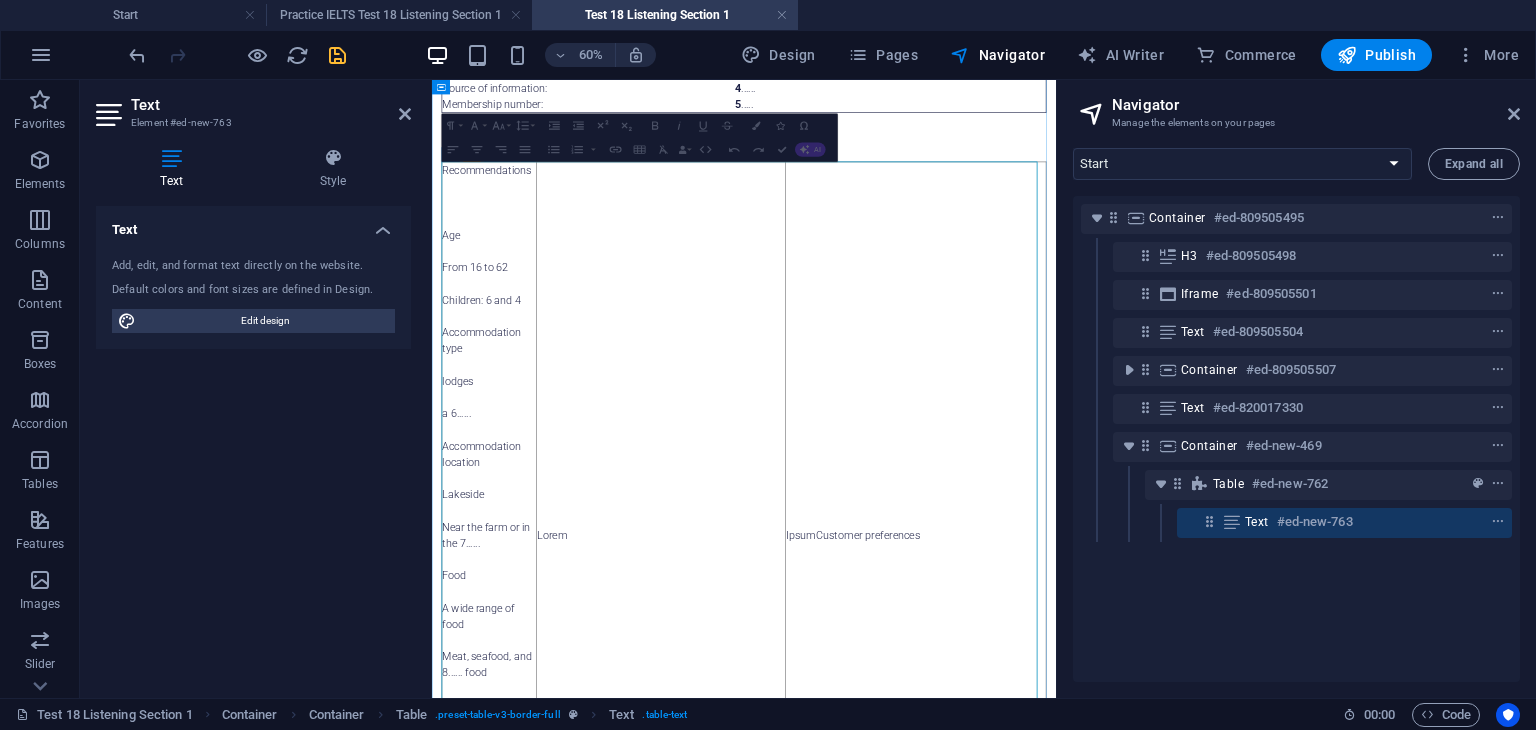 click on "Lorem" at bounding box center [813, 838] 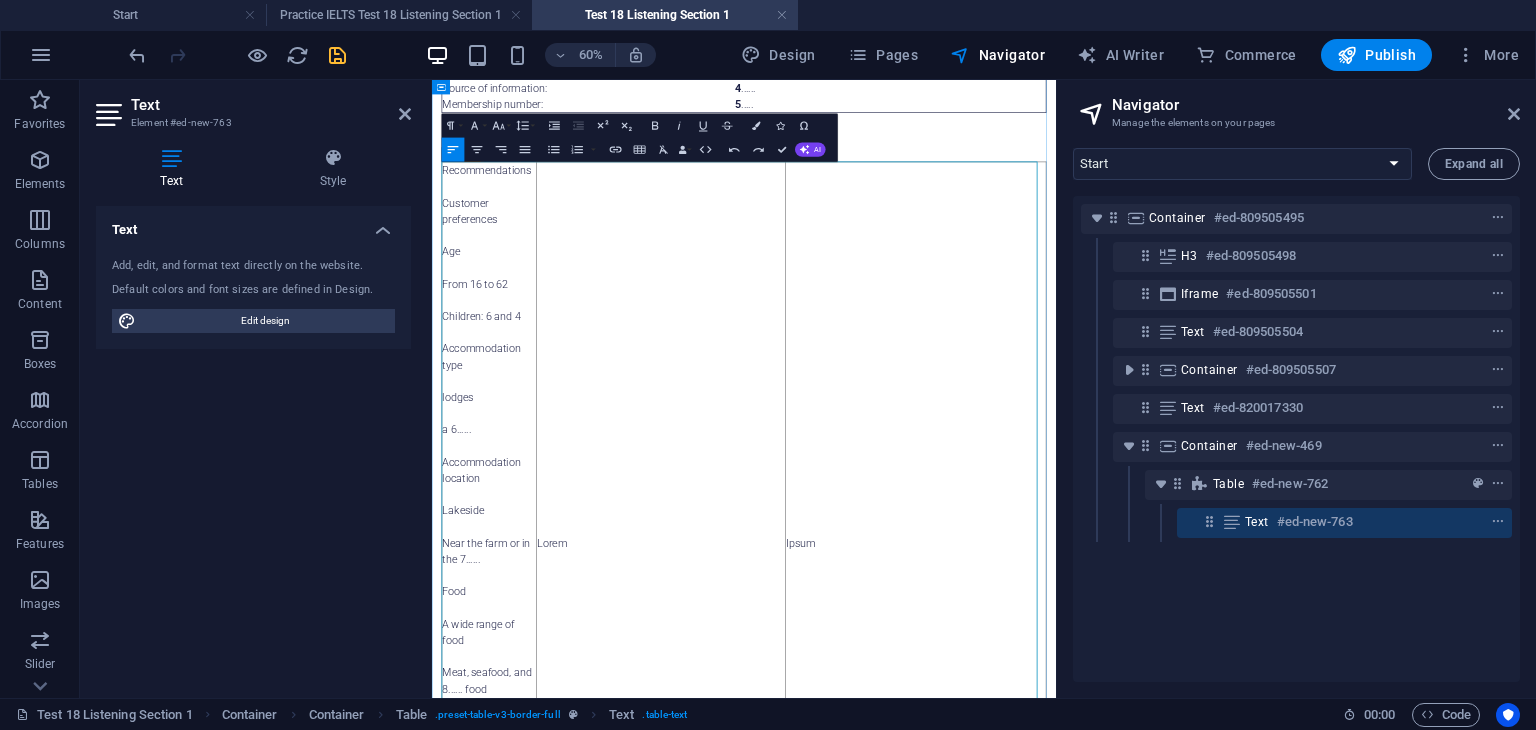 click on "Lorem" at bounding box center (813, 852) 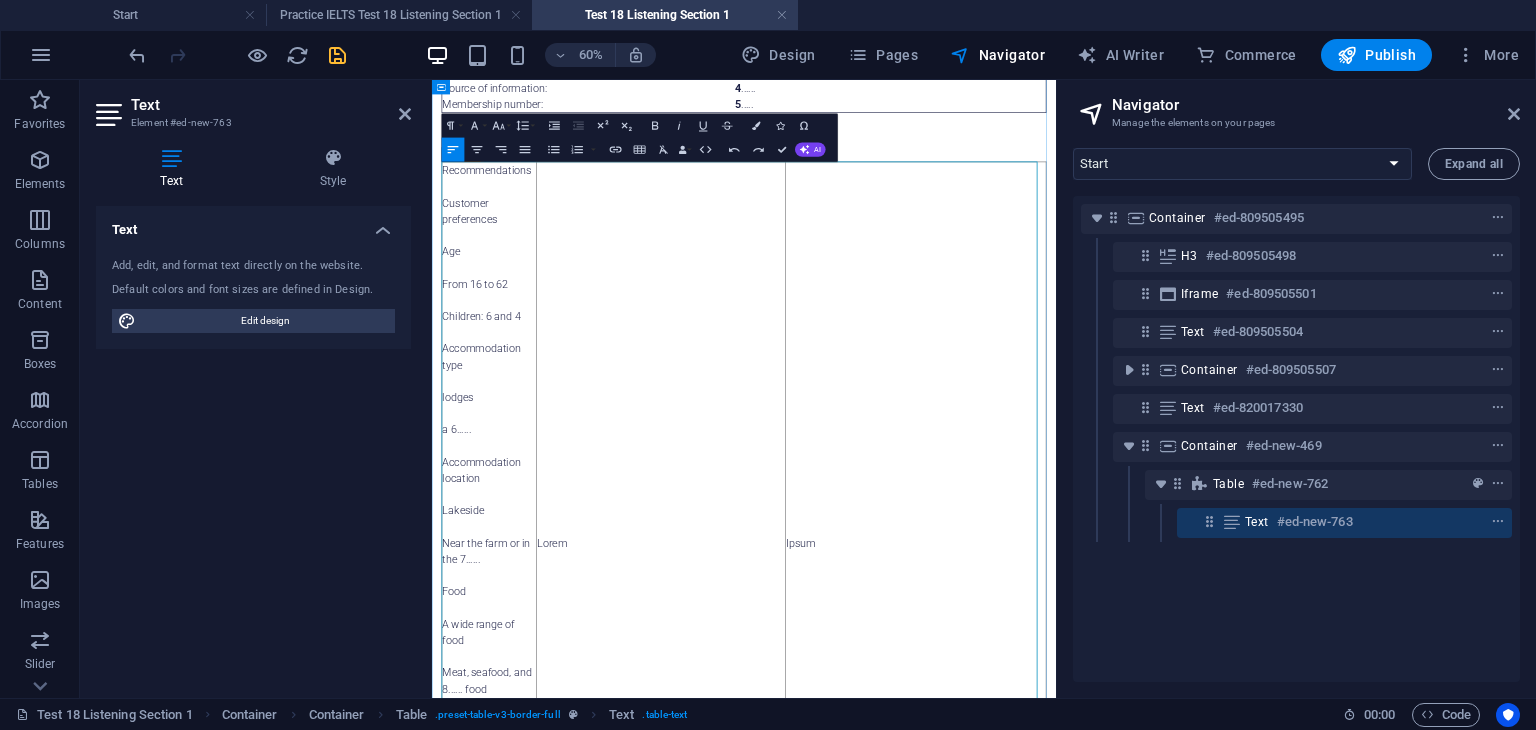 click on "Lorem" at bounding box center (813, 852) 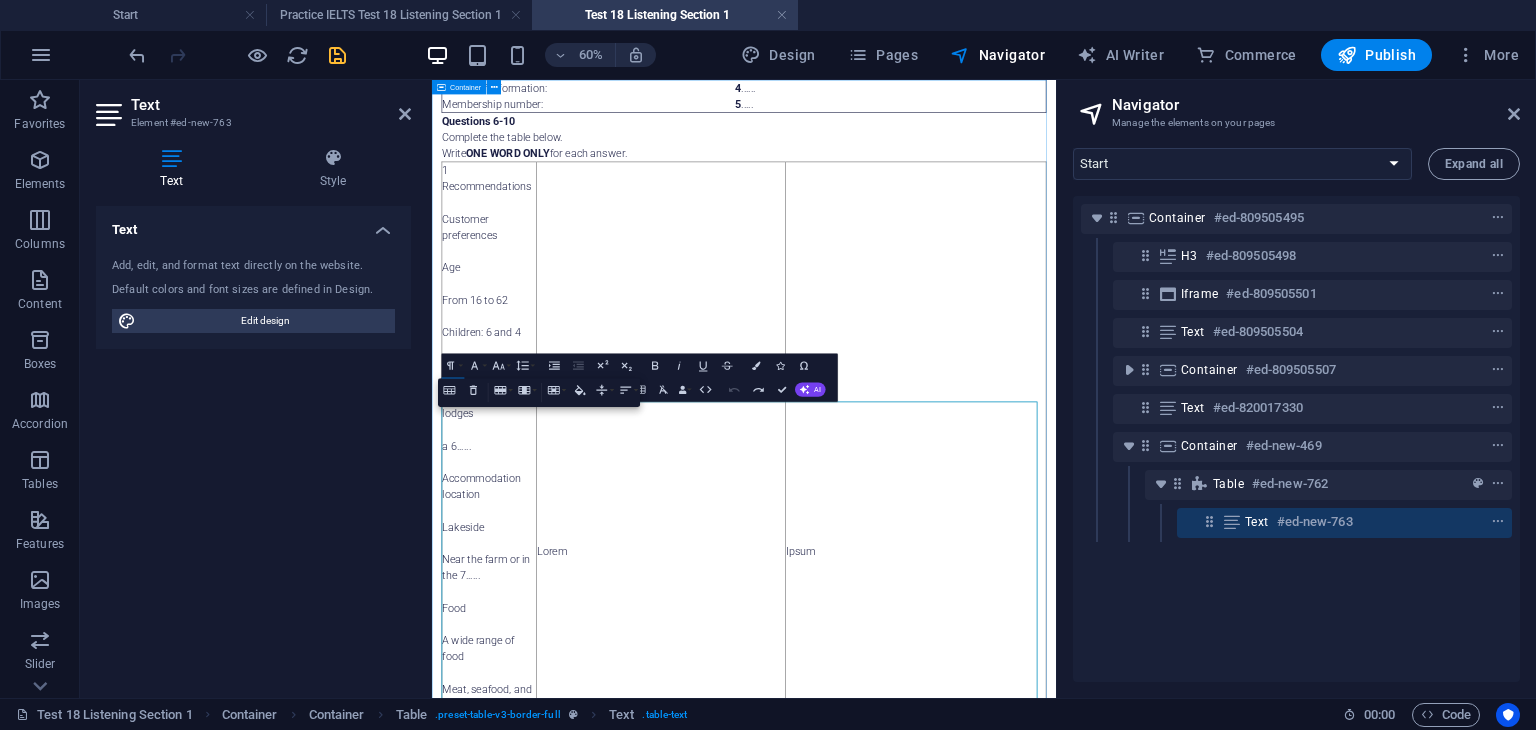 scroll, scrollTop: 0, scrollLeft: 0, axis: both 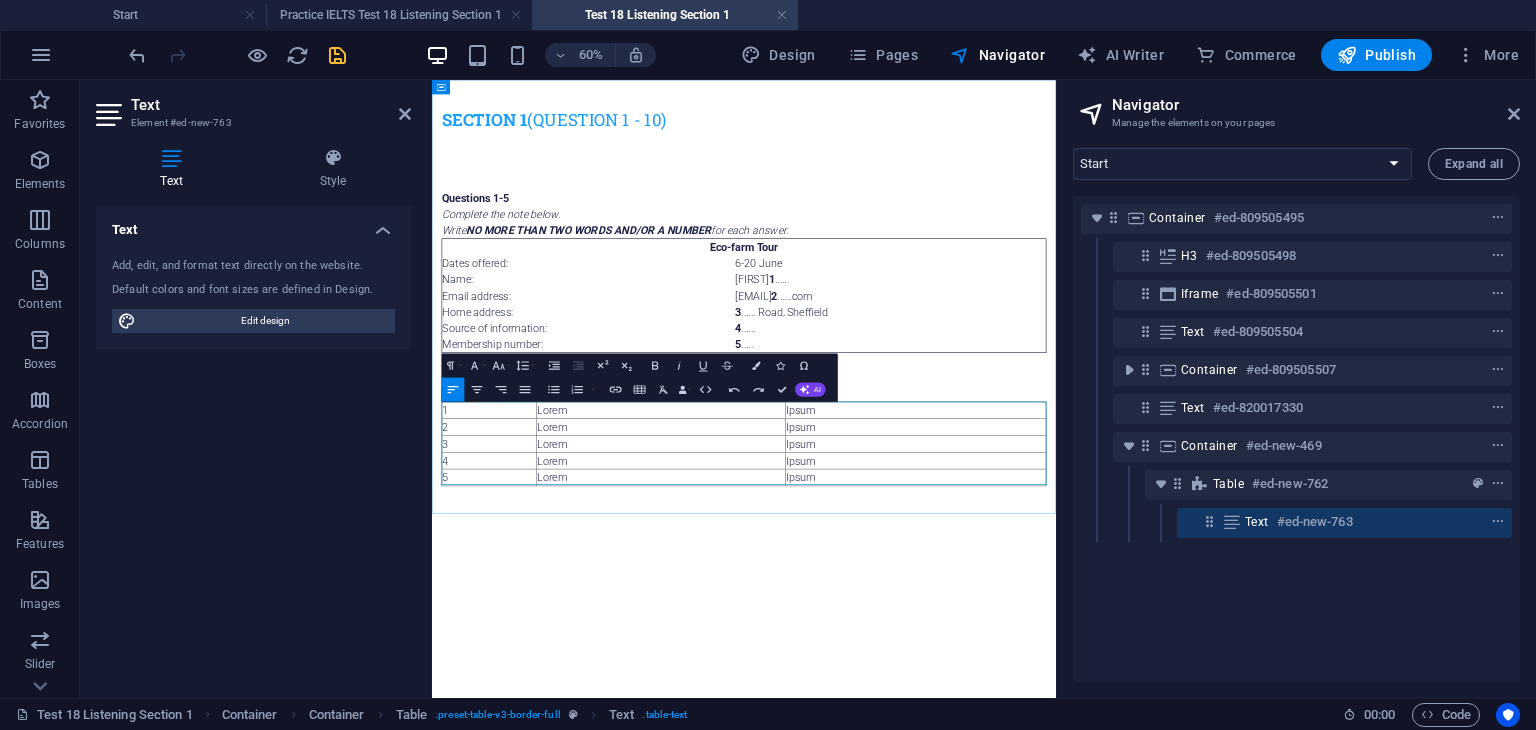 click on "1" at bounding box center (528, 631) 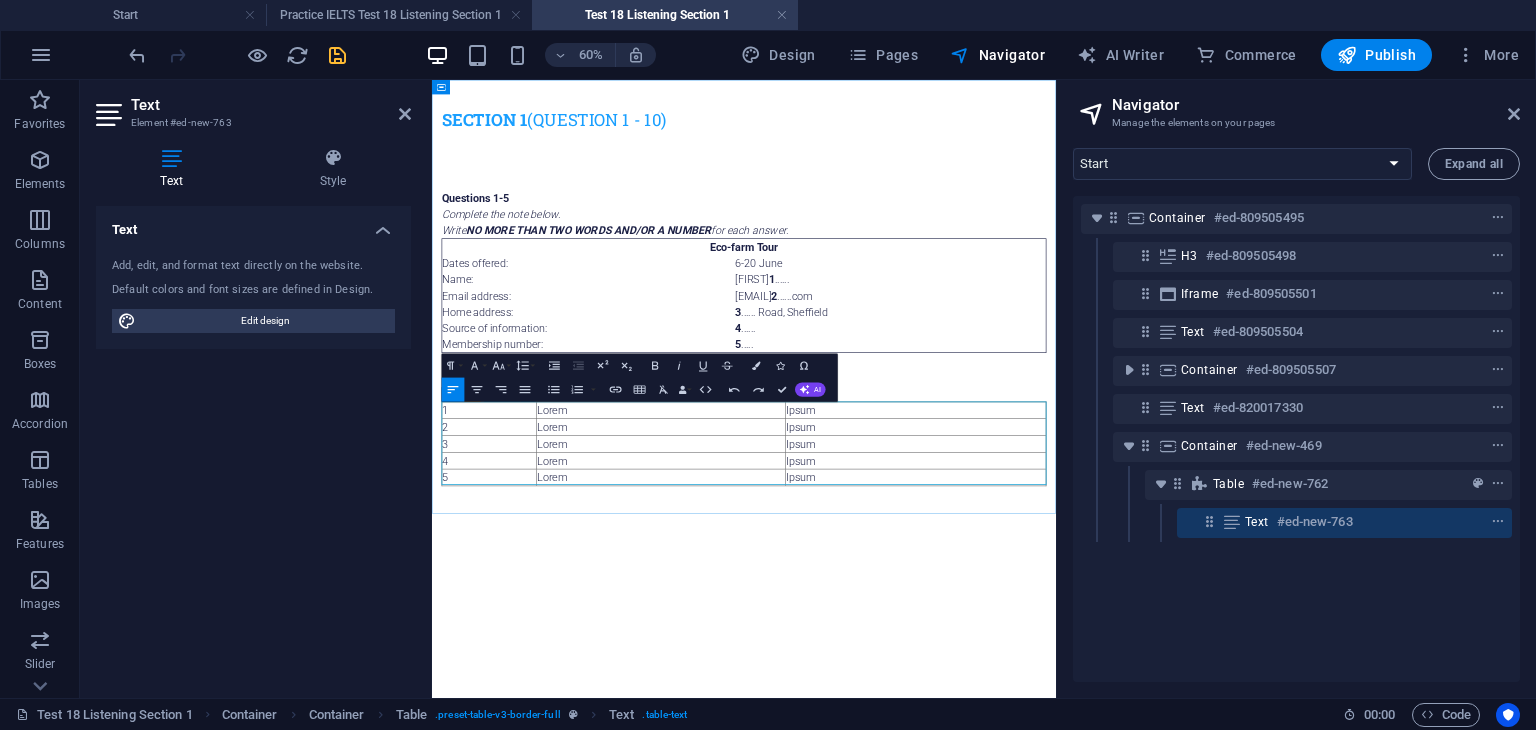 click on "2" at bounding box center (528, 659) 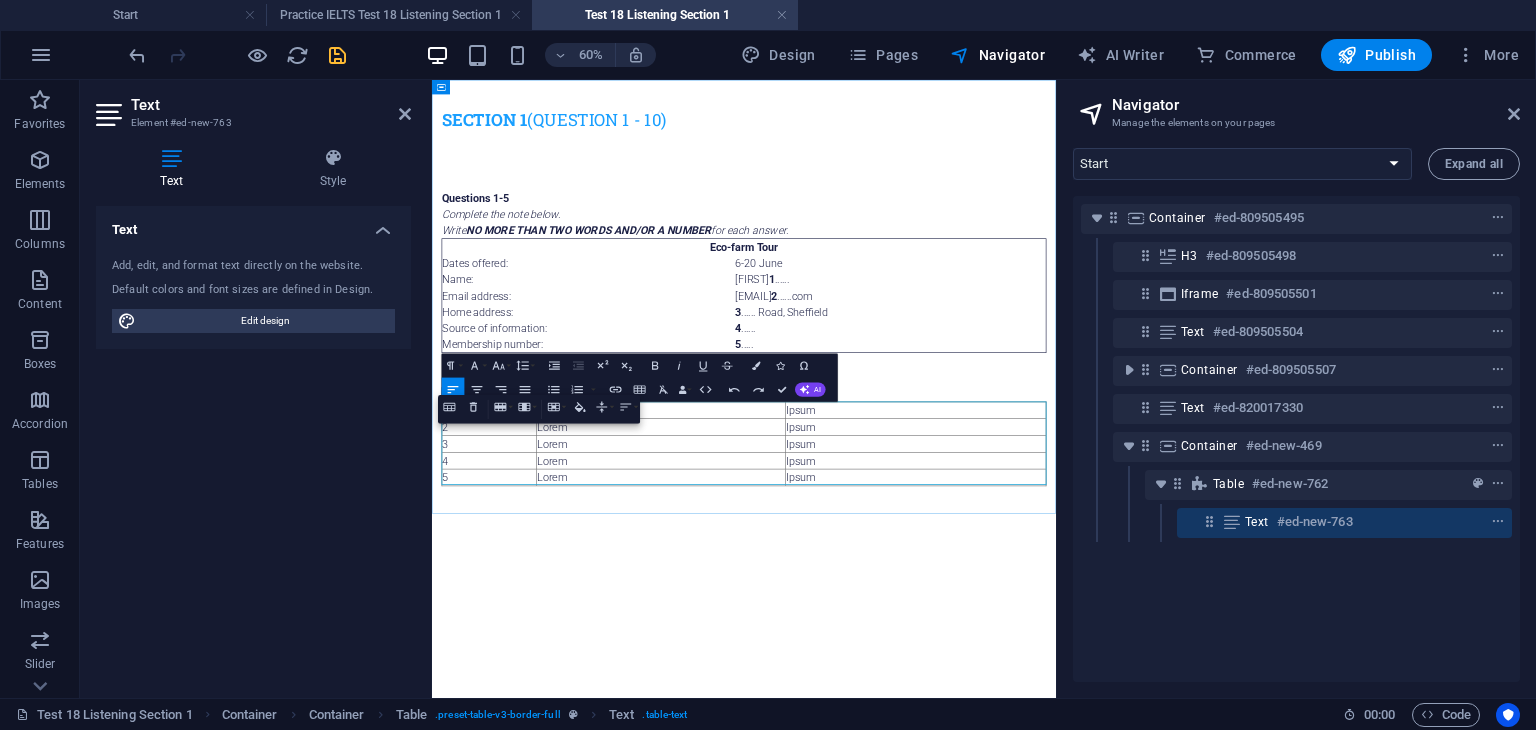 click on "Lorem" at bounding box center (813, 743) 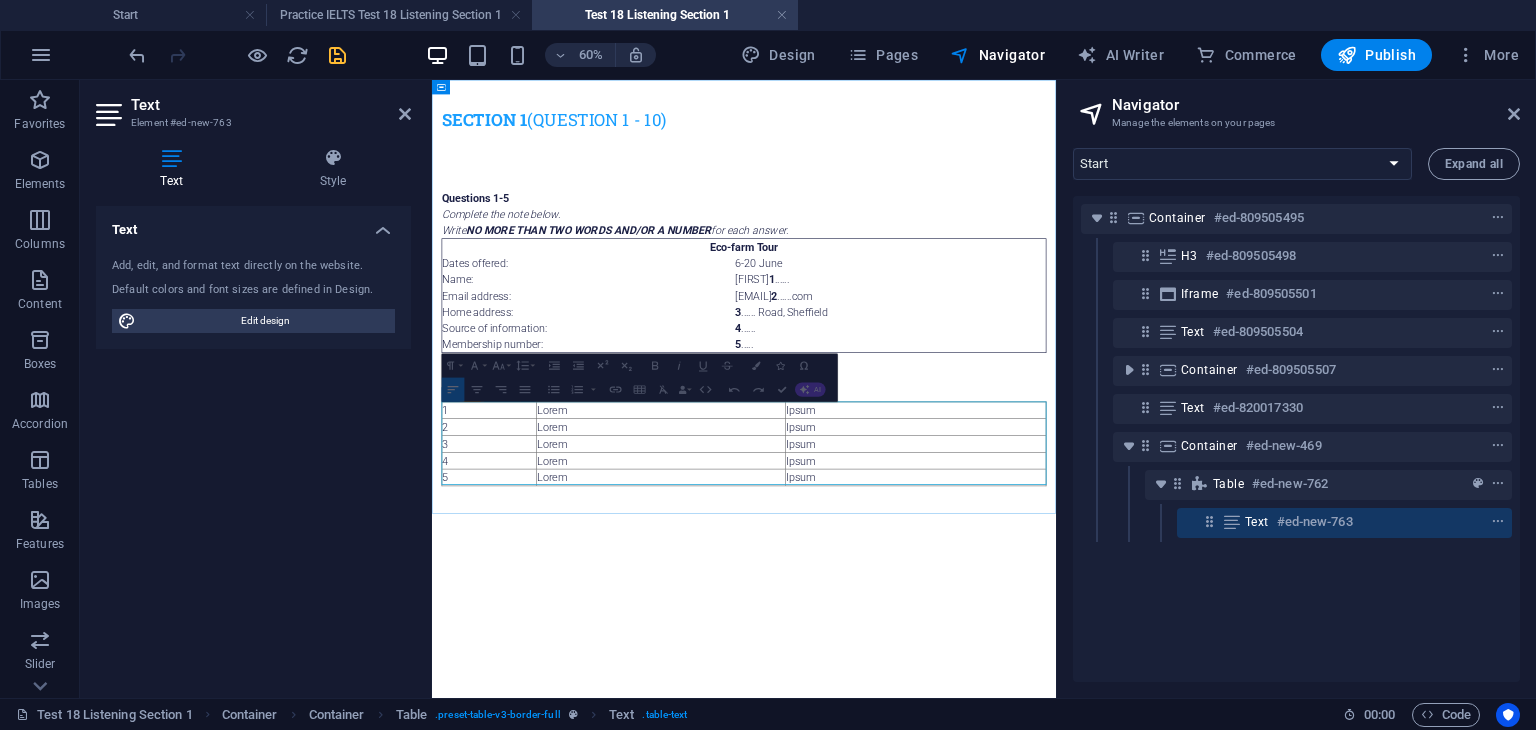 drag, startPoint x: 1178, startPoint y: 741, endPoint x: 1072, endPoint y: 649, distance: 140.35669 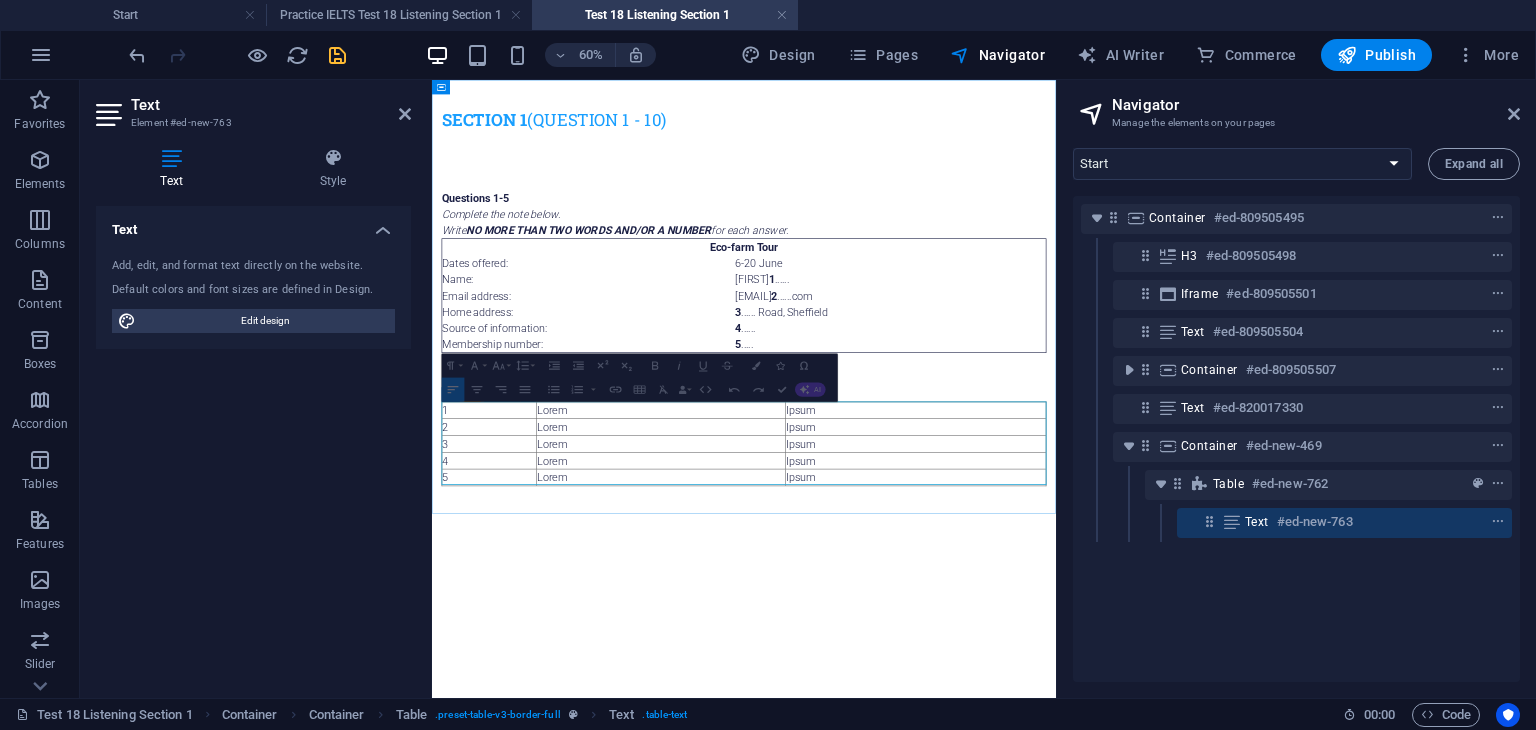 click on "1 Lorem  Ipsum 2 Lorem Ipsum 3 Lorem Ipsum 4 Lorem Ipsum 5 Lorem Ipsum" at bounding box center [952, 687] 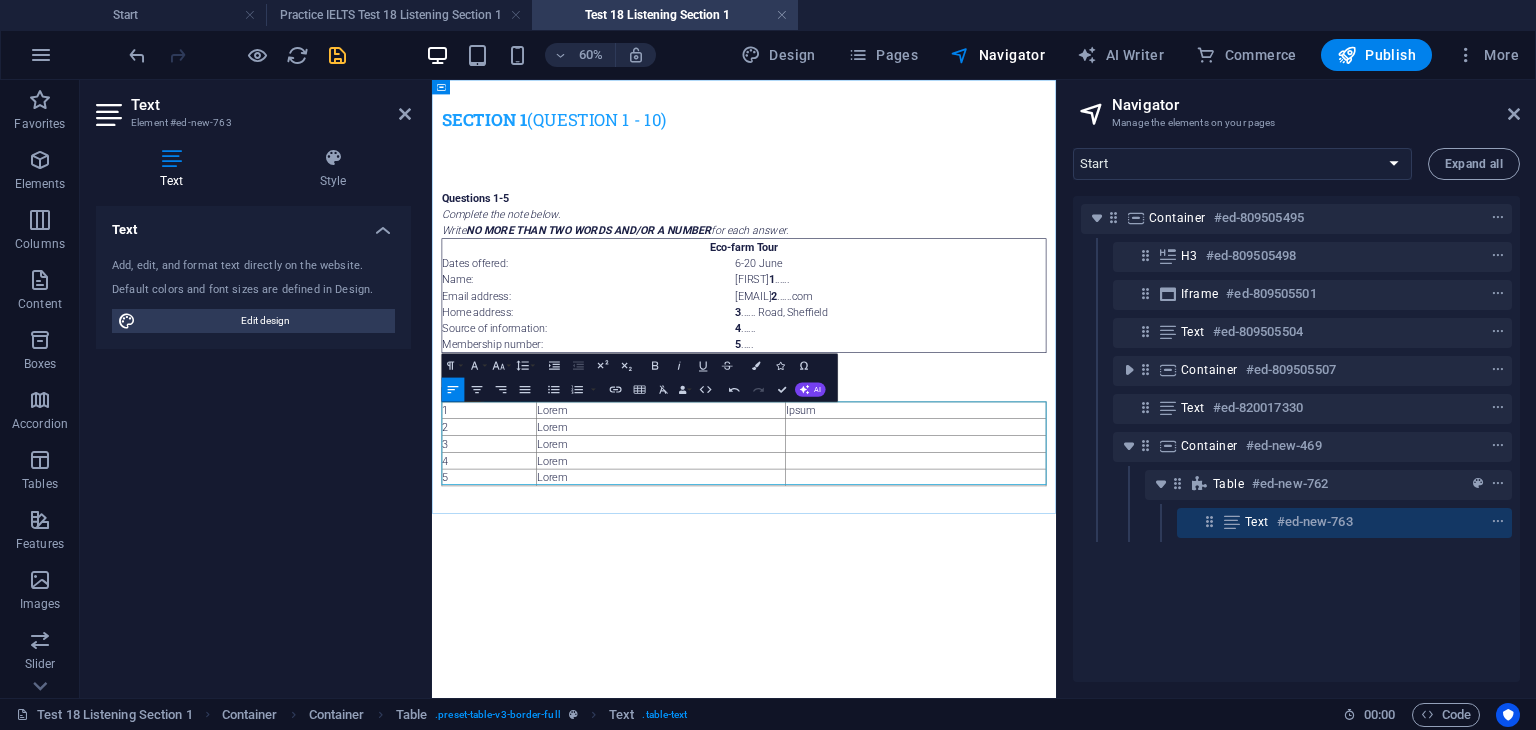 type 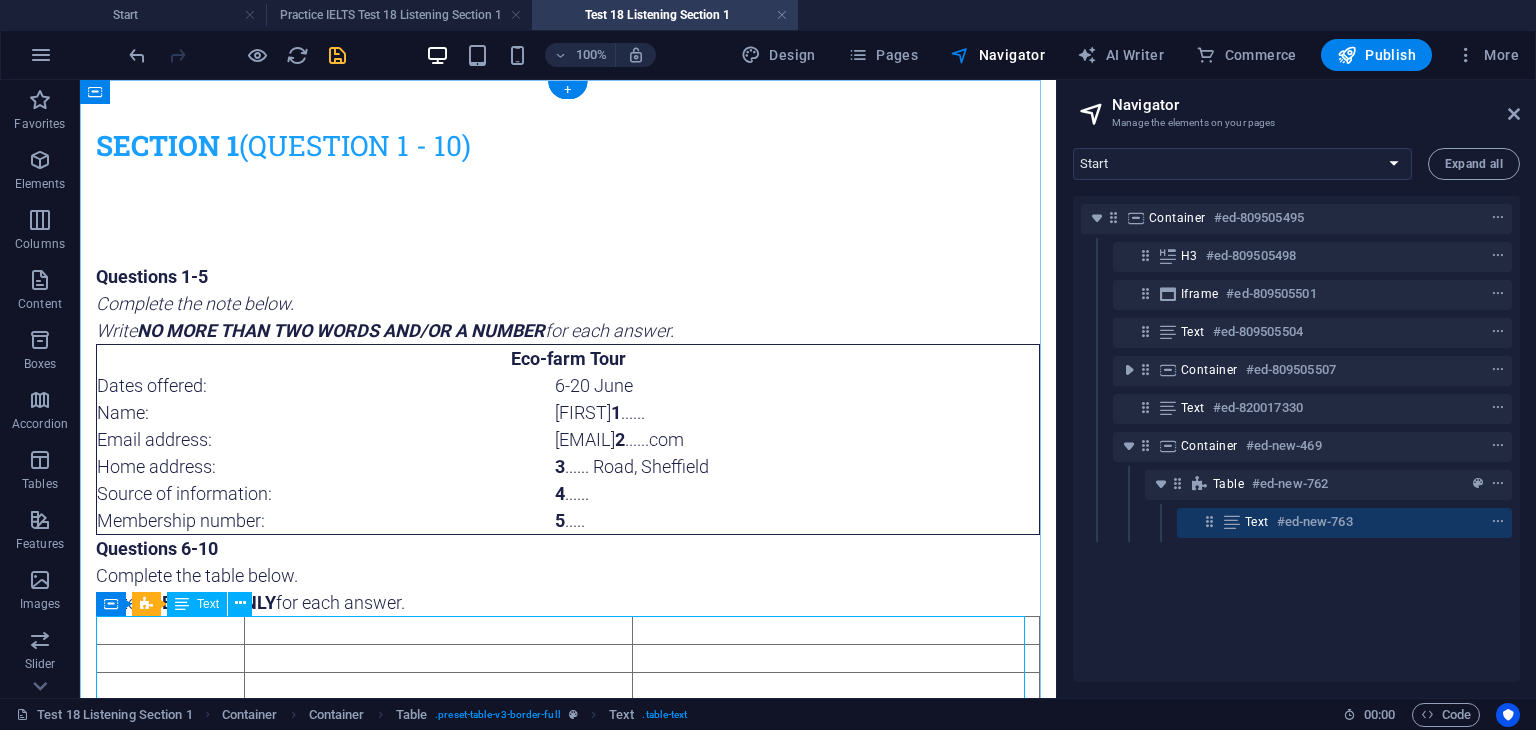 click at bounding box center (568, 686) 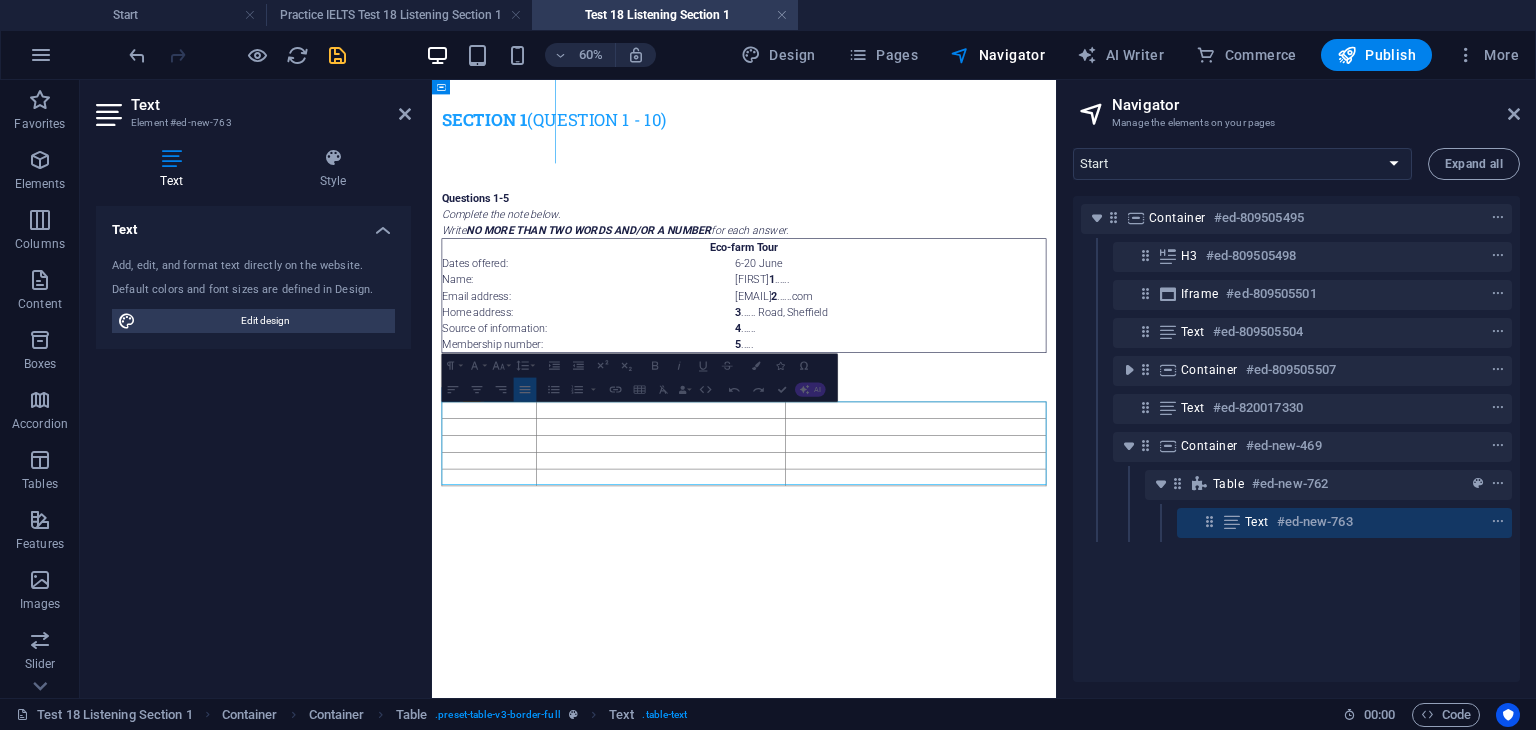 drag, startPoint x: 610, startPoint y: 685, endPoint x: 702, endPoint y: 686, distance: 92.00543 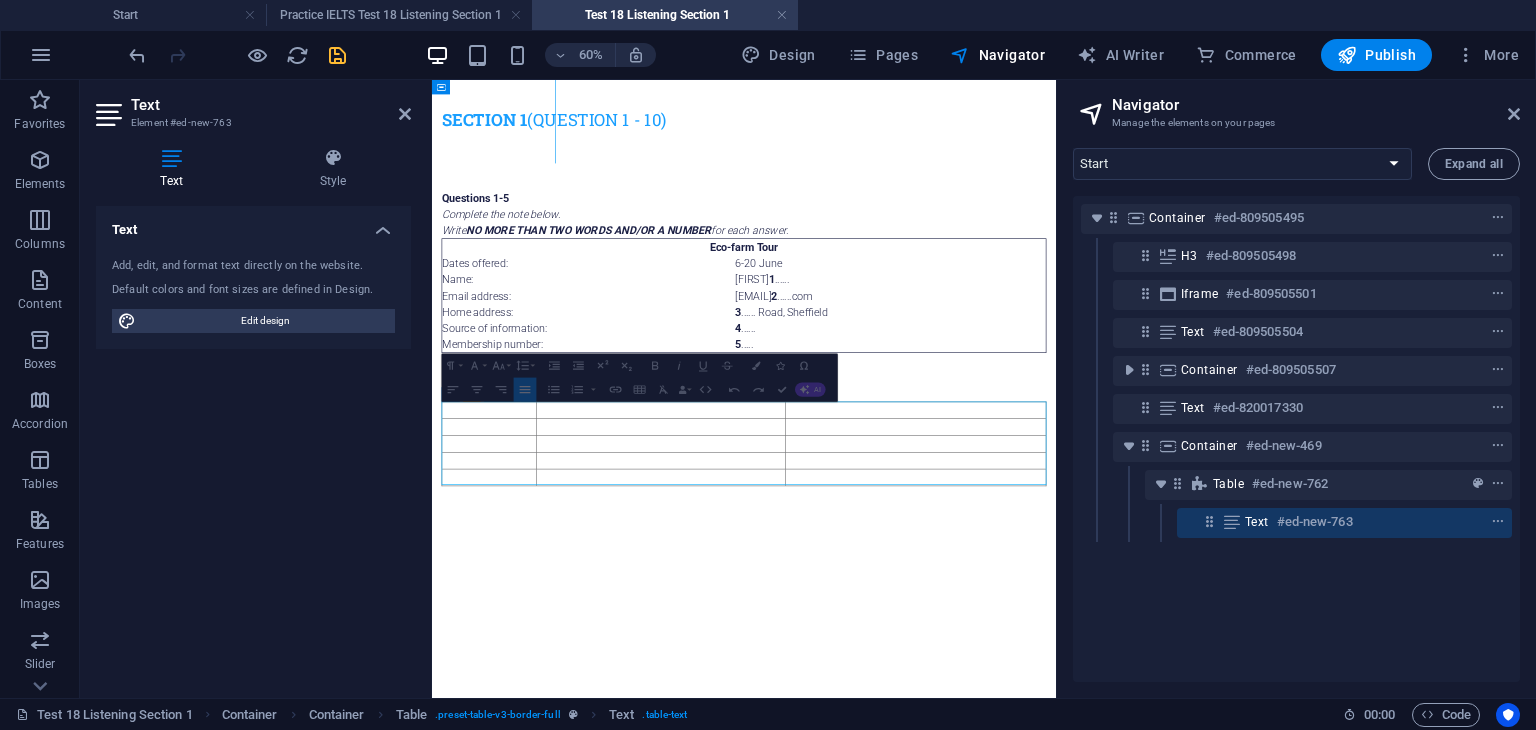 click at bounding box center (637, 149) 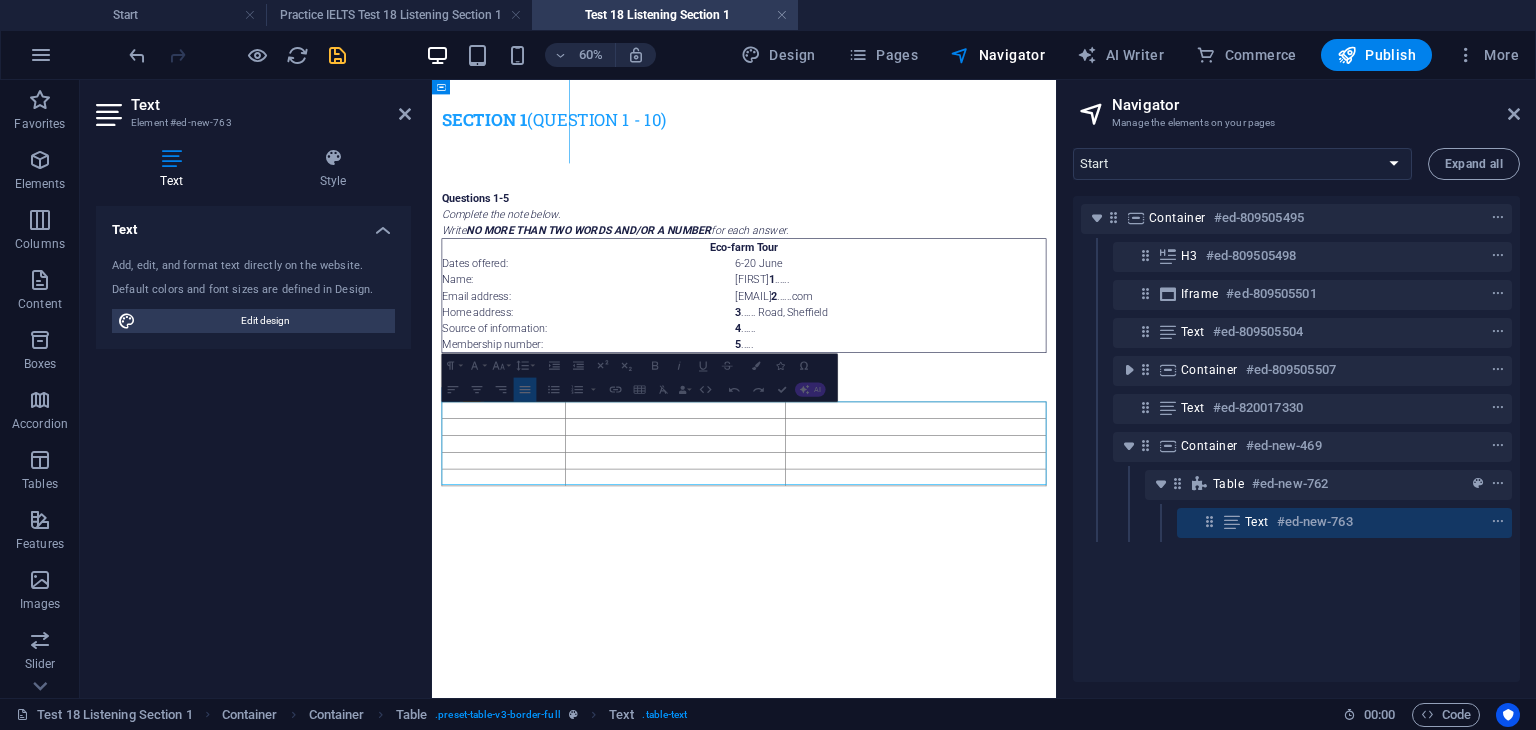 drag, startPoint x: 654, startPoint y: 660, endPoint x: 688, endPoint y: 660, distance: 34 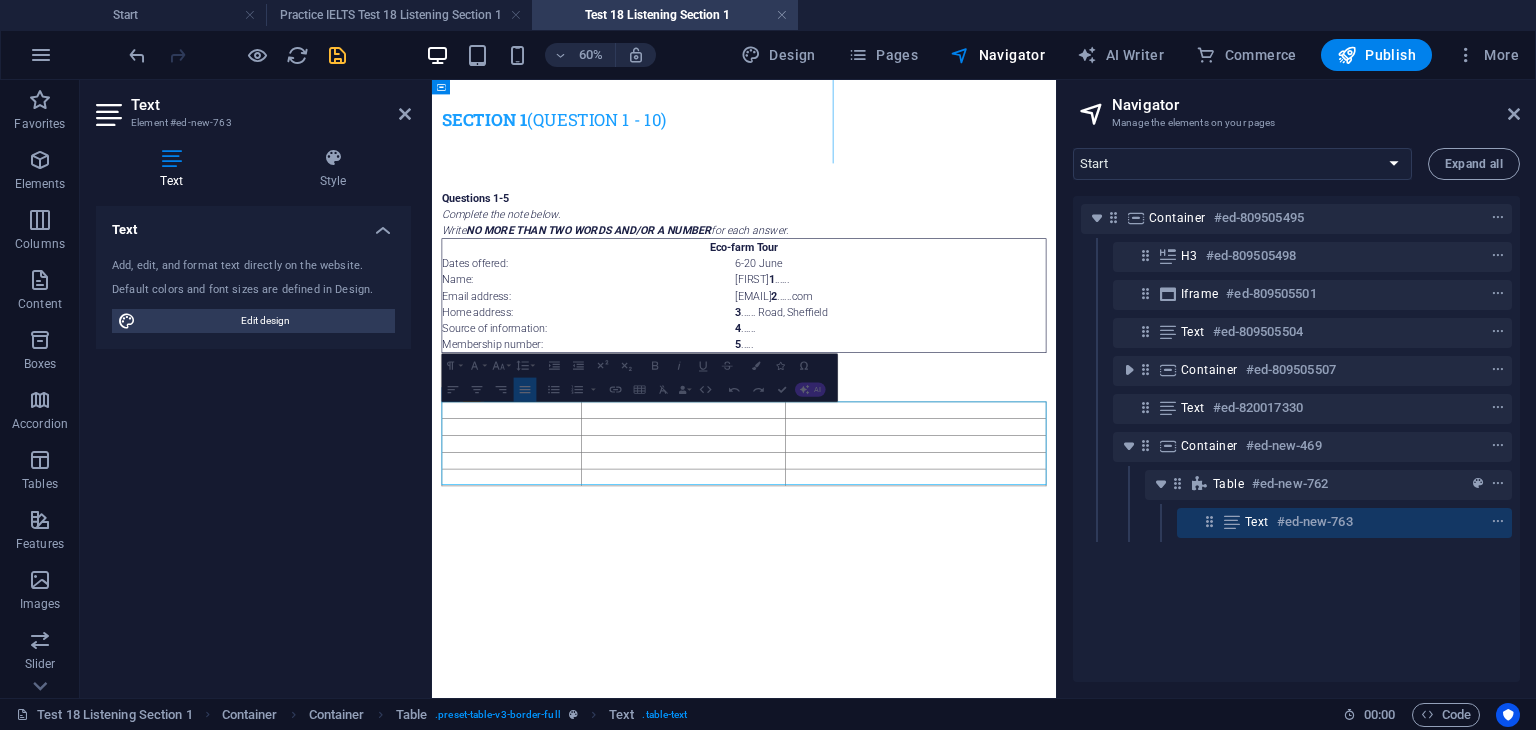 drag, startPoint x: 1017, startPoint y: 658, endPoint x: 1118, endPoint y: 664, distance: 101.17806 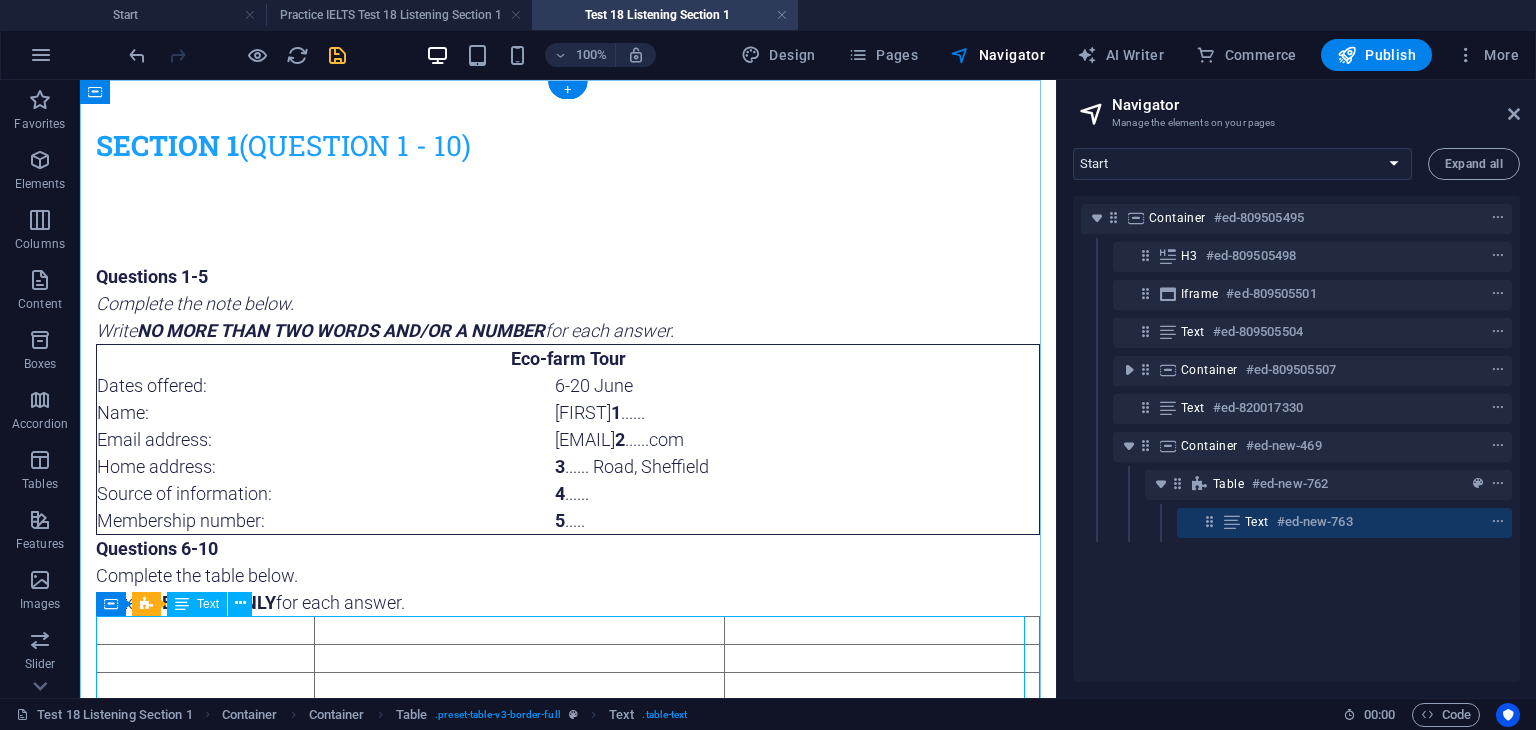 click at bounding box center [568, 686] 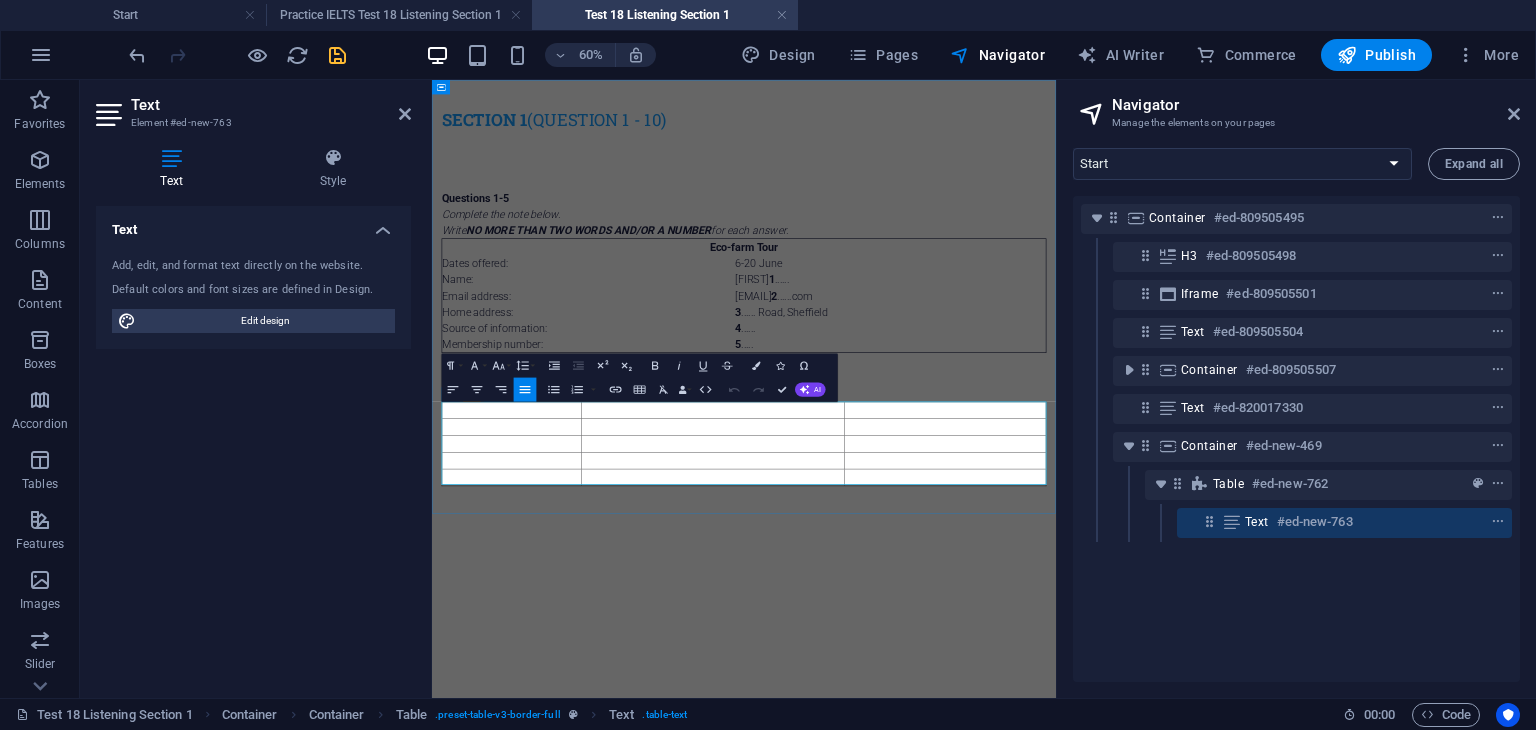 click at bounding box center (565, 631) 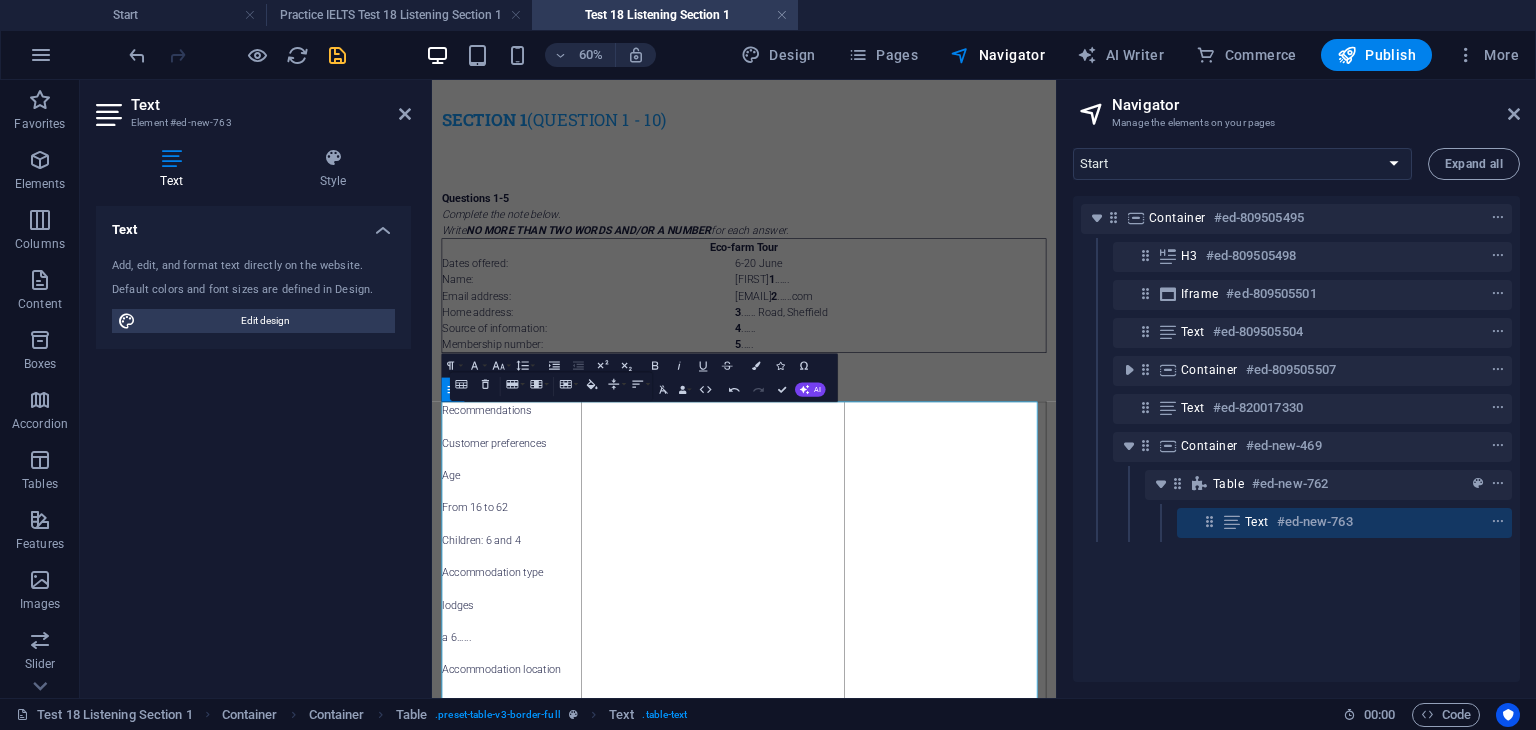 scroll, scrollTop: 6730, scrollLeft: 4, axis: both 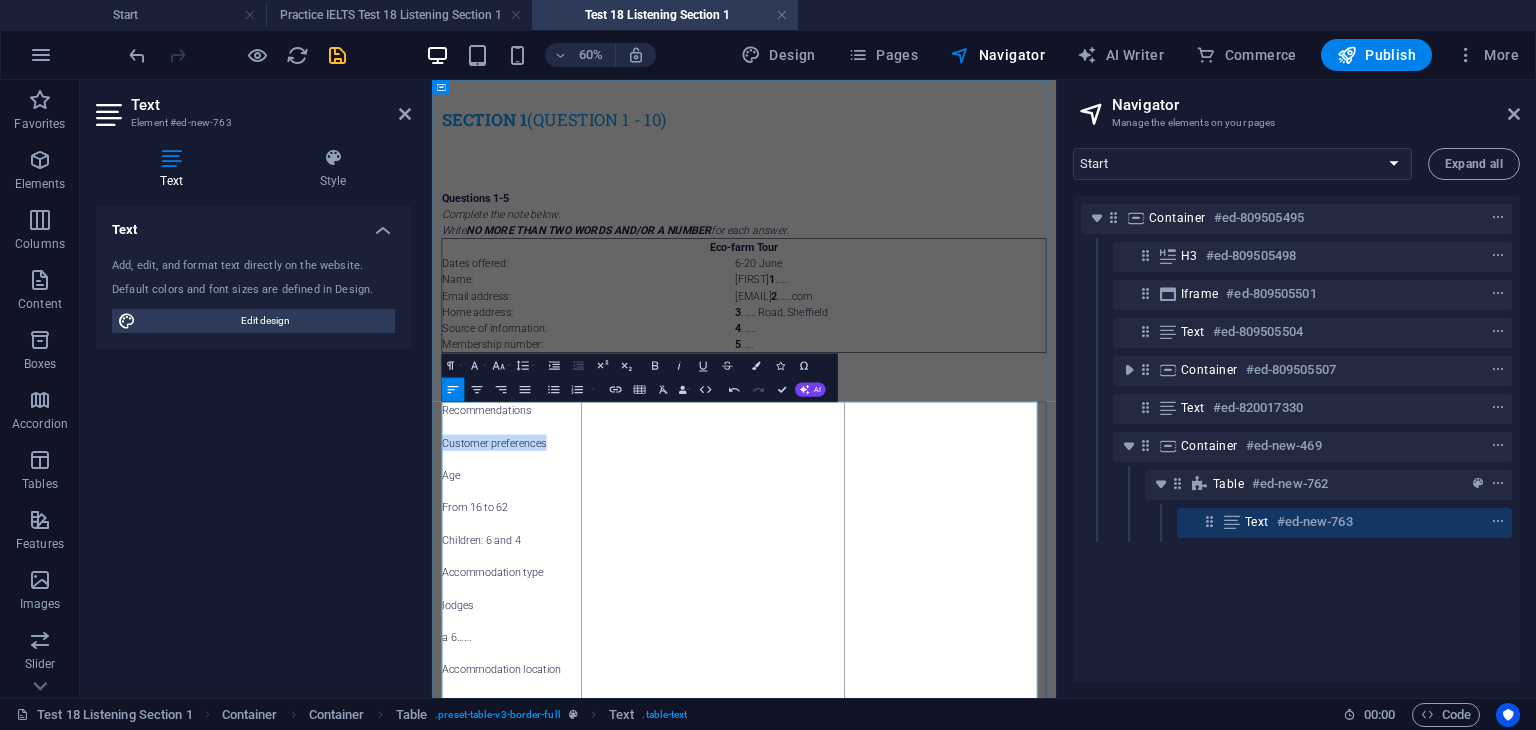 drag, startPoint x: 638, startPoint y: 681, endPoint x: 449, endPoint y: 684, distance: 189.0238 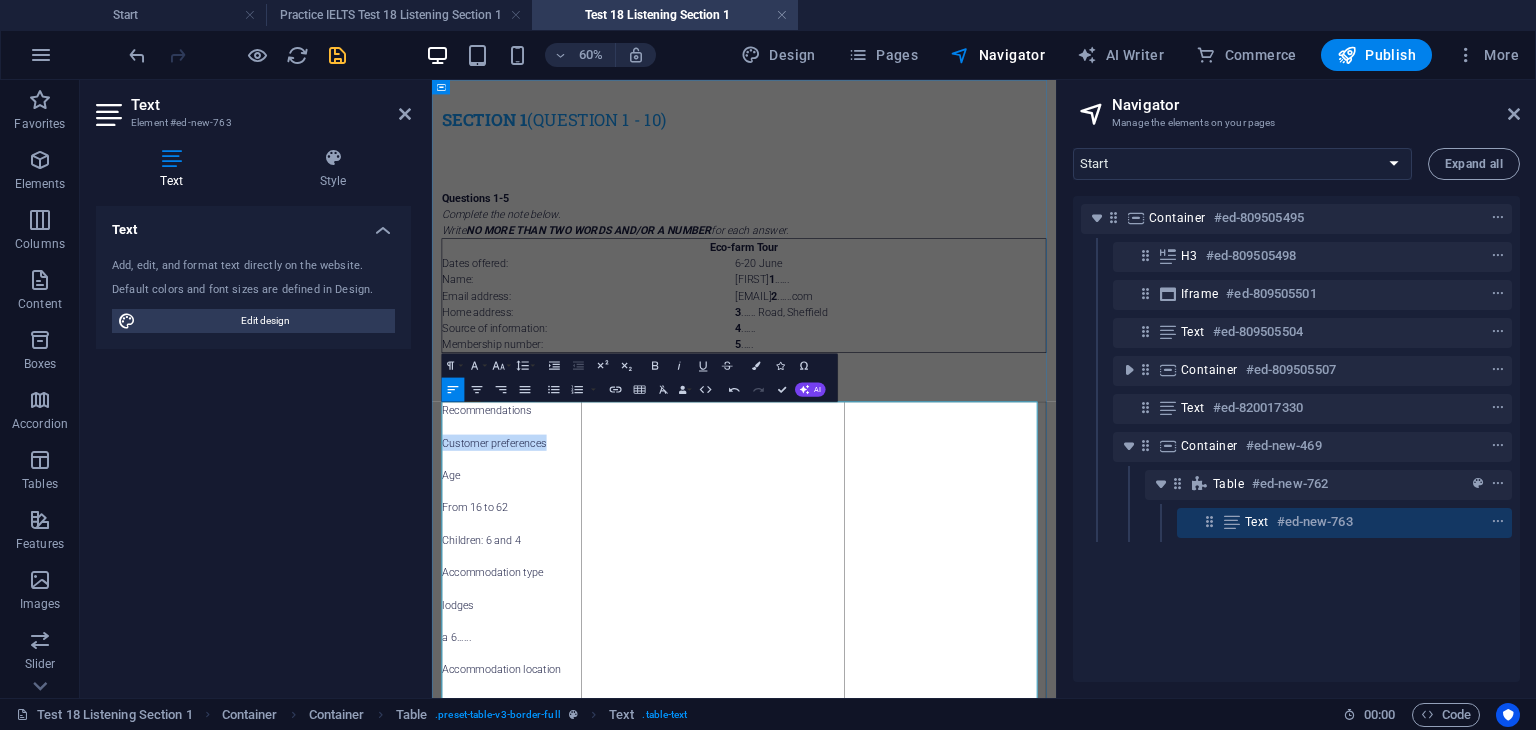 click on "Customer preferences" at bounding box center (565, 684) 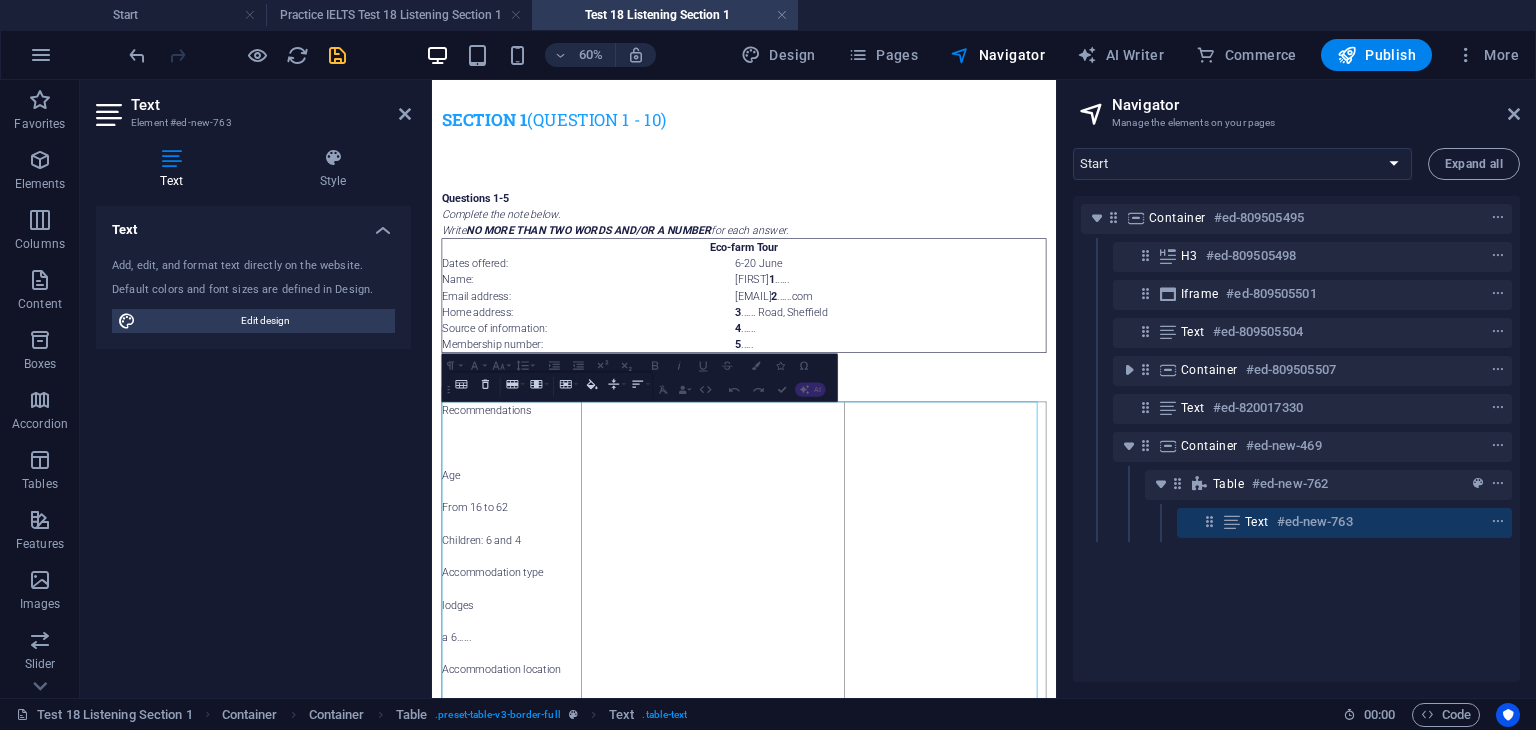 click on "Table Header Remove Table Row Insert row above Insert row below Delete row Column Insert column before Insert column after Delete column Cell Merge cells Vertical split Horizontal split Cell Background Vertical Align Top Middle Bottom Horizontal Align Align Left Align Center Align Right Align Justify" at bounding box center [551, 386] 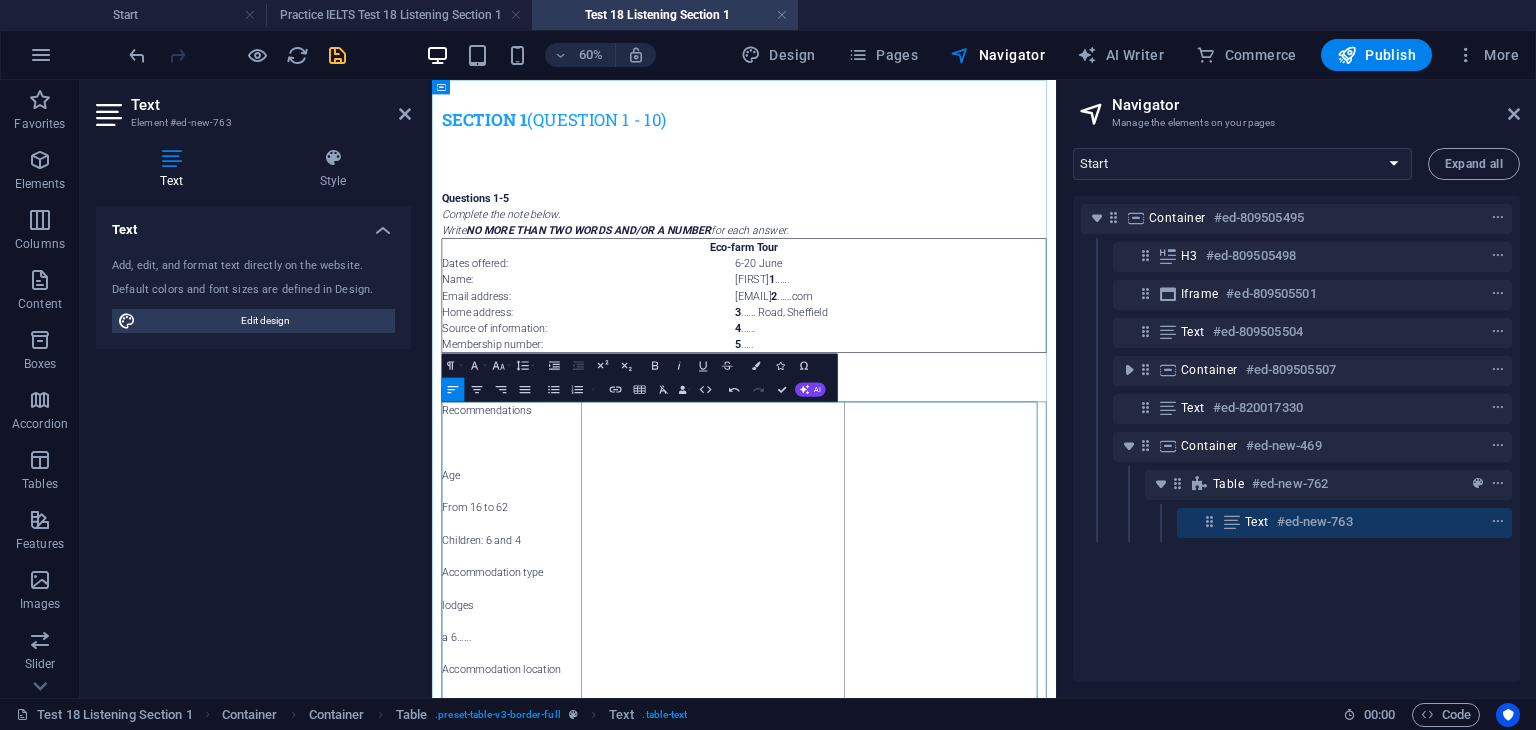 click on "Recommendations" at bounding box center [565, 630] 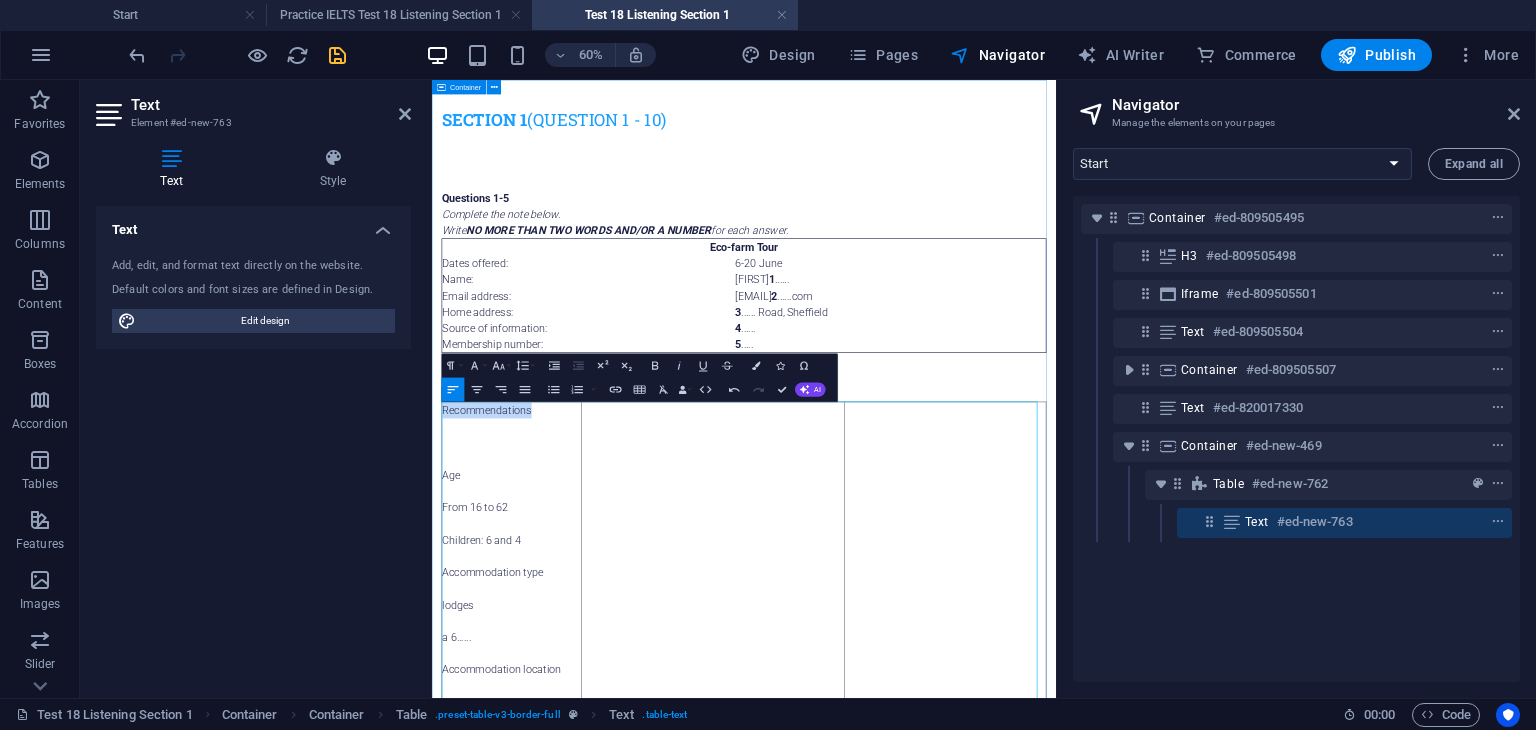 drag, startPoint x: 572, startPoint y: 636, endPoint x: 444, endPoint y: 640, distance: 128.06248 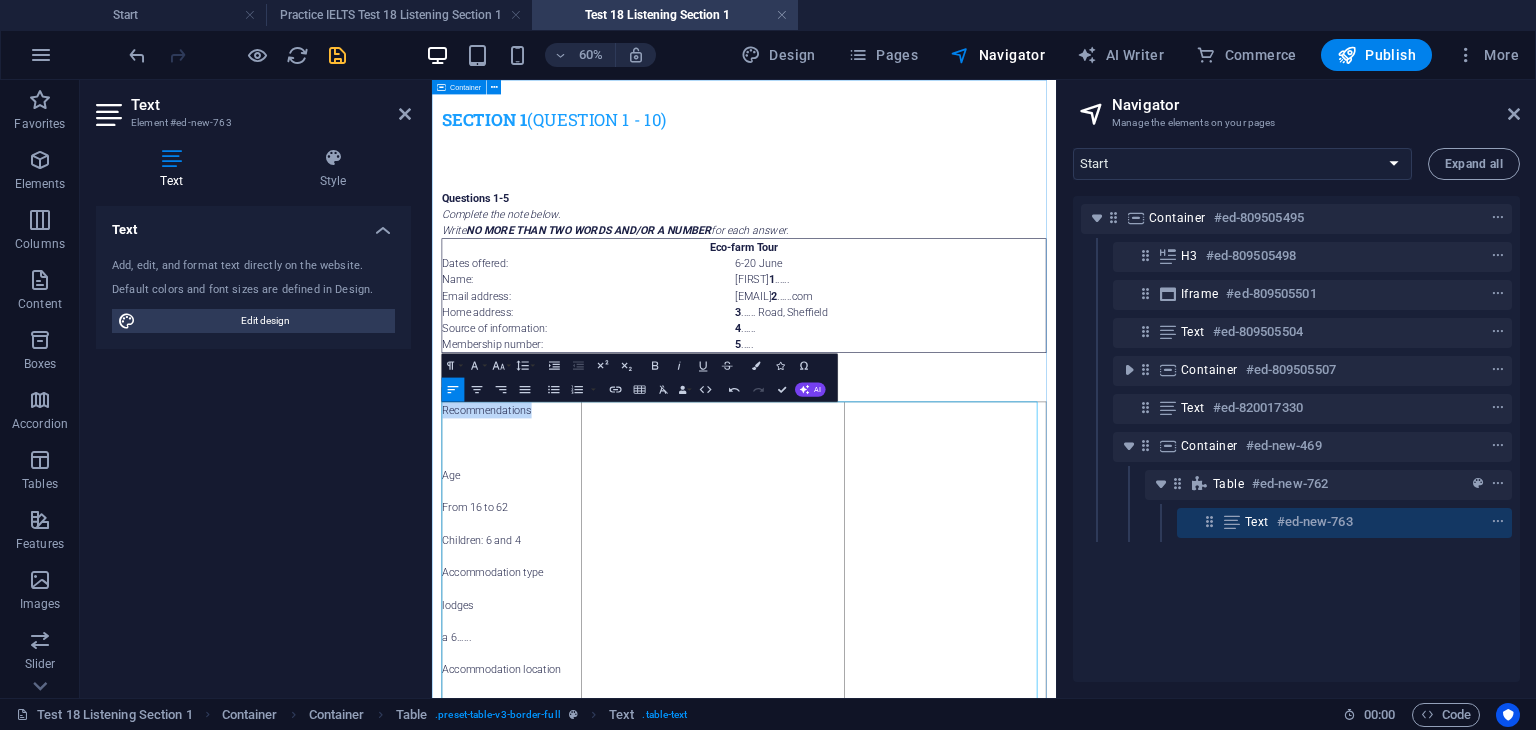click on "SEction 1  (Question 1 - 10) </div> Questions 1-5 Complete the note below. Write  NO MORE THAN TWO   WORDS AND/OR A NUMBER  for each answer. Eco-farm Tour Dates offered: 6-20 June Name:   Helen  1 ......   Email address: helen123@ 2 ......com   Home address: 3 ...... Road, Sheffield   Source of information: 4 ...... Membership number: 5 .....  Questions 6-10 Complete the table below. Write  ONE WORD ONLY  for each answer. Recommendations Age From 16 to 62 Children: 6 and 4 Accommodation type lodges a 6...... Accommodation location Lakeside Near the farm or in the 7...... Food A wide range of food Meat, seafood, and 8...... food Transport Train or 9...... Ferry and van Courses Flower planting courses Active courses (e.g. a 10...... course) Customer preferences Recommendations Customer preferences Age From 16 to 62 Children: 6 and 4 Accommodation type lodges a 6...... Accommodation location Lakeside Near the farm or in the 7...... Food A wide range of food Meat, seafood, and 8...... food Transport Courses" at bounding box center (952, 982) 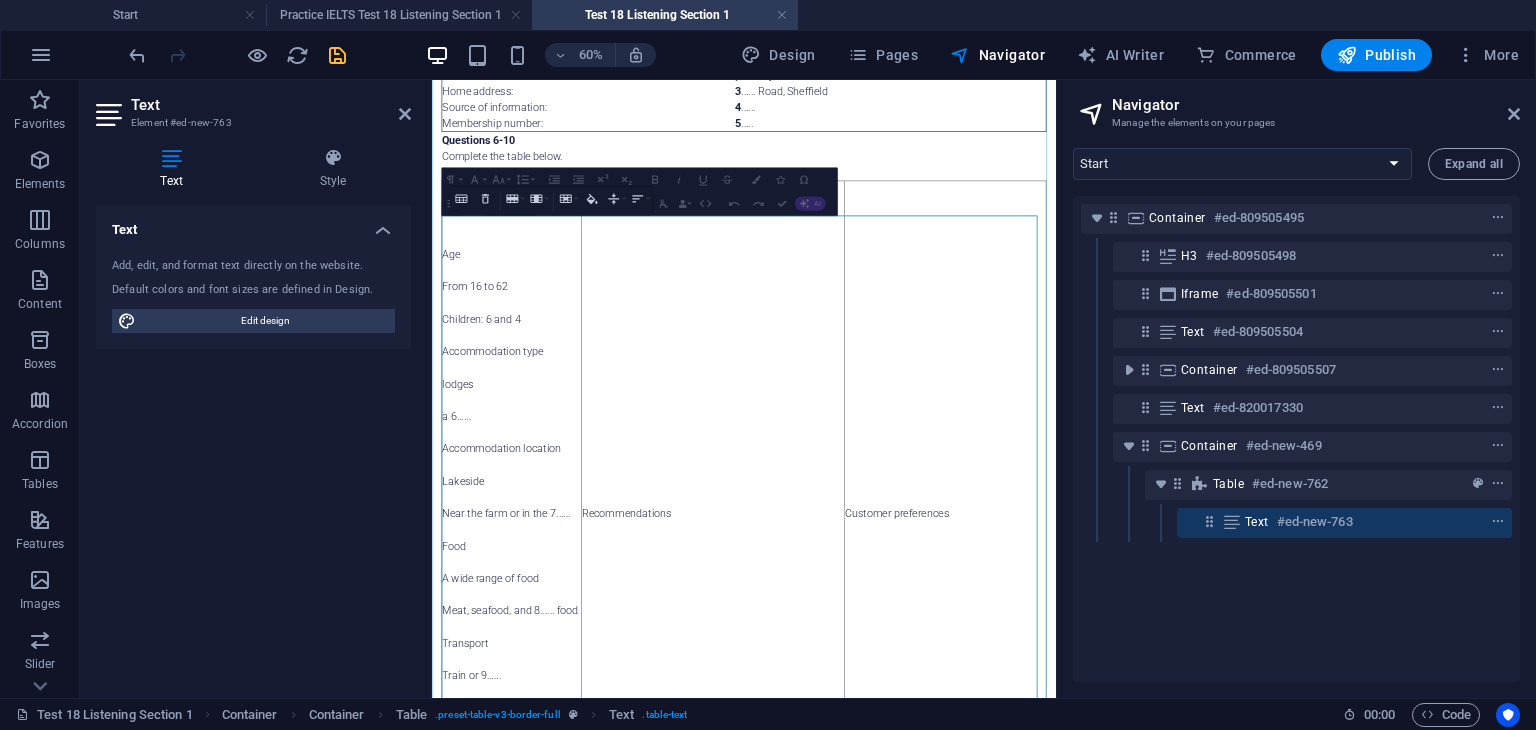 scroll, scrollTop: 400, scrollLeft: 0, axis: vertical 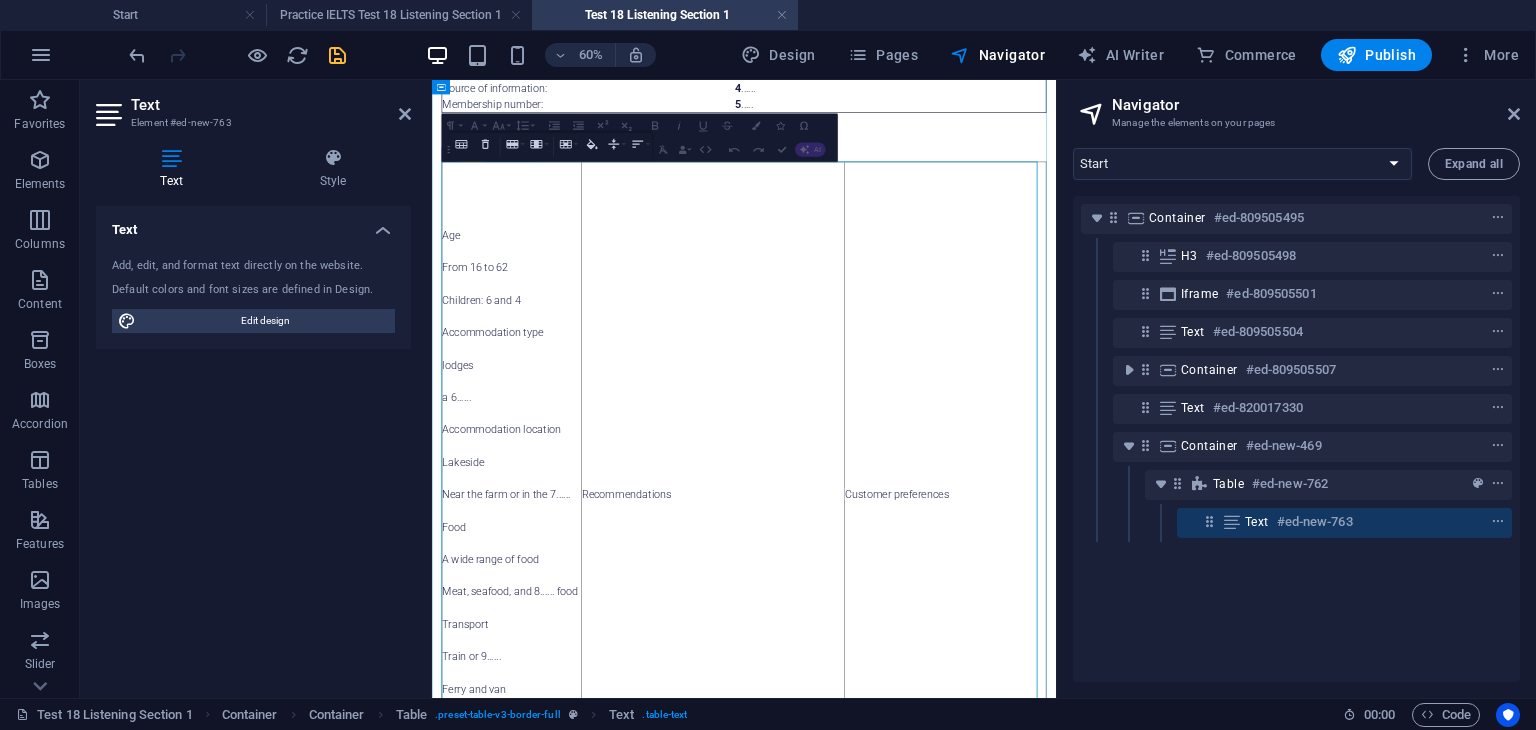 click on "Table Header Remove Table Row Insert row above Insert row below Delete row Column Insert column before Insert column after Delete column Cell Merge cells Vertical split Horizontal split Cell Background Vertical Align Top Middle Bottom Horizontal Align Align Left Align Center Align Right Align Justify" at bounding box center [551, 146] 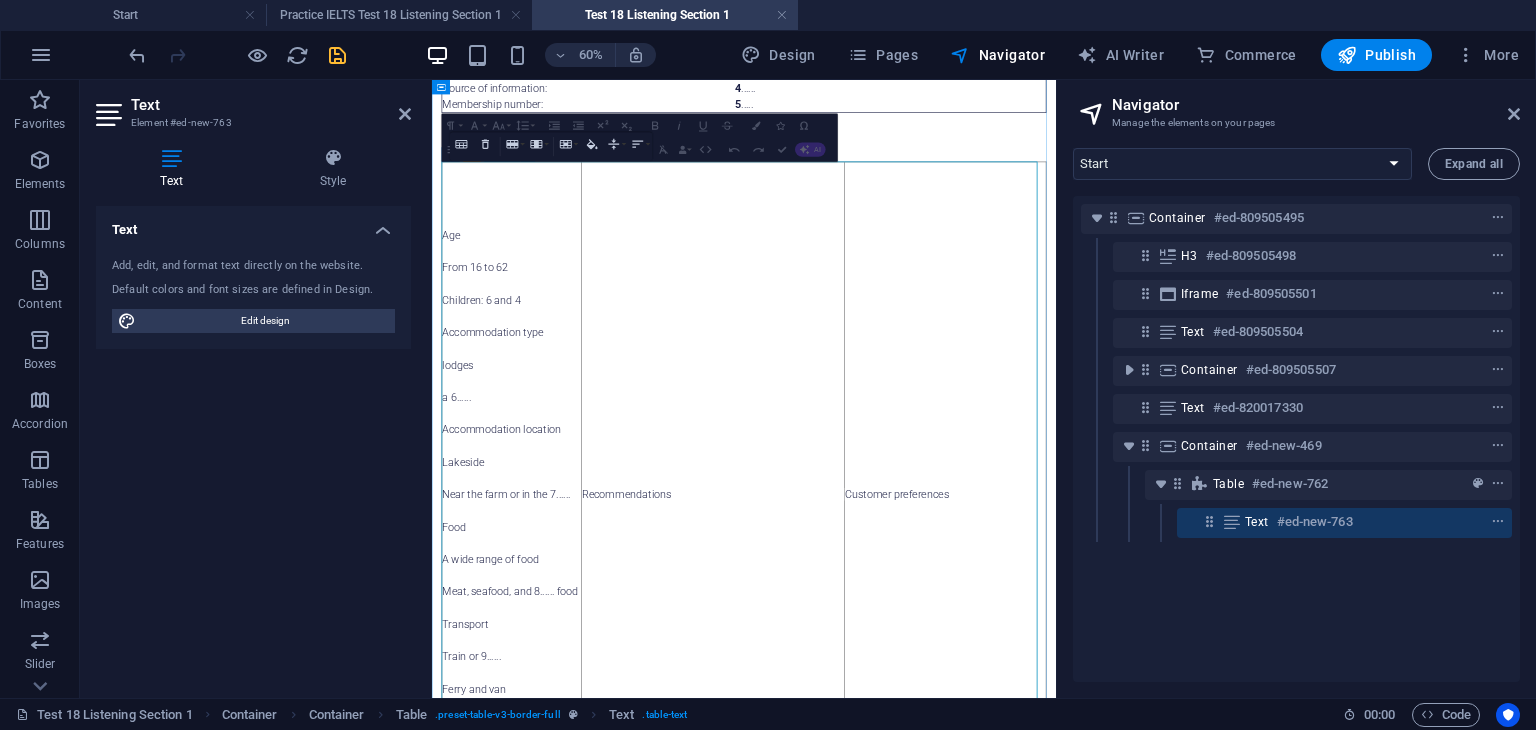 click on "Table Header Remove Table Row Insert row above Insert row below Delete row Column Insert column before Insert column after Delete column Cell Merge cells Vertical split Horizontal split Cell Background Vertical Align Top Middle Bottom Horizontal Align Align Left Align Center Align Right Align Justify" at bounding box center [551, 146] 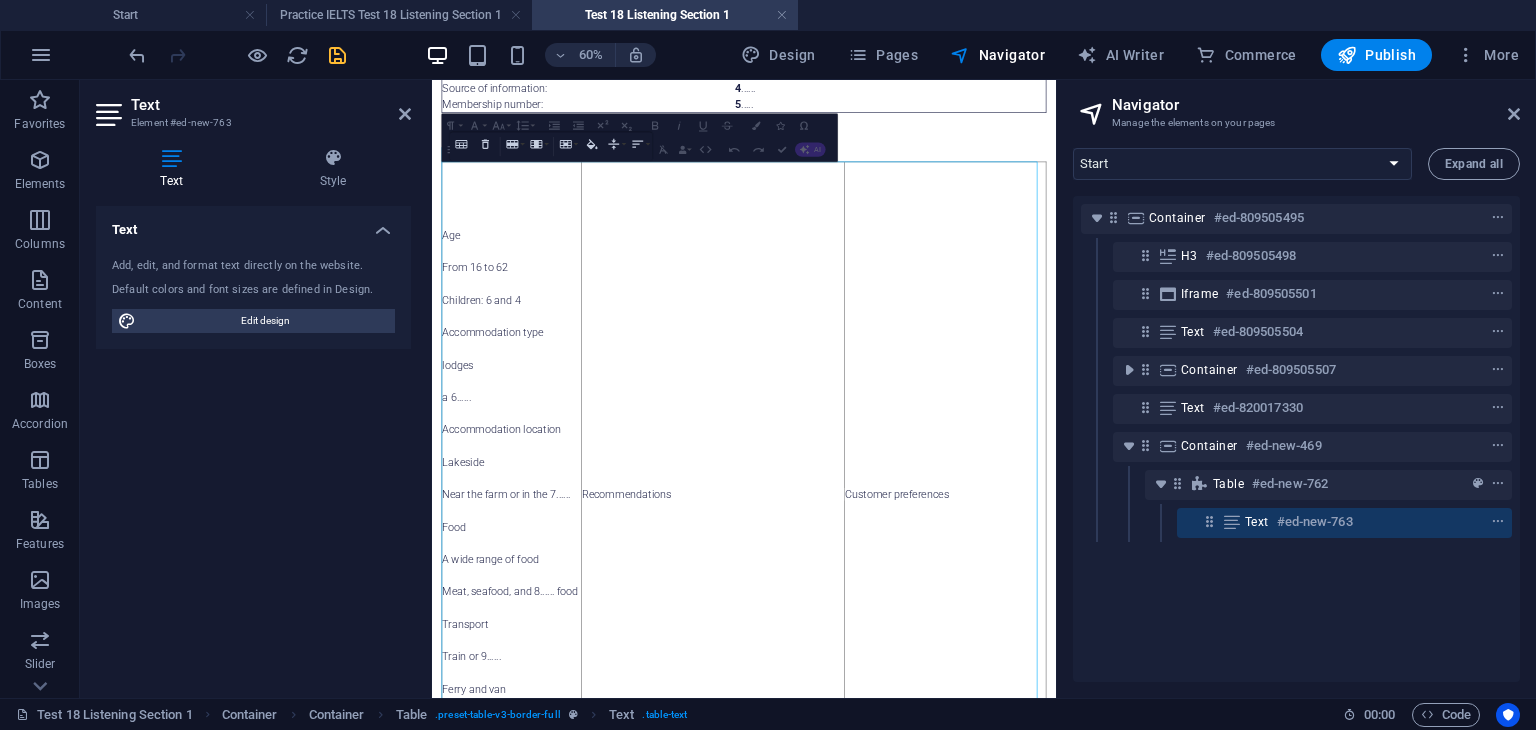click on "Table Header Remove Table Row Insert row above Insert row below Delete row Column Insert column before Insert column after Delete column Cell Merge cells Vertical split Horizontal split Cell Background Vertical Align Top Middle Bottom Horizontal Align Align Left Align Center Align Right Align Justify" at bounding box center [551, 146] 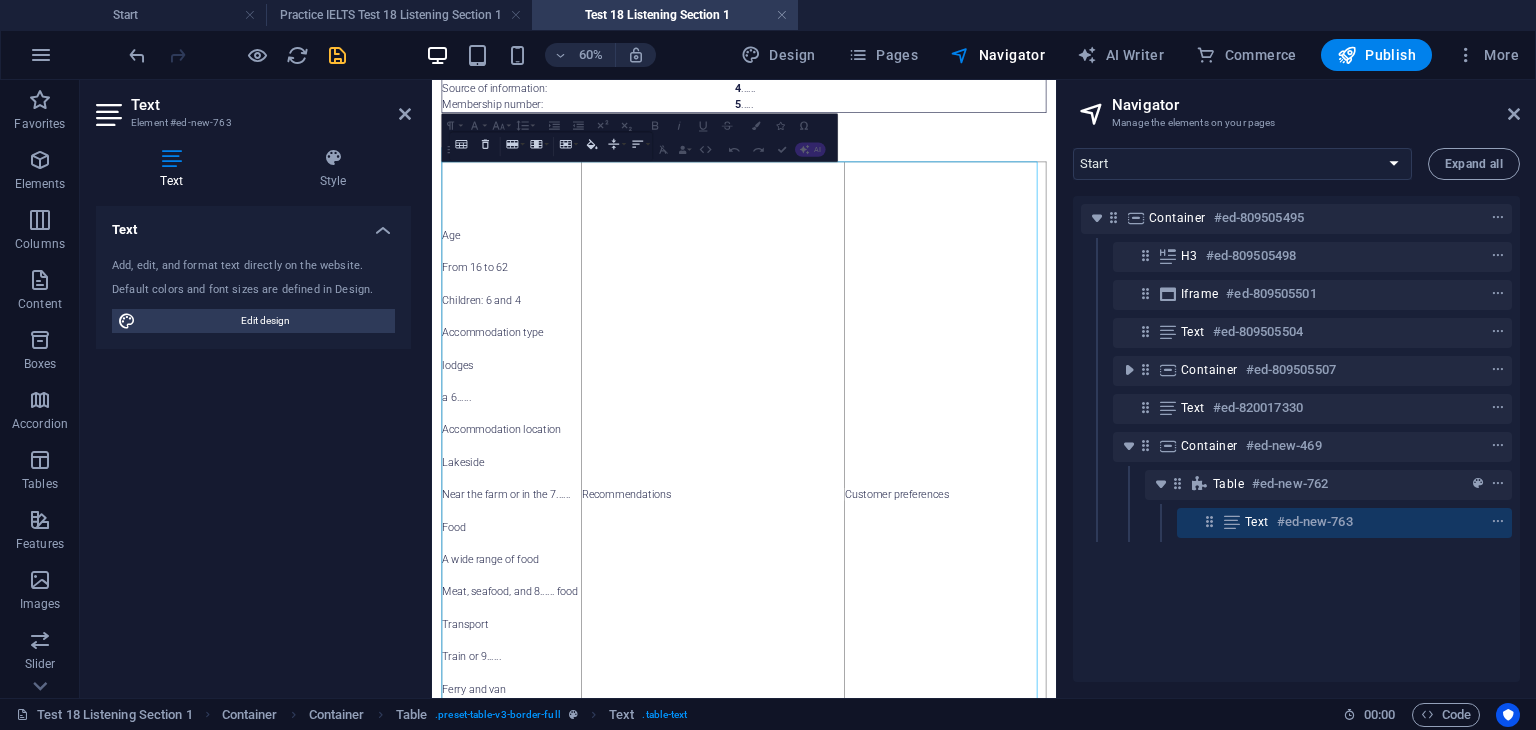 click on "Table Header Remove Table Row Insert row above Insert row below Delete row Column Insert column before Insert column after Delete column Cell Merge cells Vertical split Horizontal split Cell Background Vertical Align Top Middle Bottom Horizontal Align Align Left Align Center Align Right Align Justify" at bounding box center [551, 146] 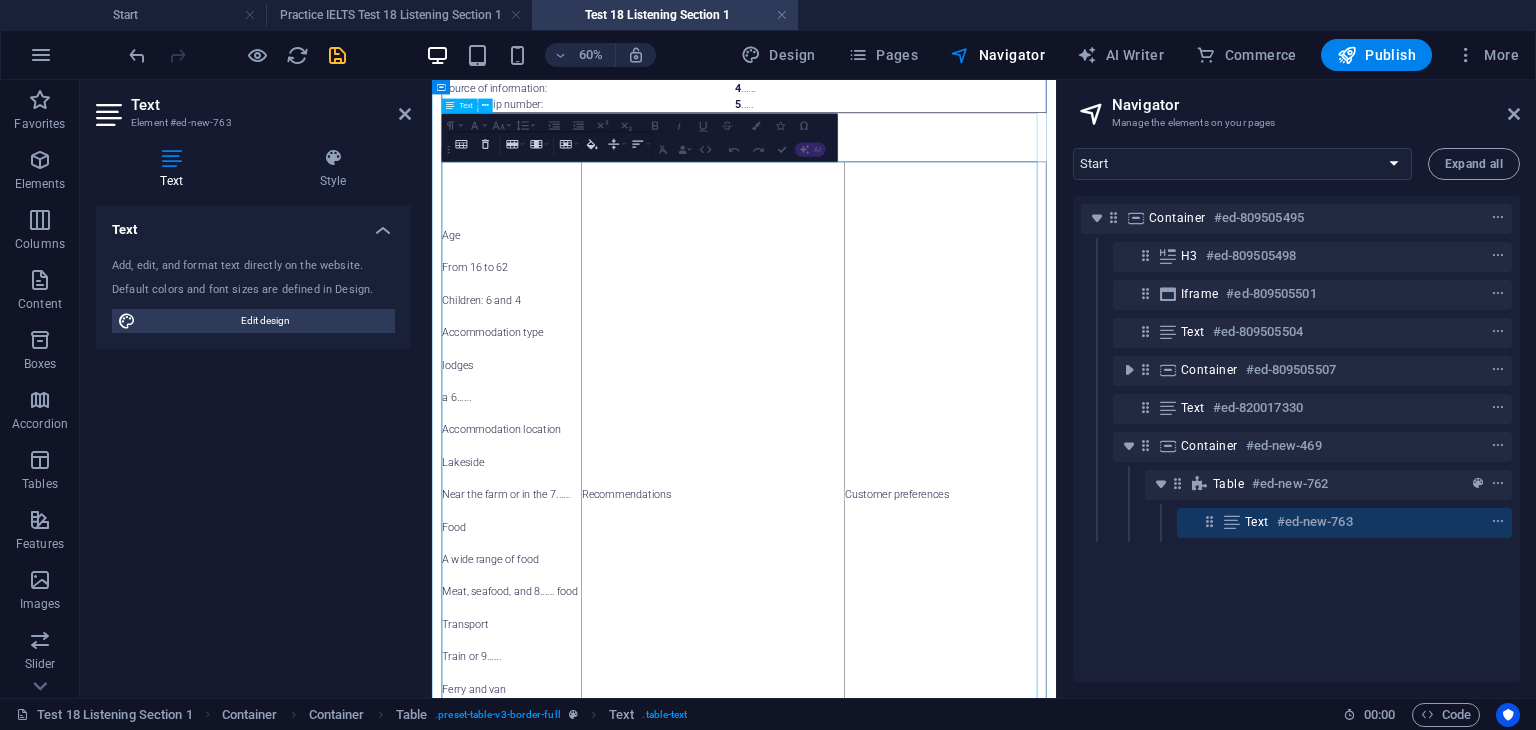 click on "Questions 6-10 Complete the table below. Write  ONE WORD ONLY  for each answer." at bounding box center (952, 175) 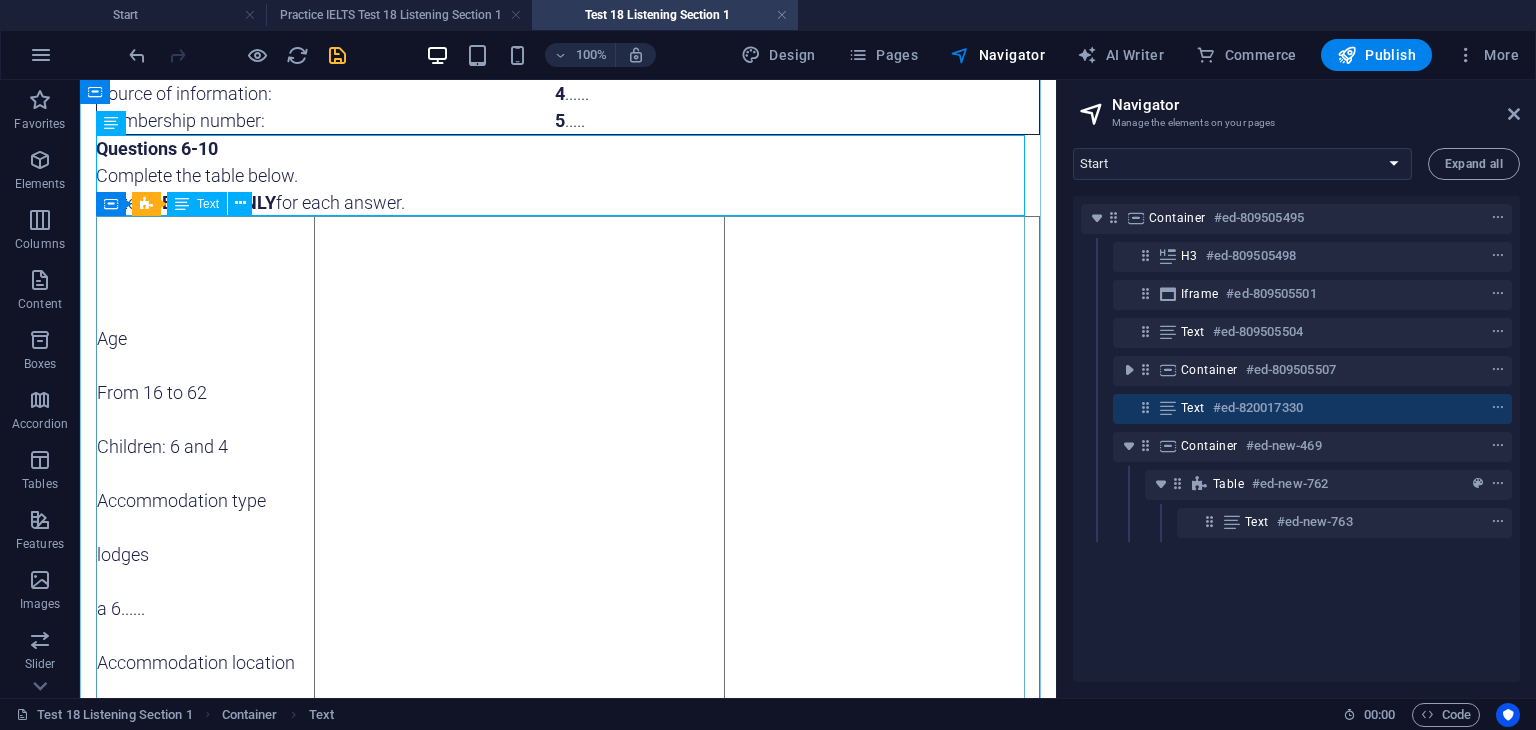 click on "Age From 16 to 62 Children: 6 and 4 Accommodation type lodges a 6...... Accommodation location Lakeside Near the farm or in the 7...... Food A wide range of food Meat, seafood, and 8...... food Transport Train or 9...... Ferry and van Courses Flower planting courses Active courses (e.g. a 10...... course) Recommendations Customer preferences" at bounding box center [568, 840] 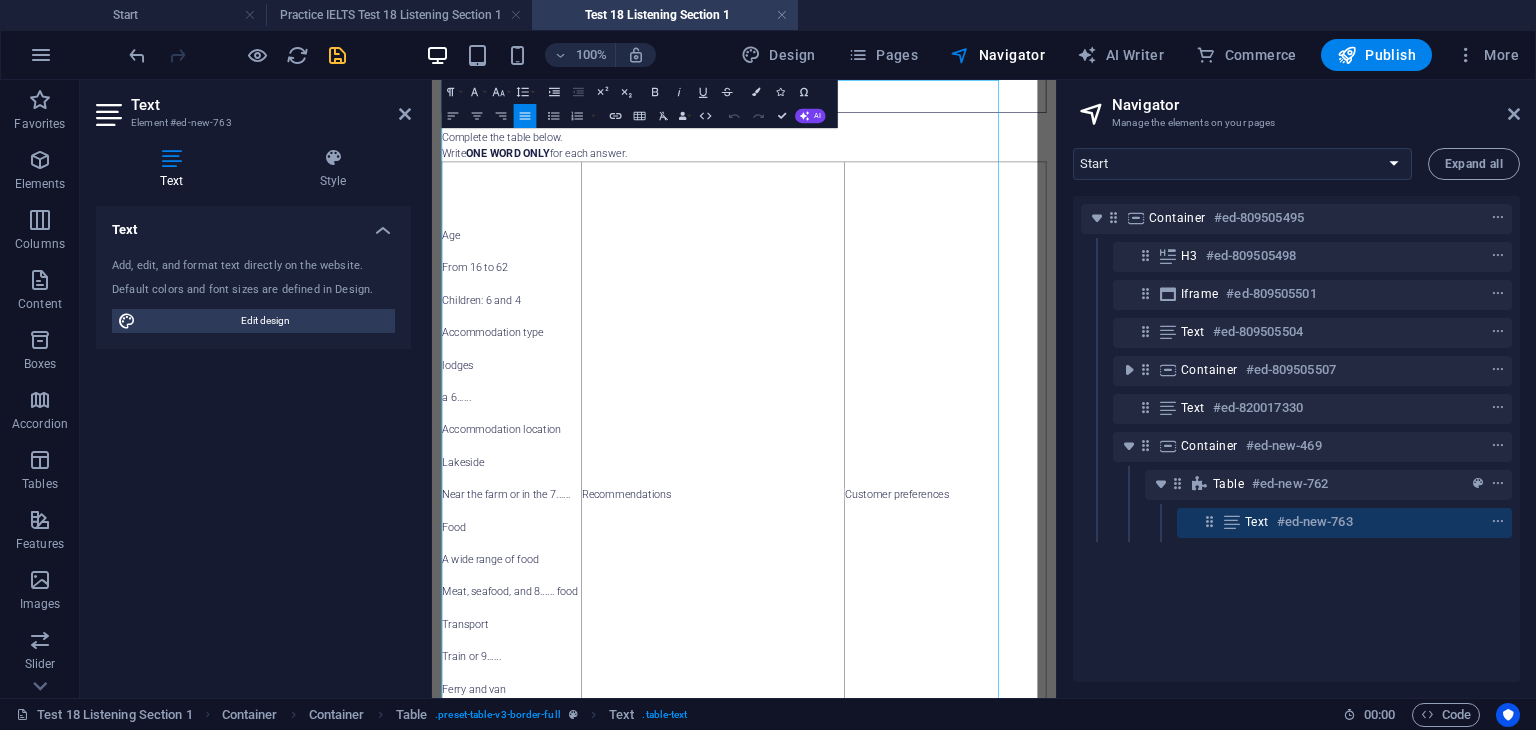 scroll, scrollTop: 536, scrollLeft: 0, axis: vertical 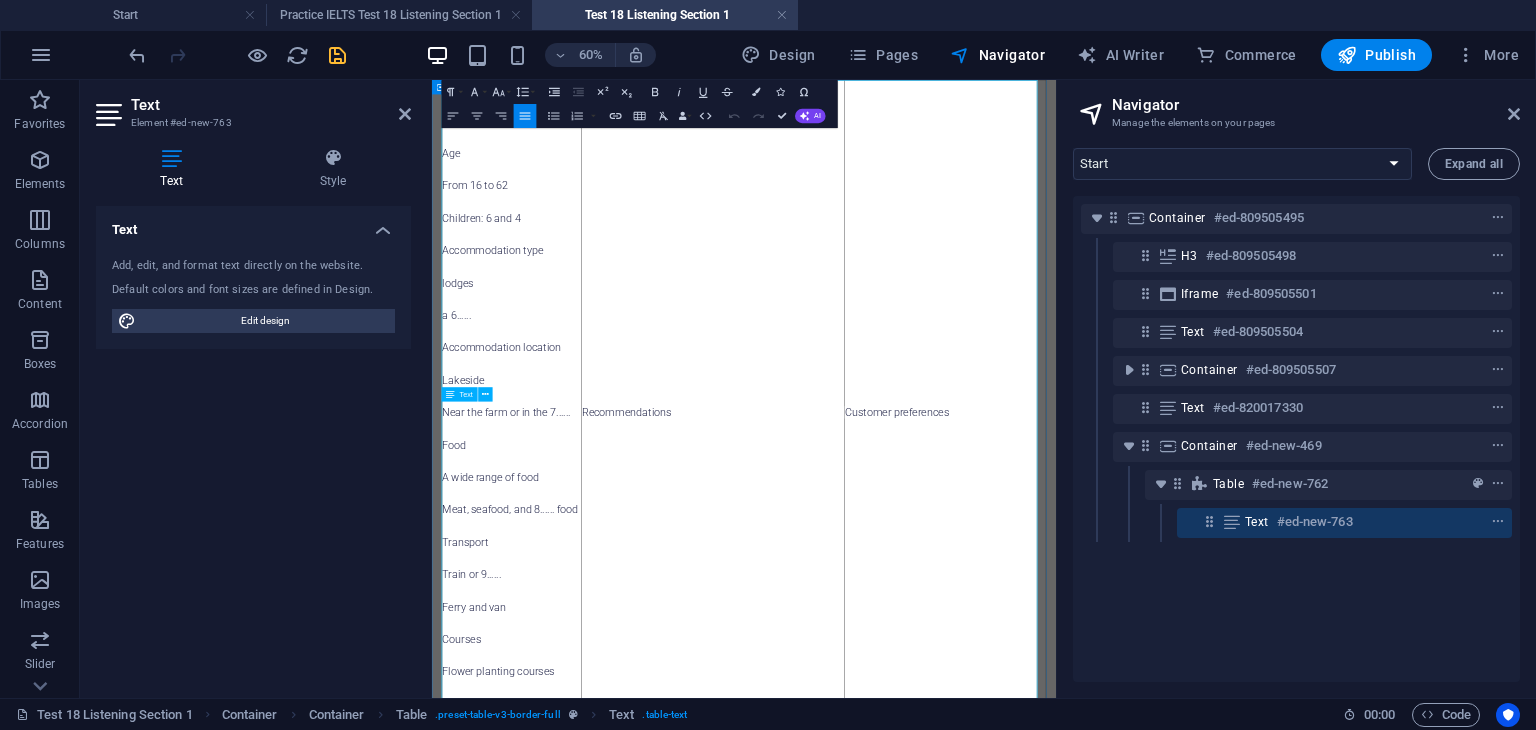 click at bounding box center (565, 175) 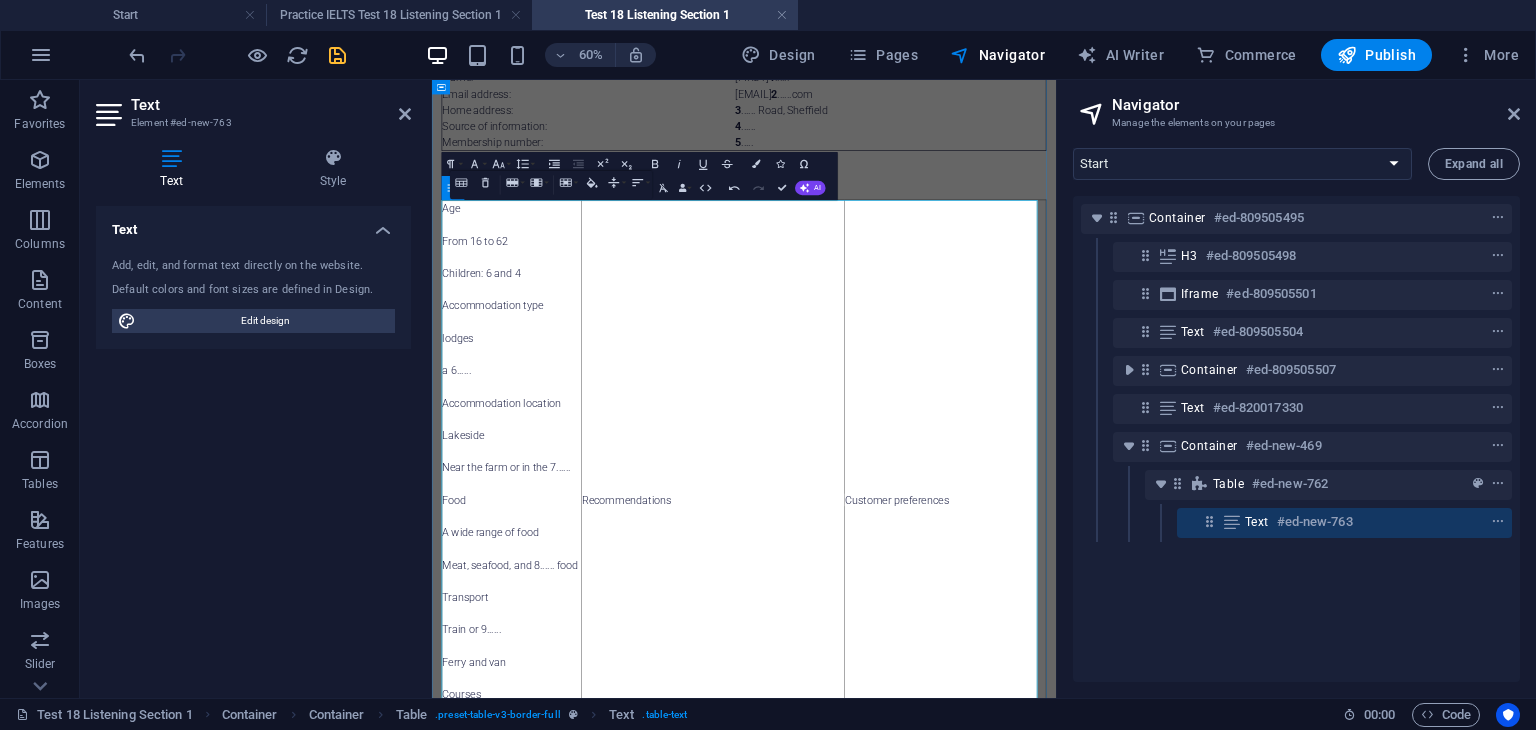 scroll, scrollTop: 692, scrollLeft: 0, axis: vertical 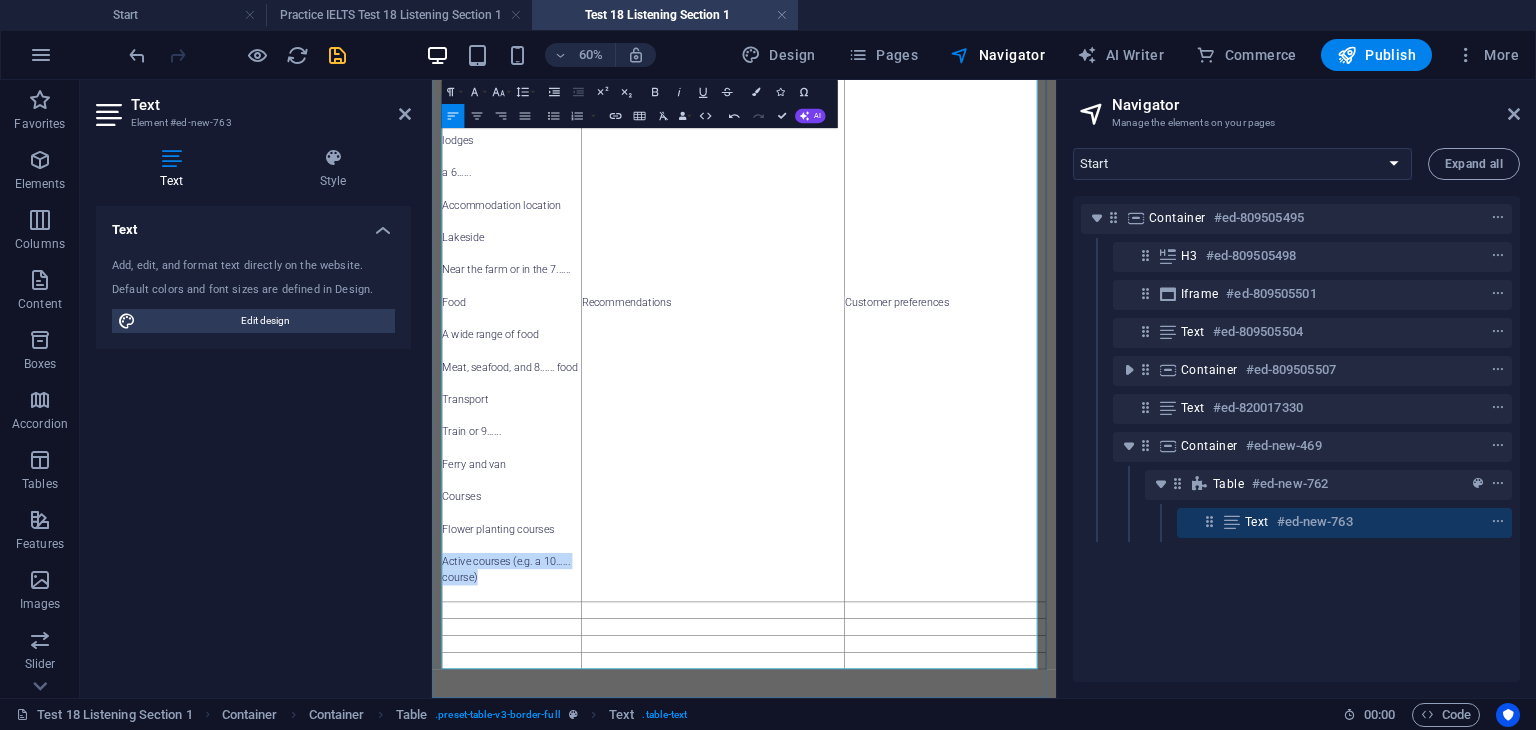 drag, startPoint x: 528, startPoint y: 906, endPoint x: 448, endPoint y: 886, distance: 82.46211 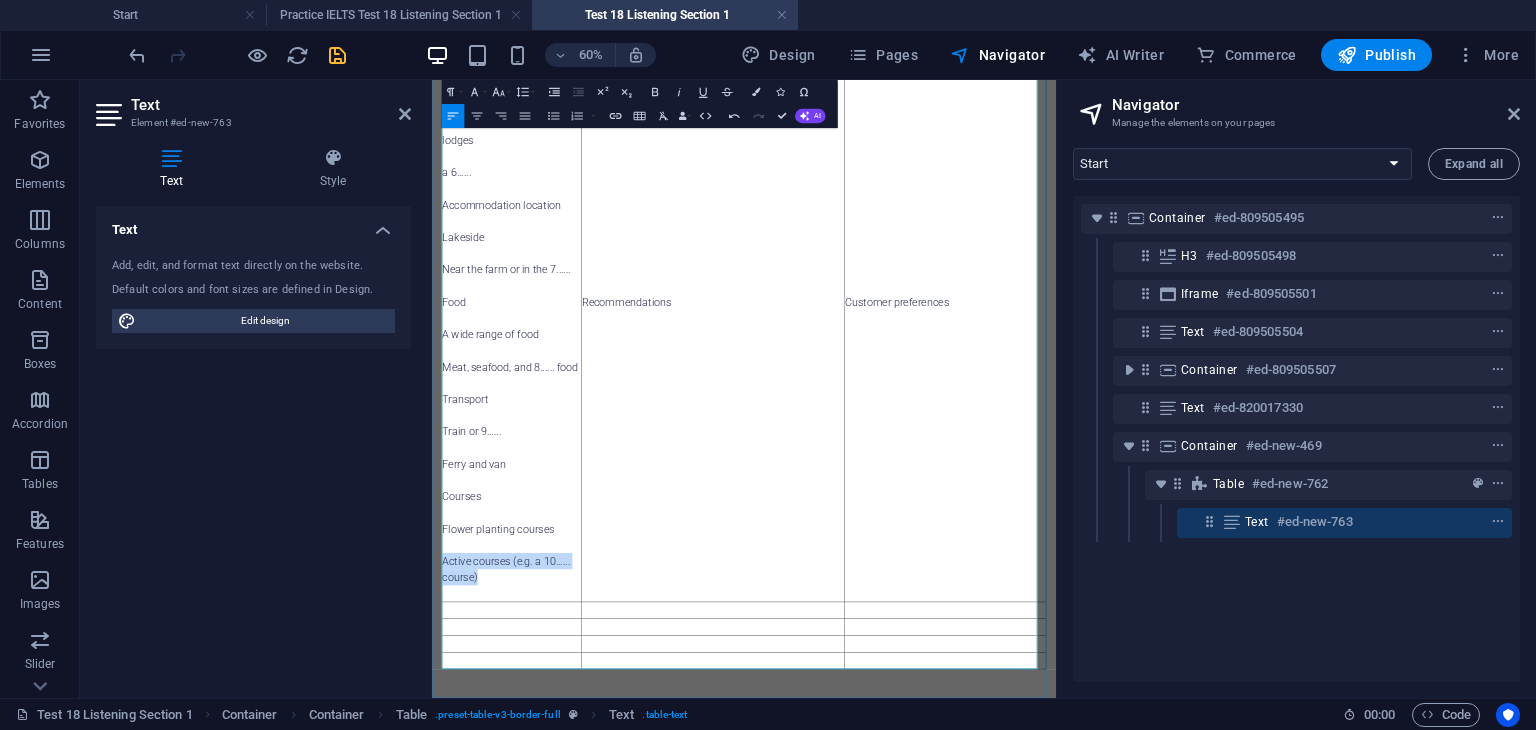 click on "Age From 16 to 62 Children: 6 and 4 Accommodation type lodges a 6...... Accommodation location Lakeside Near the farm or in the 7...... Food A wide range of food Meat, seafood, and 8...... food Transport Train or 9...... Ferry and van Courses Flower planting courses Active courses (e.g. a 10...... course)" at bounding box center [565, 450] 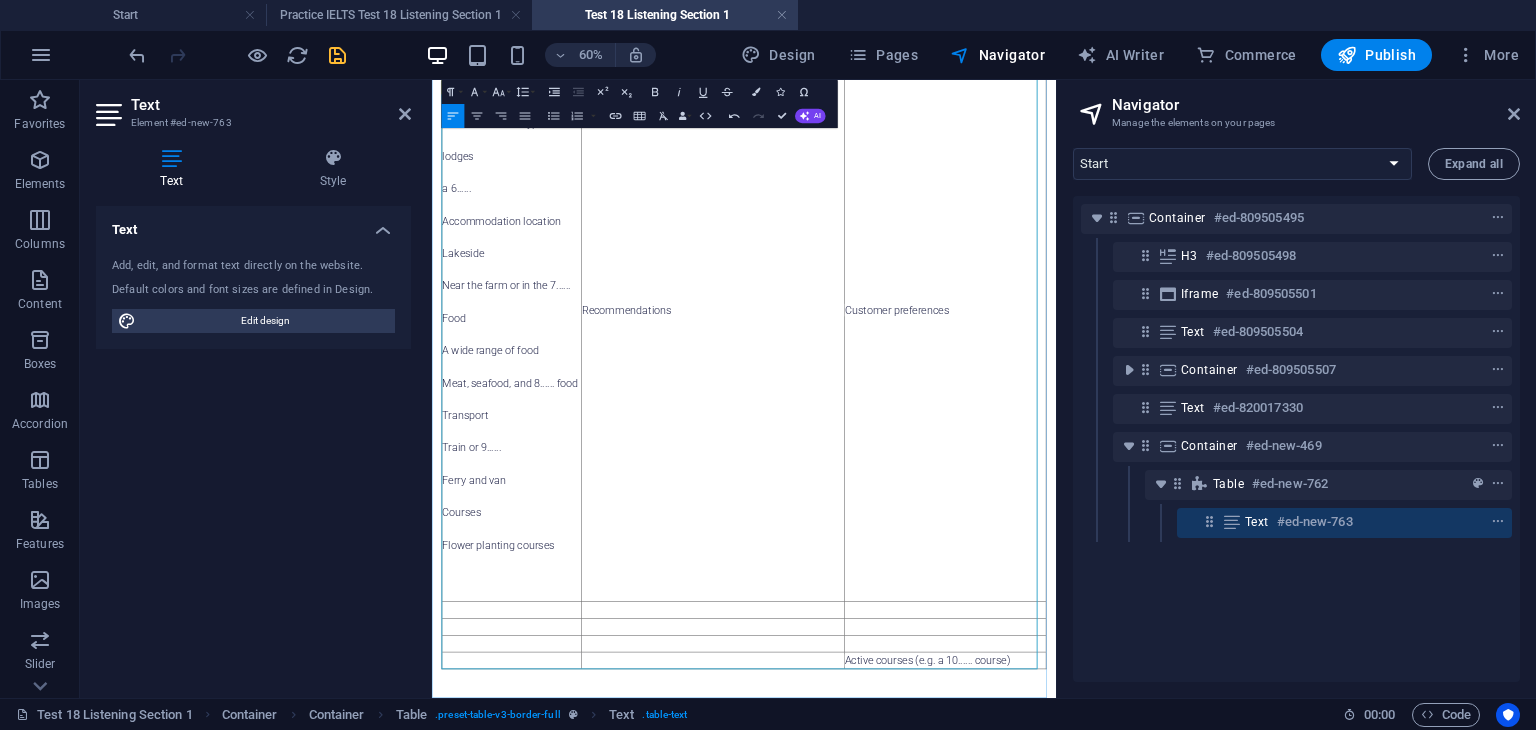 scroll, scrollTop: 665, scrollLeft: 0, axis: vertical 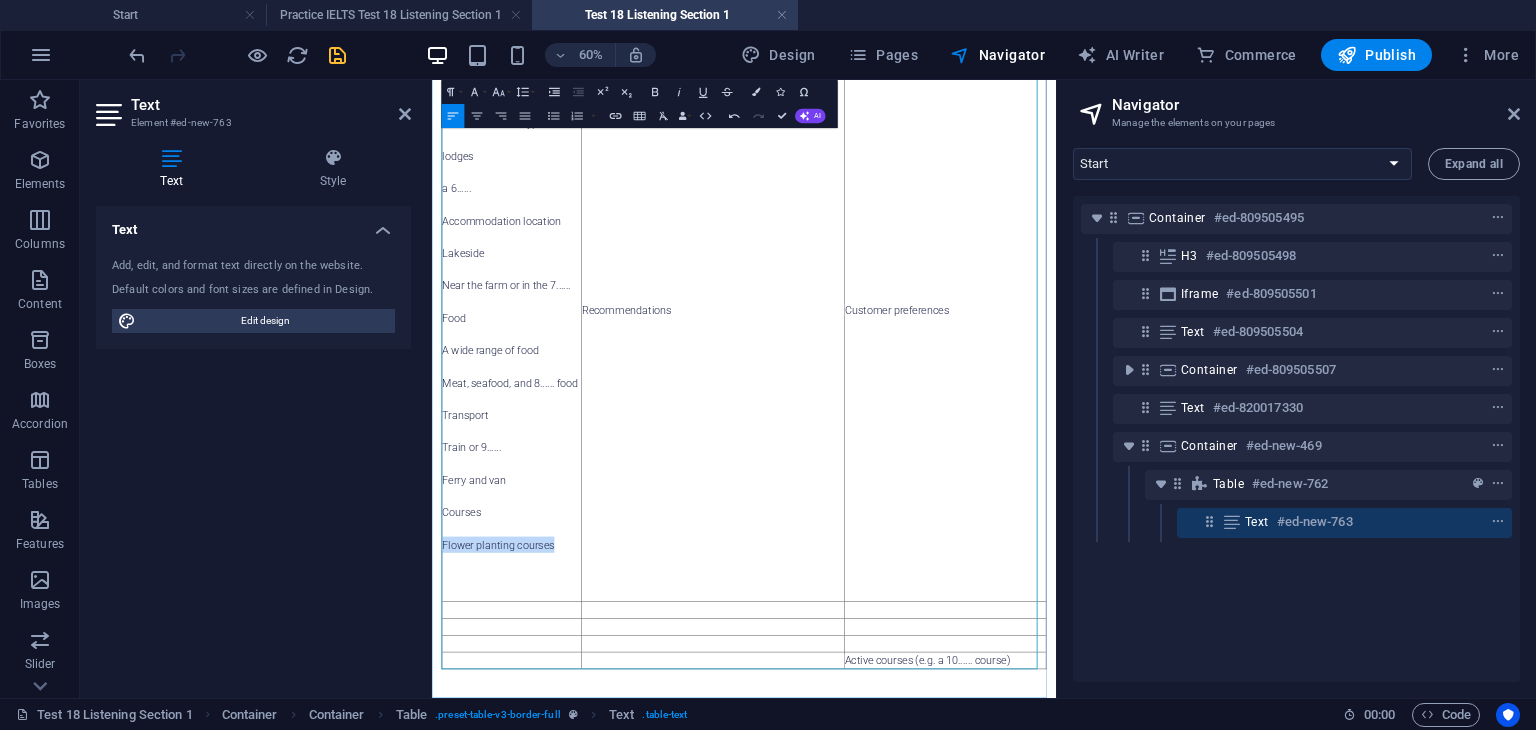 drag, startPoint x: 646, startPoint y: 853, endPoint x: 450, endPoint y: 860, distance: 196.12495 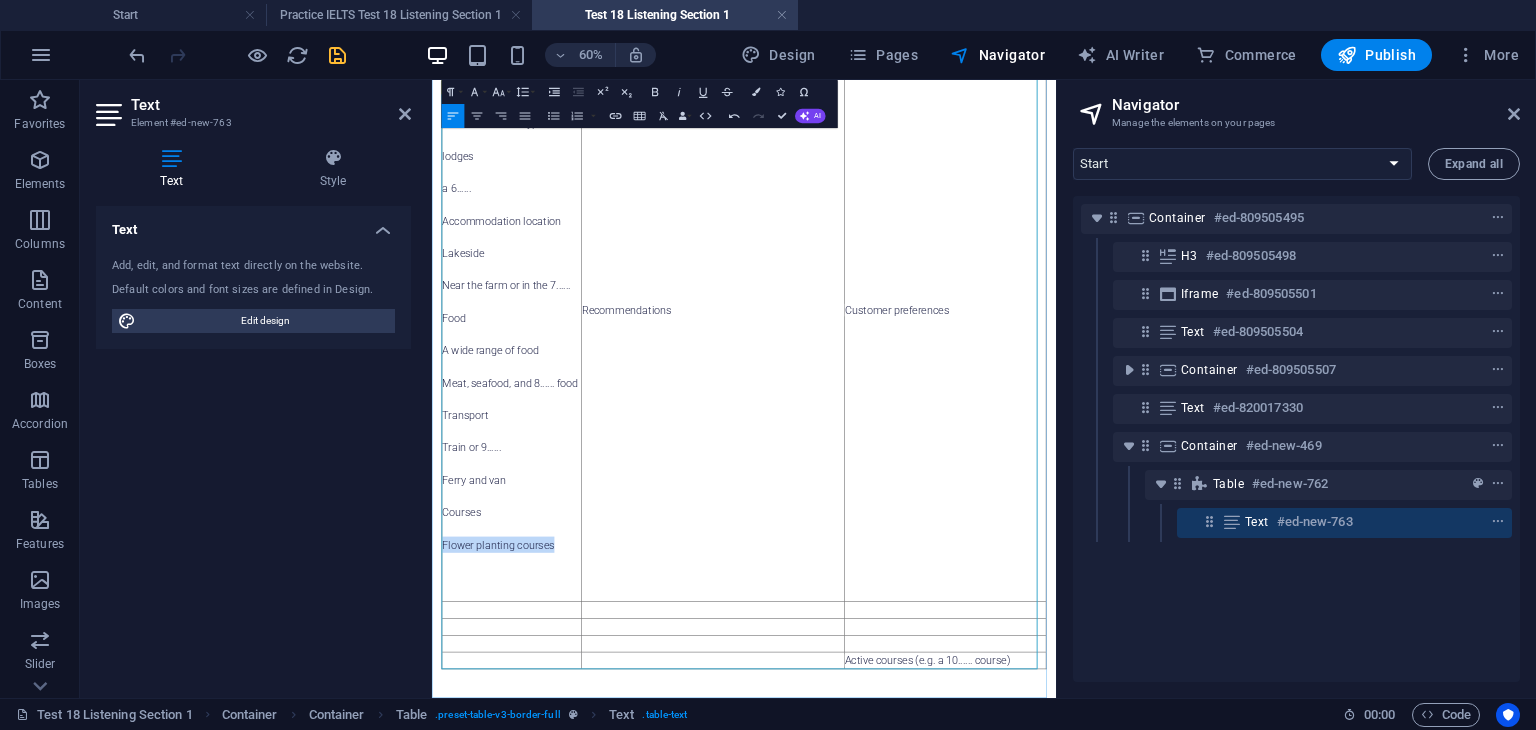 click on "Flower planting courses" at bounding box center (565, 854) 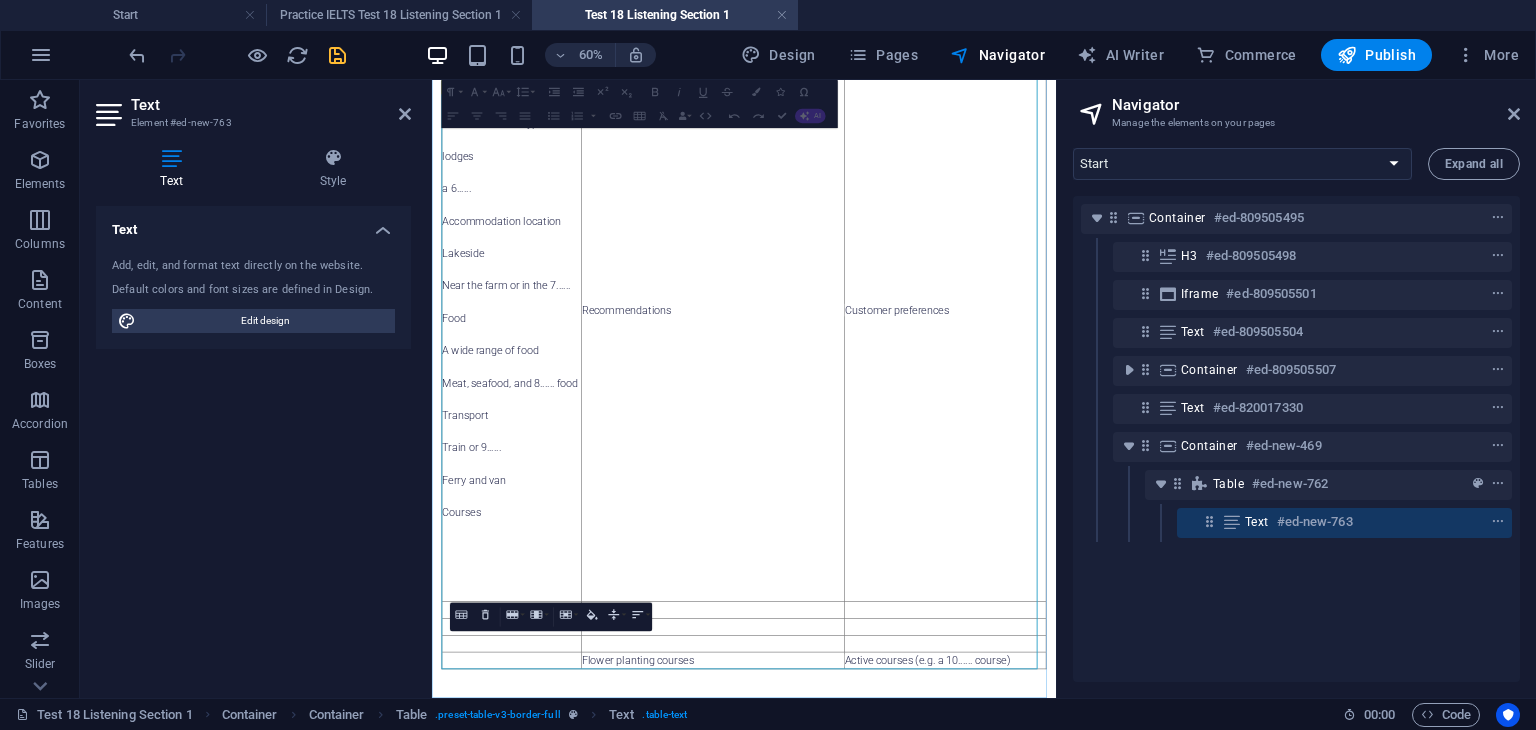 click on "Courses" at bounding box center (565, 800) 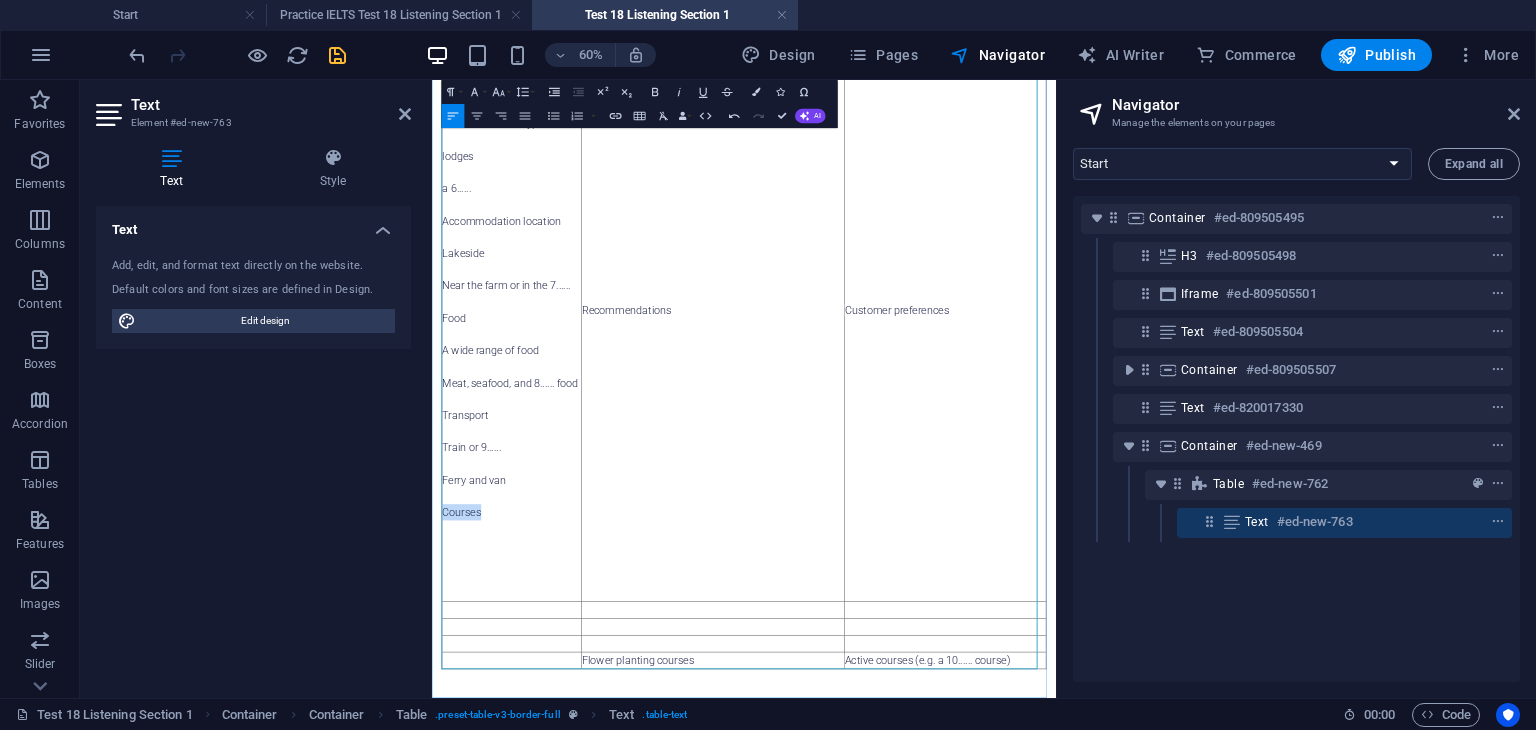 drag, startPoint x: 517, startPoint y: 798, endPoint x: 453, endPoint y: 800, distance: 64.03124 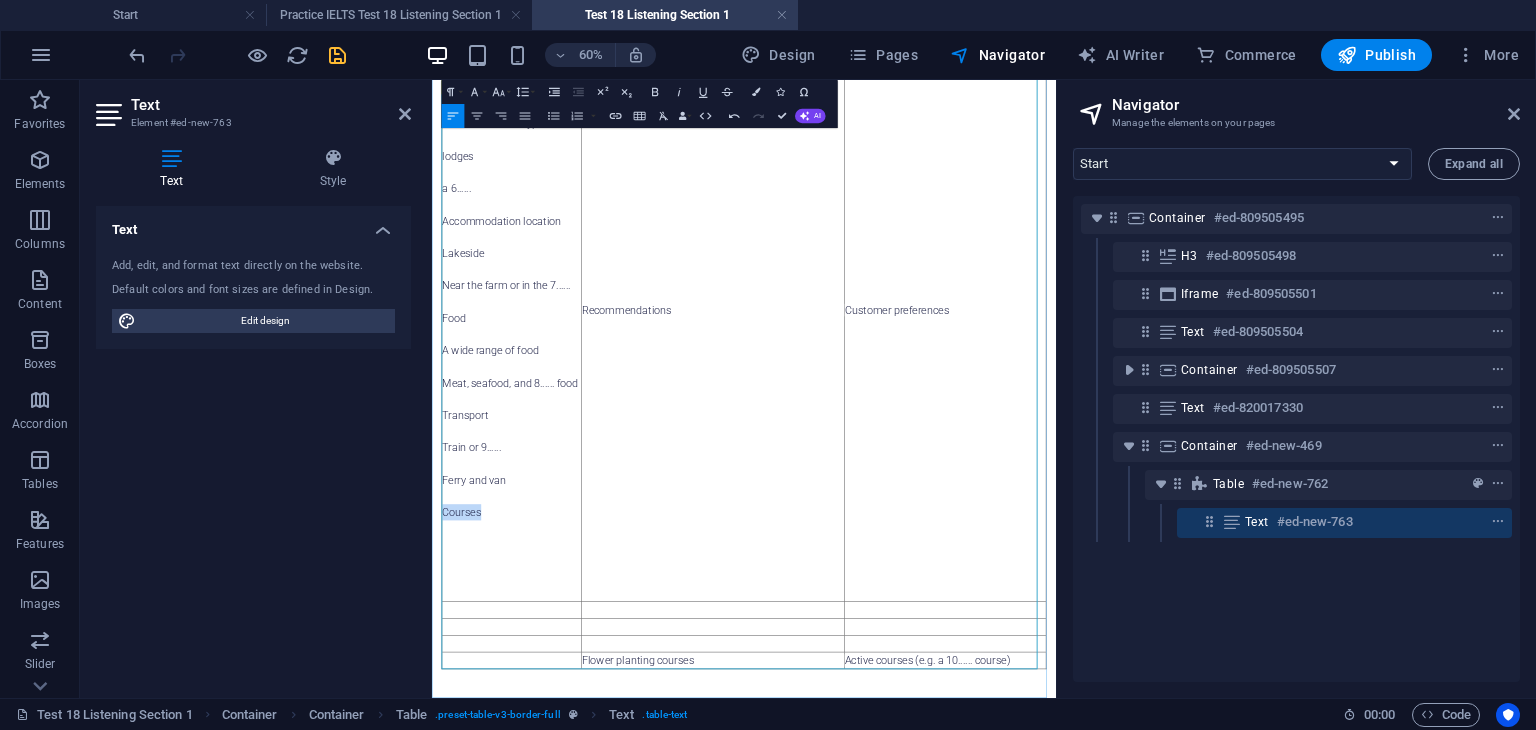 click on "Courses" at bounding box center (565, 800) 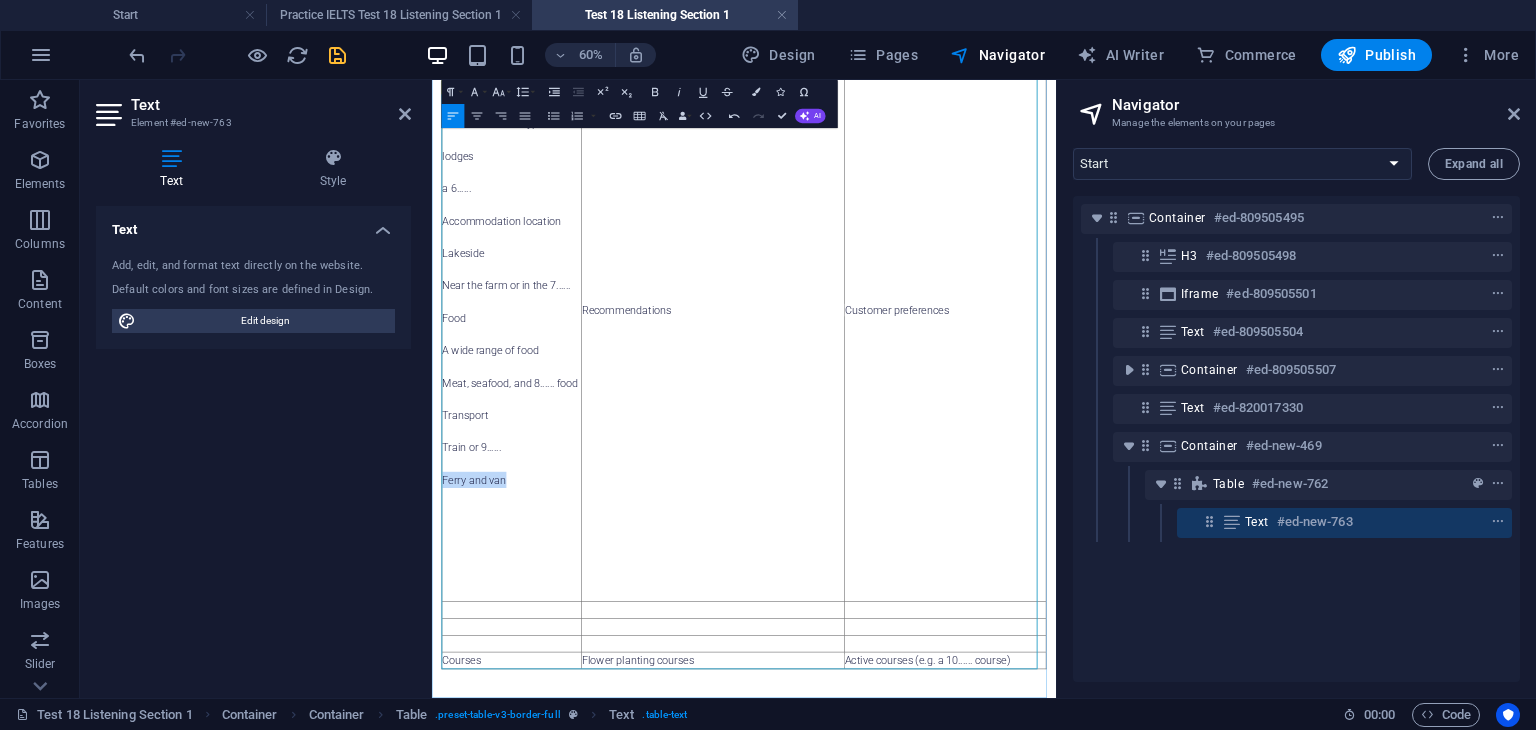 drag, startPoint x: 554, startPoint y: 749, endPoint x: 449, endPoint y: 750, distance: 105.00476 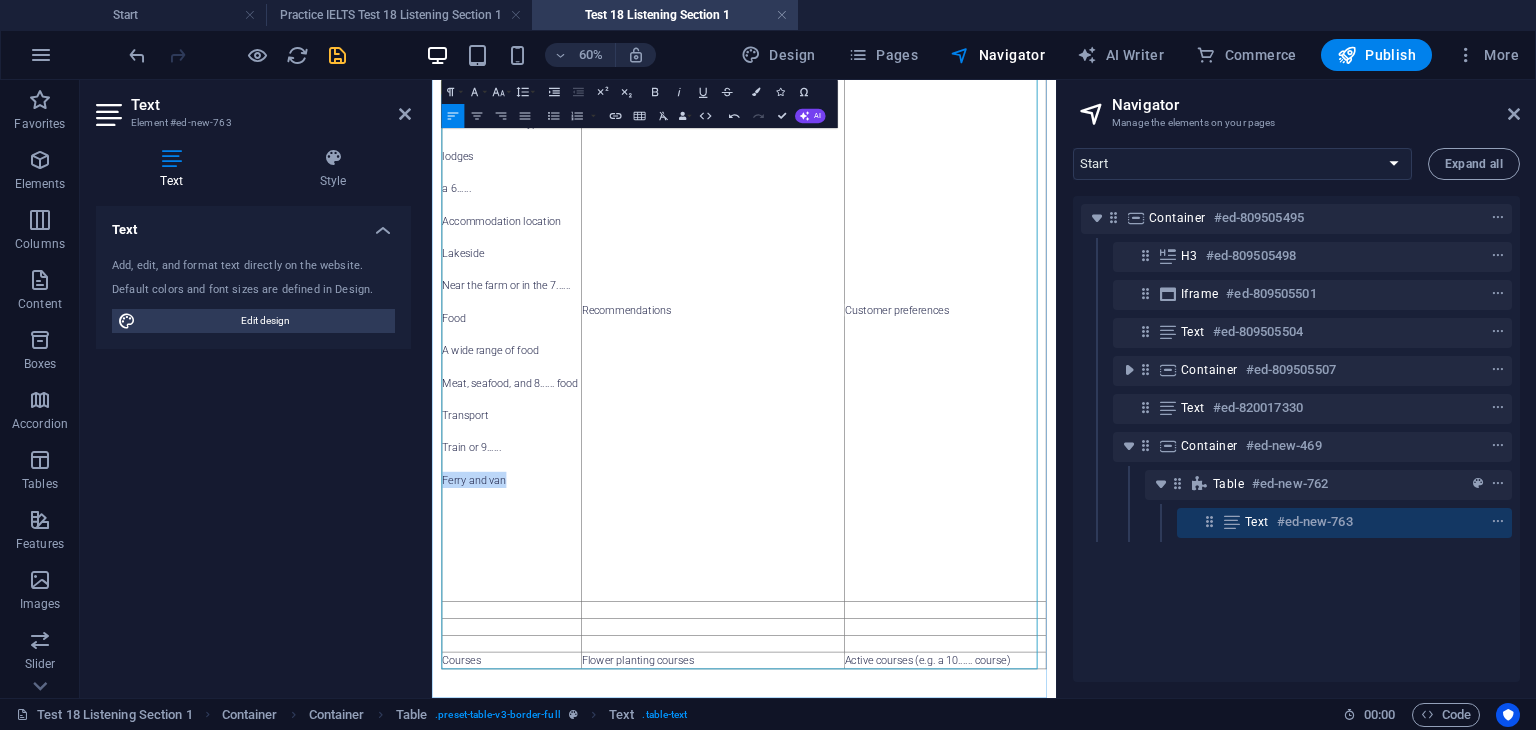 click on "Ferry and van" at bounding box center (565, 746) 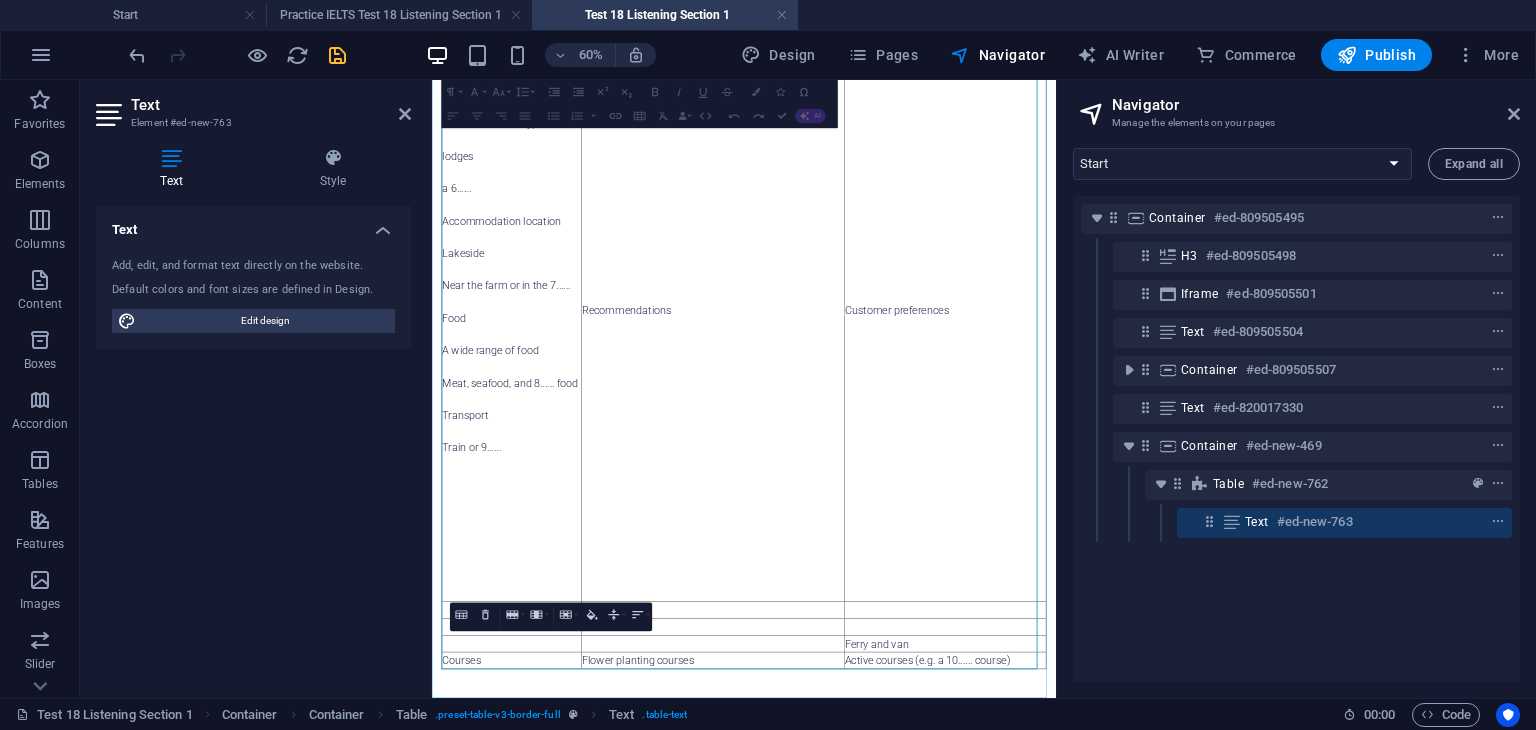 click on "Train or 9......" at bounding box center (565, 692) 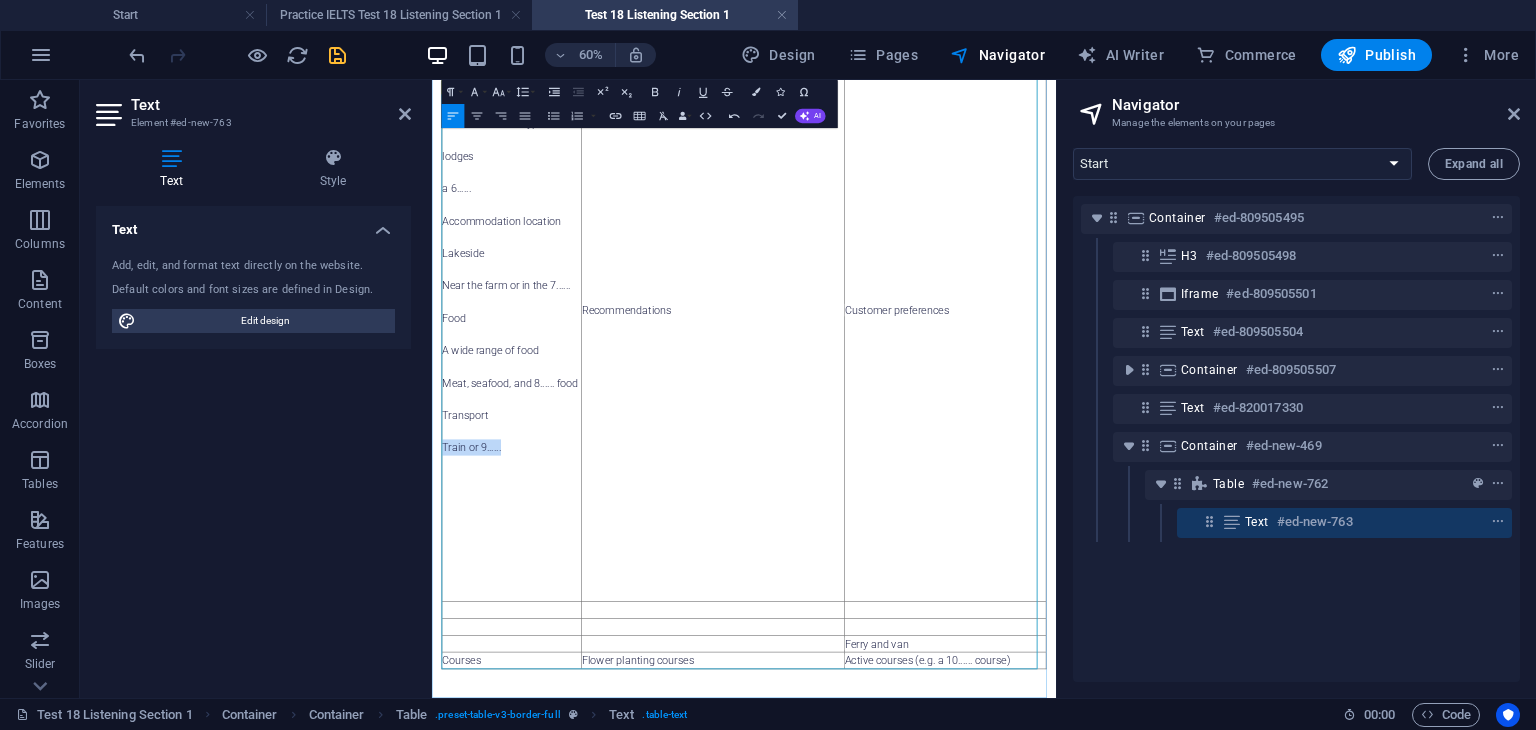 drag, startPoint x: 550, startPoint y: 697, endPoint x: 452, endPoint y: 702, distance: 98.12747 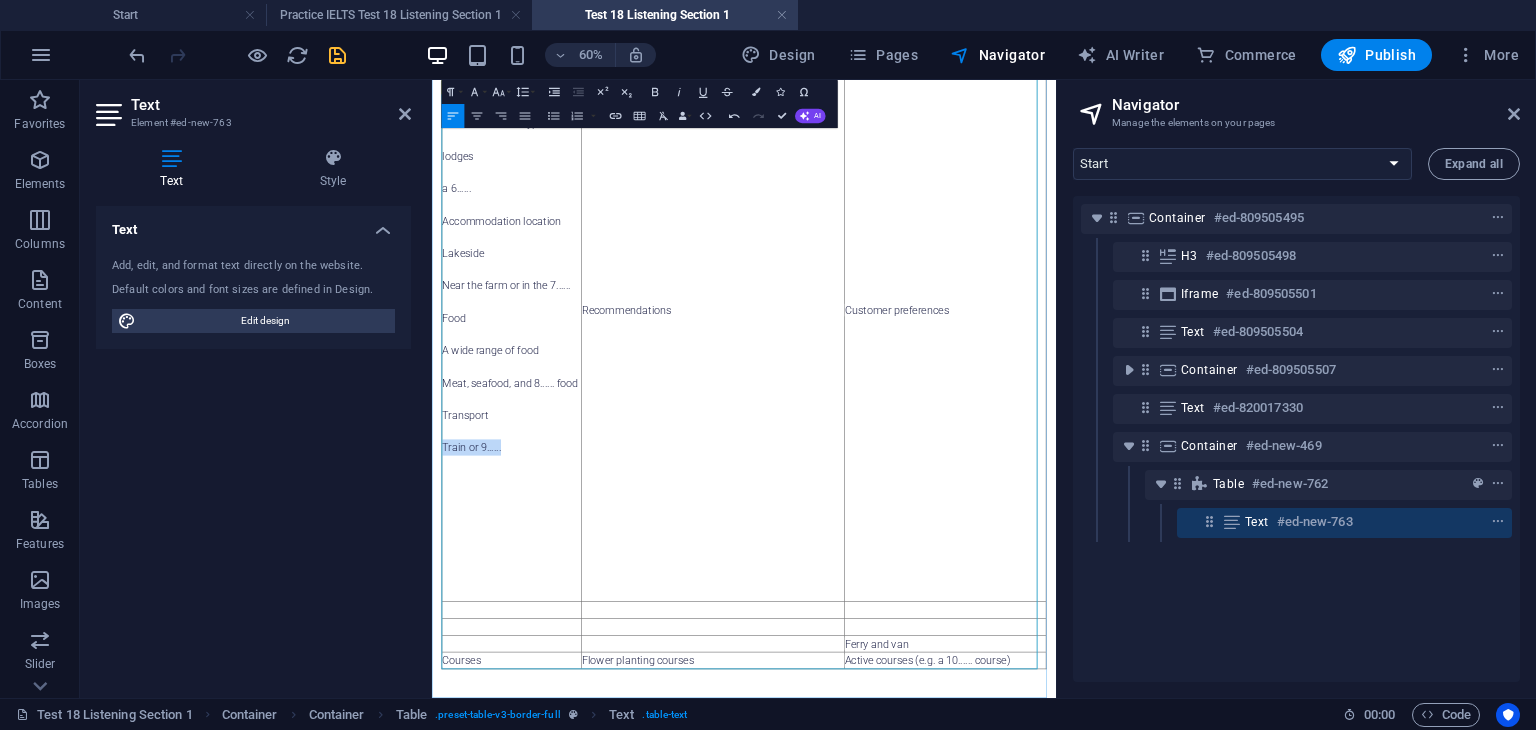 click on "Train or 9......" at bounding box center [565, 692] 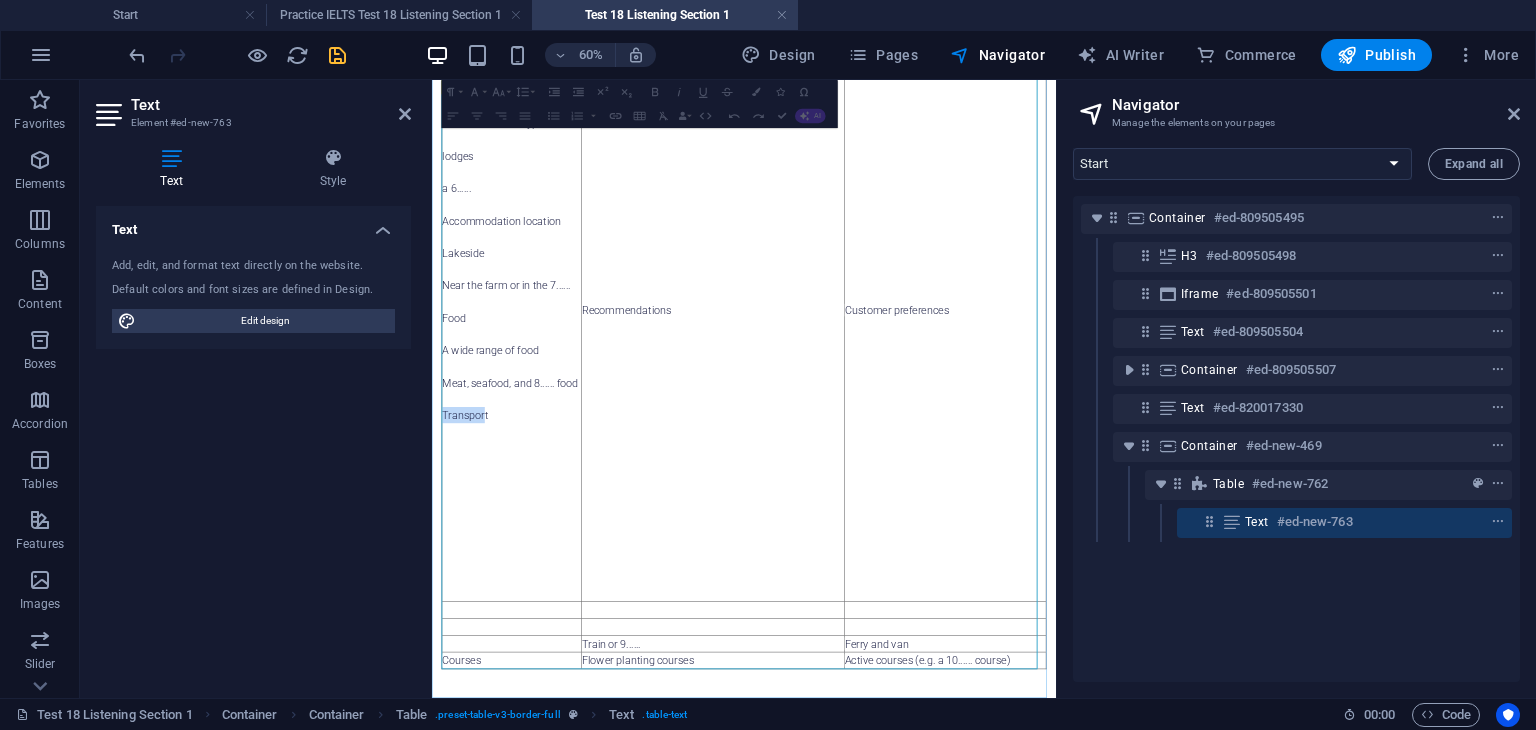 drag, startPoint x: 522, startPoint y: 644, endPoint x: 452, endPoint y: 645, distance: 70.00714 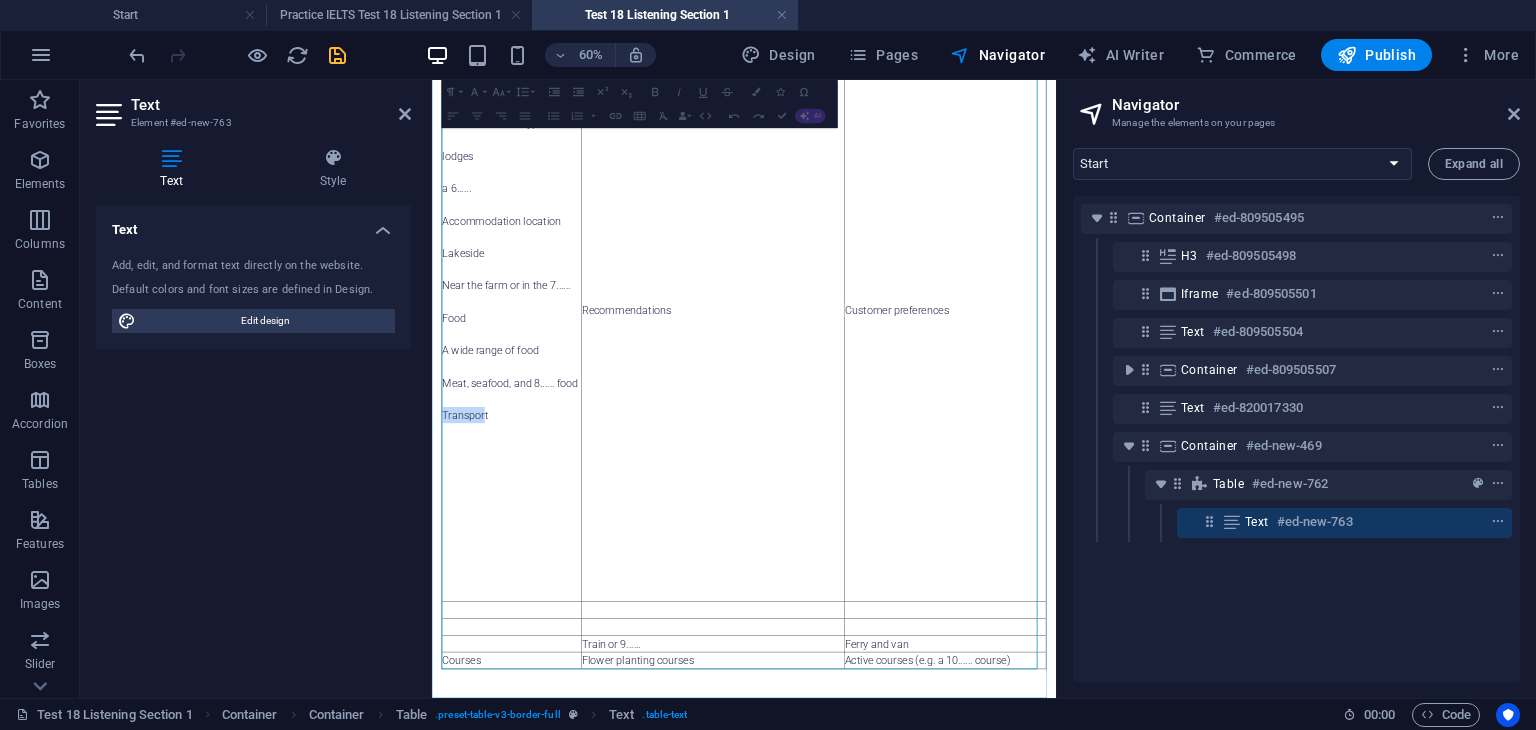 click on "Transport" at bounding box center [565, 638] 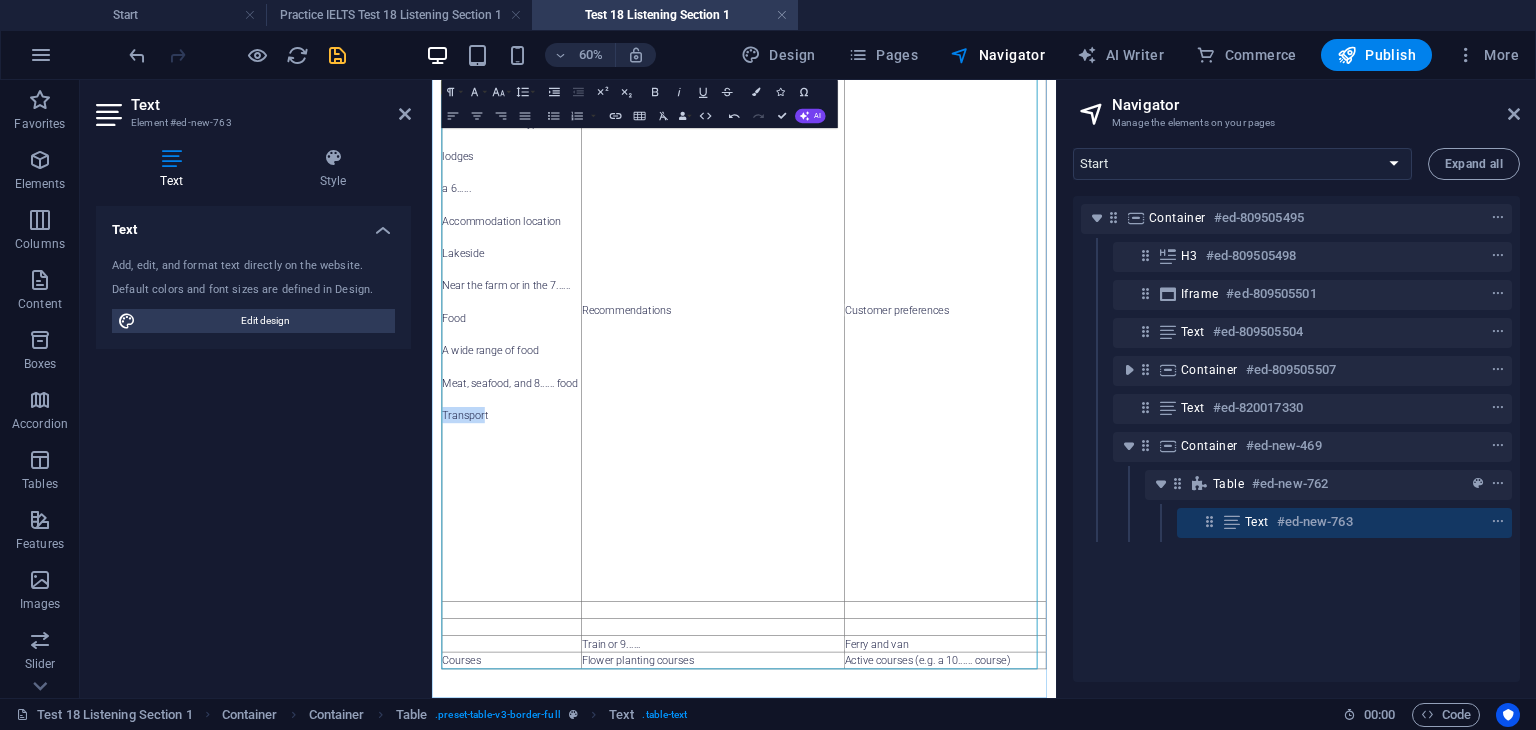 click on "Transport" at bounding box center (565, 638) 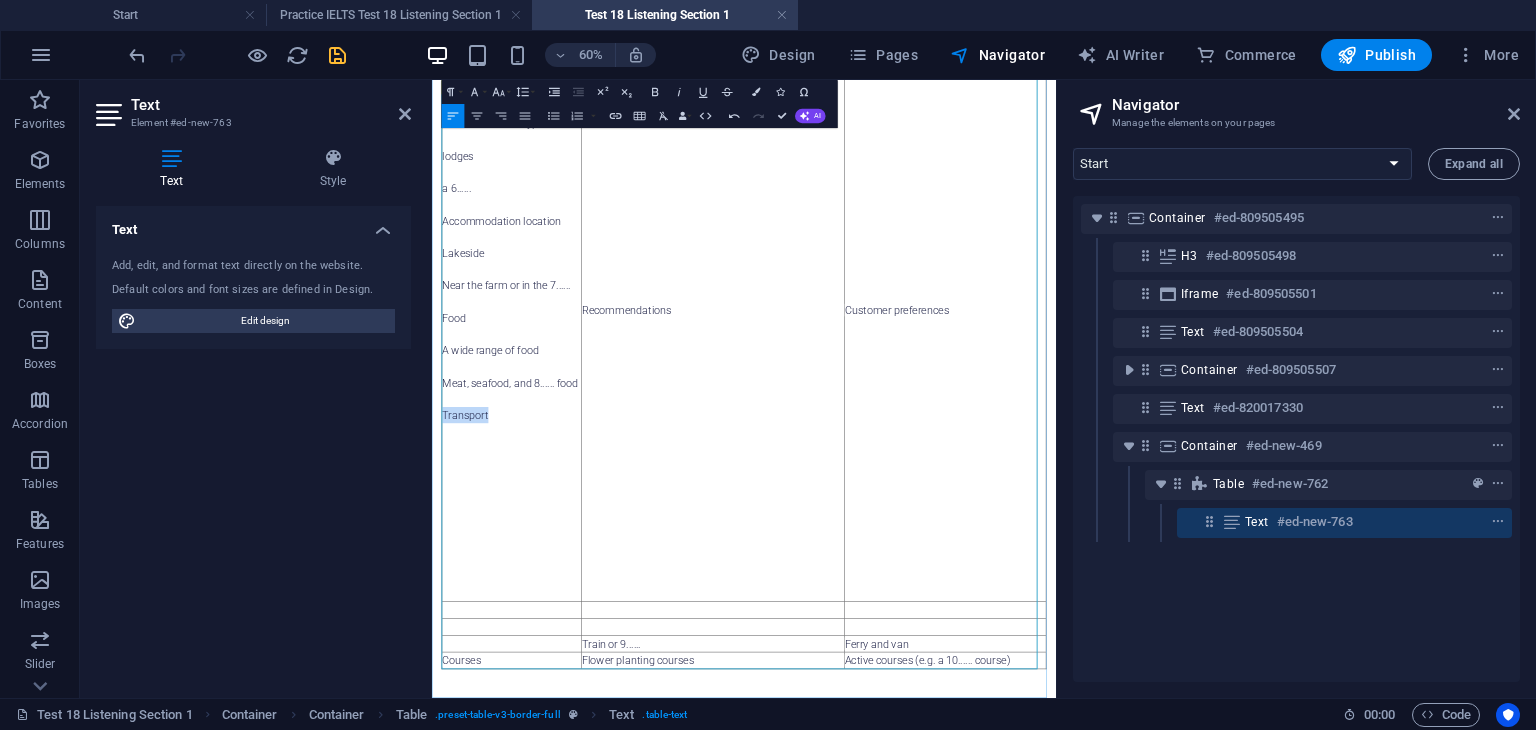 drag, startPoint x: 452, startPoint y: 642, endPoint x: 529, endPoint y: 641, distance: 77.00649 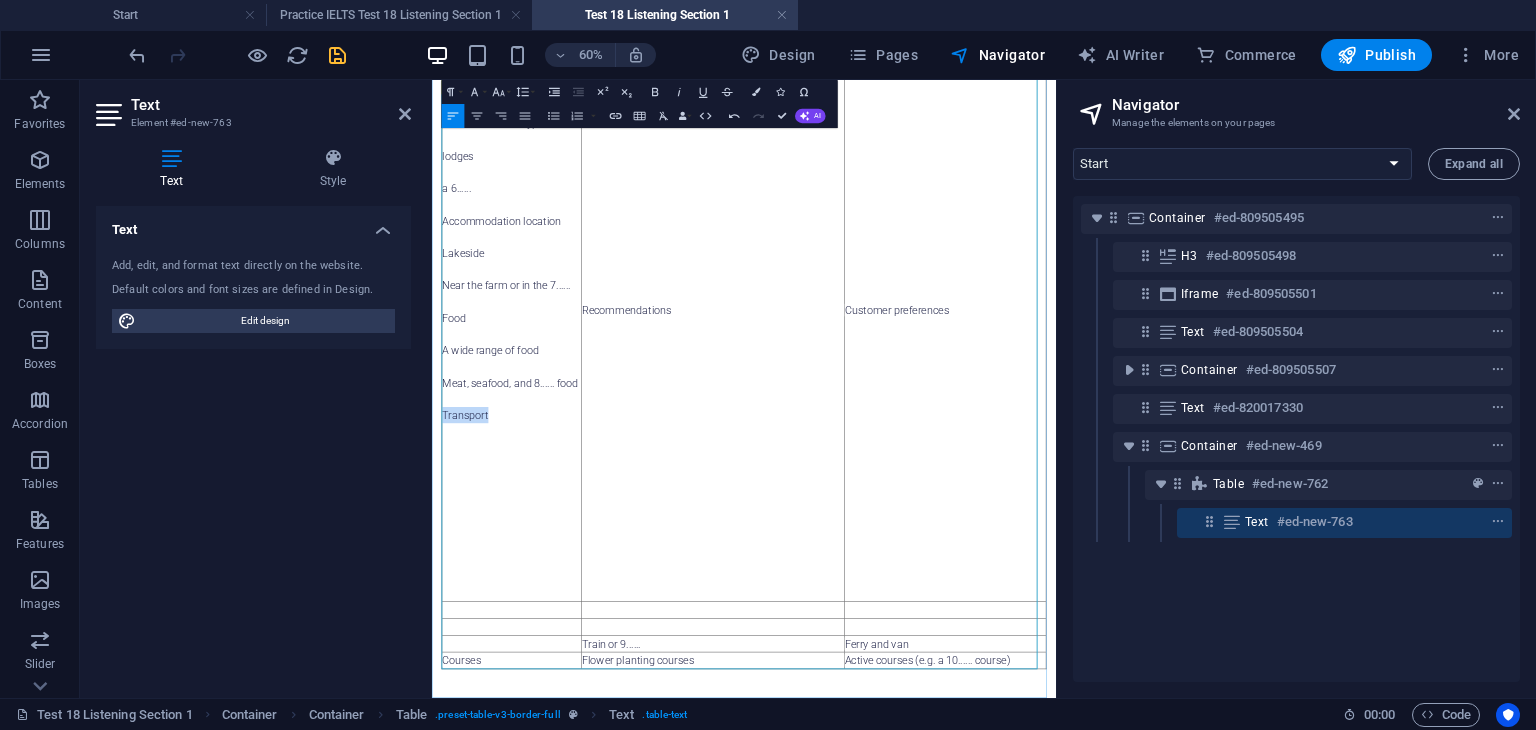 click on "Transport" at bounding box center (565, 638) 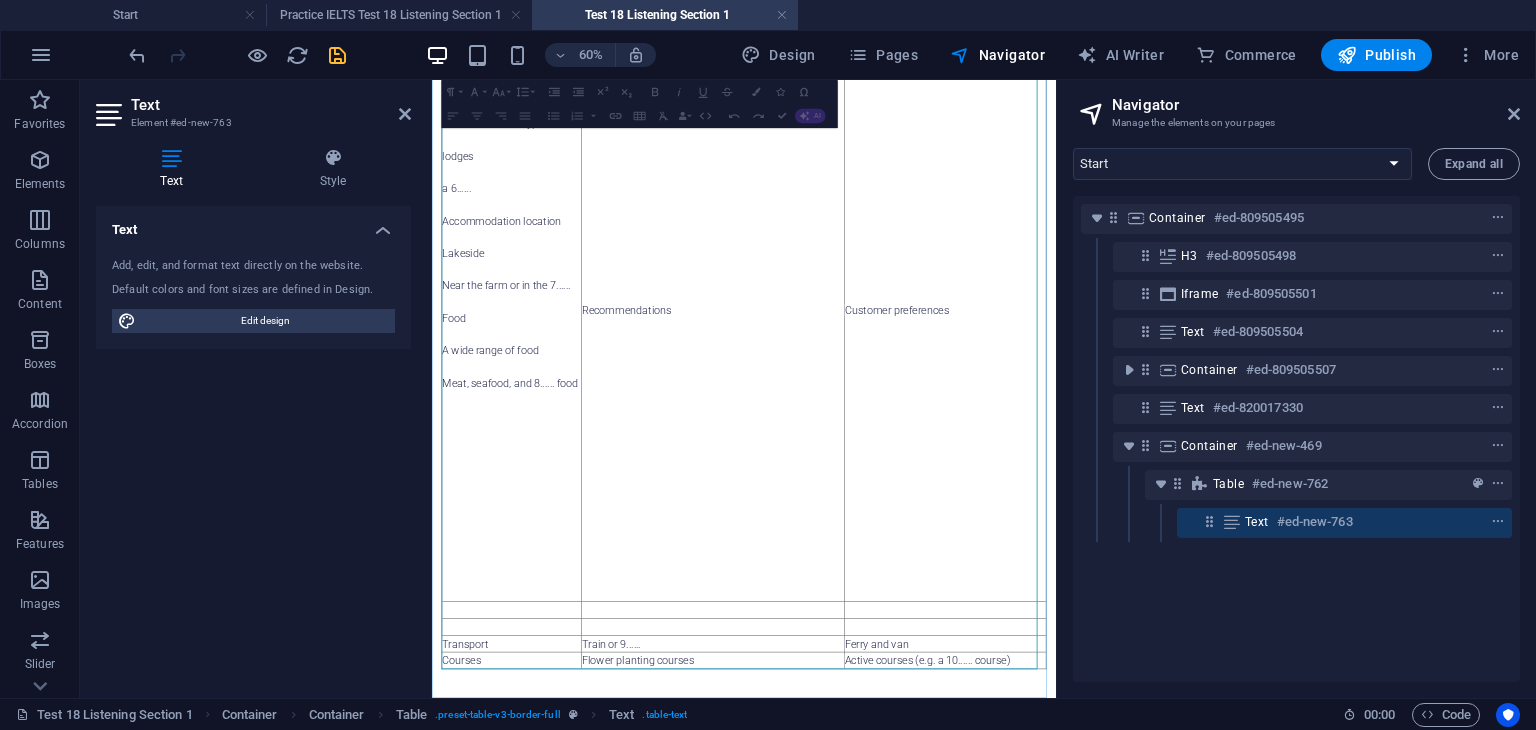 click at bounding box center (565, 611) 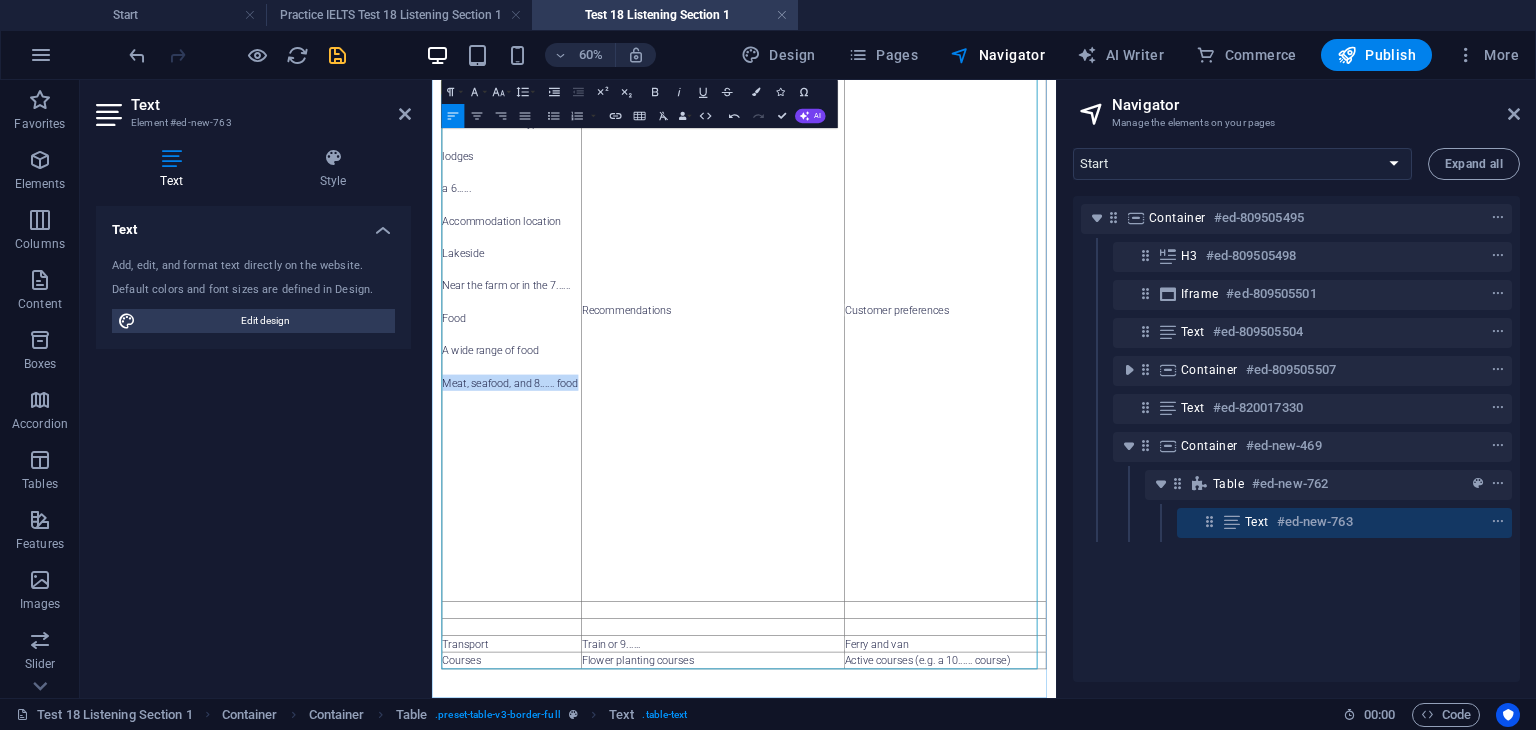 drag, startPoint x: 470, startPoint y: 576, endPoint x: 456, endPoint y: 561, distance: 20.518284 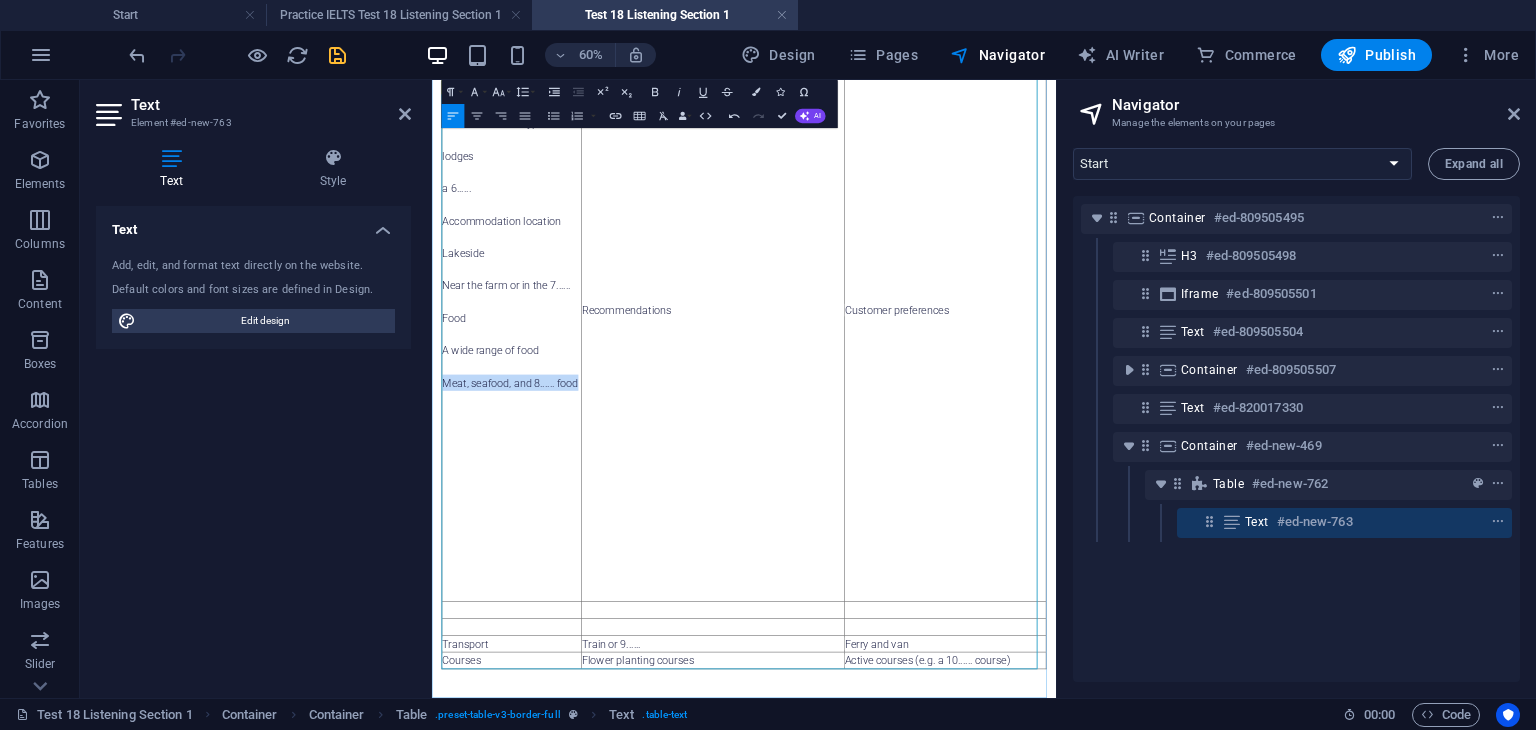 click on "Meat, seafood, and 8...... food" at bounding box center [565, 584] 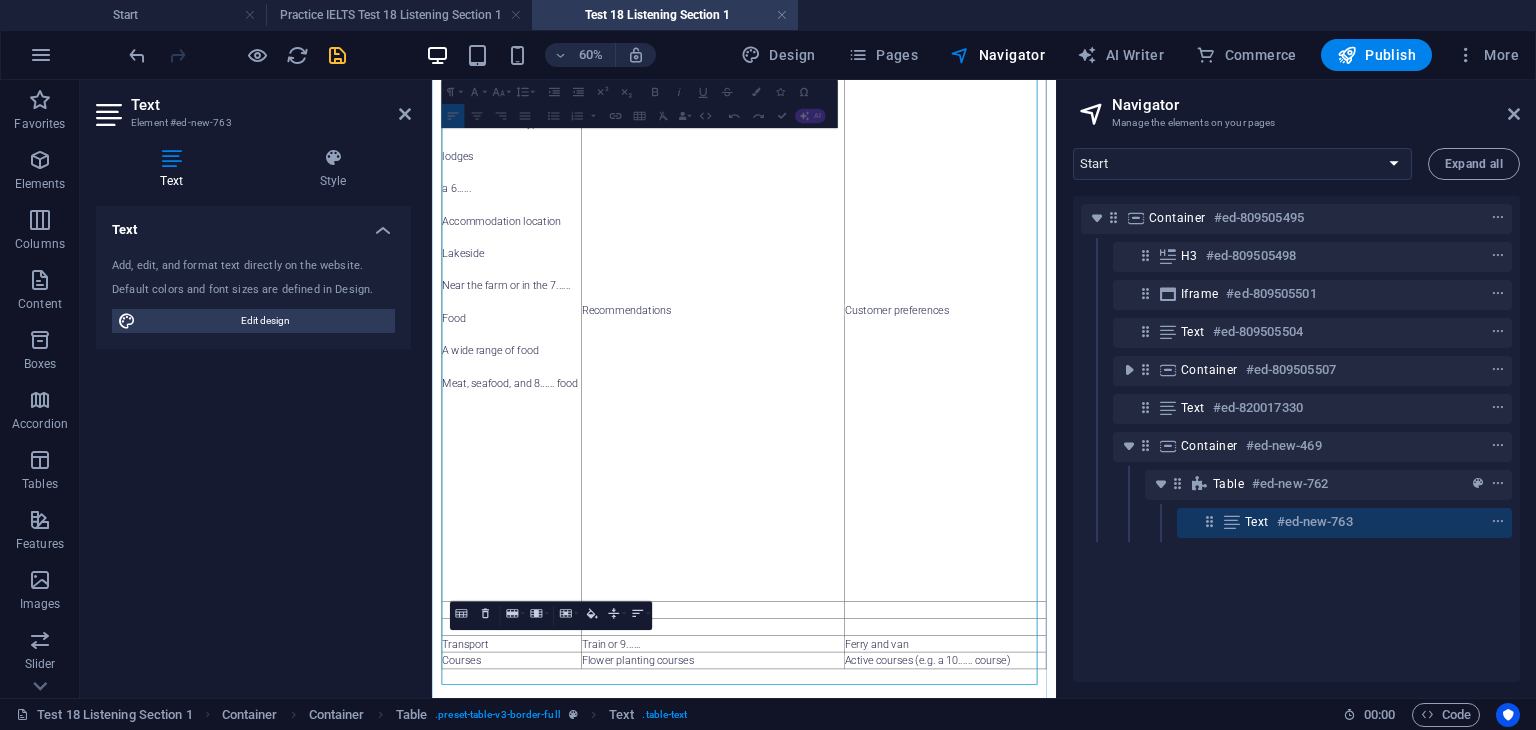 scroll, scrollTop: 639, scrollLeft: 0, axis: vertical 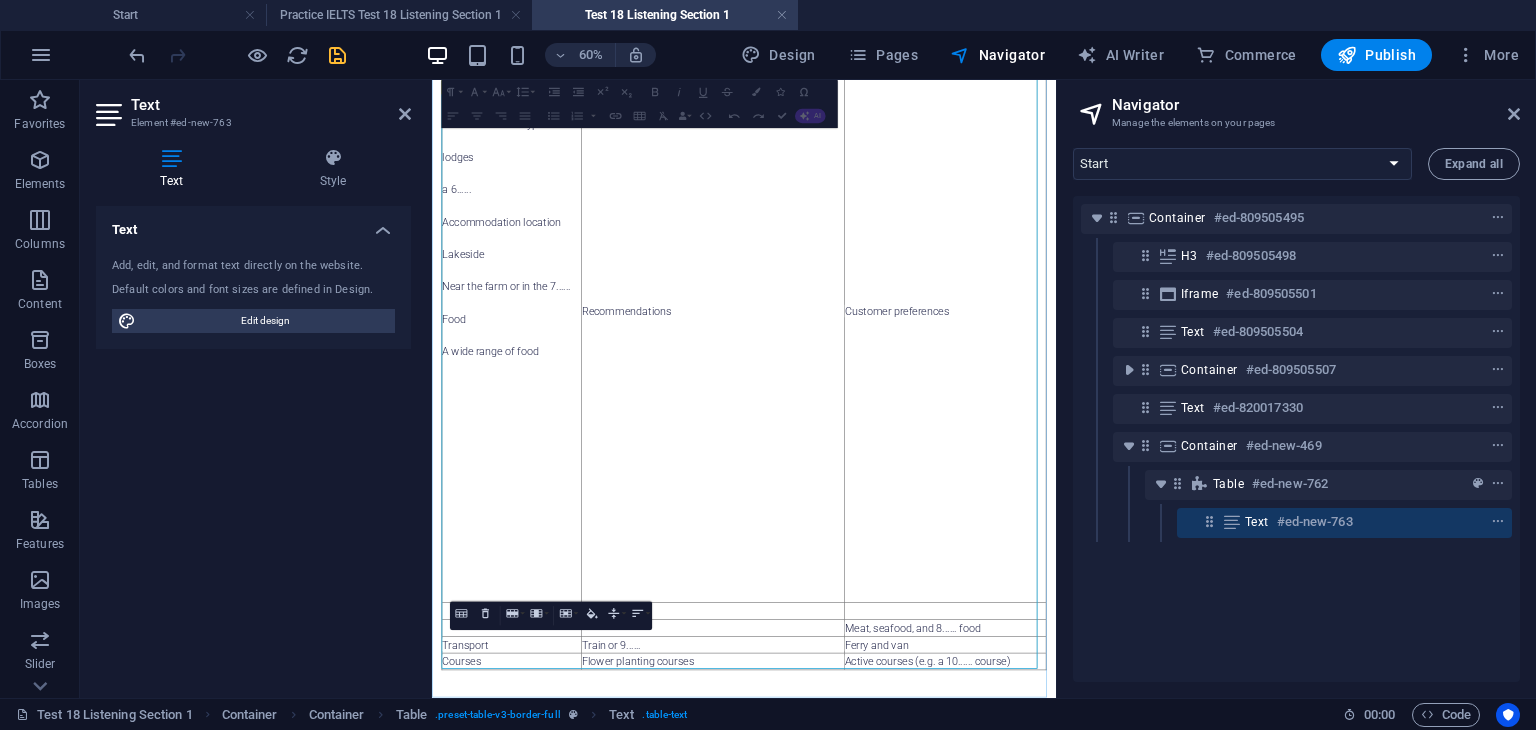 click on "A wide range of food" at bounding box center [565, 531] 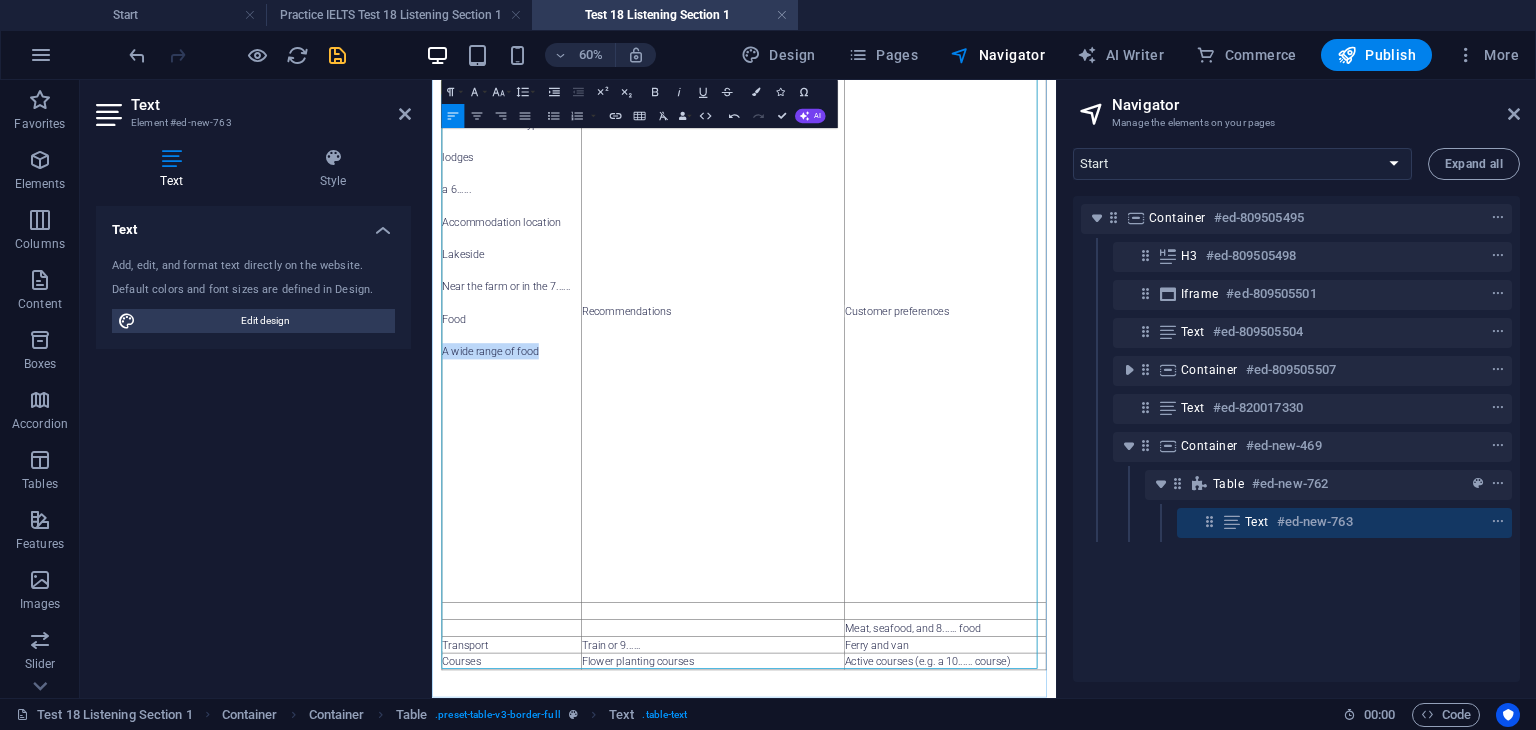 drag, startPoint x: 610, startPoint y: 528, endPoint x: 453, endPoint y: 521, distance: 157.15598 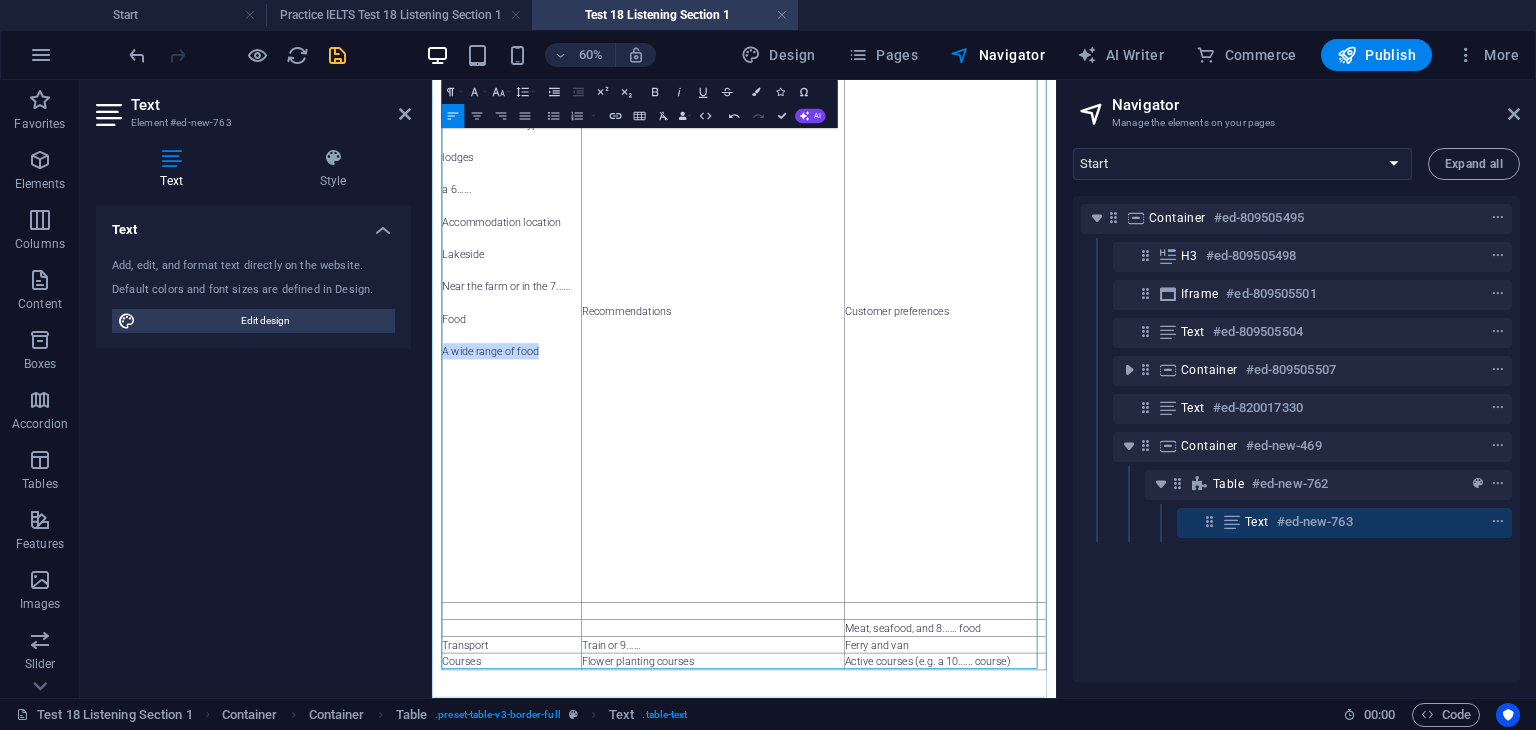 click on "A wide range of food" at bounding box center (565, 531) 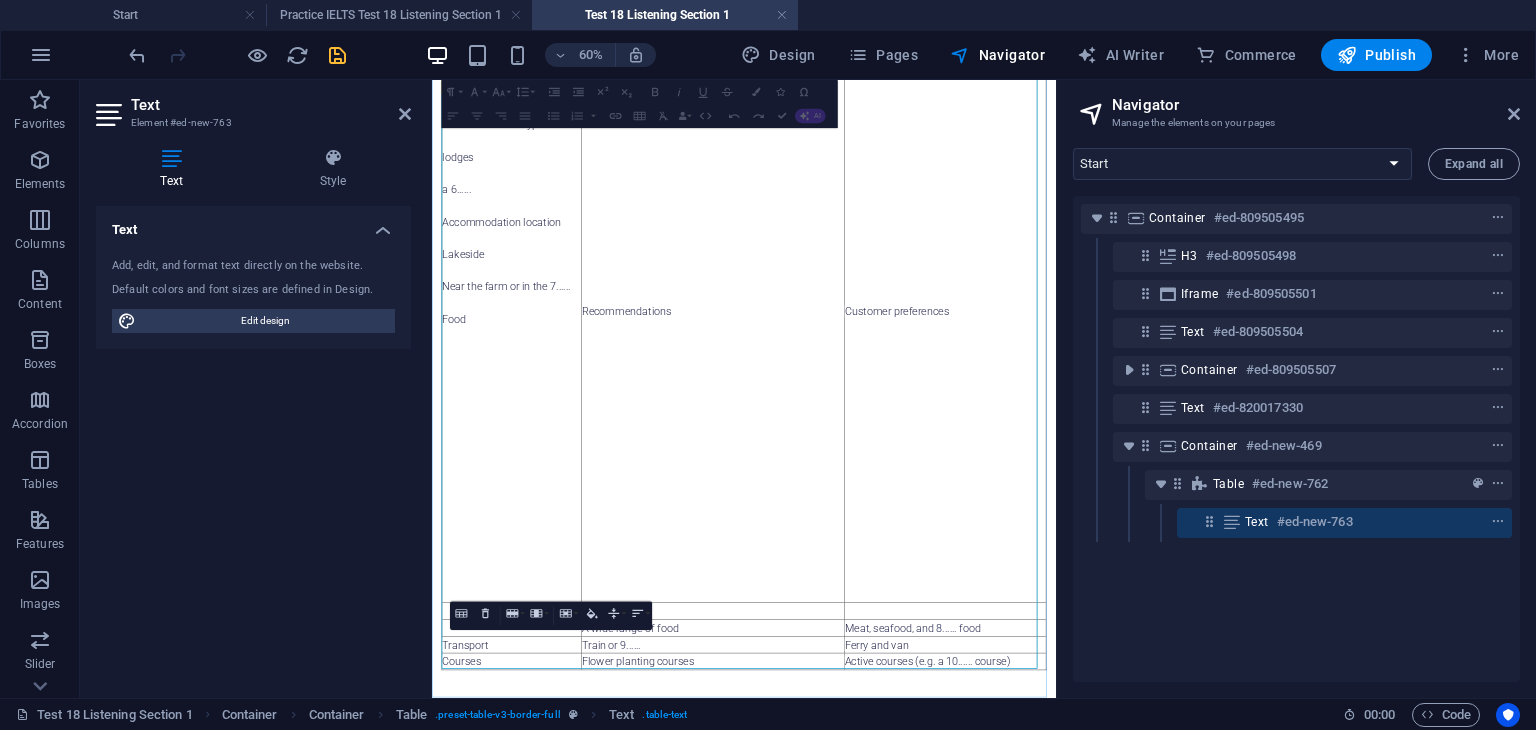 click on "Food" at bounding box center (565, 477) 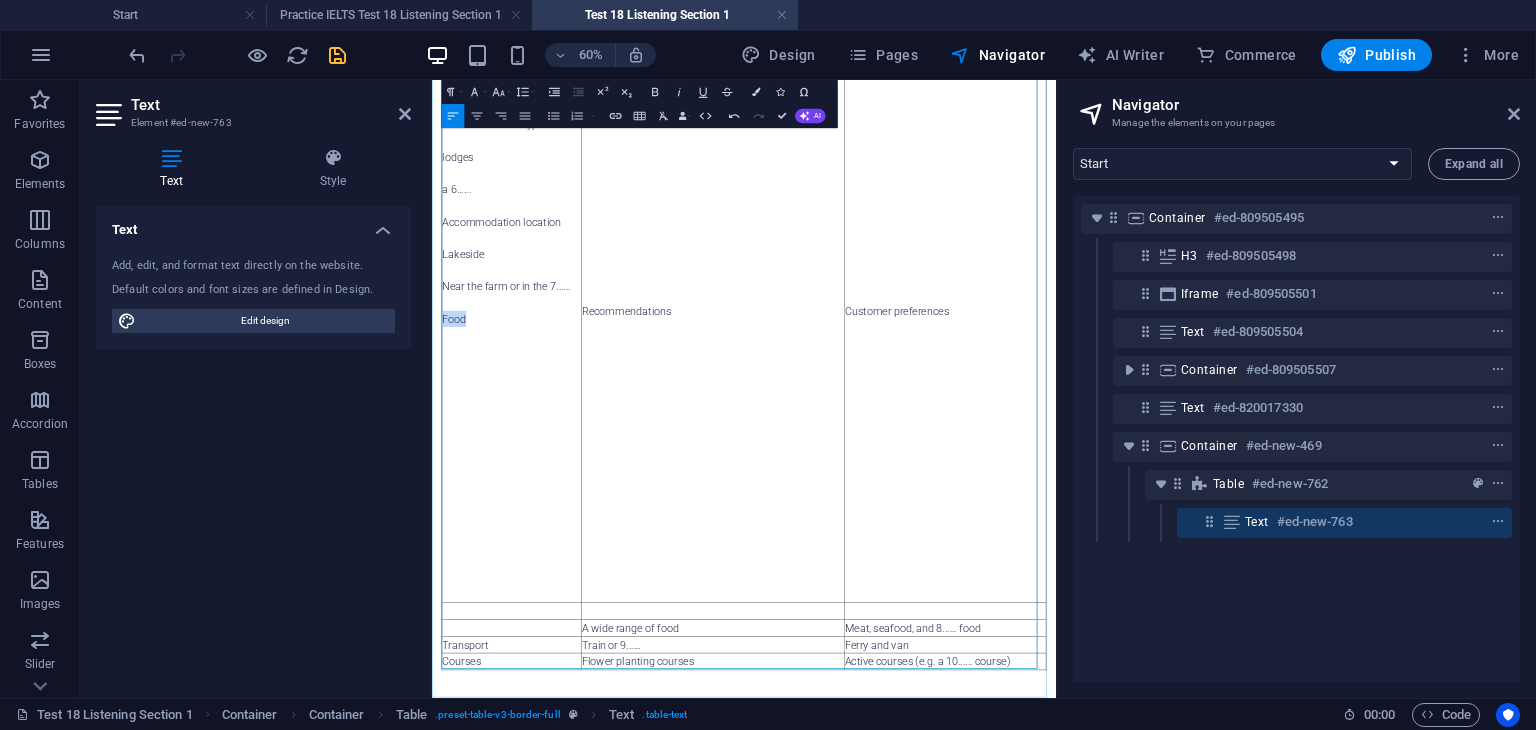 drag, startPoint x: 486, startPoint y: 474, endPoint x: 449, endPoint y: 480, distance: 37.48333 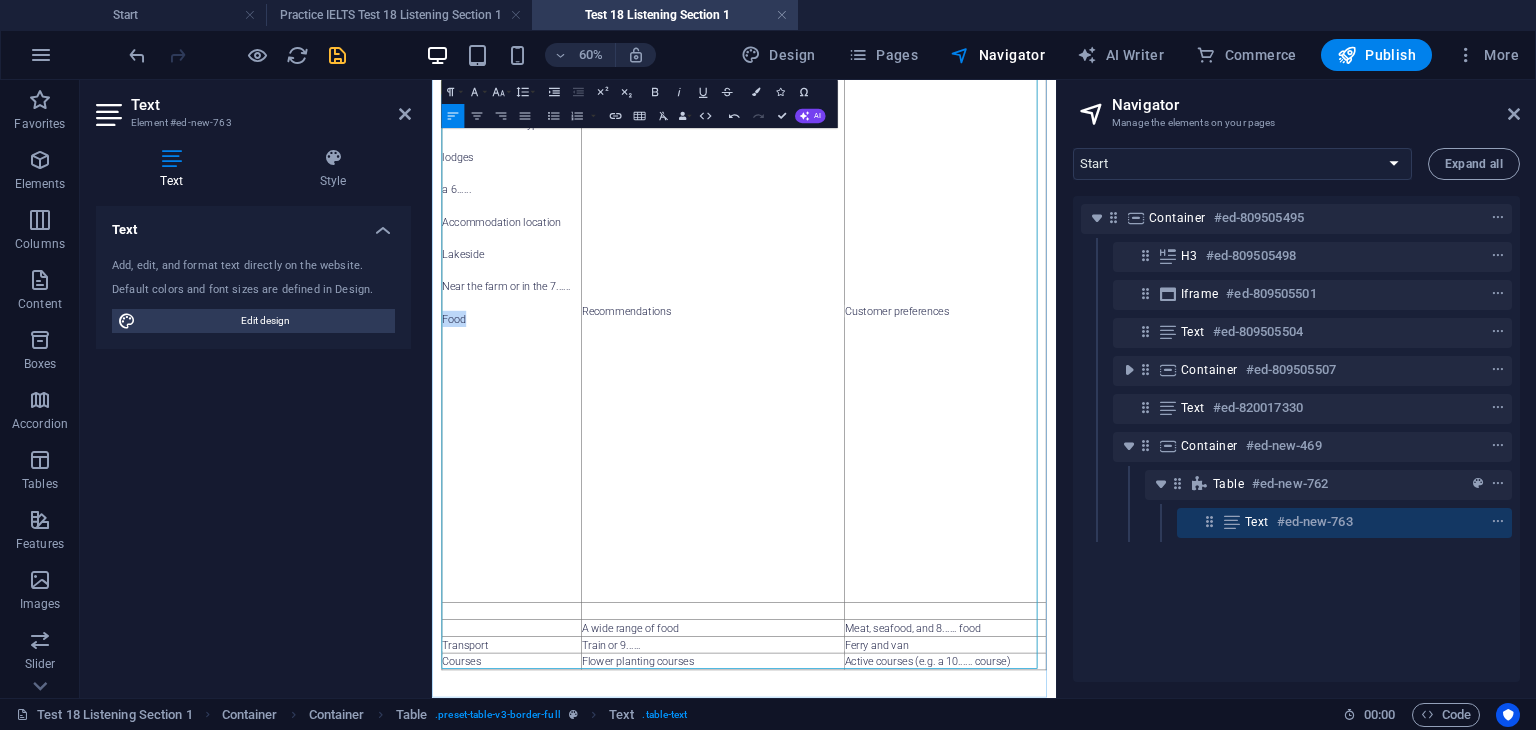 click on "Food" at bounding box center [565, 477] 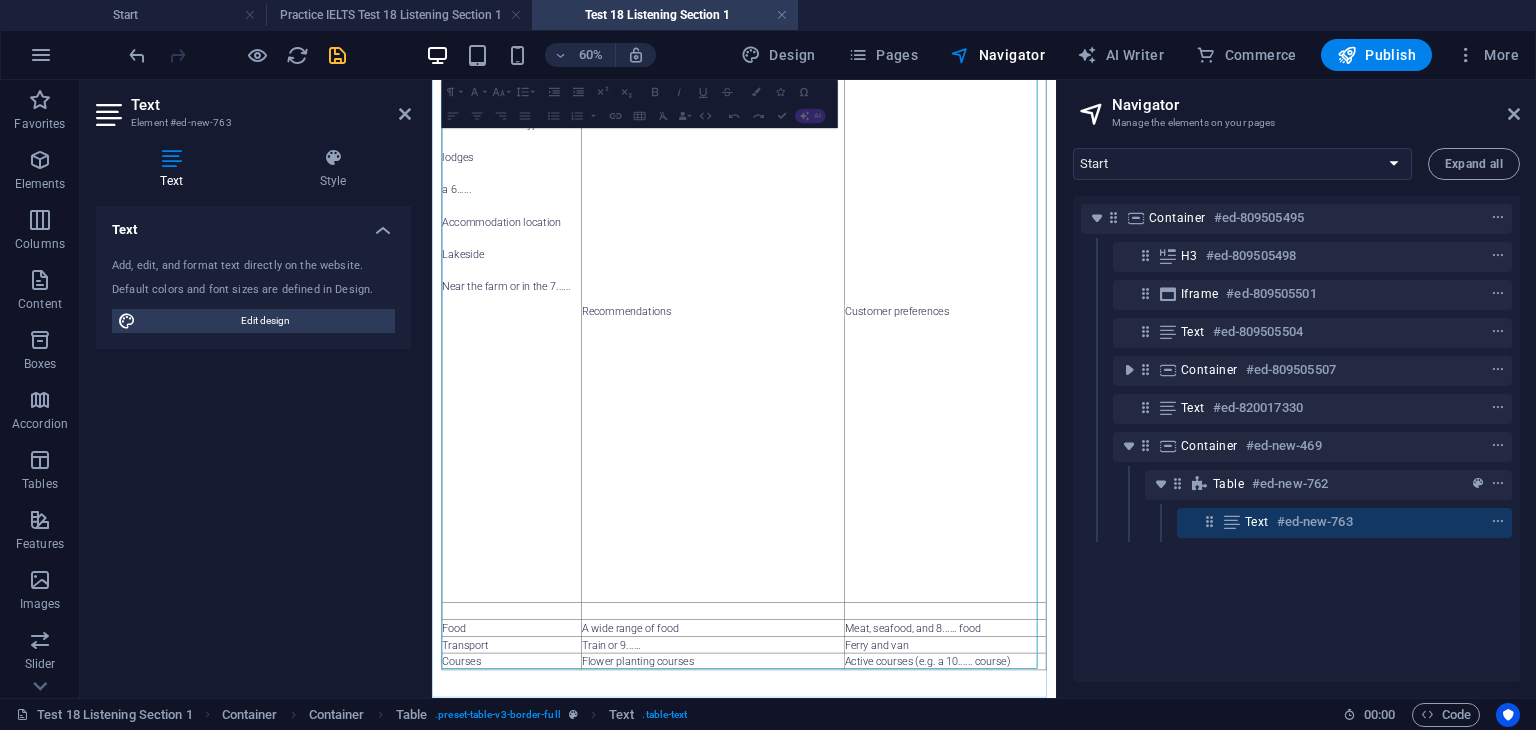 click at bounding box center (900, 965) 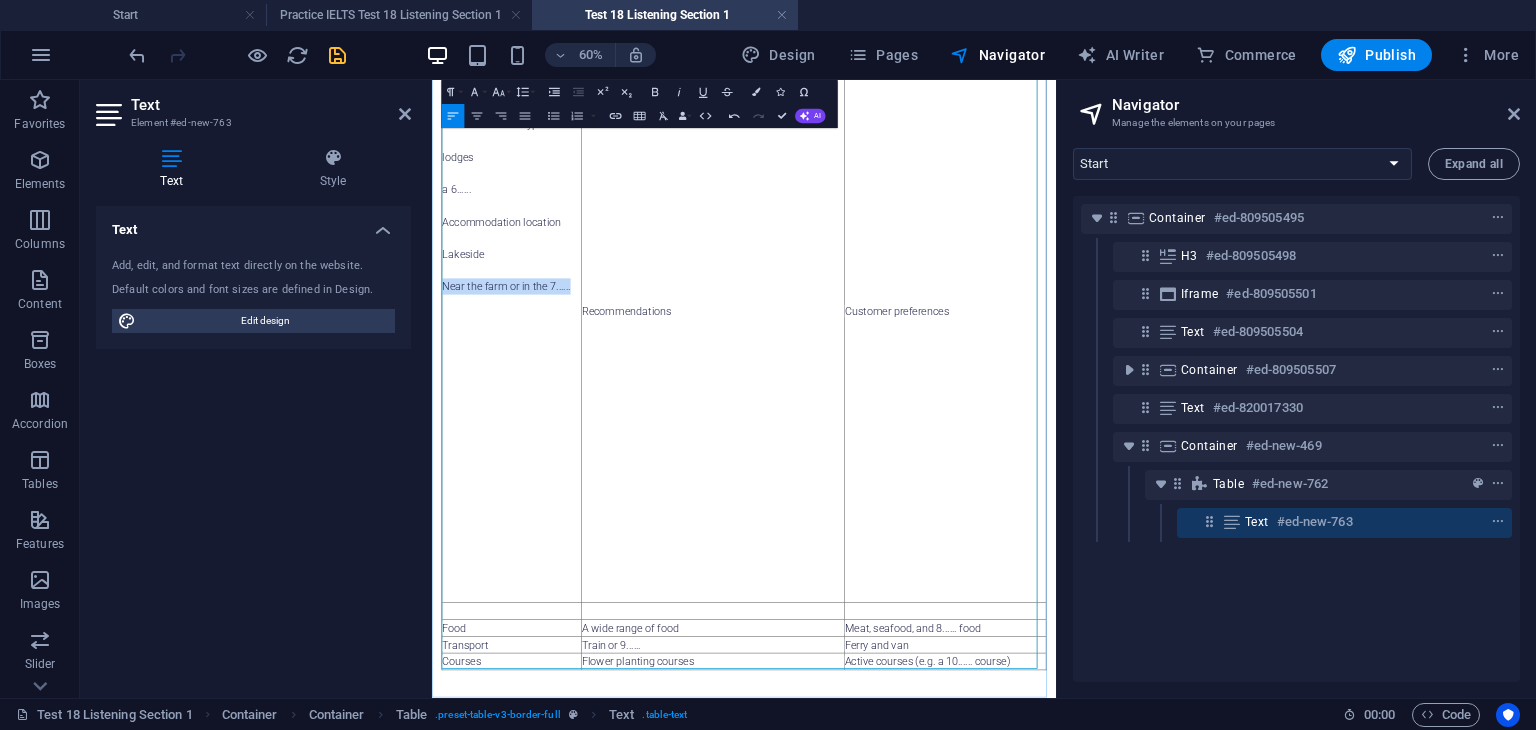 drag, startPoint x: 668, startPoint y: 421, endPoint x: 450, endPoint y: 424, distance: 218.02065 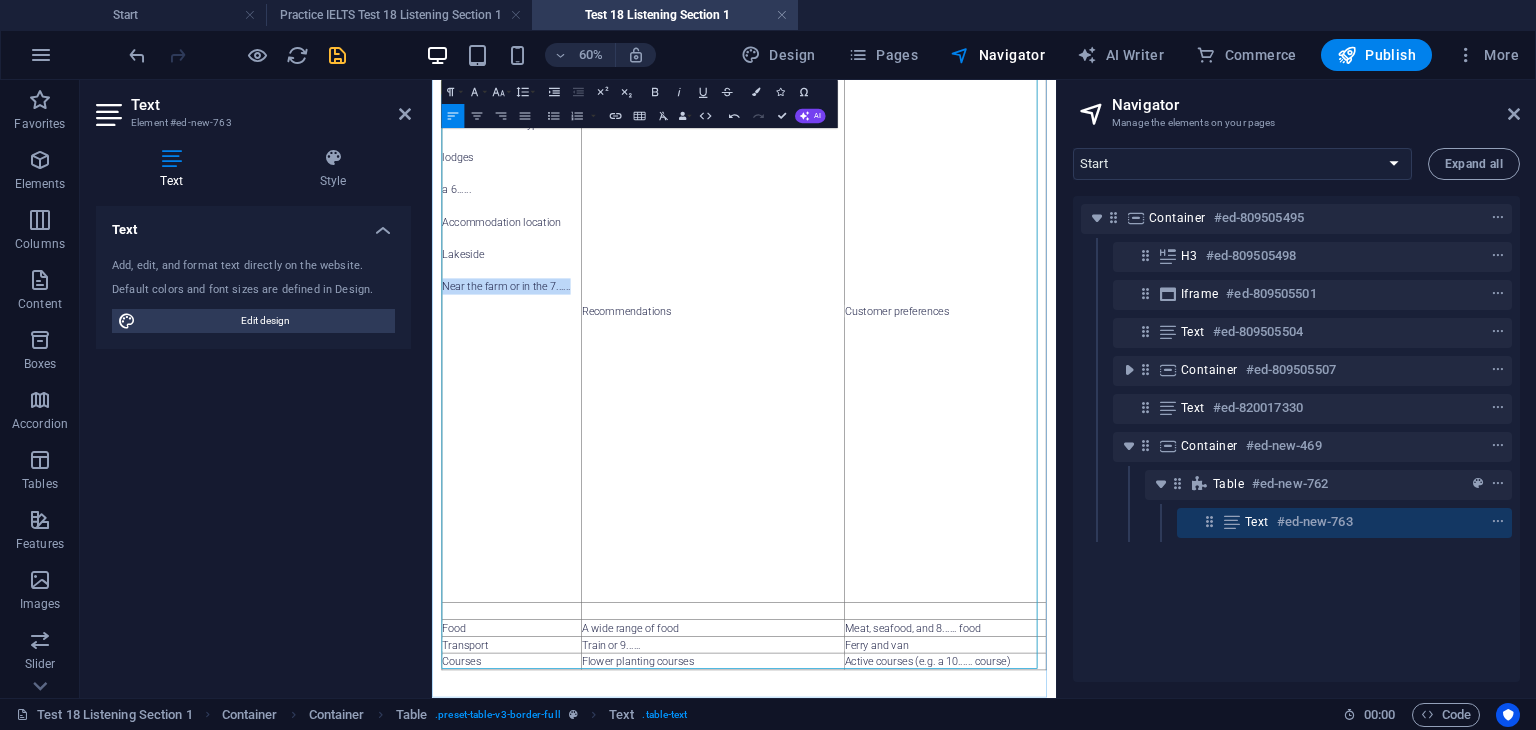click on "Near the farm or in the 7......" at bounding box center (565, 423) 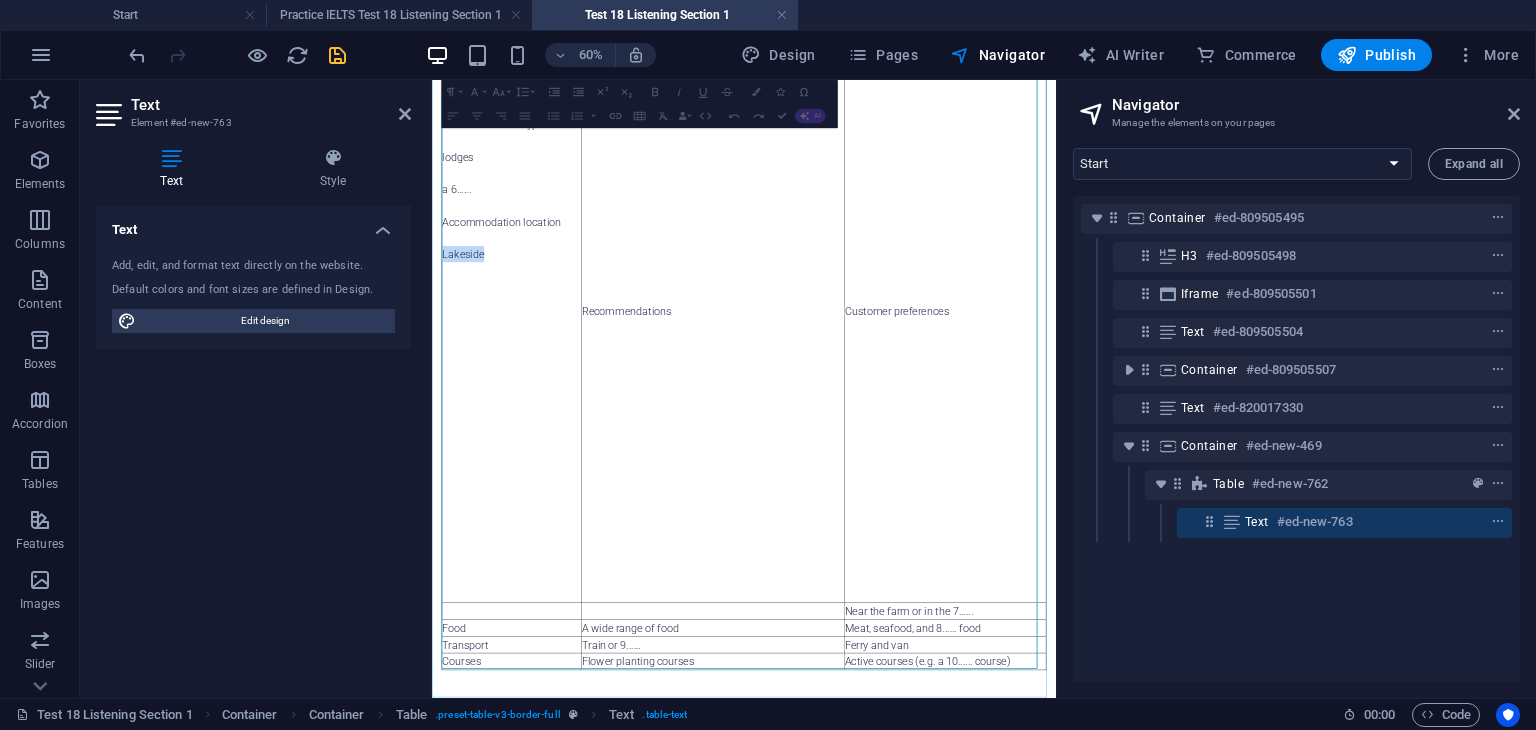 drag, startPoint x: 518, startPoint y: 370, endPoint x: 450, endPoint y: 377, distance: 68.359344 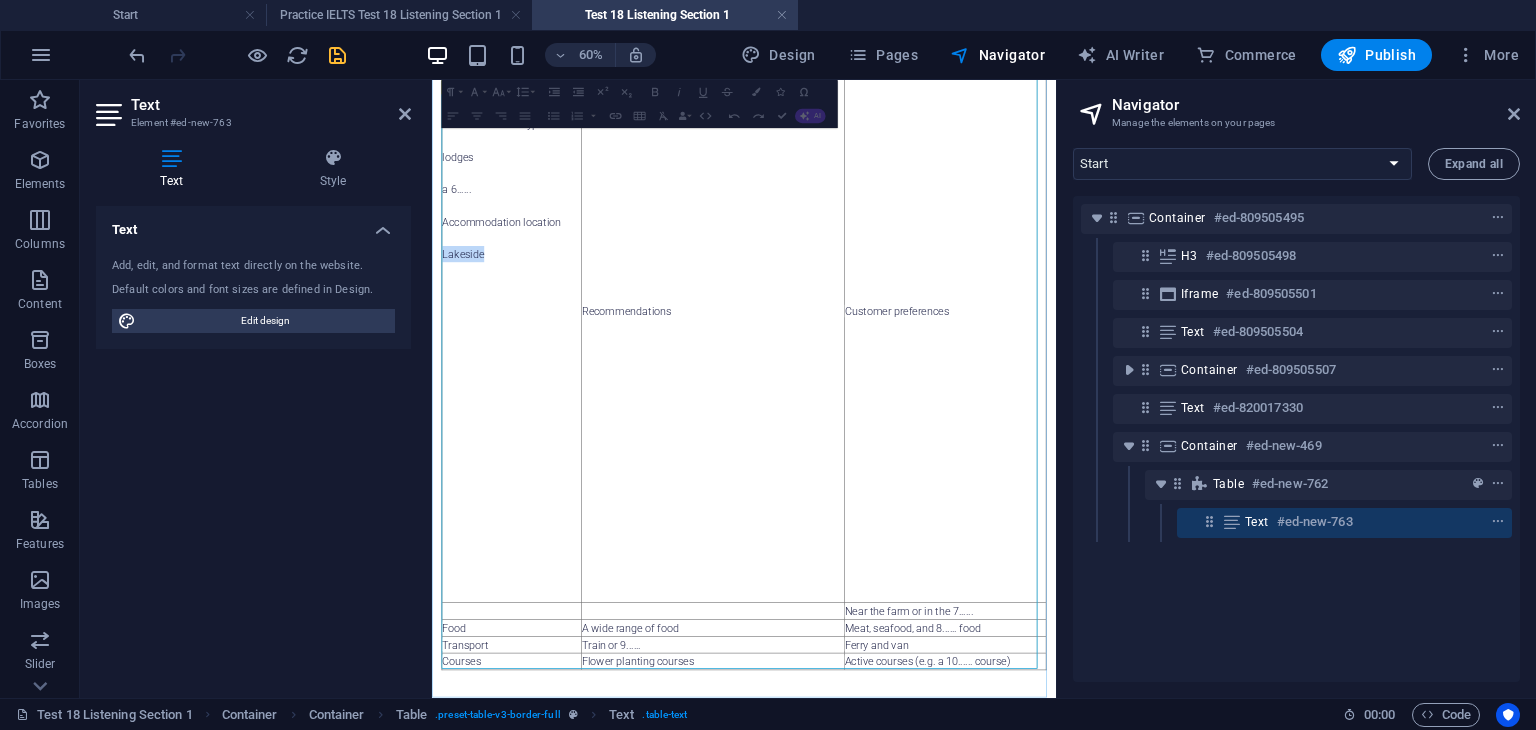 click on "Lakeside" at bounding box center (565, 369) 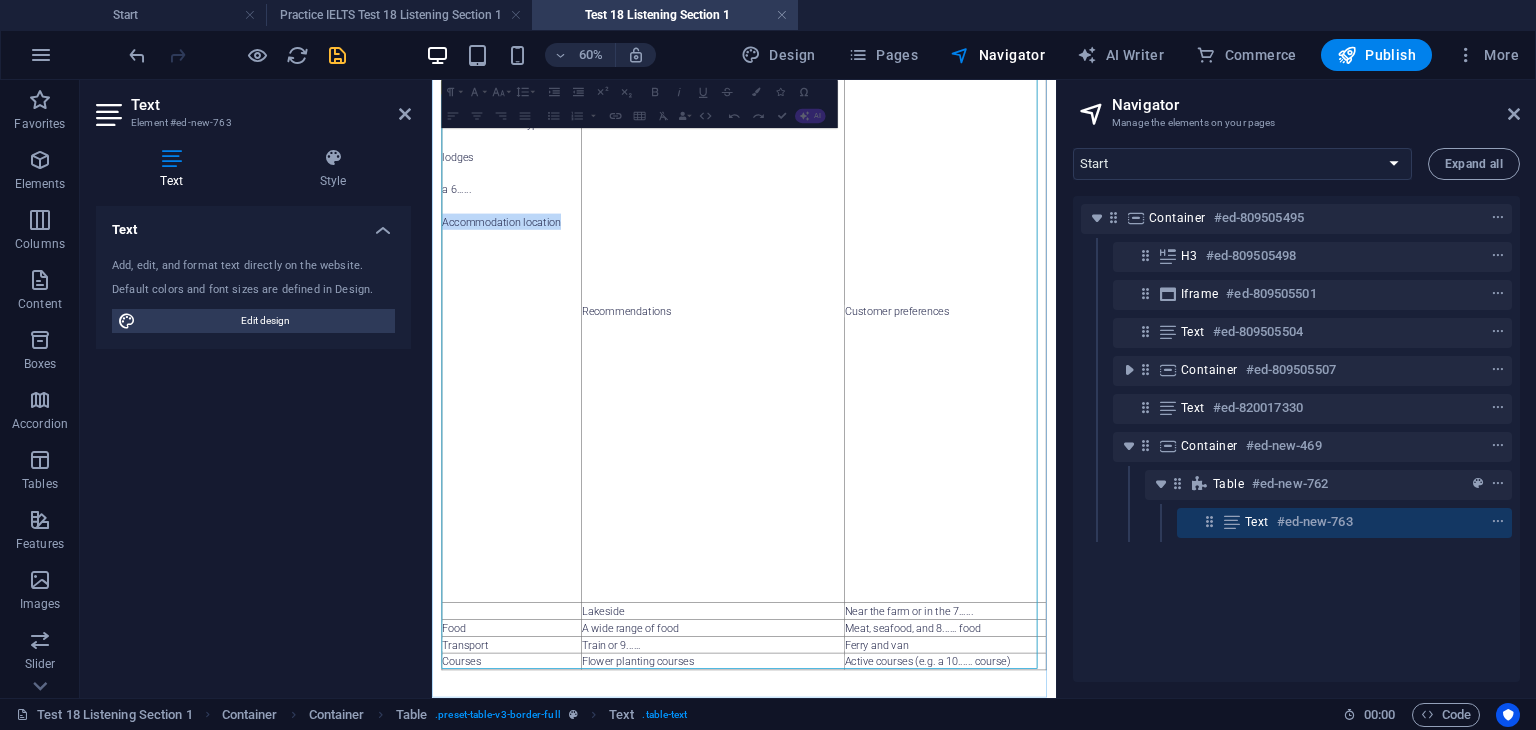 drag, startPoint x: 646, startPoint y: 314, endPoint x: 453, endPoint y: 314, distance: 193 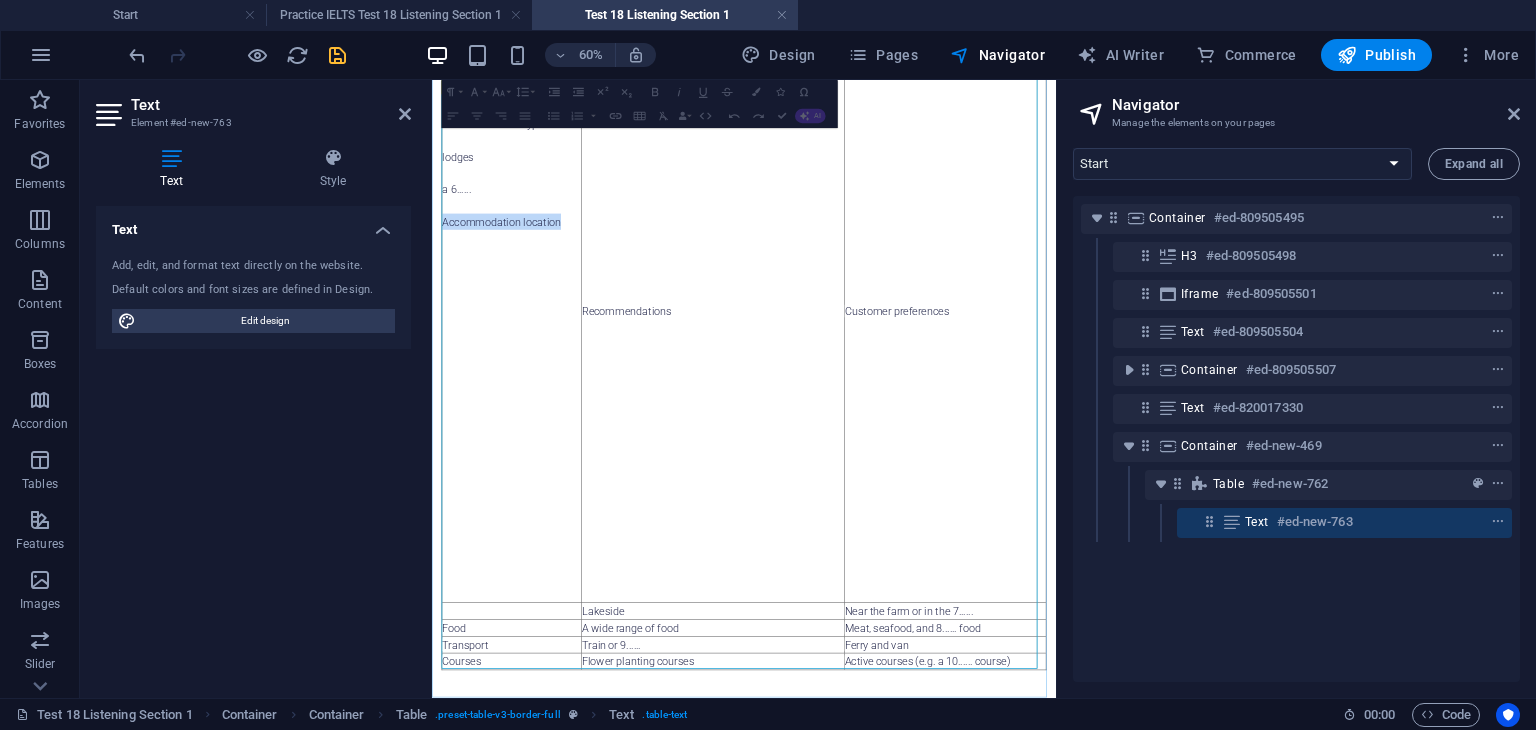 click on "Accommodation location" at bounding box center (565, 315) 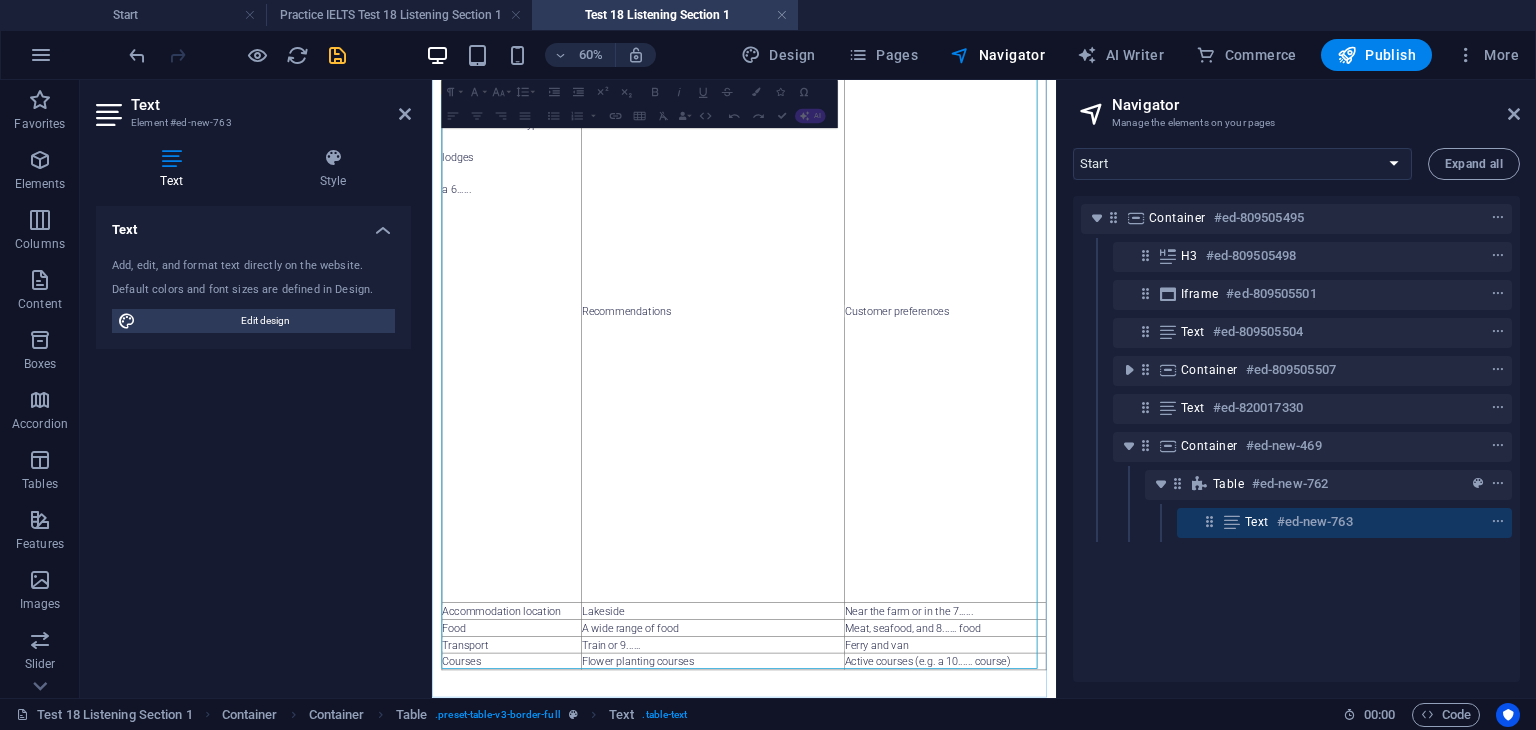 click on "Lakeside" at bounding box center (900, 965) 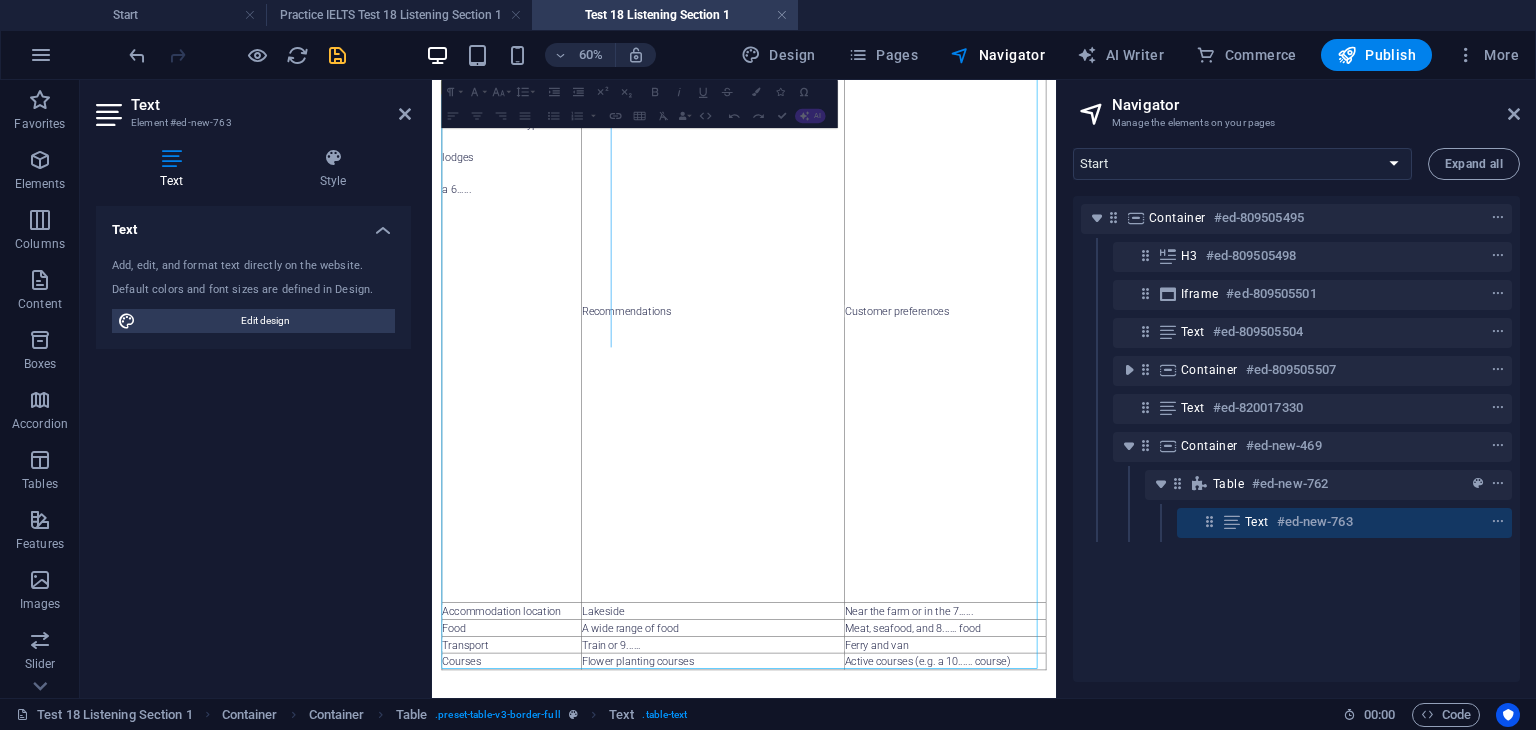 drag, startPoint x: 674, startPoint y: 988, endPoint x: 746, endPoint y: 988, distance: 72 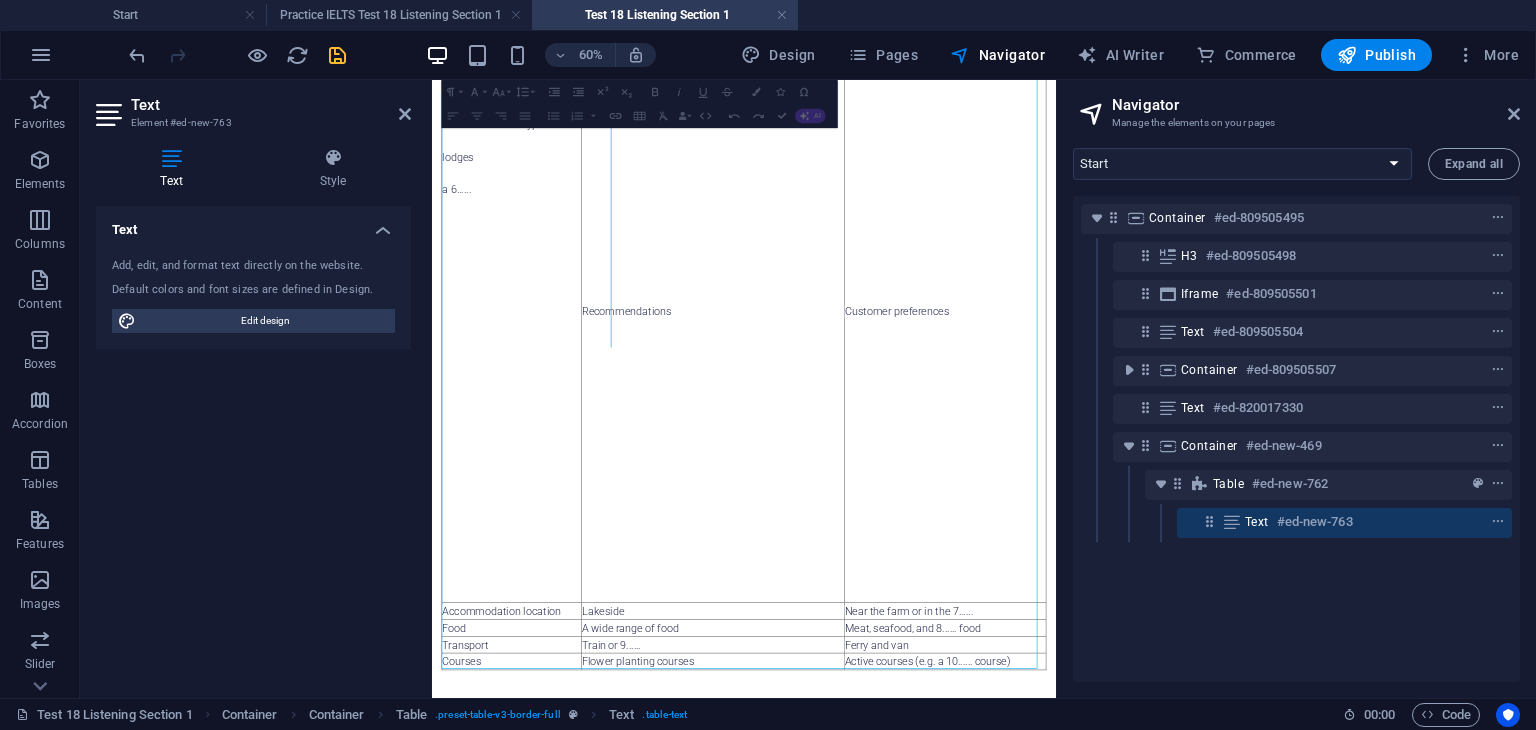 click at bounding box center (730, -17) 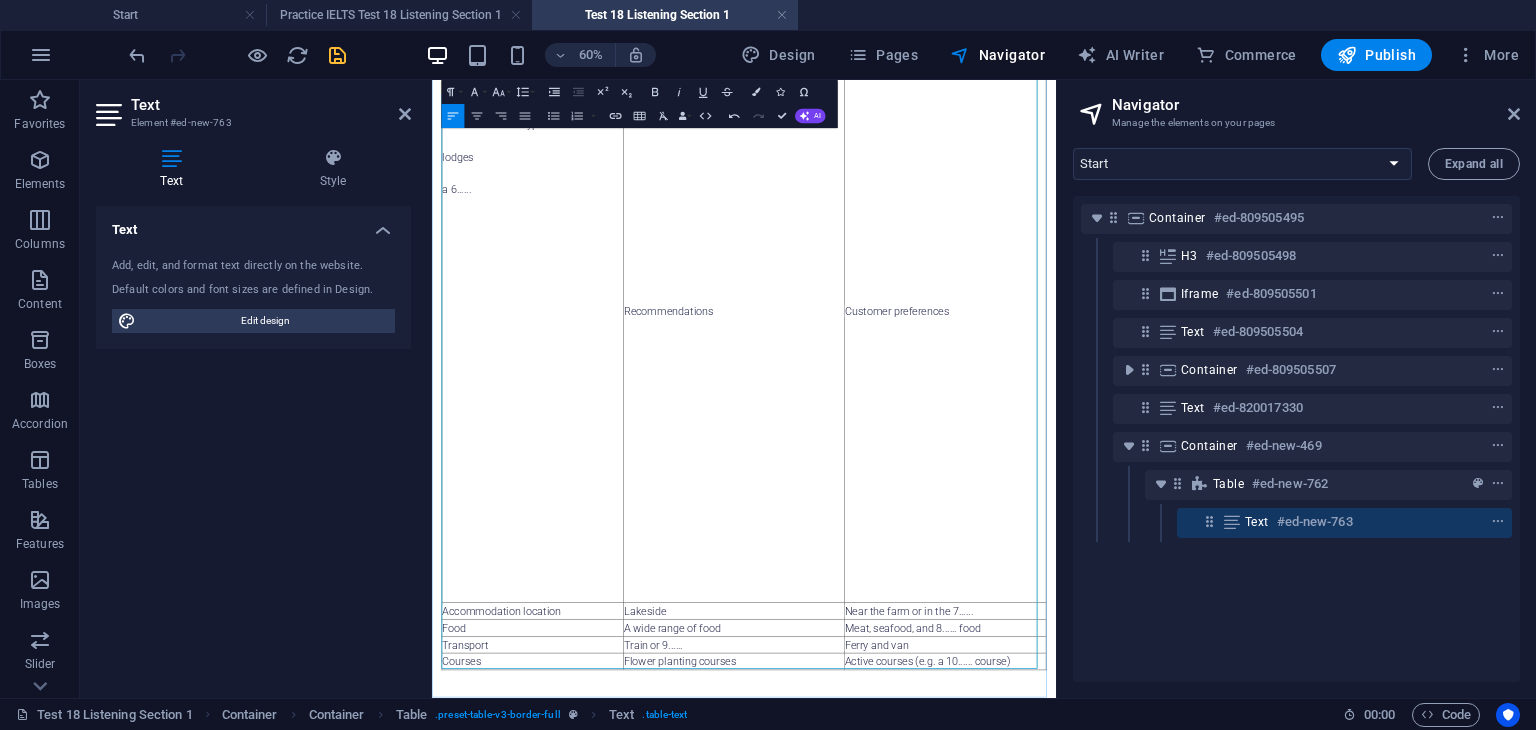 click on "Age From 16 to 62 Children: 6 and 4 Accommodation type lodges a 6......" at bounding box center (600, 464) 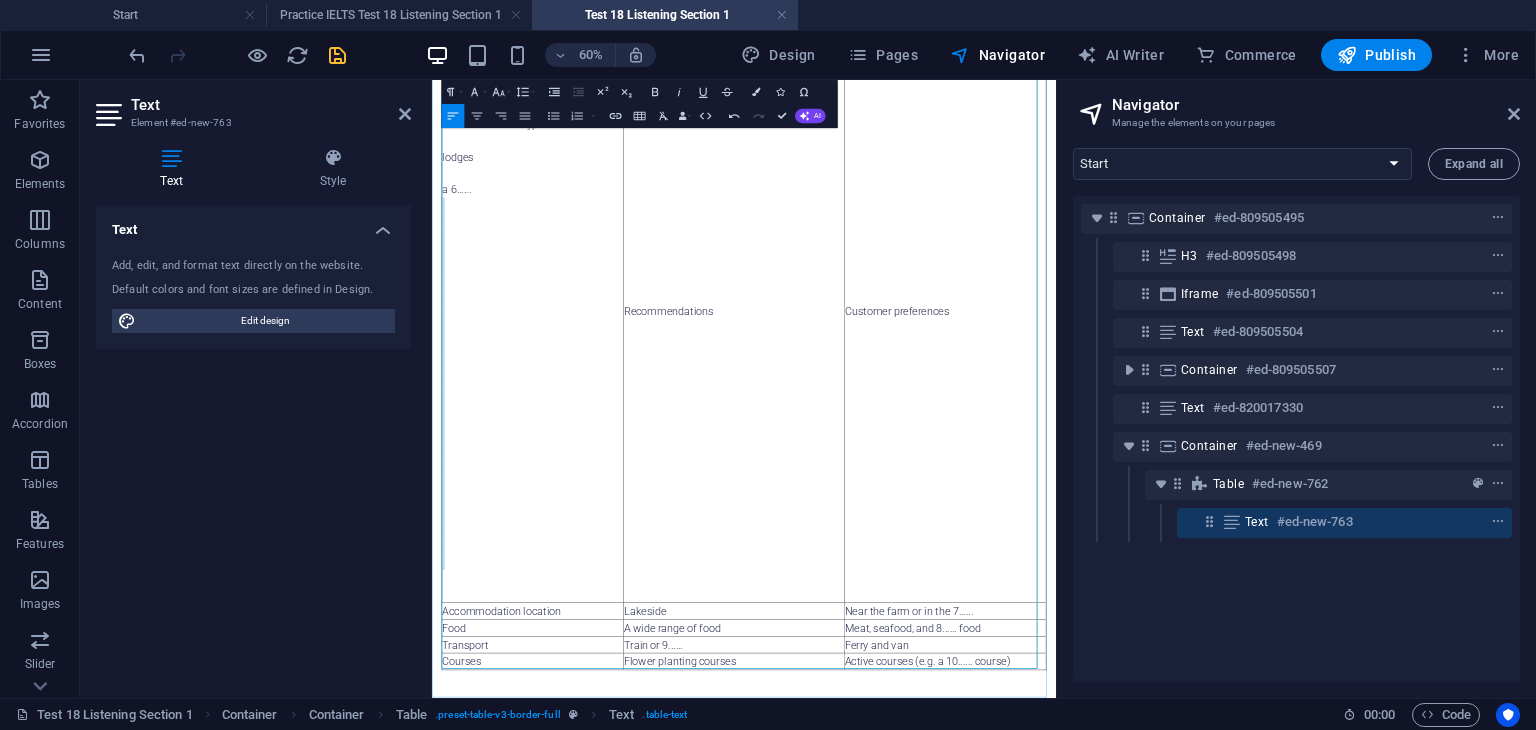click on "a 6......" at bounding box center (600, 261) 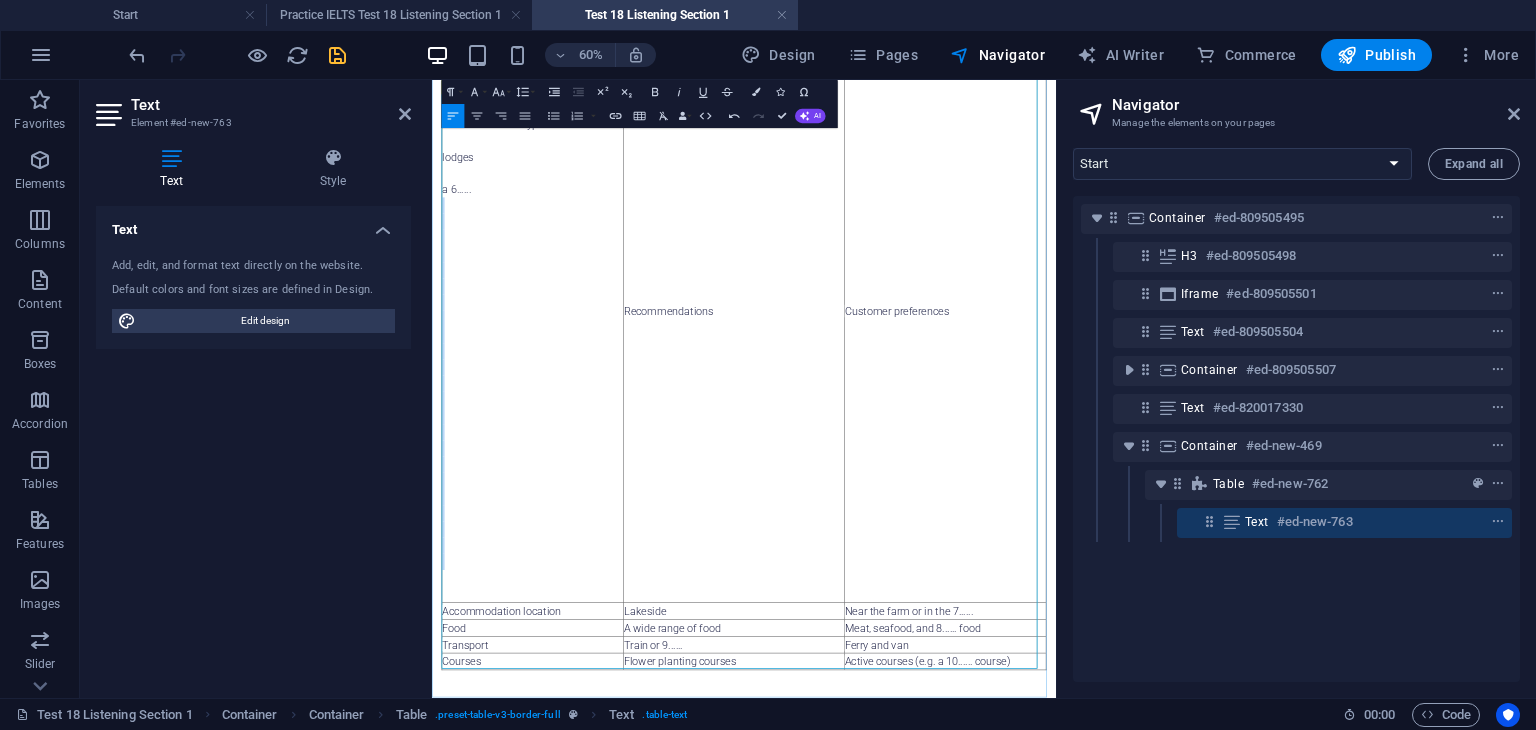 type 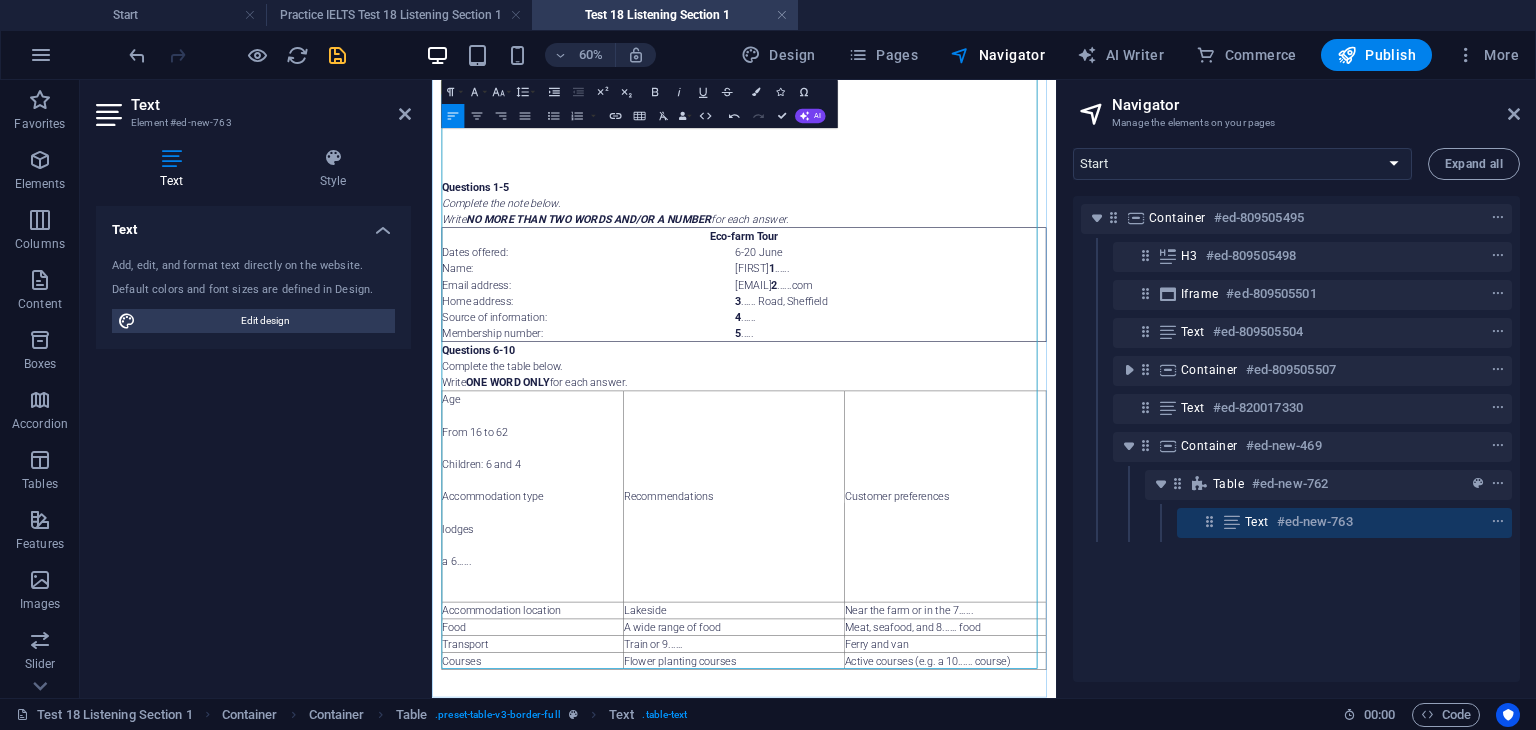 scroll, scrollTop: 17, scrollLeft: 0, axis: vertical 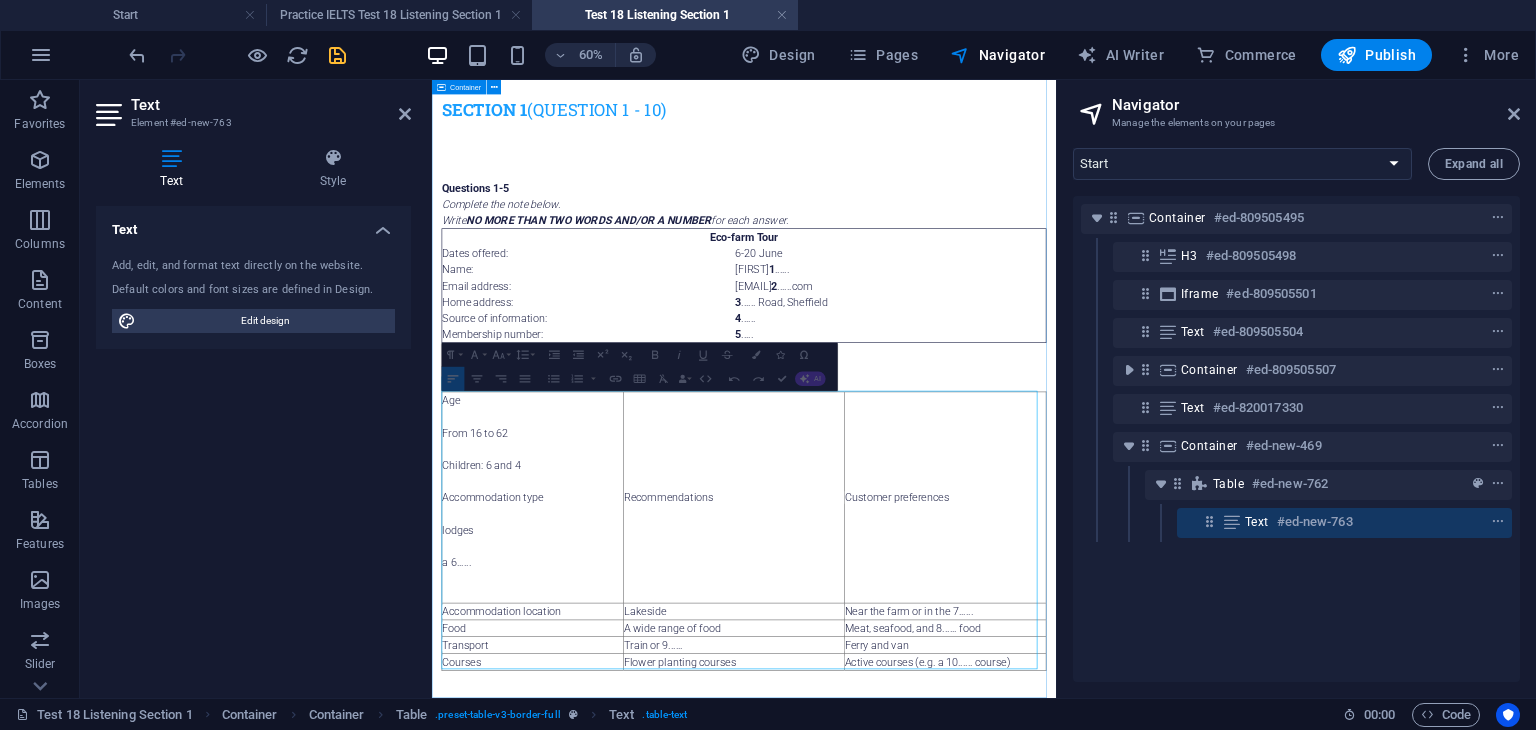 drag, startPoint x: 694, startPoint y: 961, endPoint x: 1177, endPoint y: 1068, distance: 494.71002 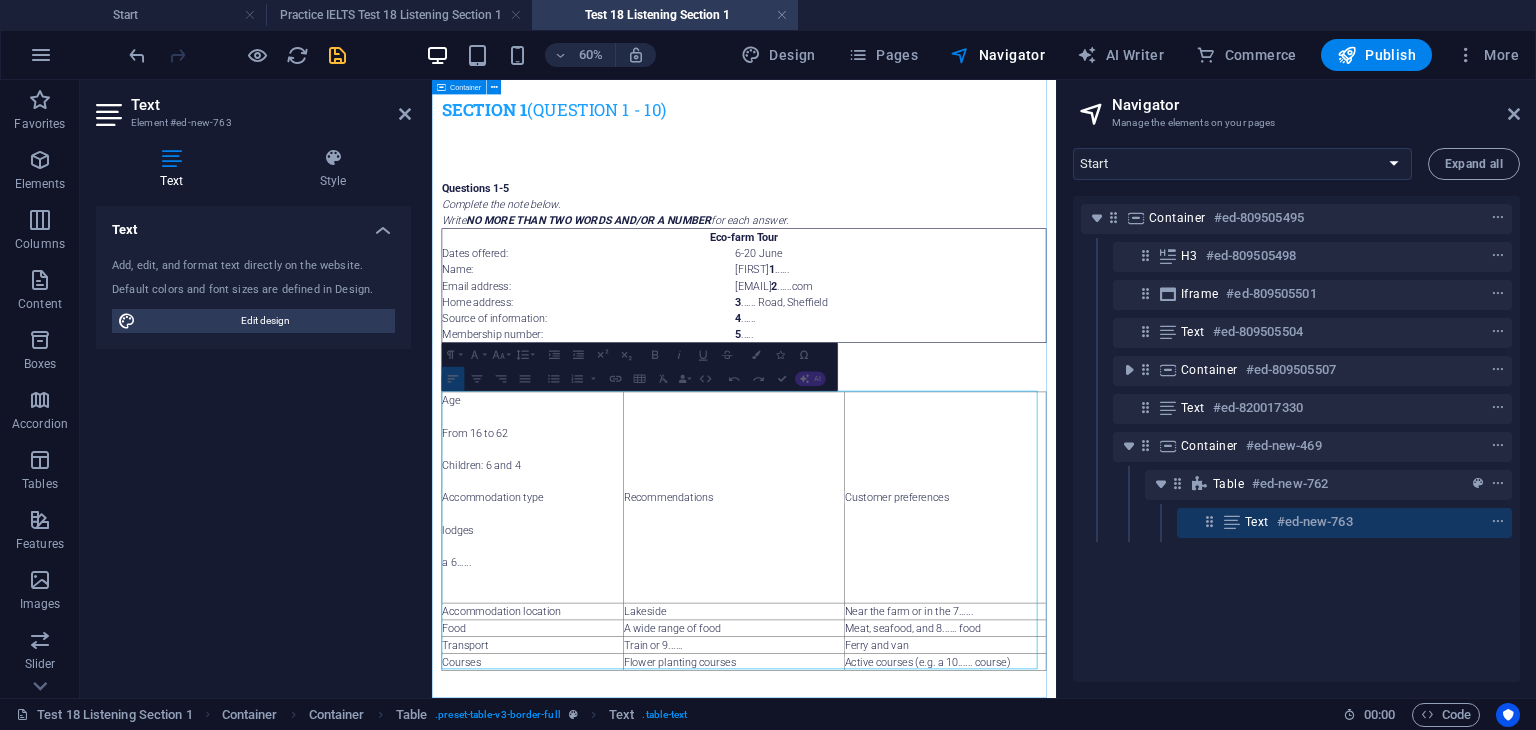 click on "SEction 1  (Question 1 - 10) </div> Questions 1-5 Complete the note below. Write  NO MORE THAN TWO   WORDS AND/OR A NUMBER  for each answer. Eco-farm Tour Dates offered: 6-20 June Name:   Helen  1 ......   Email address: helen123@ 2 ......com   Home address: 3 ...... Road, Sheffield   Source of information: 4 ...... Membership number: 5 .....  Questions 6-10 Complete the table below. Write  ONE WORD ONLY  for each answer. Age From 16 to 62 Children: 6 and 4 Accommodation type lodges a 6...... Recommendations Customer preferences Accommodation location Lakeside Near the farm or in the 7...... Food A wide range of food Meat, seafood, and 8...... food Transport Train or 9...... Ferry and van Courses Flower planting courses Active courses (e.g. a 10...... course)" at bounding box center (952, 587) 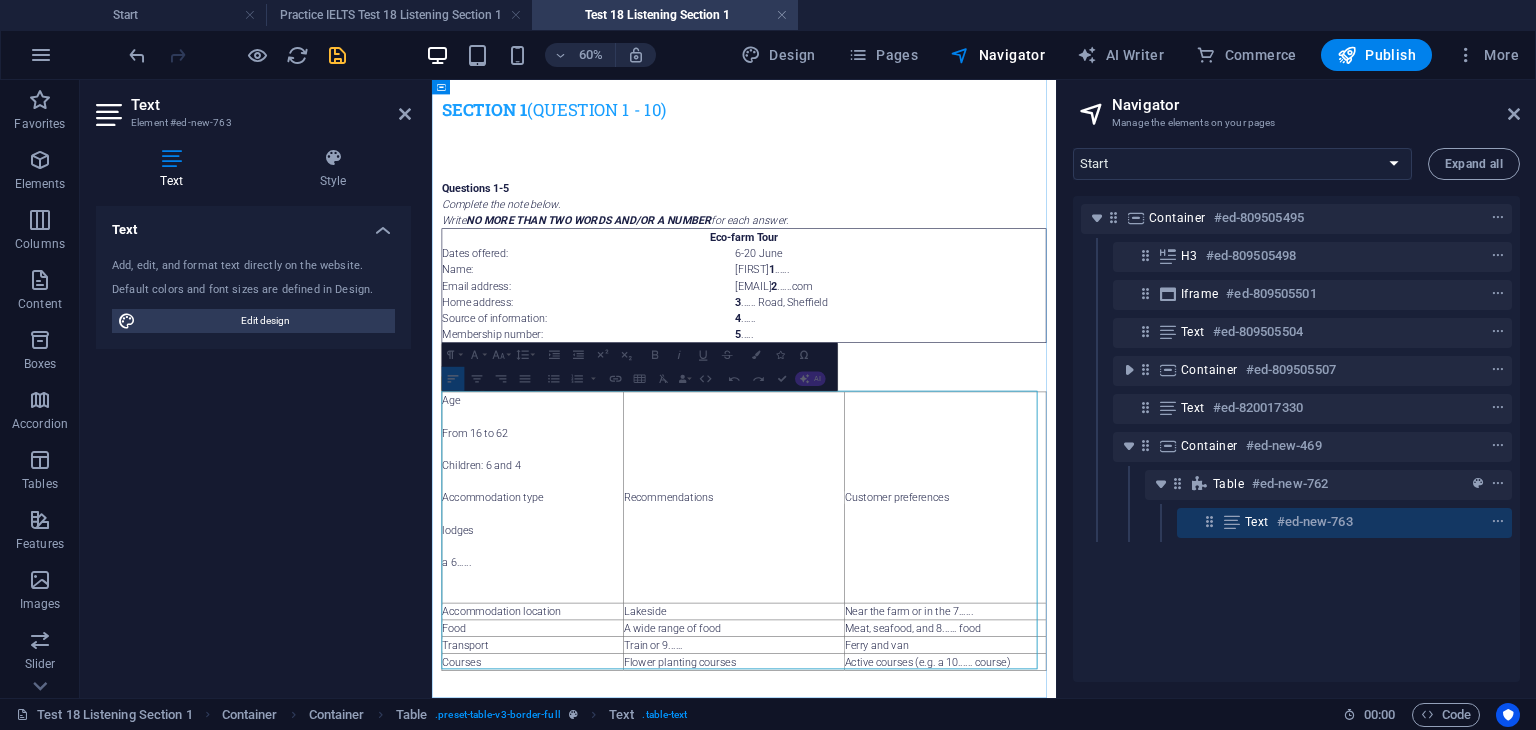 drag, startPoint x: 1278, startPoint y: 1049, endPoint x: 1124, endPoint y: 958, distance: 178.87706 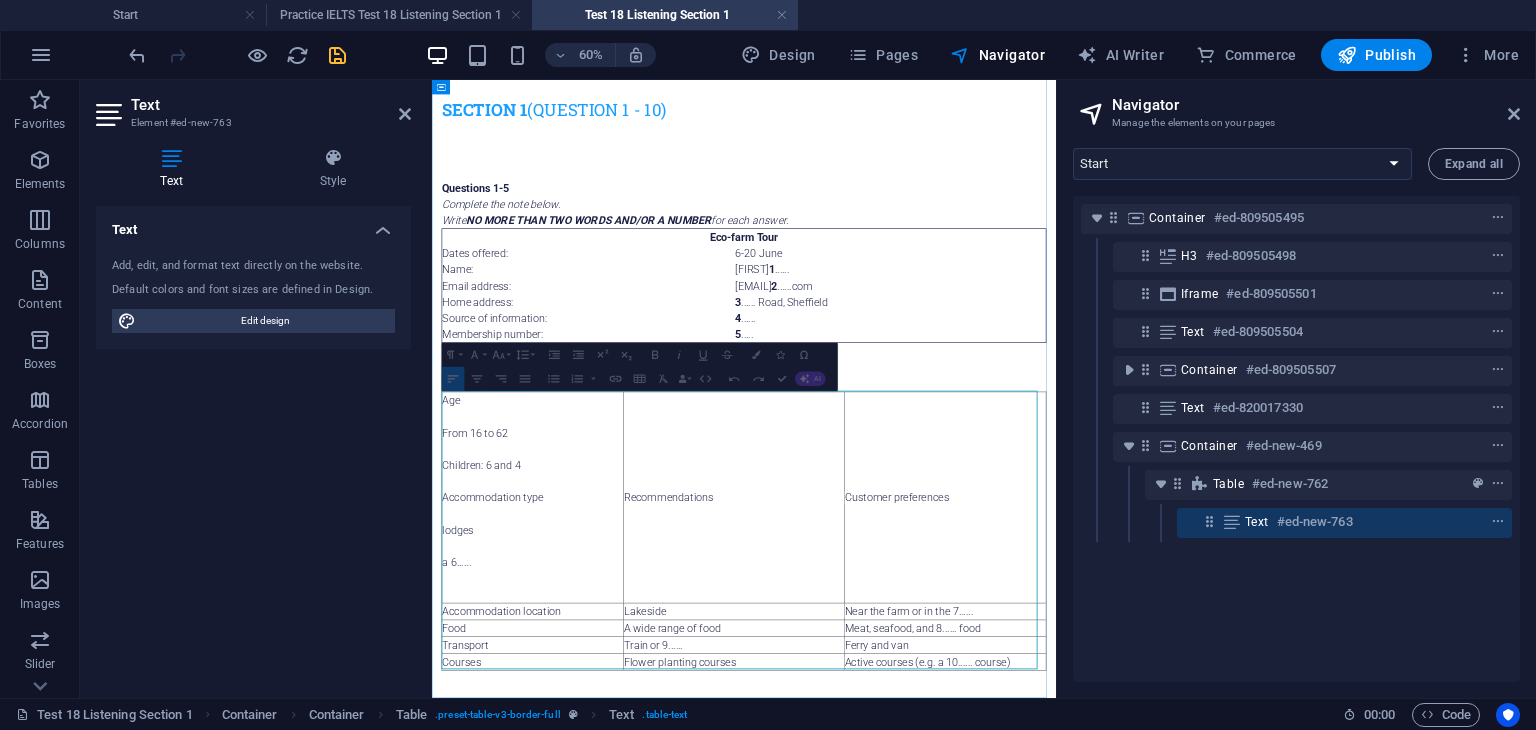 click on "Age From 16 to 62 Children: 6 and 4 Accommodation type lodges a 6...... Recommendations Customer preferences Accommodation location Lakeside Near the farm or in the 7...... Food A wide range of food Meat, seafood, and 8...... food Transport Train or 9...... Ferry and van Courses Flower planting courses Active courses (e.g. a 10...... course)" at bounding box center (952, 832) 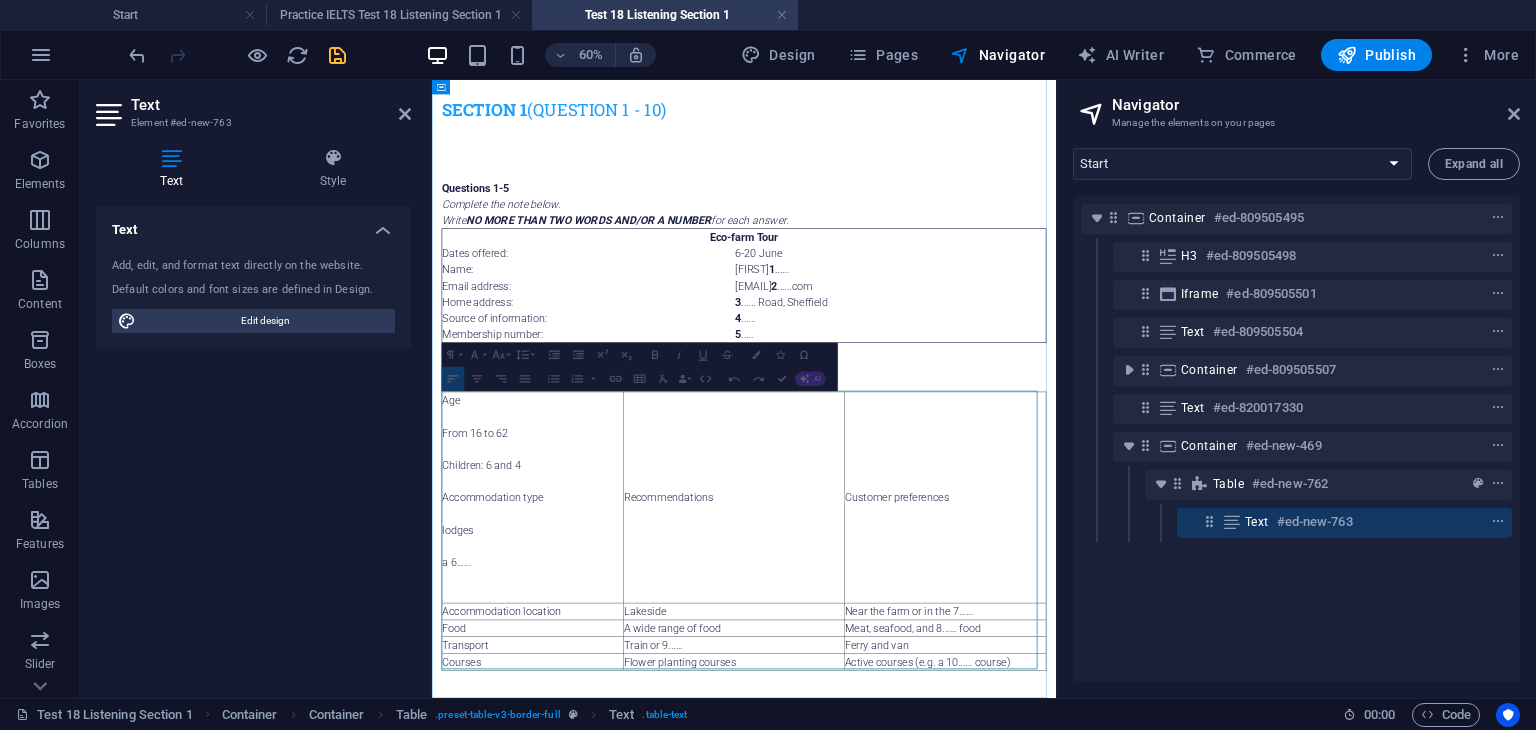 drag, startPoint x: 1142, startPoint y: 960, endPoint x: 1160, endPoint y: 1050, distance: 91.78235 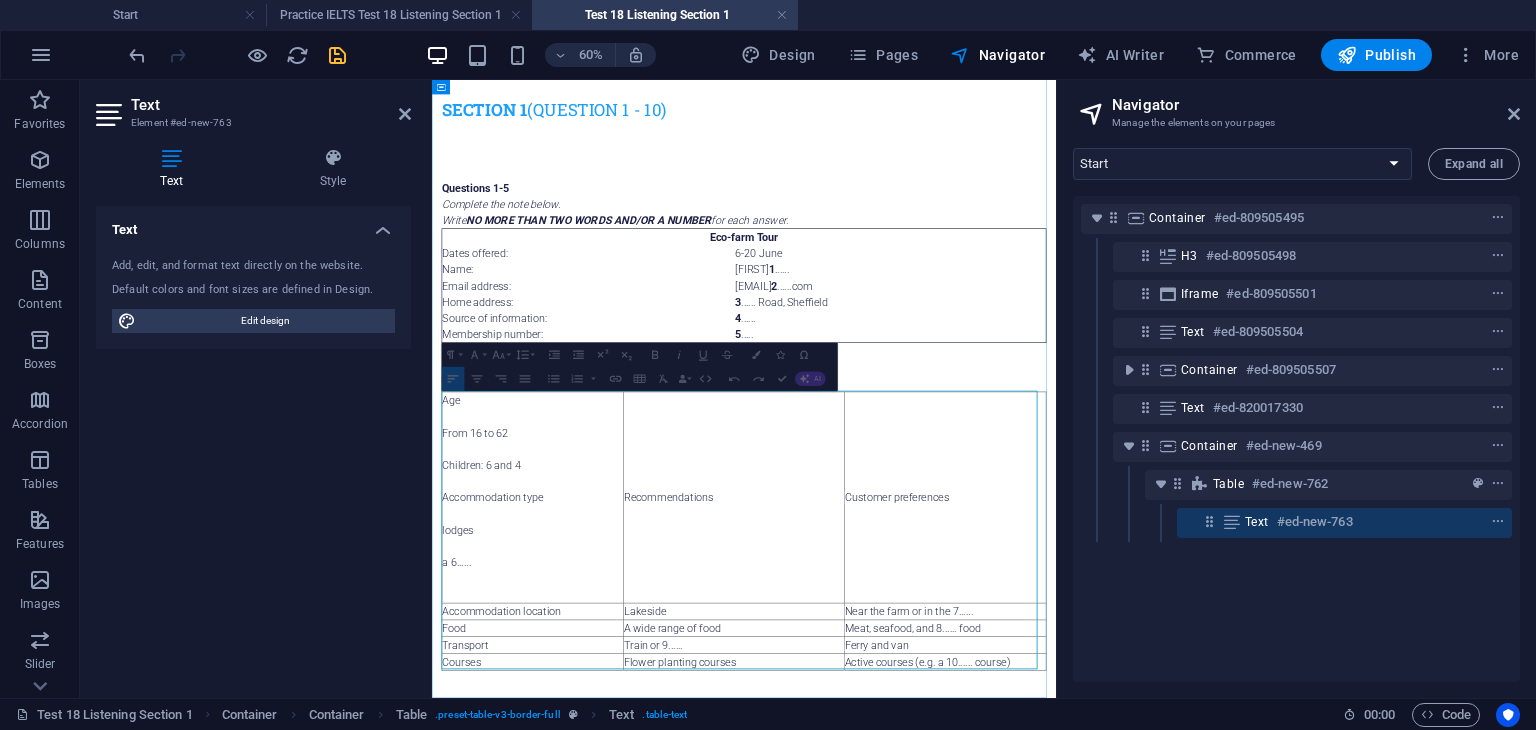 click on "Age From 16 to 62 Children: 6 and 4 Accommodation type lodges a 6...... Recommendations Customer preferences Accommodation location Lakeside Near the farm or in the 7...... Food A wide range of food Meat, seafood, and 8...... food Transport Train or 9...... Ferry and van Courses Flower planting courses Active courses (e.g. a 10...... course)" at bounding box center [952, 832] 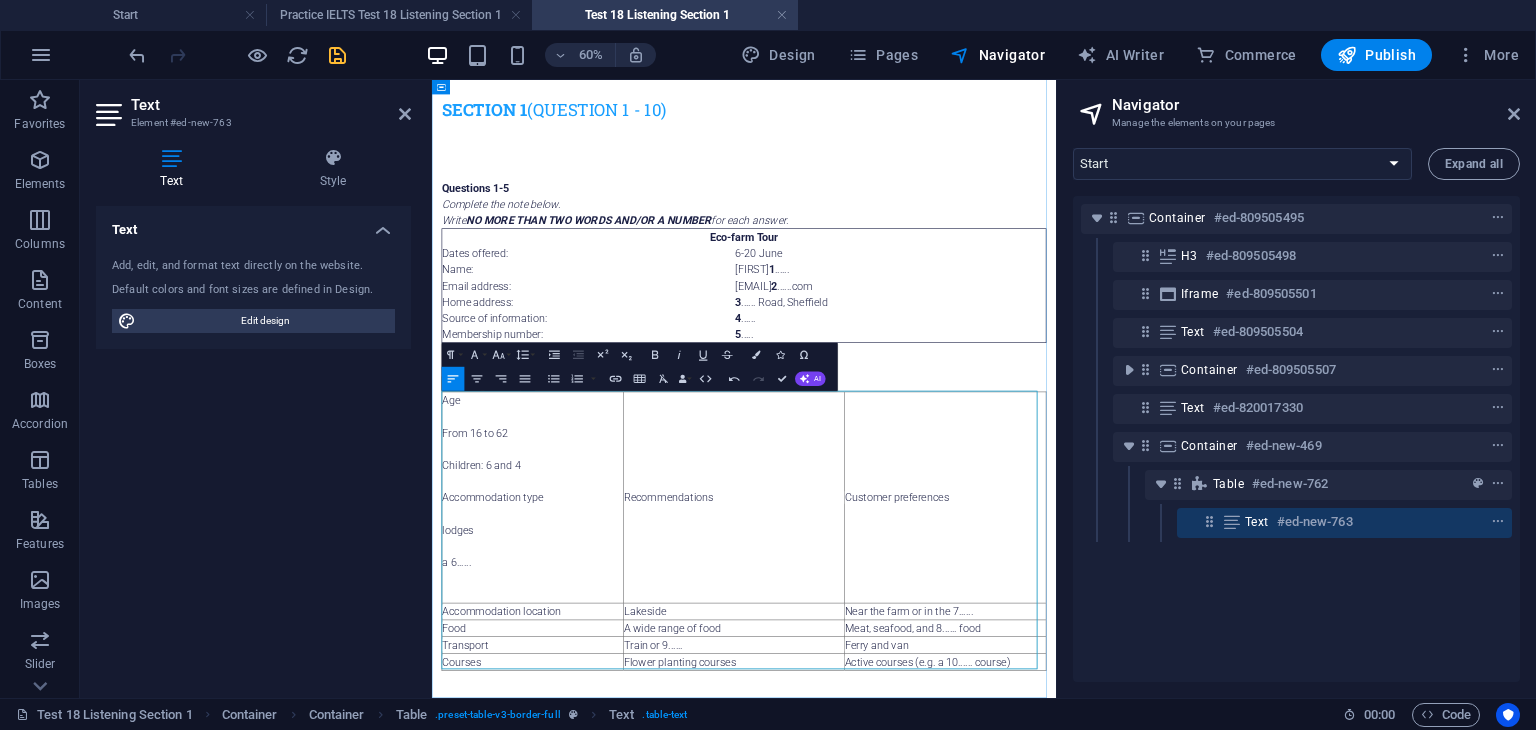 click on "Recommendations" at bounding box center [935, 776] 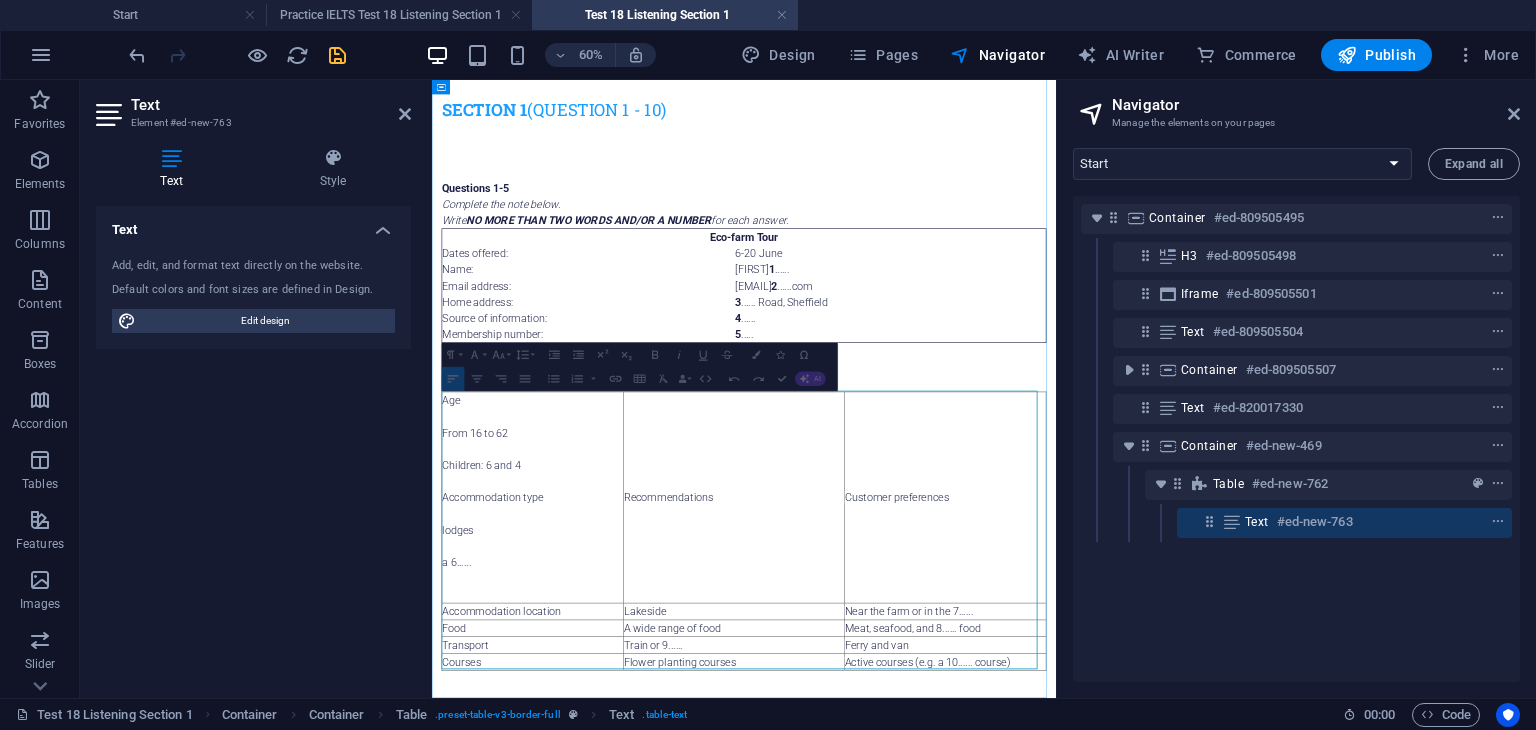 drag, startPoint x: 614, startPoint y: 766, endPoint x: 1170, endPoint y: 1053, distance: 625.7036 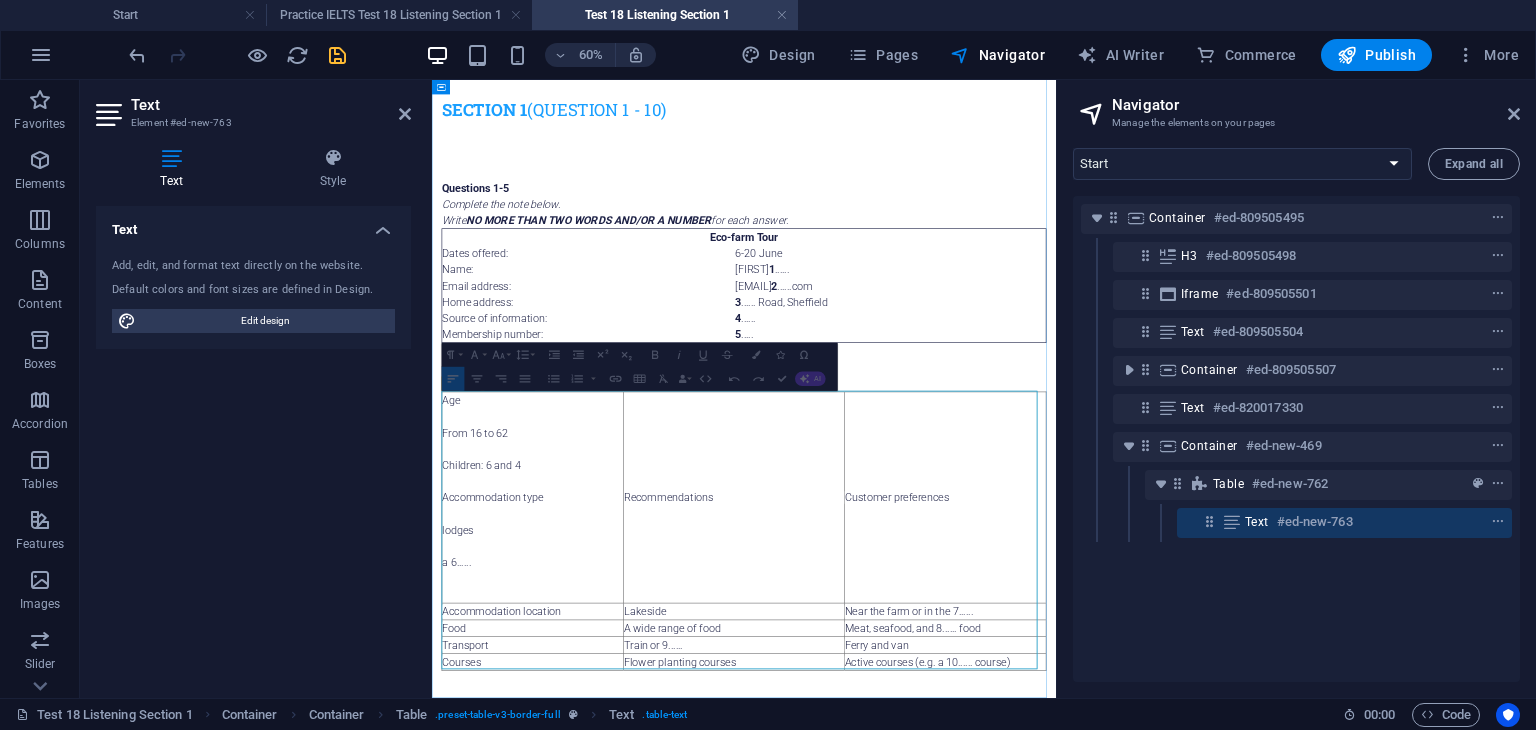 click on "Age From 16 to 62 Children: 6 and 4 Accommodation type lodges a 6...... Recommendations Customer preferences Accommodation location Lakeside Near the farm or in the 7...... Food A wide range of food Meat, seafood, and 8...... food Transport Train or 9...... Ferry and van Courses Flower planting courses Active courses (e.g. a 10...... course)" at bounding box center (952, 832) 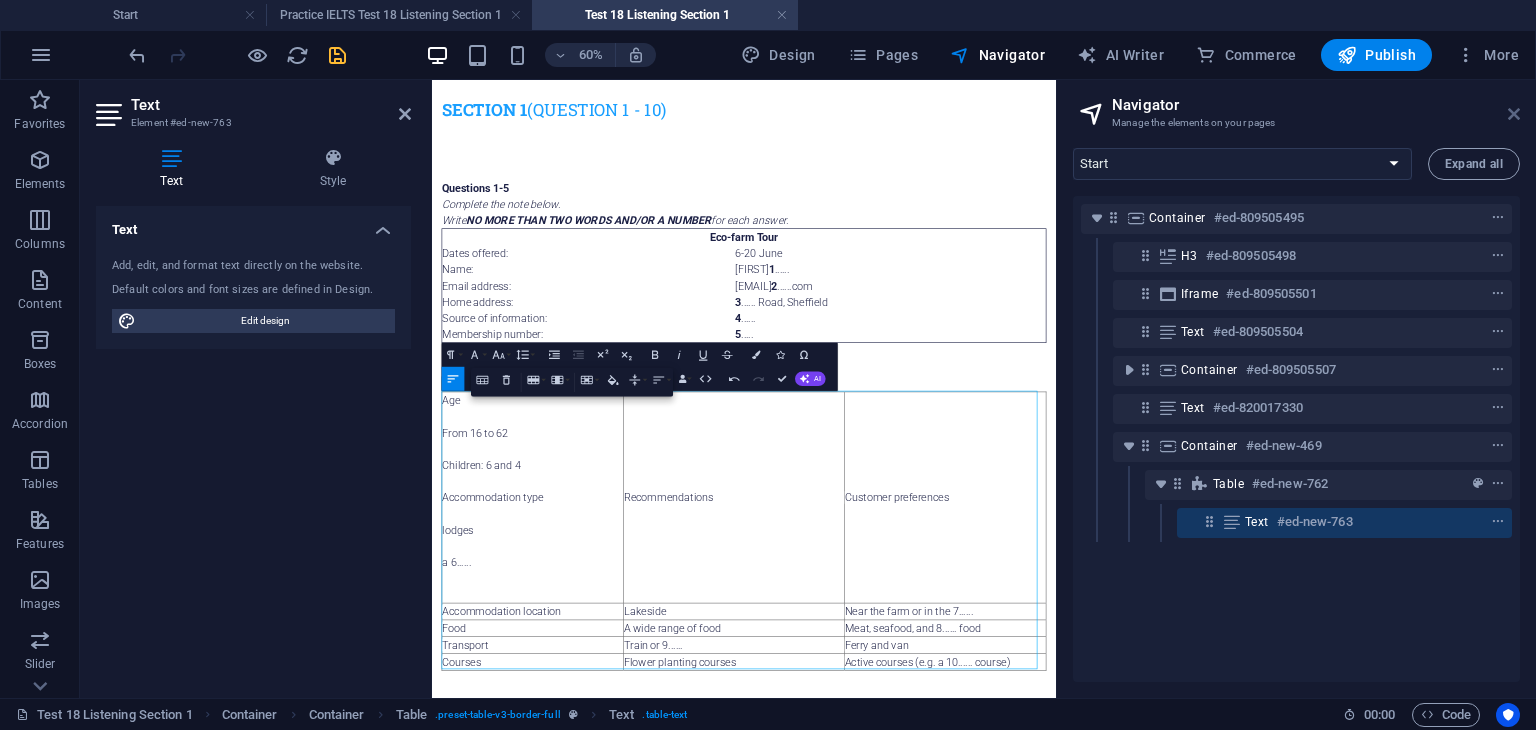 click at bounding box center [1514, 114] 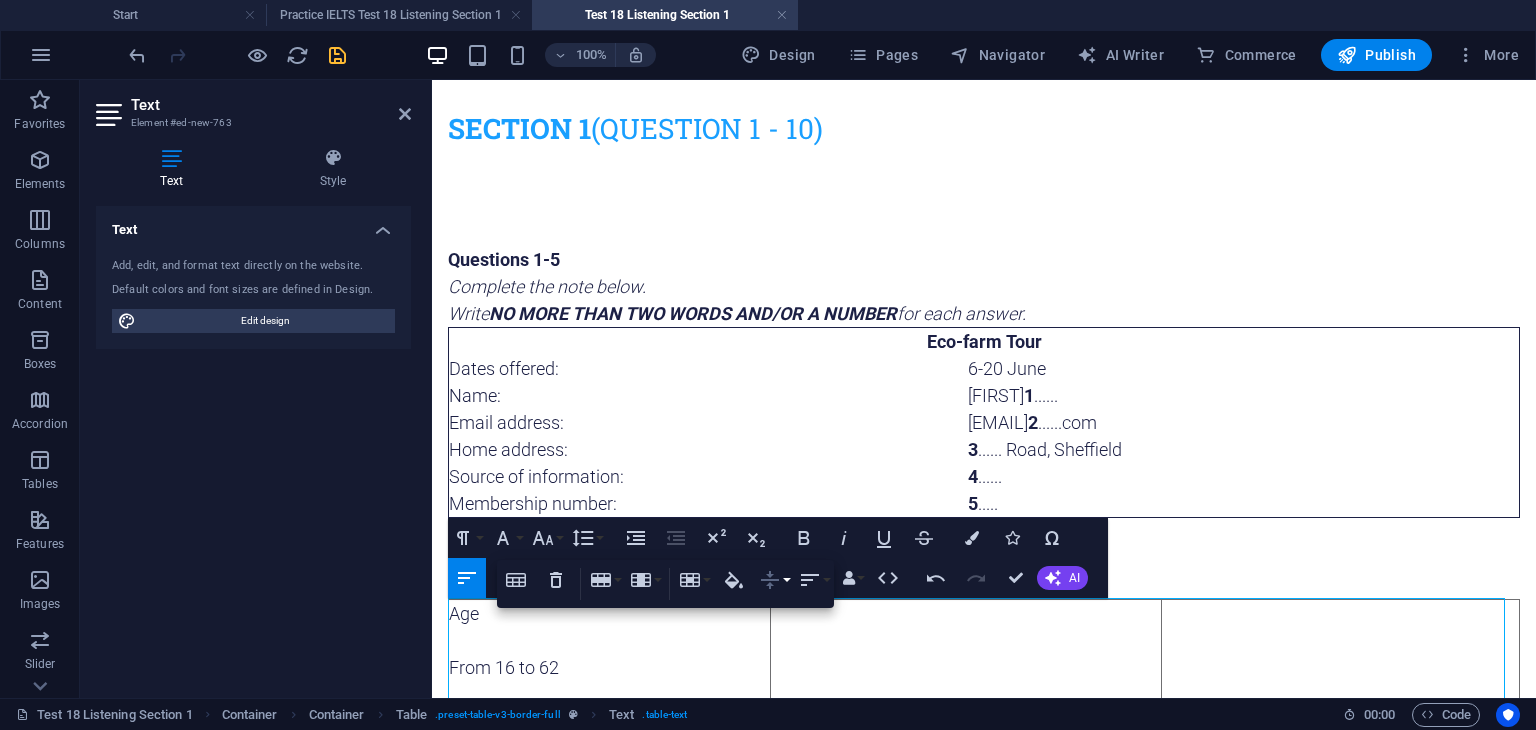 click on "Vertical Align" at bounding box center (774, 580) 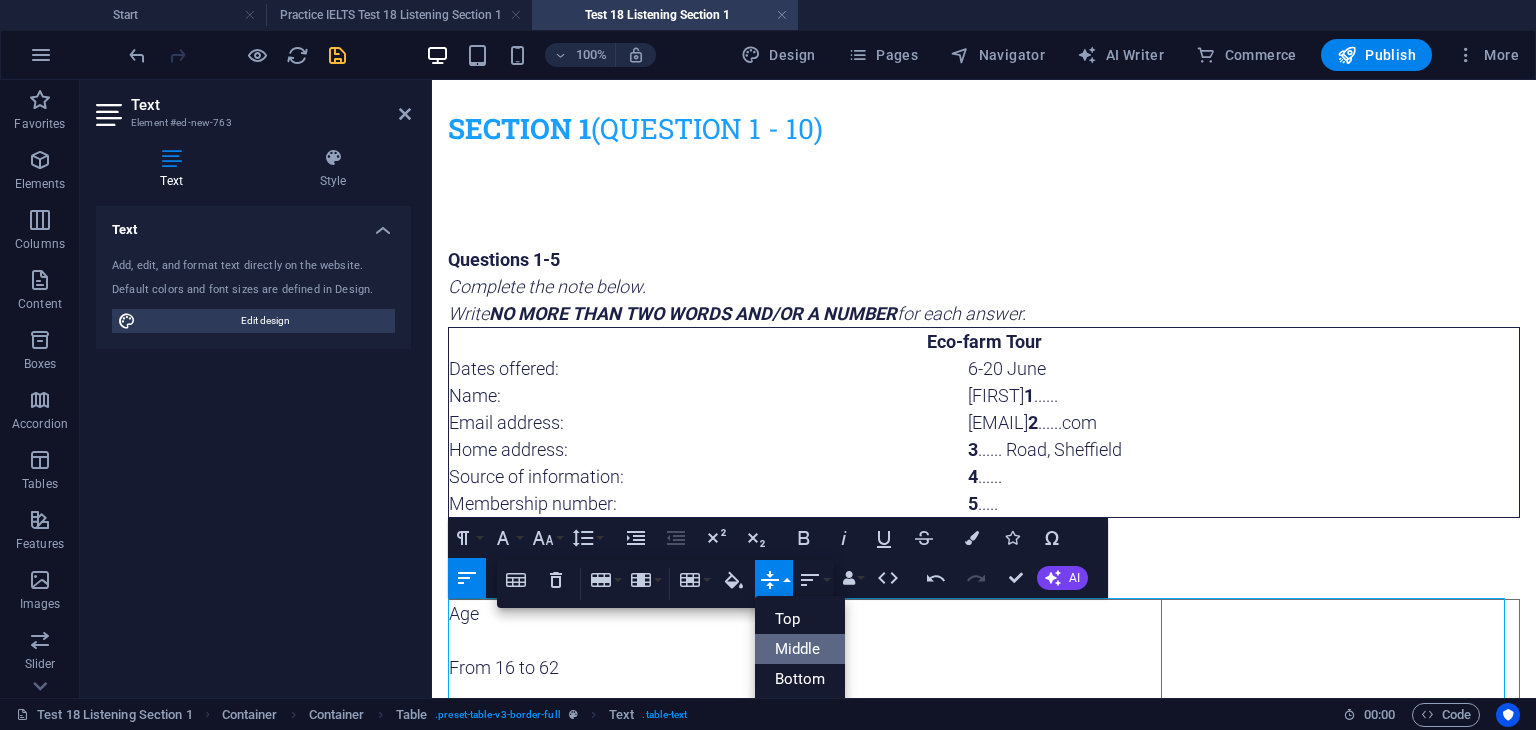 scroll, scrollTop: 0, scrollLeft: 0, axis: both 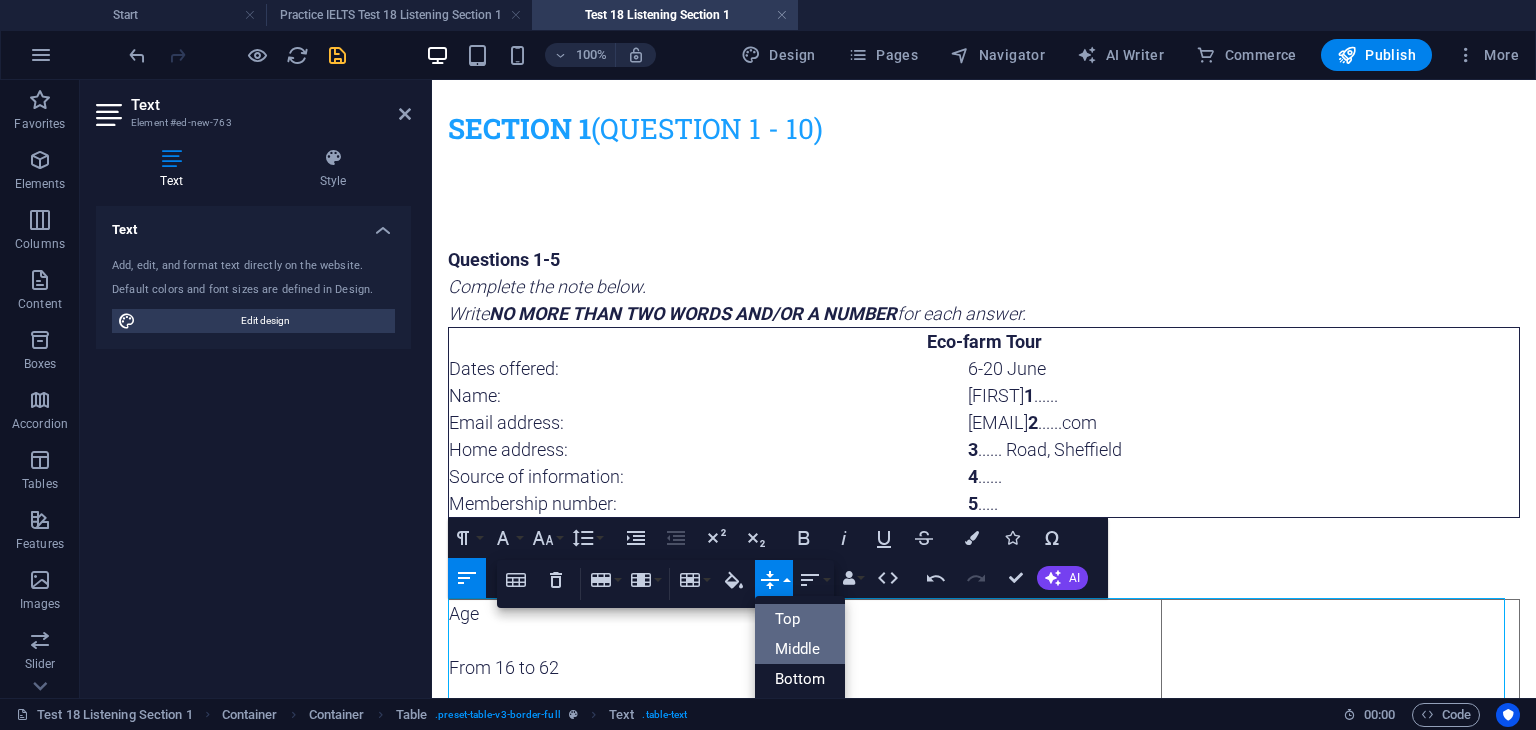 click on "Top" at bounding box center (800, 619) 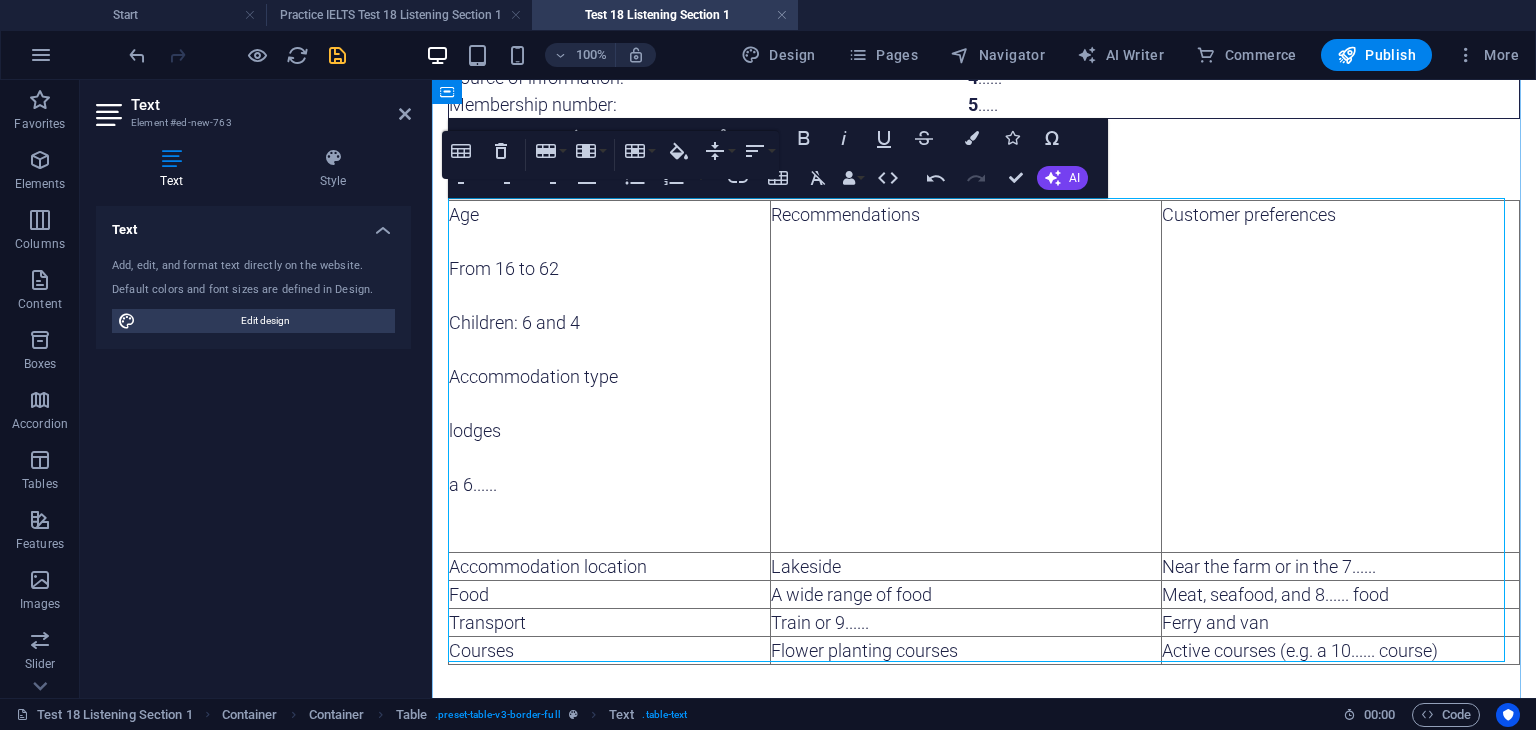 scroll, scrollTop: 417, scrollLeft: 0, axis: vertical 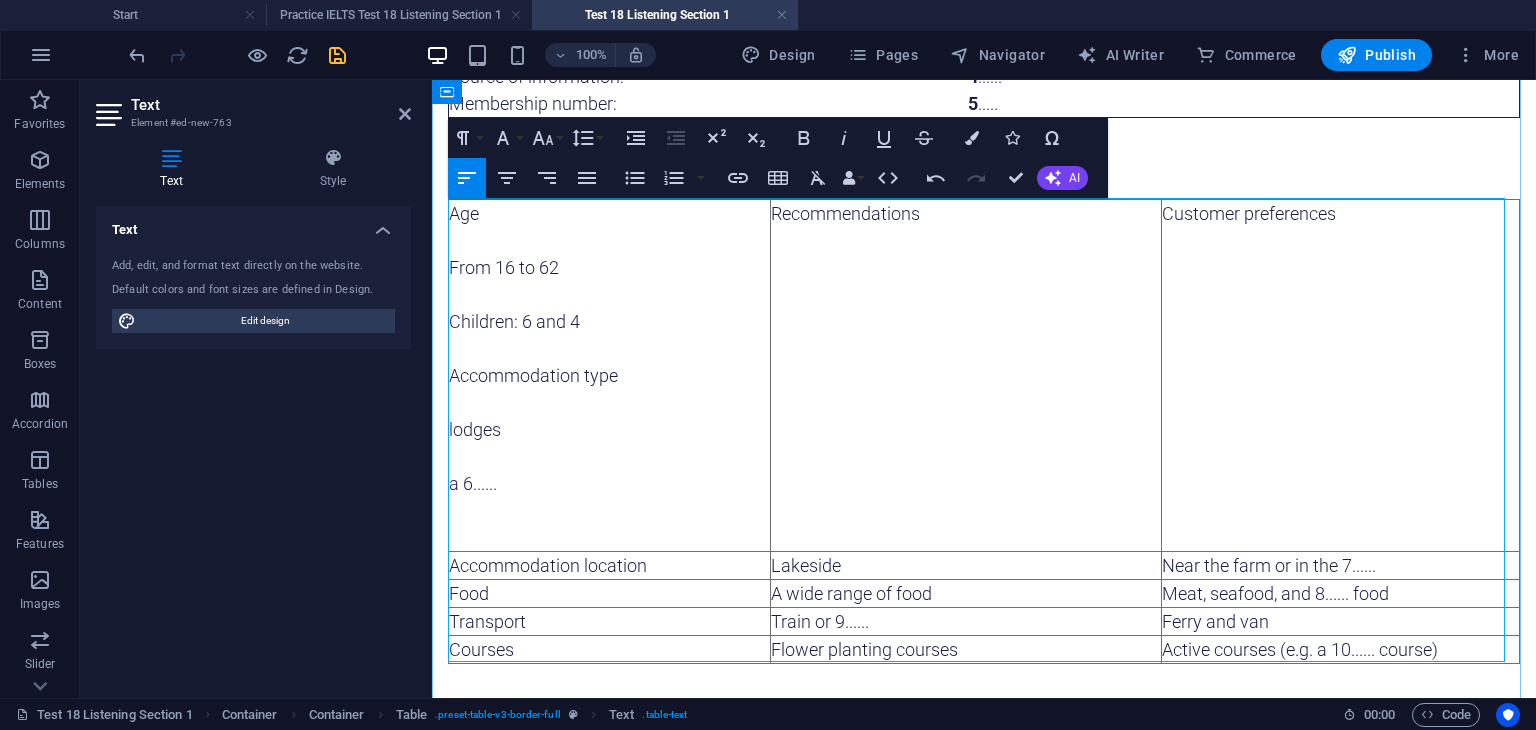 click on "Age From 16 to 62 Children: 6 and 4 Accommodation type lodges a 6......" at bounding box center [610, 376] 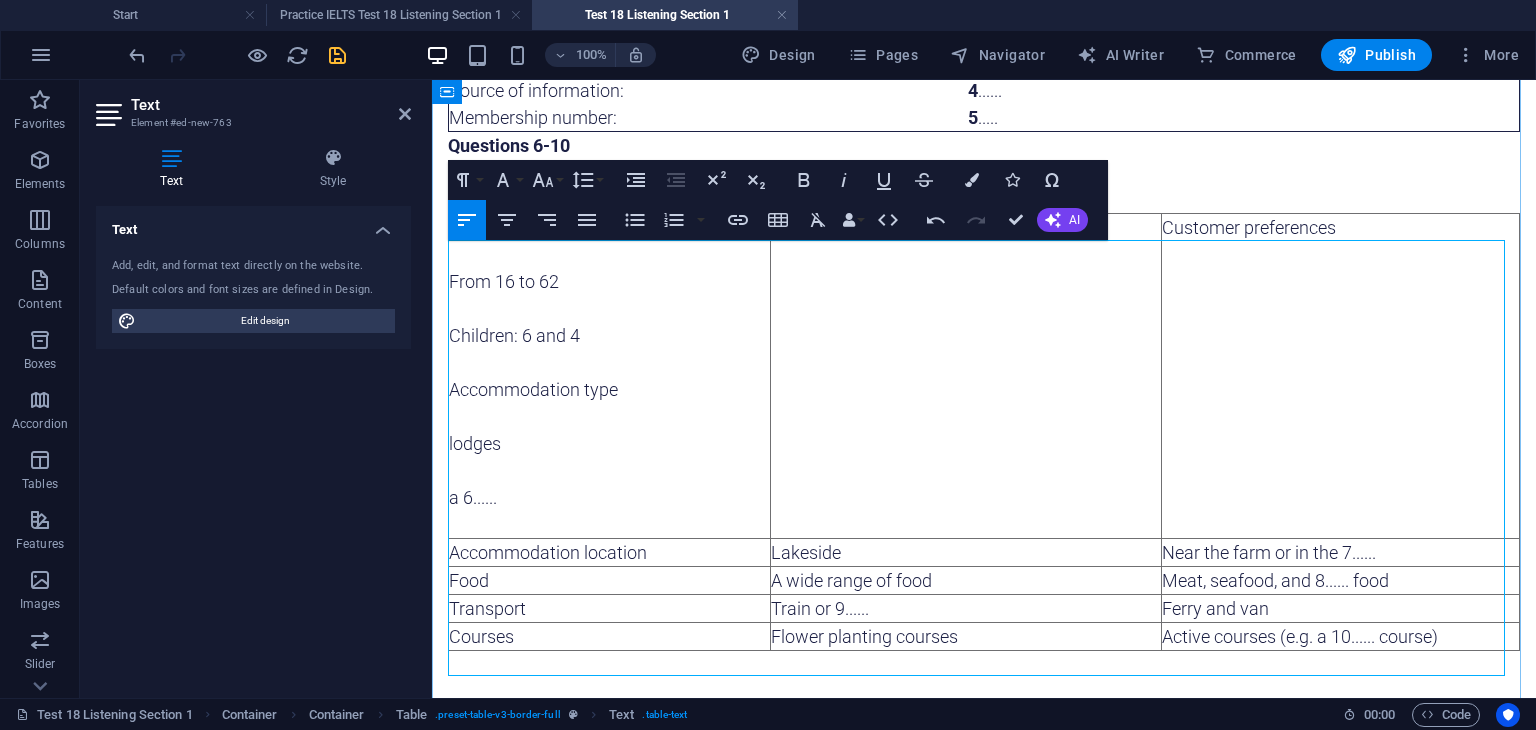 scroll, scrollTop: 376, scrollLeft: 0, axis: vertical 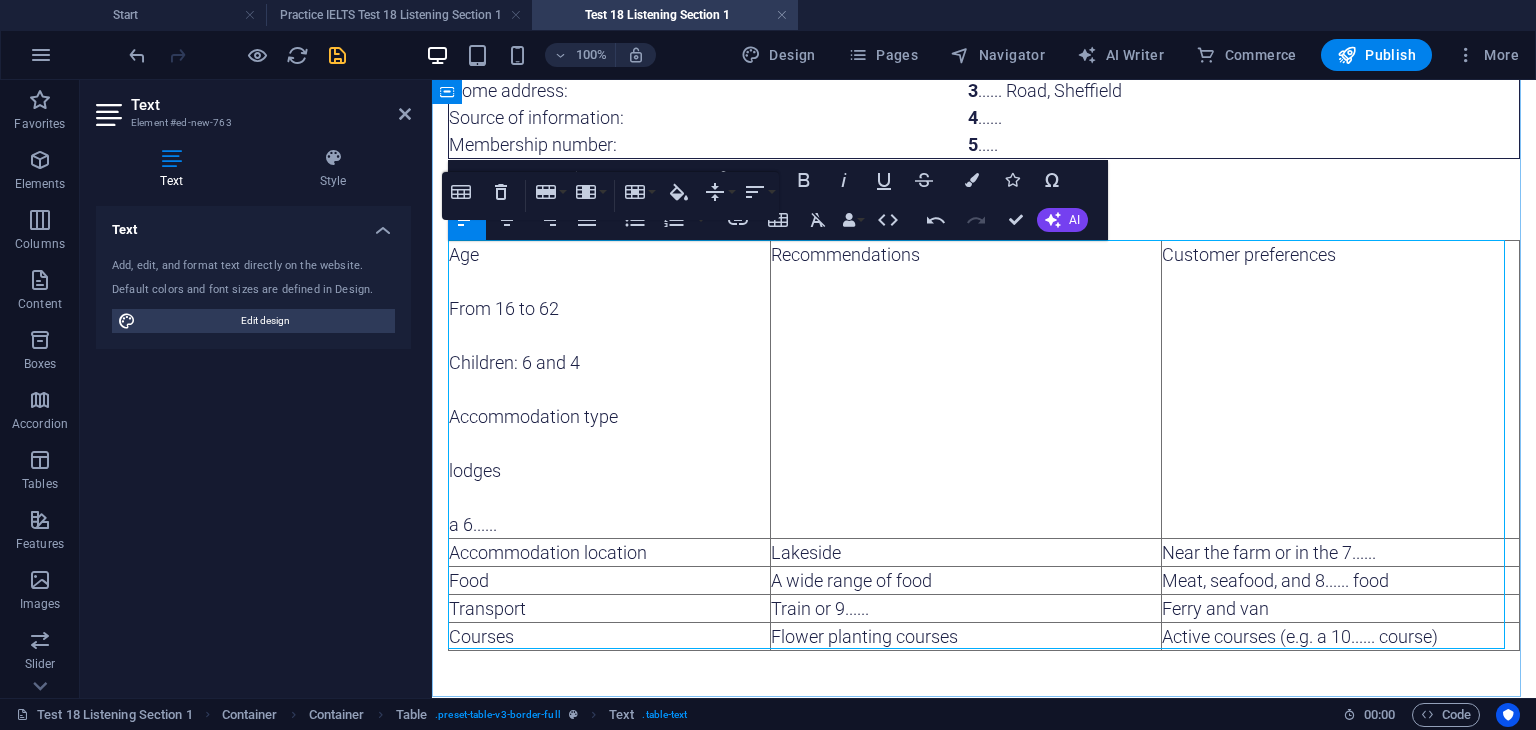 click on "Accommodation type" at bounding box center (609, 416) 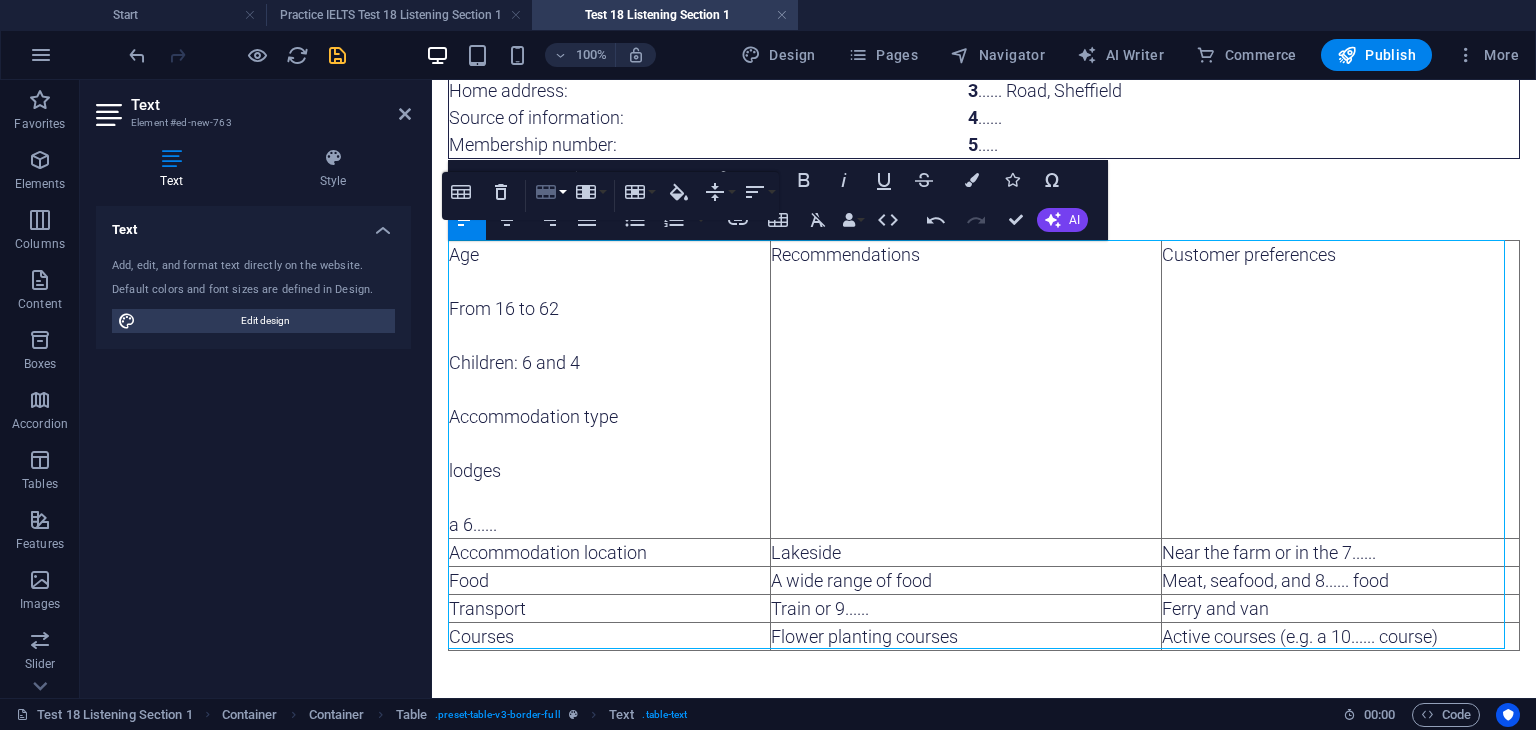click 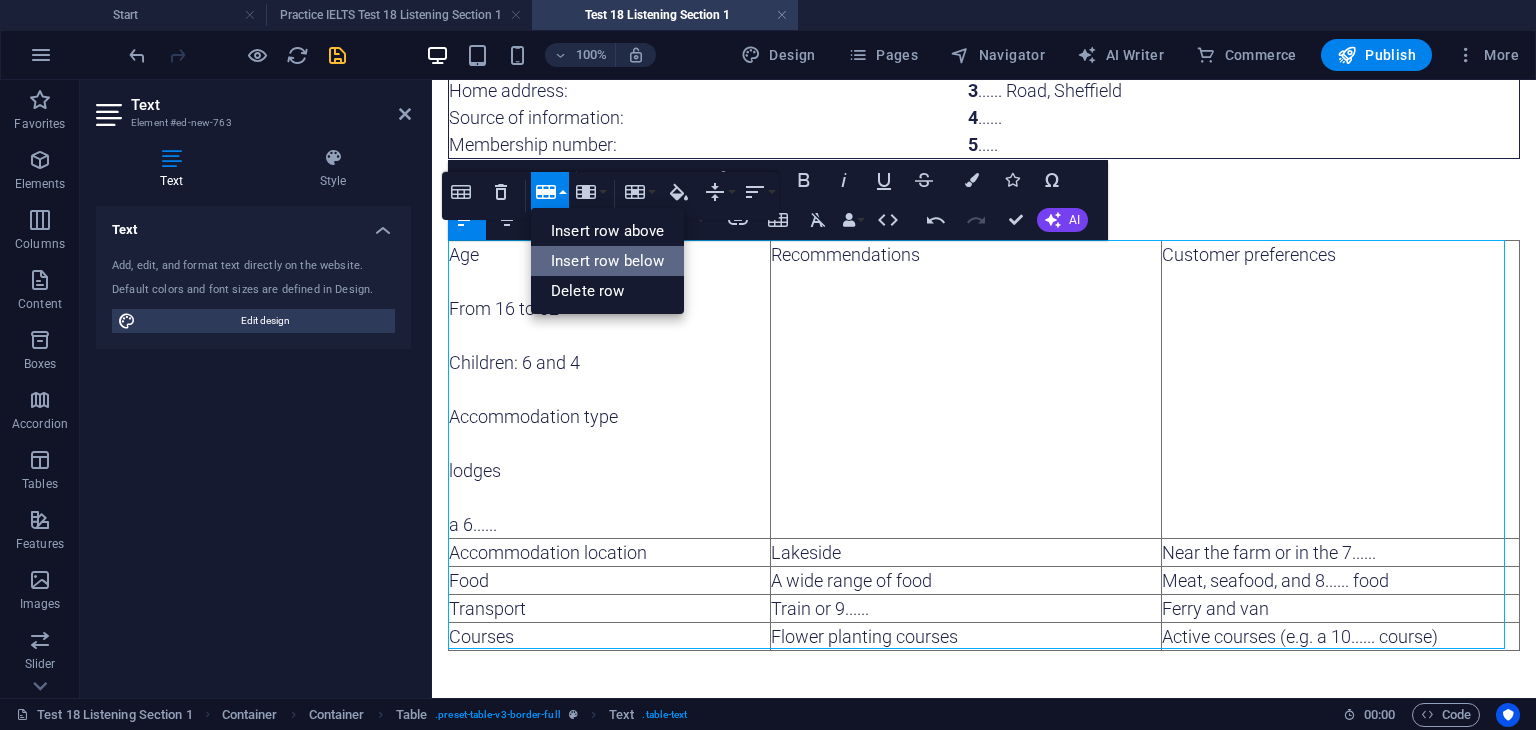 click on "Insert row below" at bounding box center (607, 261) 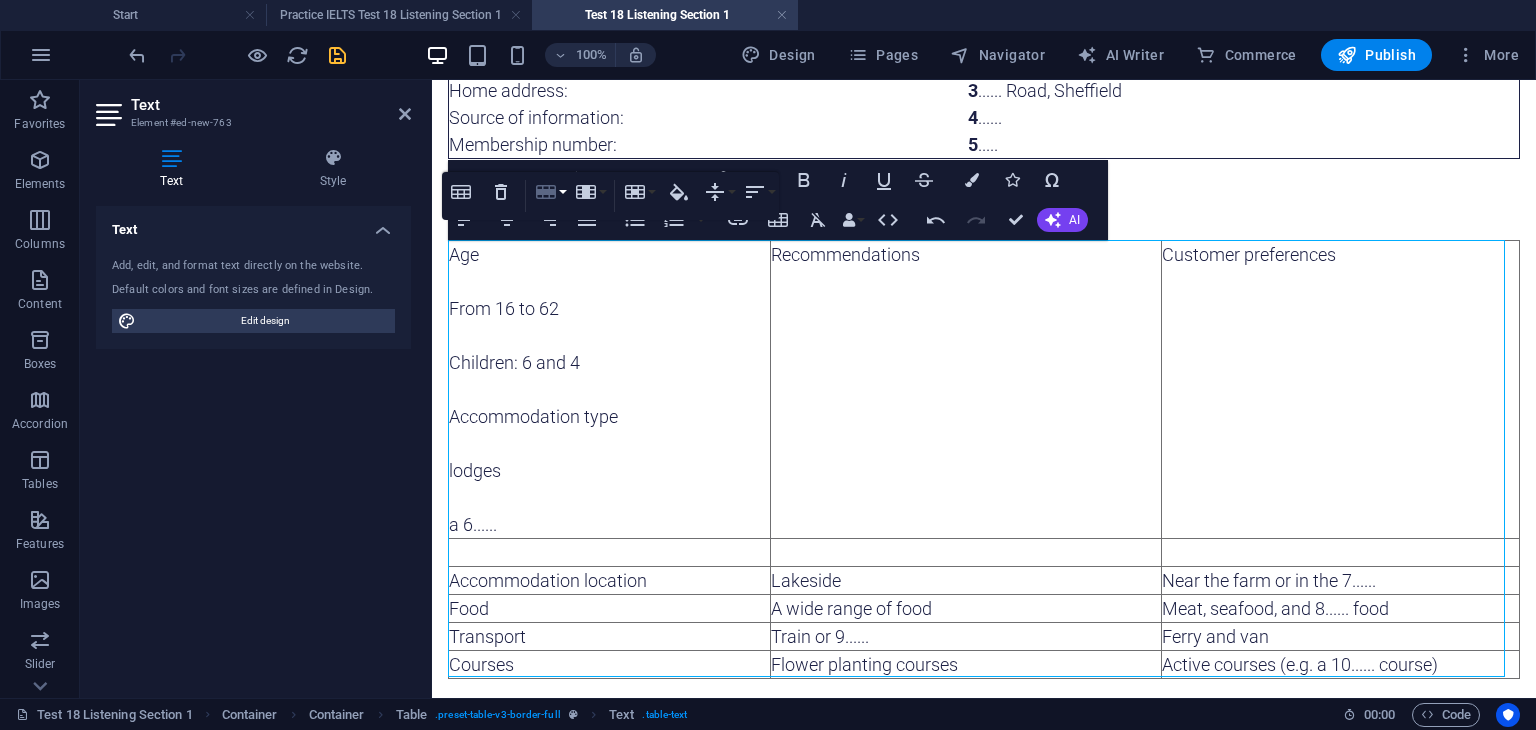 click 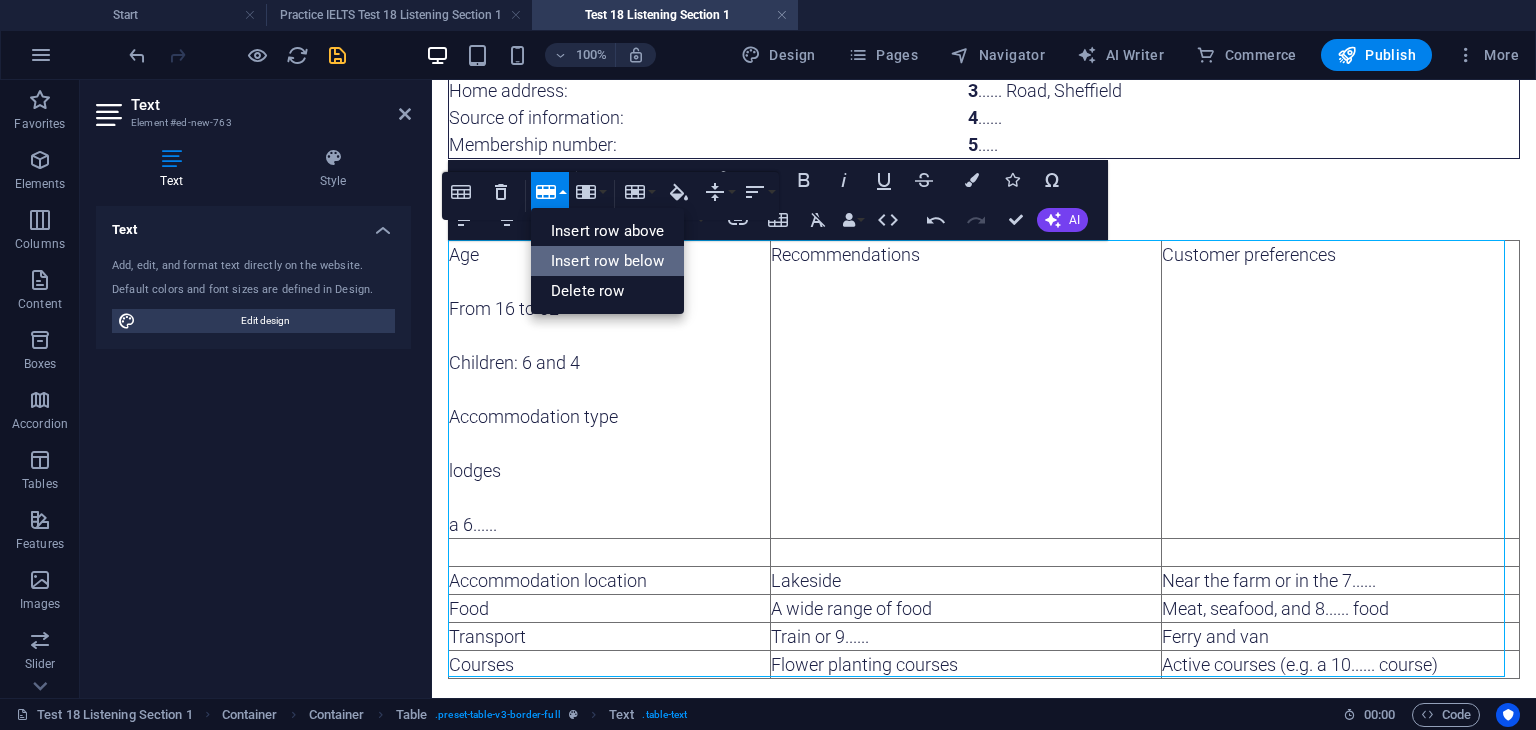 click on "Insert row below" at bounding box center (607, 261) 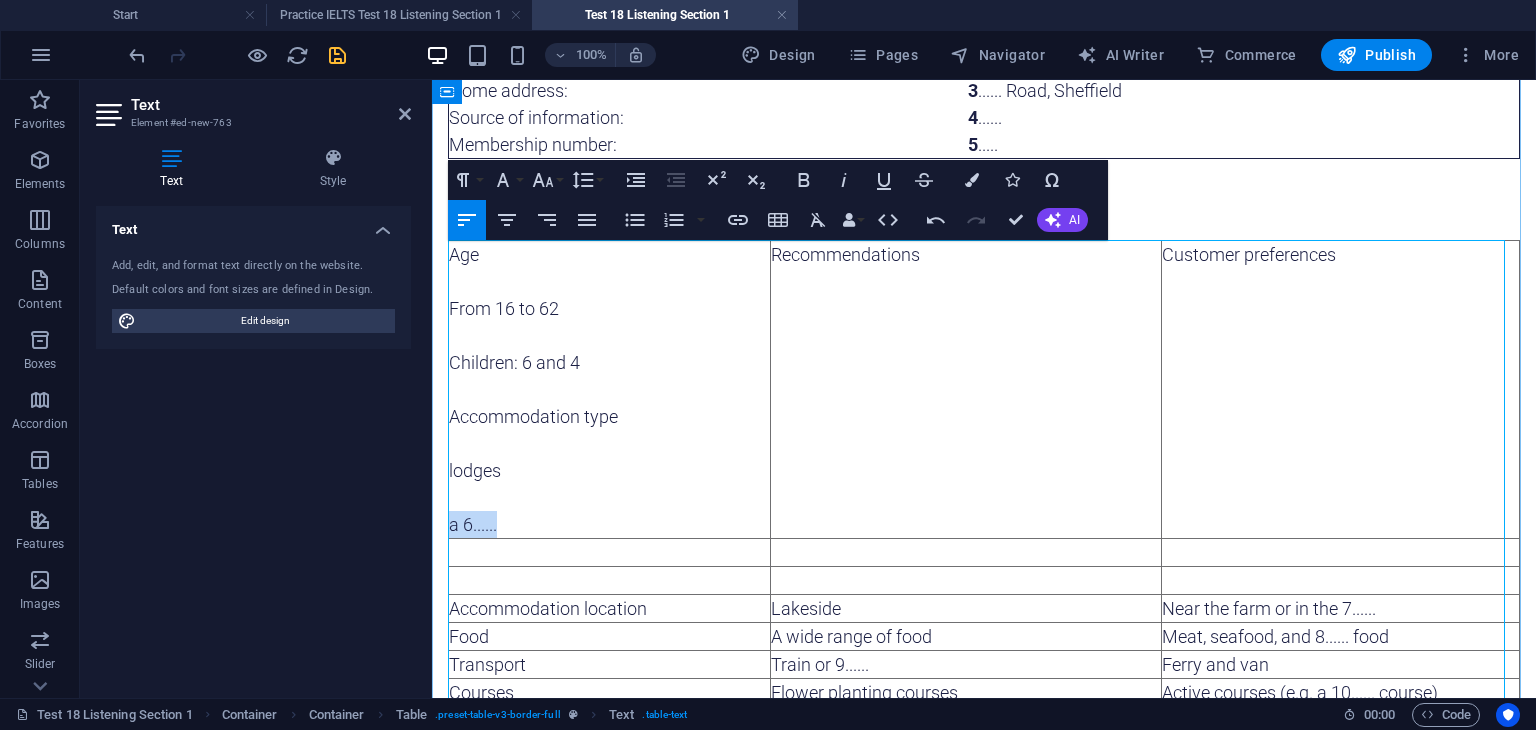 drag, startPoint x: 500, startPoint y: 522, endPoint x: 452, endPoint y: 521, distance: 48.010414 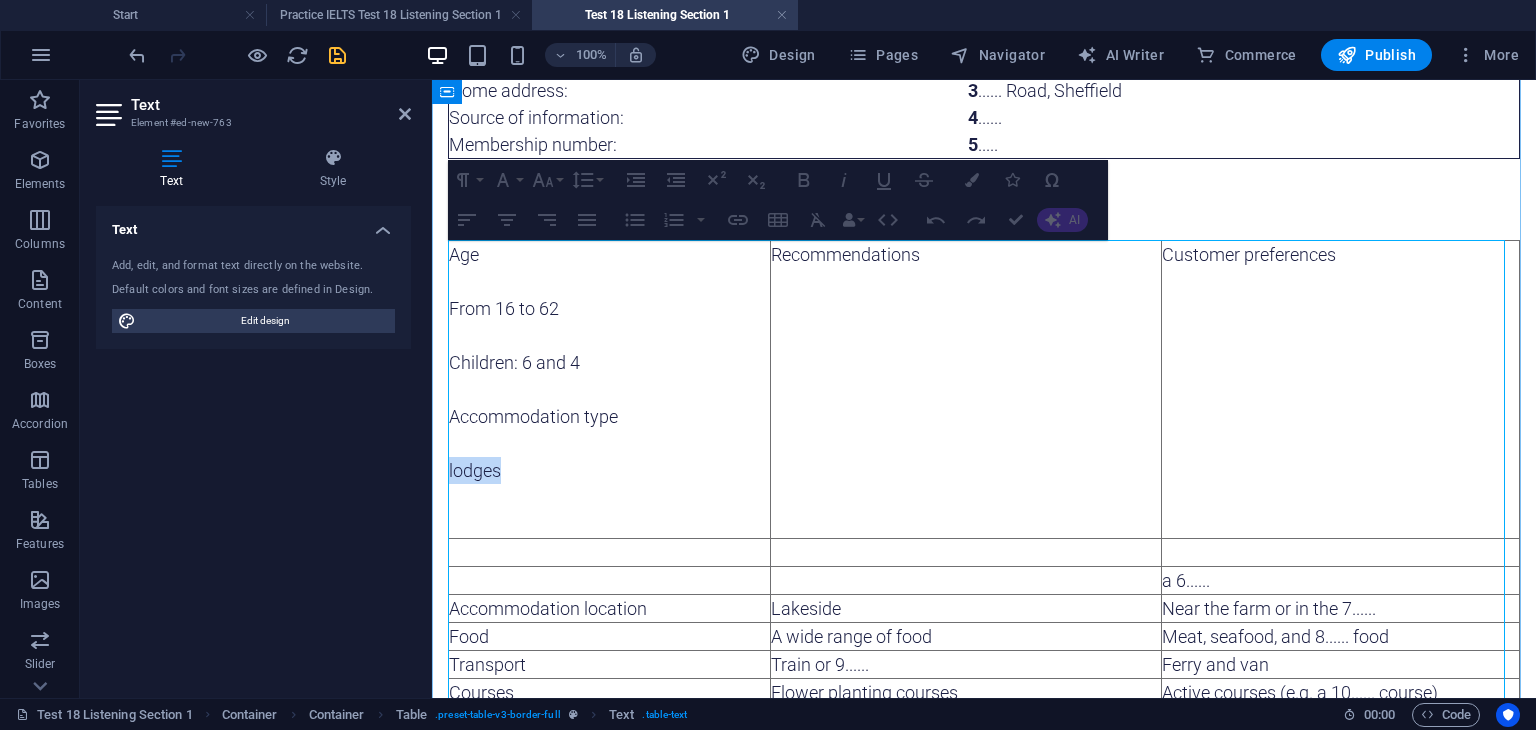 drag, startPoint x: 499, startPoint y: 472, endPoint x: 448, endPoint y: 470, distance: 51.0392 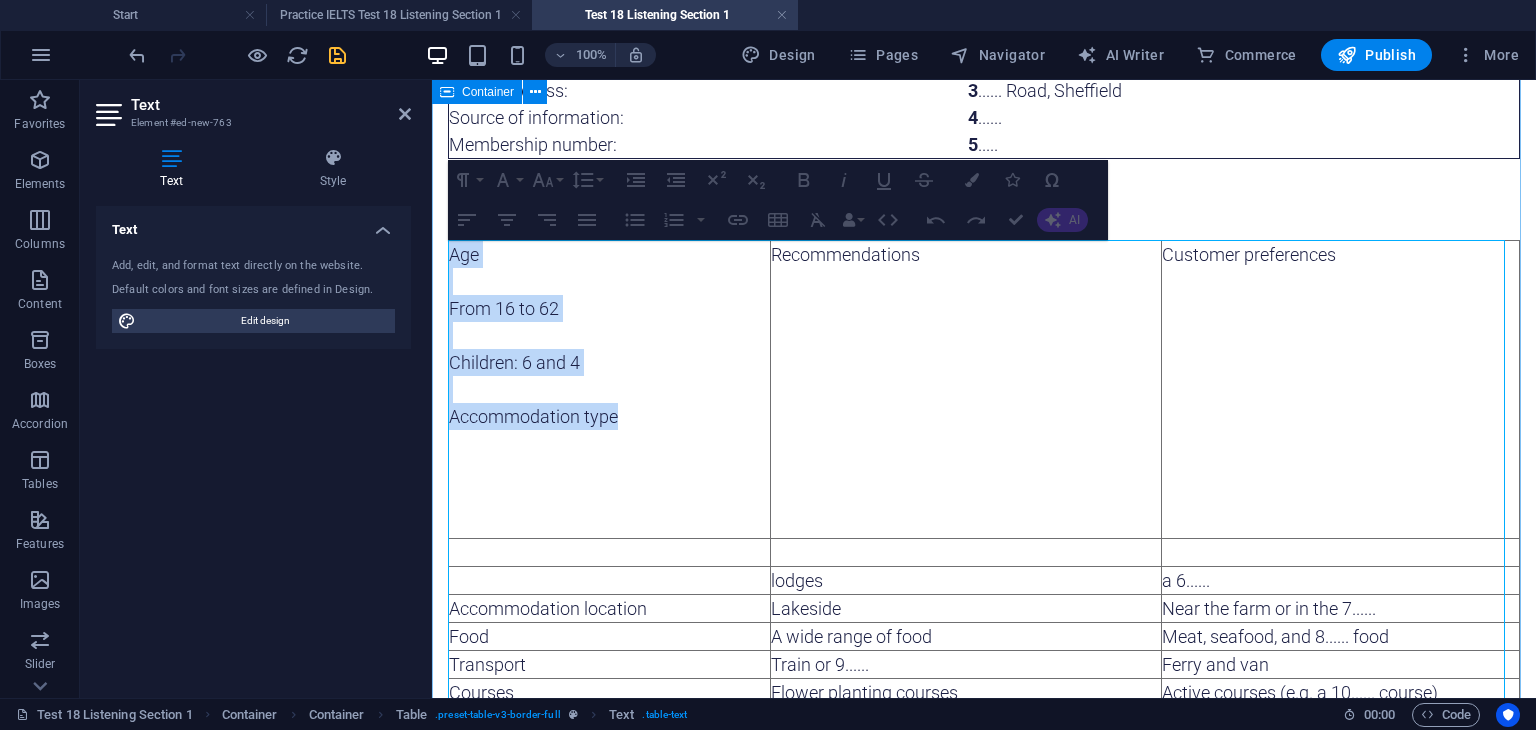 drag, startPoint x: 611, startPoint y: 414, endPoint x: 446, endPoint y: 413, distance: 165.00304 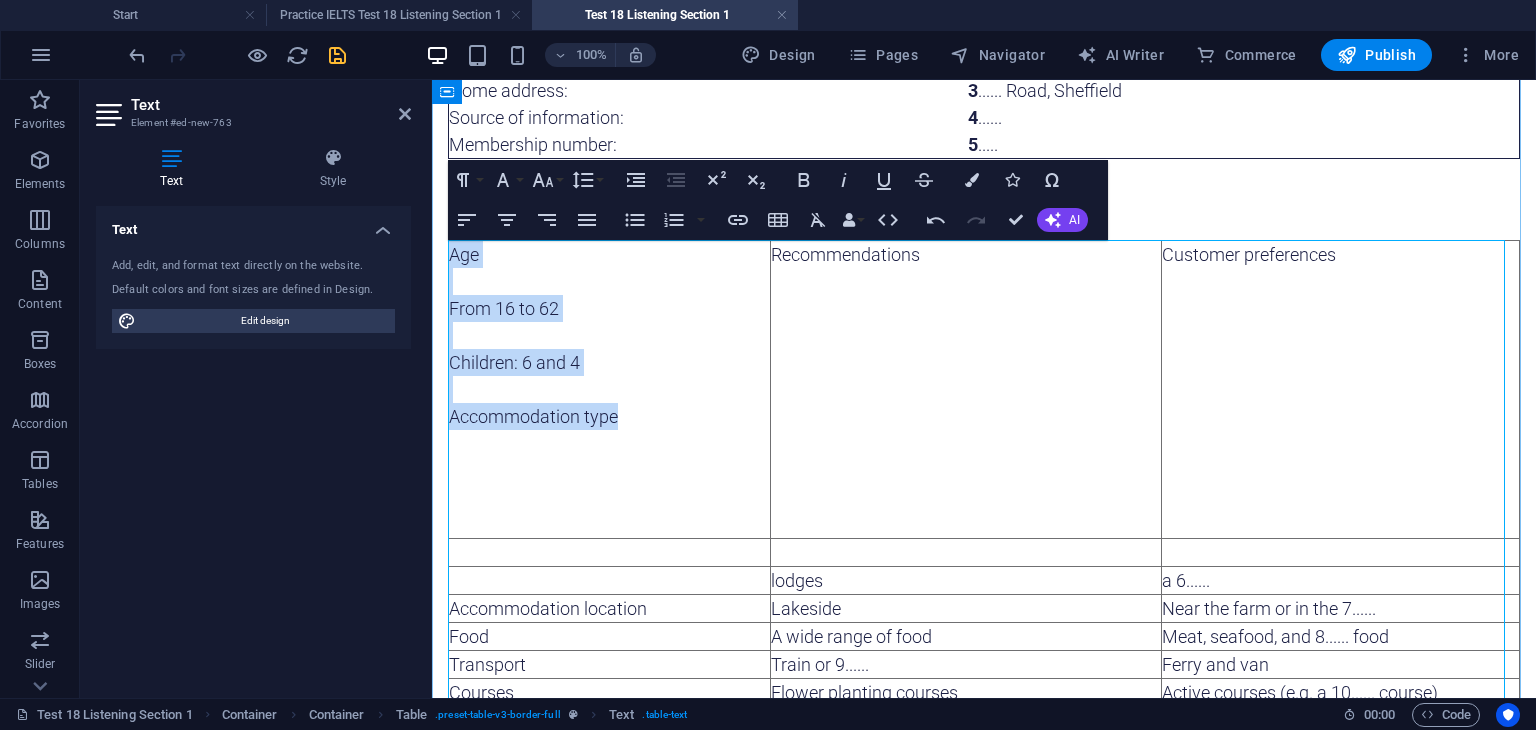 click on "Accommodation type" at bounding box center (609, 416) 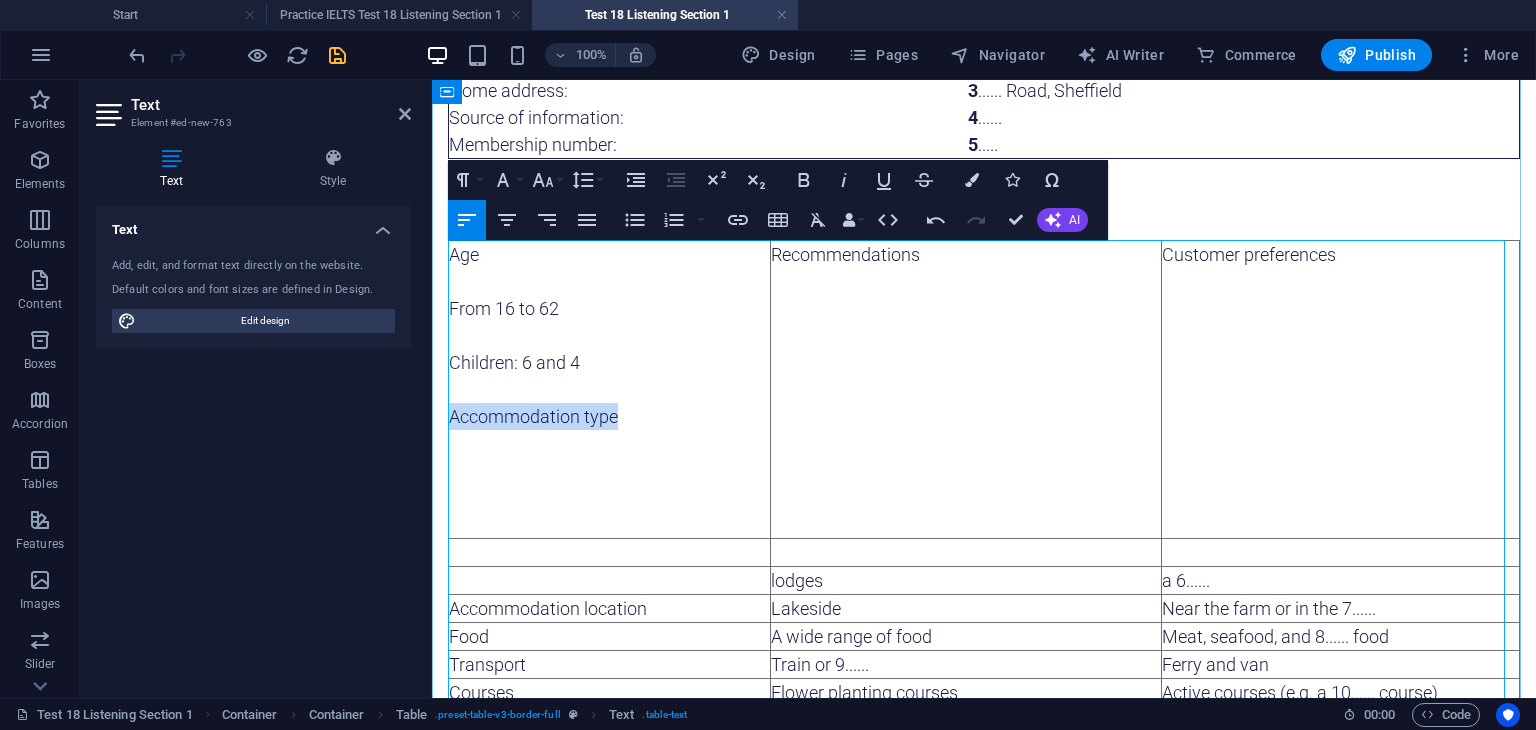 drag, startPoint x: 616, startPoint y: 417, endPoint x: 452, endPoint y: 422, distance: 164.0762 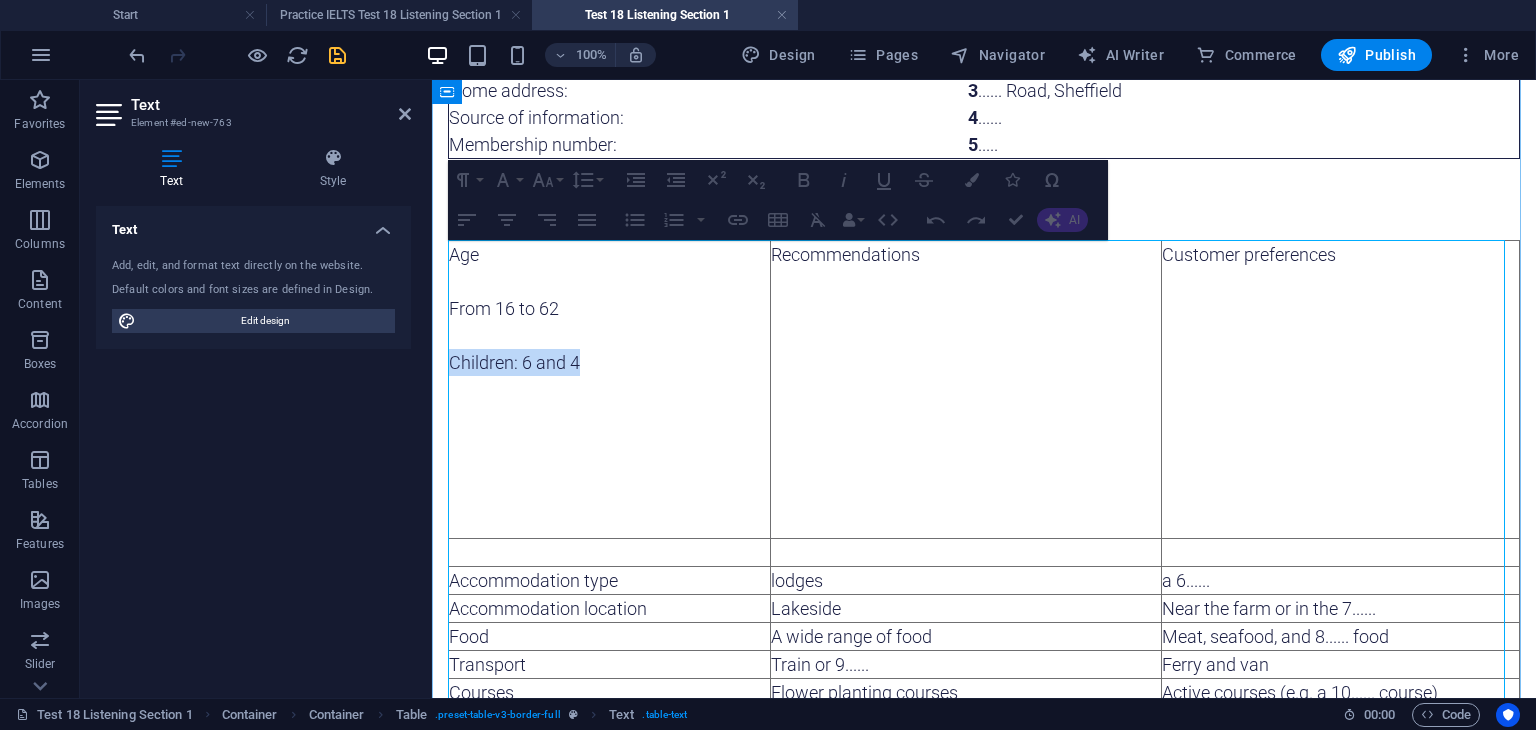 drag, startPoint x: 580, startPoint y: 358, endPoint x: 454, endPoint y: 359, distance: 126.00397 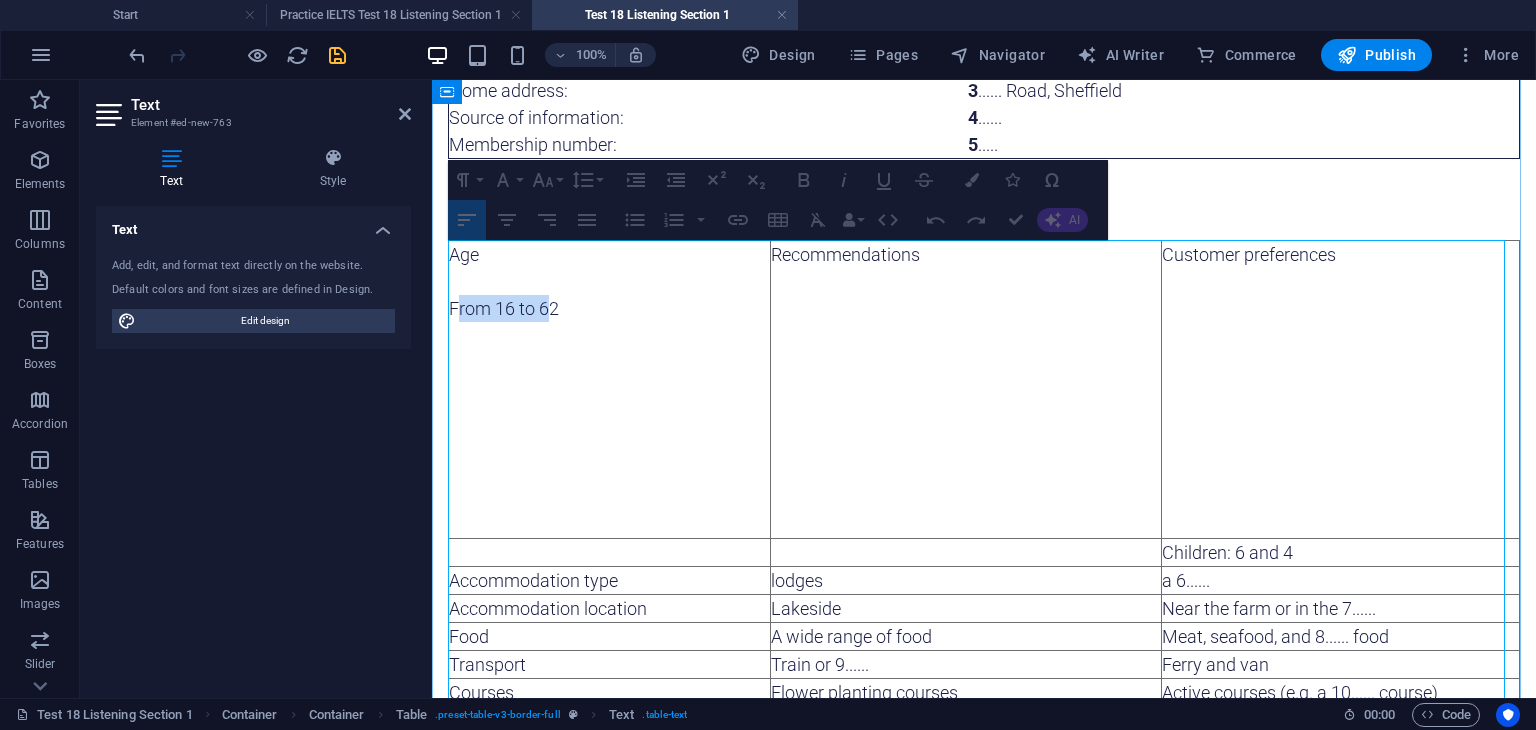 drag, startPoint x: 554, startPoint y: 306, endPoint x: 454, endPoint y: 304, distance: 100.02 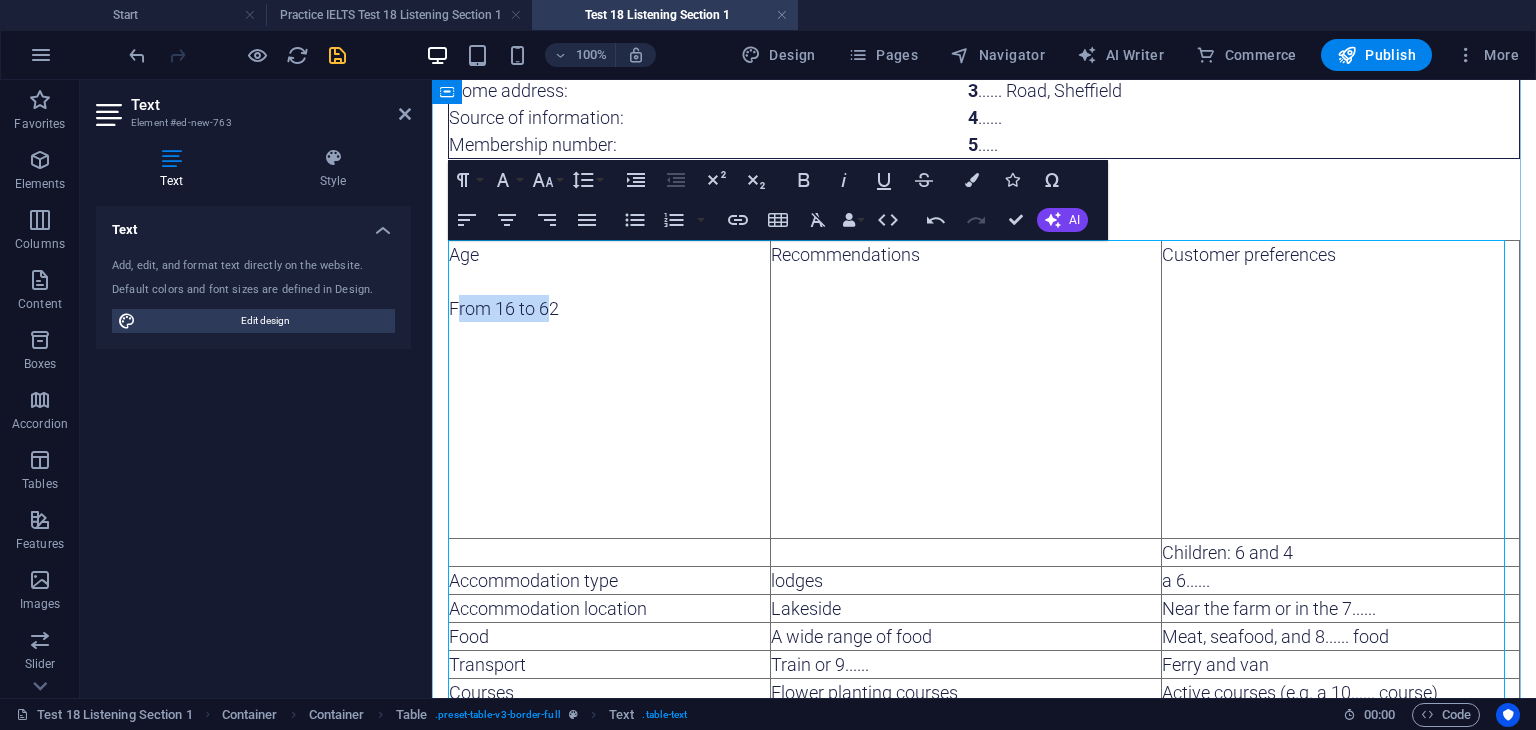 click on "From 16 to 62" at bounding box center (609, 308) 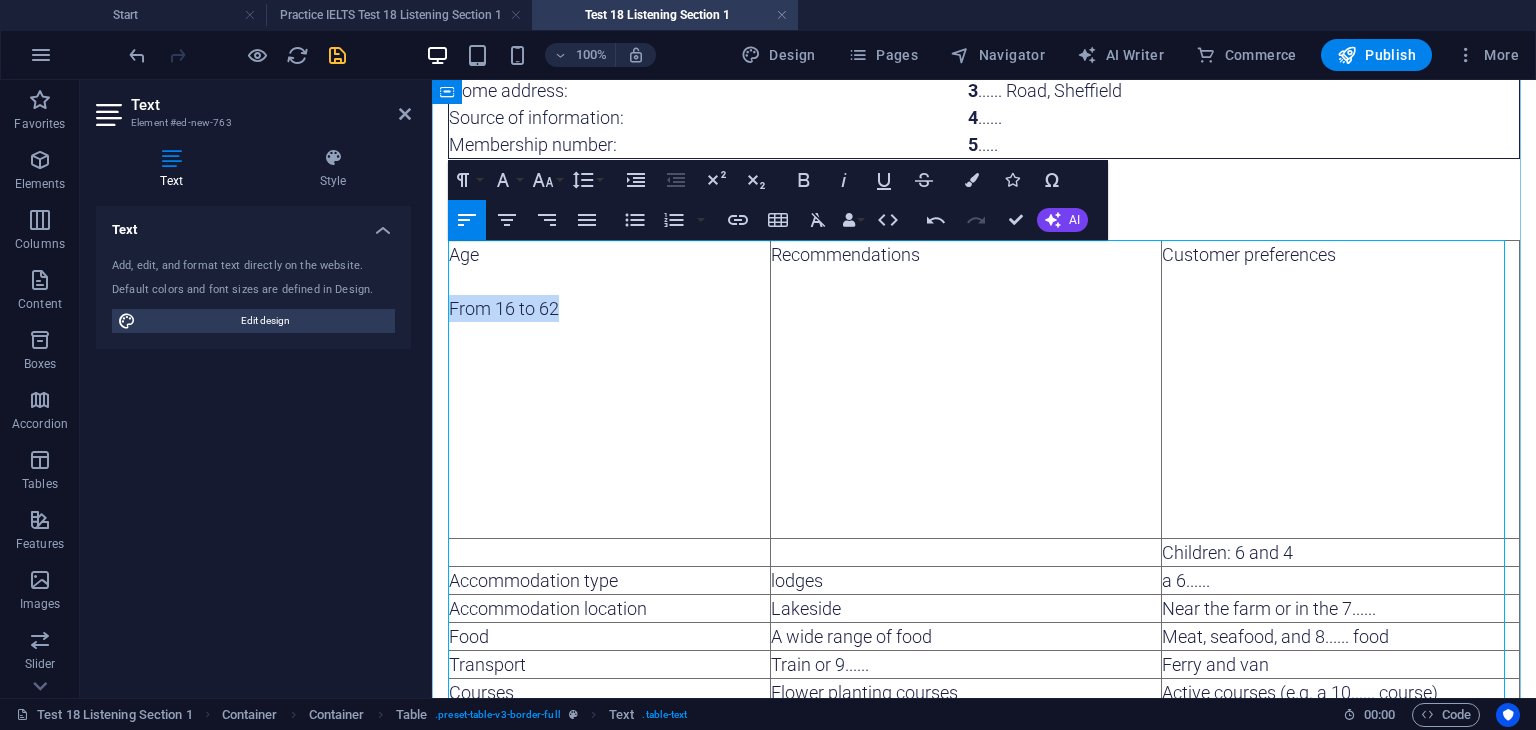 drag, startPoint x: 560, startPoint y: 305, endPoint x: 451, endPoint y: 307, distance: 109.01835 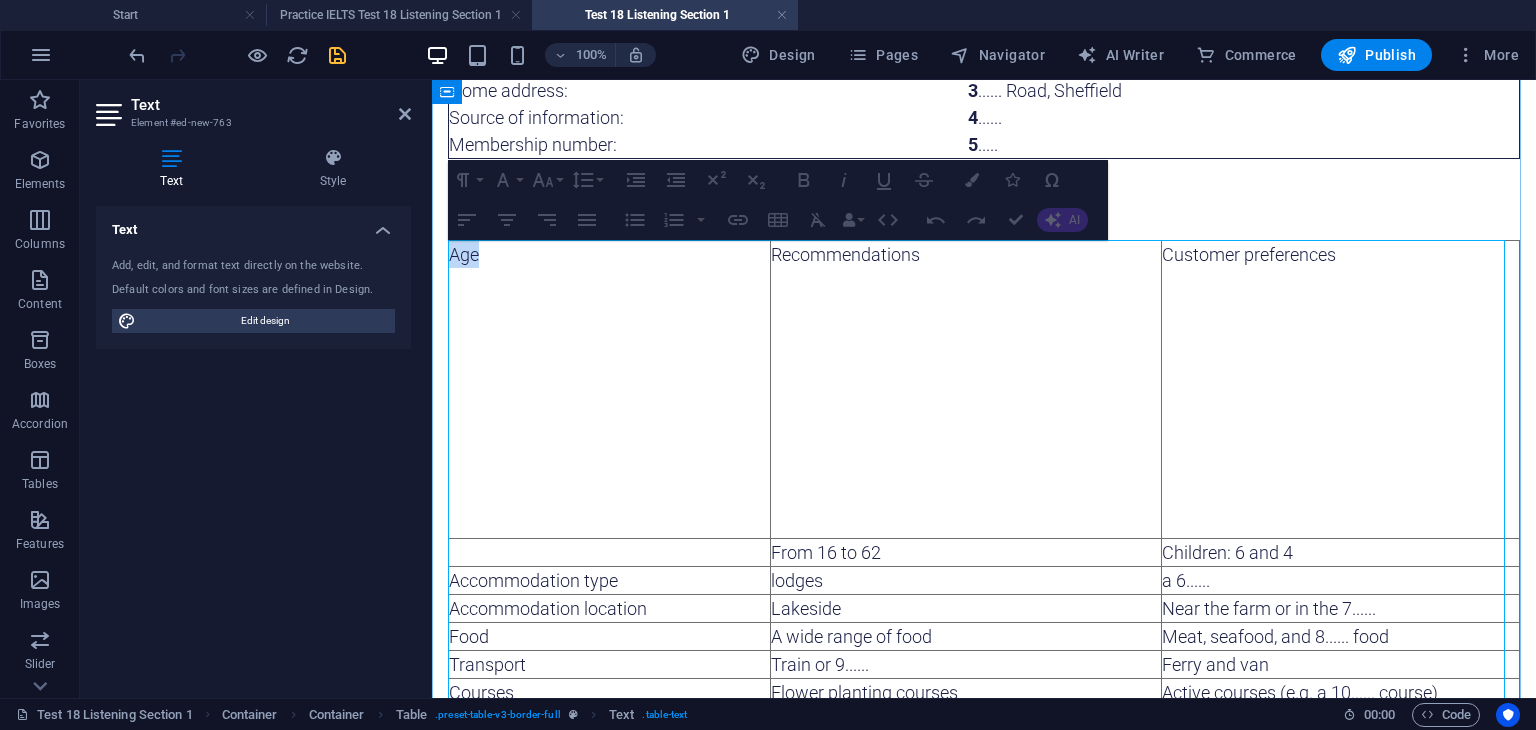 drag, startPoint x: 476, startPoint y: 254, endPoint x: 453, endPoint y: 257, distance: 23.194826 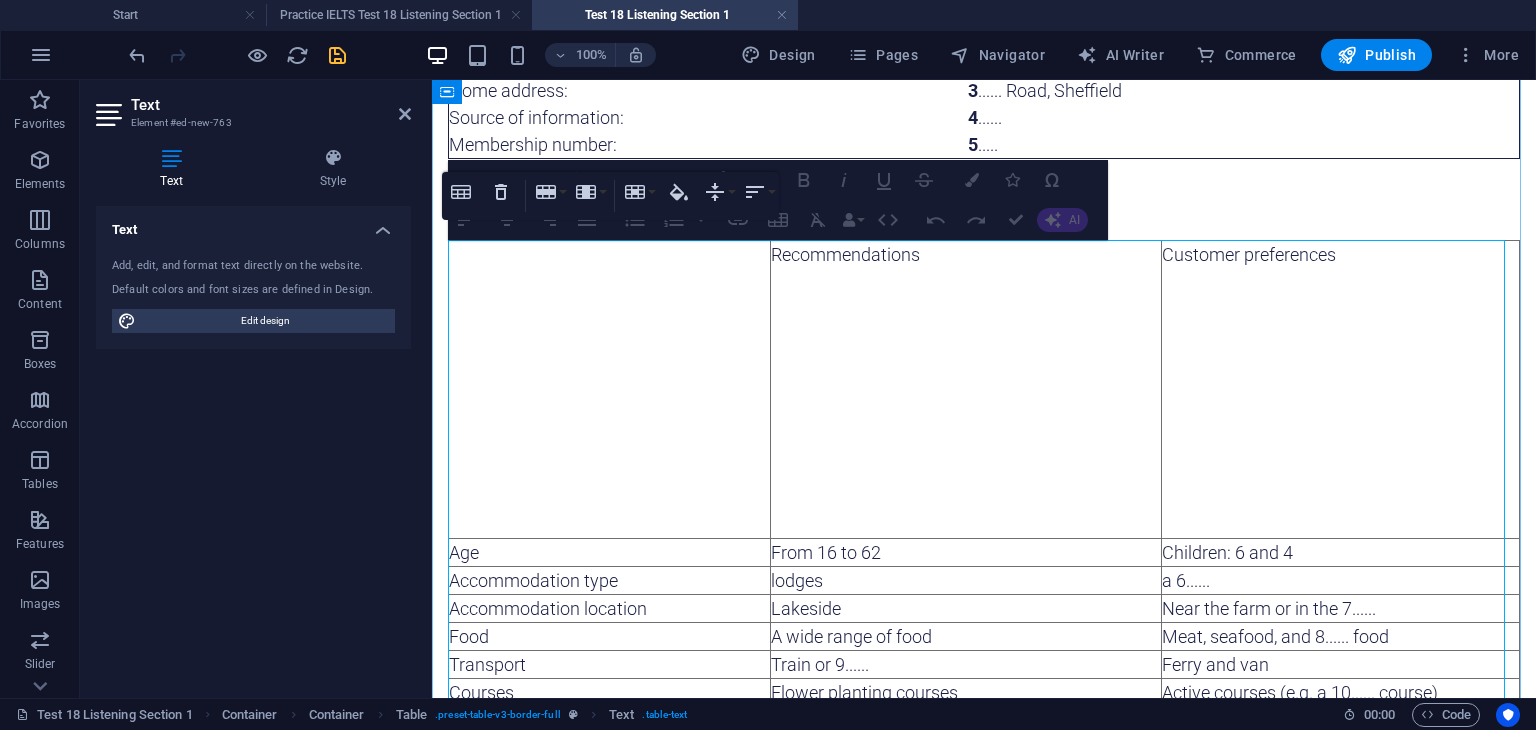 click at bounding box center [609, 524] 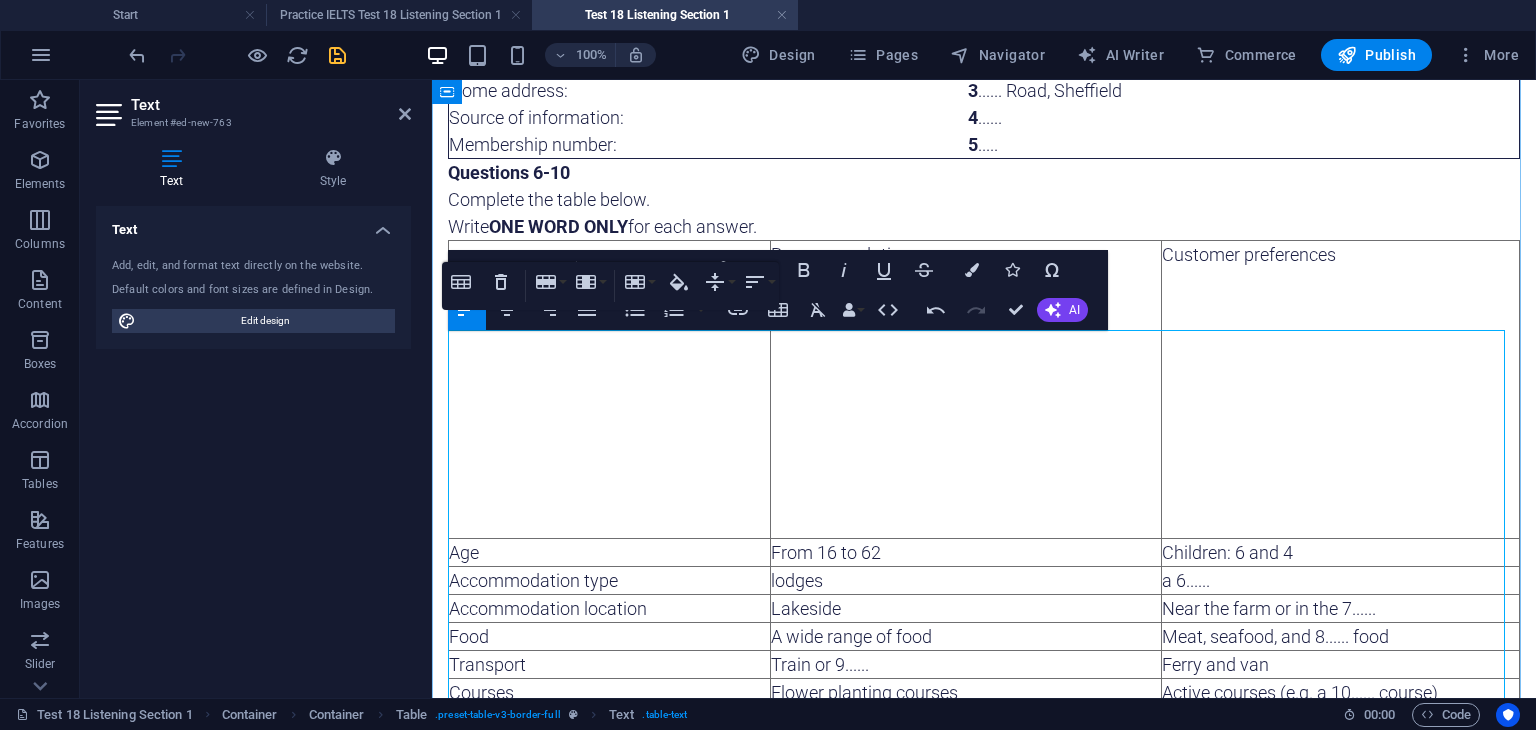 scroll, scrollTop: 176, scrollLeft: 0, axis: vertical 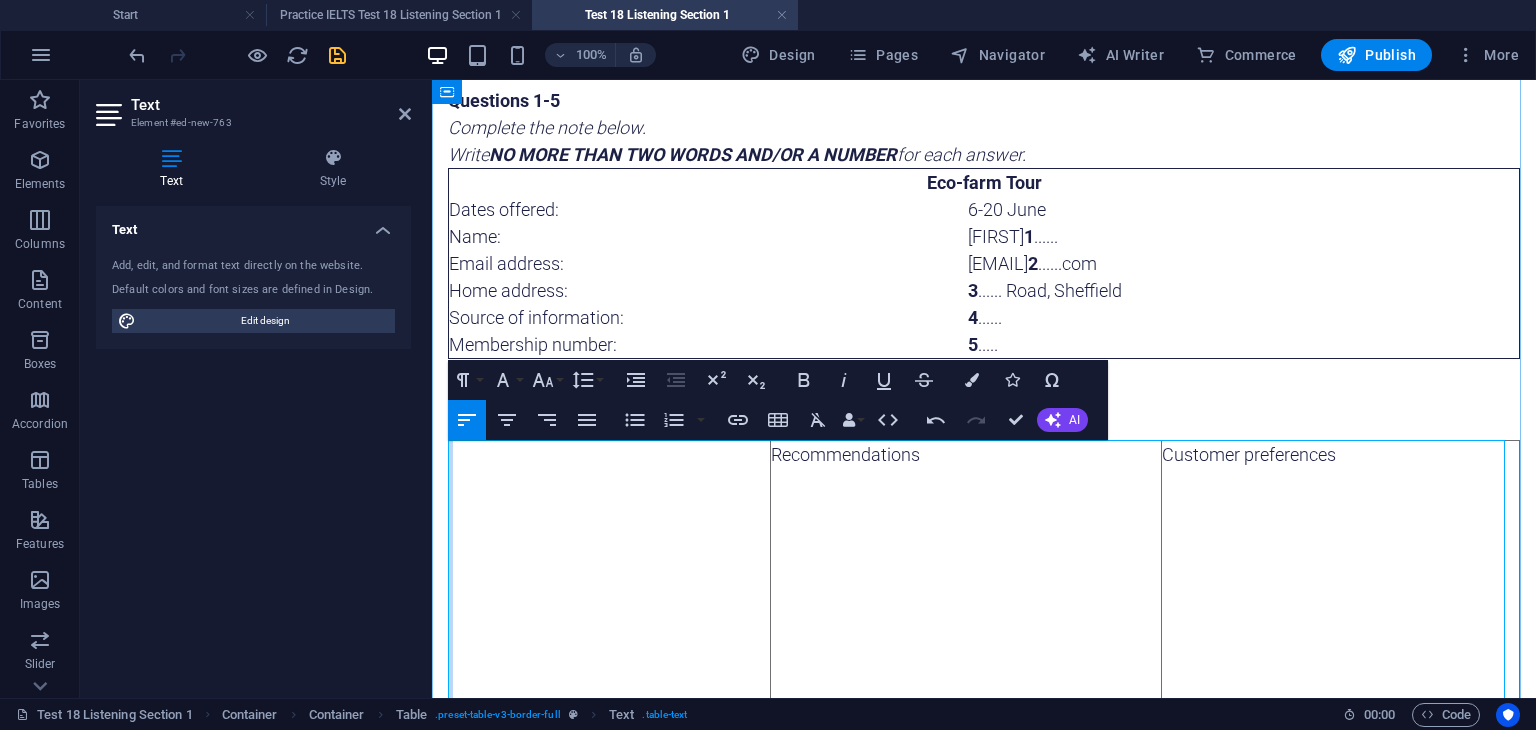 click at bounding box center (609, 454) 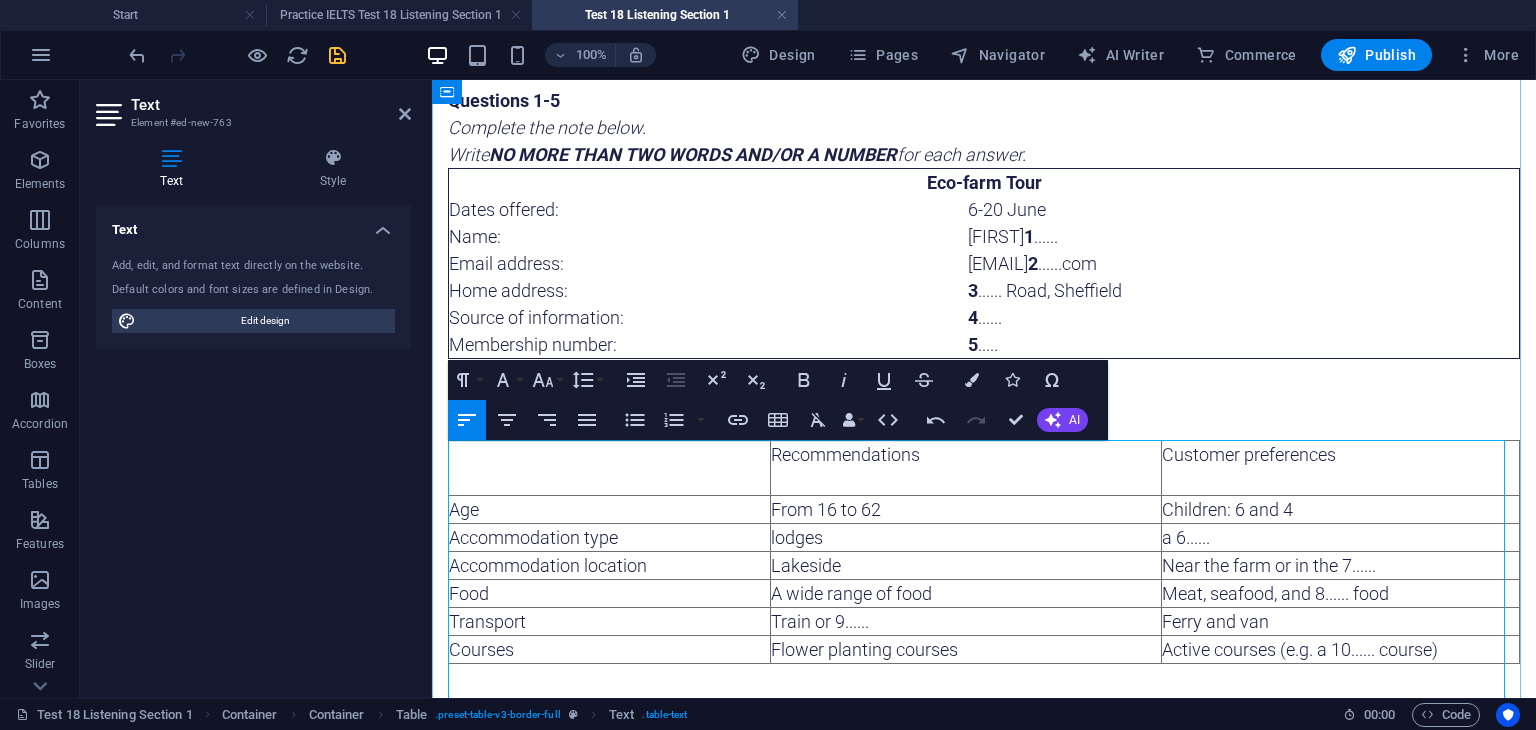 scroll, scrollTop: 161, scrollLeft: 0, axis: vertical 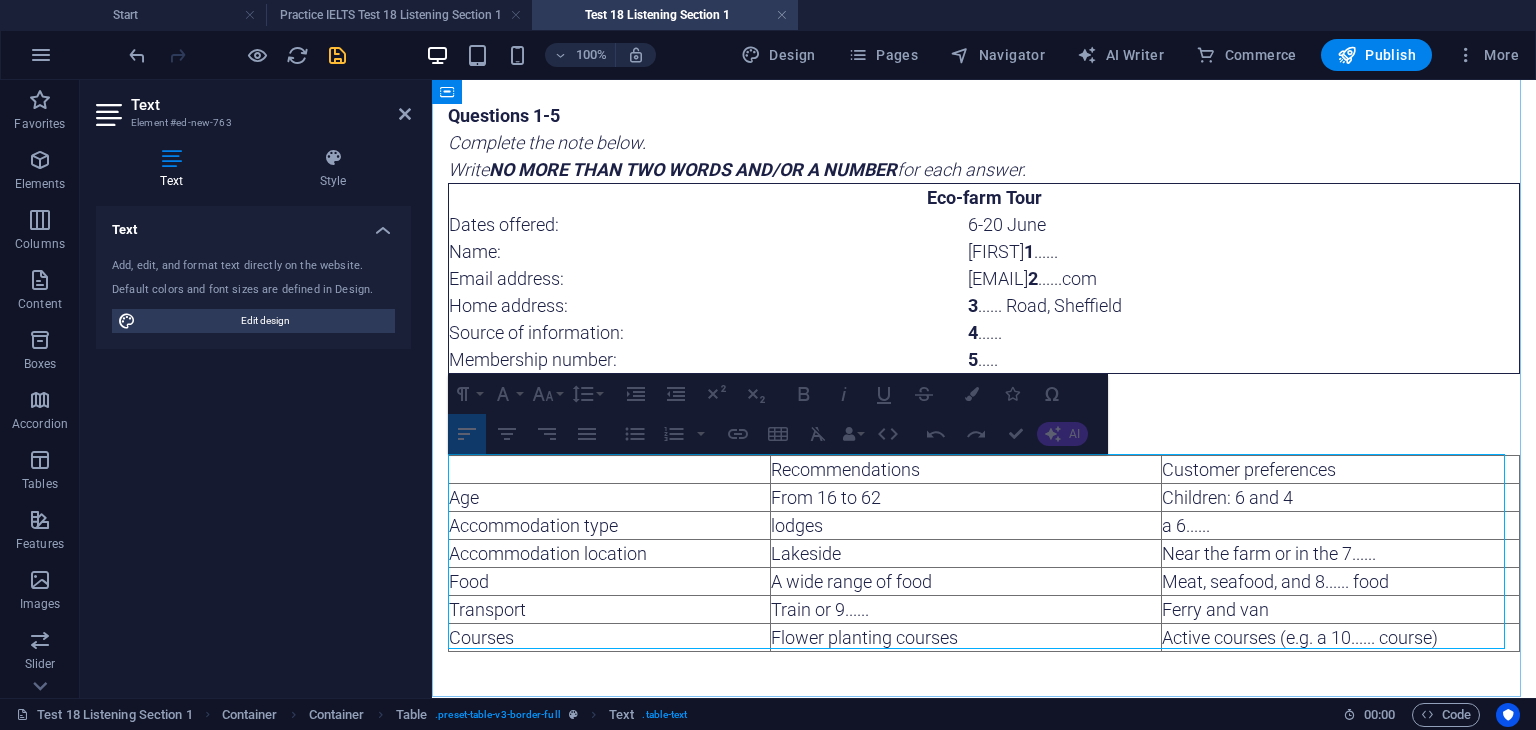 drag, startPoint x: 1017, startPoint y: 478, endPoint x: 1236, endPoint y: 465, distance: 219.3855 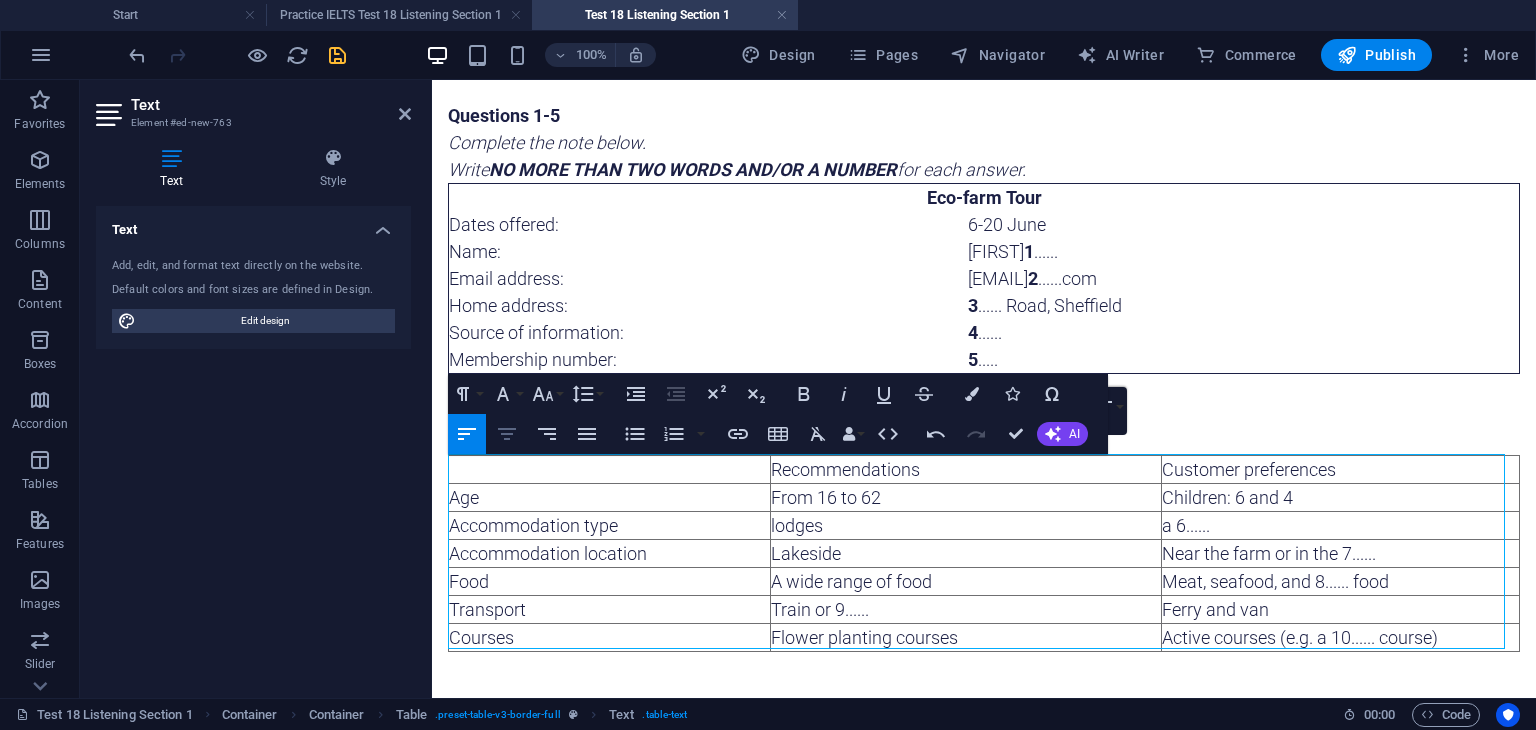 click 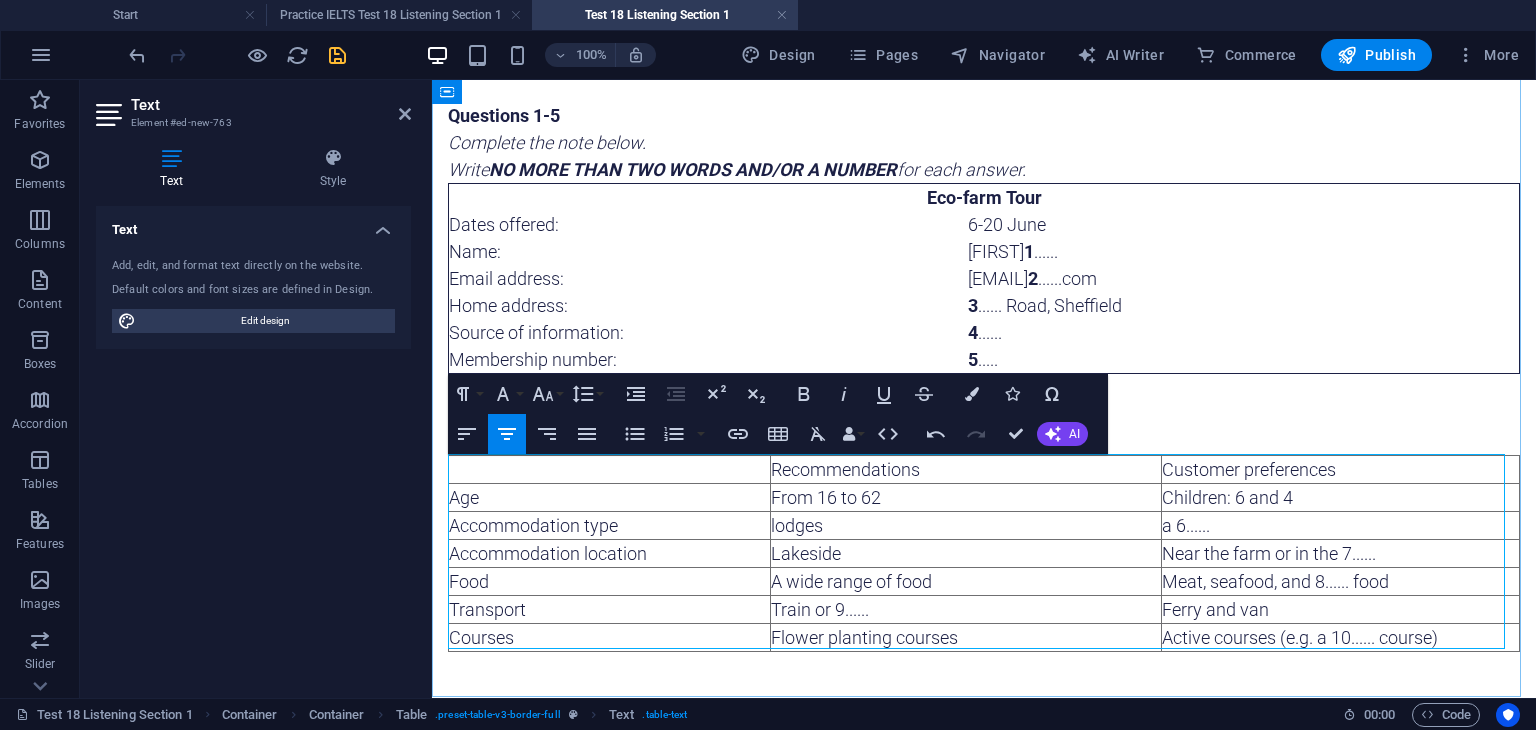 click on "Recommendations" at bounding box center (966, 470) 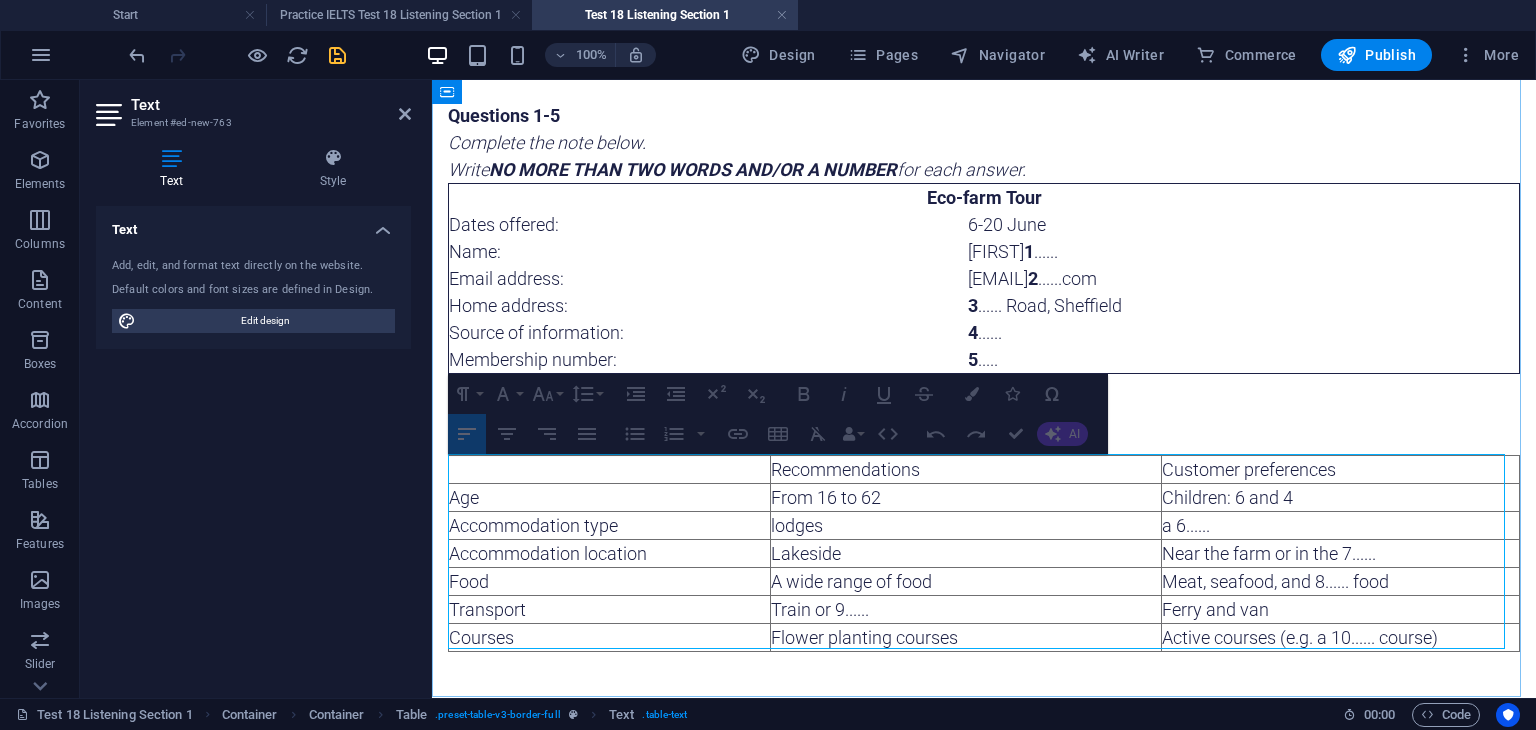 drag, startPoint x: 965, startPoint y: 469, endPoint x: 1157, endPoint y: 456, distance: 192.4396 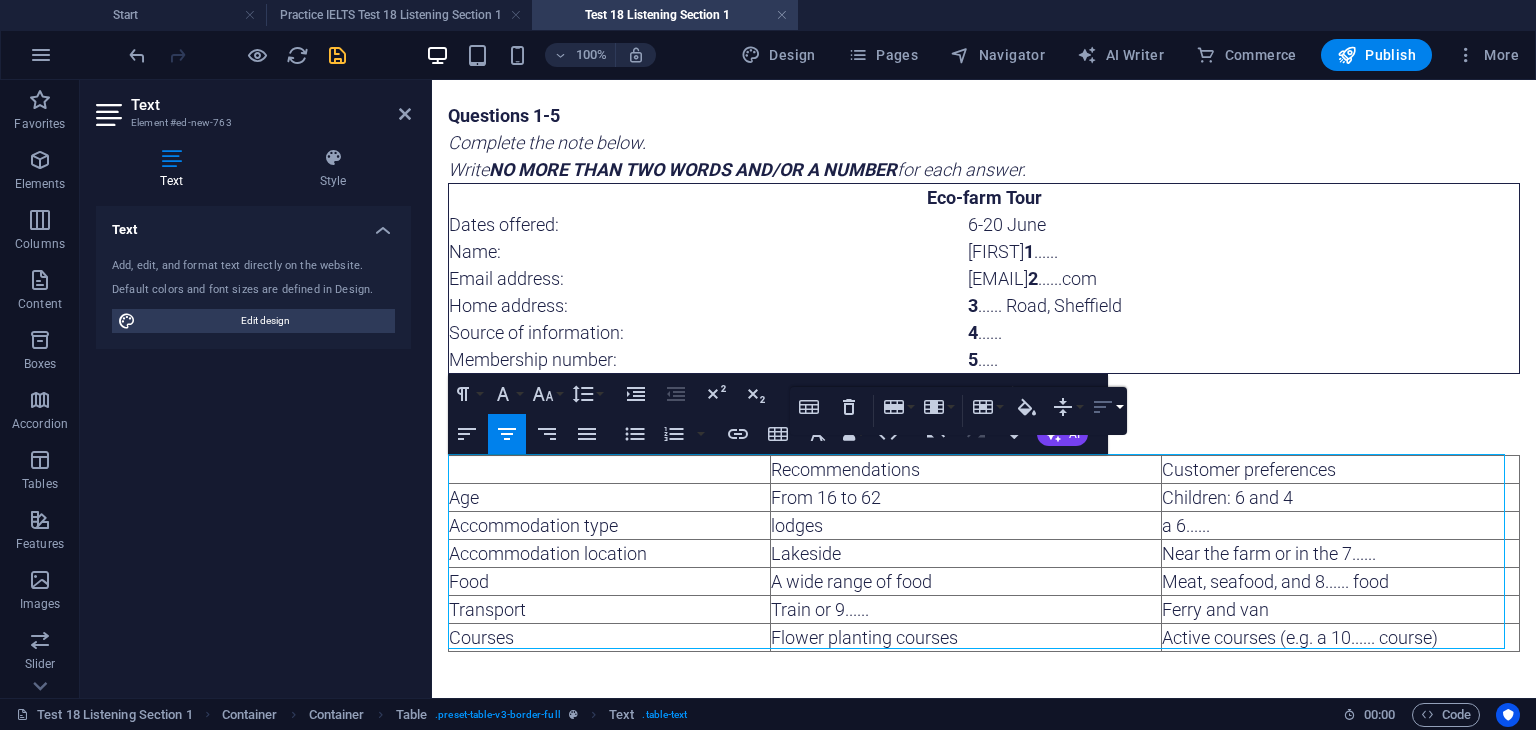 click 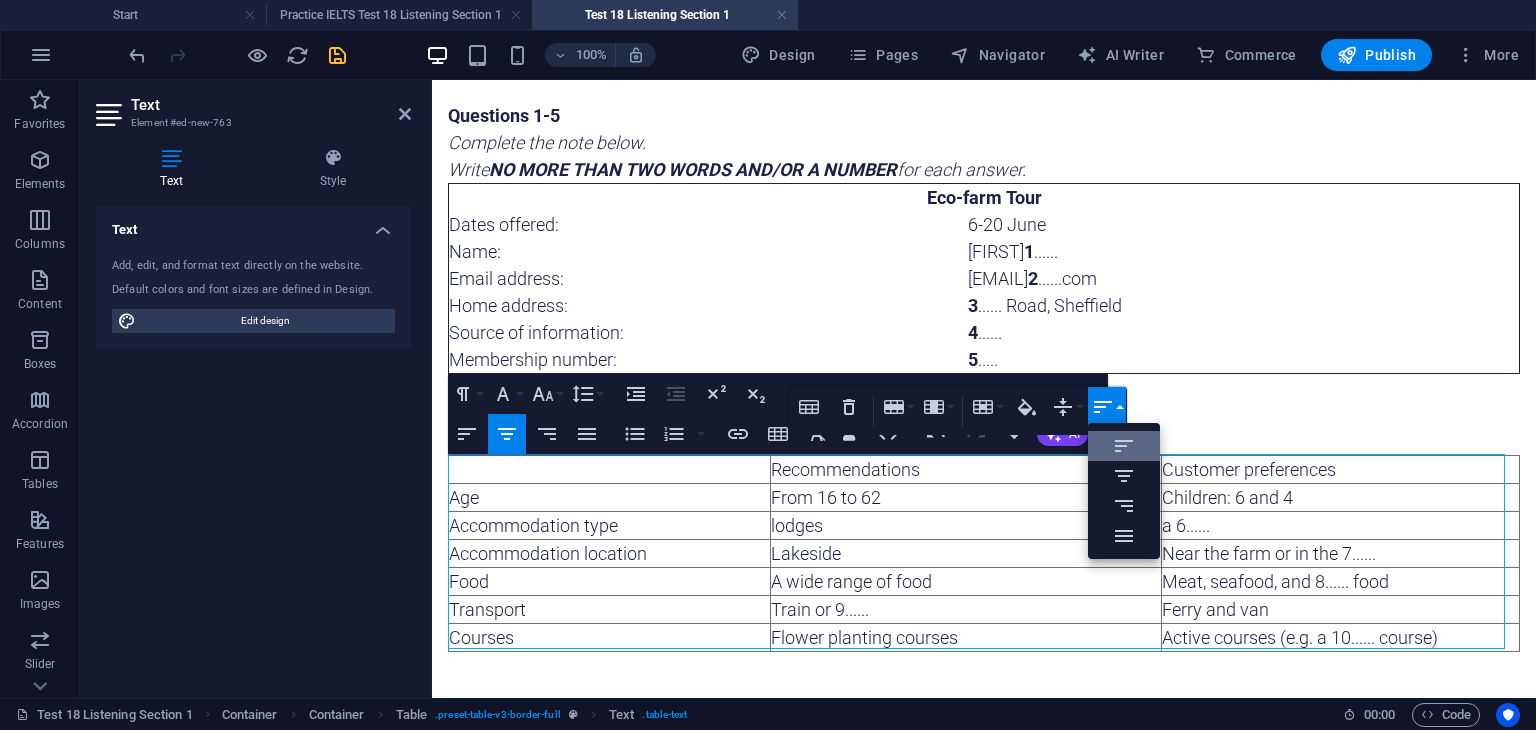 scroll, scrollTop: 0, scrollLeft: 0, axis: both 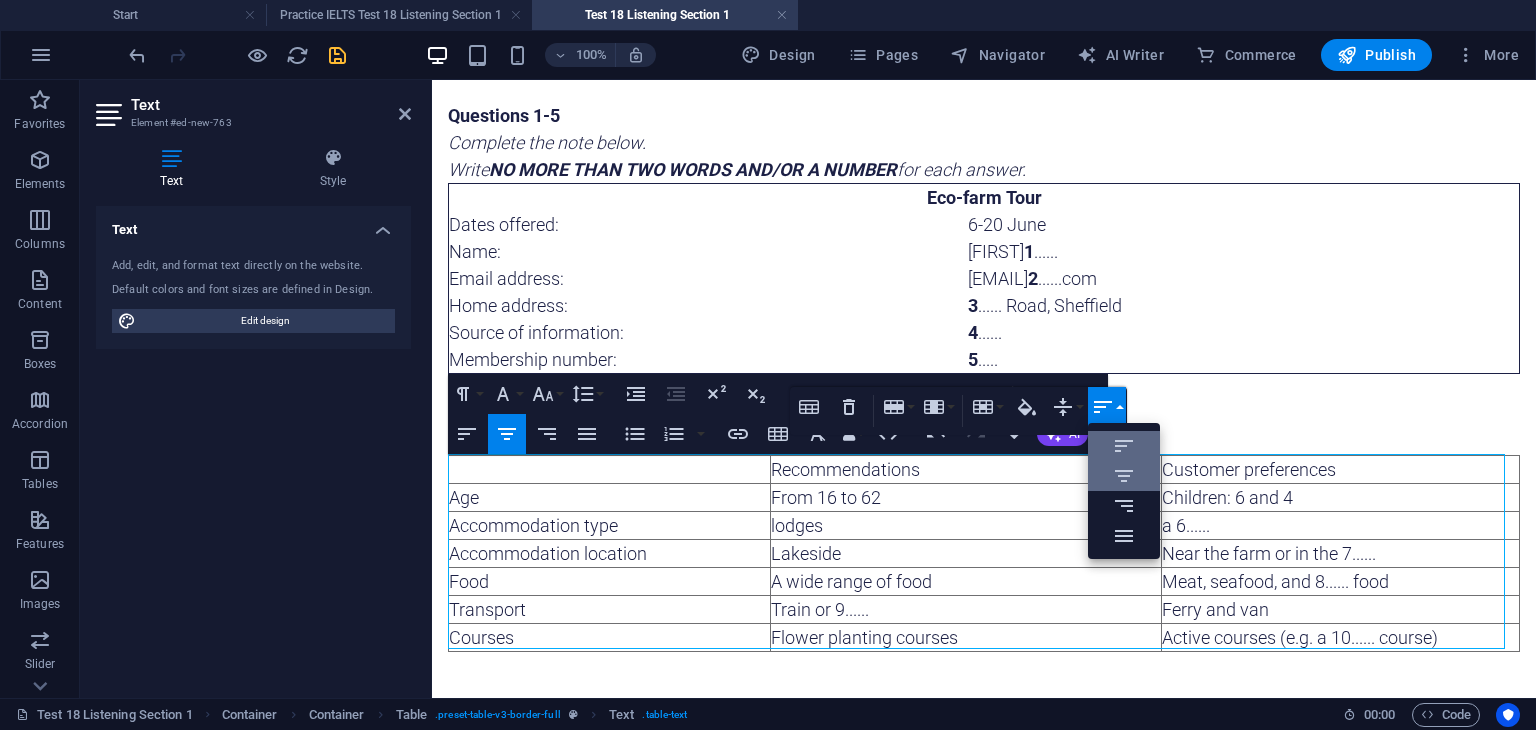 click 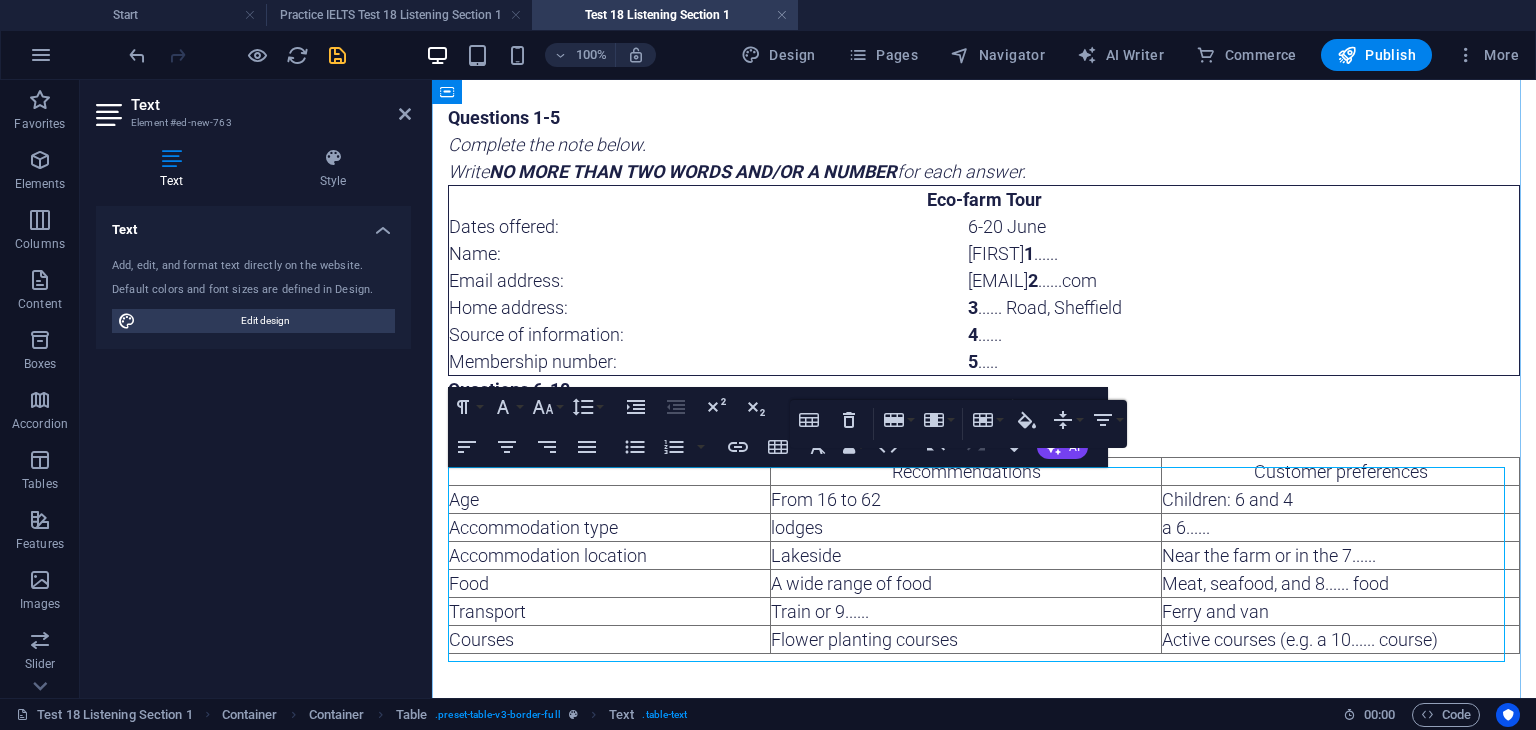 scroll, scrollTop: 161, scrollLeft: 0, axis: vertical 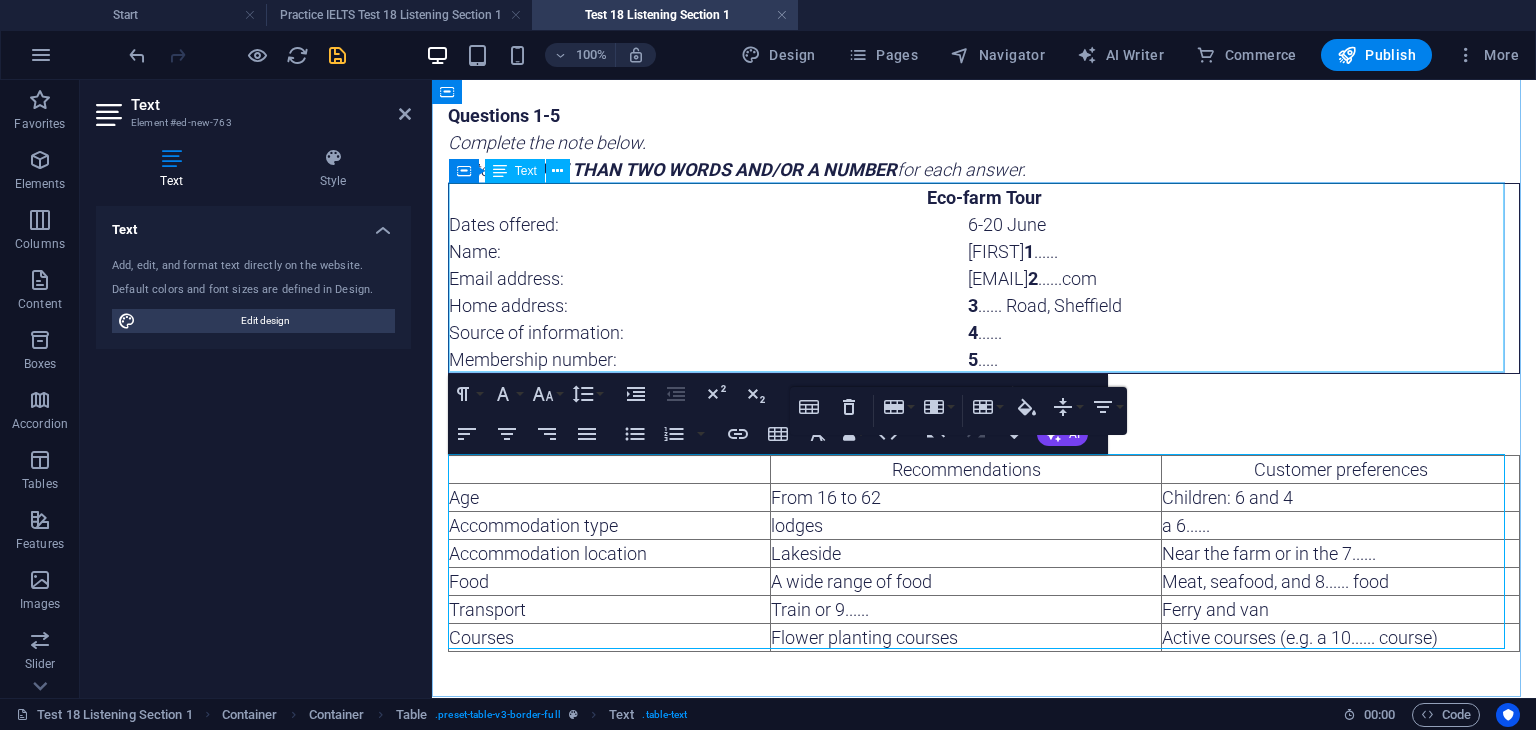 click on "Eco-farm Tour Dates offered: 6-20 June Name:   [FIRST]  1 ......   Email address: [EMAIL_USER] 2 ......com   Home address: 3 ...... Road, [CITY]   Source of information: 4 ...... Membership number: 5 ....." at bounding box center [984, 278] 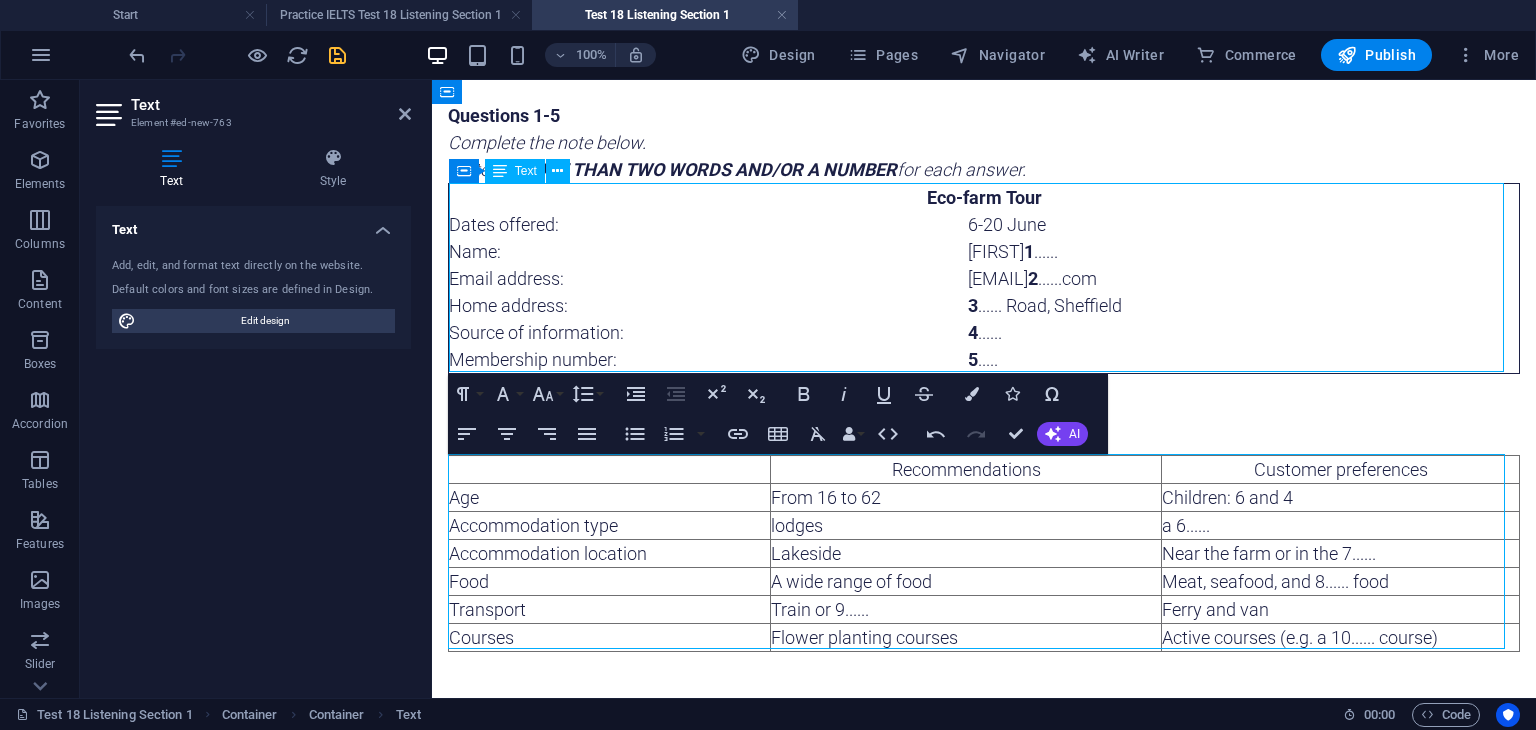 click on "Eco-farm Tour Dates offered: 6-20 June Name:   [FIRST]  1 ......   Email address: [EMAIL_USER] 2 ......com   Home address: 3 ...... Road, [CITY]   Source of information: 4 ...... Membership number: 5 ....." at bounding box center (984, 278) 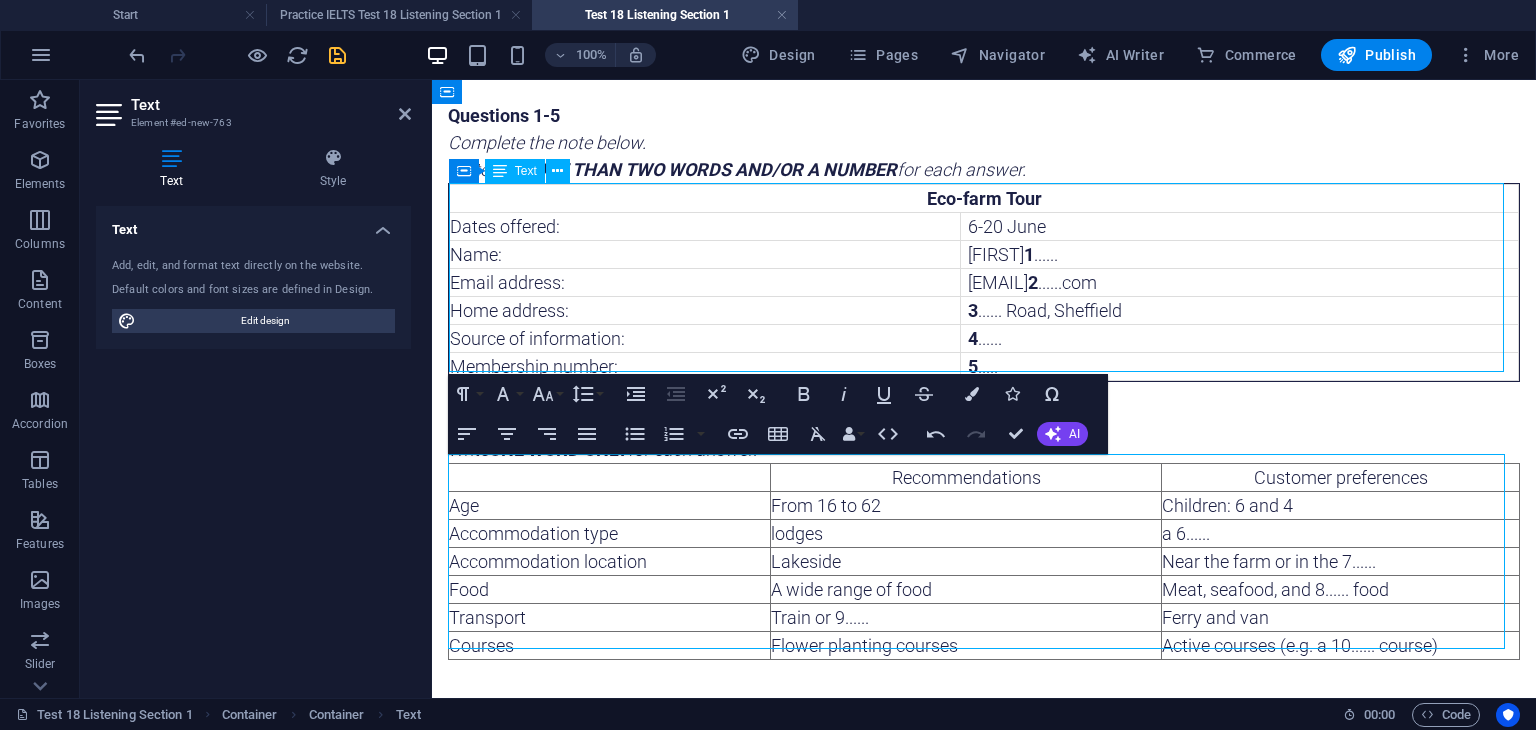 scroll, scrollTop: 0, scrollLeft: 0, axis: both 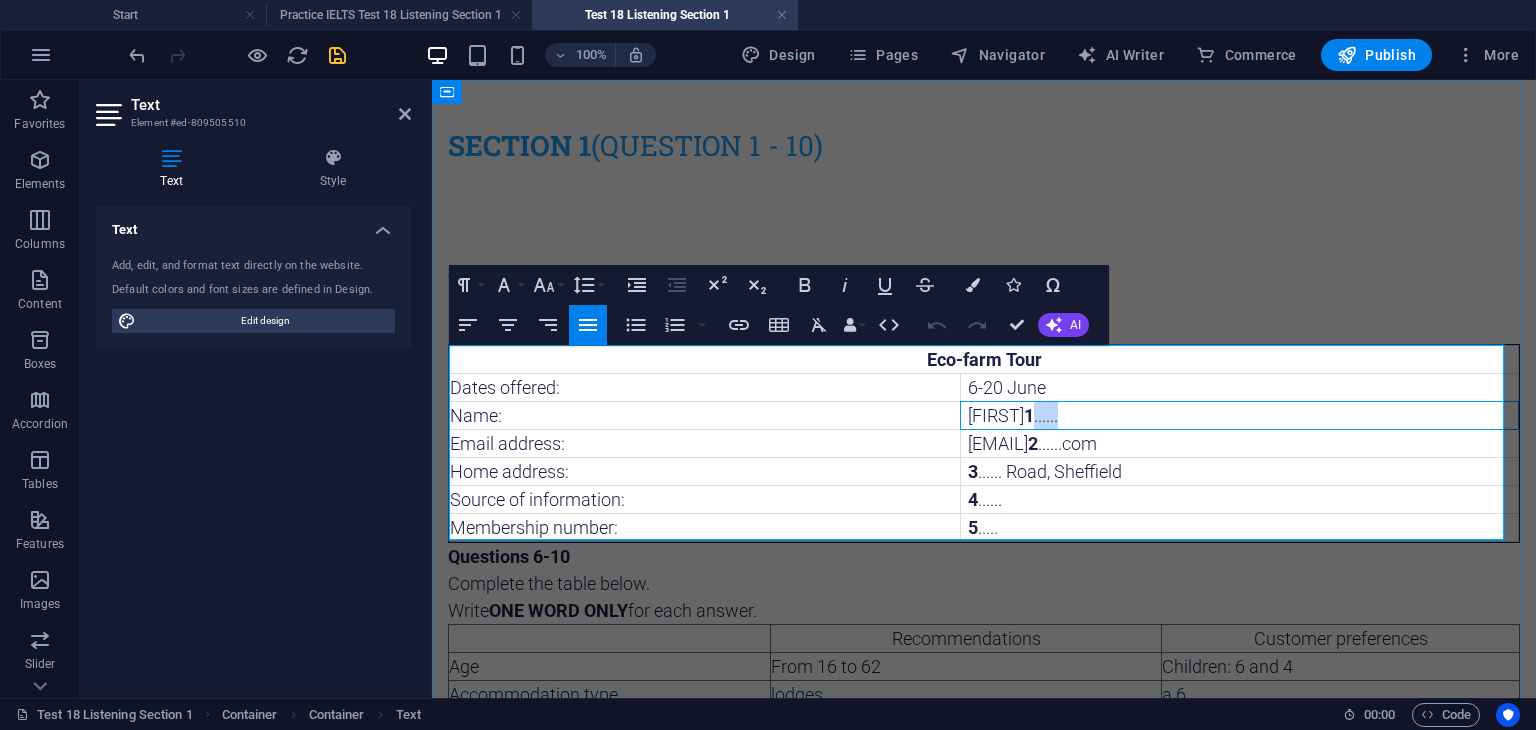 drag, startPoint x: 1064, startPoint y: 420, endPoint x: 1018, endPoint y: 416, distance: 46.173584 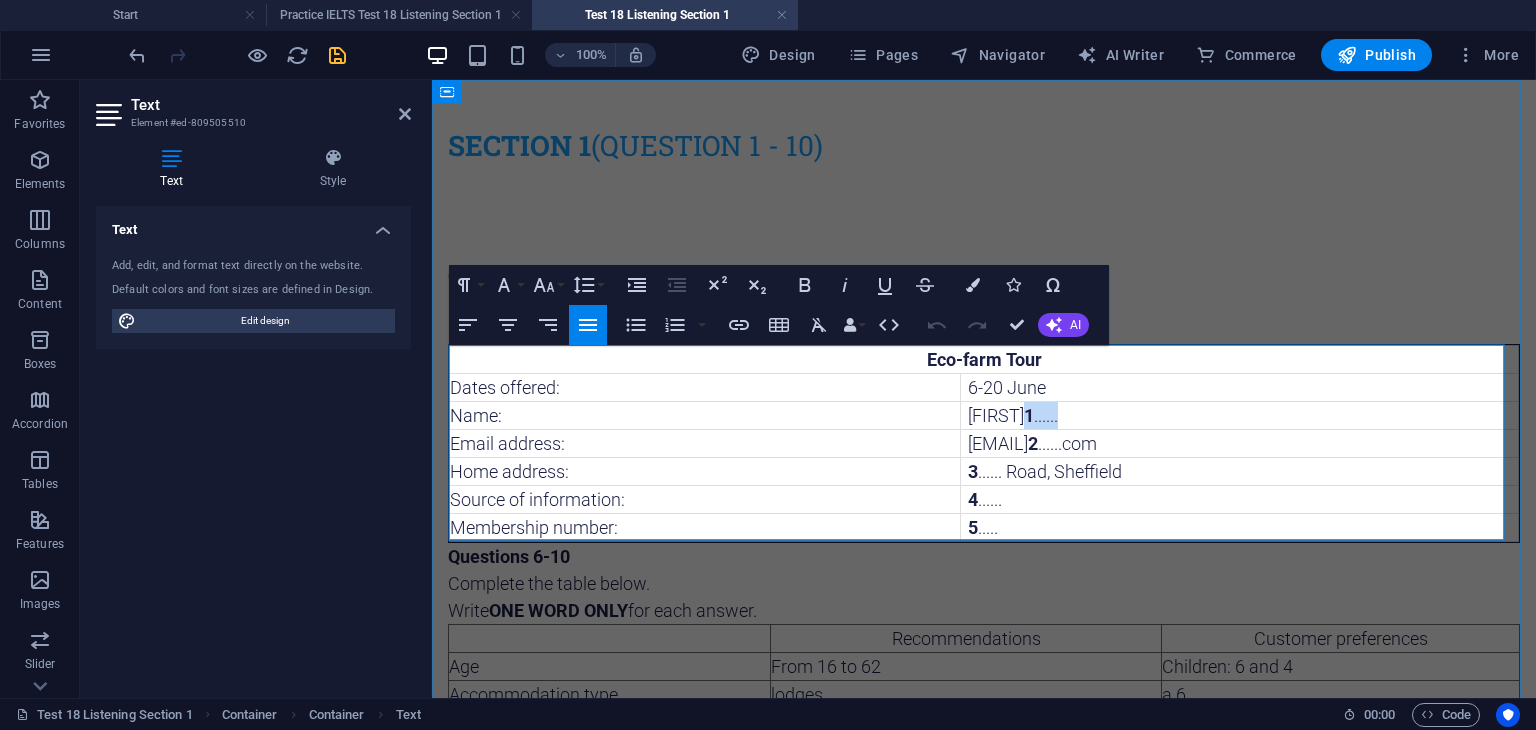 click on "Helen  1 ......" at bounding box center (1239, 415) 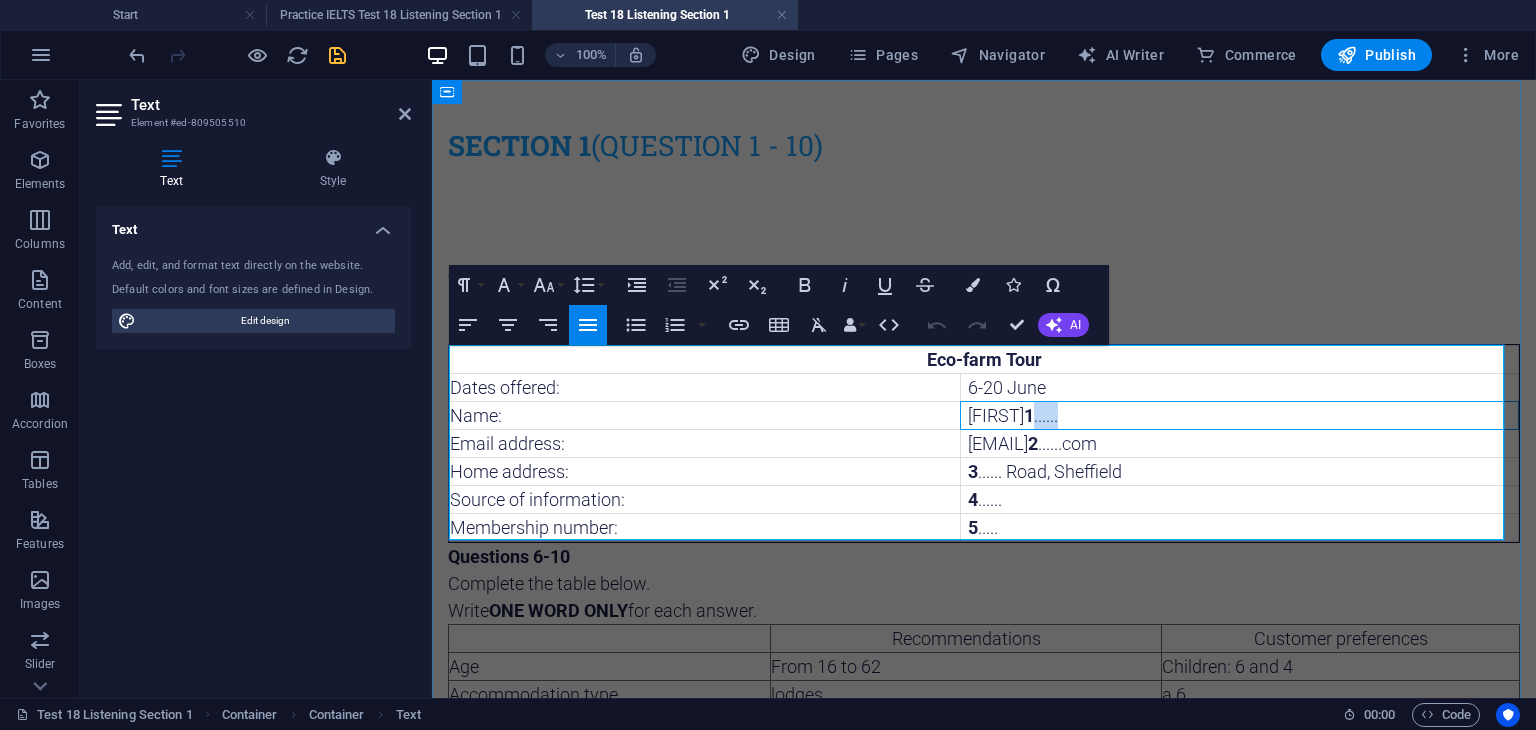 drag, startPoint x: 1044, startPoint y: 417, endPoint x: 1020, endPoint y: 416, distance: 24.020824 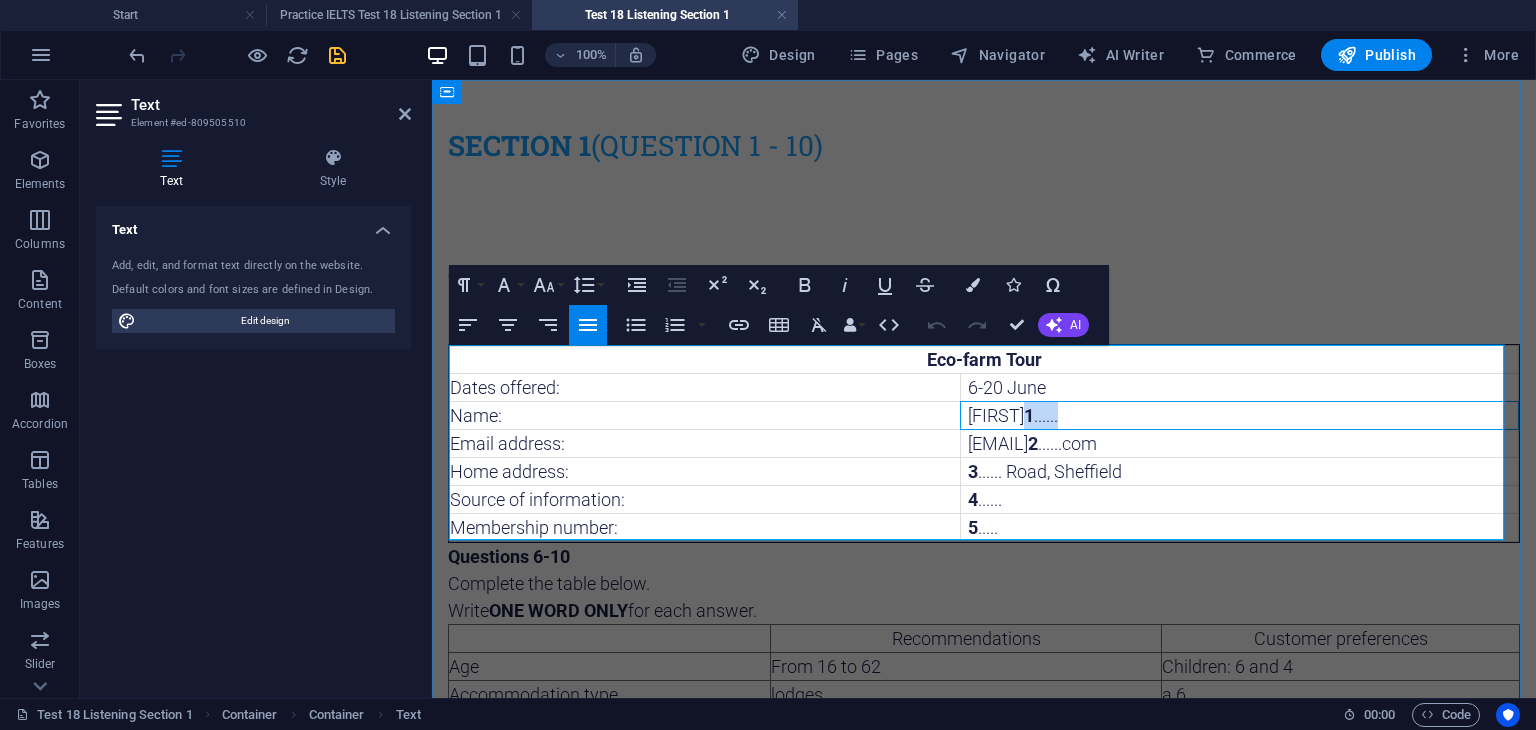 click on "Helen  1 ......" at bounding box center [1239, 415] 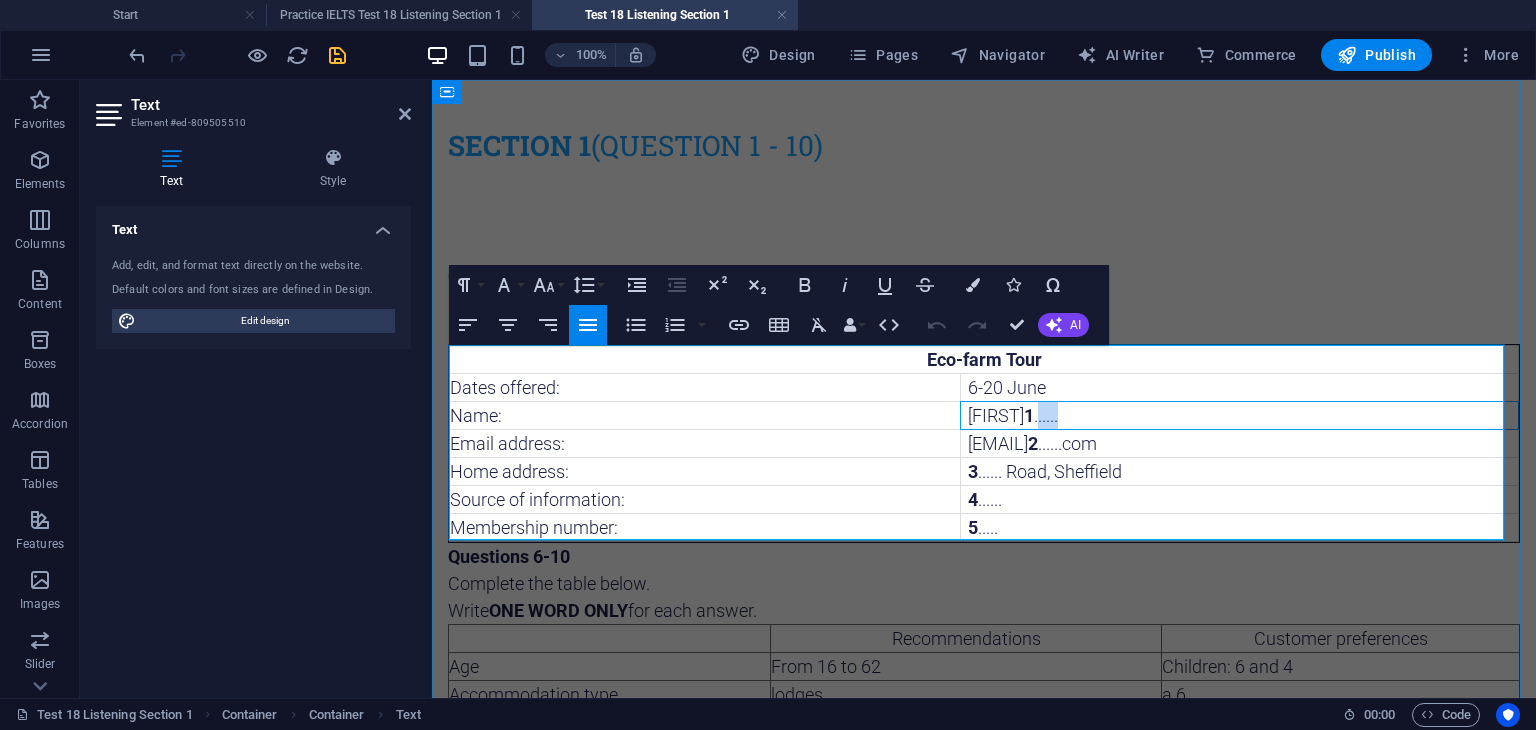 drag, startPoint x: 1056, startPoint y: 413, endPoint x: 1023, endPoint y: 415, distance: 33.06055 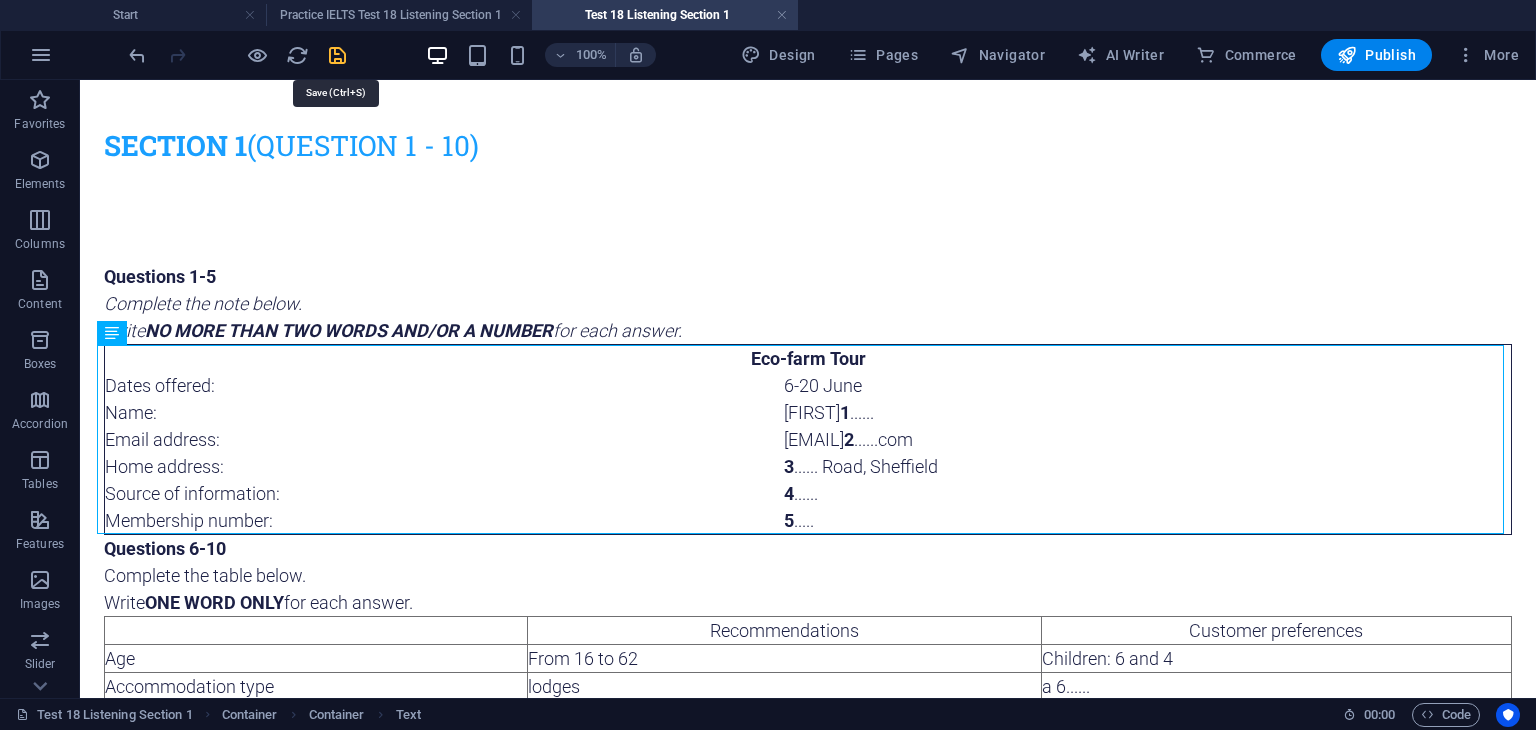 click at bounding box center (337, 55) 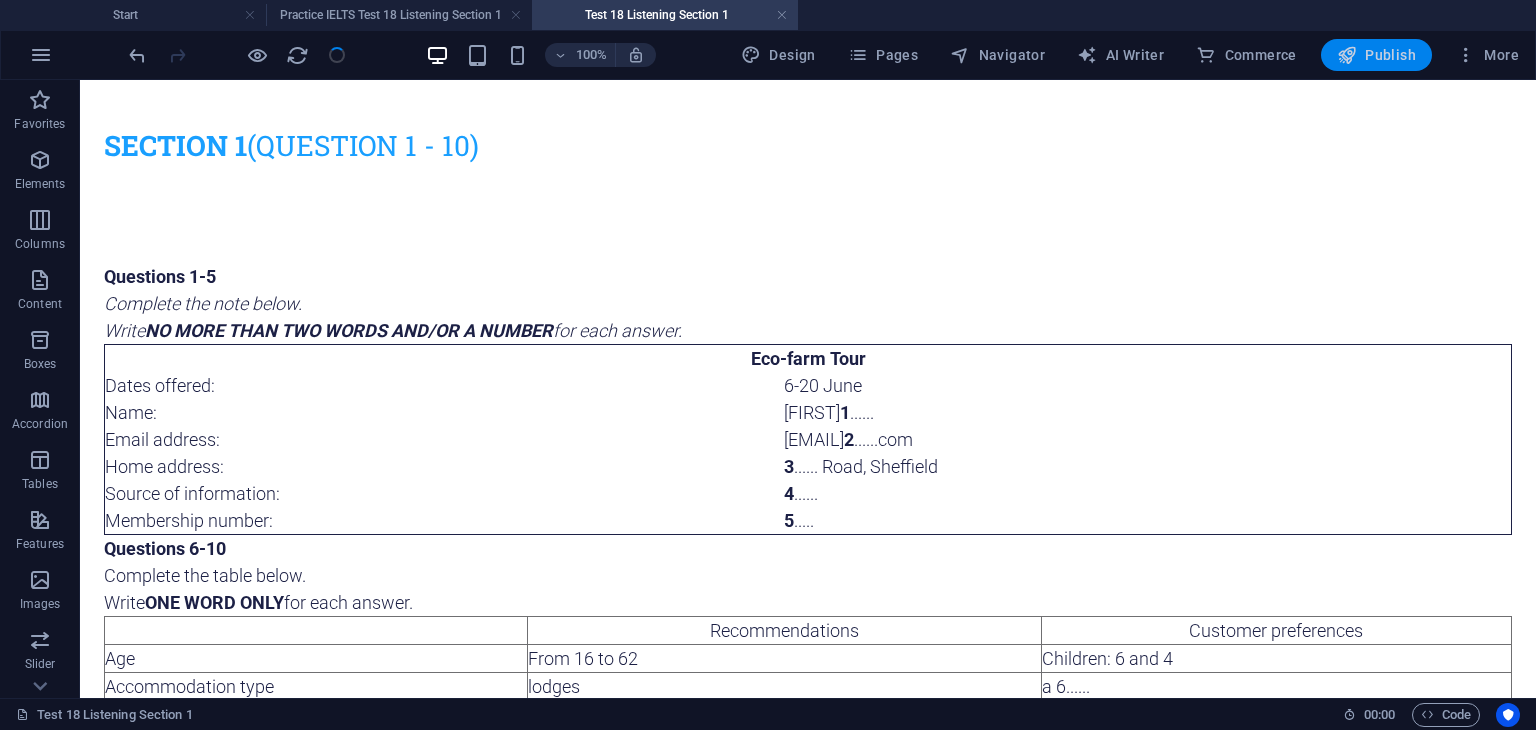 click at bounding box center (1347, 55) 